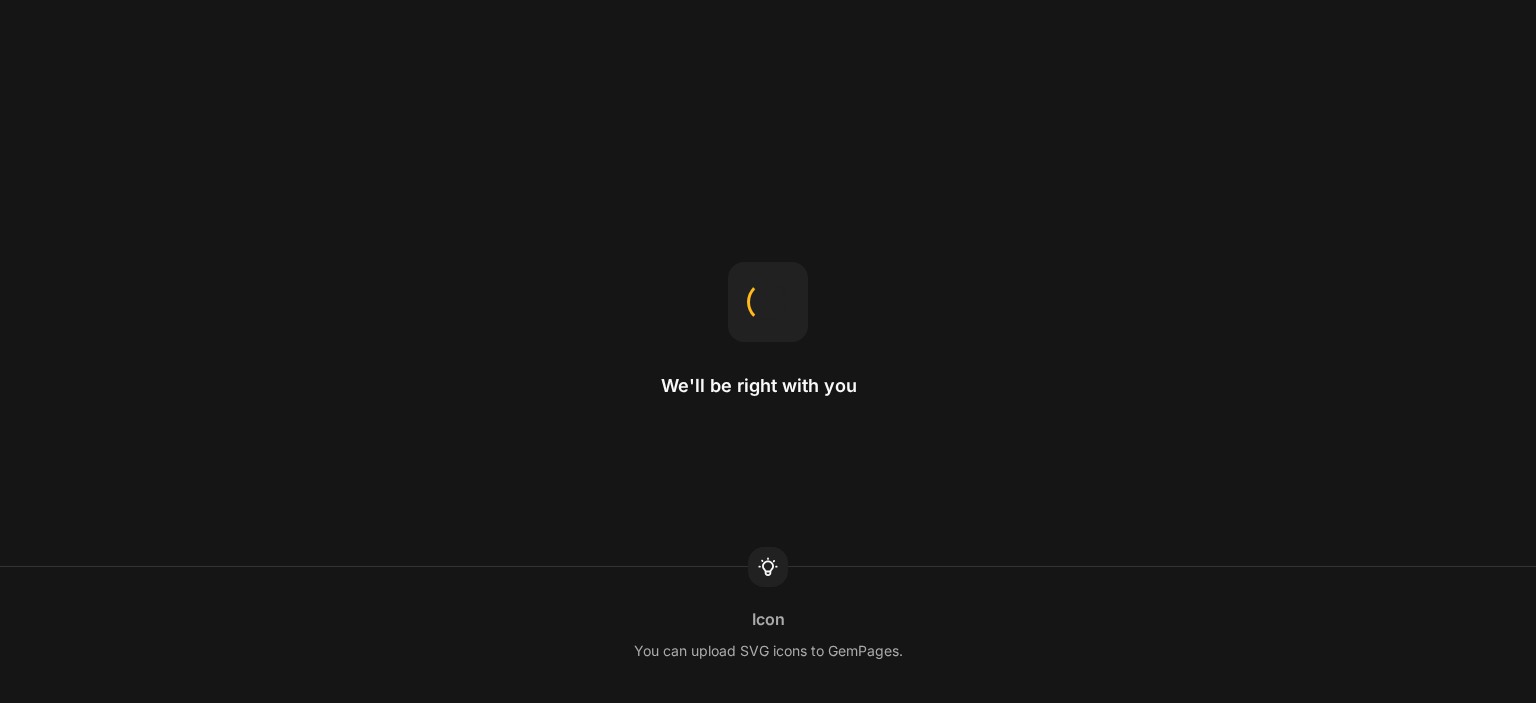 scroll, scrollTop: 0, scrollLeft: 0, axis: both 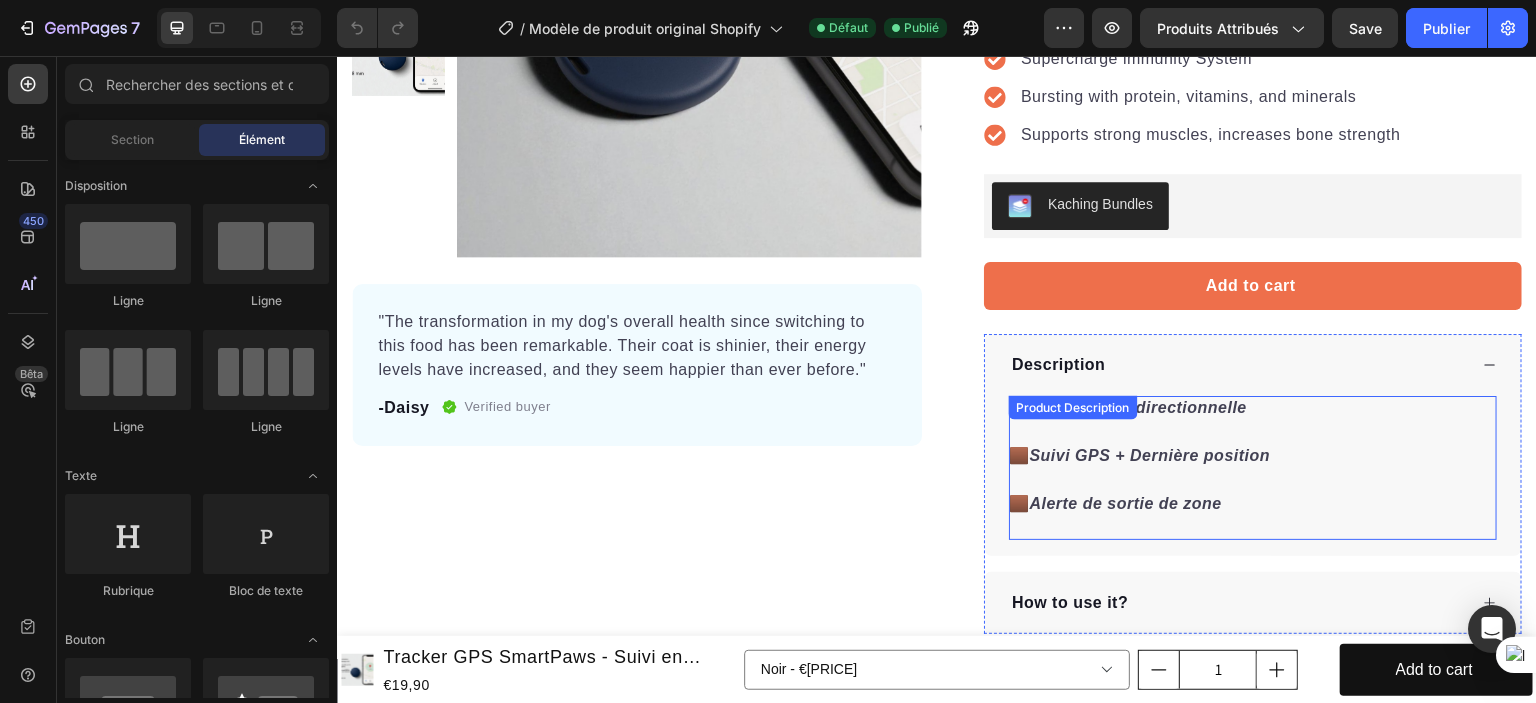 click on "🟫  Recherche bidirectionnelle
🟫  Suivi GPS + Dernière position
🟫  Alerte de sortie de zone" at bounding box center [1253, 468] 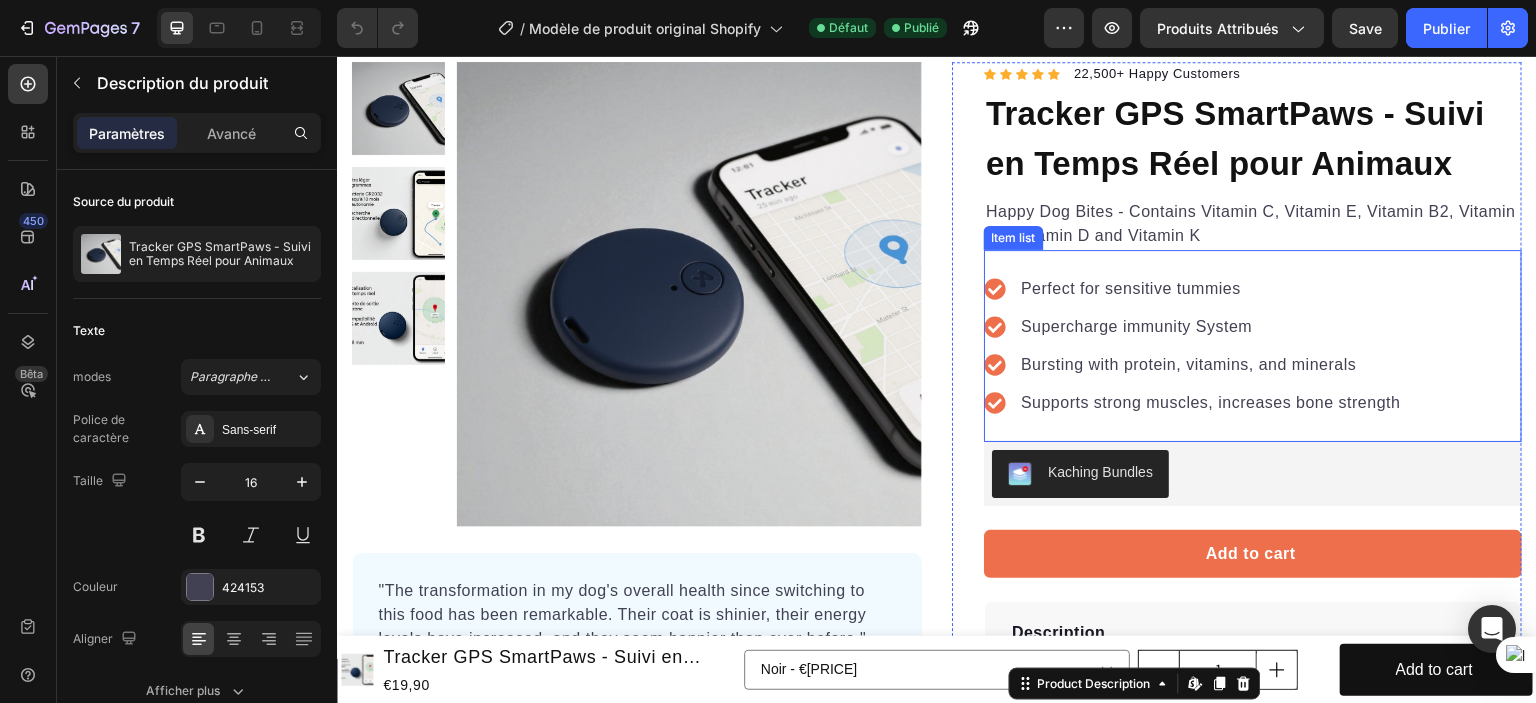 scroll, scrollTop: 1000, scrollLeft: 0, axis: vertical 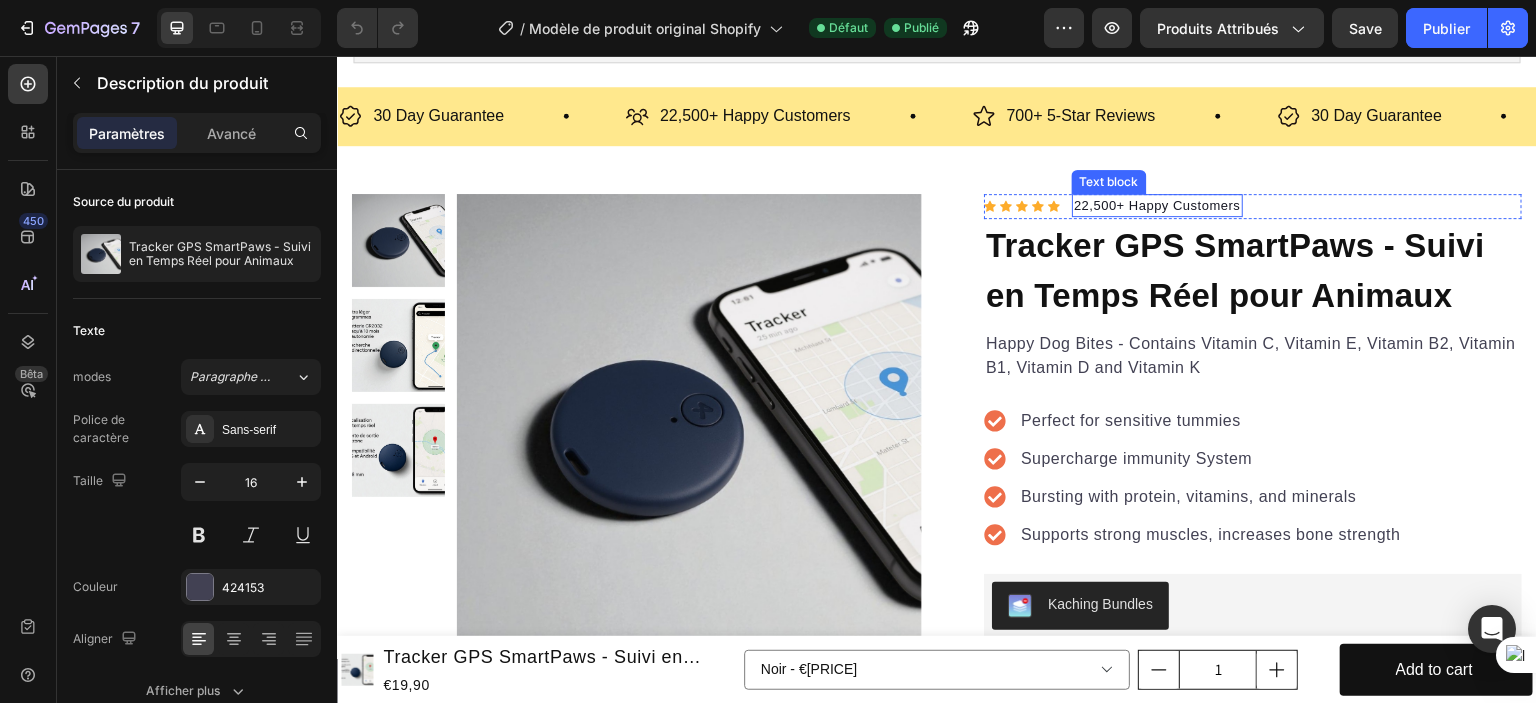 click on "22,500+ Happy Customers" at bounding box center [1157, 206] 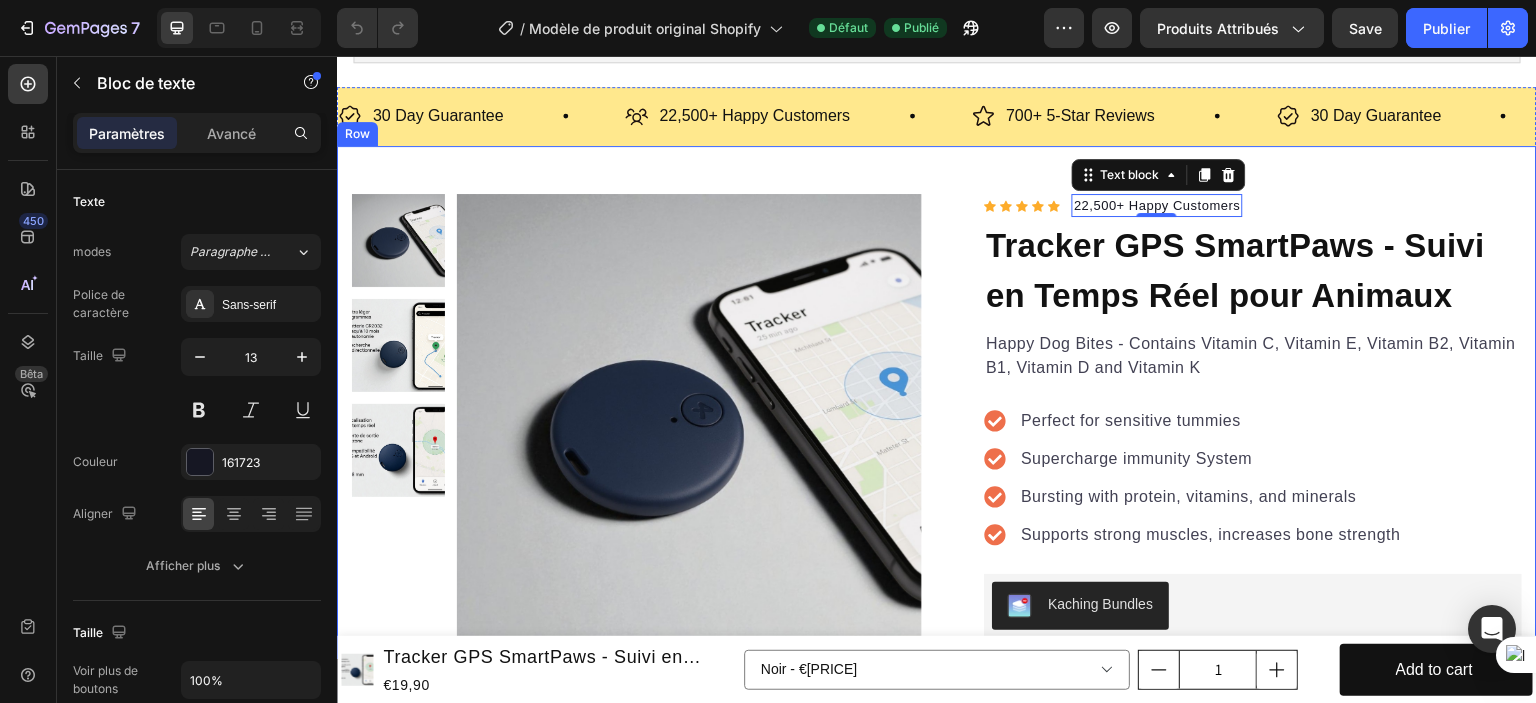 click on "Product Images "The transformation in my dog's overall health since switching to this food has been remarkable. Their coat is shinier, their energy levels have increased, and they seem happier than ever before." Text block -Daisy Text block
Verified buyer Item list Row Row "My dog absolutely loves this food! It's clear that the taste and quality are top-notch."  -Daisy Text block Row Row Icon Icon Icon Icon Icon Icon List Hoz 22,500+ Happy Customers Text block   0 Row Tracker GPS SmartPaws - Suivi en Temps Réel pour Animaux Product Title Happy Dog Bites - Contains Vitamin C, Vitamin E, Vitamin B2, Vitamin B1, Vitamin D and Vitamin K Text block Perfect for sensitive tummies Supercharge immunity System Bursting with protein, vitamins, and minerals Supports strong muscles, increases bone strength Item list Kaching Bundles Kaching Bundles Add to cart Product Cart Button Perfect for sensitive tummies Supercharge immunity System Bursting with protein, vitamins, and minerals Item list Description" at bounding box center (937, 630) 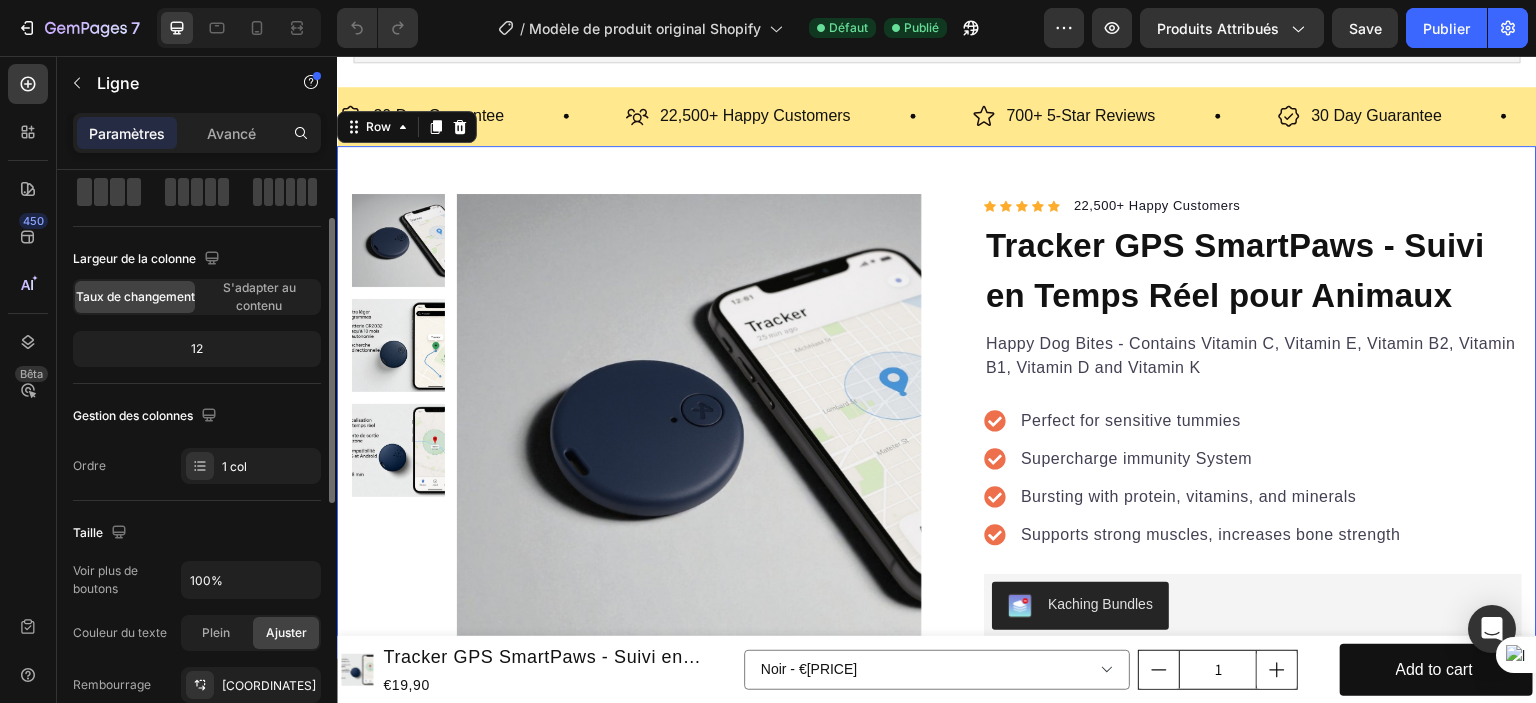scroll, scrollTop: 0, scrollLeft: 0, axis: both 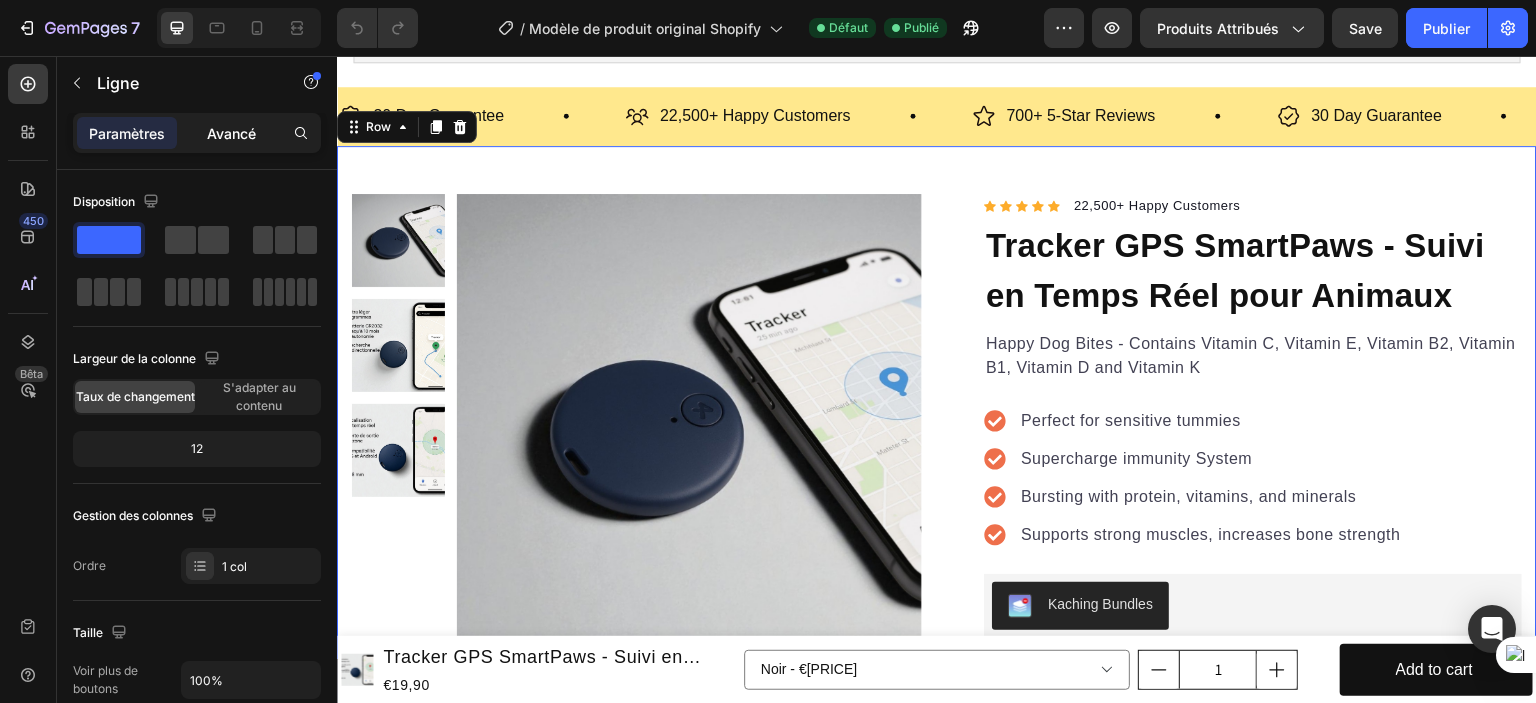 click on "Avancé" at bounding box center (231, 133) 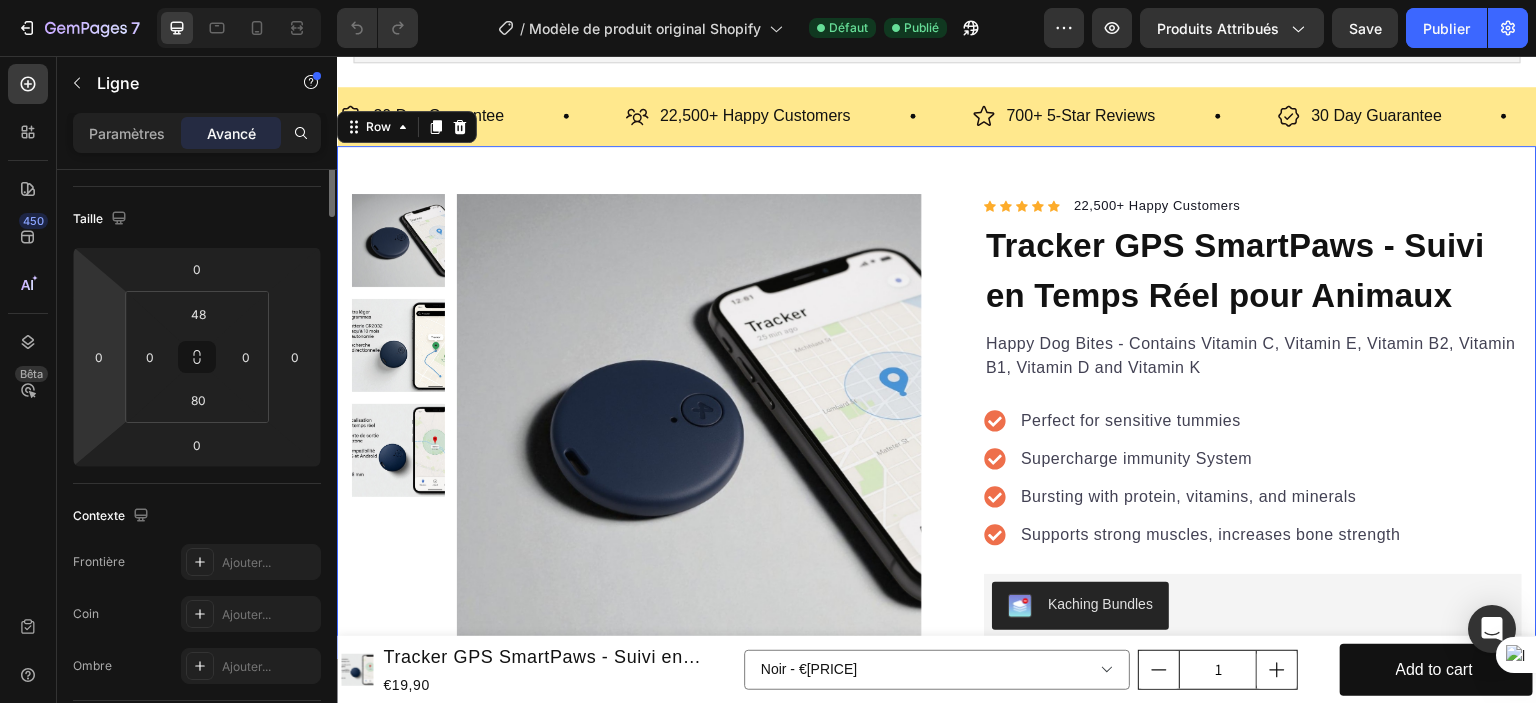 scroll, scrollTop: 0, scrollLeft: 0, axis: both 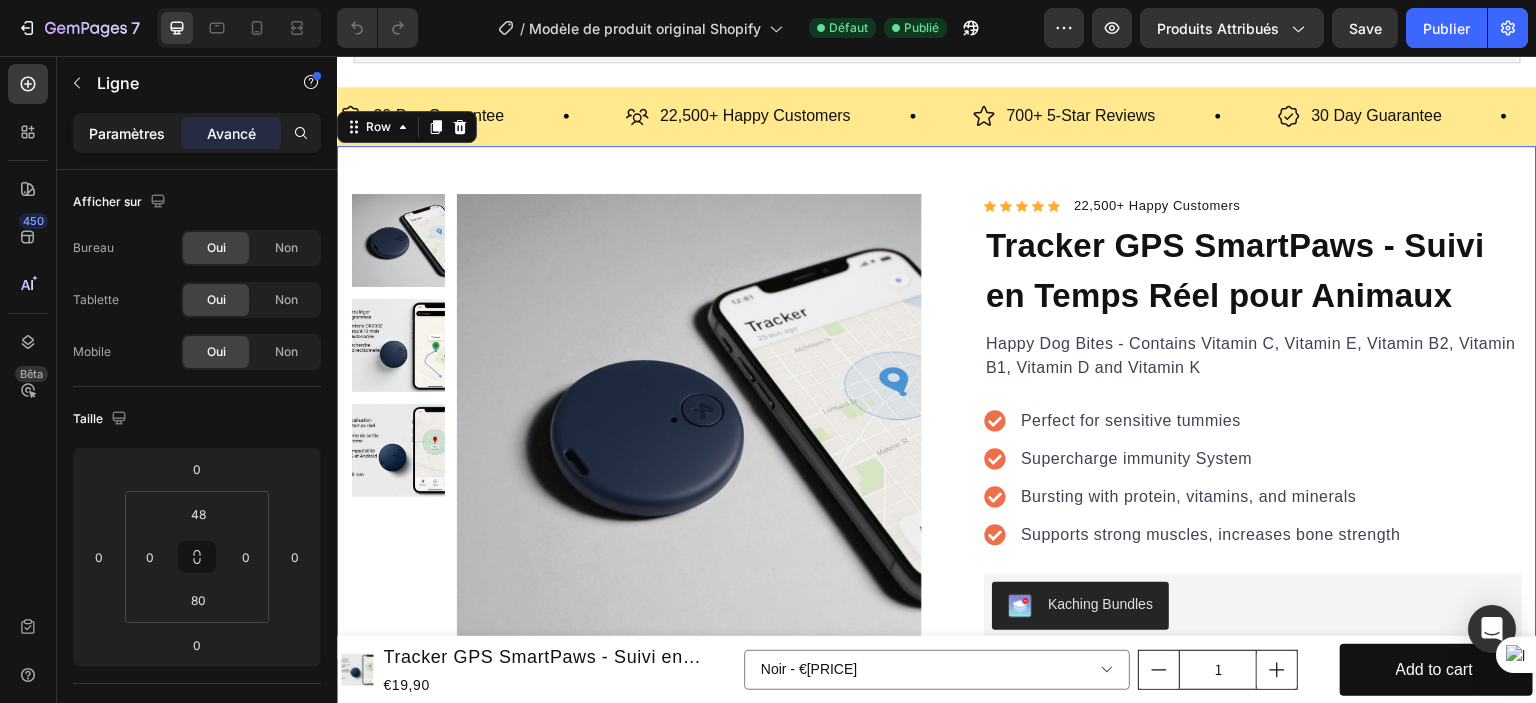 click on "Paramètres" at bounding box center [127, 133] 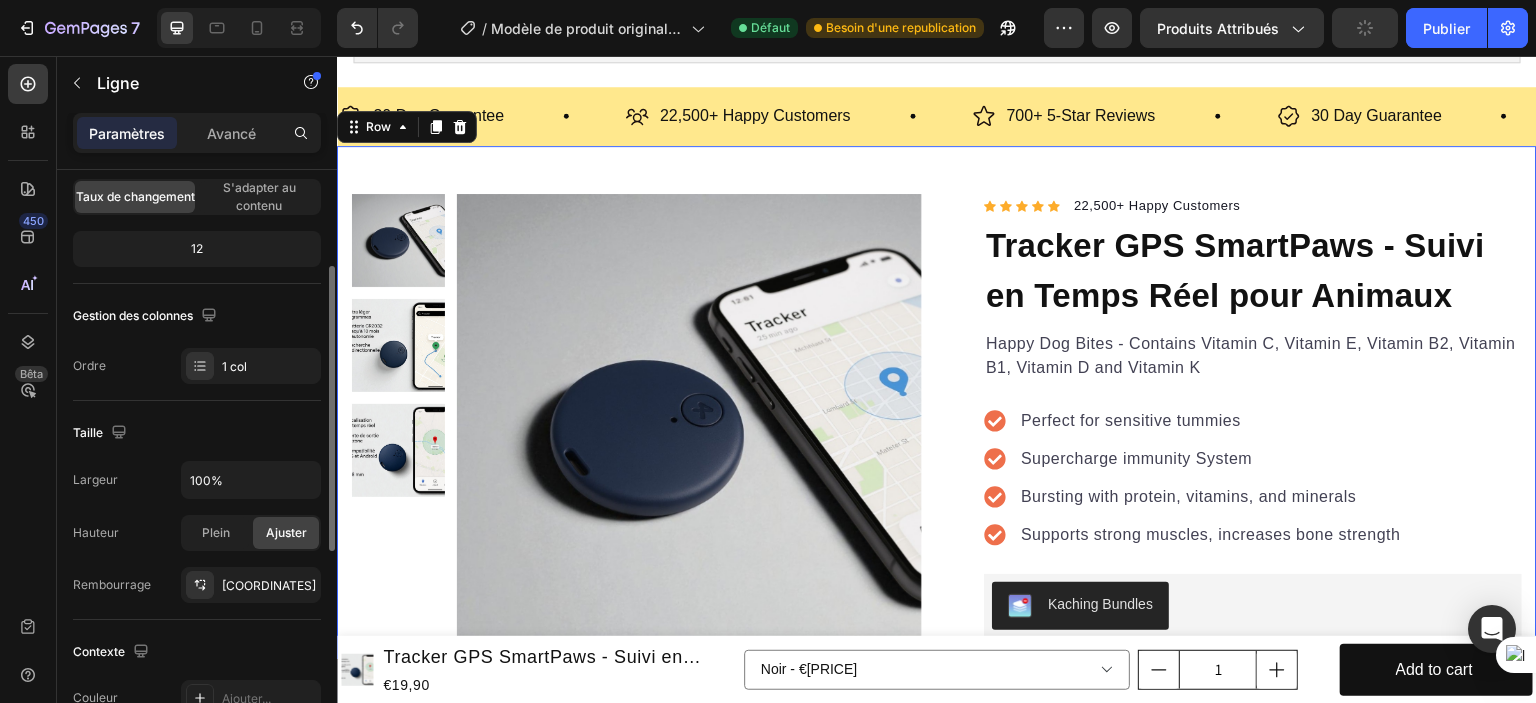 scroll, scrollTop: 400, scrollLeft: 0, axis: vertical 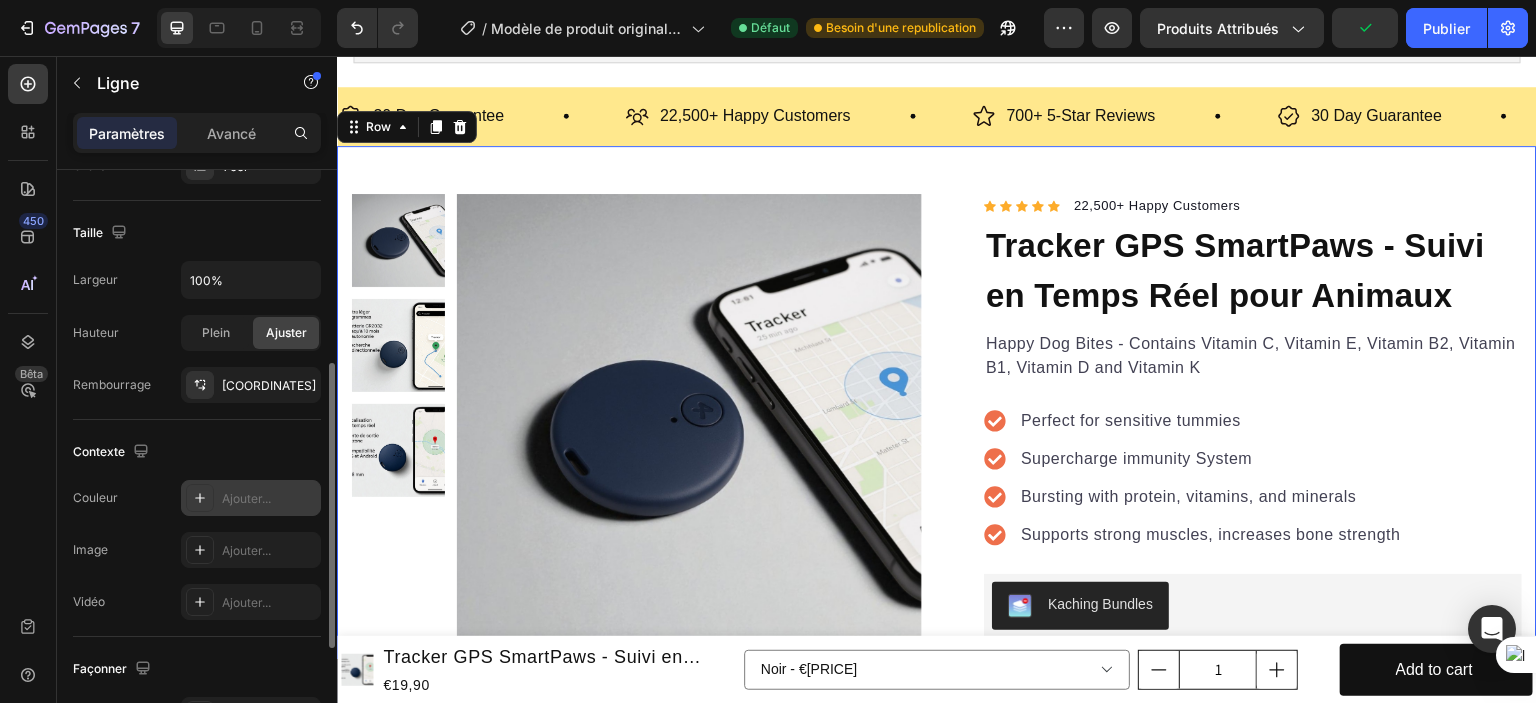 click at bounding box center [200, 498] 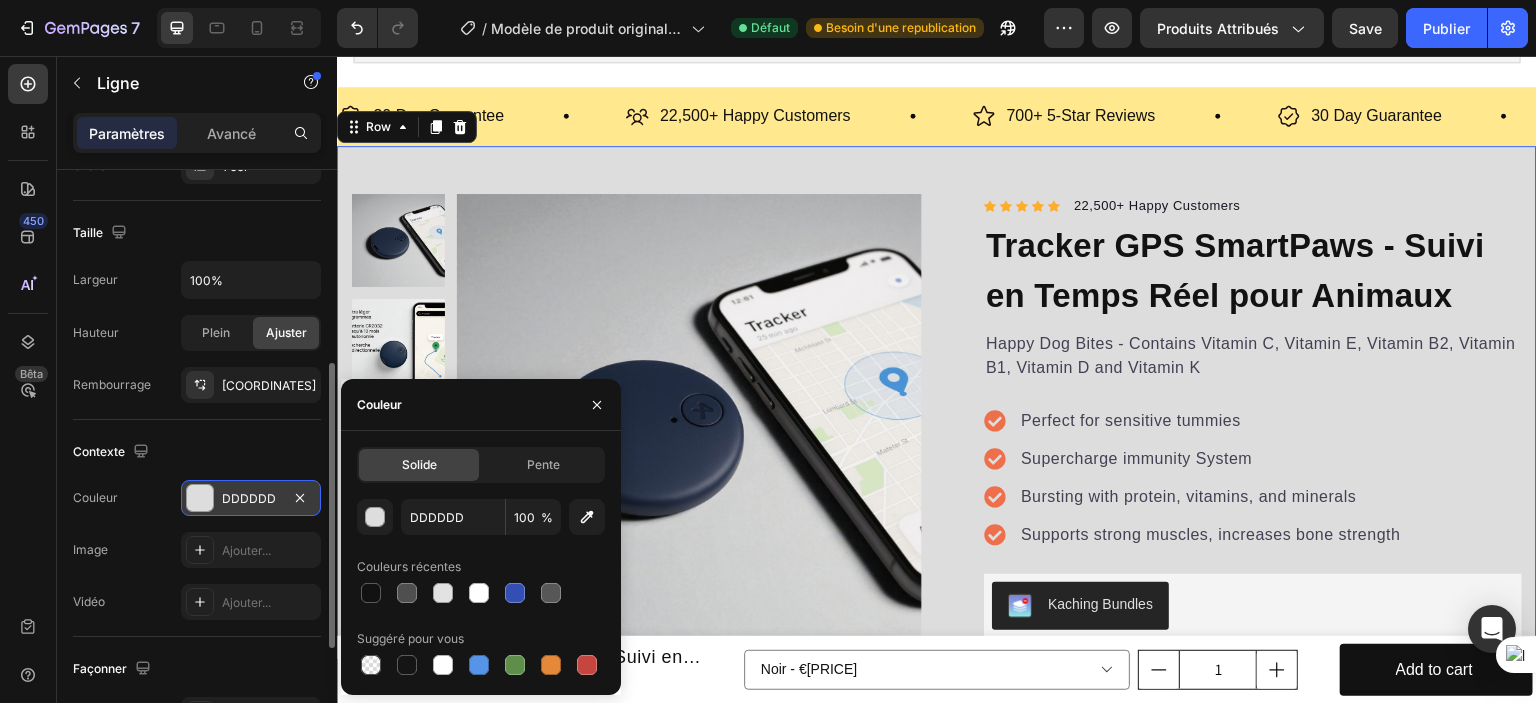 click on "DDDDDD" at bounding box center [251, 499] 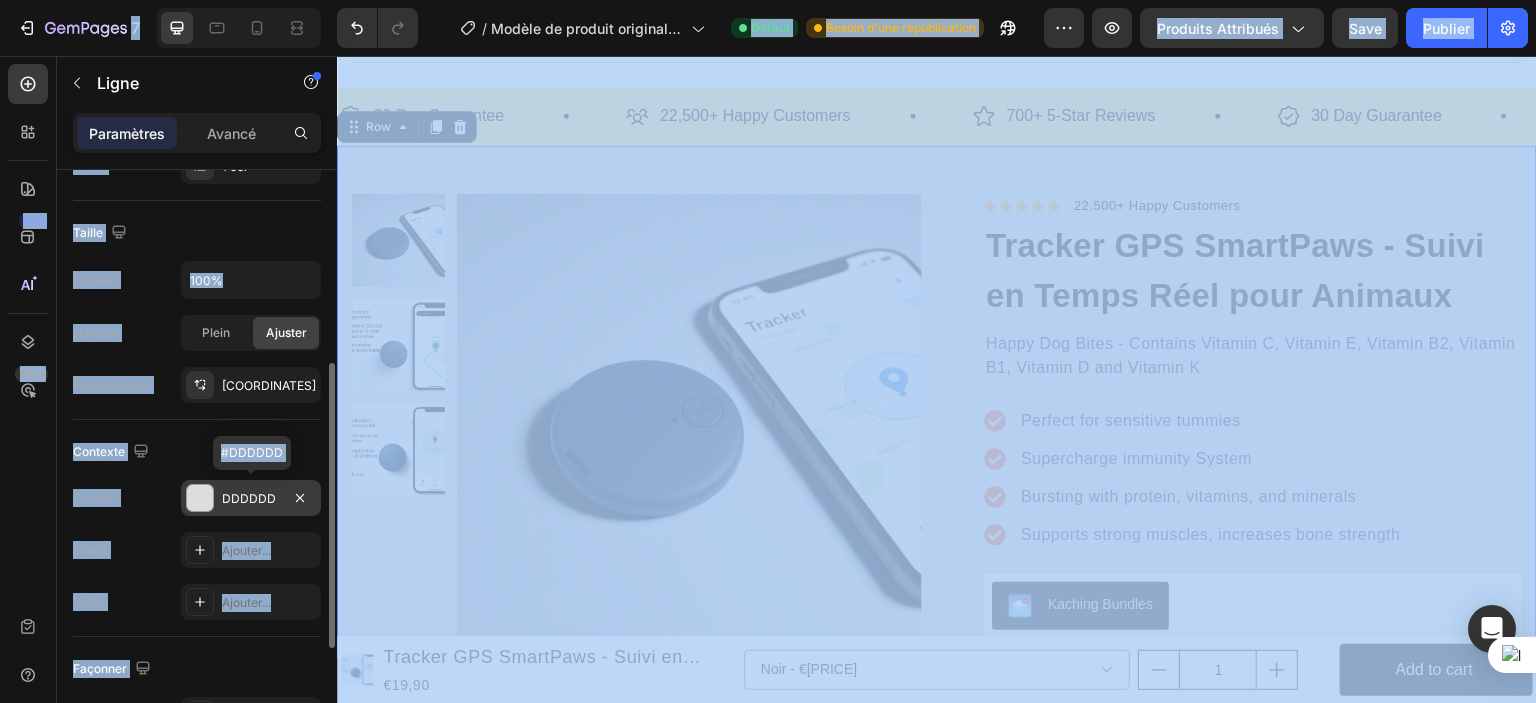 click on "DDDDDD" at bounding box center [249, 498] 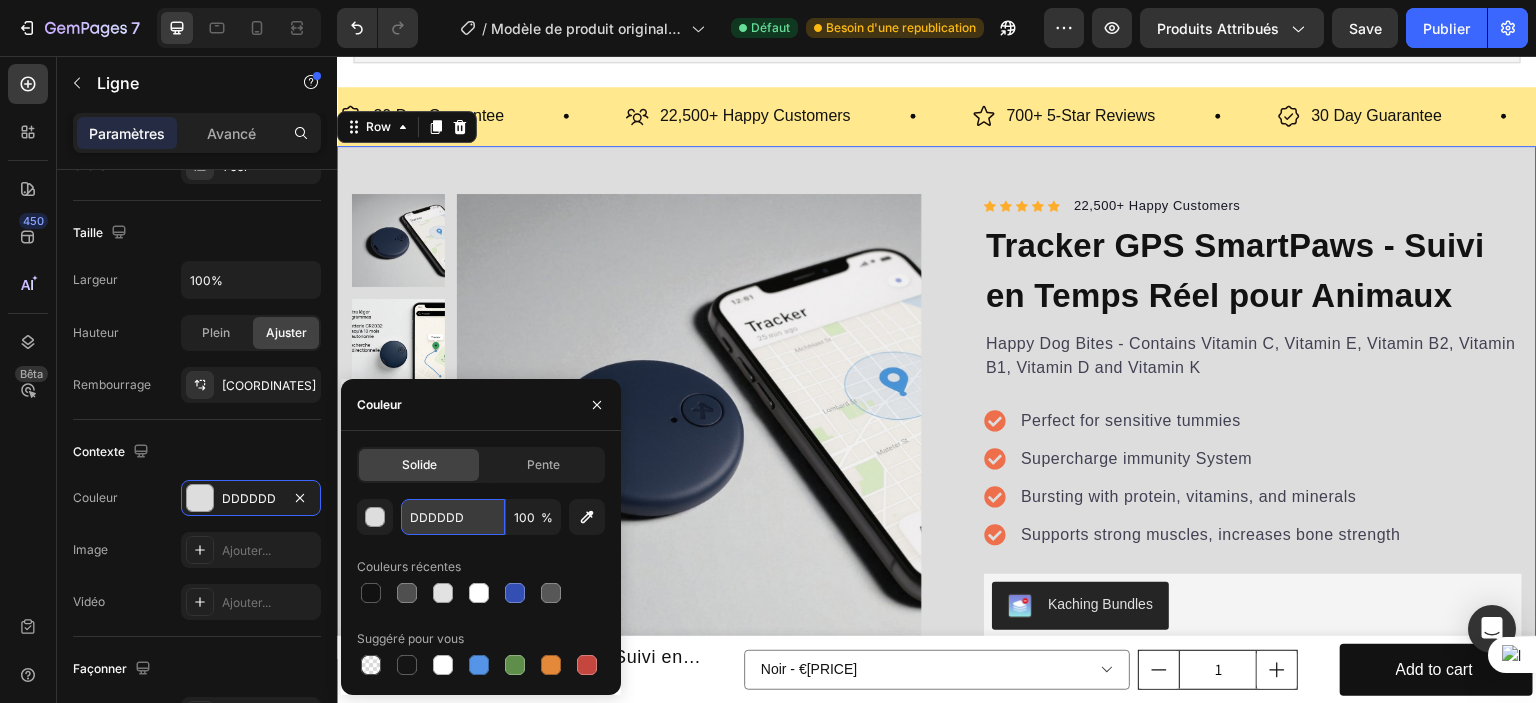 click on "DDDDDD" at bounding box center (453, 517) 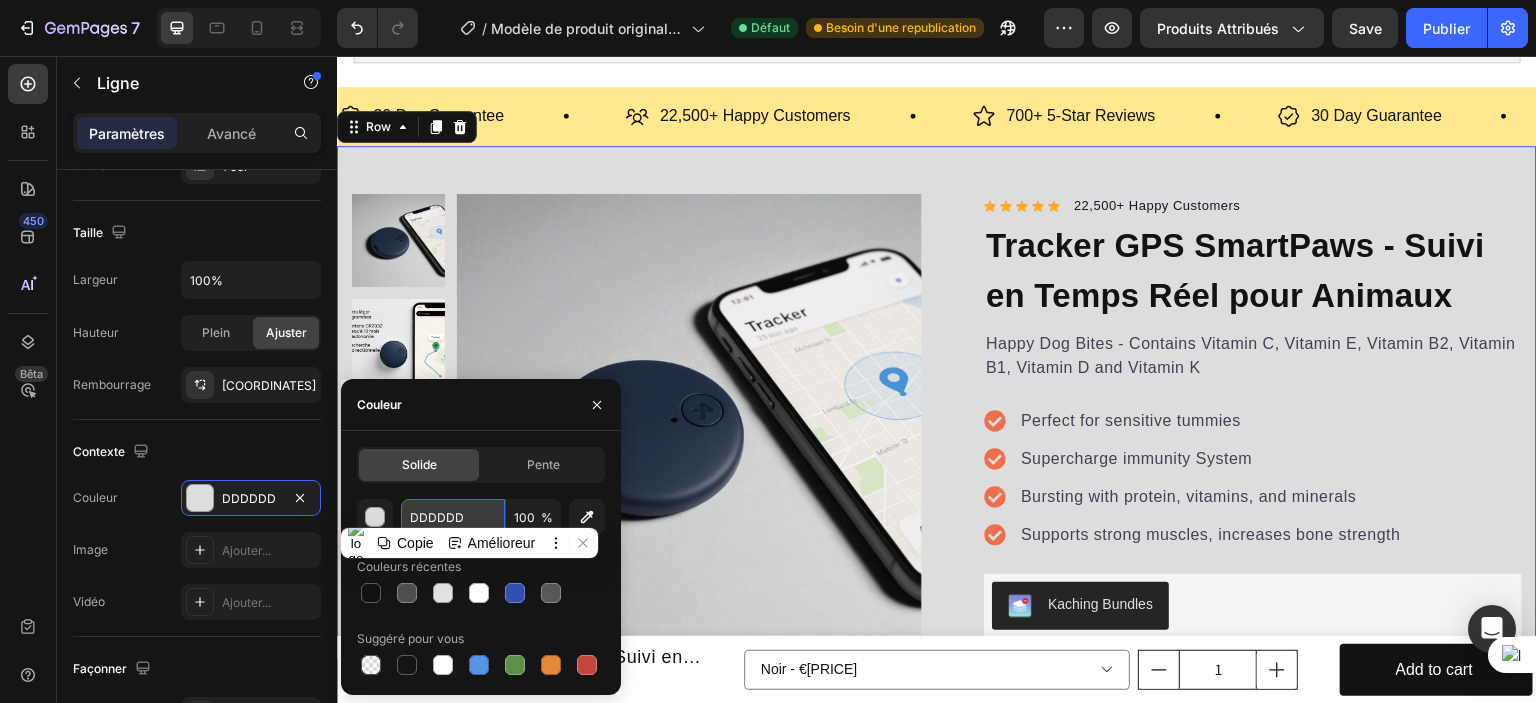 paste on "FFF8E" 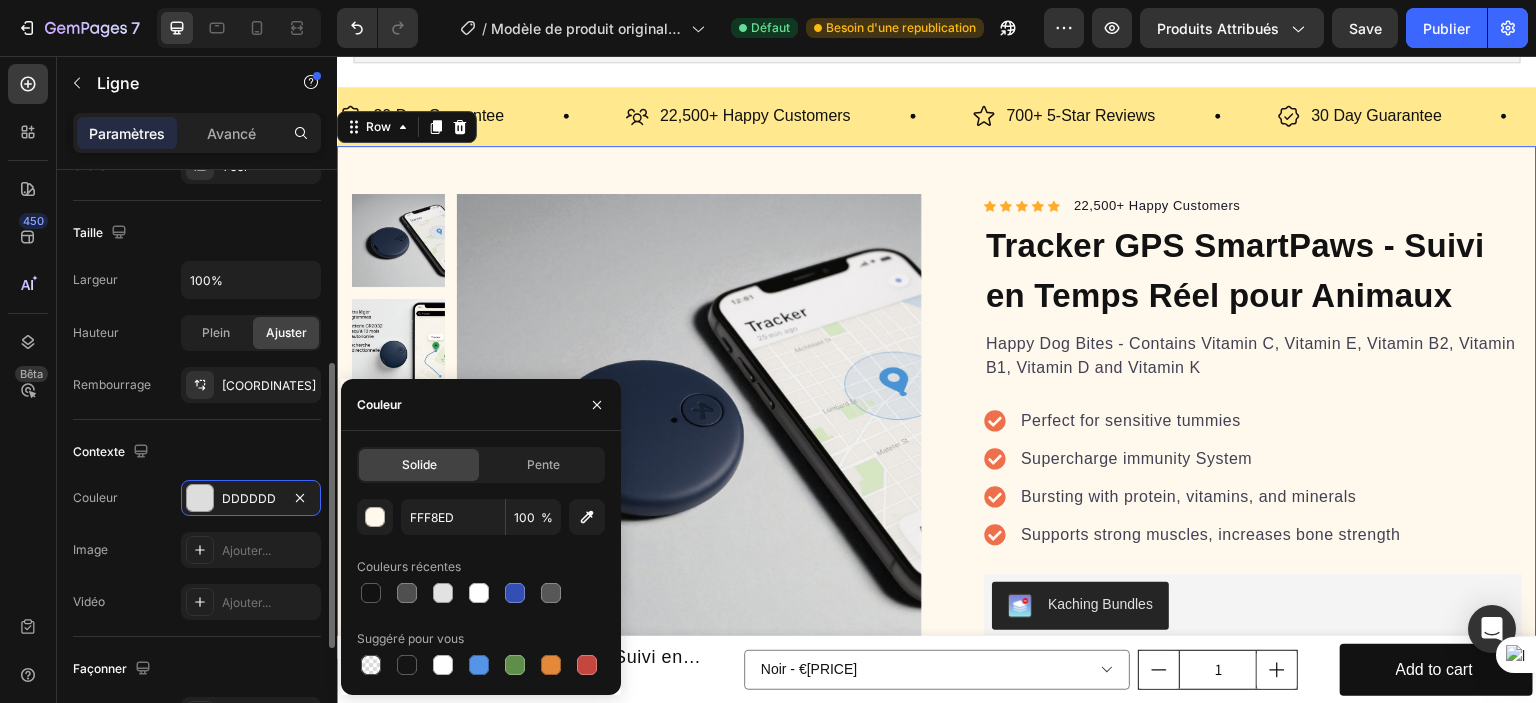 click on "Contexte" at bounding box center (197, 452) 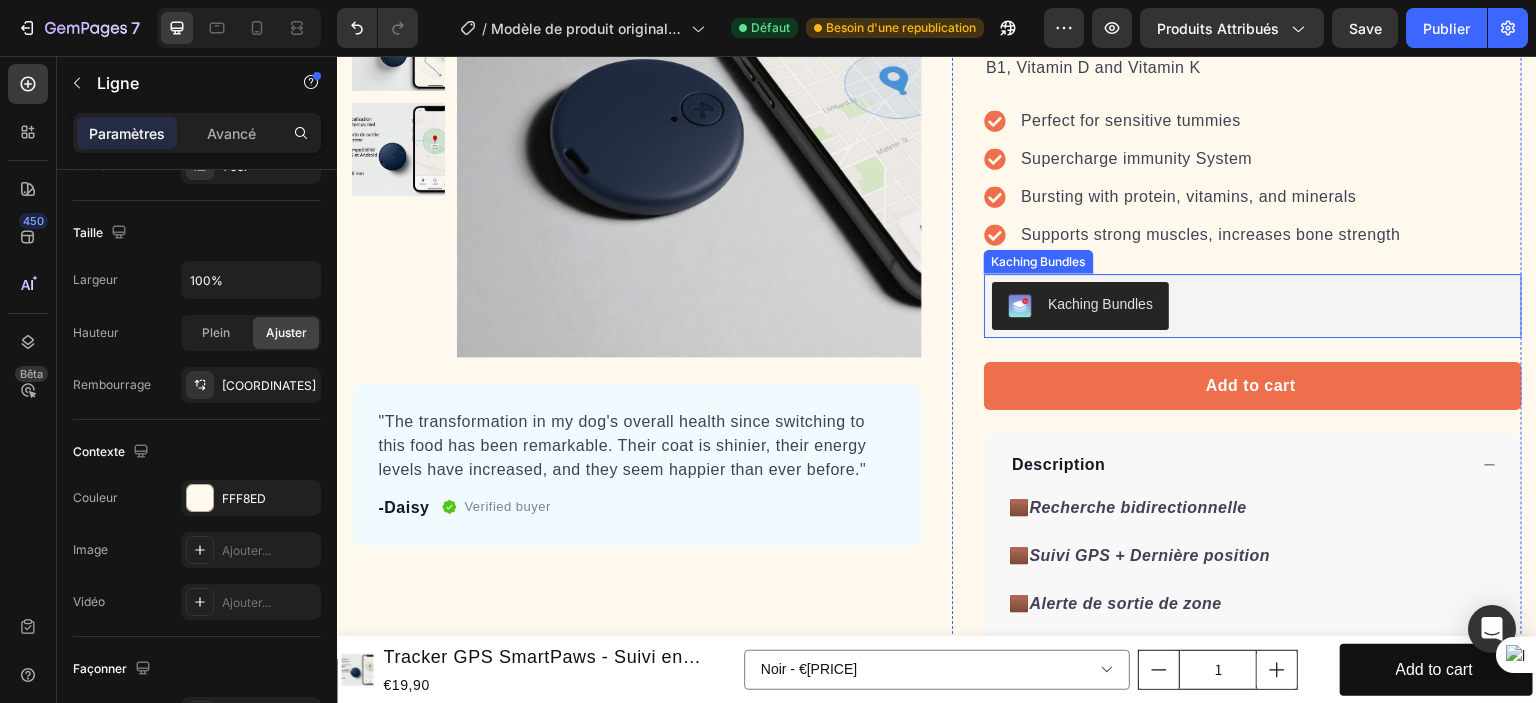 scroll, scrollTop: 1200, scrollLeft: 0, axis: vertical 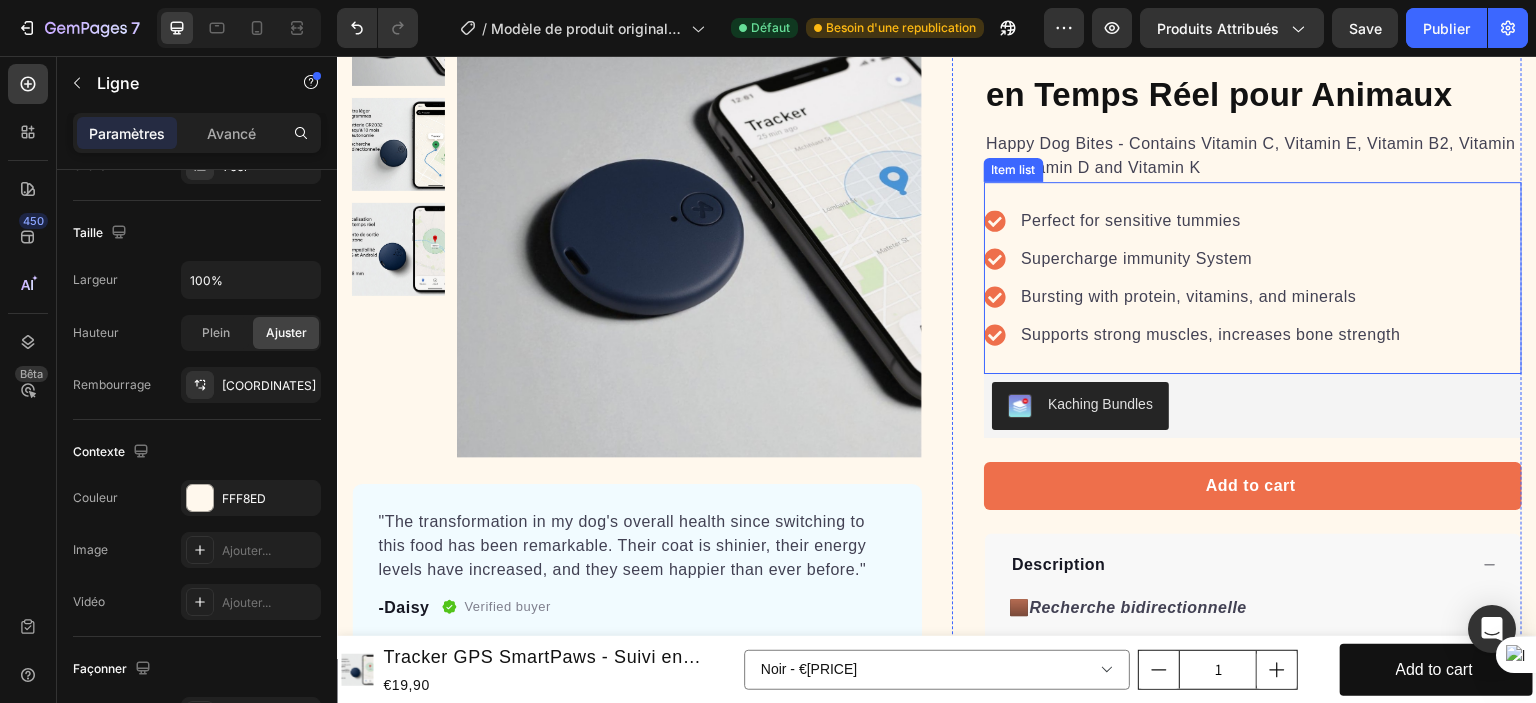 click on "Perfect for sensitive tummies" at bounding box center [1211, 221] 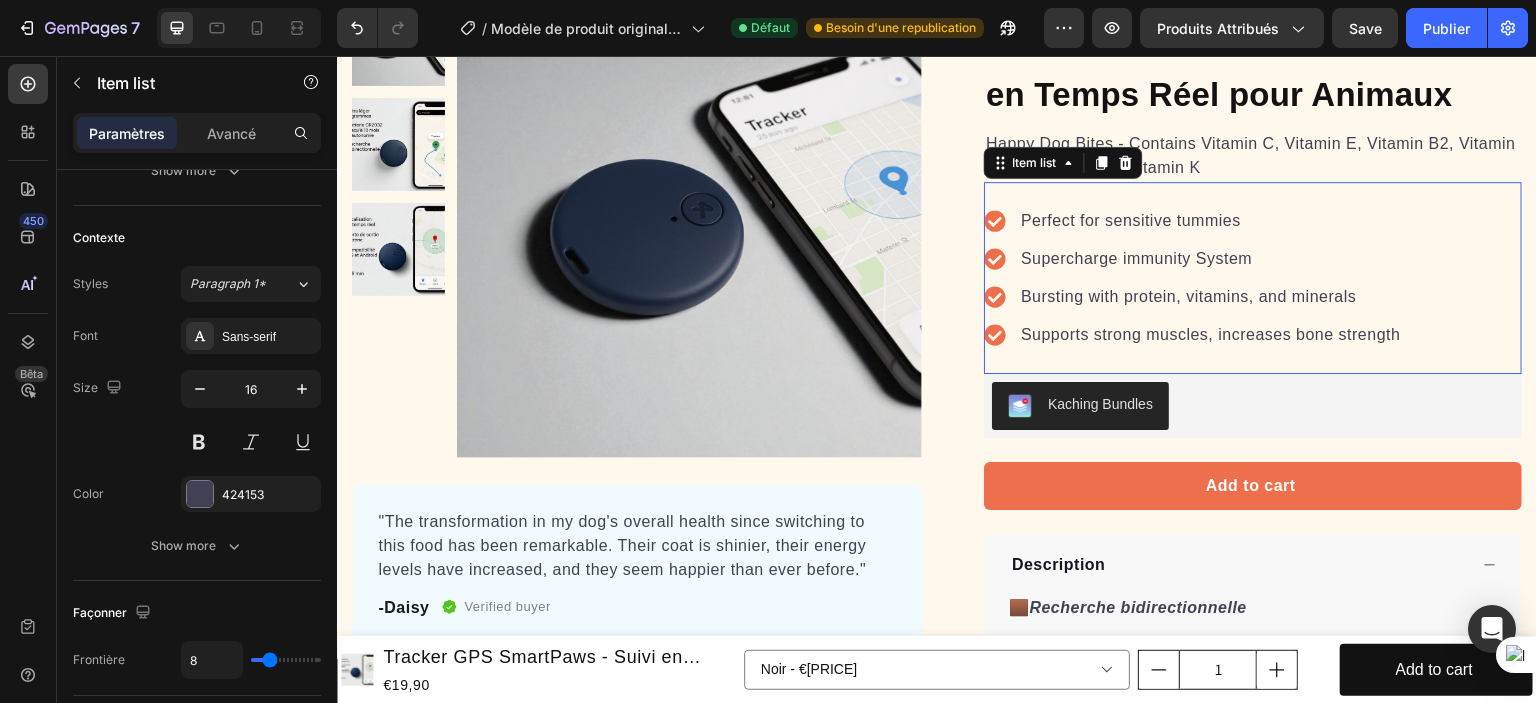 scroll, scrollTop: 0, scrollLeft: 0, axis: both 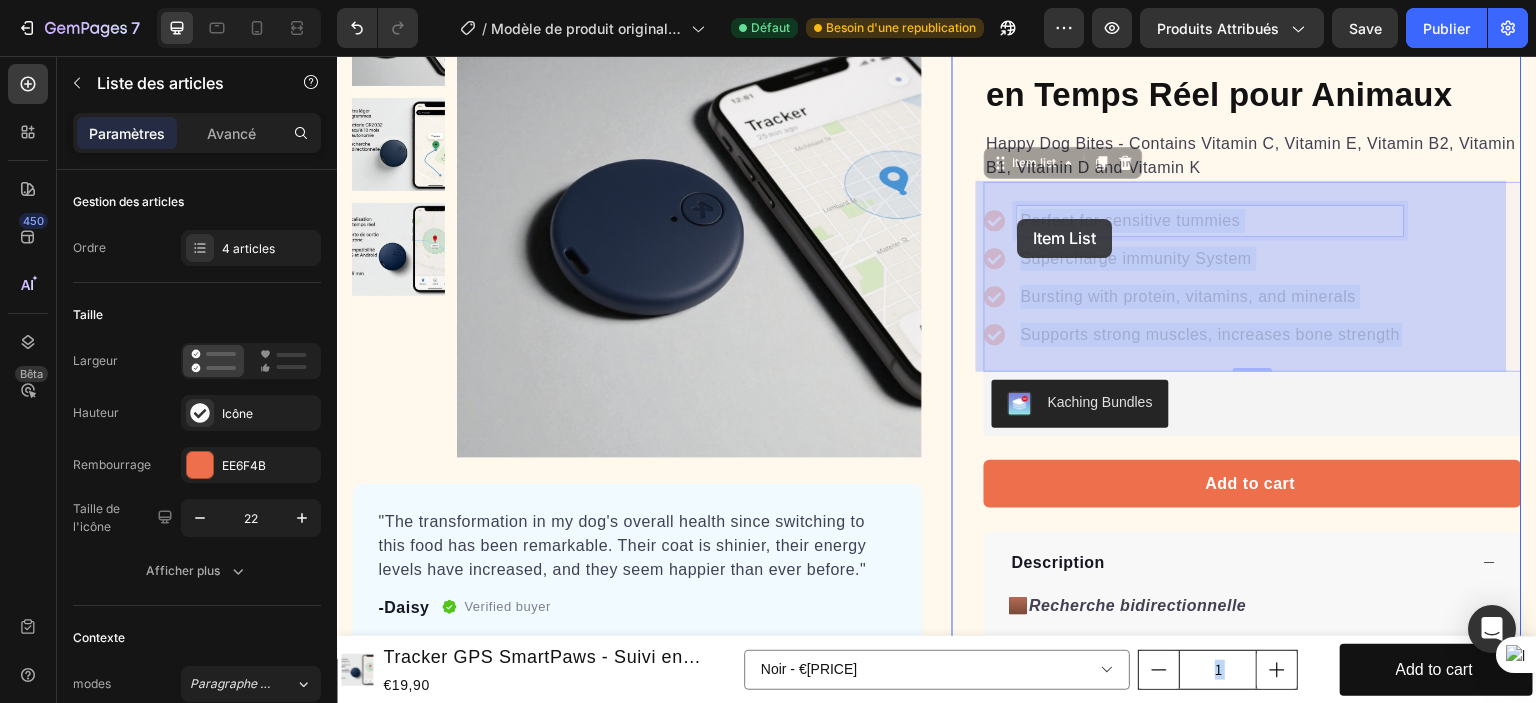 drag, startPoint x: 1231, startPoint y: 215, endPoint x: 1023, endPoint y: 225, distance: 208.24025 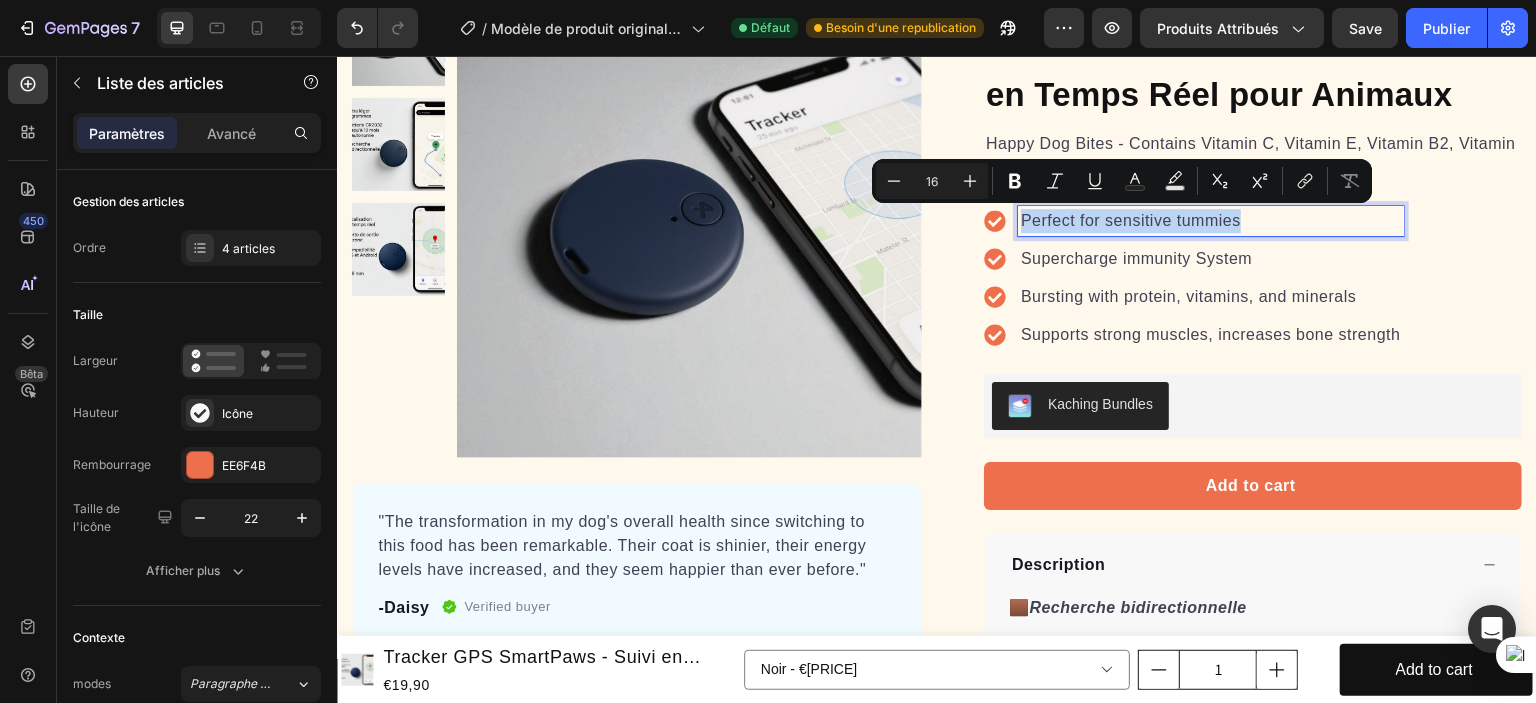drag, startPoint x: 1238, startPoint y: 215, endPoint x: 1012, endPoint y: 239, distance: 227.27077 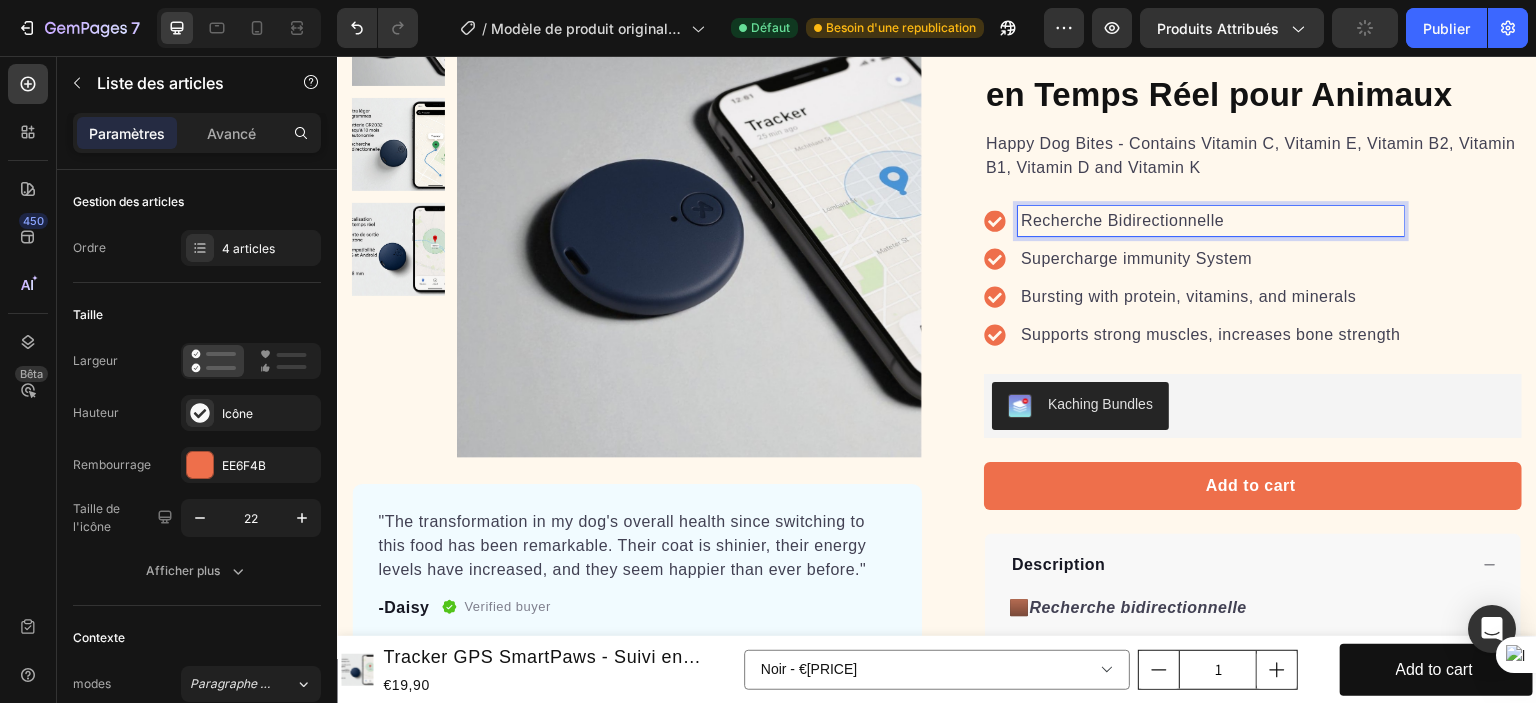scroll, scrollTop: 1300, scrollLeft: 0, axis: vertical 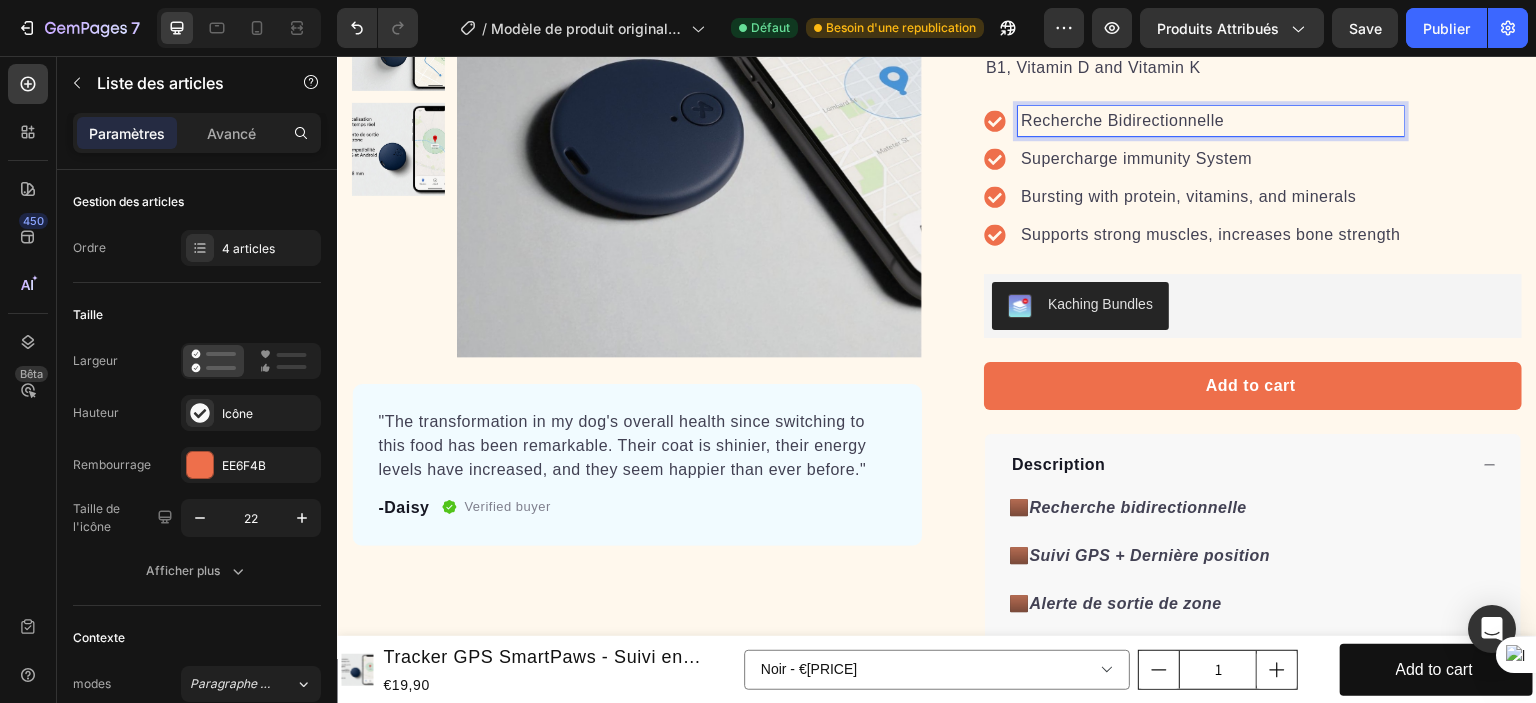 click on "Supercharge immunity System" at bounding box center [1211, 159] 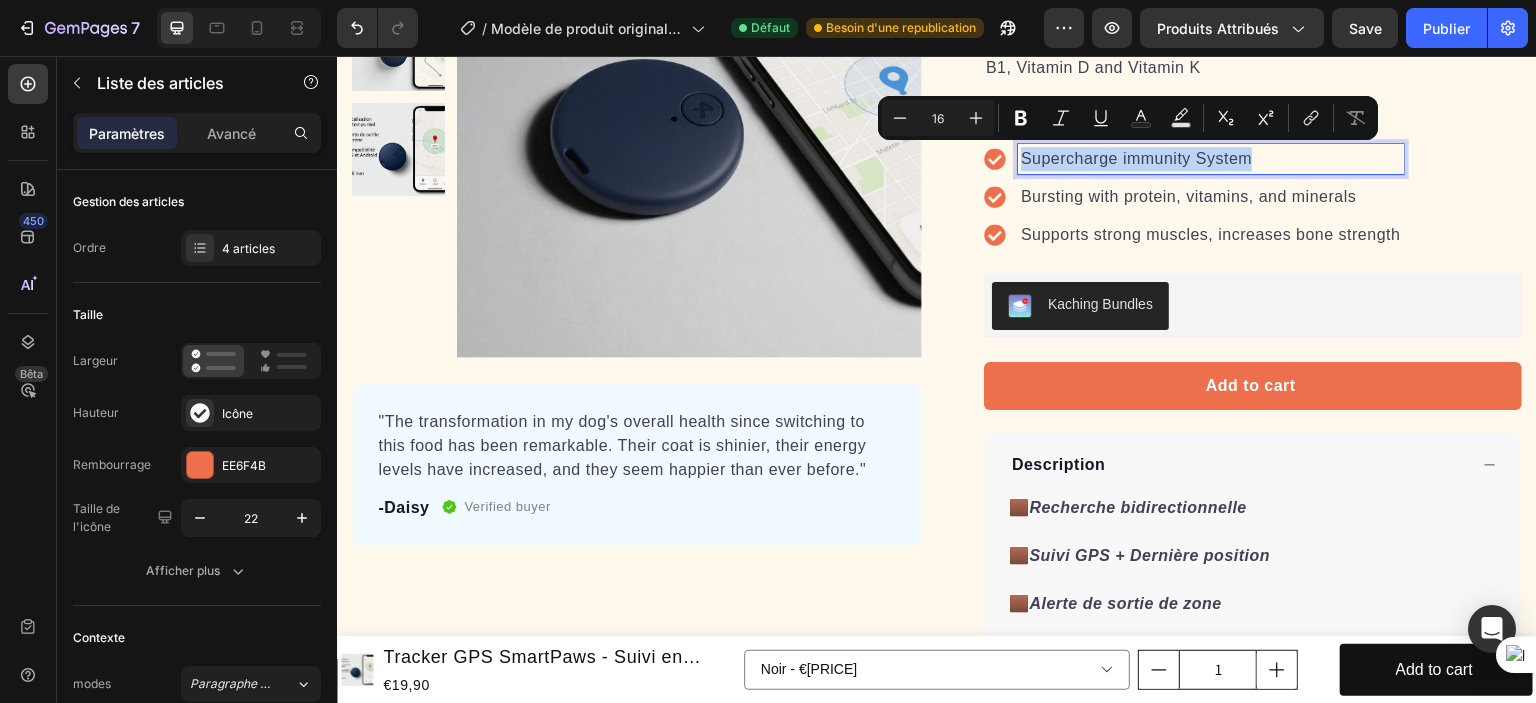 drag, startPoint x: 1252, startPoint y: 162, endPoint x: 982, endPoint y: 182, distance: 270.73972 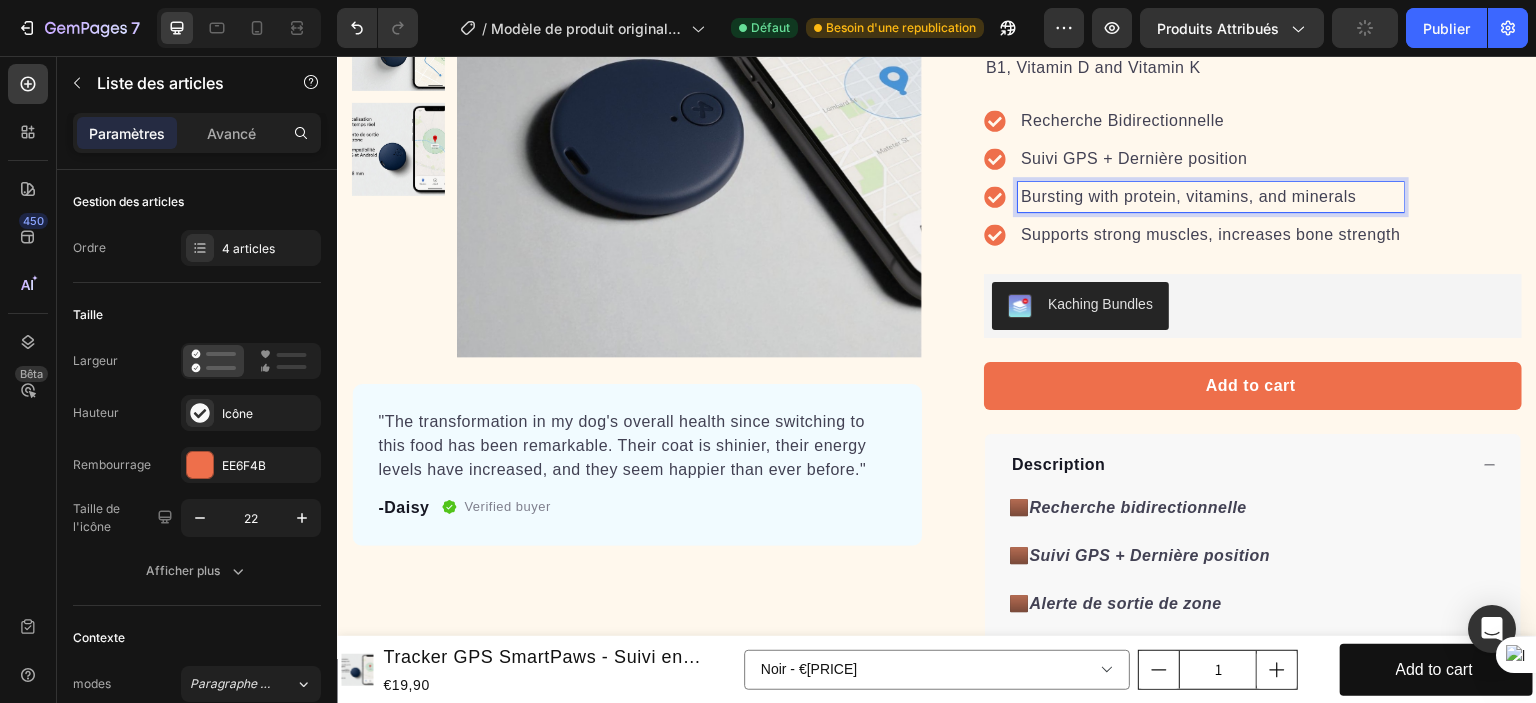 click on "Bursting with protein, vitamins, and minerals" at bounding box center [1211, 197] 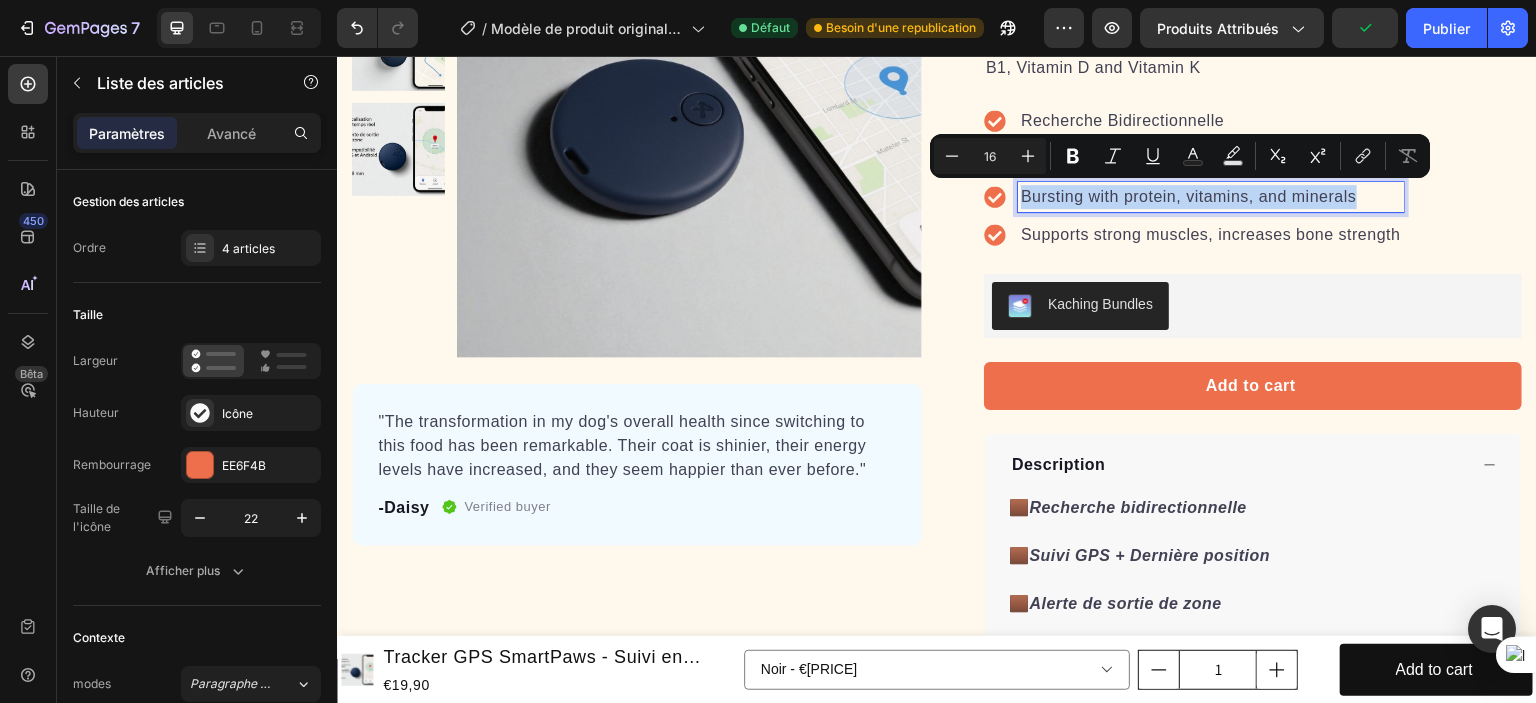 drag, startPoint x: 1352, startPoint y: 188, endPoint x: 990, endPoint y: 207, distance: 362.4983 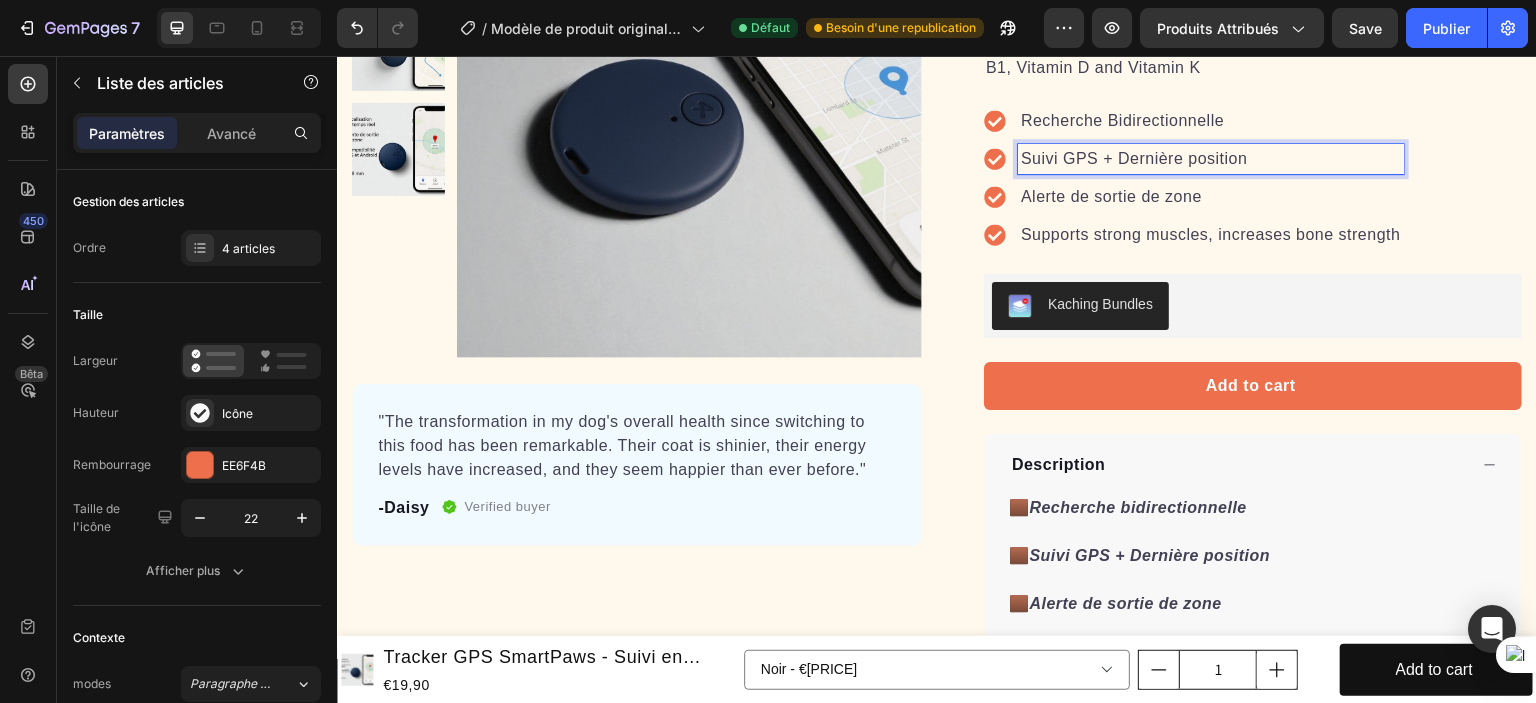 click on "Suivi GPS + Dernière position" at bounding box center [1211, 159] 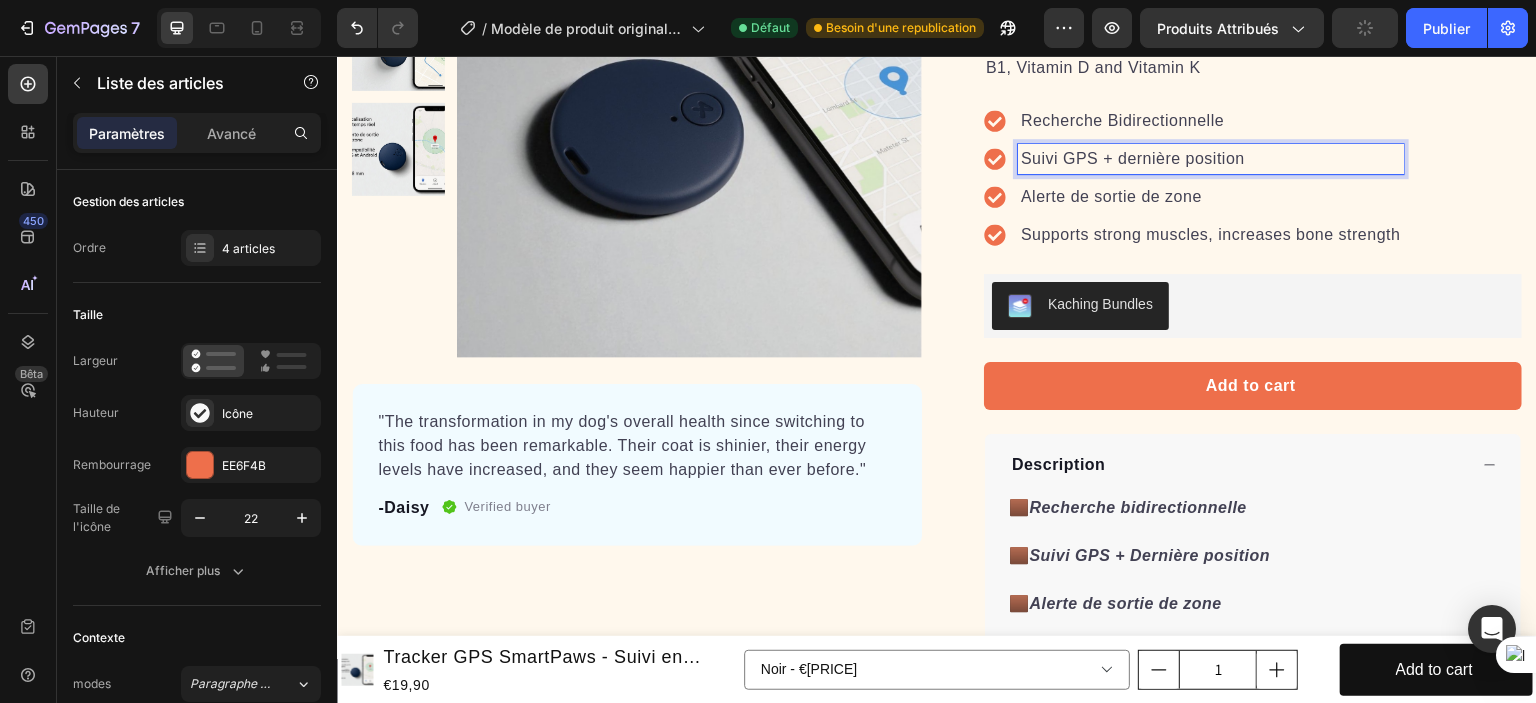 click on "Recherche Bidirectionnelle" at bounding box center [1211, 121] 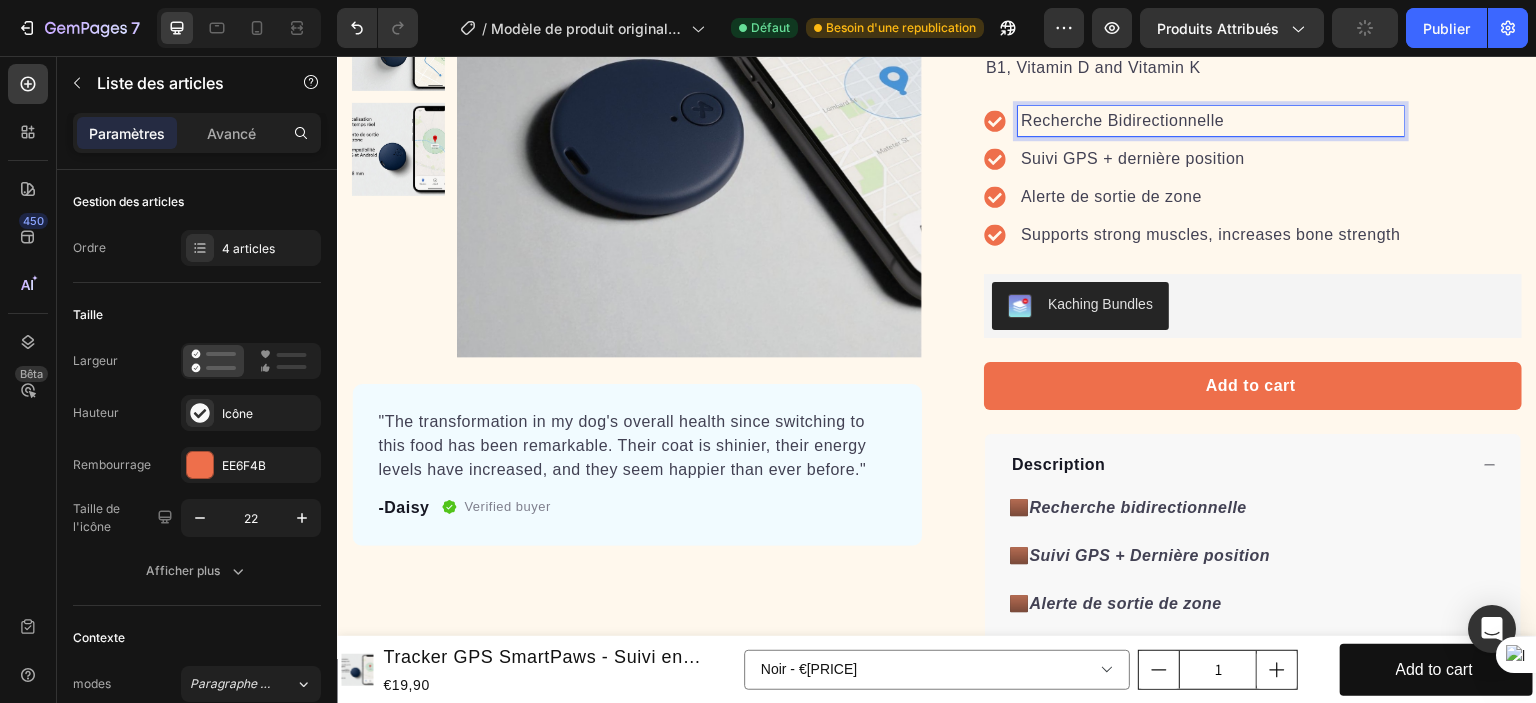 click on "Recherche Bidirectionnelle" at bounding box center [1211, 121] 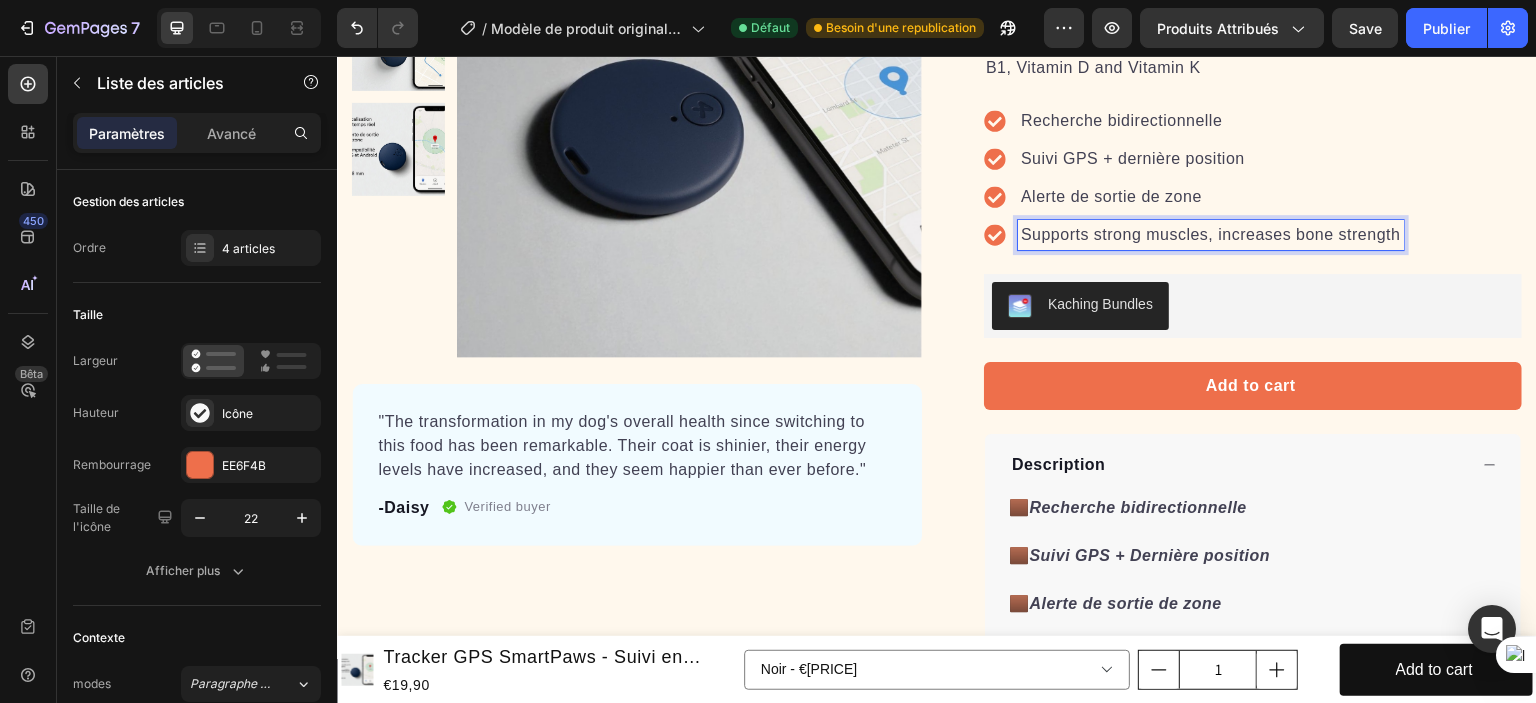 click on "Supports strong muscles, increases bone strength" at bounding box center [1211, 235] 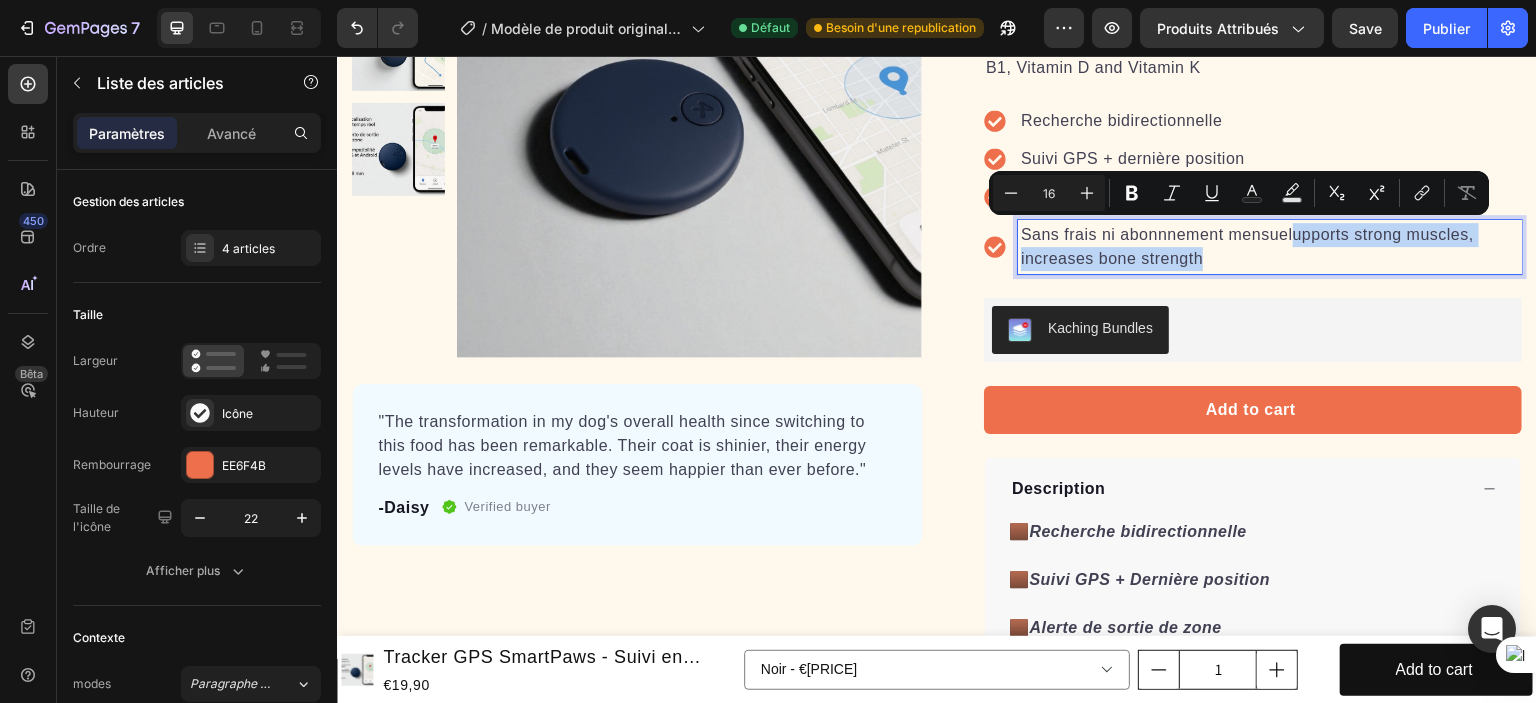 drag, startPoint x: 1283, startPoint y: 226, endPoint x: 1308, endPoint y: 260, distance: 42.201897 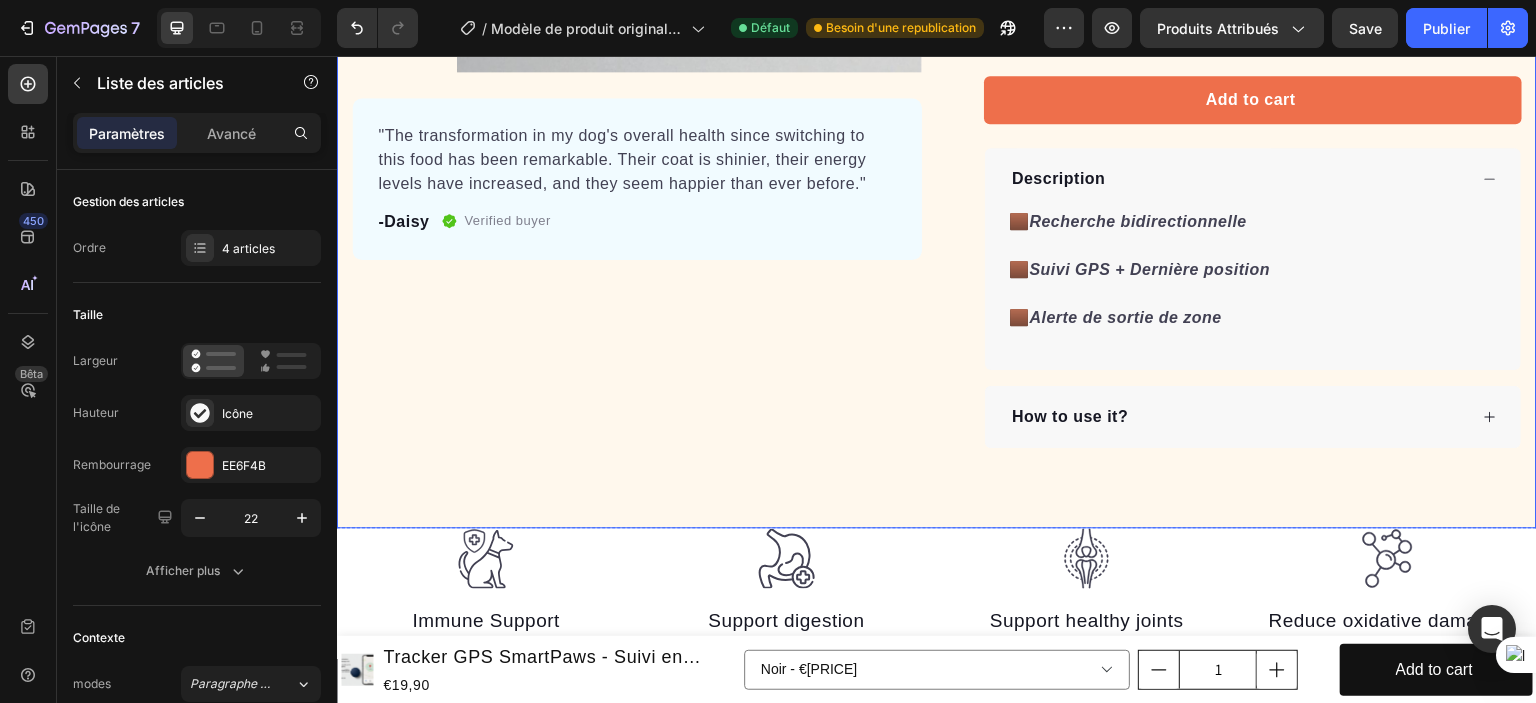 scroll, scrollTop: 1400, scrollLeft: 0, axis: vertical 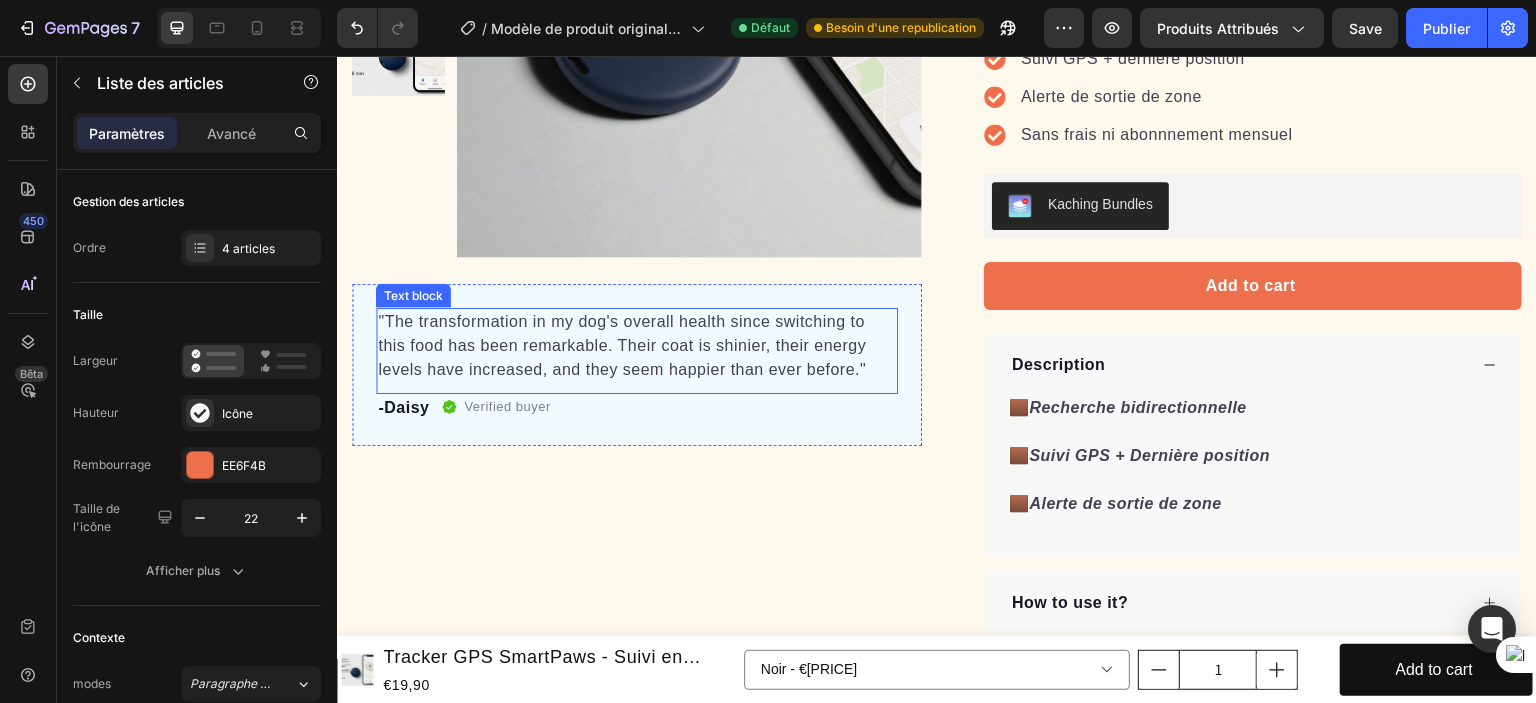 click on ""The transformation in my dog's overall health since switching to this food has been remarkable. Their coat is shinier, their energy levels have increased, and they seem happier than ever before."" at bounding box center [637, 346] 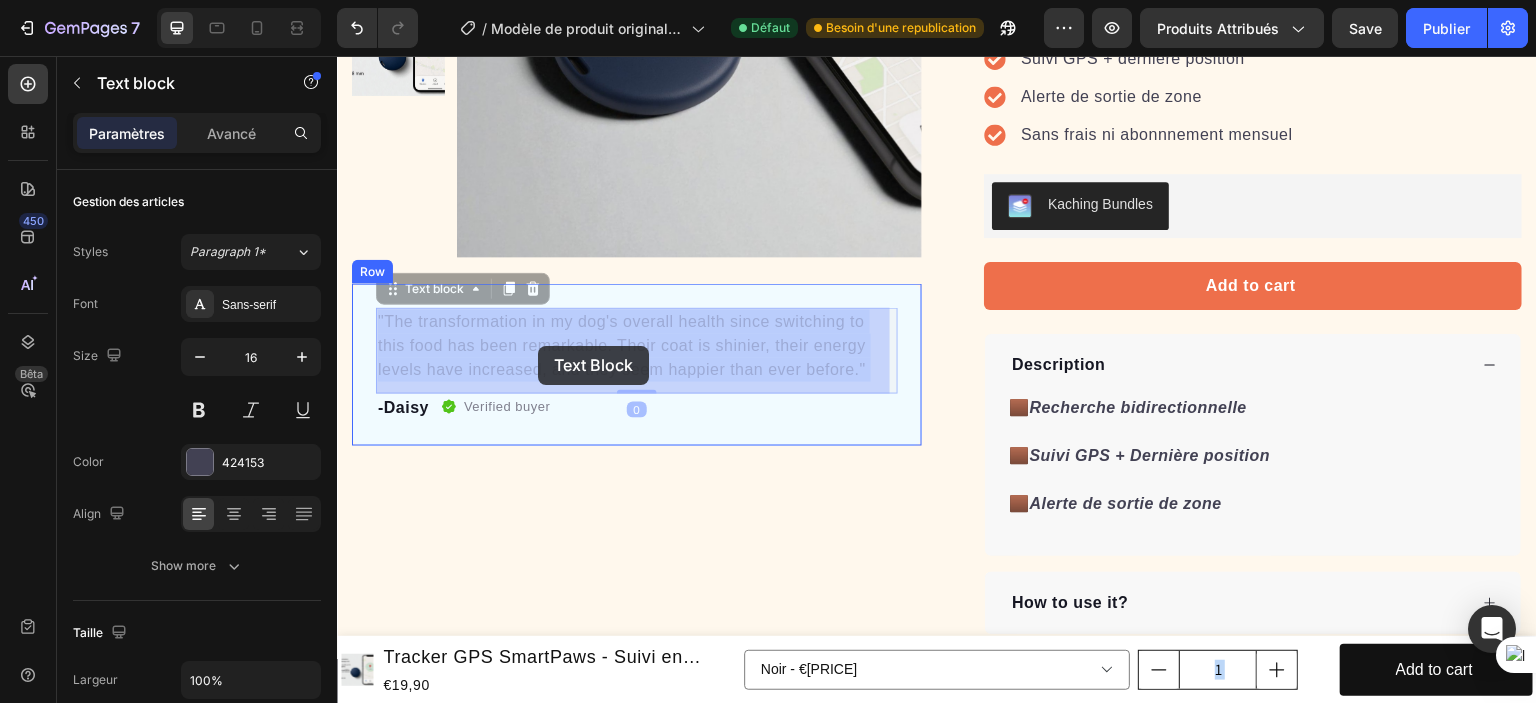 drag, startPoint x: 390, startPoint y: 318, endPoint x: 509, endPoint y: 344, distance: 121.80723 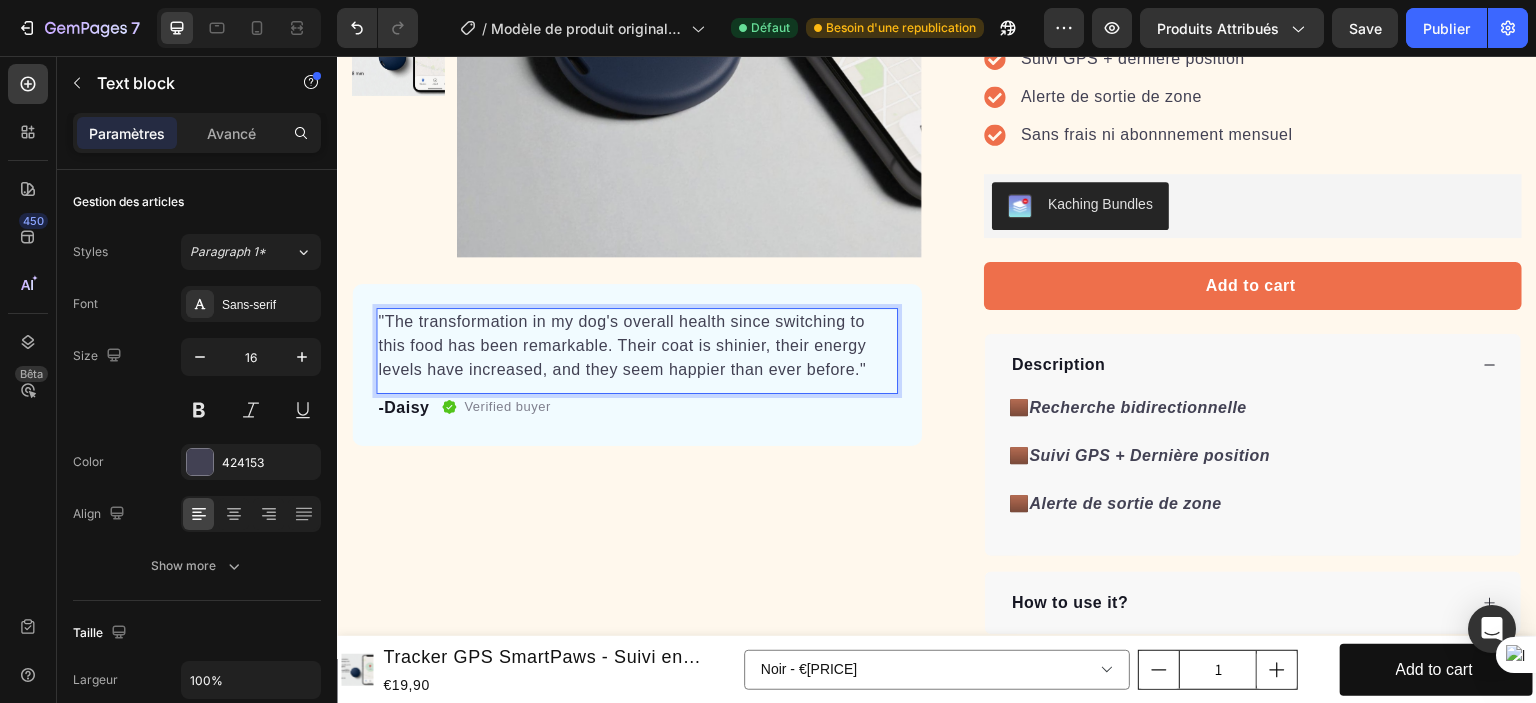 click on ""The transformation in my dog's overall health since switching to this food has been remarkable. Their coat is shinier, their energy levels have increased, and they seem happier than ever before."" at bounding box center (637, 346) 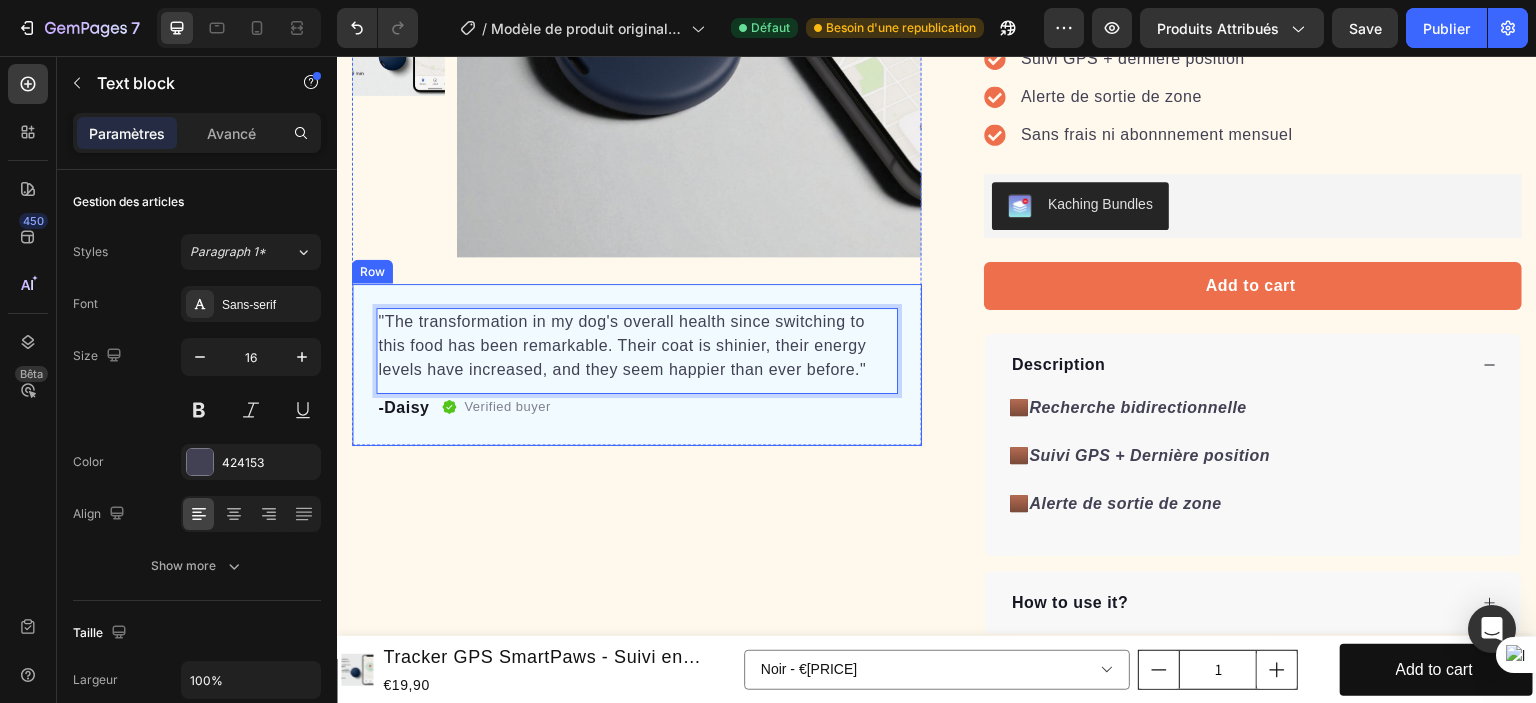 click on ""The transformation in my dog's overall health since switching to this food has been remarkable. Their coat is shinier, their energy levels have increased, and they seem happier than ever before." Text block   0 -Daisy Text block
Verified buyer Item list Row Row" at bounding box center (637, 365) 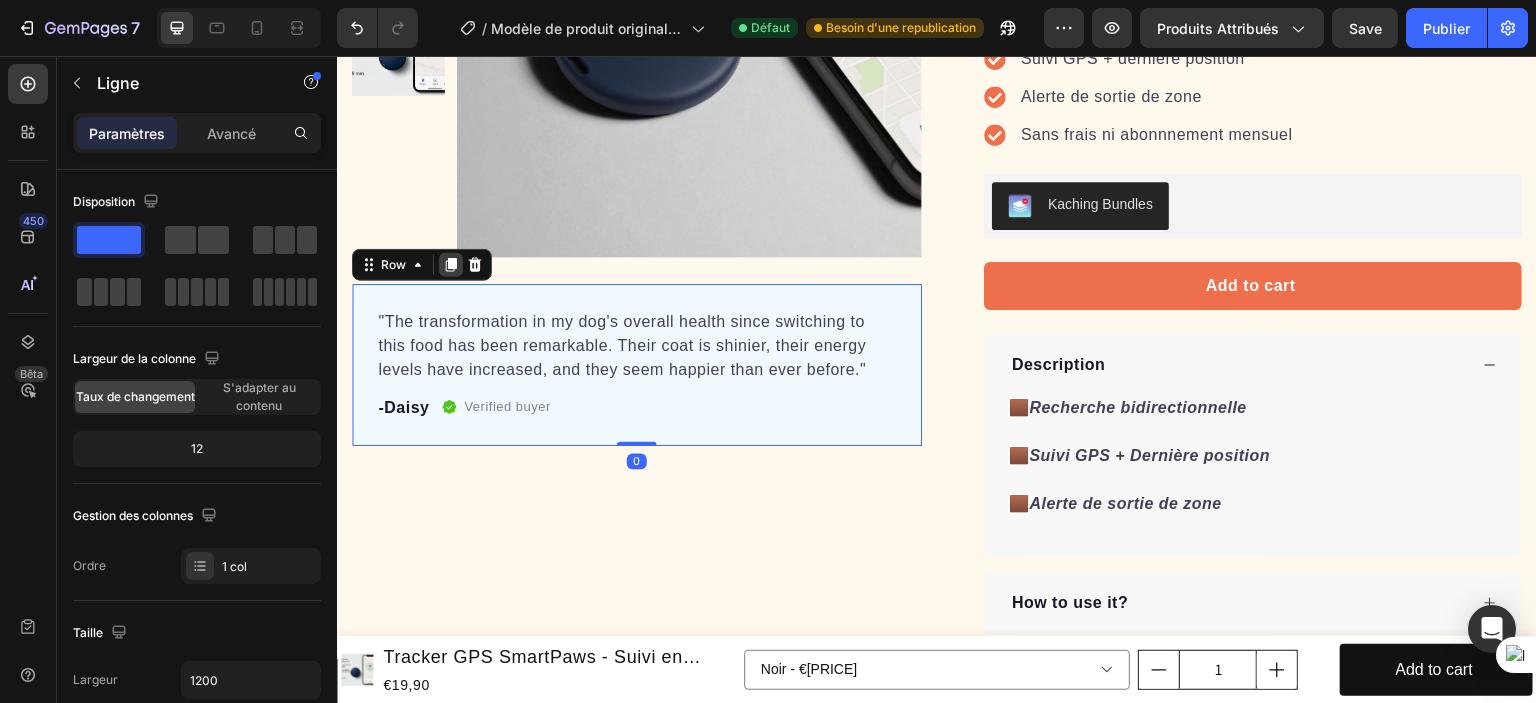 click 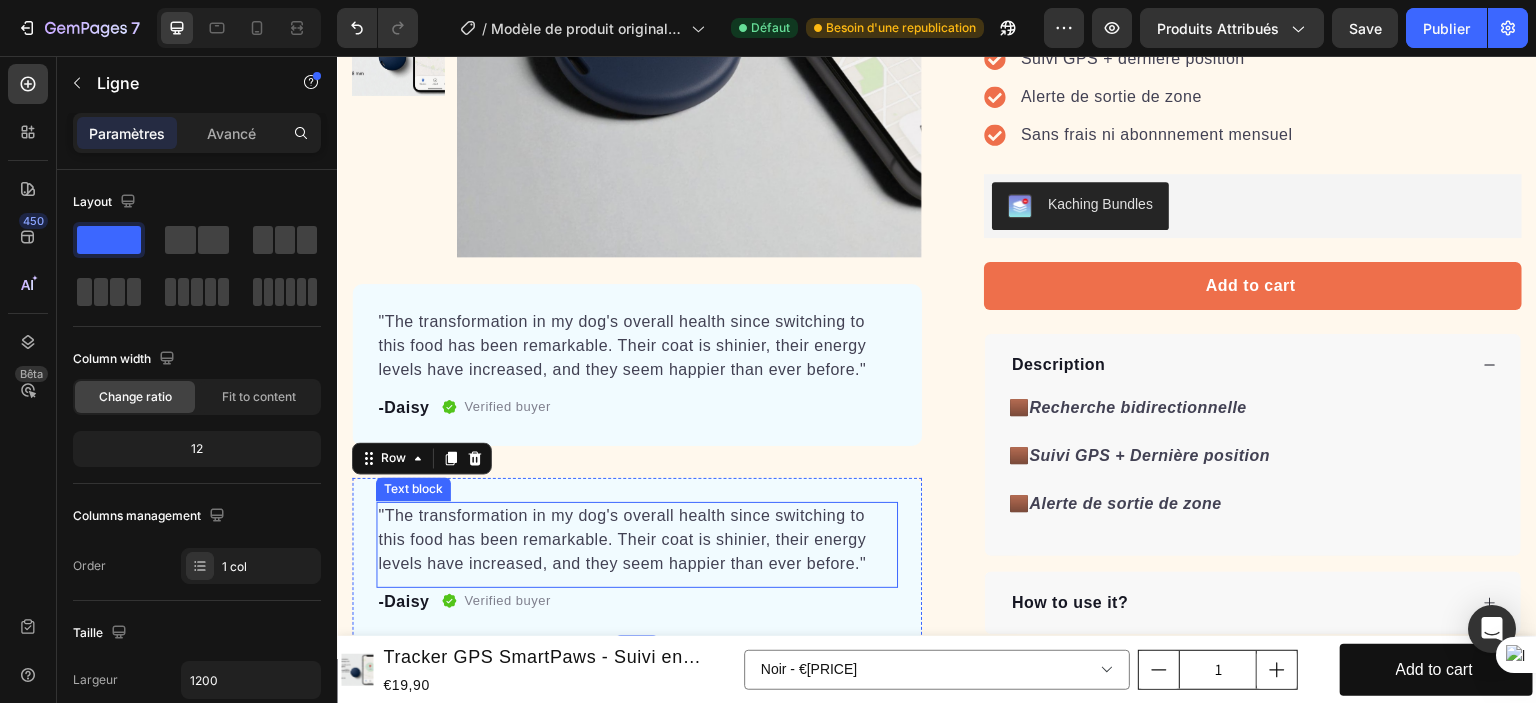 scroll, scrollTop: 1500, scrollLeft: 0, axis: vertical 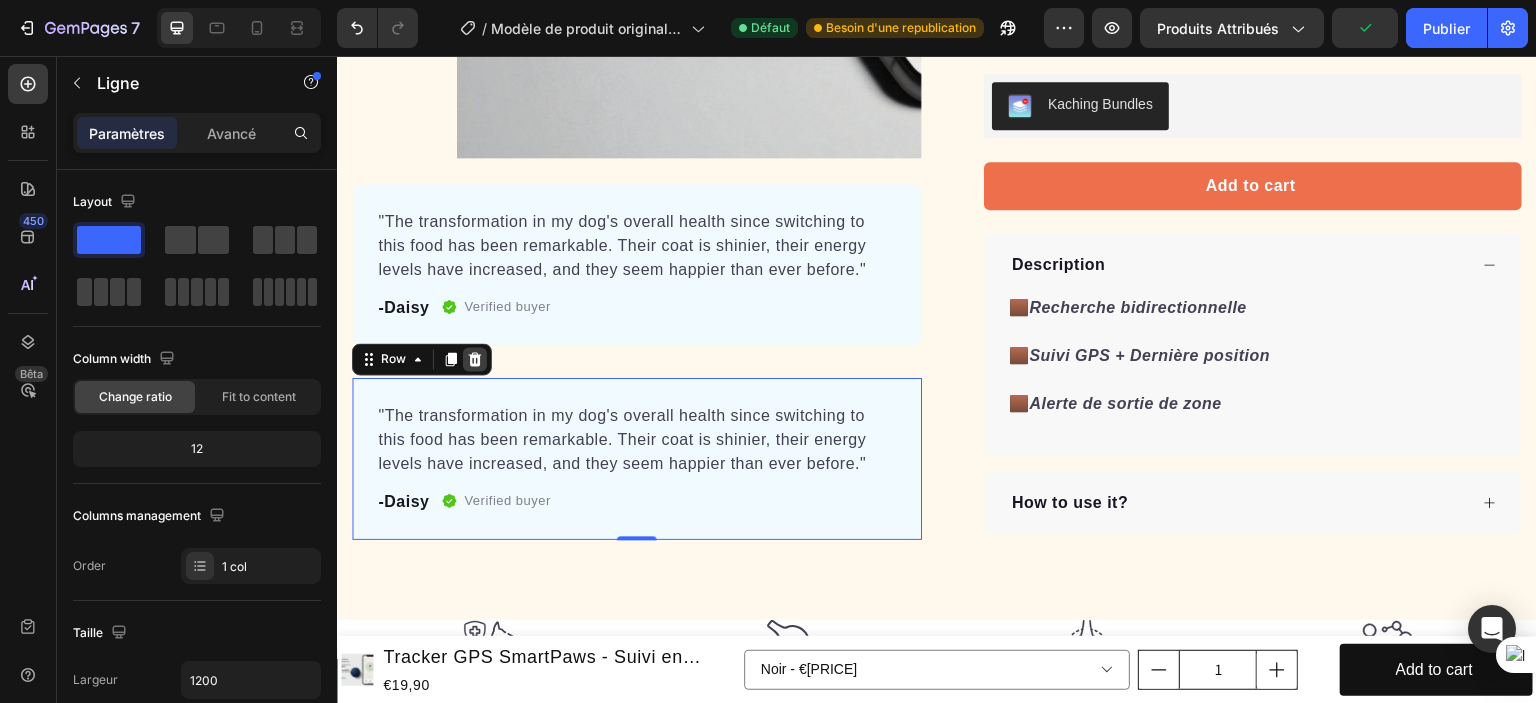 click 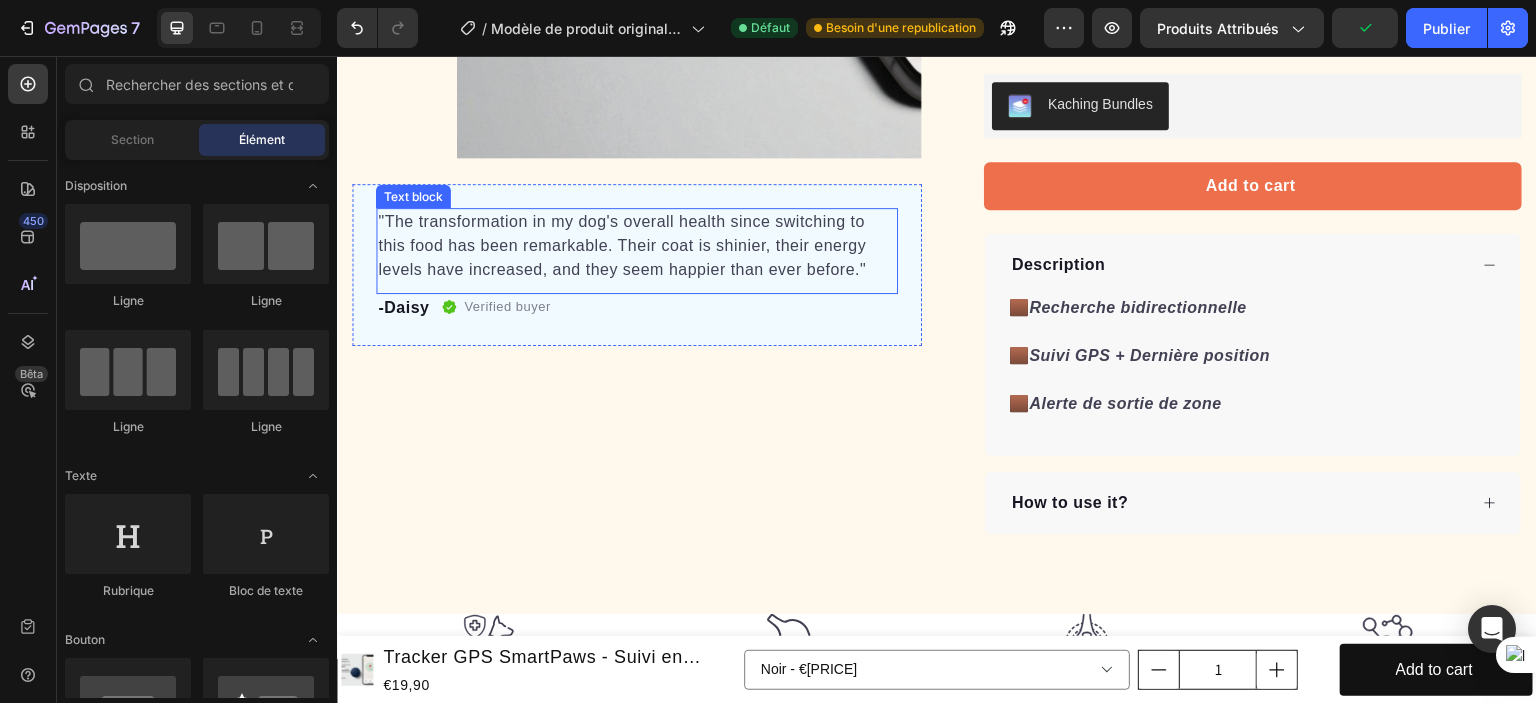 click on ""The transformation in my dog's overall health since switching to this food has been remarkable. Their coat is shinier, their energy levels have increased, and they seem happier than ever before."" at bounding box center (637, 246) 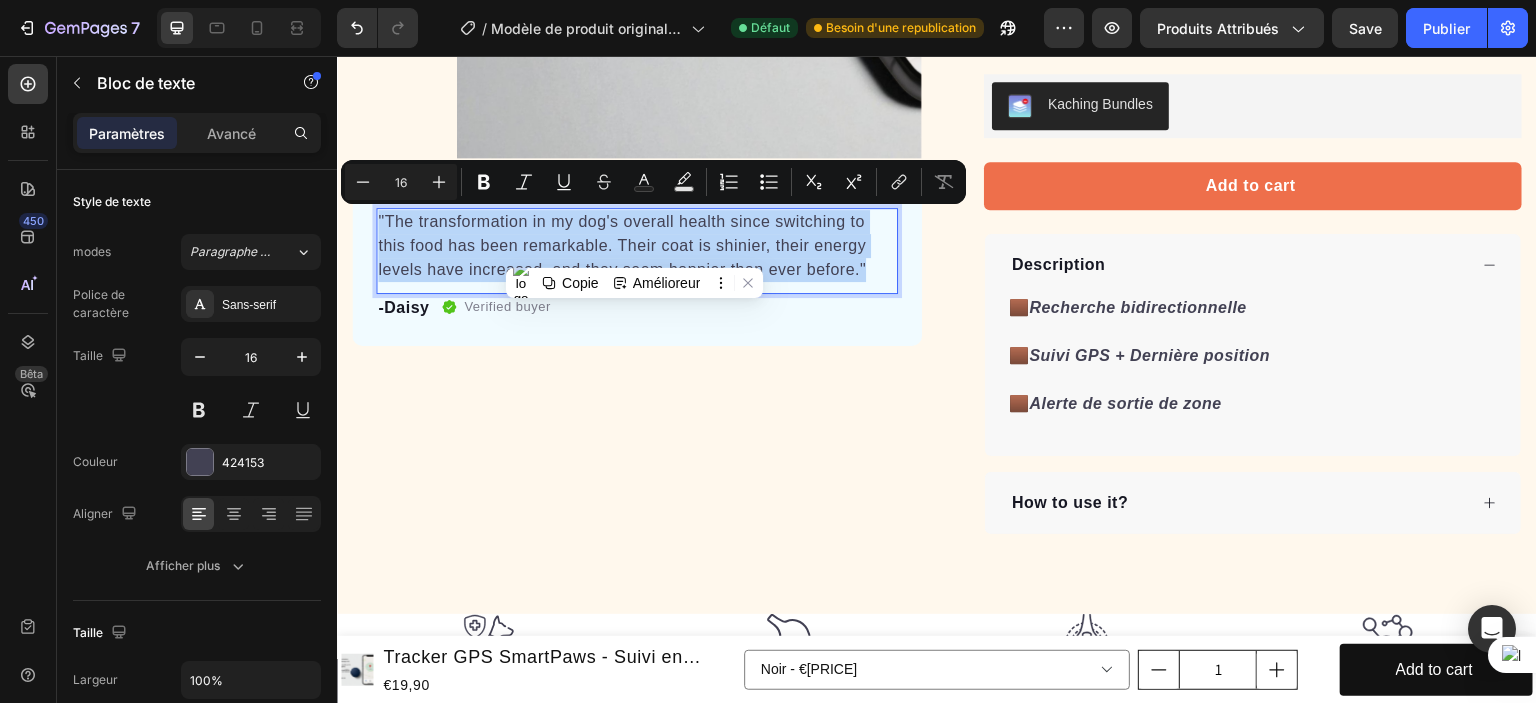 copy on ""The transformation in my dog's overall health since switching to this food has been remarkable. Their coat is shinier, their energy levels have increased, and they seem happier than ever before."" 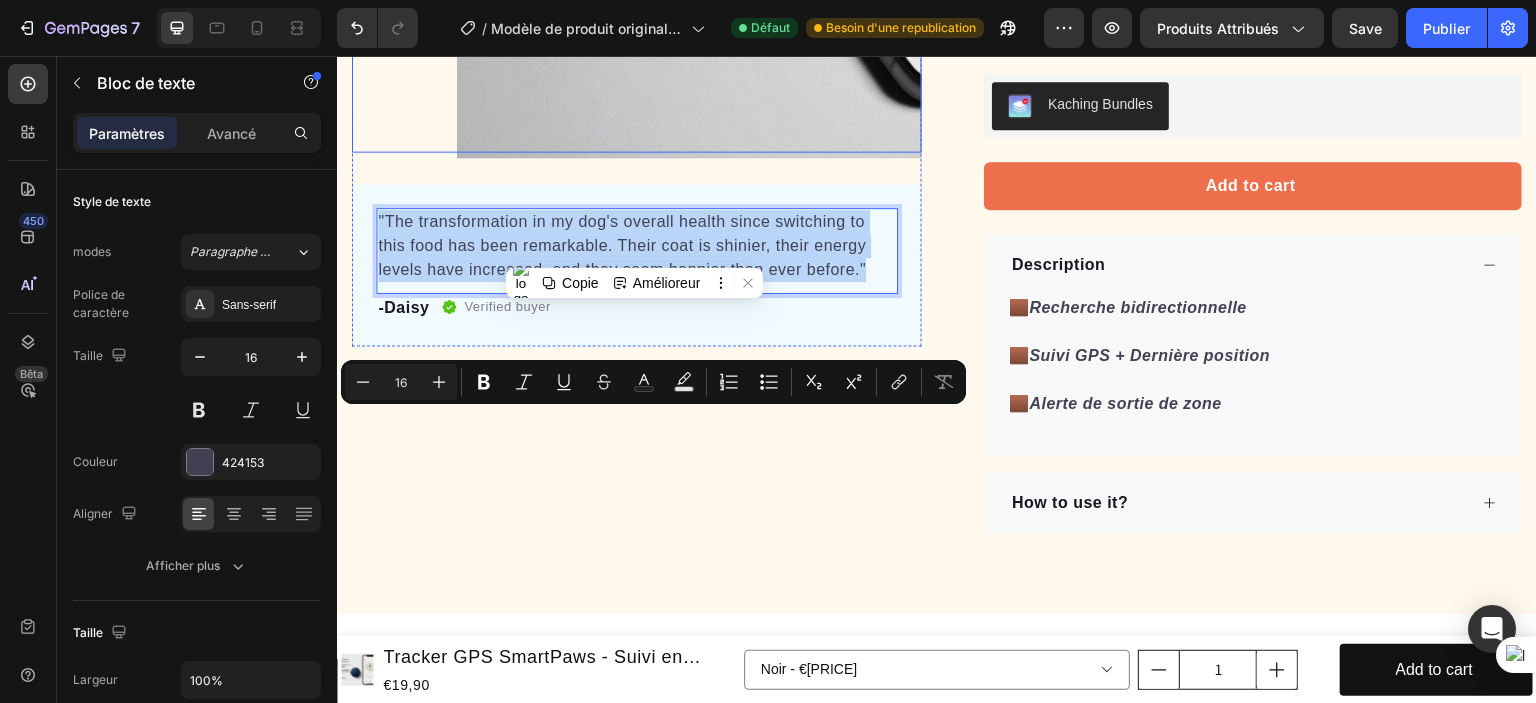 scroll, scrollTop: 1300, scrollLeft: 0, axis: vertical 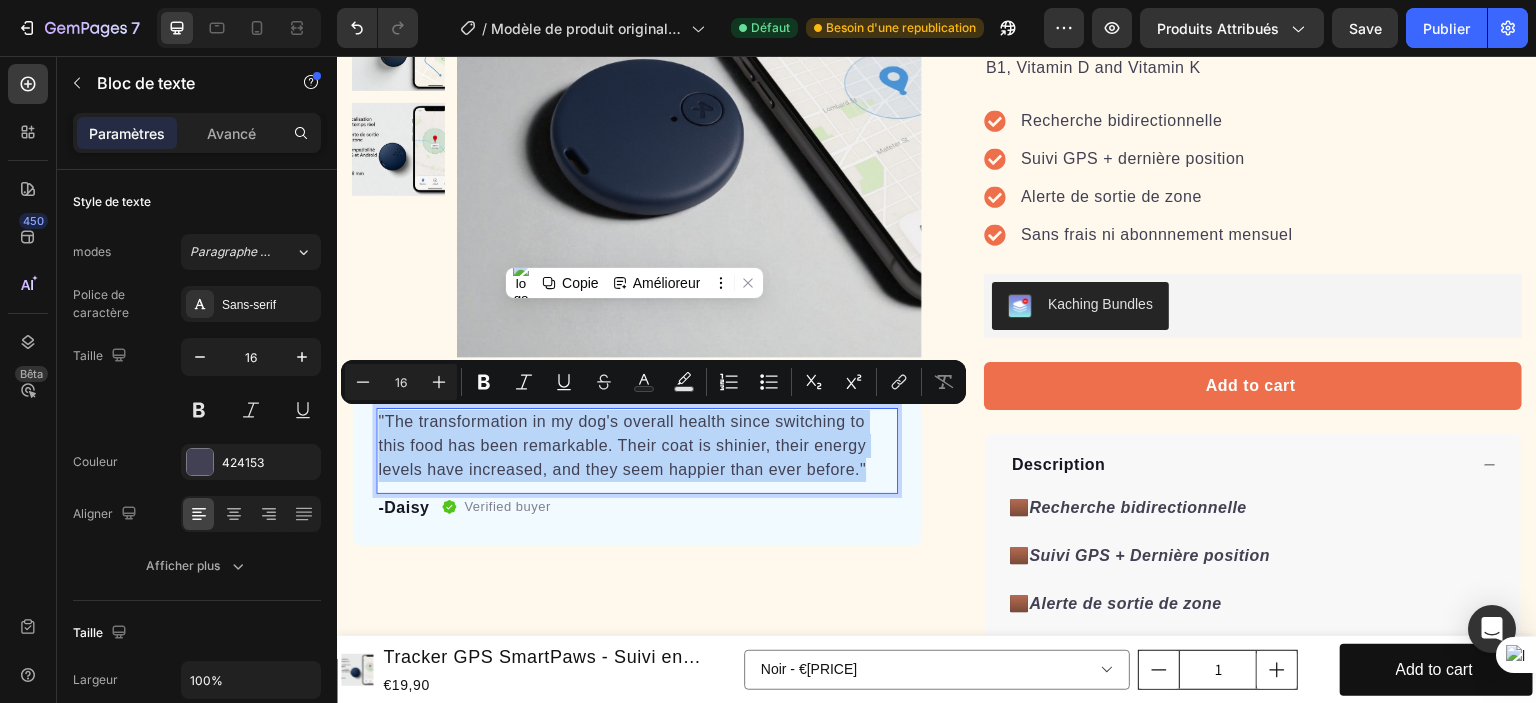 click on ""The transformation in my dog's overall health since switching to this food has been remarkable. Their coat is shinier, their energy levels have increased, and they seem happier than ever before."" at bounding box center (637, 446) 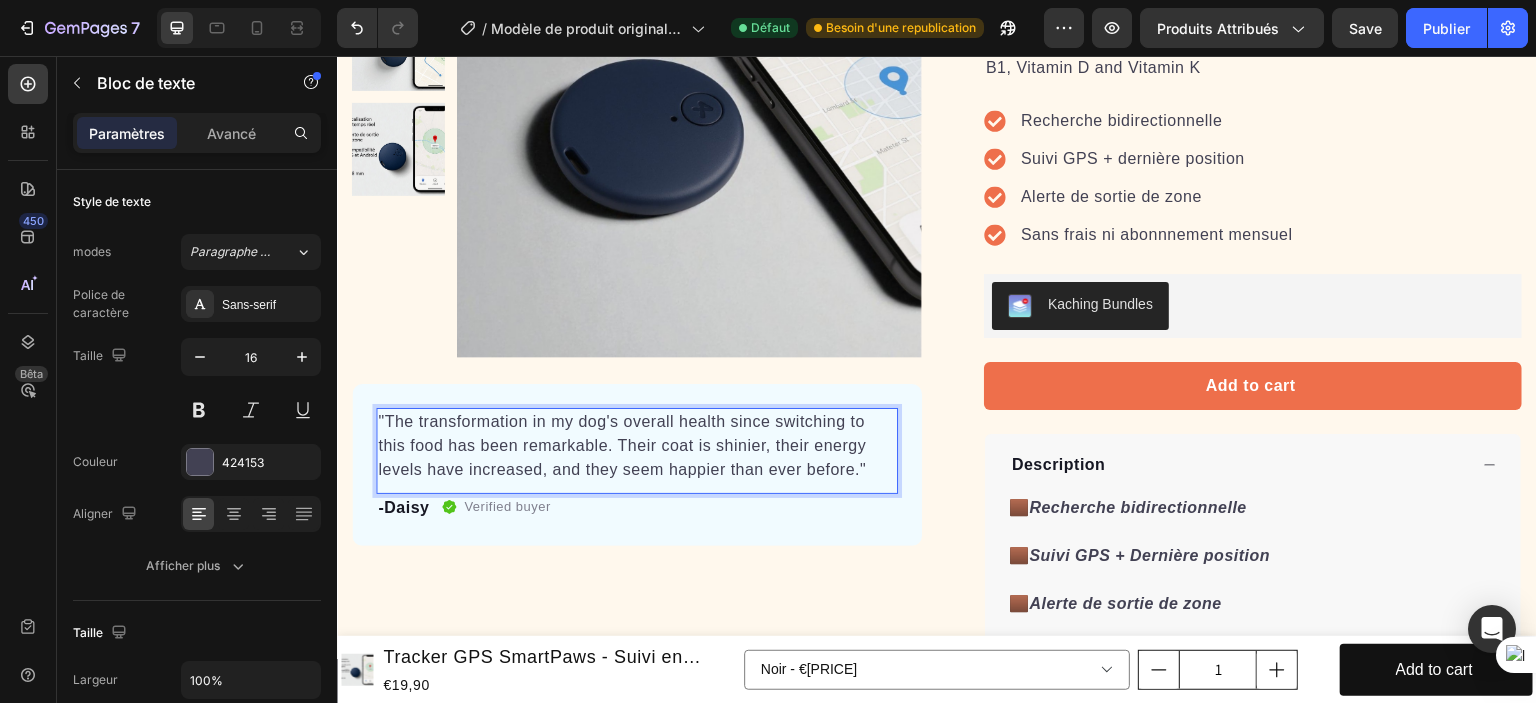 click on ""The transformation in my dog's overall health since switching to this food has been remarkable. Their coat is shinier, their energy levels have increased, and they seem happier than ever before."" at bounding box center [637, 446] 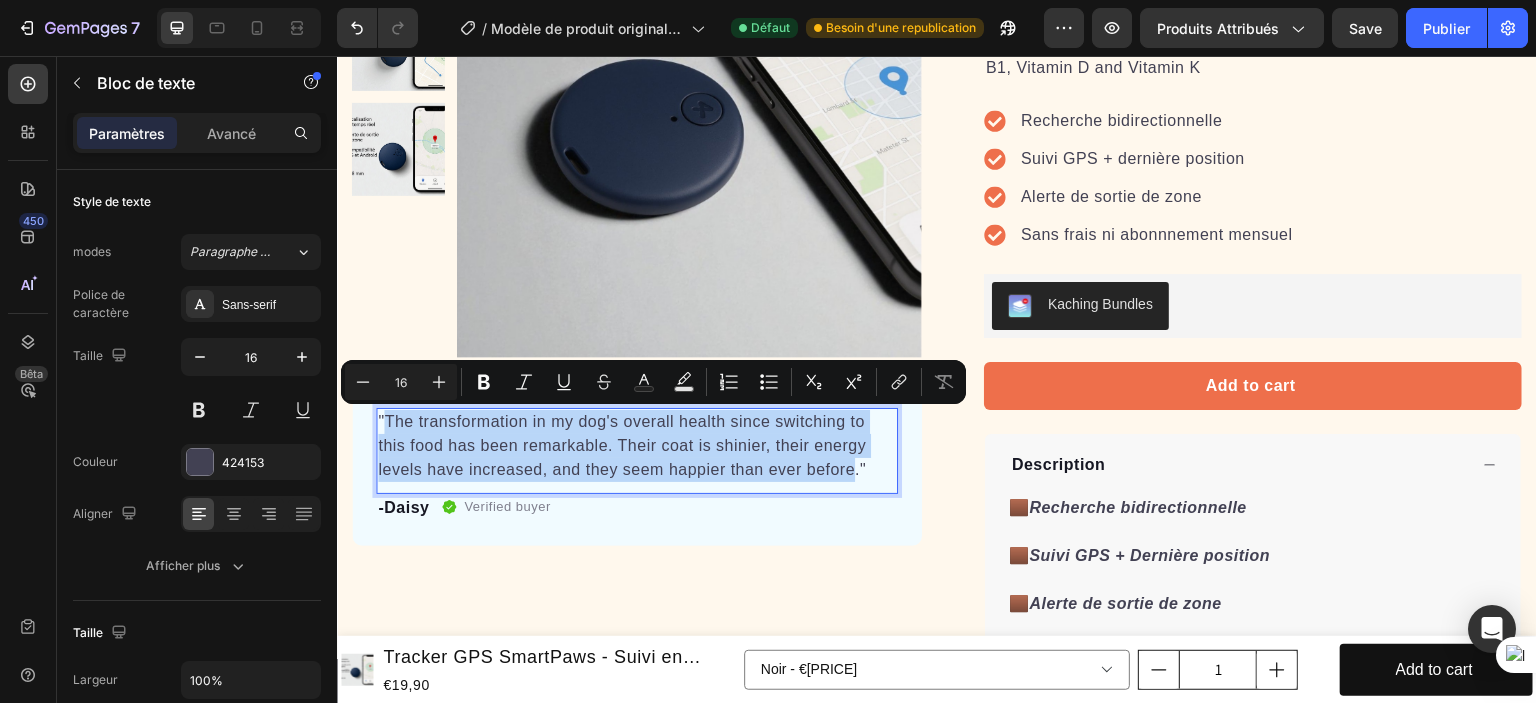 drag, startPoint x: 388, startPoint y: 418, endPoint x: 853, endPoint y: 464, distance: 467.2697 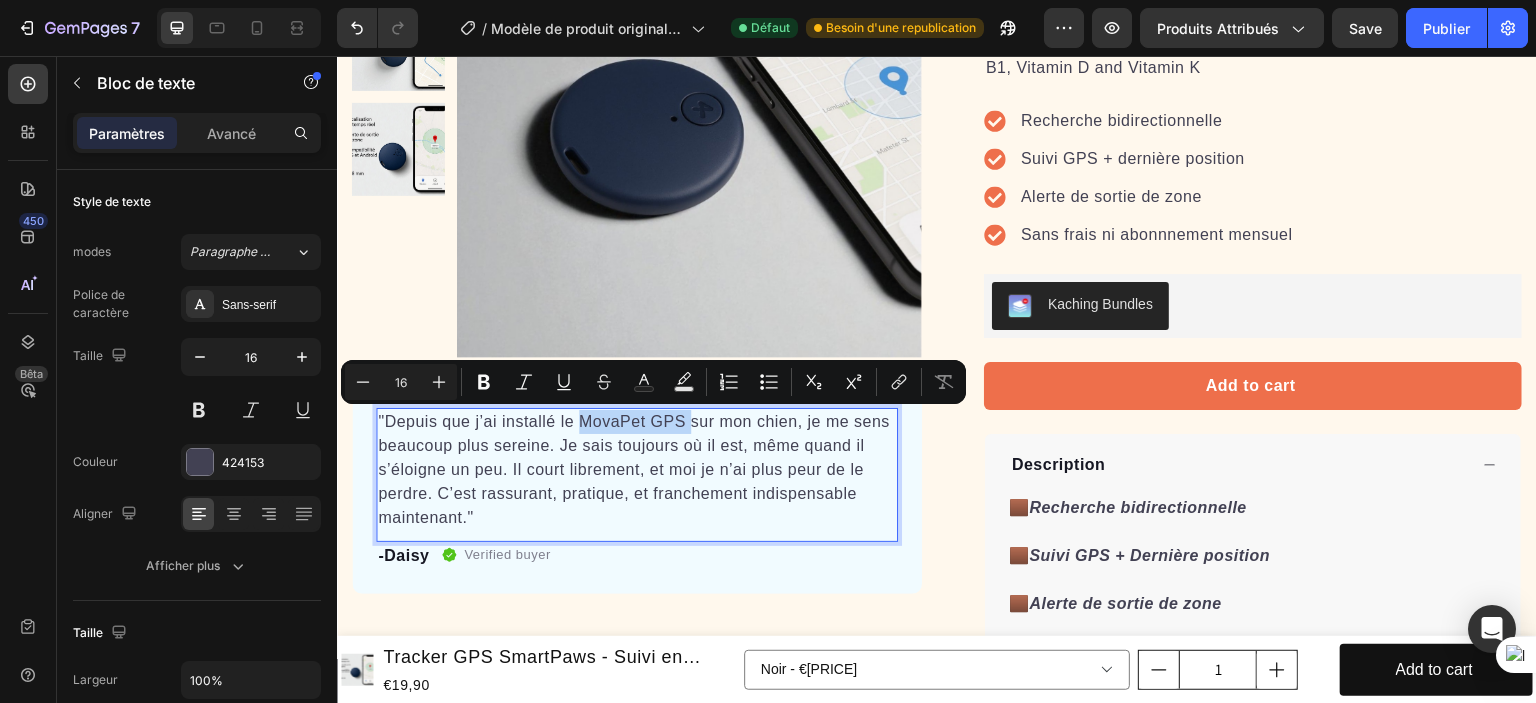 drag, startPoint x: 581, startPoint y: 424, endPoint x: 689, endPoint y: 426, distance: 108.01852 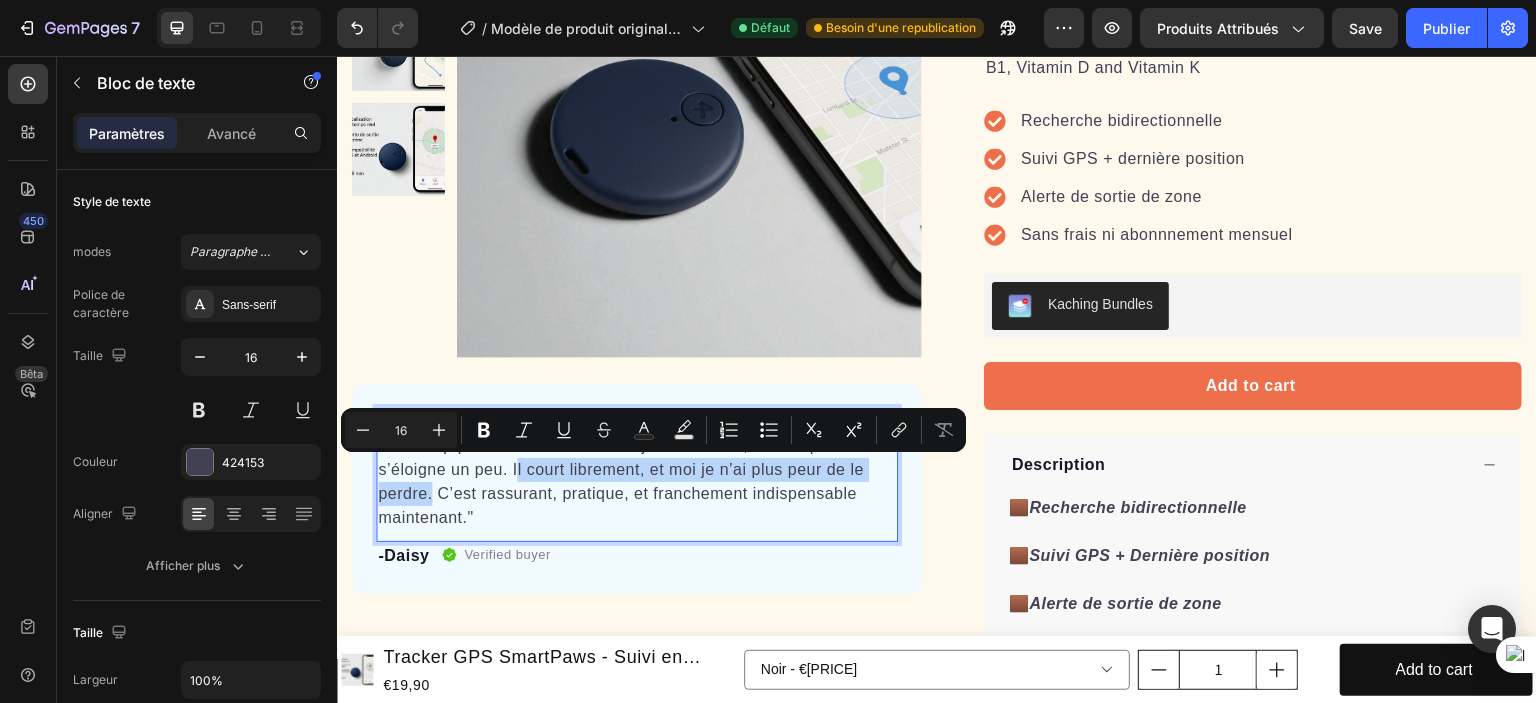 drag, startPoint x: 516, startPoint y: 468, endPoint x: 431, endPoint y: 494, distance: 88.88757 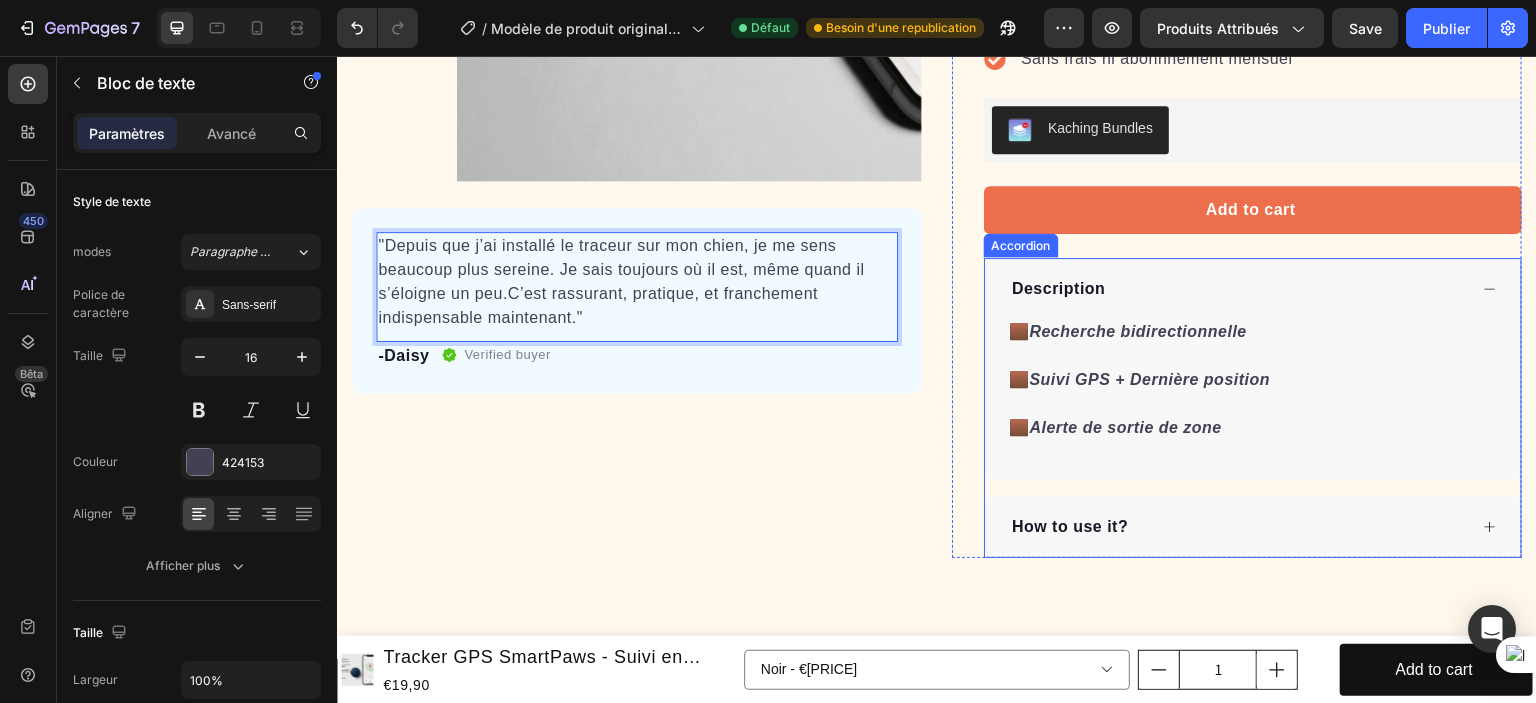 scroll, scrollTop: 1500, scrollLeft: 0, axis: vertical 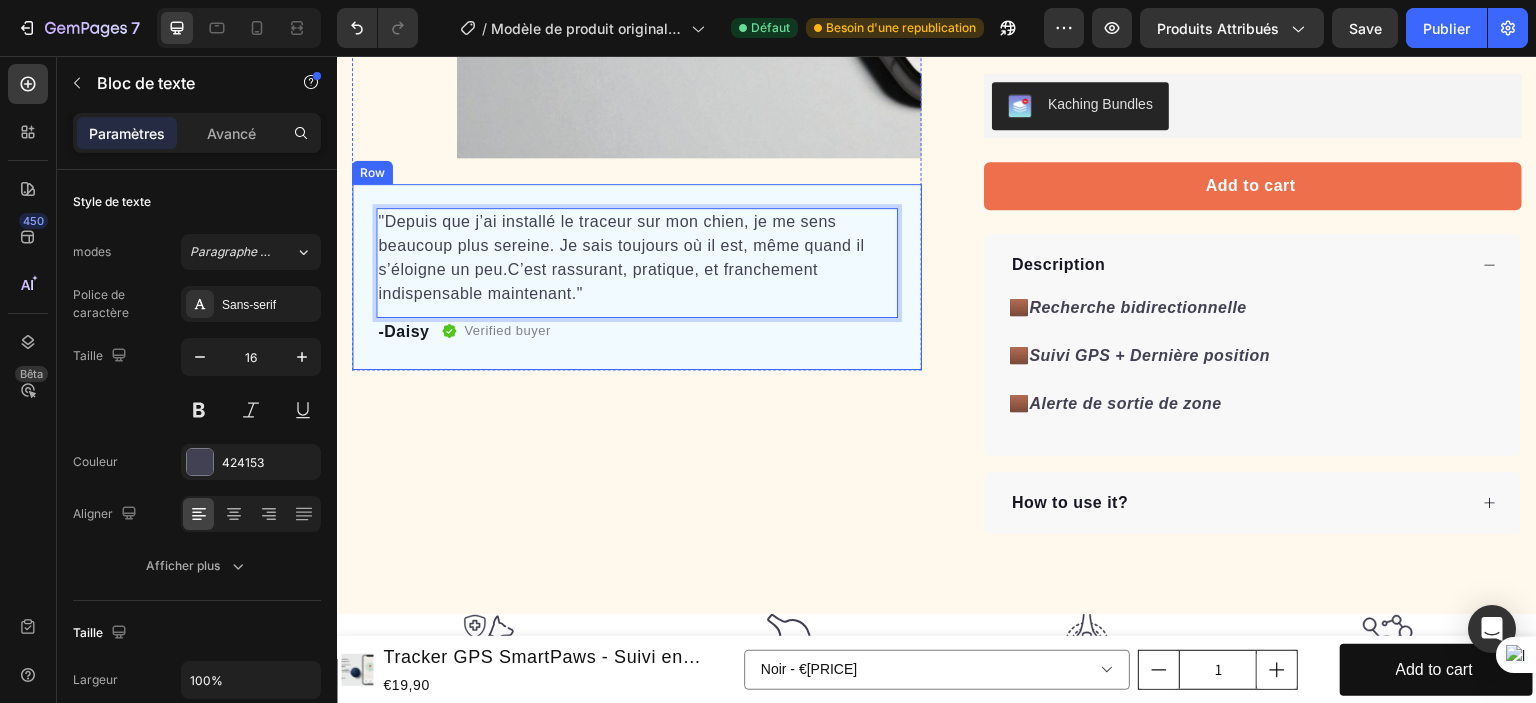 click on ""Depuis que j’ai installé le traceur sur mon chien, je me sens beaucoup plus sereine. Je sais toujours où il est, même quand il s’éloigne un peu.C’est rassurant, pratique, et franchement indispensable maintenant." Text block   0 -Daisy Text block
Verified buyer Item list Row Row" at bounding box center [637, 277] 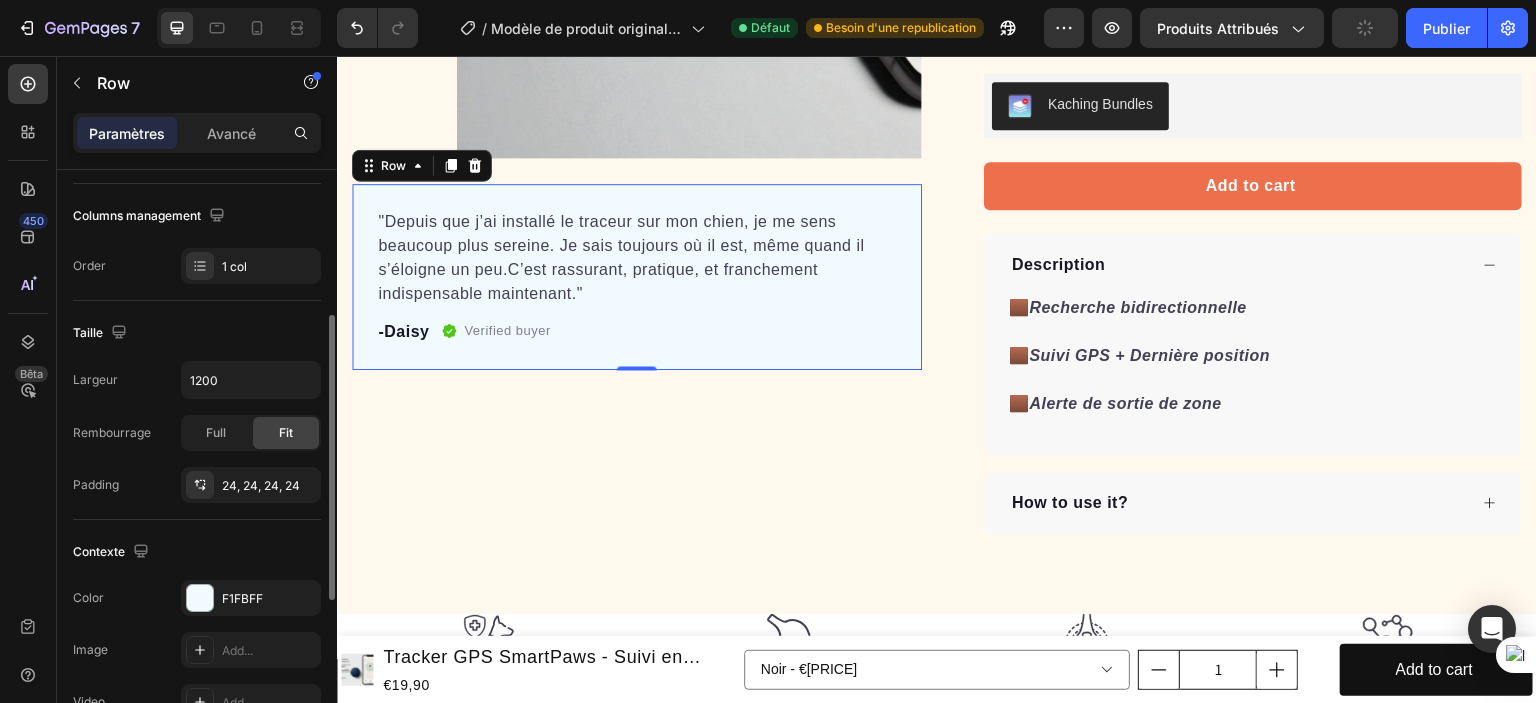 scroll, scrollTop: 400, scrollLeft: 0, axis: vertical 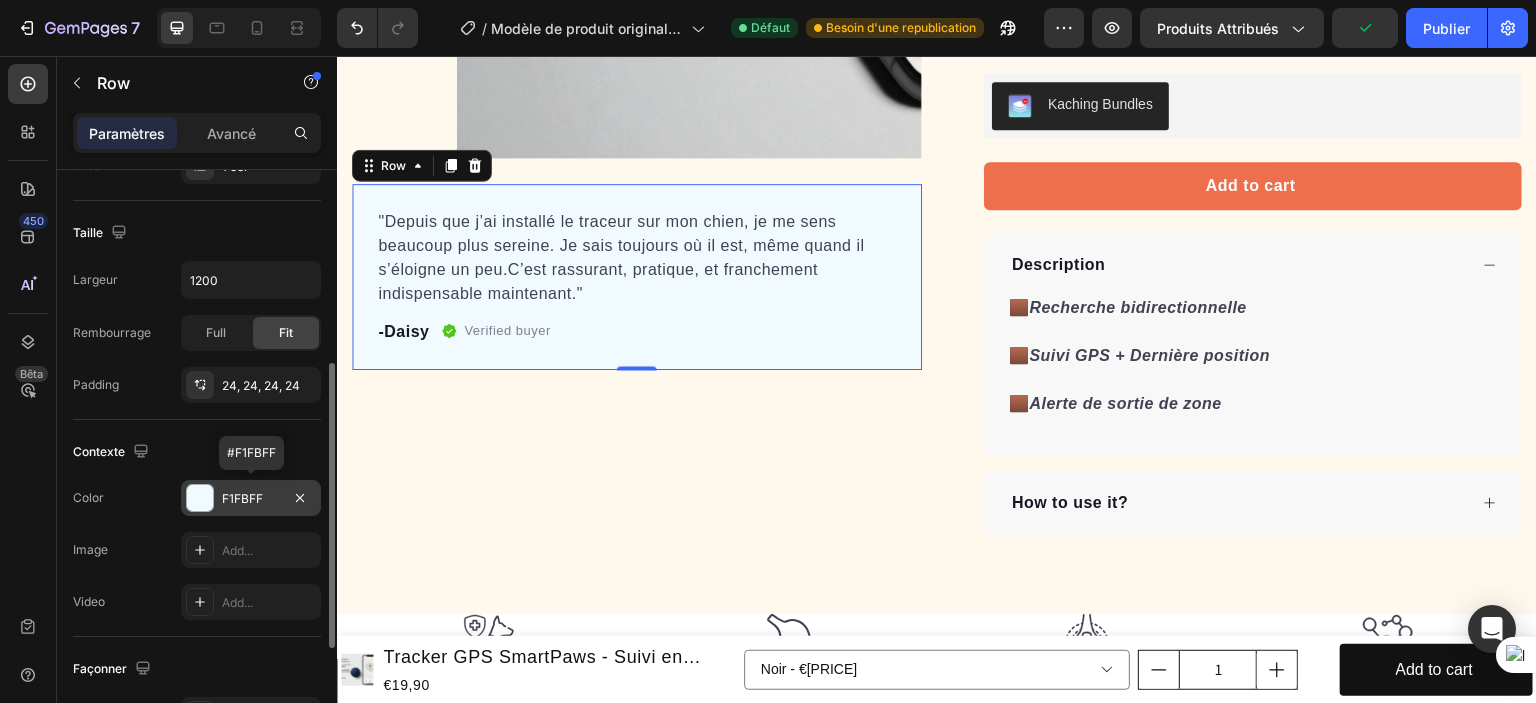 click on "F1FBFF" at bounding box center [251, 499] 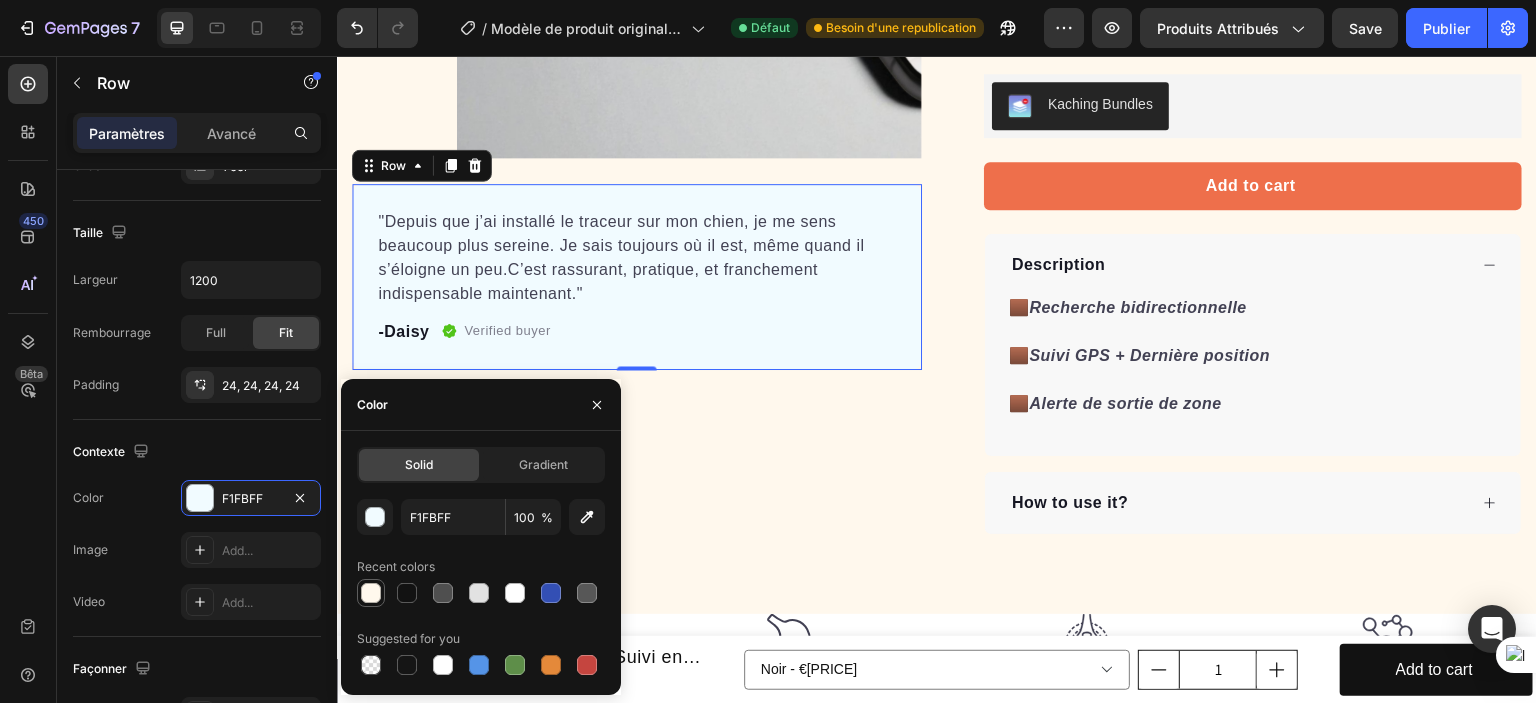 click at bounding box center (371, 593) 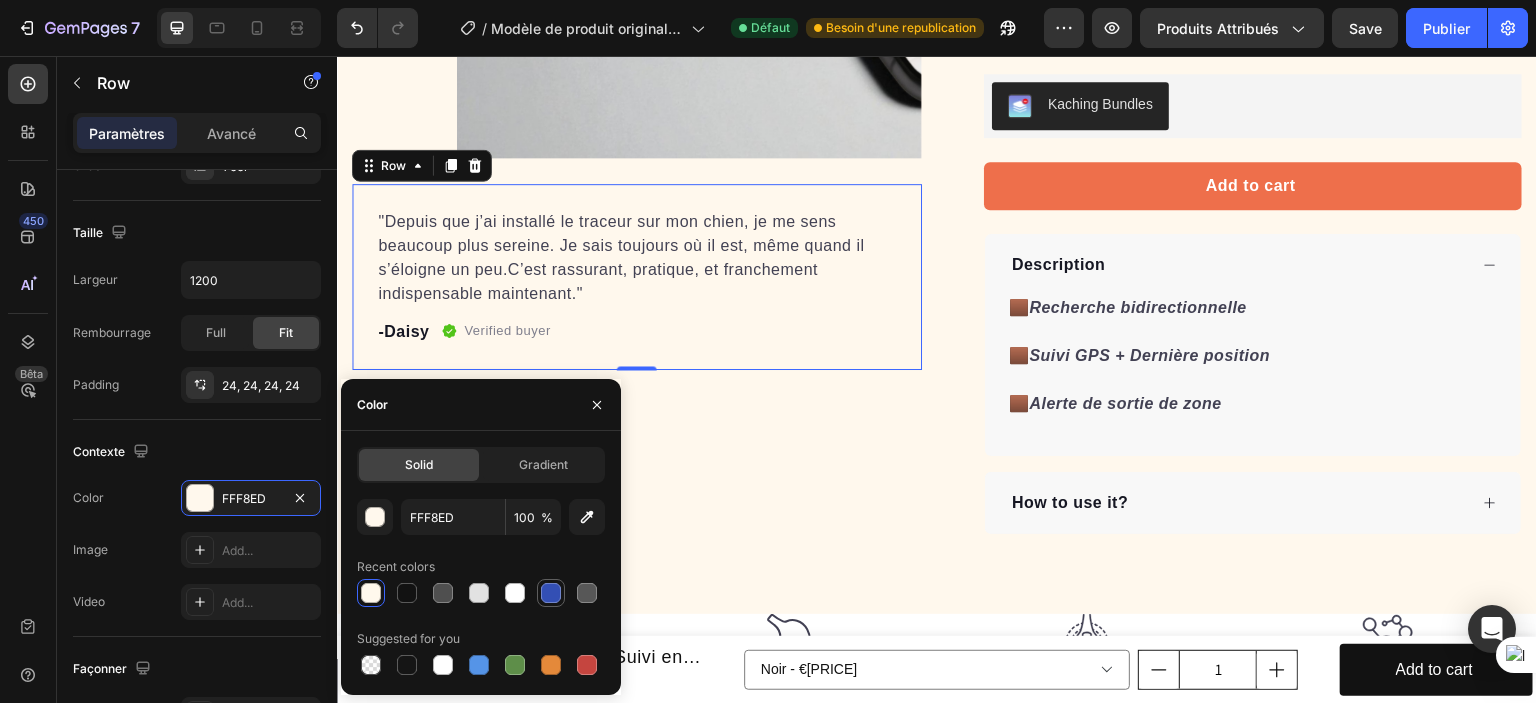 click at bounding box center [551, 593] 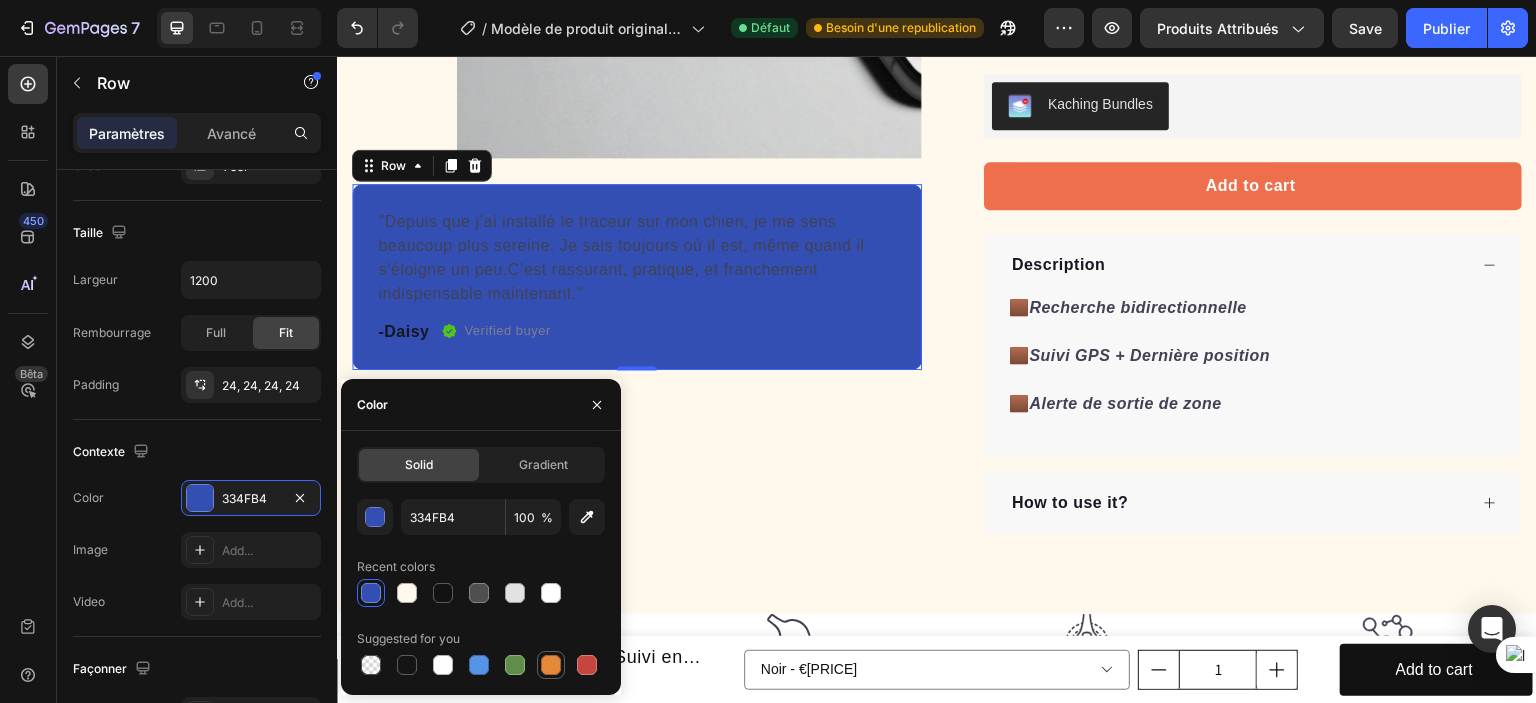 click at bounding box center [551, 665] 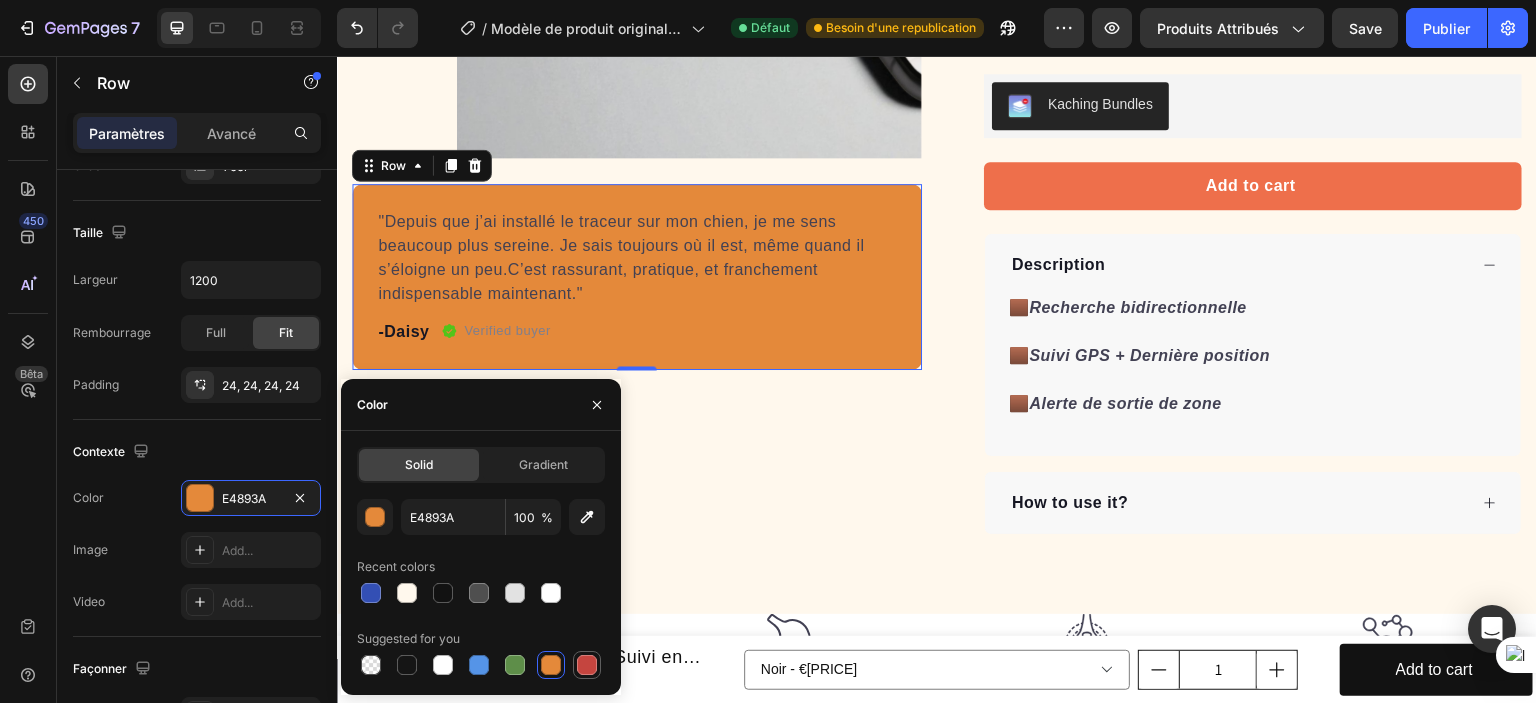 click at bounding box center (587, 665) 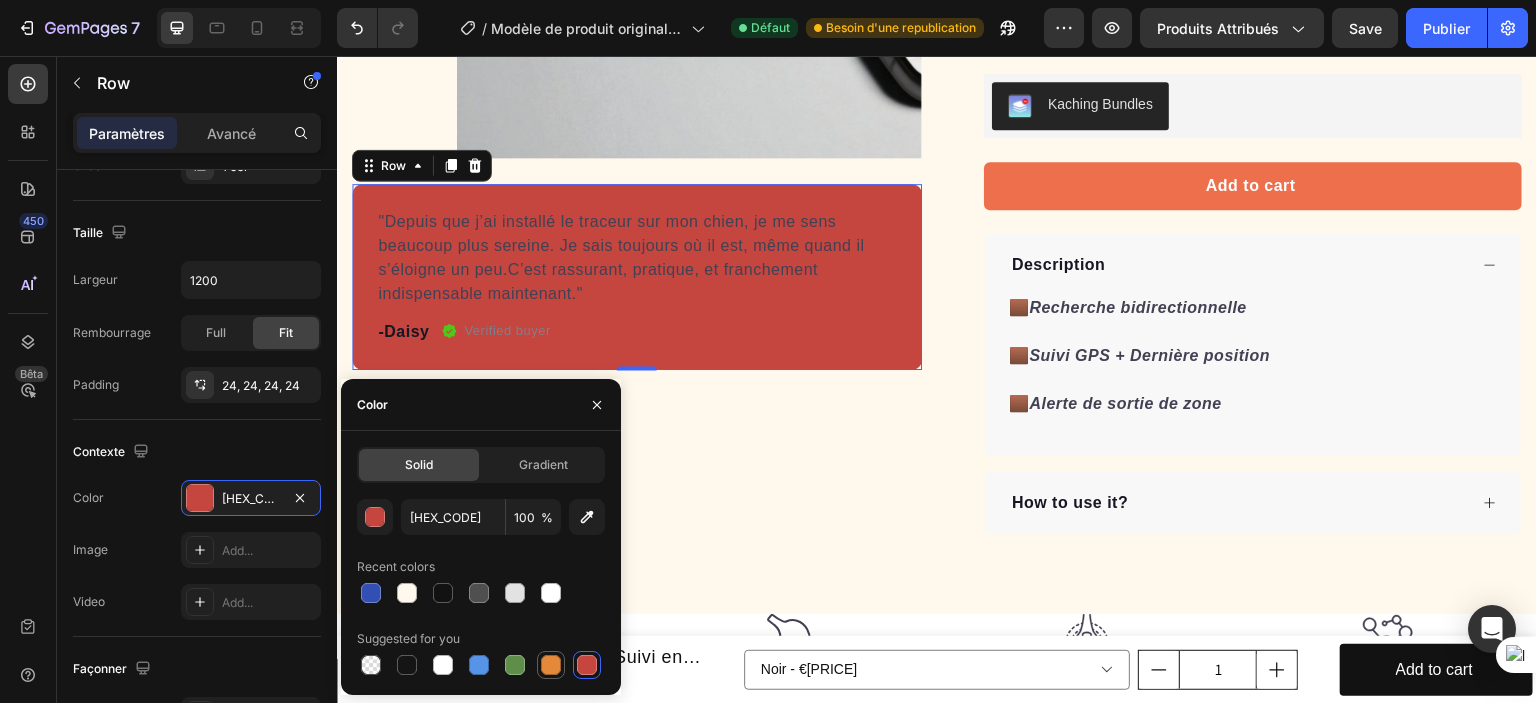 click at bounding box center [551, 665] 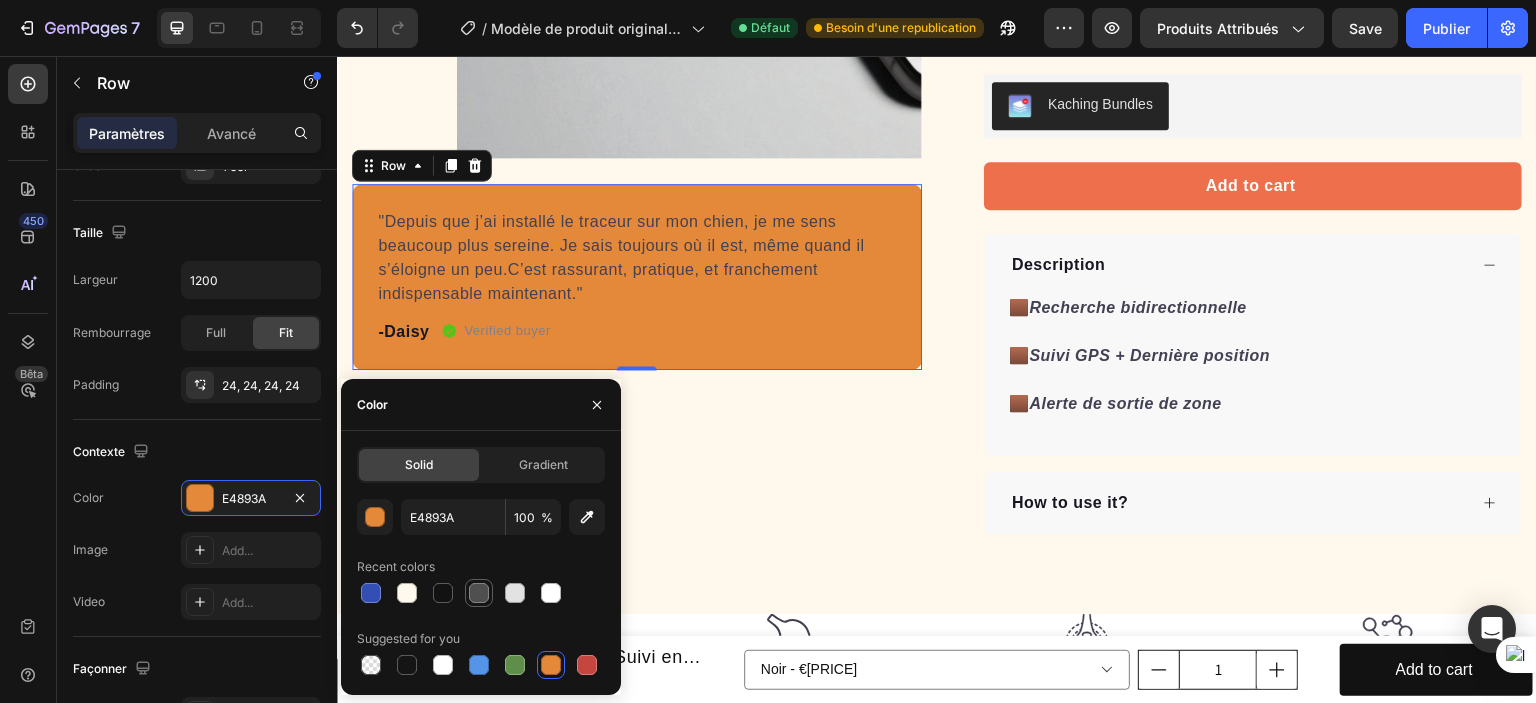 click at bounding box center [479, 593] 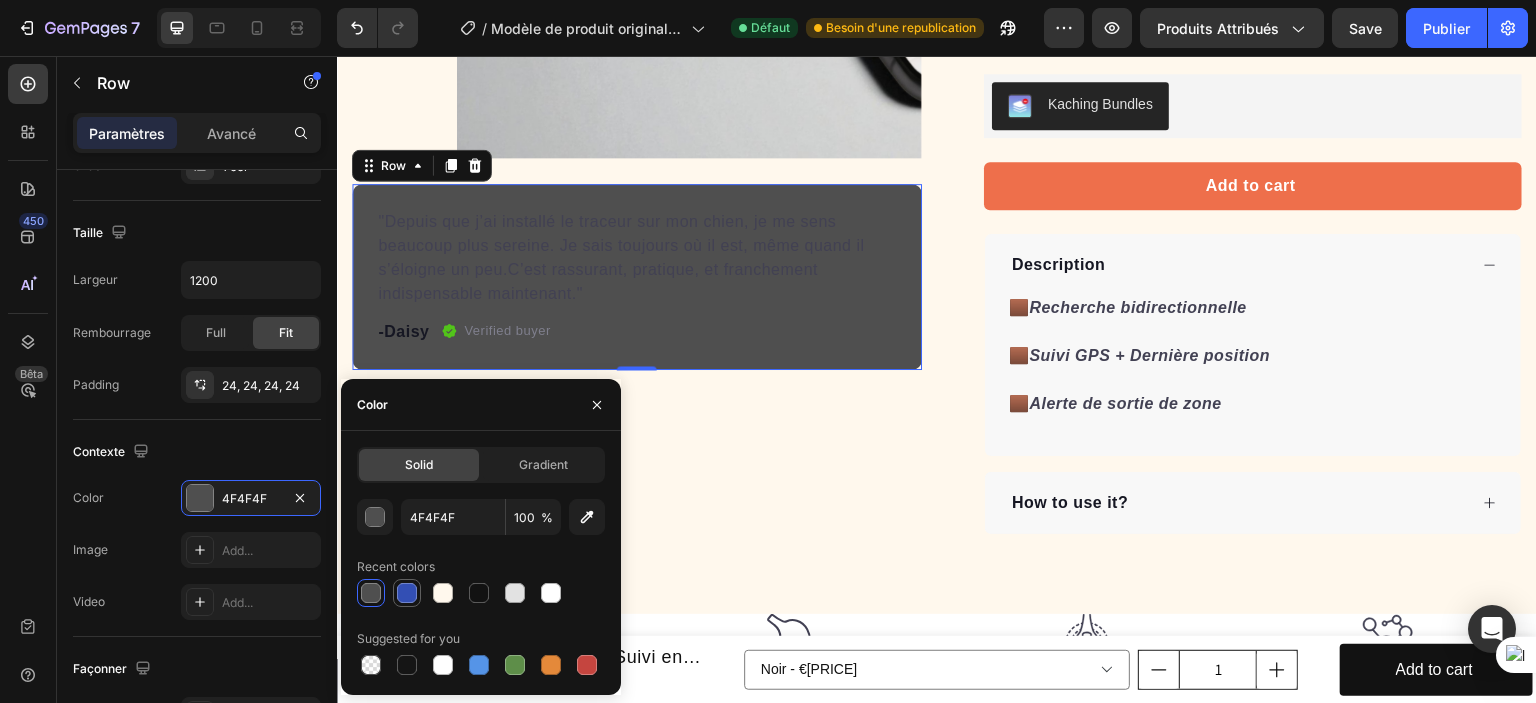 click at bounding box center (407, 593) 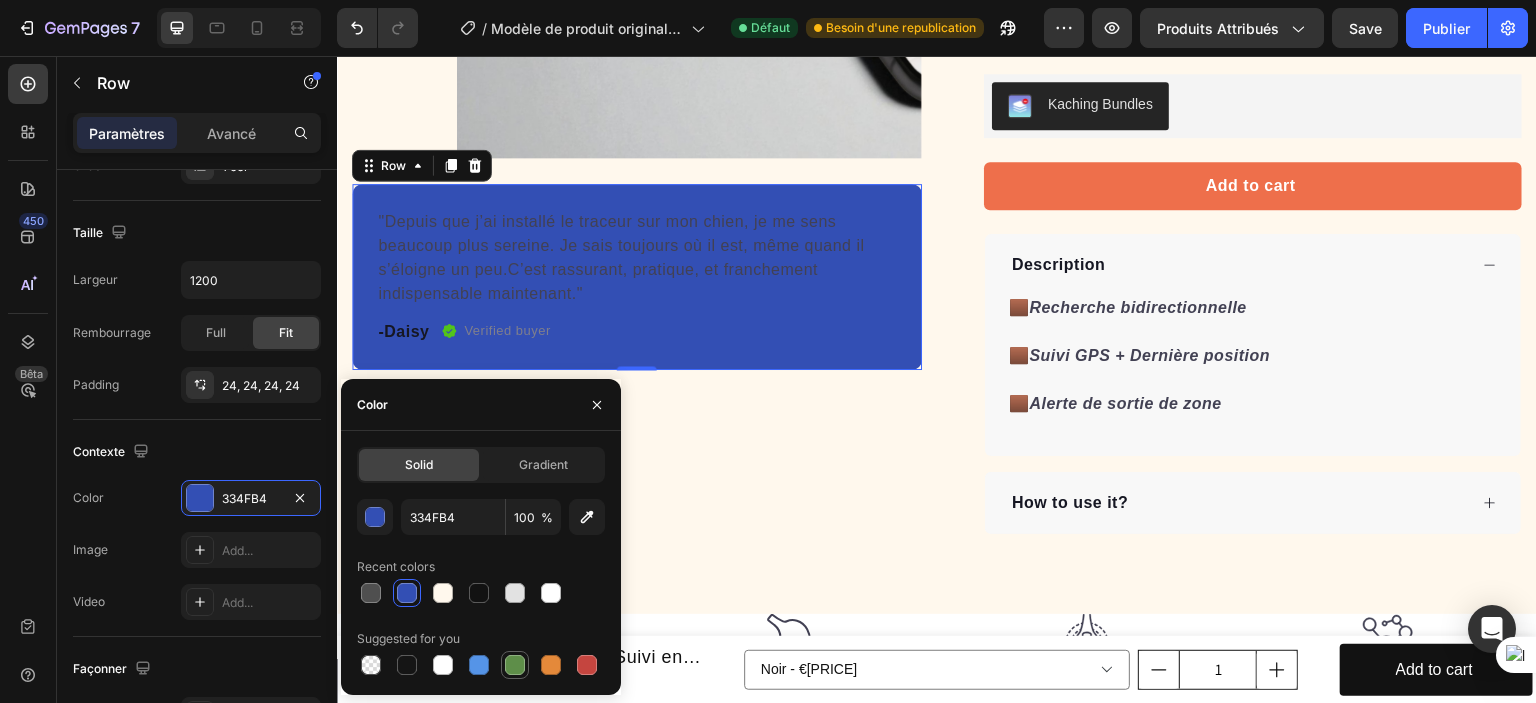 click at bounding box center (515, 665) 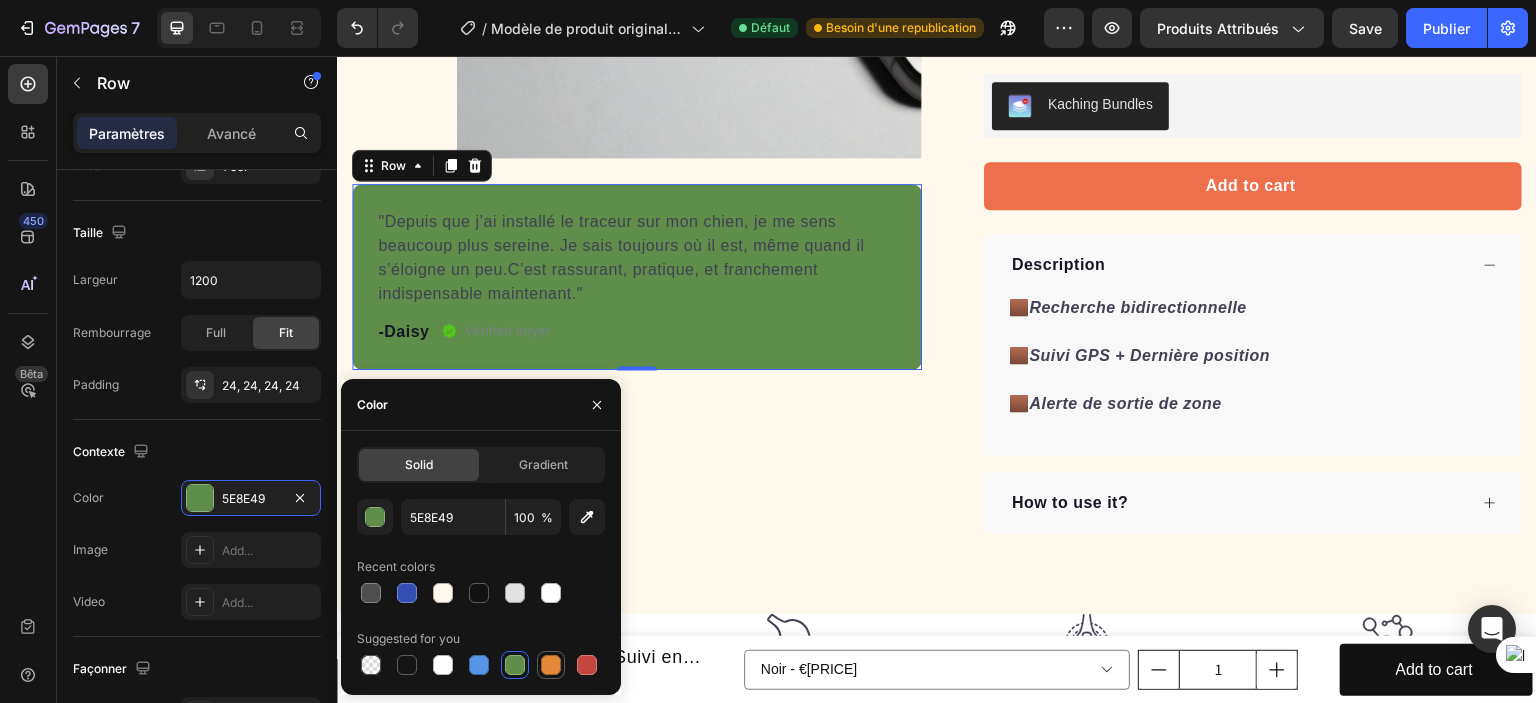 click at bounding box center (551, 665) 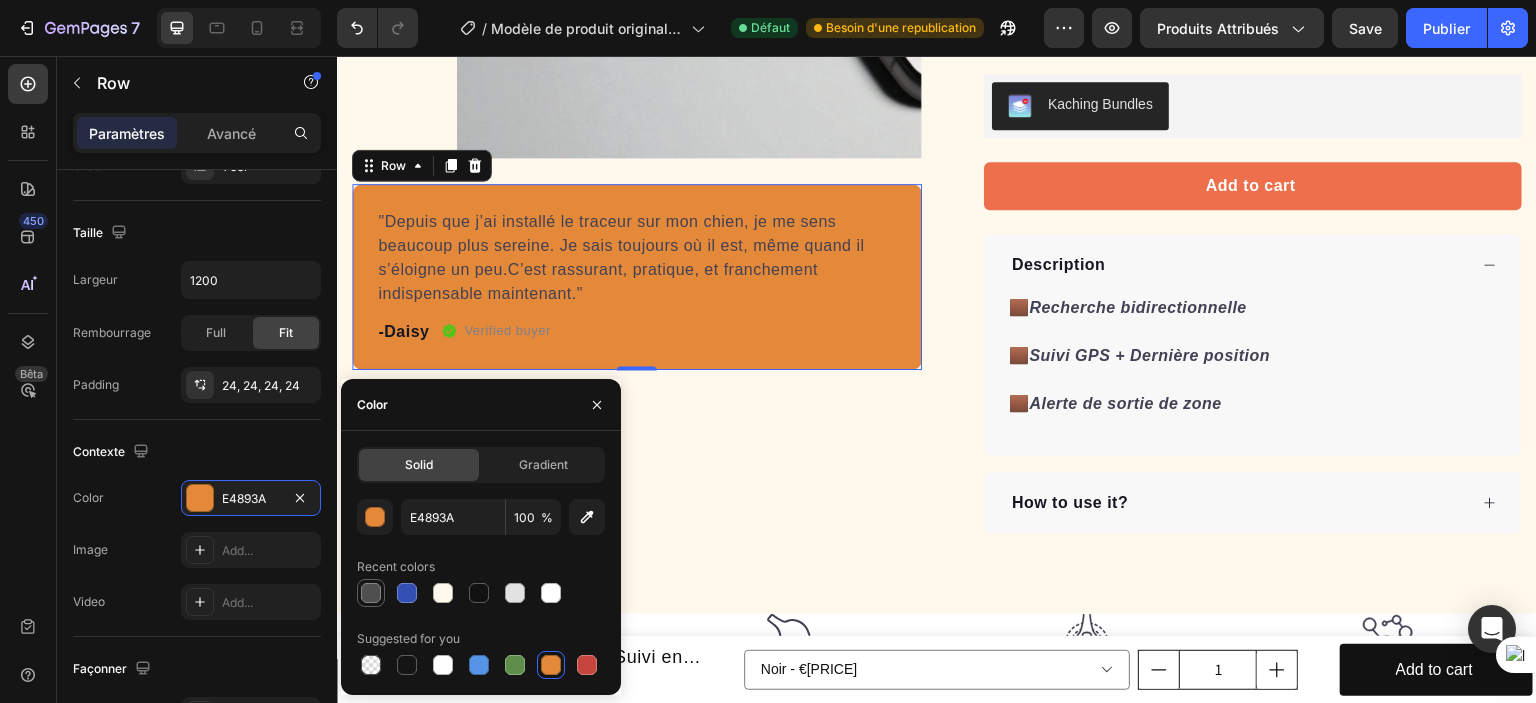 click at bounding box center (371, 593) 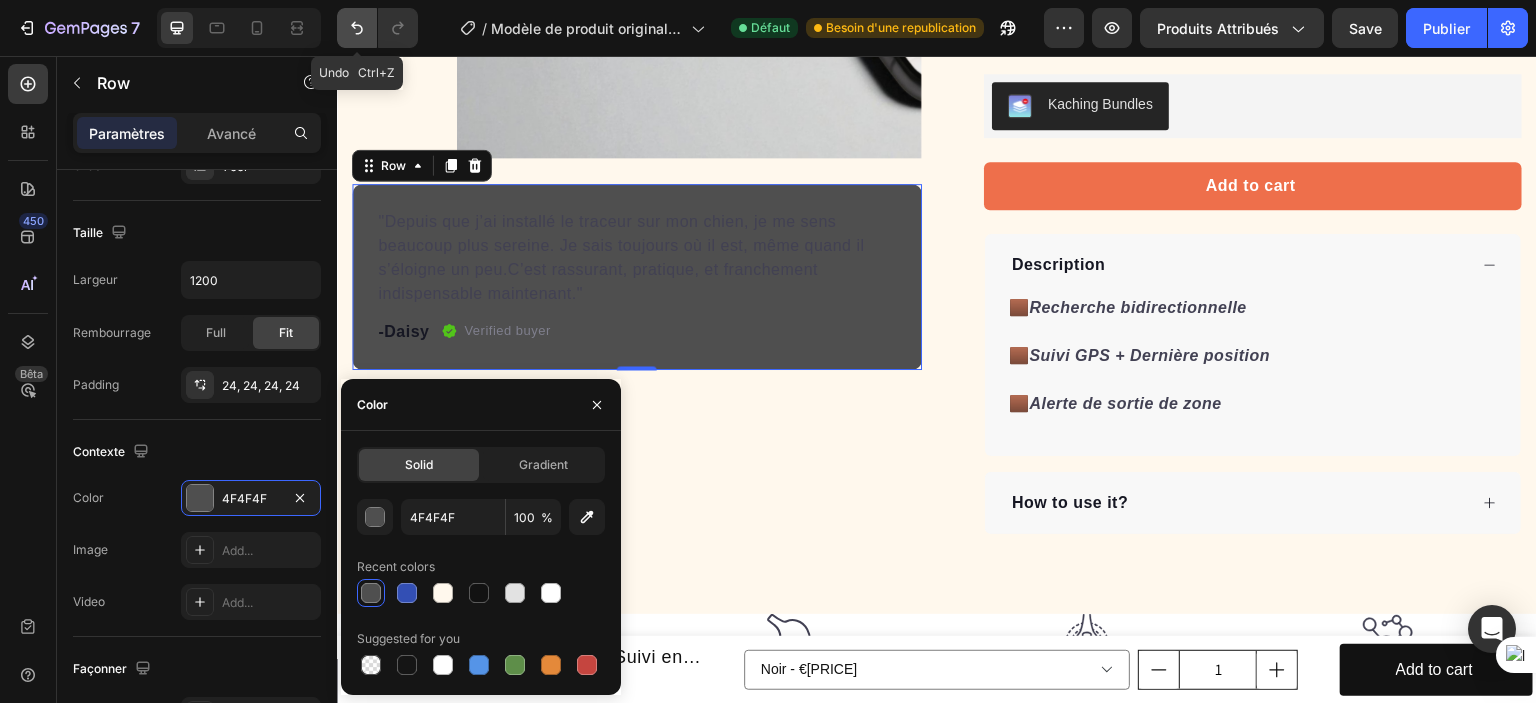 click 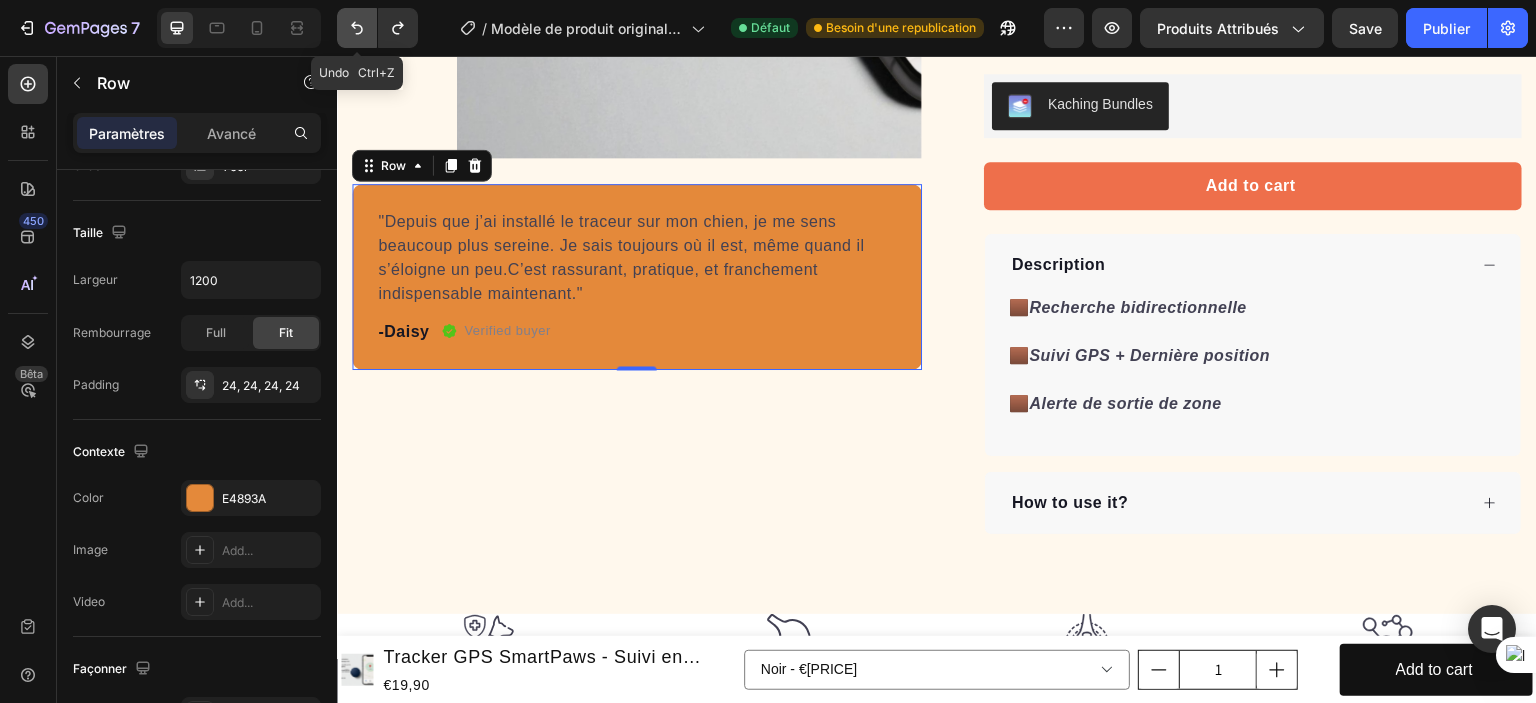 click 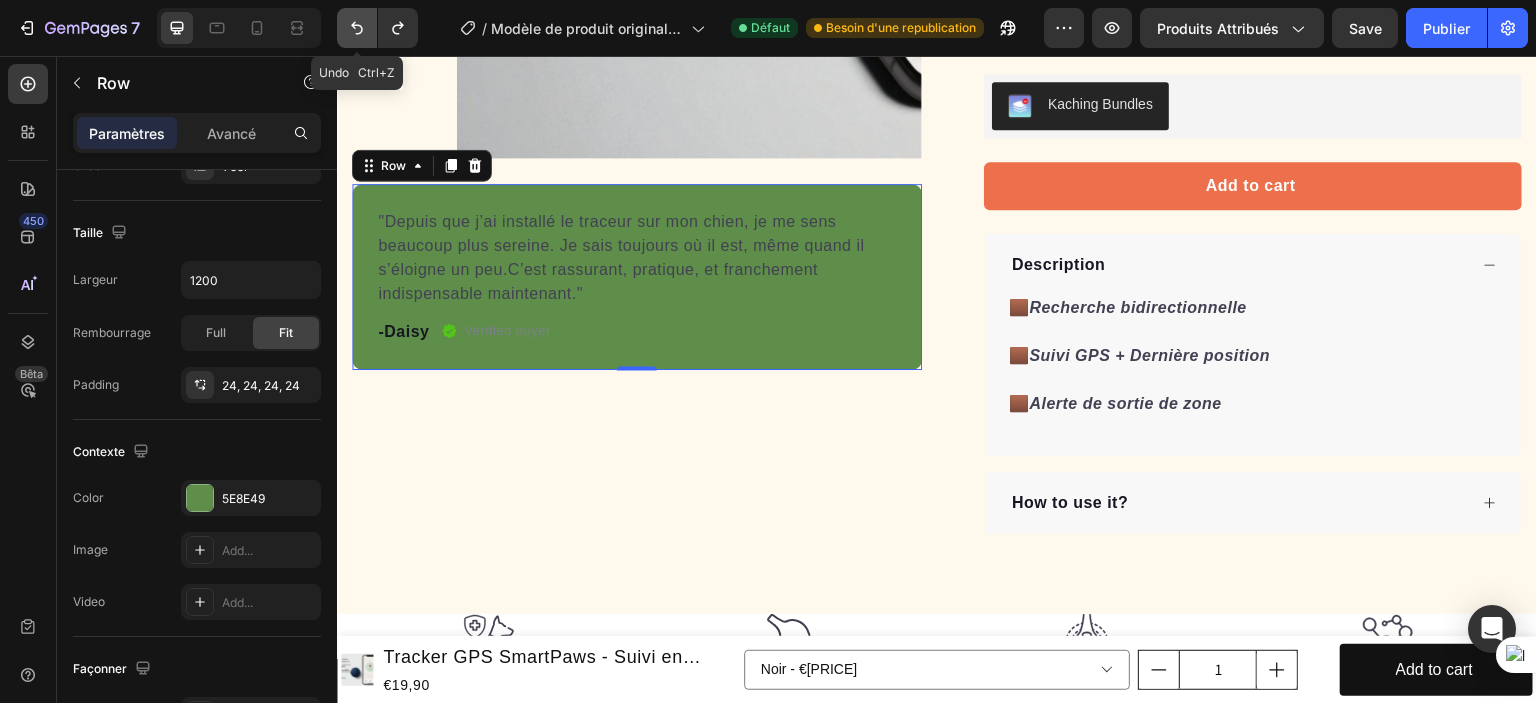 click 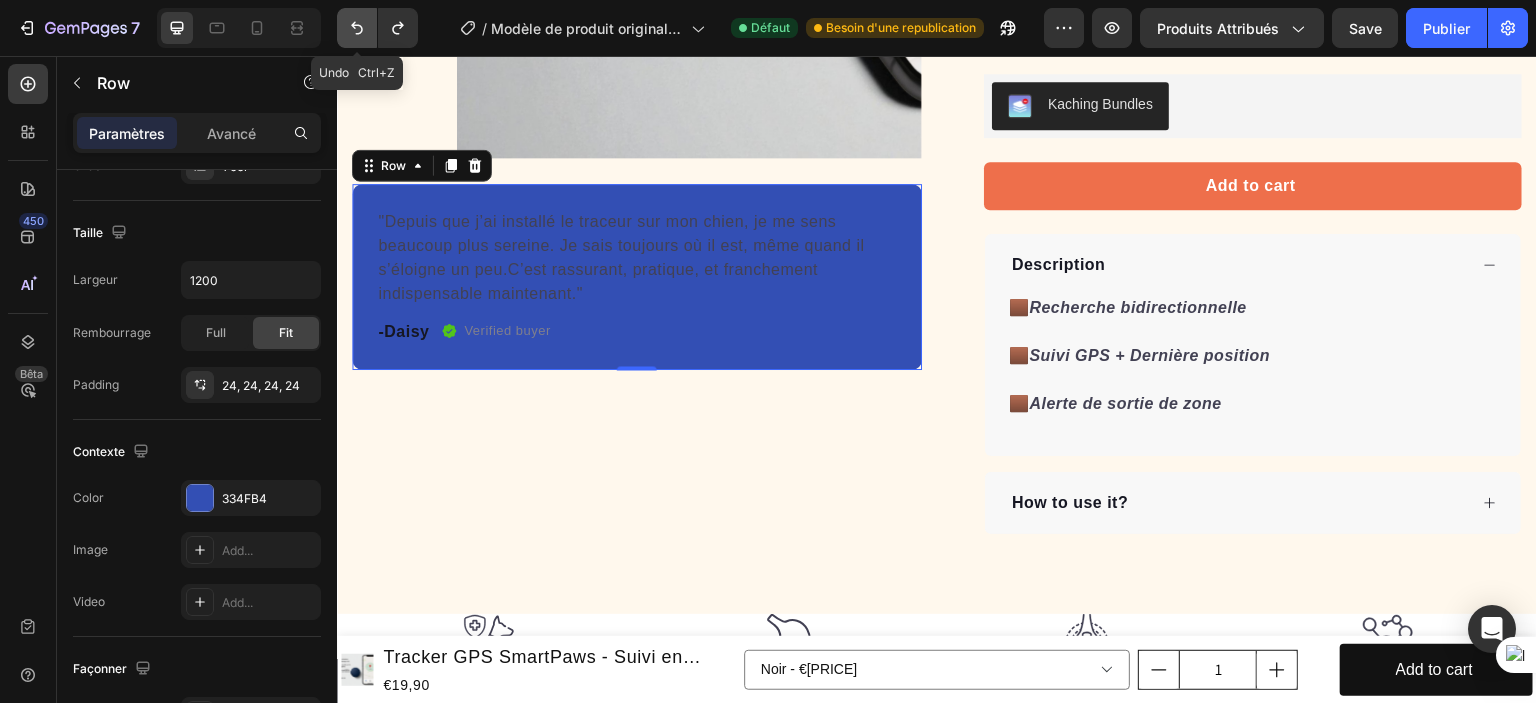 click 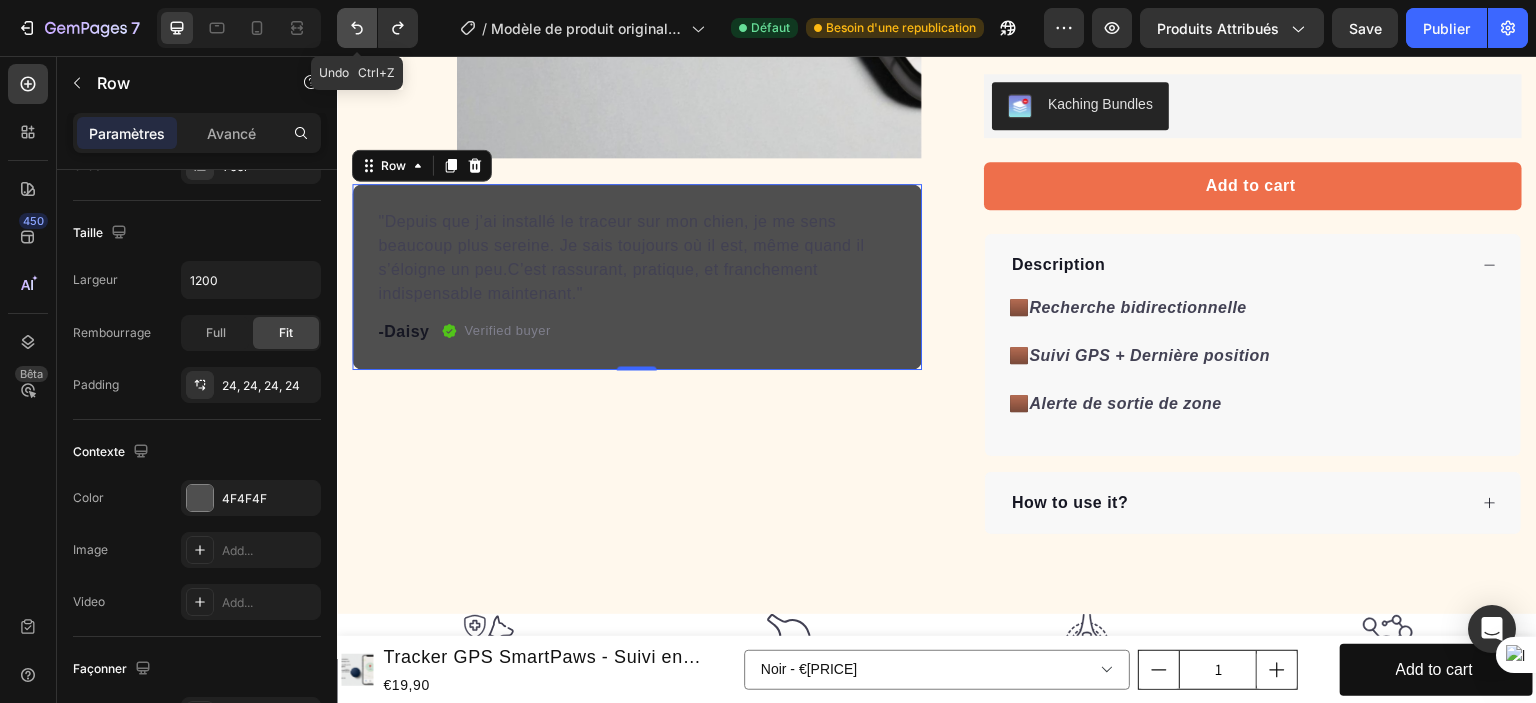 click 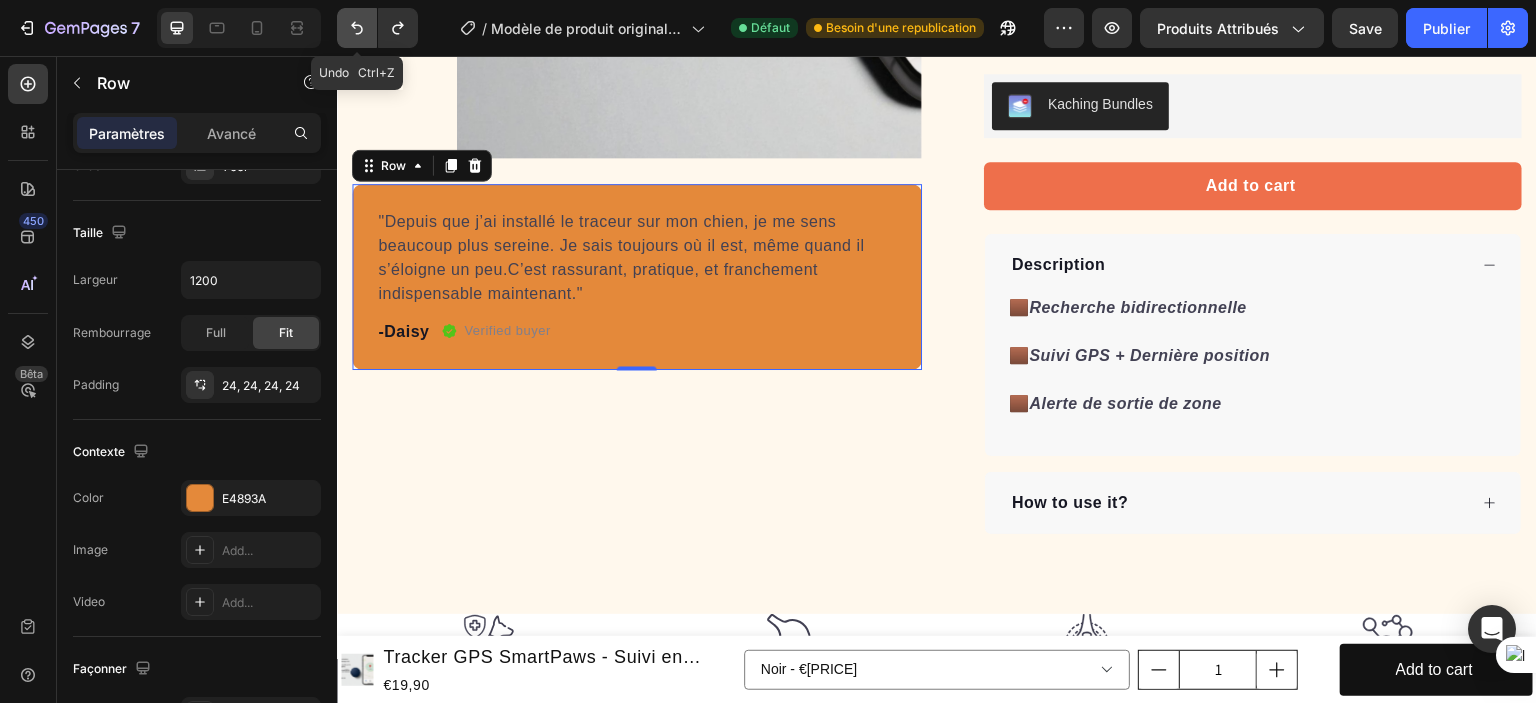 click 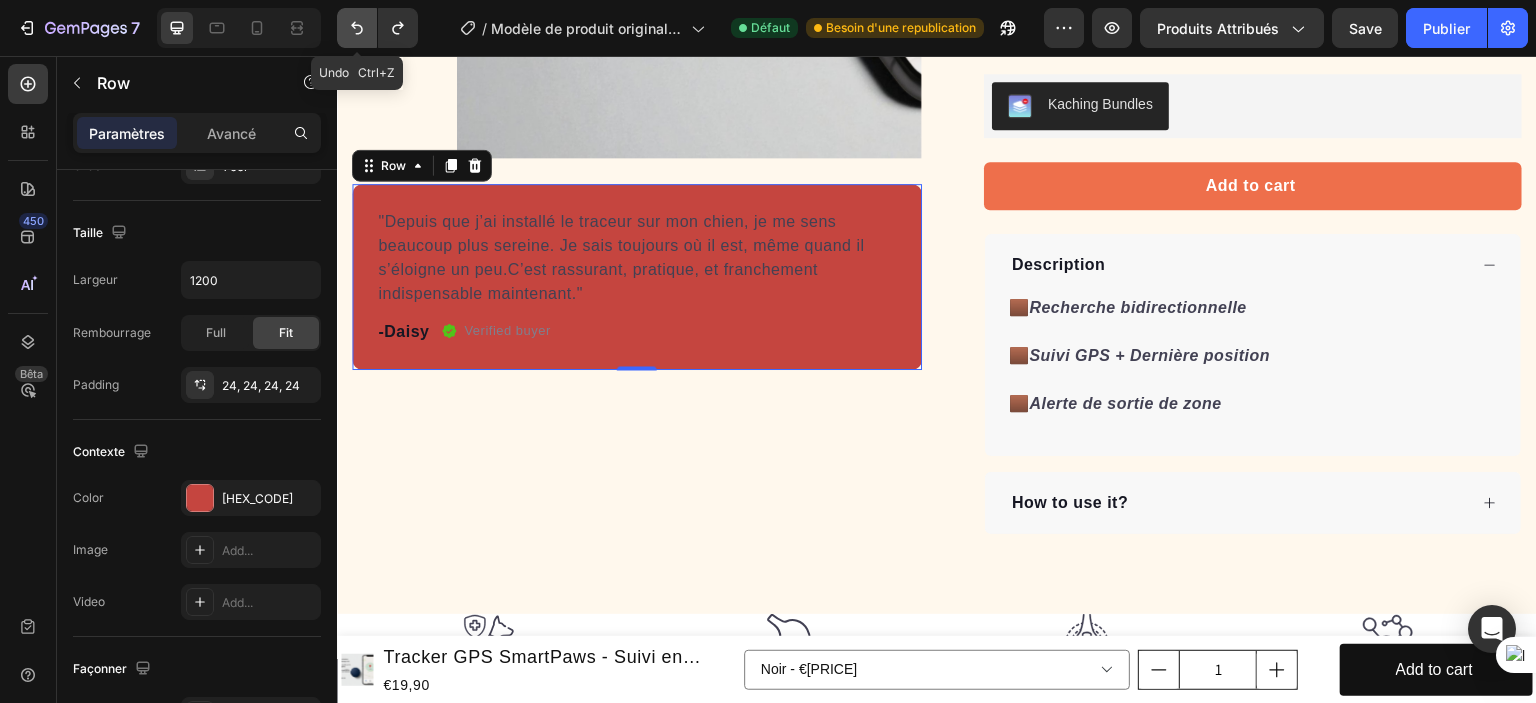 click 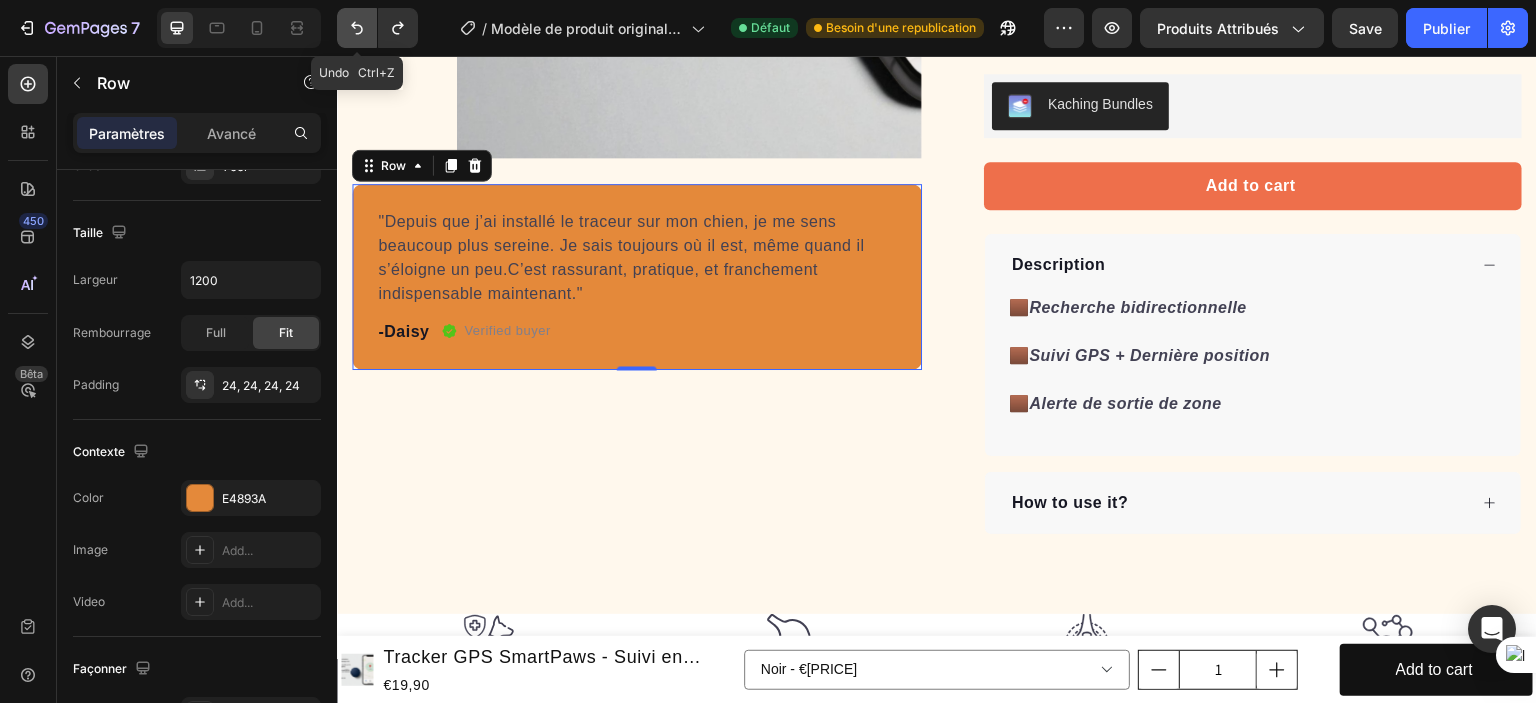 click 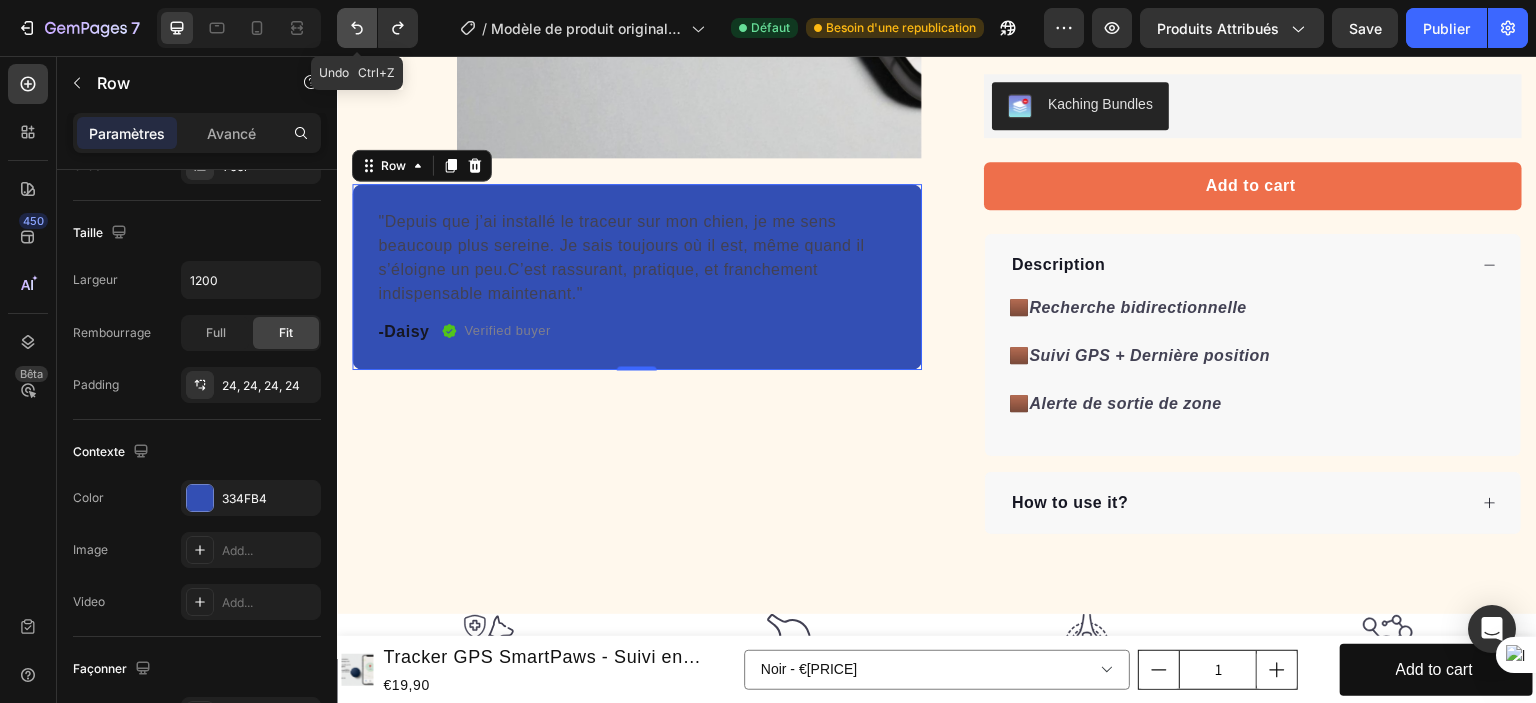 click 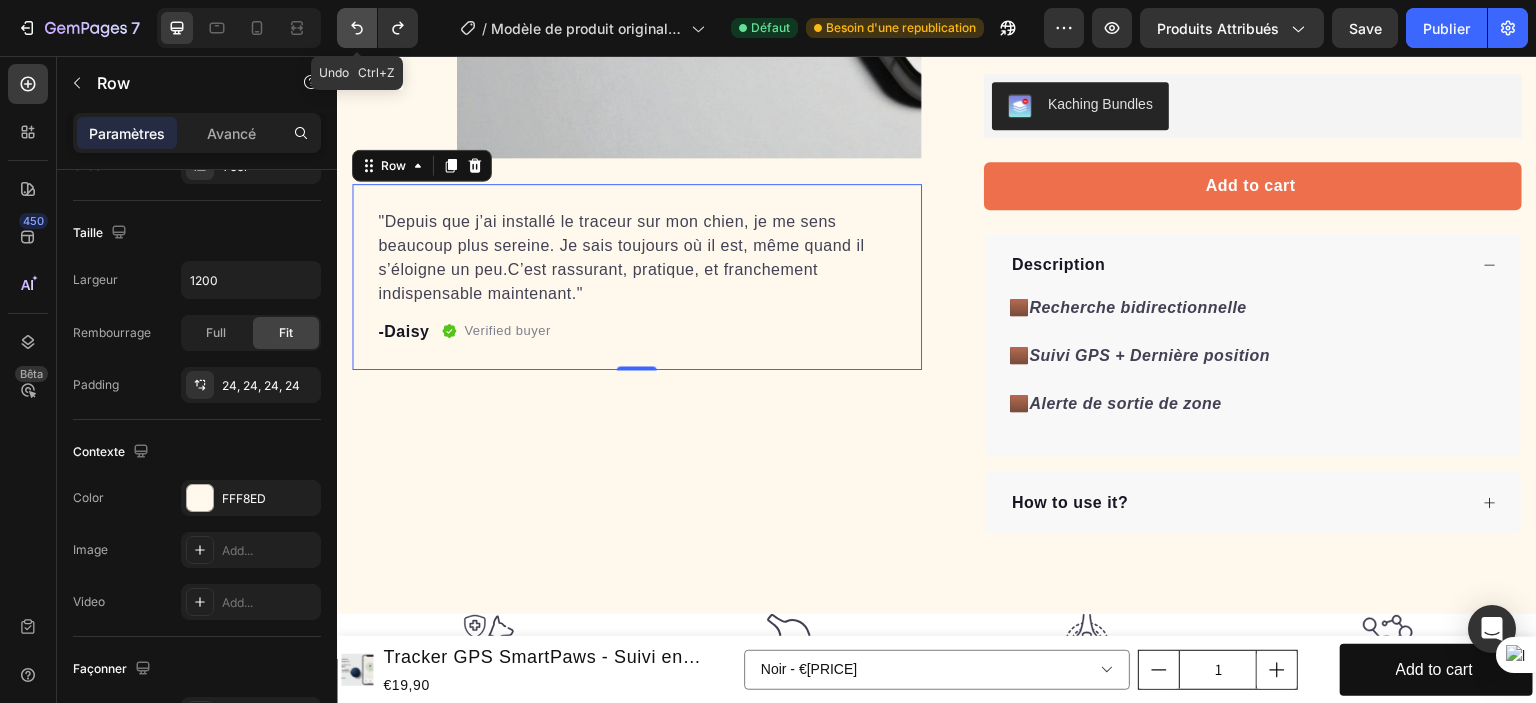 click 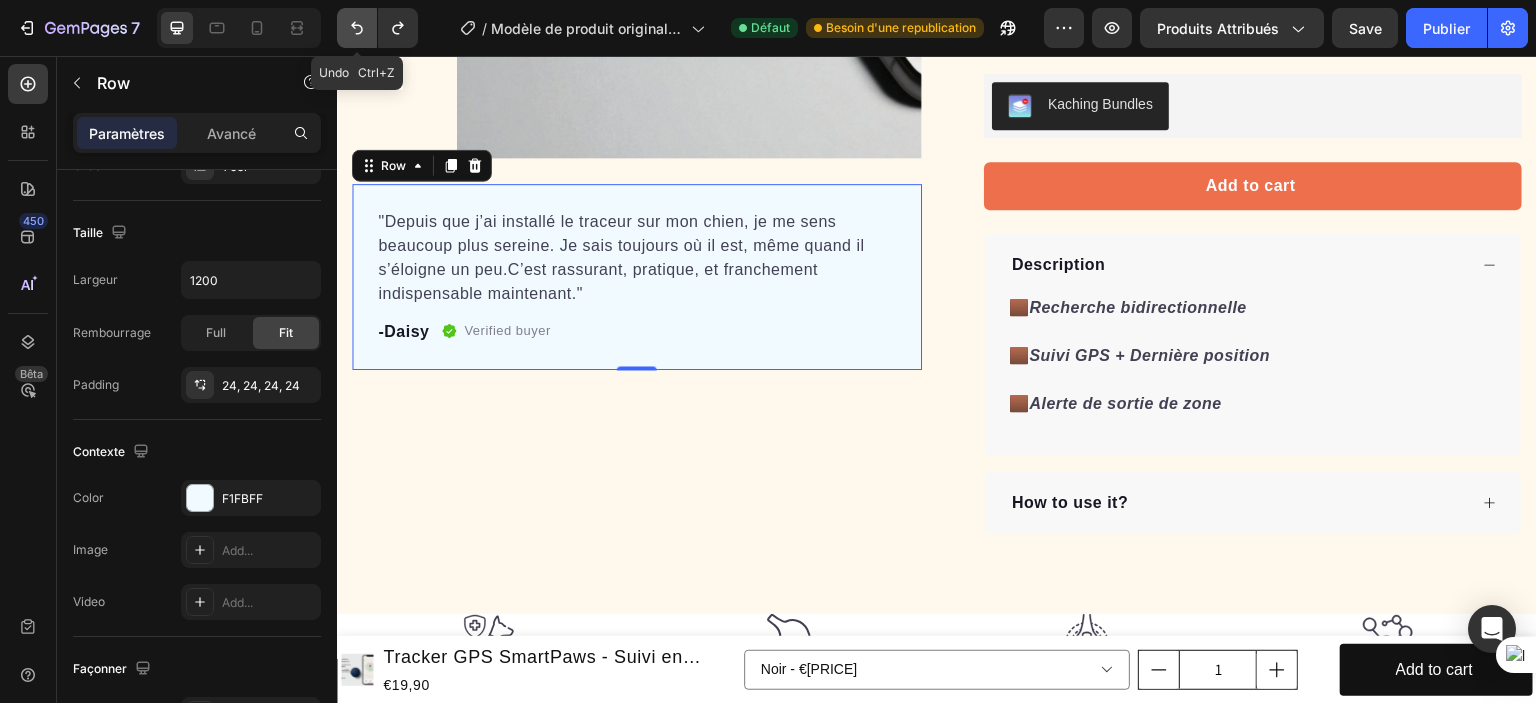 click 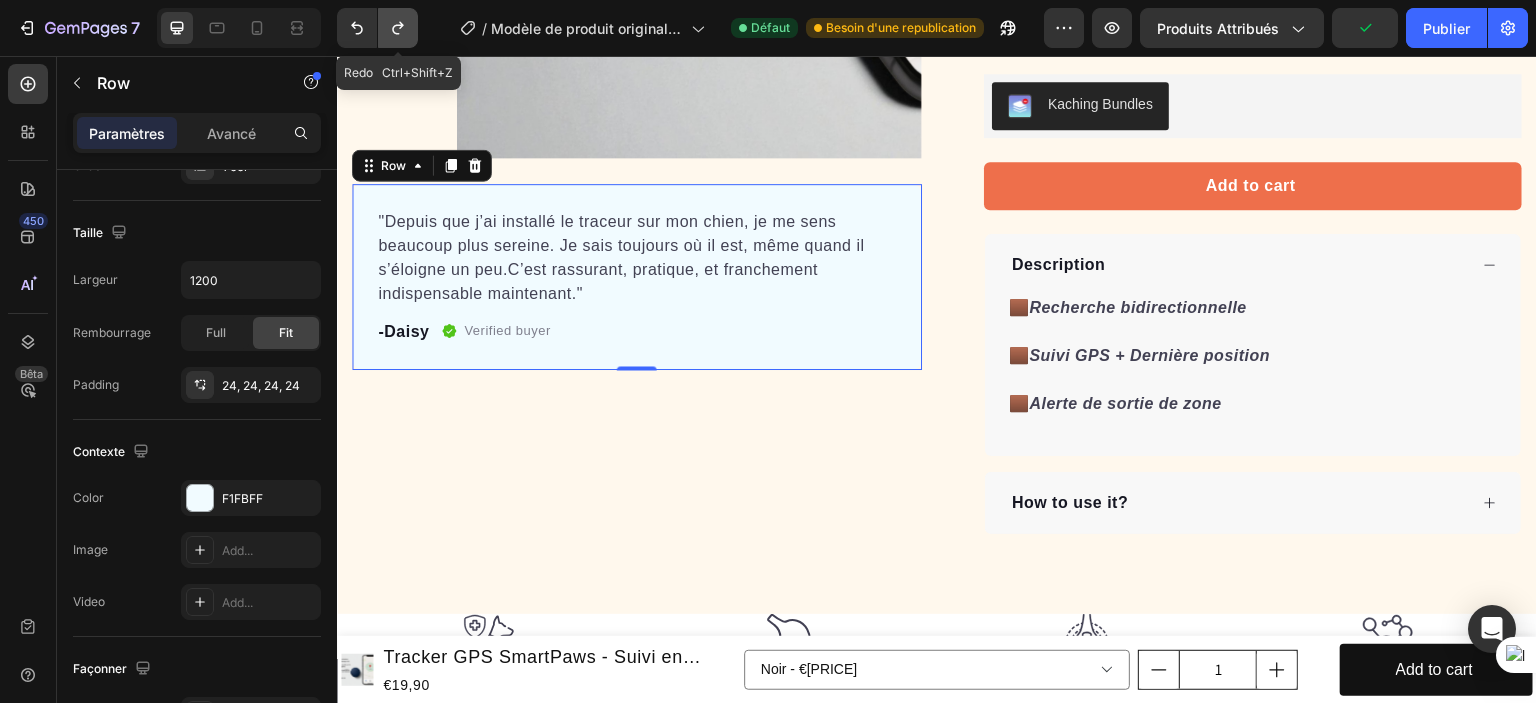 click 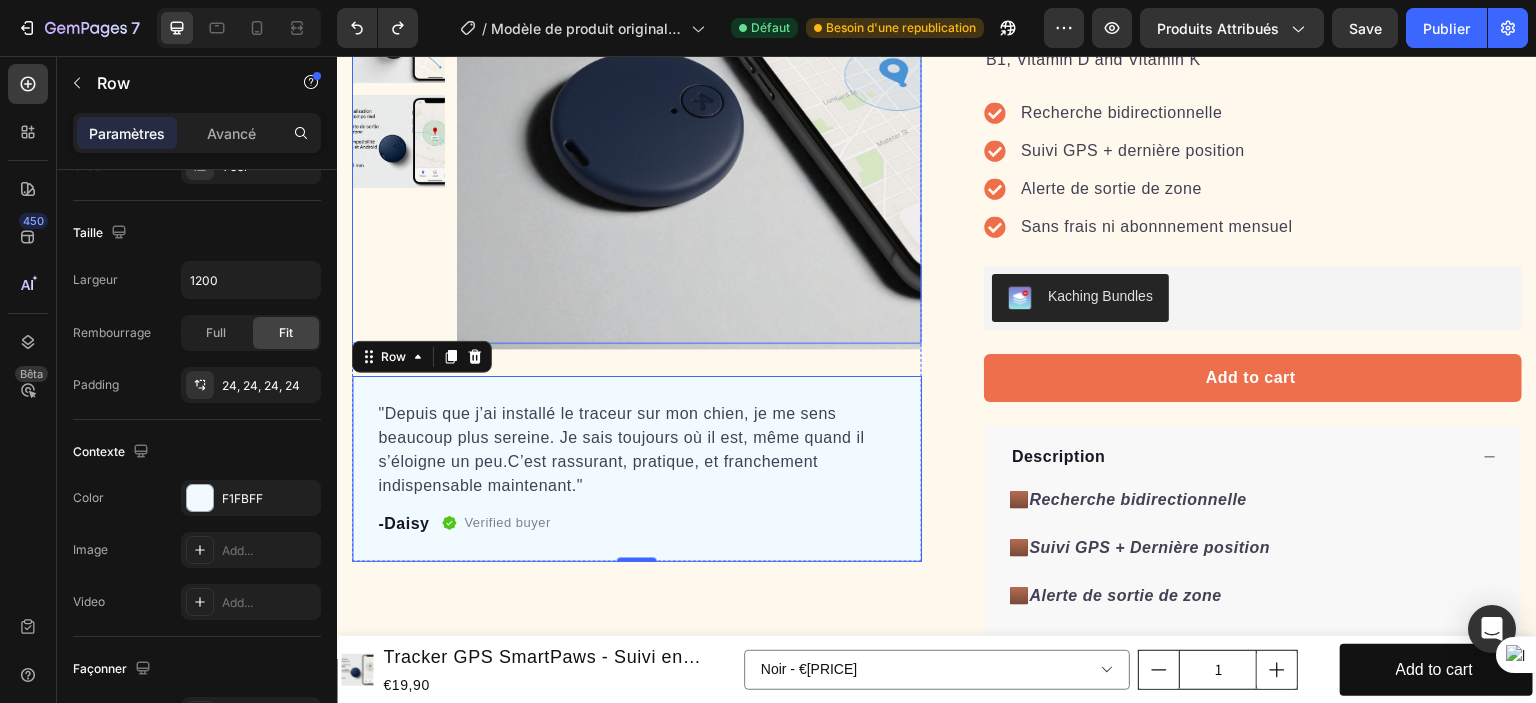 scroll, scrollTop: 1300, scrollLeft: 0, axis: vertical 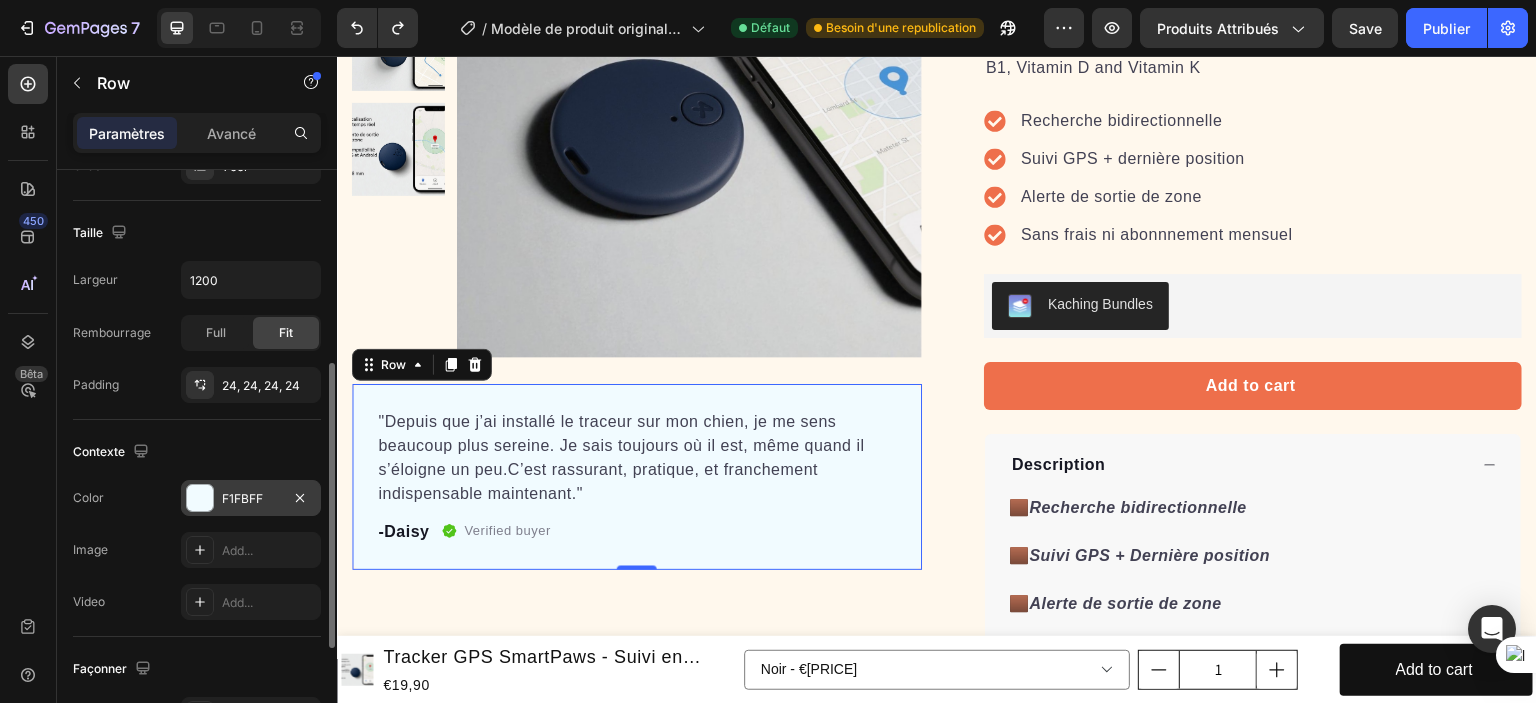 click at bounding box center [200, 498] 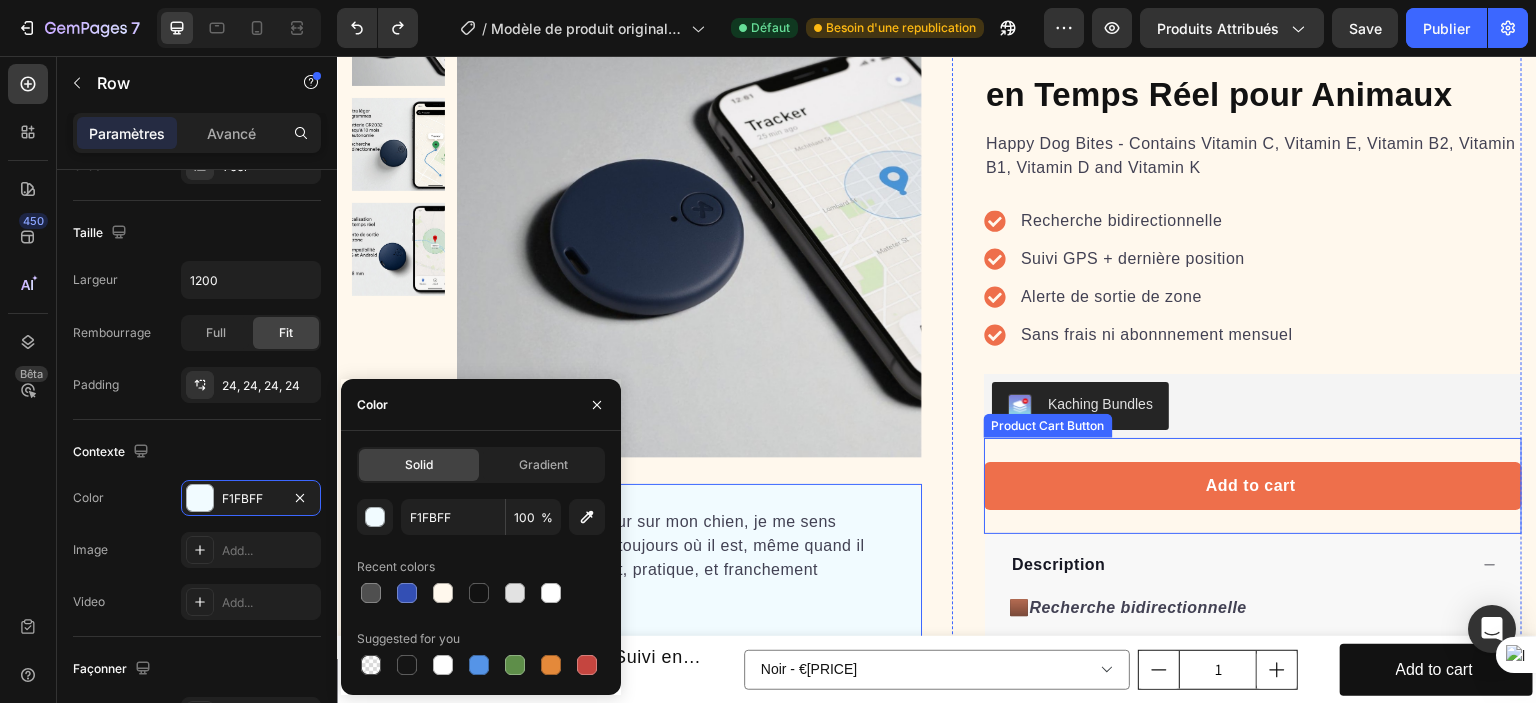 scroll, scrollTop: 1100, scrollLeft: 0, axis: vertical 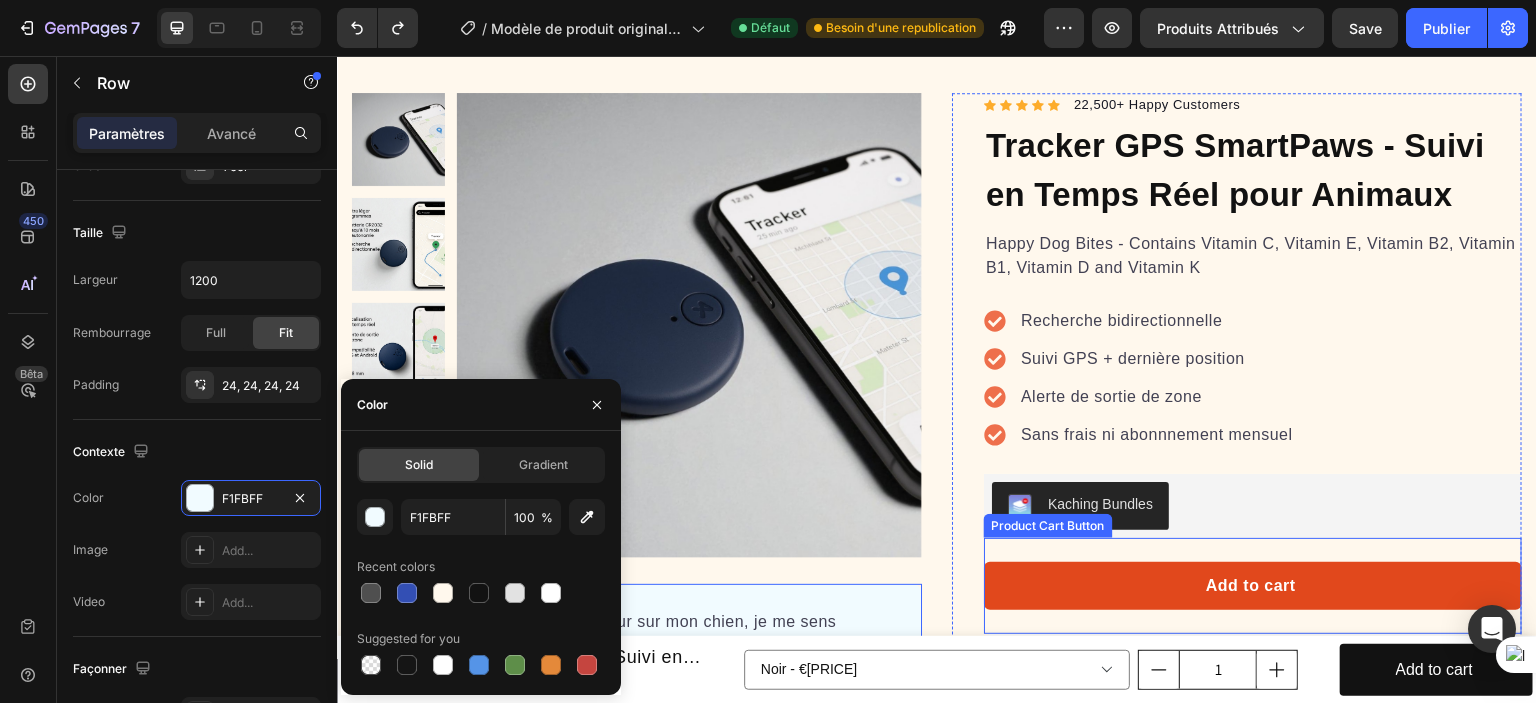 click on "Add to cart" at bounding box center [1253, 586] 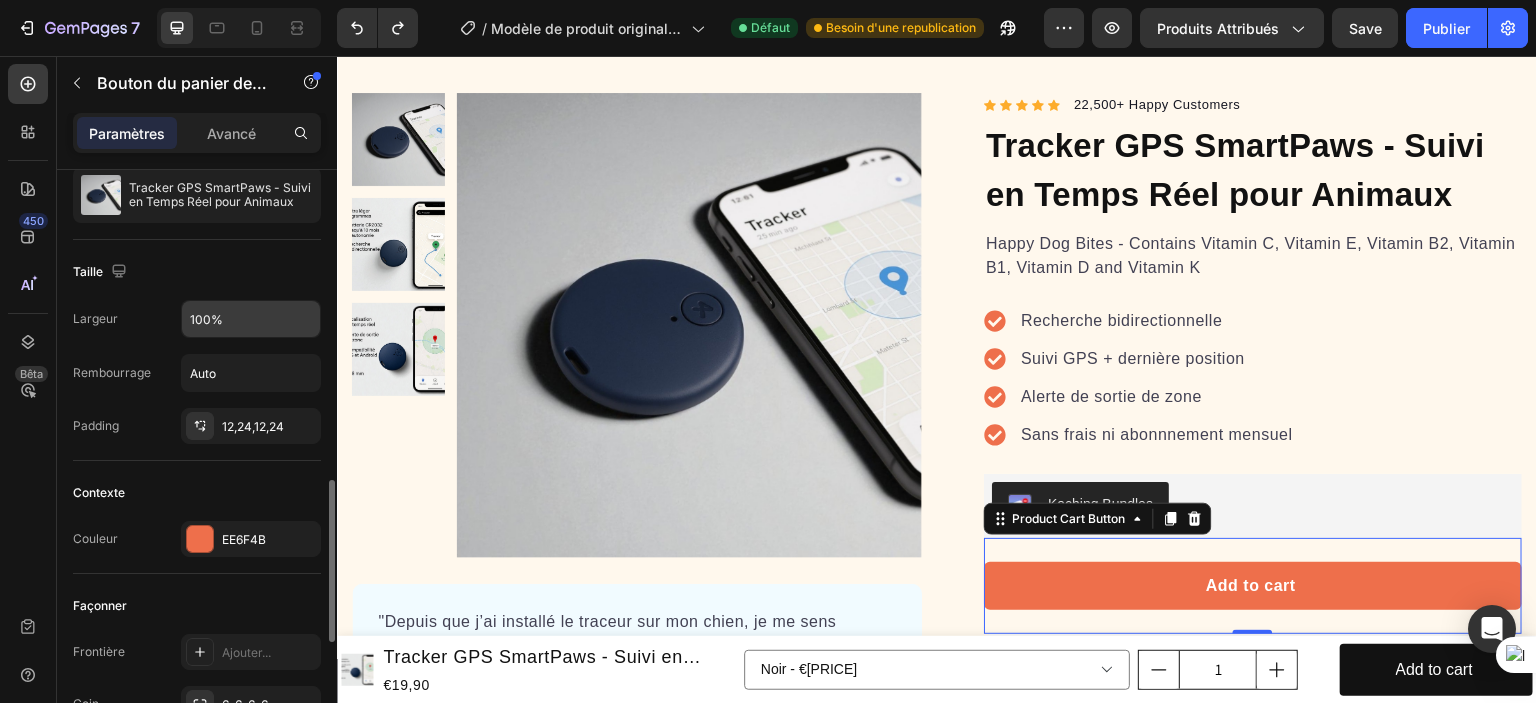 scroll, scrollTop: 400, scrollLeft: 0, axis: vertical 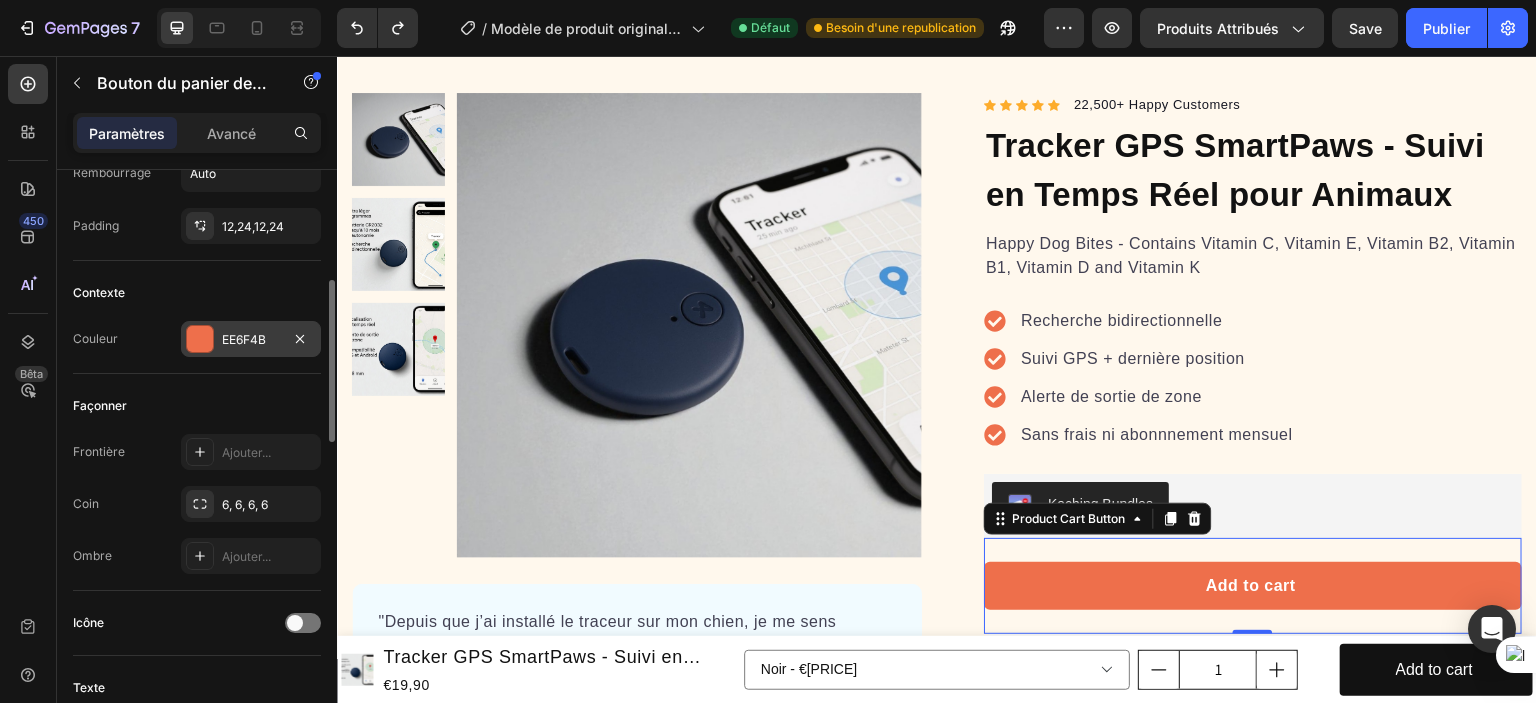 click on "EE6F4B" at bounding box center [244, 339] 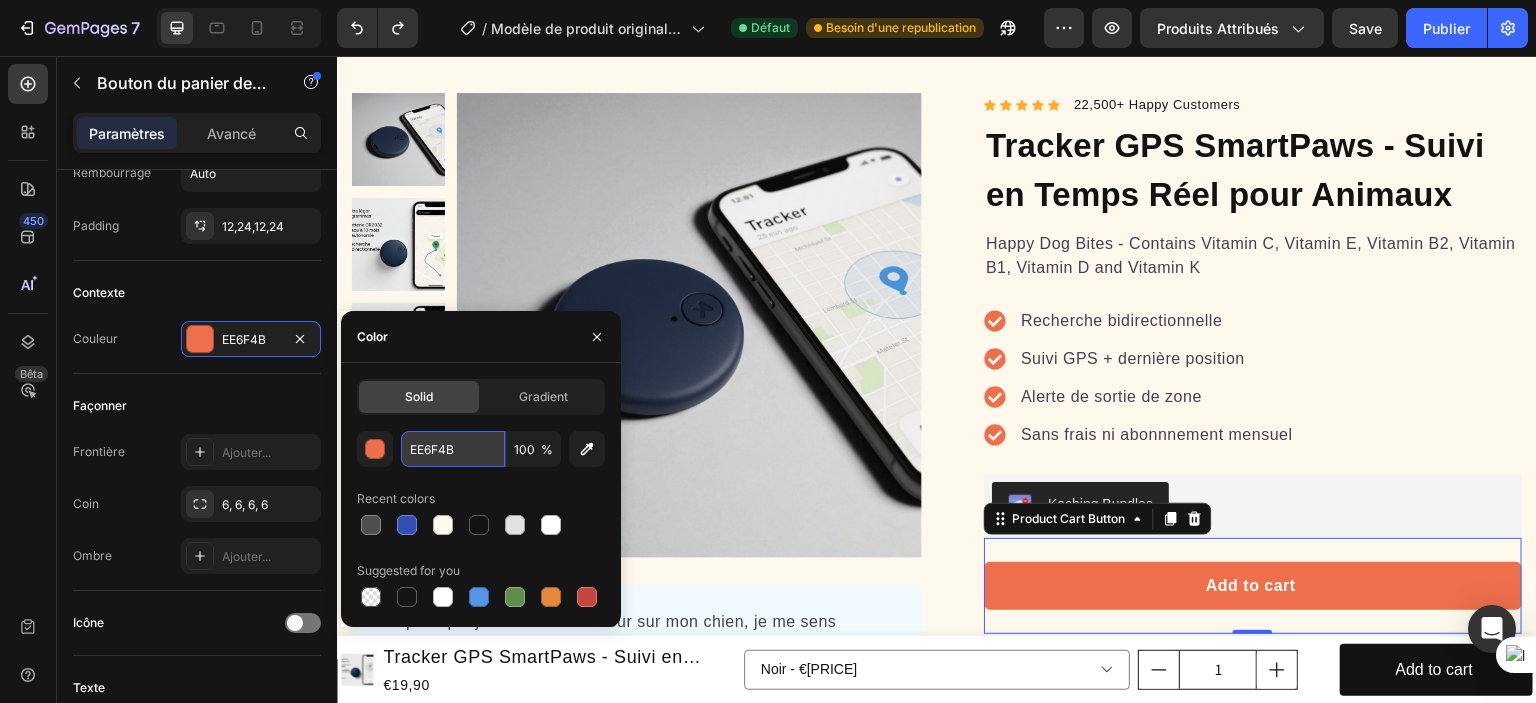 click on "EE6F4B" at bounding box center [453, 449] 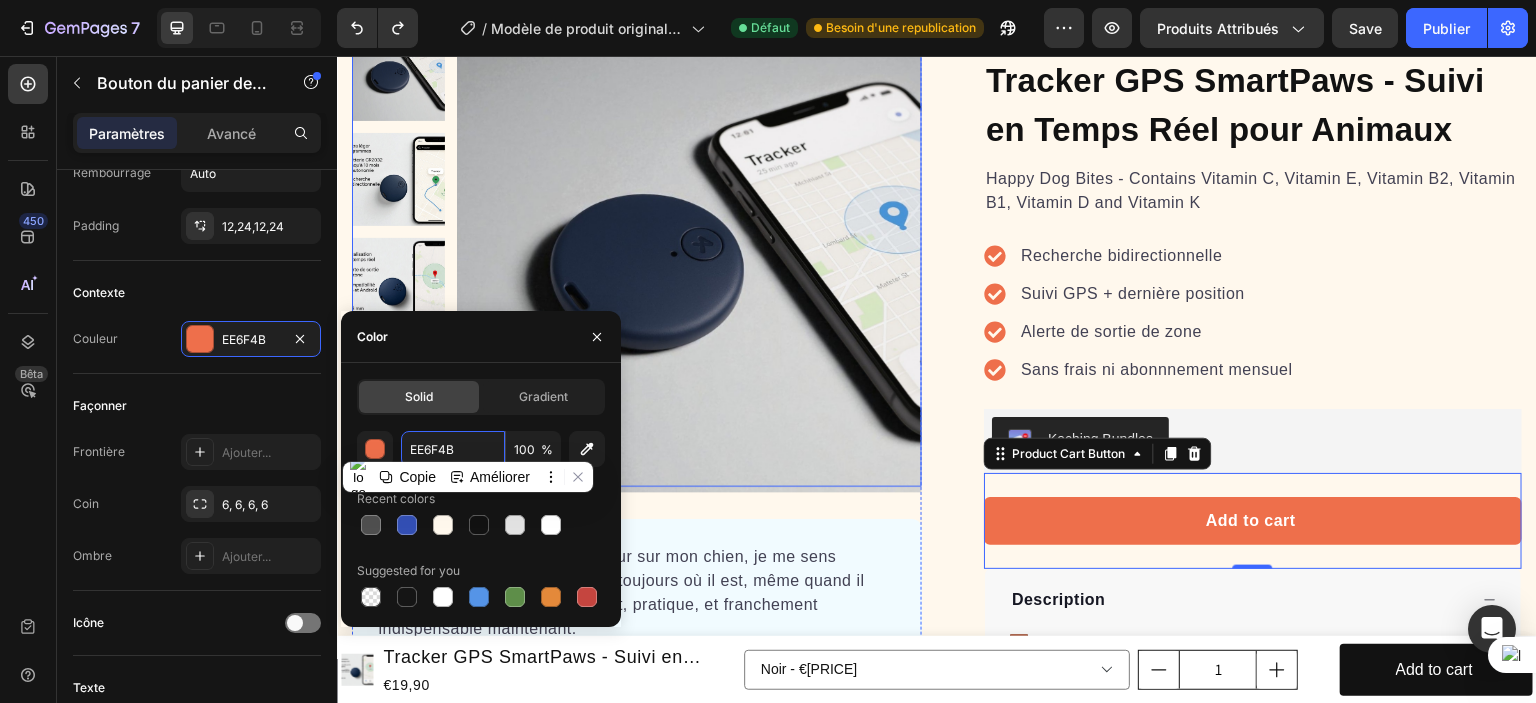 scroll, scrollTop: 1200, scrollLeft: 0, axis: vertical 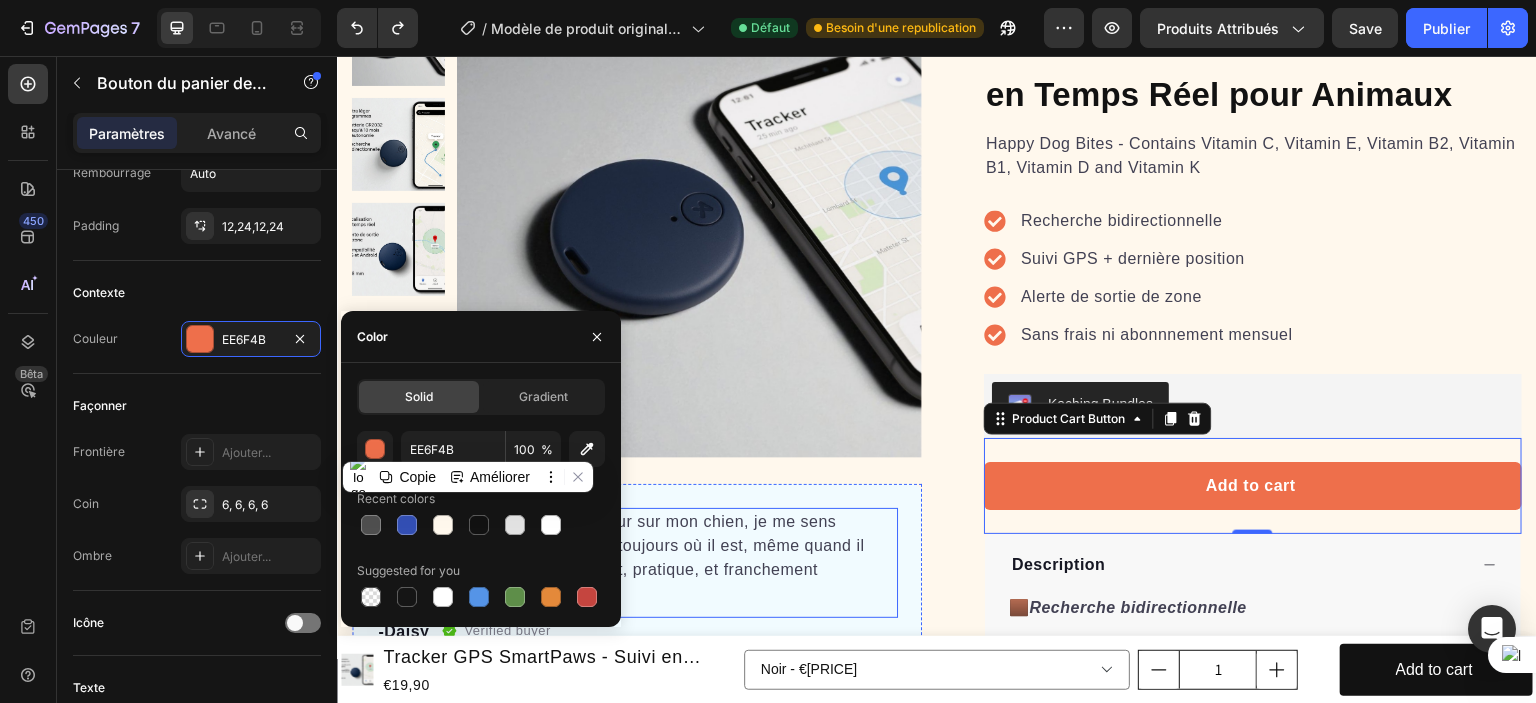 click on ""Depuis que j’ai installé le traceur sur mon chien, je me sens beaucoup plus sereine. Je sais toujours où il est, même quand il s’éloigne un peu.C’est rassurant, pratique, et franchement indispensable maintenant."" at bounding box center (637, 558) 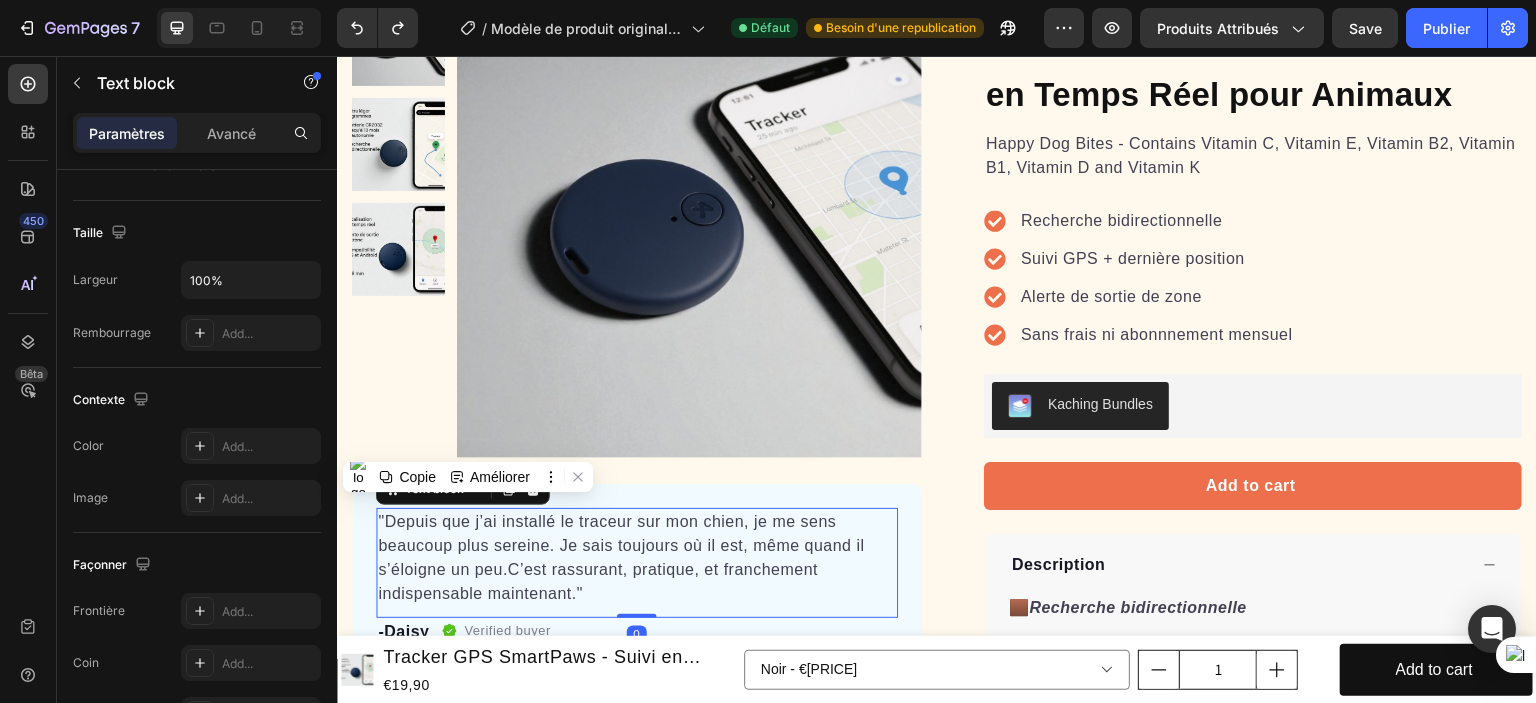 scroll, scrollTop: 0, scrollLeft: 0, axis: both 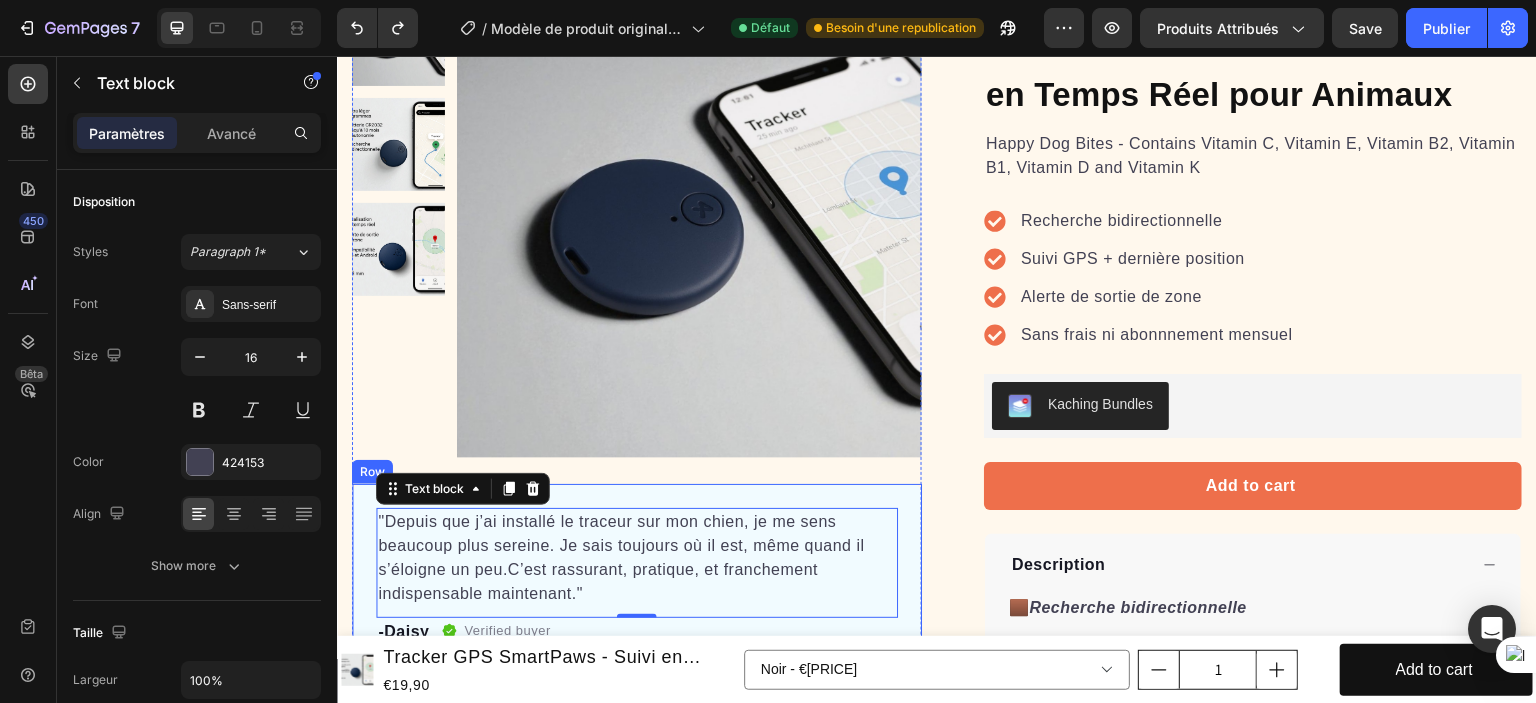 click on ""Depuis que j’ai installé le traceur sur mon chien, je me sens beaucoup plus sereine. Je sais toujours où il est, même quand il s’éloigne un peu.C’est rassurant, pratique, et franchement indispensable maintenant." Text block   0 -Daisy Text block
Verified buyer Item list Row Row" at bounding box center (637, 577) 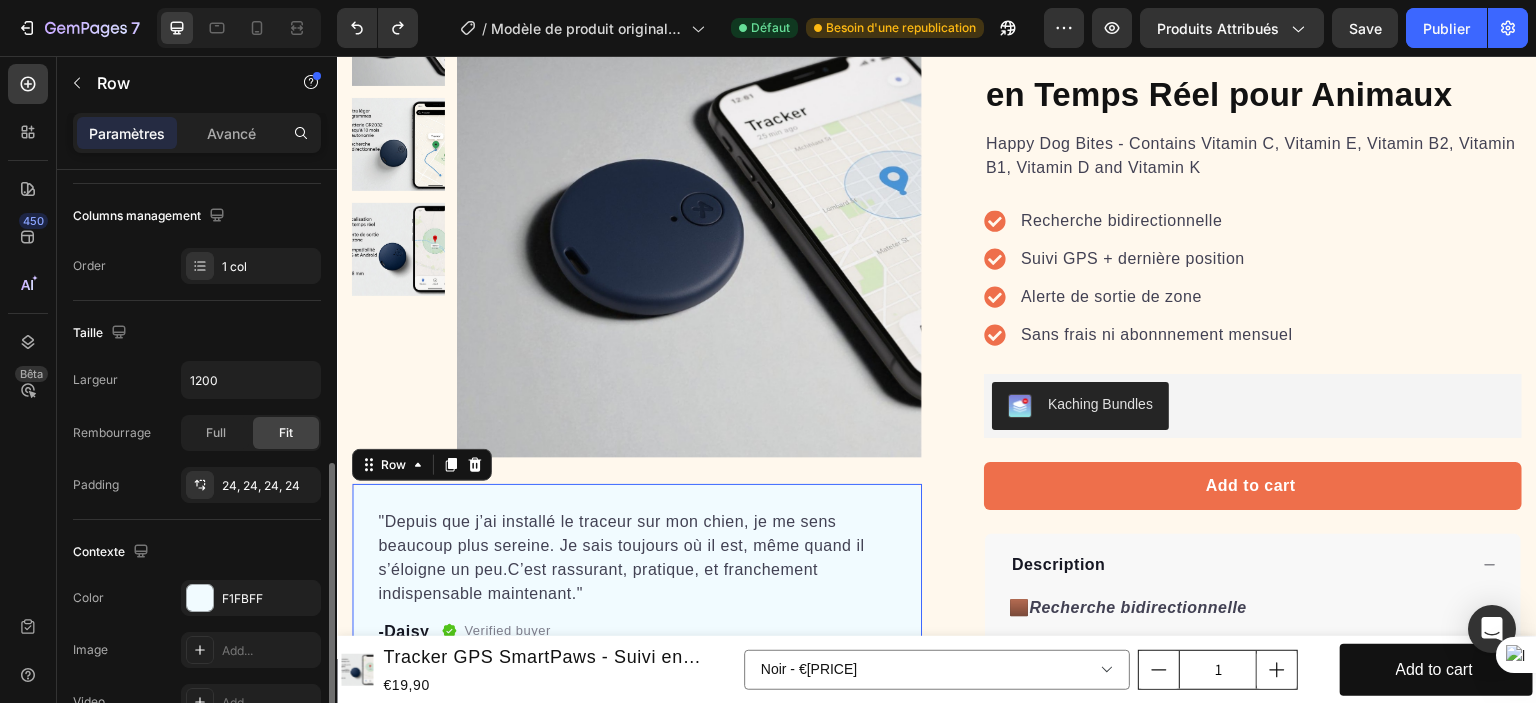 scroll, scrollTop: 400, scrollLeft: 0, axis: vertical 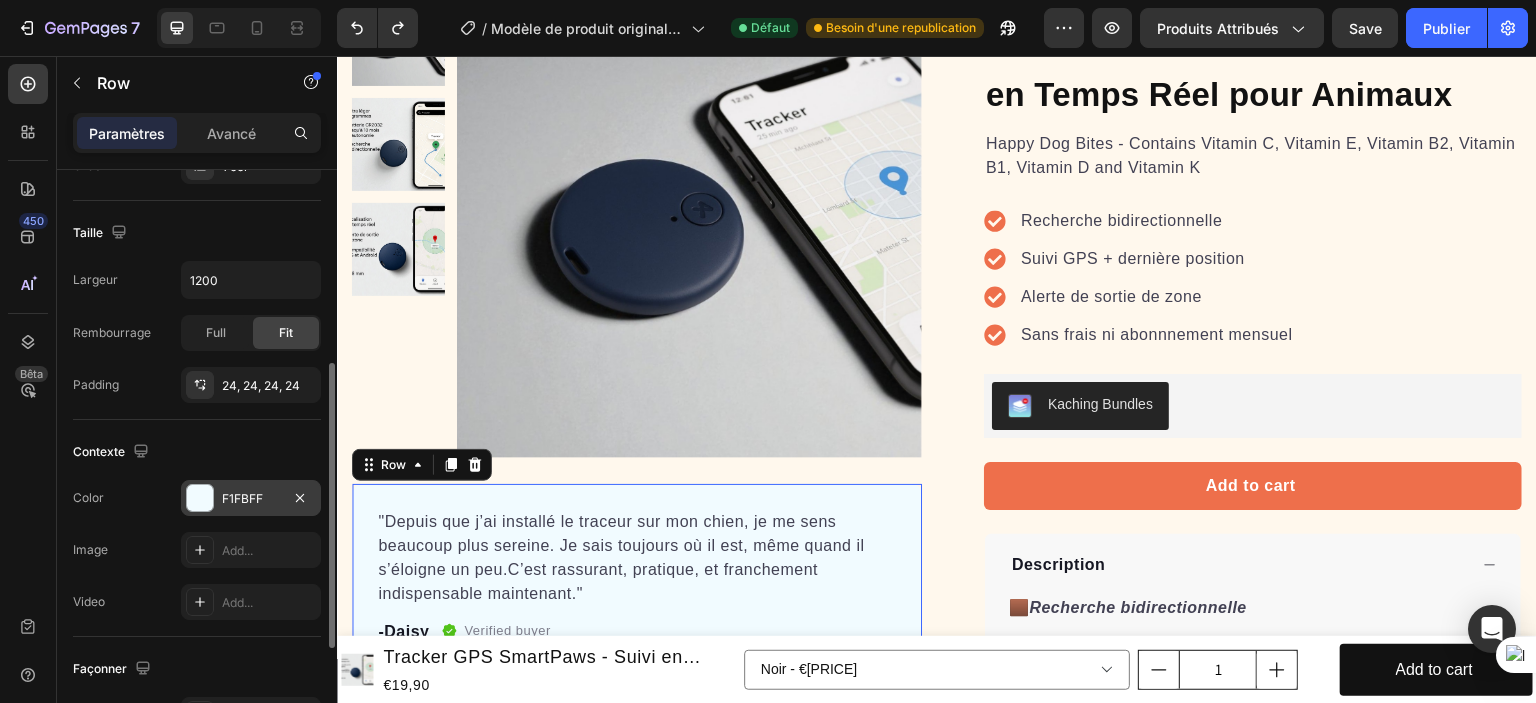 click on "F1FBFF" at bounding box center [251, 499] 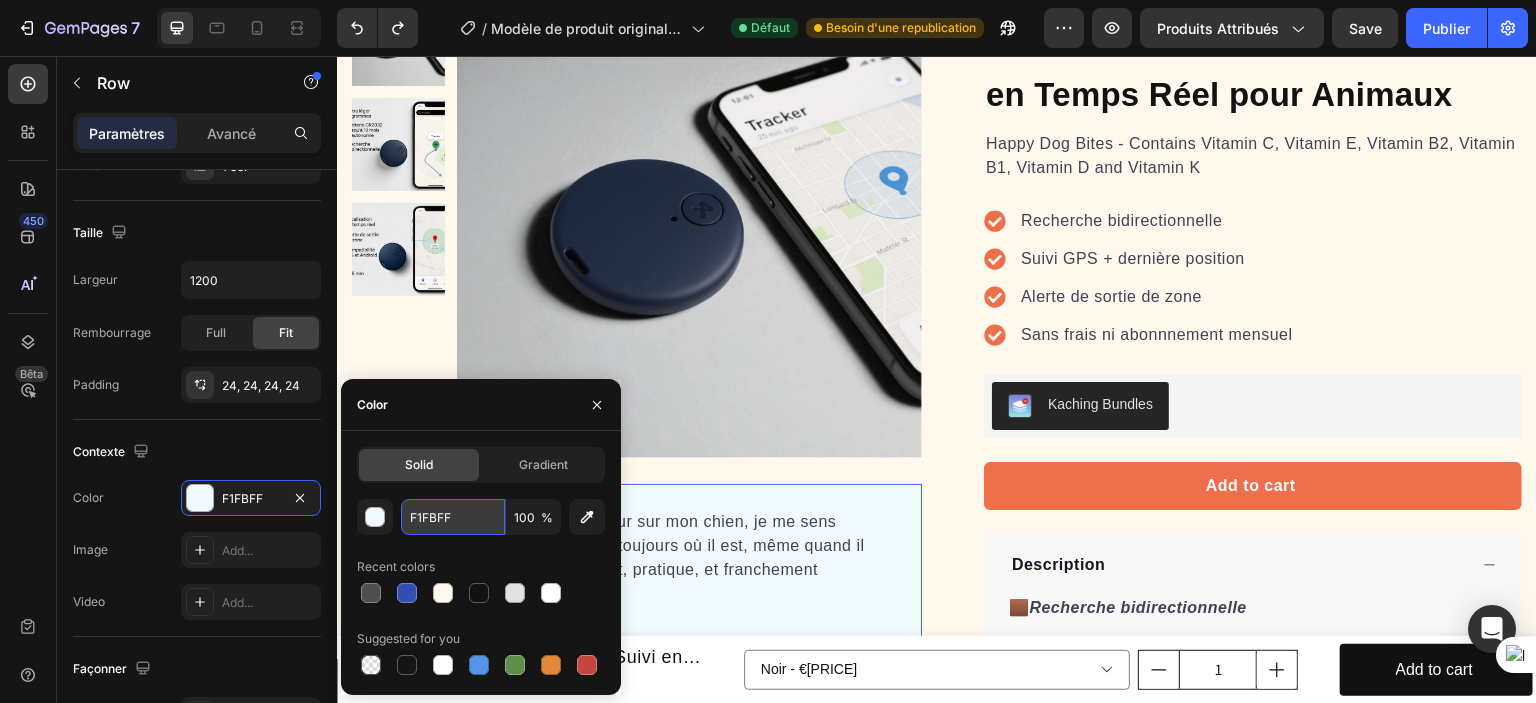 click on "F1FBFF" at bounding box center (453, 517) 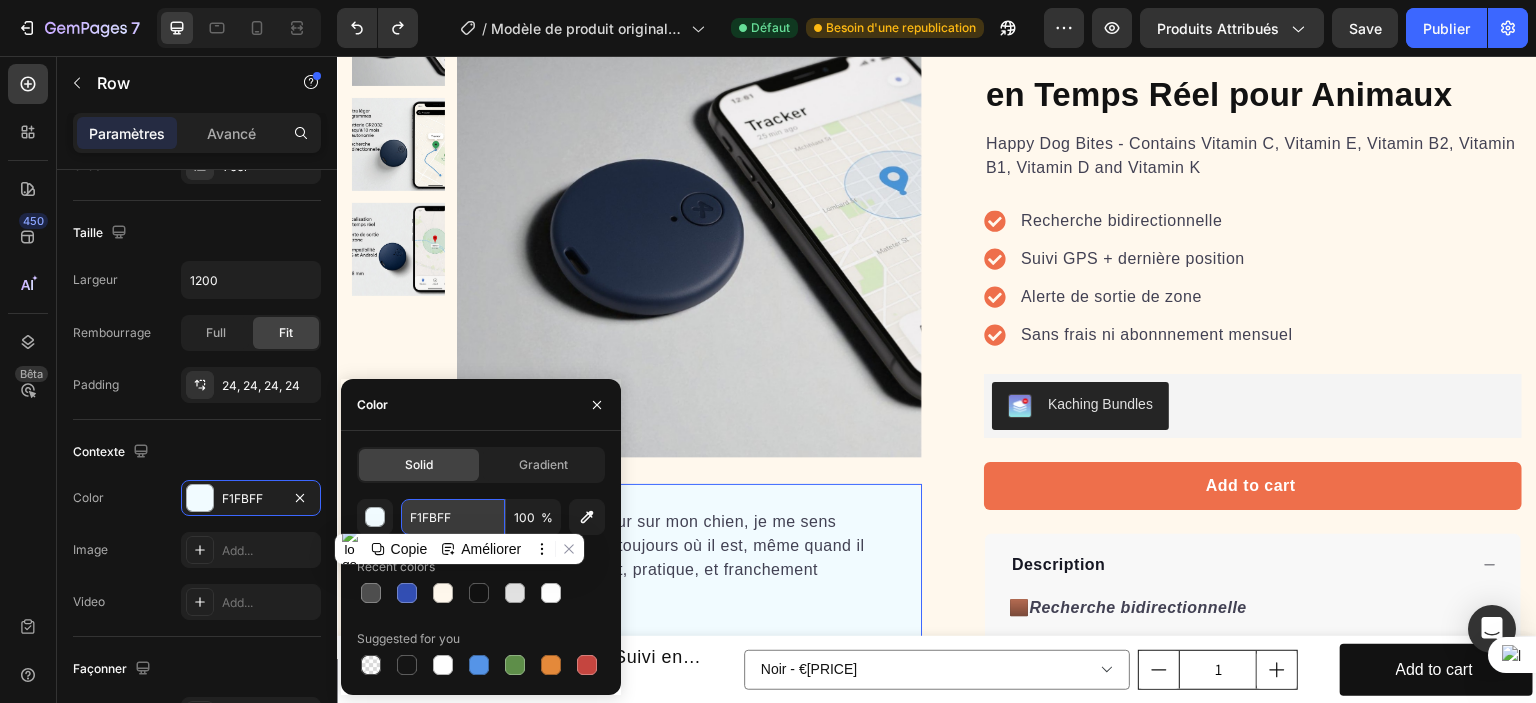 paste on "EE6F4B" 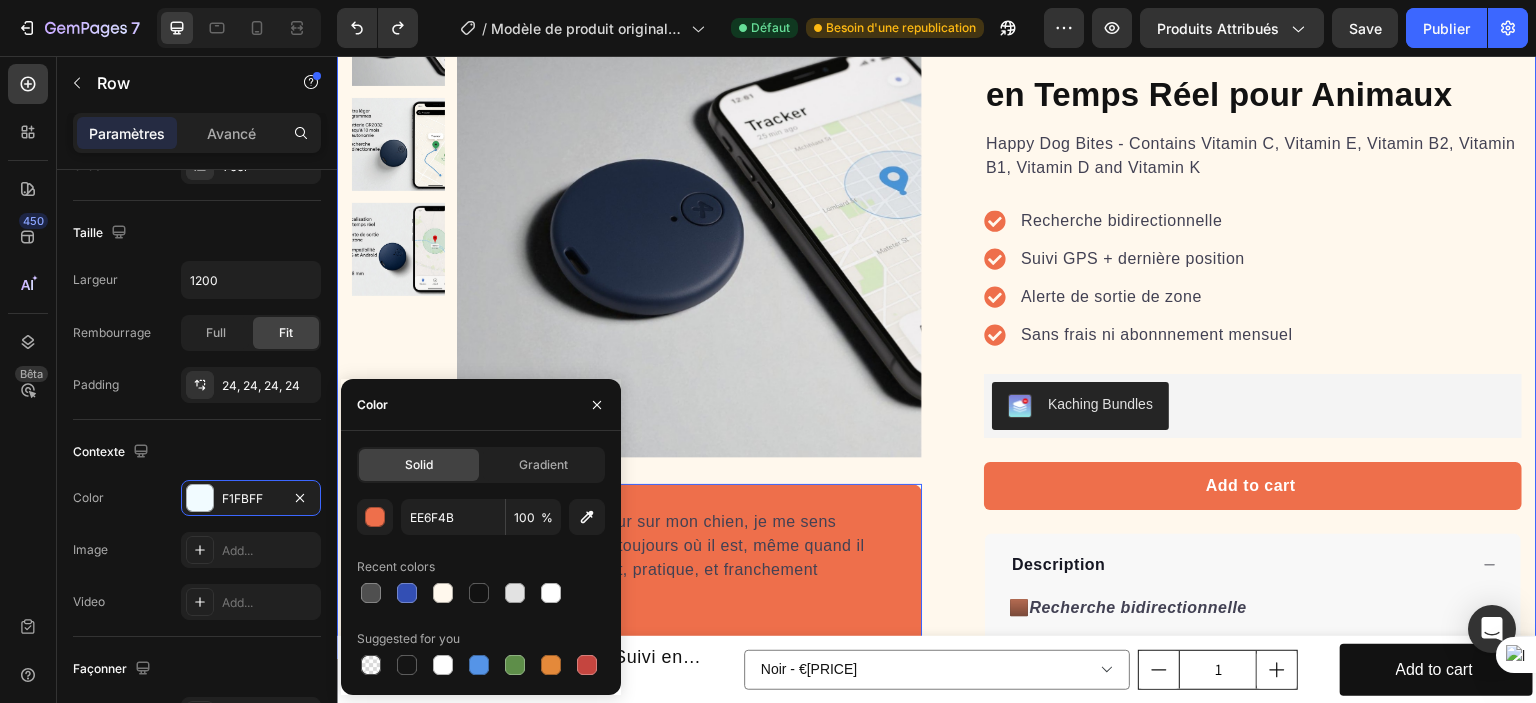 drag, startPoint x: 960, startPoint y: 462, endPoint x: 947, endPoint y: 480, distance: 22.203604 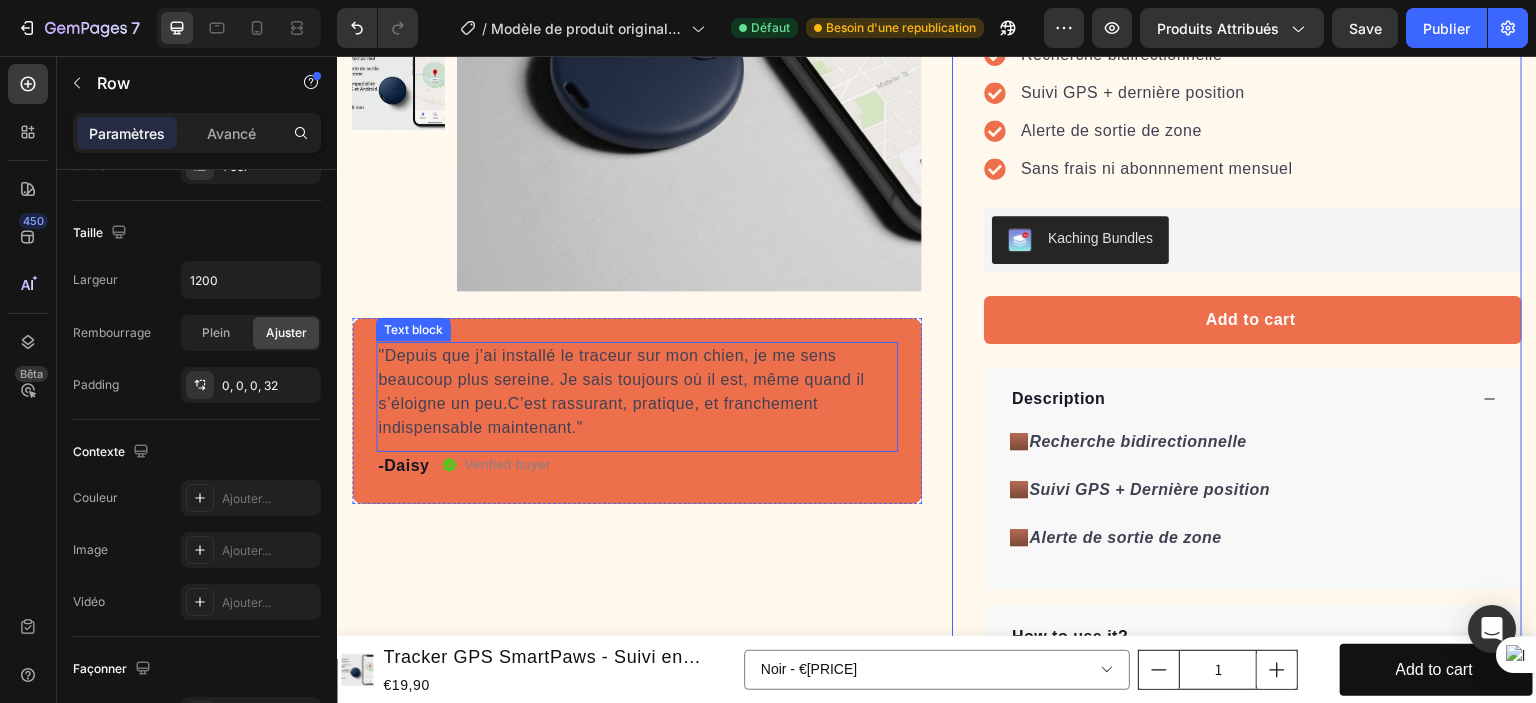 scroll, scrollTop: 1400, scrollLeft: 0, axis: vertical 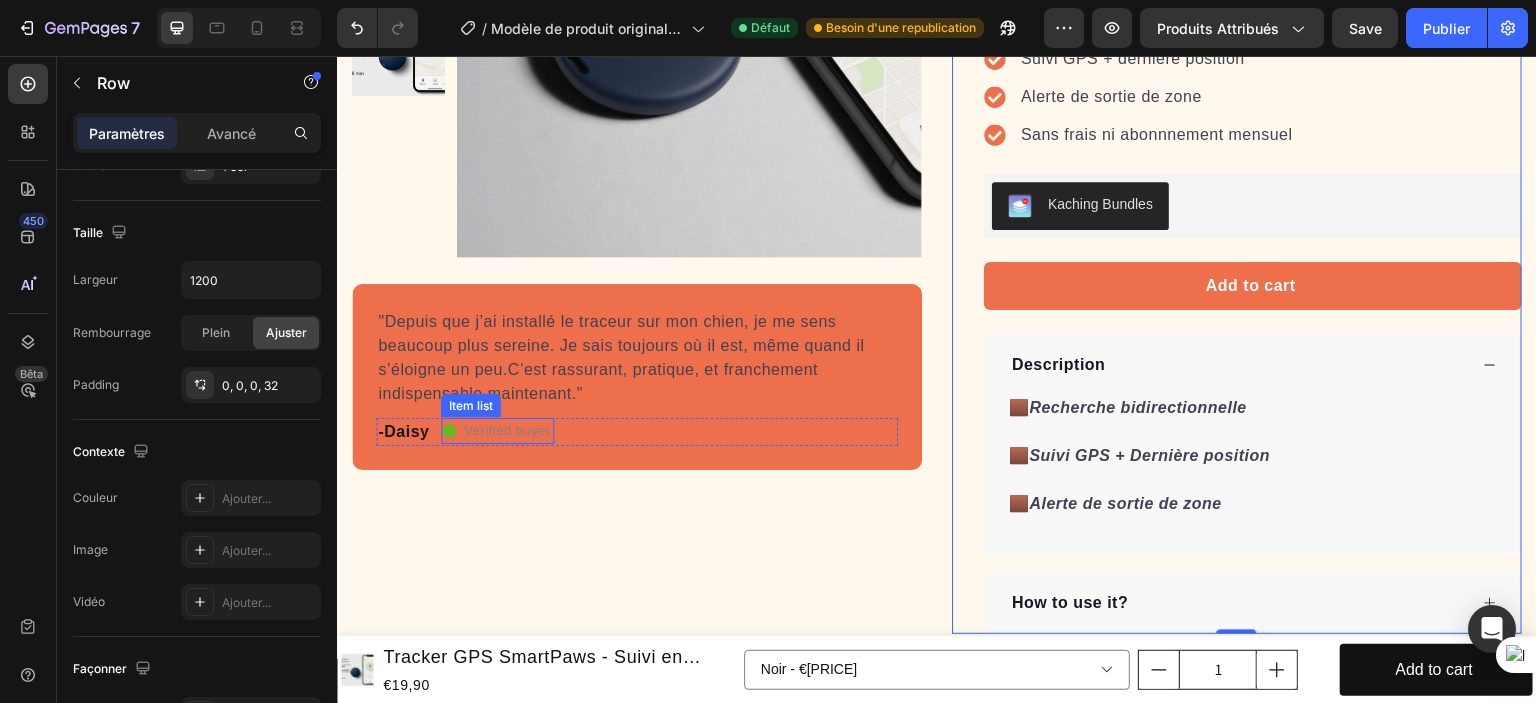 click on "Verified buyer" at bounding box center (507, 431) 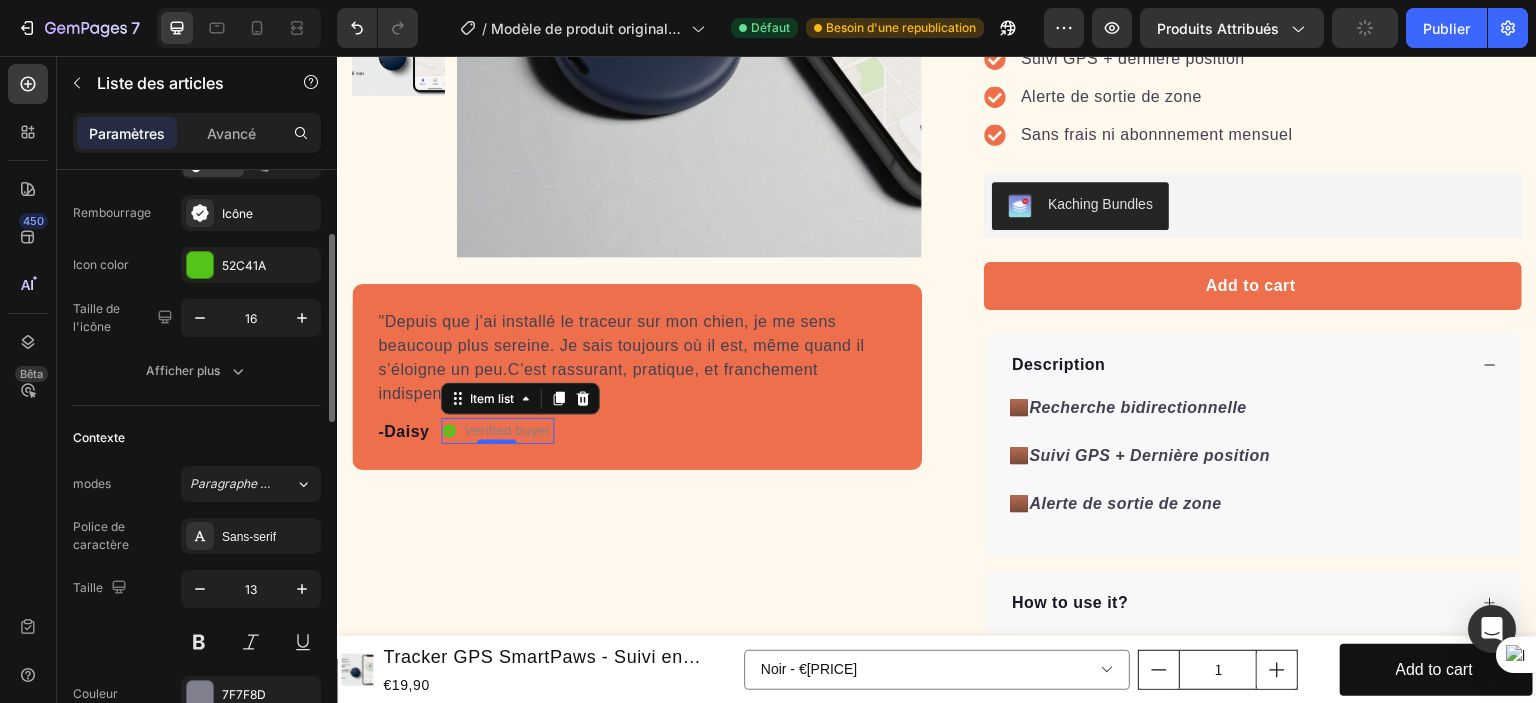 scroll, scrollTop: 400, scrollLeft: 0, axis: vertical 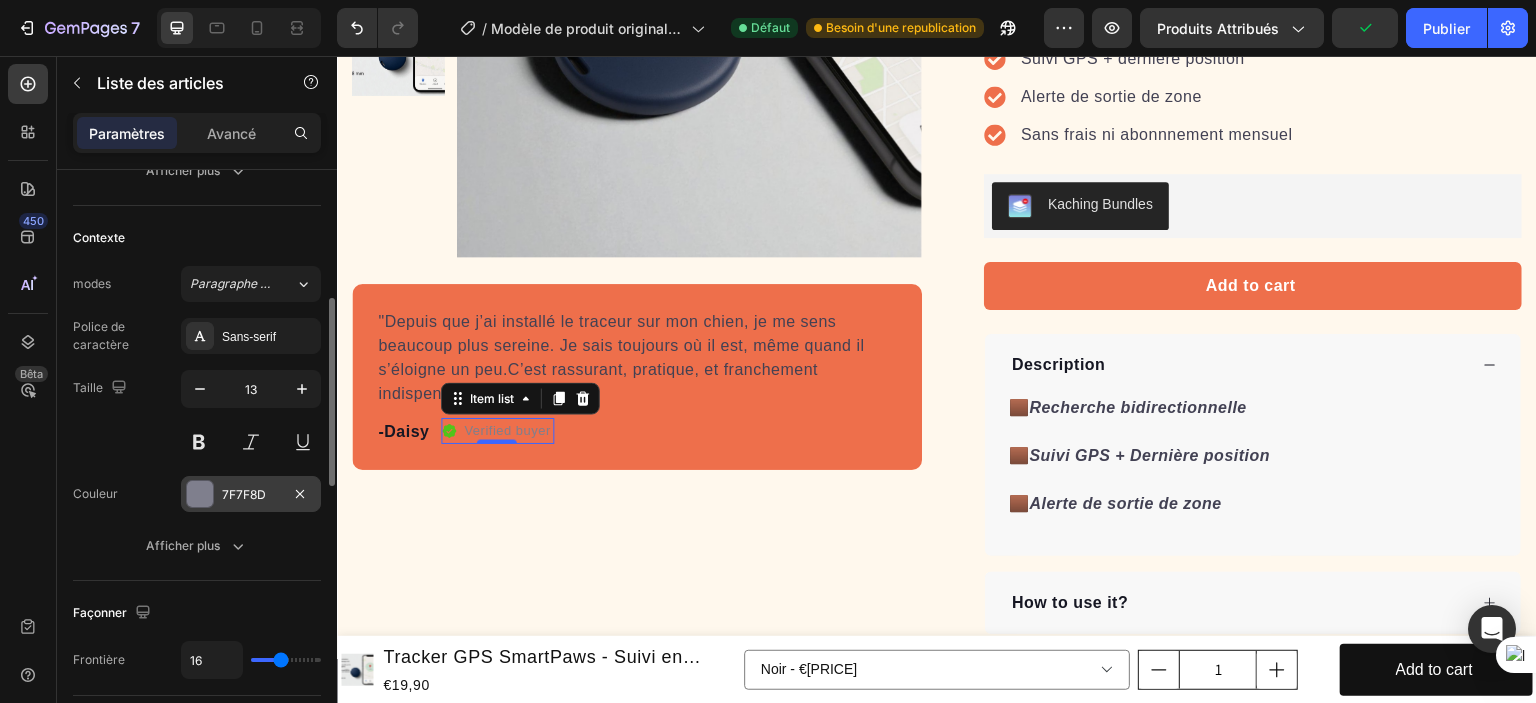 click at bounding box center [200, 494] 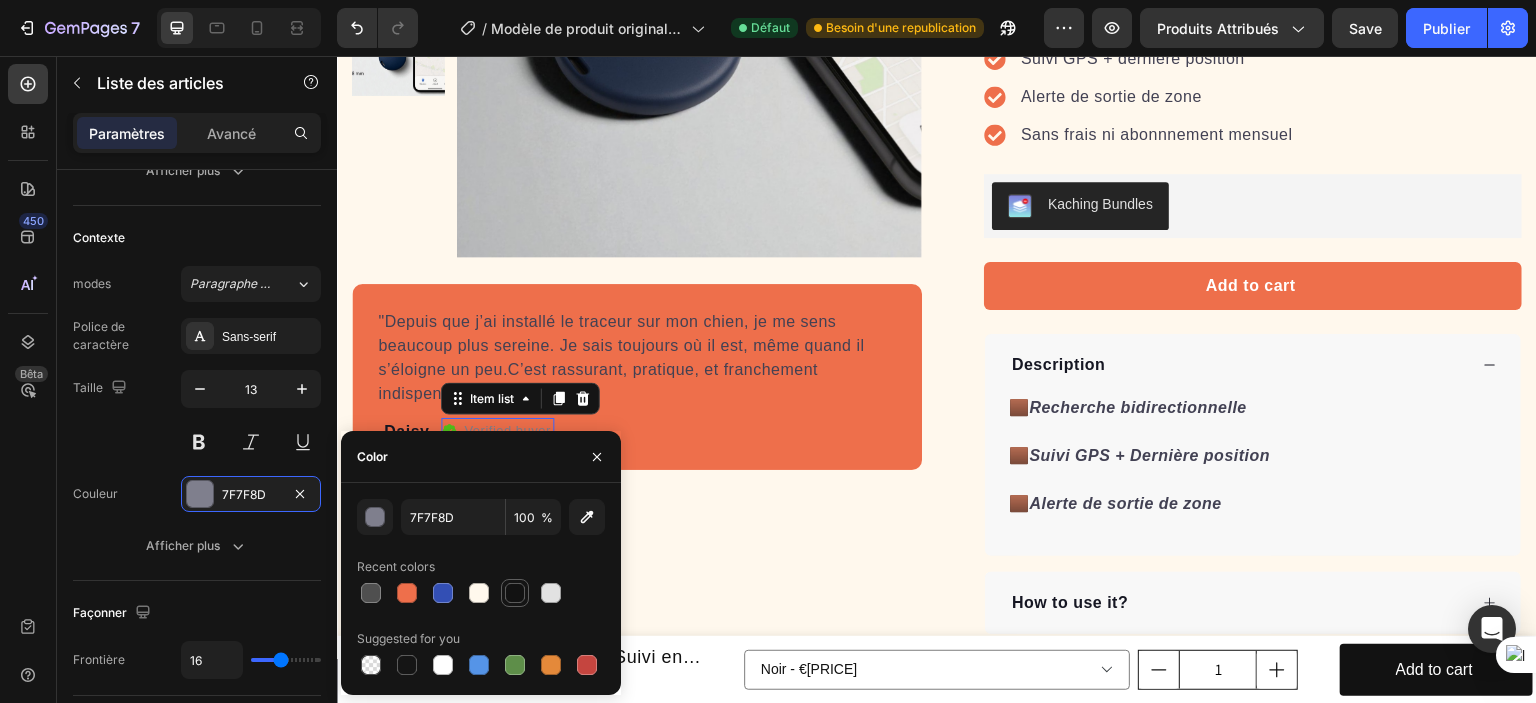 click at bounding box center [515, 593] 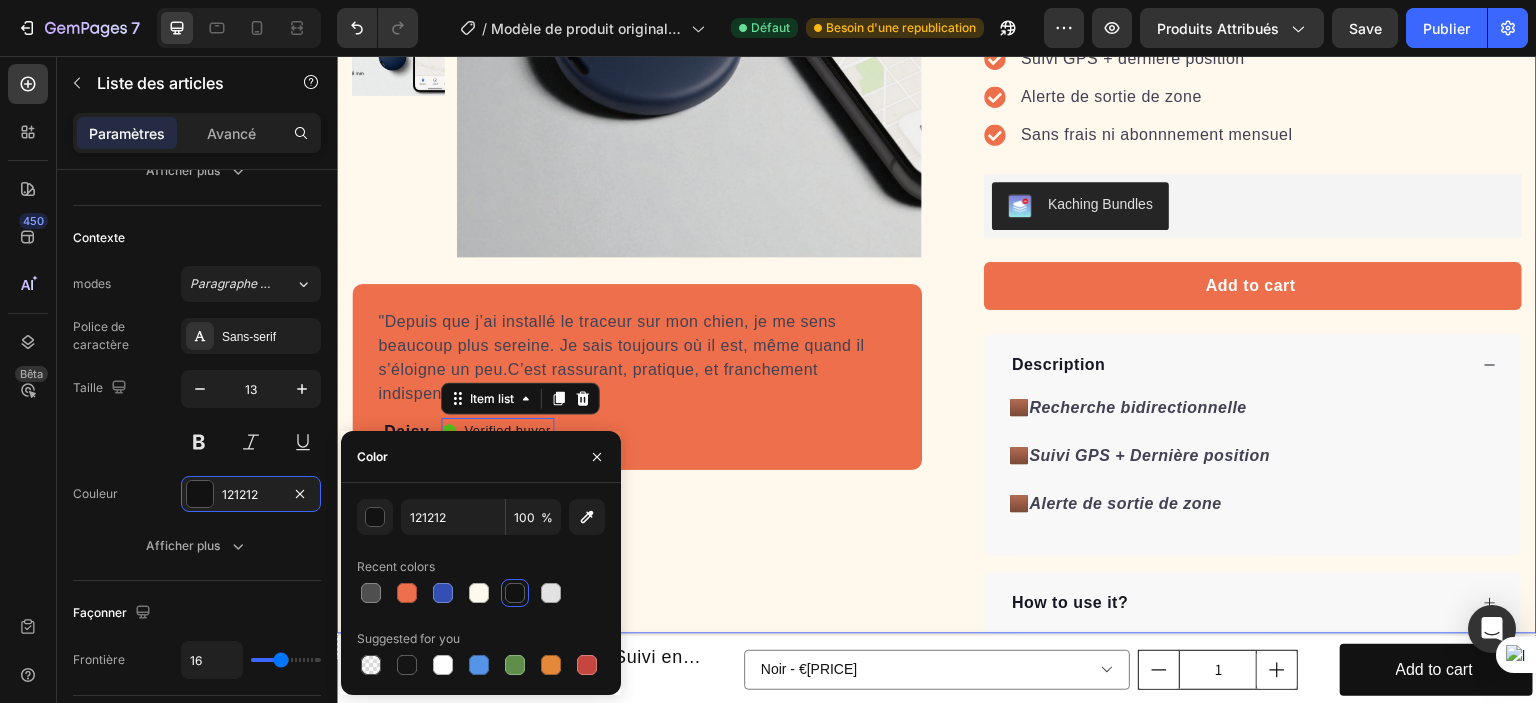 click on "Product Images "Depuis que j’ai installé le traceur sur mon chien, je me sens beaucoup plus sereine. Je sais toujours où il est, même quand il s’éloigne un peu.C’est rassurant, pratique, et franchement indispensable maintenant." Text block -Daisy Text block
Verified buyer Item list   0 Row Row "My dog absolutely loves this food! It's clear that the taste and quality are top-notch."  -Daisy Text block Row Row" at bounding box center [637, 213] 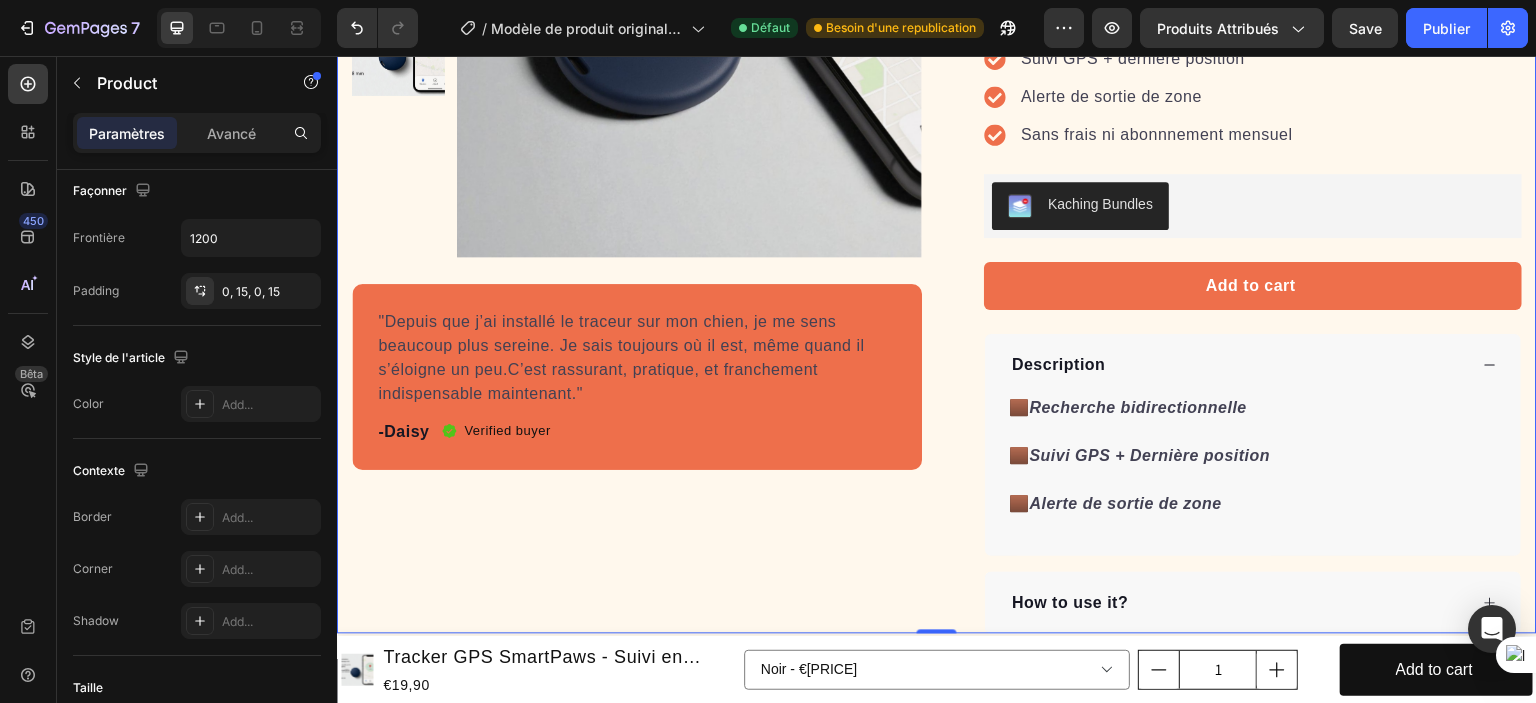 scroll, scrollTop: 0, scrollLeft: 0, axis: both 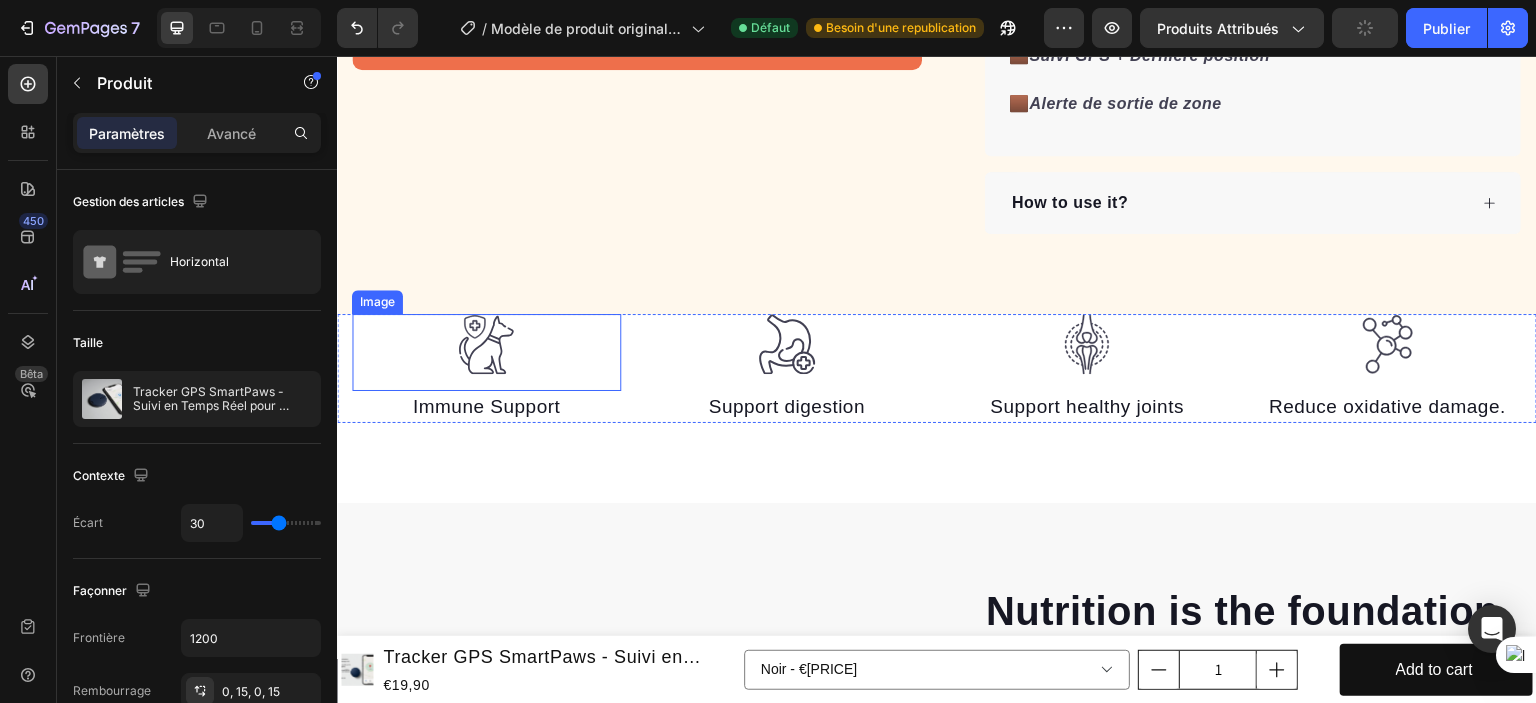 click at bounding box center (486, 344) 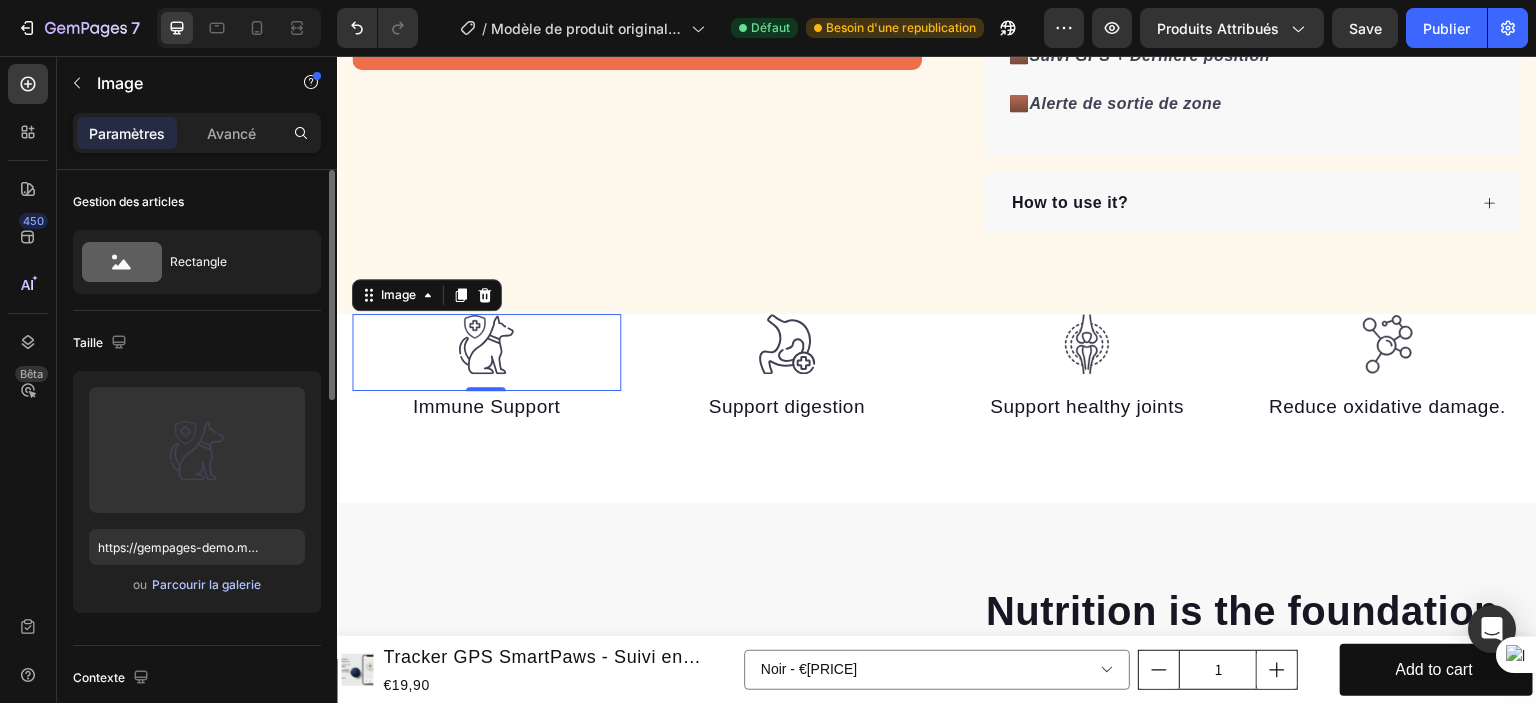 click on "Parcourir la galerie" at bounding box center [206, 584] 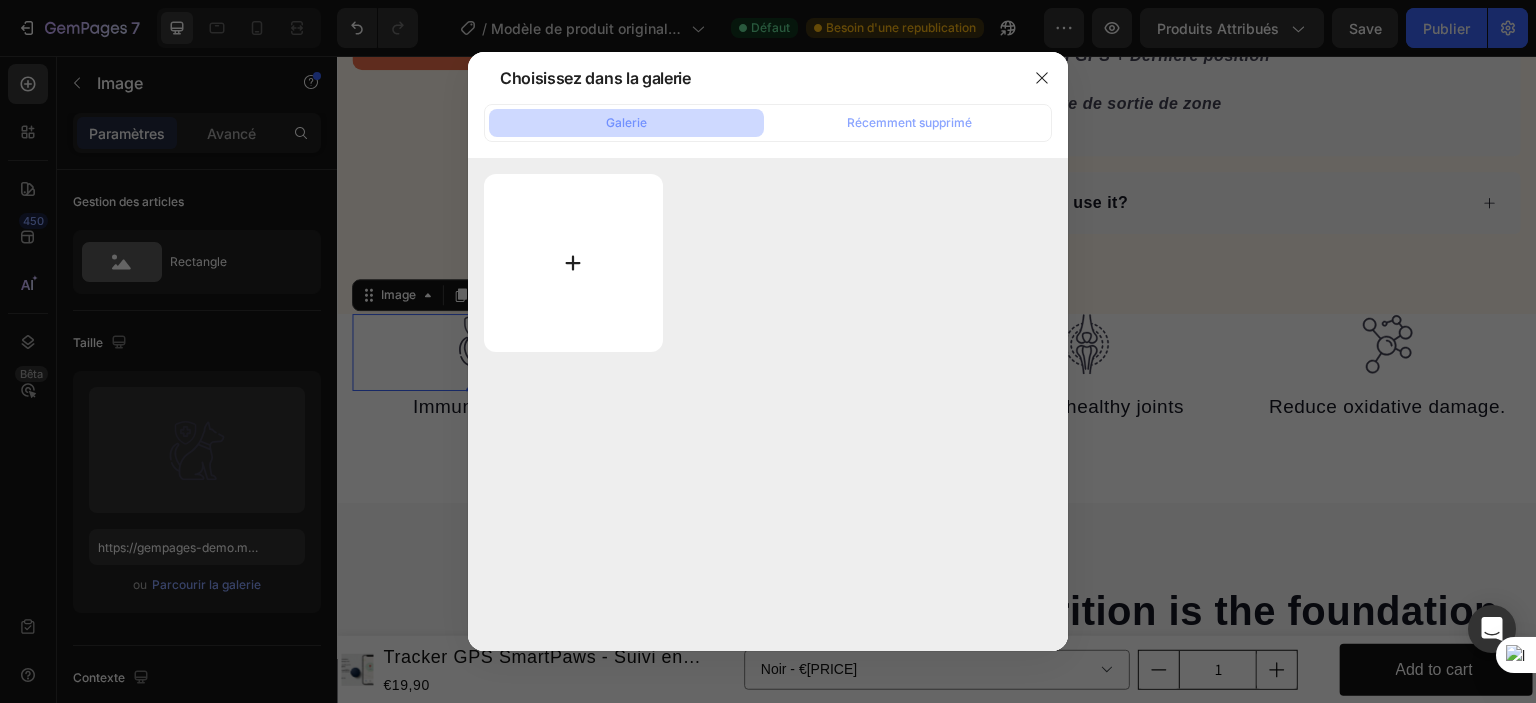 click at bounding box center [573, 263] 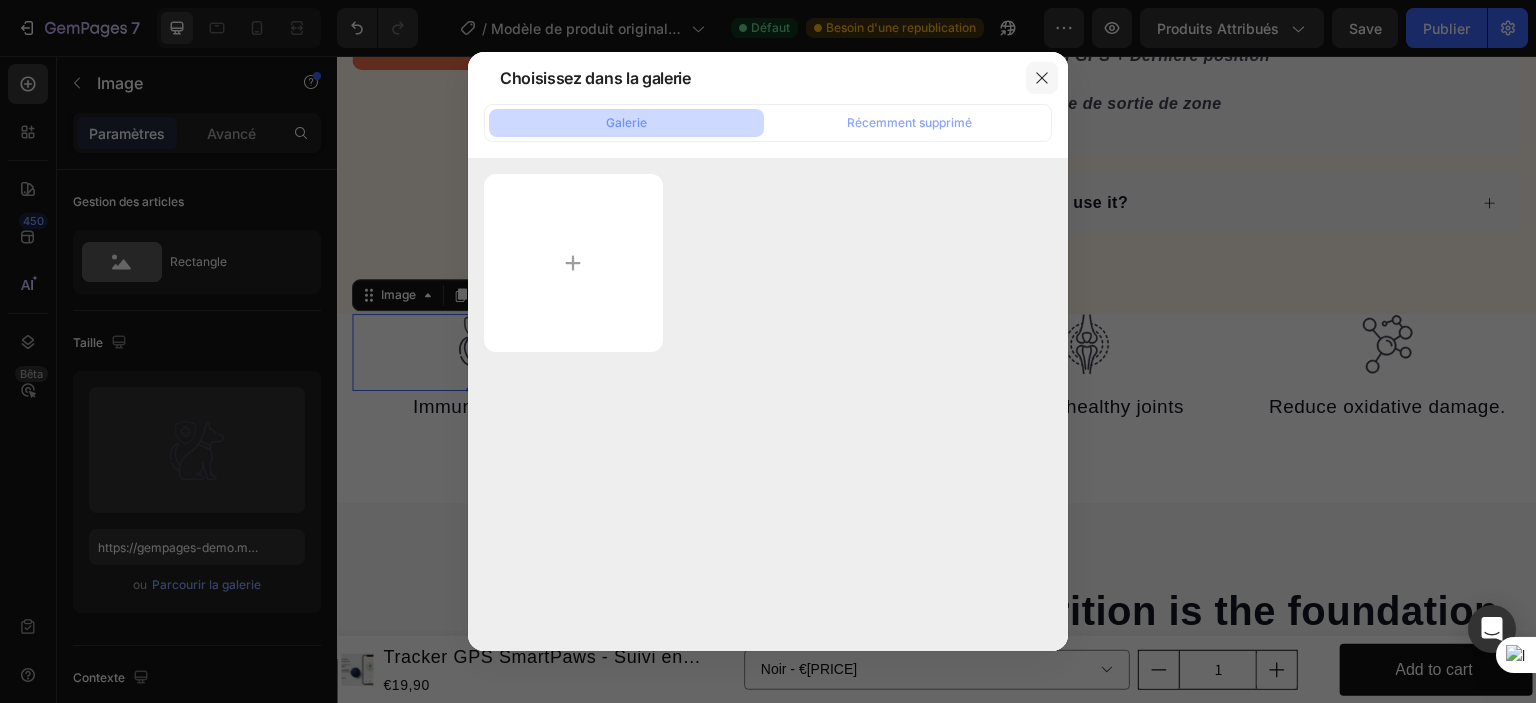 click at bounding box center [1042, 78] 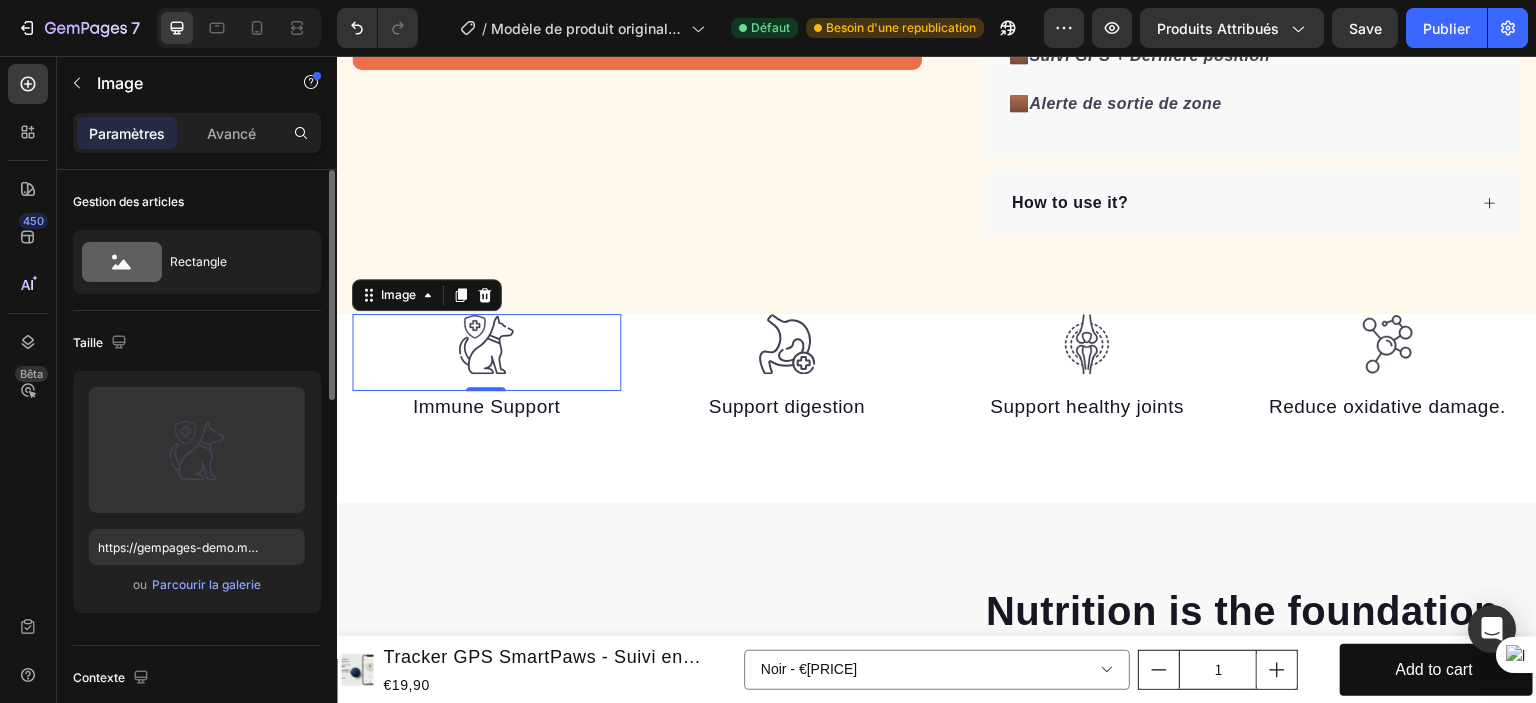 scroll, scrollTop: 0, scrollLeft: 0, axis: both 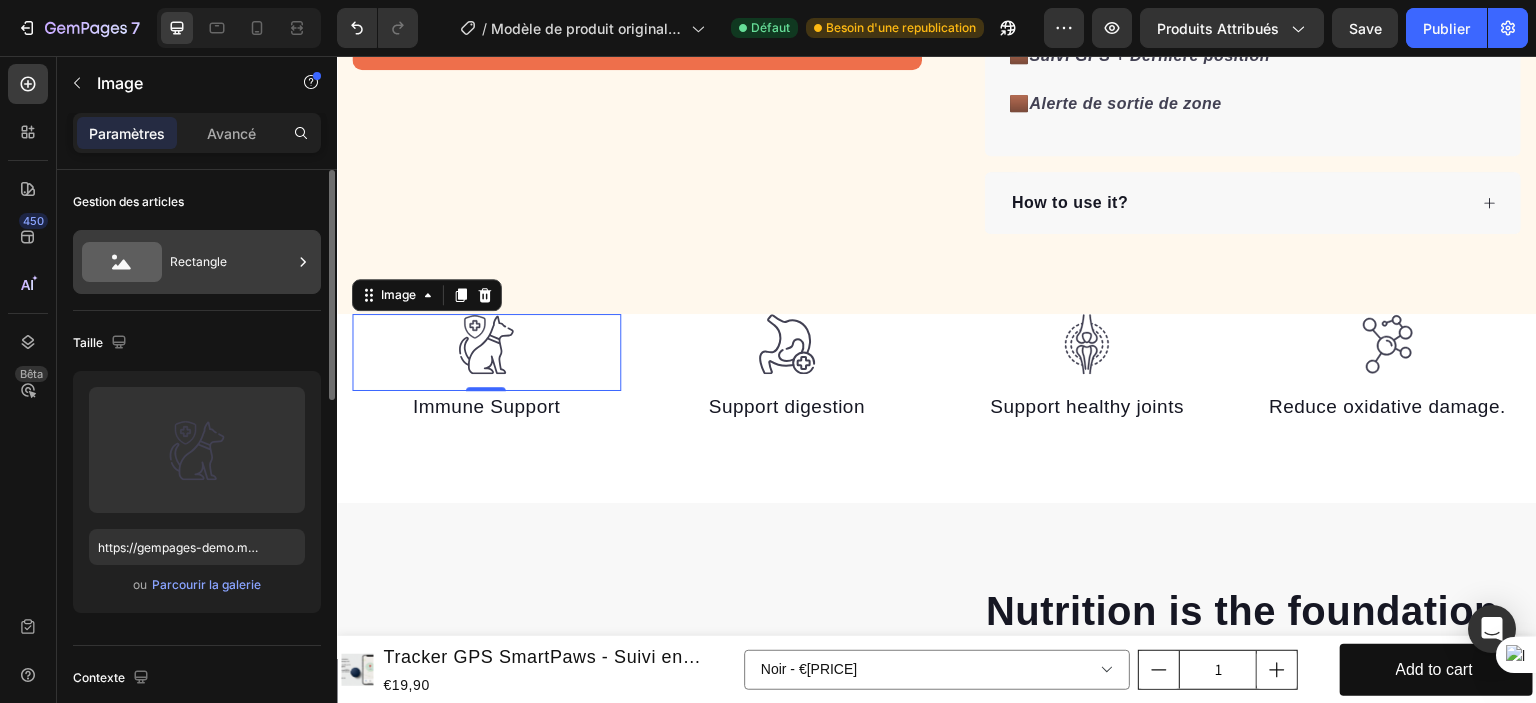 click 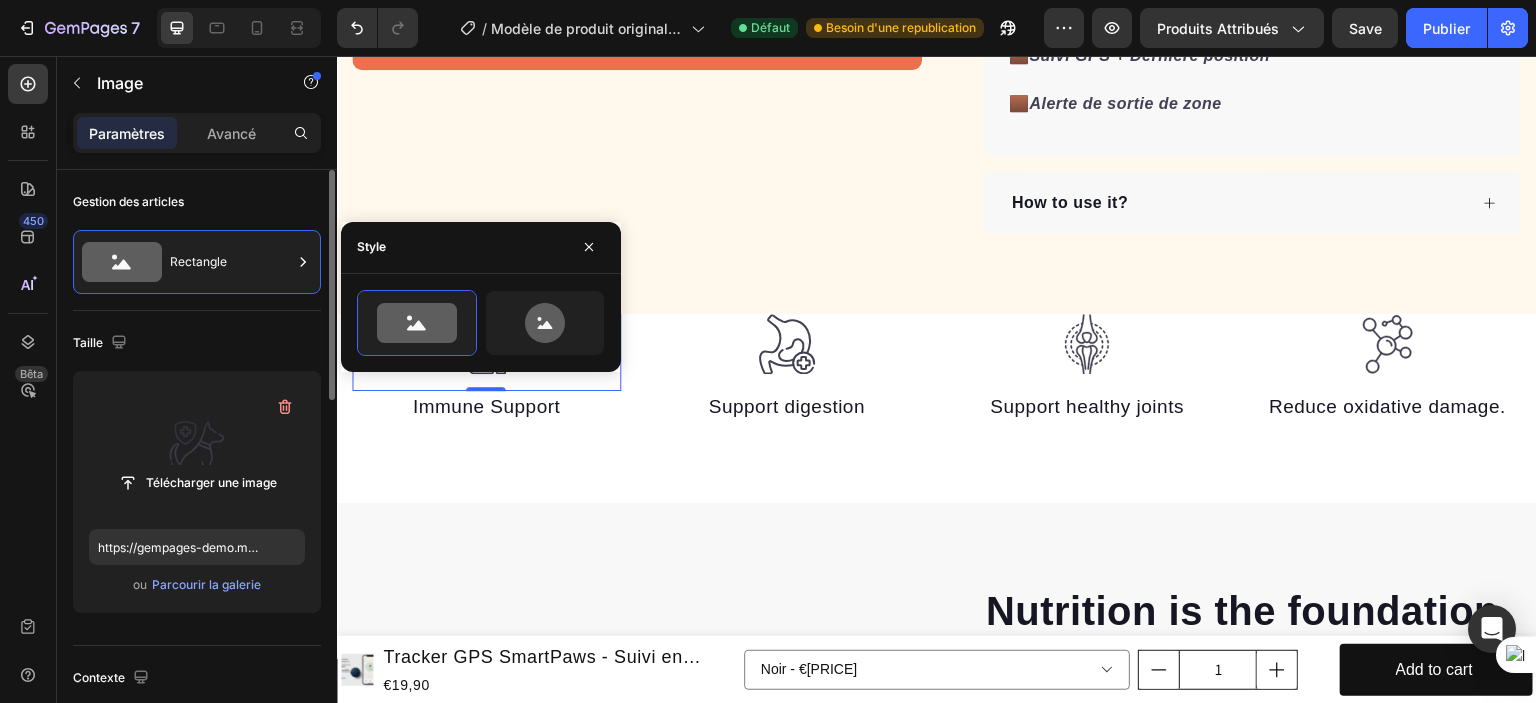 click at bounding box center [197, 450] 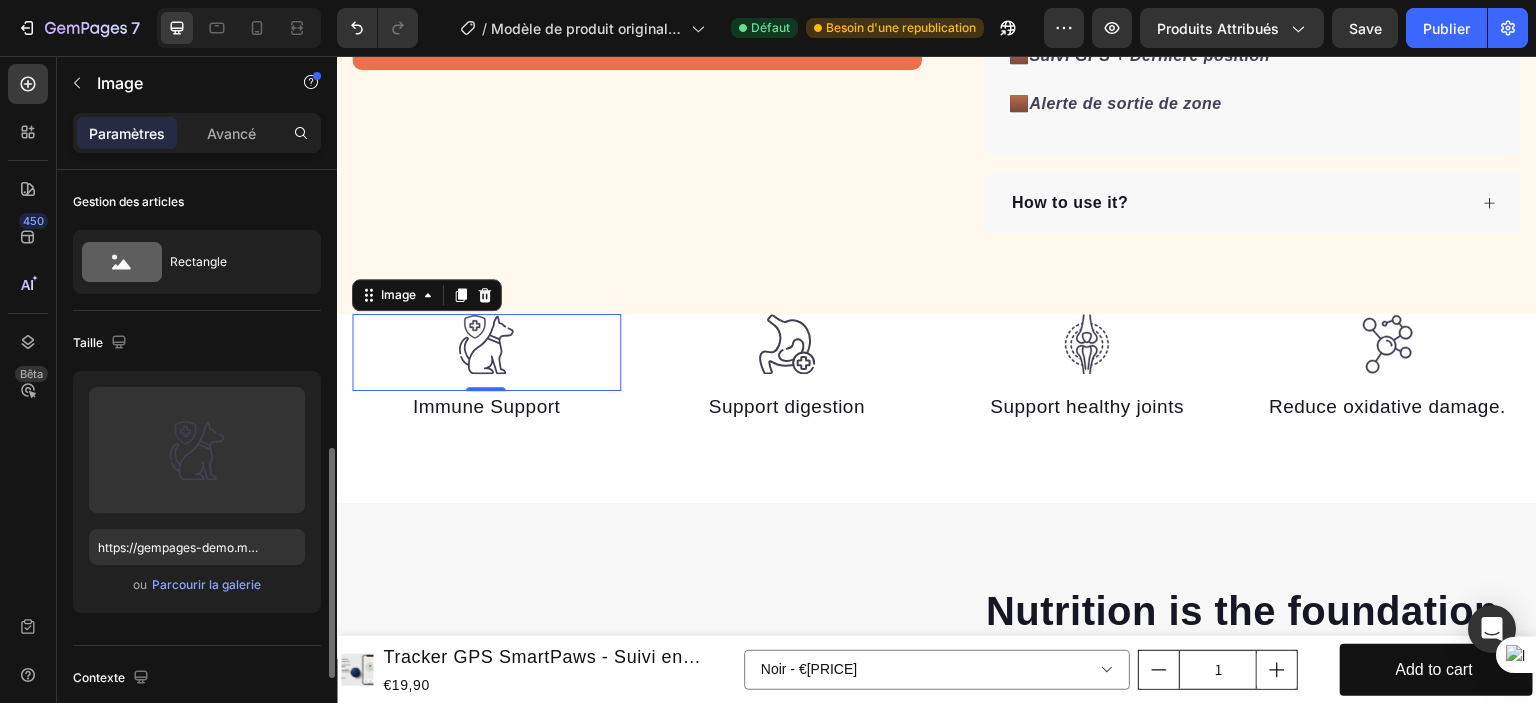scroll, scrollTop: 200, scrollLeft: 0, axis: vertical 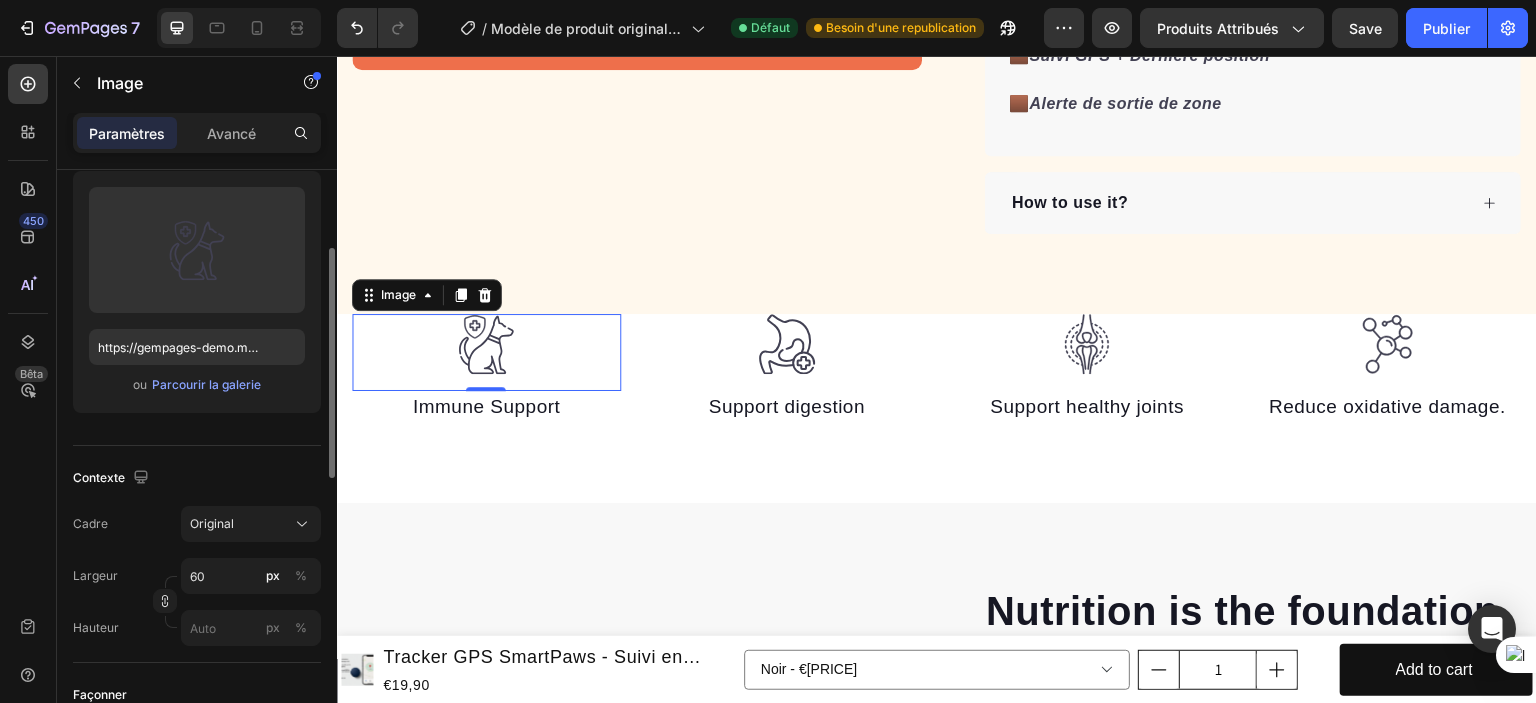 click on "Télécharger une image https://gempages-demo.myshopify.com/cdn/shop/t/1/assets/495611768014373769-102daaca-9cf2-4711-8f44-7b8313c0763d.svg?v=97640743952794161751704963039 ou Parcourir la galerie" at bounding box center (197, 292) 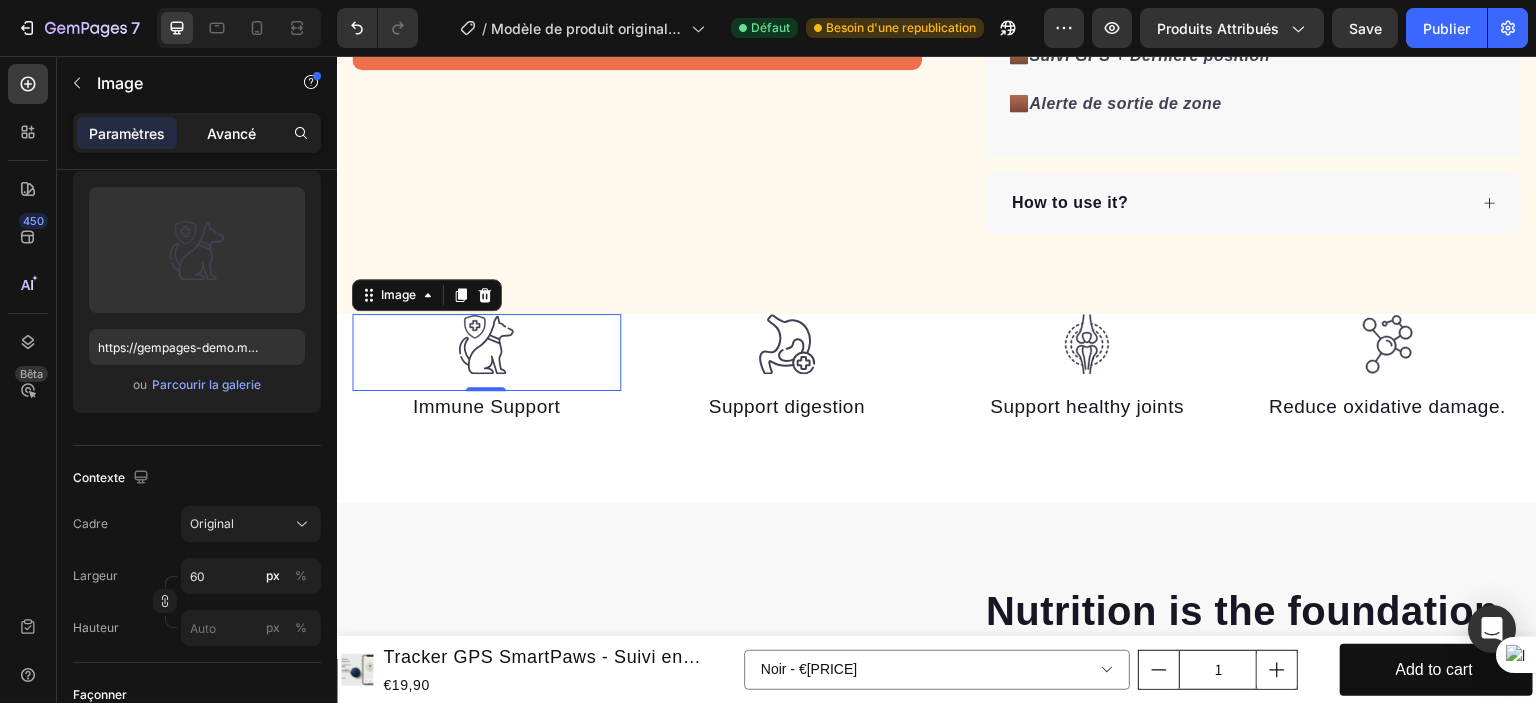 click on "Avancé" at bounding box center (231, 133) 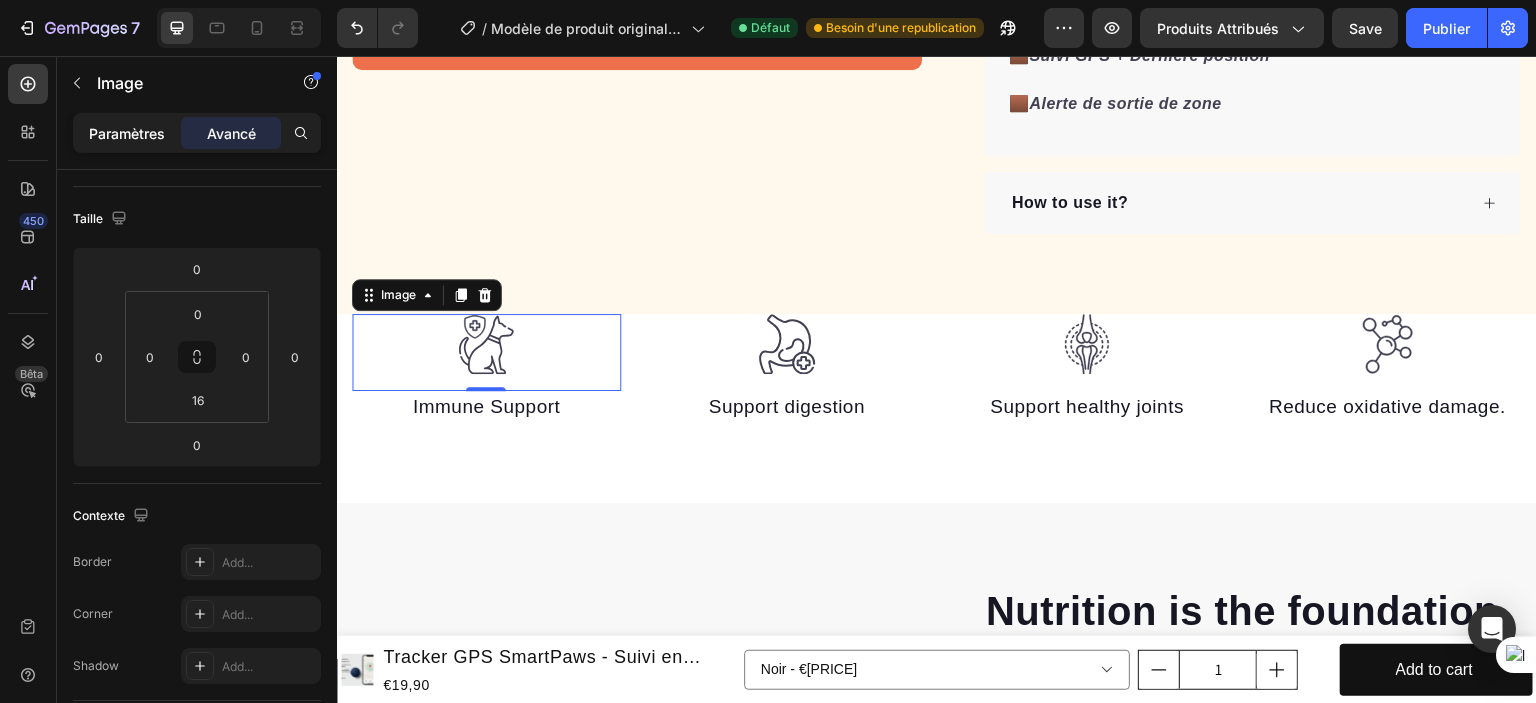 click on "Paramètres" at bounding box center [127, 133] 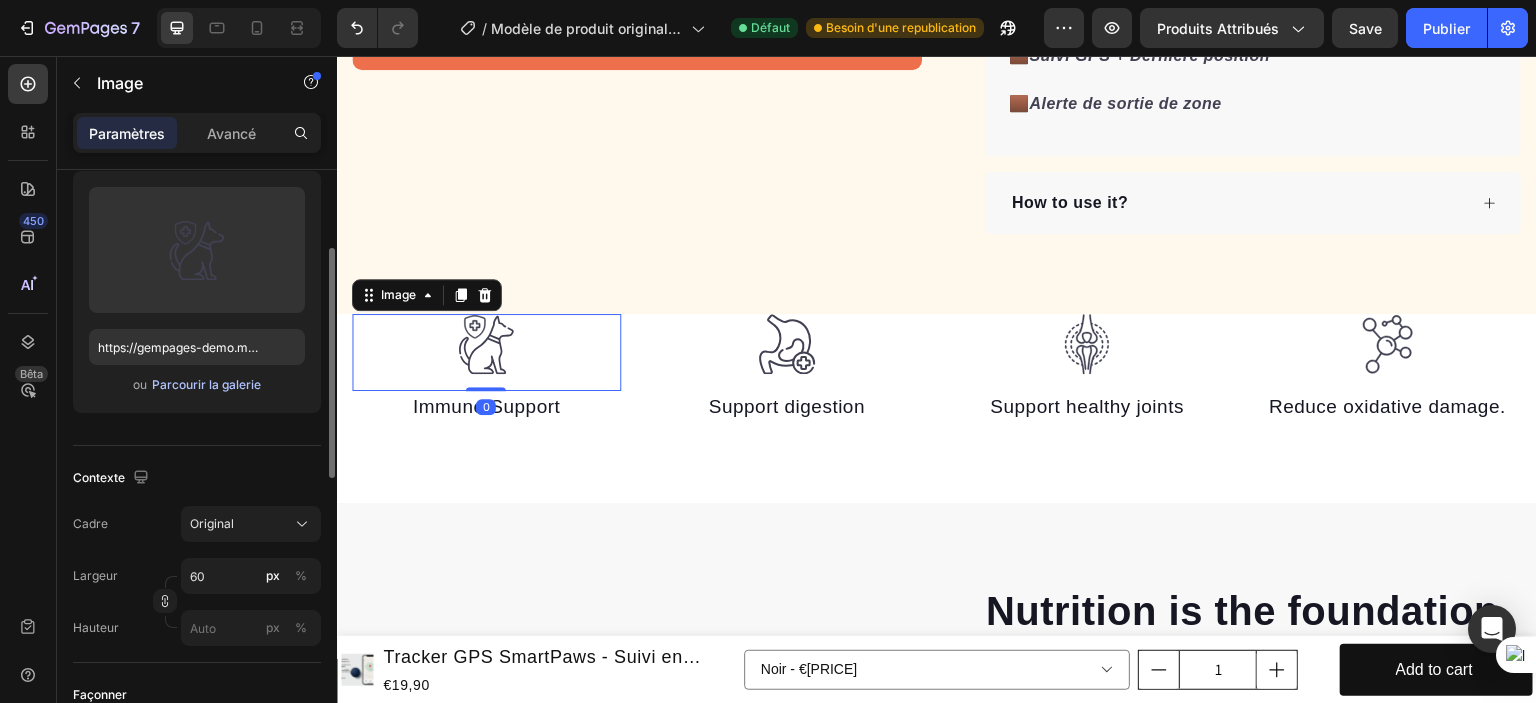 click on "Parcourir la galerie" at bounding box center (206, 384) 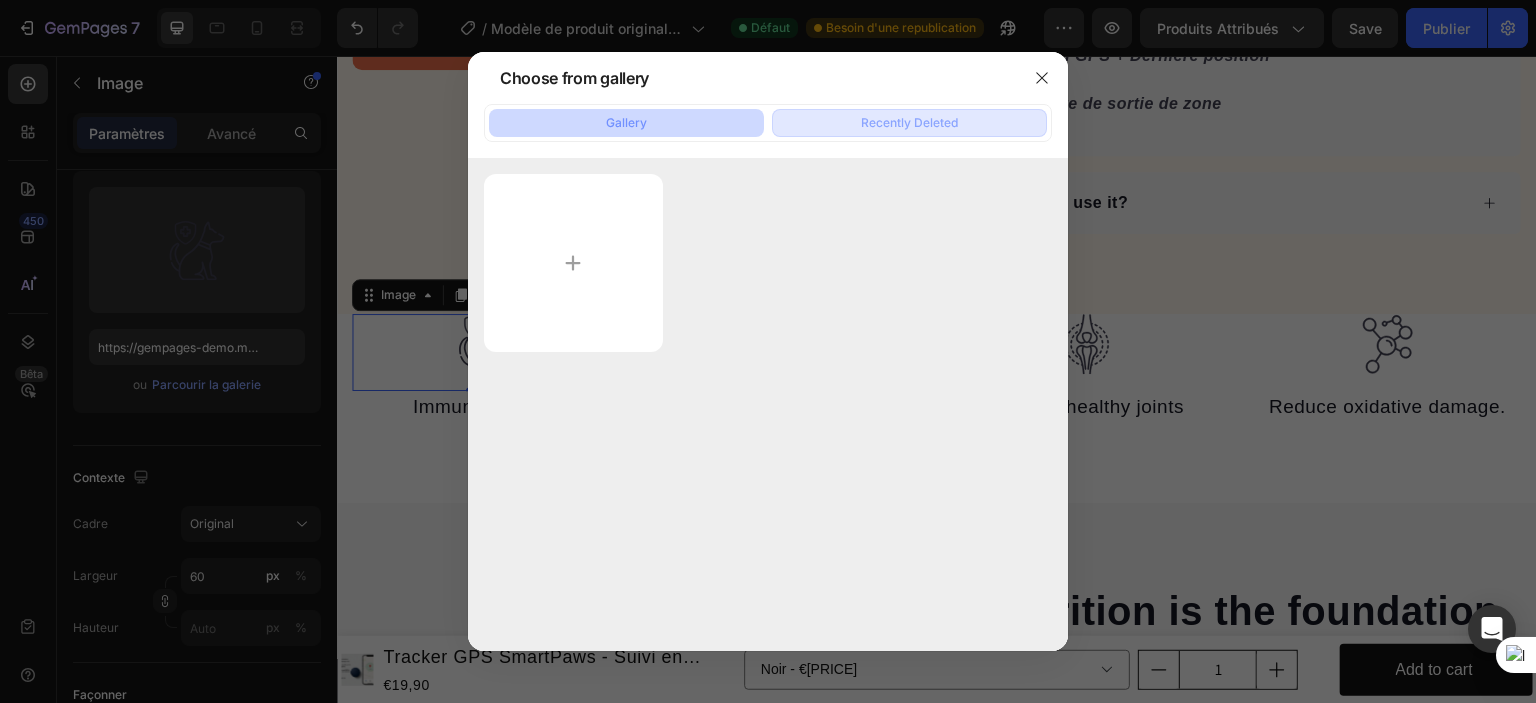 click on "Recently Deleted" at bounding box center (909, 123) 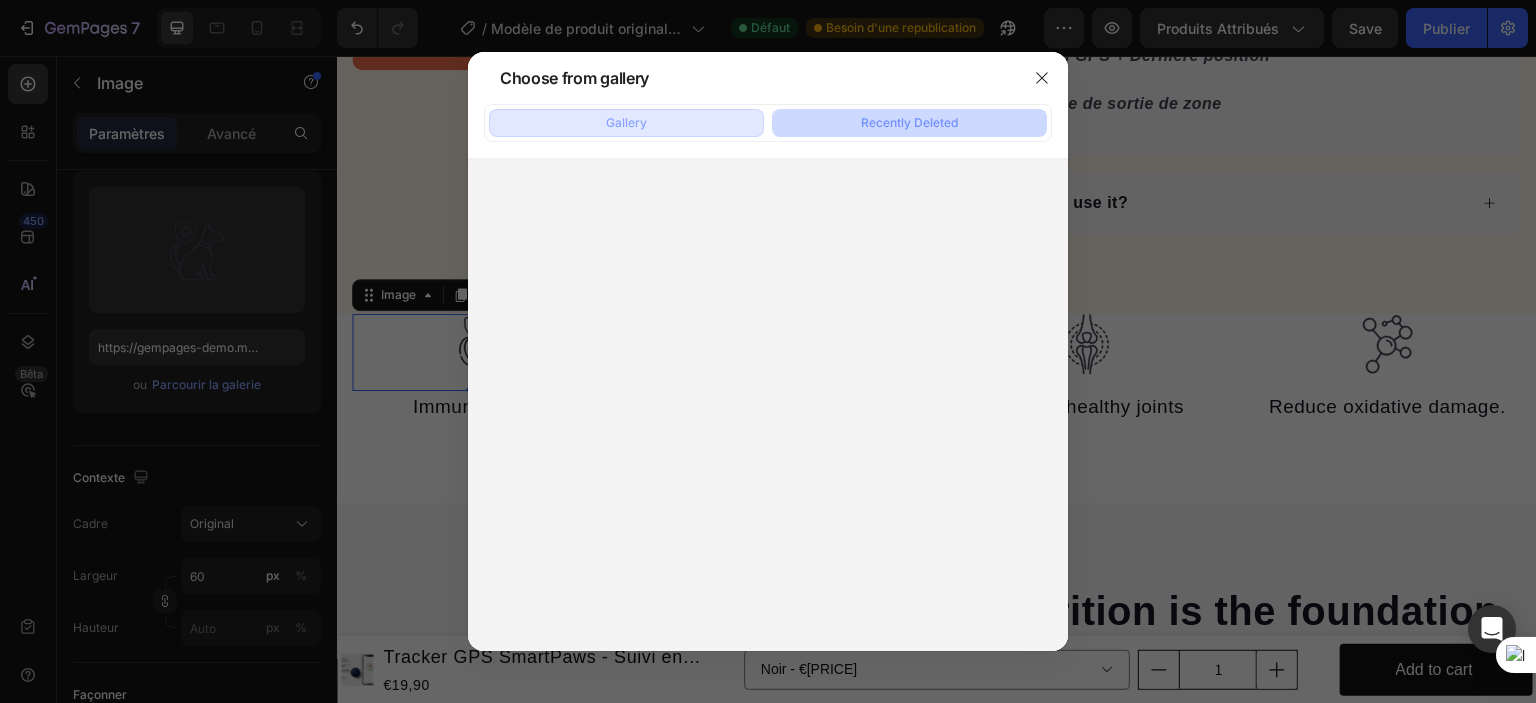 click on "Gallery" 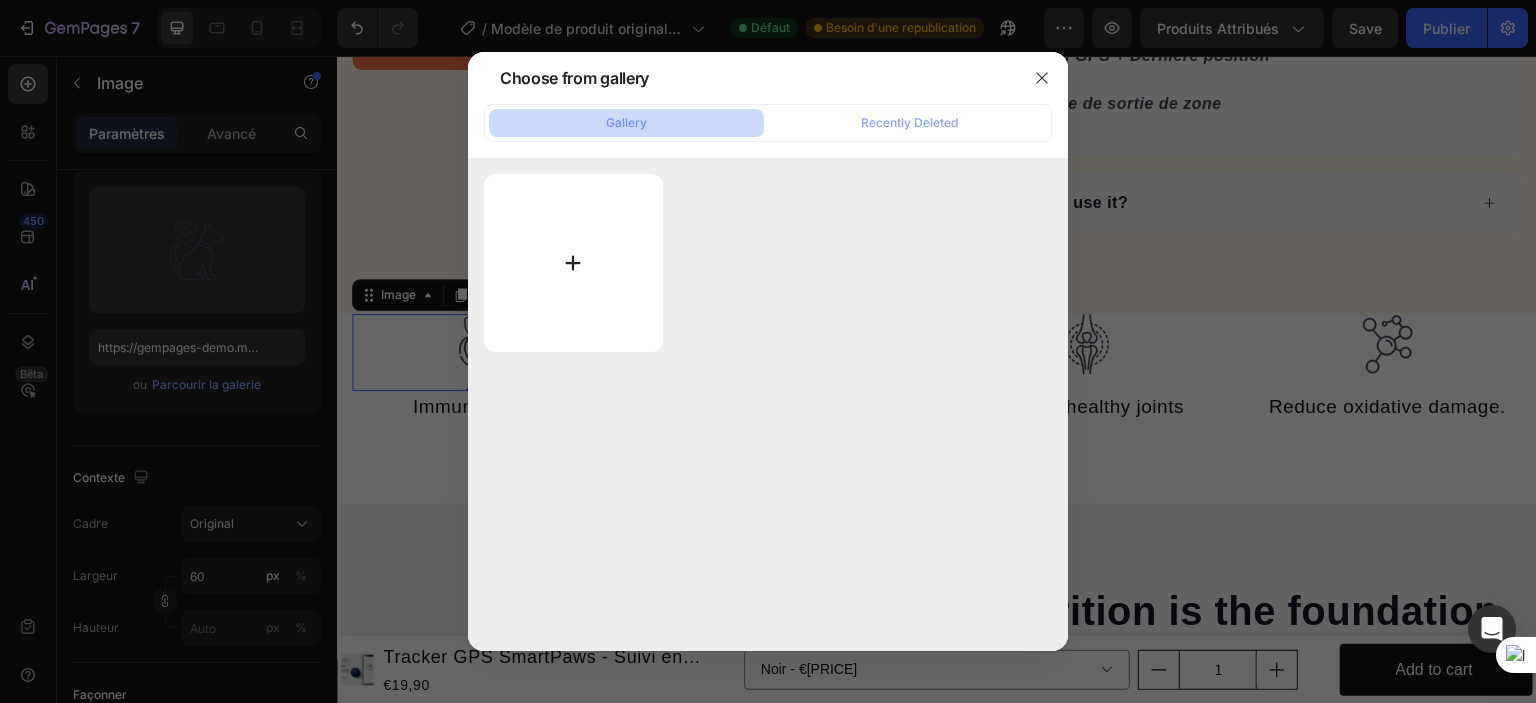 click at bounding box center (573, 263) 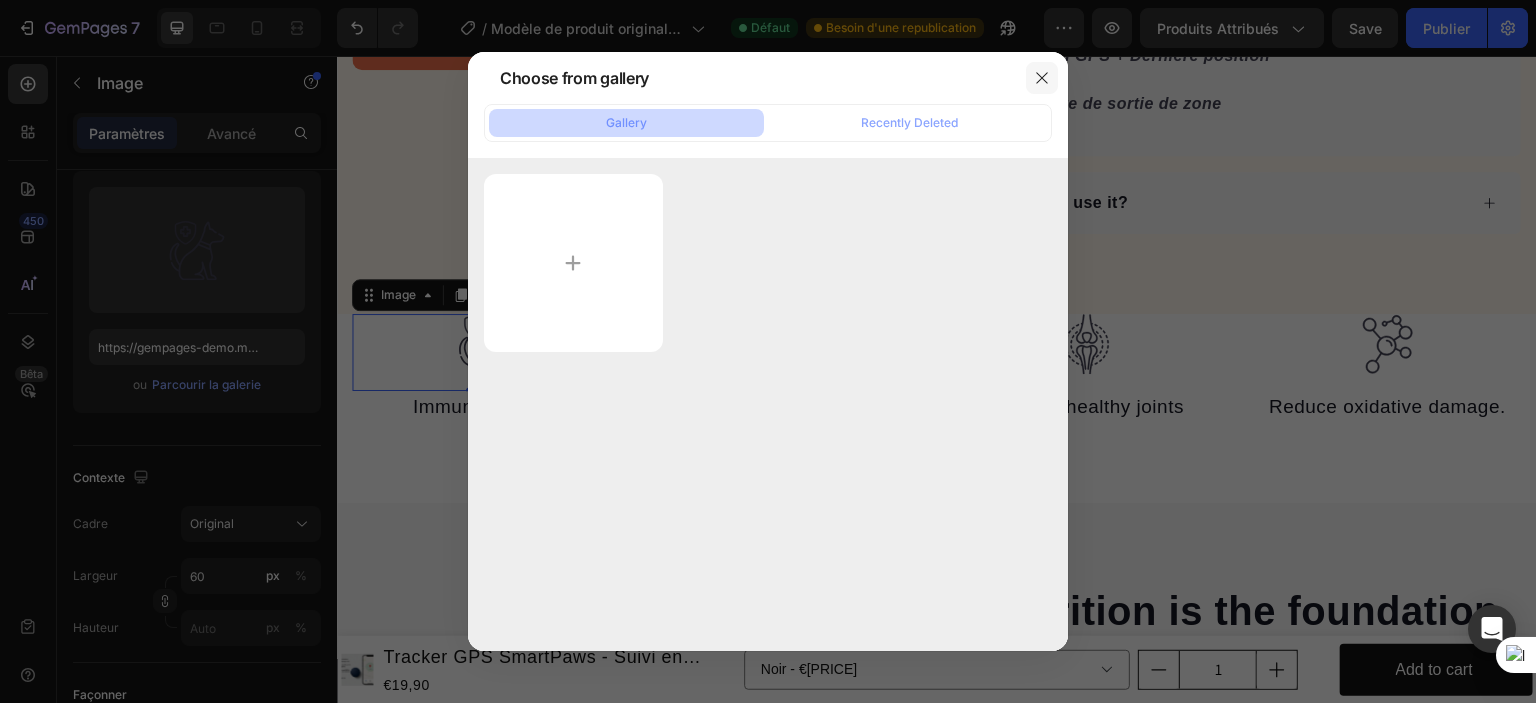 click at bounding box center [1042, 78] 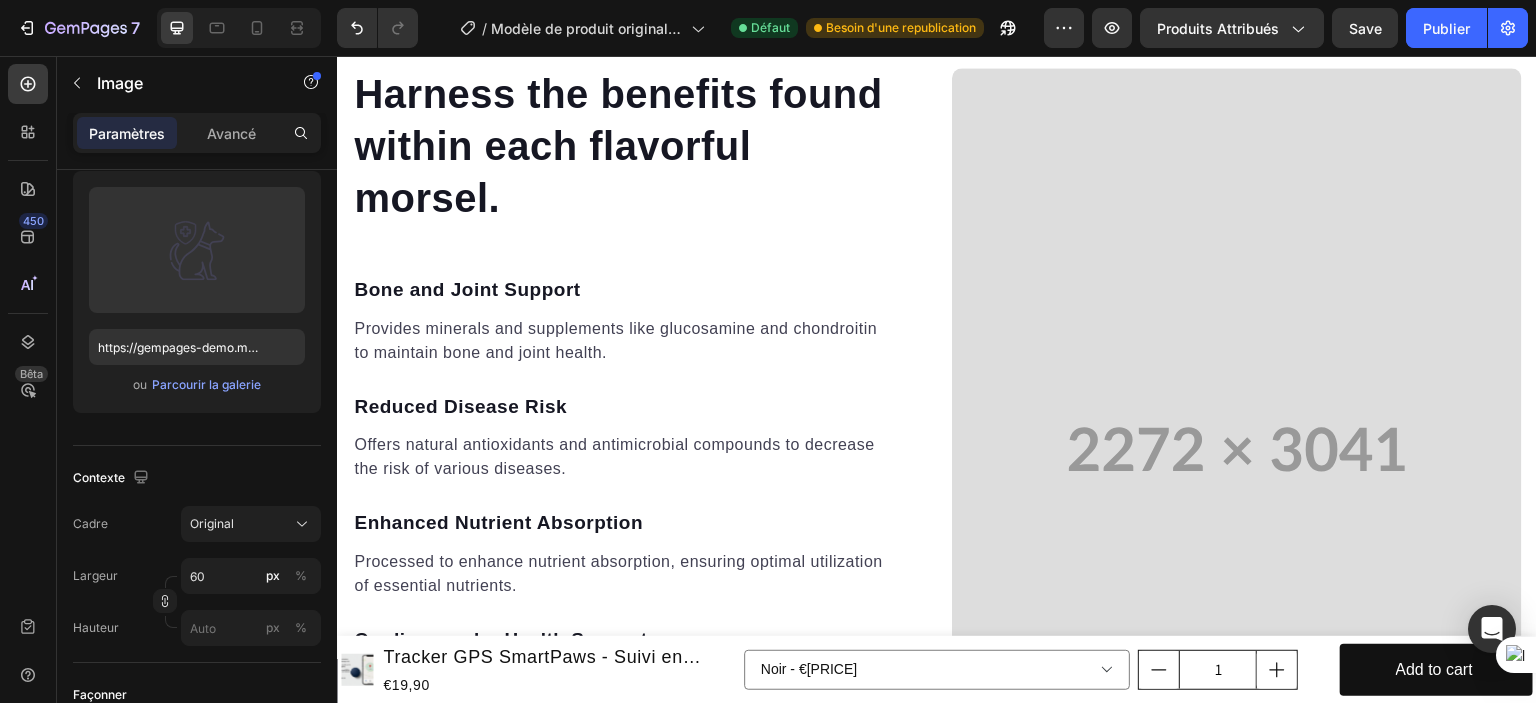 scroll, scrollTop: 2772, scrollLeft: 0, axis: vertical 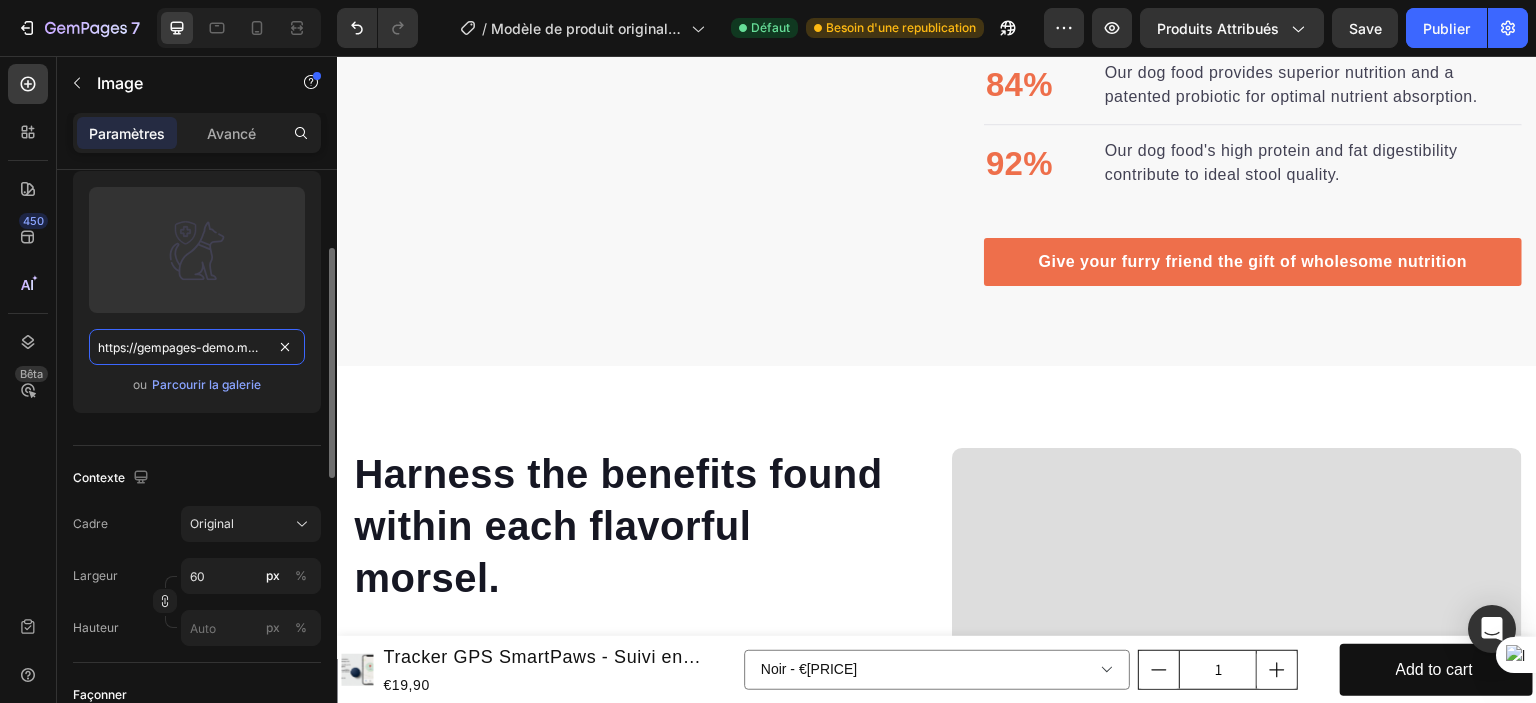 click on "https://gempages-demo.myshopify.com/cdn/shop/t/1/assets/495611768014373769-102daaca-9cf2-4711-8f44-7b8313c0763d.svg?v=97640743952794161751704963039" at bounding box center (197, 347) 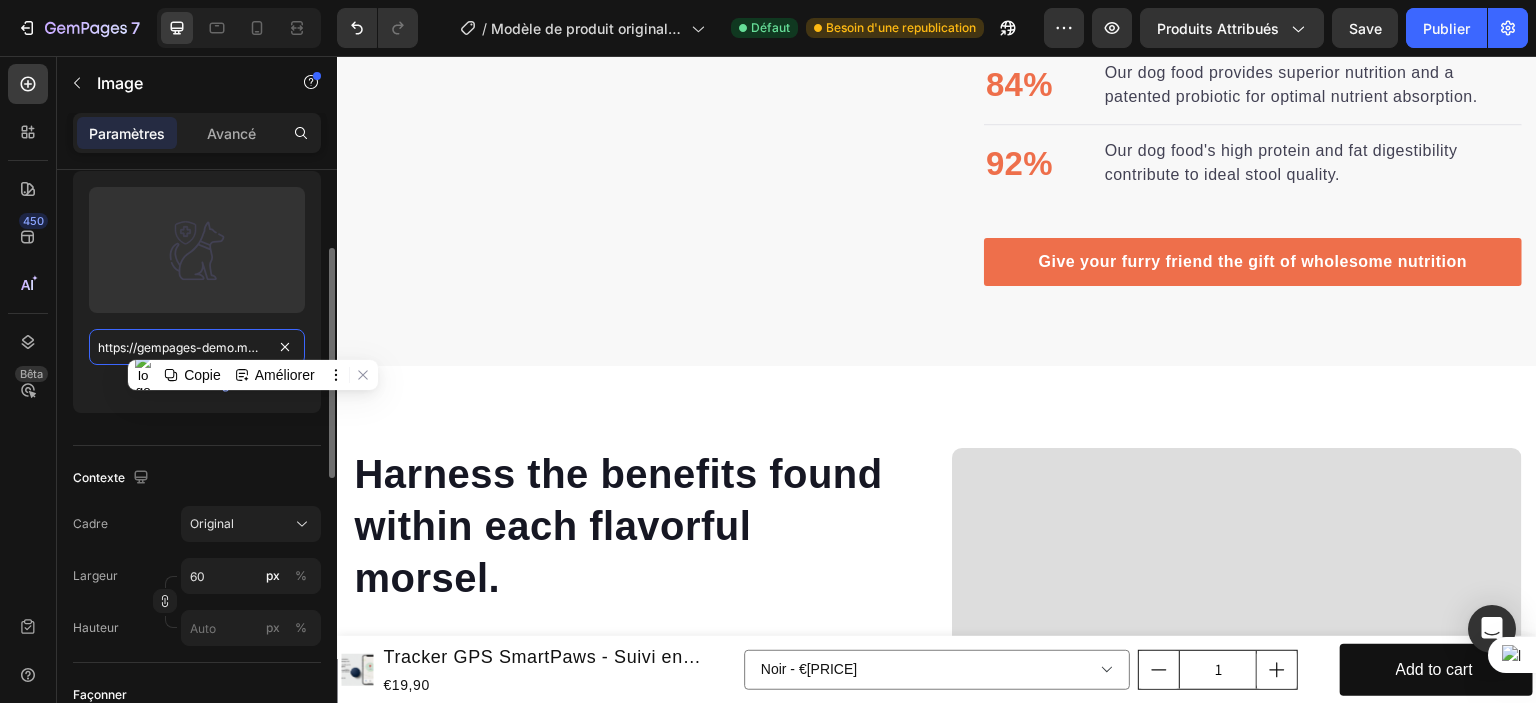 paste on "<a href="https://www.flaticon.com/free-icons/delivery" title="delivery icons">Delivery icons created by Freepik - Flaticon</a>" 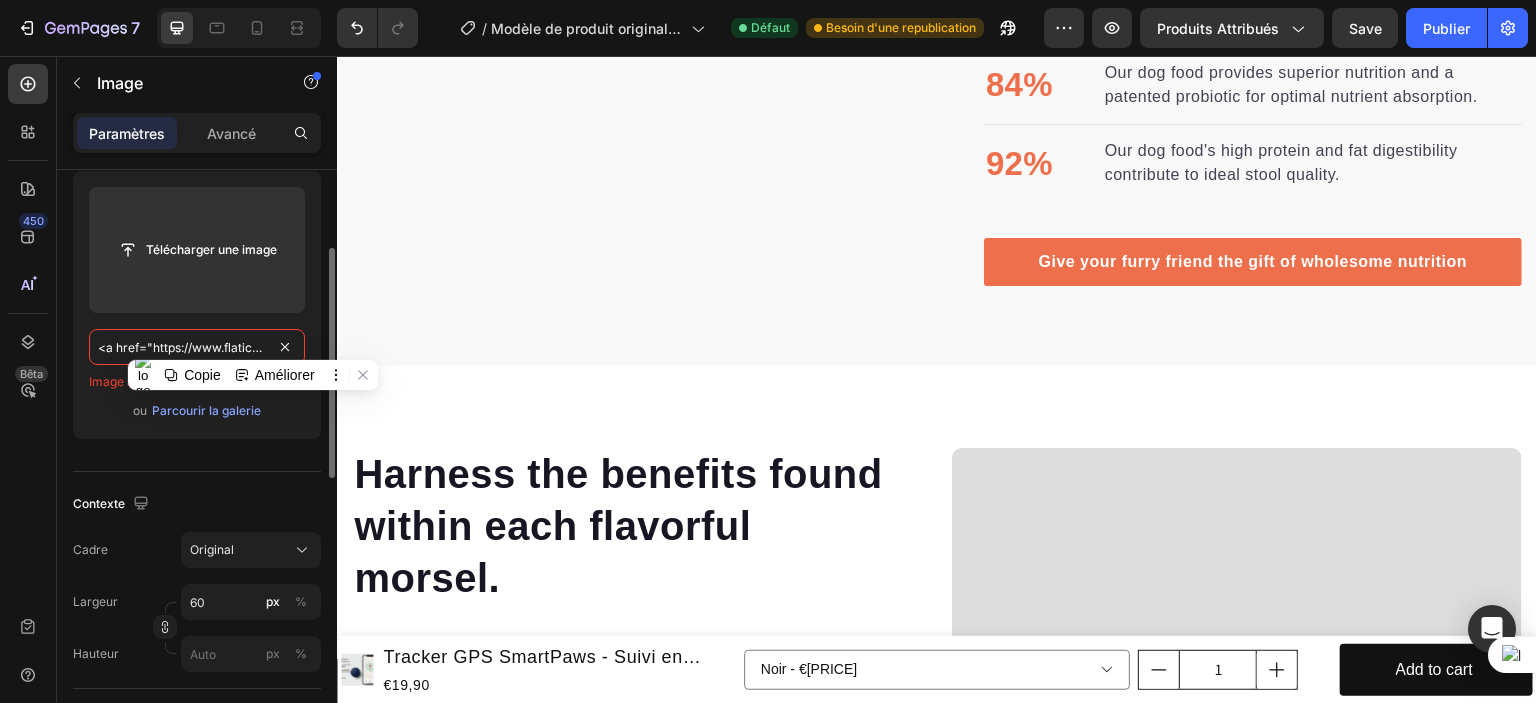 scroll, scrollTop: 0, scrollLeft: 552, axis: horizontal 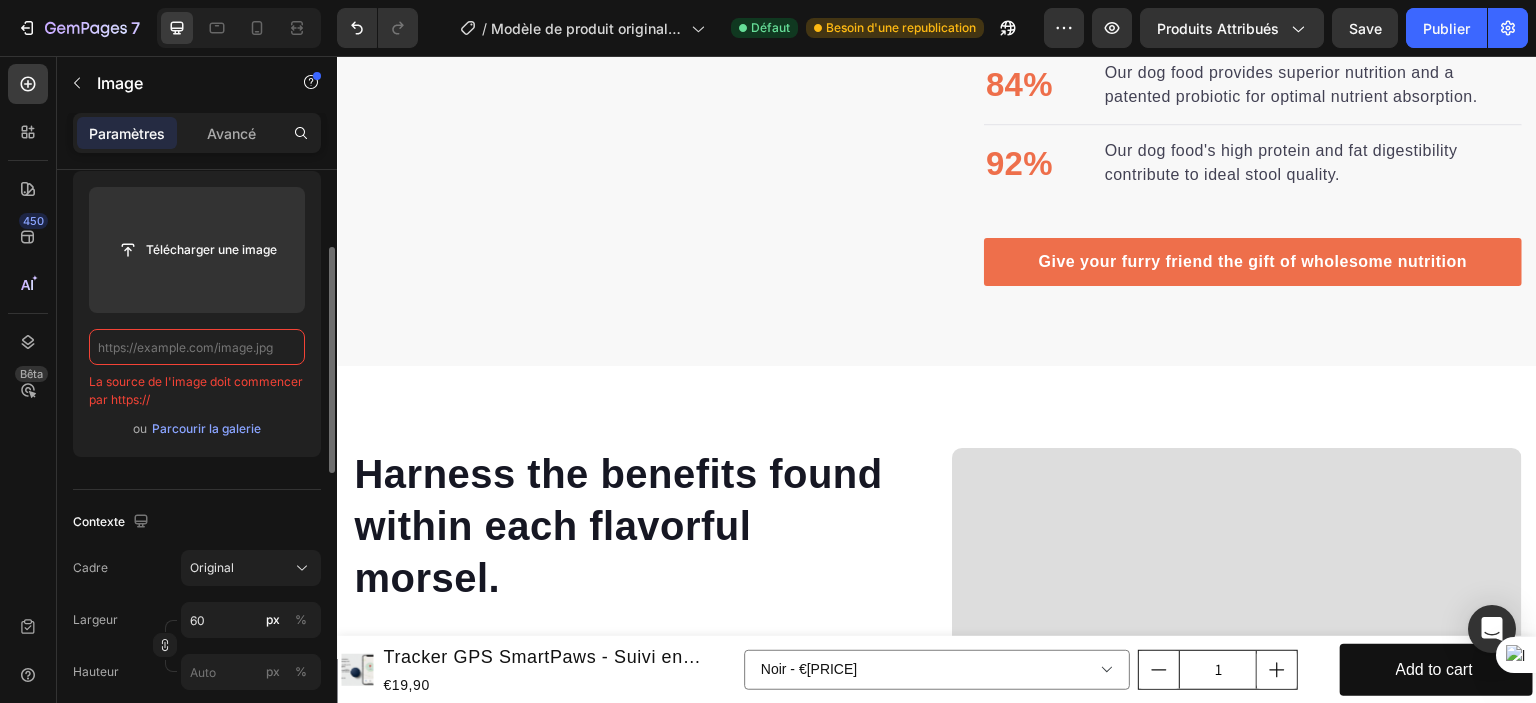 click on "Taille Télécharger une image La source de l'image doit commencer par https:// ou Parcourir la galerie" 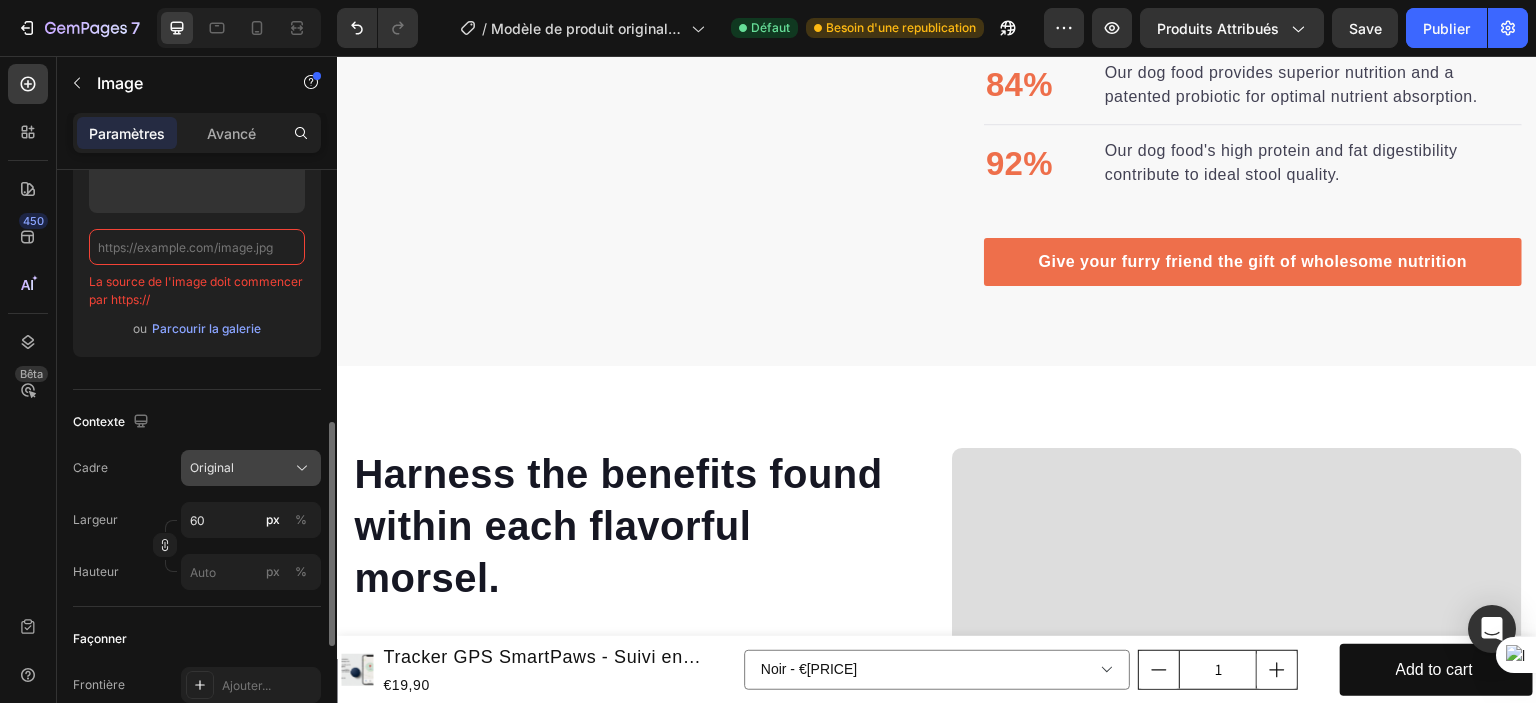 scroll, scrollTop: 400, scrollLeft: 0, axis: vertical 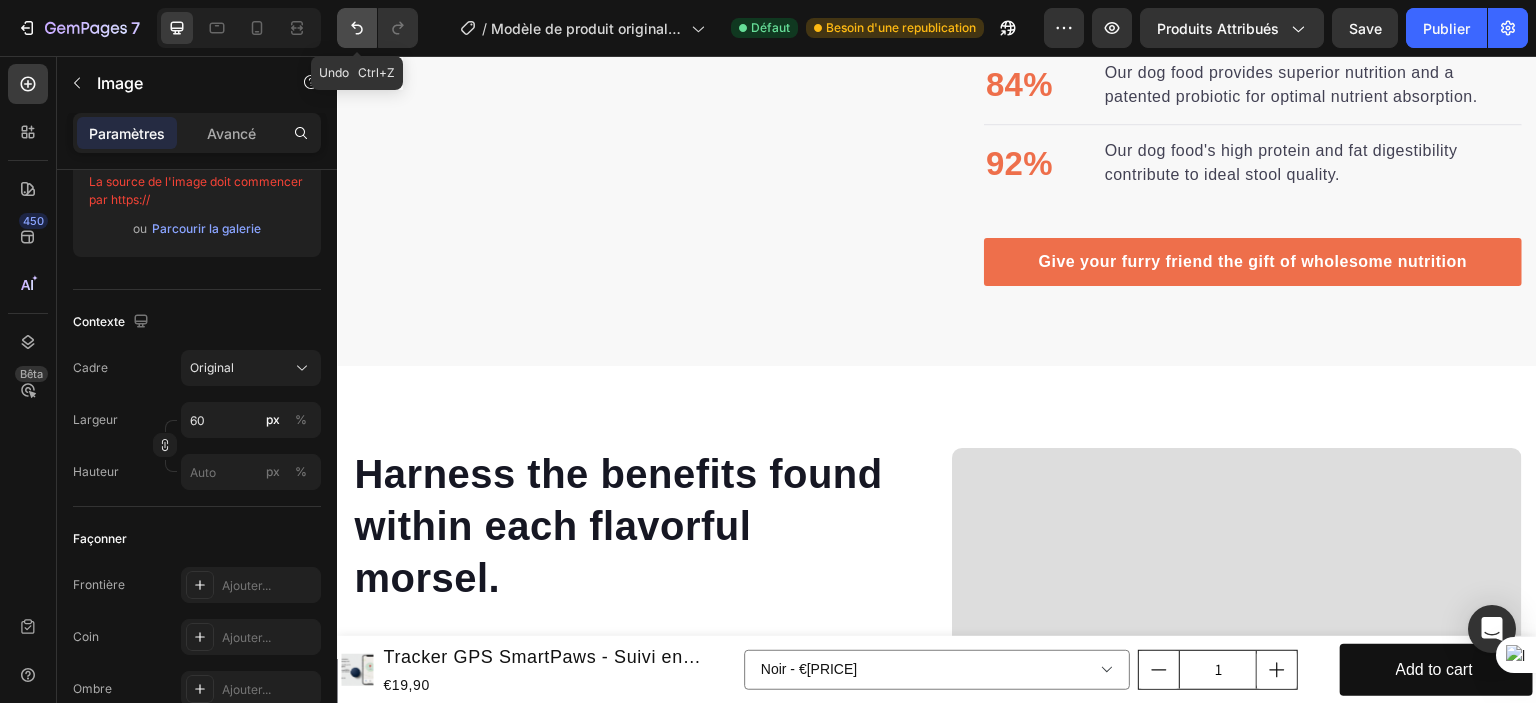 click 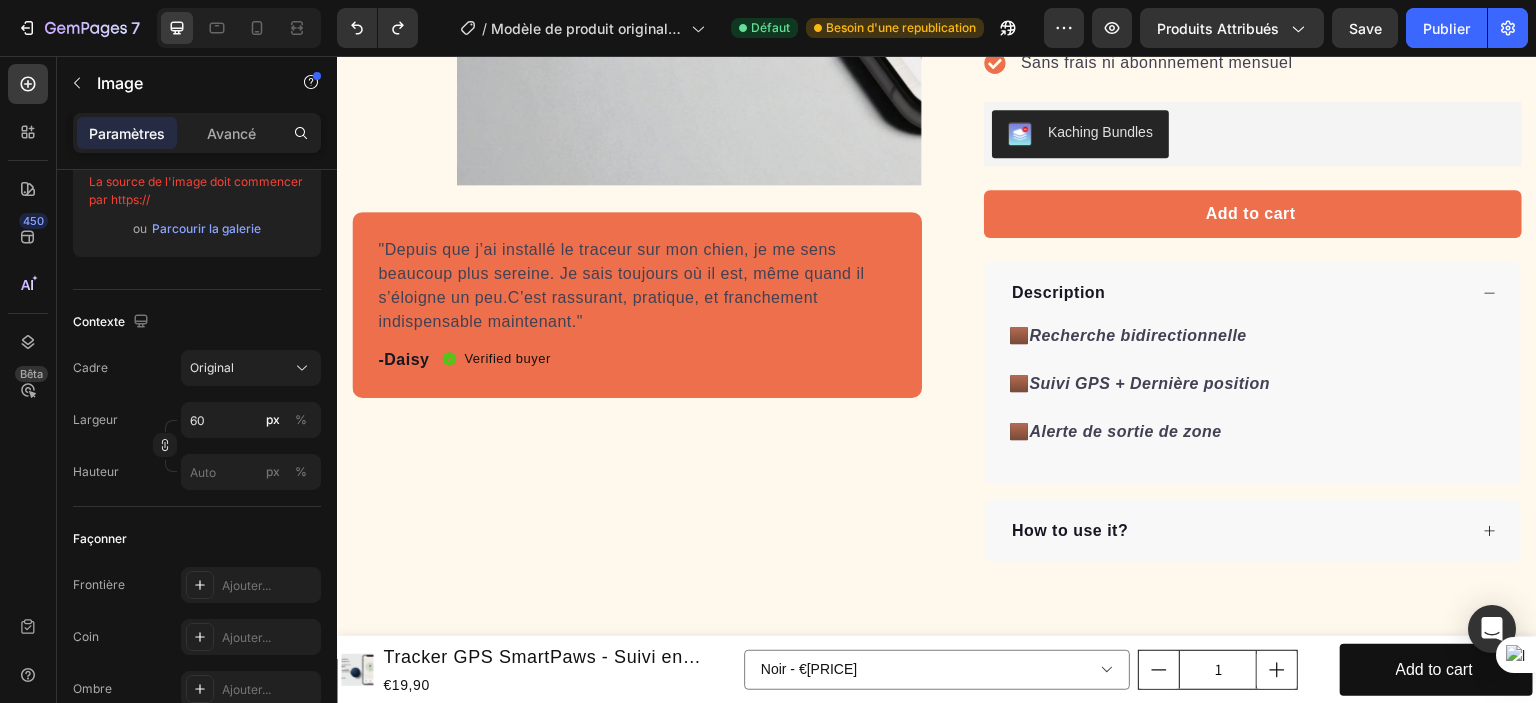 scroll, scrollTop: 1500, scrollLeft: 0, axis: vertical 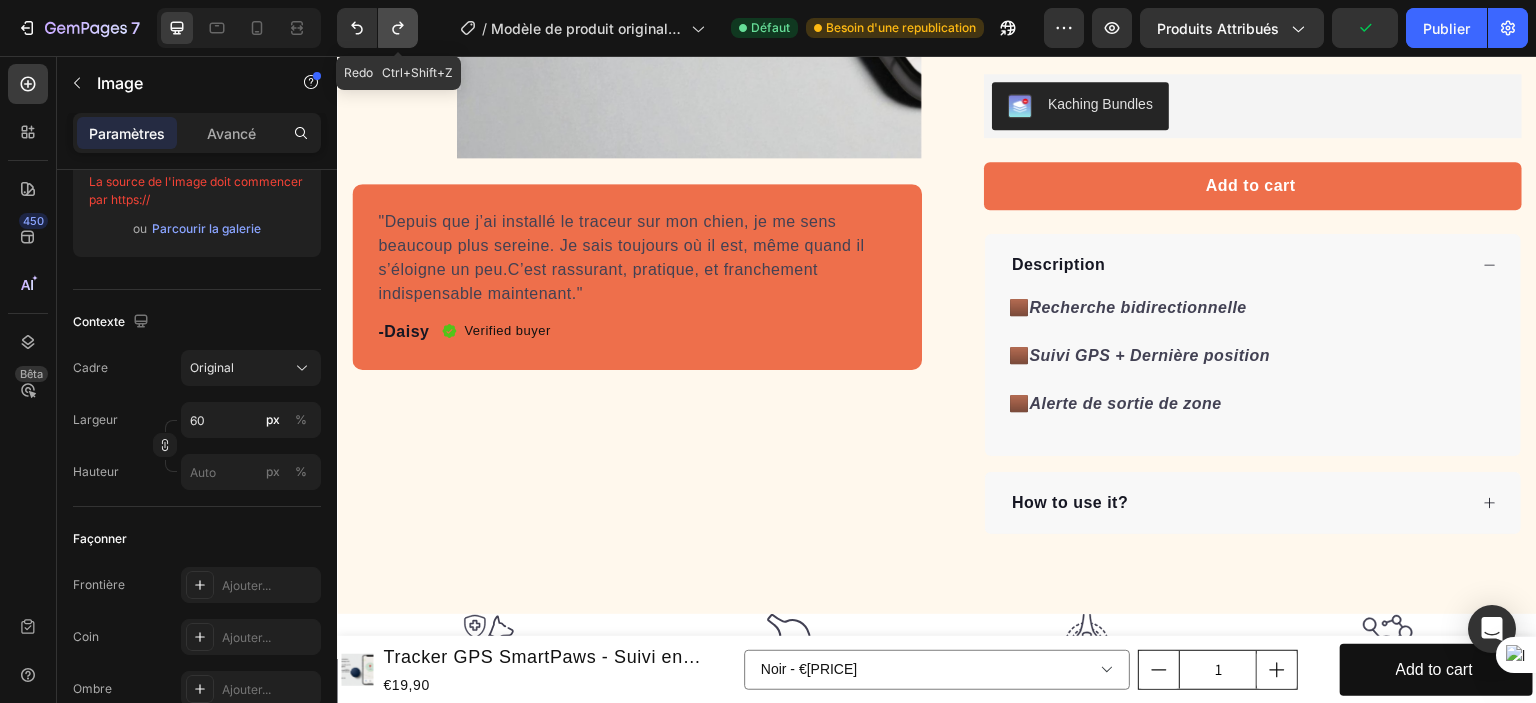 click 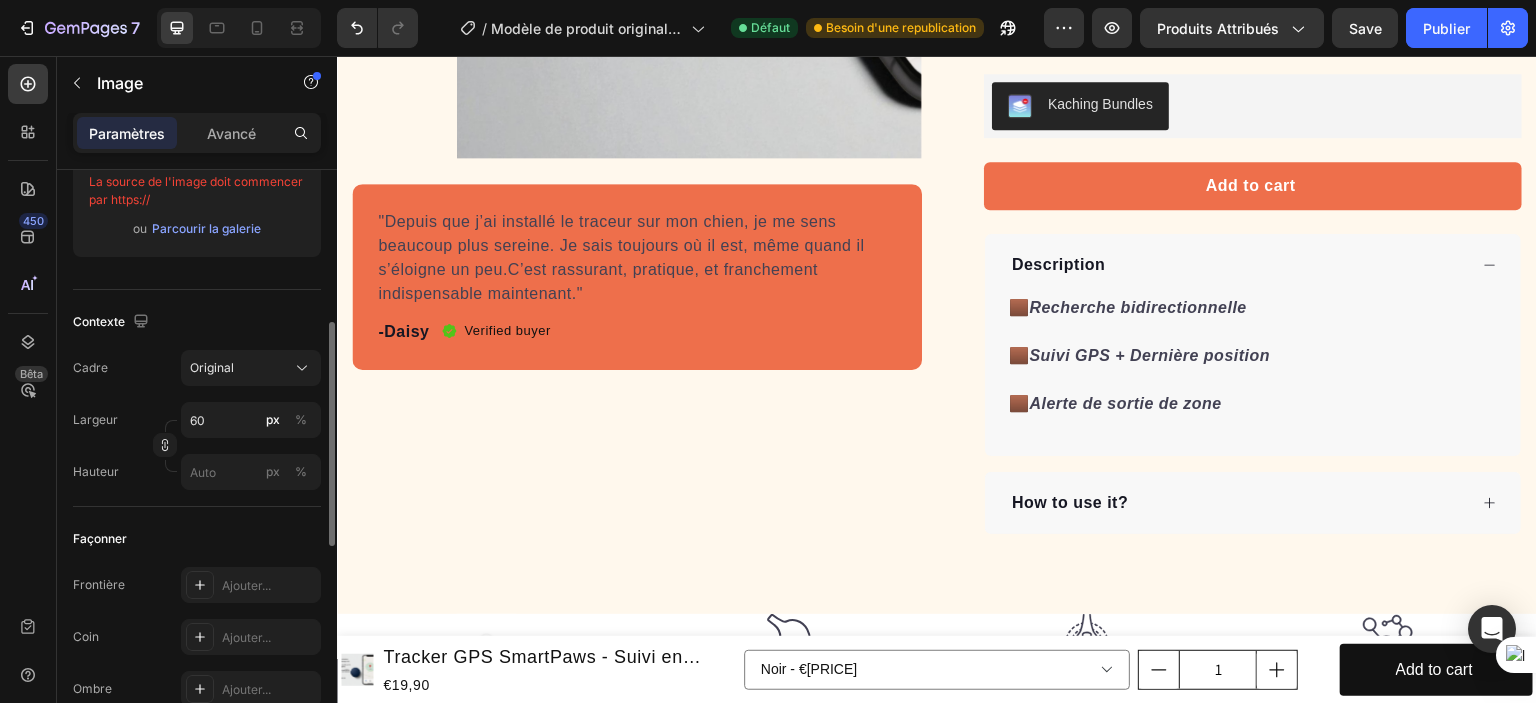 scroll, scrollTop: 200, scrollLeft: 0, axis: vertical 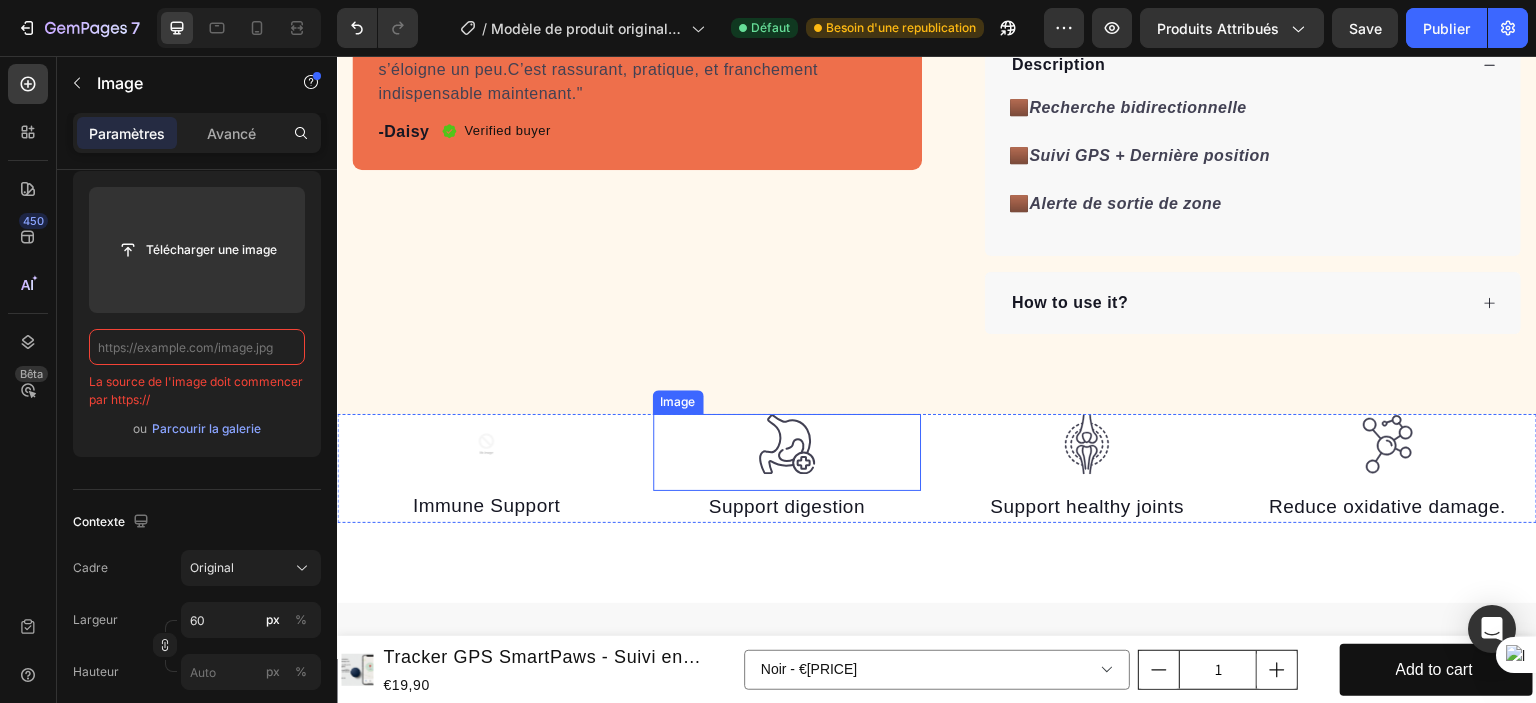 click at bounding box center (787, 444) 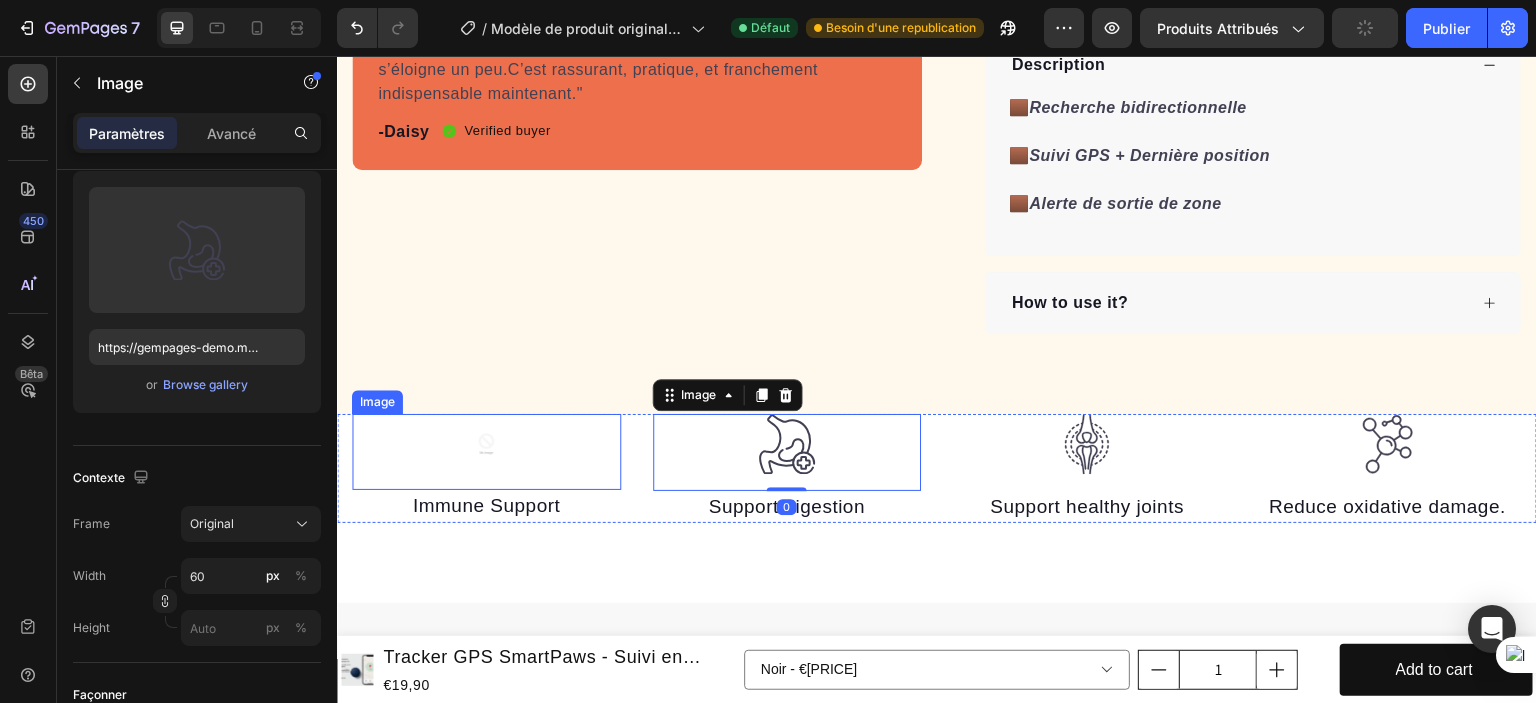 click at bounding box center (486, 444) 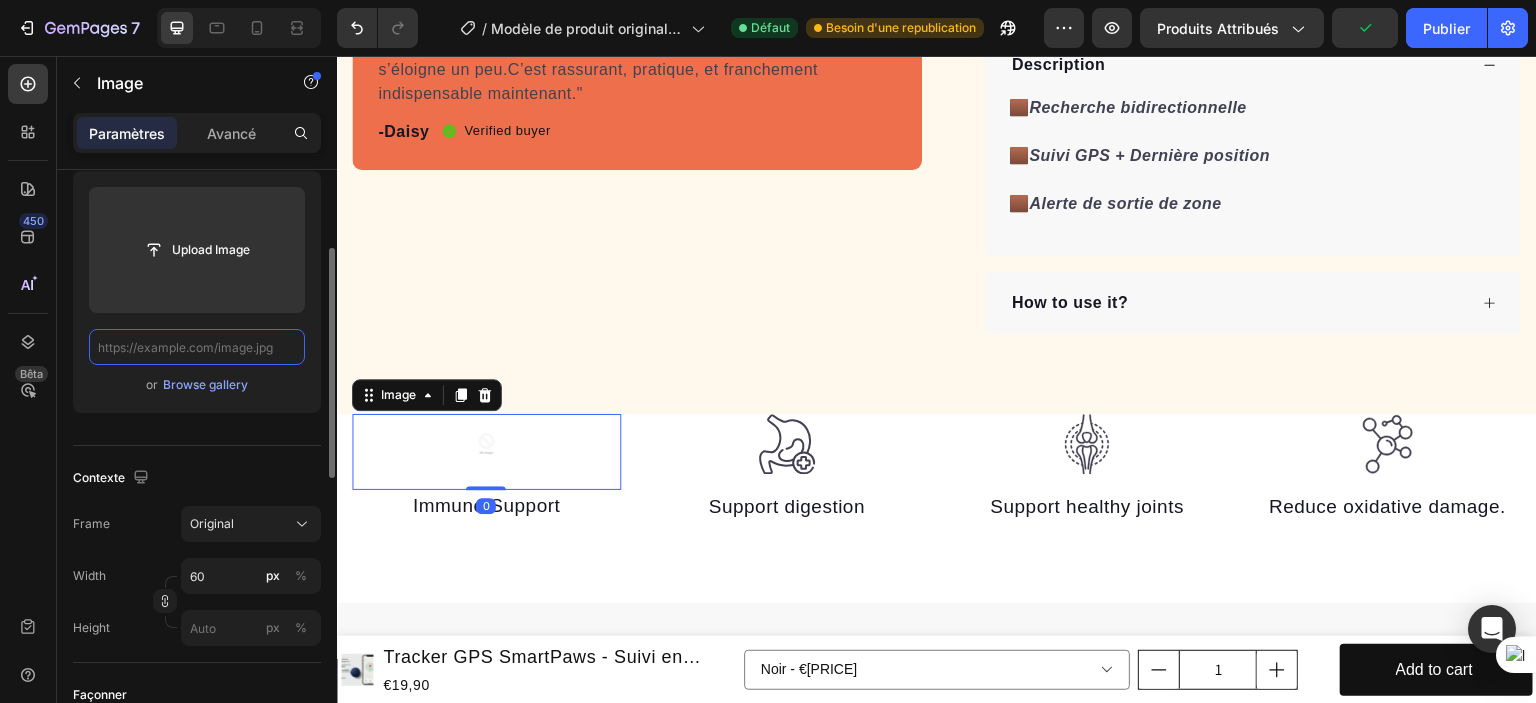 click at bounding box center (197, 347) 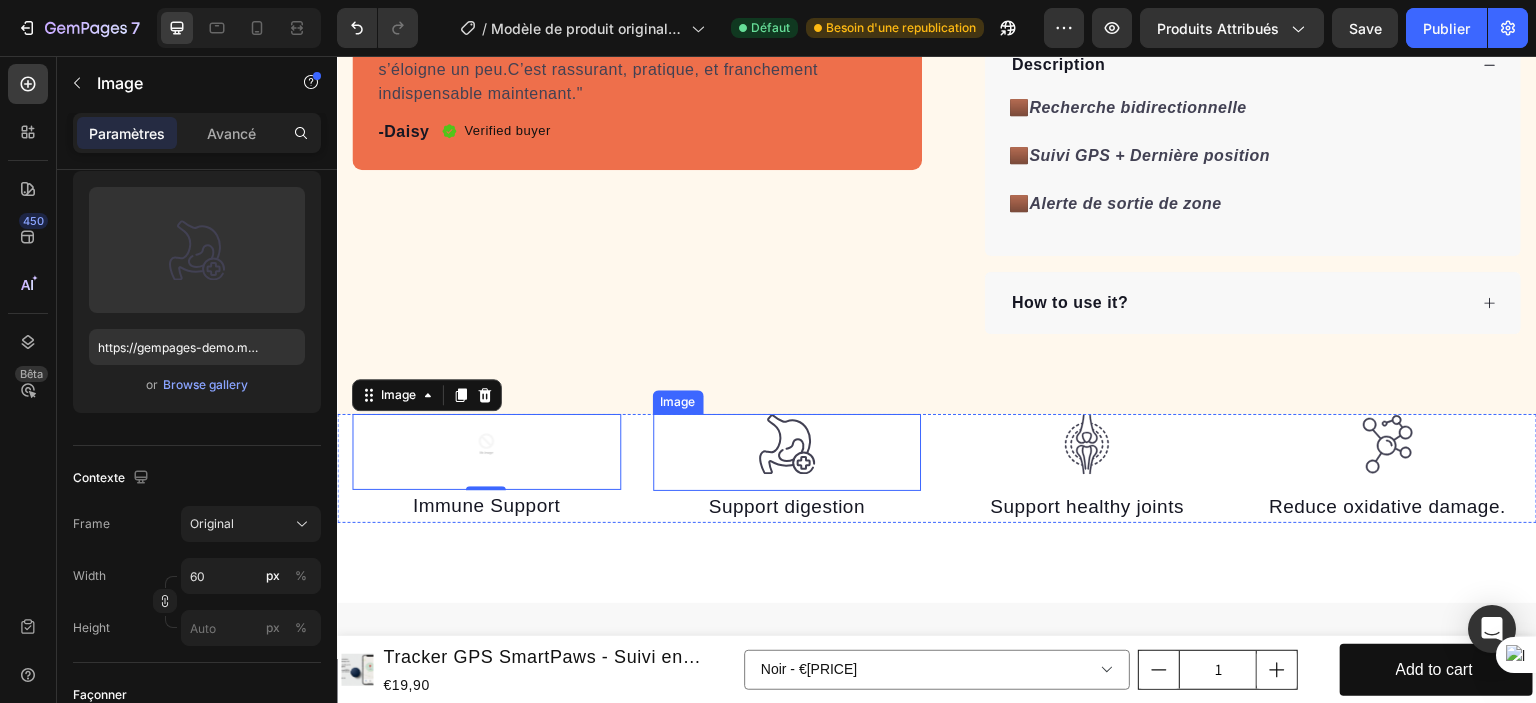 click at bounding box center (787, 444) 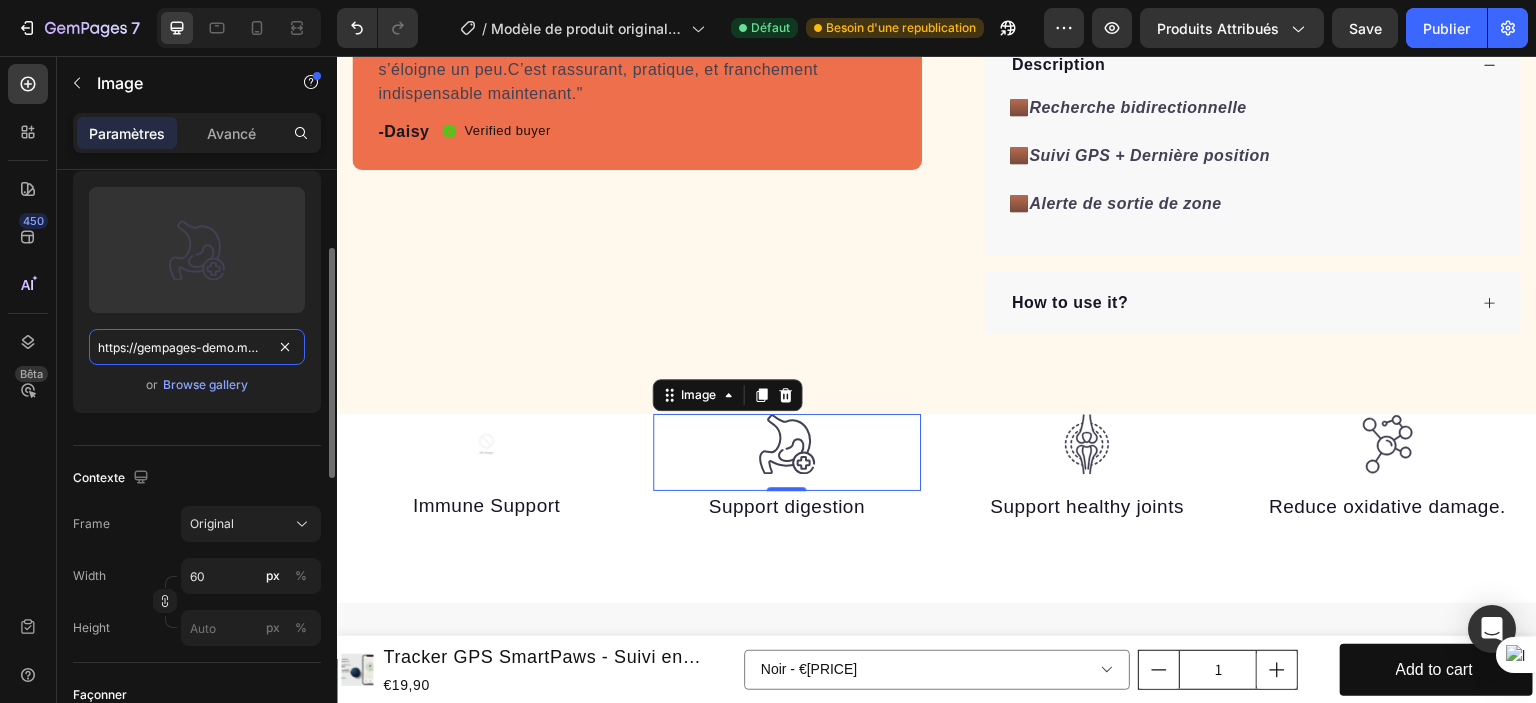 click on "https://gempages-demo.myshopify.com/cdn/shop/t/1/assets/495611768014373769-1841055a-c466-405c-aa1d-460d2394428c.svg?v=73327610570962723041704963085" at bounding box center [197, 347] 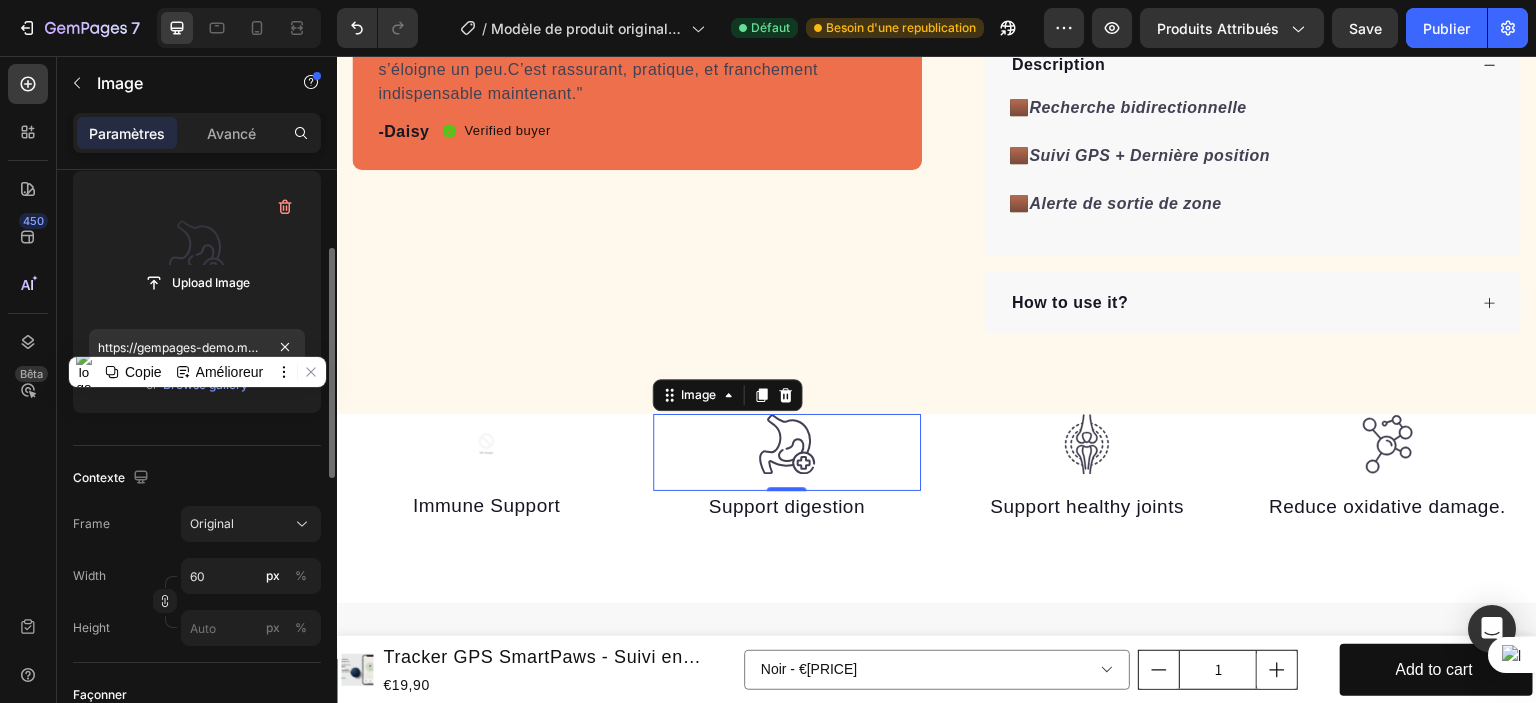 click at bounding box center [197, 250] 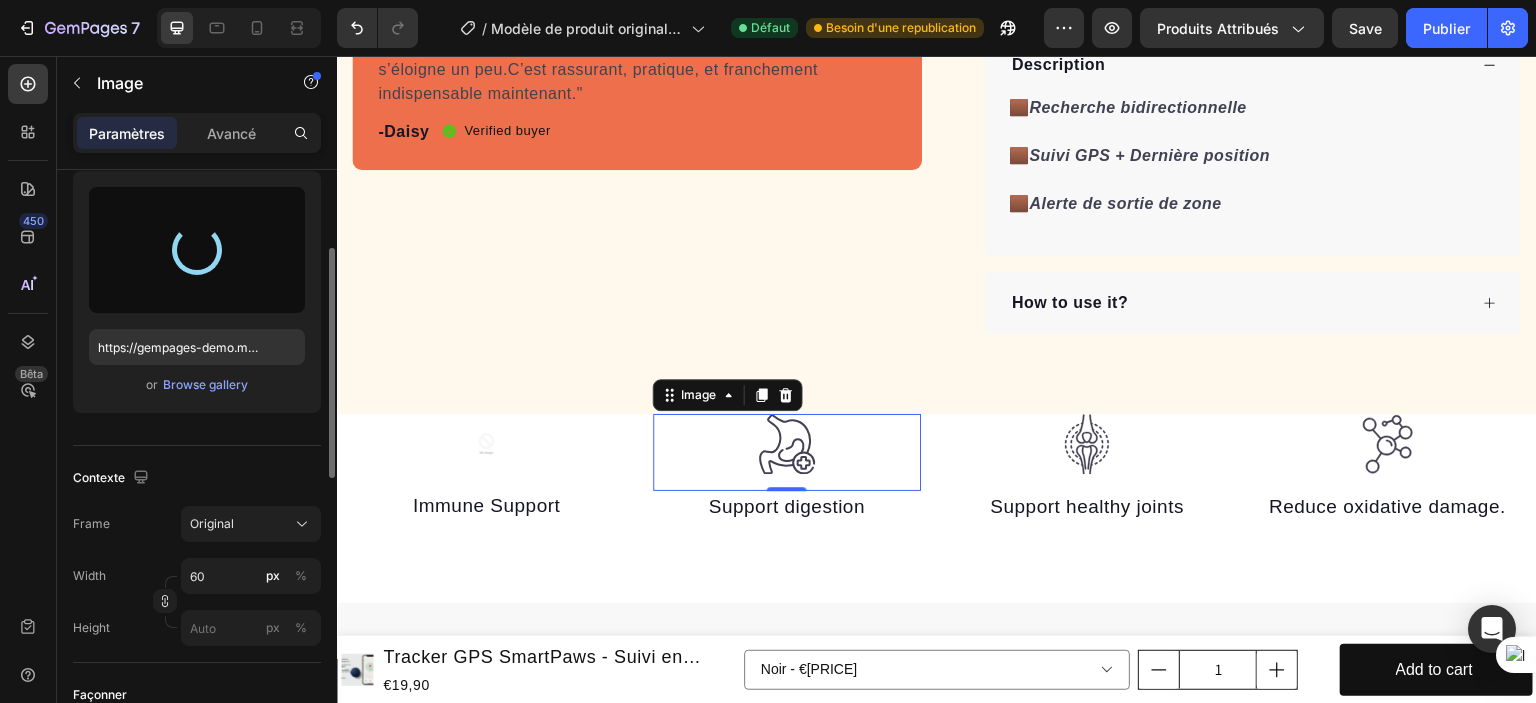 type on "https://cdn.shopify.com/s/files/1/0702/3591/4412/files/gempages_578234316434178748-56436f28-abe9-4308-9695-bbbe2e561d48.png" 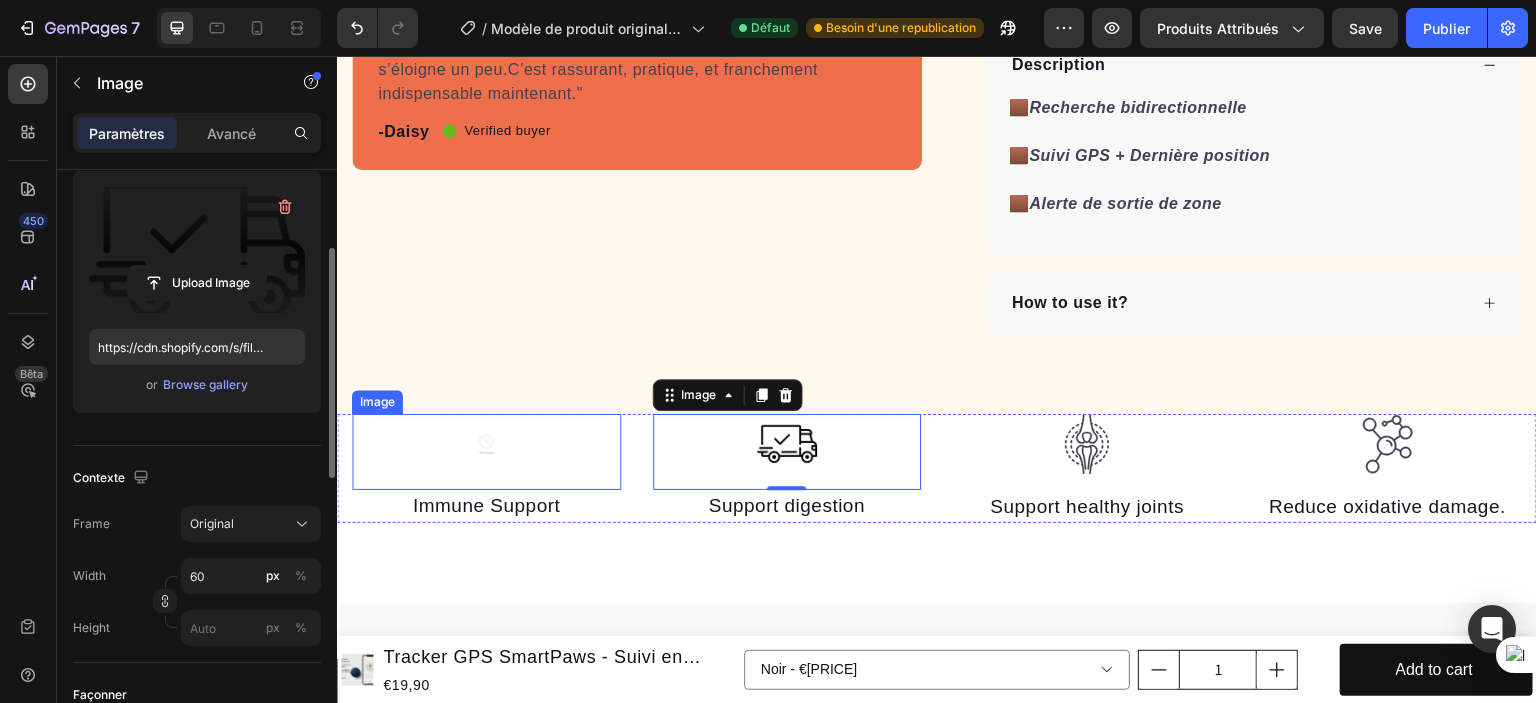 click at bounding box center (486, 444) 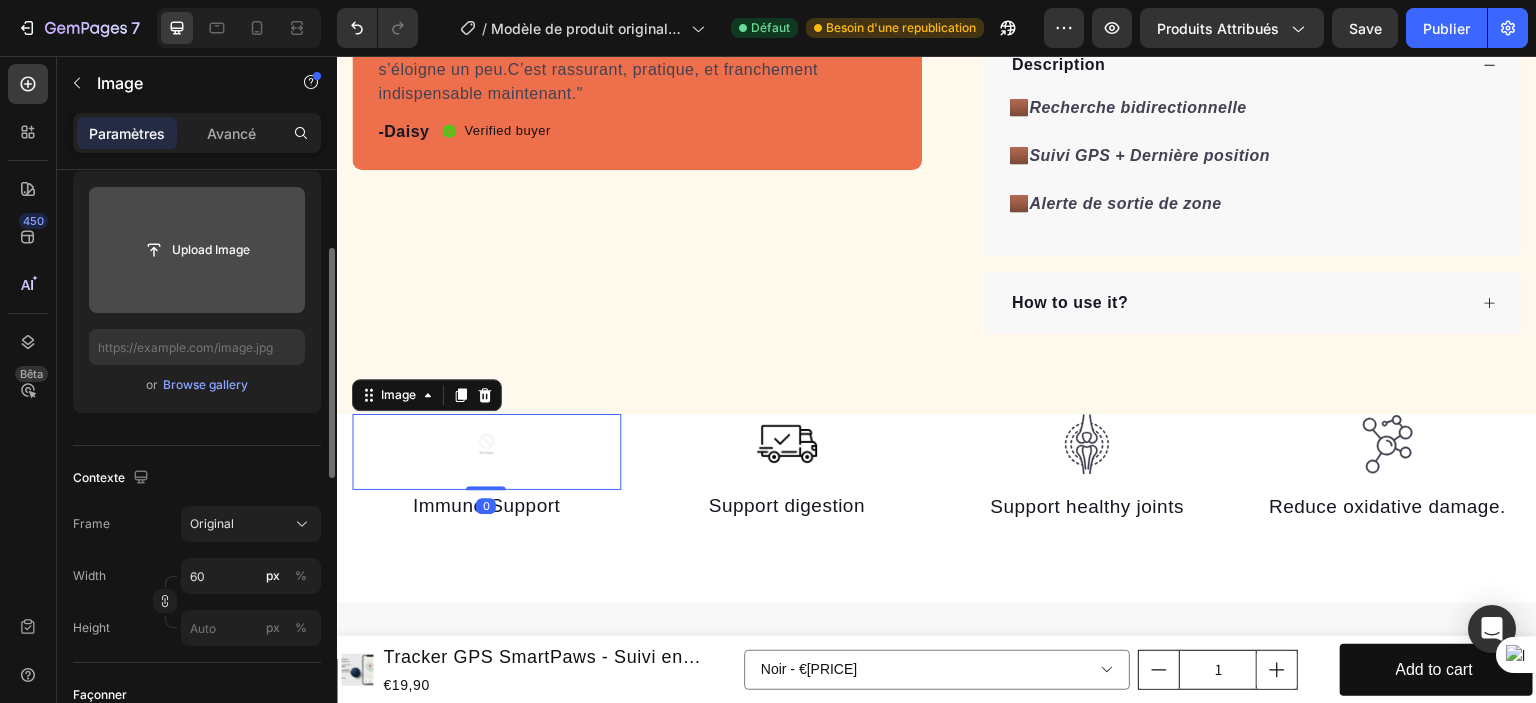 click 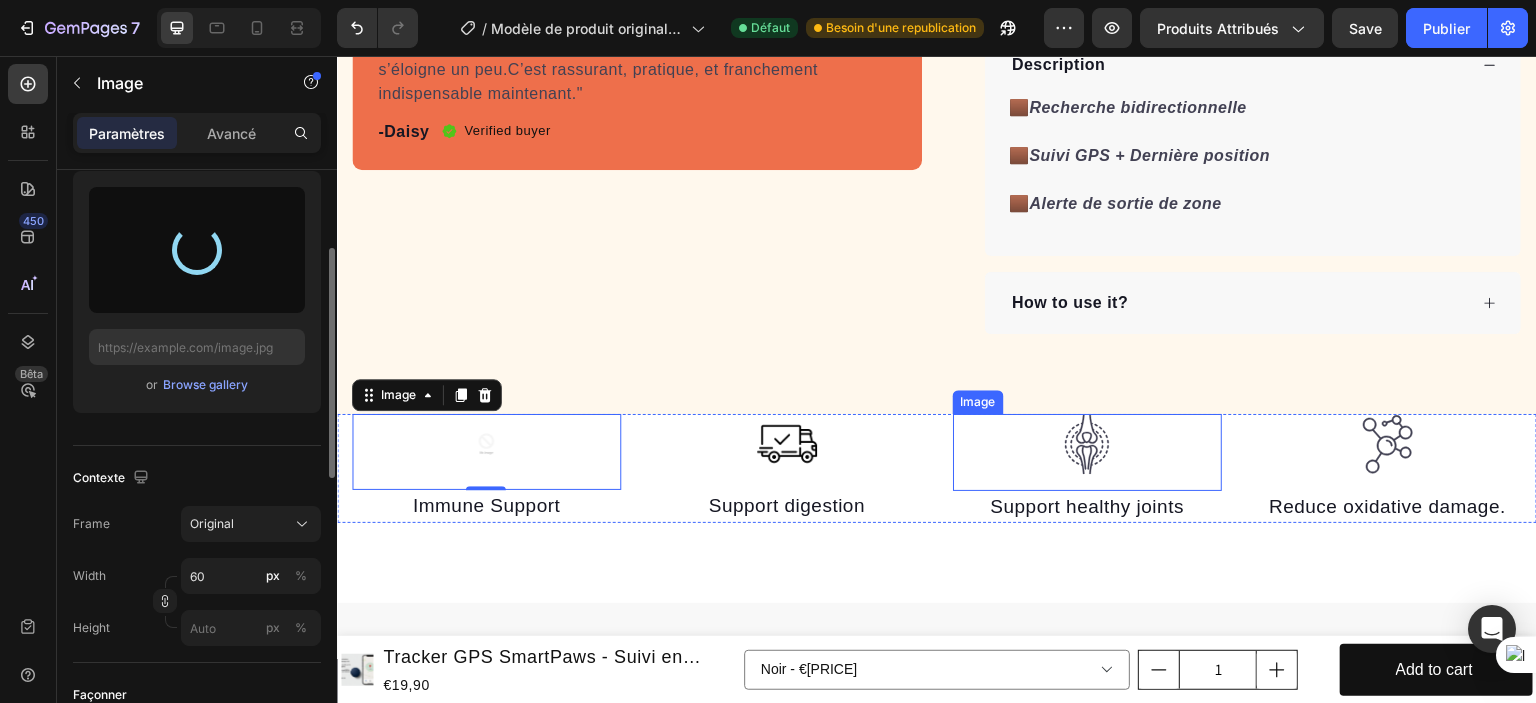 type on "https://cdn.shopify.com/s/files/1/0702/3591/4412/files/gempages_578234316434178748-01b31e69-8ffd-4188-82fa-8501fadaf76f.png" 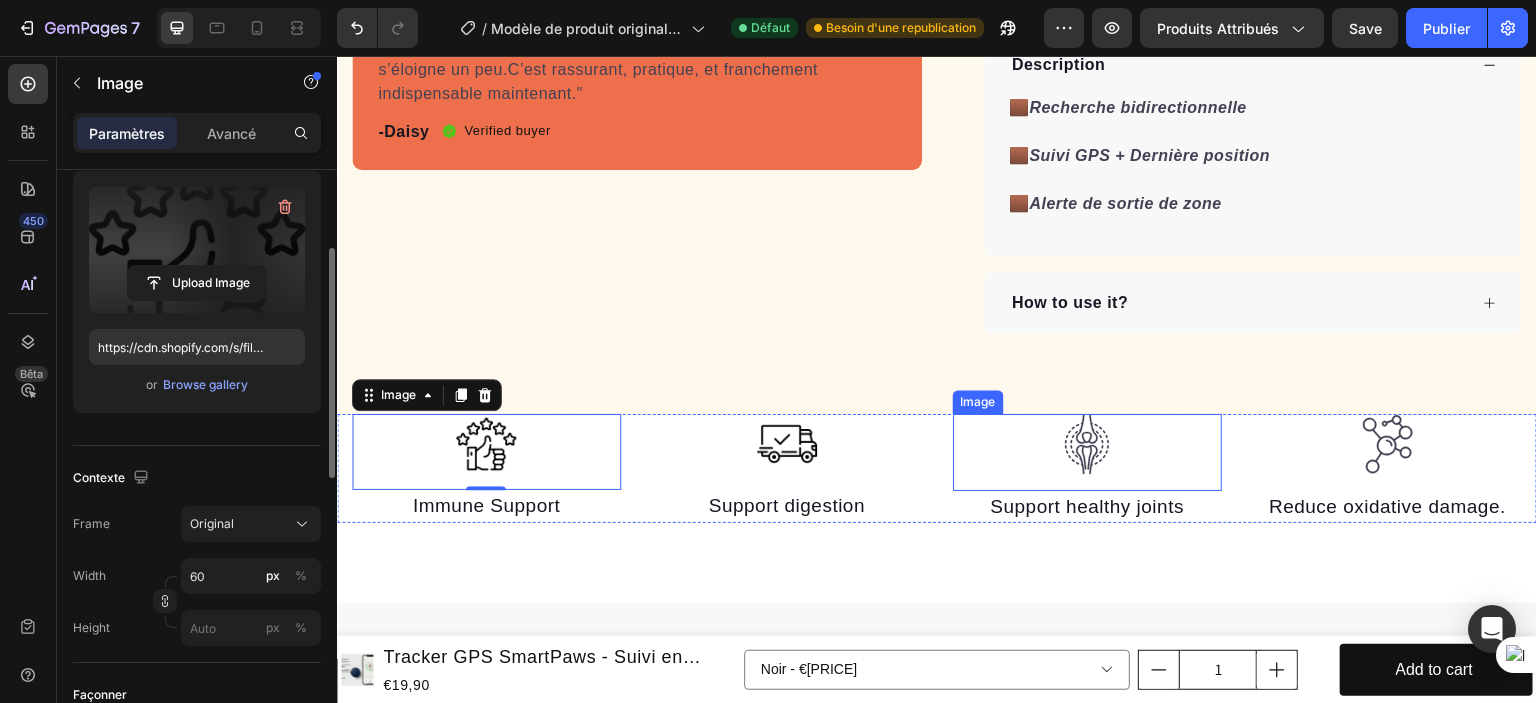 click at bounding box center (1087, 444) 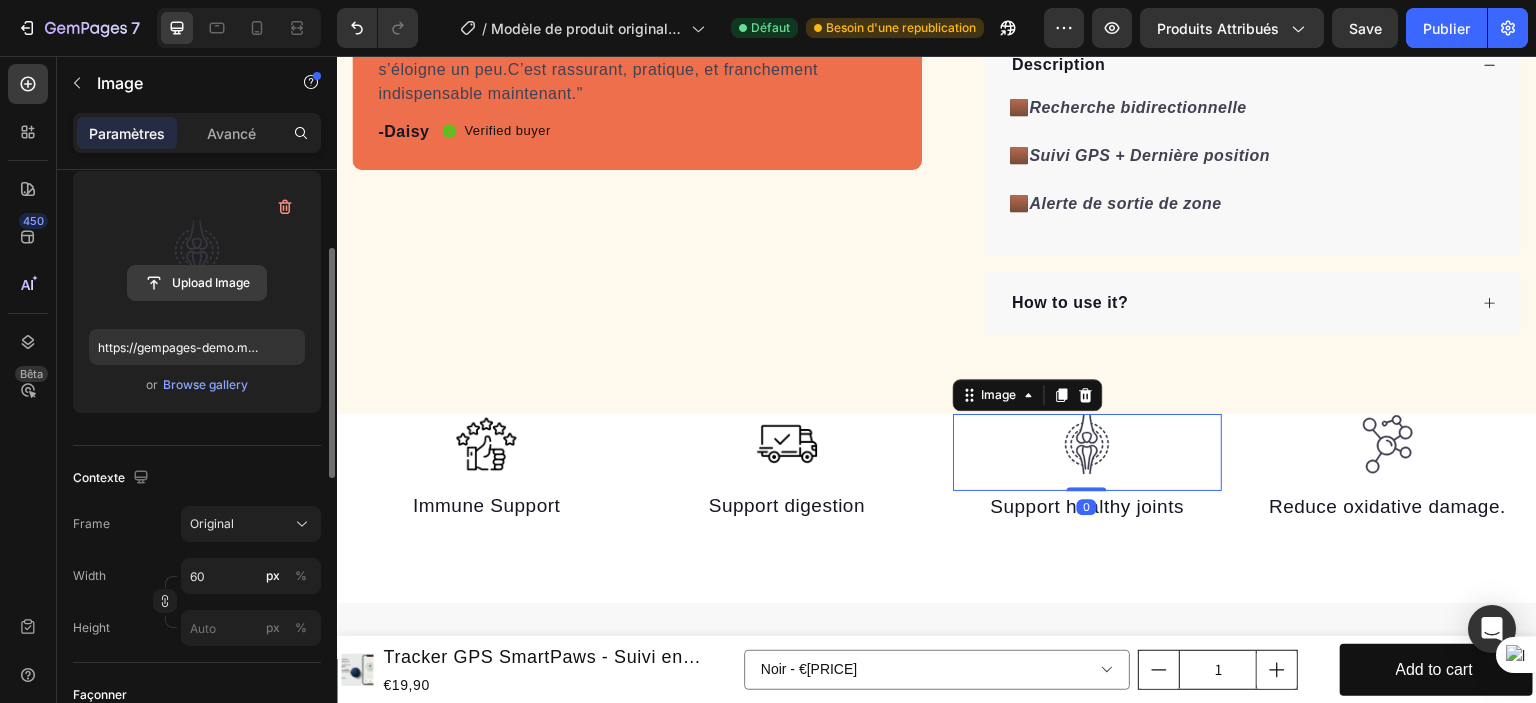click 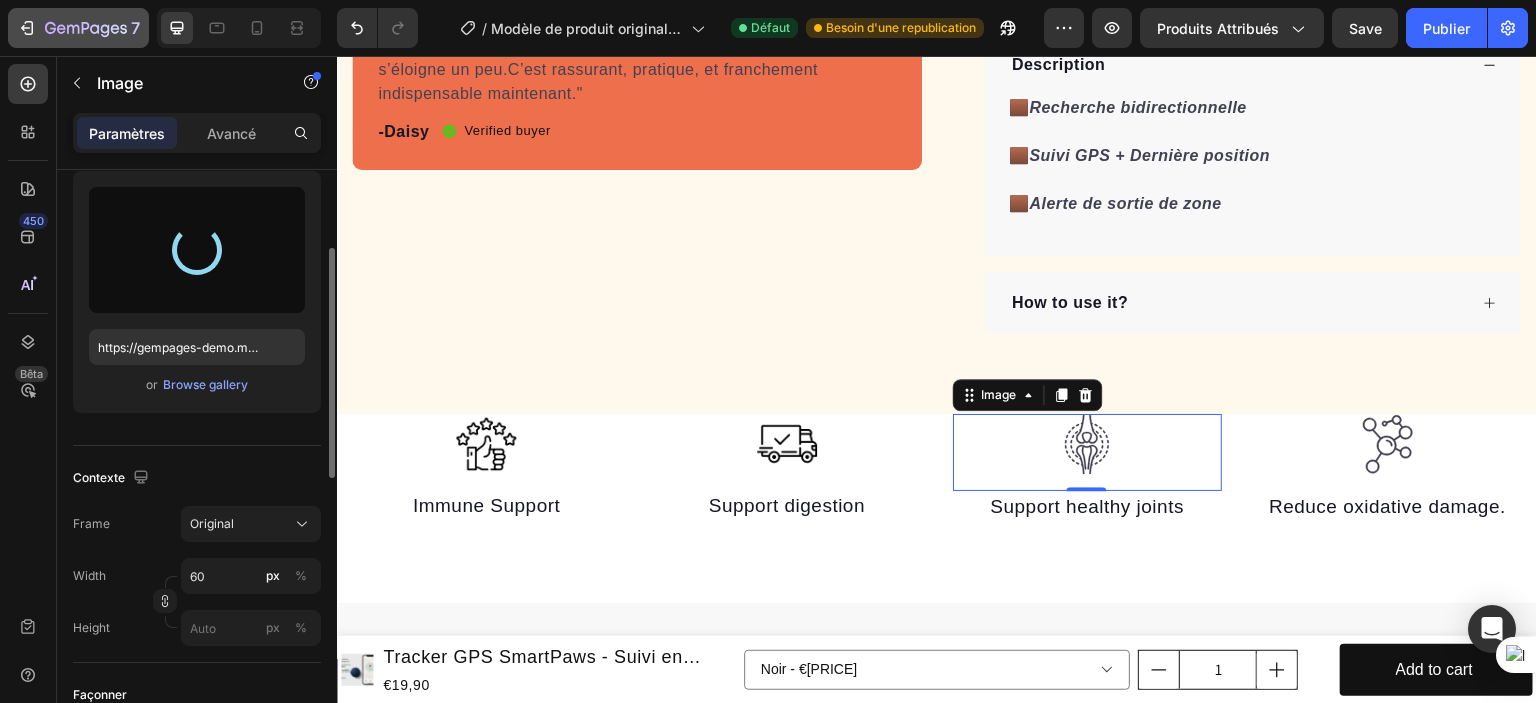 type on "https://cdn.shopify.com/s/files/1/0702/3591/4412/files/gempages_578234316434178748-94961035-b509-46a6-9b7c-e04979e4e1f9.png" 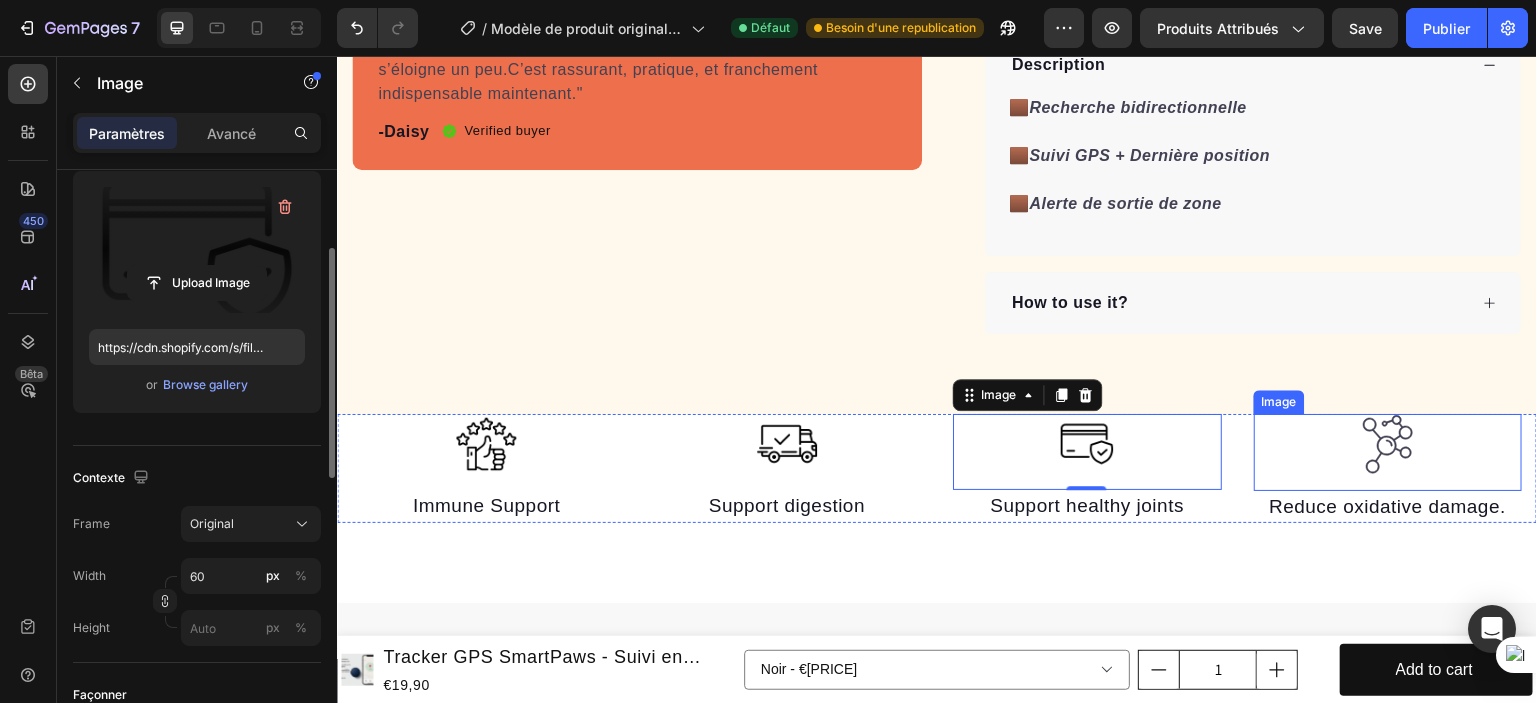 click at bounding box center (1388, 444) 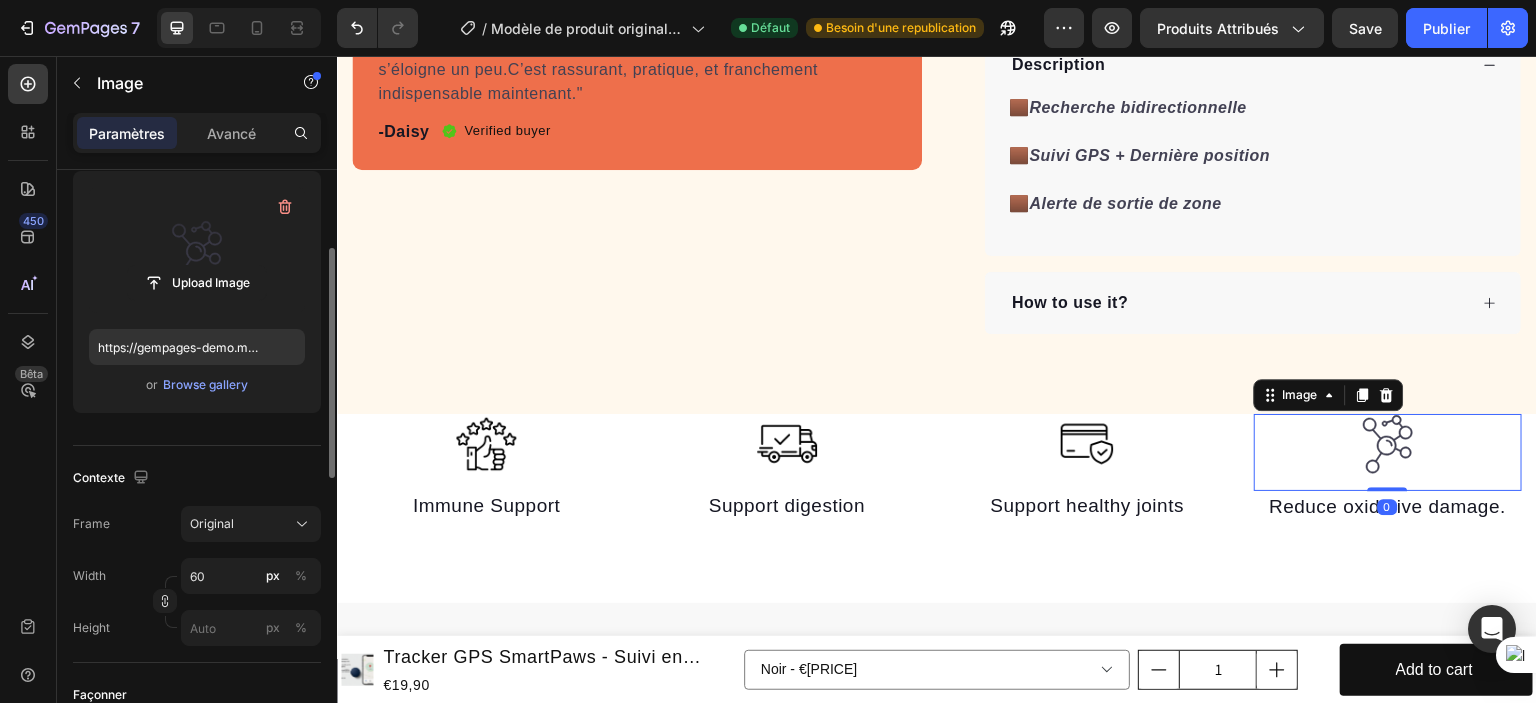 click at bounding box center (197, 250) 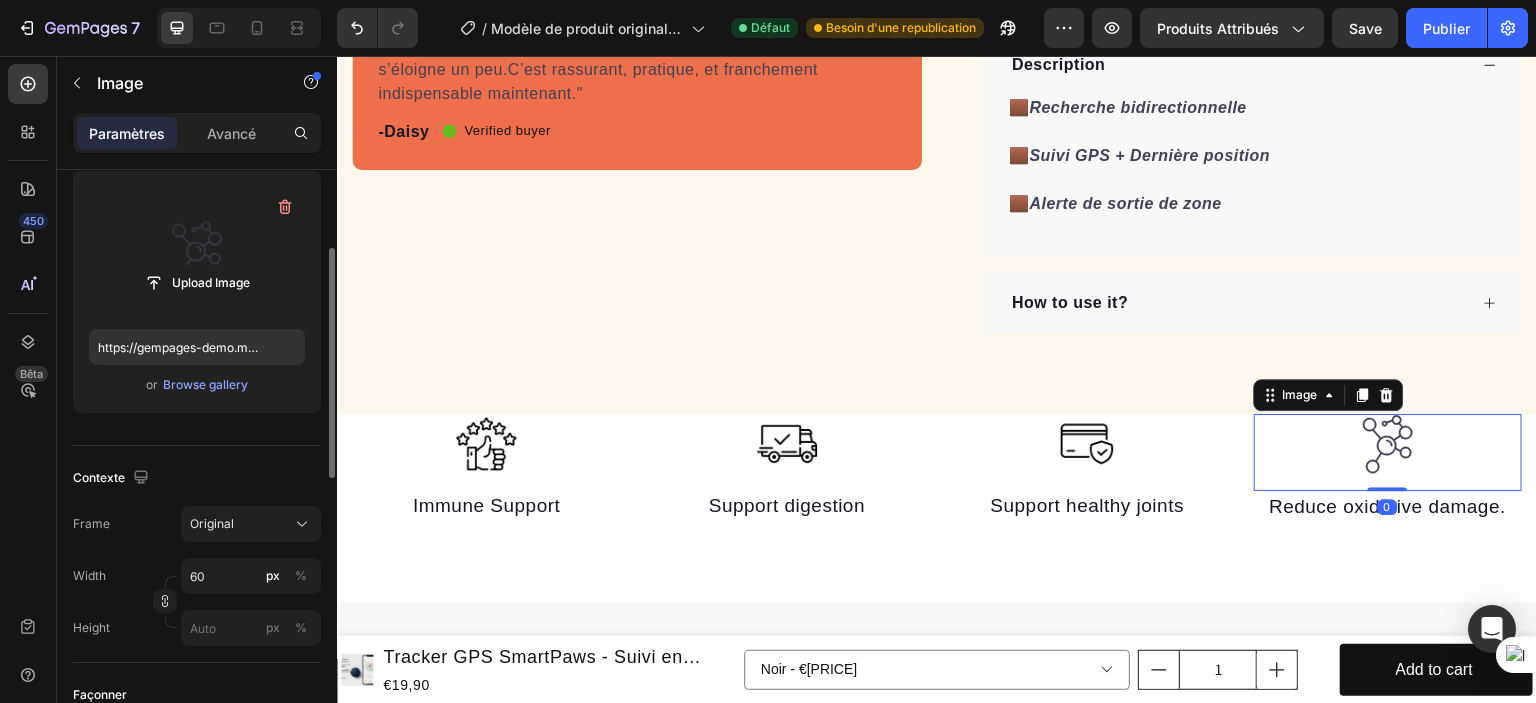 click 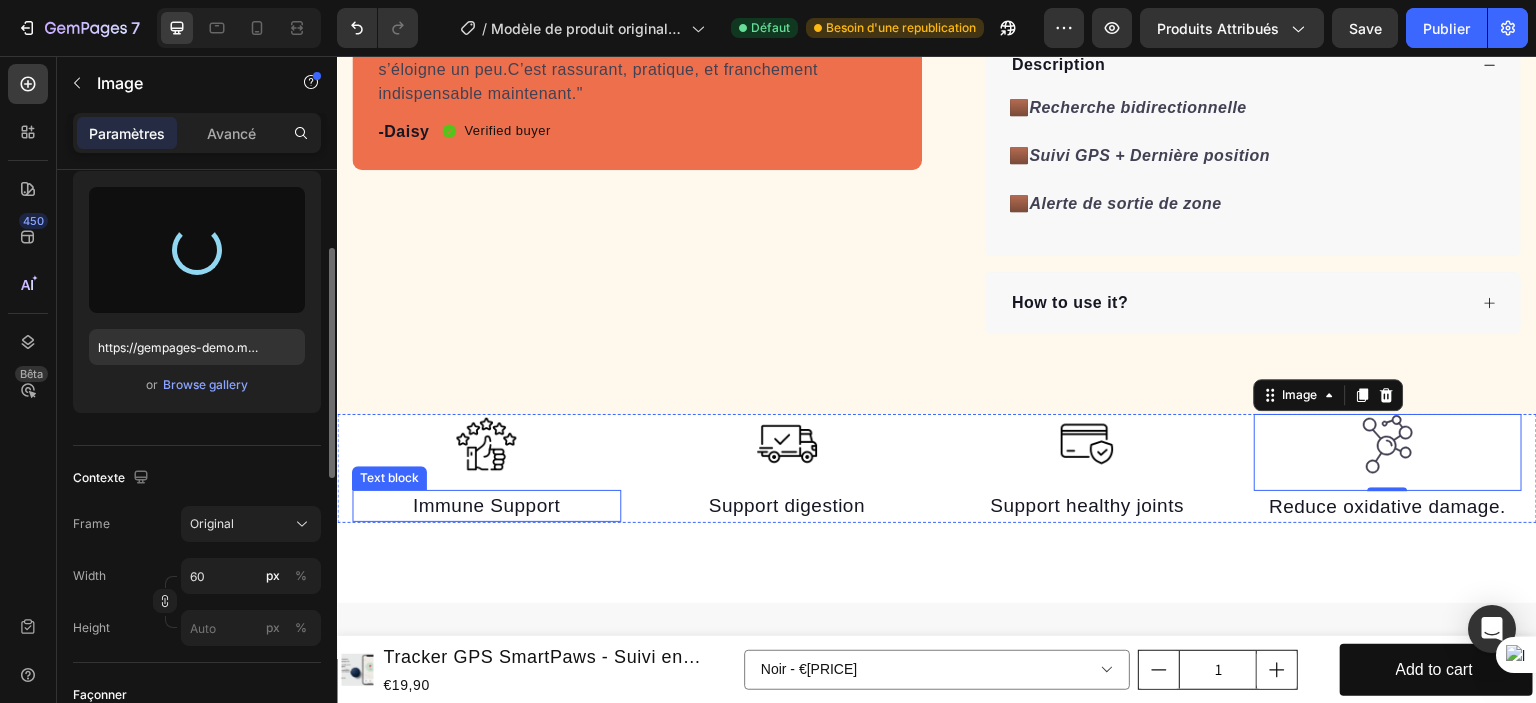 click on "Immune Support" at bounding box center (486, 506) 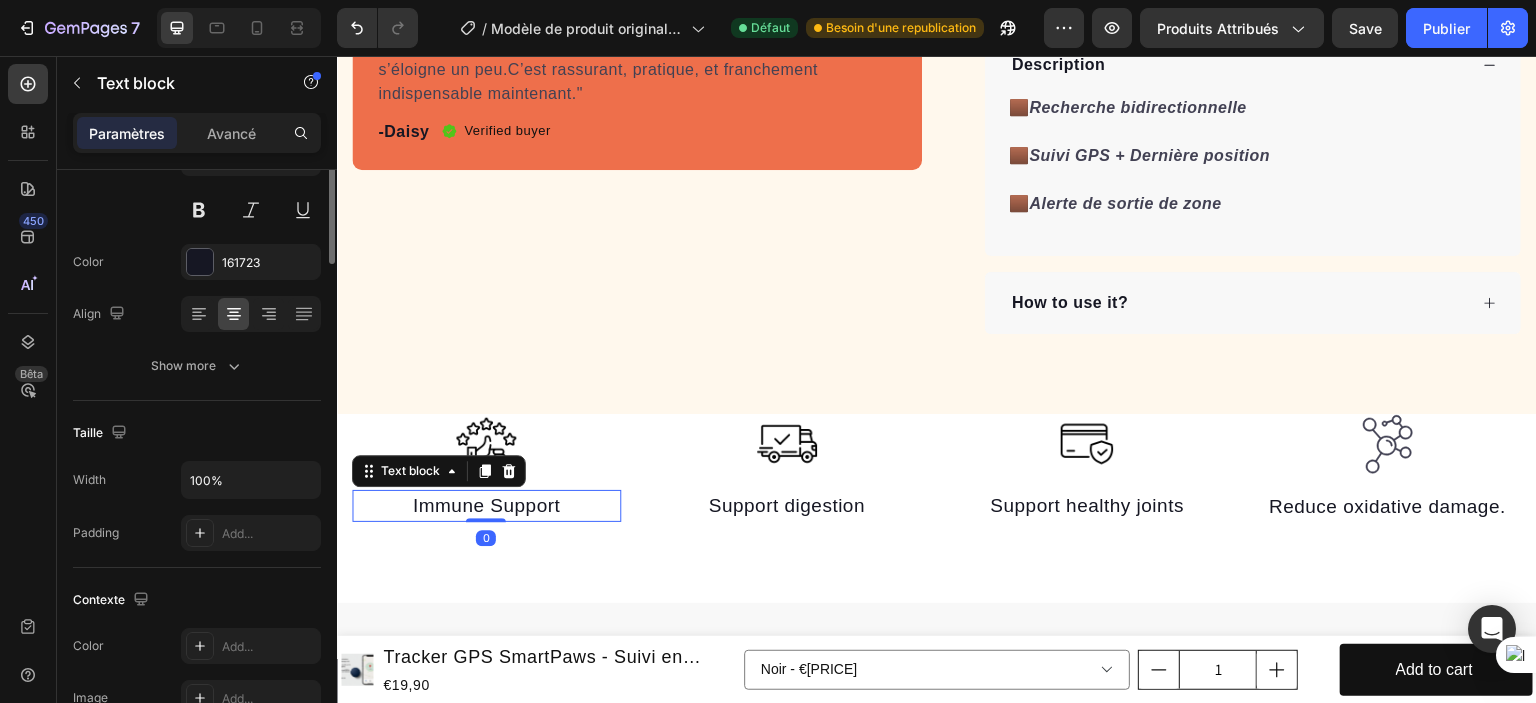 scroll, scrollTop: 0, scrollLeft: 0, axis: both 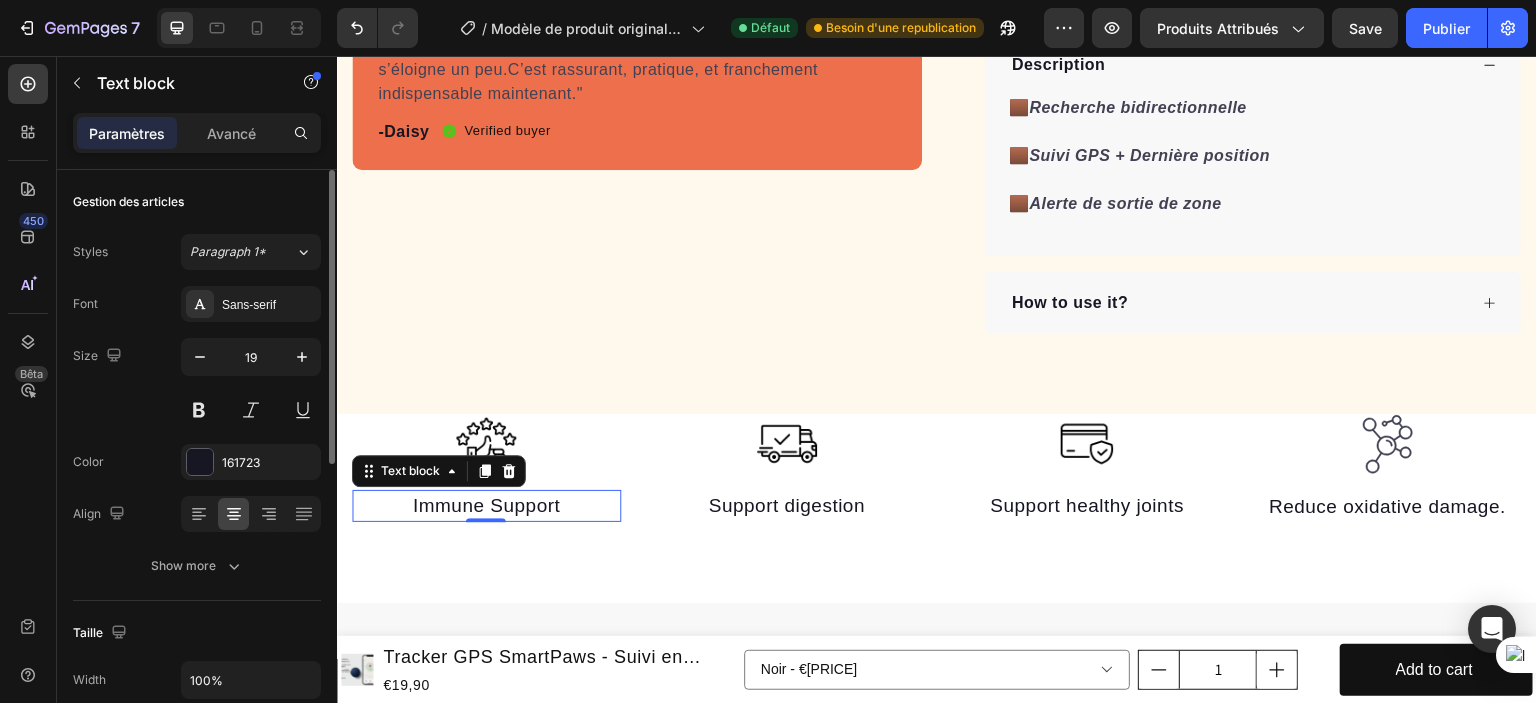 click on "Immune Support" at bounding box center (486, 506) 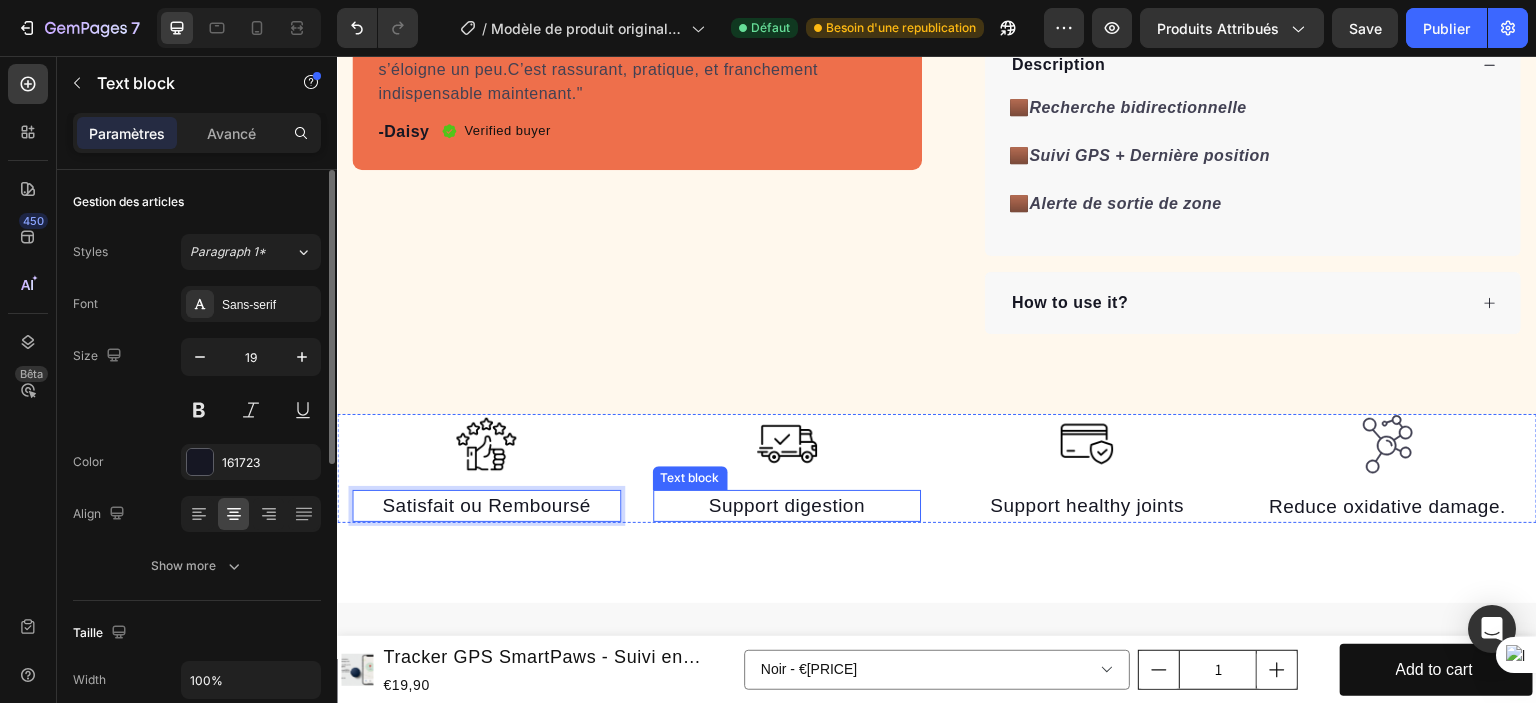 click on "Support digestion" at bounding box center [787, 506] 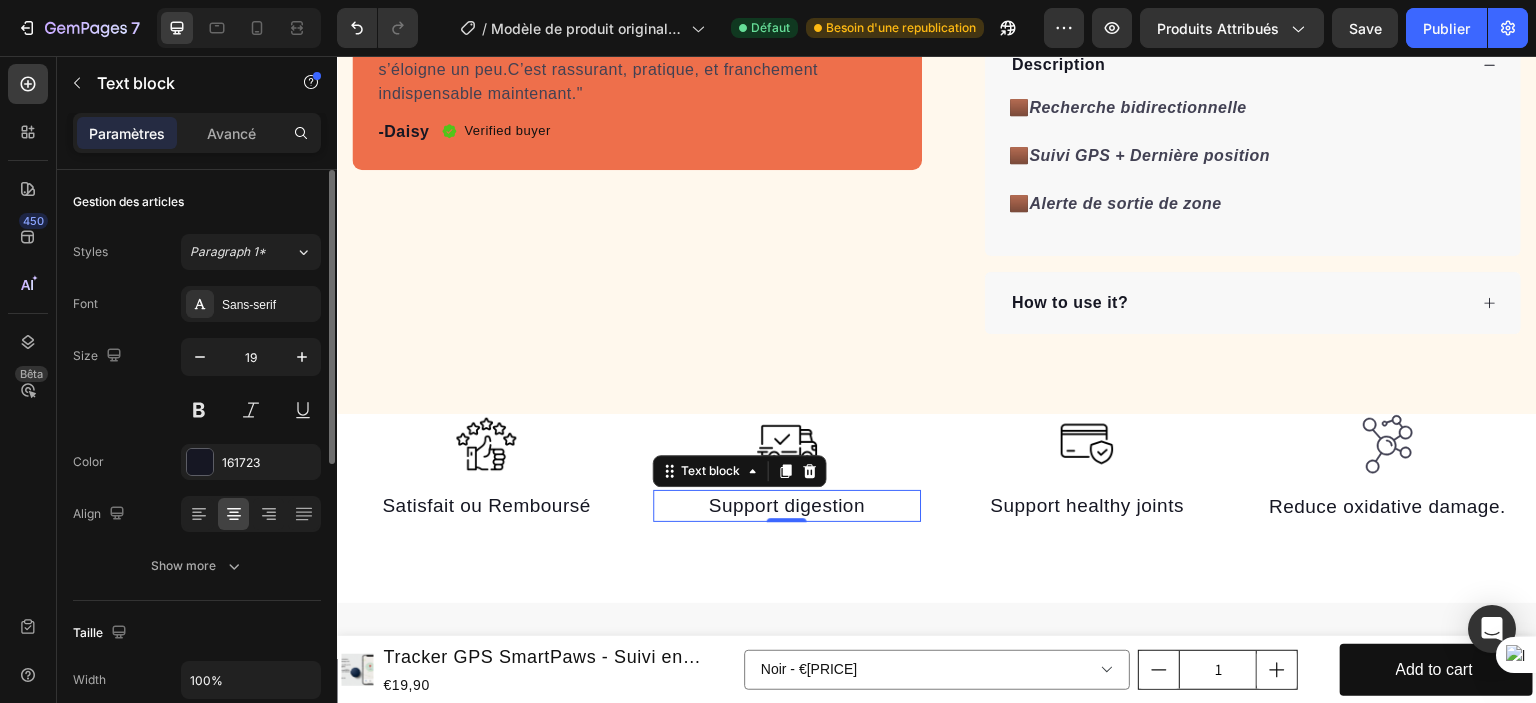click on "Support digestion" at bounding box center (787, 506) 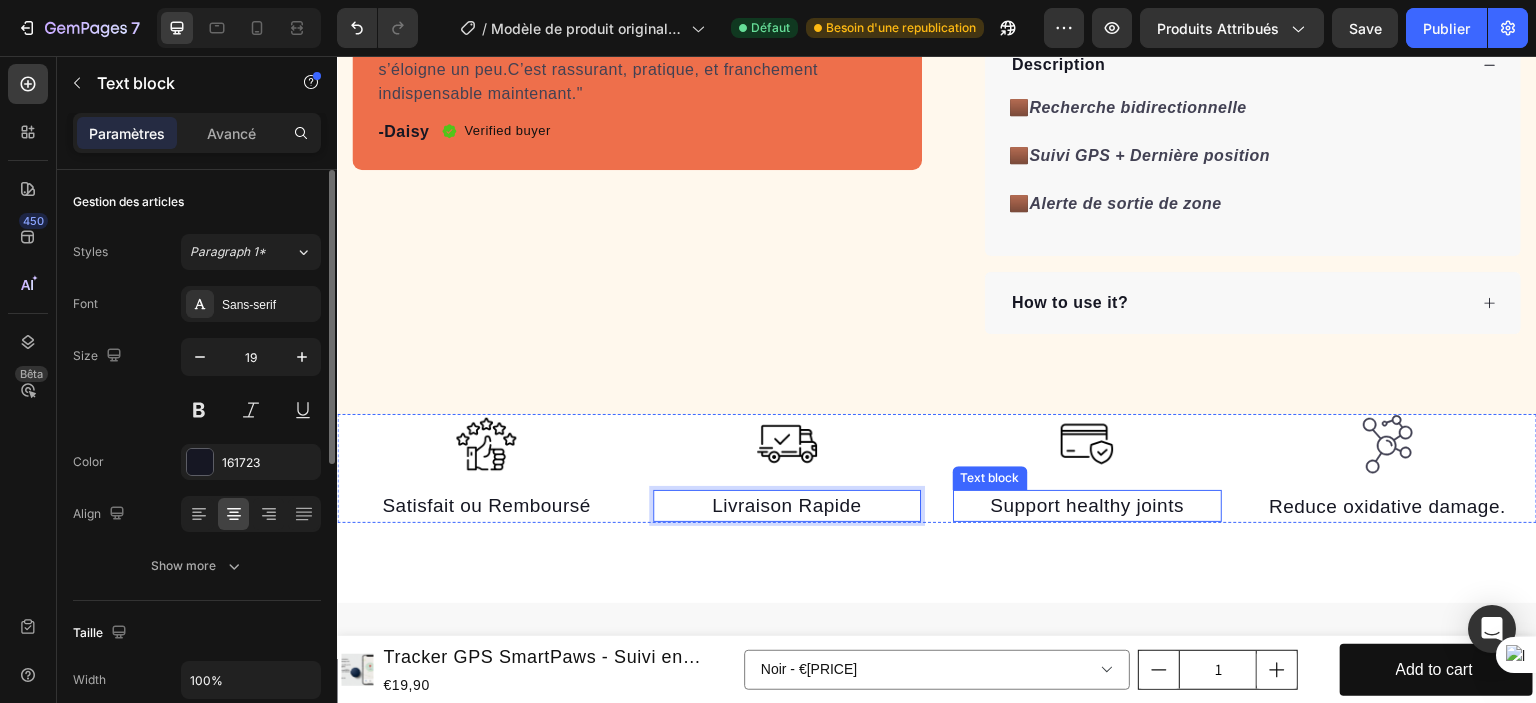 click on "Support healthy joints" at bounding box center (1087, 506) 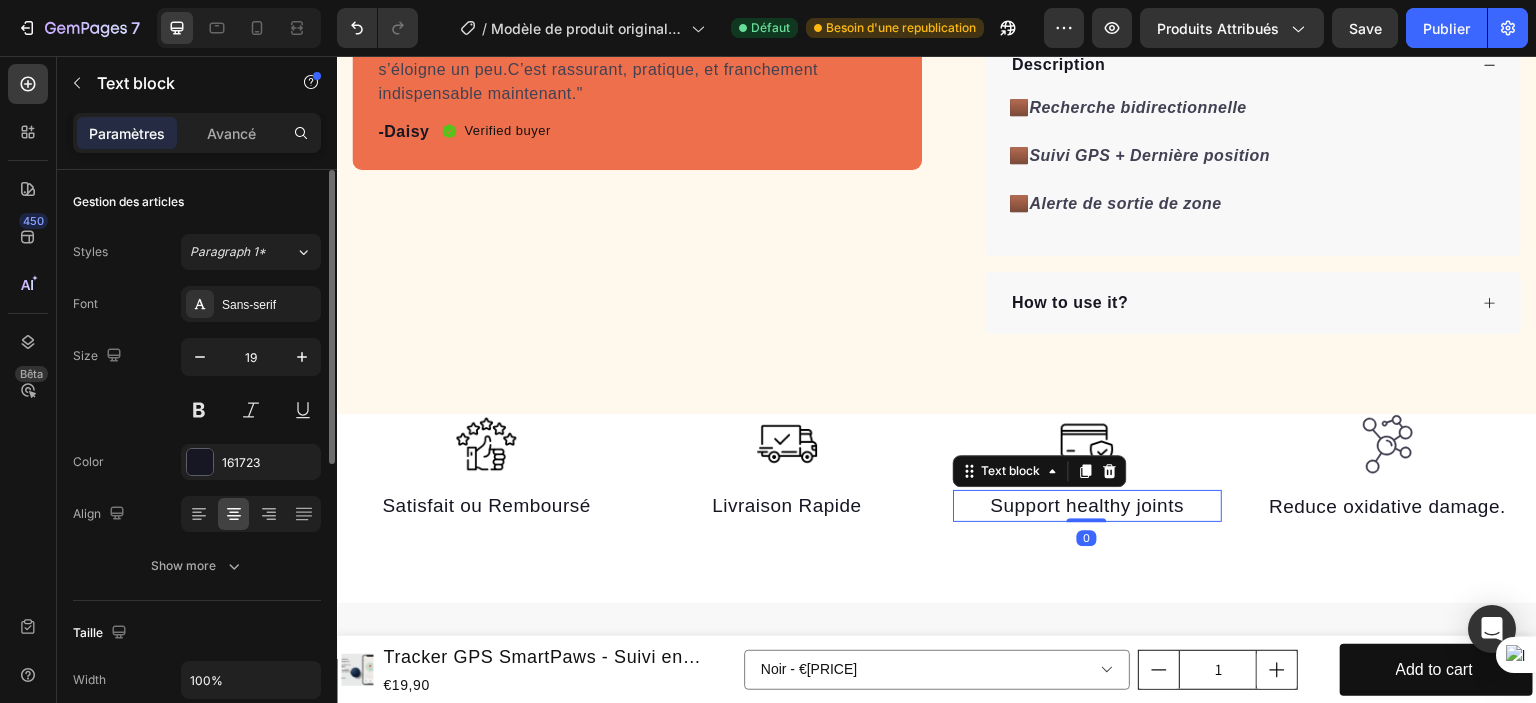 click on "Support healthy joints" at bounding box center (1087, 506) 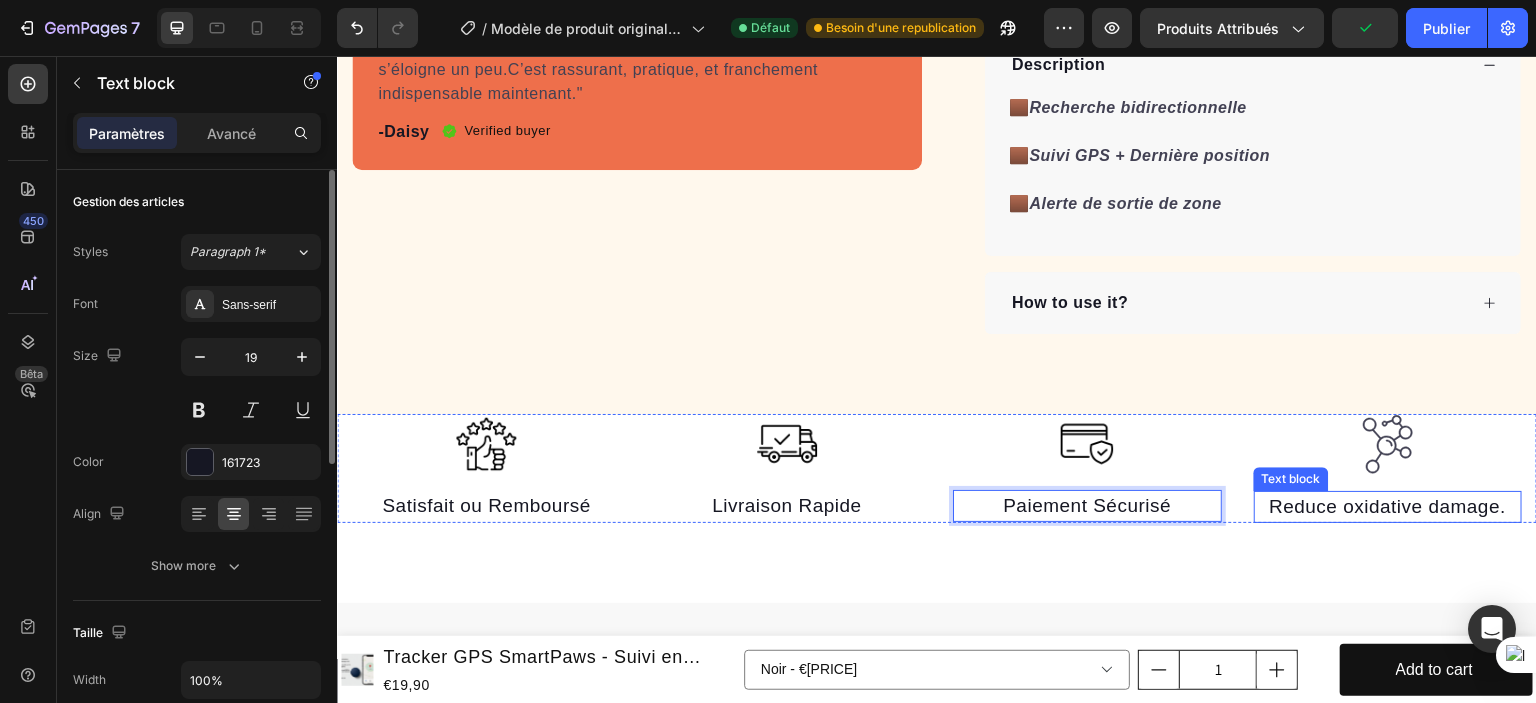 click on "Reduce oxidative damage." at bounding box center (1388, 507) 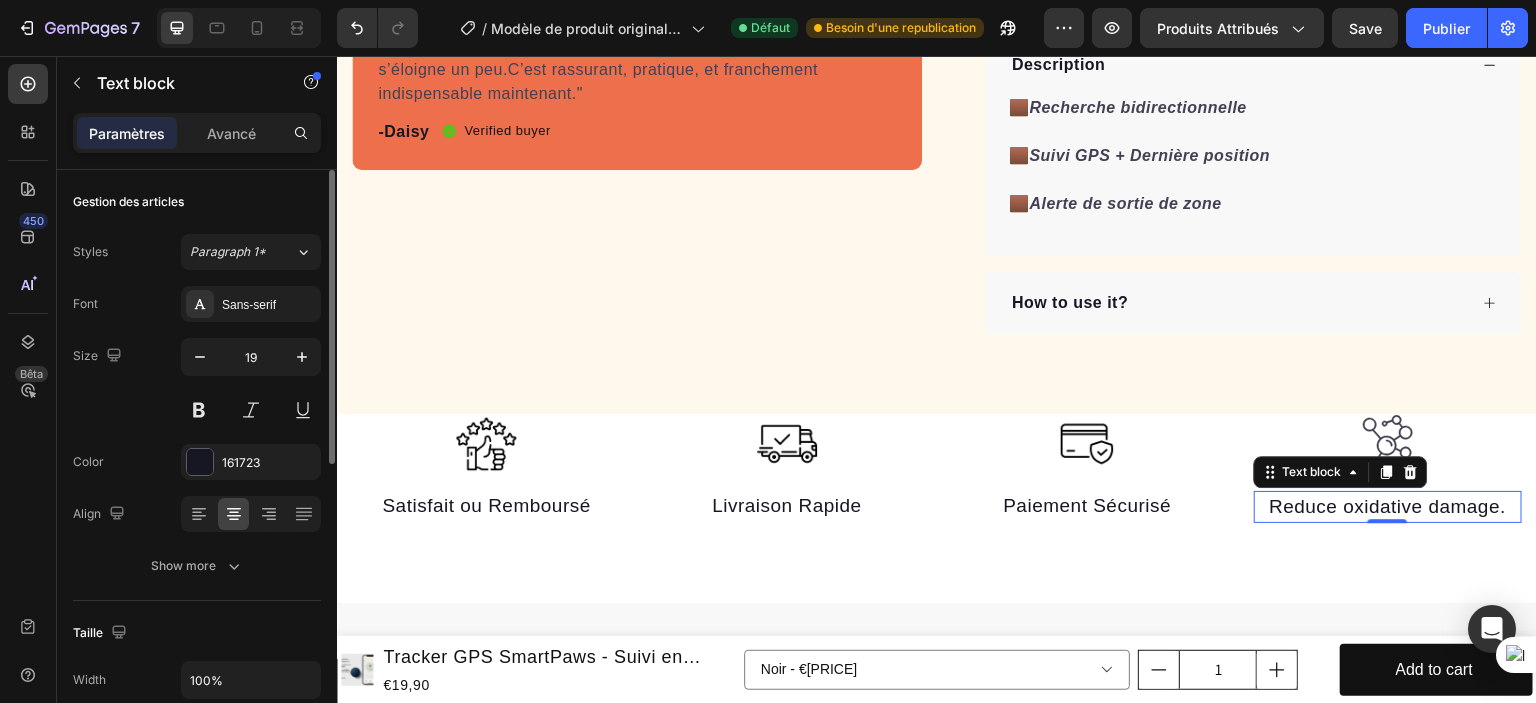click on "Reduce oxidative damage." at bounding box center [1388, 507] 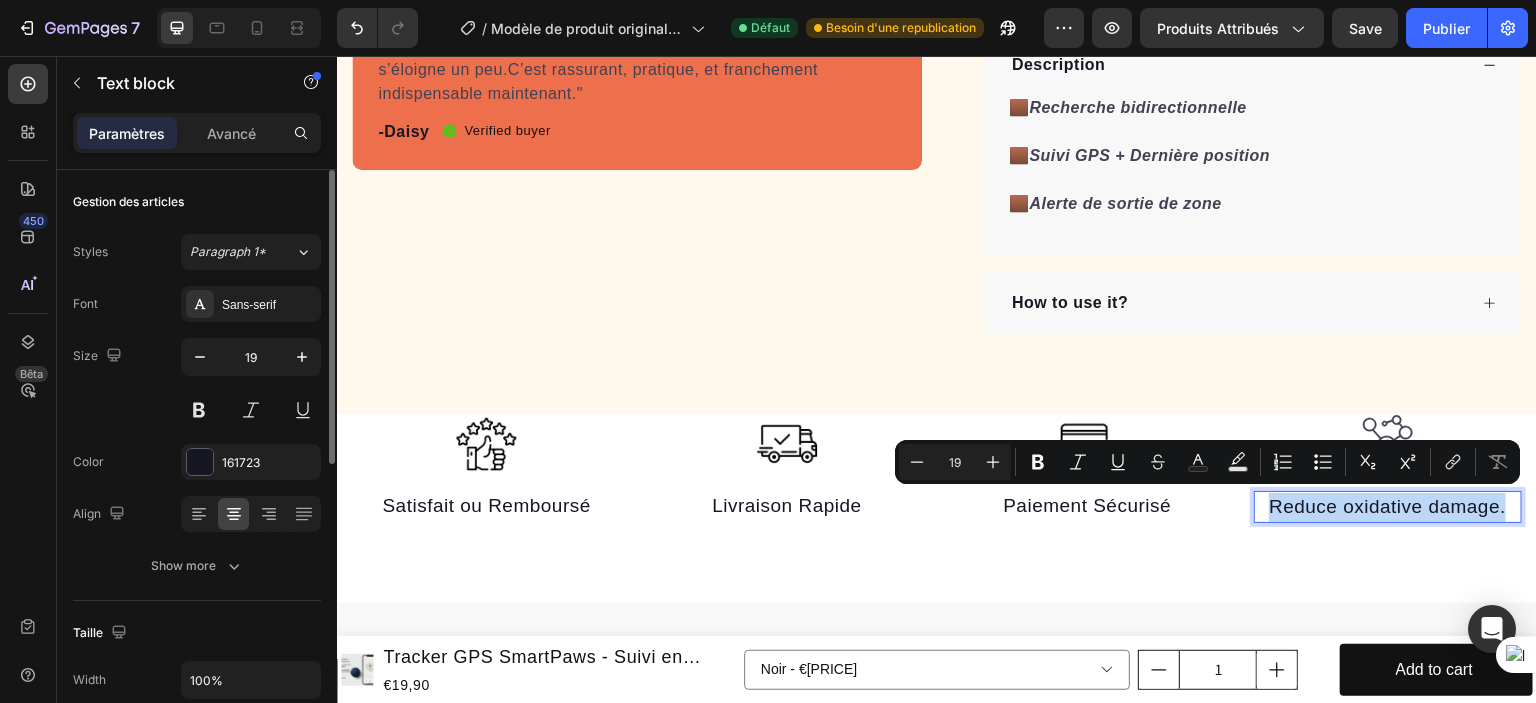 drag, startPoint x: 1255, startPoint y: 500, endPoint x: 1498, endPoint y: 507, distance: 243.1008 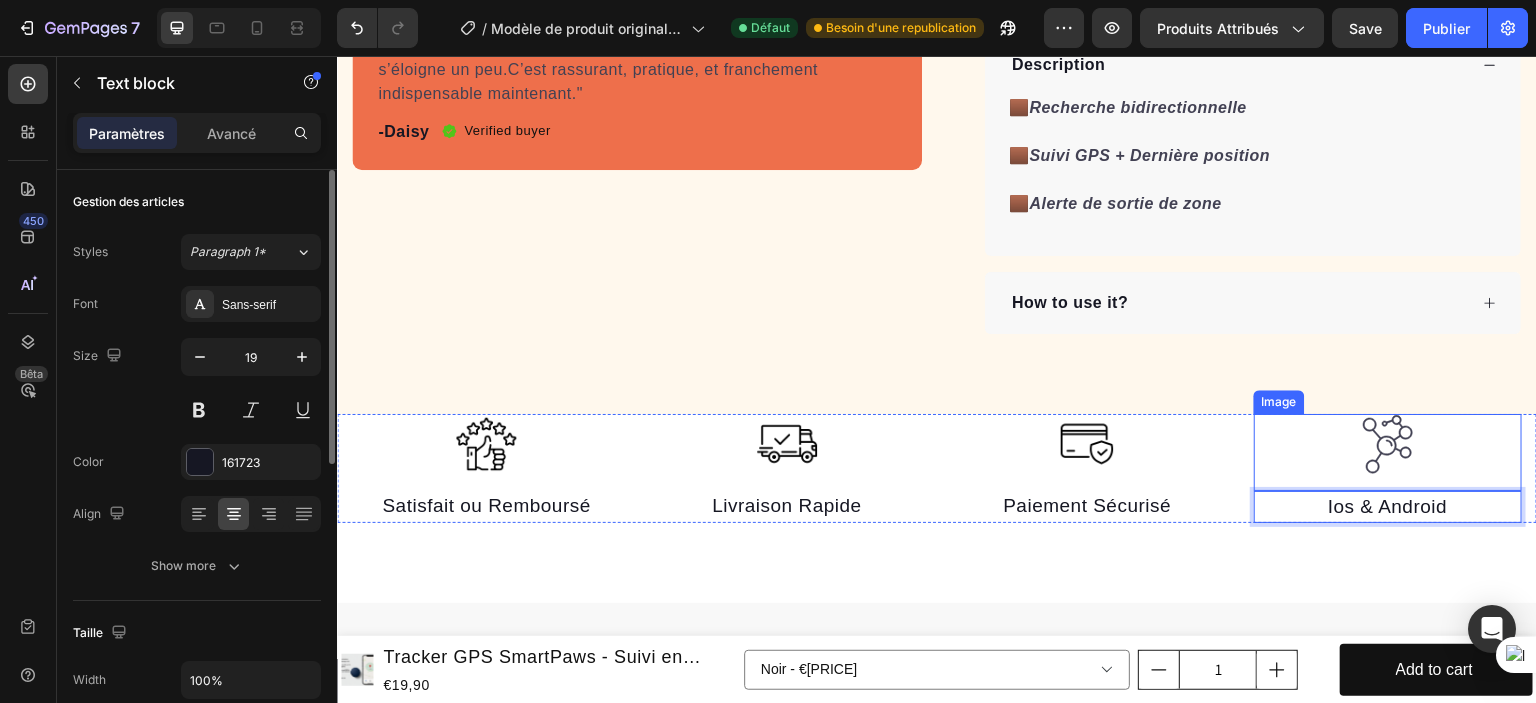 click at bounding box center [1388, 444] 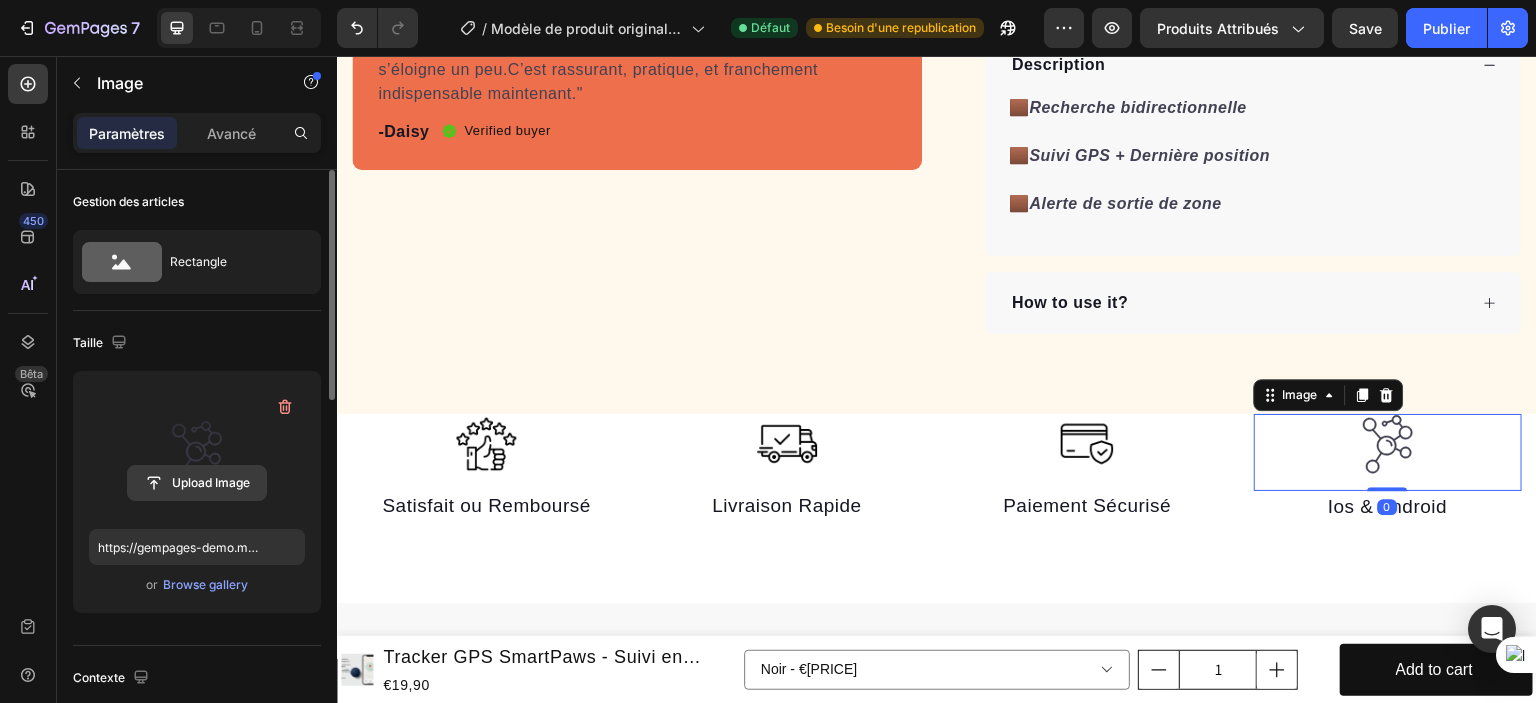 click on "Upload Image" at bounding box center (197, 483) 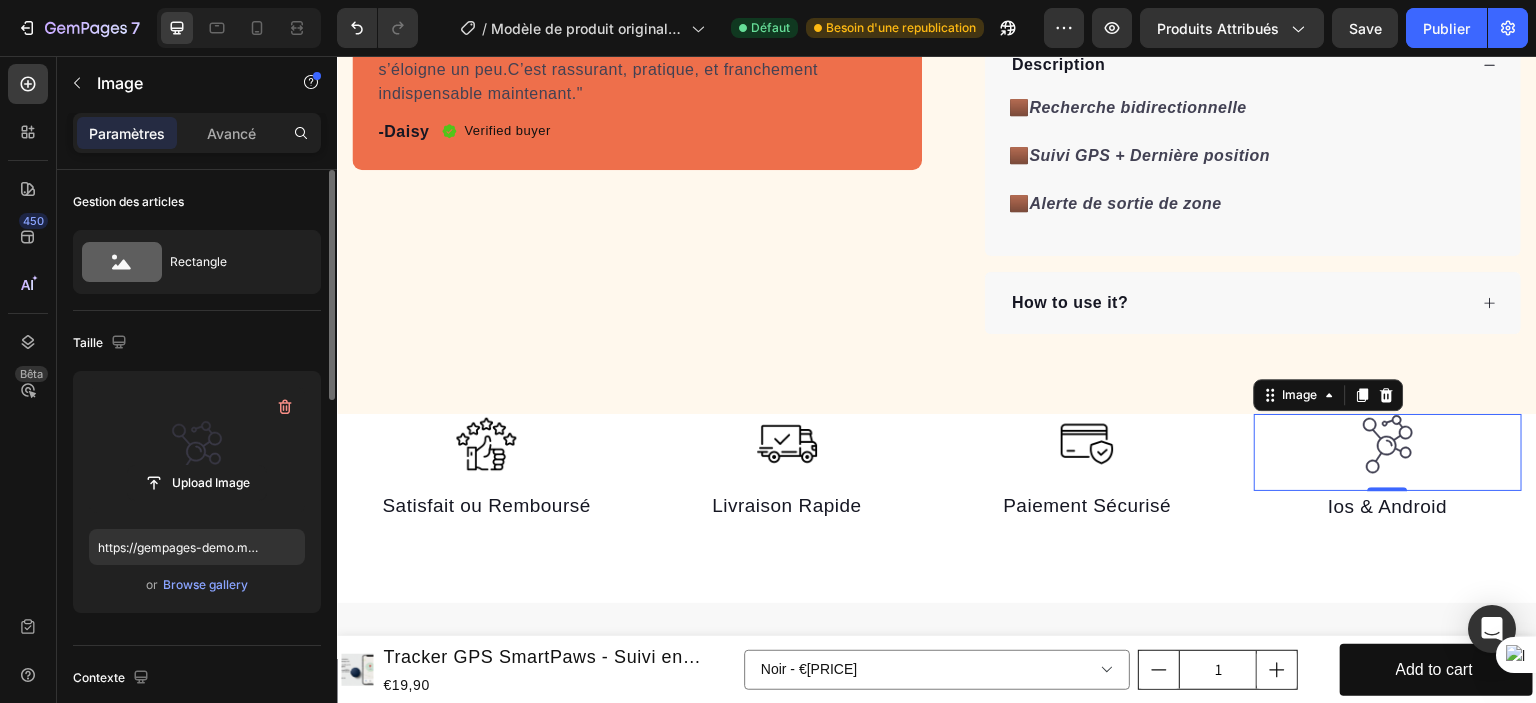 click at bounding box center (197, 450) 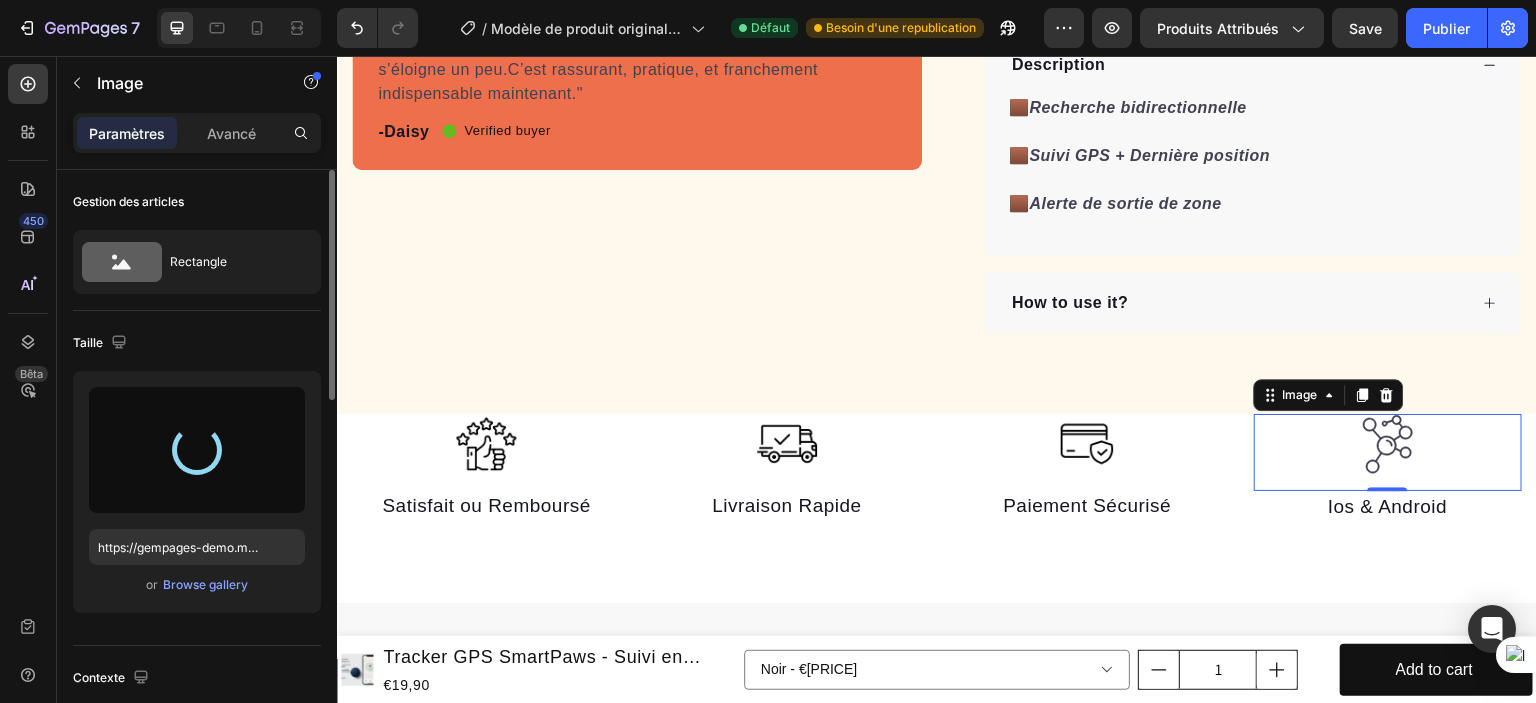 type on "https://cdn.shopify.com/s/files/1/0702/3591/4412/files/gempages_578234316434178748-9aee6f38-c217-410e-8233-5530d7a684b4.png" 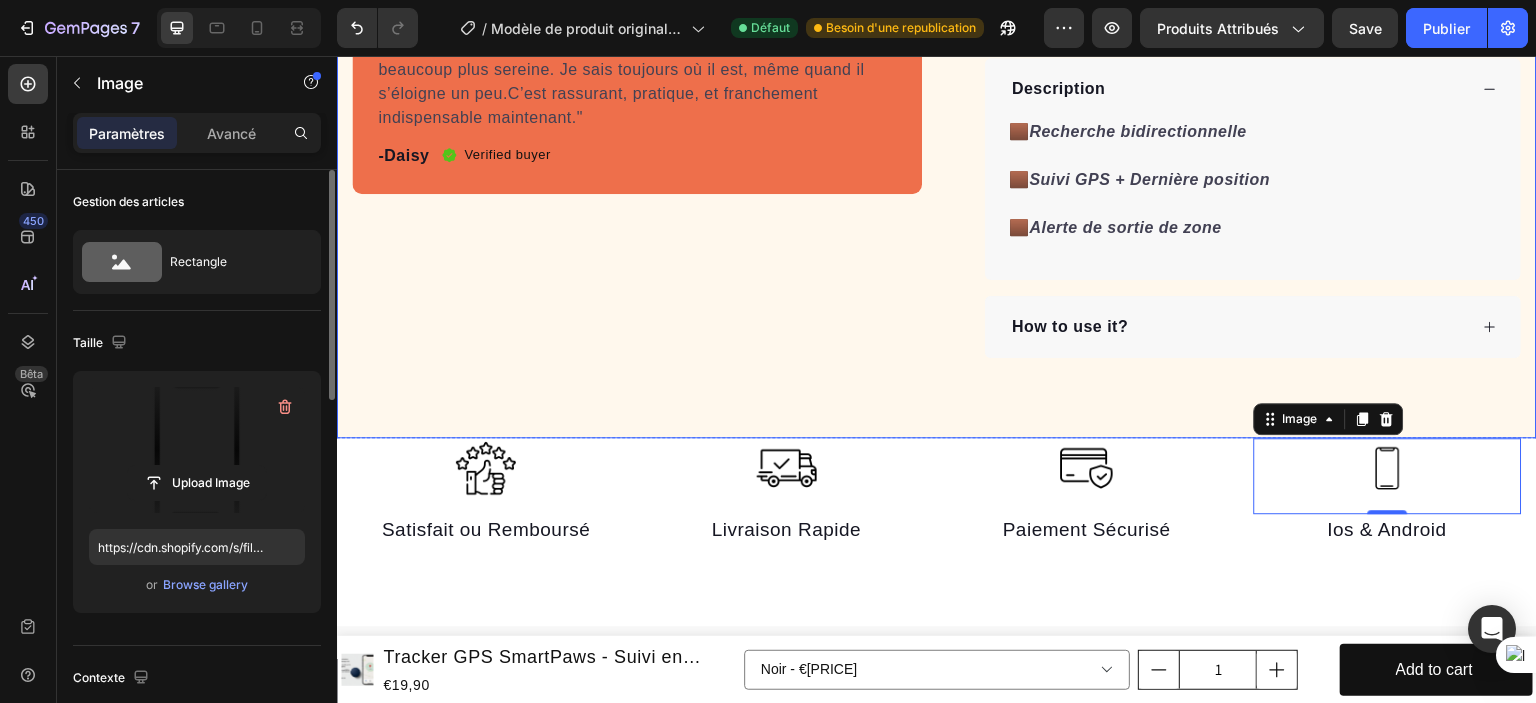 scroll, scrollTop: 1900, scrollLeft: 0, axis: vertical 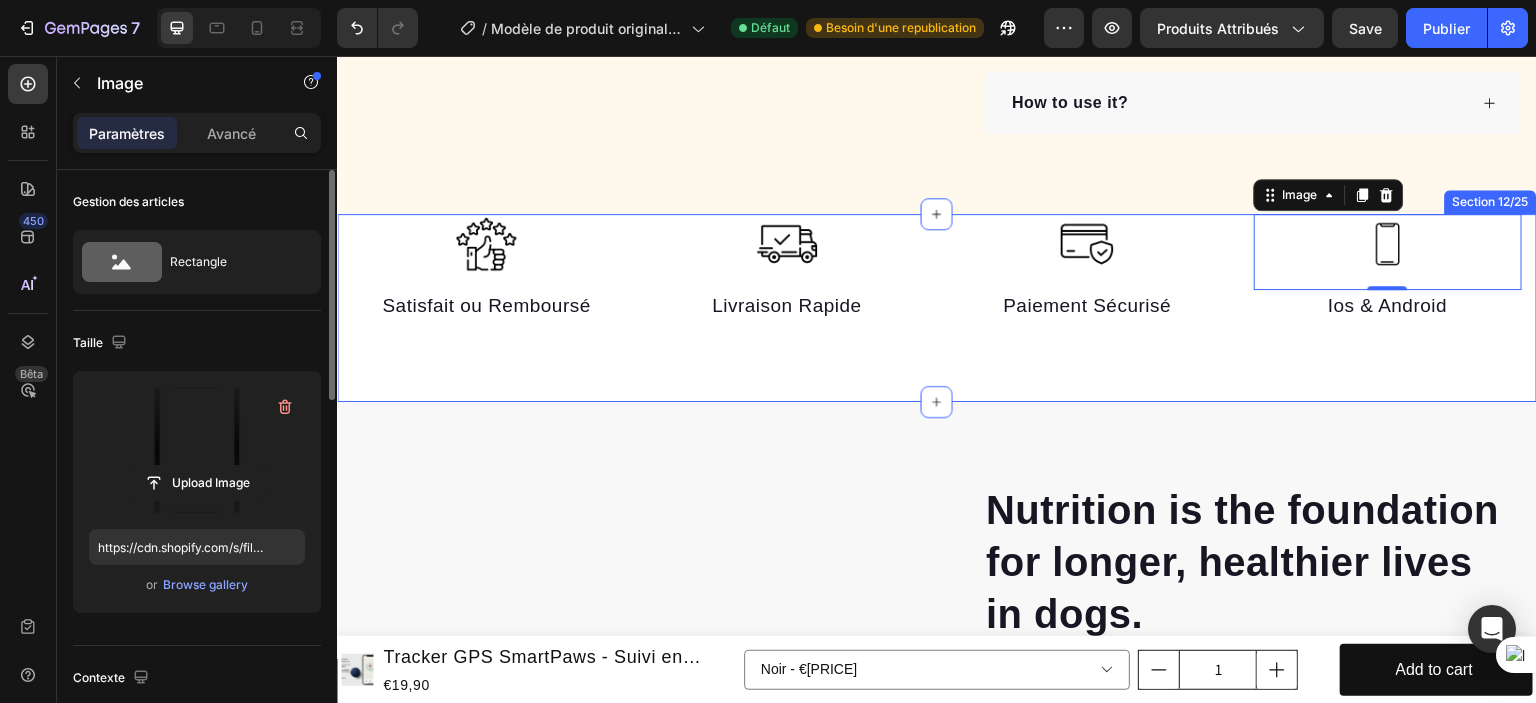 click on "Image Satisfait ou Remboursé  Text block Image Livraison Rapide Text block Image Paiement Sécurisé Text block Image   0 Ios & Android Text block Row Section 12/25" at bounding box center (937, 308) 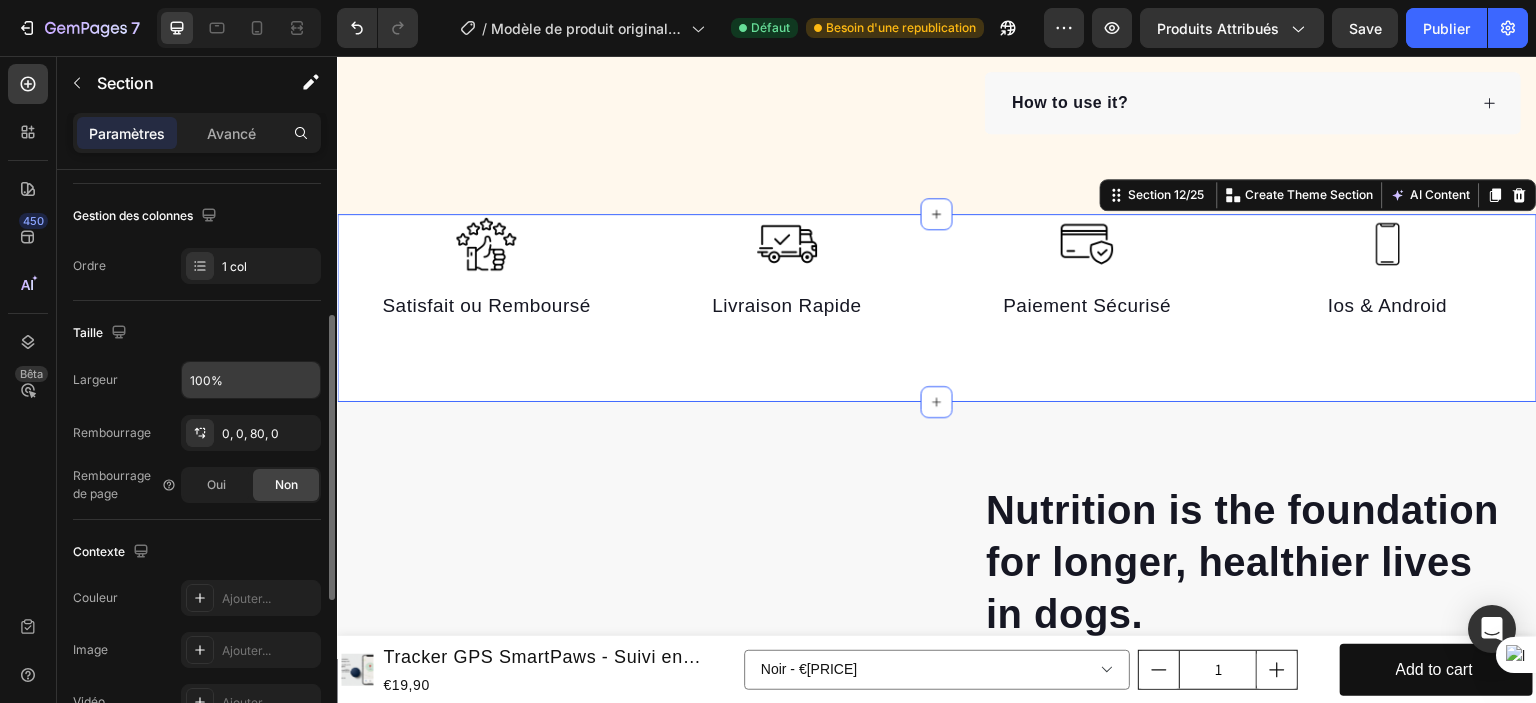 scroll, scrollTop: 400, scrollLeft: 0, axis: vertical 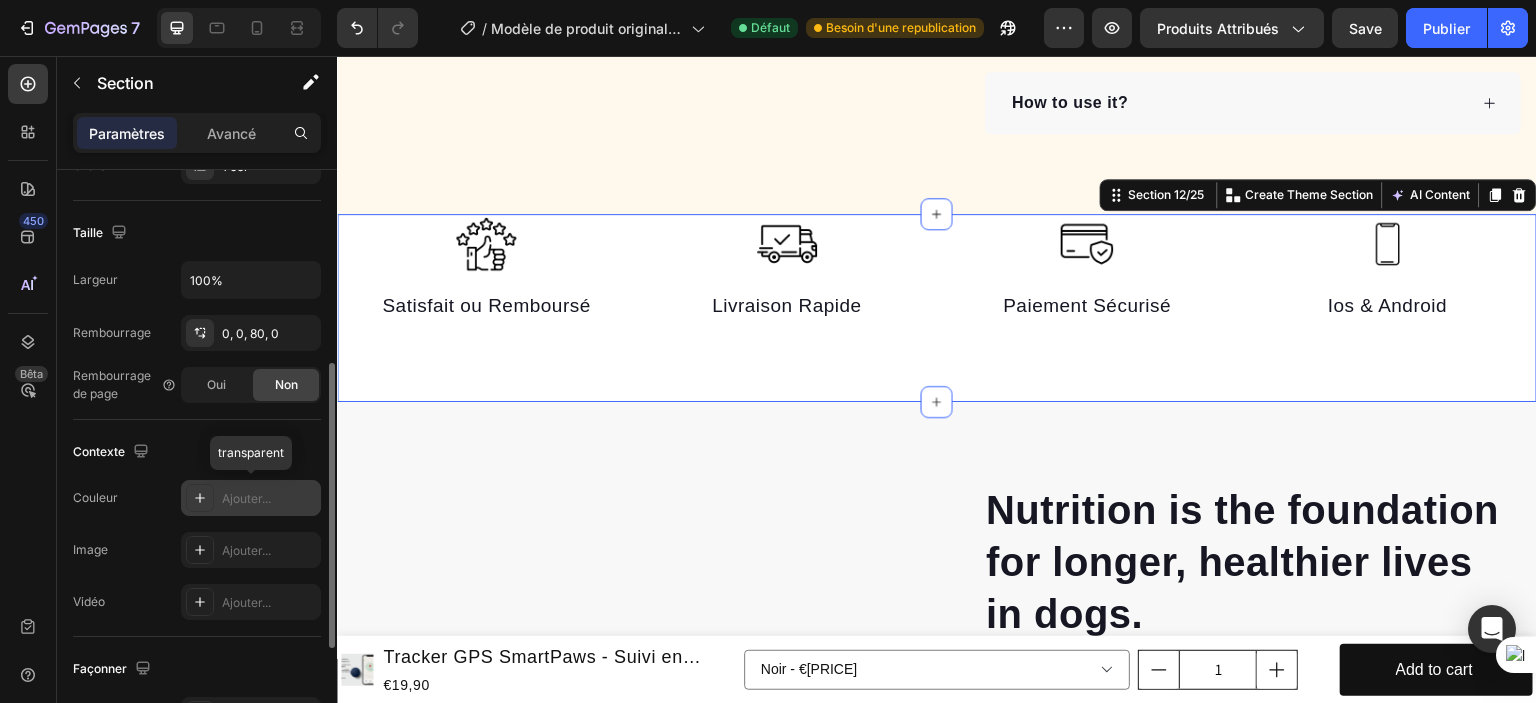 click on "Ajouter..." at bounding box center (246, 498) 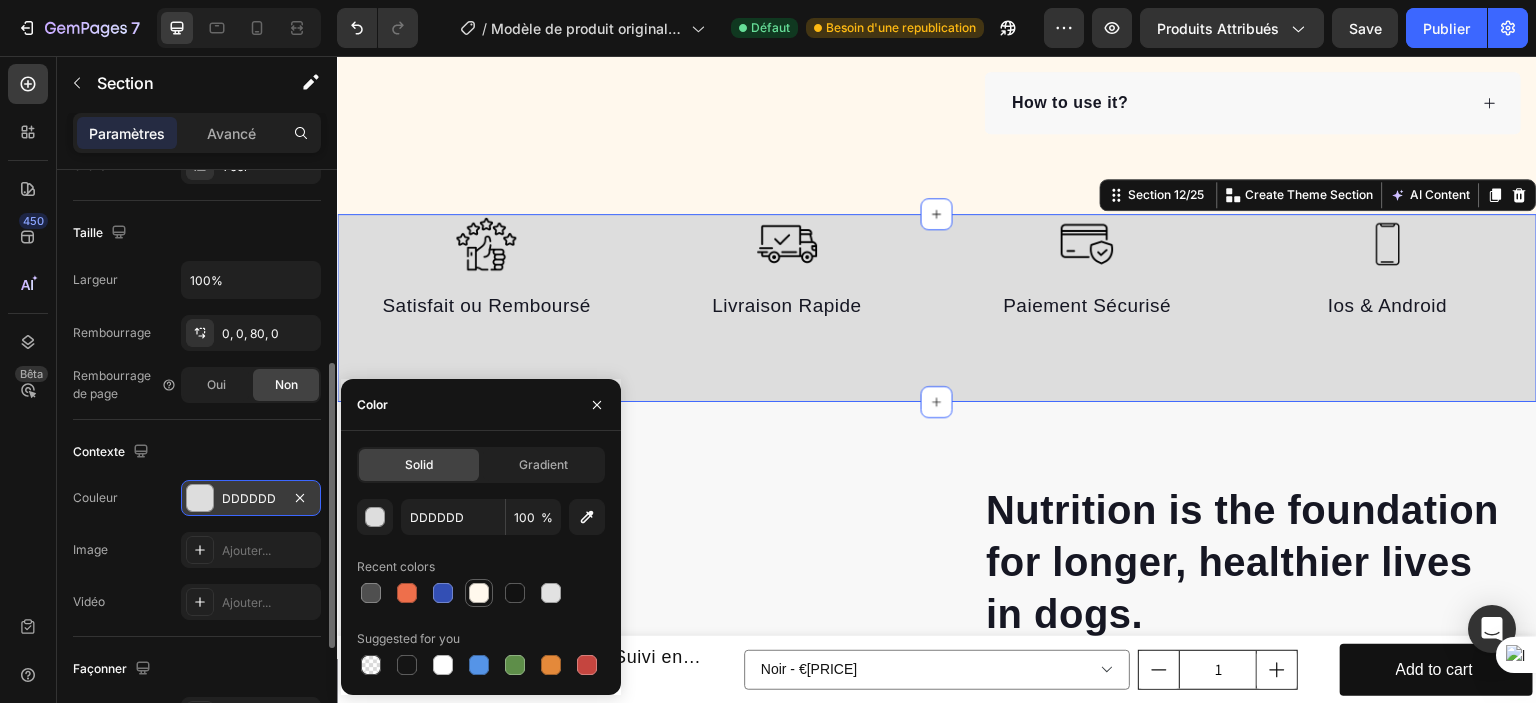 click at bounding box center (479, 593) 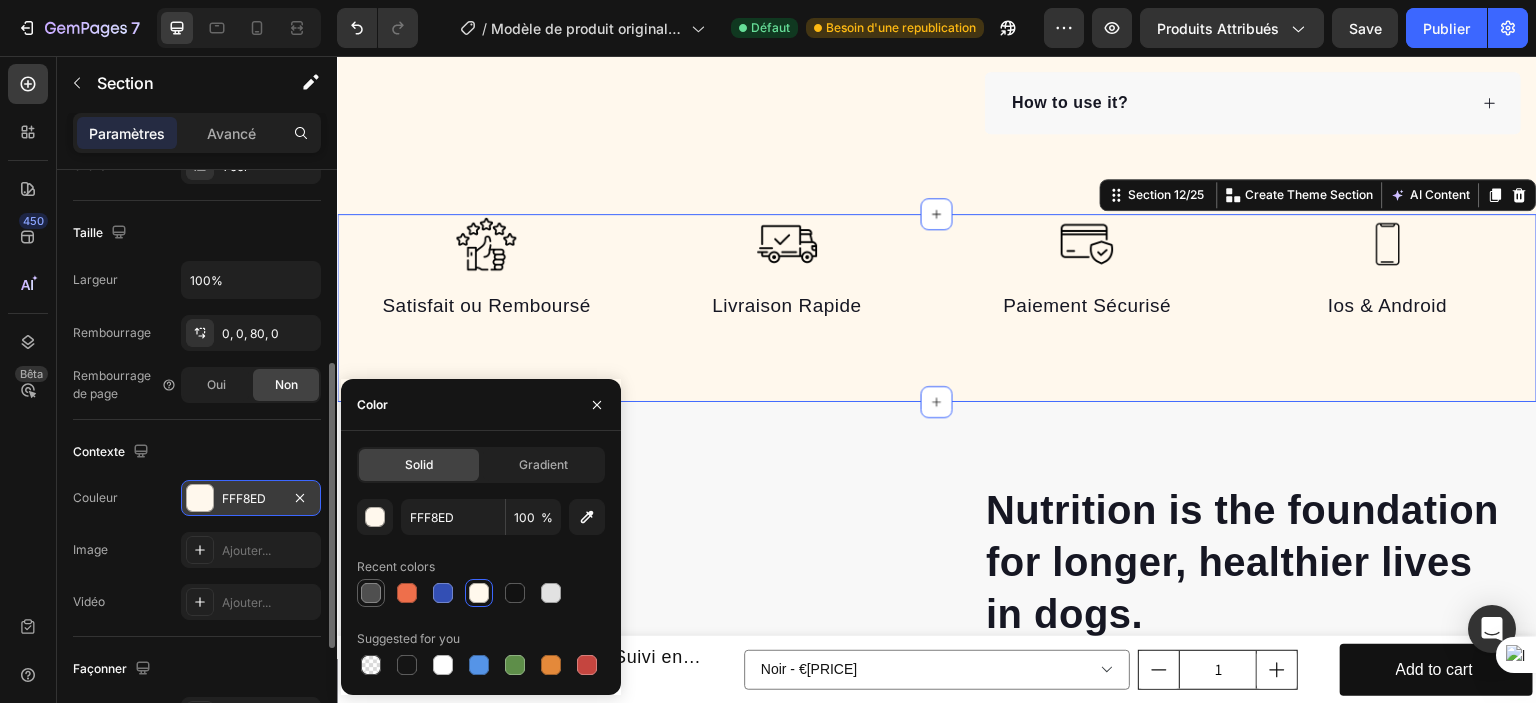 click at bounding box center (371, 593) 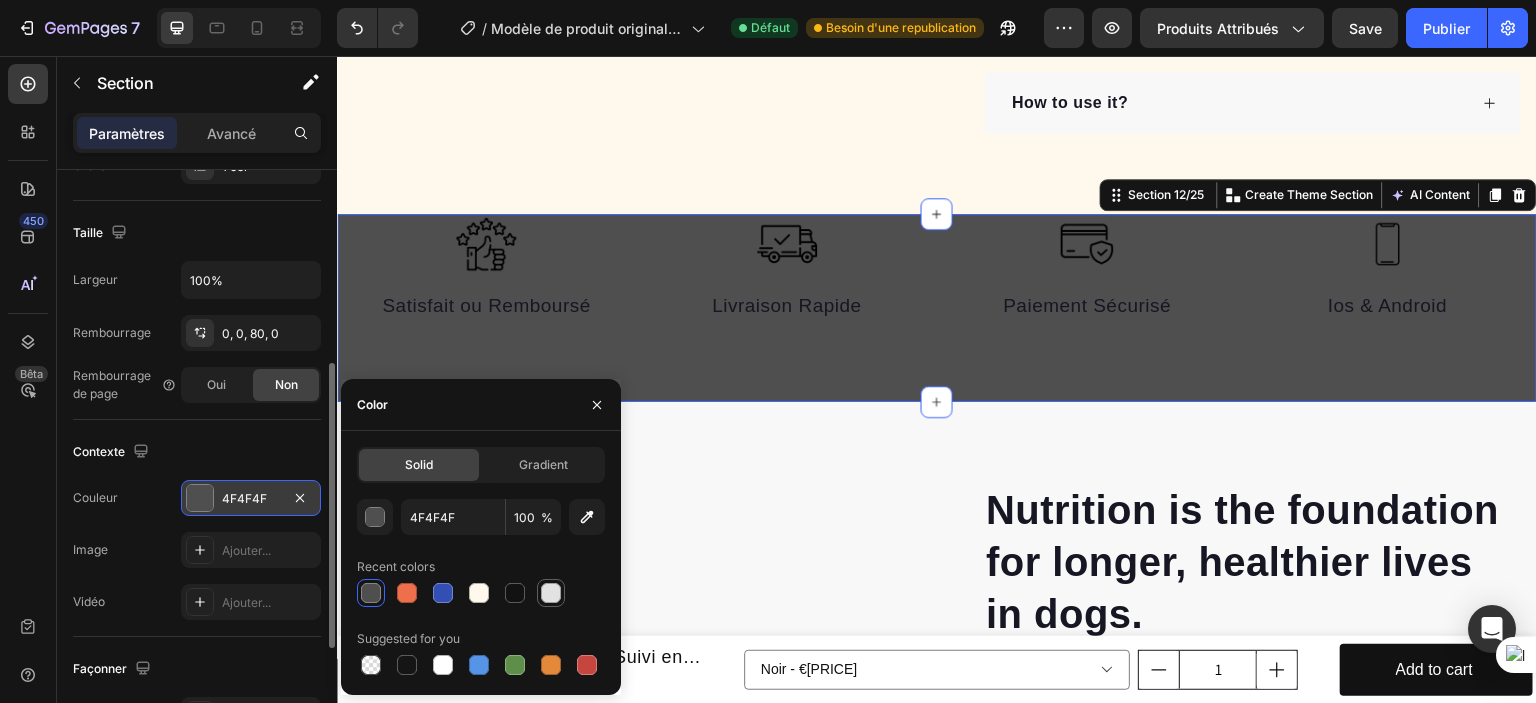 click at bounding box center (551, 593) 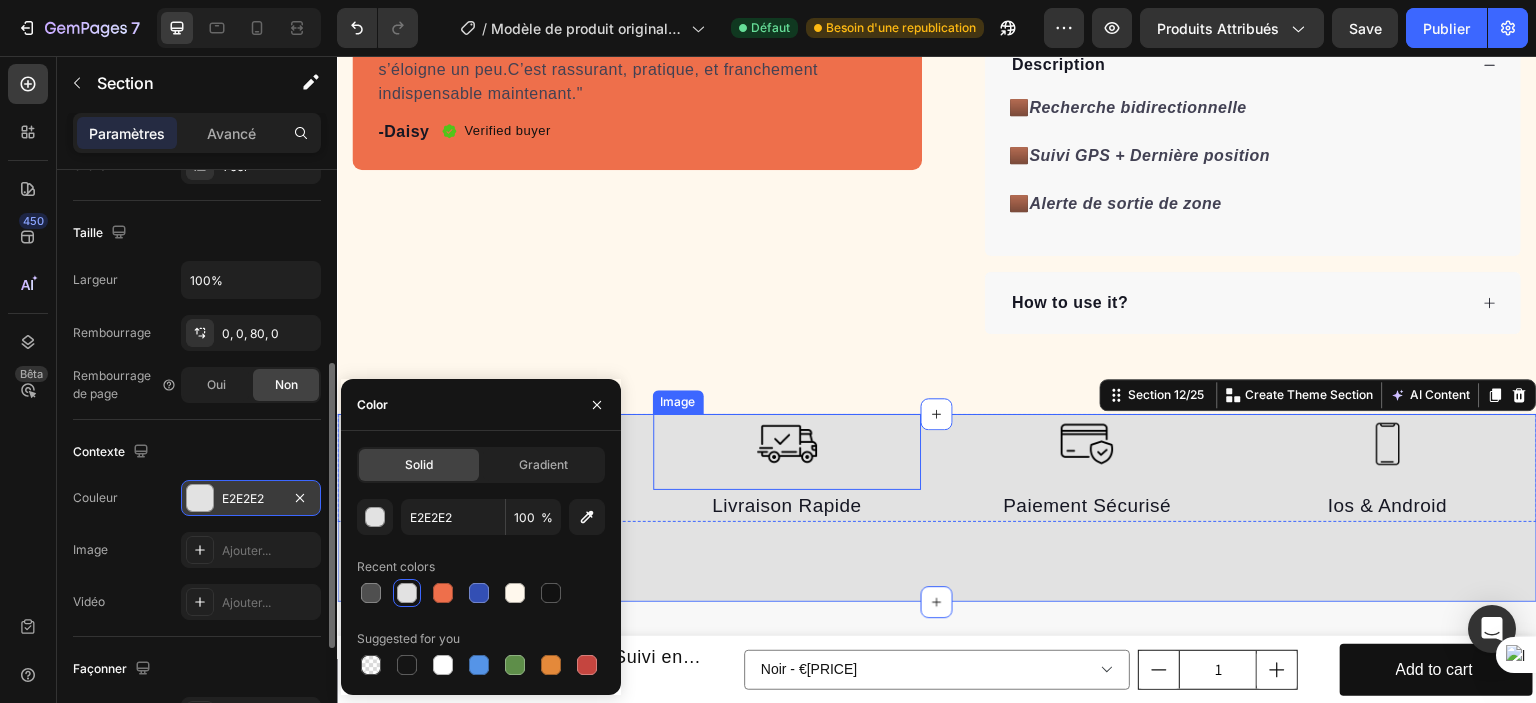 scroll, scrollTop: 1700, scrollLeft: 0, axis: vertical 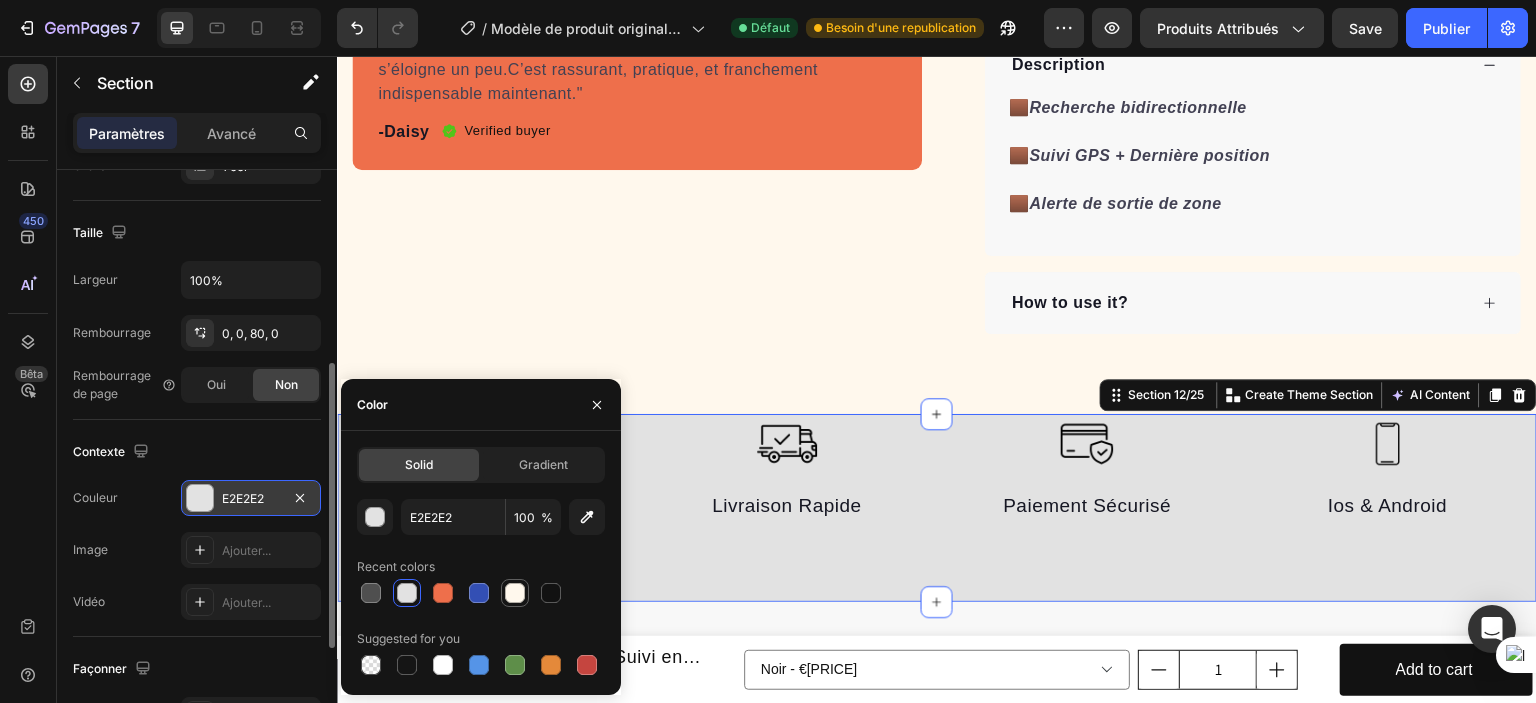 click at bounding box center [515, 593] 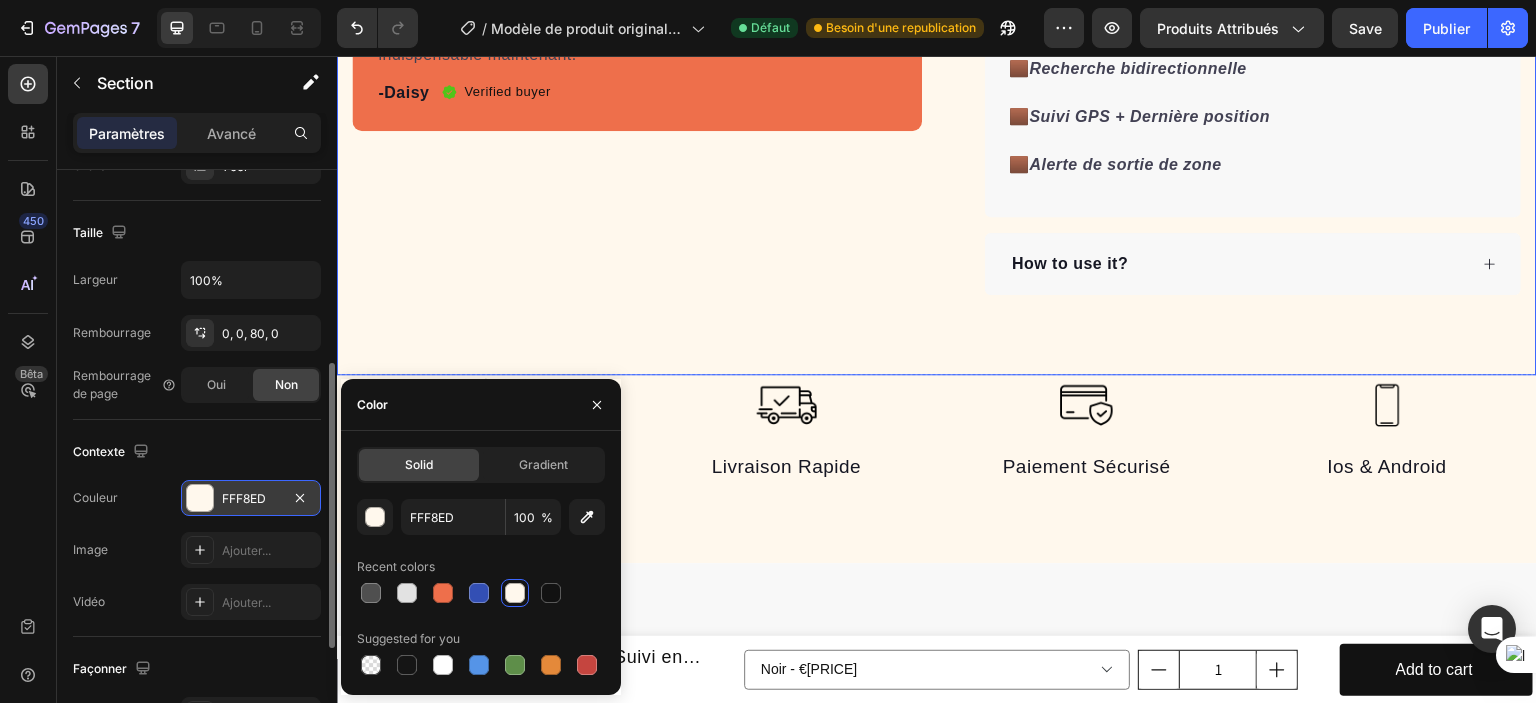 scroll, scrollTop: 1900, scrollLeft: 0, axis: vertical 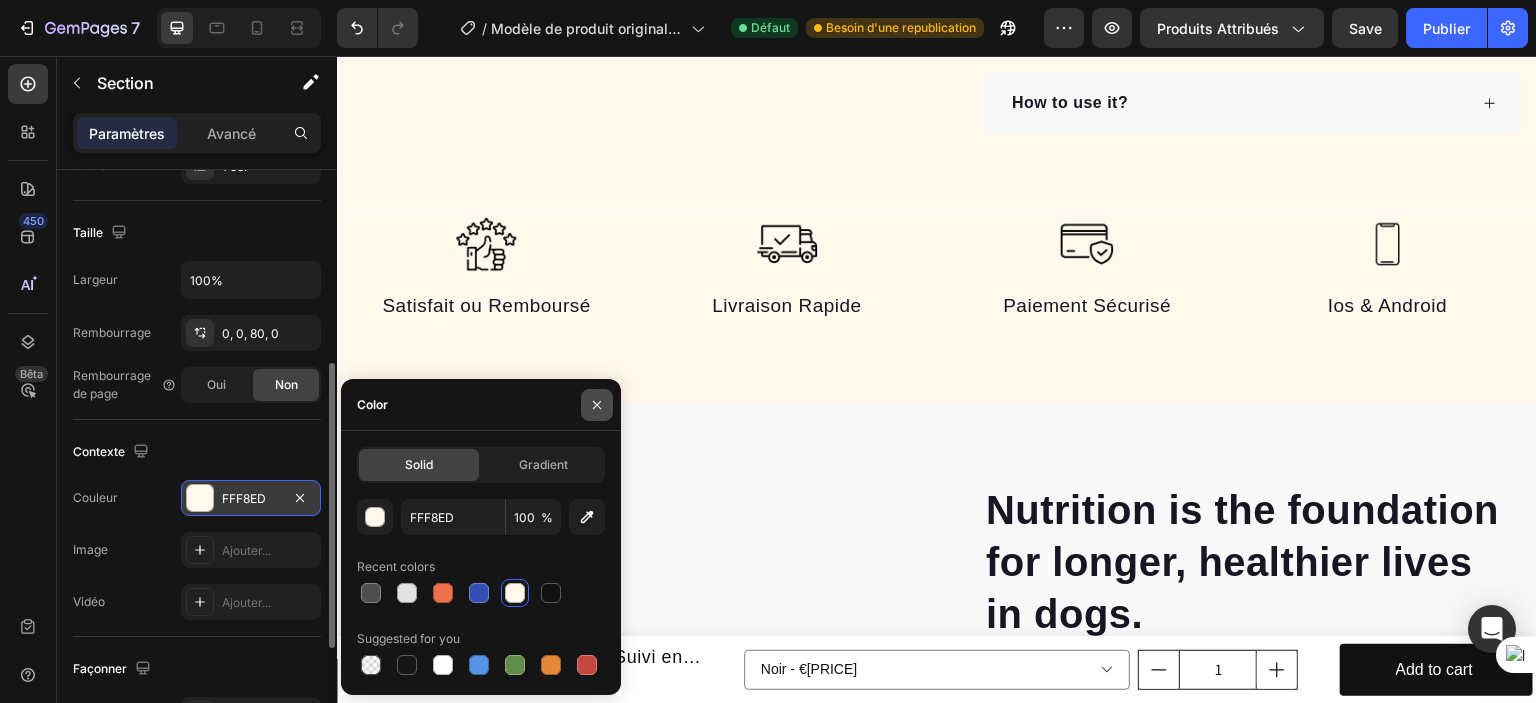 click at bounding box center (597, 405) 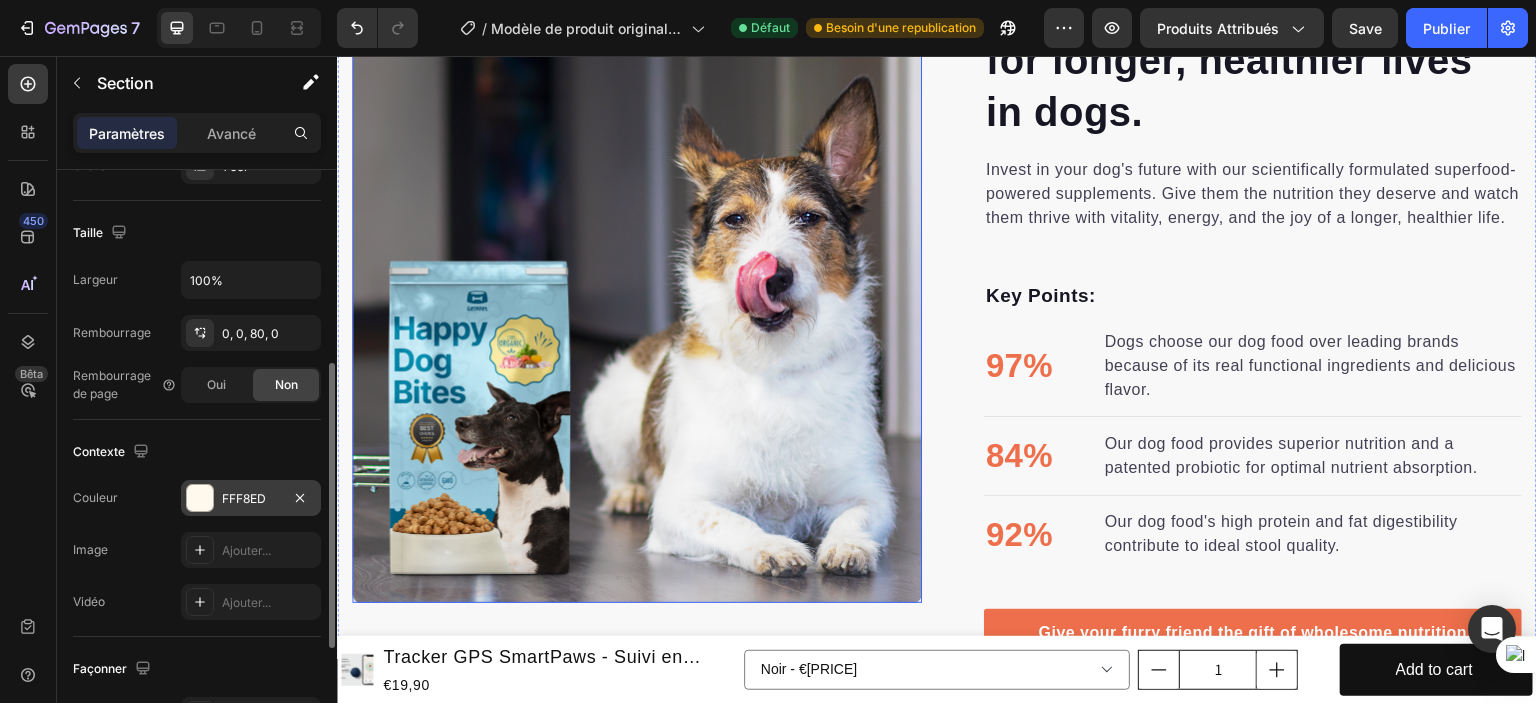scroll, scrollTop: 2100, scrollLeft: 0, axis: vertical 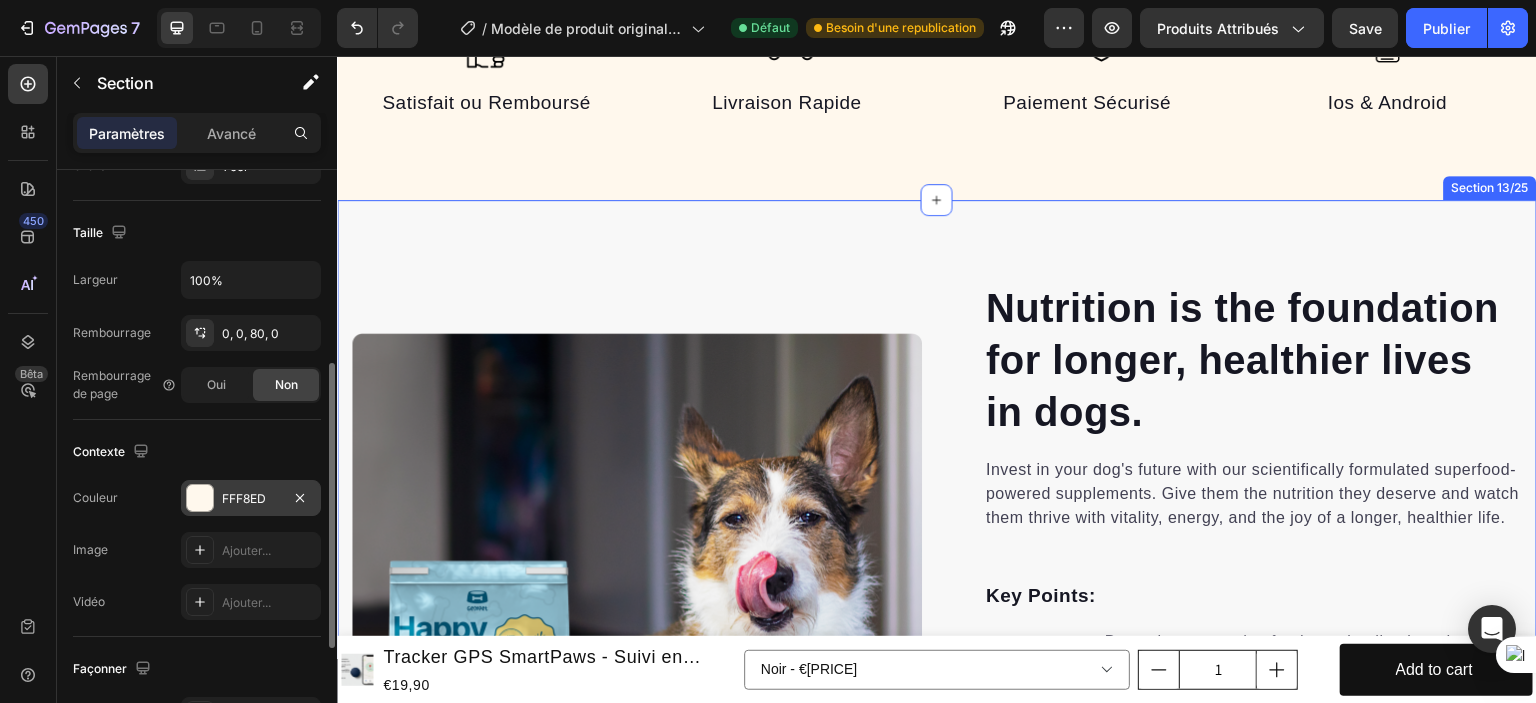 click on "Nutrition is the foundation for longer, healthier lives in dogs. Heading Invest in your dog's future with our scientifically formulated superfood-powered supplements. Give them the nutrition they deserve and watch them thrive with vitality, energy, and the joy of a longer, healthier life. Text block Key Points: Text block 97% Text block Dogs choose our dog food over leading brands because of its real functional ingredients and delicious flavor. Text block Advanced list                Title Line 84% Text block Our dog food provides superior nutrition and a patented probiotic for optimal nutrient absorption. Text block Advanced list                Title Line 92% Text block Our dog food's high protein and fat digestibility contribute to ideal stool quality. Text block Advanced list Give your furry friend the gift of wholesome nutrition Button Row Image Image Row Section 13/25" at bounding box center (937, 619) 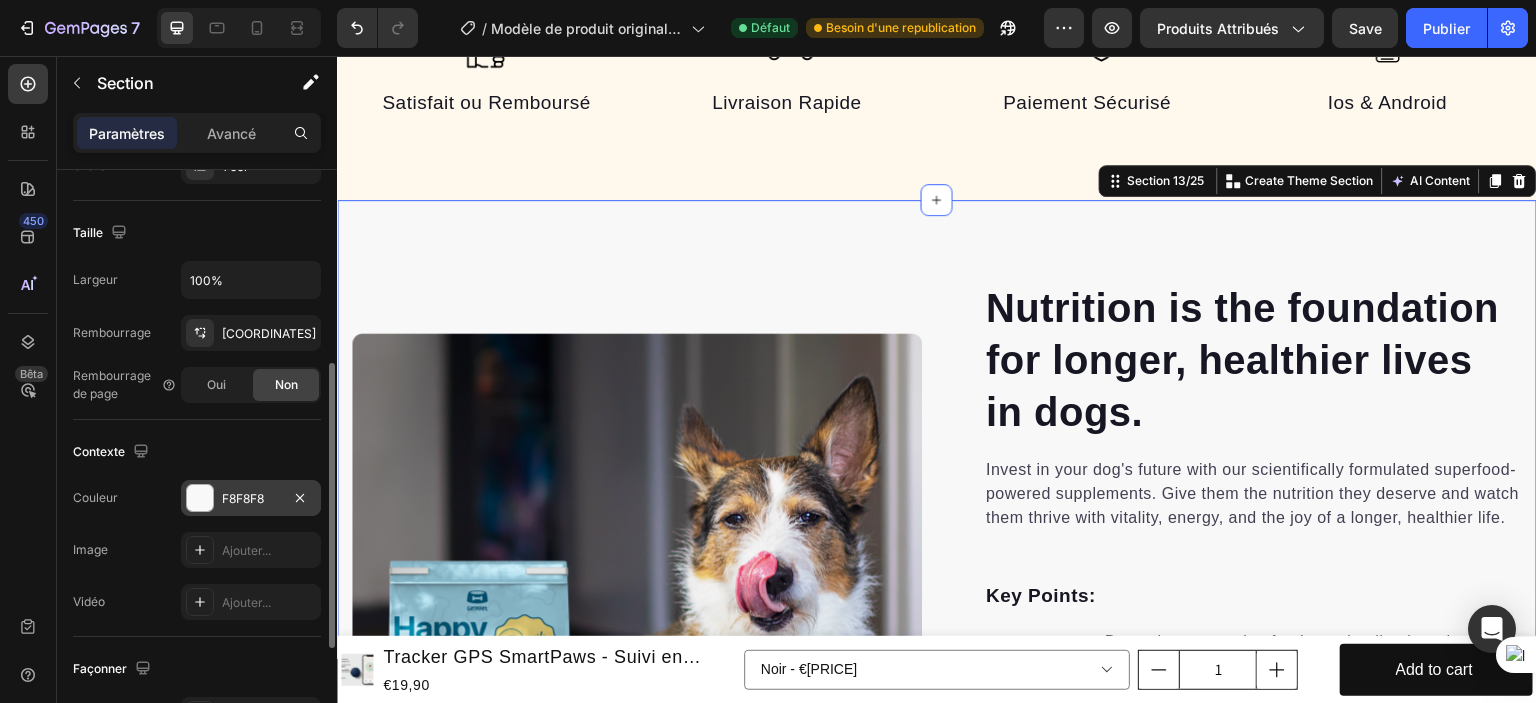 click on "F8F8F8" at bounding box center (243, 498) 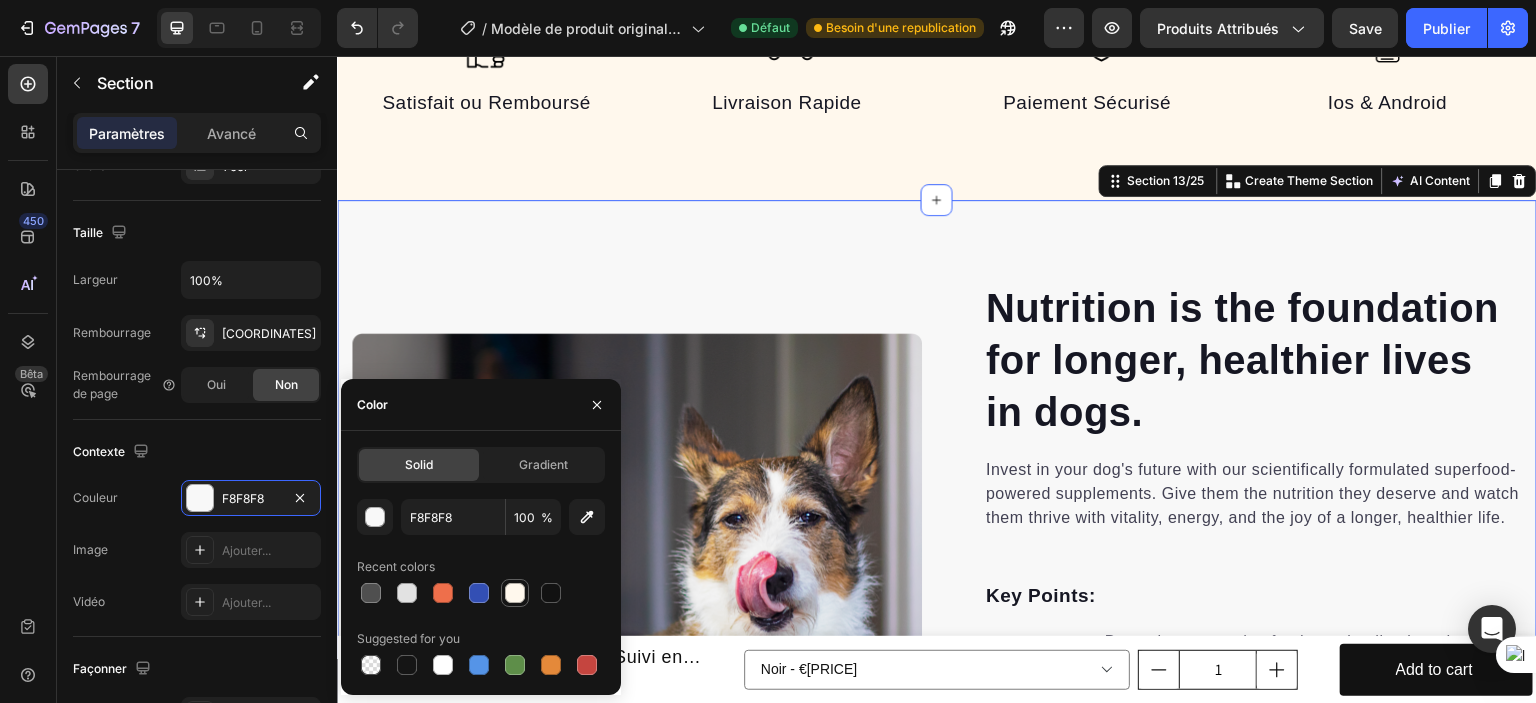 click at bounding box center [515, 593] 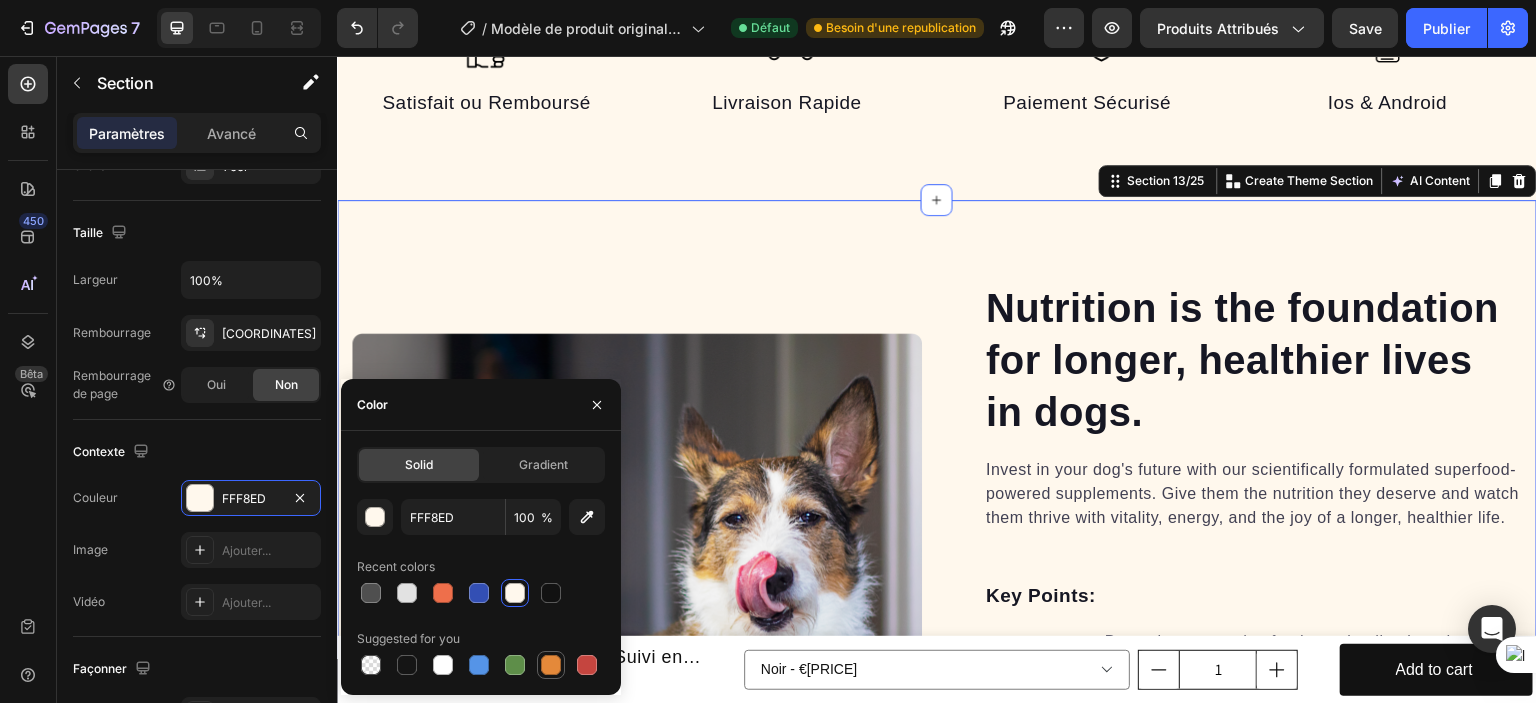 click at bounding box center [551, 665] 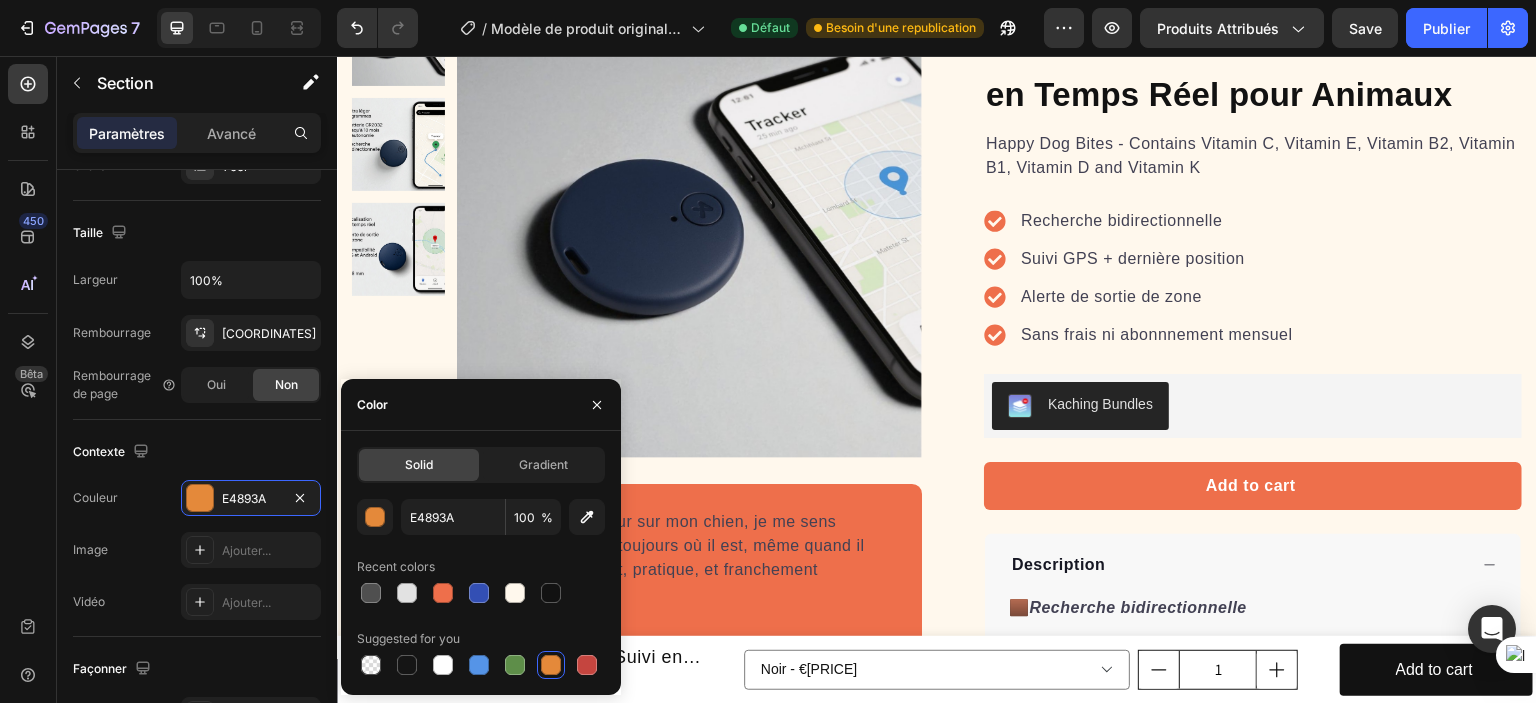 scroll, scrollTop: 1100, scrollLeft: 0, axis: vertical 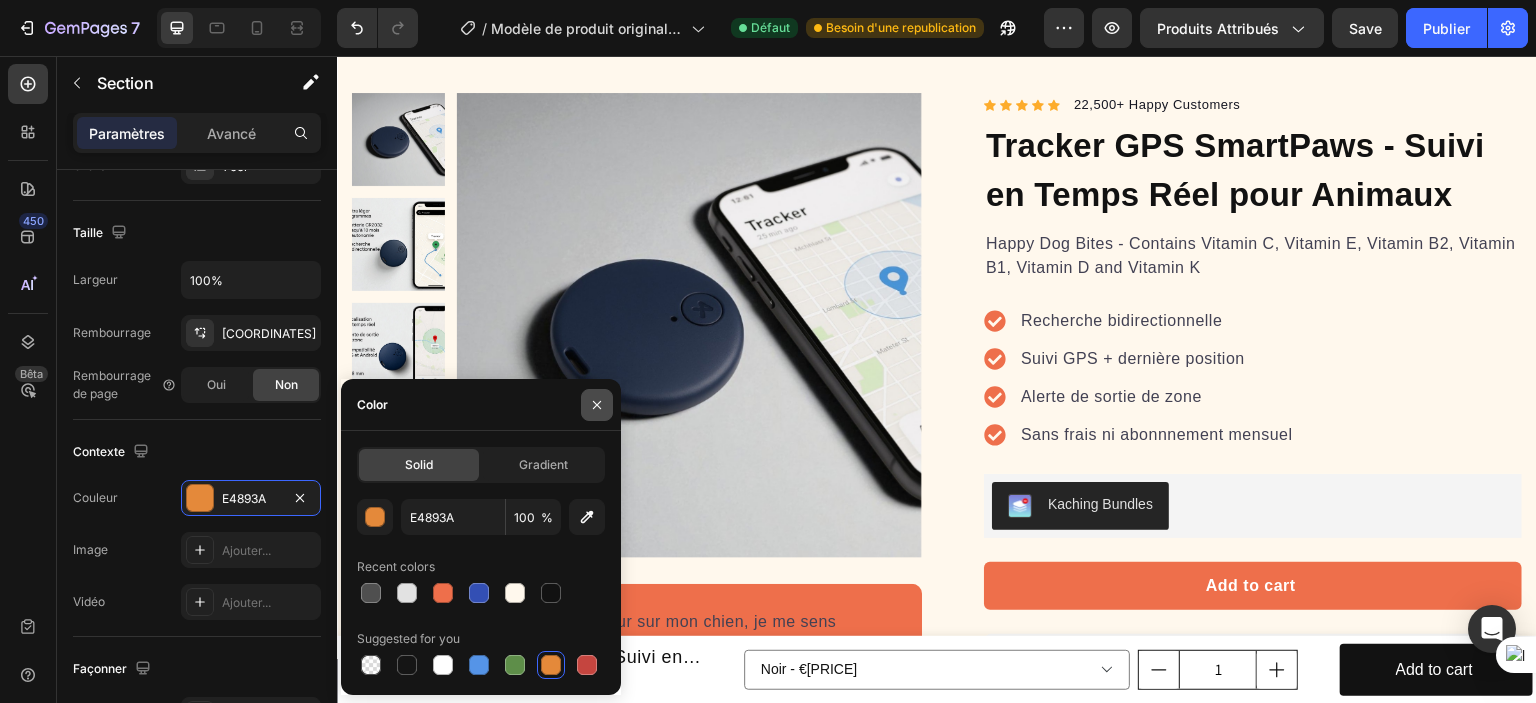 click 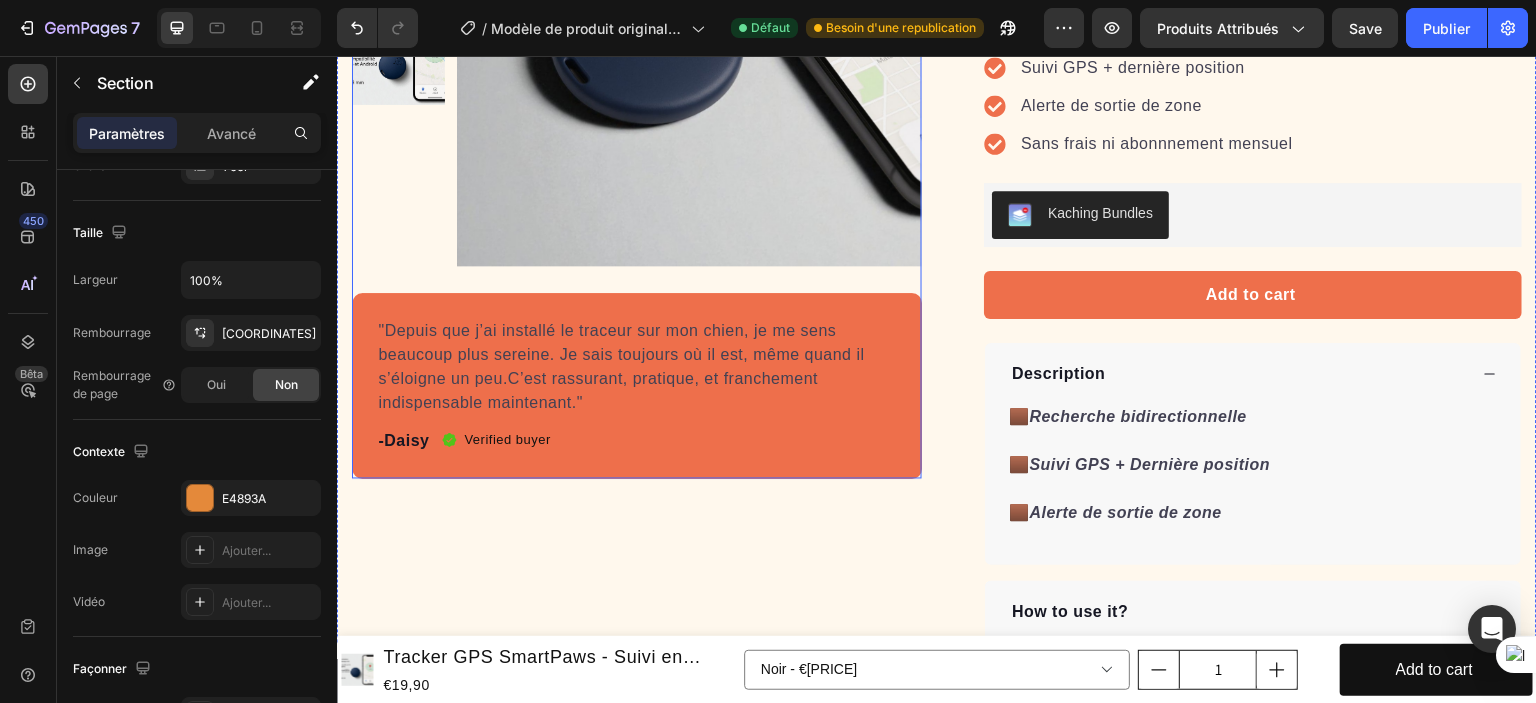 scroll, scrollTop: 1400, scrollLeft: 0, axis: vertical 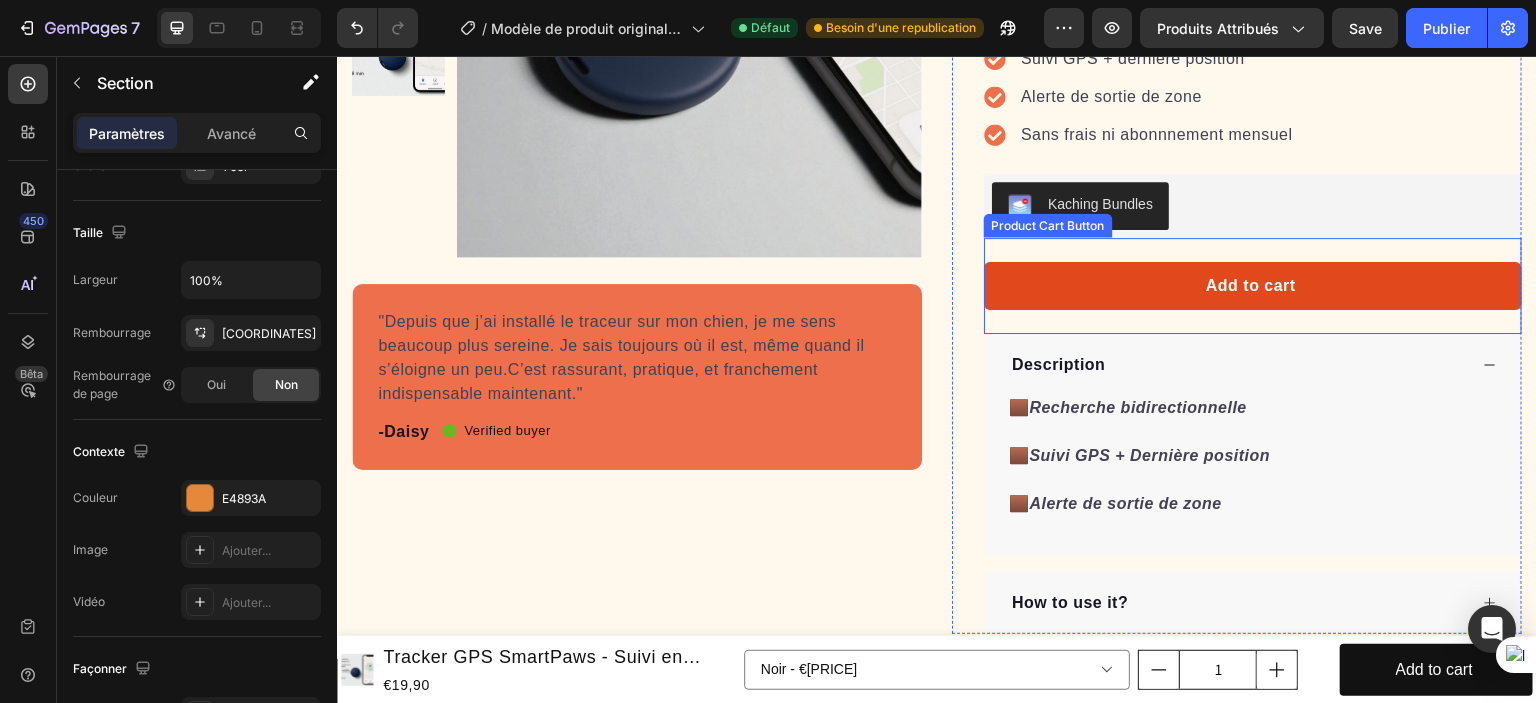 click on "Add to cart" at bounding box center (1253, 286) 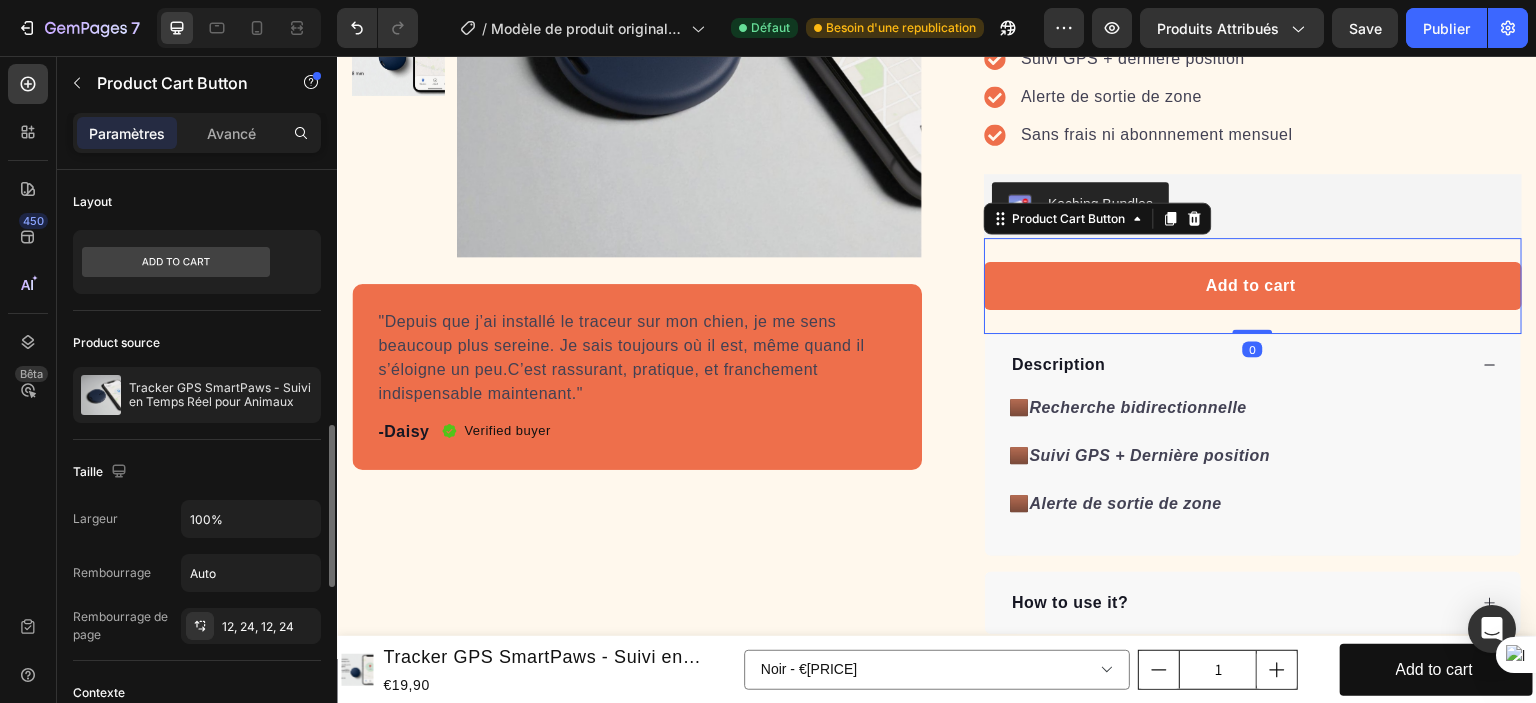 scroll, scrollTop: 300, scrollLeft: 0, axis: vertical 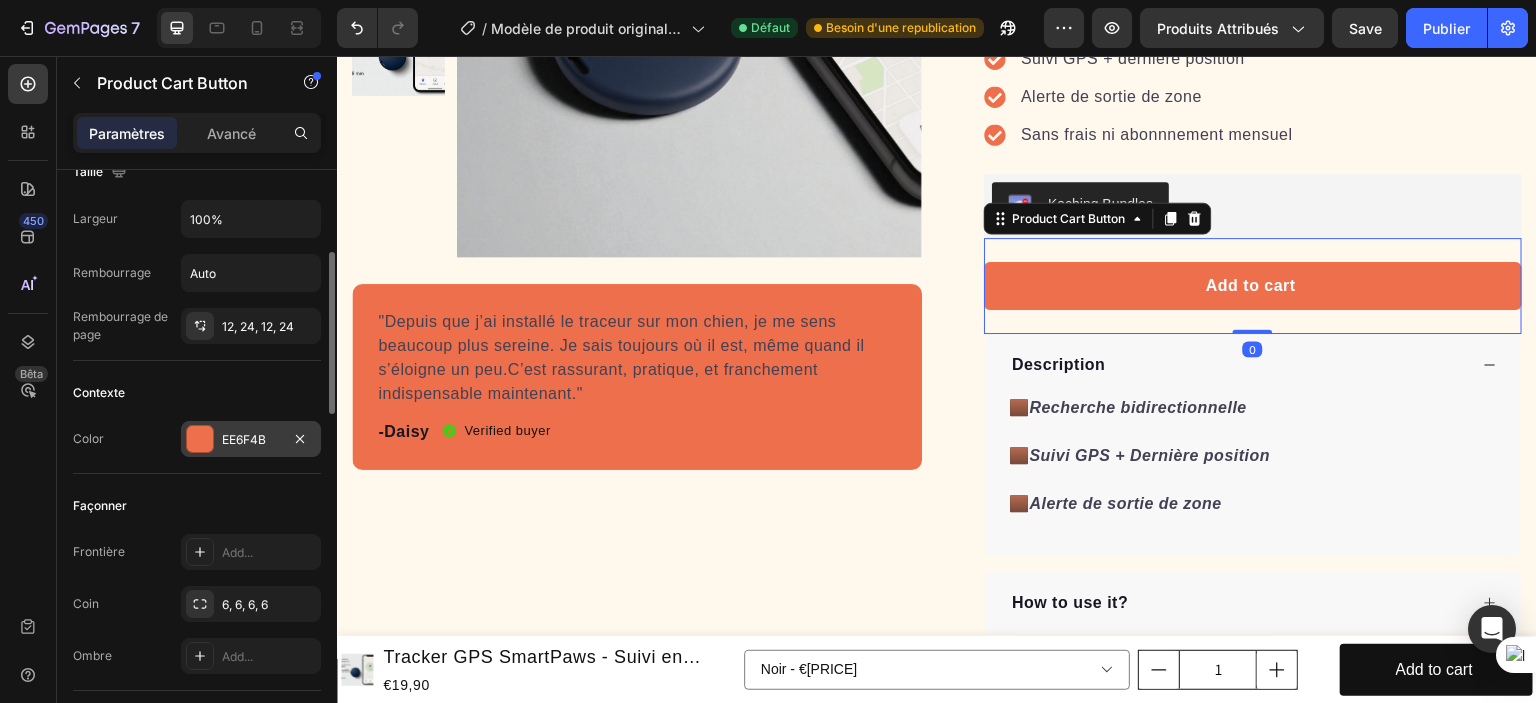 click on "EE6F4B" at bounding box center [251, 439] 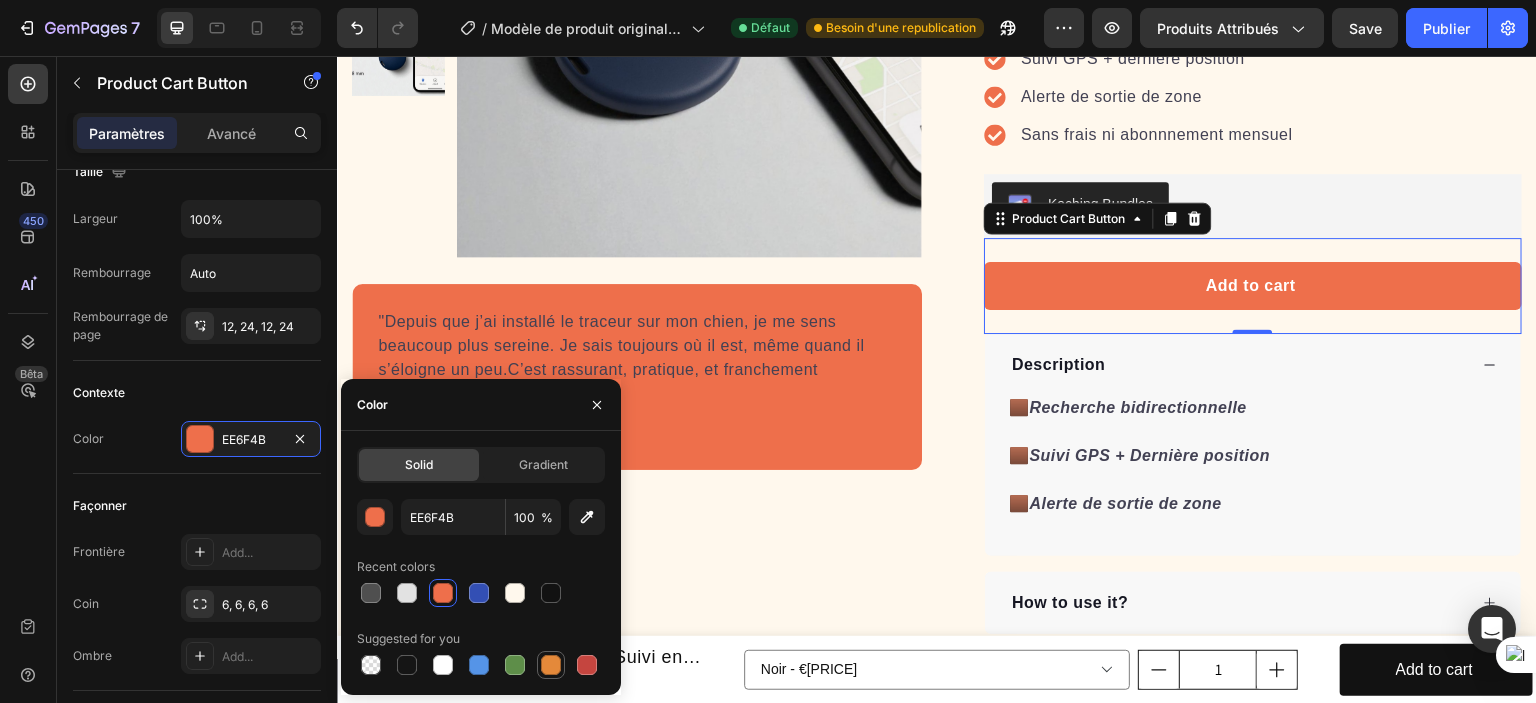 click at bounding box center (551, 665) 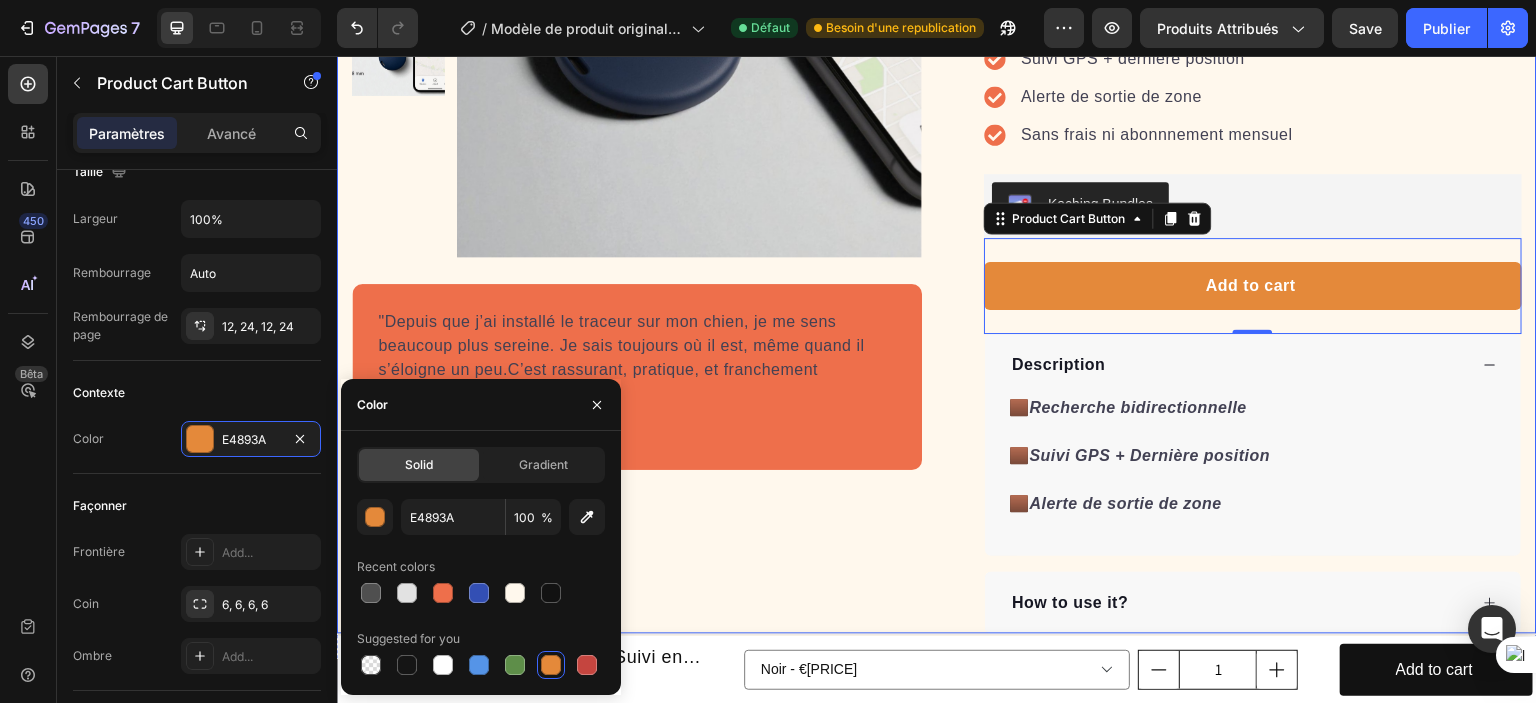 click on "Product Images "Depuis que j’ai installé le traceur sur mon chien, je me sens beaucoup plus sereine. Je sais toujours où il est, même quand il s’éloigne un peu.C’est rassurant, pratique, et franchement indispensable maintenant." Text block -Daisy Text block
Verified buyer Item list Row Row "My dog absolutely loves this food! It's clear that the taste and quality are top-notch."  -Daisy Text block Row Row" at bounding box center [637, 213] 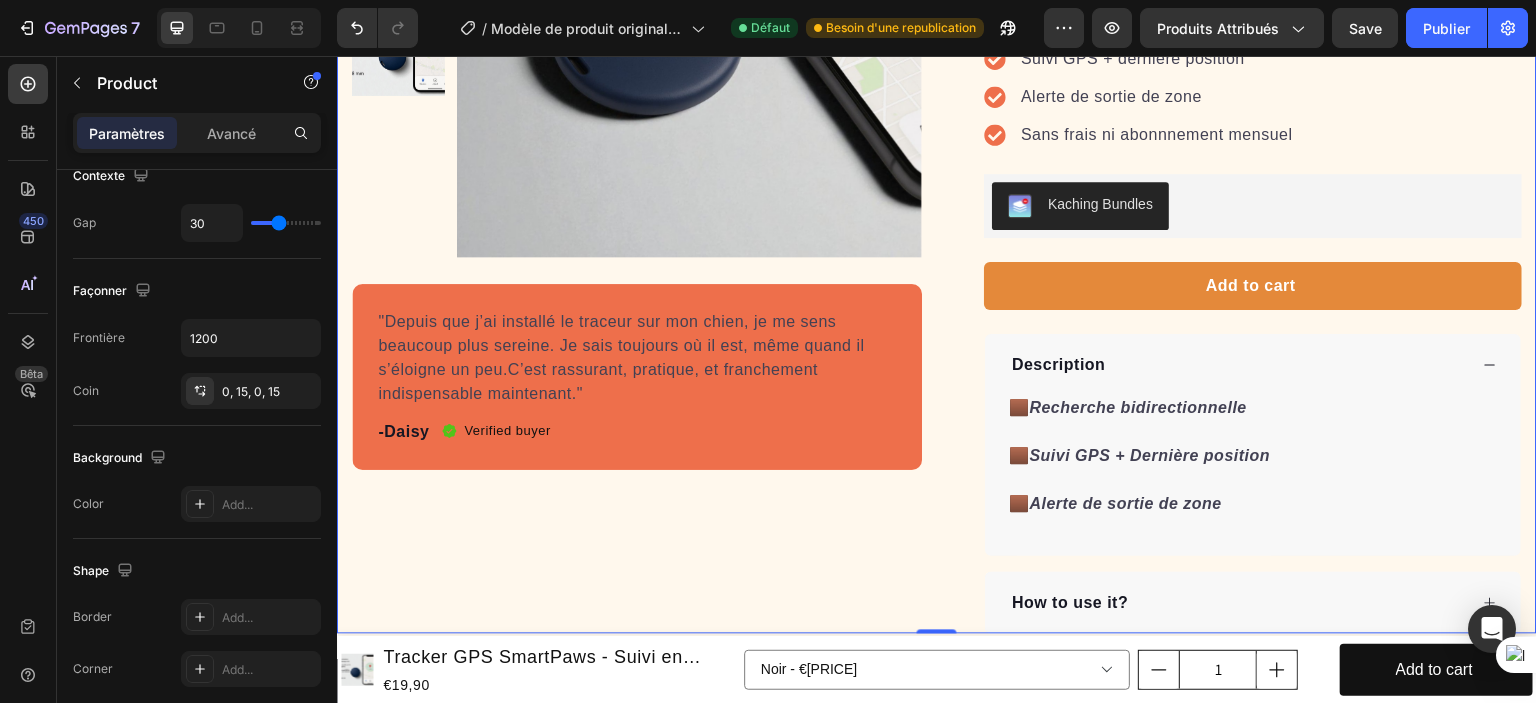scroll, scrollTop: 0, scrollLeft: 0, axis: both 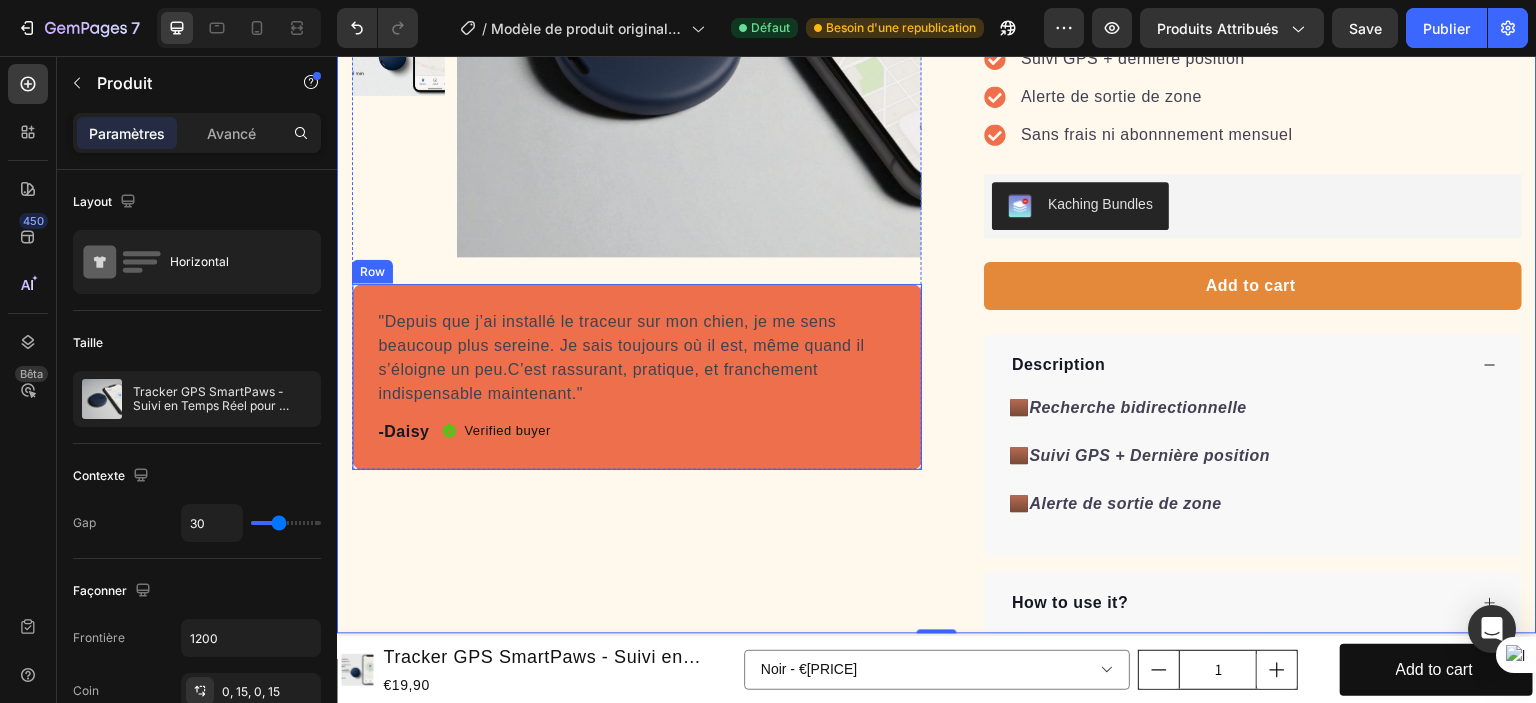 click on ""Depuis que j’ai installé le traceur sur mon chien, je me sens beaucoup plus sereine. Je sais toujours où il est, même quand il s’éloigne un peu.C’est rassurant, pratique, et franchement indispensable maintenant." Text block -Daisy Text block
Verified buyer Item list Row Row" at bounding box center [637, 377] 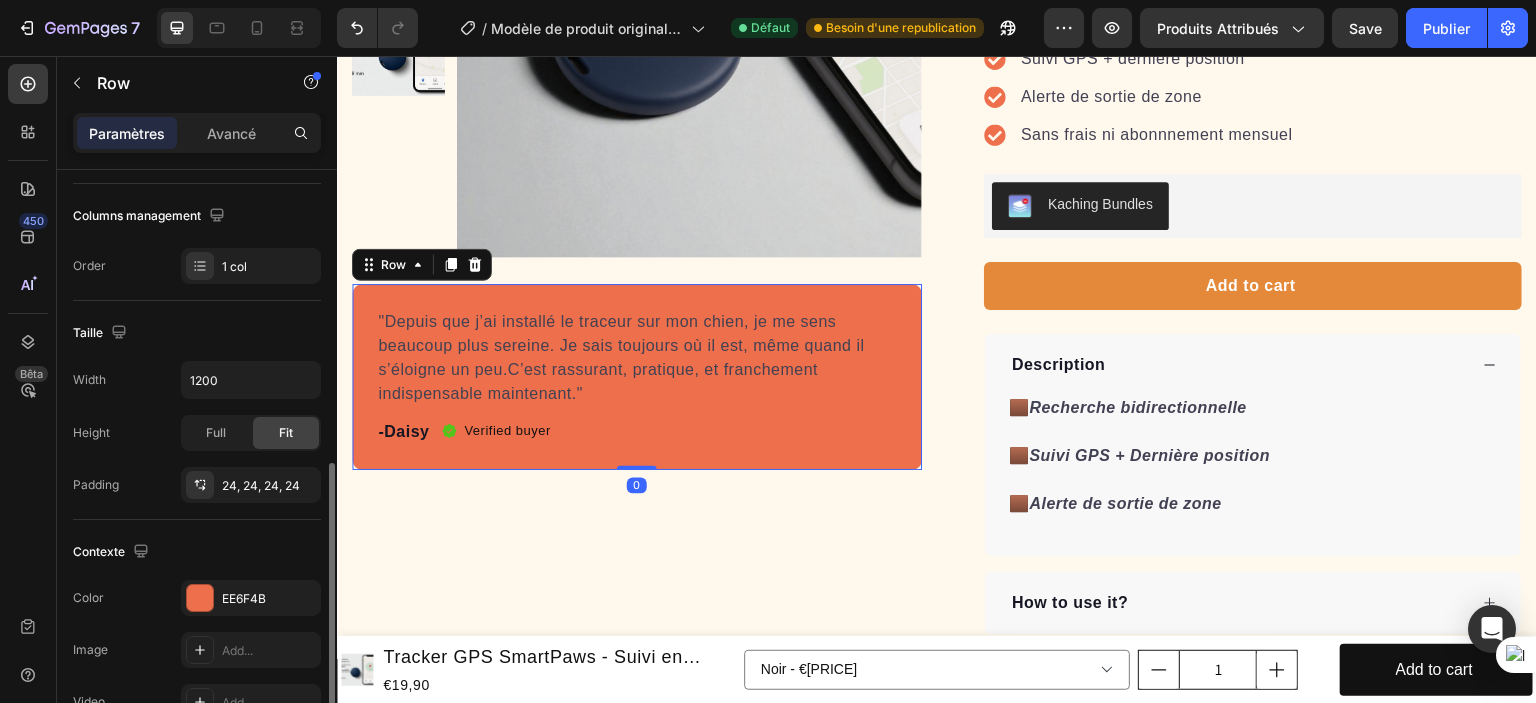 scroll, scrollTop: 400, scrollLeft: 0, axis: vertical 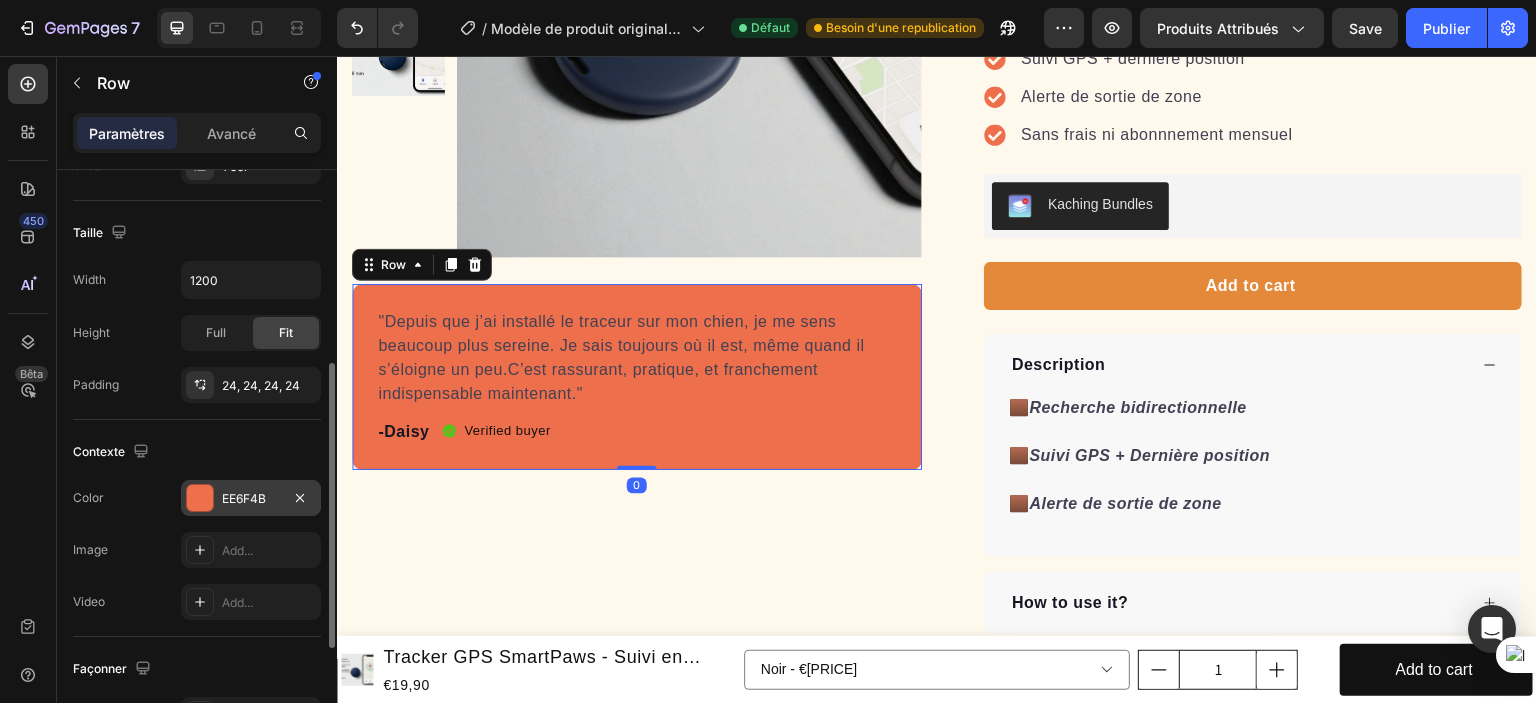 click on "EE6F4B" at bounding box center (251, 499) 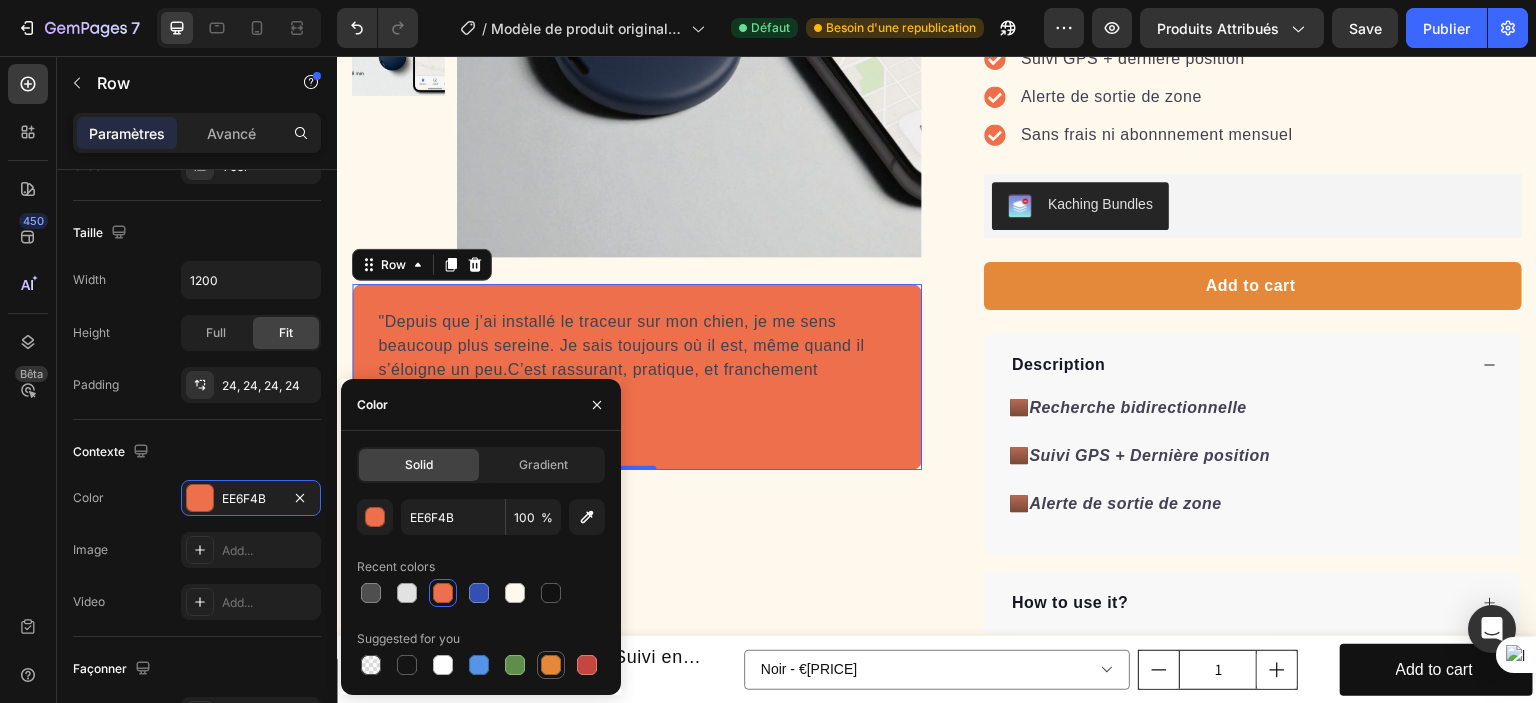 click at bounding box center [551, 665] 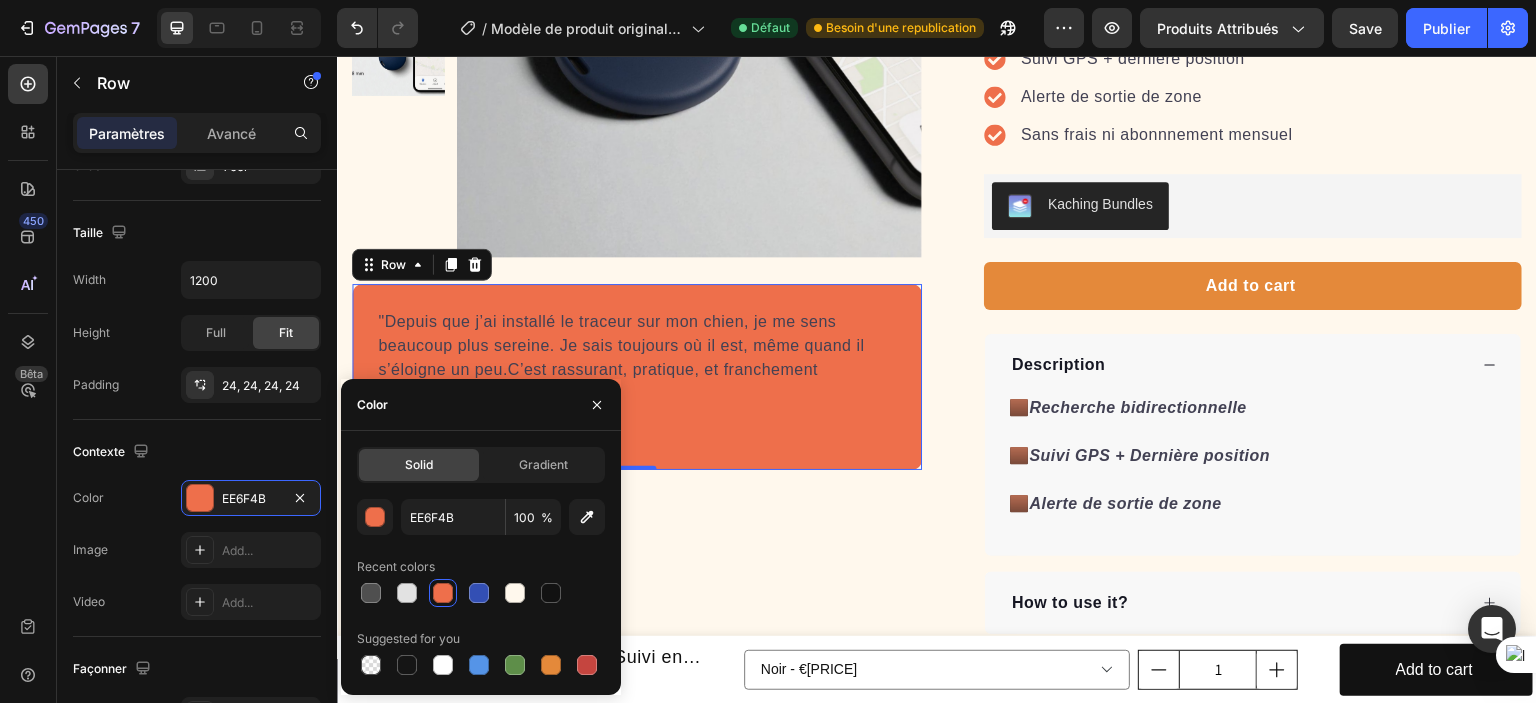 type on "E4893A" 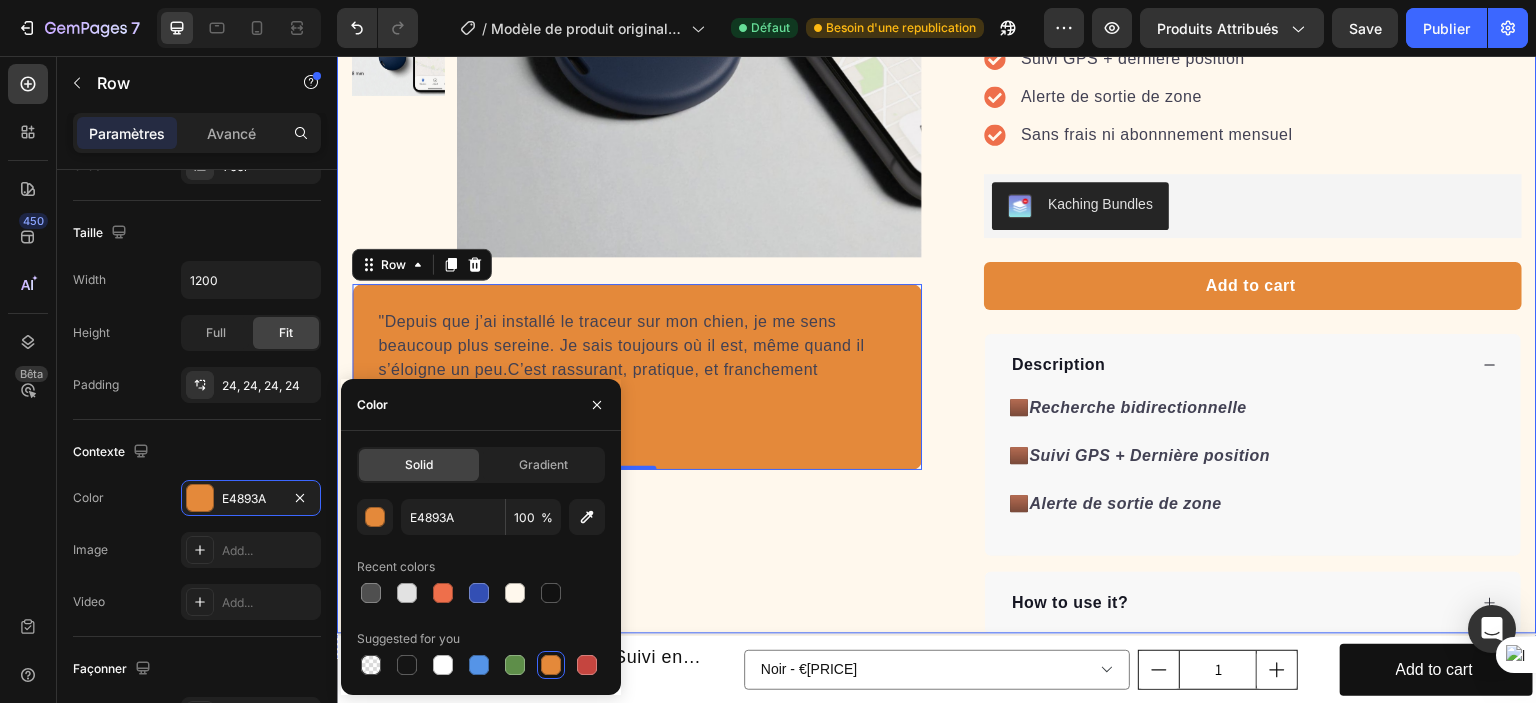 click on "Product Images "Depuis que j’ai installé le traceur sur mon chien, je me sens beaucoup plus sereine. Je sais toujours où il est, même quand il s’éloigne un peu.C’est rassurant, pratique, et franchement indispensable maintenant." Text block -Daisy Text block
Verified buyer Item list Row Row   0 "My dog absolutely loves this food! It's clear that the taste and quality are top-notch."  -Daisy Text block Row Row" at bounding box center [637, 213] 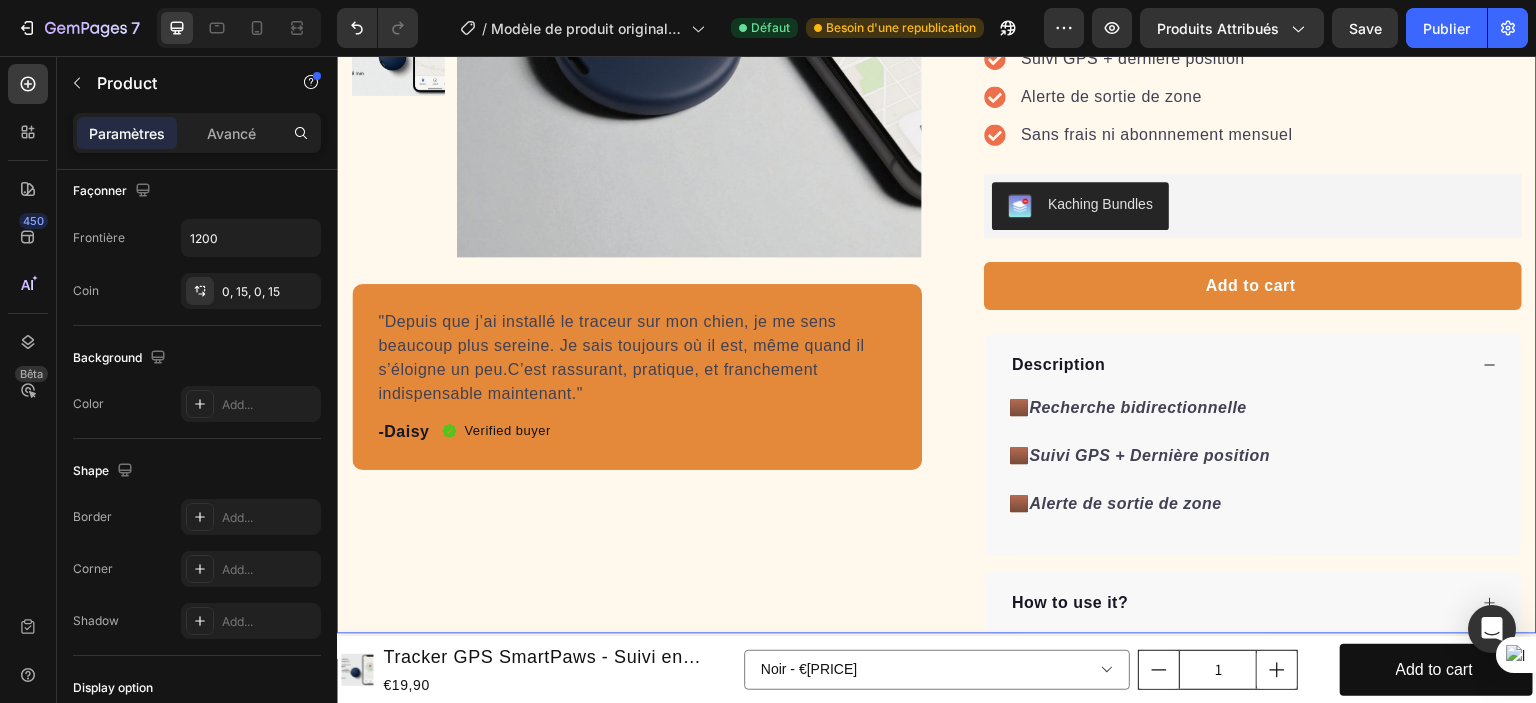 scroll, scrollTop: 0, scrollLeft: 0, axis: both 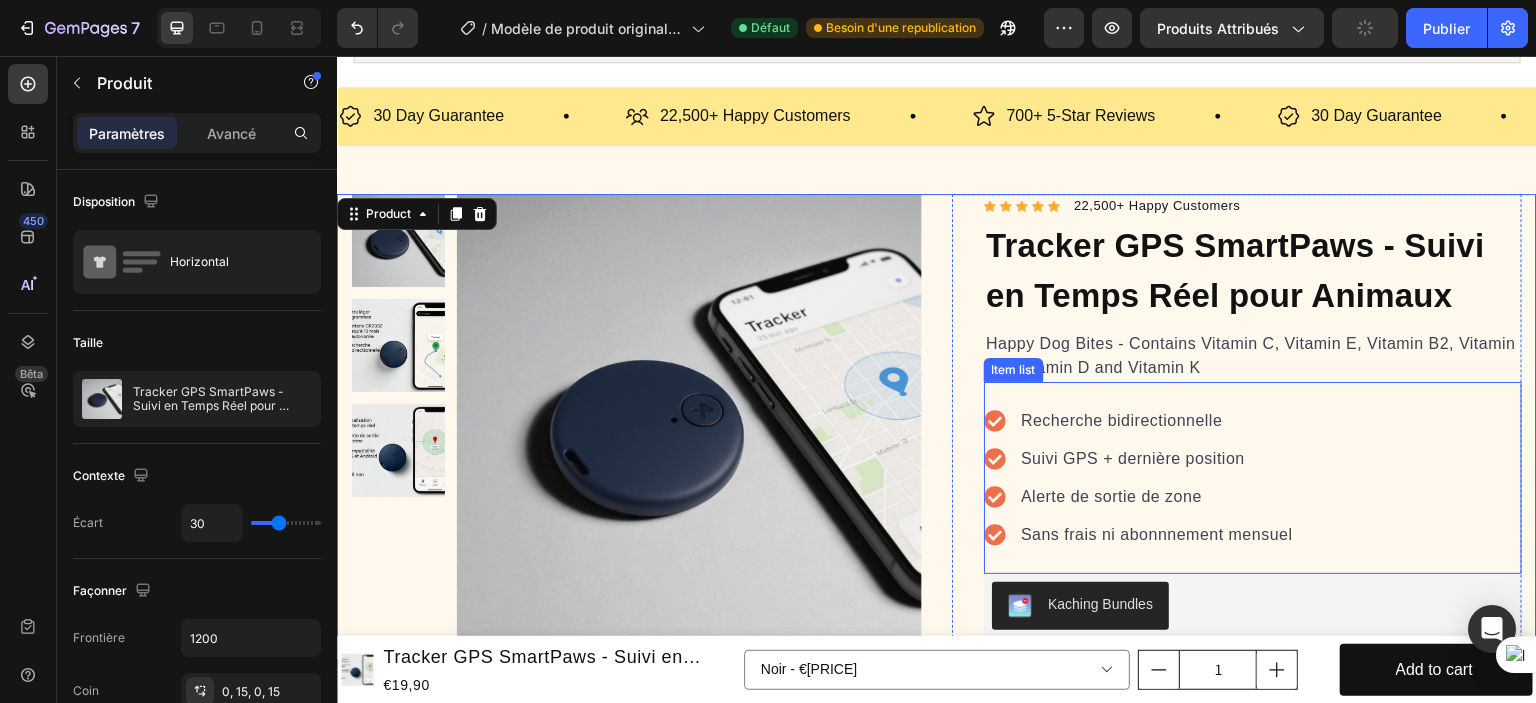 click 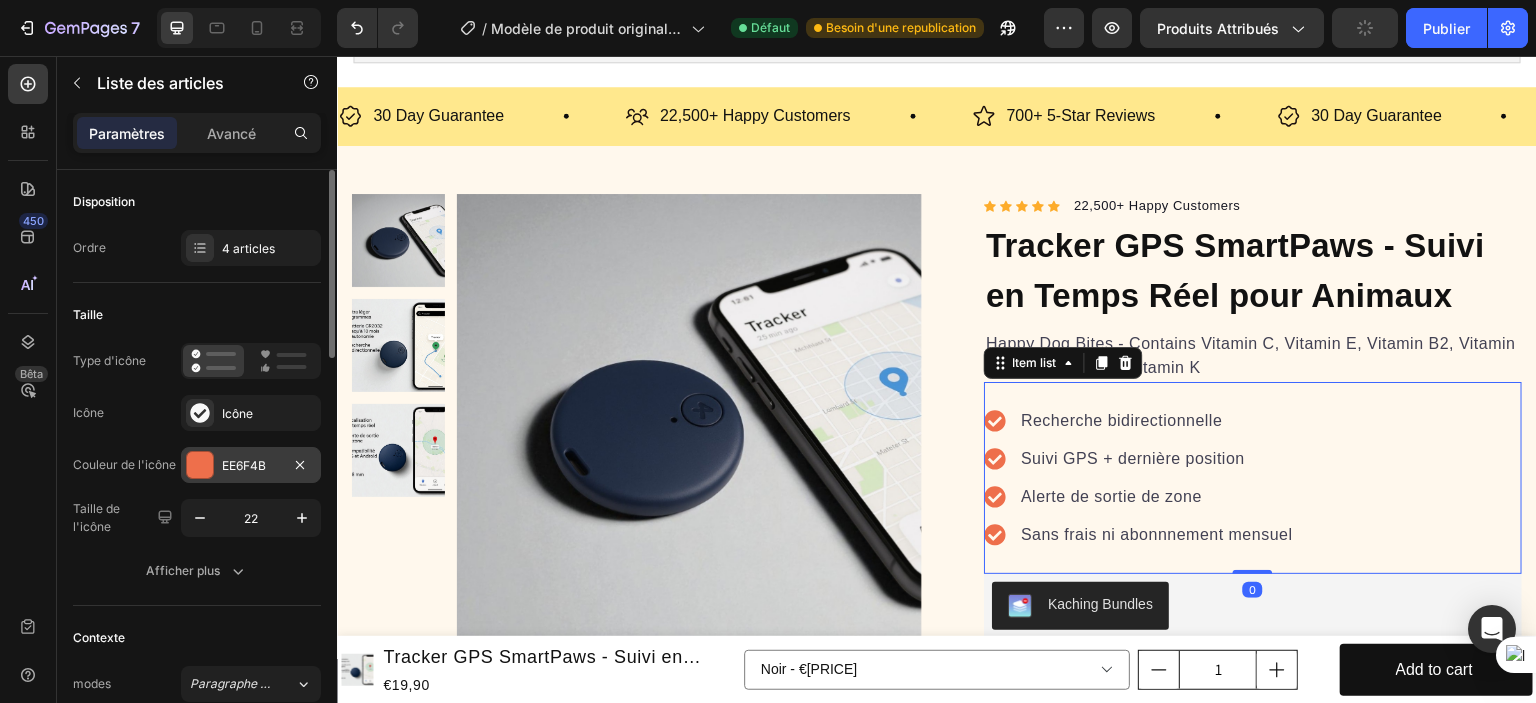 click on "EE6F4B" at bounding box center (244, 465) 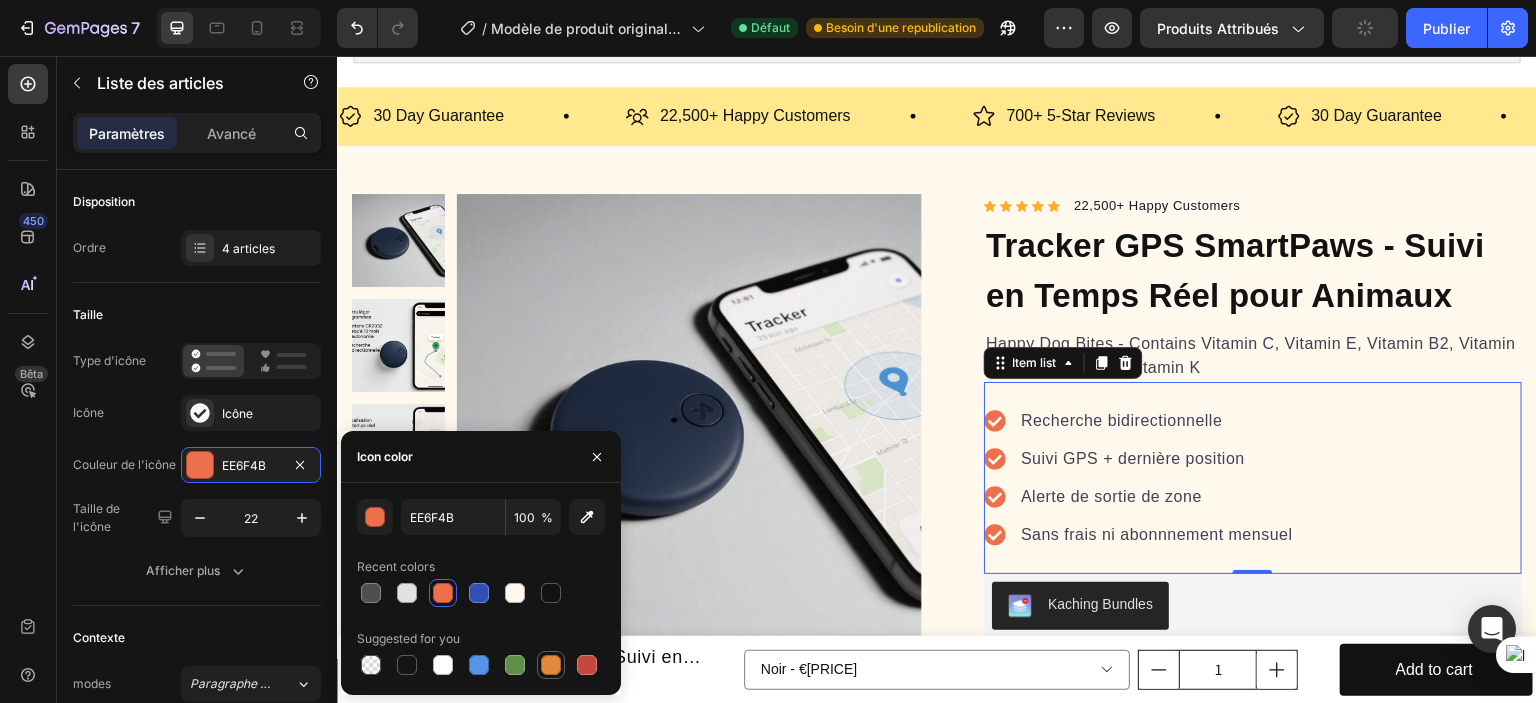 click at bounding box center (551, 665) 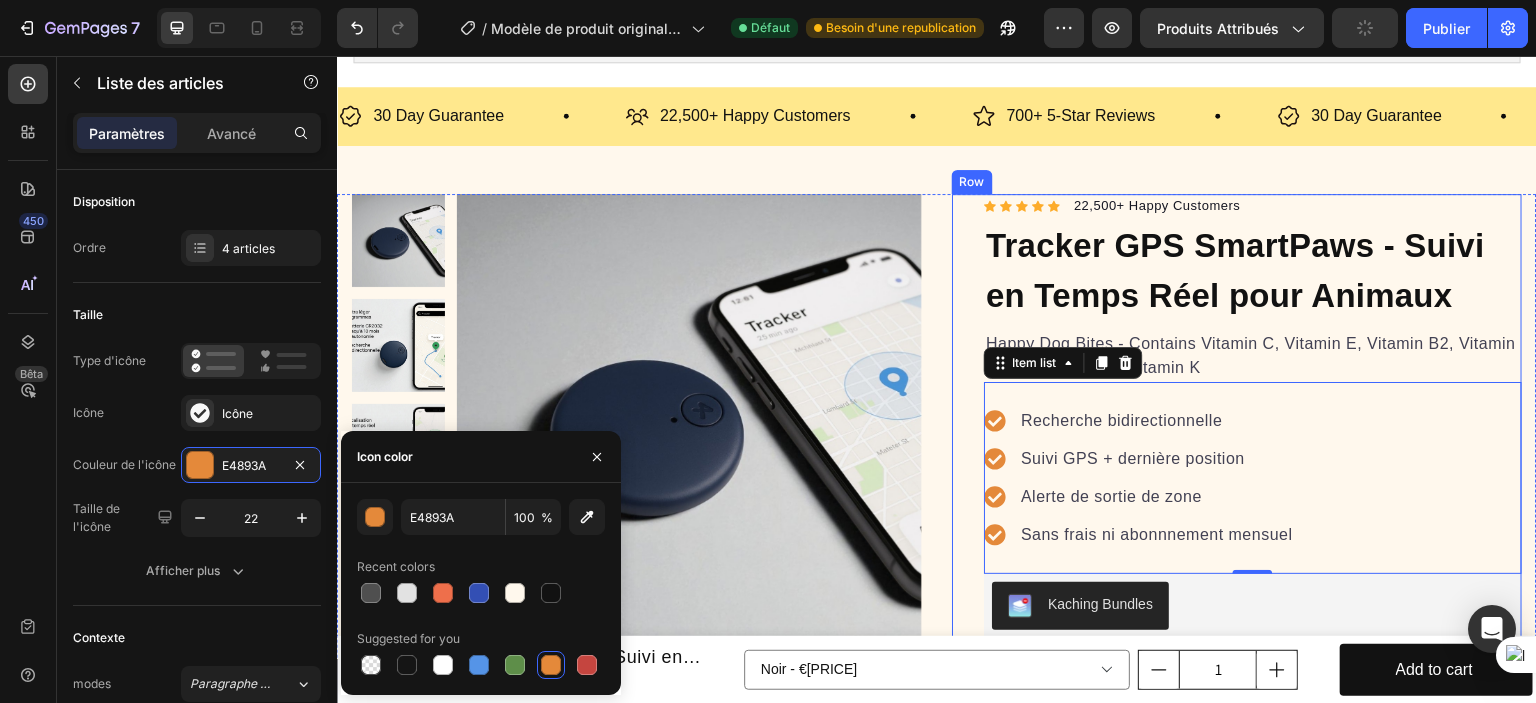 click on "Icon Icon Icon Icon Icon Icon List Hoz 22,500+ Happy Customers Text block Row Tracker GPS SmartPaws - Suivi en Temps Réel pour Animaux Product Title Happy Dog Bites - Contains Vitamin C, Vitamin E, Vitamin B2, Vitamin B1, Vitamin D and Vitamin K Text block Recherche bidirectionnelle Suivi GPS + dernière position Alerte de sortie de zone Sans frais ni abonnnement mensuel Item list   0 Kaching Bundles Kaching Bundles Add to cart Product Cart Button Perfect for sensitive tummies Supercharge immunity System Bursting with protein, vitamins, and minerals Supports strong muscles, increases bone strength Item list
Description 🟫  Recherche bidirectionnelle
🟫  Suivi GPS + Dernière position
🟫  Alerte de sortie de zone   Product Description
How to use it? Accordion Row" at bounding box center [1237, 614] 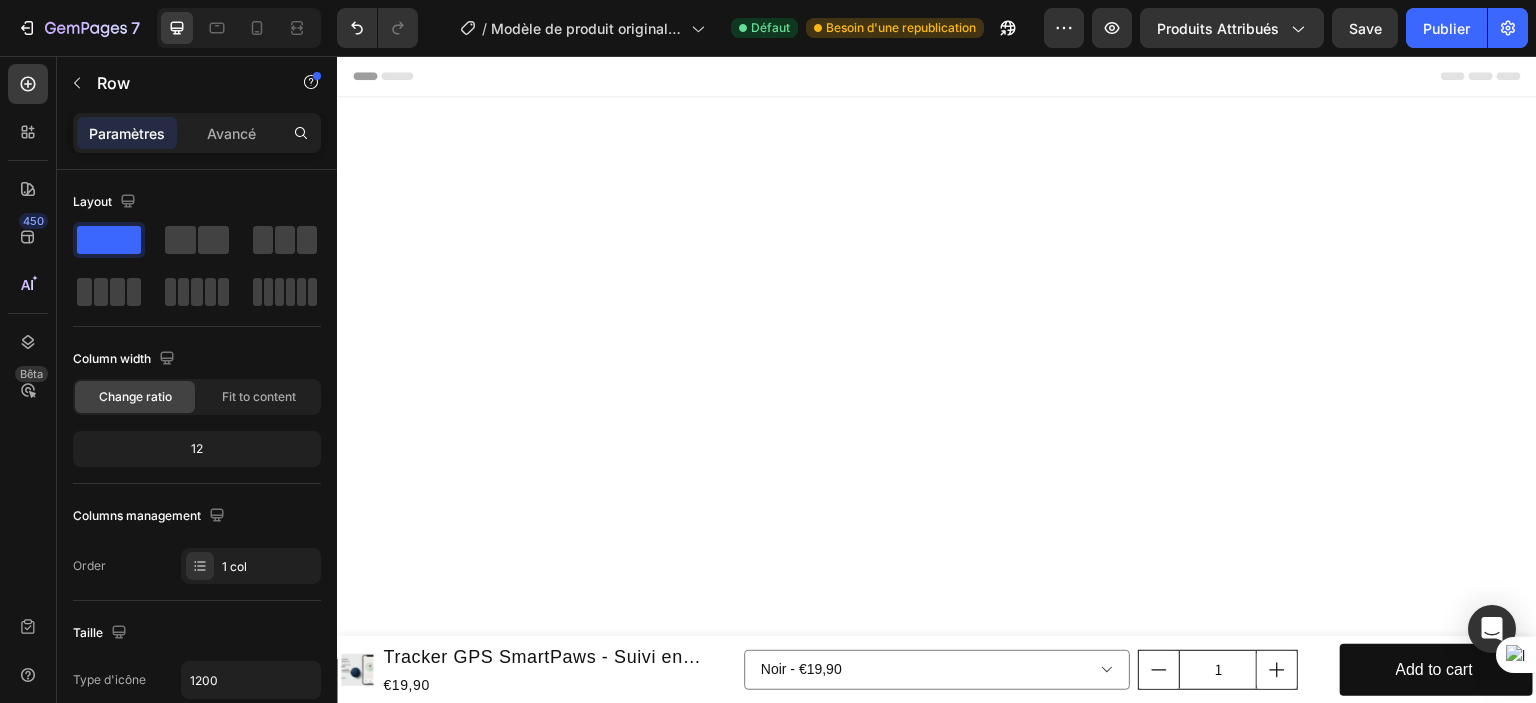 scroll, scrollTop: 1000, scrollLeft: 0, axis: vertical 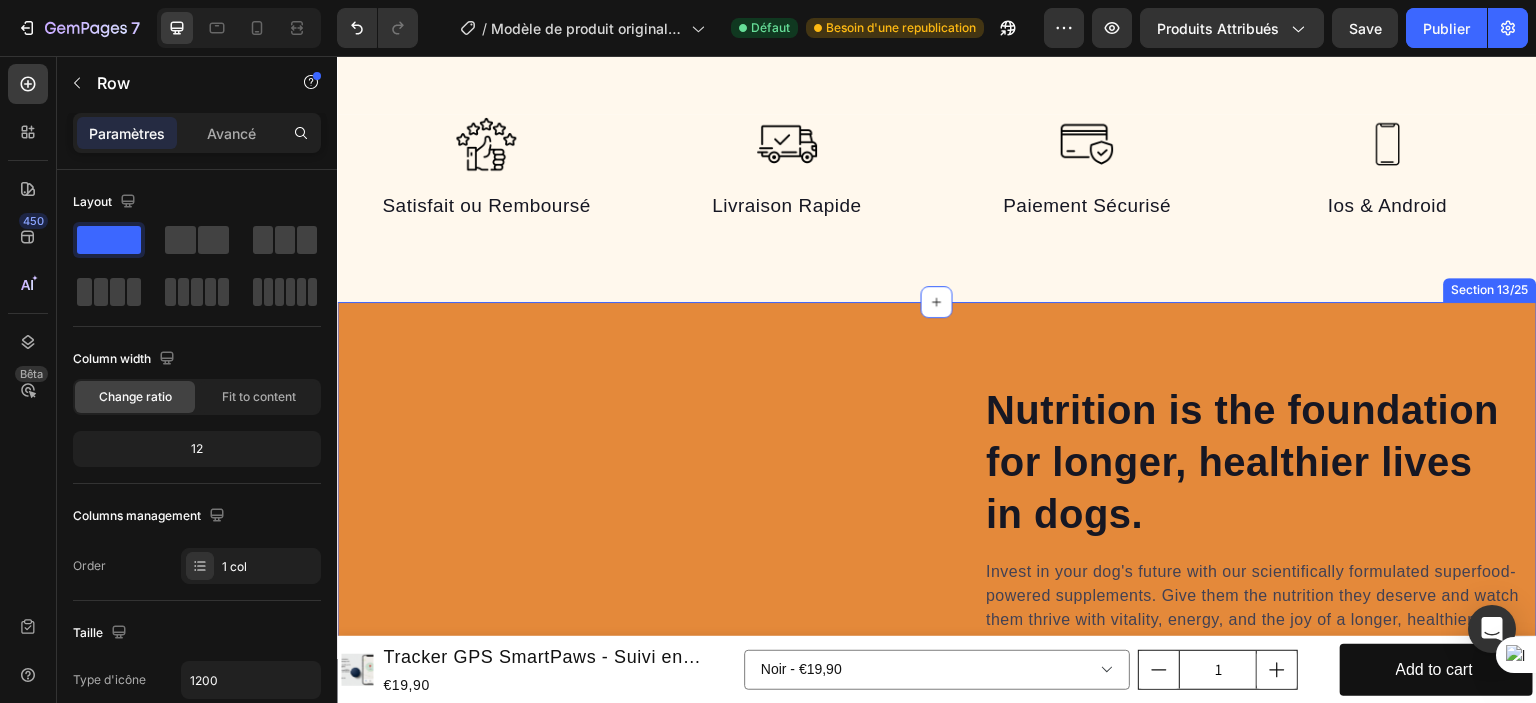 click on "Nutrition is the foundation for longer, healthier lives in dogs. Heading Invest in your dog's future with our scientifically formulated superfood-powered supplements. Give them the nutrition they deserve and watch them thrive with vitality, energy, and the joy of a longer, healthier life. Text block Key Points: Text block 97% Text block Dogs choose our dog food over leading brands because of its real functional ingredients and delicious flavor. Text block Advanced list                Title Line 84% Text block Our dog food provides superior nutrition and a patented probiotic for optimal nutrient absorption. Text block Advanced list                Title Line 92% Text block Our dog food's high protein and fat digestibility contribute to ideal stool quality. Text block Advanced list Give your furry friend the gift of wholesome nutrition Button Row Image Image Row Section 13/25" at bounding box center (937, 721) 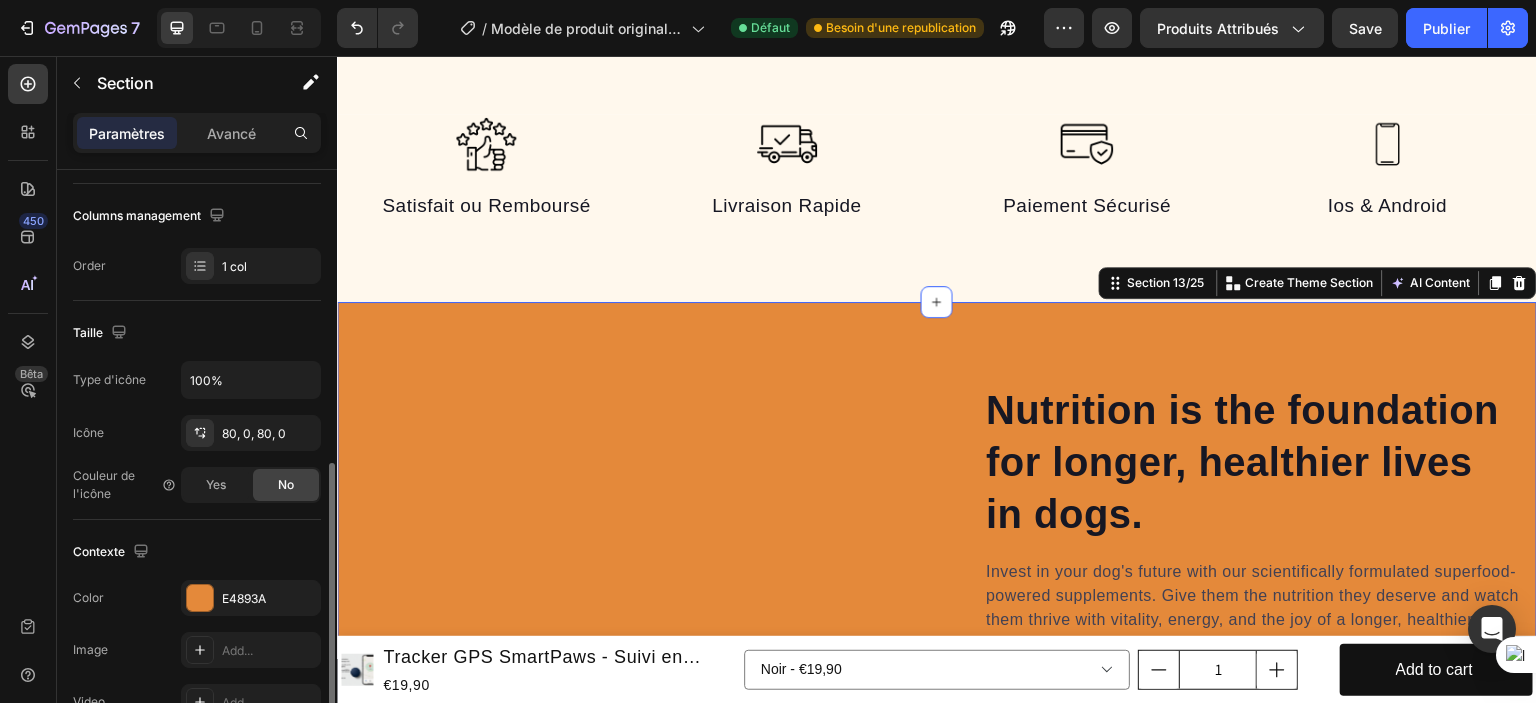 scroll, scrollTop: 400, scrollLeft: 0, axis: vertical 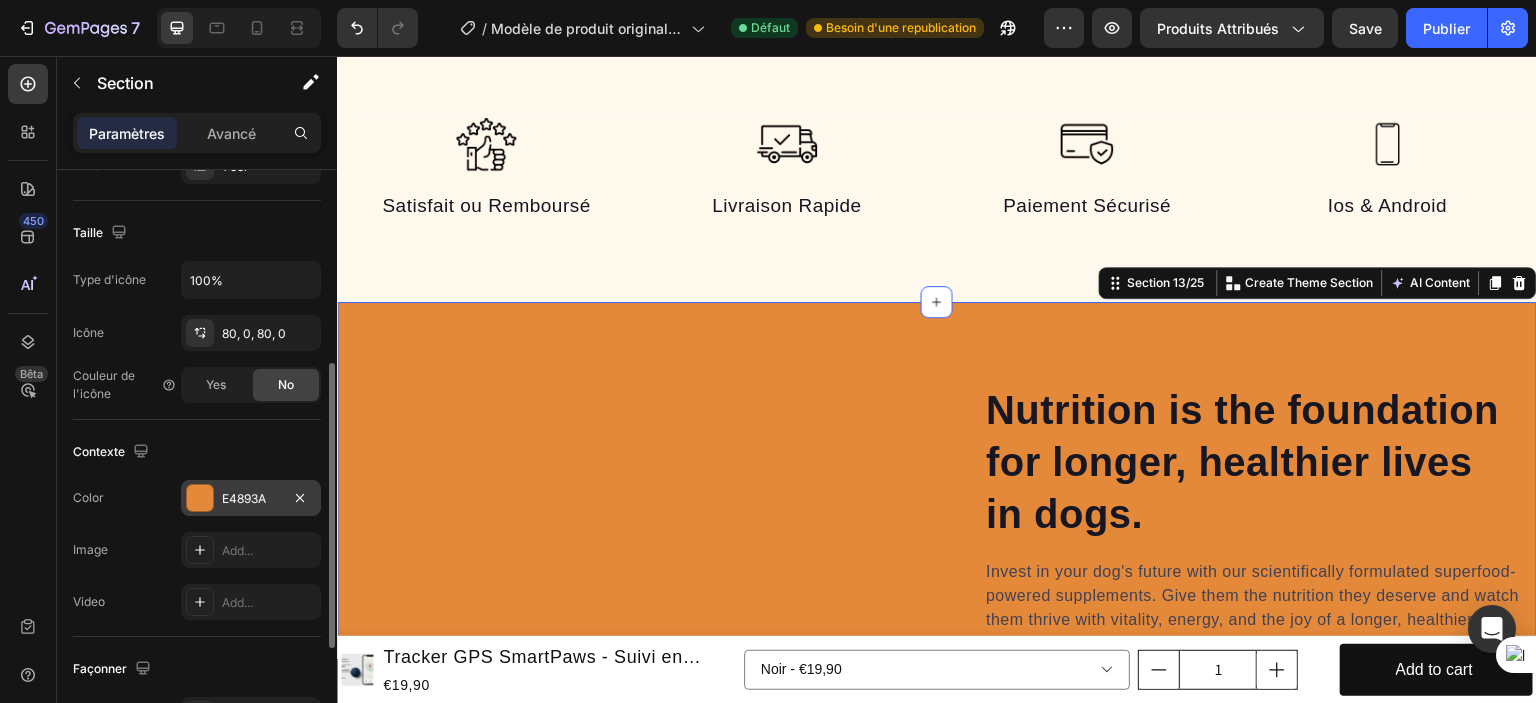click on "E4893A" at bounding box center (251, 498) 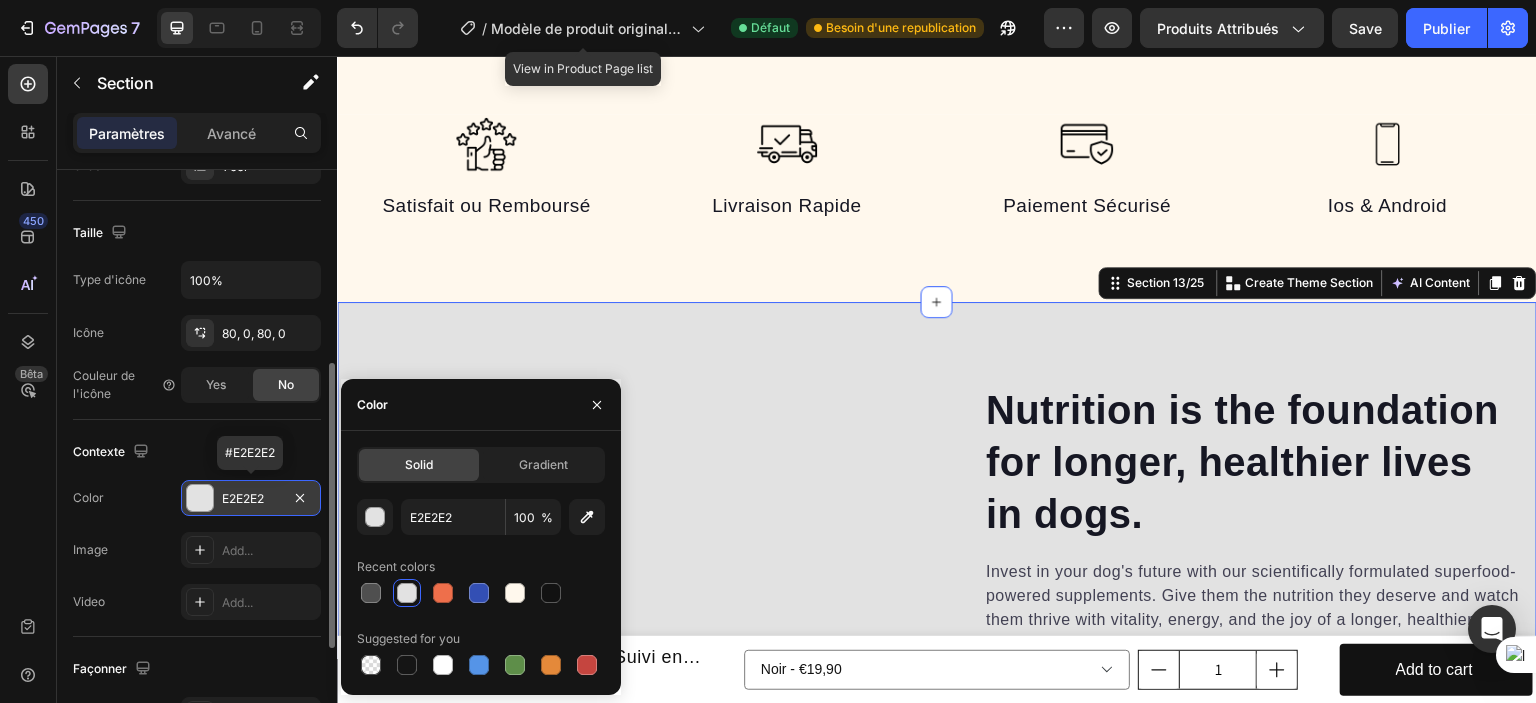 click on "E2E2E2" at bounding box center (251, 499) 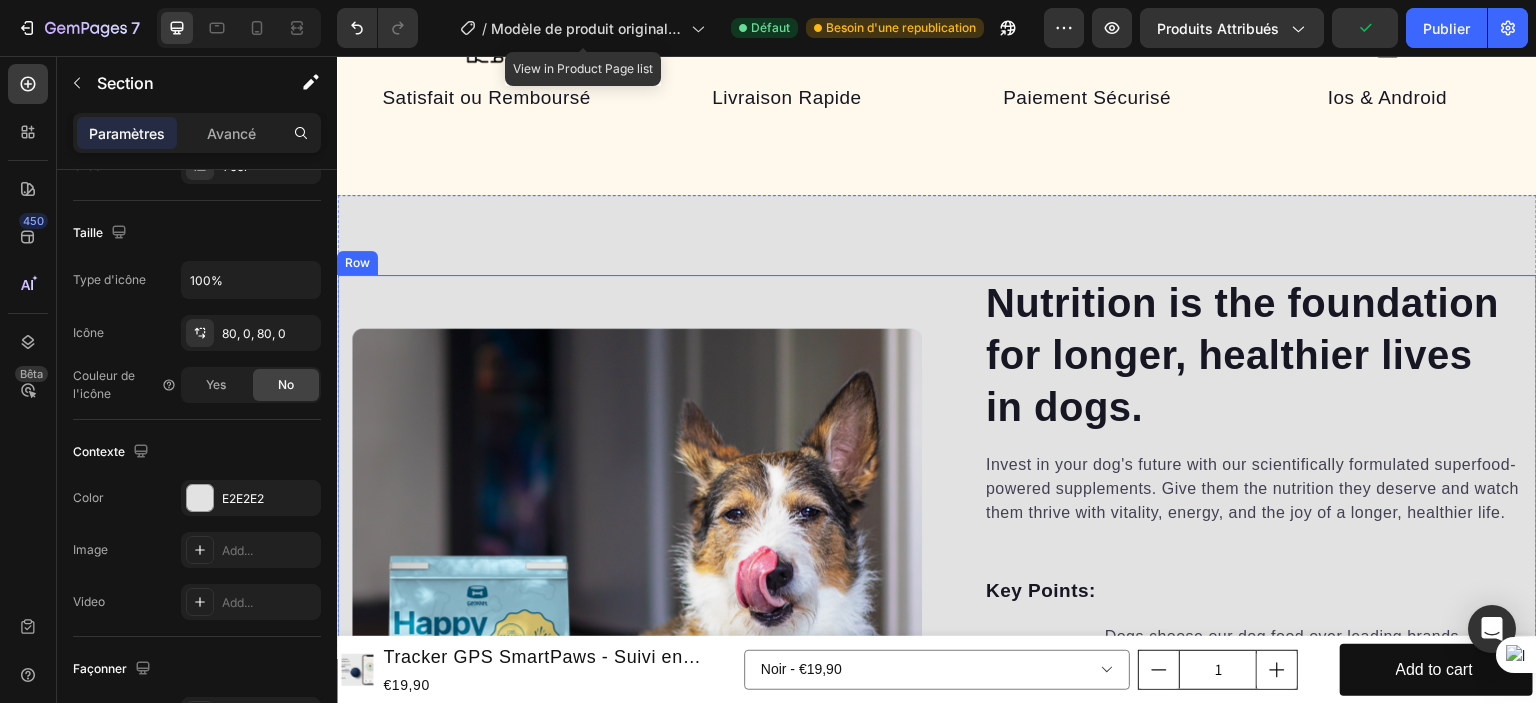 scroll, scrollTop: 2200, scrollLeft: 0, axis: vertical 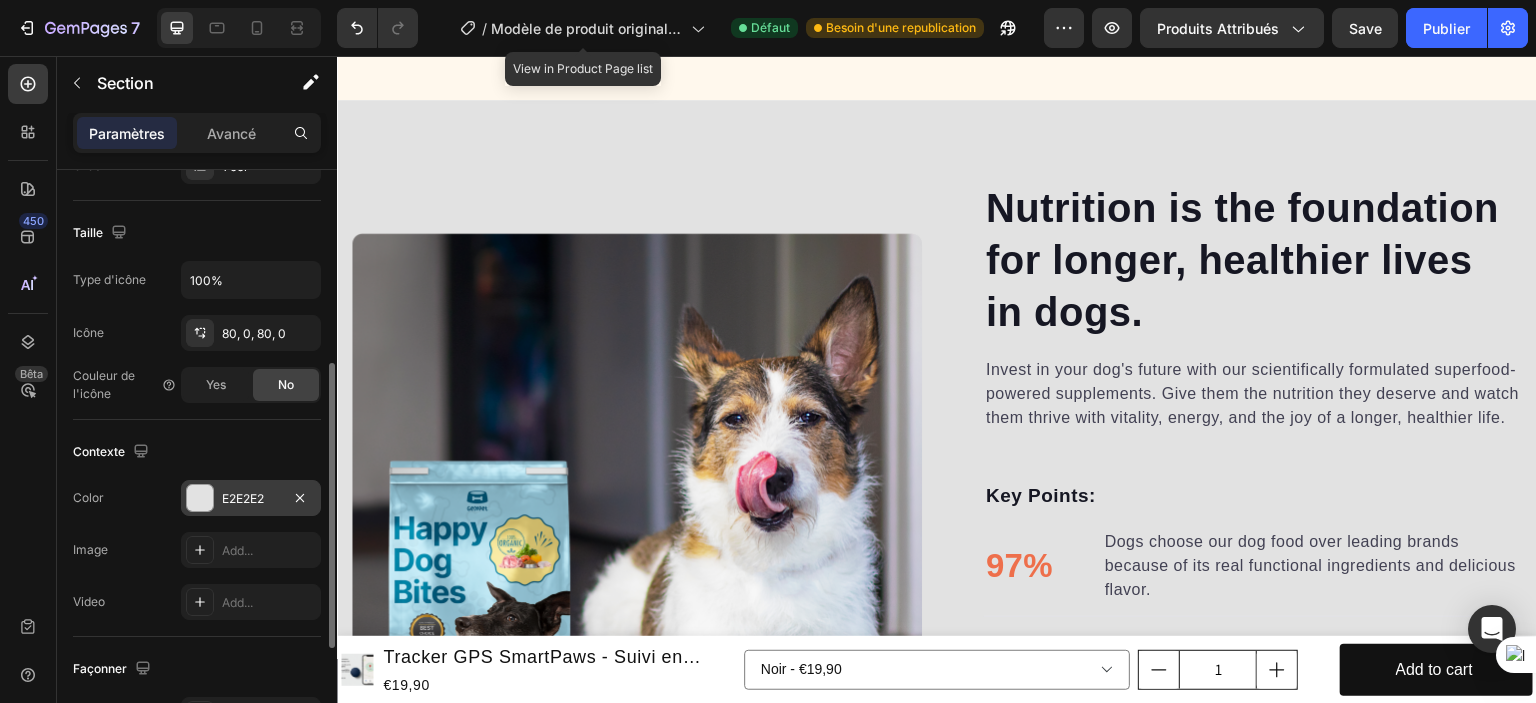 click on "E2E2E2" at bounding box center [251, 498] 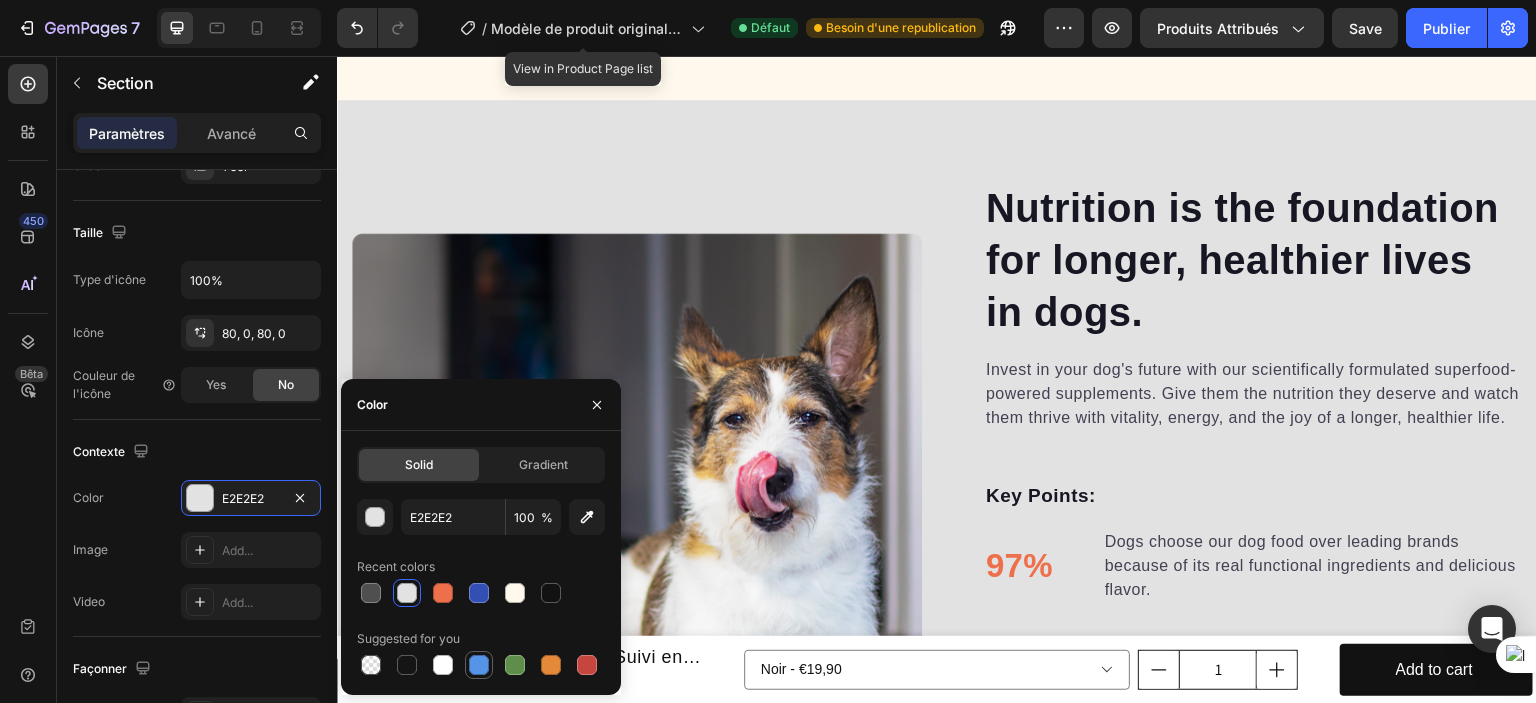 click at bounding box center [479, 665] 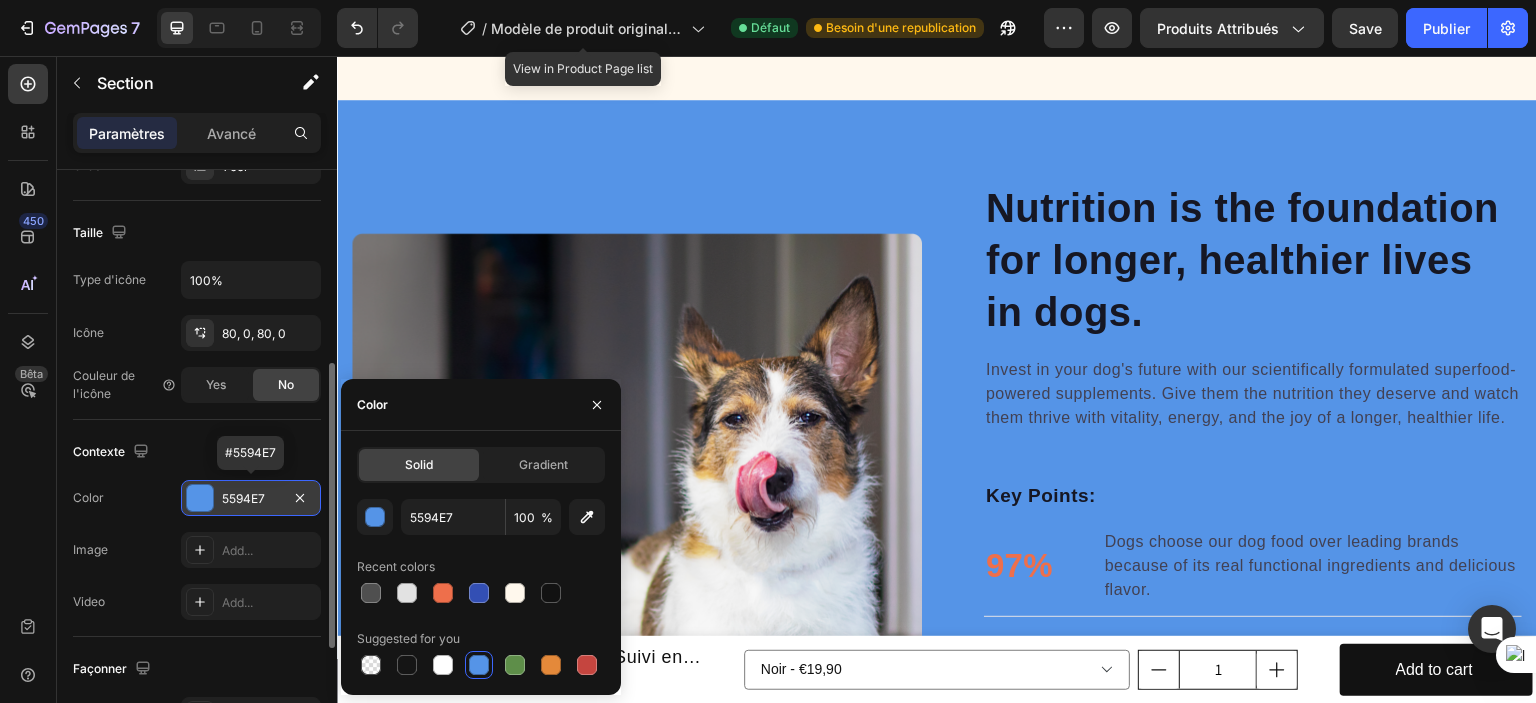 click on "5594E7" at bounding box center [251, 499] 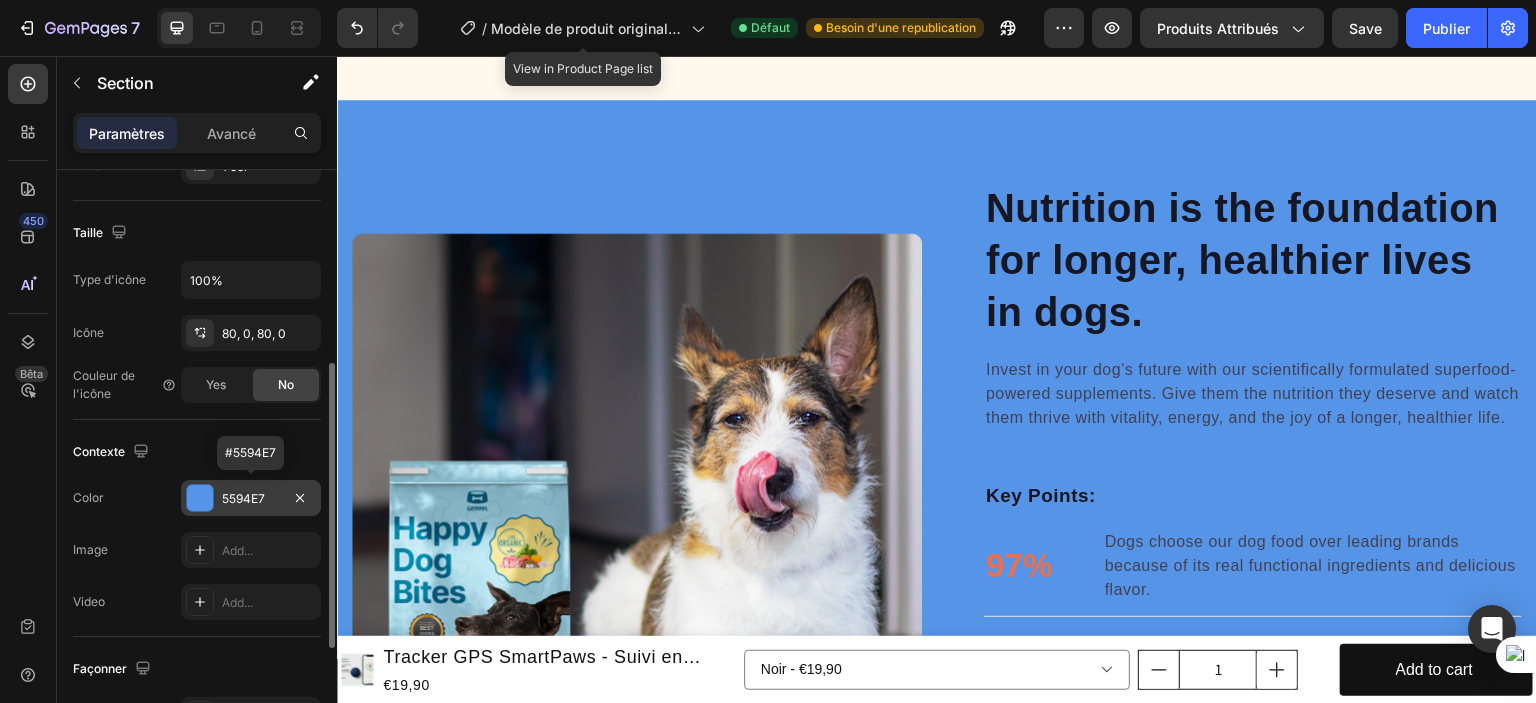 click on "5594E7" at bounding box center [251, 499] 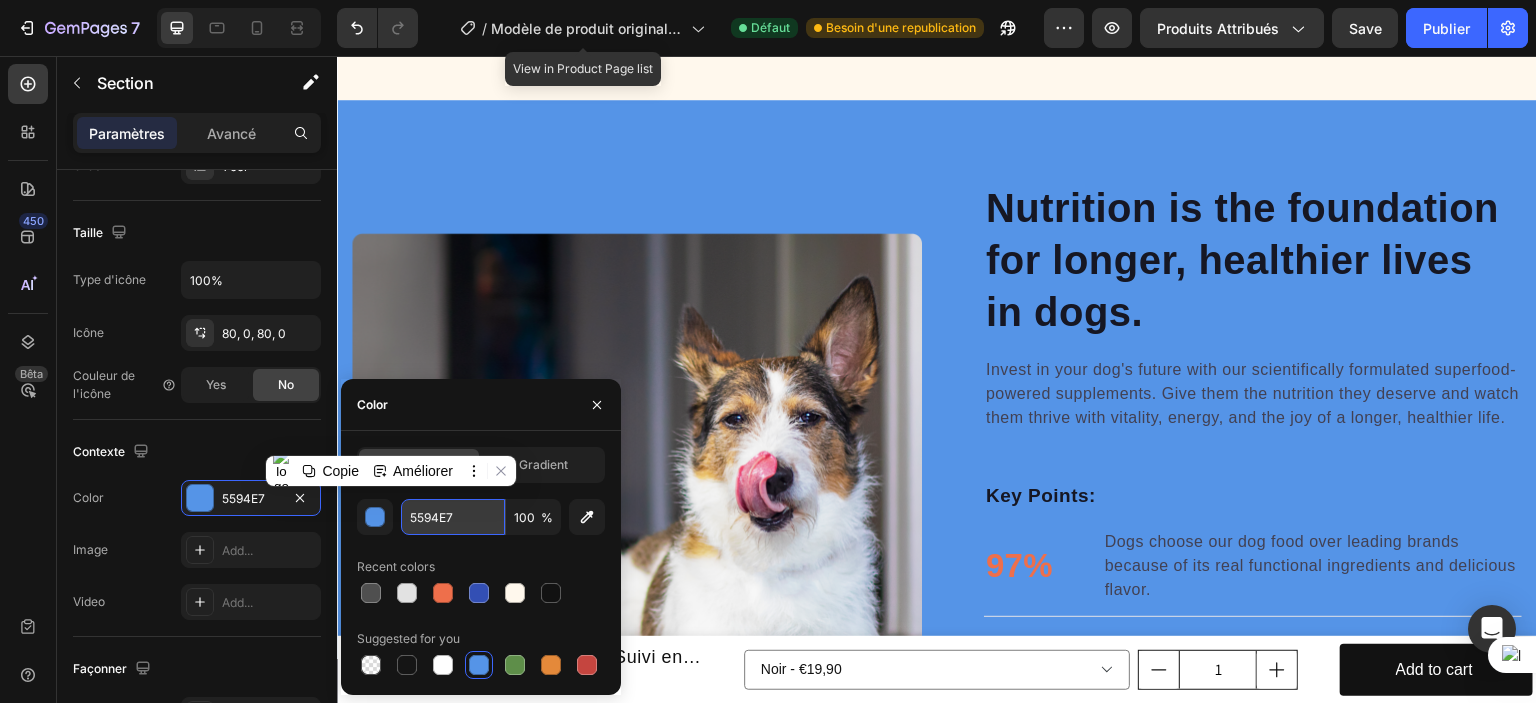 click on "5594E7" at bounding box center (453, 517) 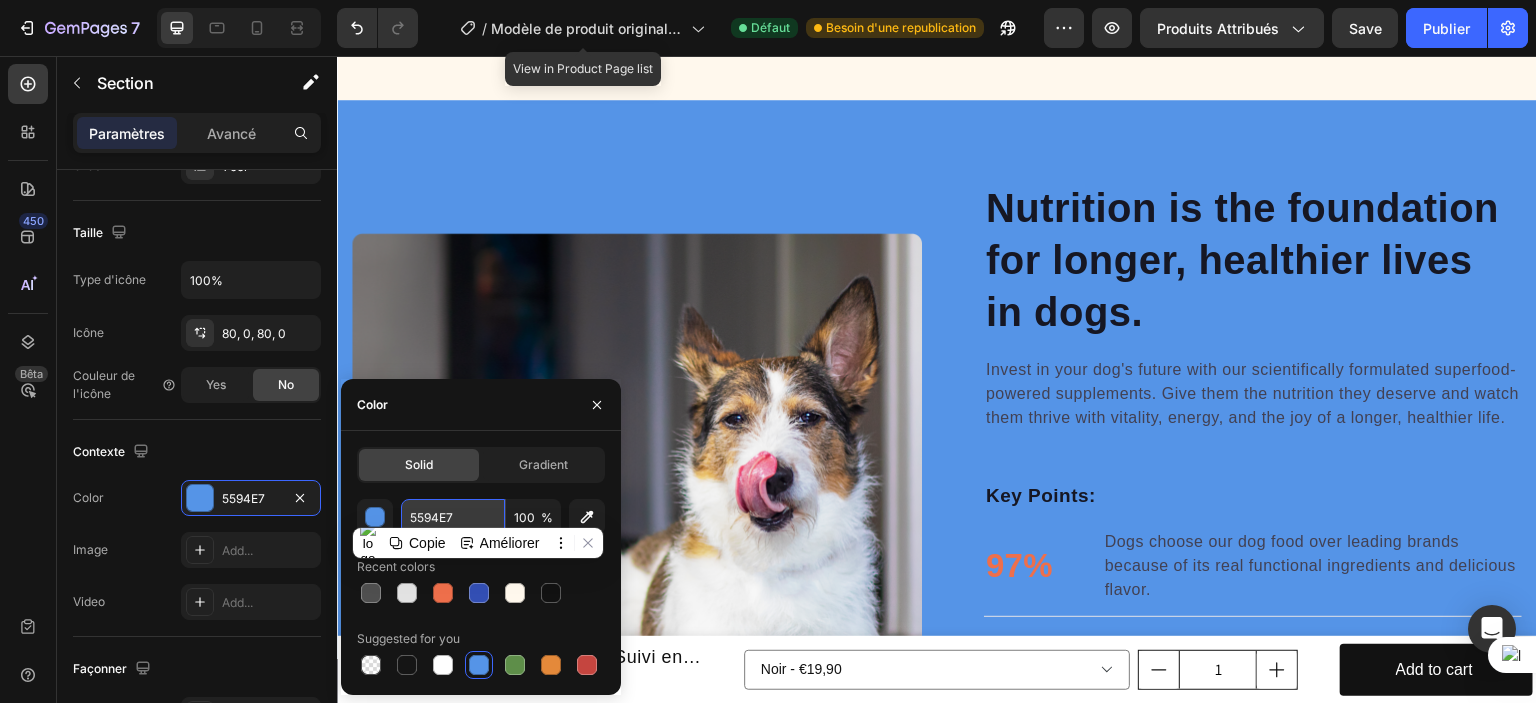 paste on "603F01" 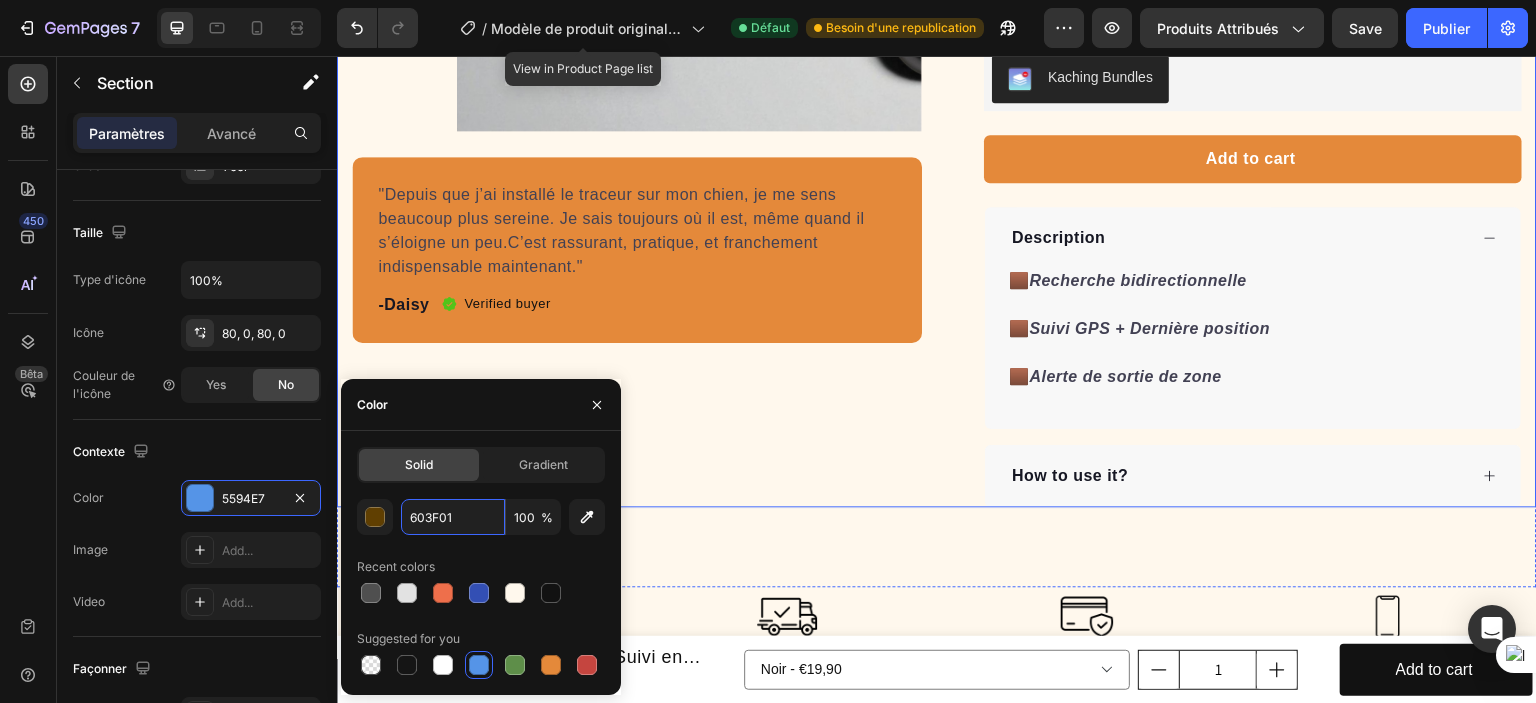 scroll, scrollTop: 1700, scrollLeft: 0, axis: vertical 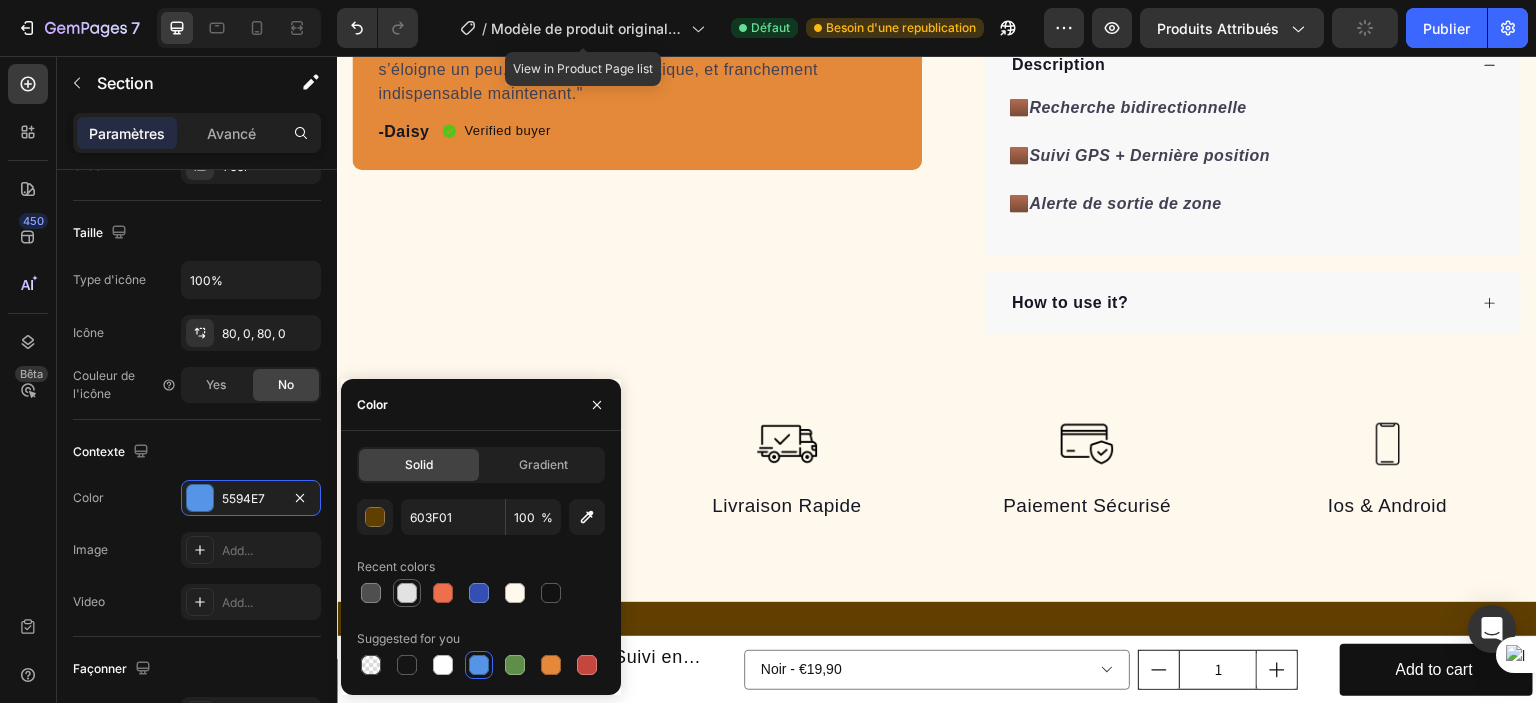 click at bounding box center [407, 593] 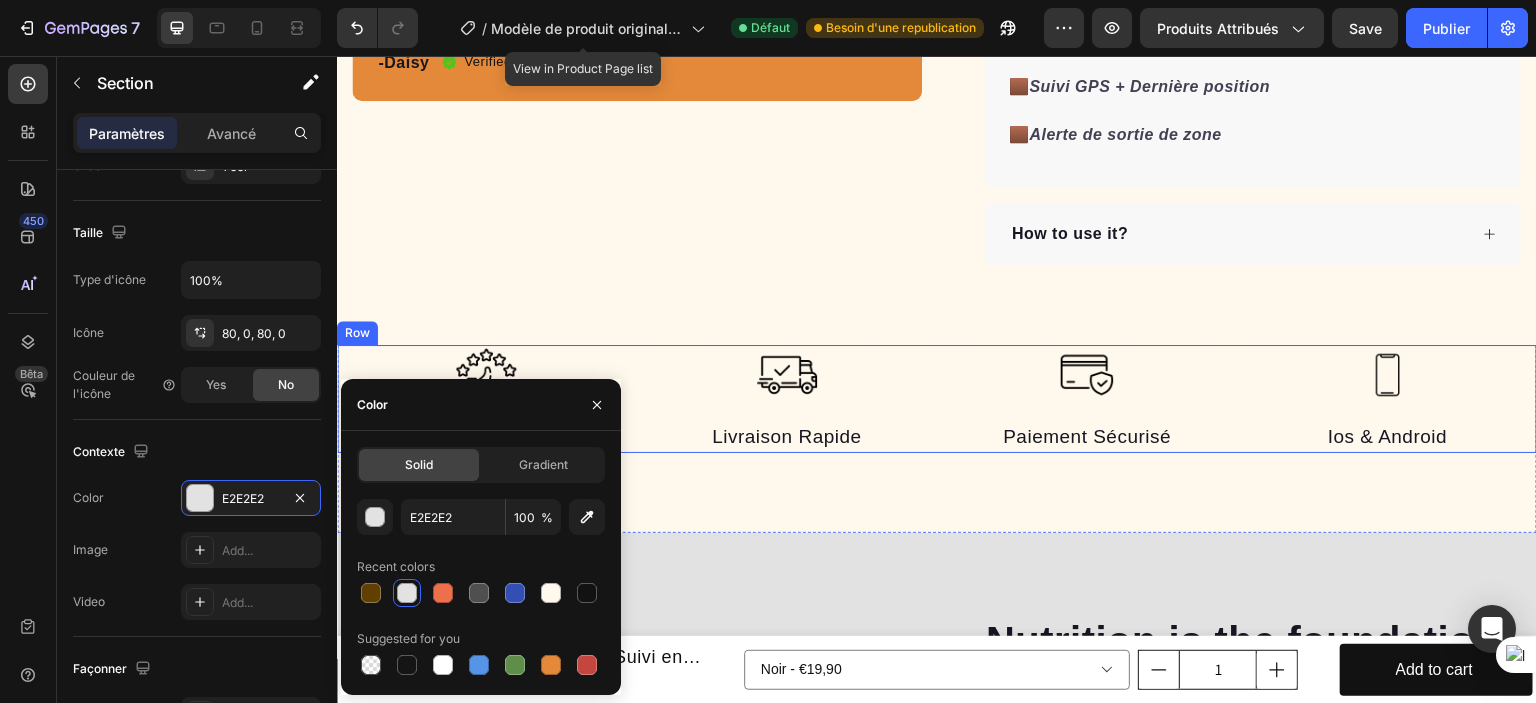 scroll, scrollTop: 1800, scrollLeft: 0, axis: vertical 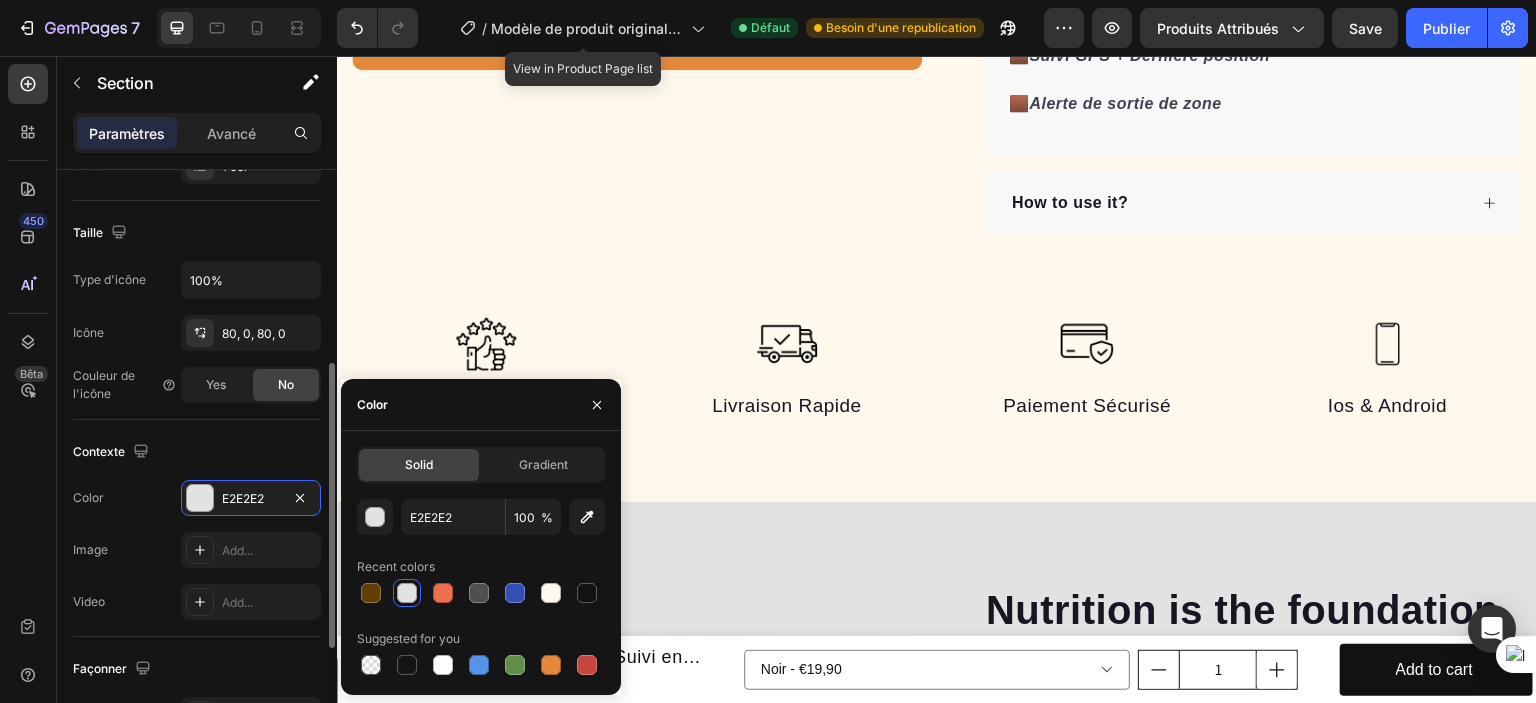 click on "Contexte" at bounding box center (197, 452) 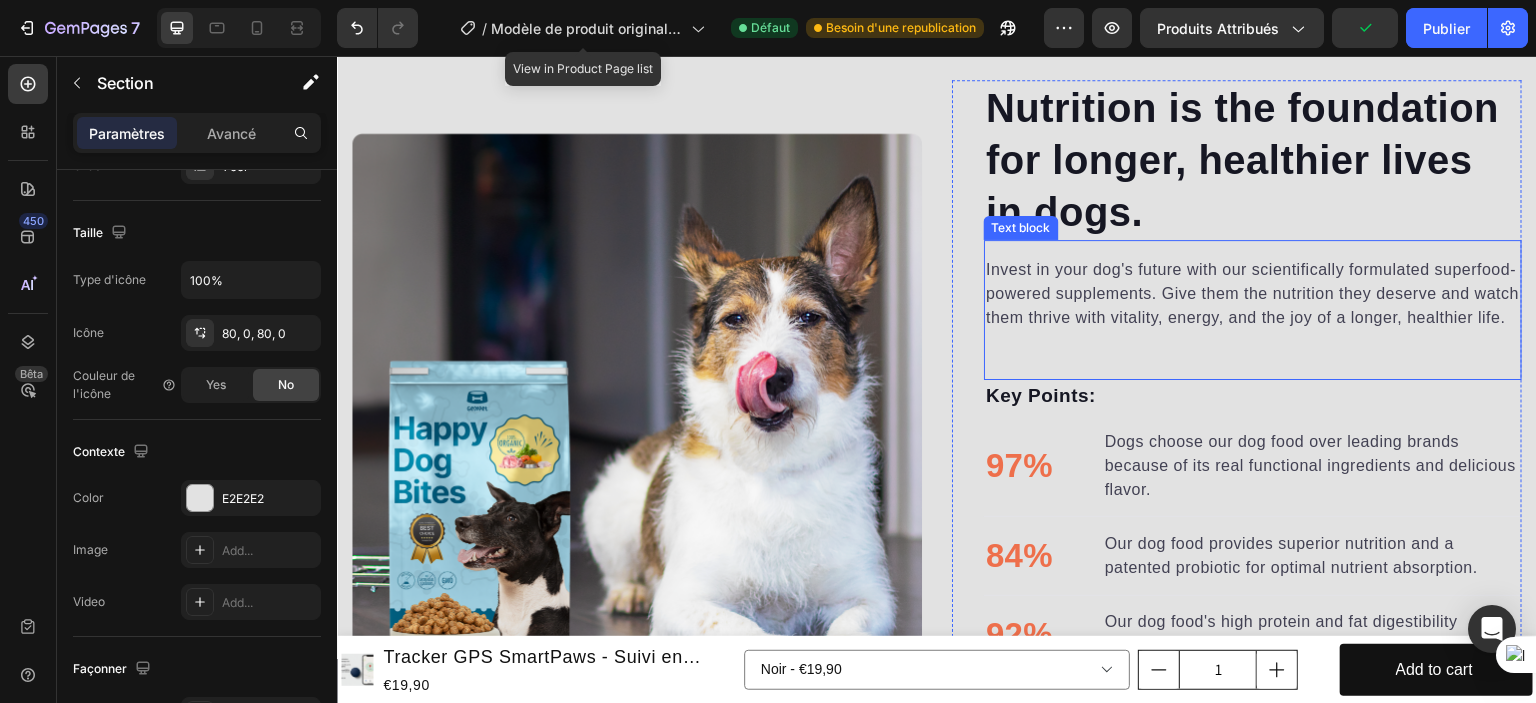 scroll, scrollTop: 2400, scrollLeft: 0, axis: vertical 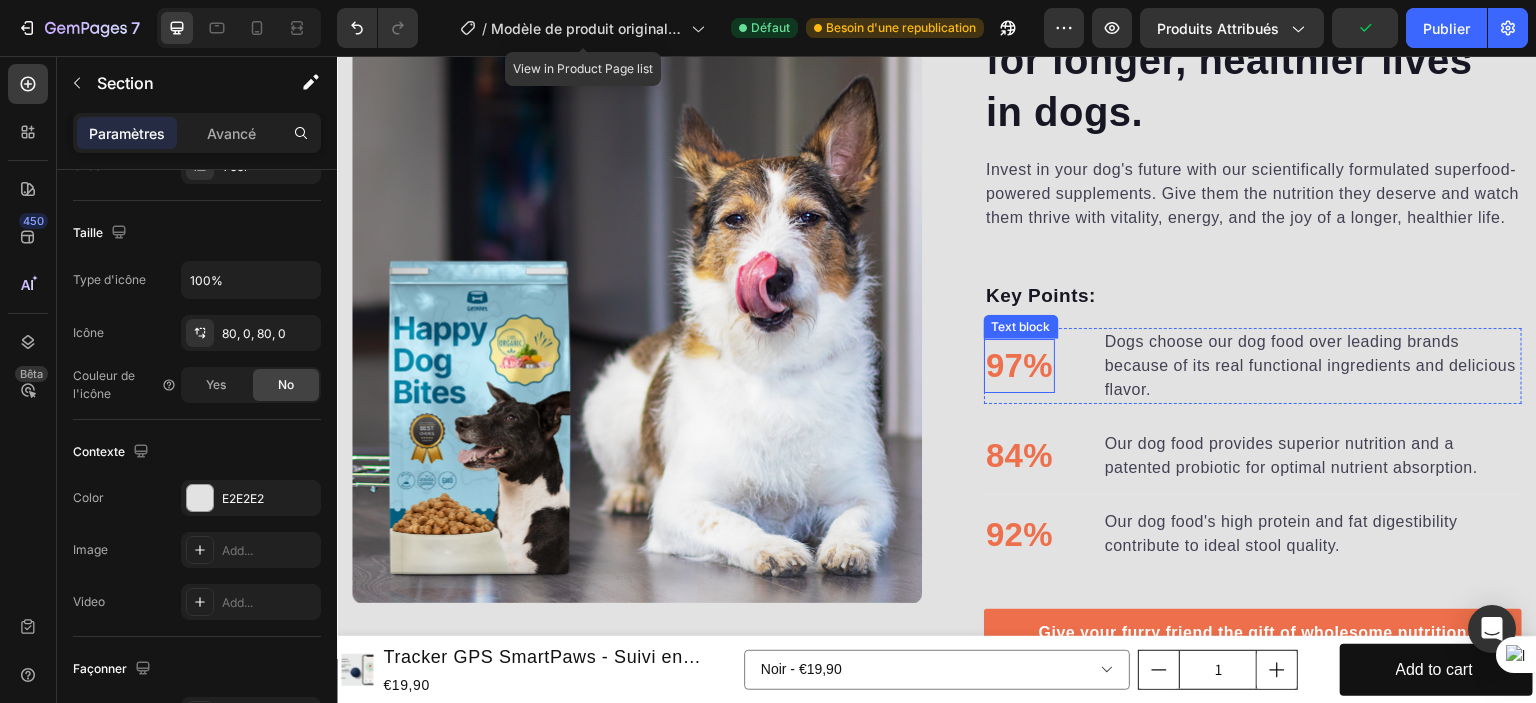 click on "97%" at bounding box center (1019, 366) 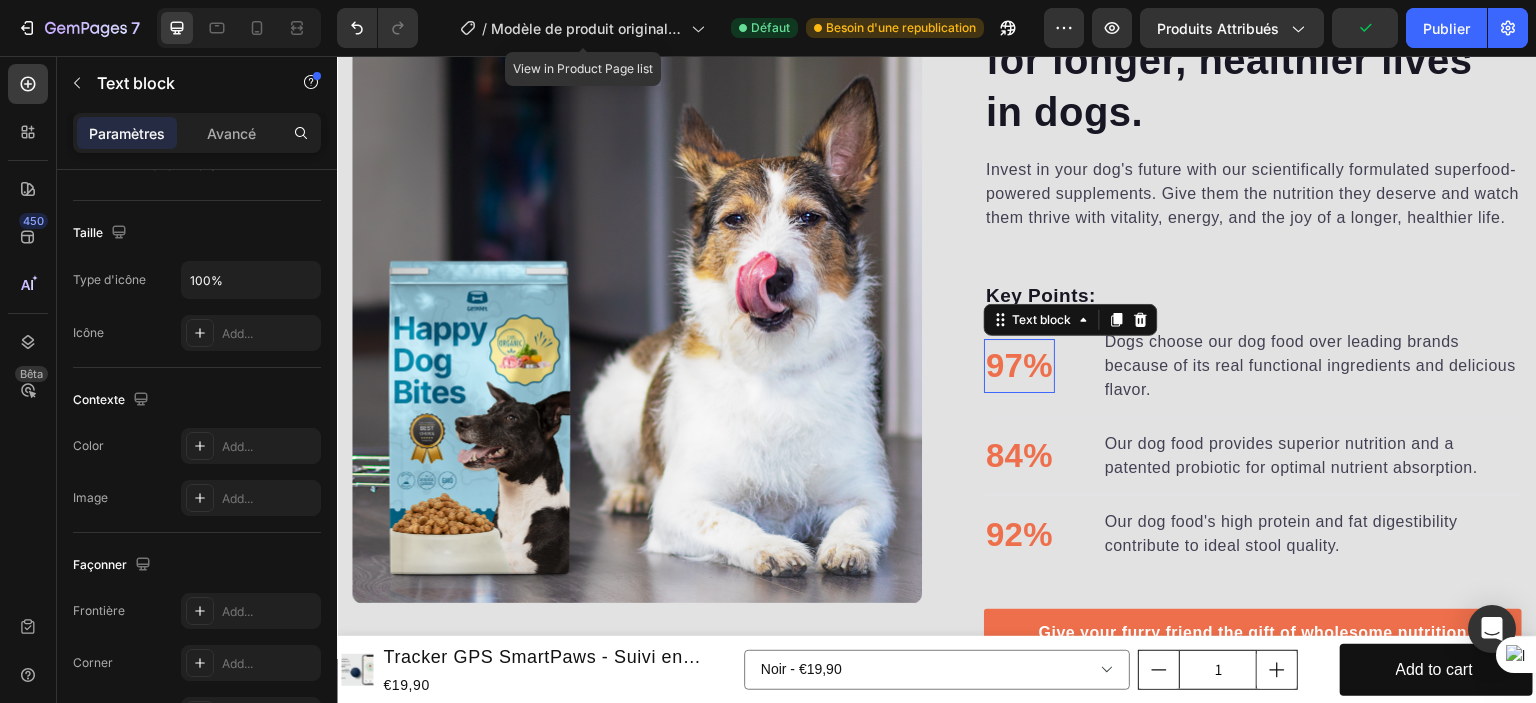 scroll, scrollTop: 0, scrollLeft: 0, axis: both 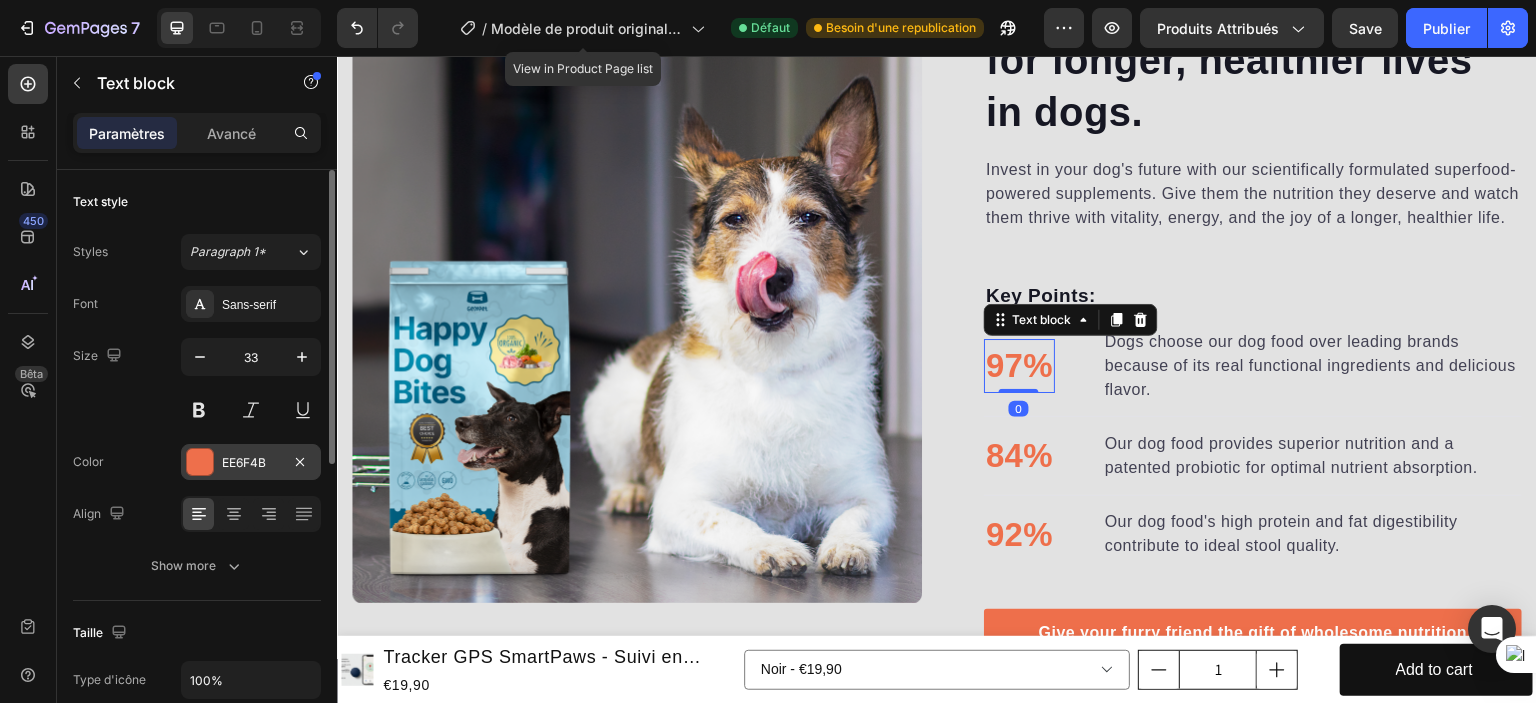 click on "EE6F4B" at bounding box center [251, 463] 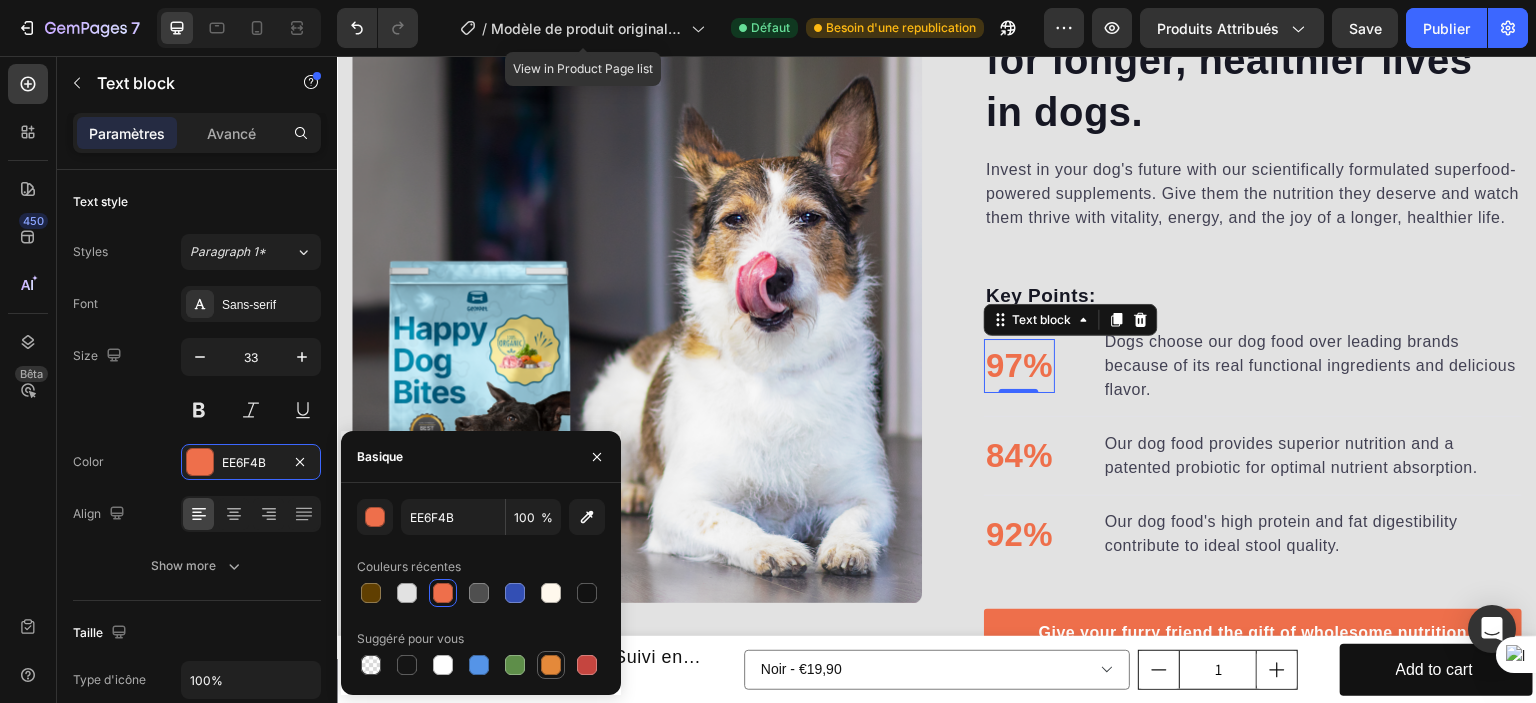 click at bounding box center [551, 665] 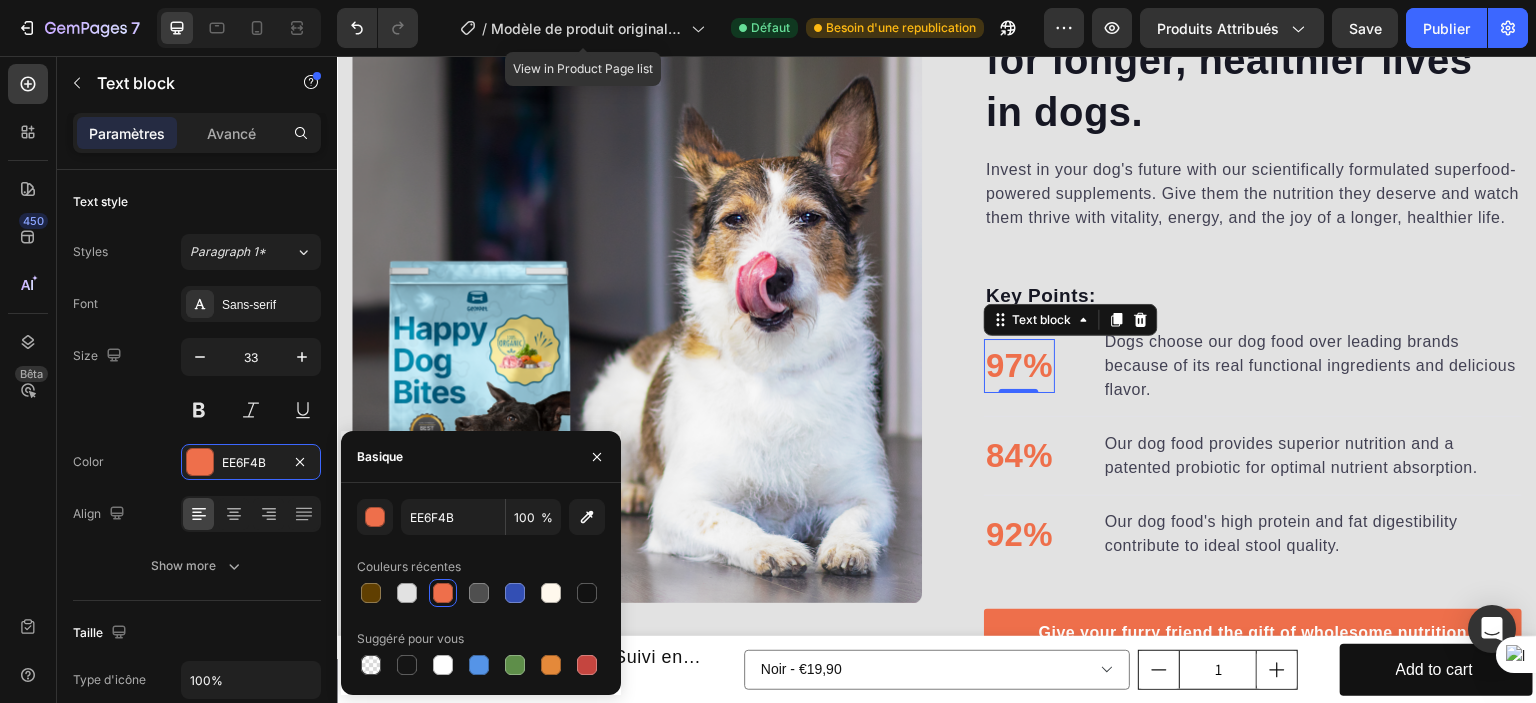 type on "E4893A" 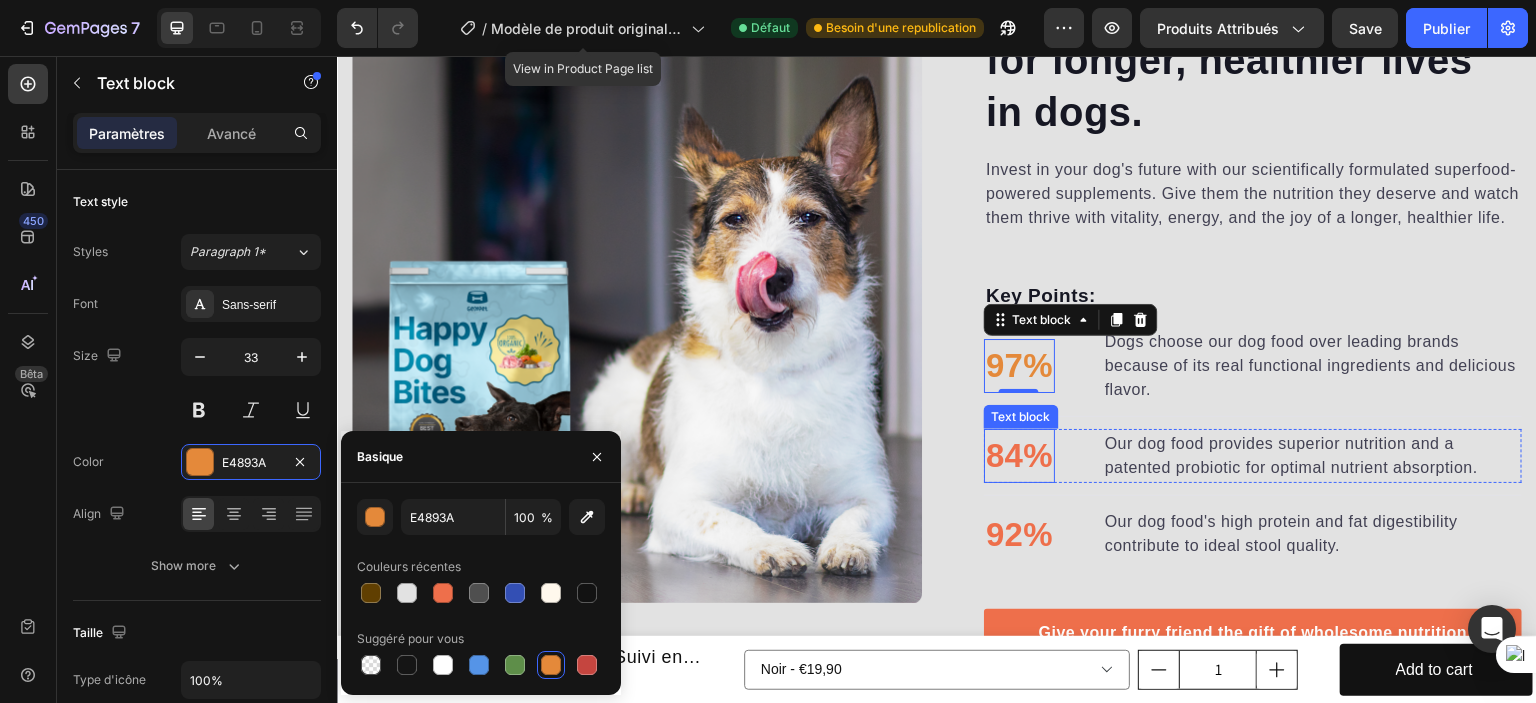 click on "84%" at bounding box center (1019, 456) 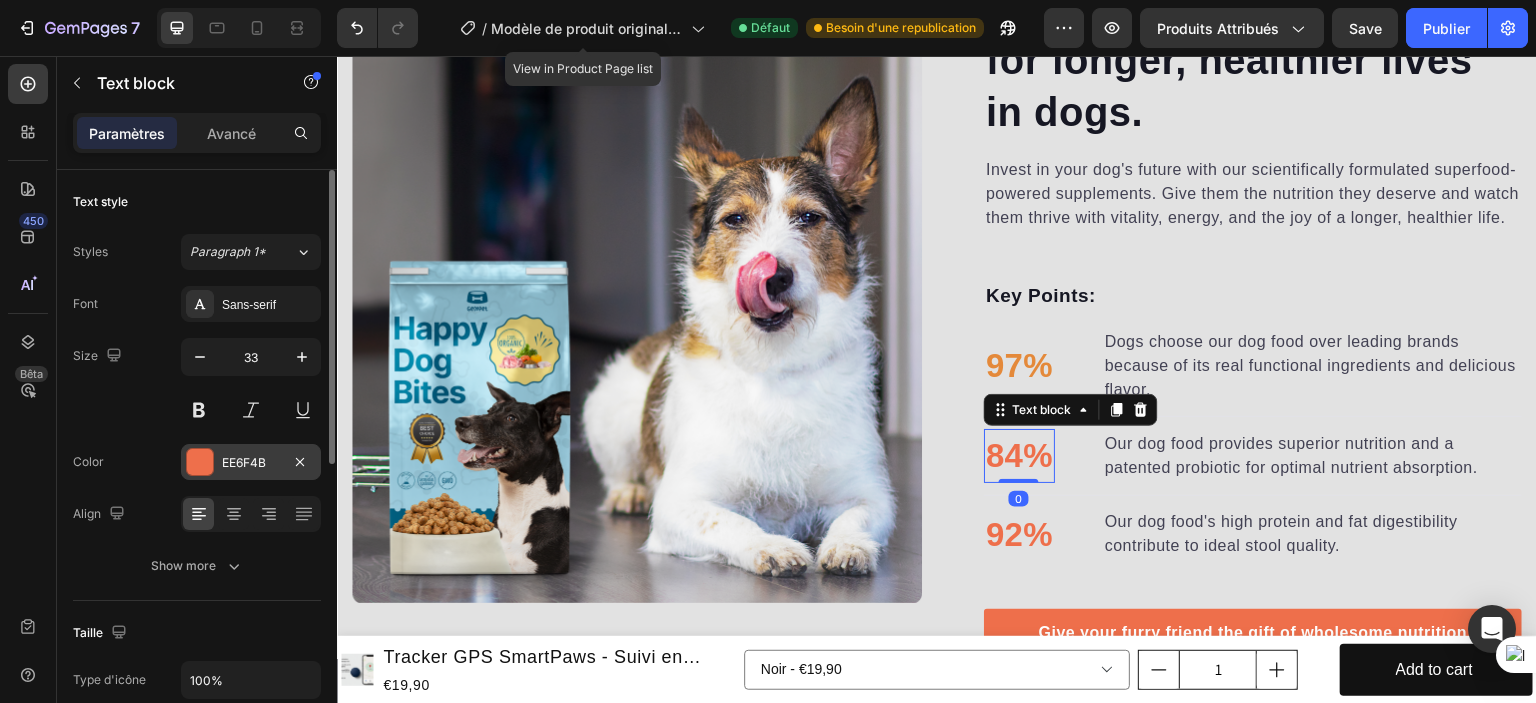 click on "EE6F4B" at bounding box center (251, 462) 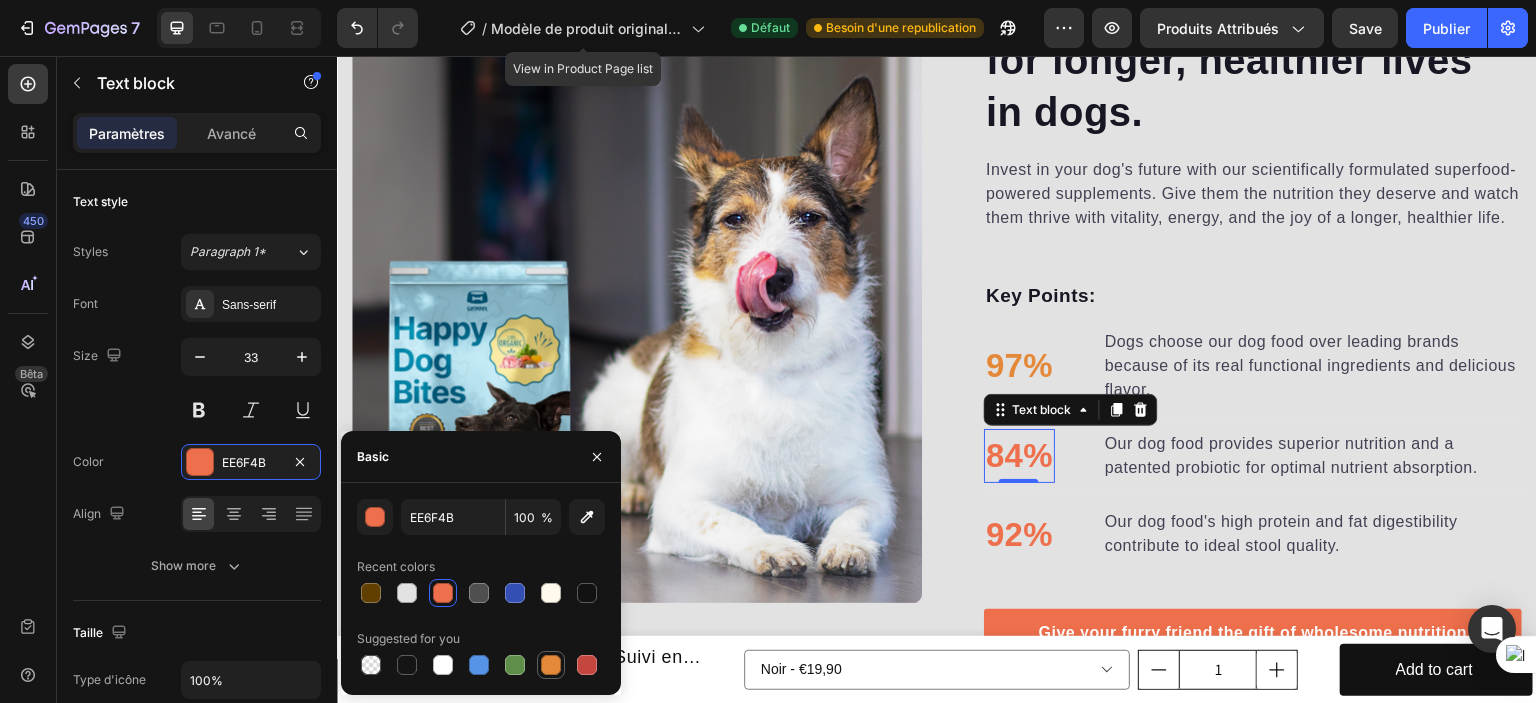 click at bounding box center [551, 665] 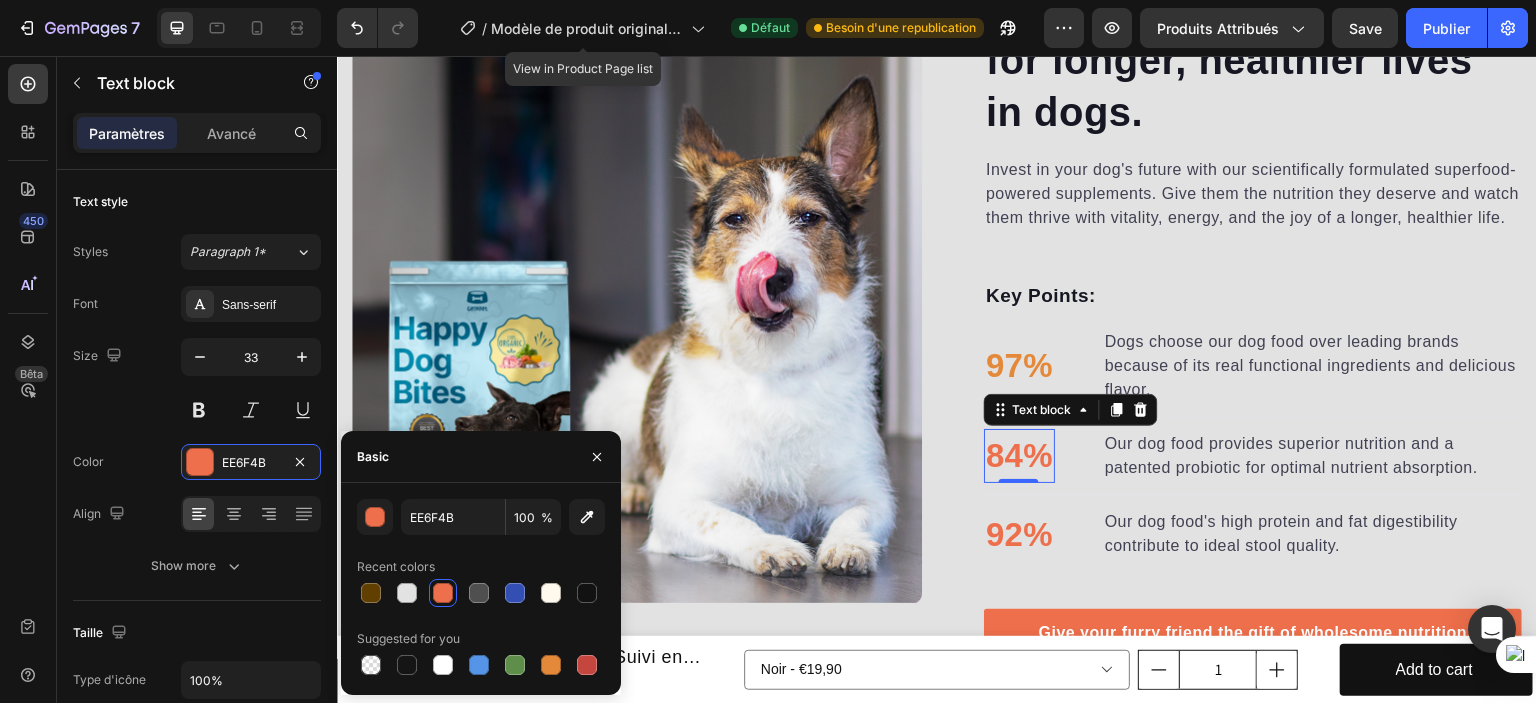 type on "E4893A" 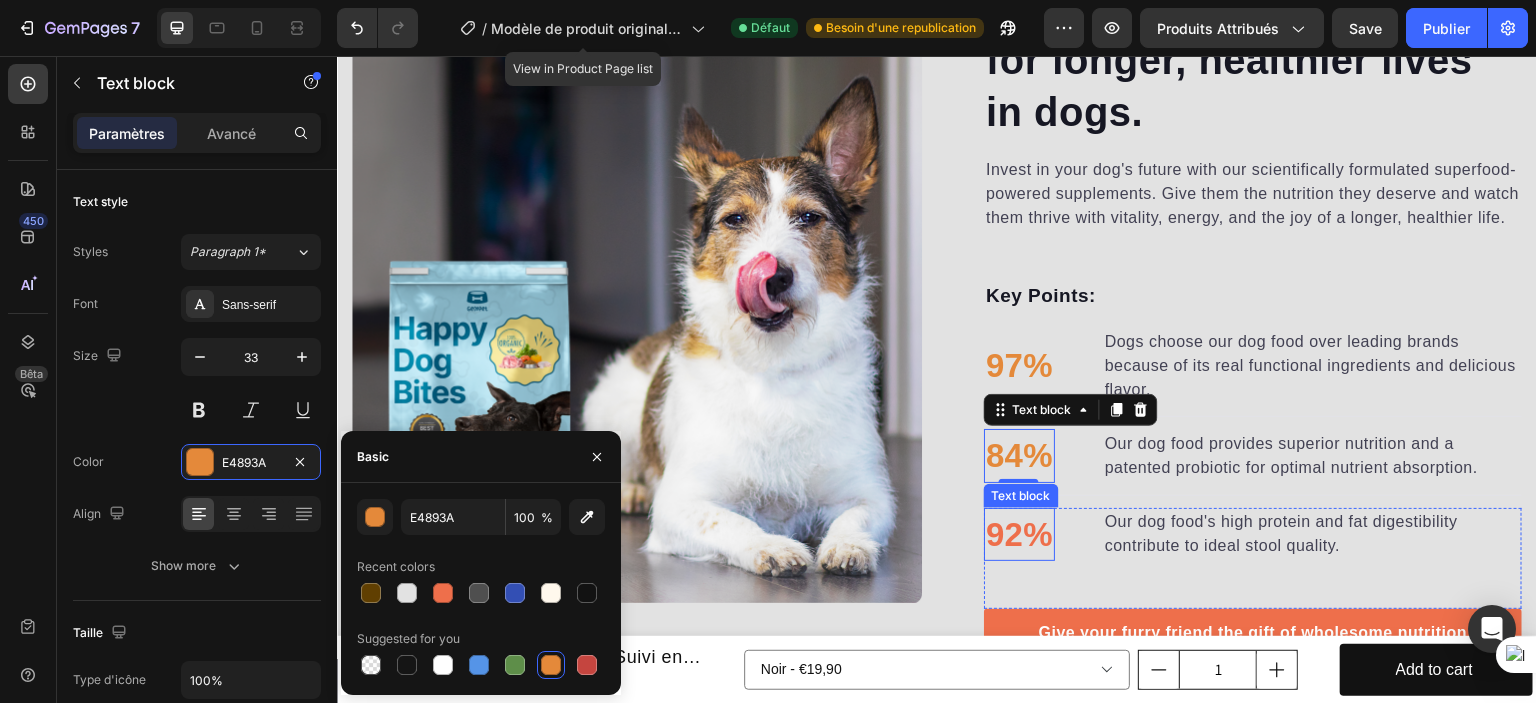 click on "92%" at bounding box center (1019, 535) 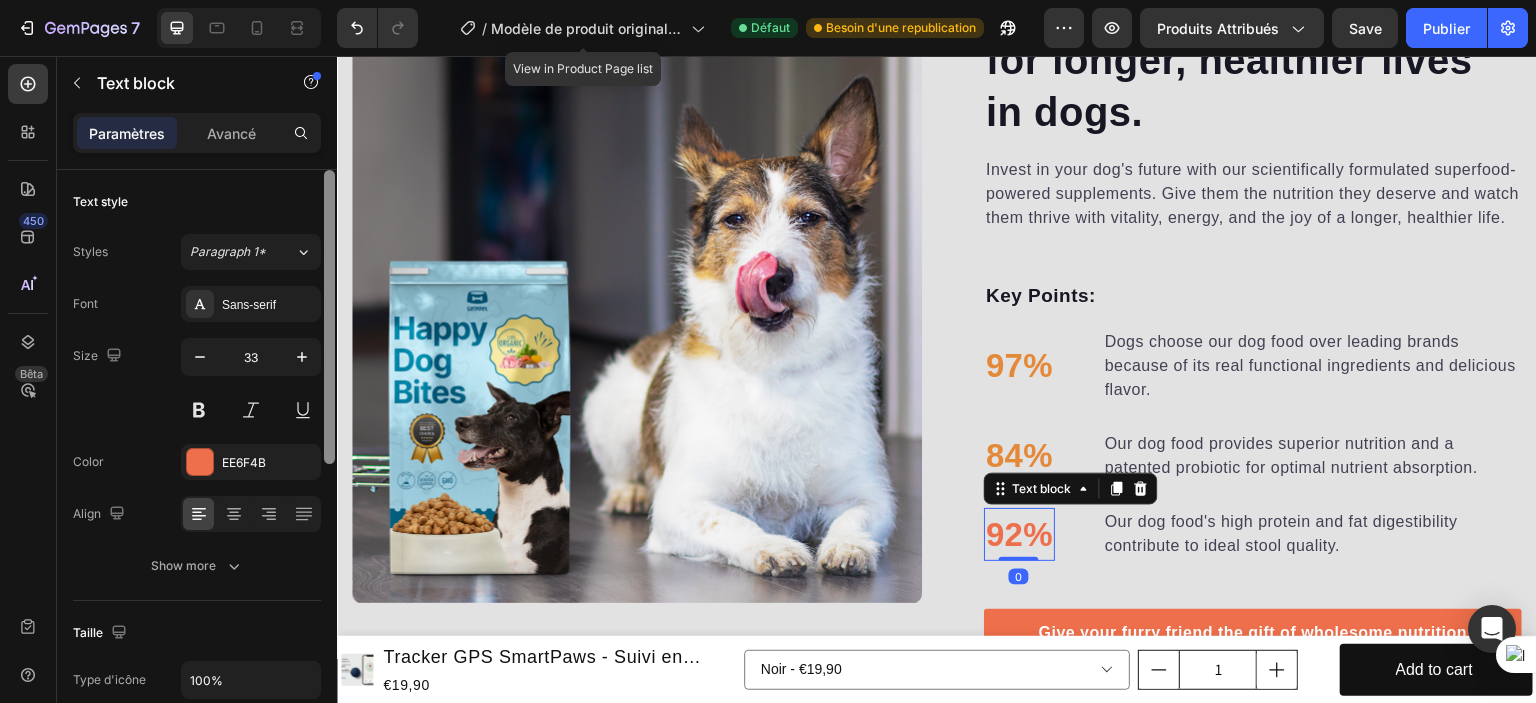 drag, startPoint x: 240, startPoint y: 471, endPoint x: 329, endPoint y: 531, distance: 107.33592 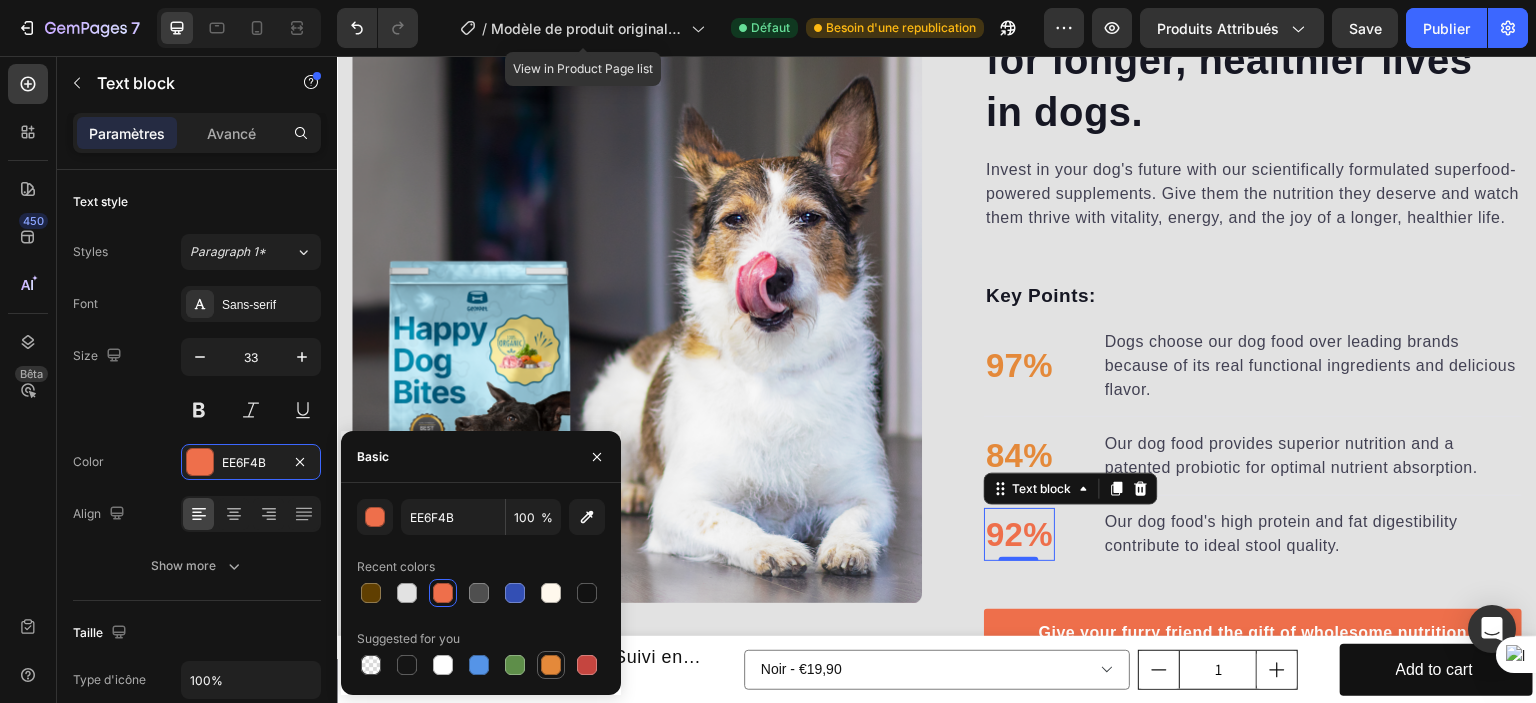 drag, startPoint x: 544, startPoint y: 657, endPoint x: 308, endPoint y: 582, distance: 247.63077 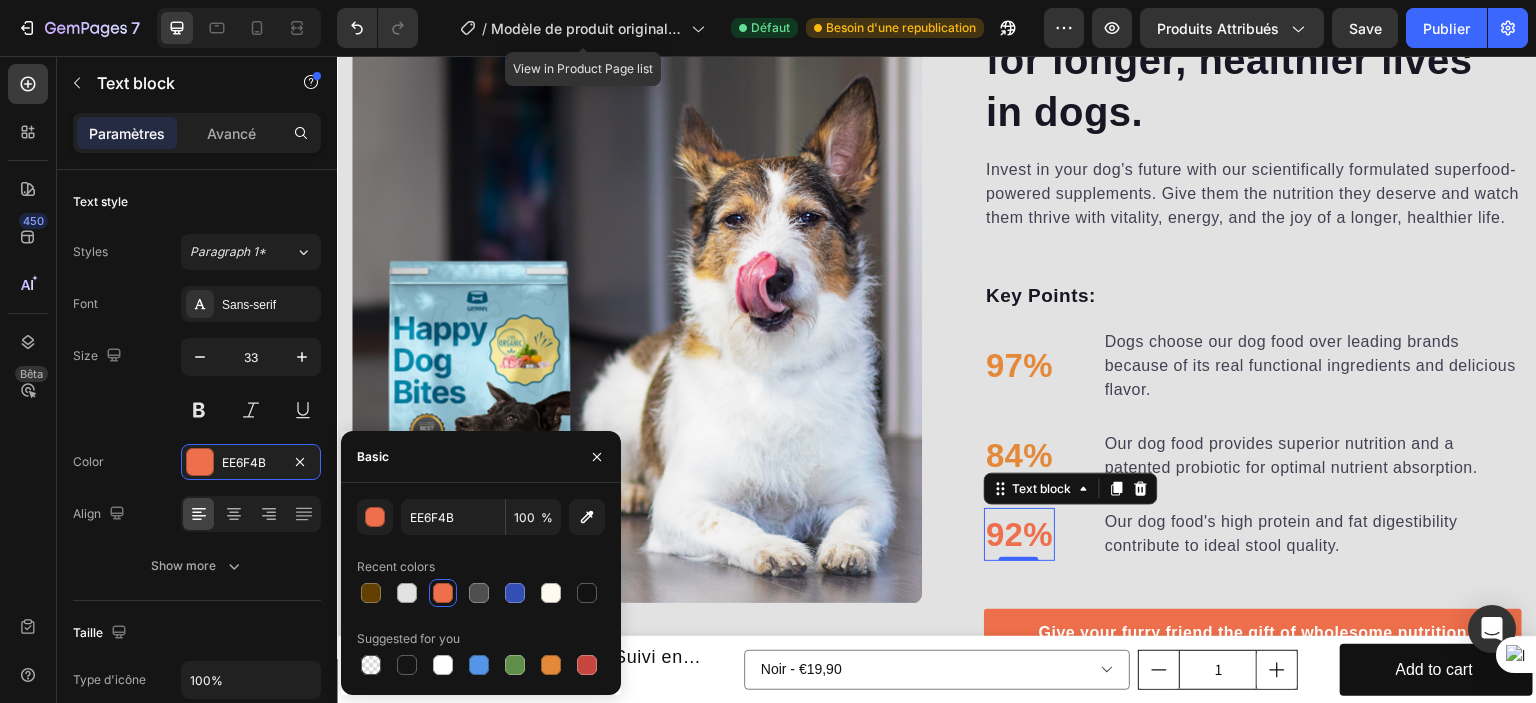 type on "E4893A" 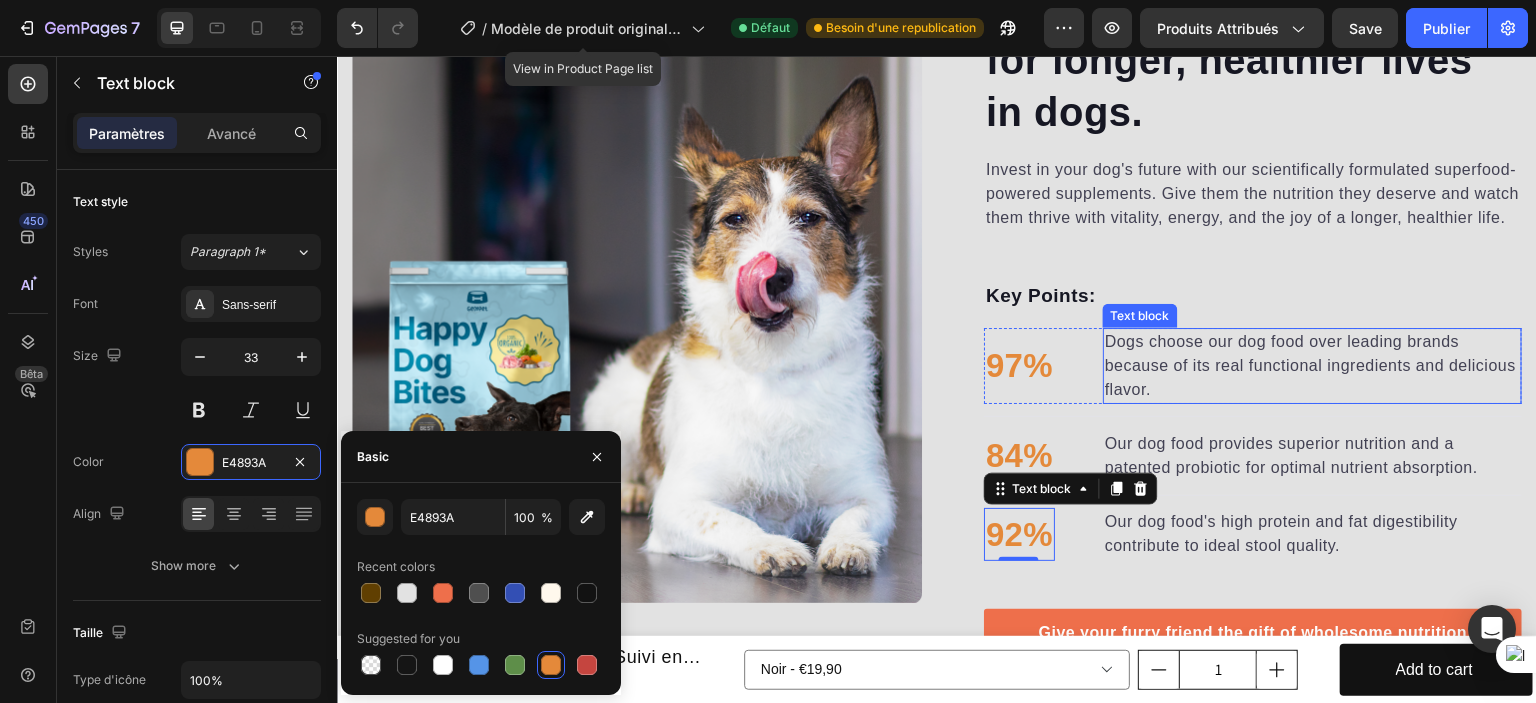 click on "Dogs choose our dog food over leading brands because of its real functional ingredients and delicious flavor." at bounding box center [1312, 366] 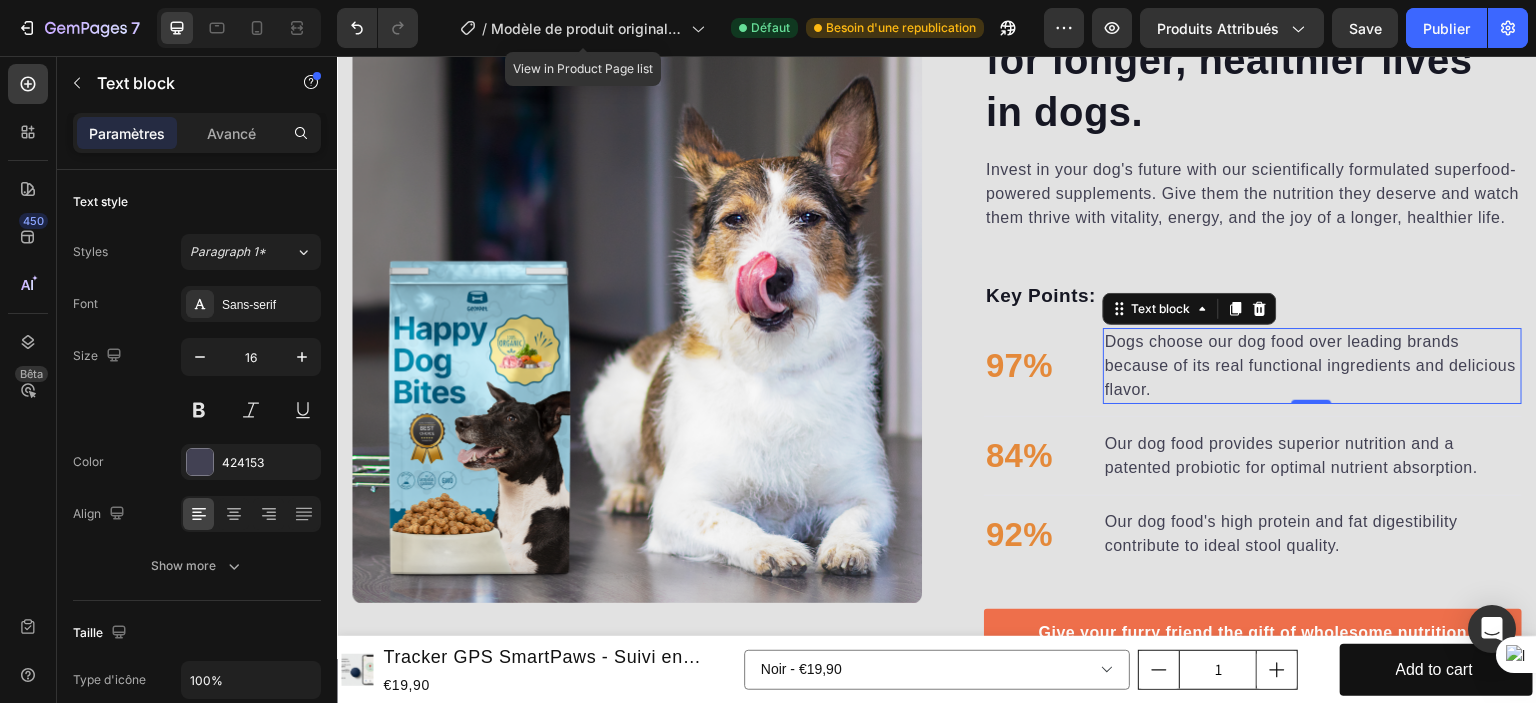 click on "Dogs choose our dog food over leading brands because of its real functional ingredients and delicious flavor." at bounding box center [1312, 366] 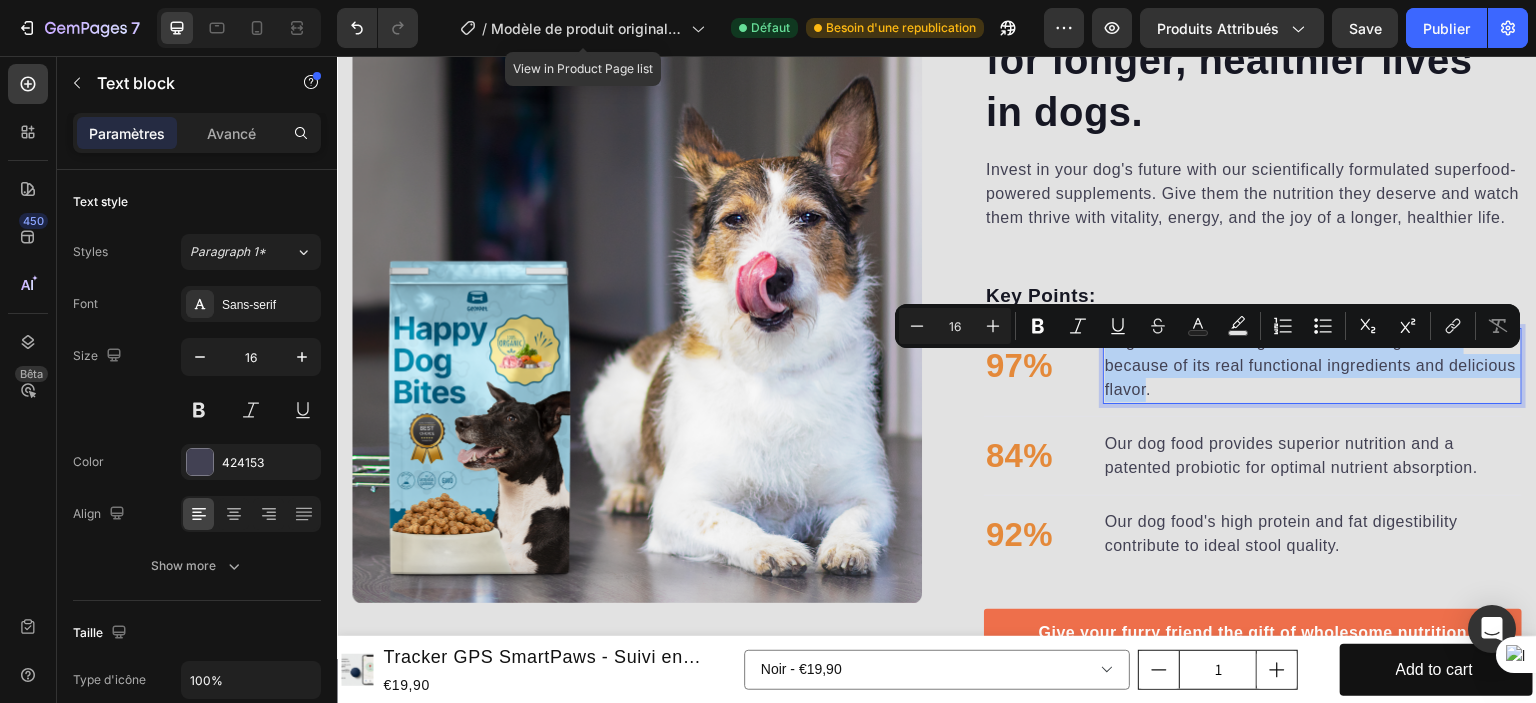 drag, startPoint x: 1102, startPoint y: 363, endPoint x: 1207, endPoint y: 415, distance: 117.170815 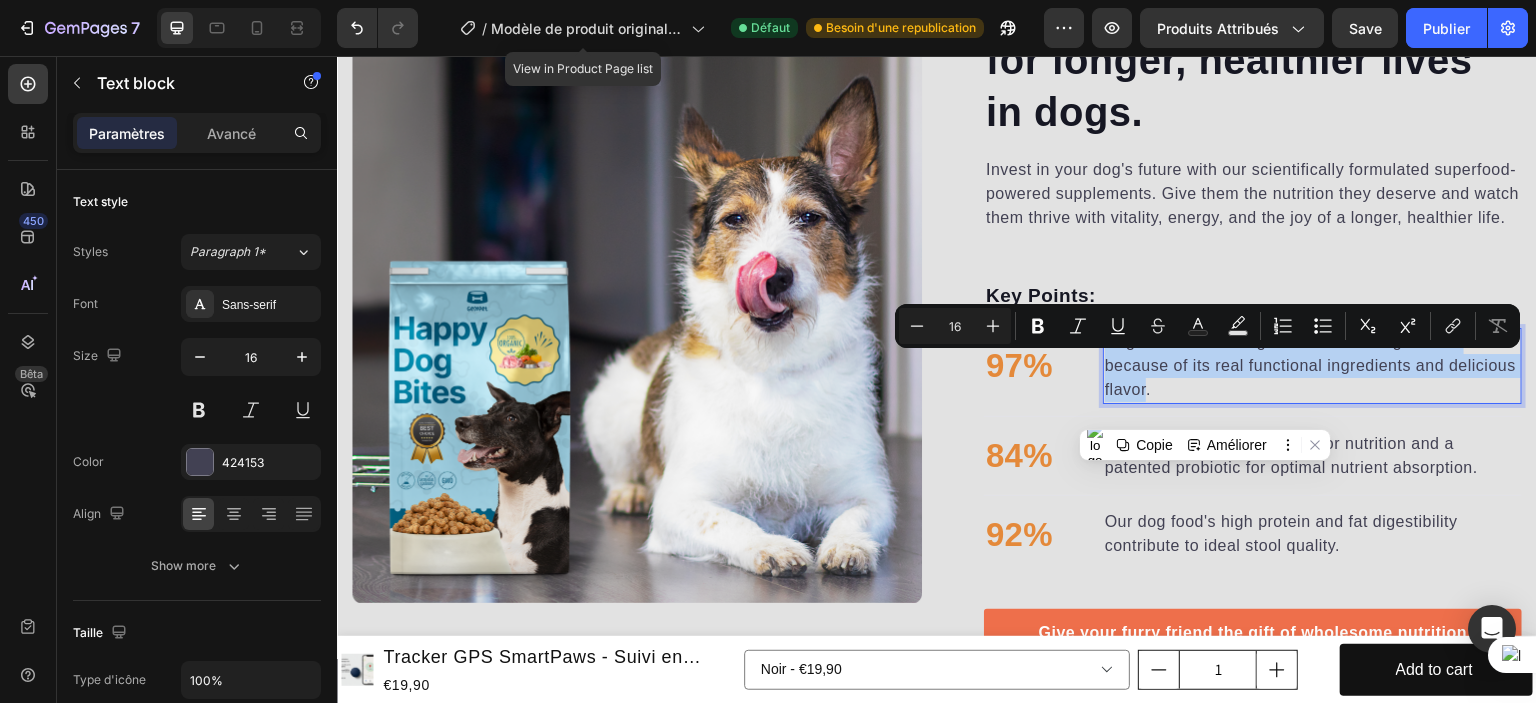 scroll, scrollTop: 2400, scrollLeft: 0, axis: vertical 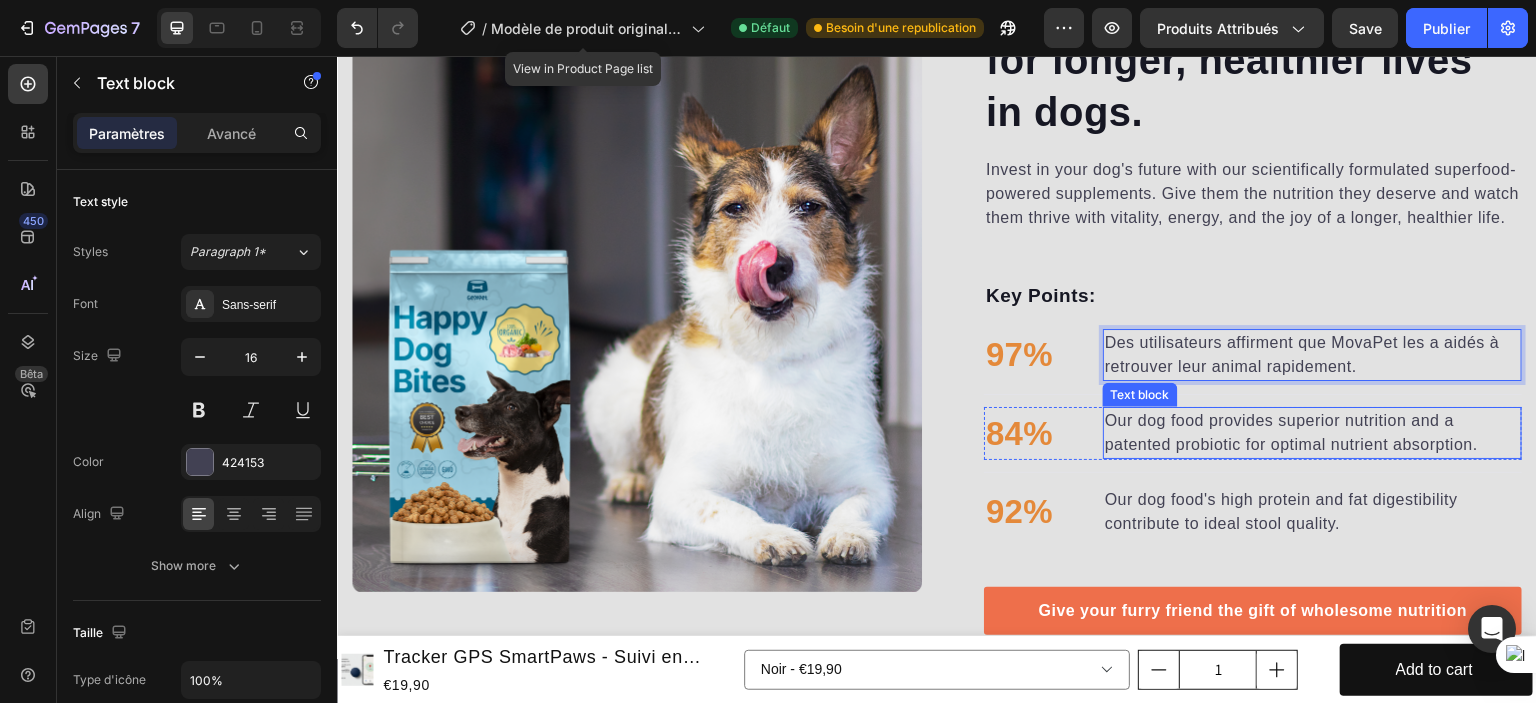 click on "Our dog food provides superior nutrition and a patented probiotic for optimal nutrient absorption." at bounding box center (1312, 433) 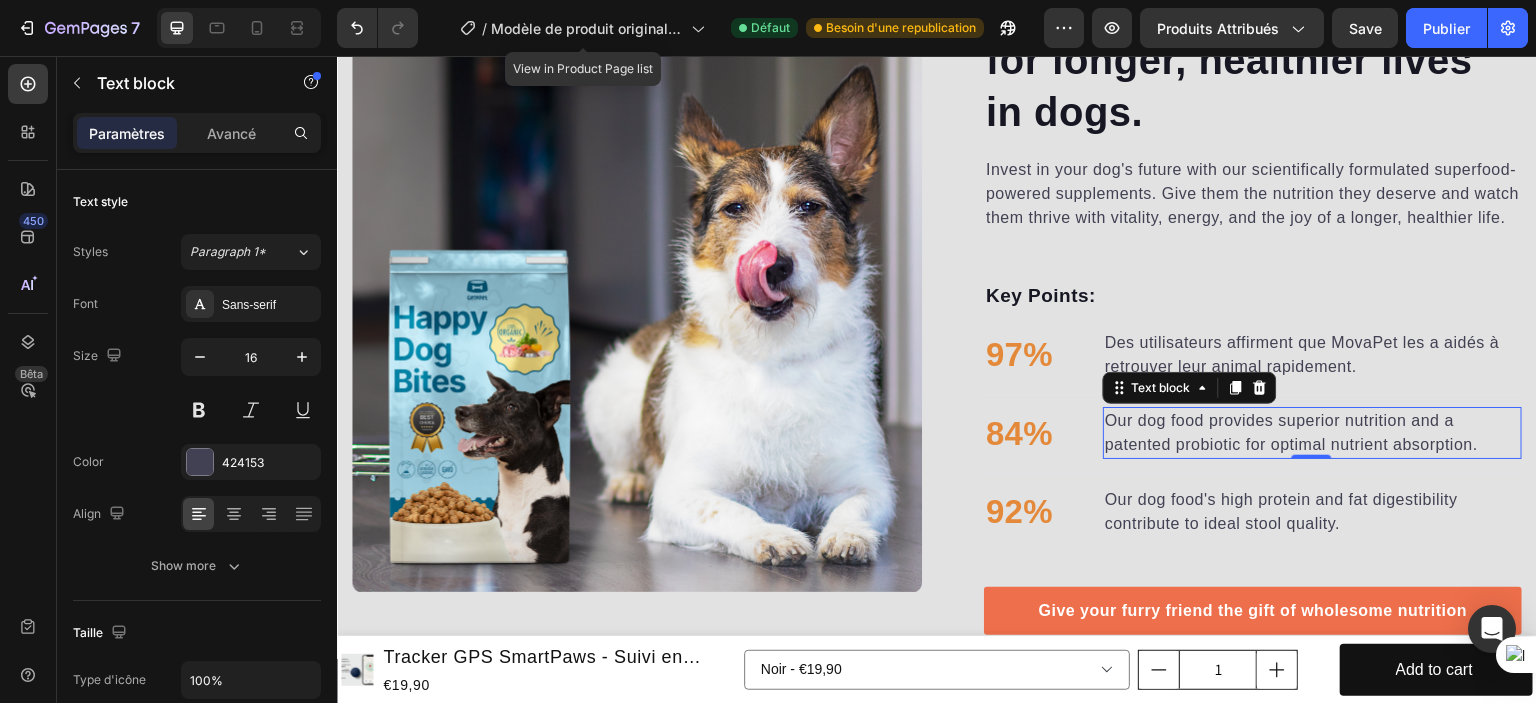 click on "Our dog food provides superior nutrition and a patented probiotic for optimal nutrient absorption." at bounding box center [1312, 433] 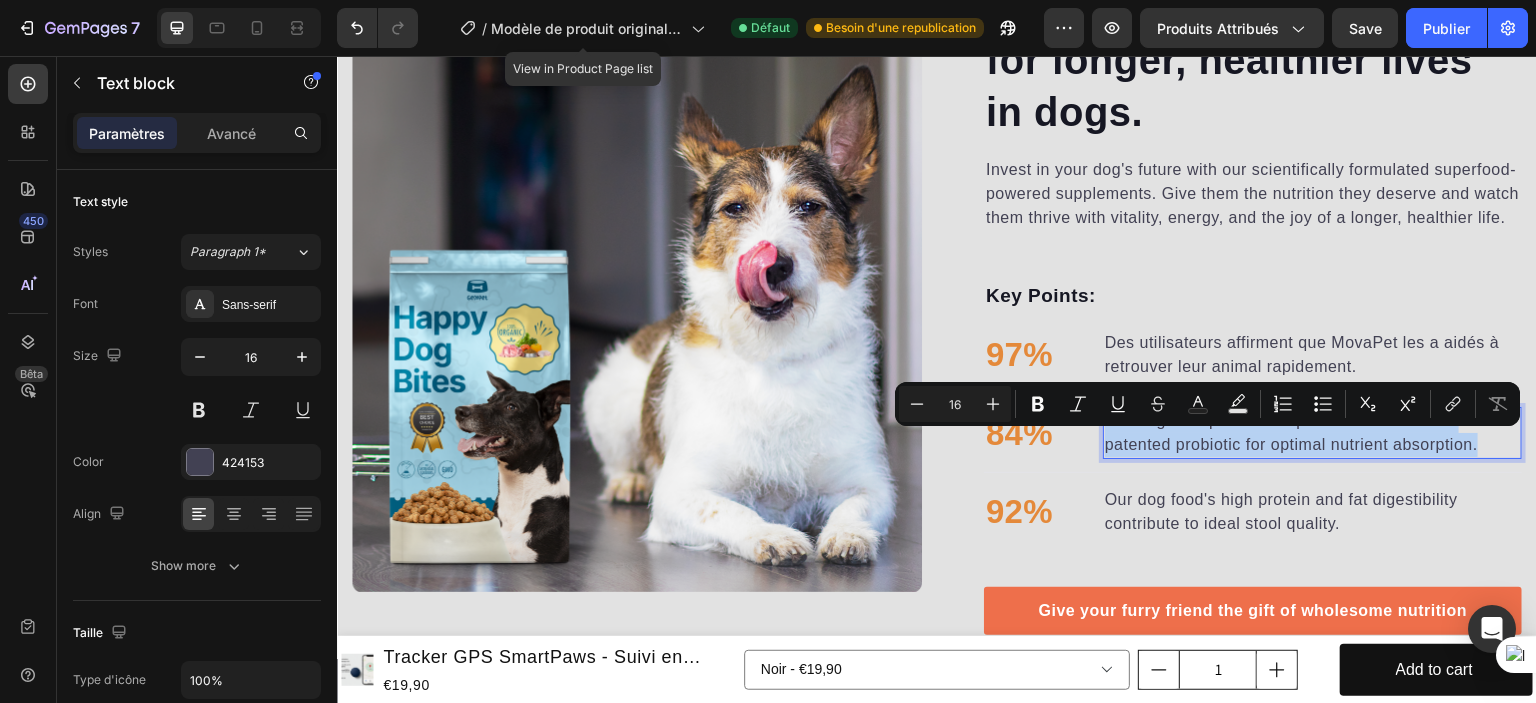 drag, startPoint x: 1099, startPoint y: 440, endPoint x: 1472, endPoint y: 467, distance: 373.97592 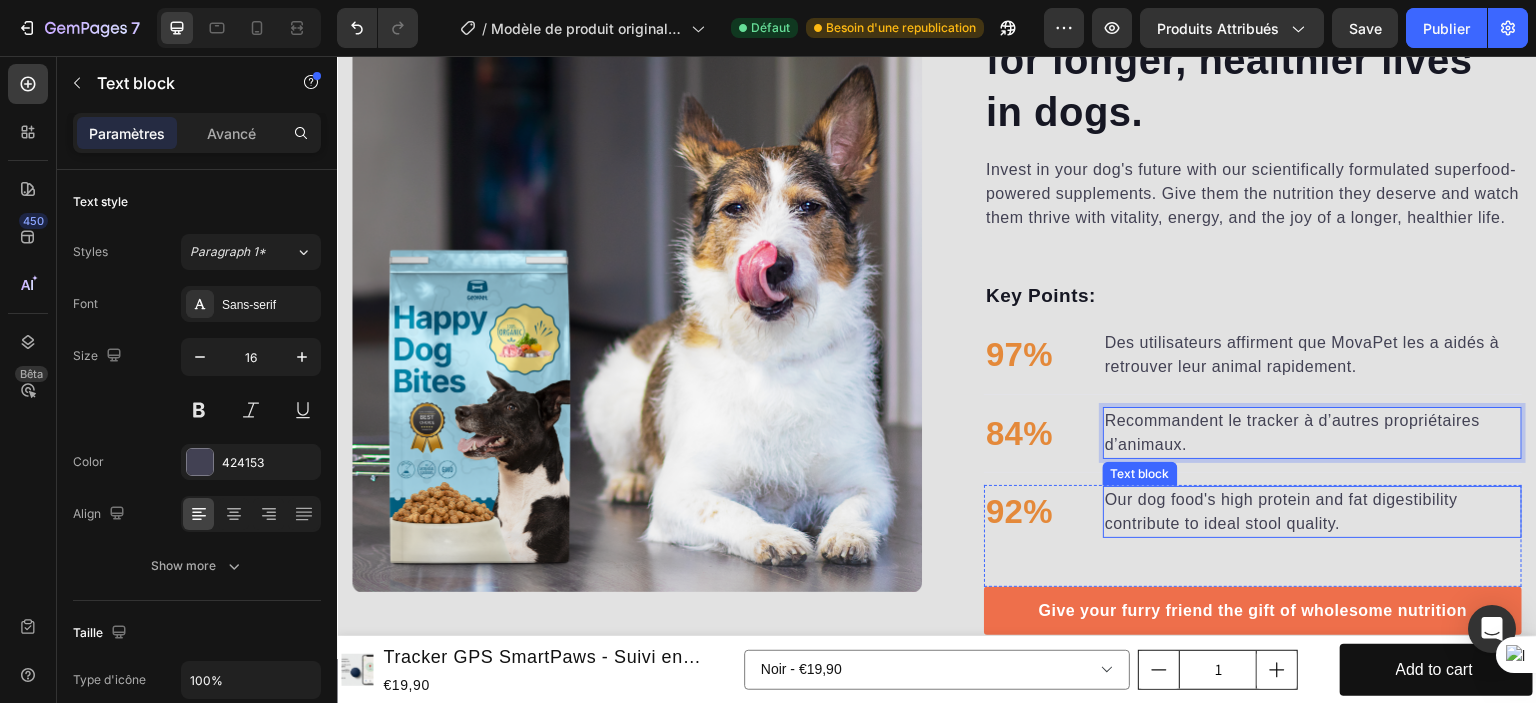 click on "Our dog food's high protein and fat digestibility contribute to ideal stool quality." at bounding box center [1312, 512] 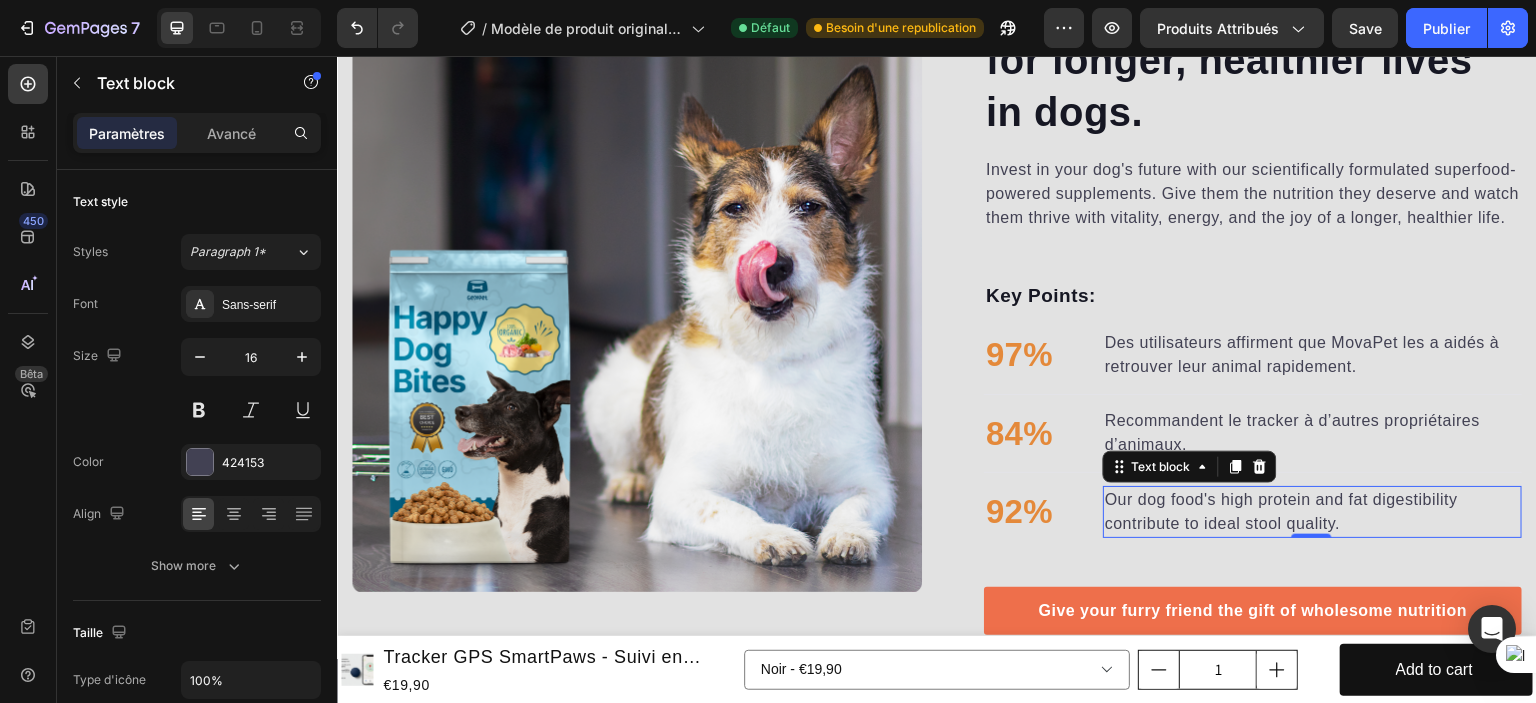 click on "Our dog food's high protein and fat digestibility contribute to ideal stool quality." at bounding box center (1312, 512) 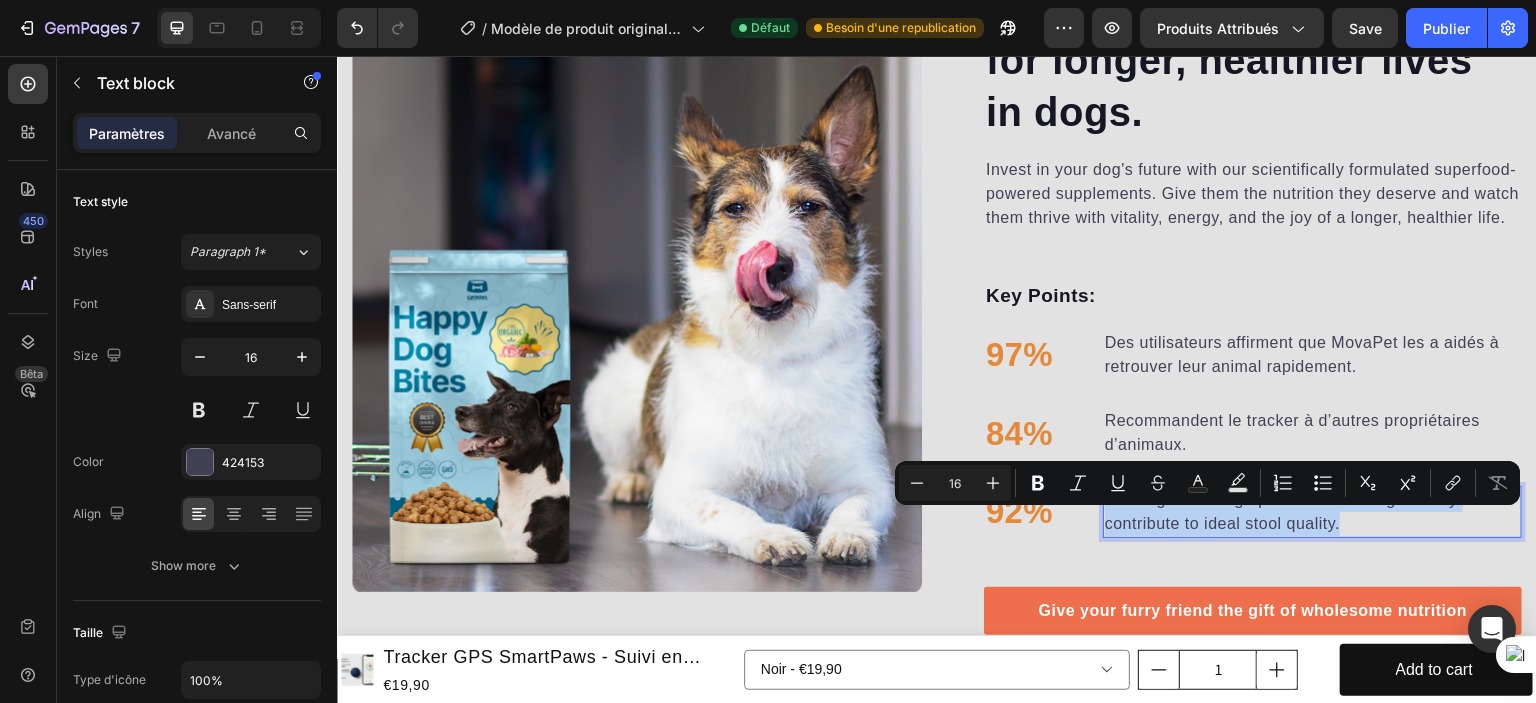 drag, startPoint x: 1105, startPoint y: 520, endPoint x: 1335, endPoint y: 546, distance: 231.4649 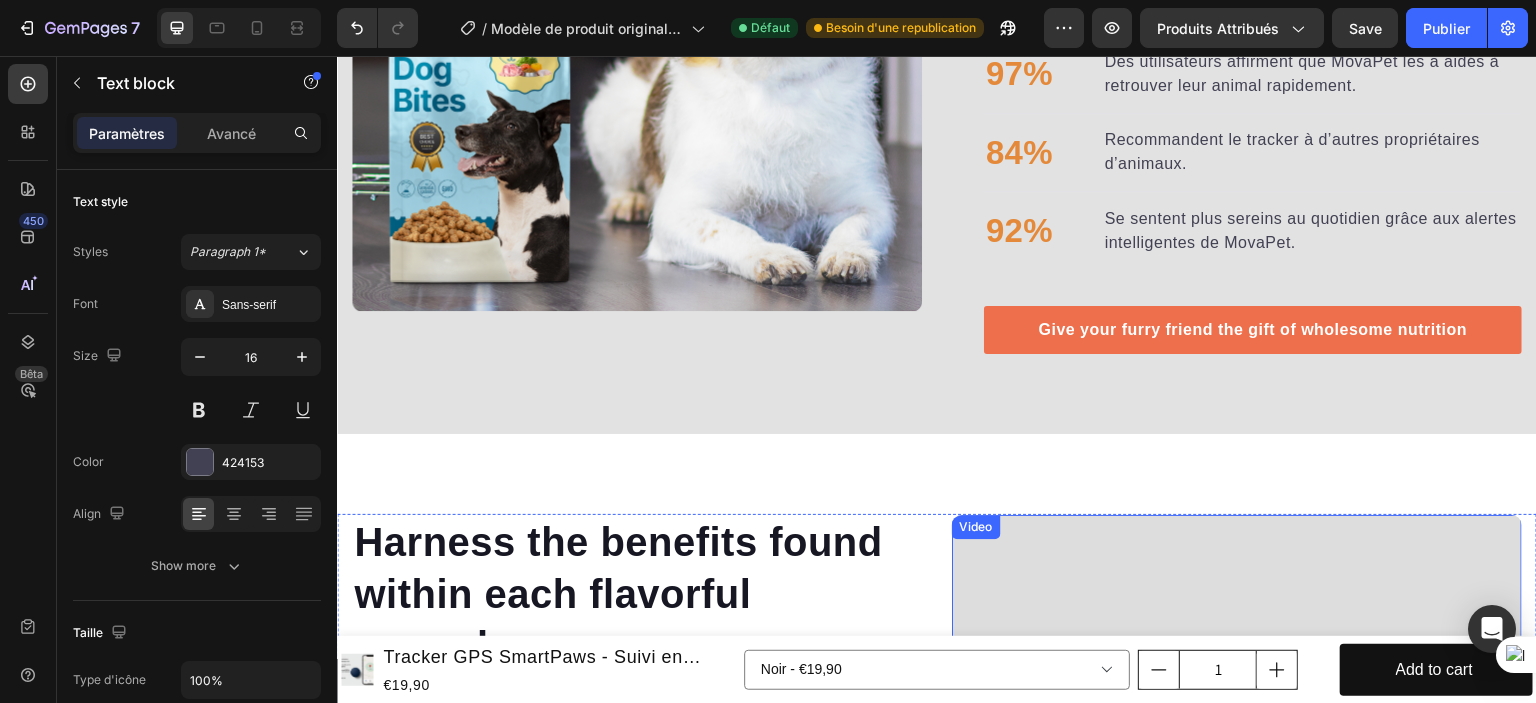 scroll, scrollTop: 2602, scrollLeft: 0, axis: vertical 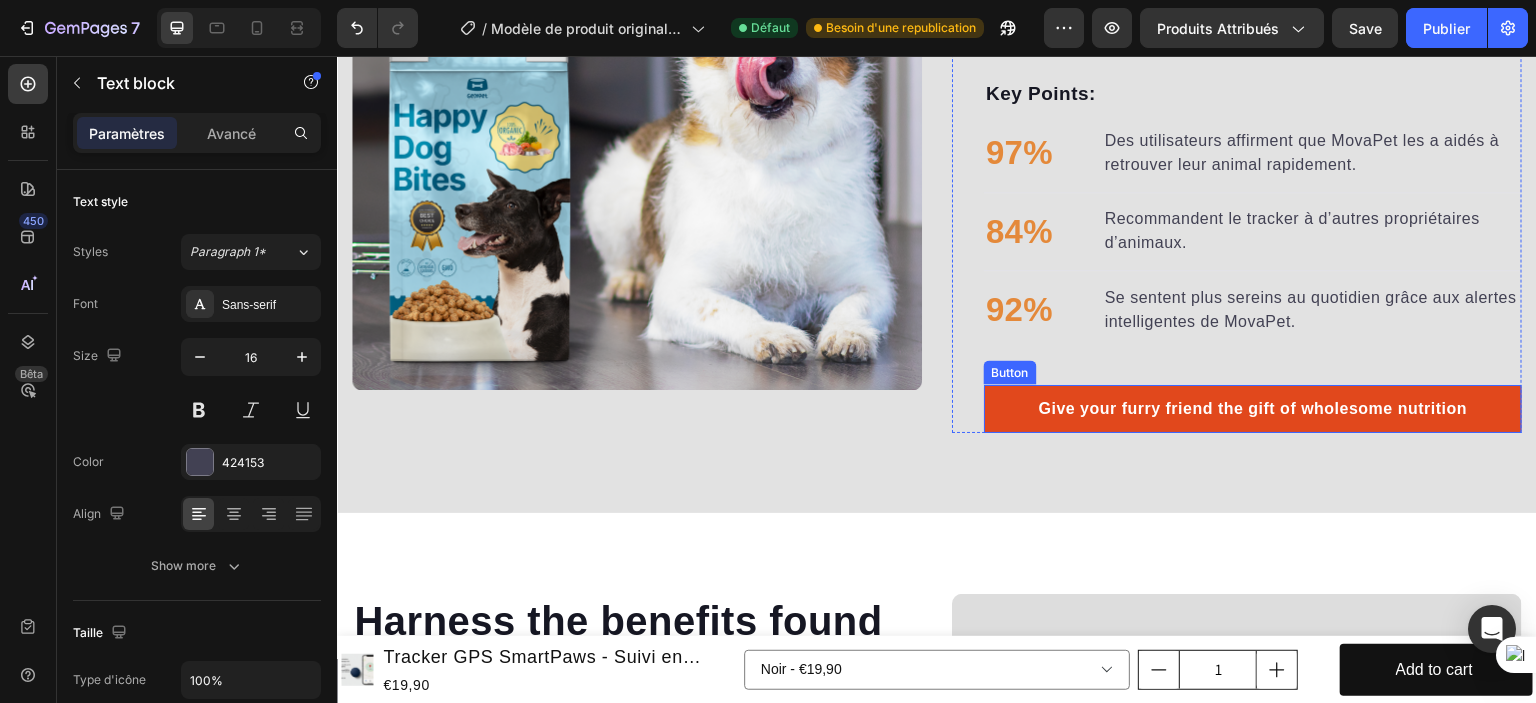 click on "Give your furry friend the gift of wholesome nutrition" at bounding box center (1253, 409) 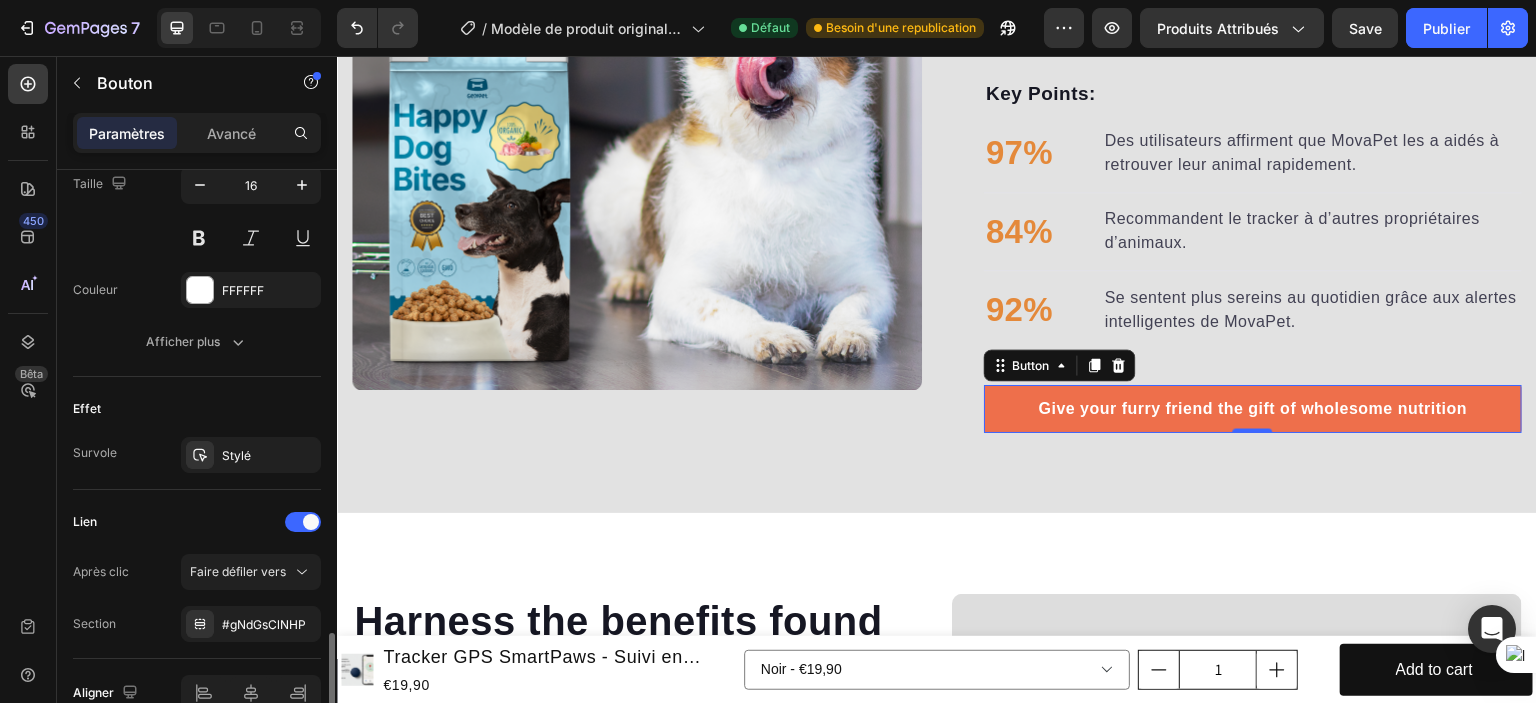 scroll, scrollTop: 944, scrollLeft: 0, axis: vertical 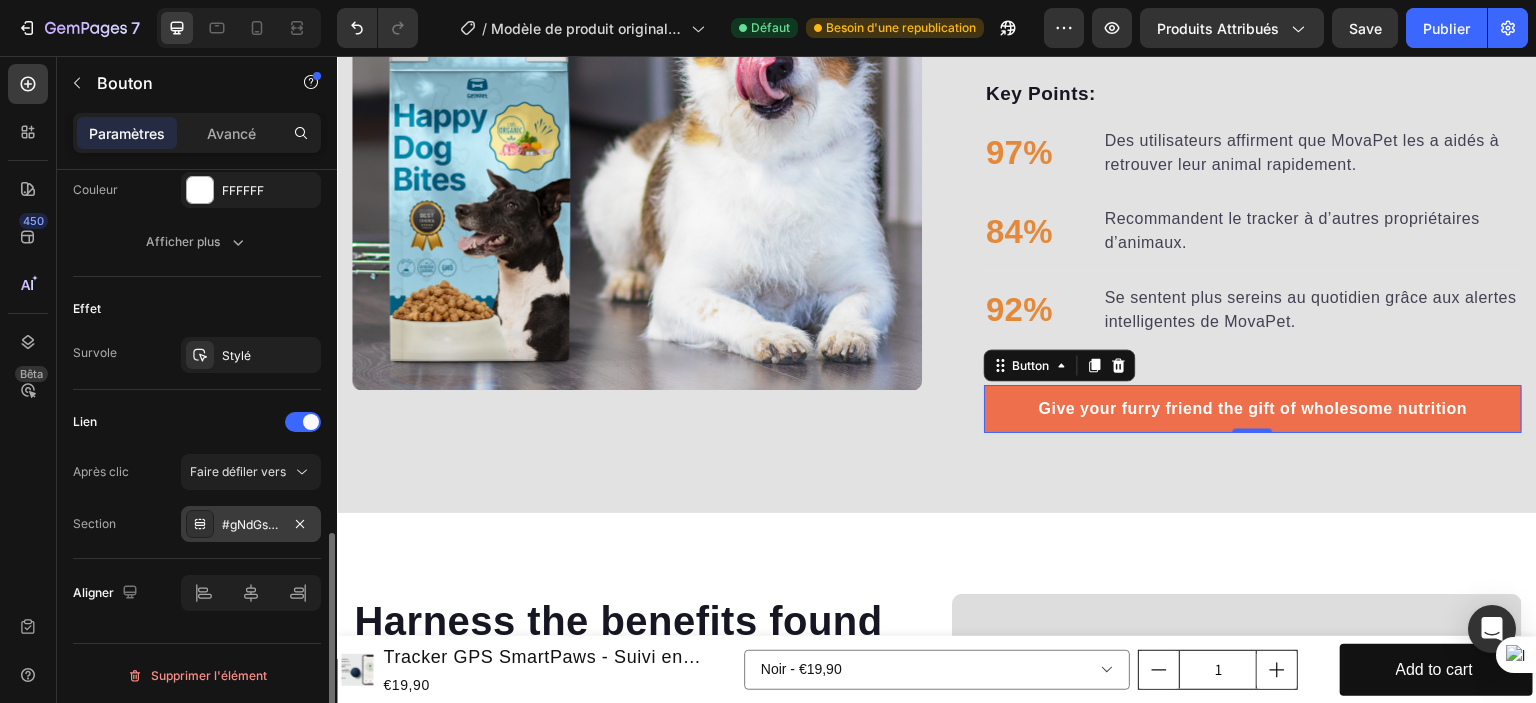 click at bounding box center (200, 524) 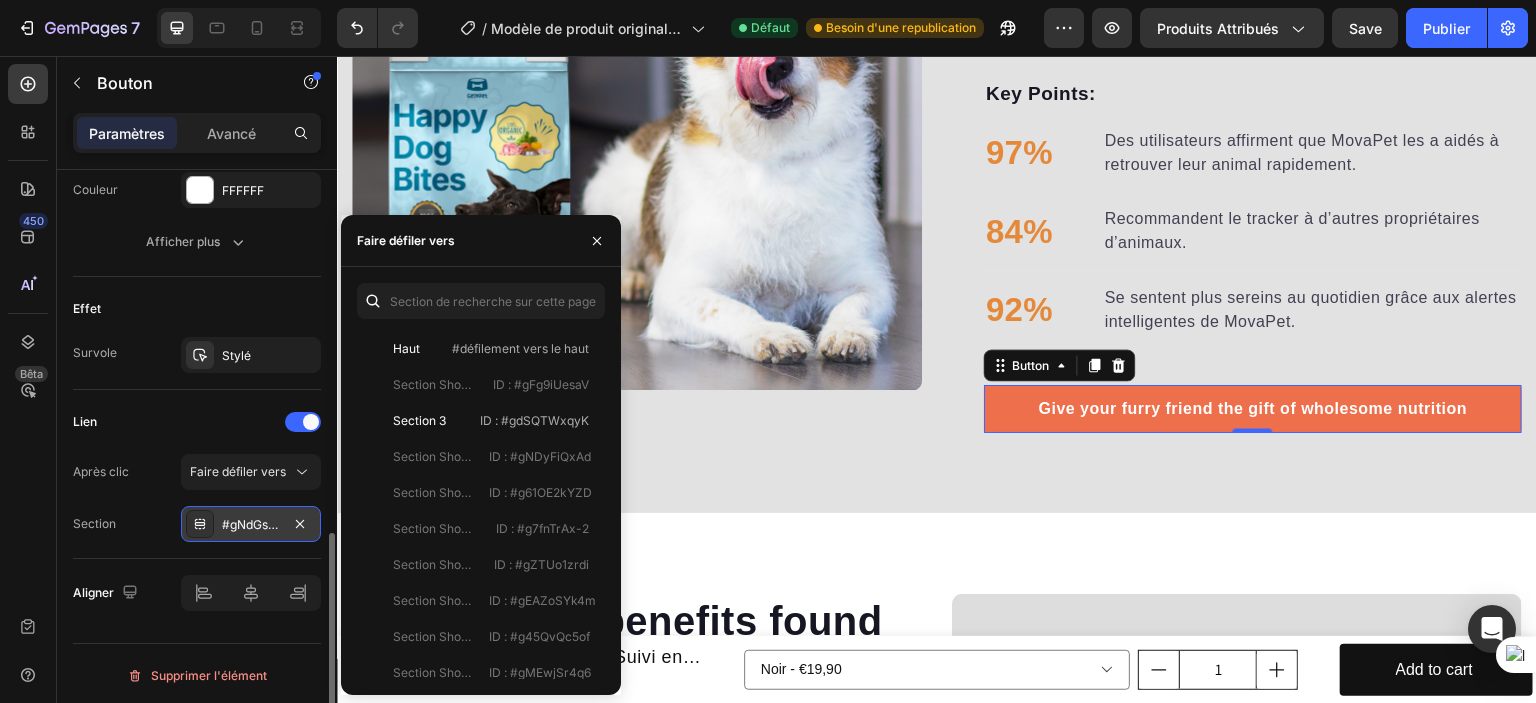 click at bounding box center (200, 524) 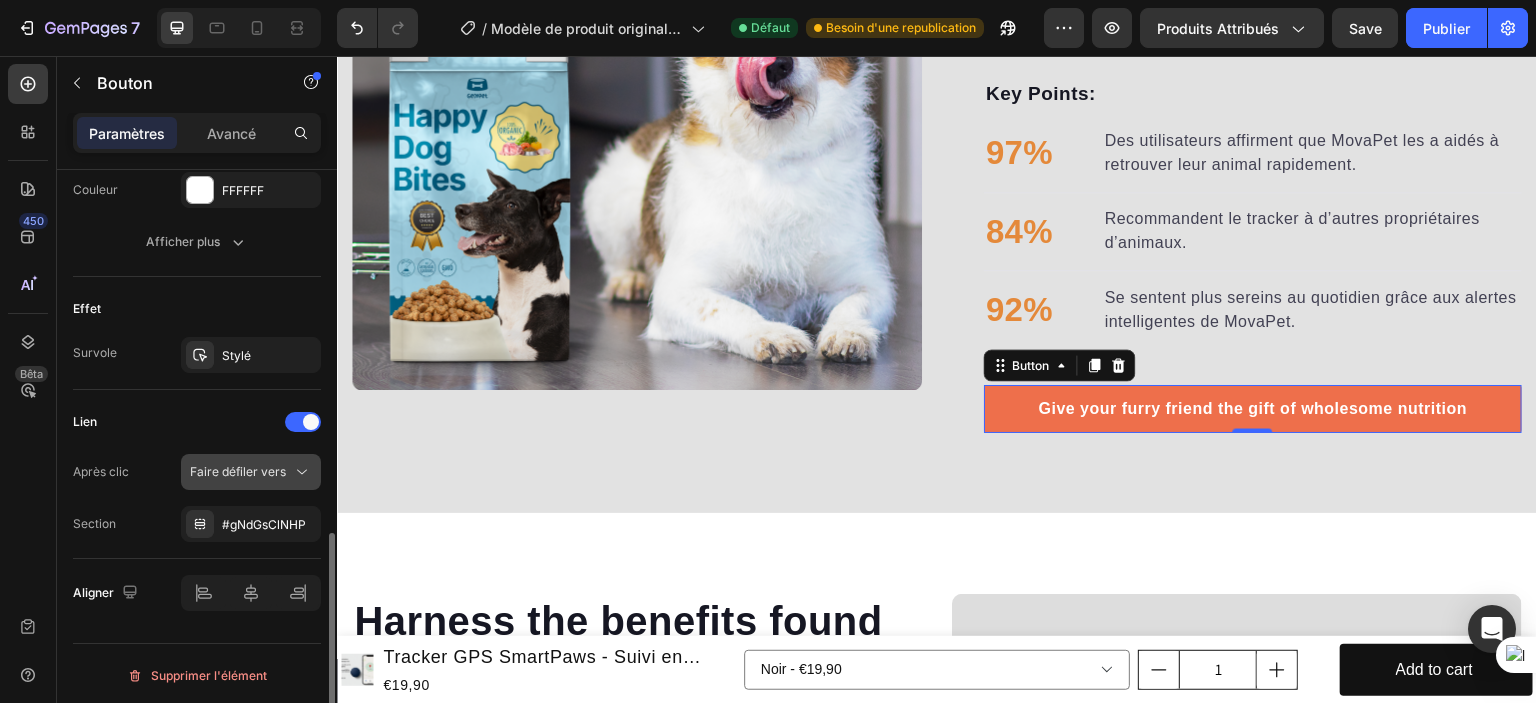 click on "Faire défiler vers" at bounding box center (238, 471) 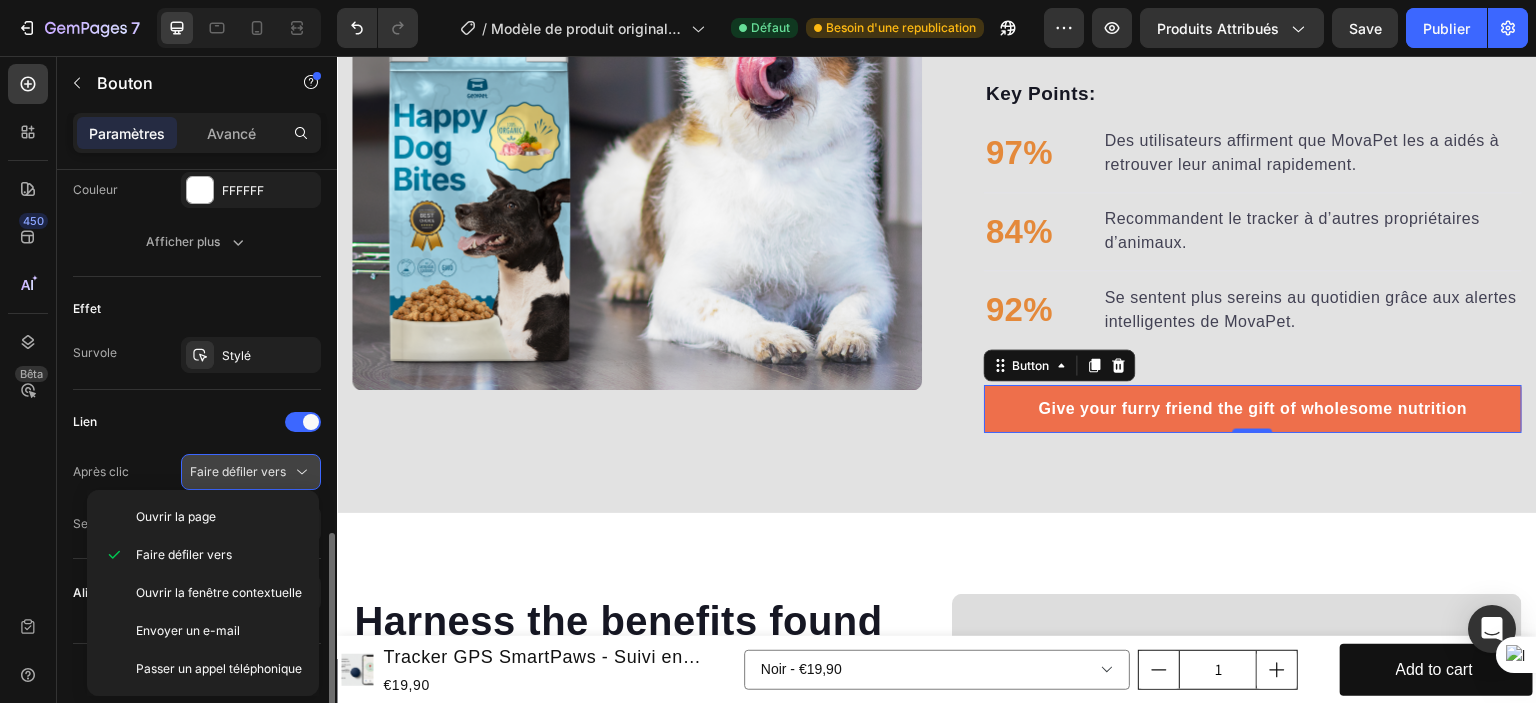 click on "Faire défiler vers" at bounding box center (238, 471) 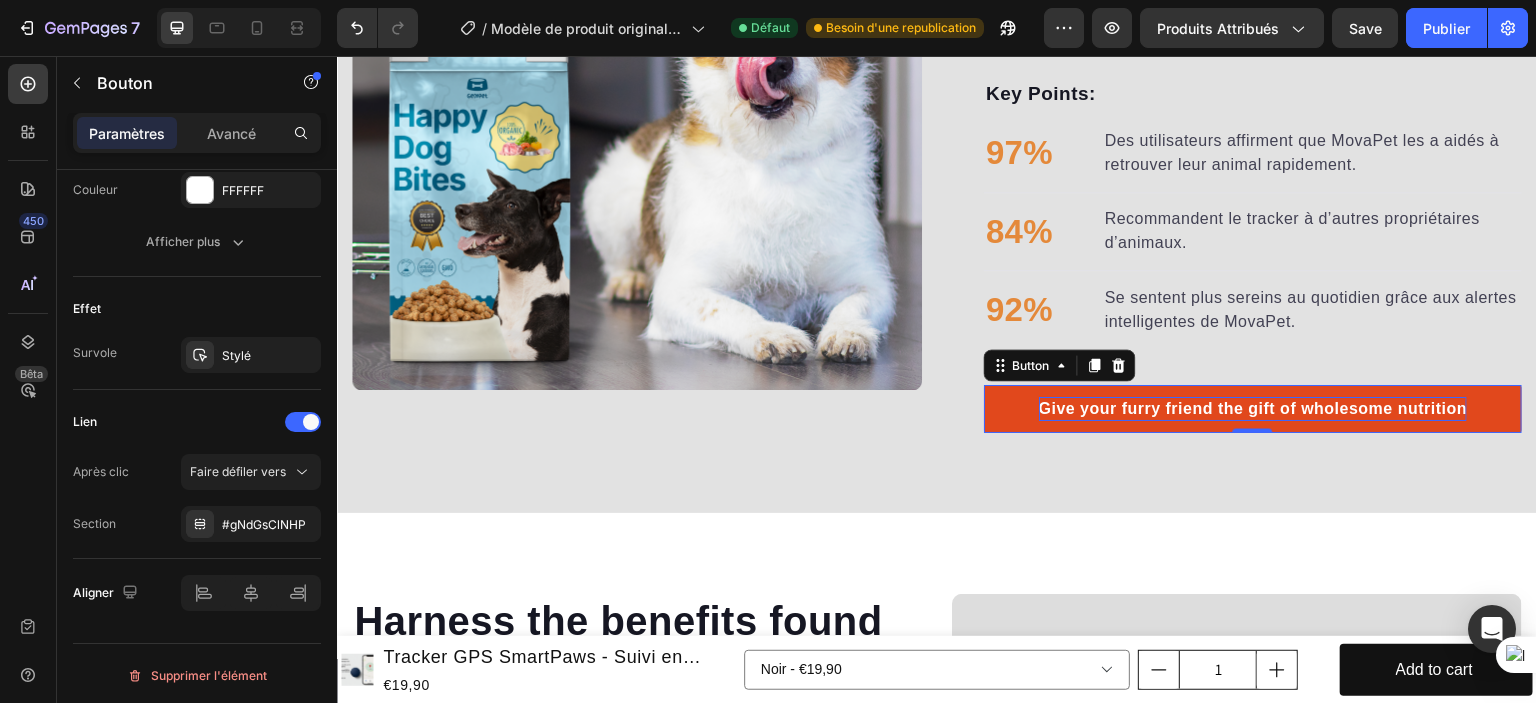 click on "Give your furry friend the gift of wholesome nutrition" at bounding box center (1253, 409) 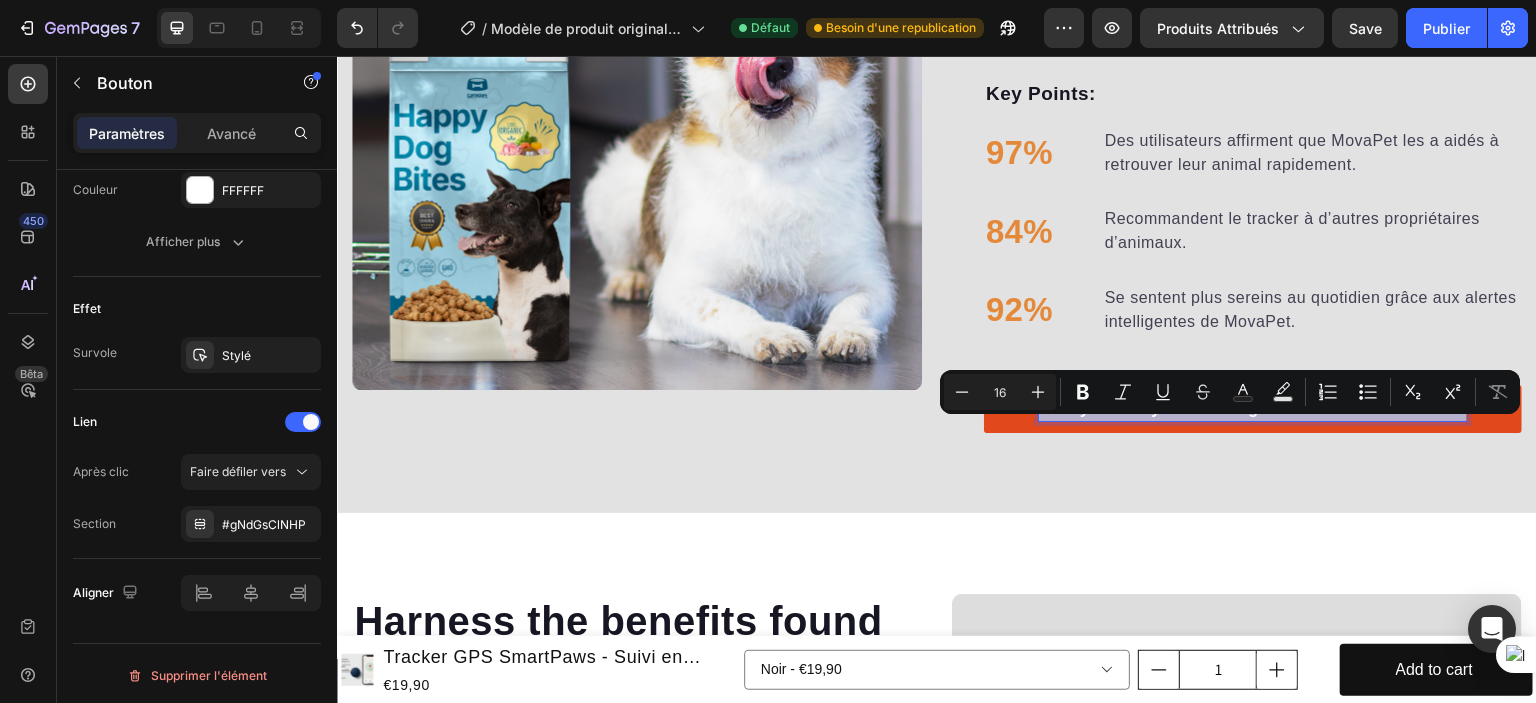 drag, startPoint x: 1032, startPoint y: 429, endPoint x: 1487, endPoint y: 443, distance: 455.21533 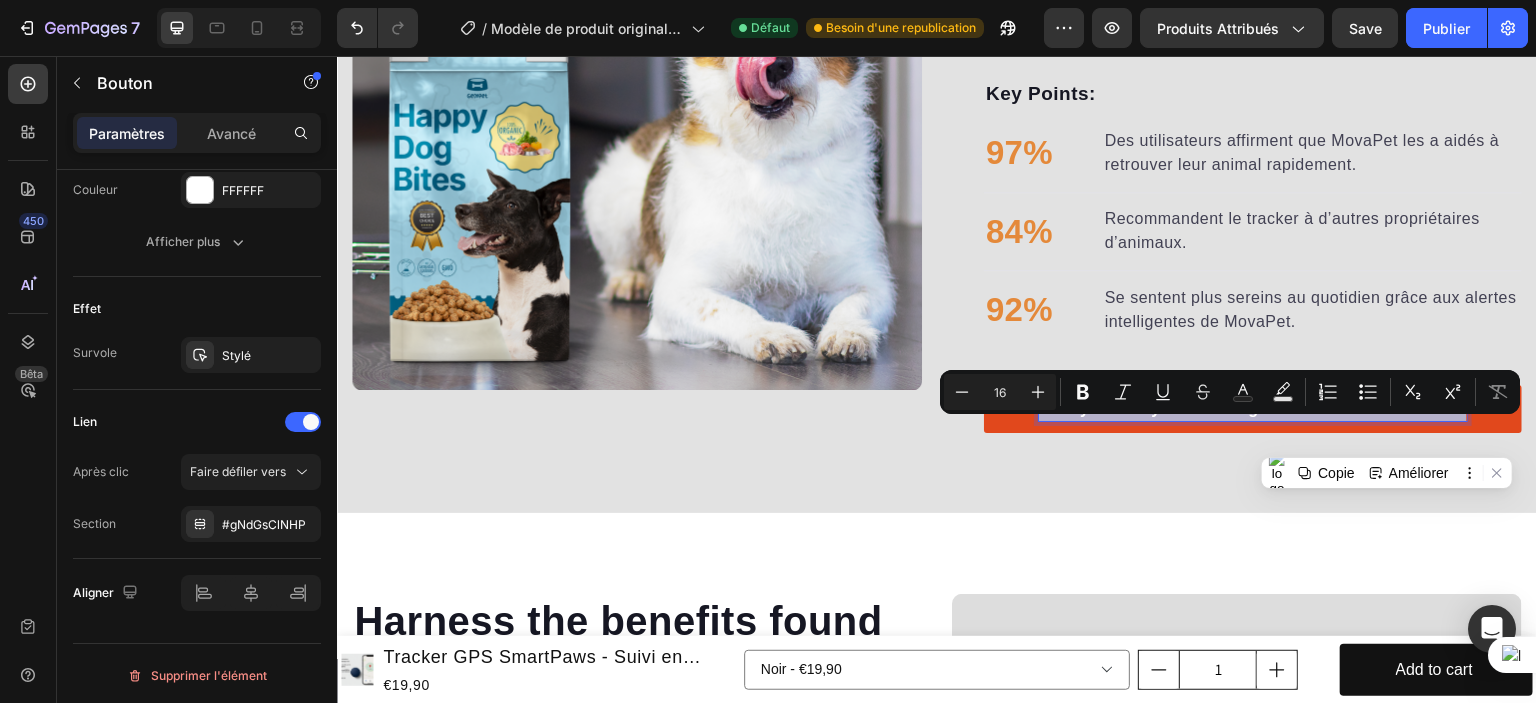copy on "Give your furry friend the gift of wholesome nutrition" 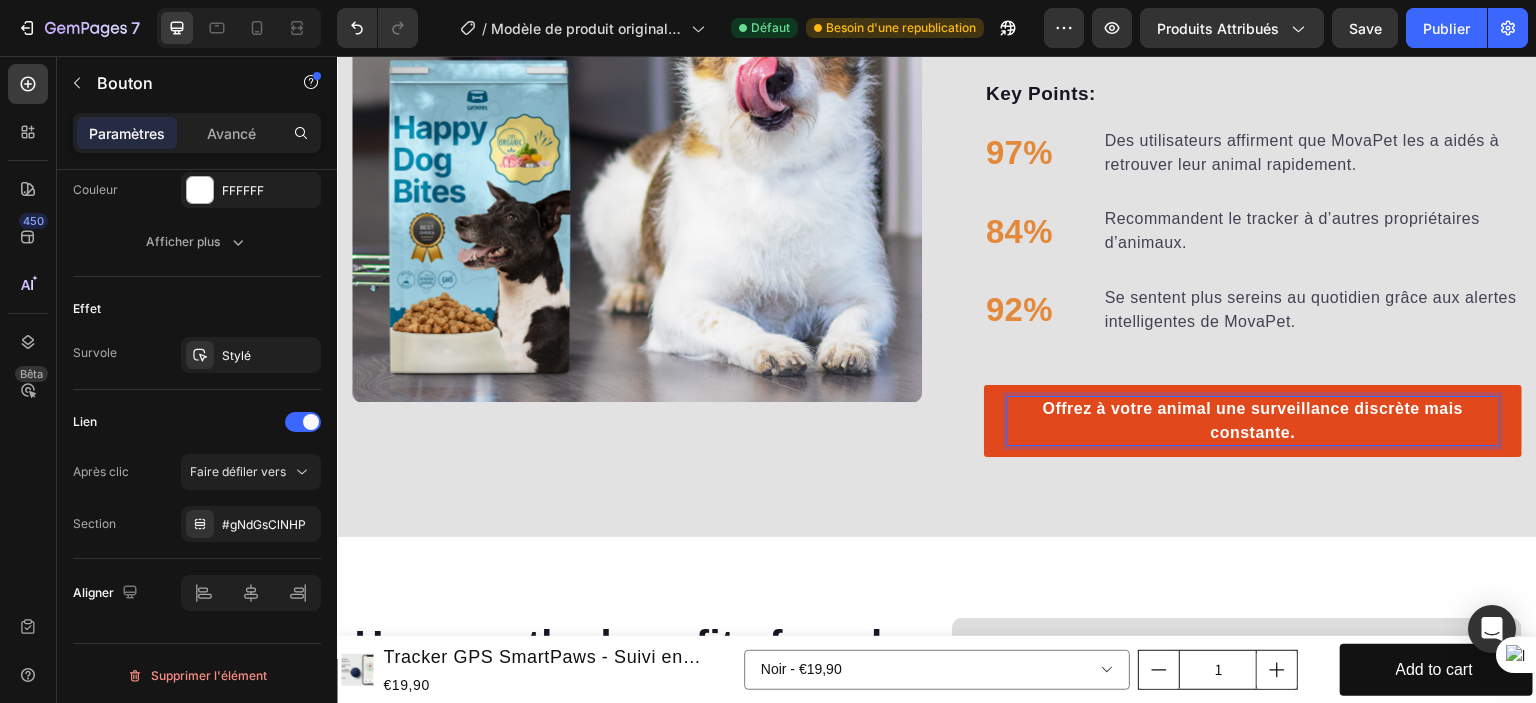 click on "Offrez à votre animal une surveillance discrète mais constante." at bounding box center [1253, 421] 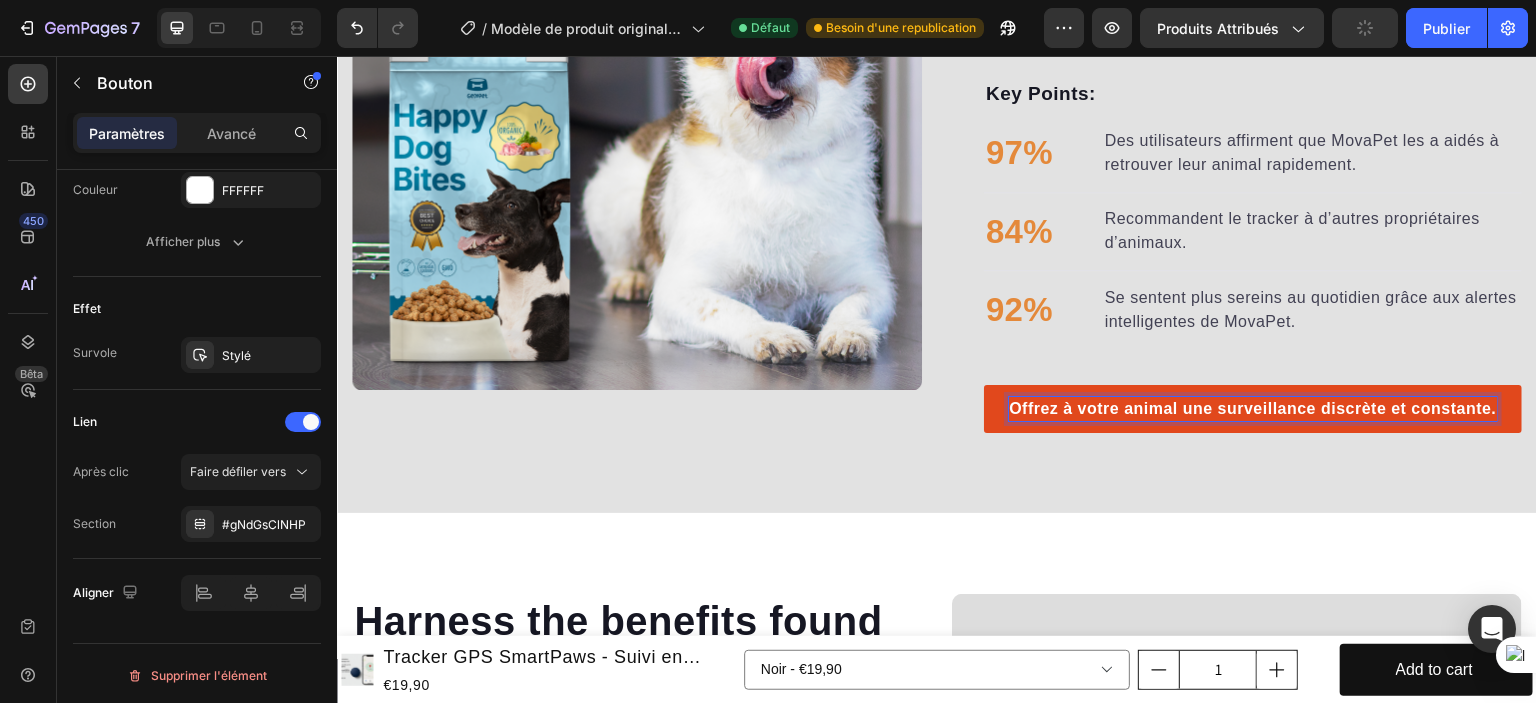 click on "Offrez à votre animal une surveillance discrète et constante." at bounding box center [1253, 409] 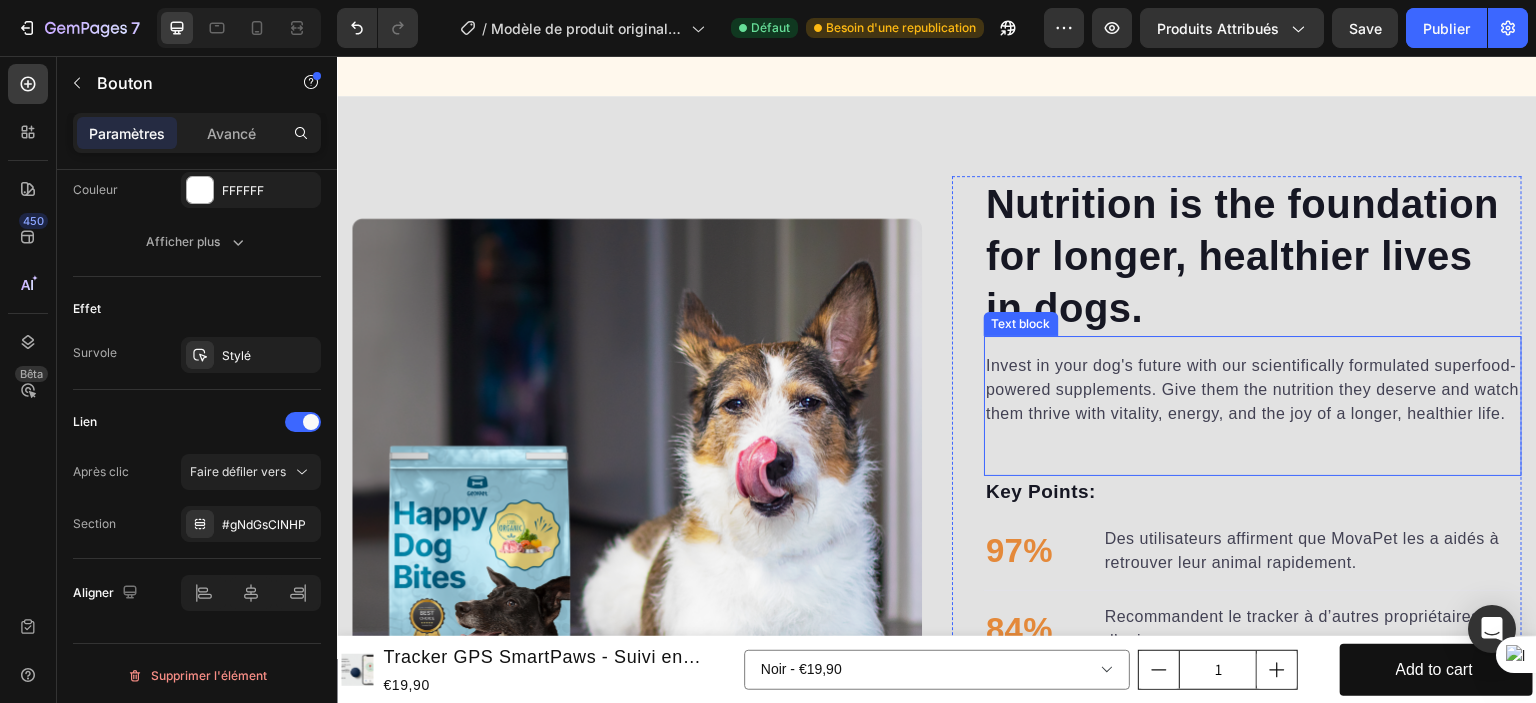 scroll, scrollTop: 2102, scrollLeft: 0, axis: vertical 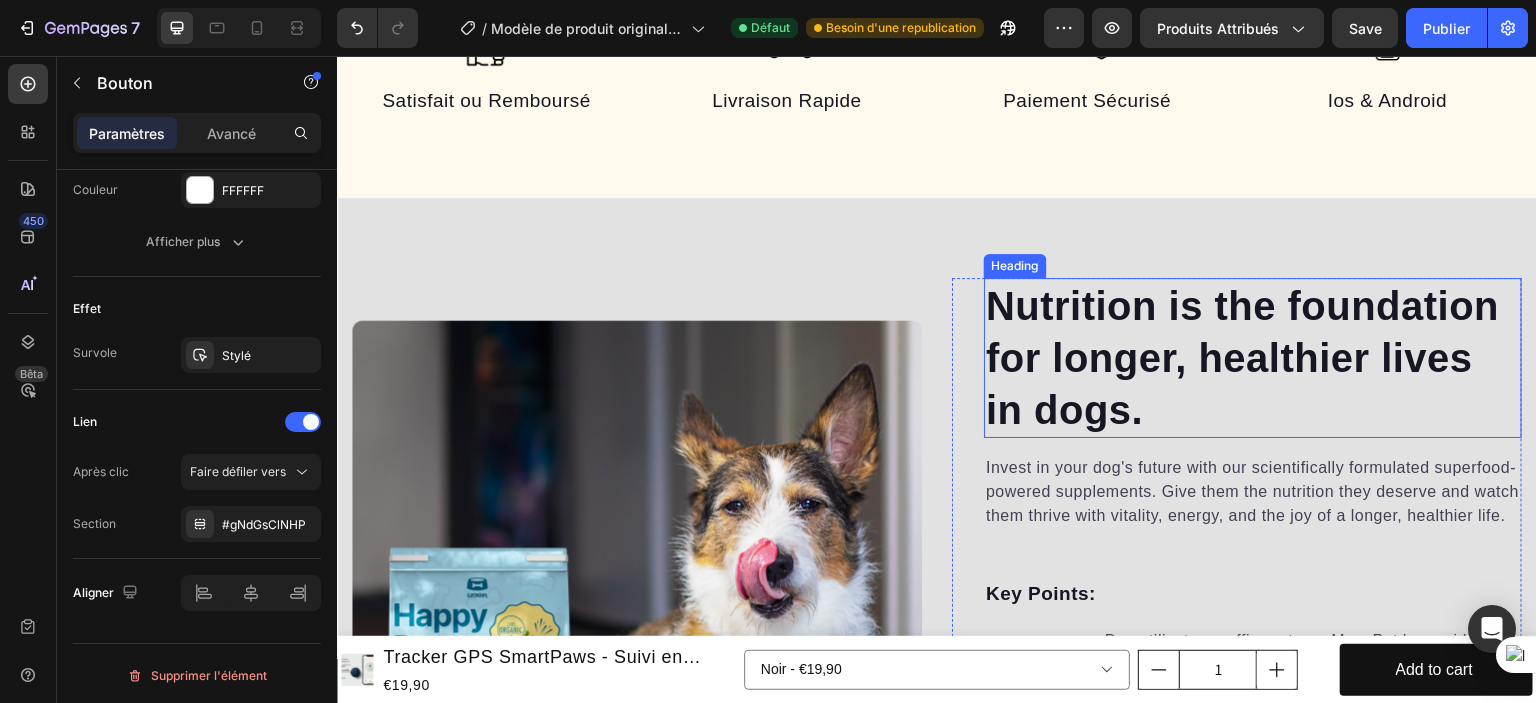 click on "Nutrition is the foundation for longer, healthier lives in dogs." at bounding box center (1253, 358) 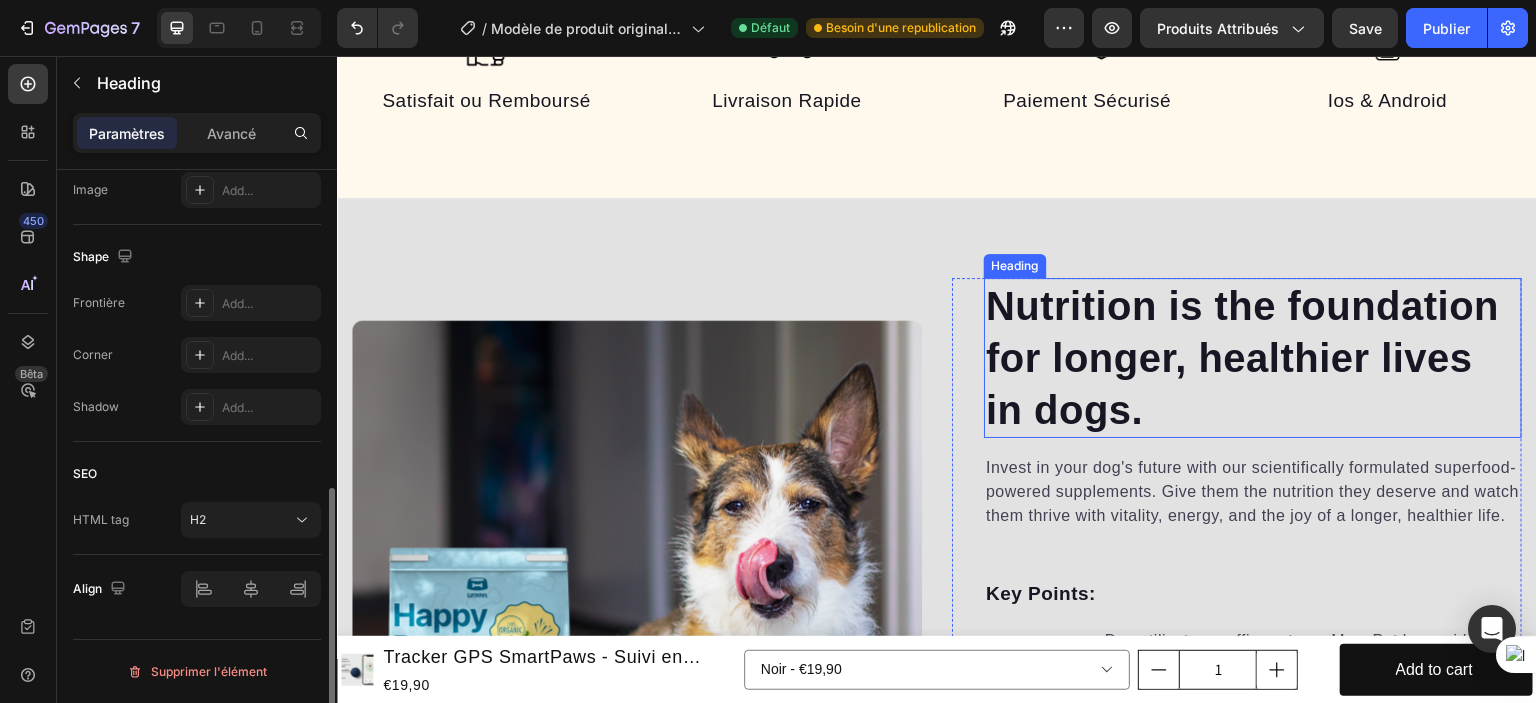 scroll, scrollTop: 0, scrollLeft: 0, axis: both 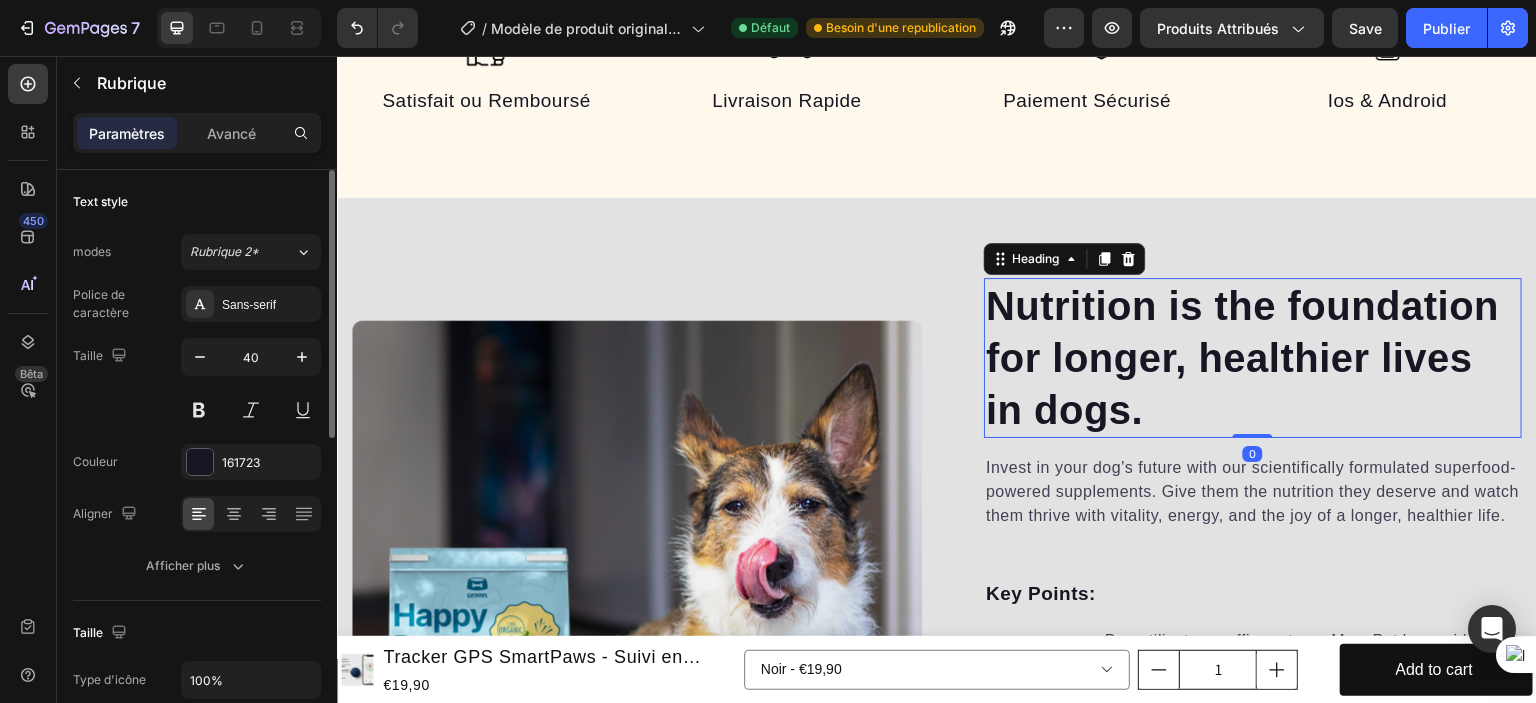 click on "Nutrition is the foundation for longer, healthier lives in dogs." at bounding box center (1253, 358) 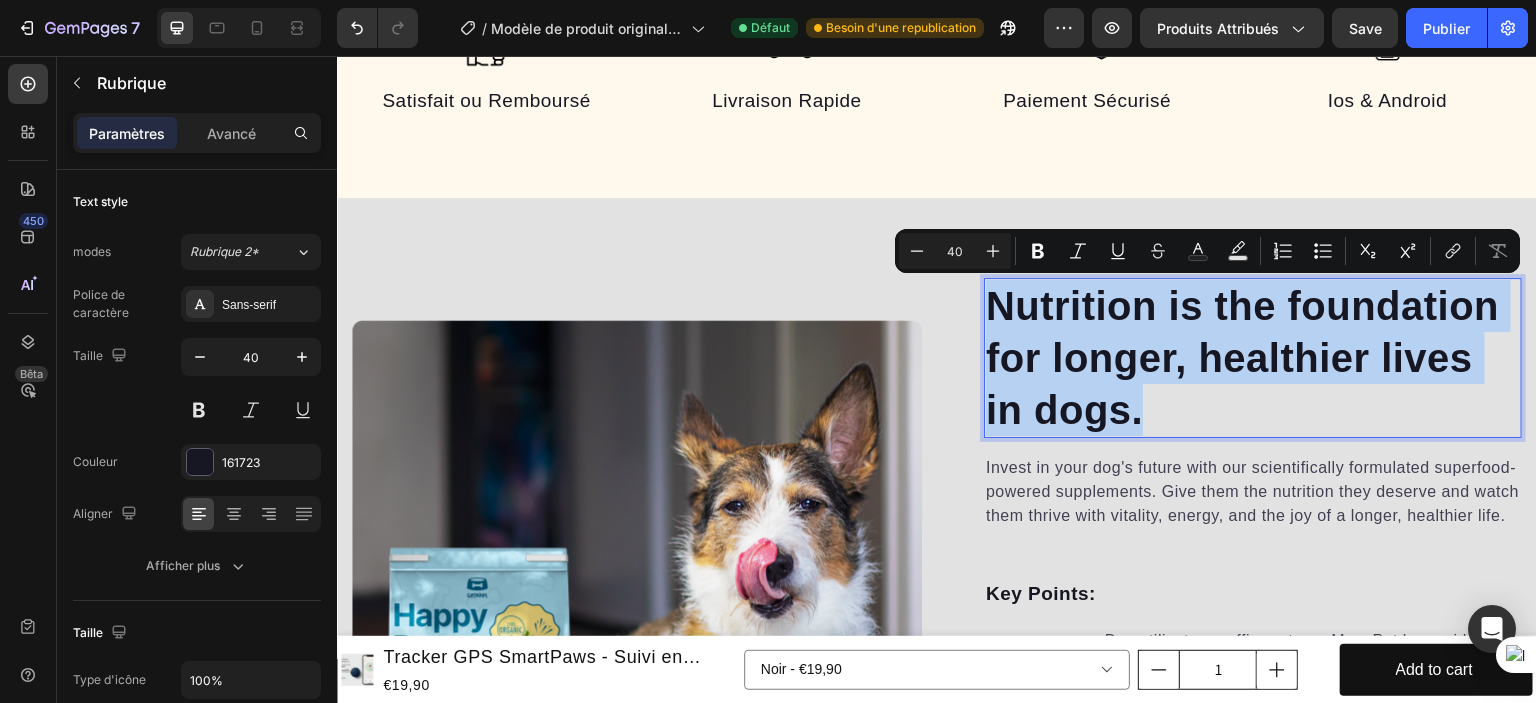 drag, startPoint x: 990, startPoint y: 295, endPoint x: 1140, endPoint y: 393, distance: 179.17589 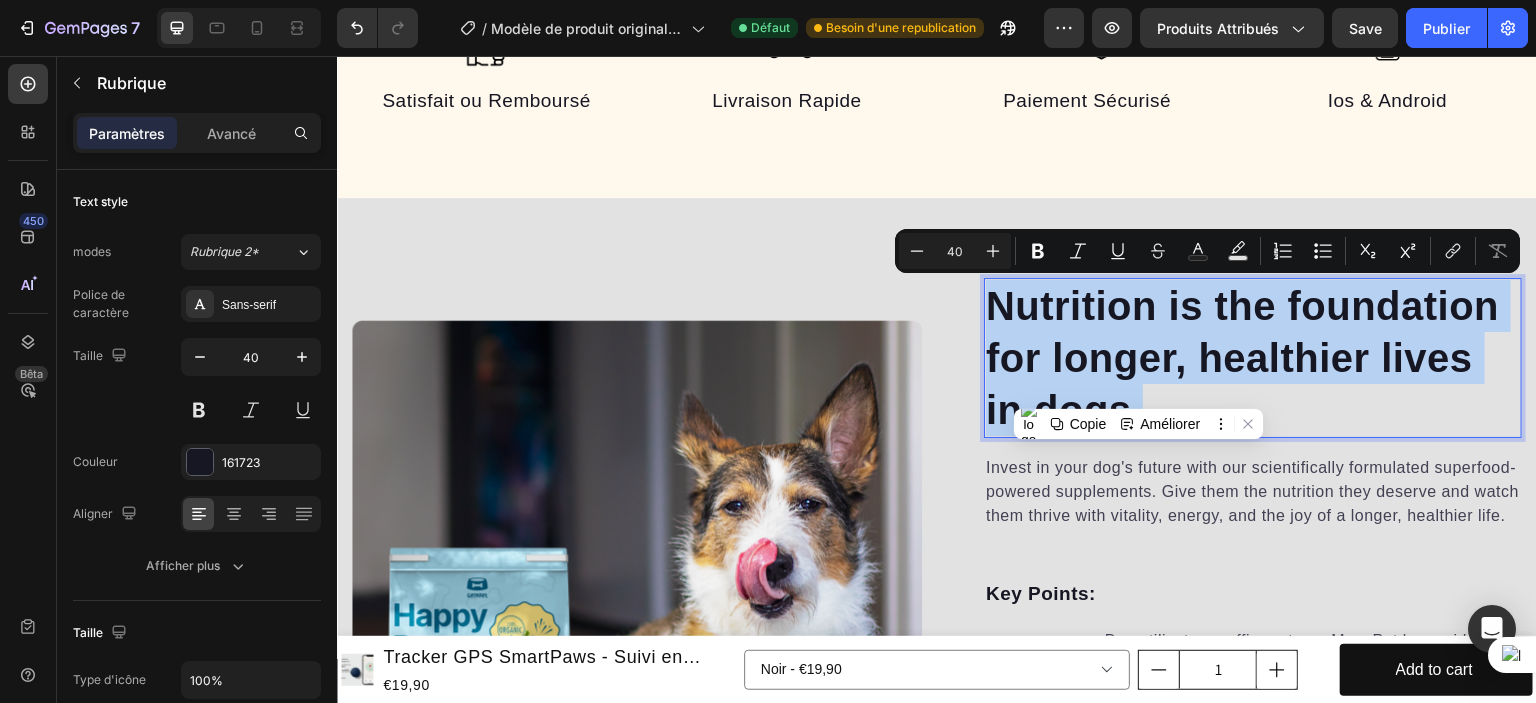 copy on "Nutrition is the foundation for longer, healthier lives in dogs." 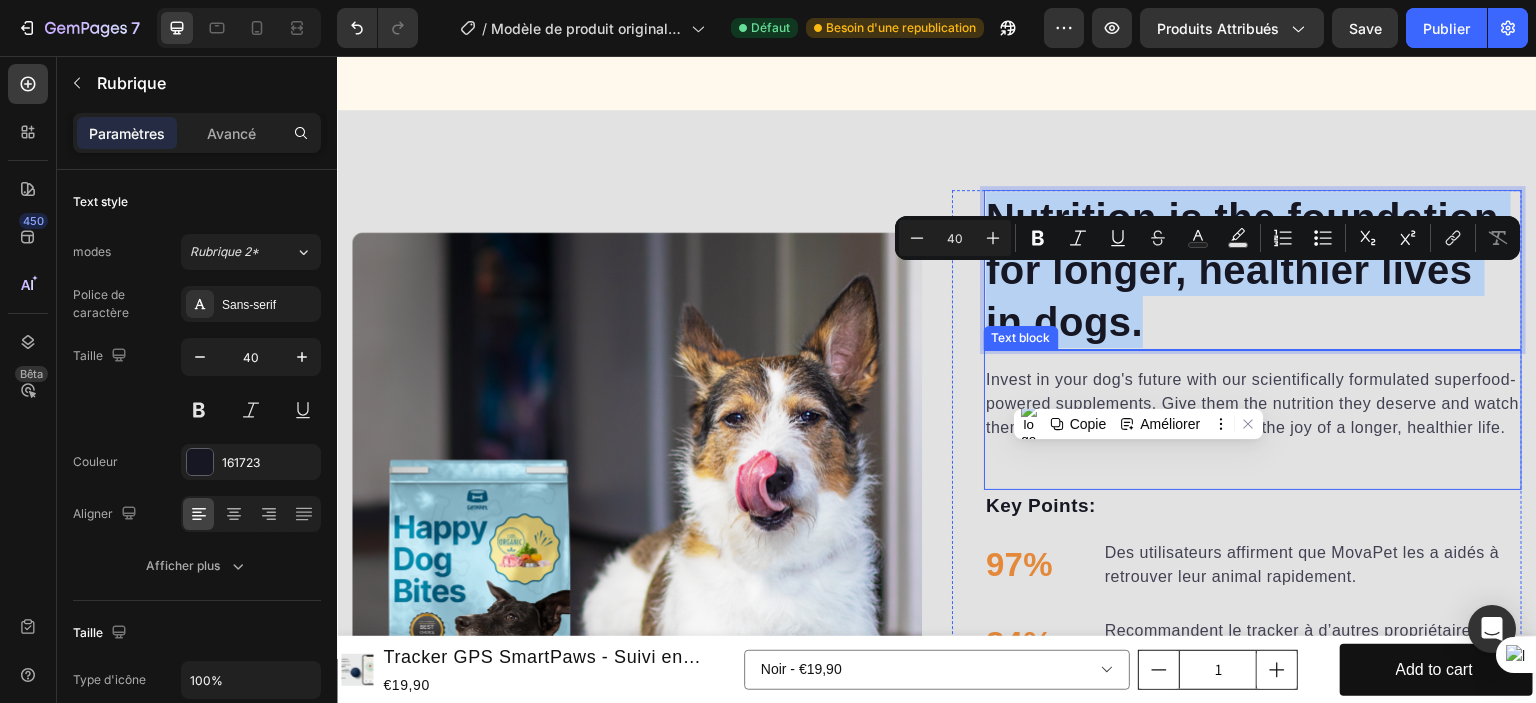 scroll, scrollTop: 2202, scrollLeft: 0, axis: vertical 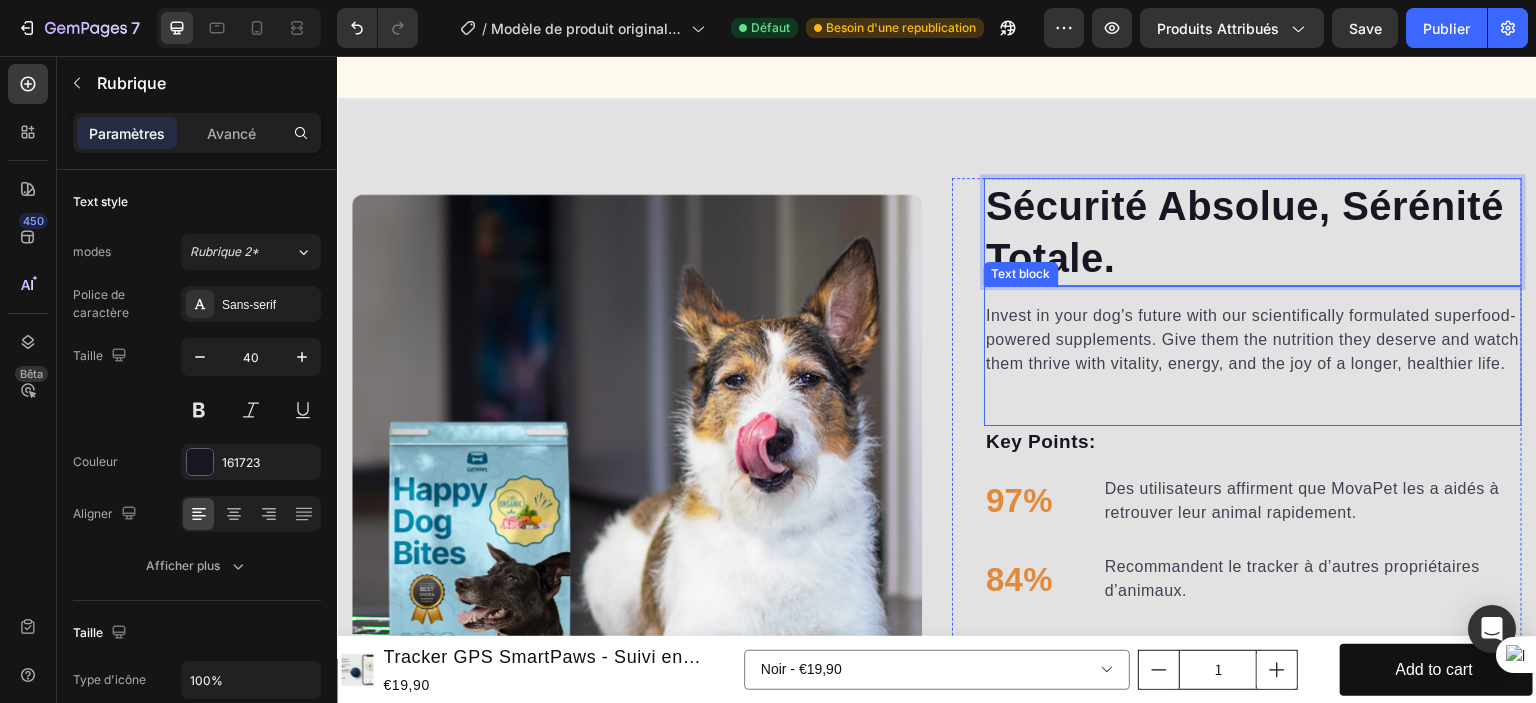 click on "Invest in your dog's future with our scientifically formulated superfood-powered supplements. Give them the nutrition they deserve and watch them thrive with vitality, energy, and the joy of a longer, healthier life." at bounding box center (1253, 340) 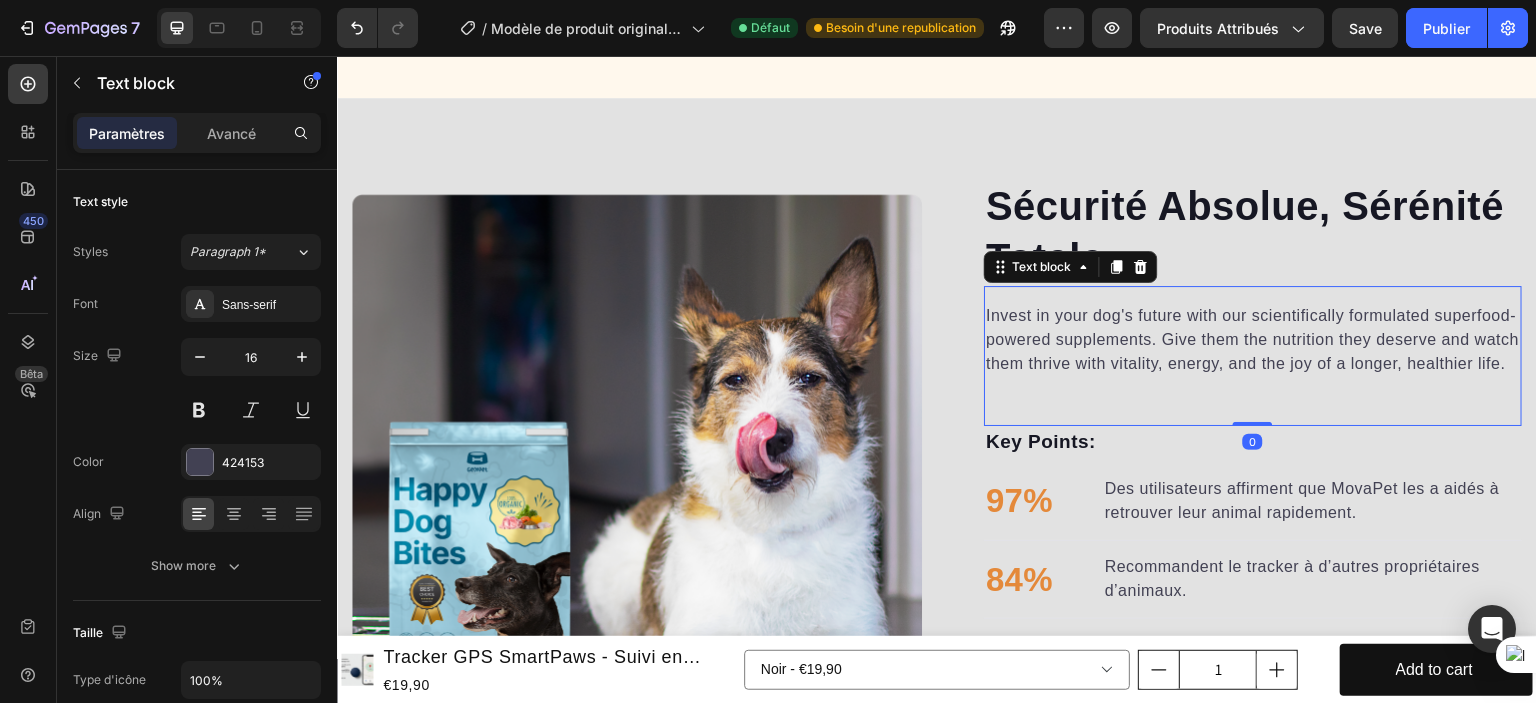 click on "Invest in your dog's future with our scientifically formulated superfood-powered supplements. Give them the nutrition they deserve and watch them thrive with vitality, energy, and the joy of a longer, healthier life." at bounding box center (1253, 340) 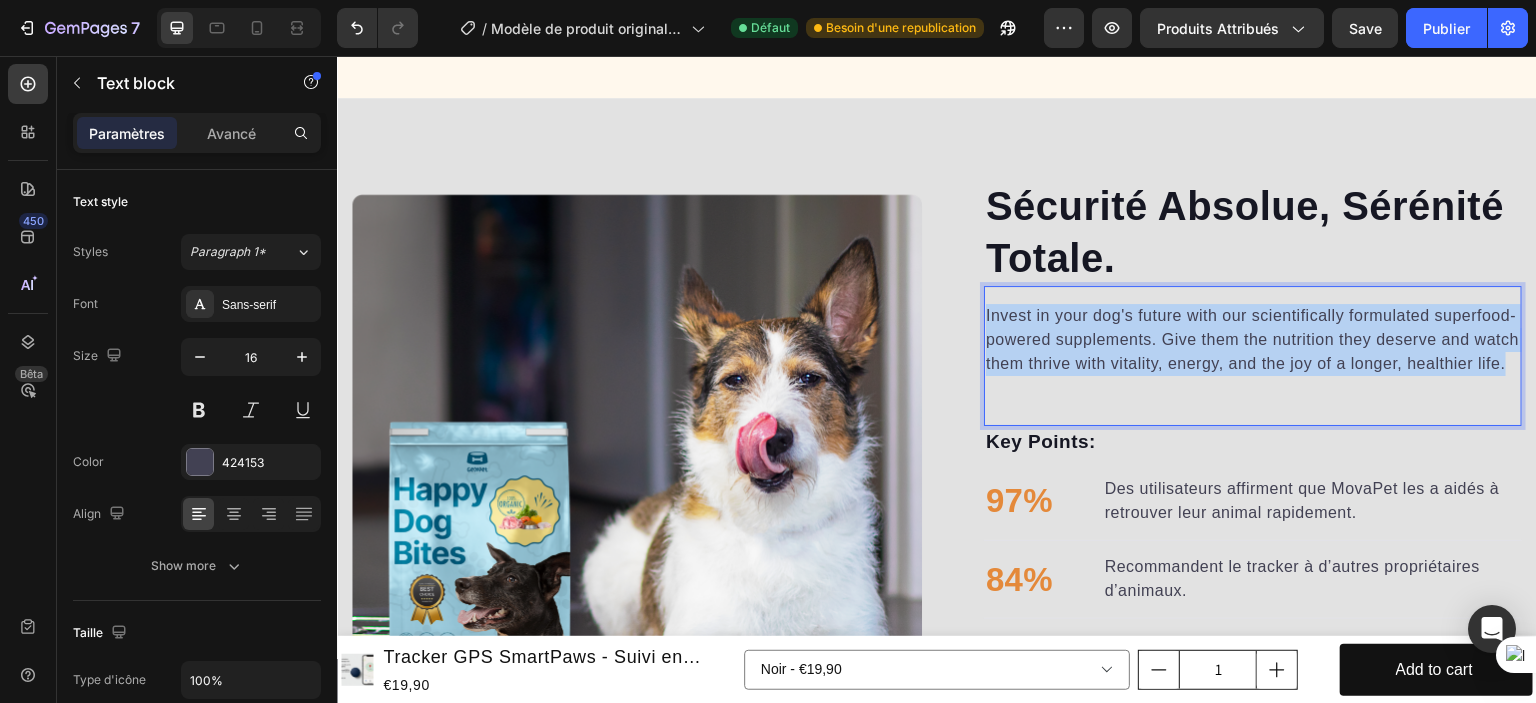 drag, startPoint x: 979, startPoint y: 314, endPoint x: 1183, endPoint y: 384, distance: 215.67569 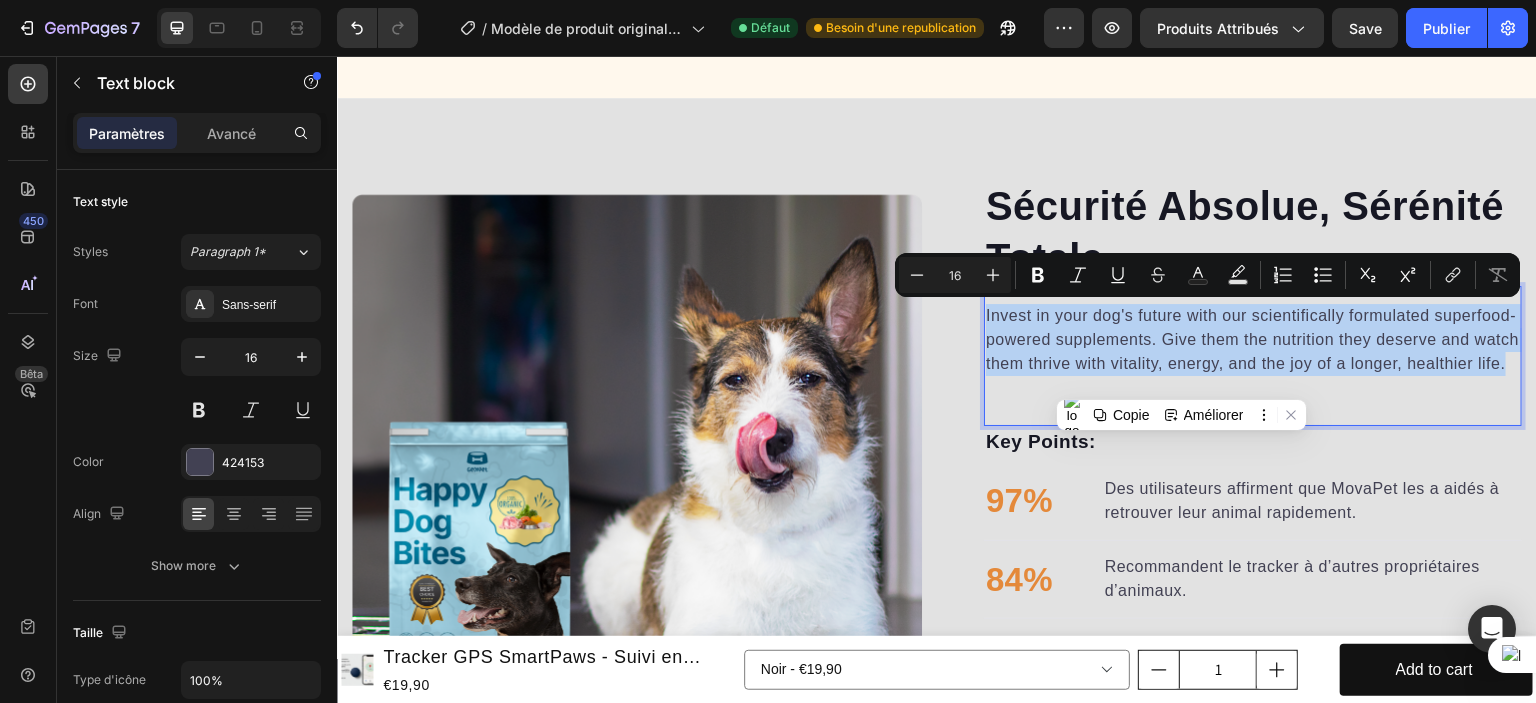 copy on "Invest in your dog's future with our scientifically formulated superfood-powered supplements. Give them the nutrition they deserve and watch them thrive with vitality, energy, and the joy of a longer, healthier life." 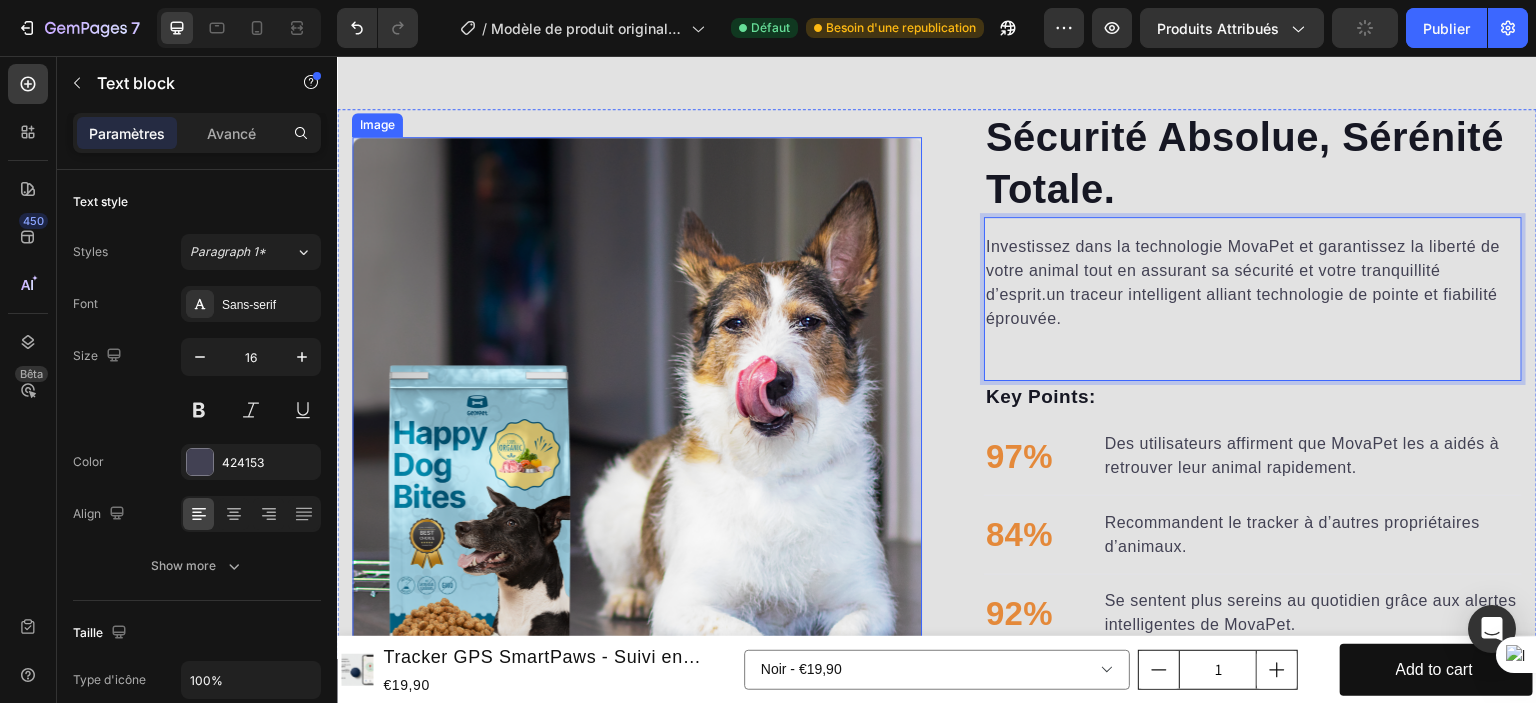 scroll, scrollTop: 2331, scrollLeft: 0, axis: vertical 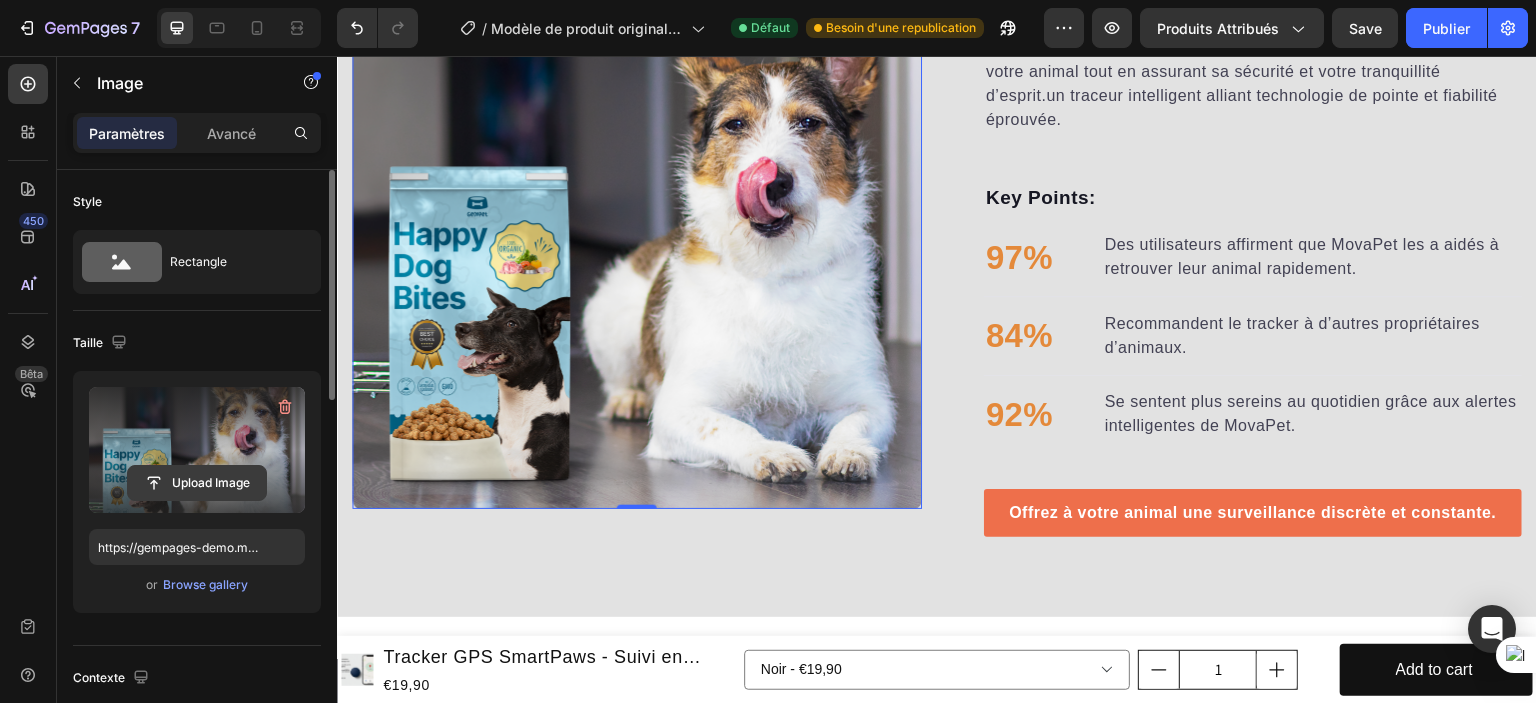 click 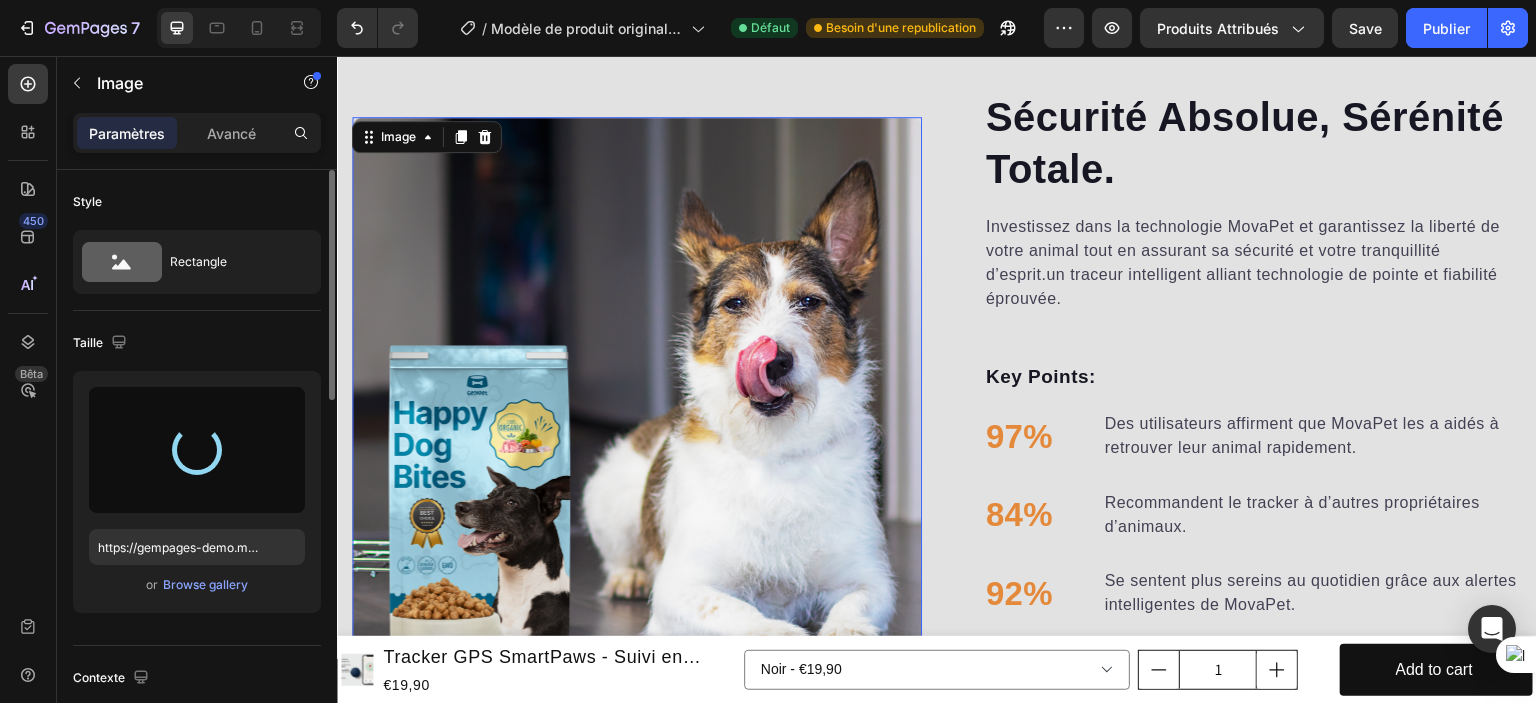 scroll, scrollTop: 2272, scrollLeft: 0, axis: vertical 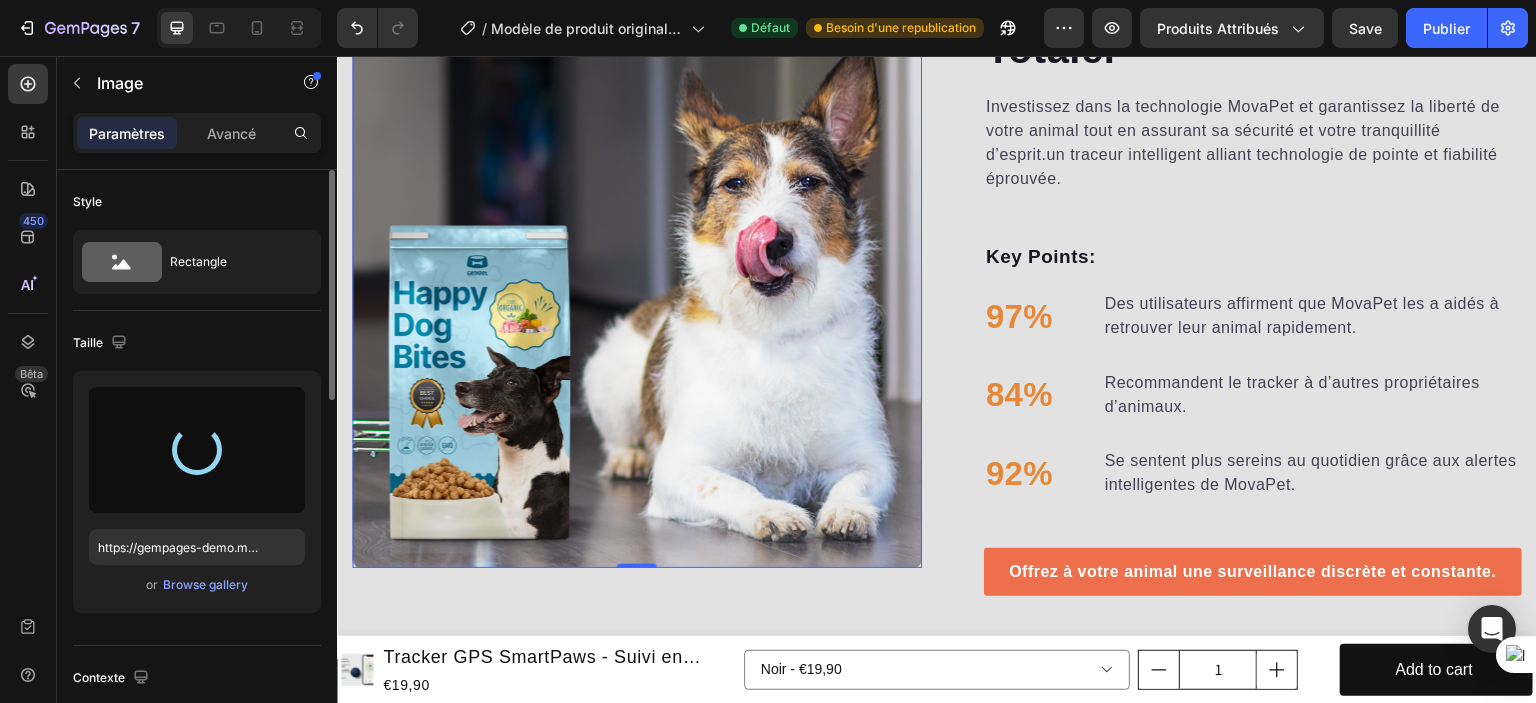 type on "https://cdn.shopify.com/s/files/1/0702/3591/4412/files/gempages_578234316434178748-06710c5a-c03f-4a69-89a8-4bec68c30e35.jpg" 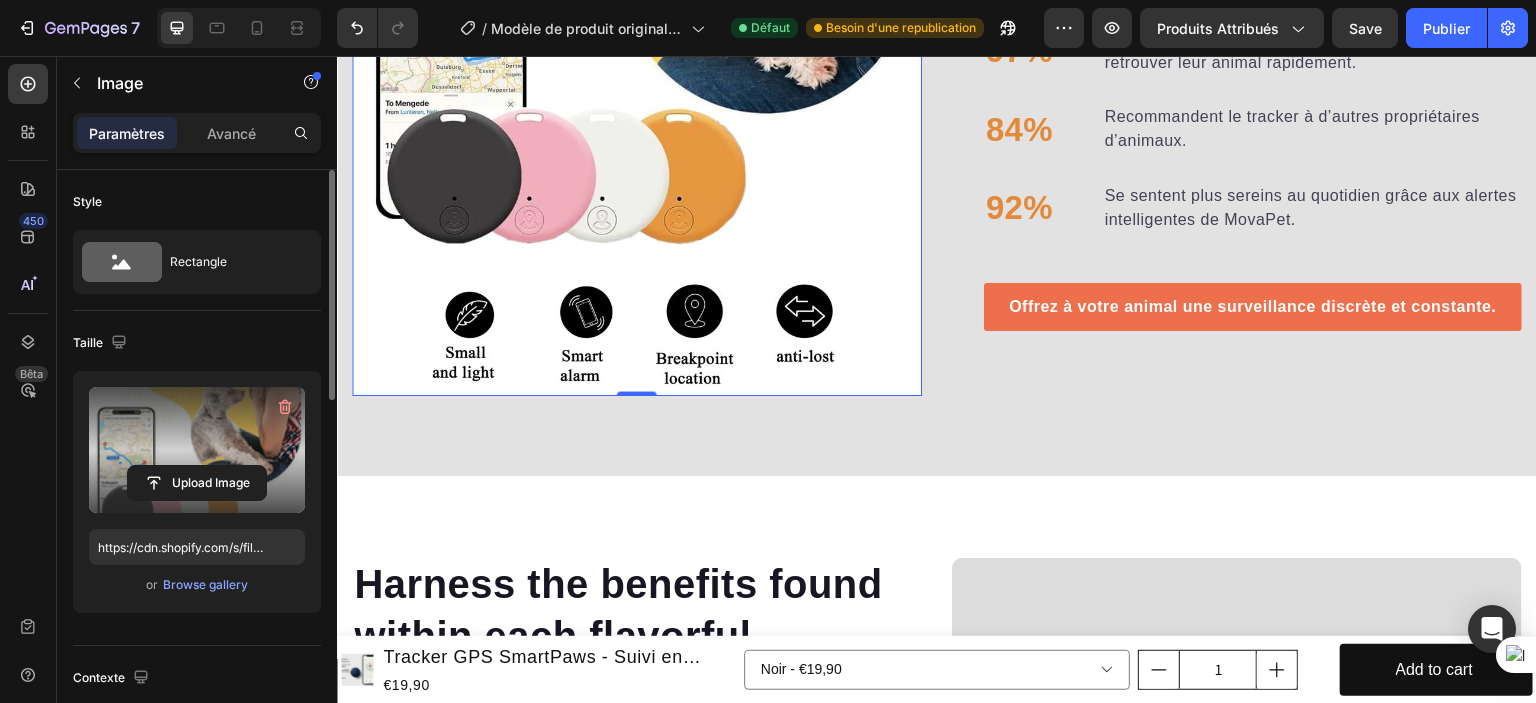 scroll, scrollTop: 2557, scrollLeft: 0, axis: vertical 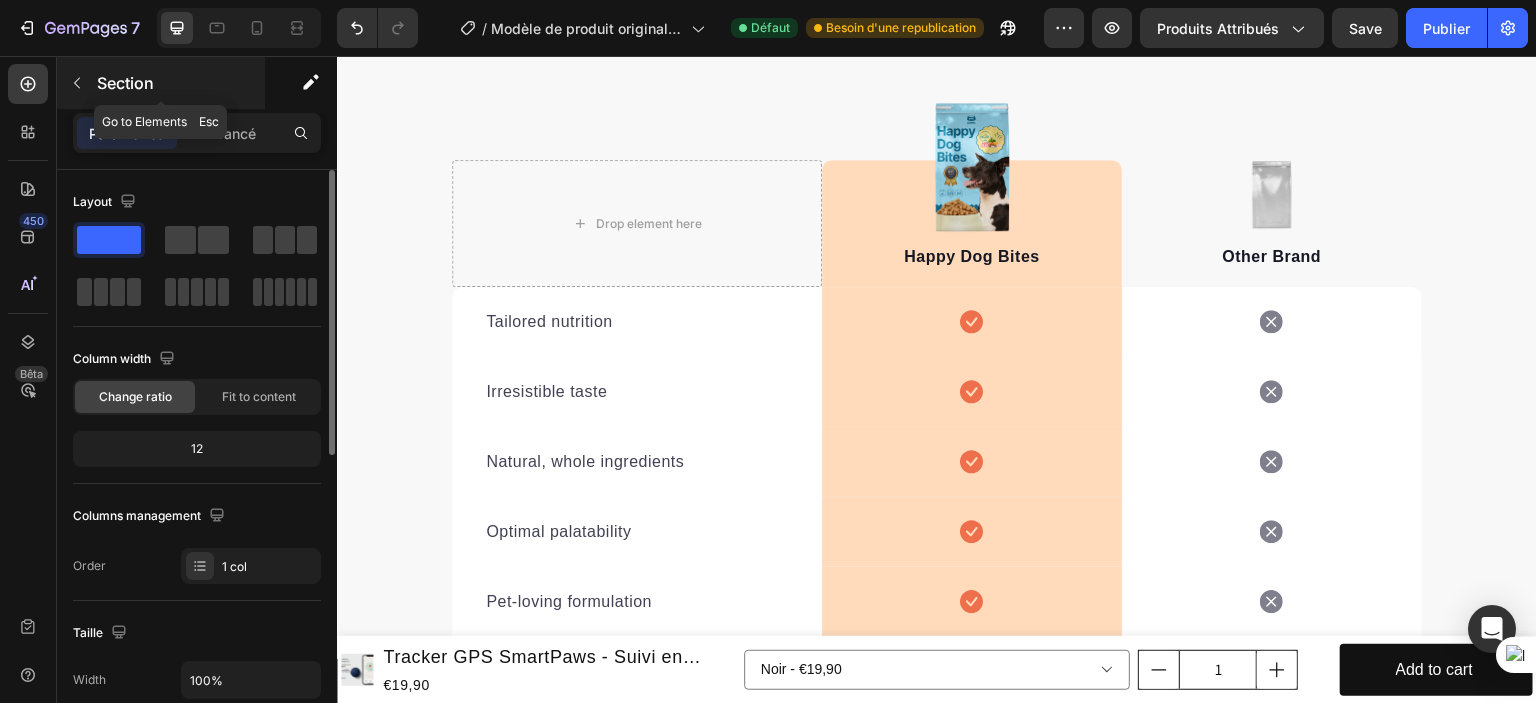 click 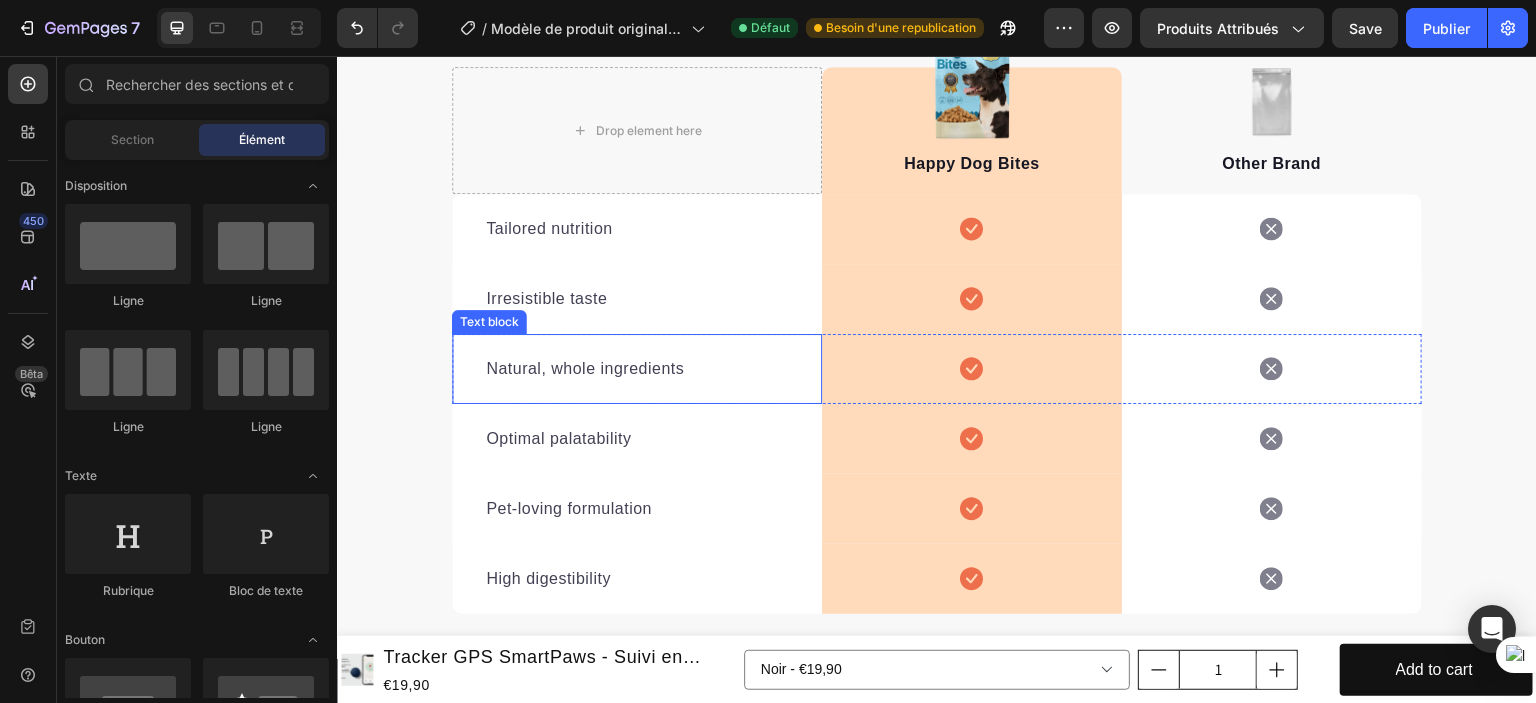 scroll, scrollTop: 4409, scrollLeft: 0, axis: vertical 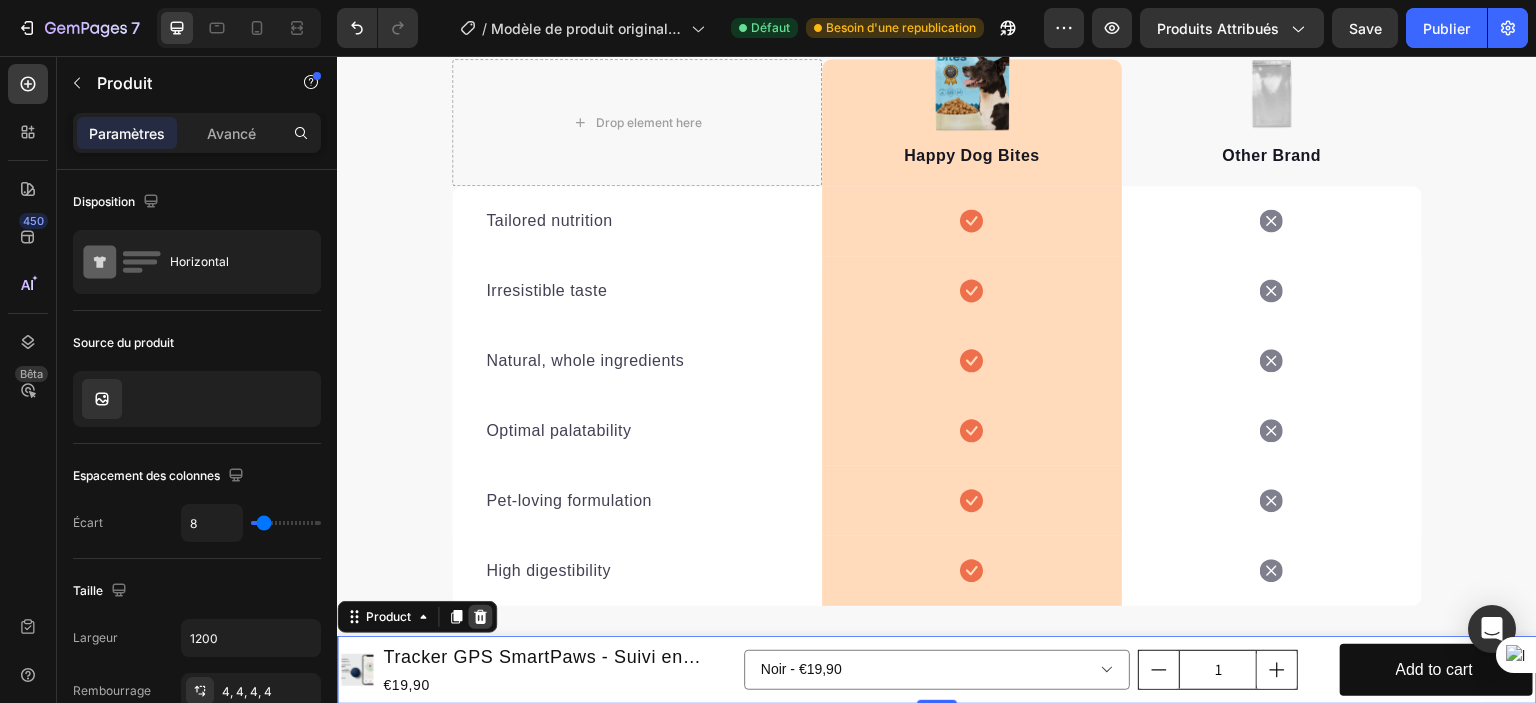 click 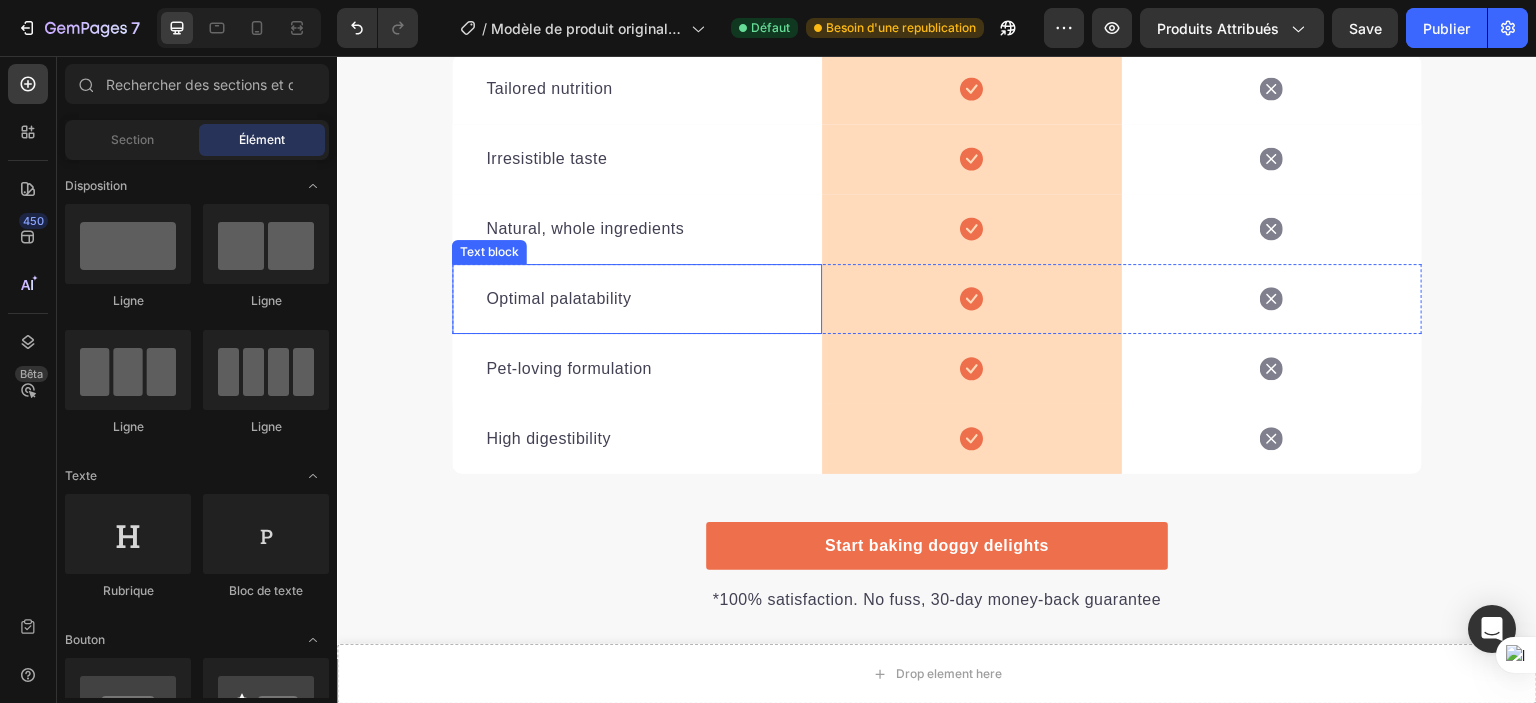 scroll, scrollTop: 4537, scrollLeft: 0, axis: vertical 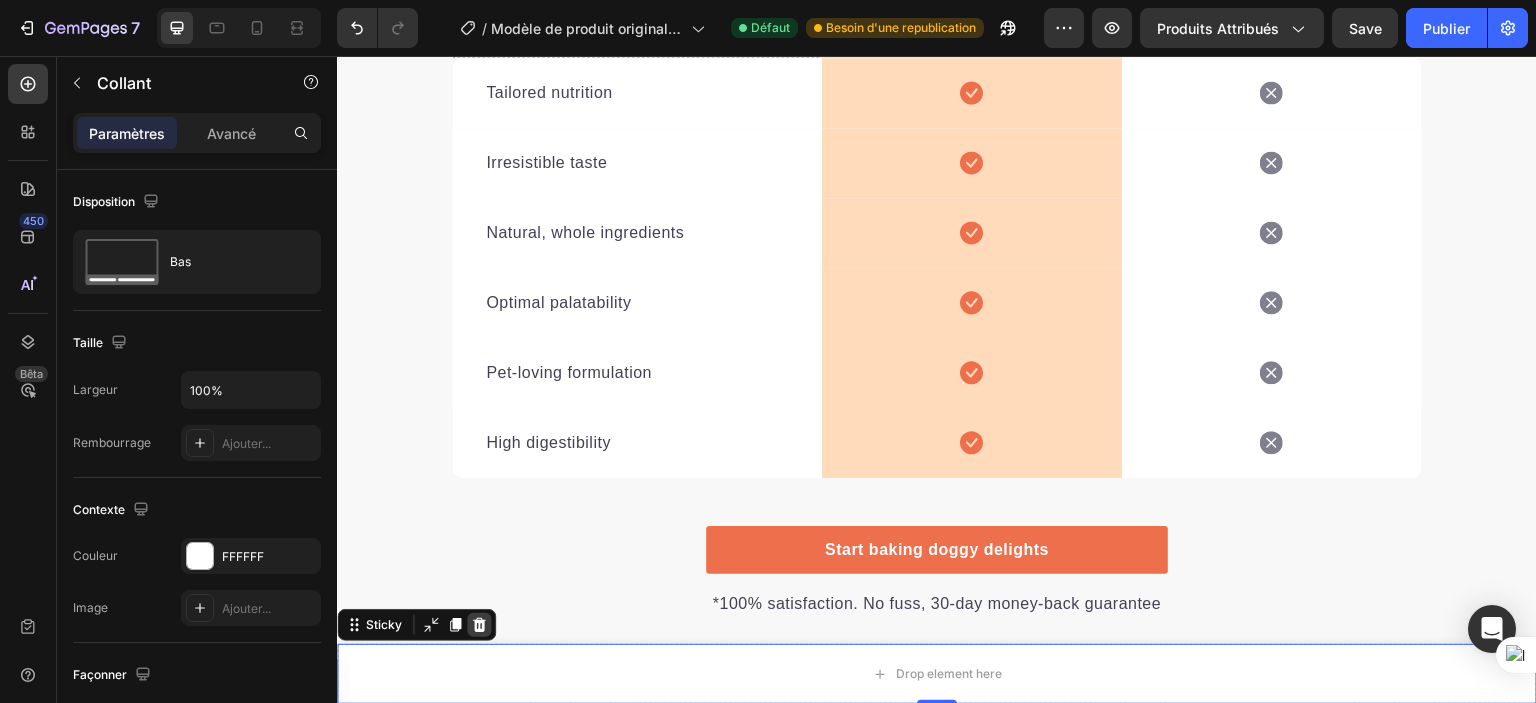 click 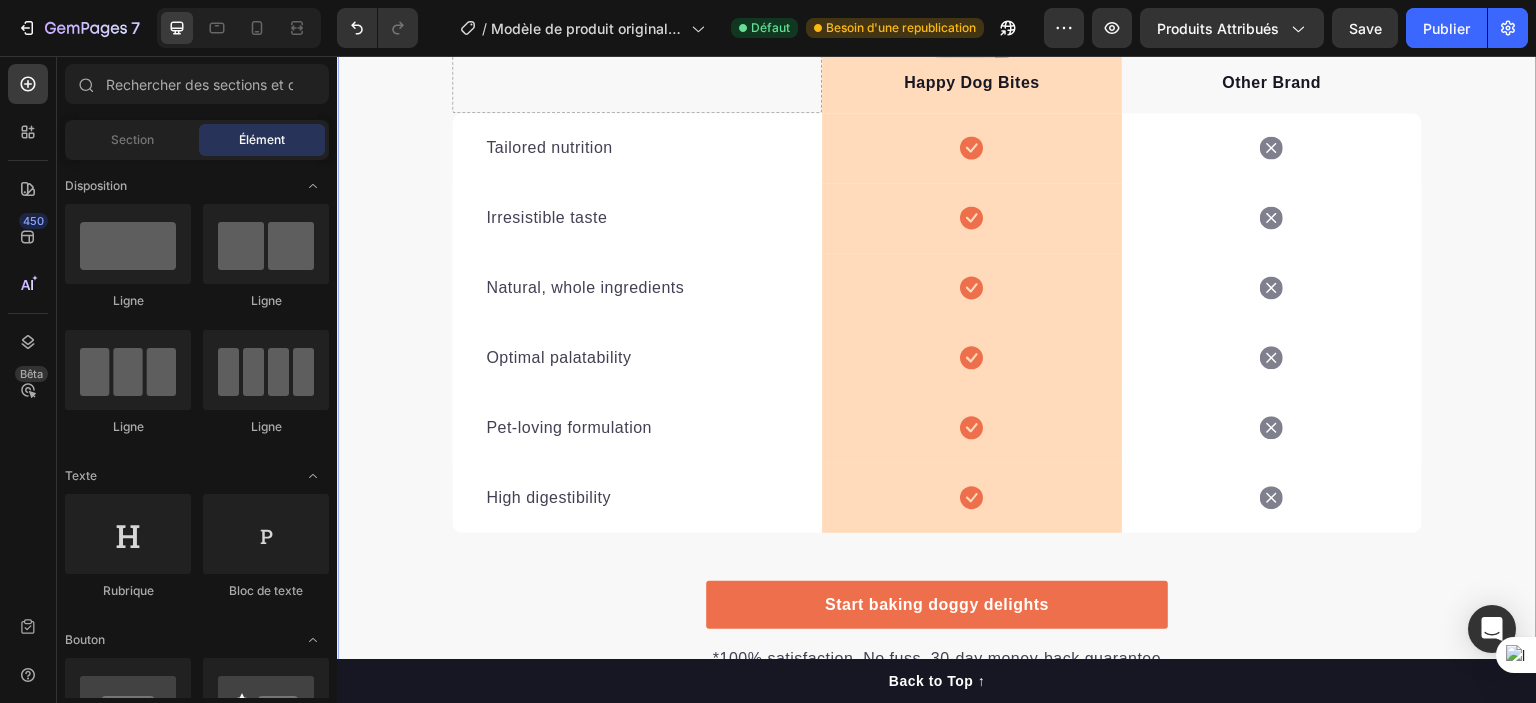 scroll, scrollTop: 4480, scrollLeft: 0, axis: vertical 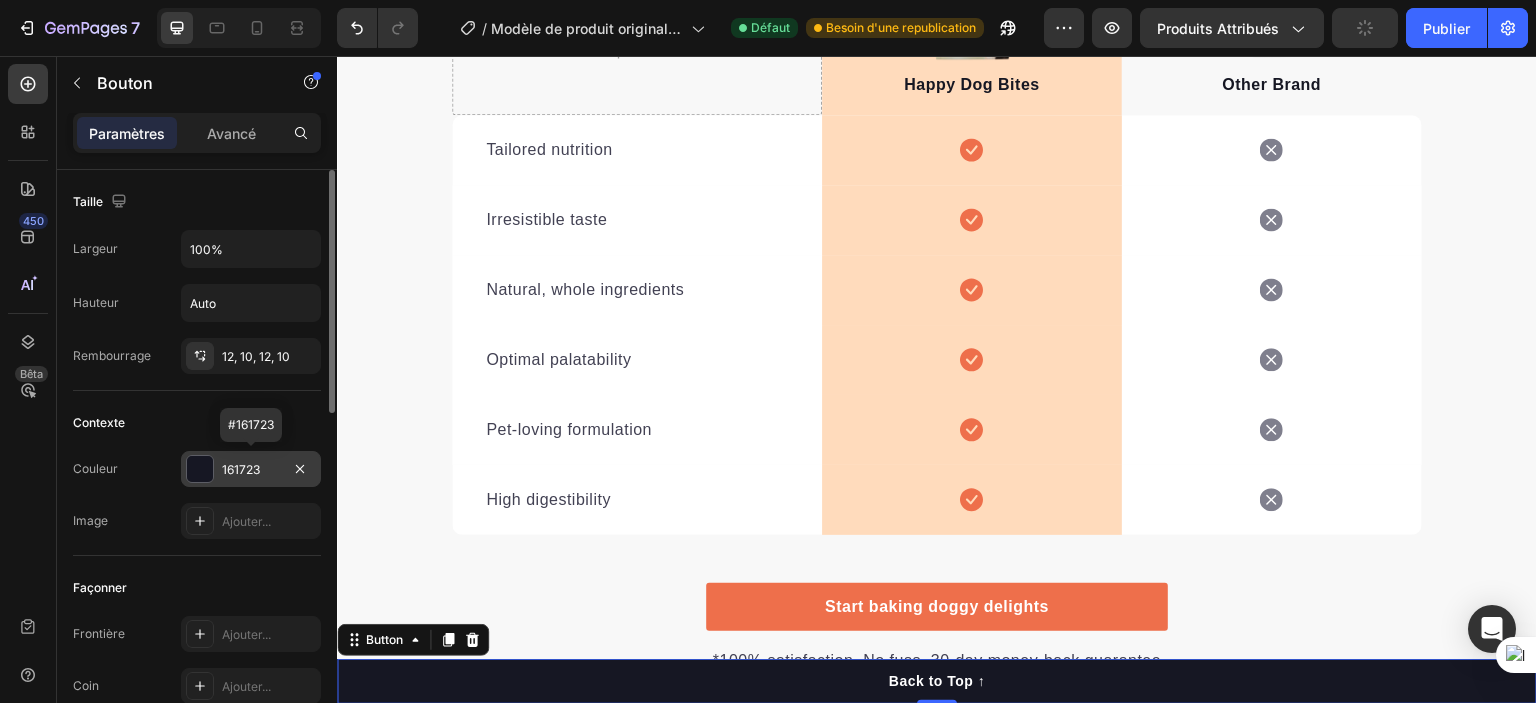 click on "161723" at bounding box center (241, 469) 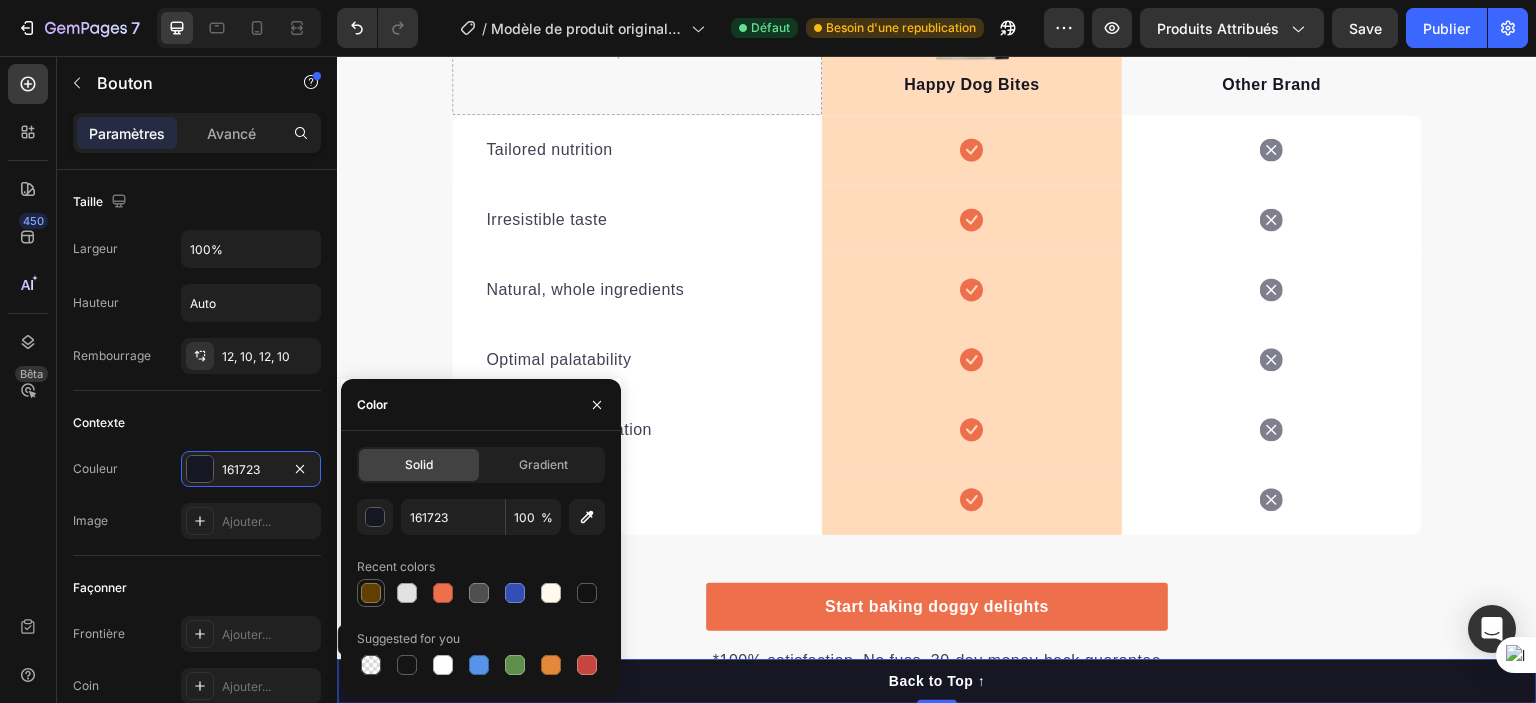 click at bounding box center [371, 593] 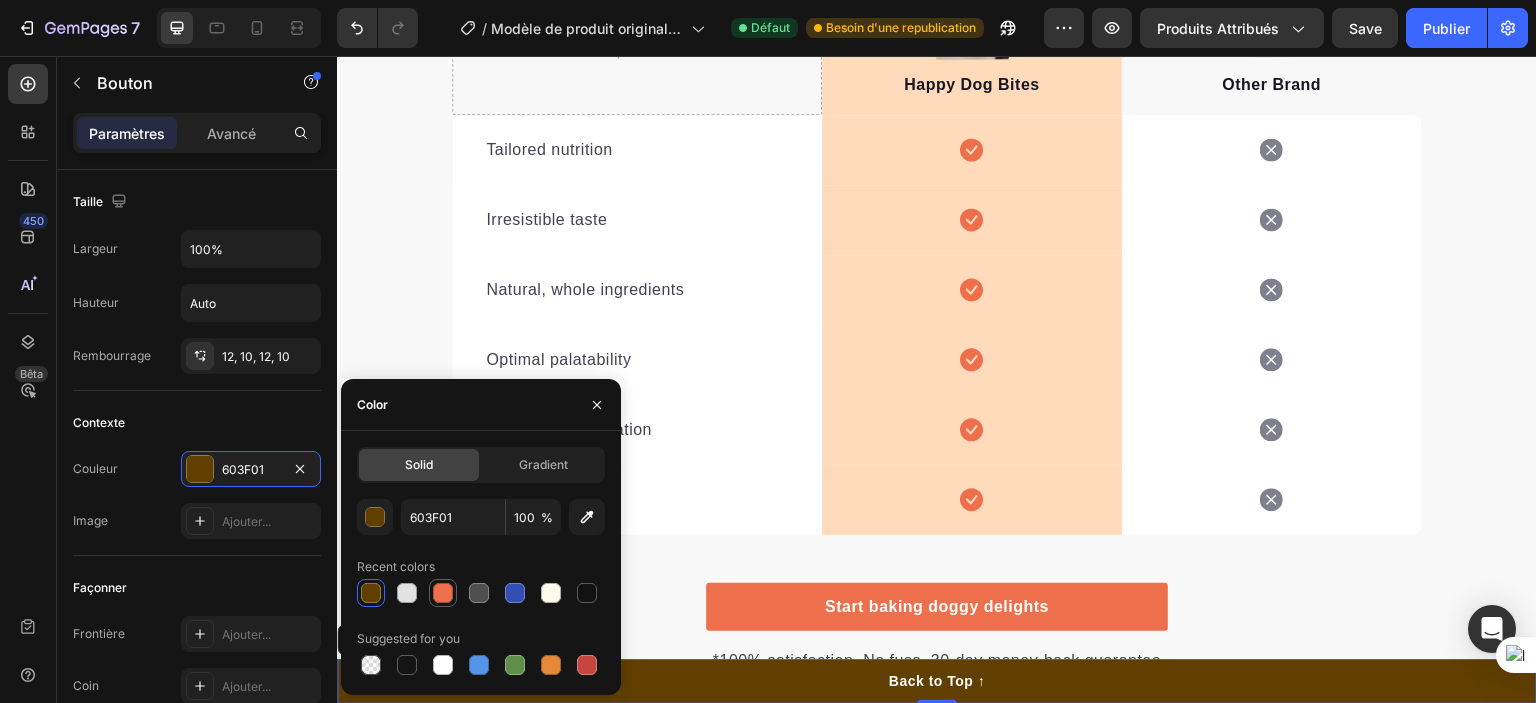 click at bounding box center [443, 593] 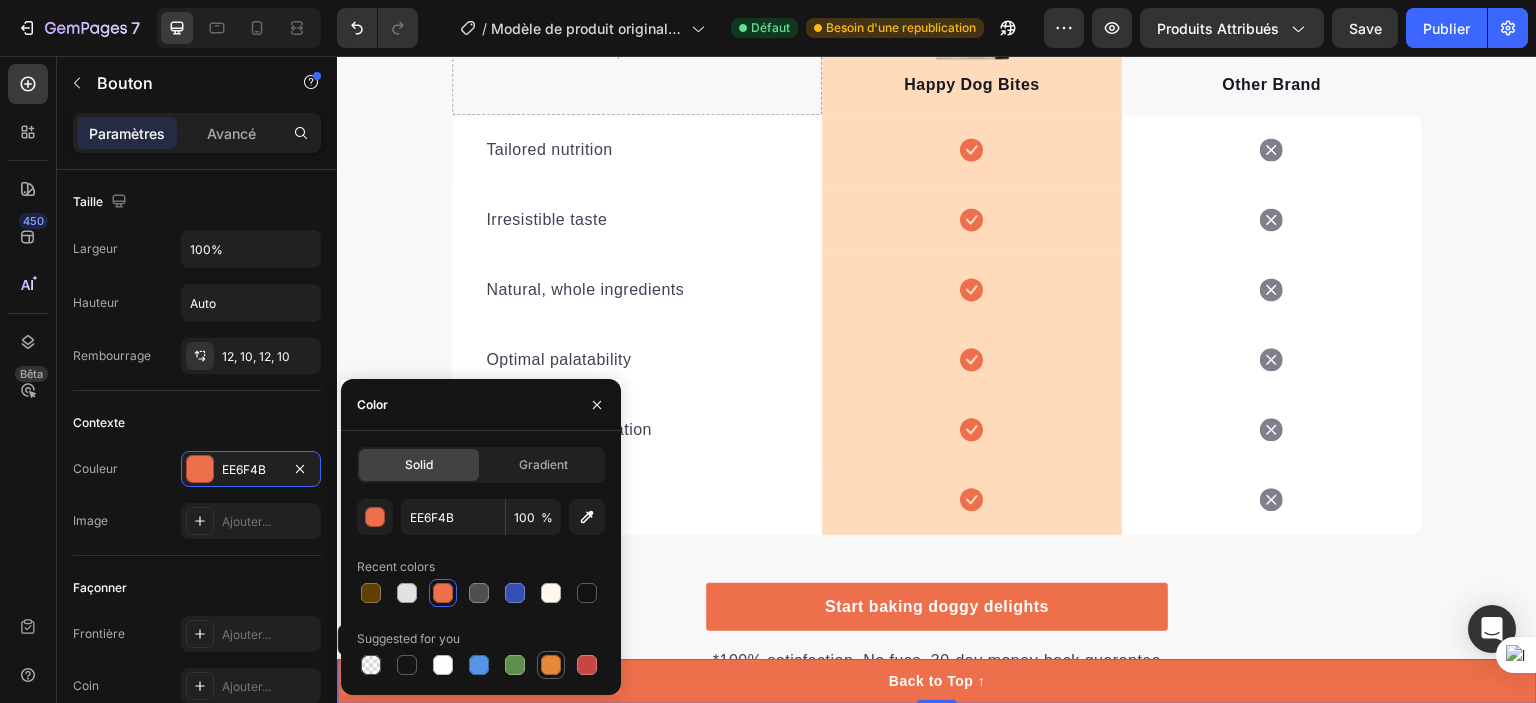 click at bounding box center (551, 665) 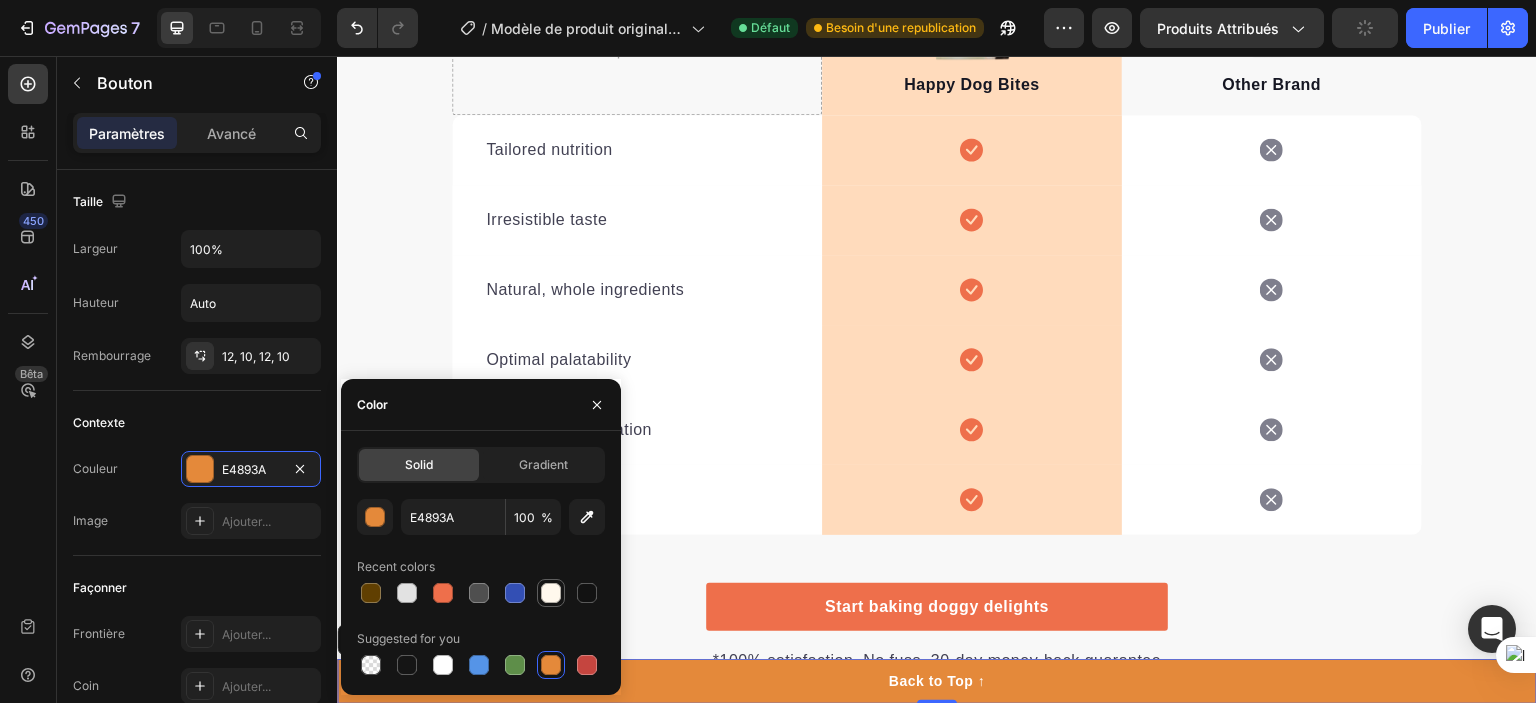 click at bounding box center (551, 593) 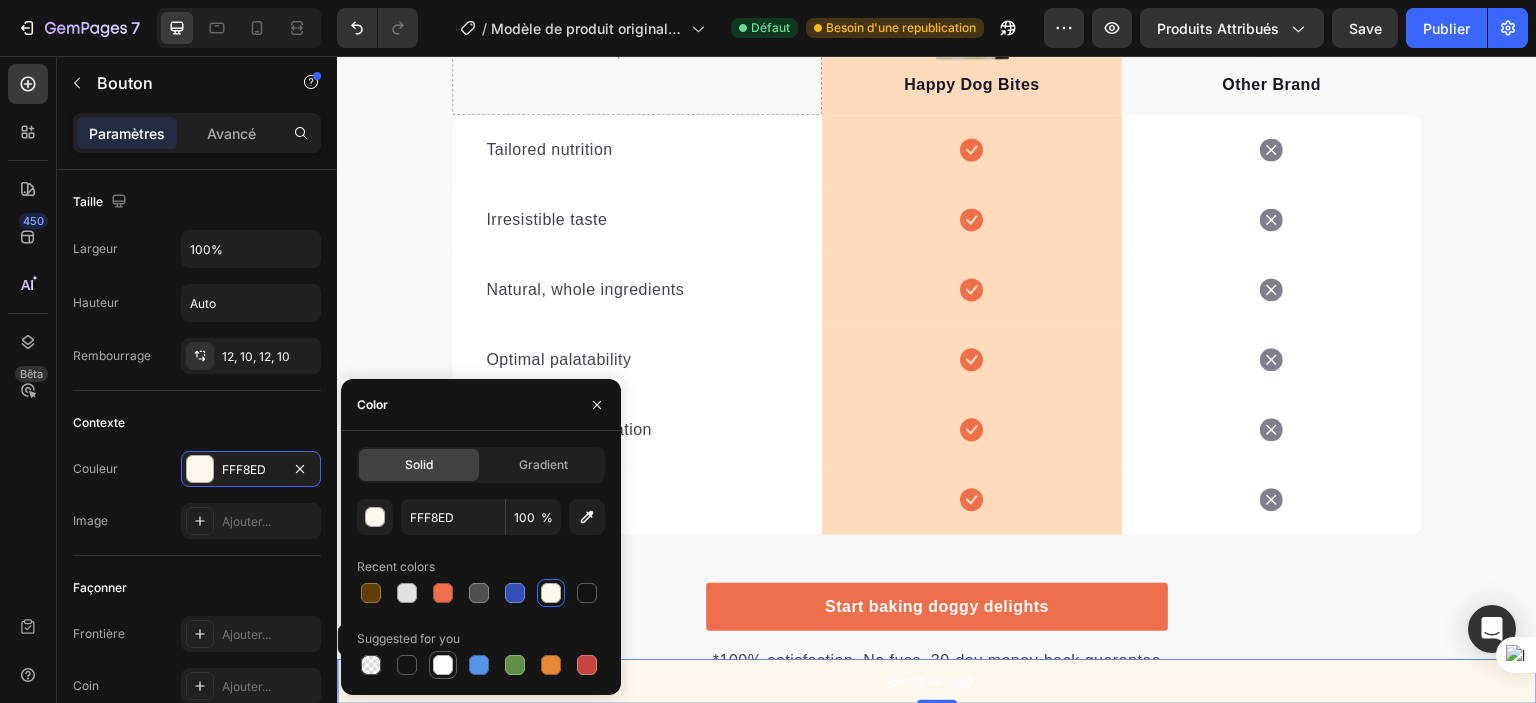 click at bounding box center (443, 665) 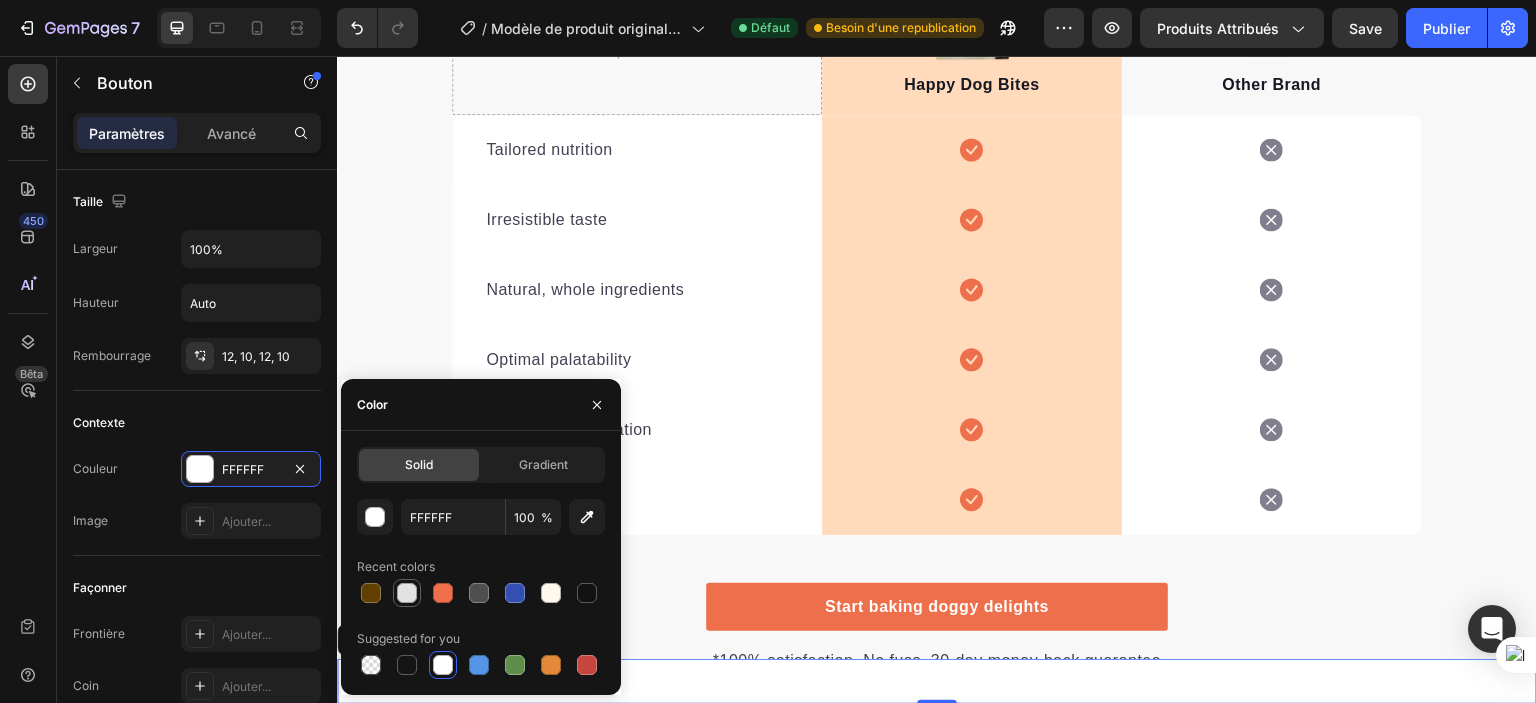 click at bounding box center [407, 593] 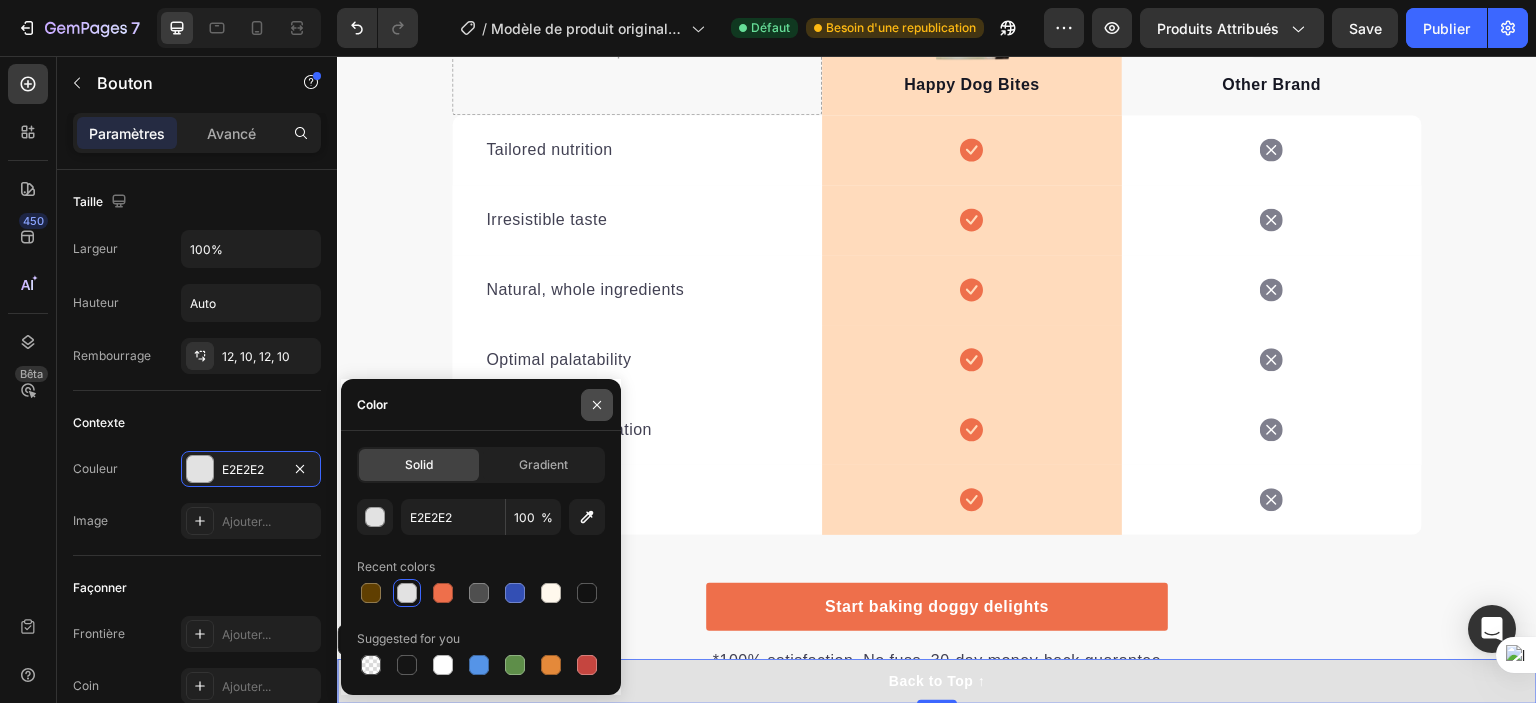 click 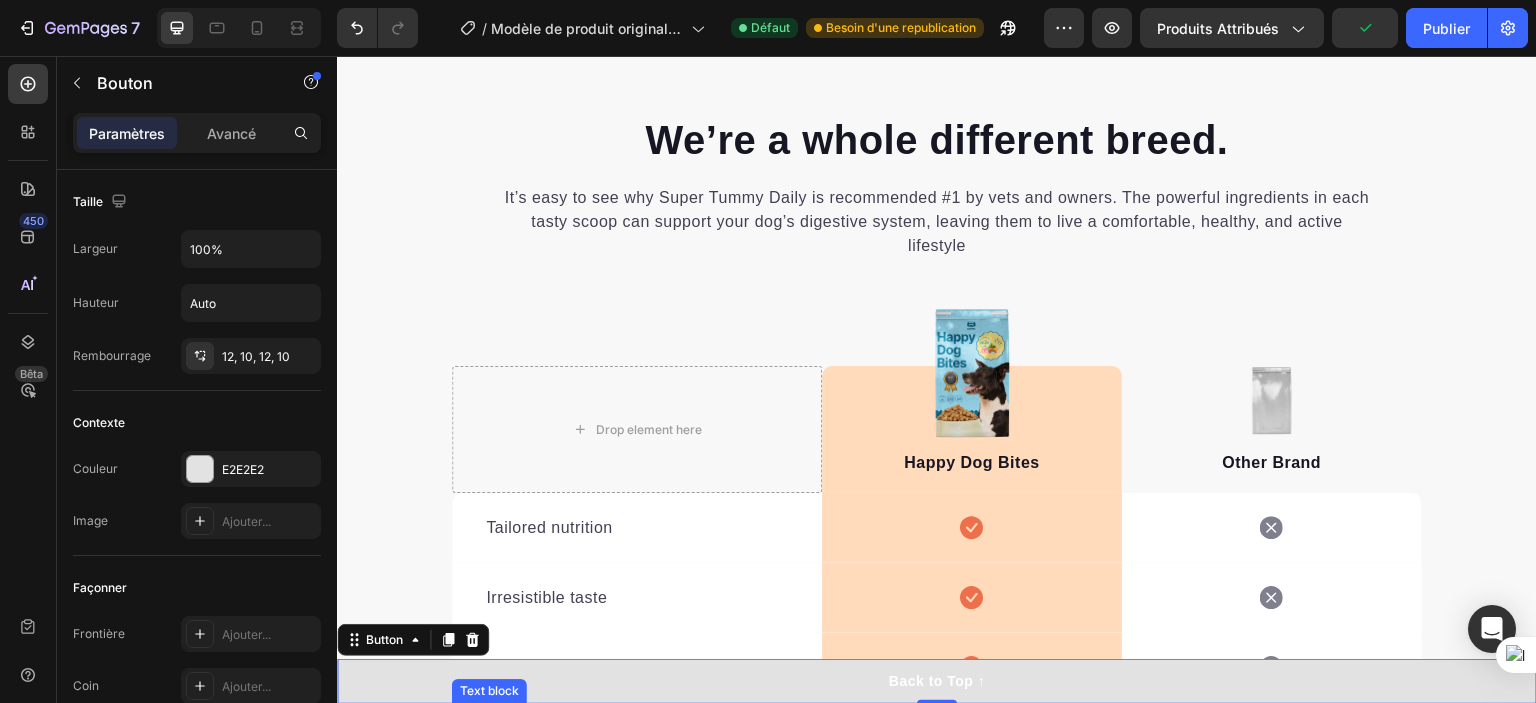 scroll, scrollTop: 4620, scrollLeft: 0, axis: vertical 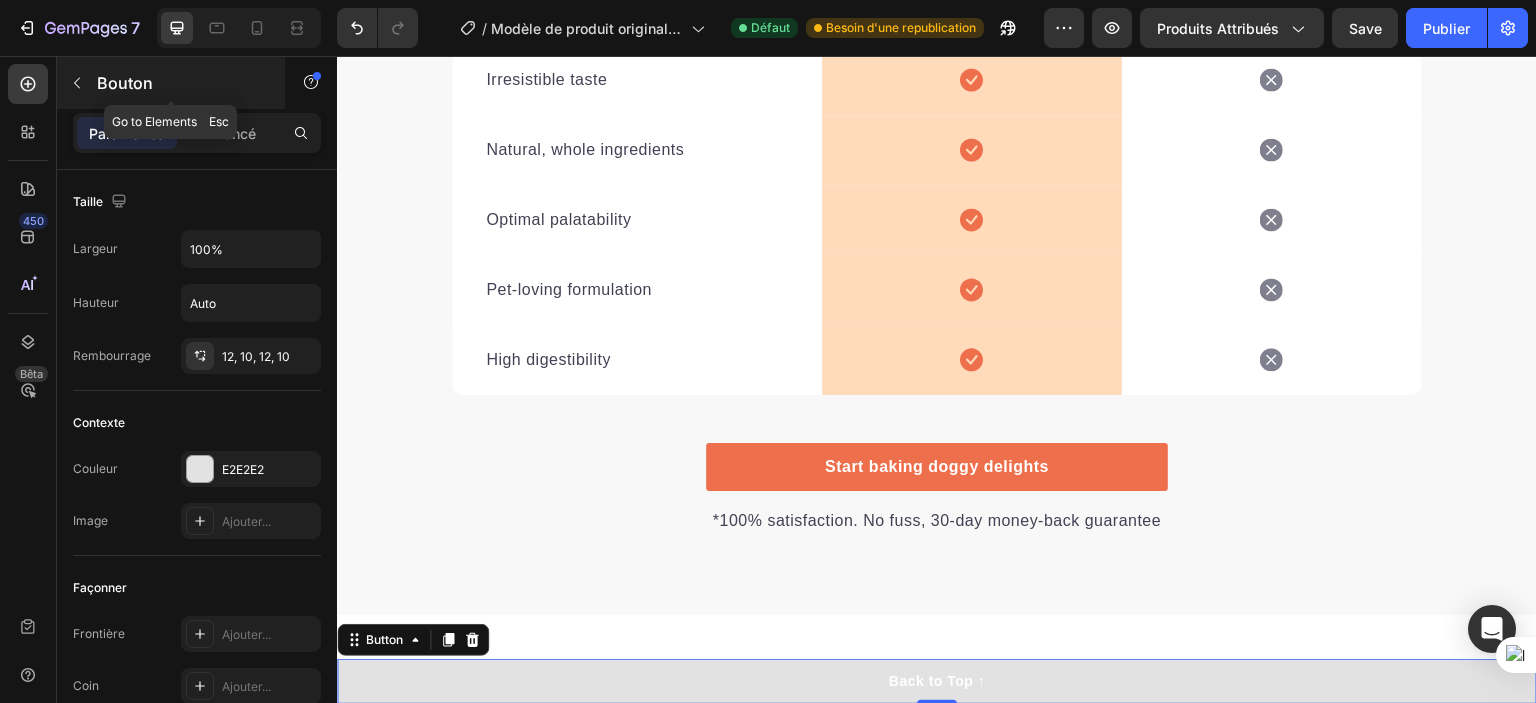 click 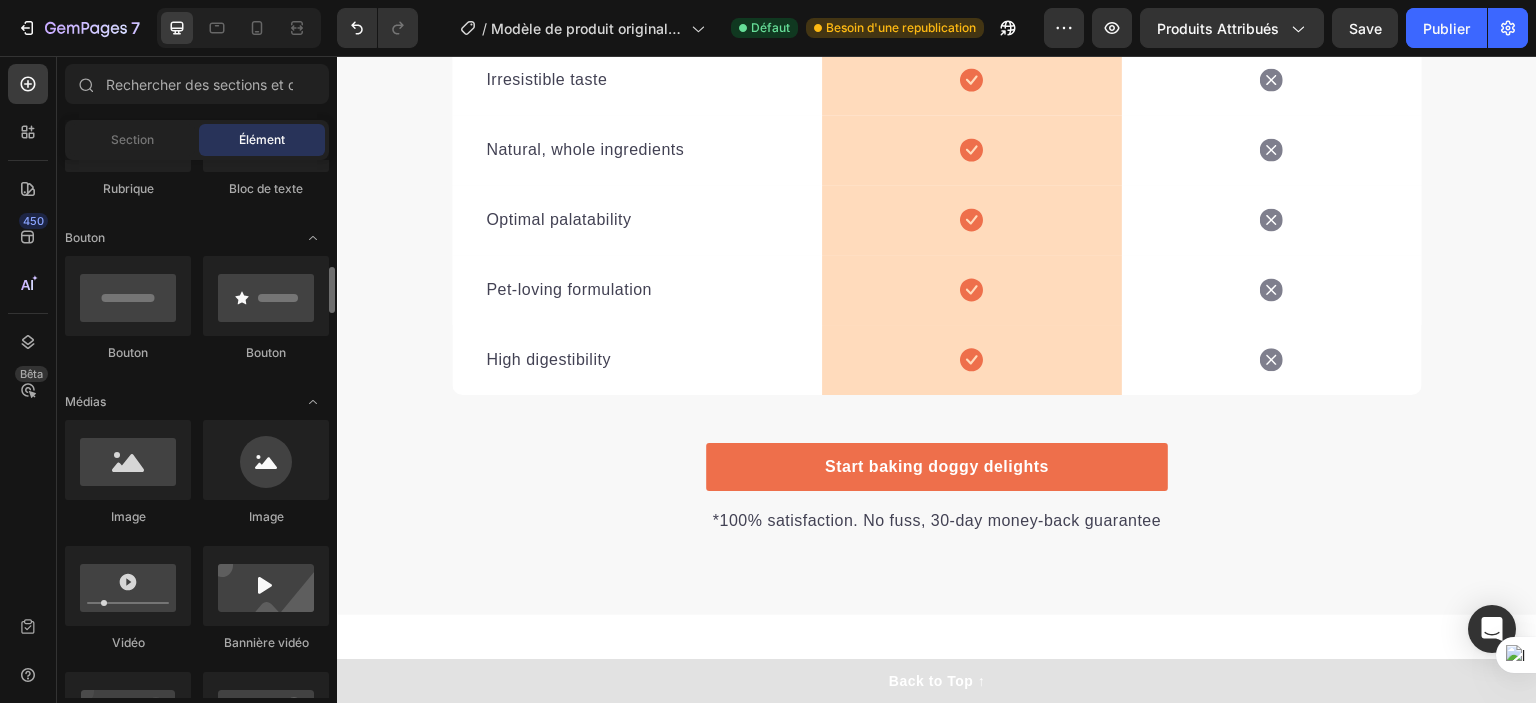 scroll, scrollTop: 330, scrollLeft: 0, axis: vertical 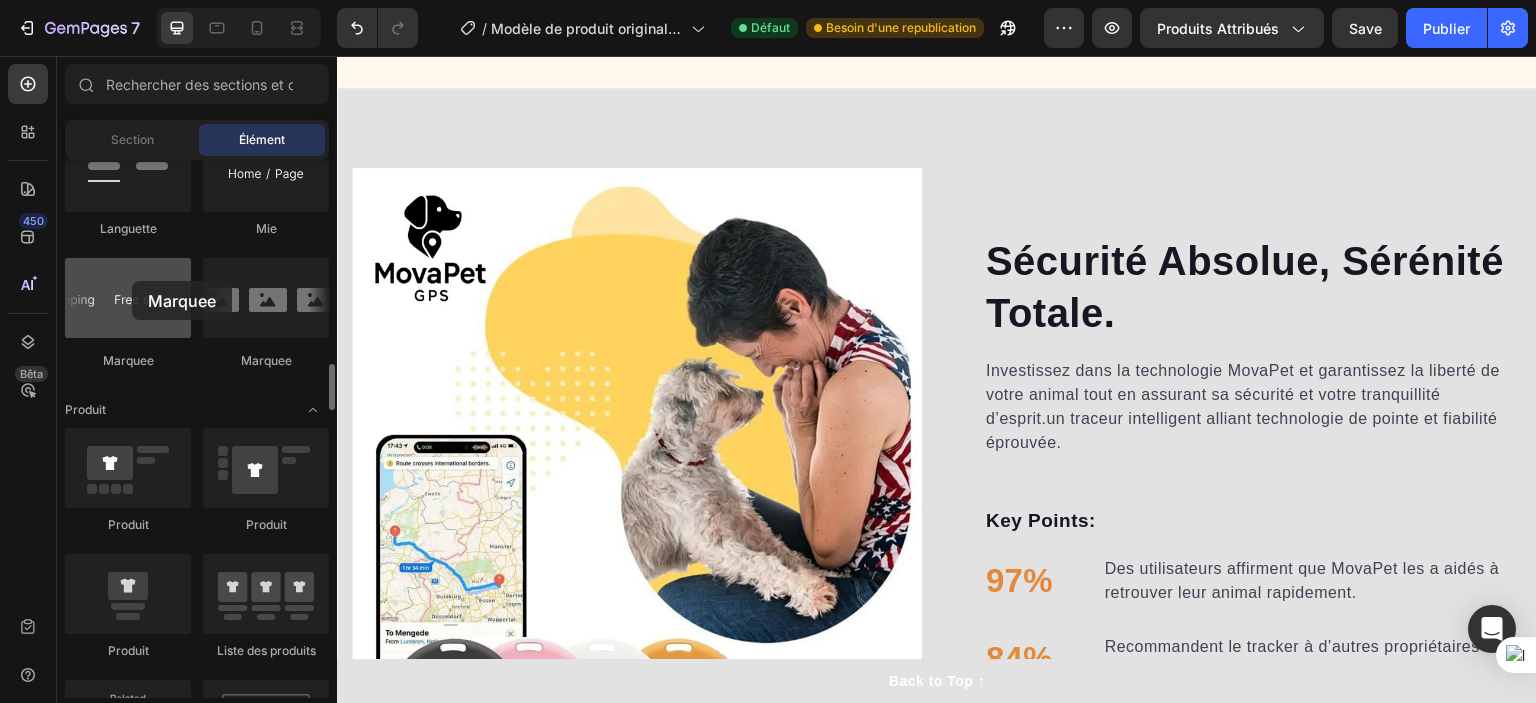 click at bounding box center [128, 298] 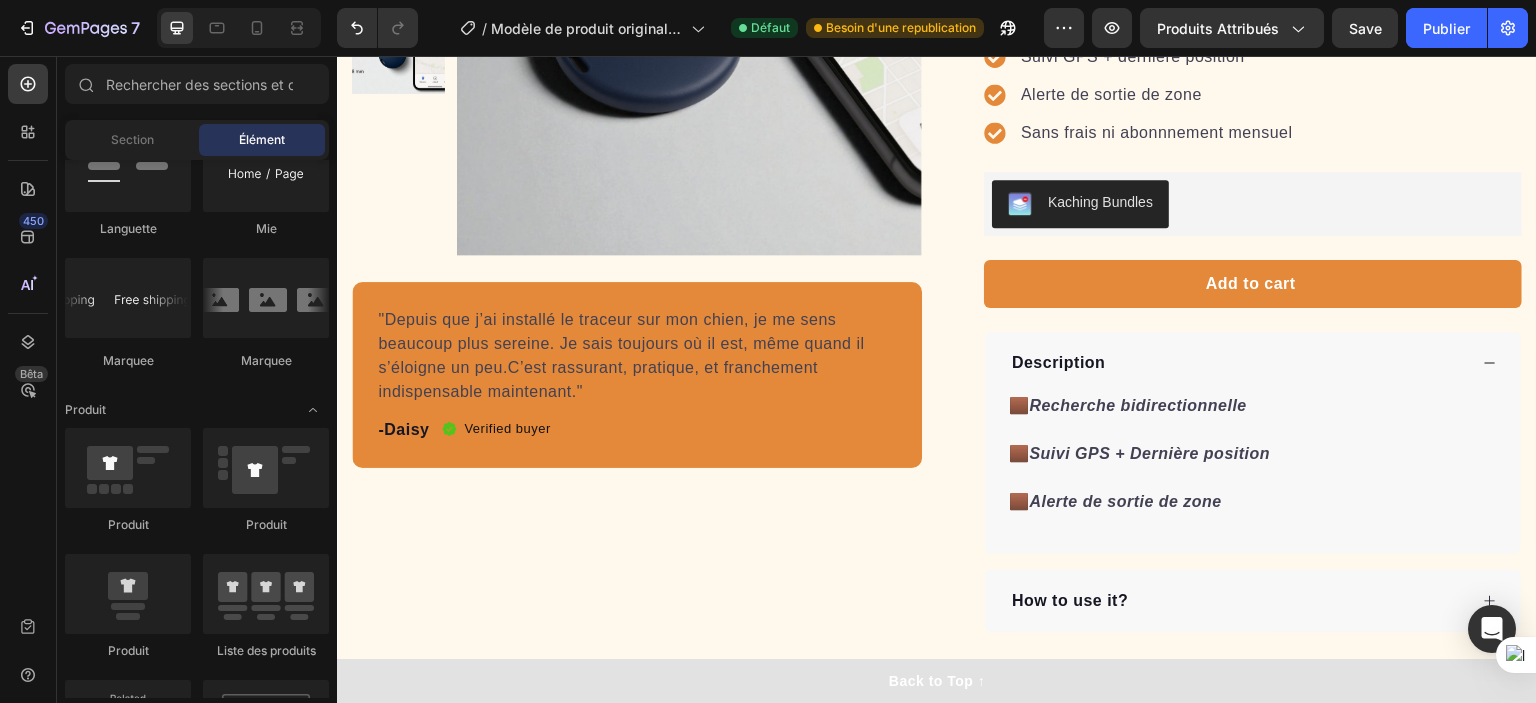 scroll, scrollTop: 1551, scrollLeft: 0, axis: vertical 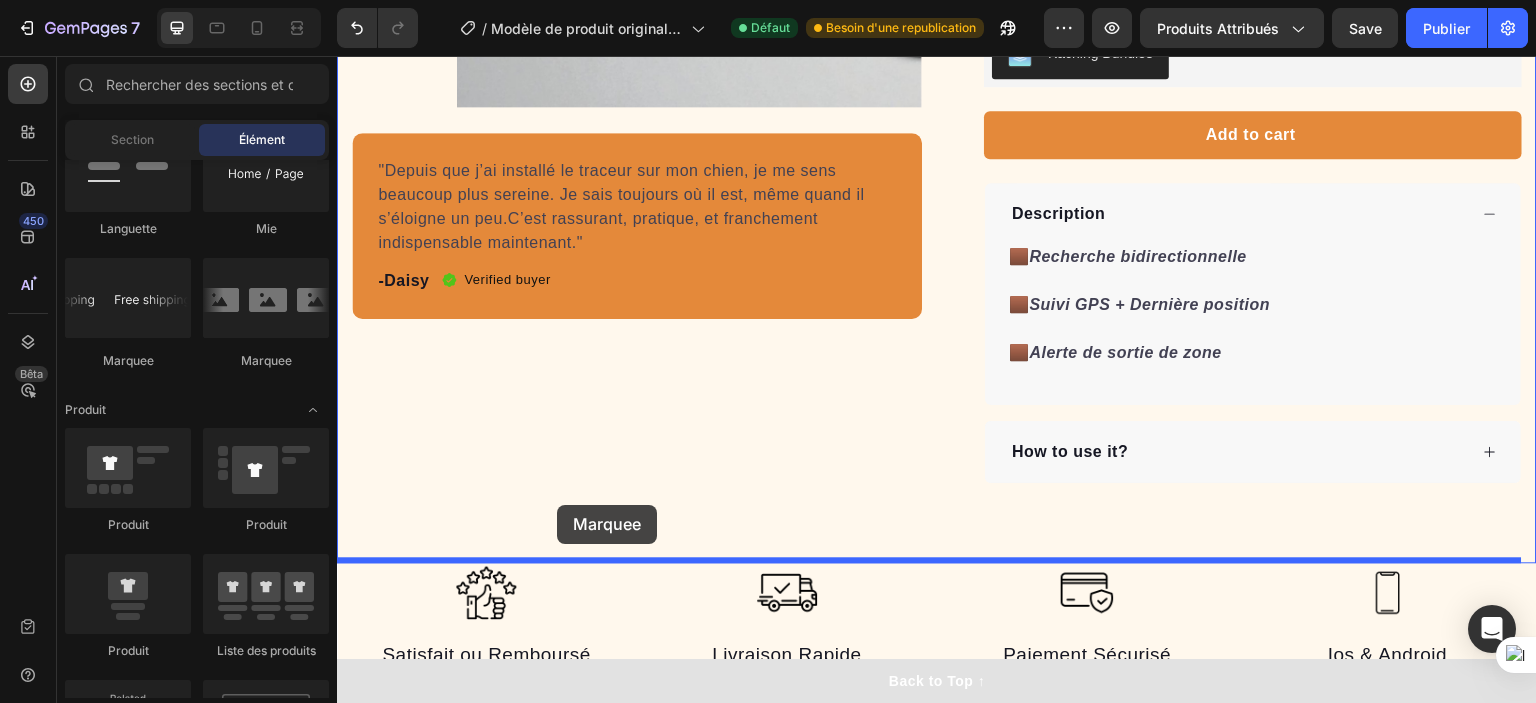 drag, startPoint x: 457, startPoint y: 361, endPoint x: 557, endPoint y: 505, distance: 175.31685 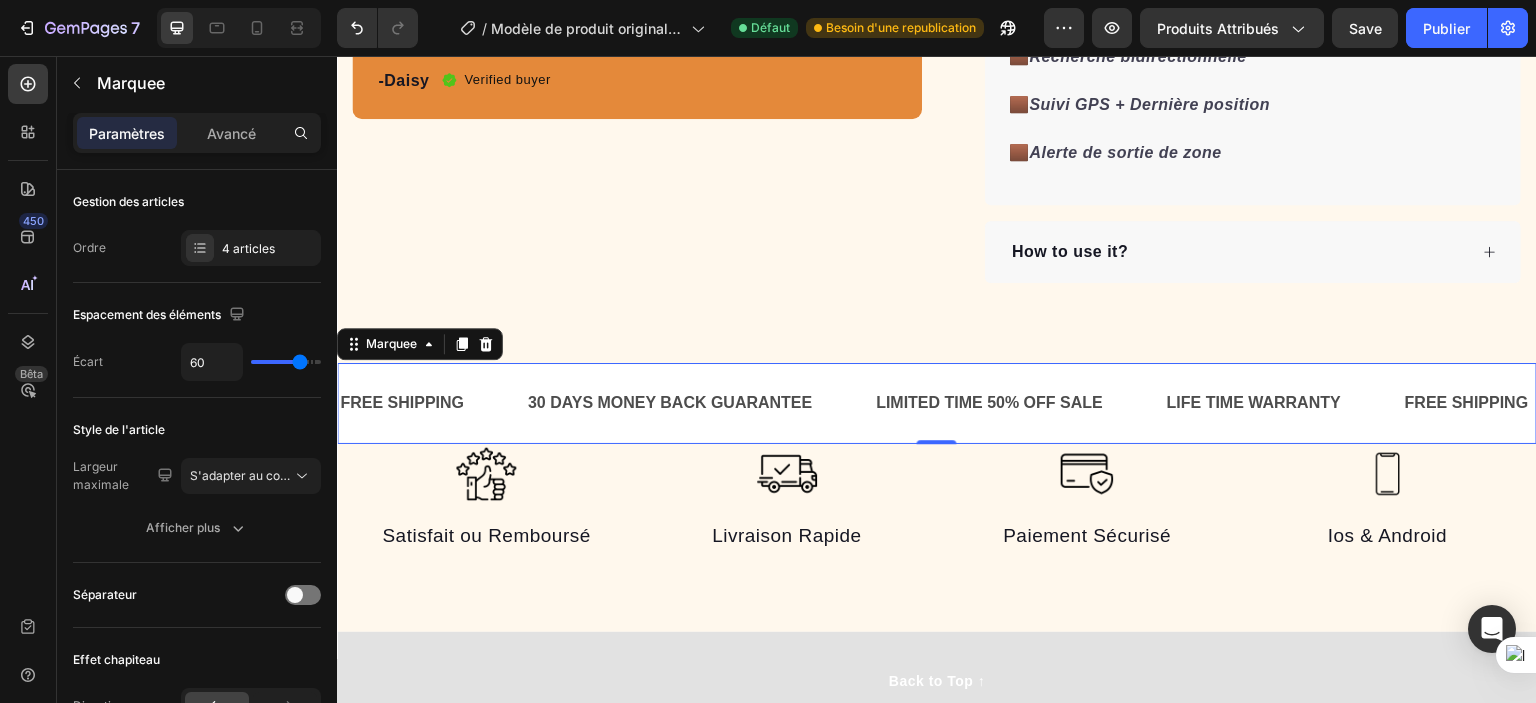 scroll, scrollTop: 1754, scrollLeft: 0, axis: vertical 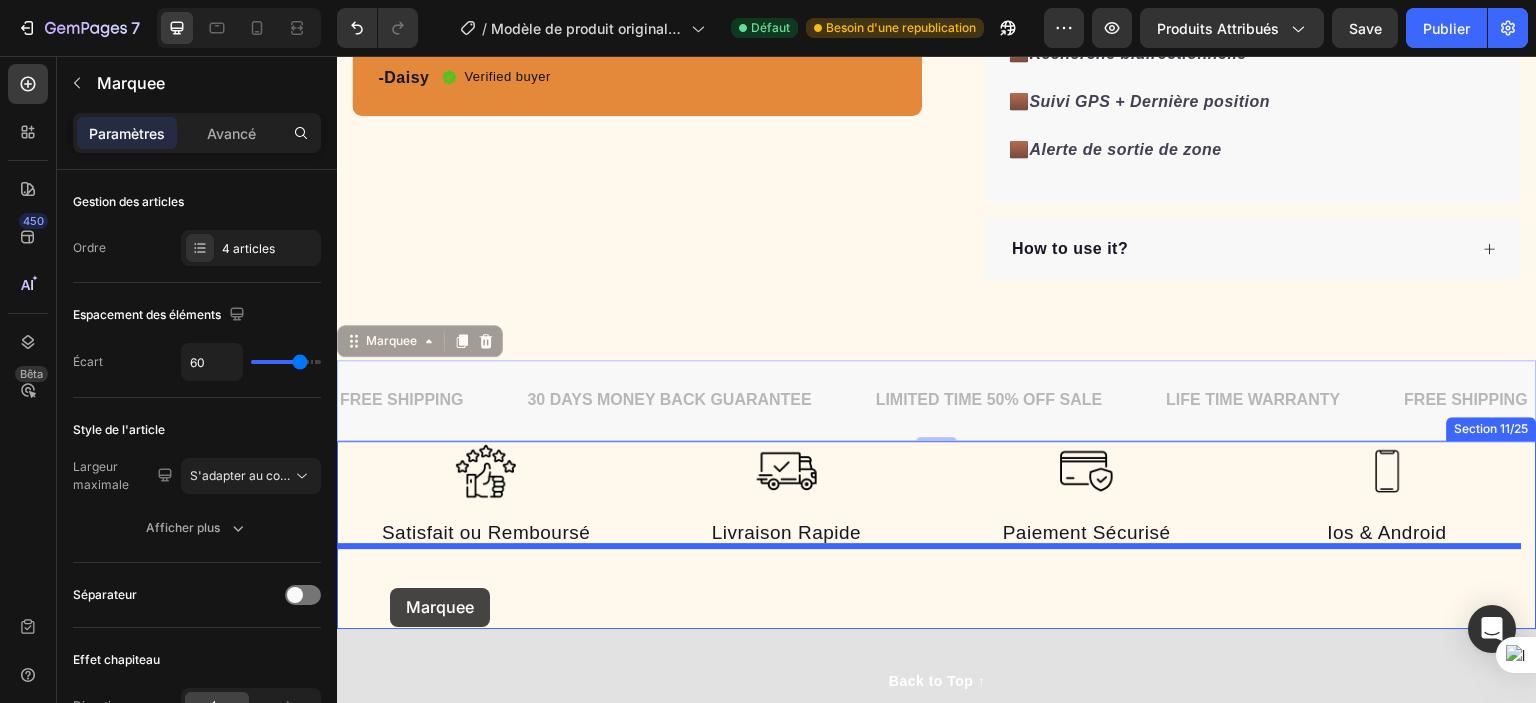 drag, startPoint x: 360, startPoint y: 340, endPoint x: 370, endPoint y: 602, distance: 262.19077 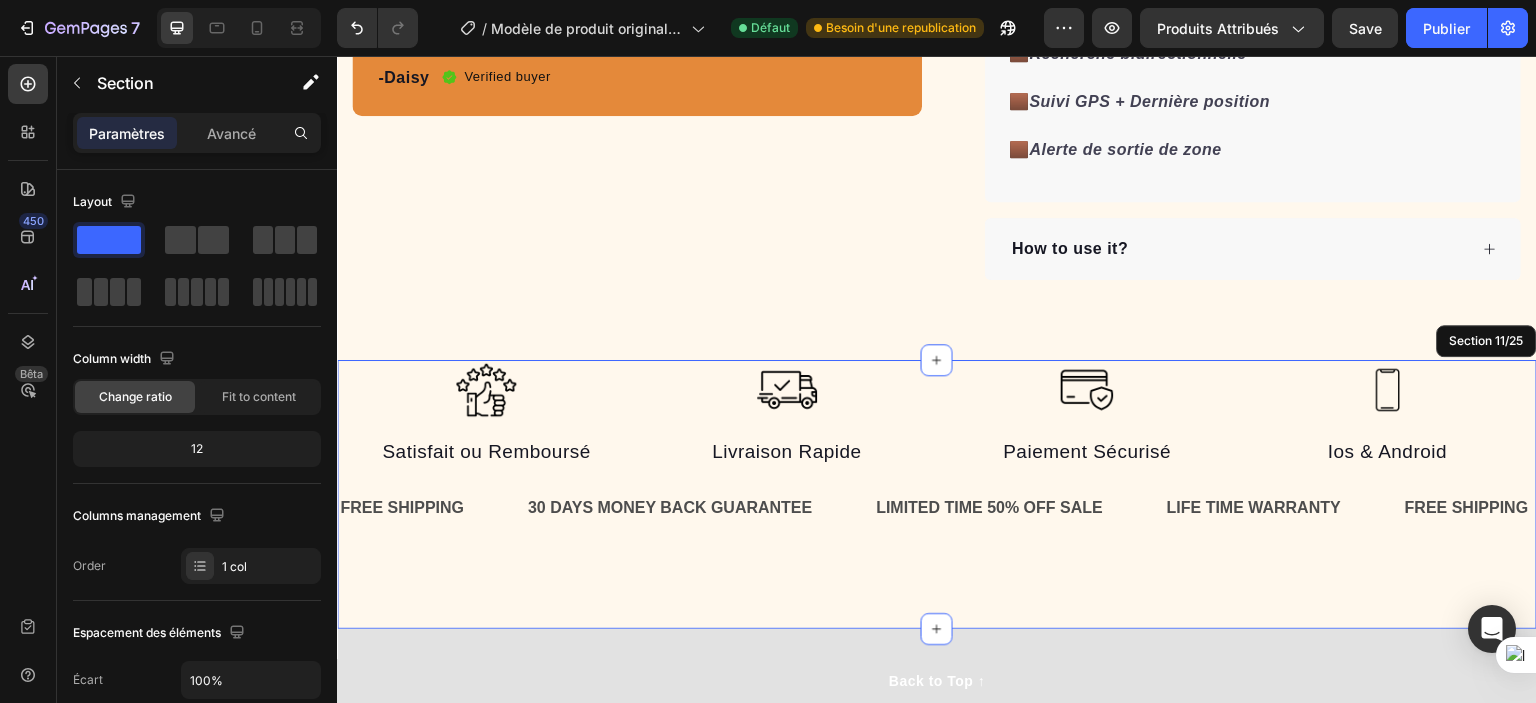 click on "Image Satisfait ou Remboursé  Text block Image Livraison Rapide Text block Image Paiement Sécurisé Text block Image Ios & Android Text block Row FREE SHIPPING Text Block 30 DAYS MONEY BACK GUARANTEE Text Block LIMITED TIME 50% OFF SALE Text Block LIFE TIME WARRANTY Text Block FREE SHIPPING Text Block 30 DAYS MONEY BACK GUARANTEE Text Block LIMITED TIME 50% OFF SALE Text Block LIFE TIME WARRANTY Text Block Marquee Section 11/25" at bounding box center [937, 494] 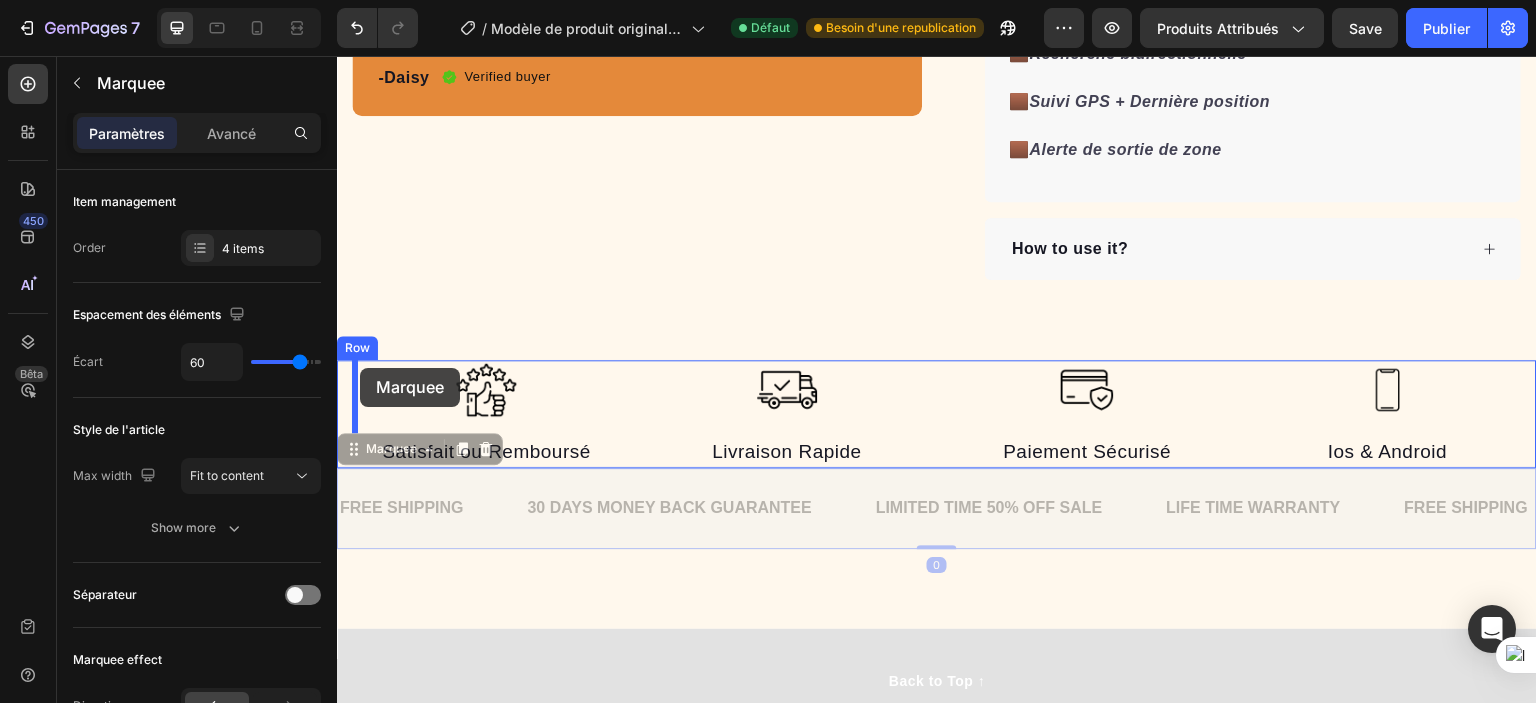 drag, startPoint x: 357, startPoint y: 459, endPoint x: 360, endPoint y: 368, distance: 91.04944 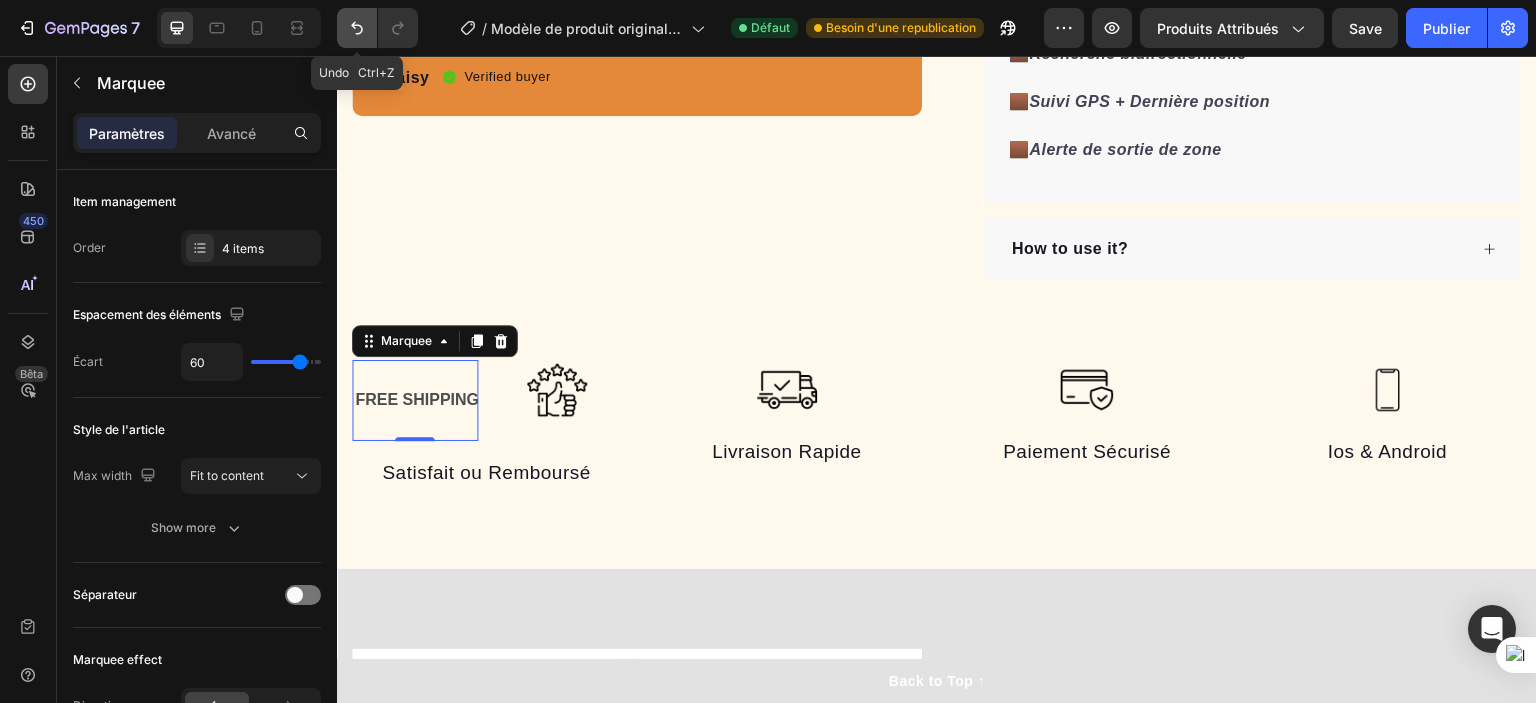 click 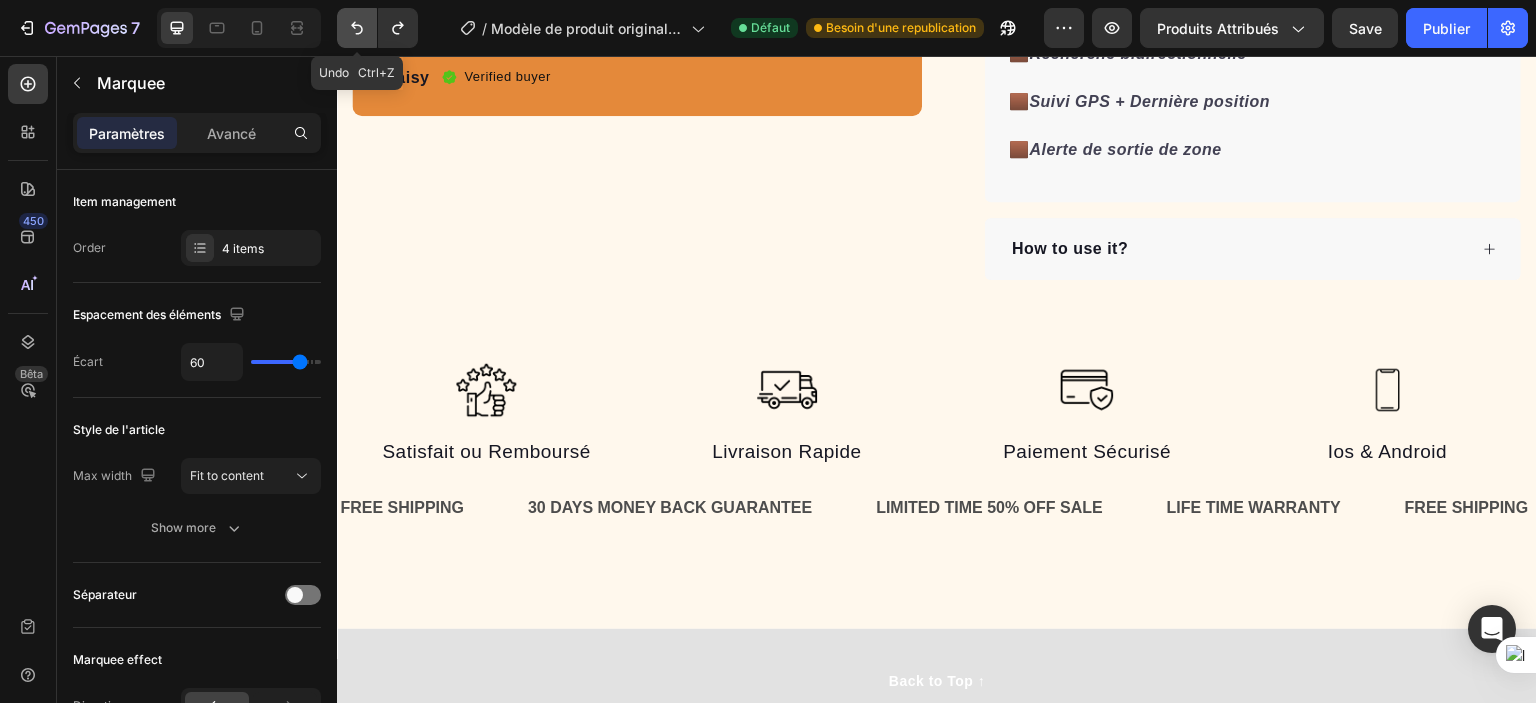 click 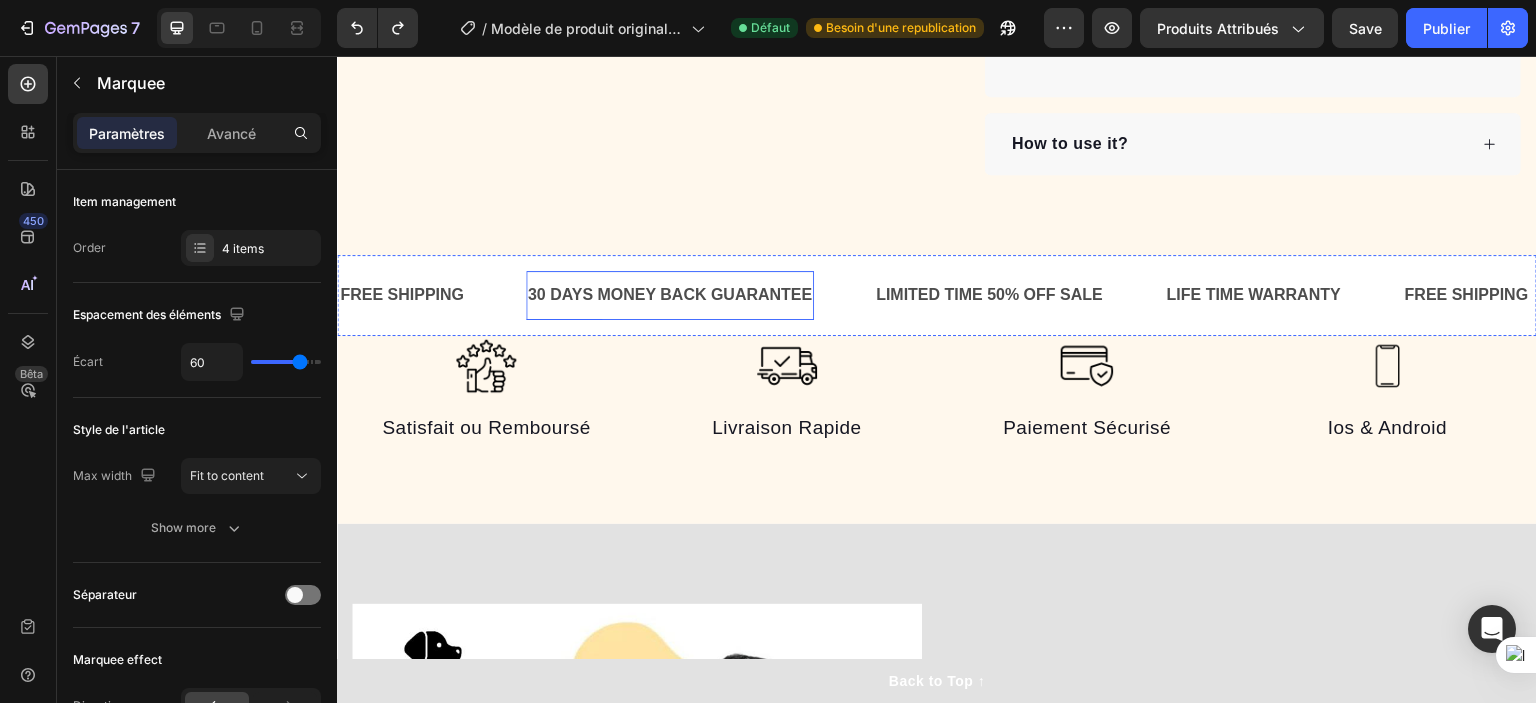 scroll, scrollTop: 1858, scrollLeft: 0, axis: vertical 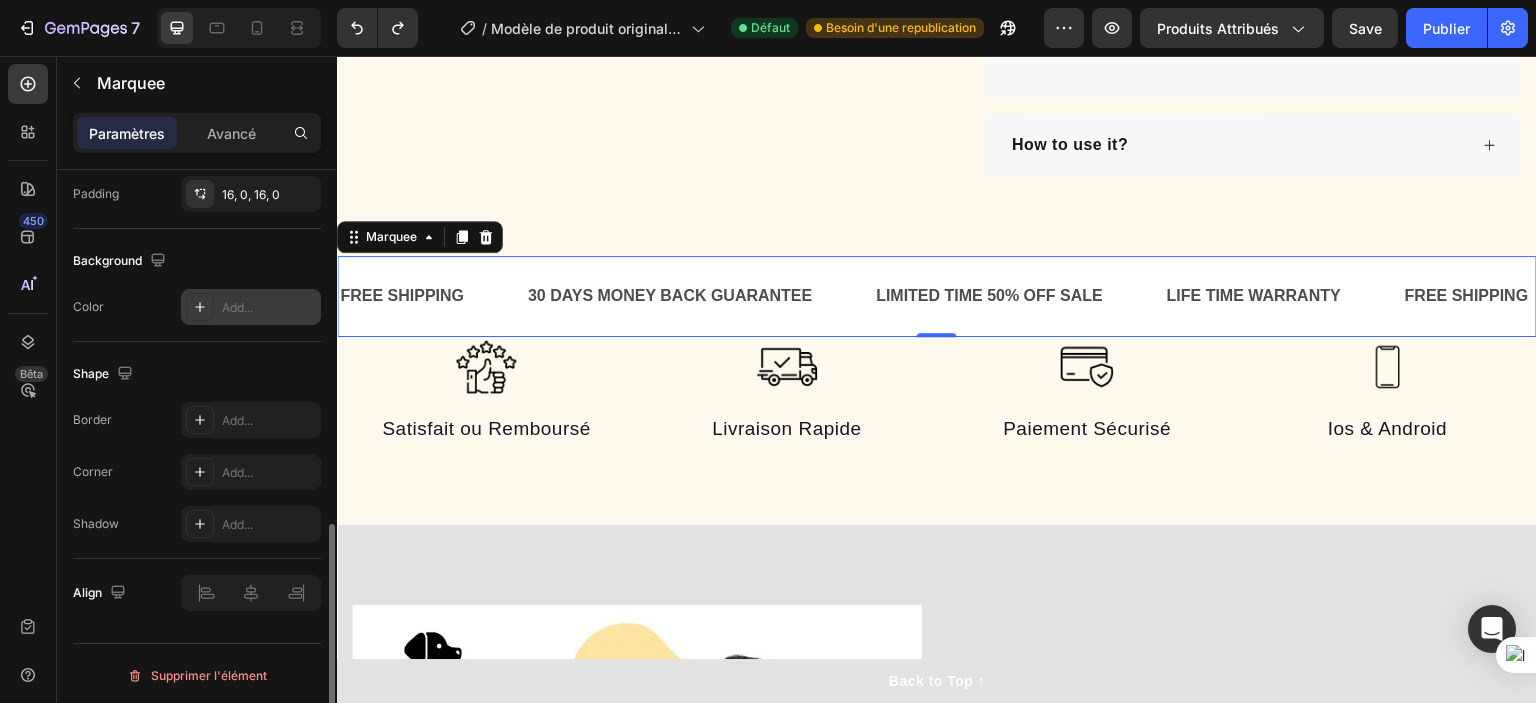 click on "Add..." at bounding box center [251, 307] 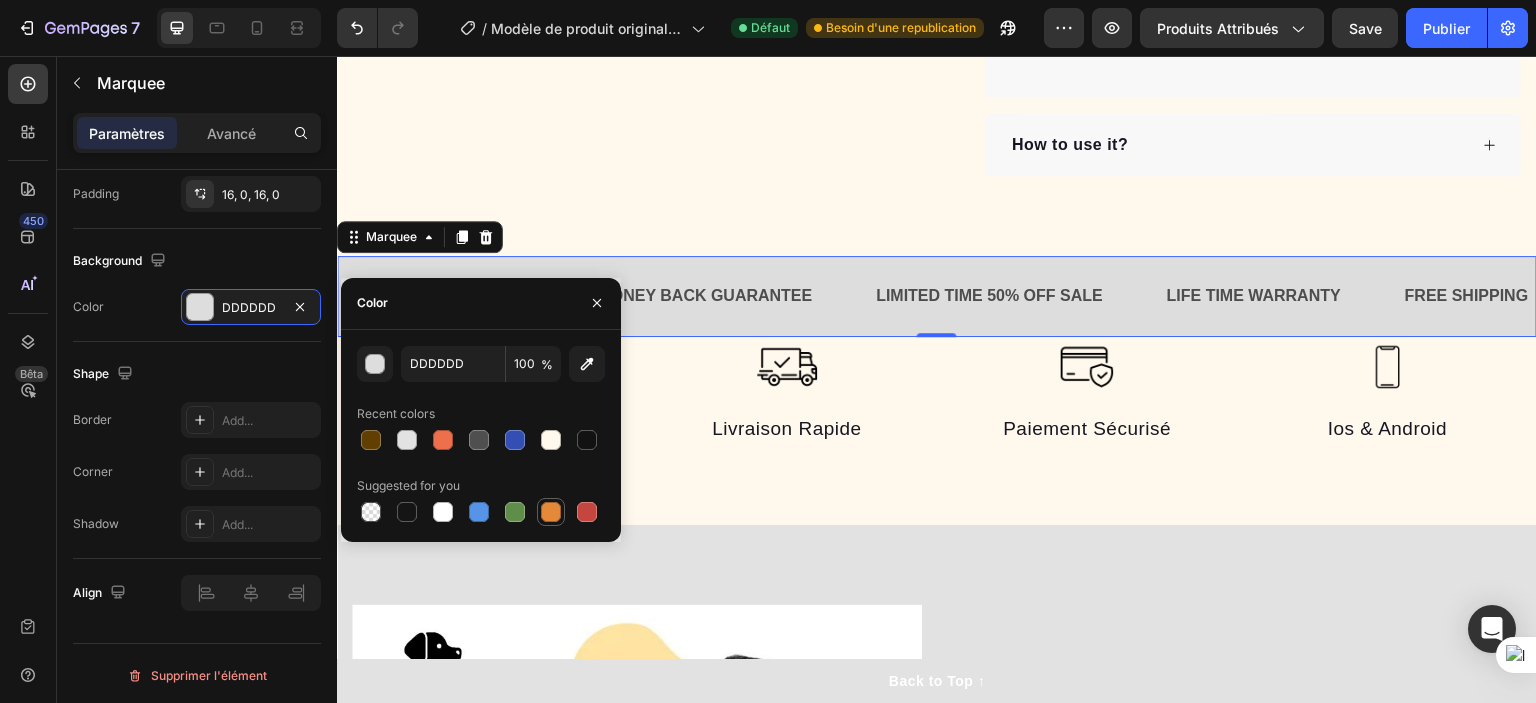click at bounding box center [551, 512] 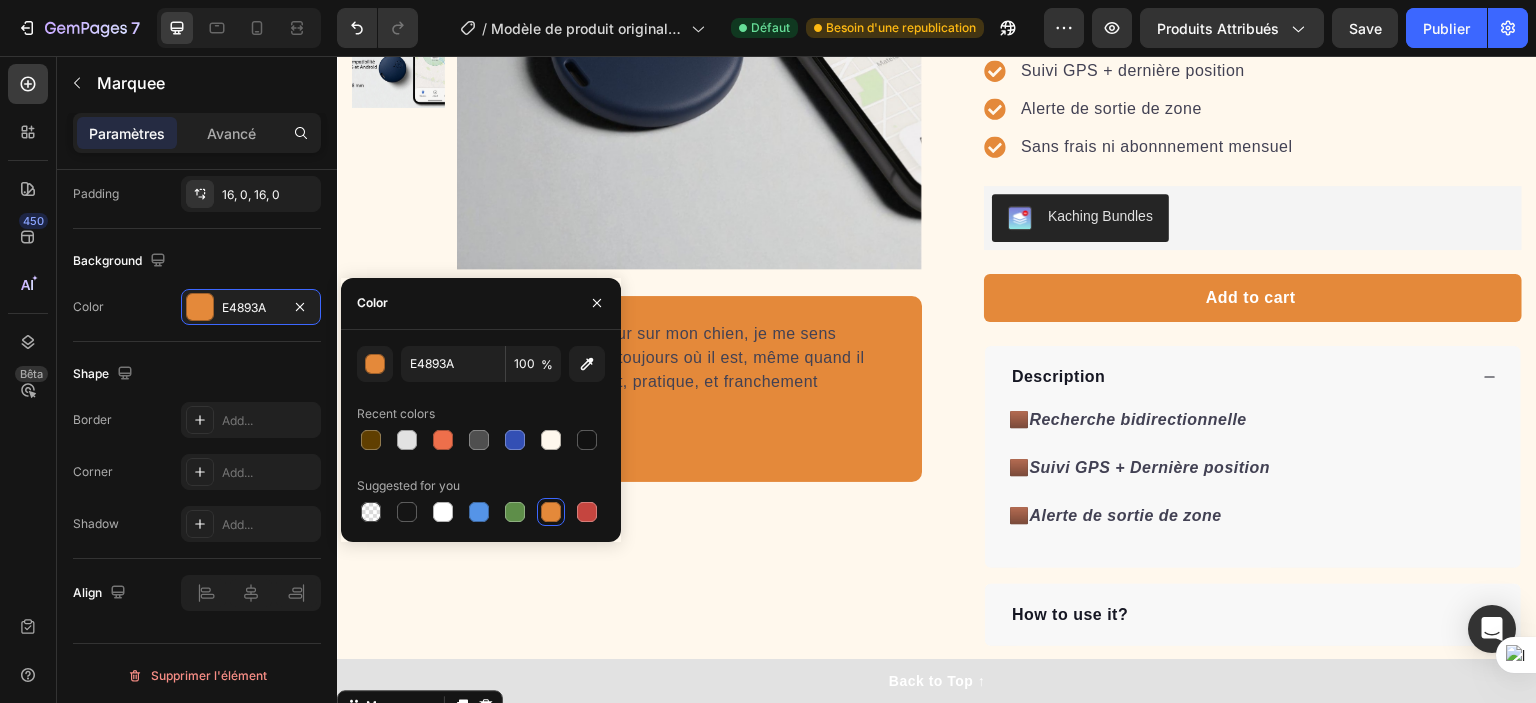 scroll, scrollTop: 1712, scrollLeft: 0, axis: vertical 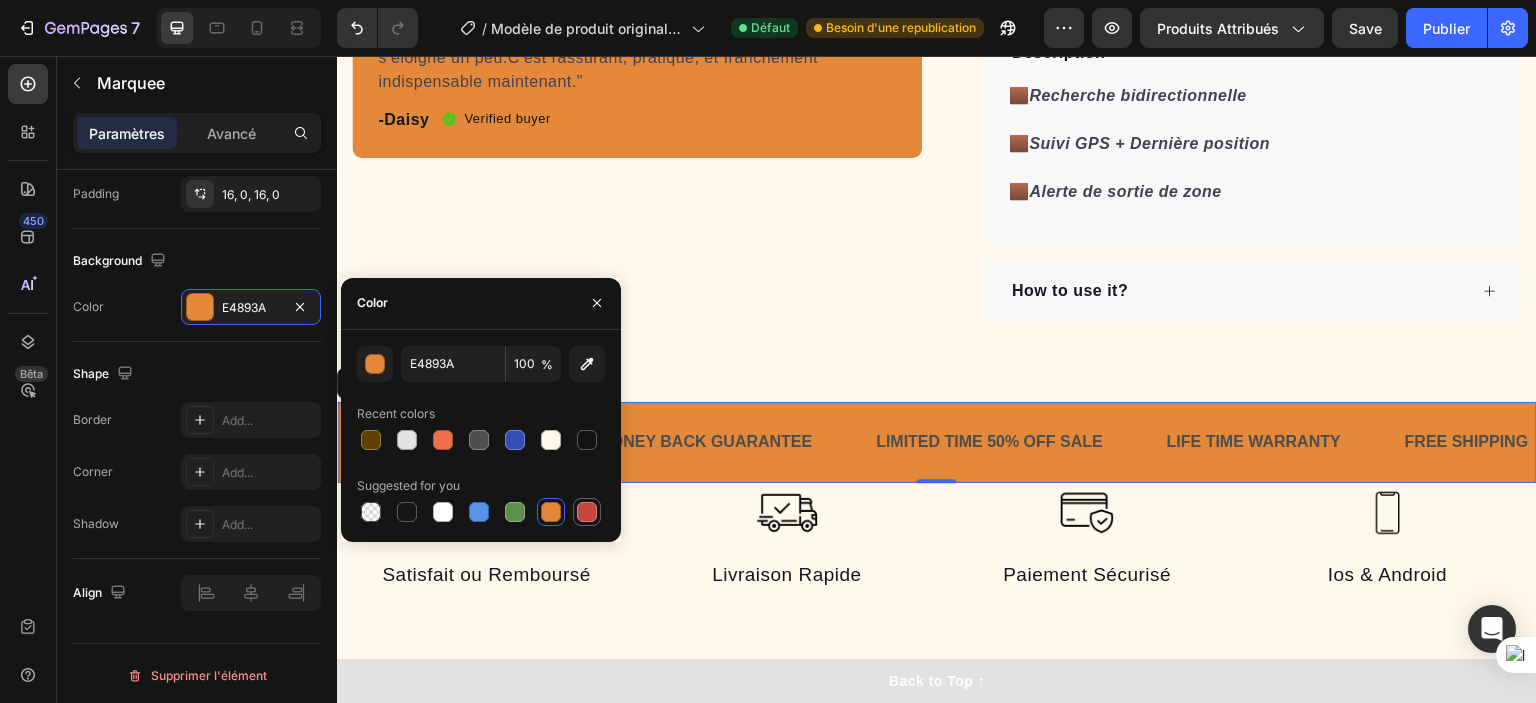 click at bounding box center [587, 512] 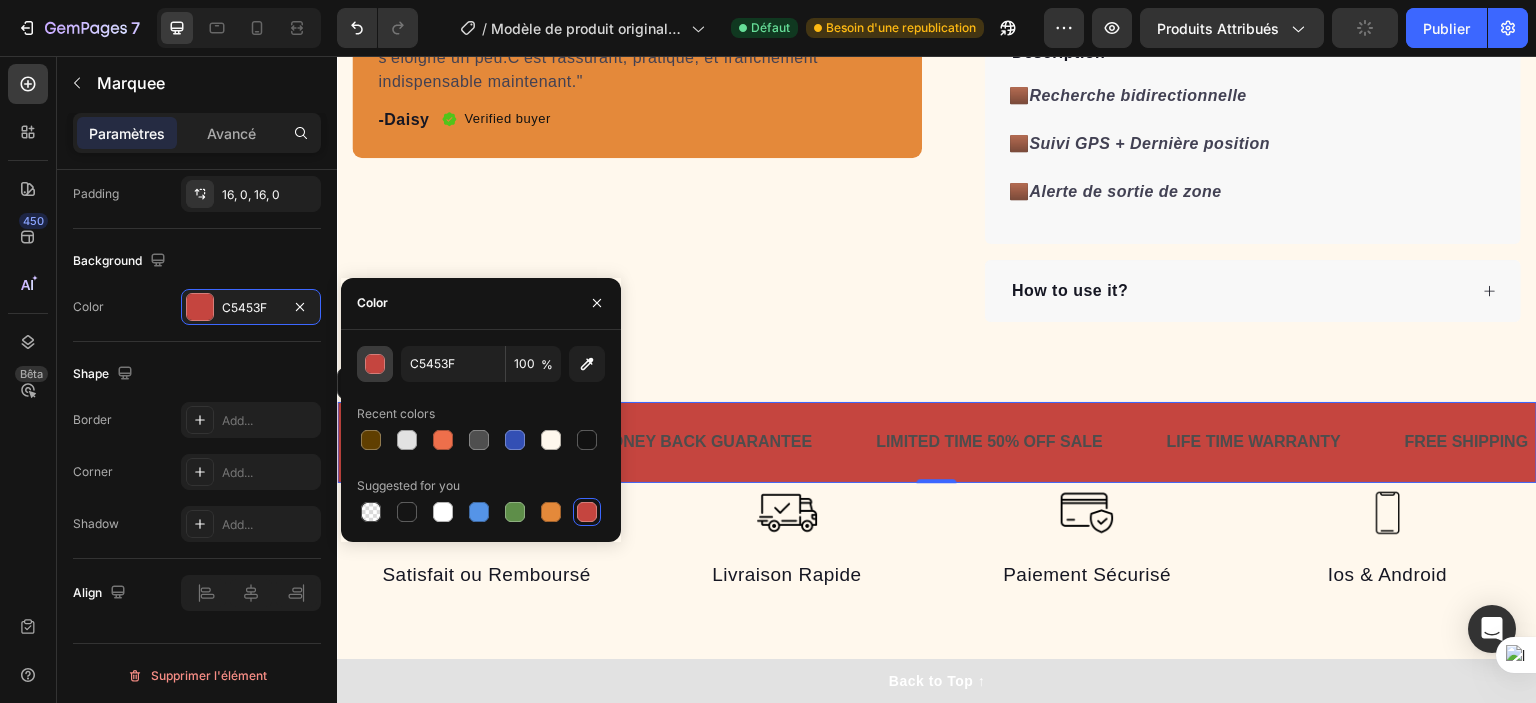 click at bounding box center (376, 365) 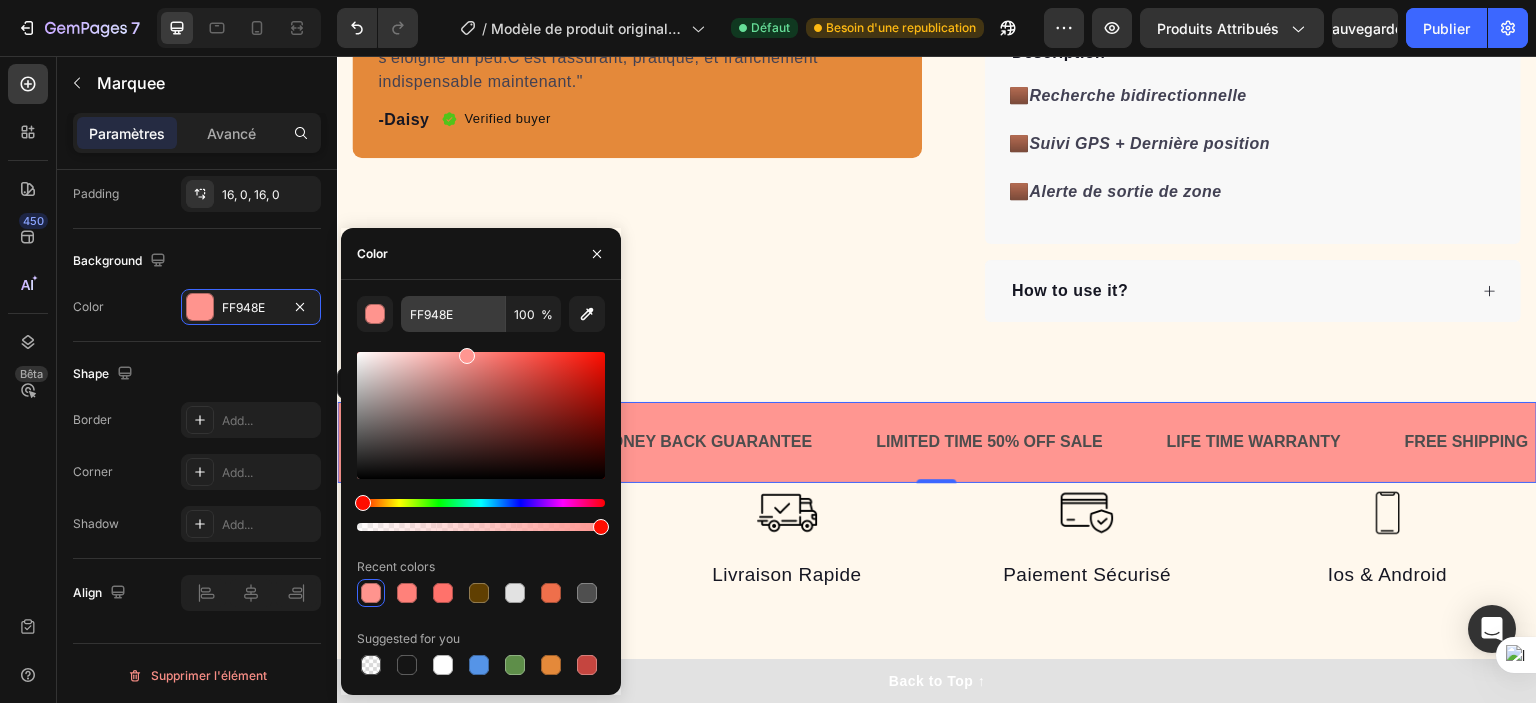 type on "FF9691" 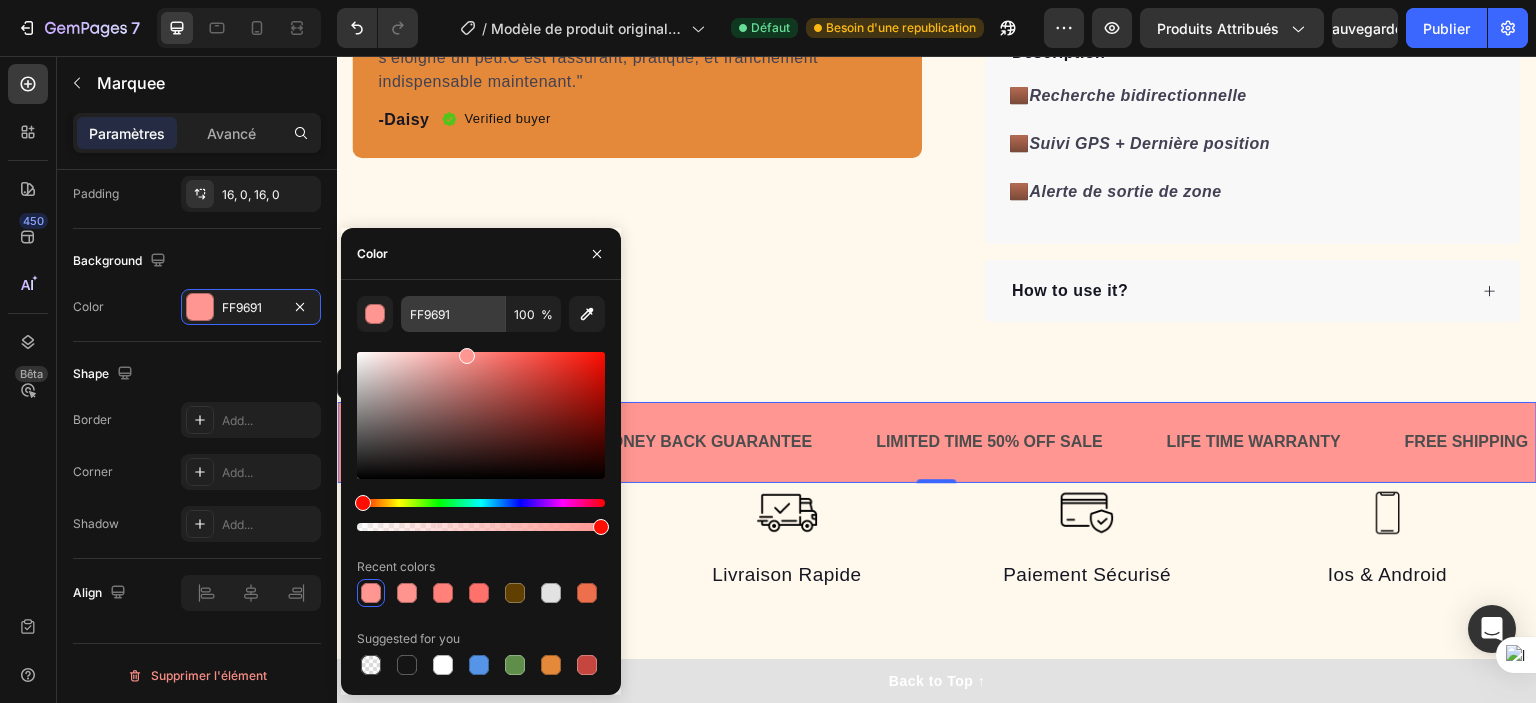 drag, startPoint x: 522, startPoint y: 379, endPoint x: 464, endPoint y: 331, distance: 75.28612 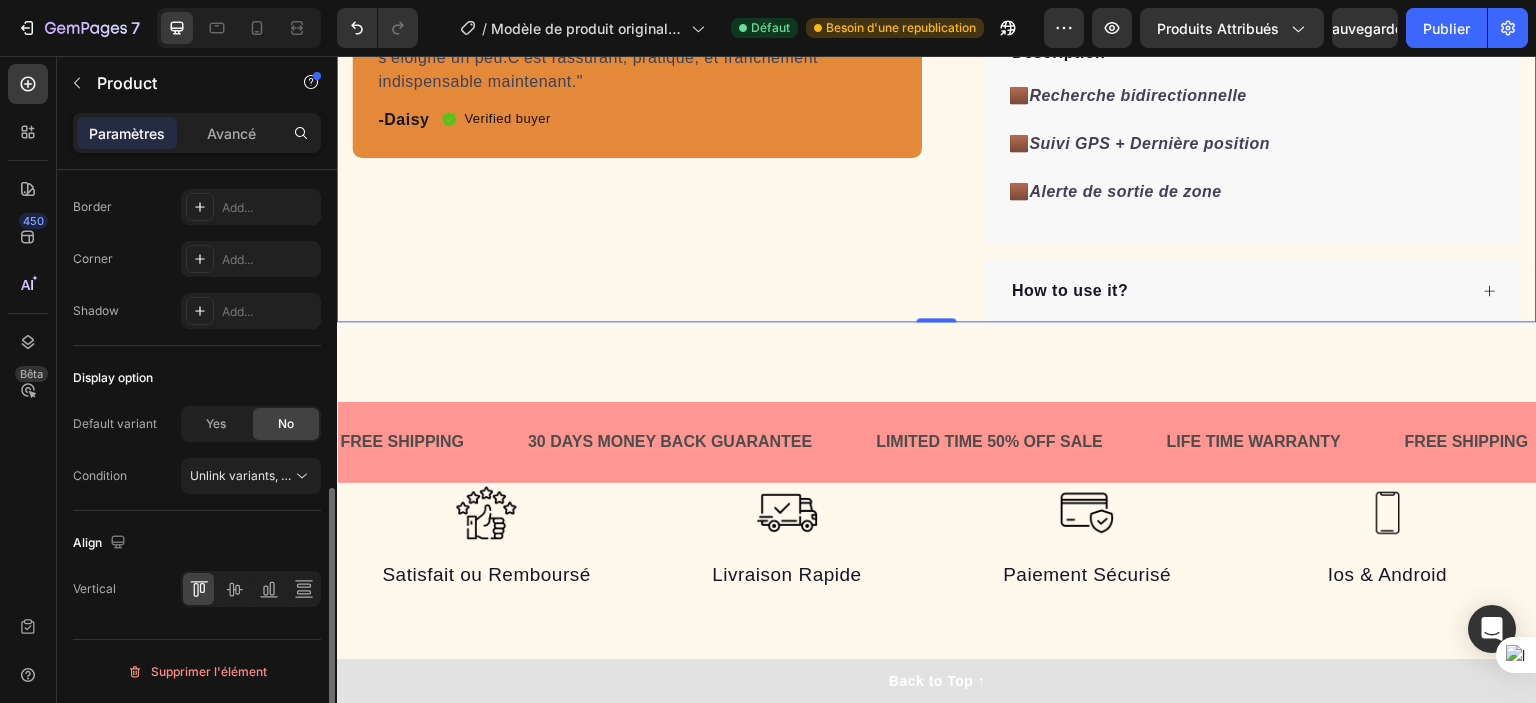 scroll, scrollTop: 0, scrollLeft: 0, axis: both 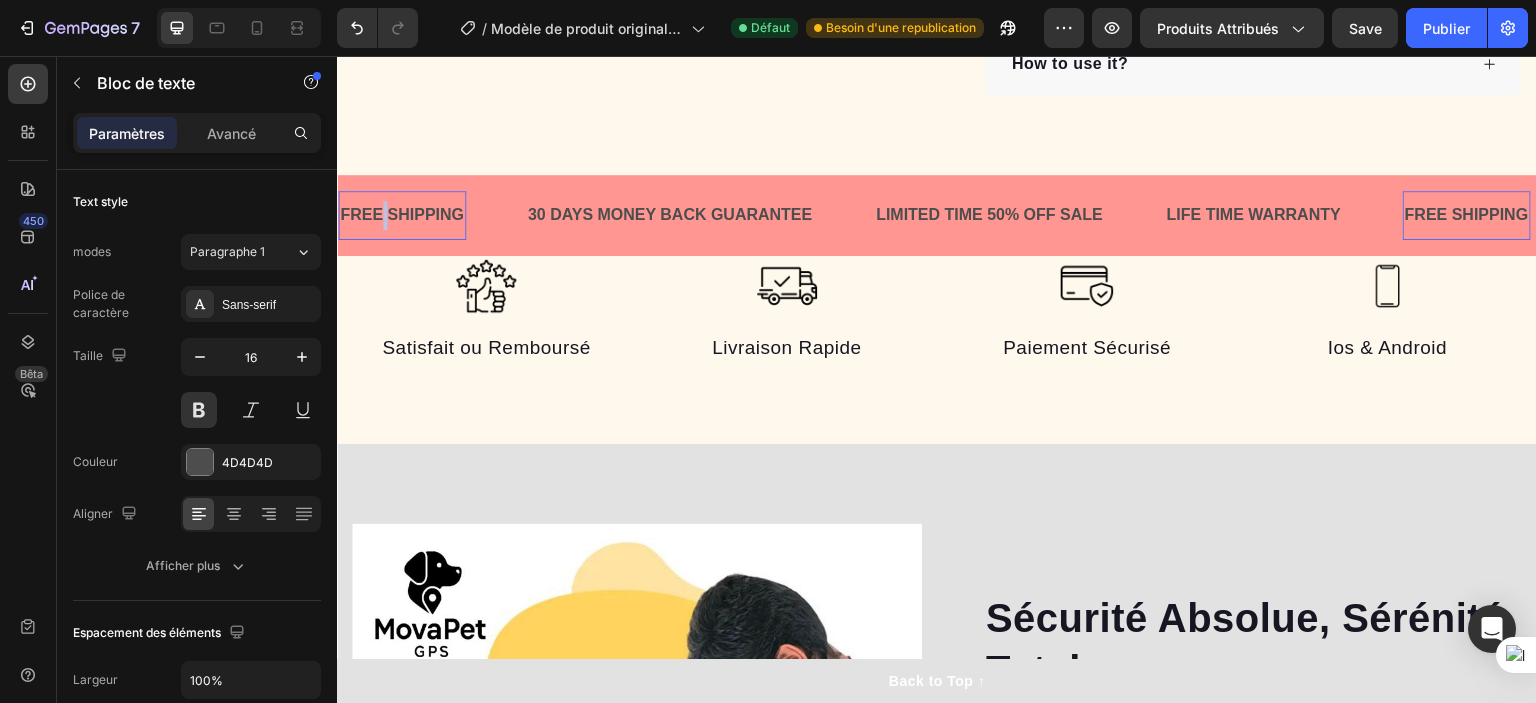 click on "FREE SHIPPING" at bounding box center (402, 215) 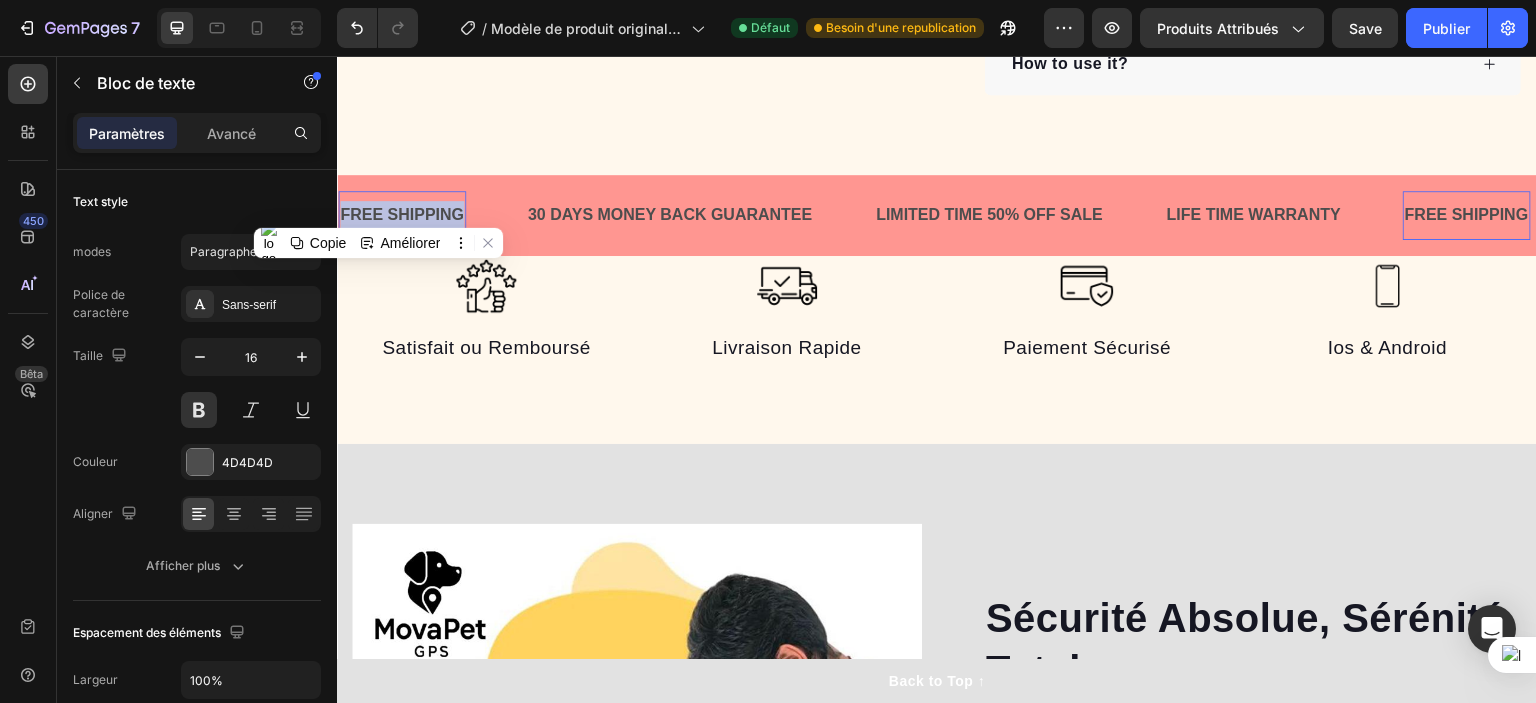 click on "FREE SHIPPING" at bounding box center [402, 215] 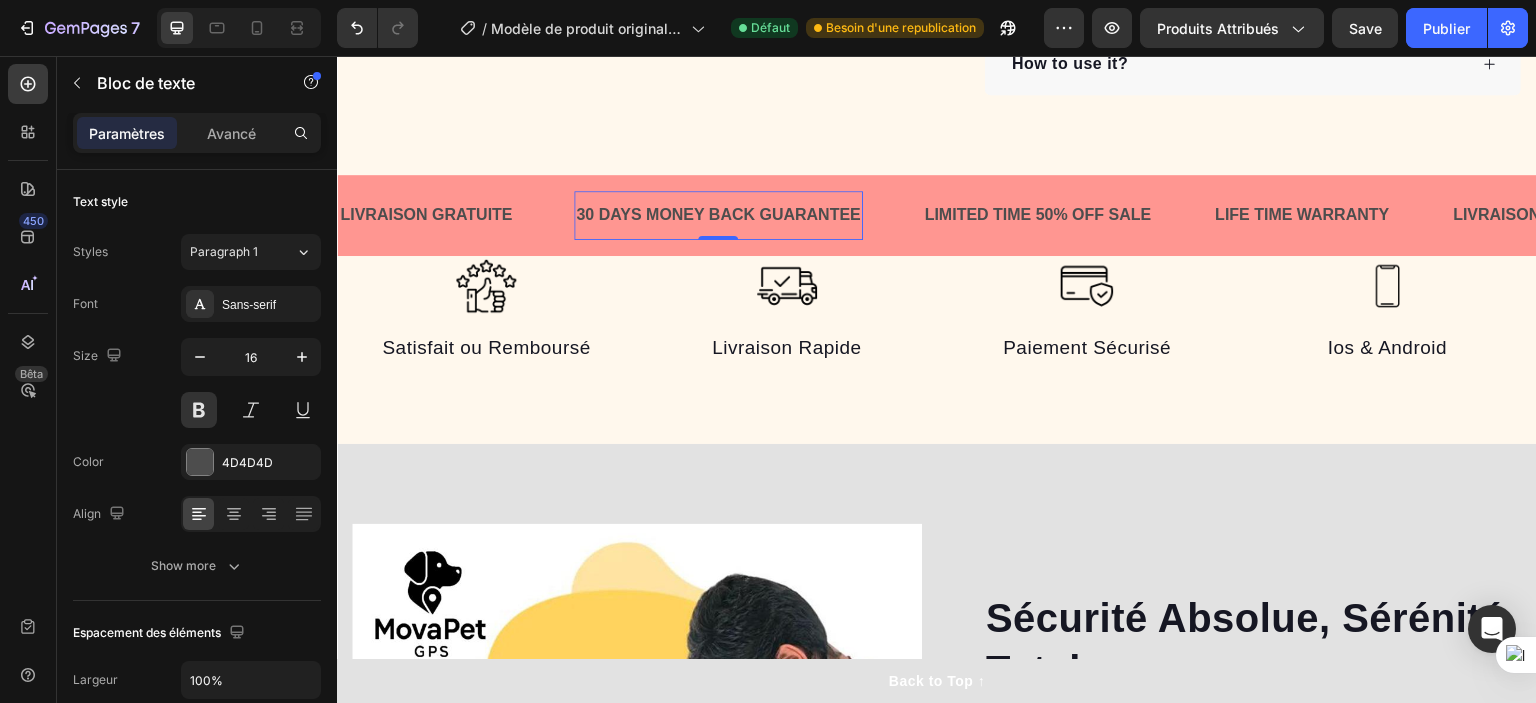 click on "30 DAYS MONEY BACK GUARANTEE" at bounding box center [718, 215] 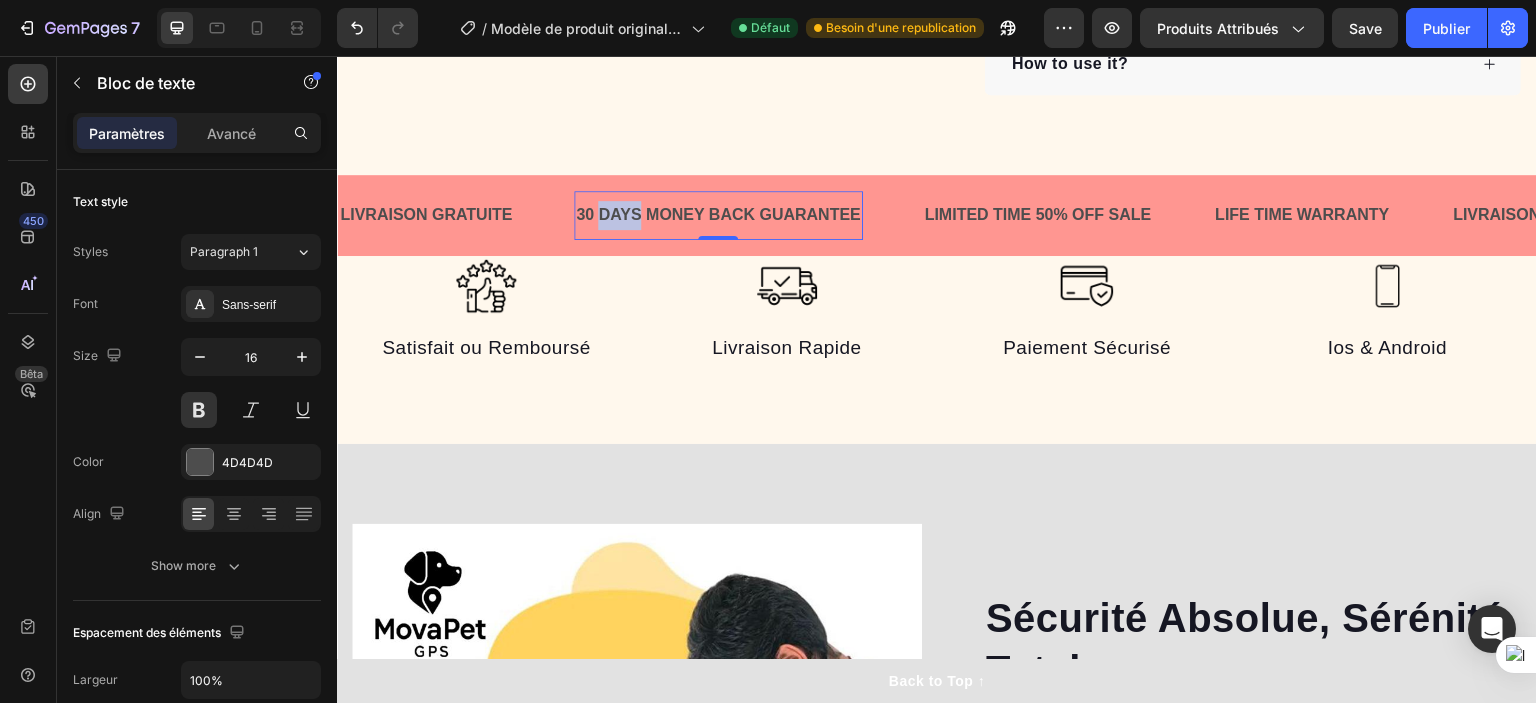 click on "30 DAYS MONEY BACK GUARANTEE" at bounding box center (718, 215) 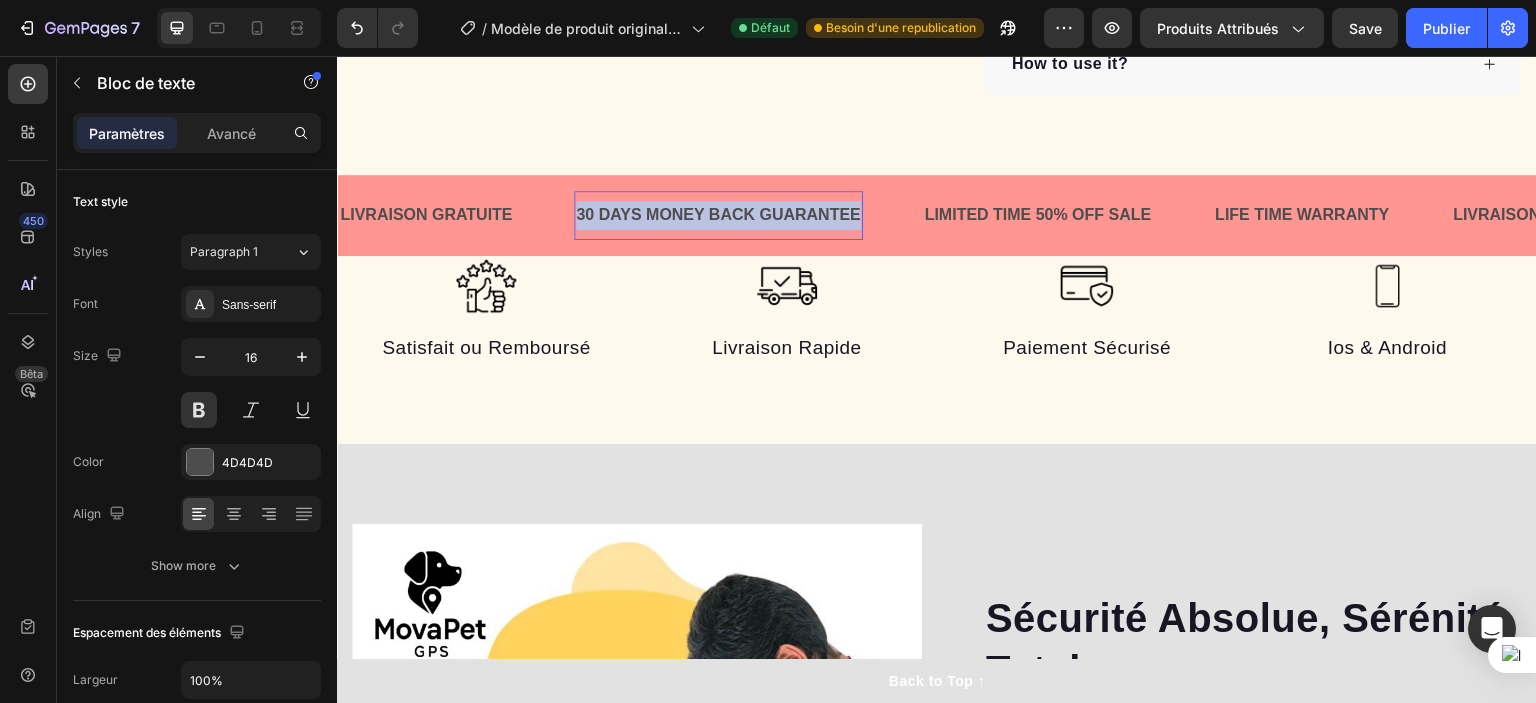 click on "30 DAYS MONEY BACK GUARANTEE" at bounding box center [718, 215] 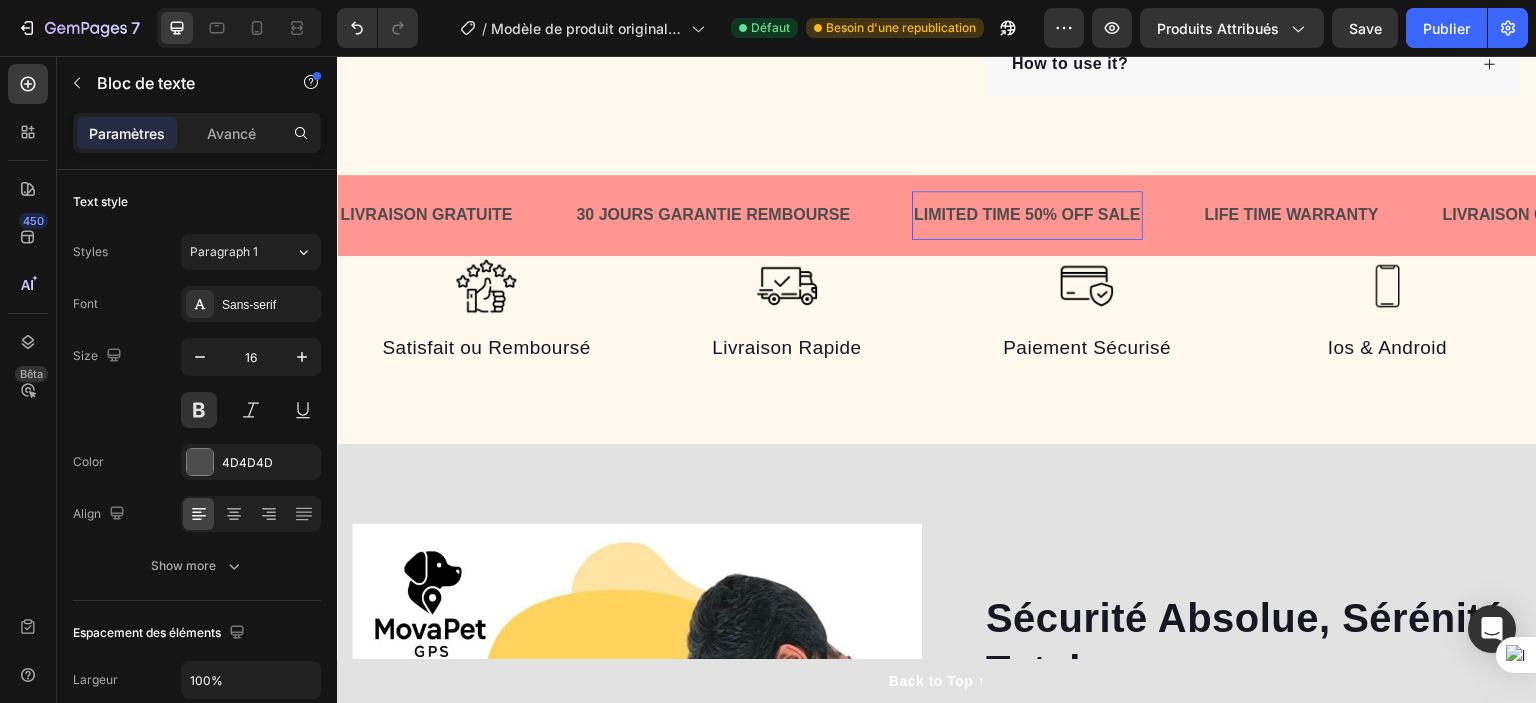 click on "LIMITED TIME 50% OFF SALE" at bounding box center (1027, 215) 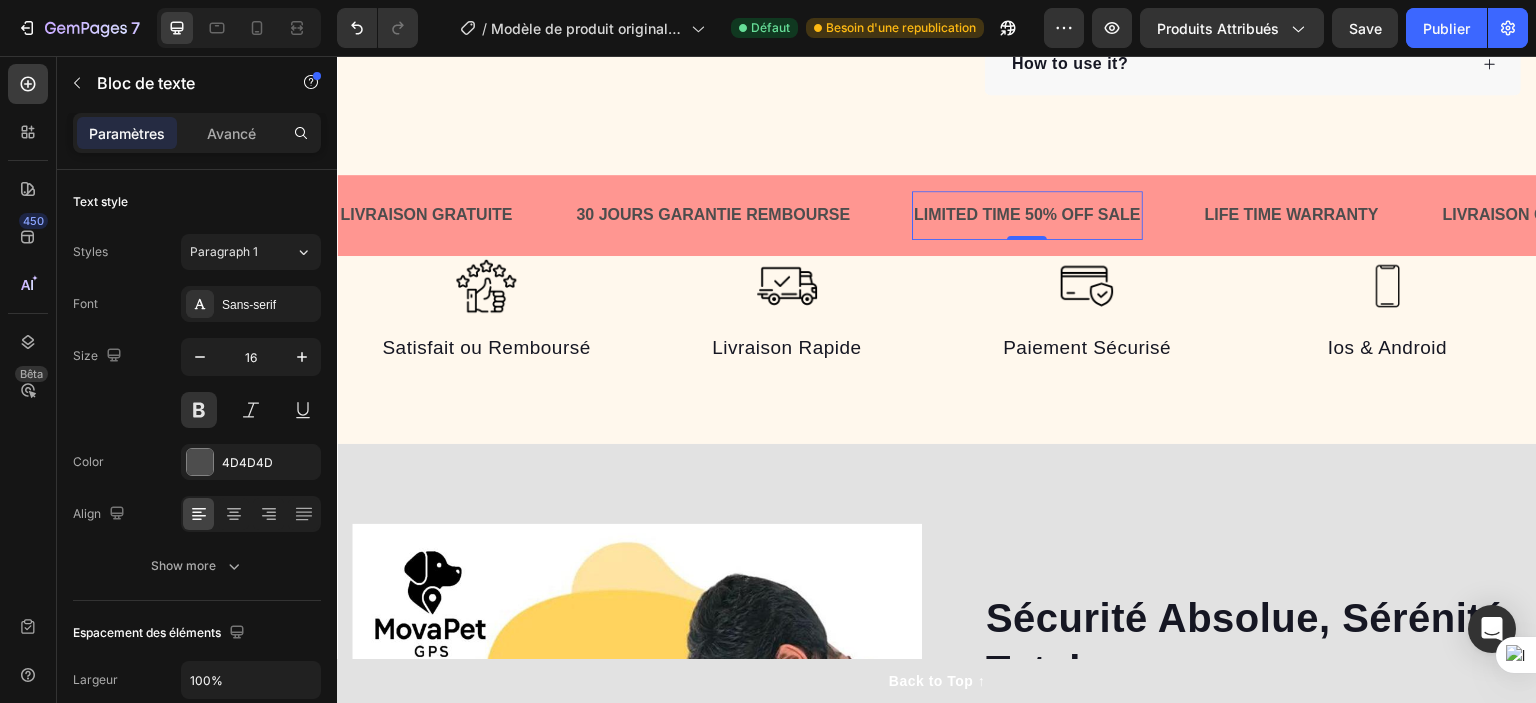 click on "LIMITED TIME 50% OFF SALE" at bounding box center [1027, 215] 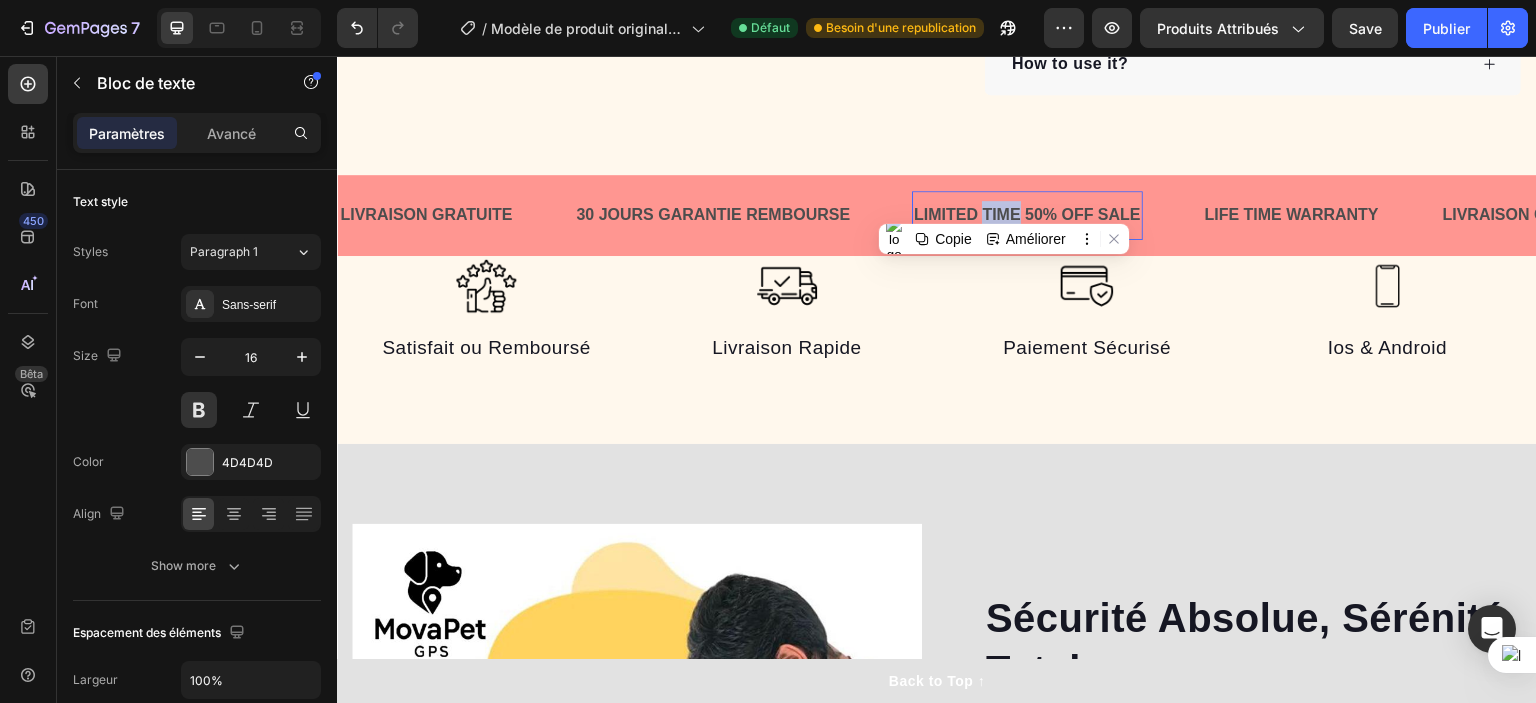 click on "LIMITED TIME 50% OFF SALE" at bounding box center [1027, 215] 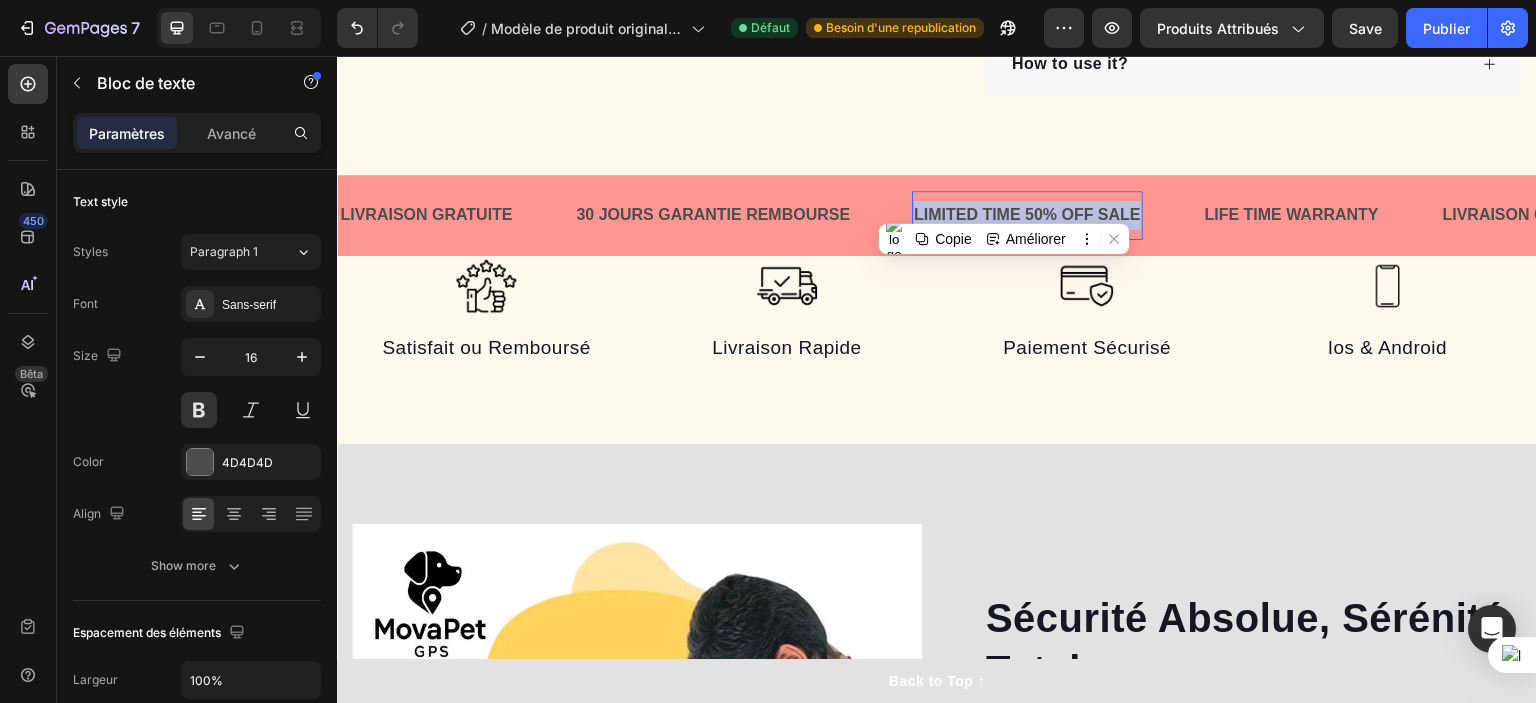 click on "LIMITED TIME 50% OFF SALE" at bounding box center [1027, 215] 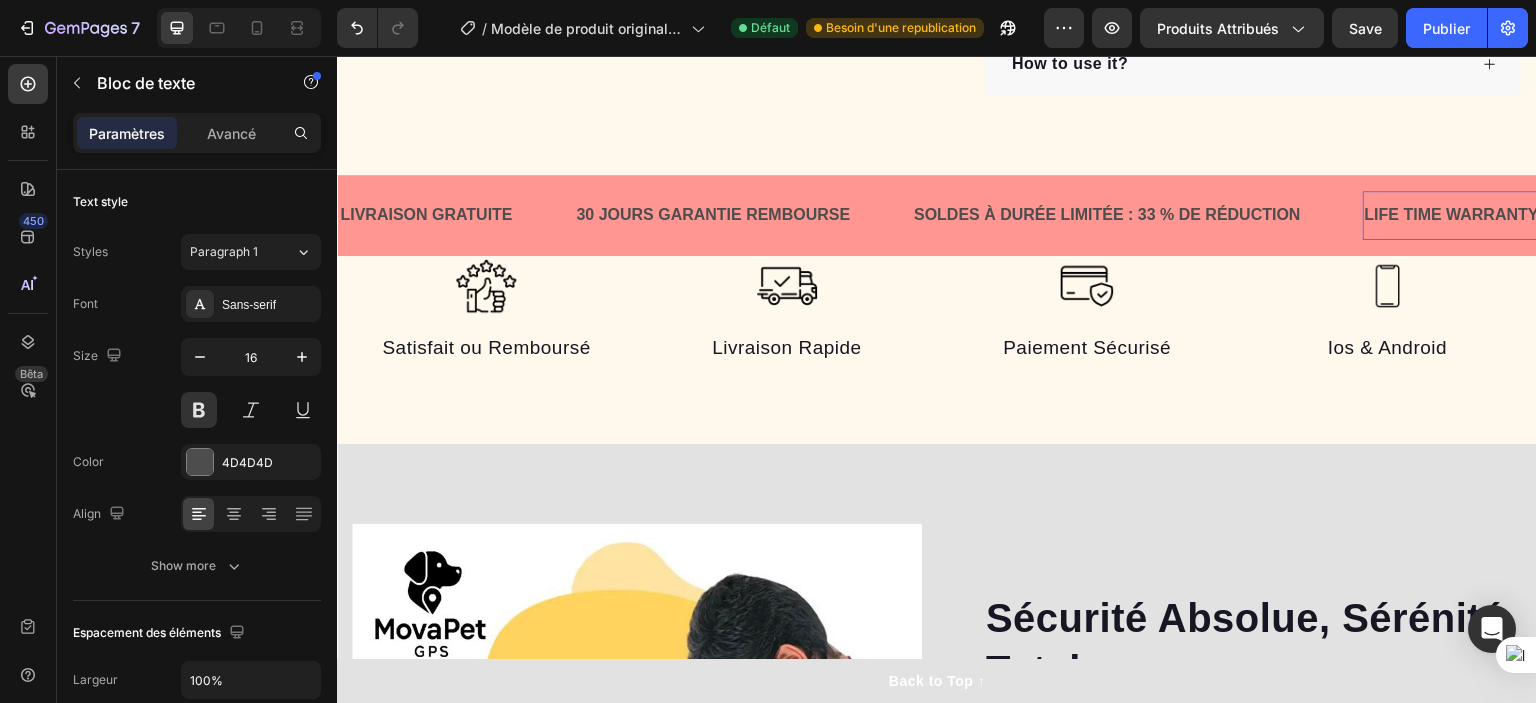 click on "LIFE TIME WARRANTY" at bounding box center (1452, 215) 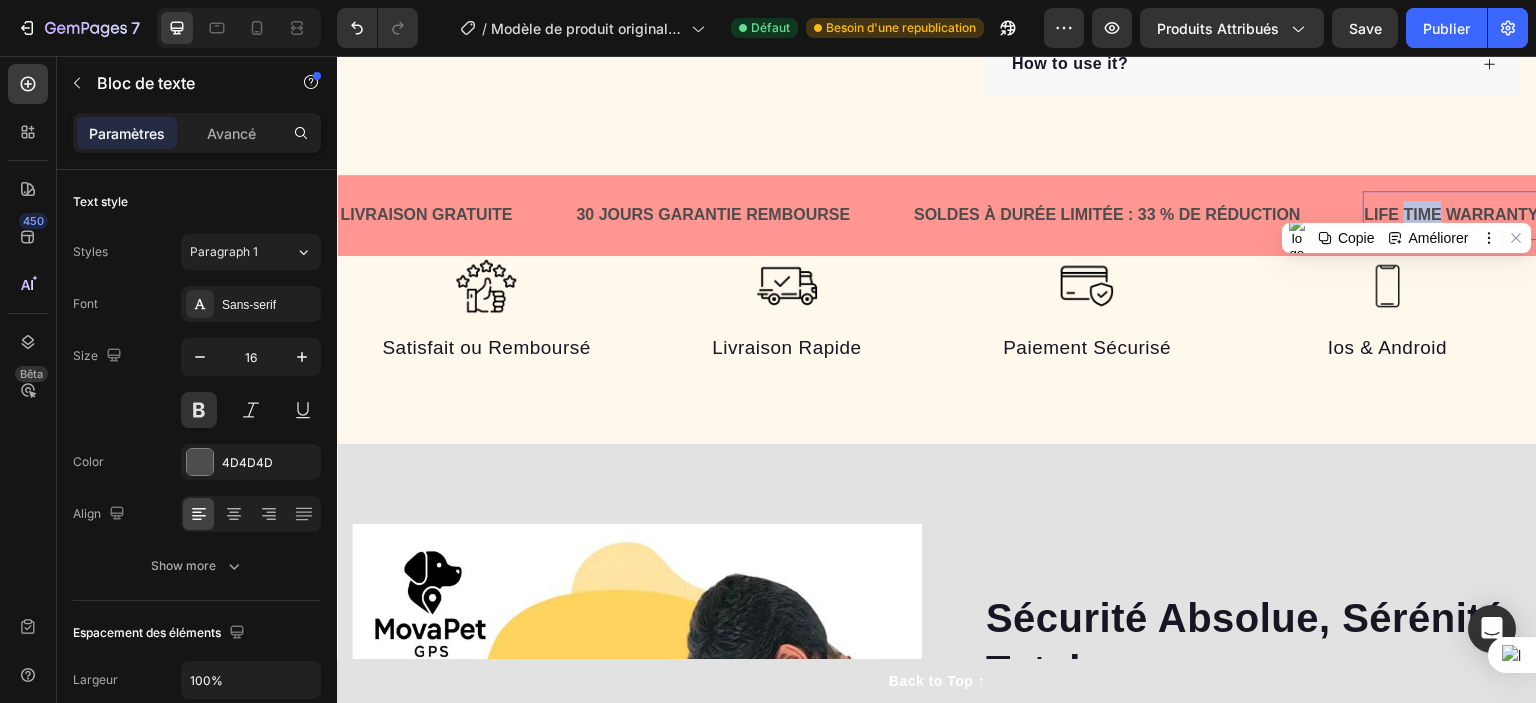 click on "LIFE TIME WARRANTY" at bounding box center [1452, 215] 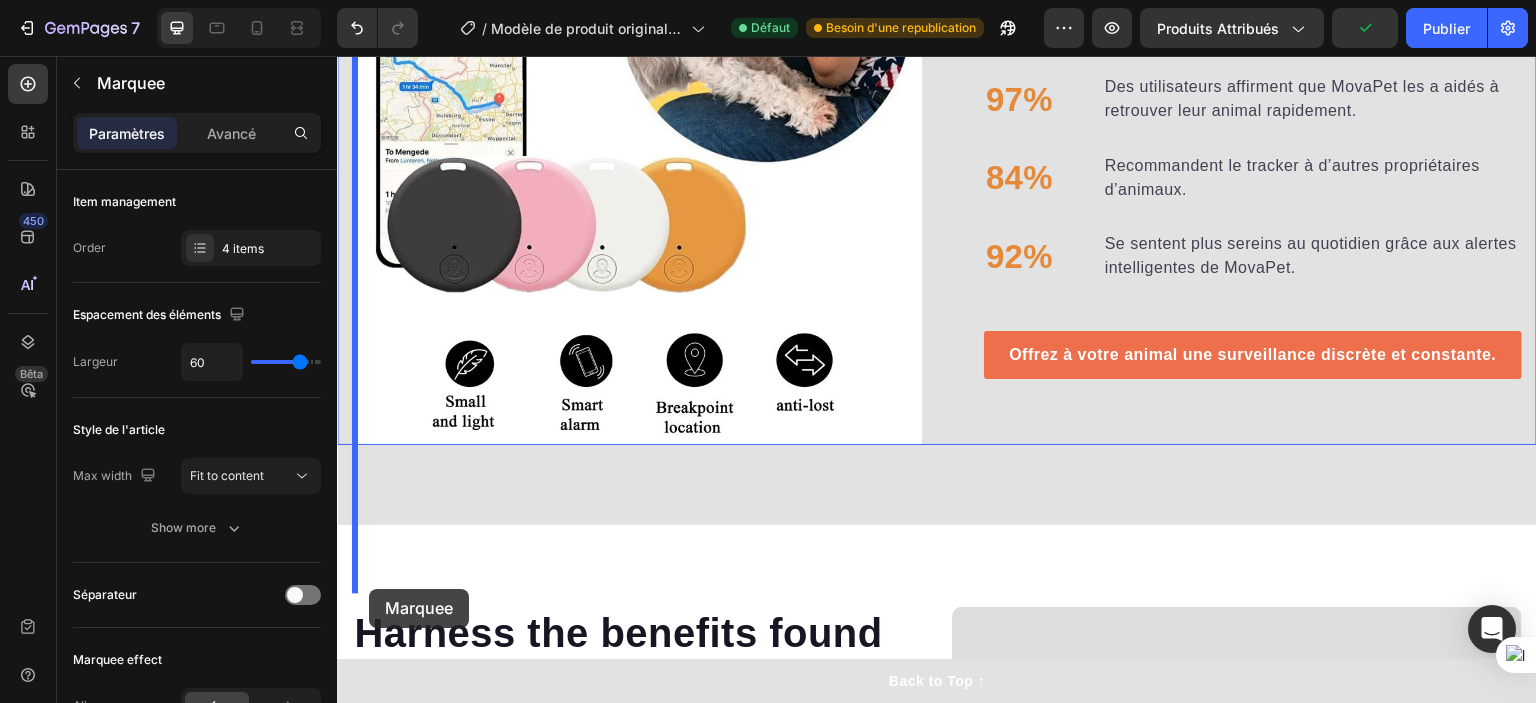 scroll, scrollTop: 2787, scrollLeft: 0, axis: vertical 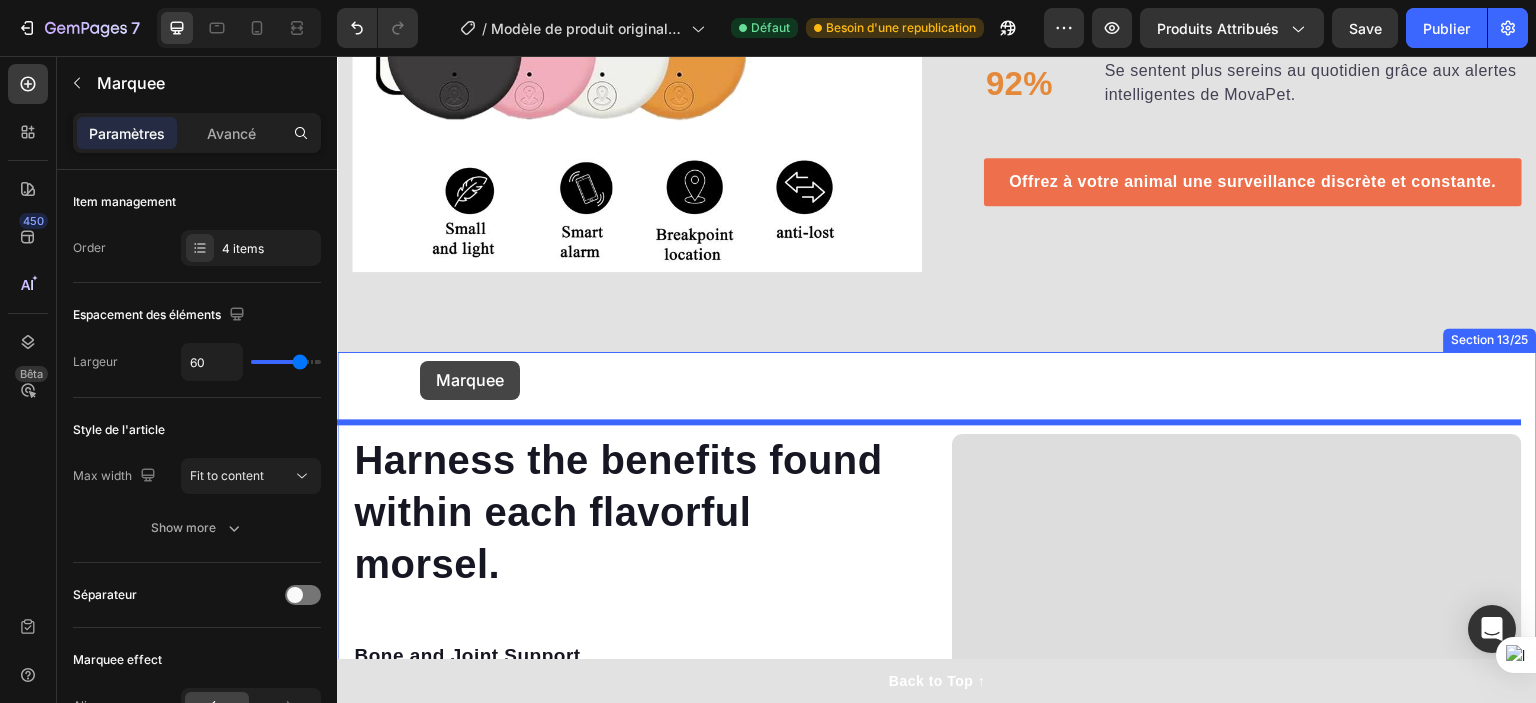 drag, startPoint x: 360, startPoint y: 158, endPoint x: 420, endPoint y: 361, distance: 211.68137 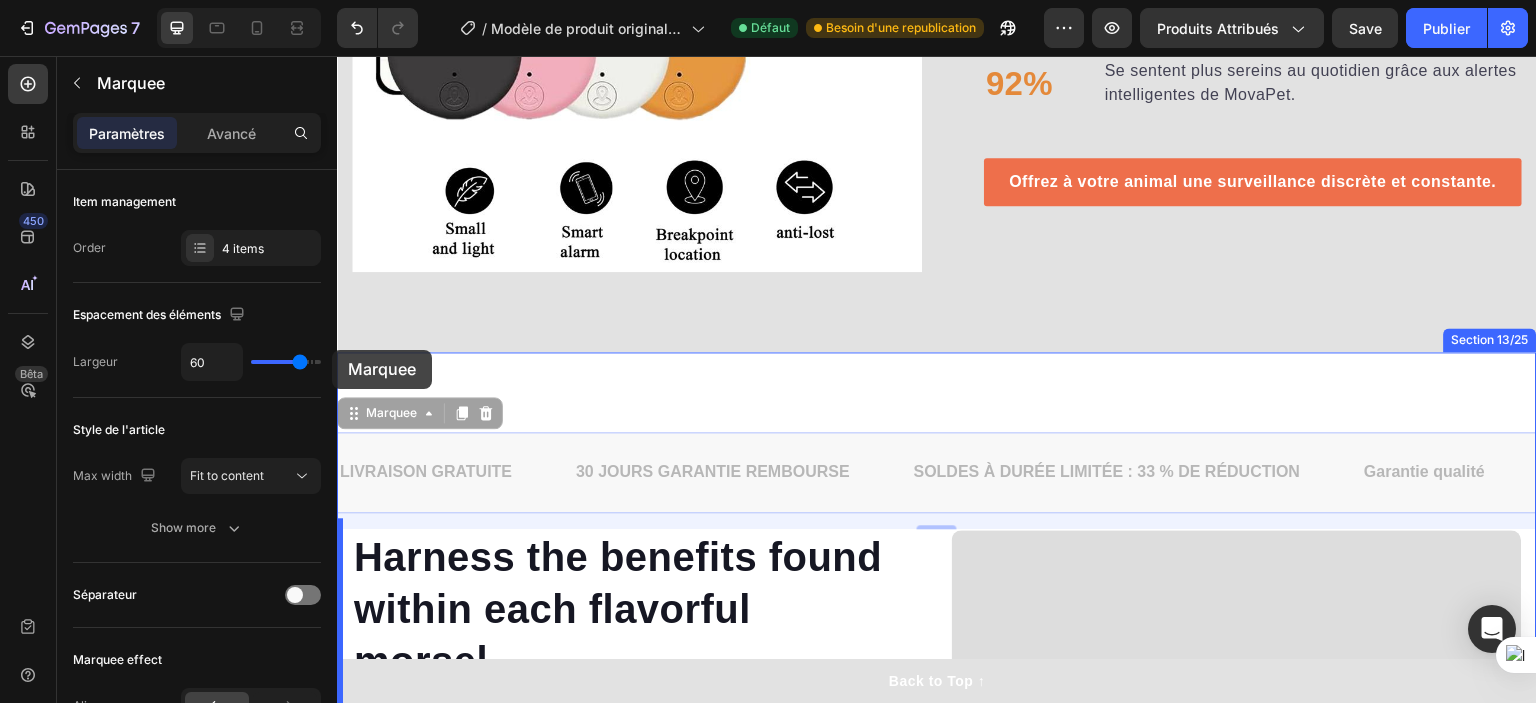 drag, startPoint x: 360, startPoint y: 411, endPoint x: 332, endPoint y: 351, distance: 66.211784 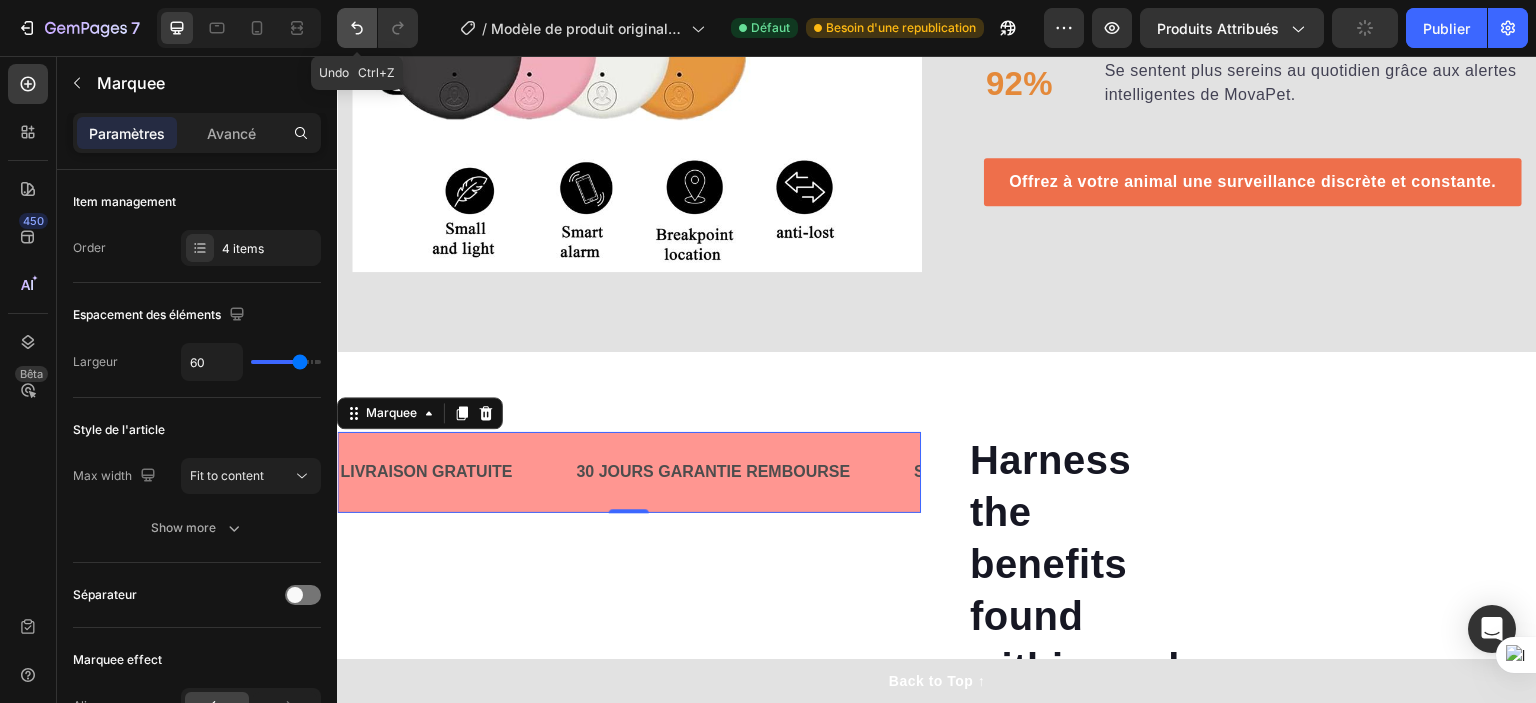 click 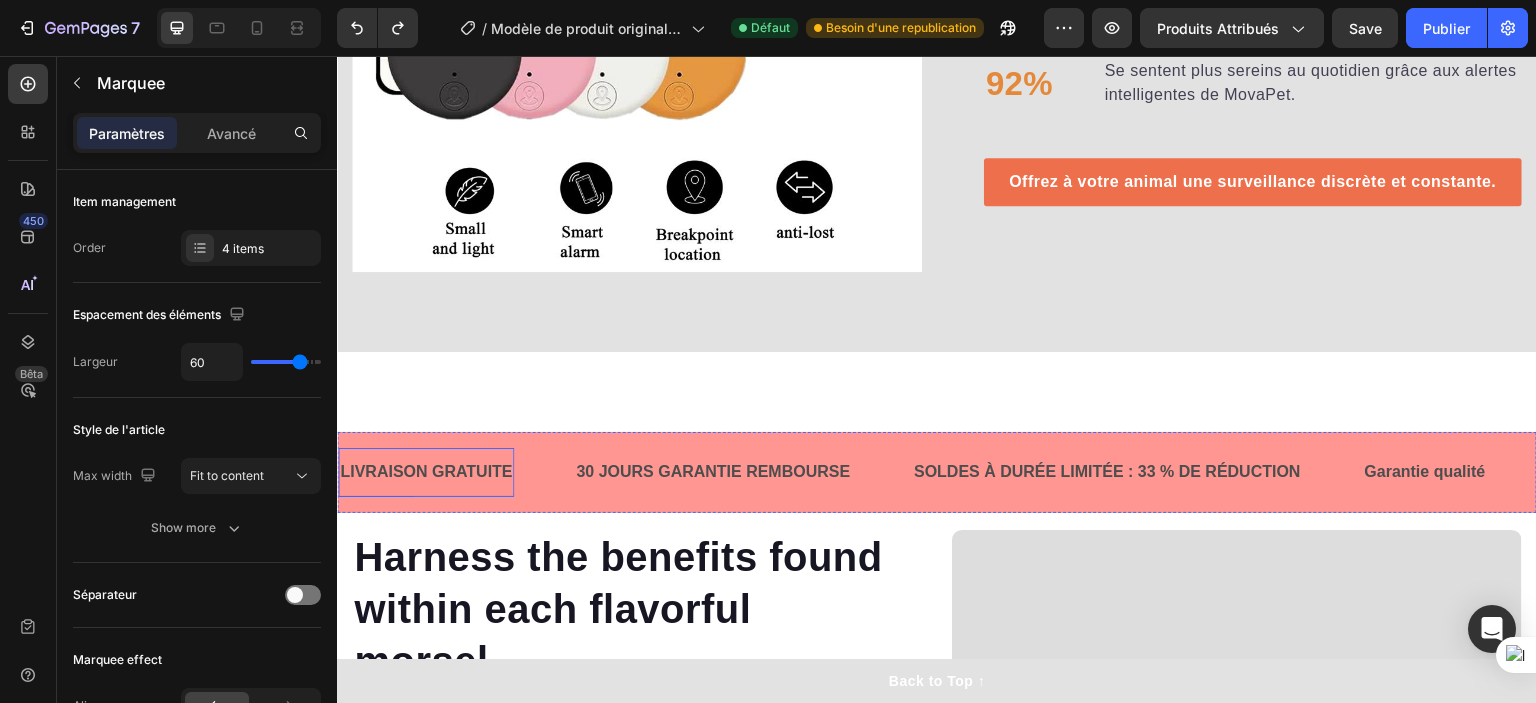 scroll, scrollTop: 2964, scrollLeft: 0, axis: vertical 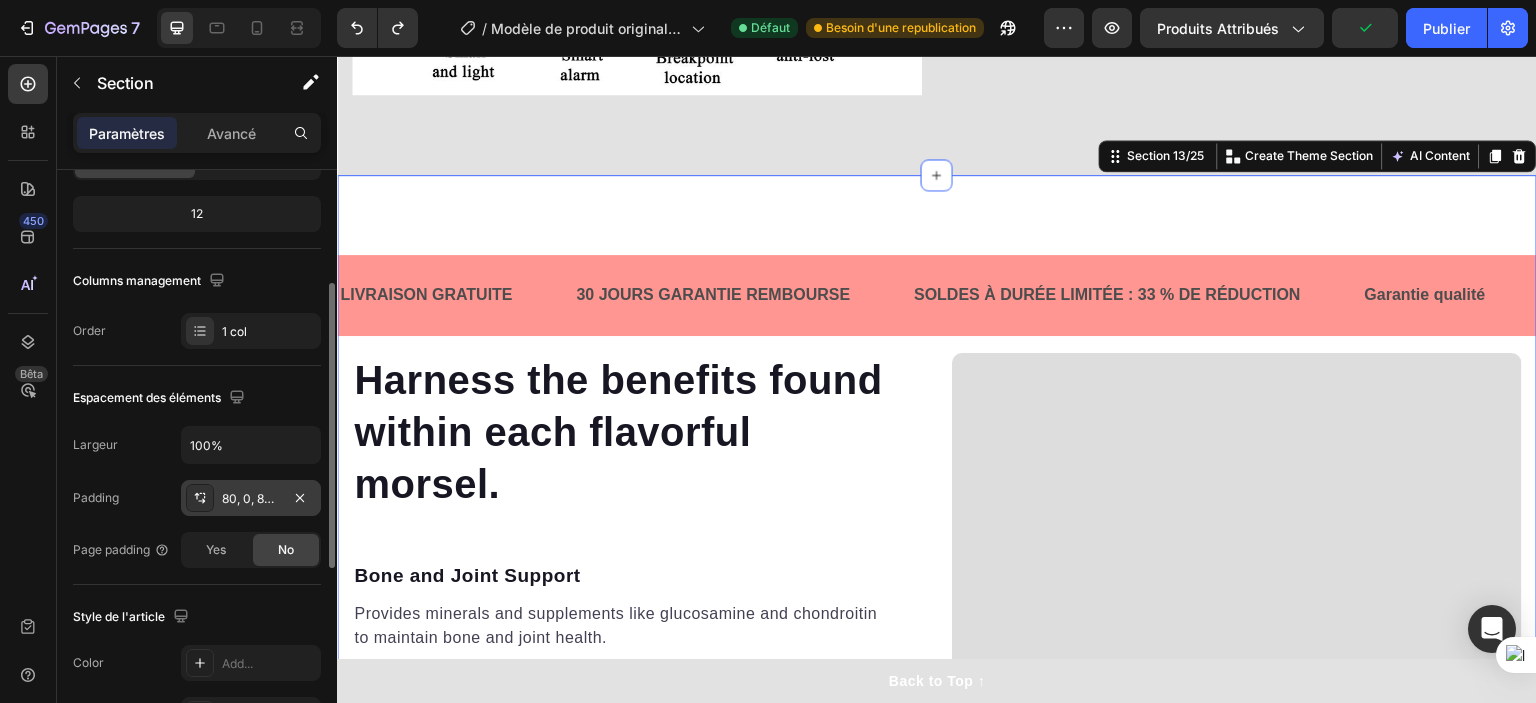 click on "80, 0, 80, 0" at bounding box center (251, 499) 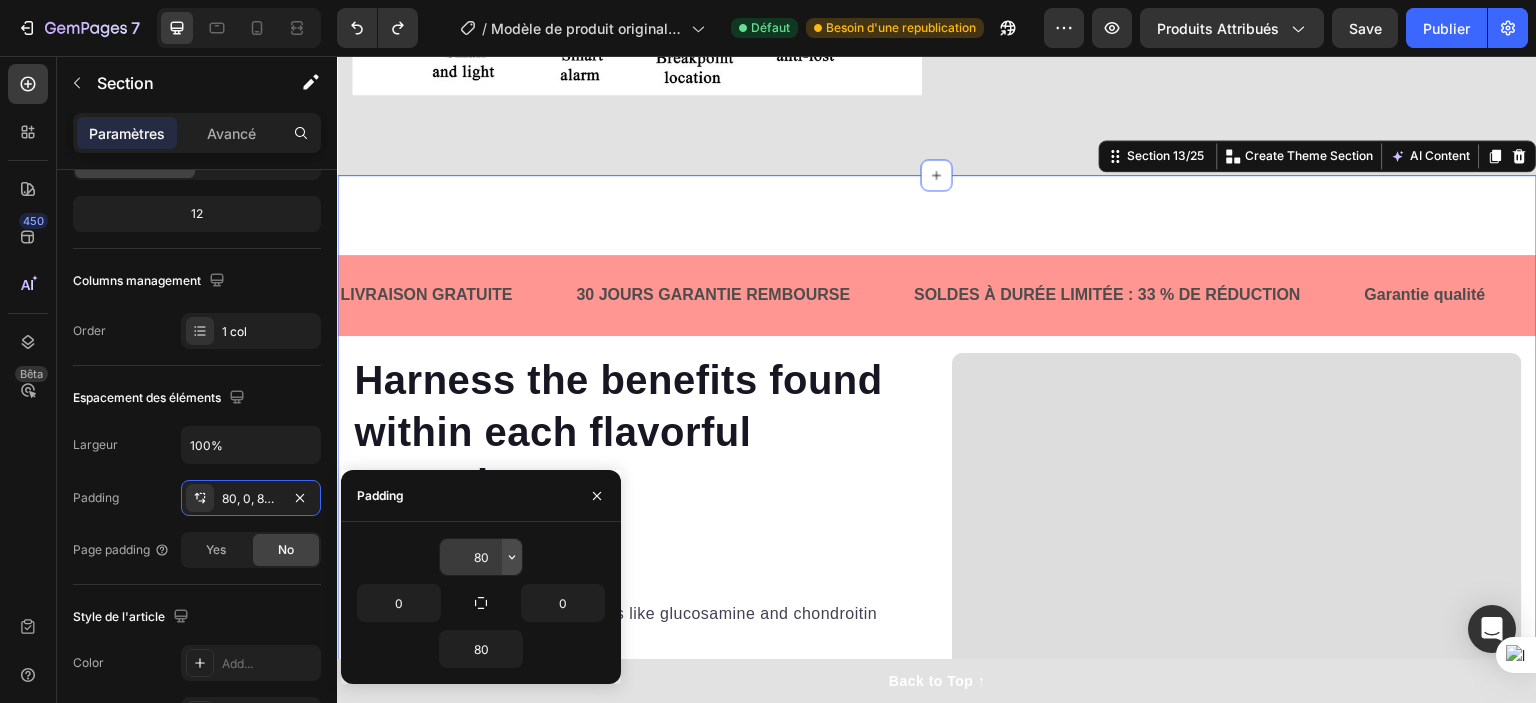click 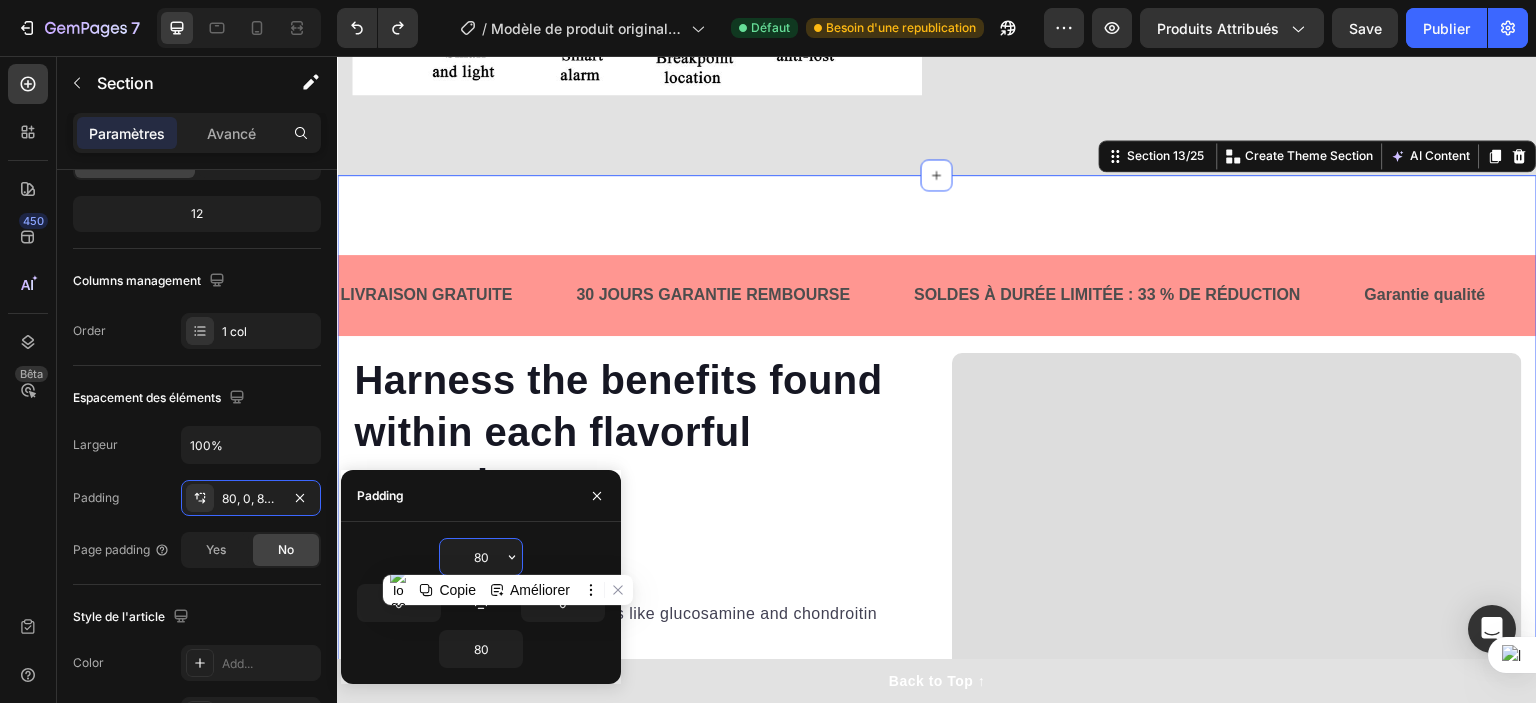 click on "80" at bounding box center (481, 557) 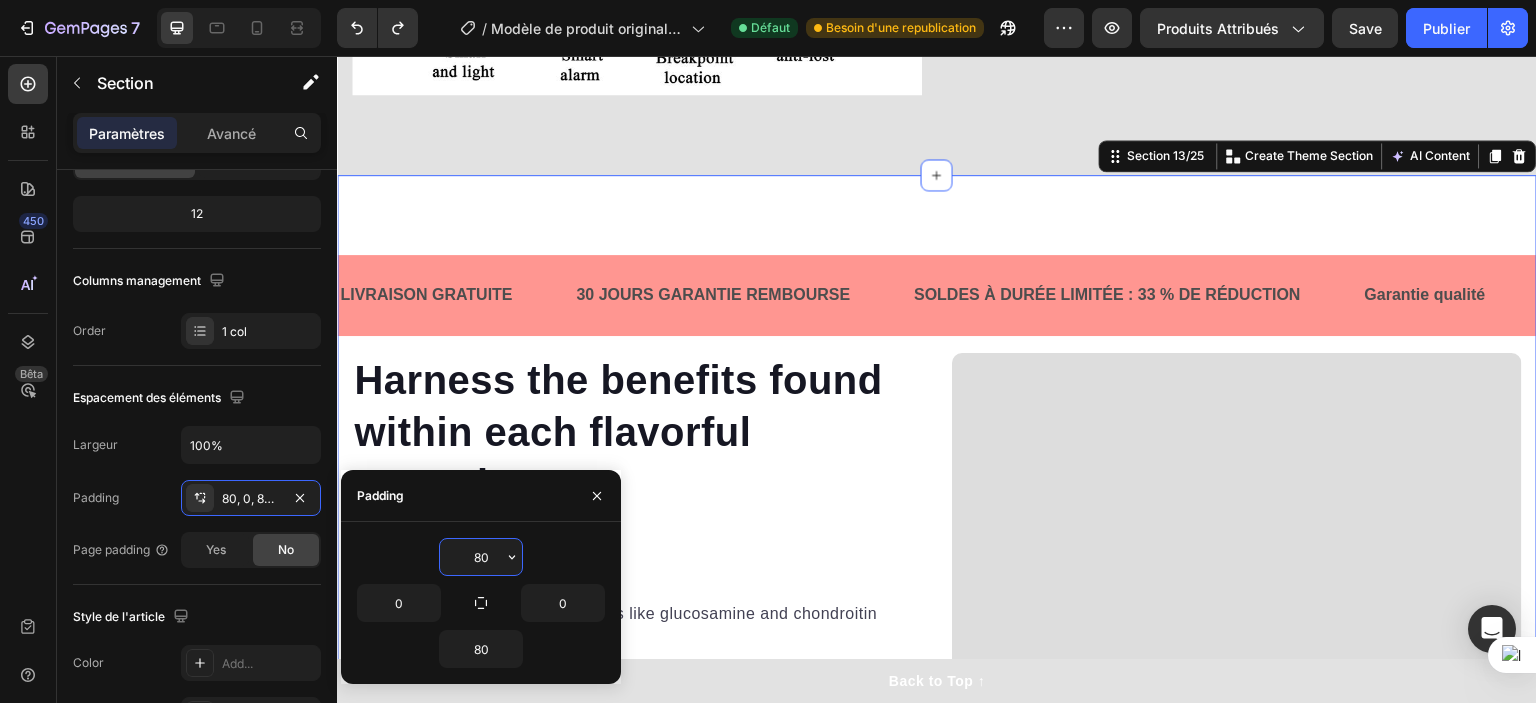 type 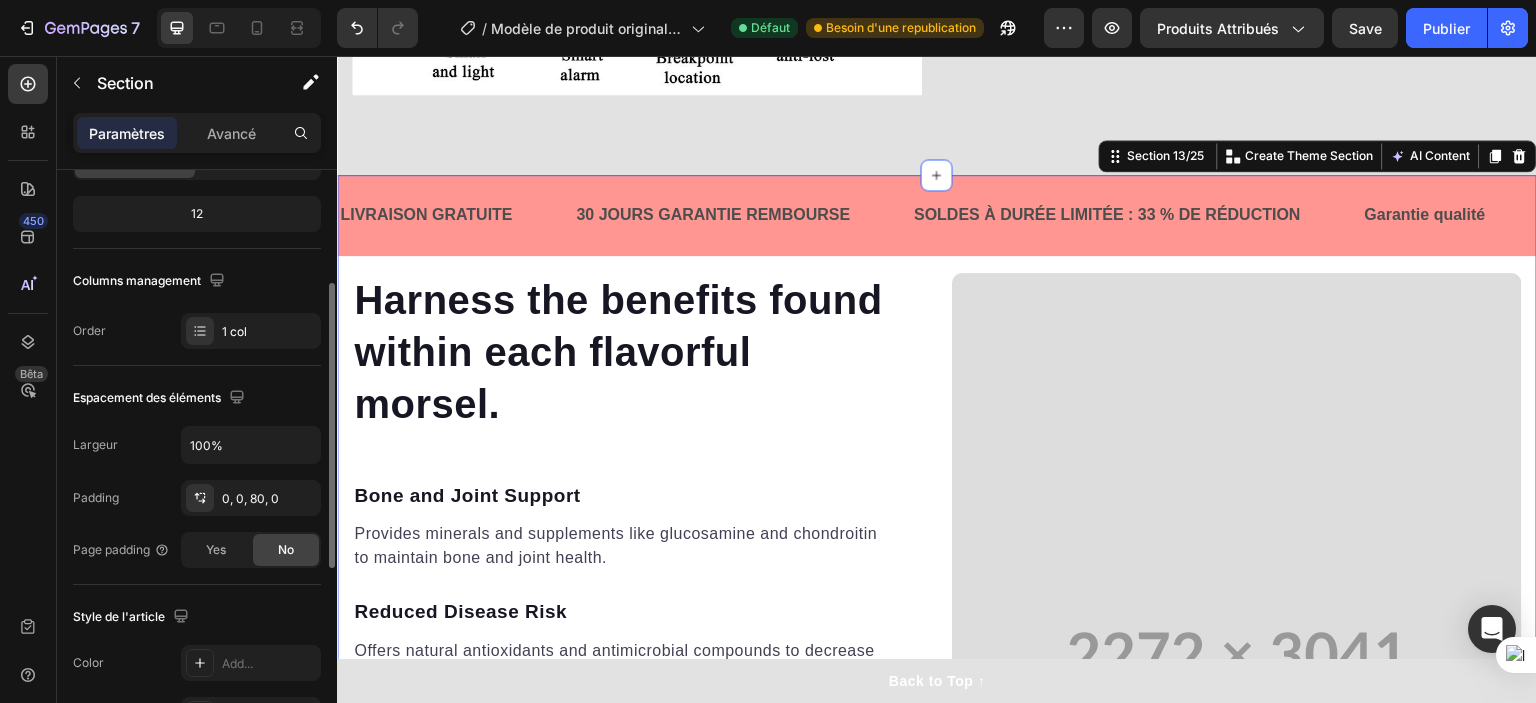 click on "Espacement des éléments" at bounding box center [197, 398] 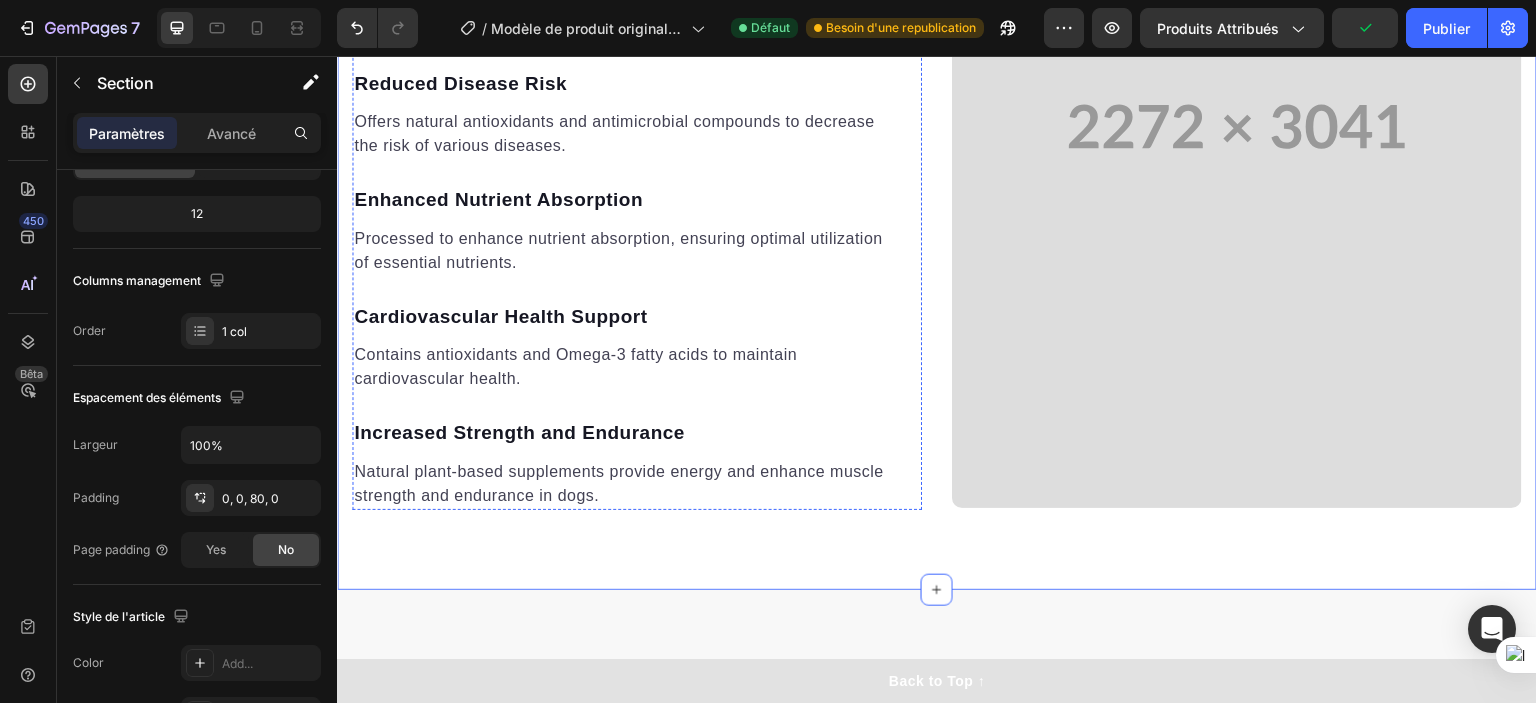 scroll, scrollTop: 3483, scrollLeft: 0, axis: vertical 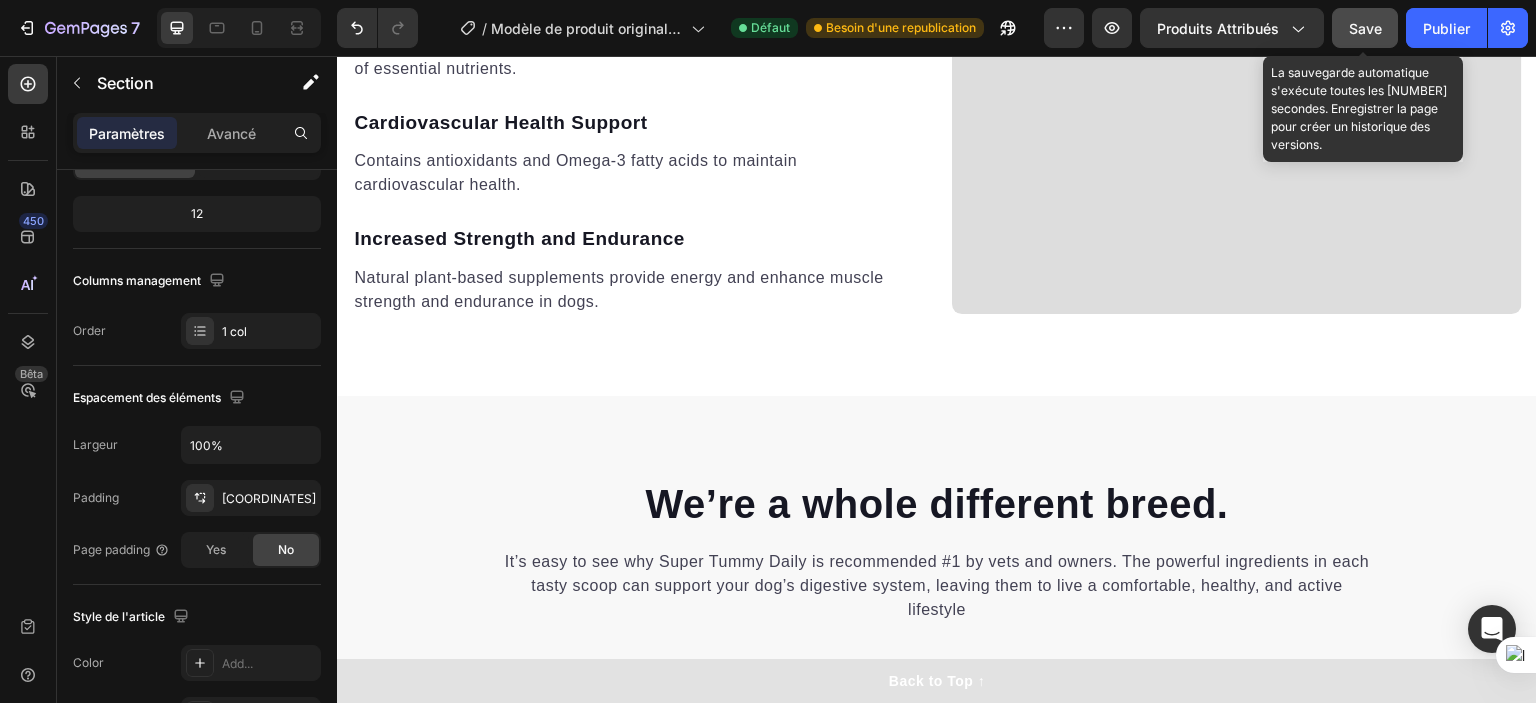 click on "Save" at bounding box center (1365, 28) 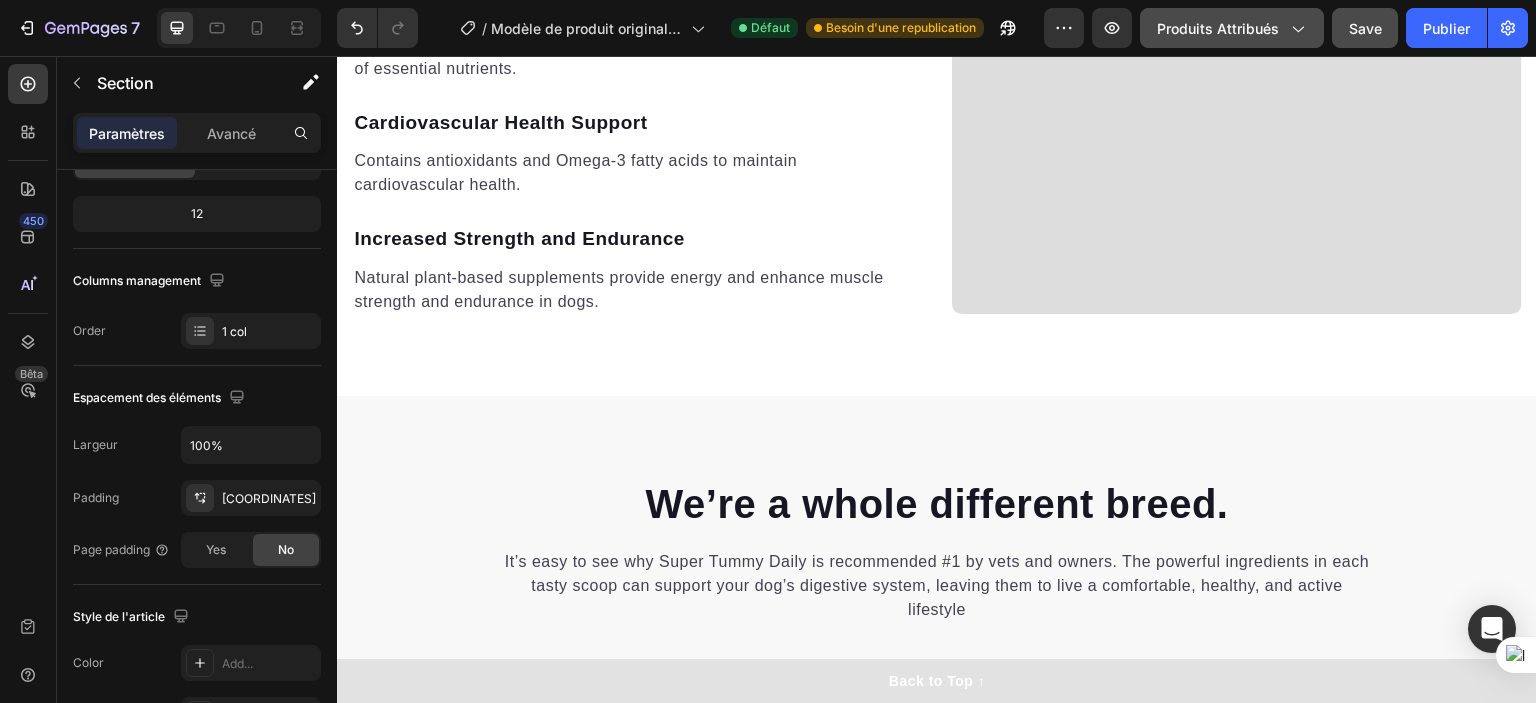 click 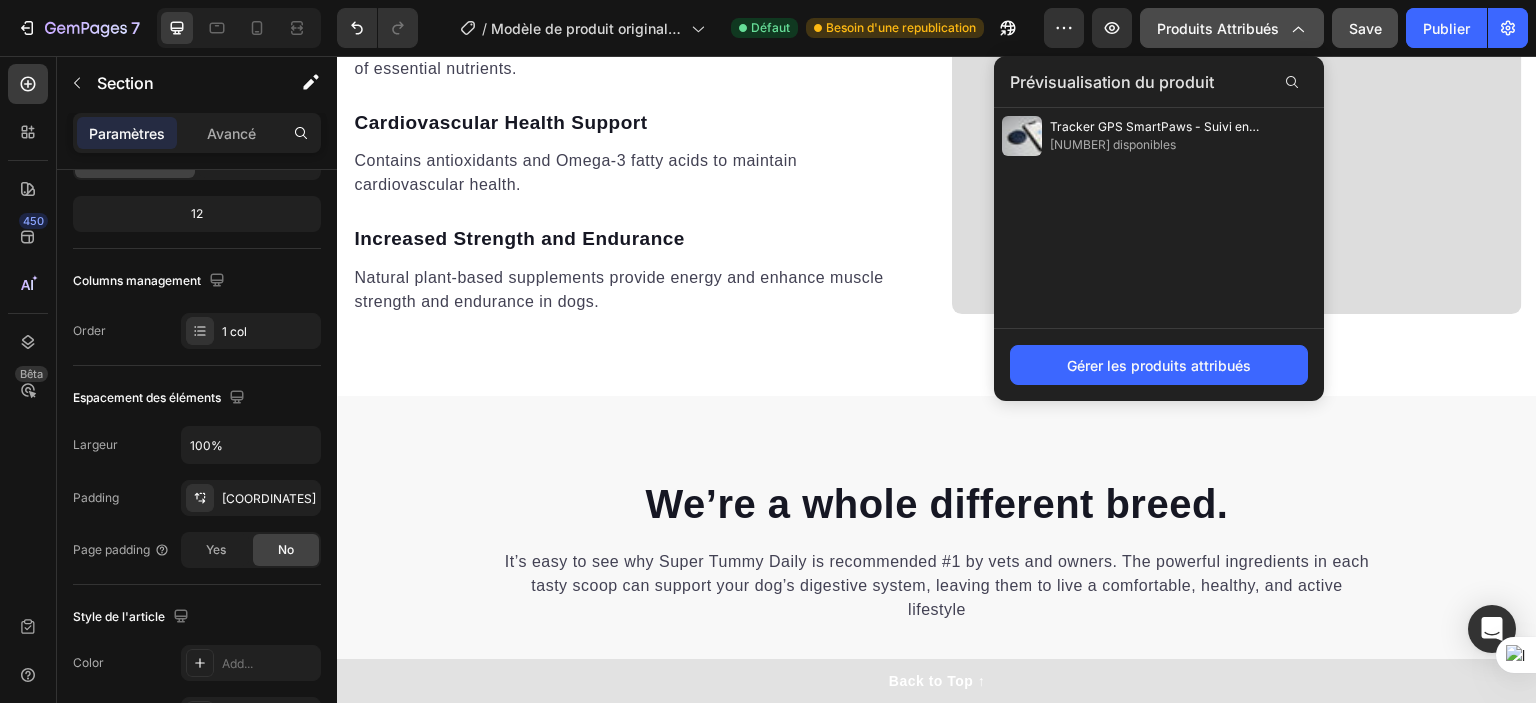 click 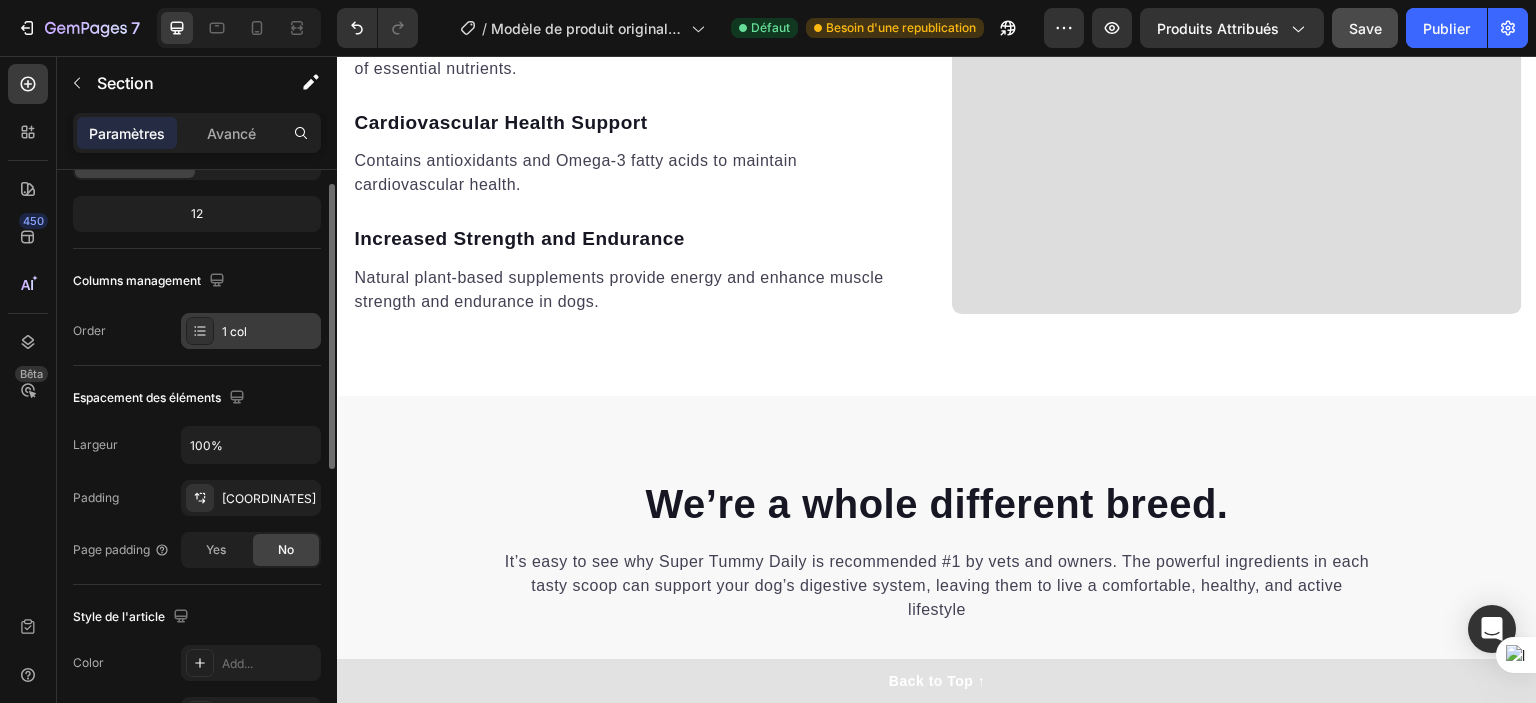 scroll, scrollTop: 0, scrollLeft: 0, axis: both 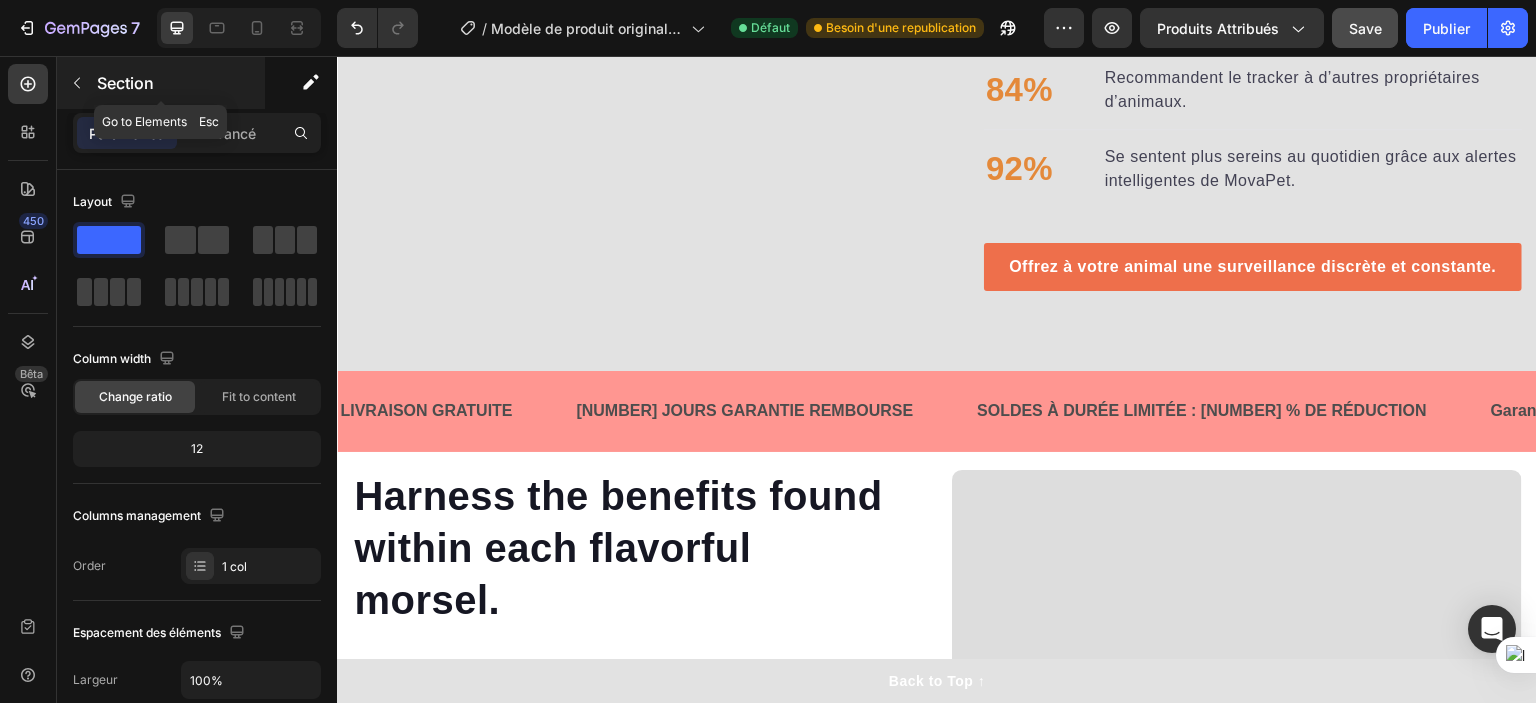 click 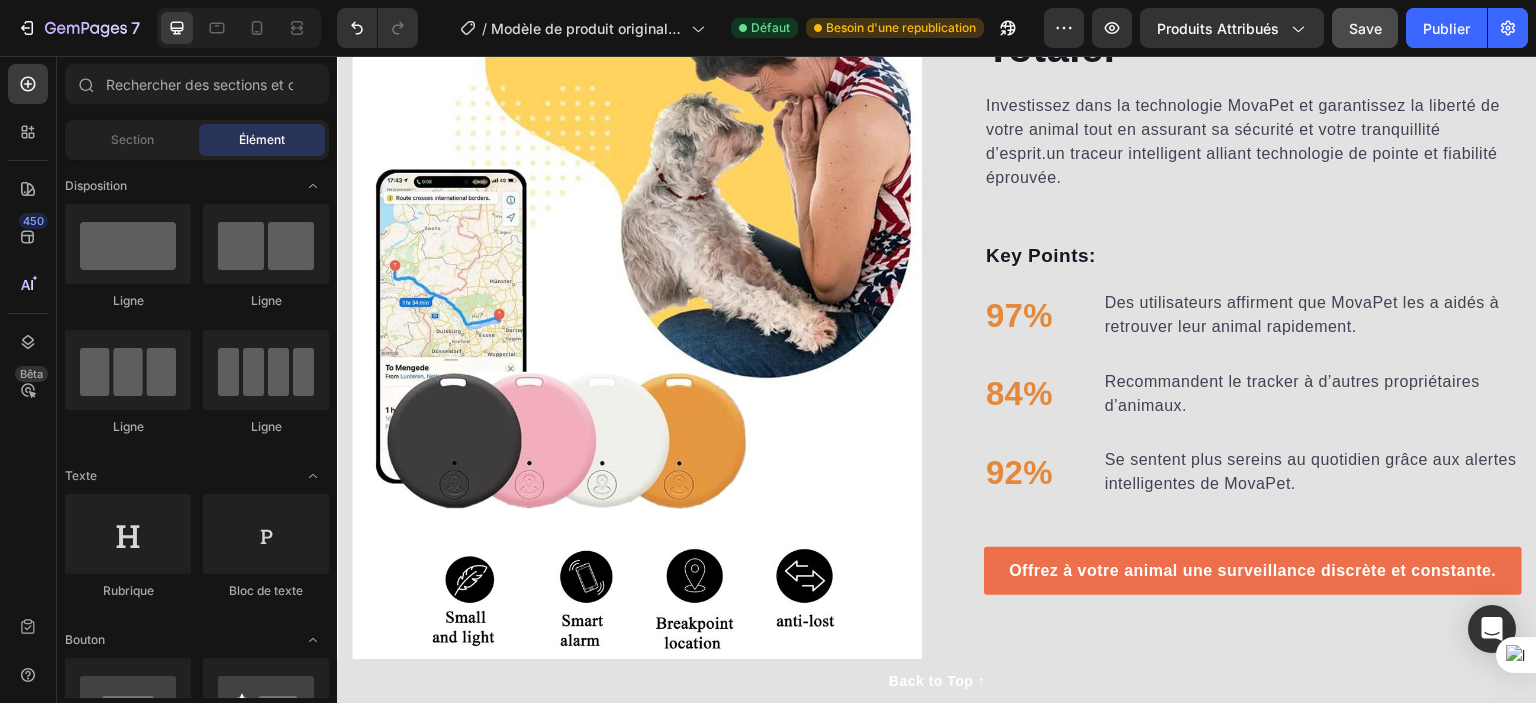 scroll, scrollTop: 2659, scrollLeft: 0, axis: vertical 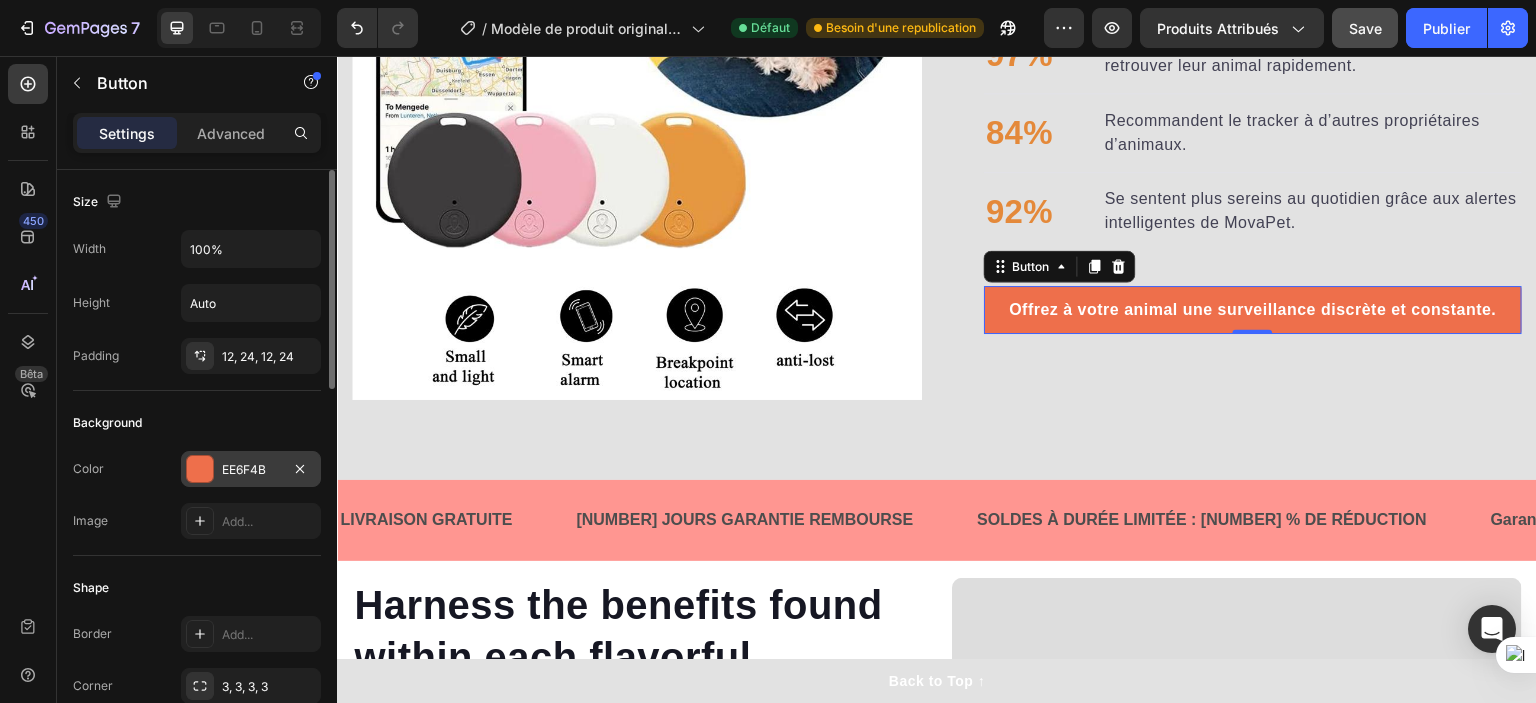 click on "EE6F4B" at bounding box center (251, 469) 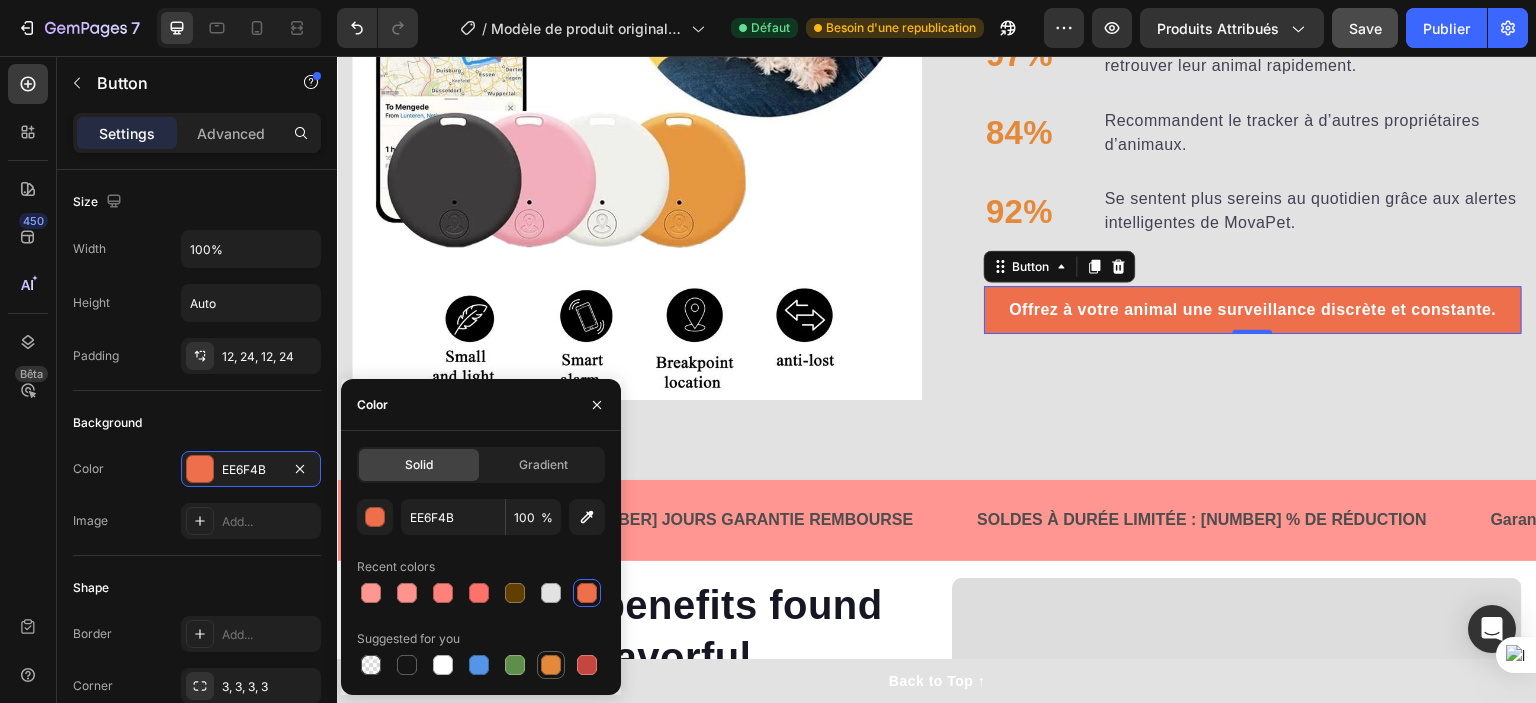 click at bounding box center (551, 665) 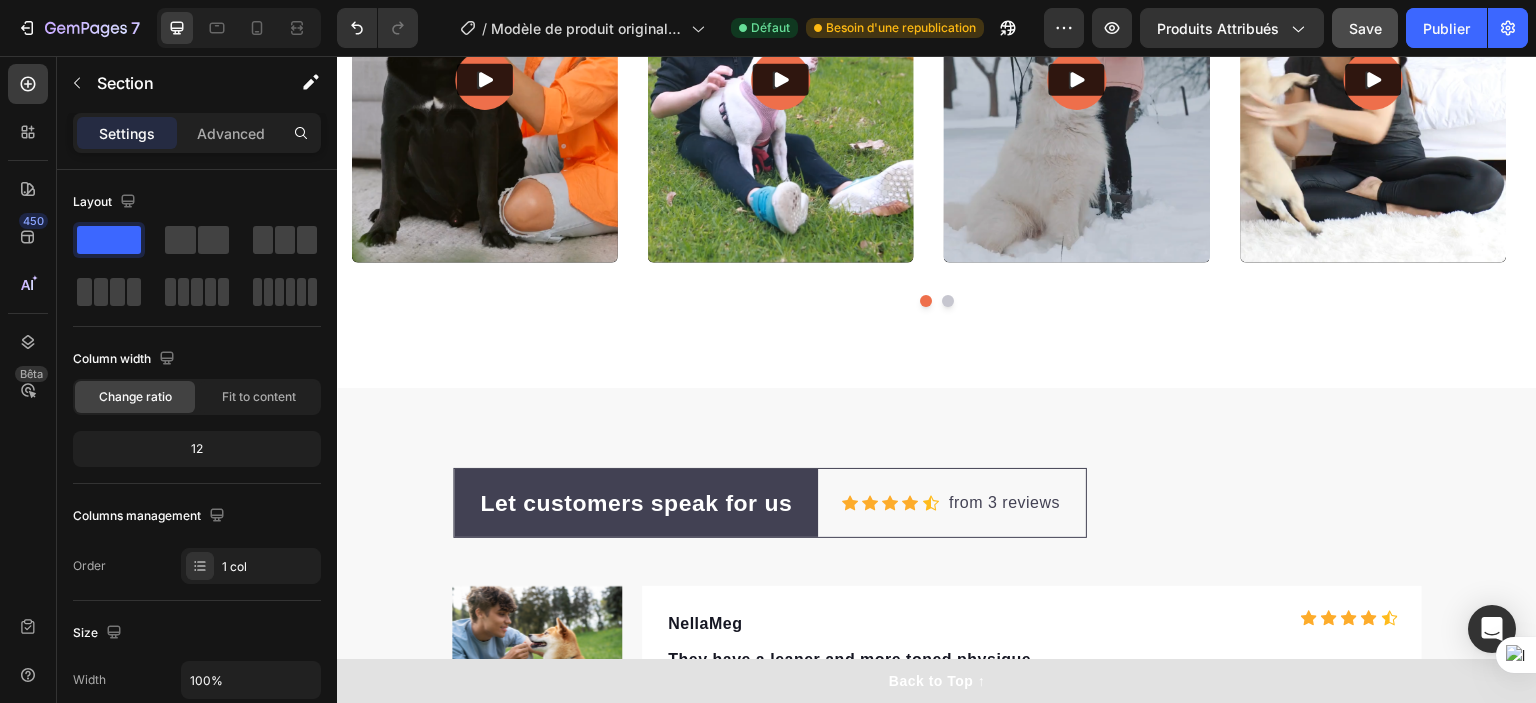 scroll, scrollTop: 7272, scrollLeft: 0, axis: vertical 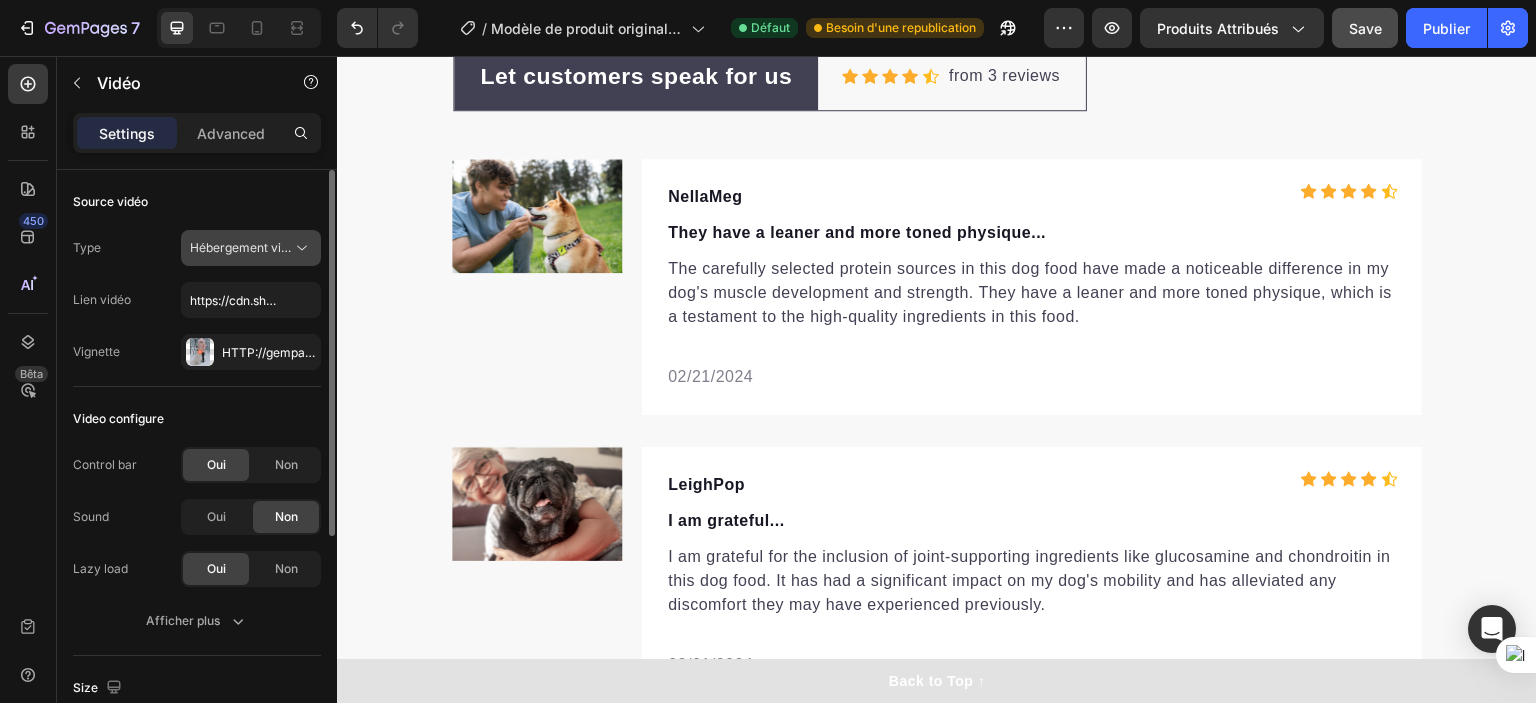 click on "Hébergement vidéo" at bounding box center [241, 248] 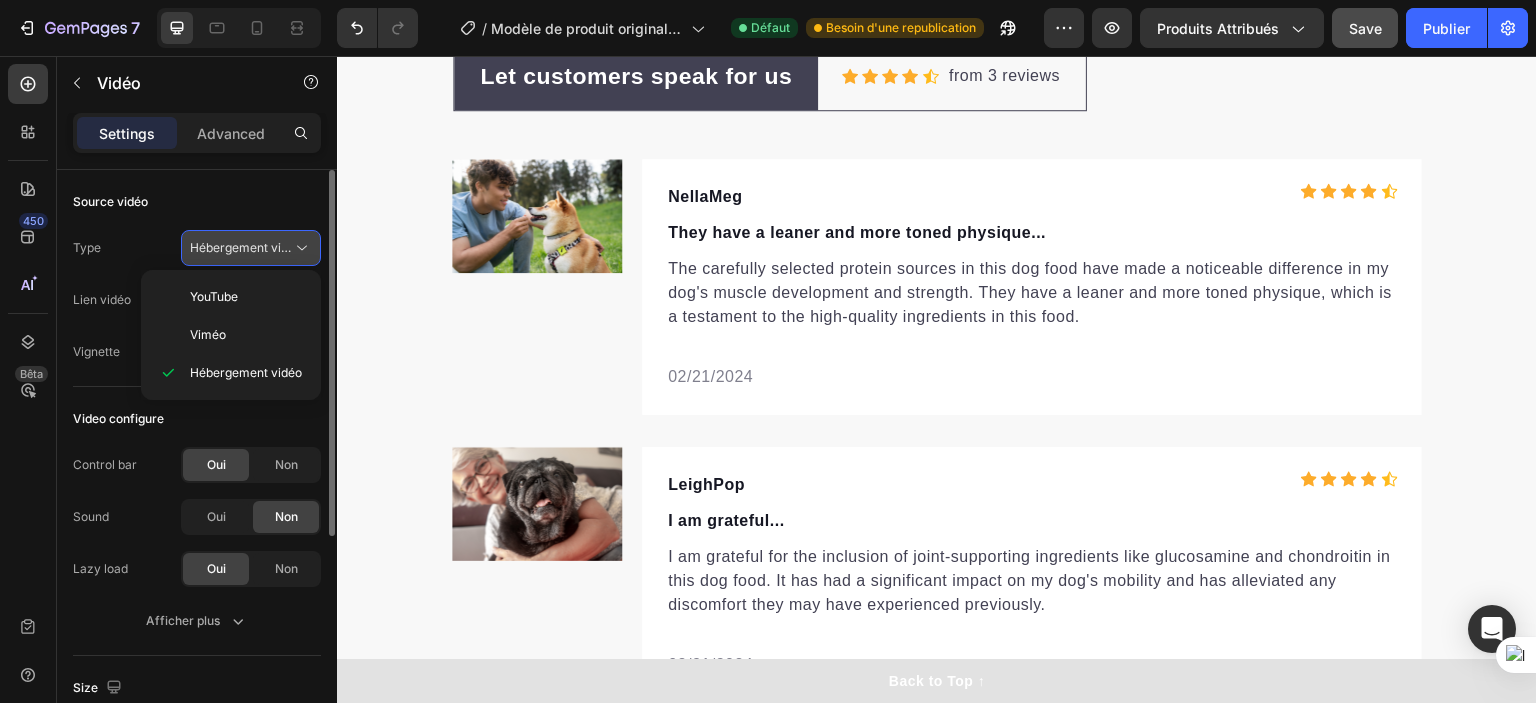 click on "Hébergement vidéo" at bounding box center (241, 248) 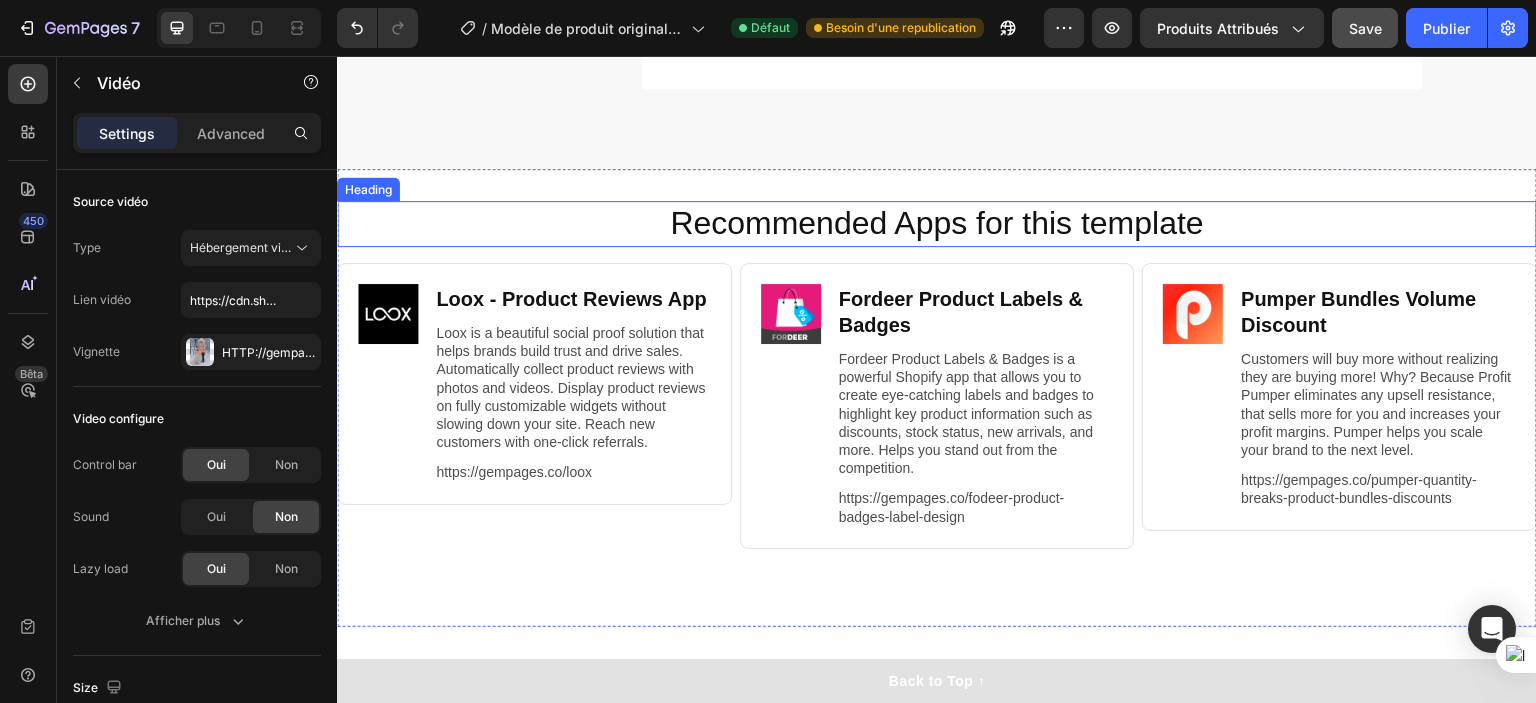 scroll, scrollTop: 8685, scrollLeft: 0, axis: vertical 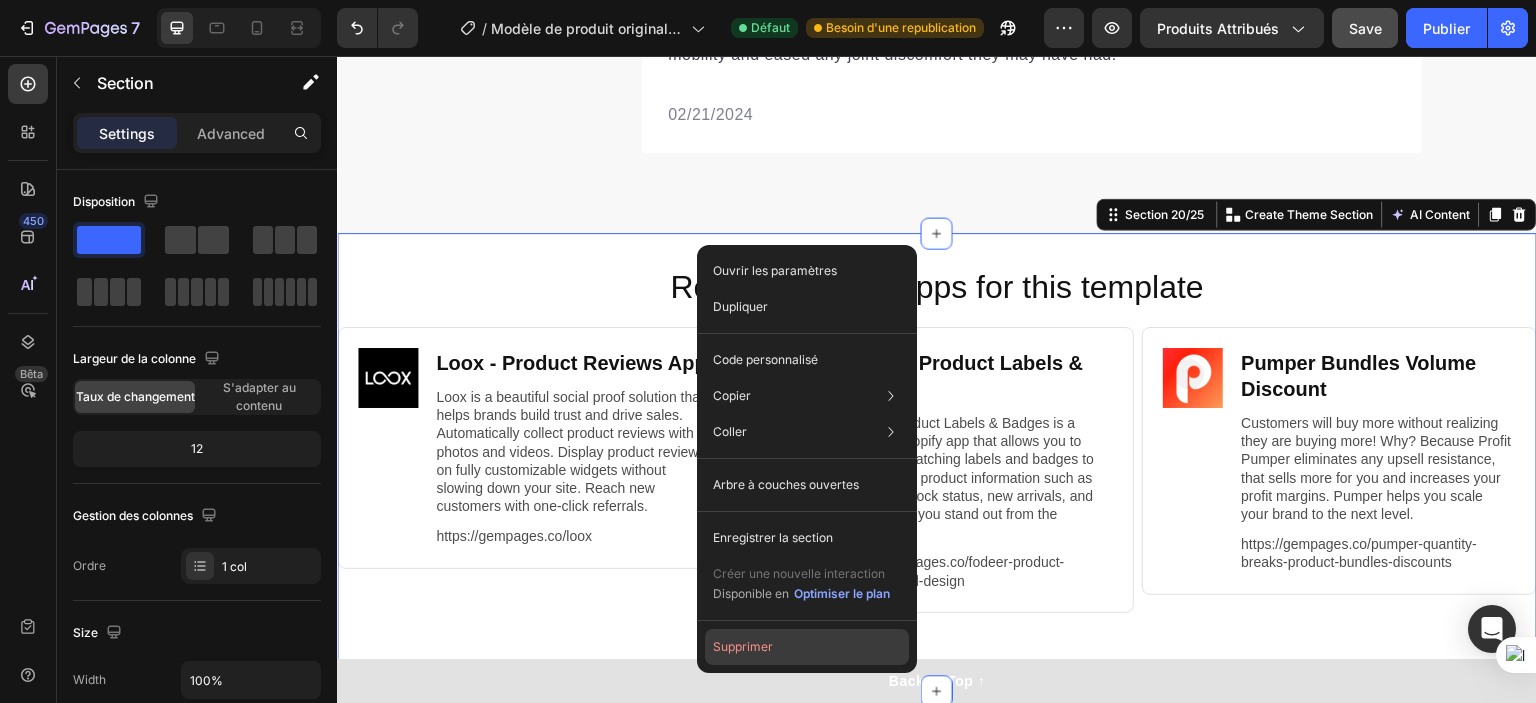 click on "Supprimer" 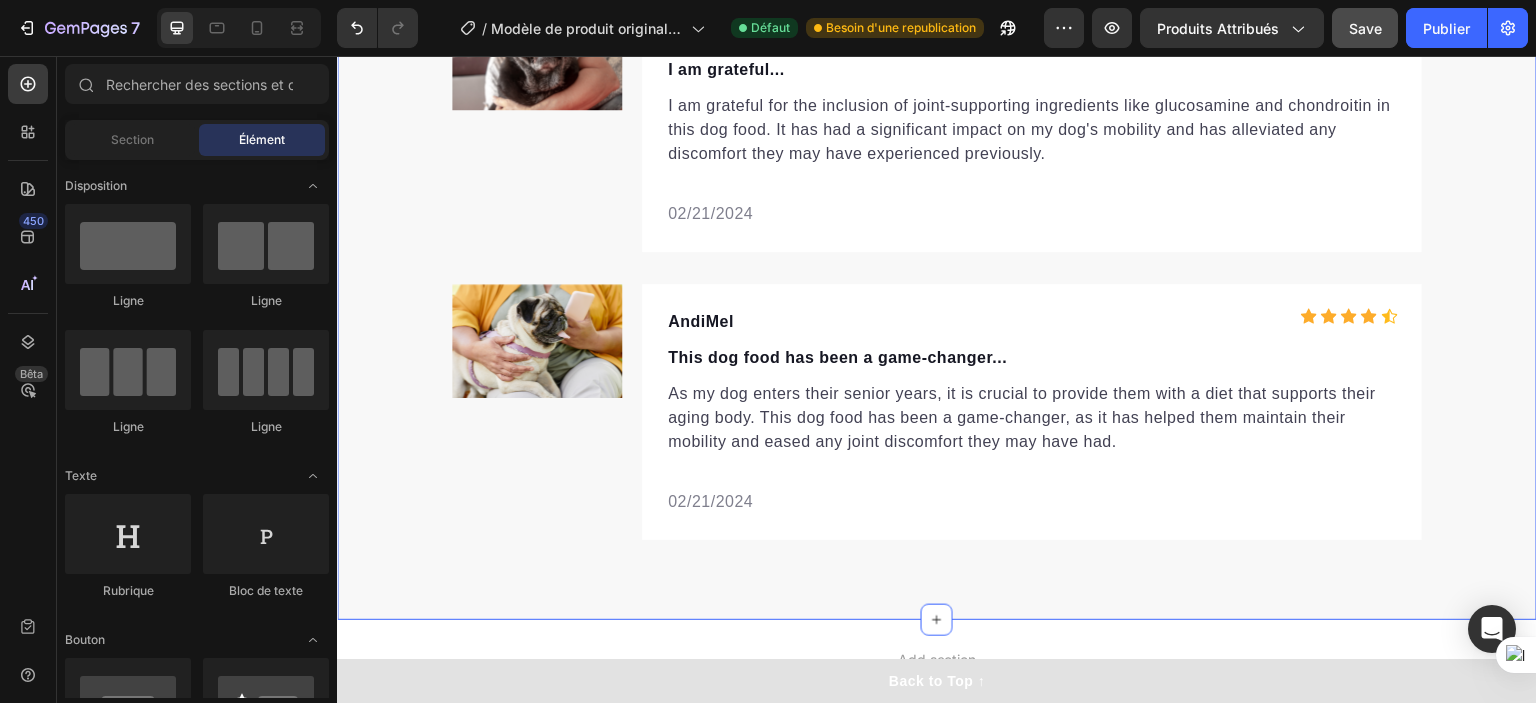 scroll, scrollTop: 8297, scrollLeft: 0, axis: vertical 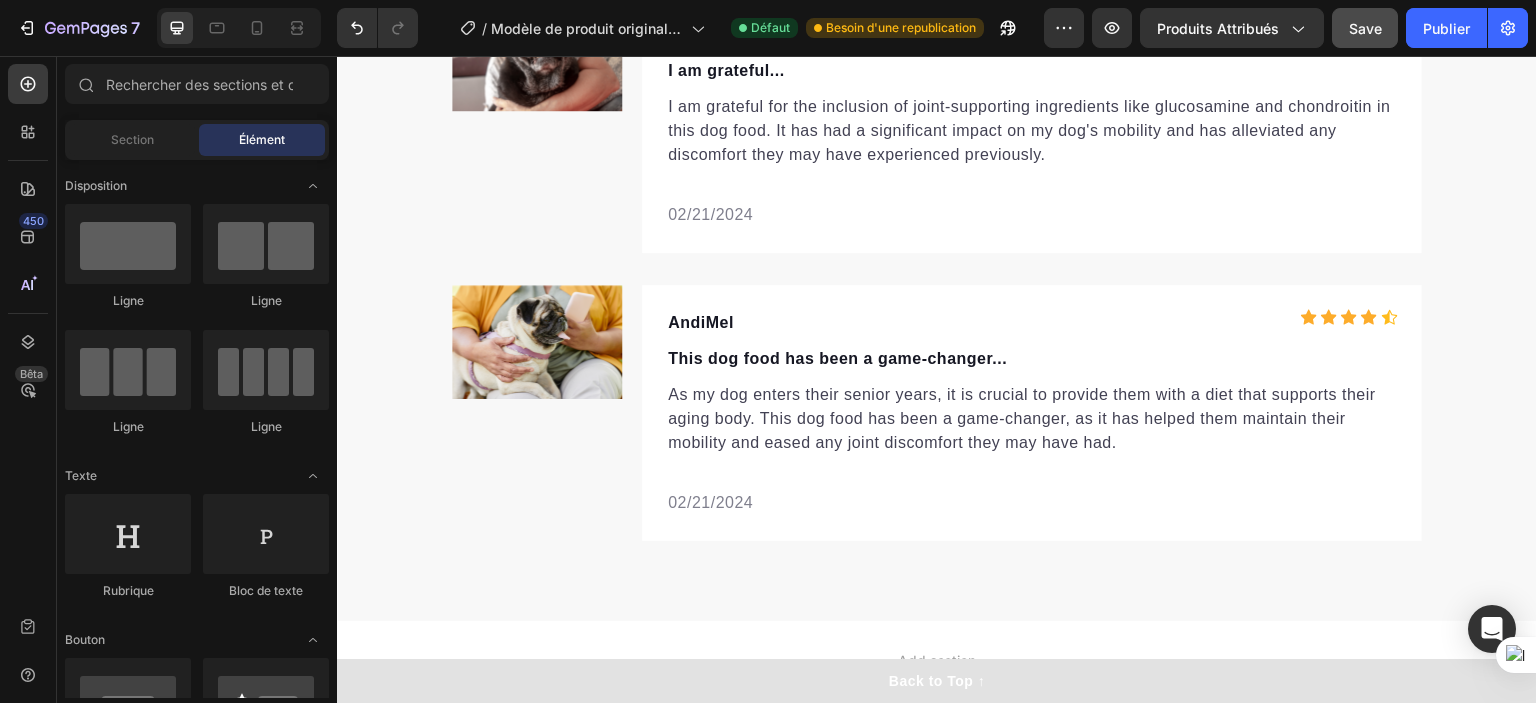 click on "Section Élément" at bounding box center [197, 140] 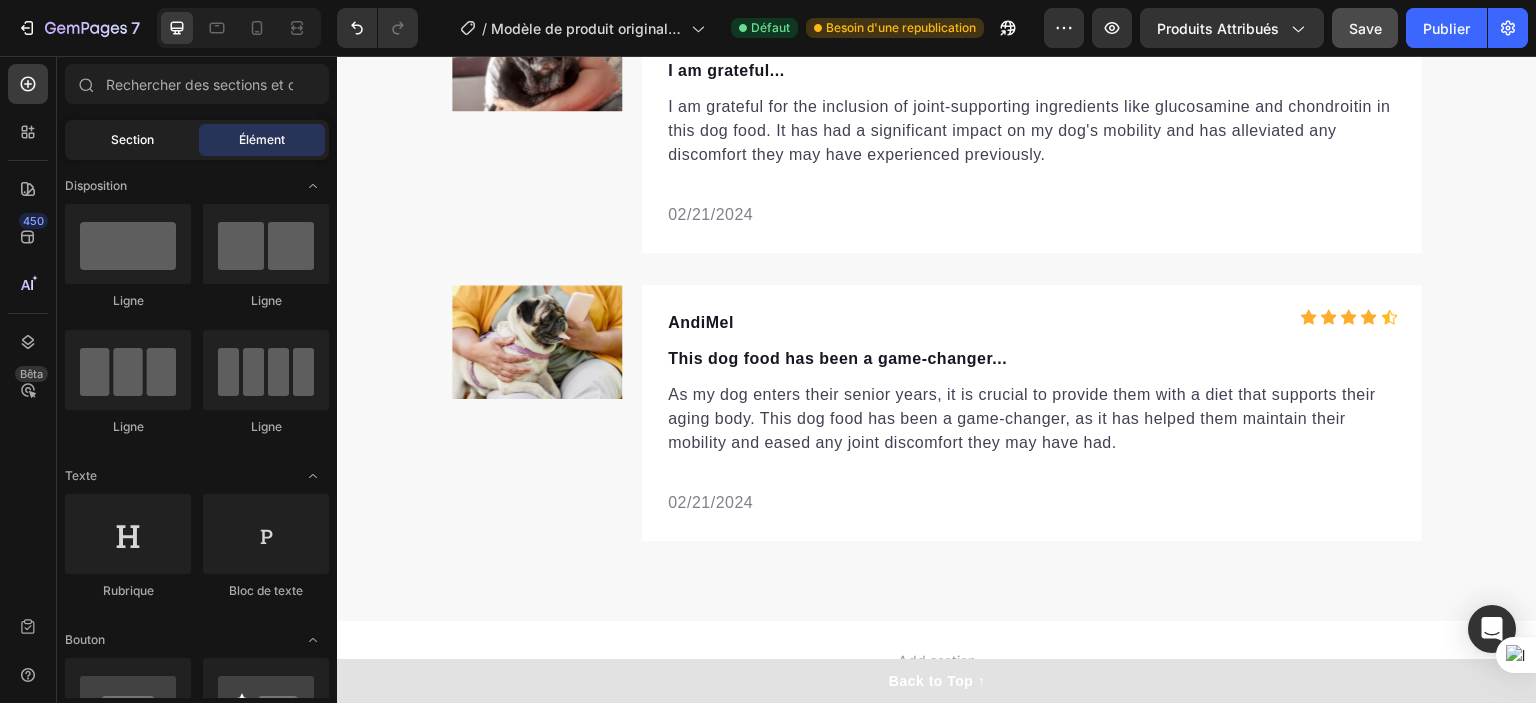 click on "Section" 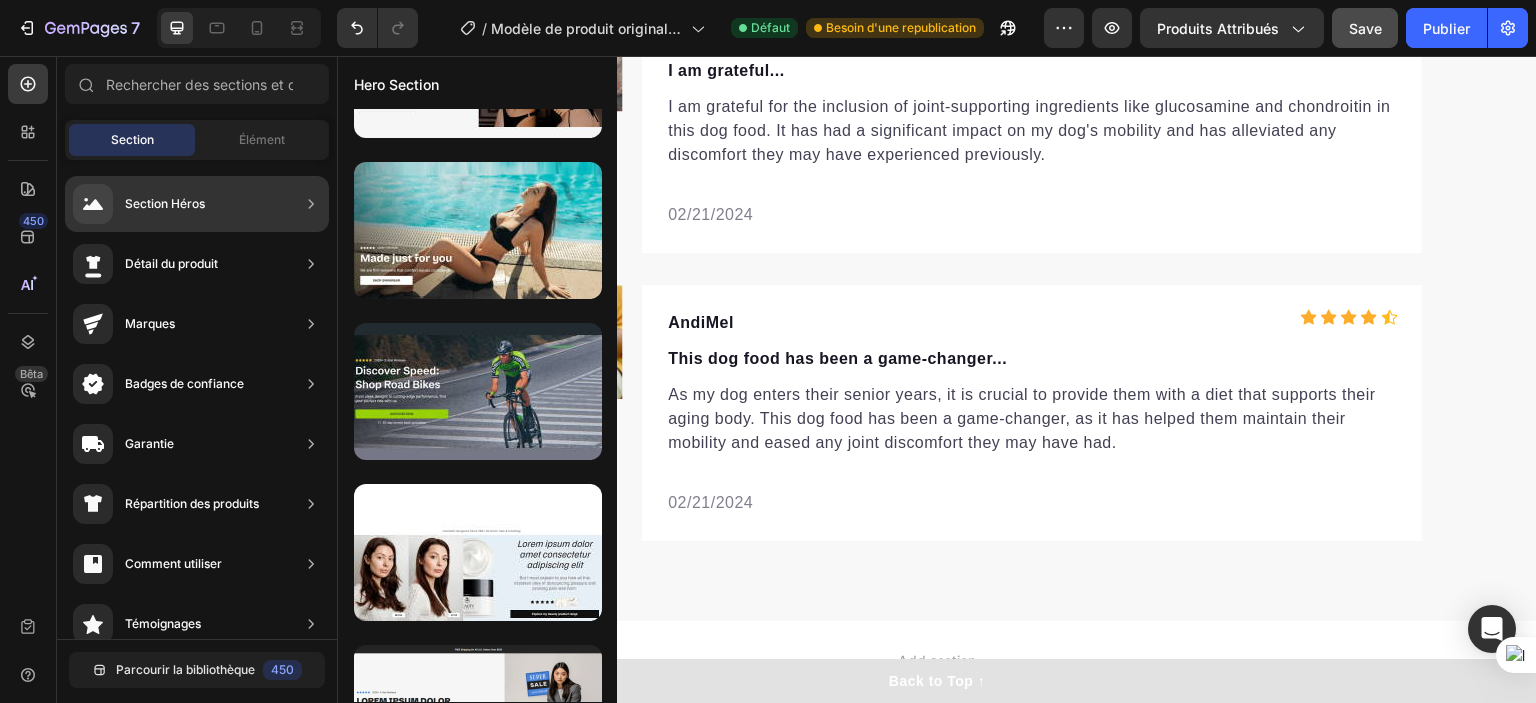 scroll, scrollTop: 199, scrollLeft: 0, axis: vertical 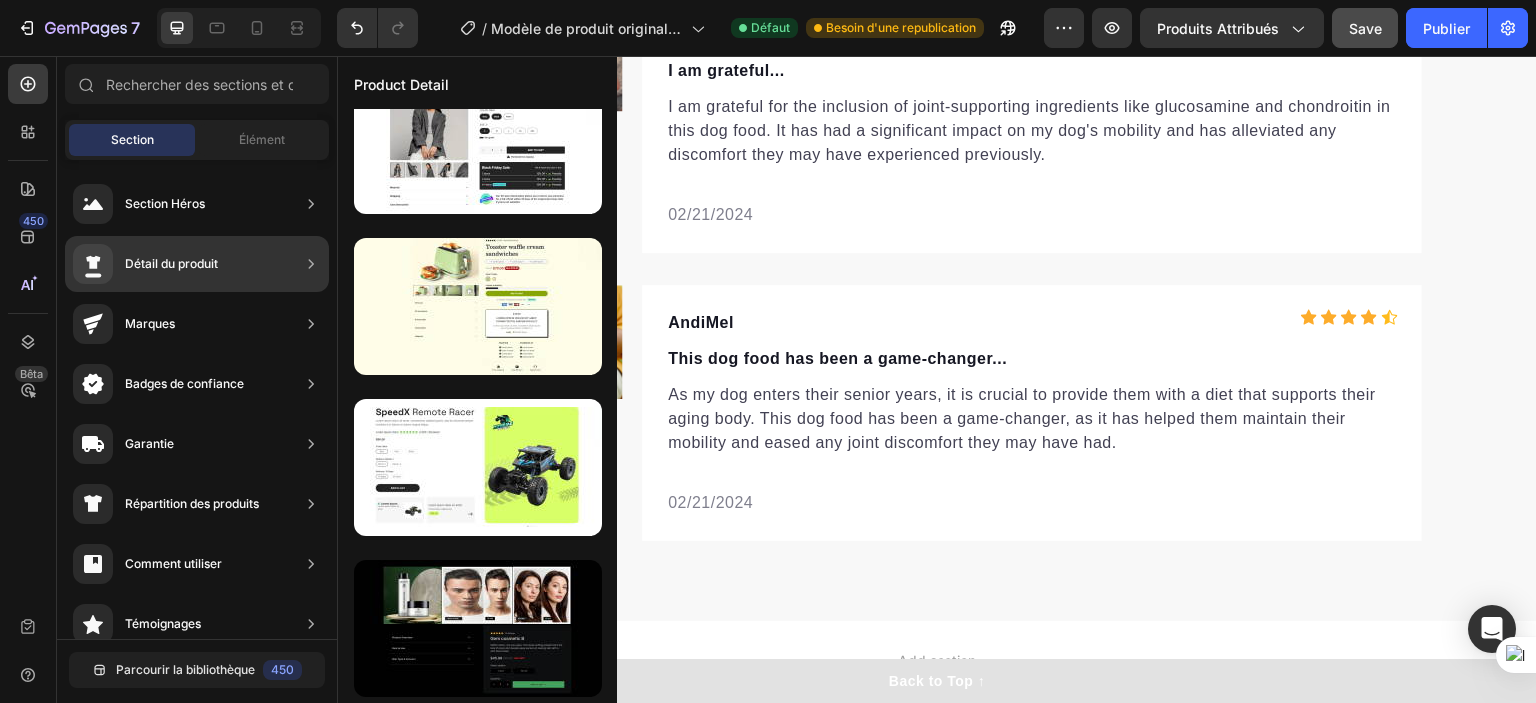 click on "Détail du produit" at bounding box center [171, 263] 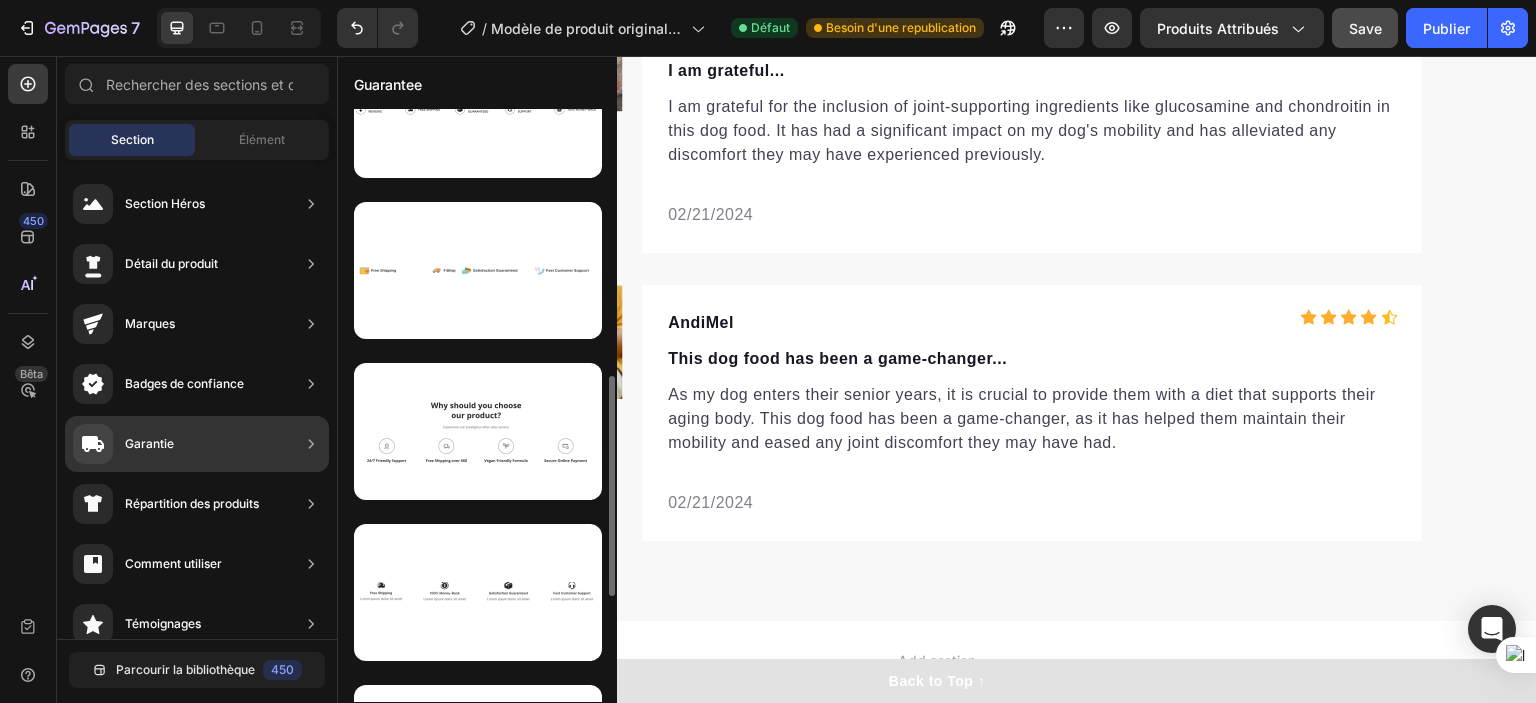 scroll, scrollTop: 719, scrollLeft: 0, axis: vertical 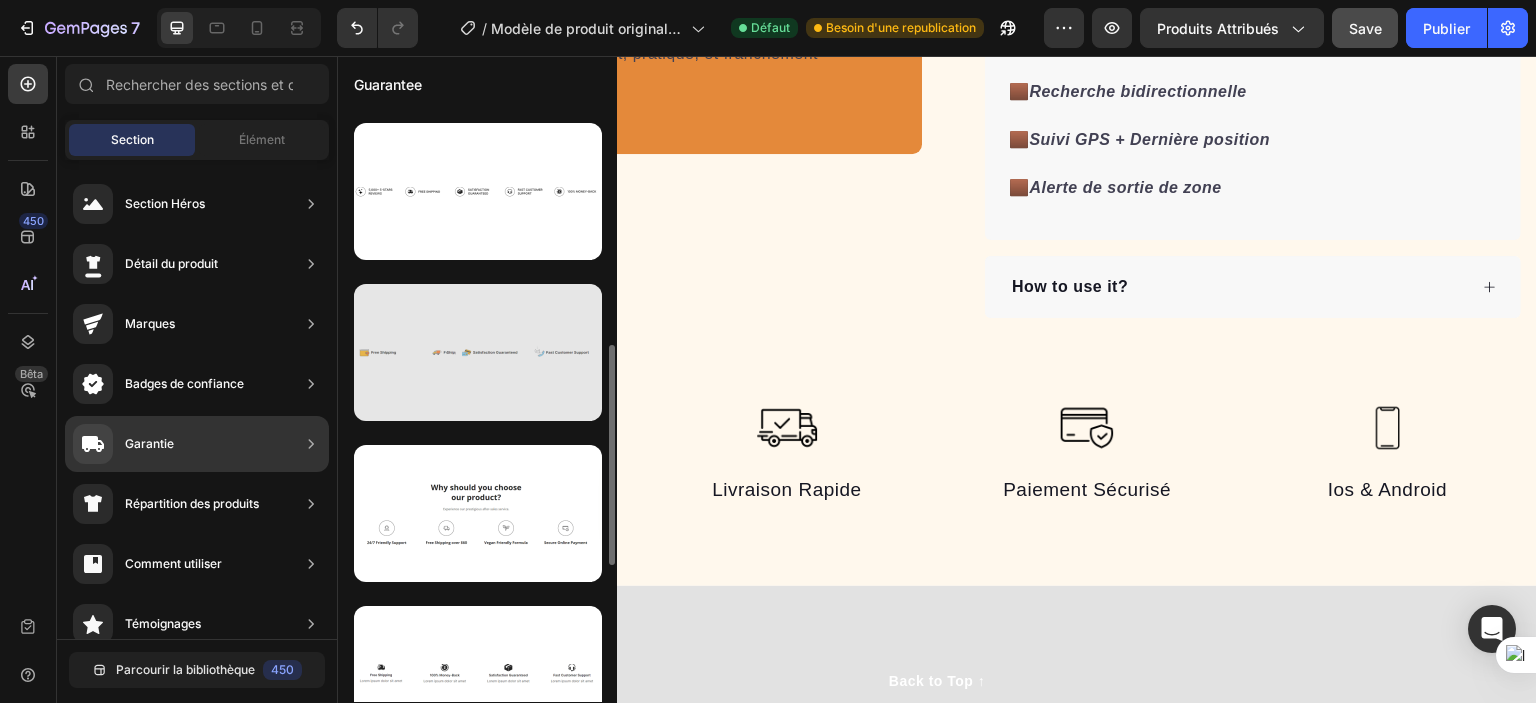 click at bounding box center [478, 352] 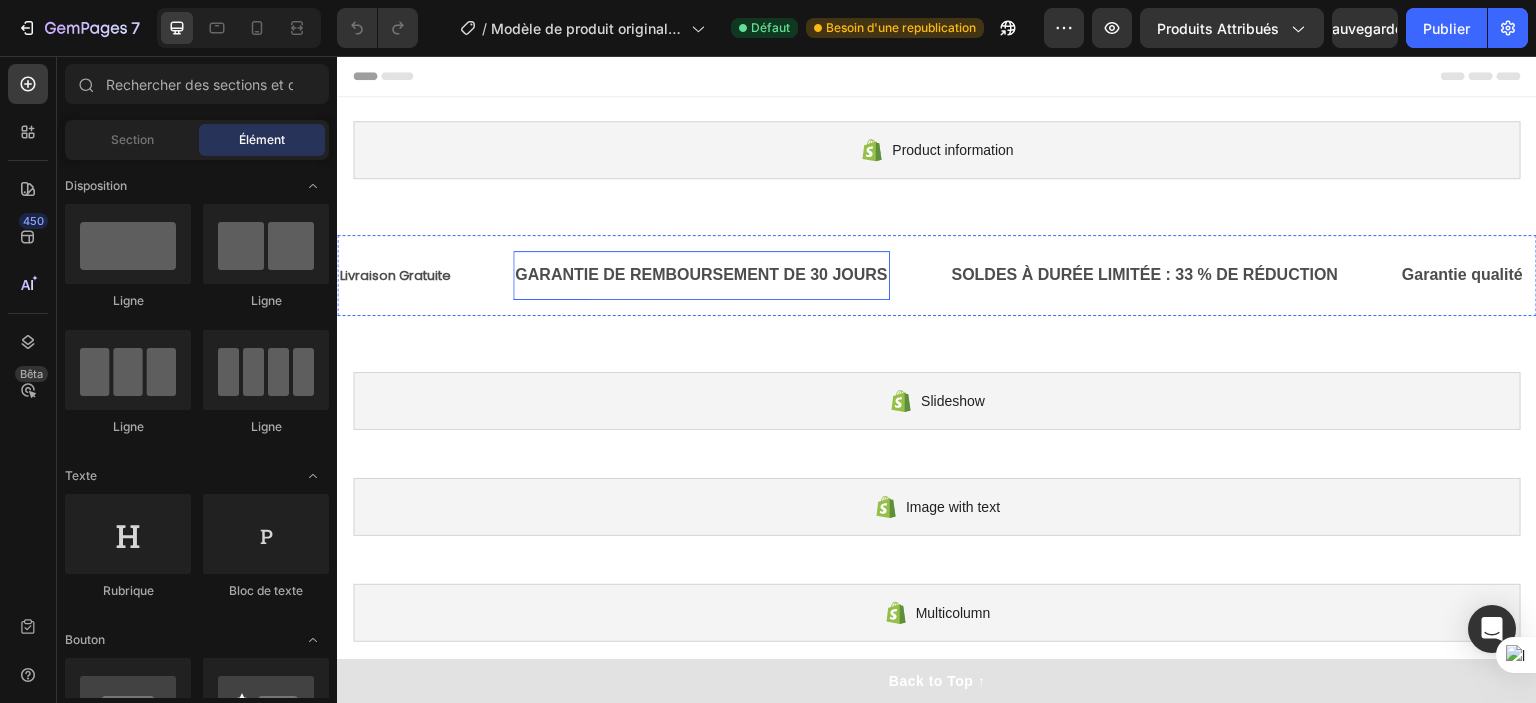 scroll, scrollTop: 0, scrollLeft: 0, axis: both 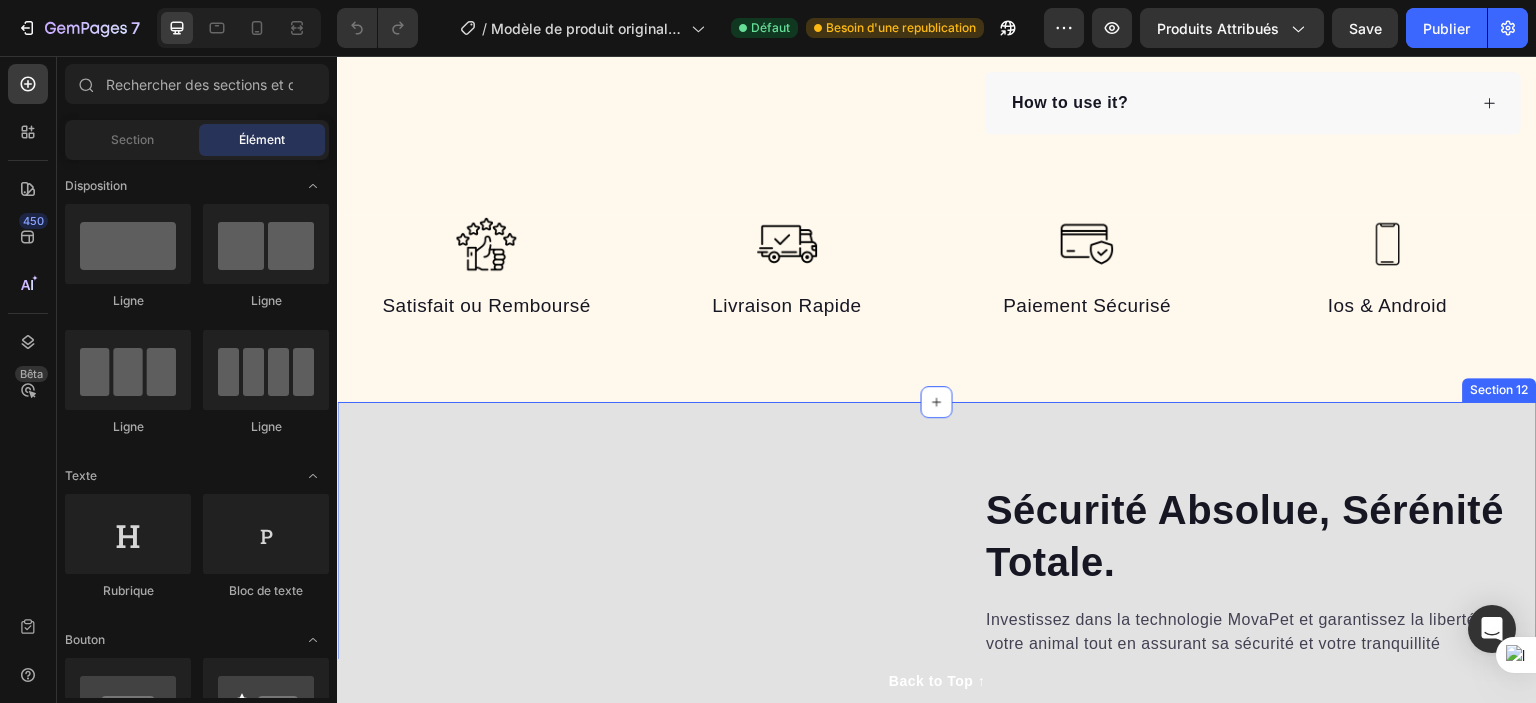 click on "Sécurité Absolue, Sérénité Totale. Heading Investissez dans la technologie MovaPet et garantissez la liberté de votre animal tout en assurant sa sécurité et votre tranquillité d’esprit.un traceur intelligent alliant technologie de pointe et fiabilité éprouvée. Text block Key Points: Text block [PERCENT]% Text block Des utilisateurs affirment que MovaPet les a aidés à retrouver leur animal rapidement. Text block Advanced list Title Line [PERCENT]% Text block Recommandent le tracker à d’autres propriétaires d’animaux. Text block Advanced list Title Line [PERCENT]% Text block Se sentent plus sereins au quotidien grâce aux alertes intelligentes de MovaPet. Text block Advanced list Offrez à votre animal une surveillance discrète et constante. Button Row Image Image Row Section [NUMBER]" at bounding box center (937, 795) 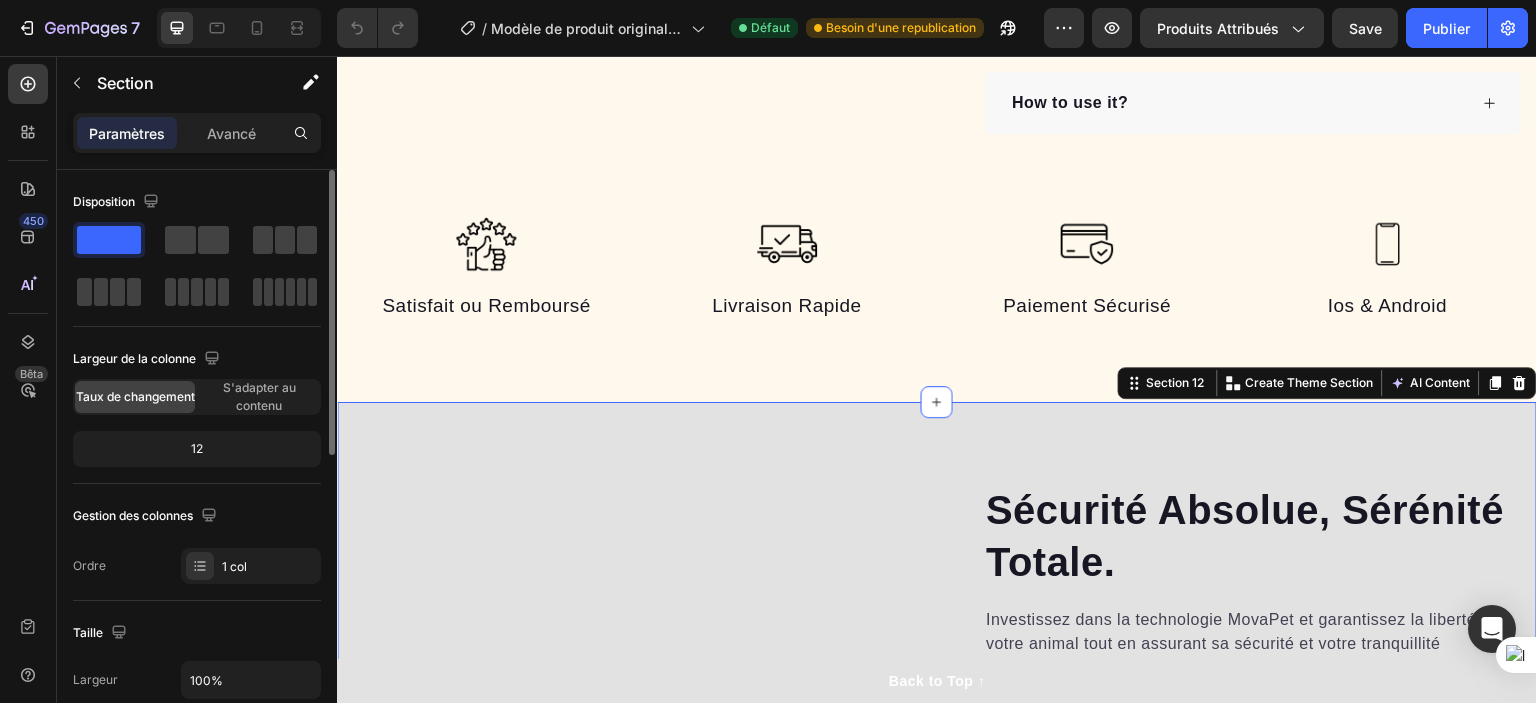 scroll, scrollTop: 200, scrollLeft: 0, axis: vertical 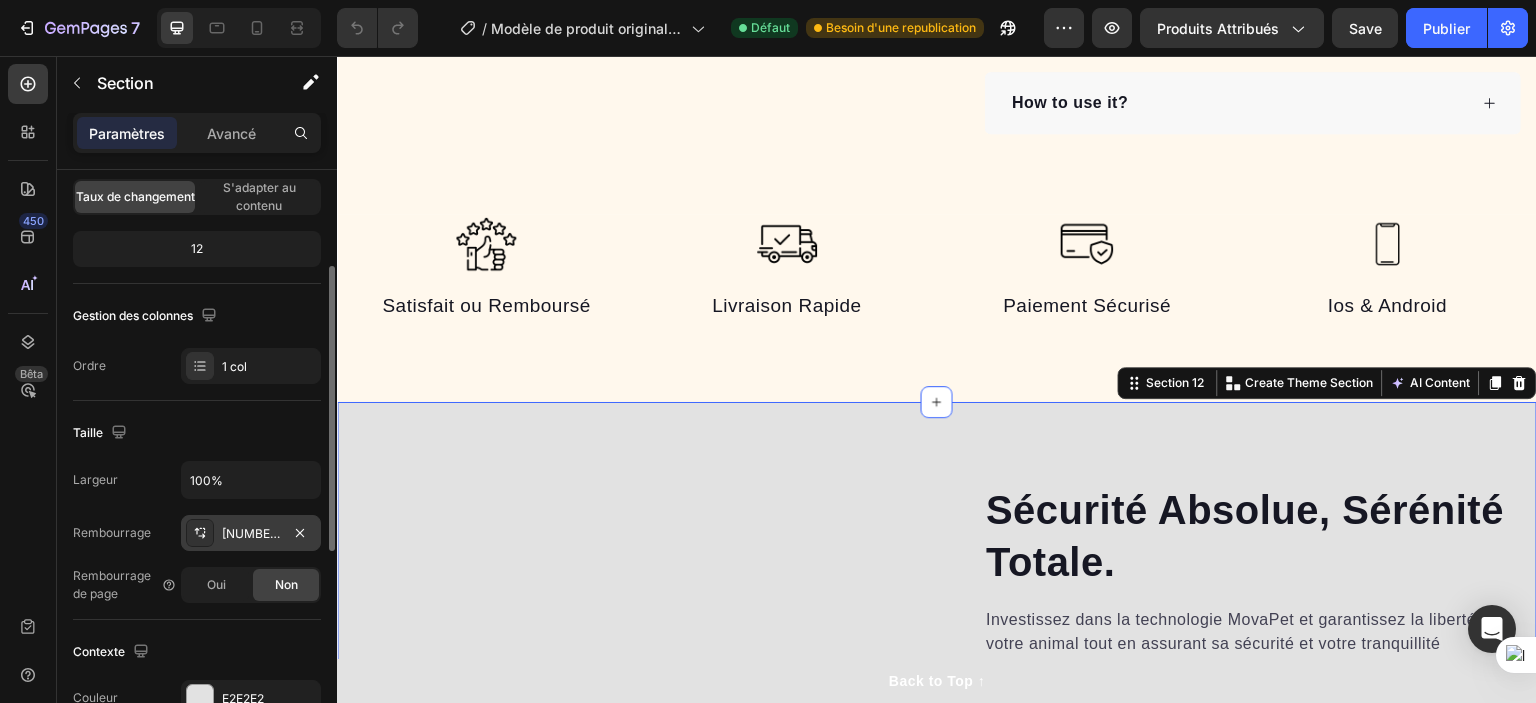 click on "[NUMBER],[NUMBER],[NUMBER],[NUMBER]" at bounding box center (346, 533) 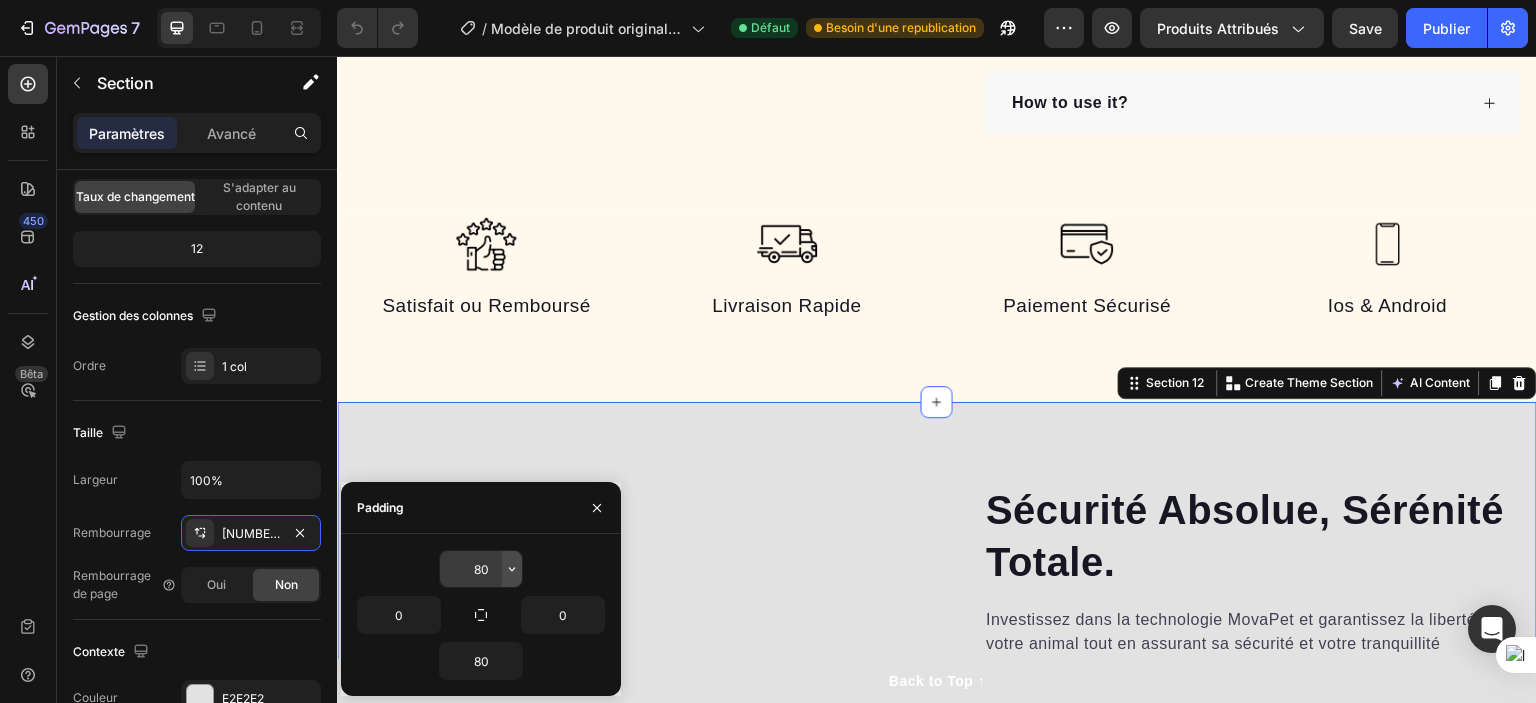 click 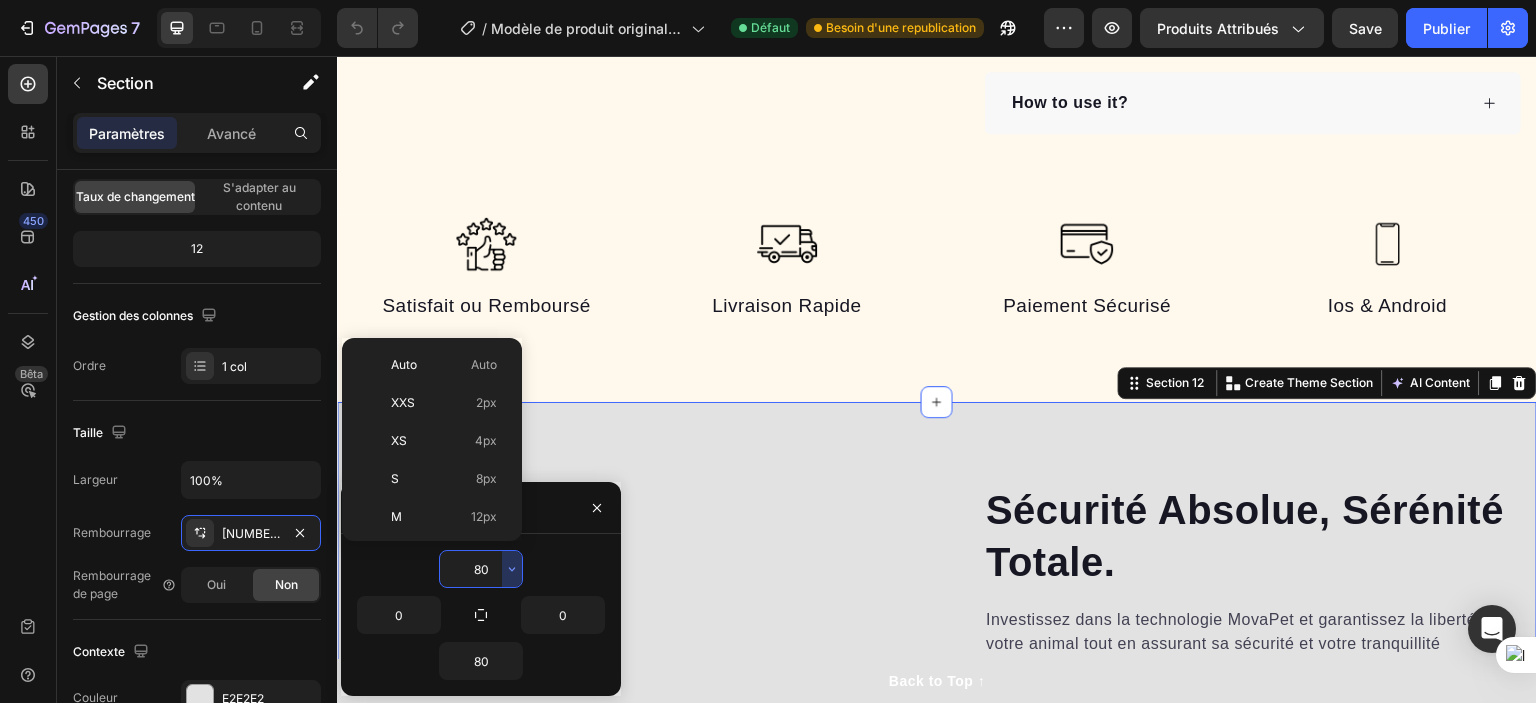 click on "80" at bounding box center (481, 569) 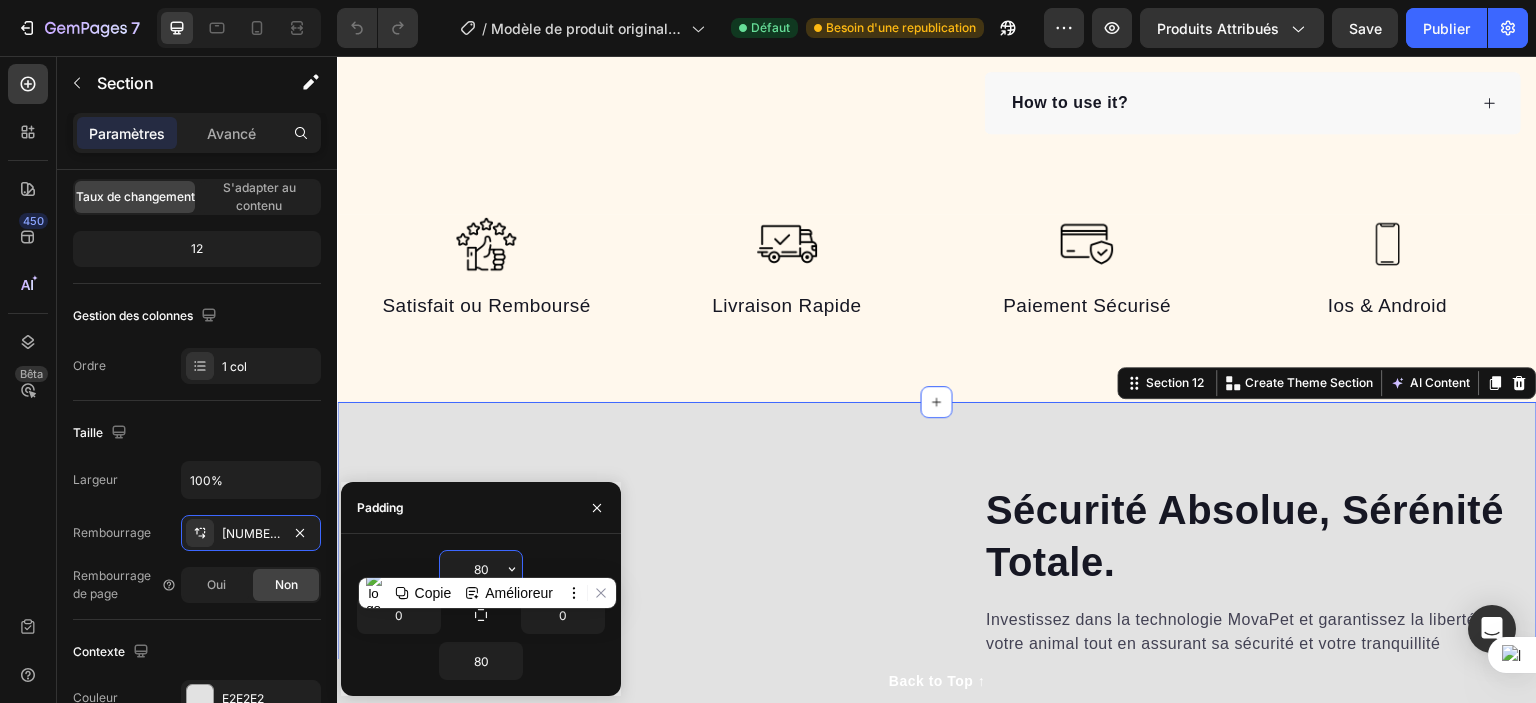 type 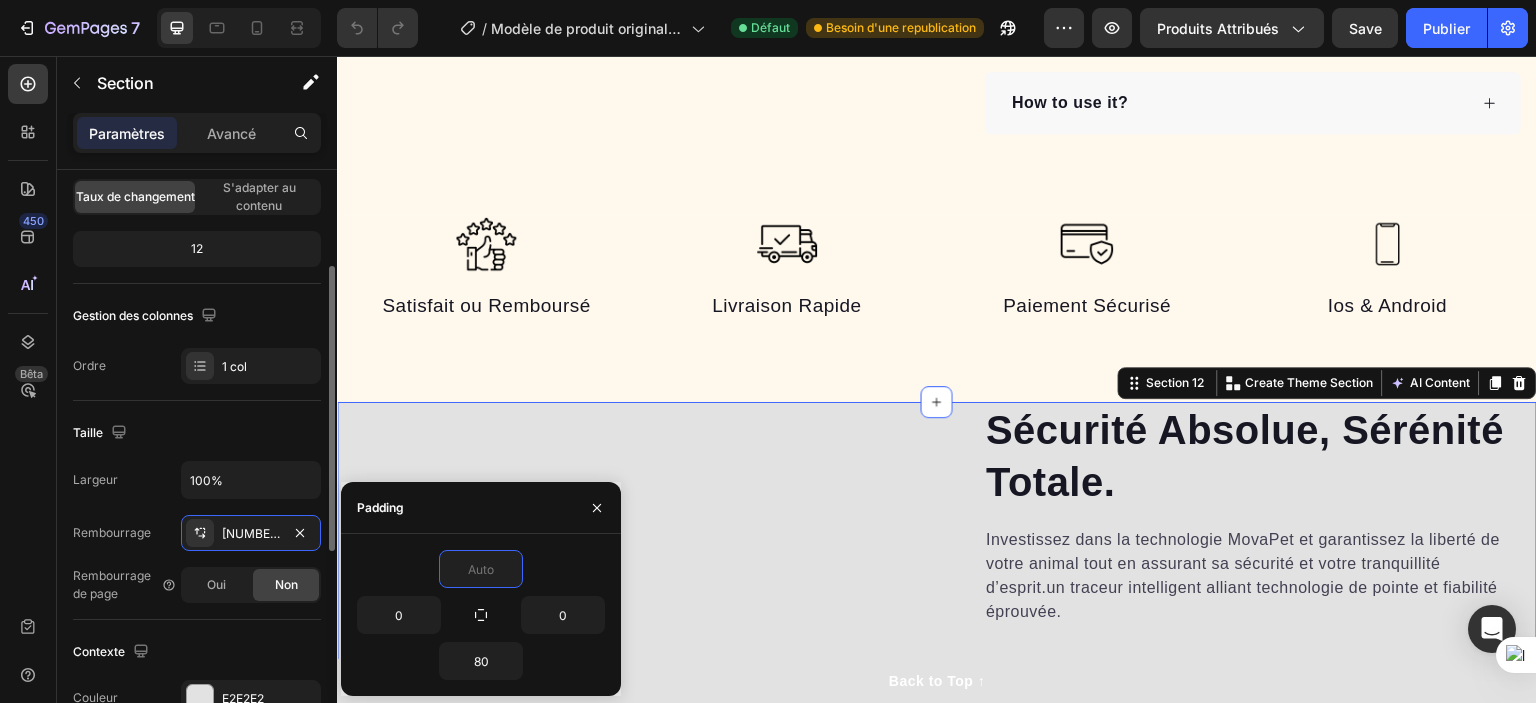 click on "Taille" at bounding box center [197, 433] 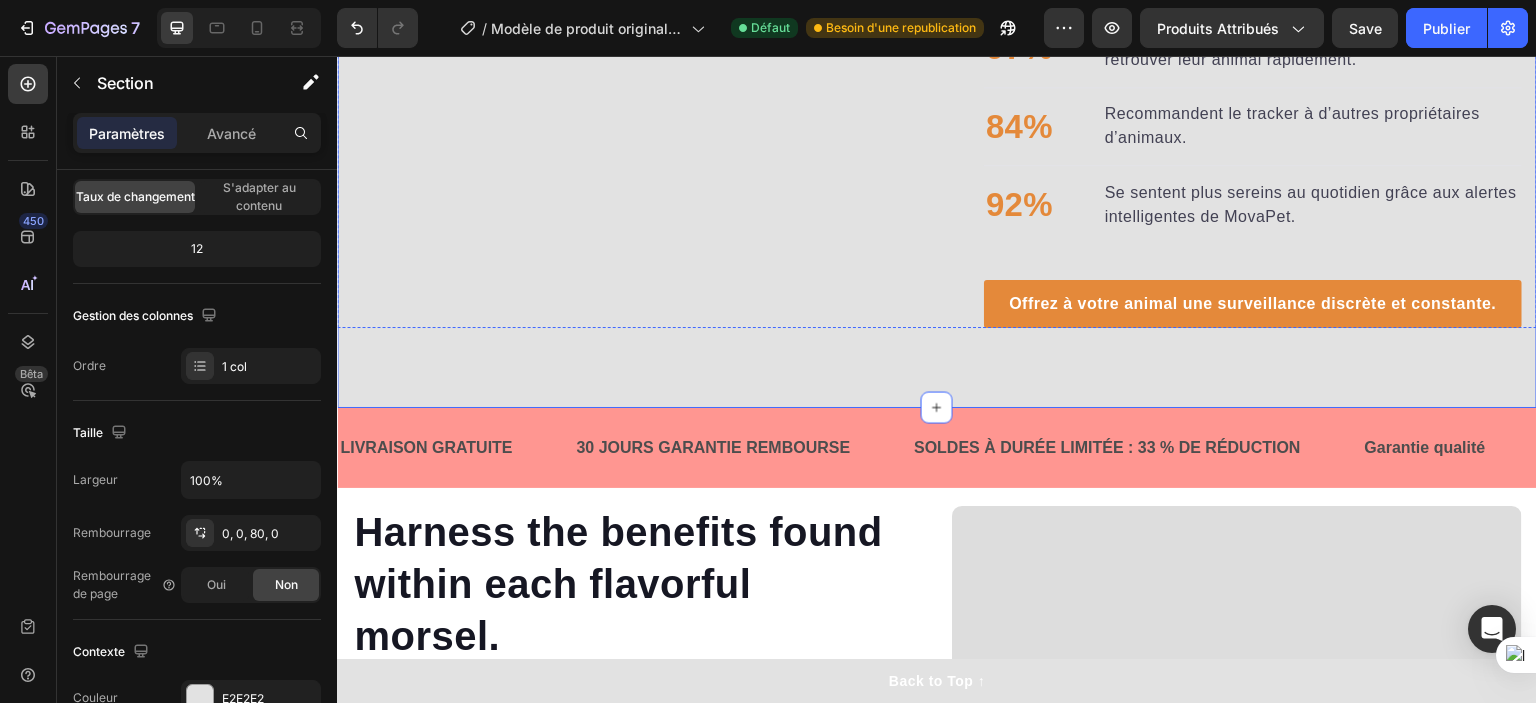 scroll, scrollTop: 2600, scrollLeft: 0, axis: vertical 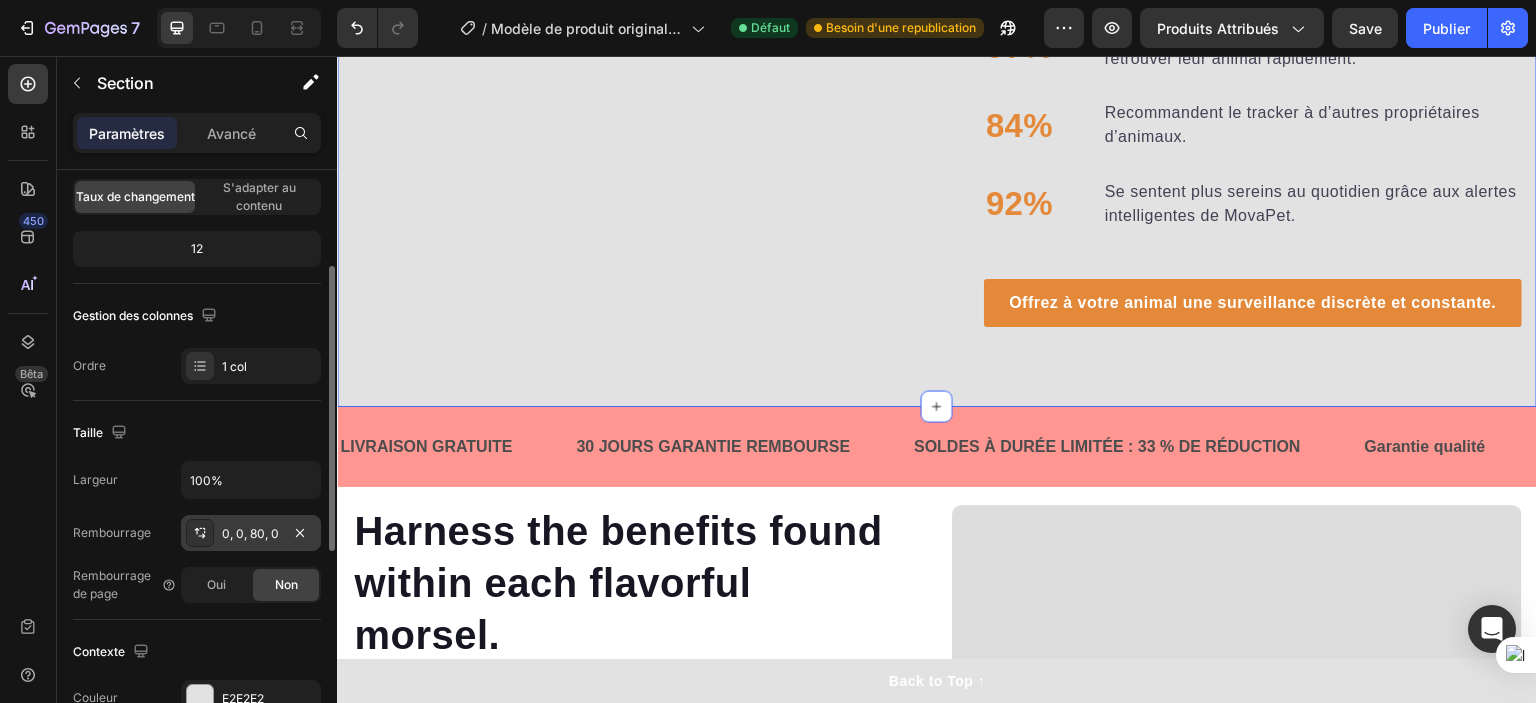 click on "0, 0, 80, 0" at bounding box center [251, 533] 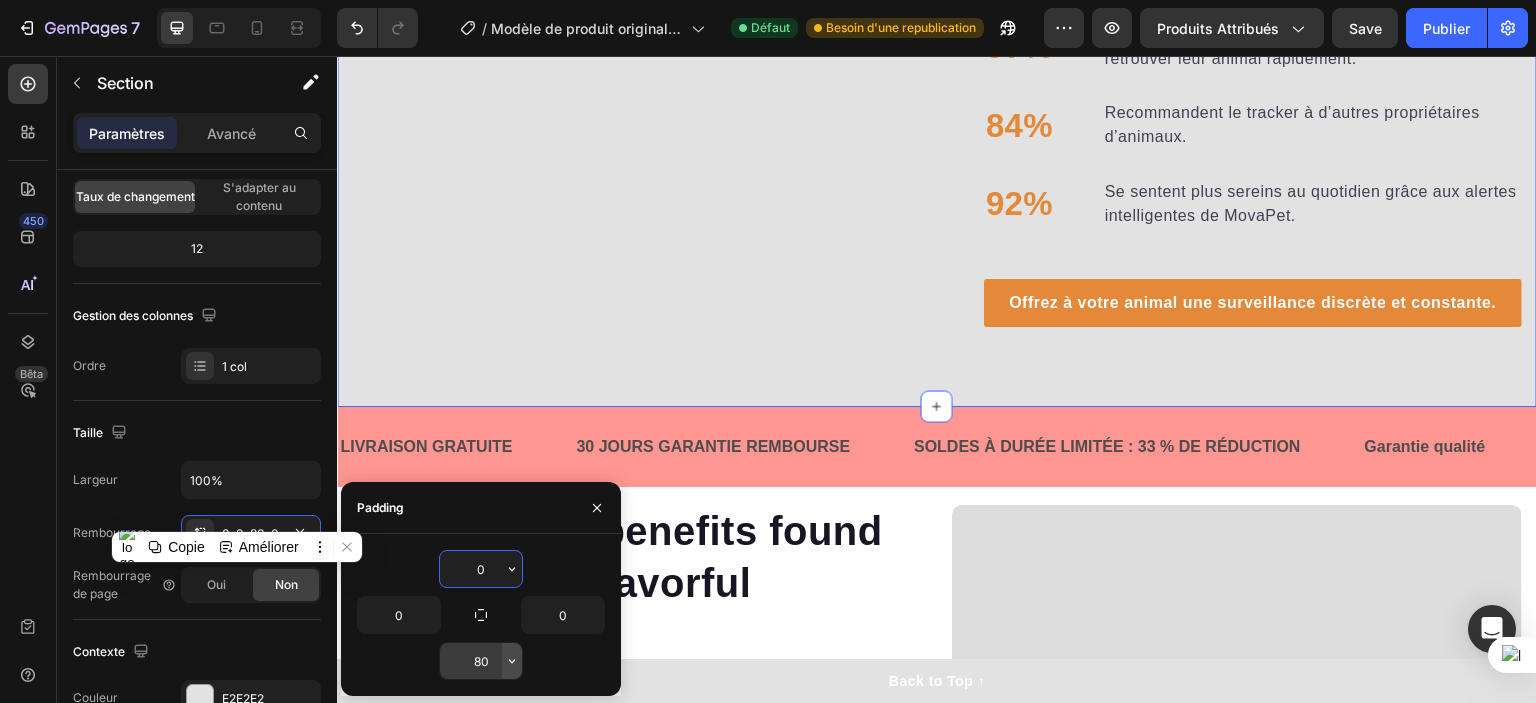 click 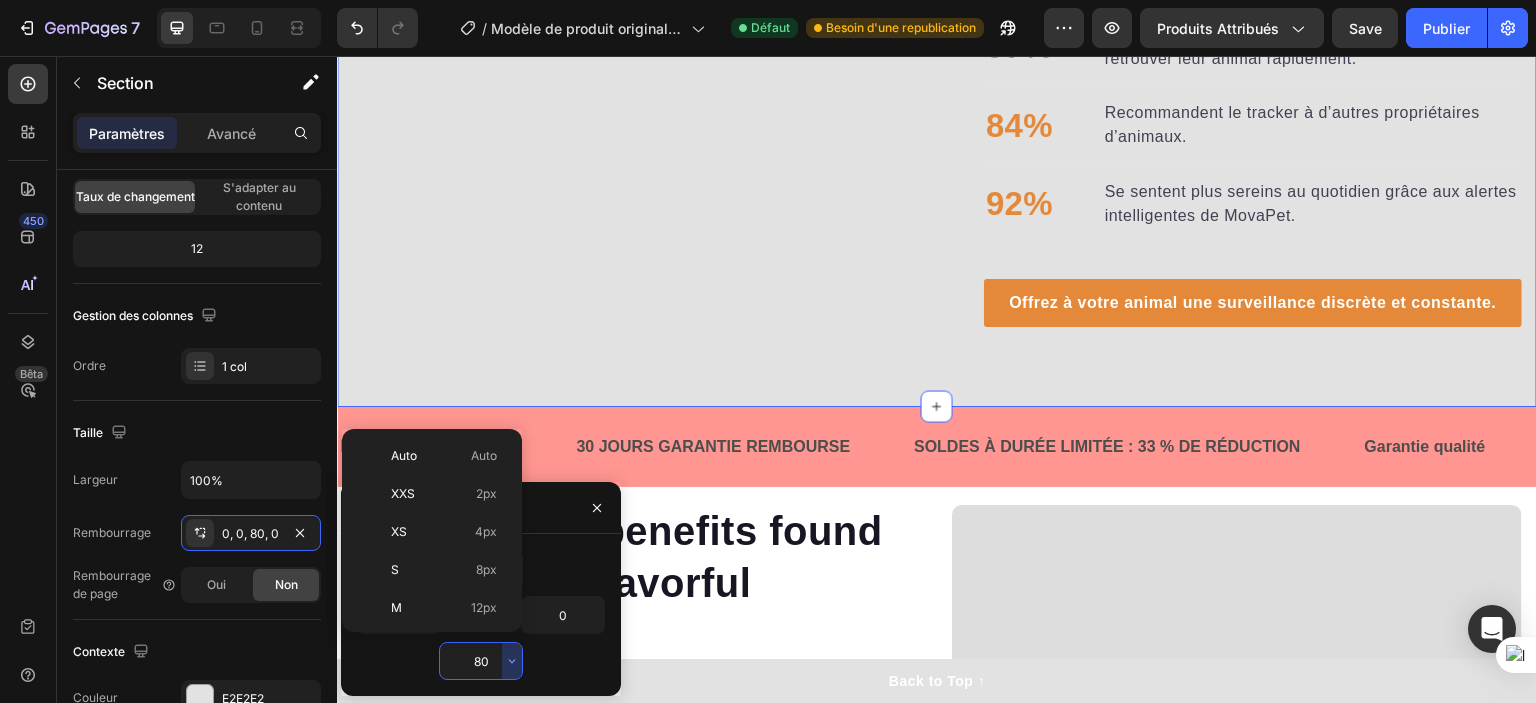 click on "80" at bounding box center (481, 661) 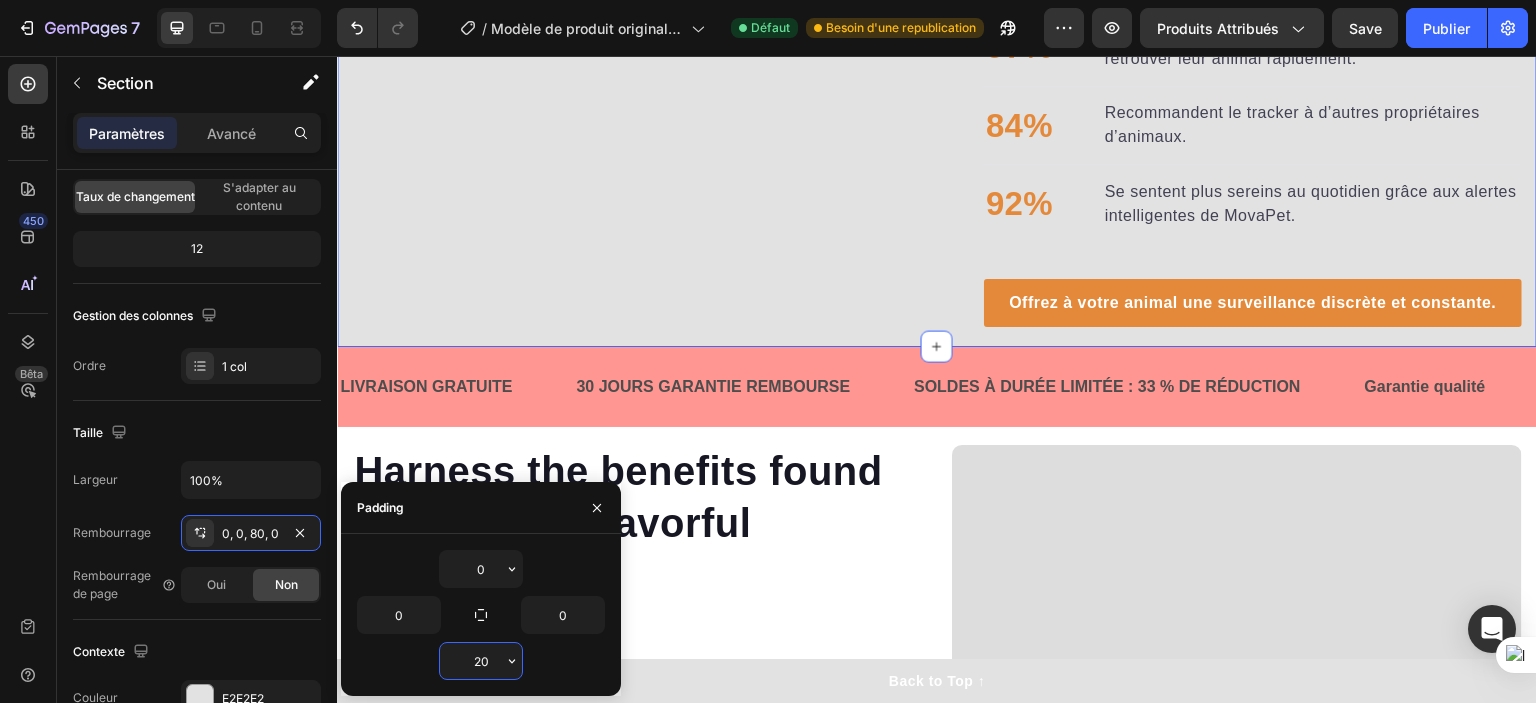 type on "2" 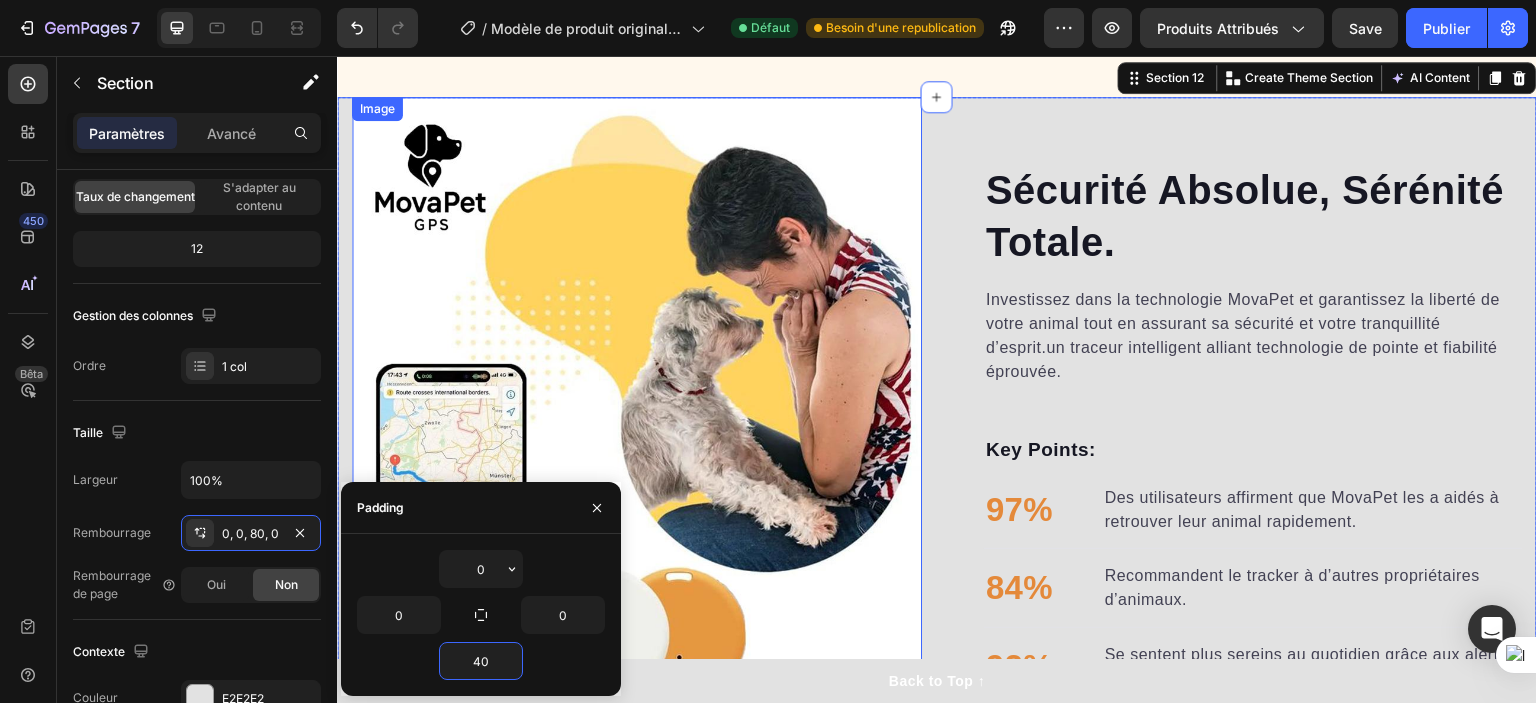 scroll, scrollTop: 2000, scrollLeft: 0, axis: vertical 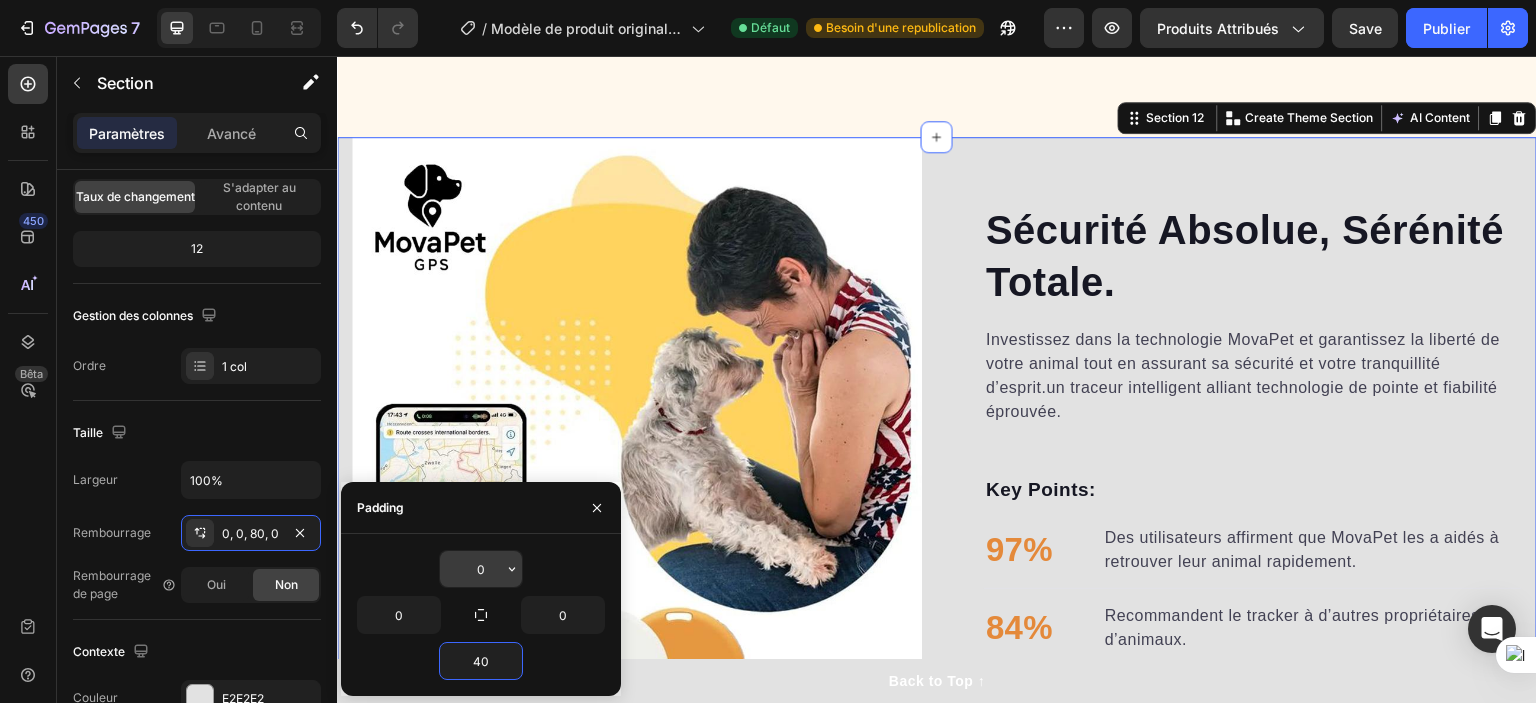 type on "40" 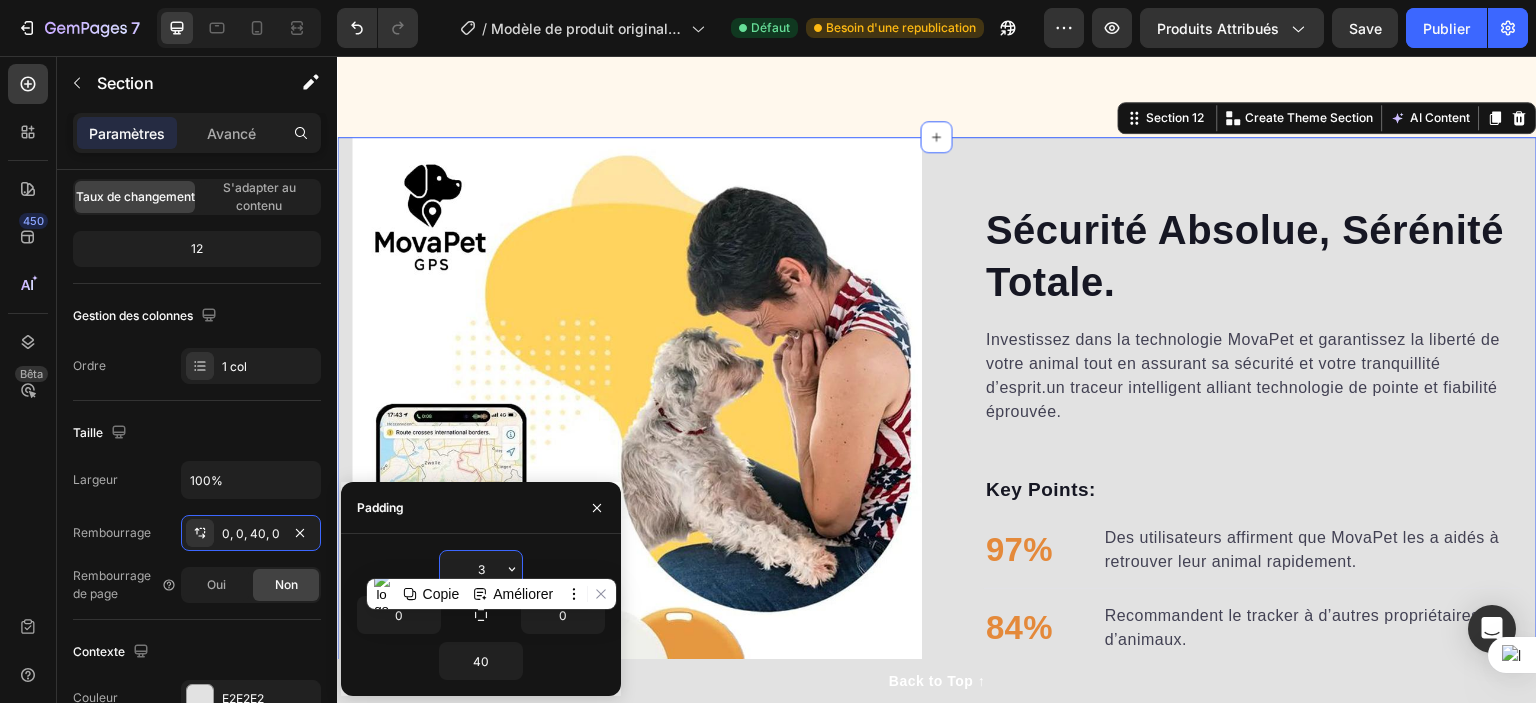 type on "30" 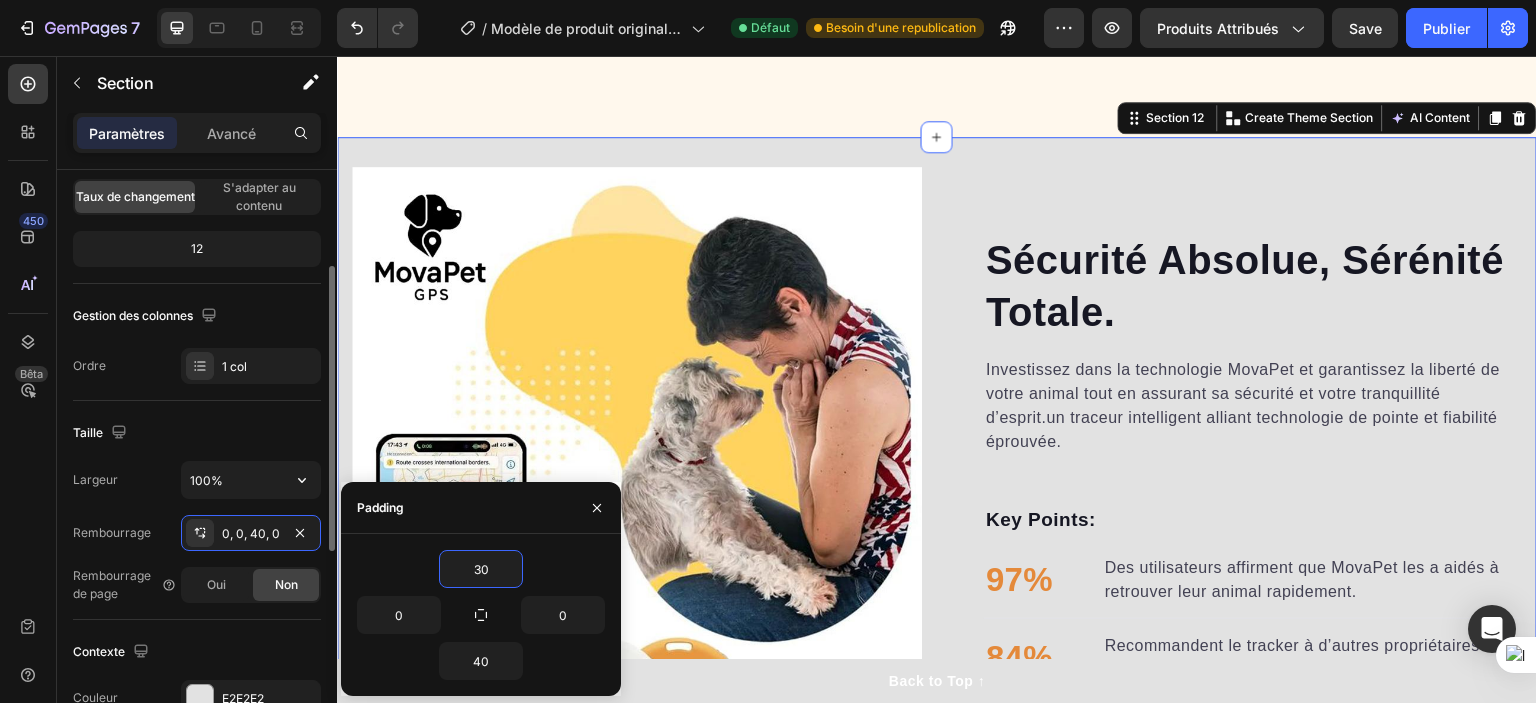 click on "Taille Largeur [NUMBER]% Rembourrage [NUMBER], [NUMBER], [NUMBER], [NUMBER] Rembourrage de page Oui Non" 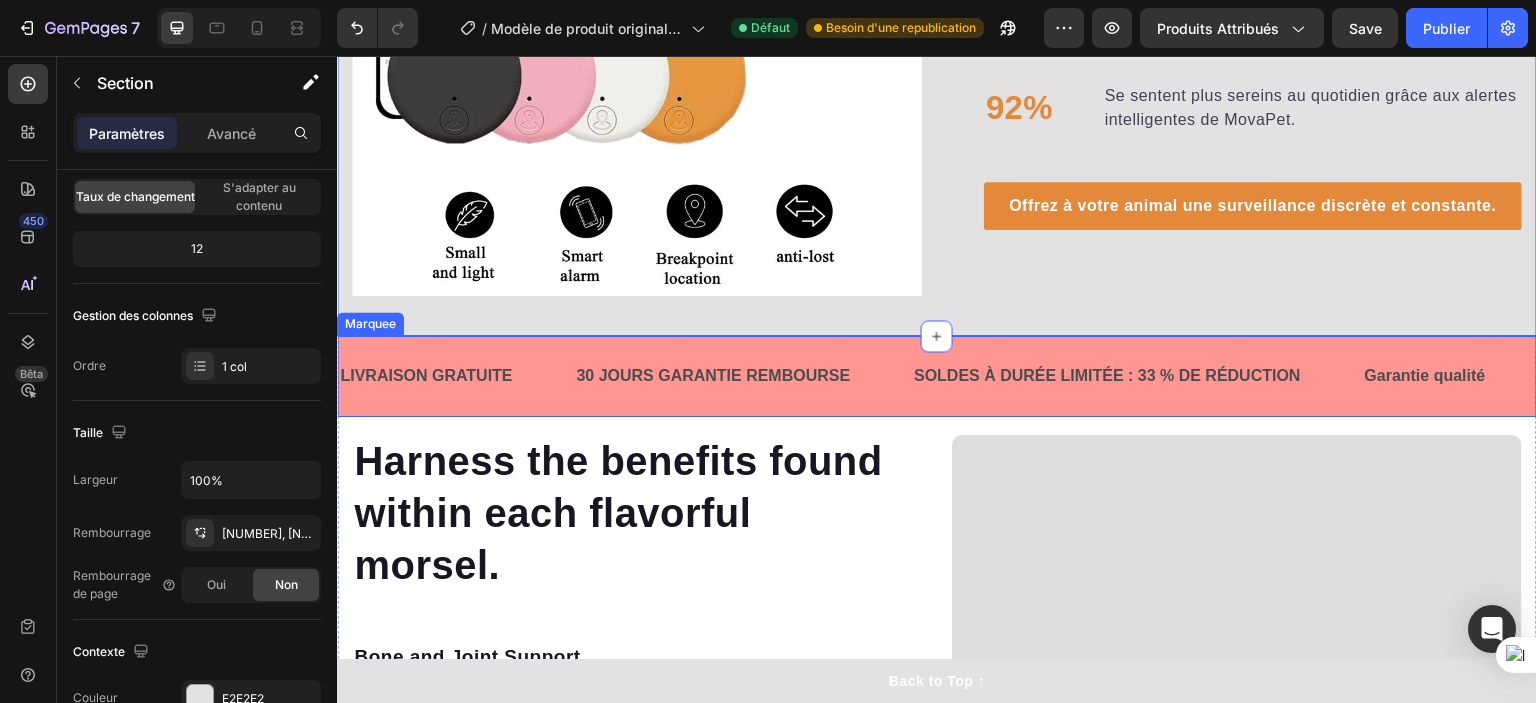 scroll, scrollTop: 2800, scrollLeft: 0, axis: vertical 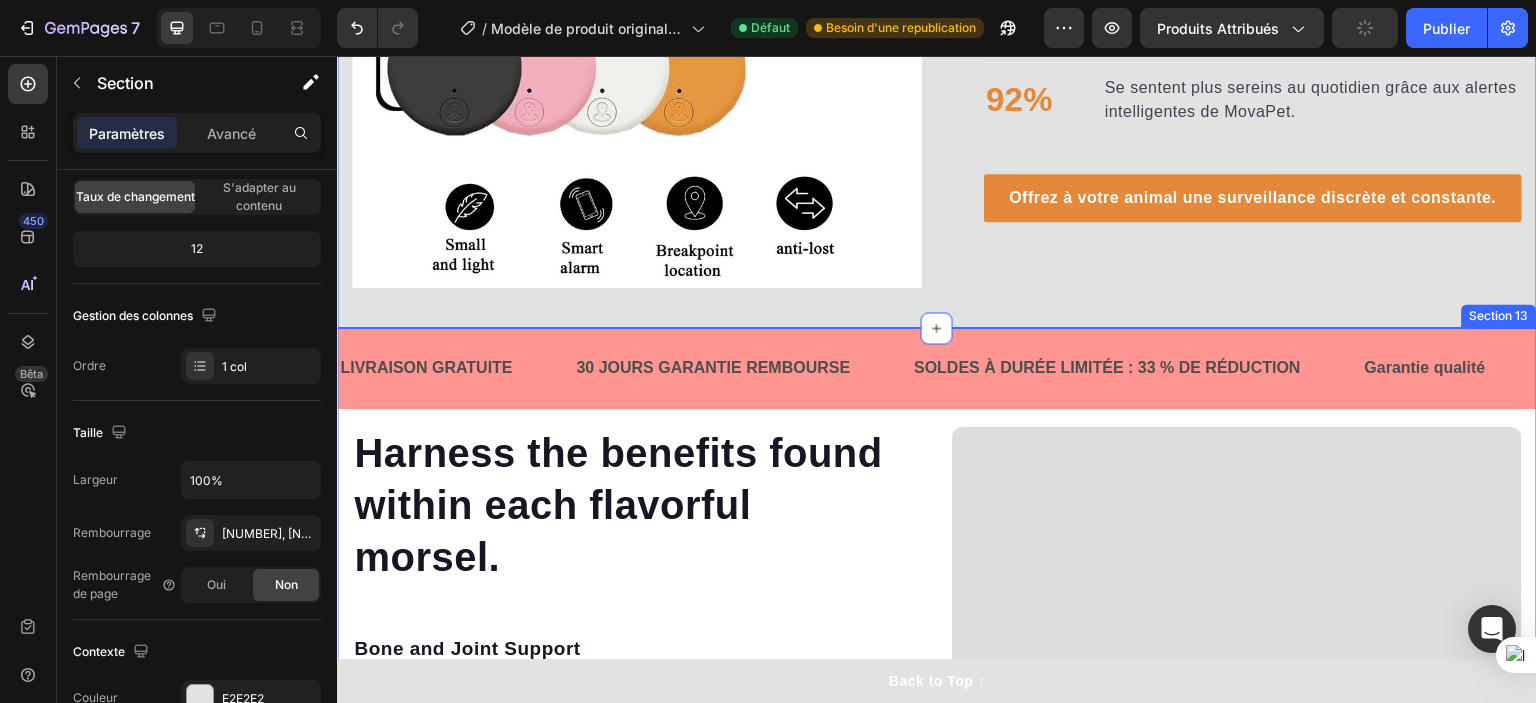 click on "LIVRAISON GRATUITE Text Block 30 JOURS GARANTIE REMBOURSE Text Block SOLDES À DURÉE LIMITÉE : [PERCENT]% DE RÉDUCTION Text Block Garantie qualité Text Block LIVRAISON GRATUITE Text Block 30 JOURS GARANTIE REMBOURSE Text Block SOLDES À DURÉE LIMITÉE : [PERCENT]% DE RÉDUCTION Text Block Garantie qualité Text Block Marquee" at bounding box center (937, 376) 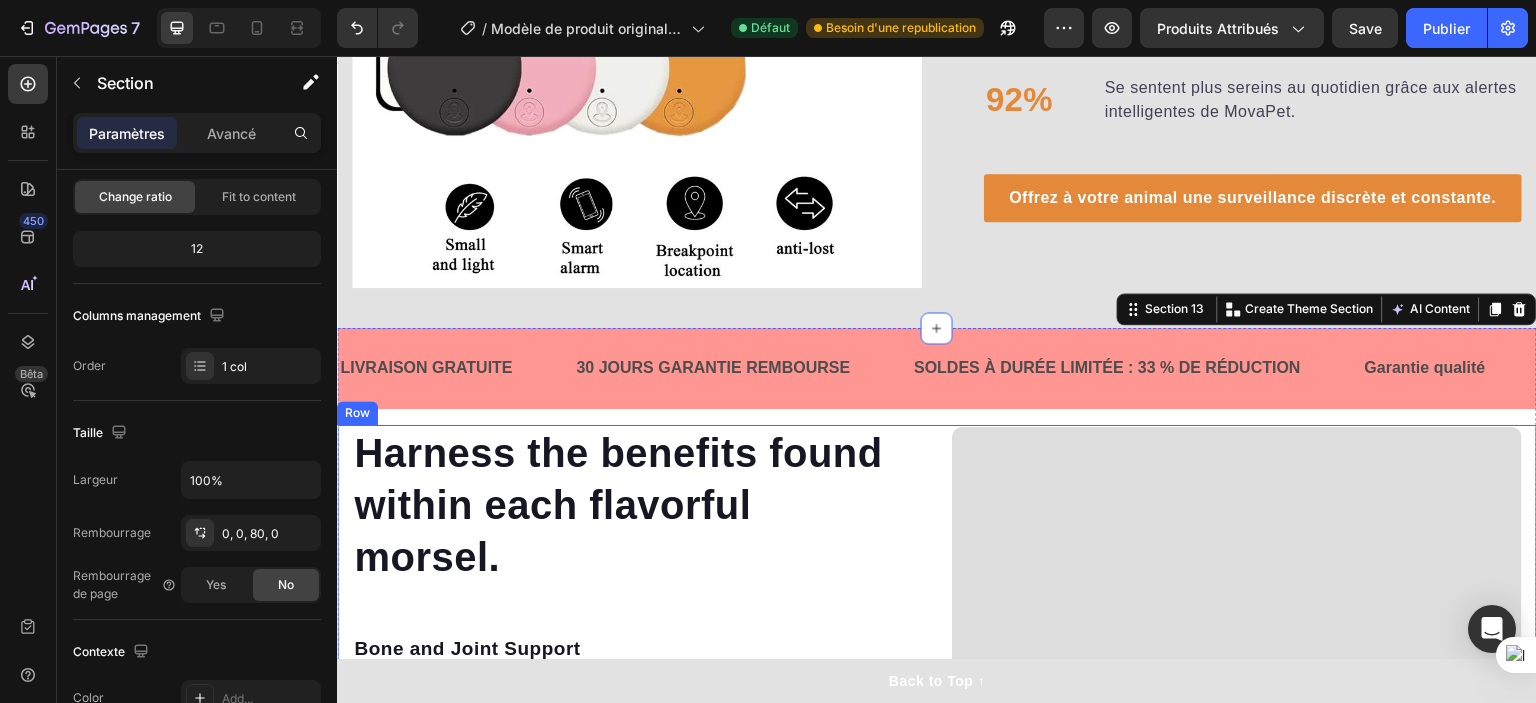 click on "Harness the benefits found within each flavorful morsel. Heading Bone and Joint Support Text block Provides minerals and supplements like glucosamine and chondroitin to maintain bone and joint health. Text block Reduced Disease Risk Text block Offers natural antioxidants and antimicrobial compounds to decrease the risk of various diseases. Text block Enhanced Nutrient Absorption Text block Processed to enhance nutrient absorption, ensuring optimal utilization of essential nutrients. Text block Cardiovascular Health Support Text block Contains antioxidants and Omega-3 fatty acids to maintain cardiovascular health. Text block Increased Strength and Endurance Text block Natural plant-based supplements provide energy and enhance muscle strength and endurance in dogs. Text block Row Video Row" at bounding box center [937, 808] 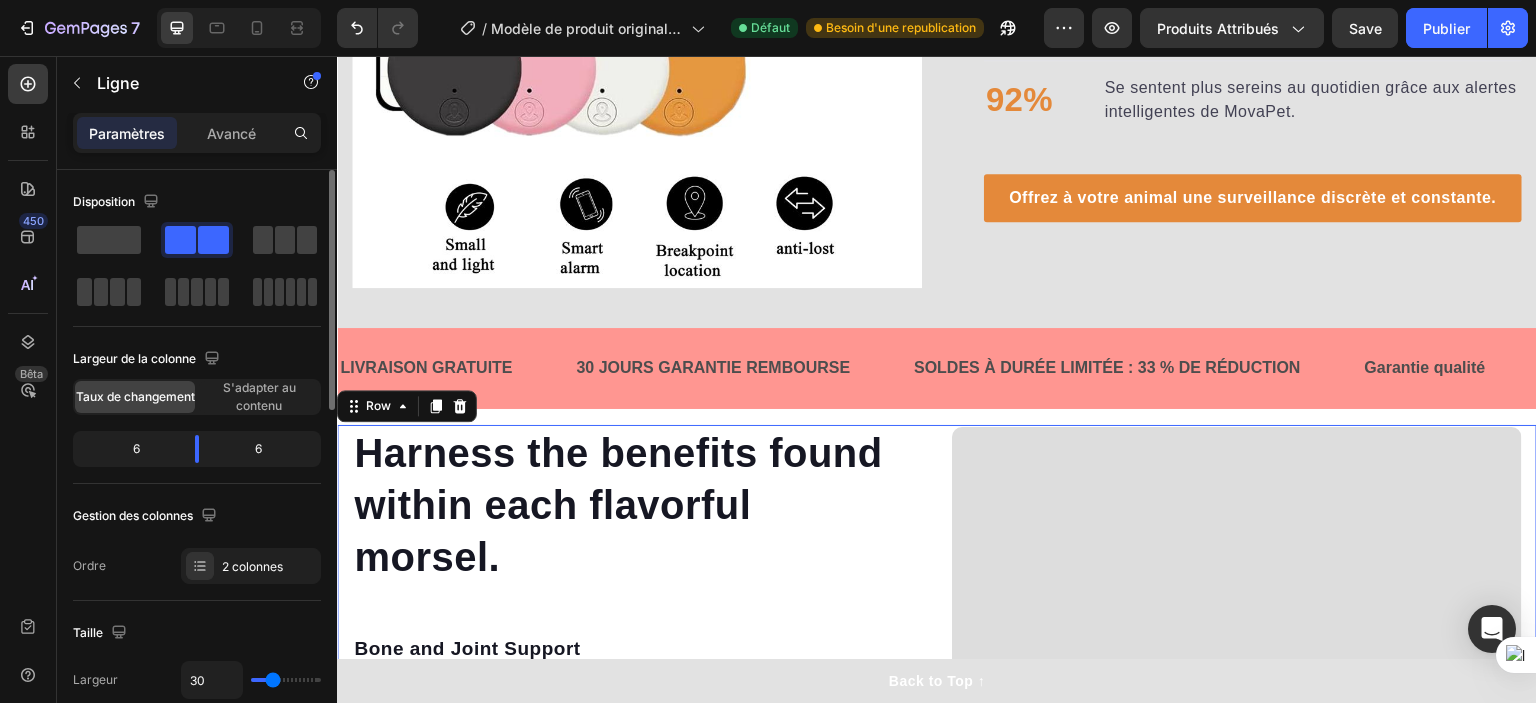 scroll, scrollTop: 100, scrollLeft: 0, axis: vertical 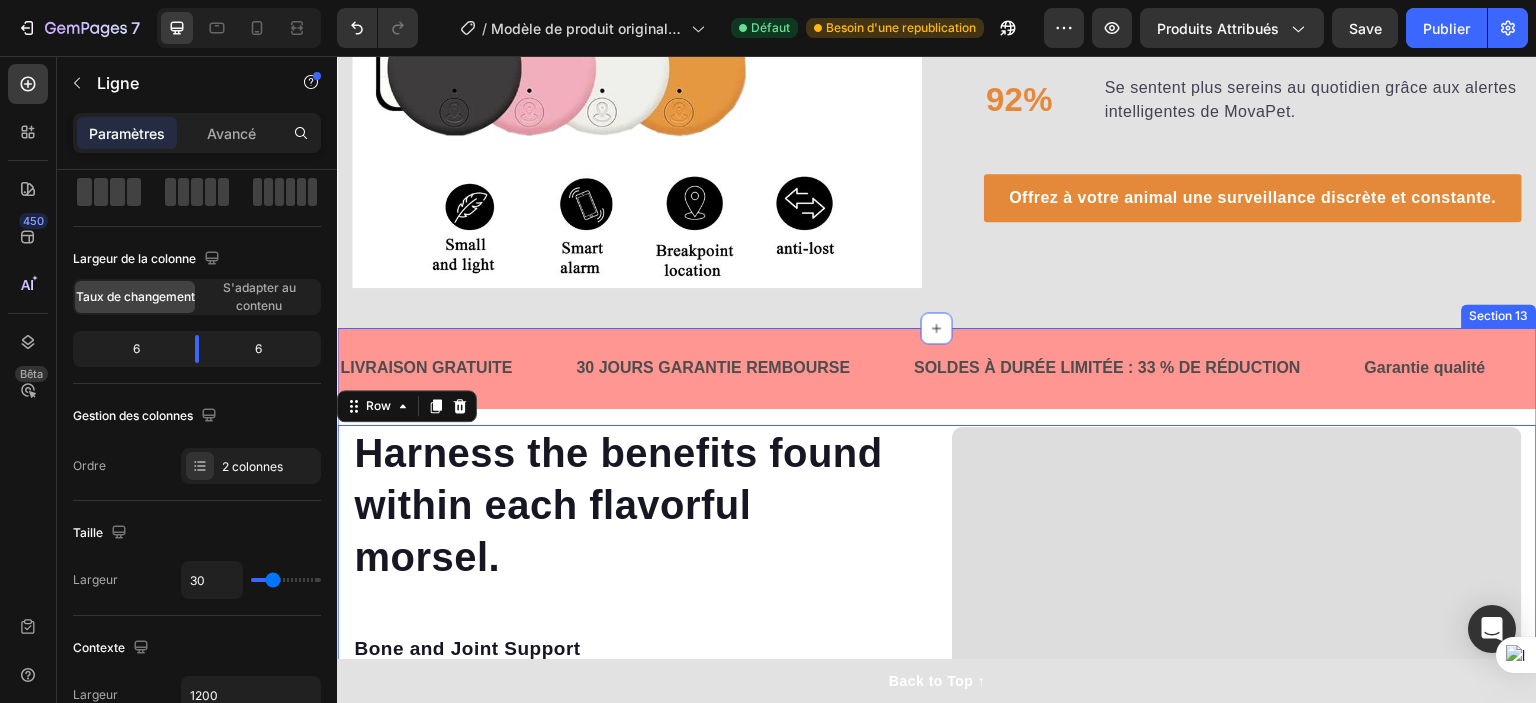 click on "LIVRAISON GRATUITE Text Block 30 JOURS GARANTIE REMBOURSE Text Block SOLDES À DURÉE LIMITÉE : [PERCENT]% DE RÉDUCTION Text Block Garantie qualité Text Block LIVRAISON GRATUITE Text Block 30 JOURS GARANTIE REMBOURSE Text Block SOLDES À DURÉE LIMITÉE : [PERCENT]% DE RÉDUCTION Text Block Garantie qualité Text Block Marquee" at bounding box center (937, 376) 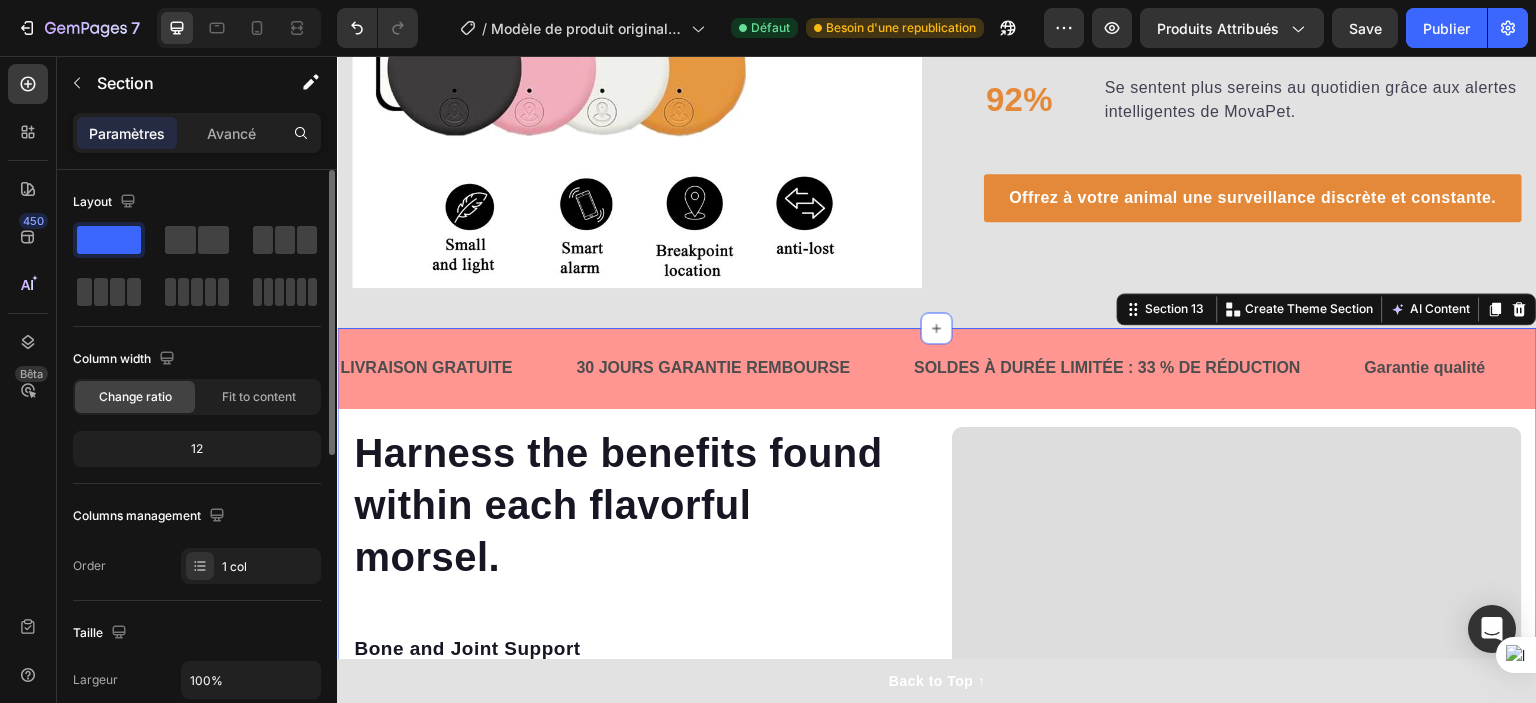 scroll, scrollTop: 200, scrollLeft: 0, axis: vertical 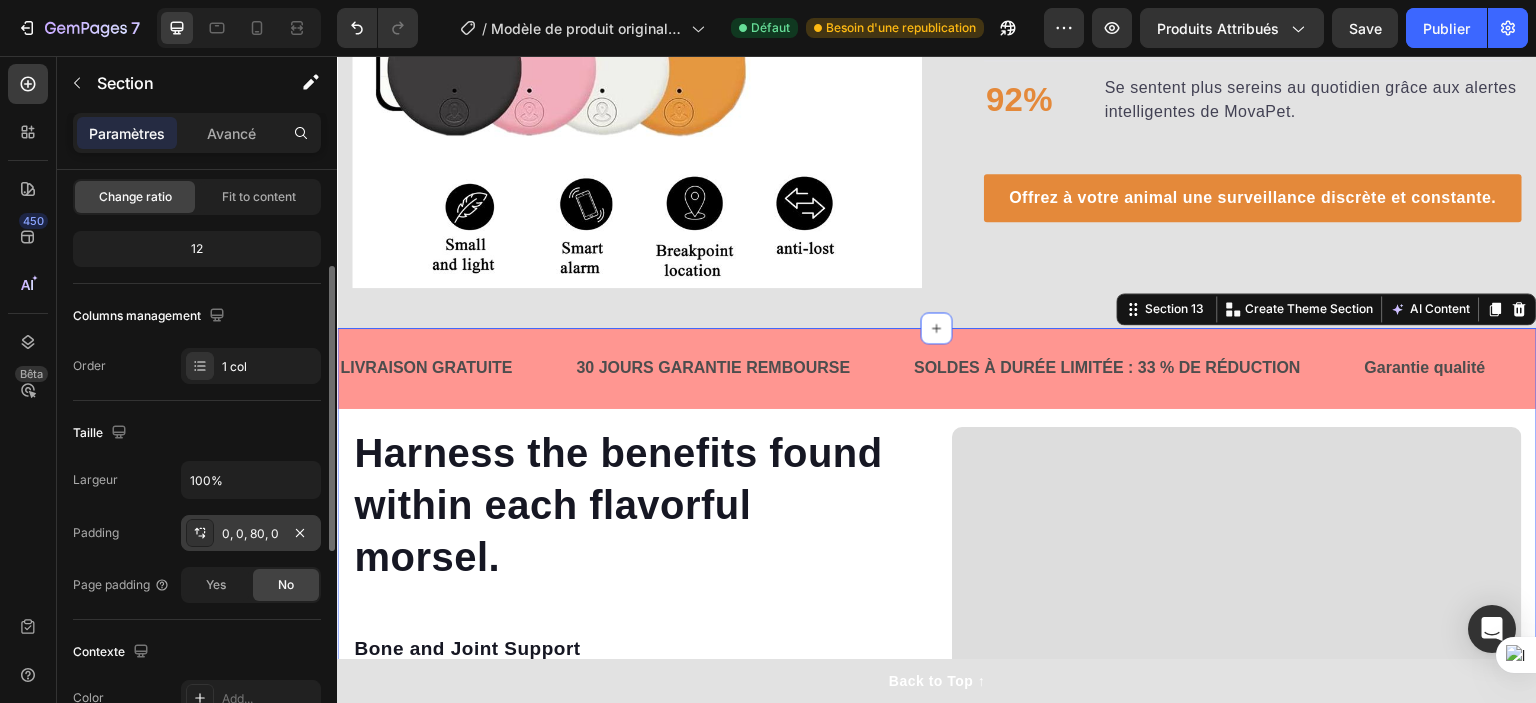 click on "0, 0, 80, 0" at bounding box center (251, 533) 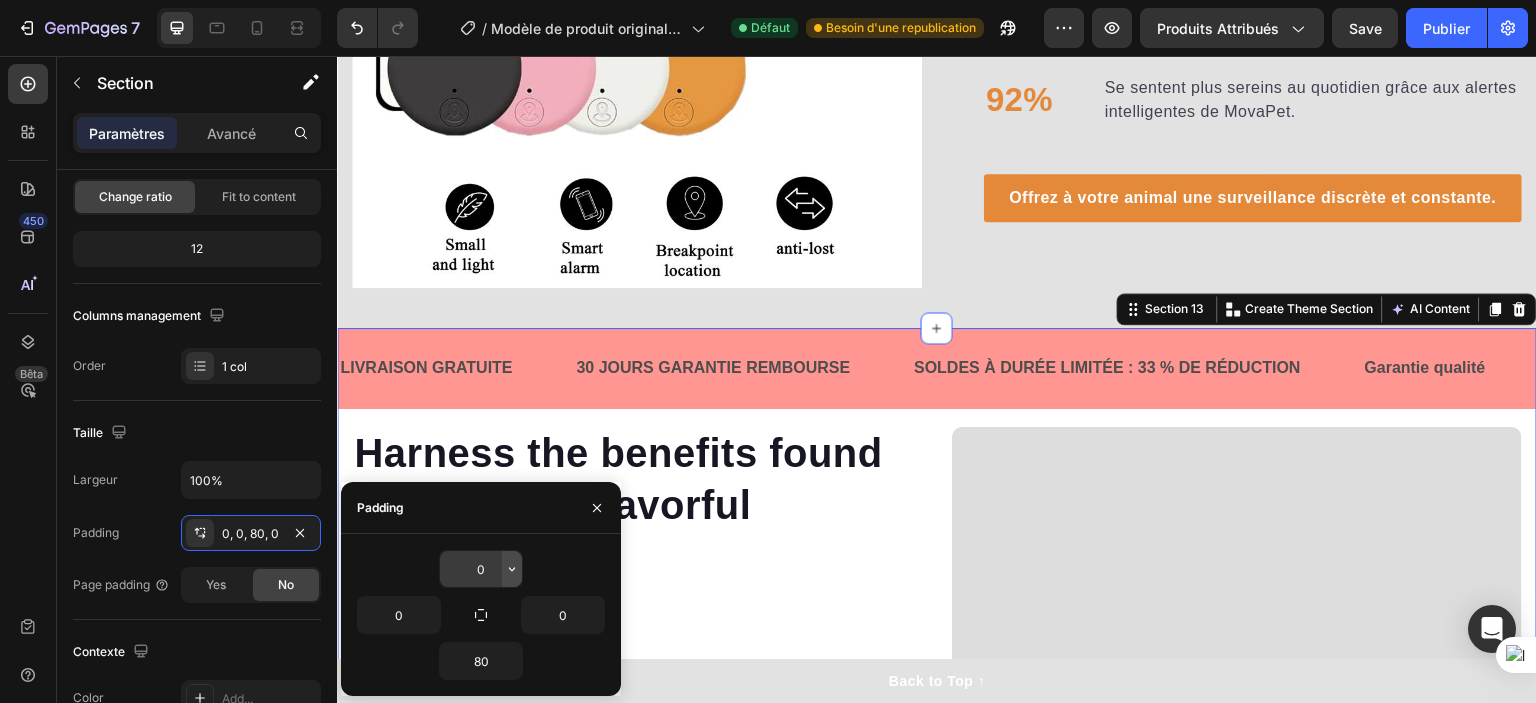 click 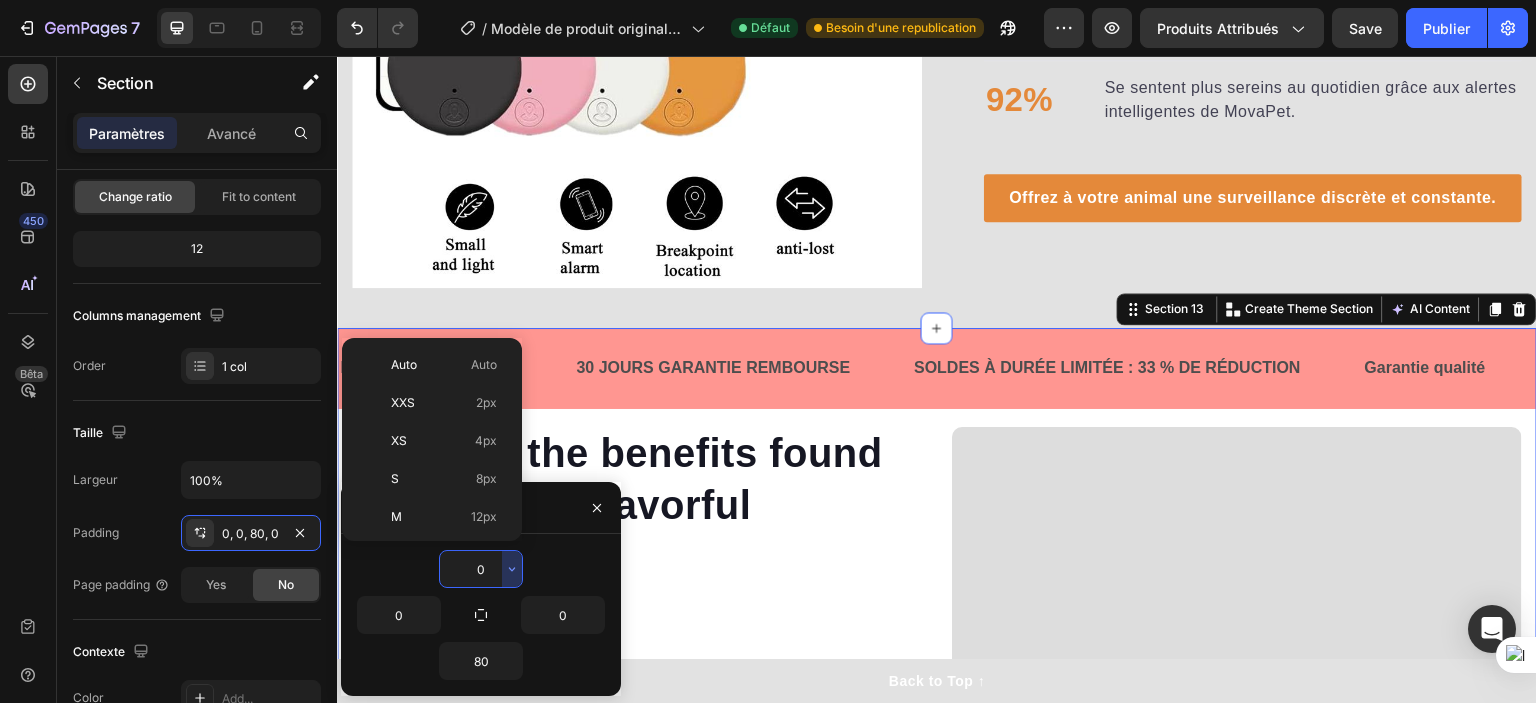 click on "0" at bounding box center [481, 569] 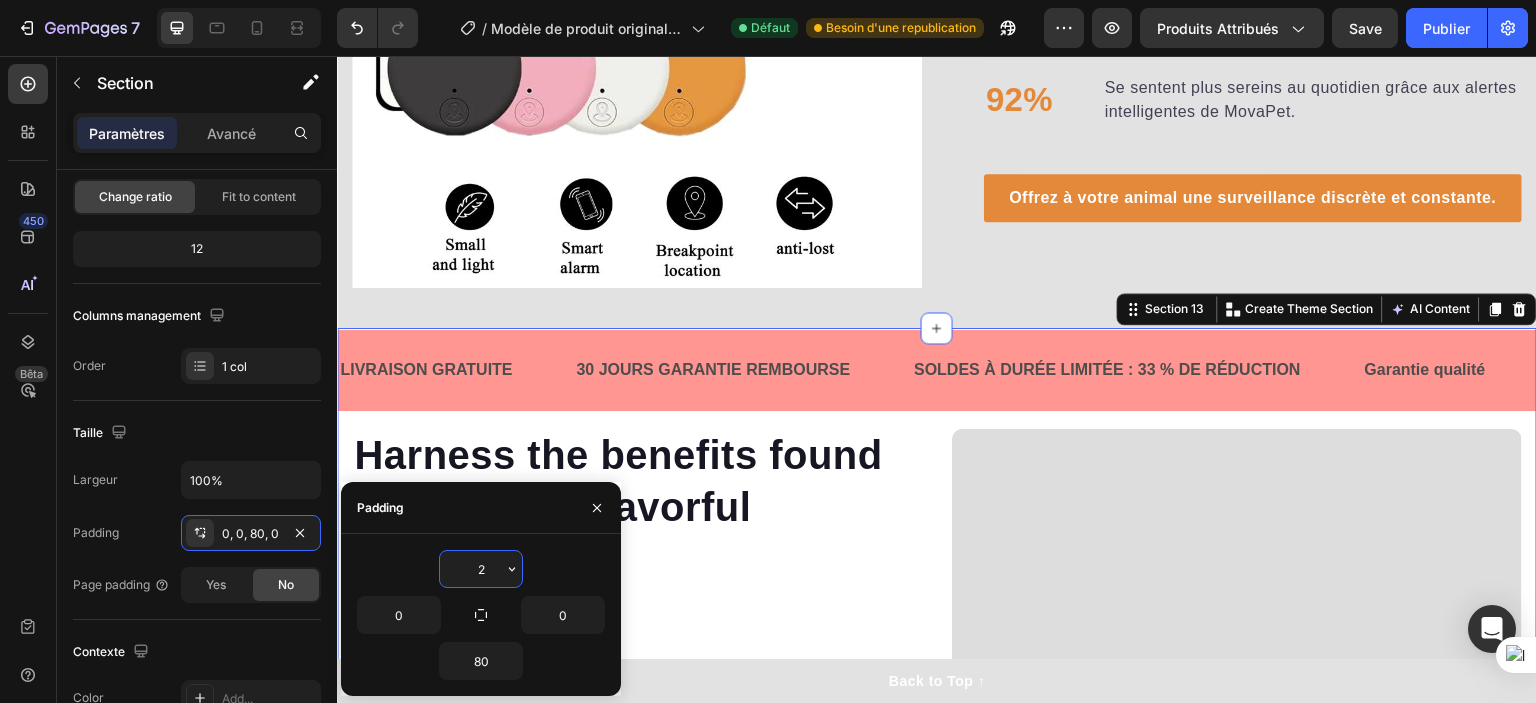 type on "20" 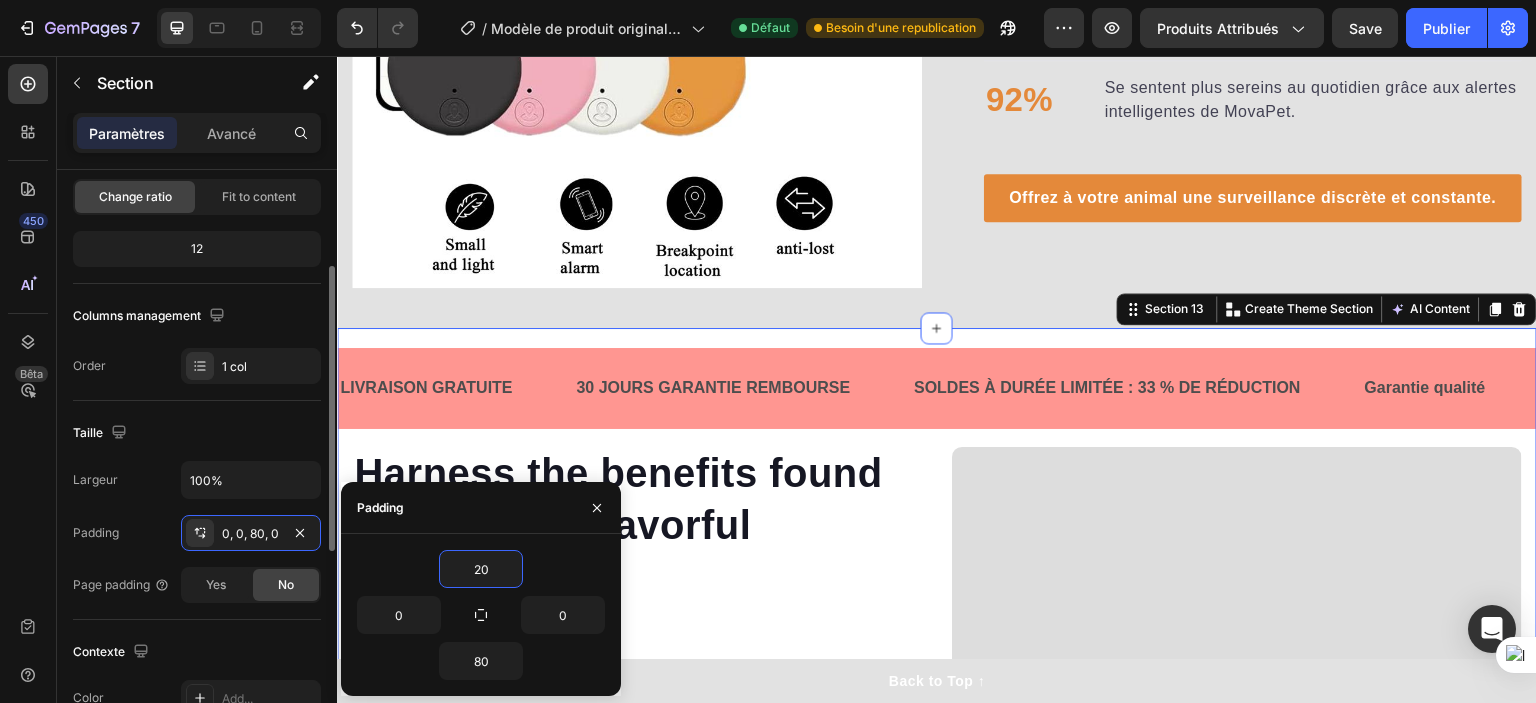 click on "Taille Largeur [NUMBER]% Padding [NUMBER], [NUMBER], [NUMBER], [NUMBER] Page padding Yes No" 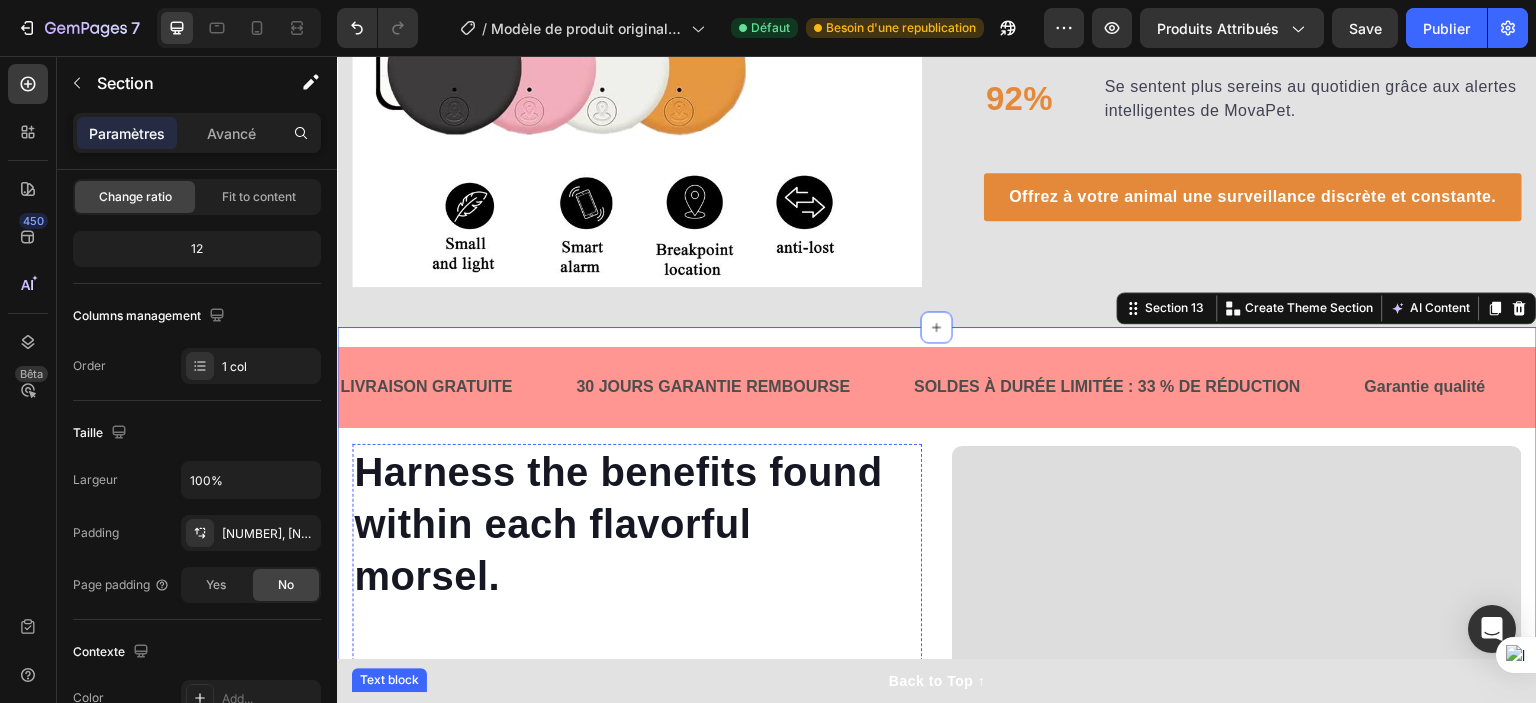 scroll, scrollTop: 2800, scrollLeft: 0, axis: vertical 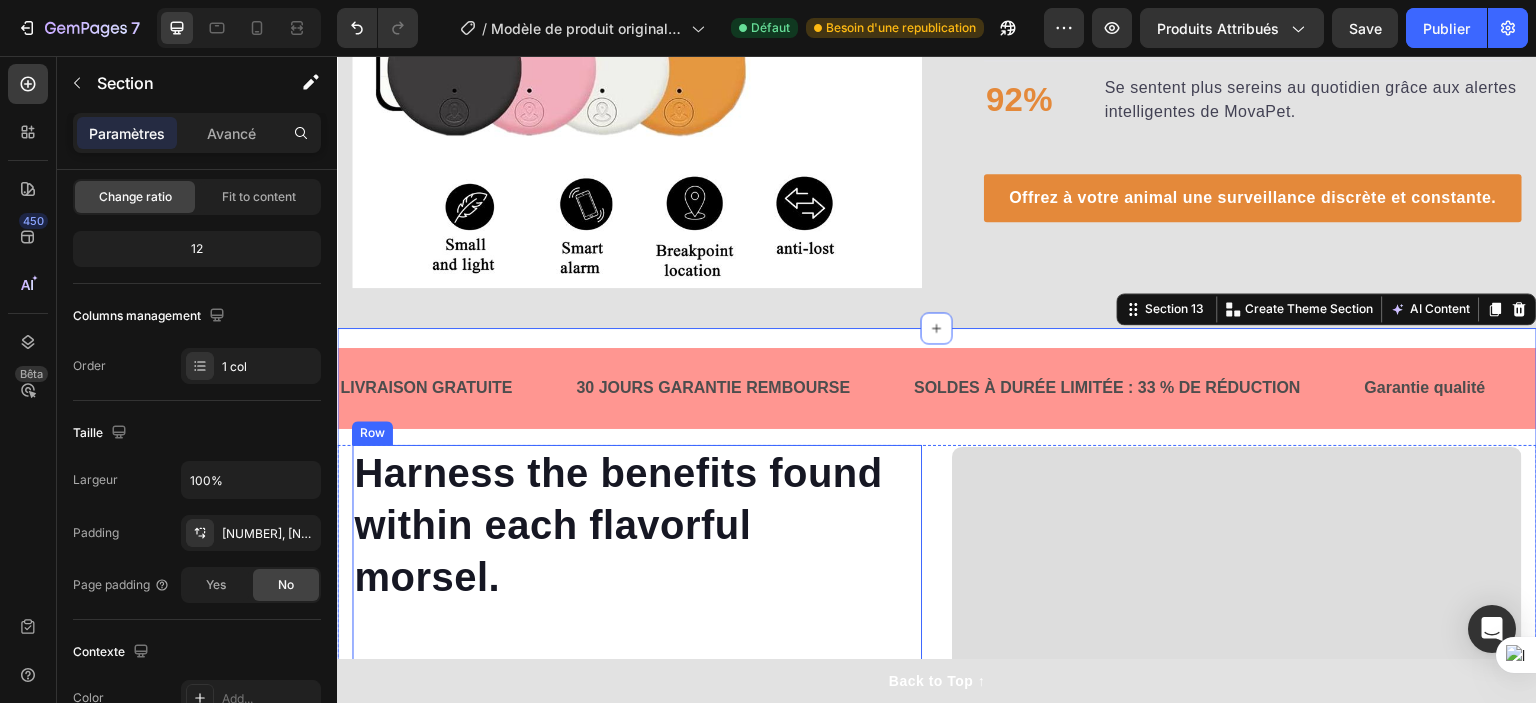 click on "Harness the benefits found within each flavorful morsel. Heading Bone and Joint Support Text block Provides minerals and supplements like glucosamine and chondroitin to maintain bone and joint health. Text block Reduced Disease Risk Text block Offers natural antioxidants and antimicrobial compounds to decrease the risk of various diseases. Text block Enhanced Nutrient Absorption Text block Processed to enhance nutrient absorption, ensuring optimal utilization of essential nutrients. Text block Cardiovascular Health Support Text block Contains antioxidants and Omega-3 fatty acids to maintain cardiovascular health. Text block Increased Strength and Endurance Text block Natural plant-based supplements provide energy and enhance muscle strength and endurance in dogs. Text block Row Video Row" at bounding box center [937, 828] 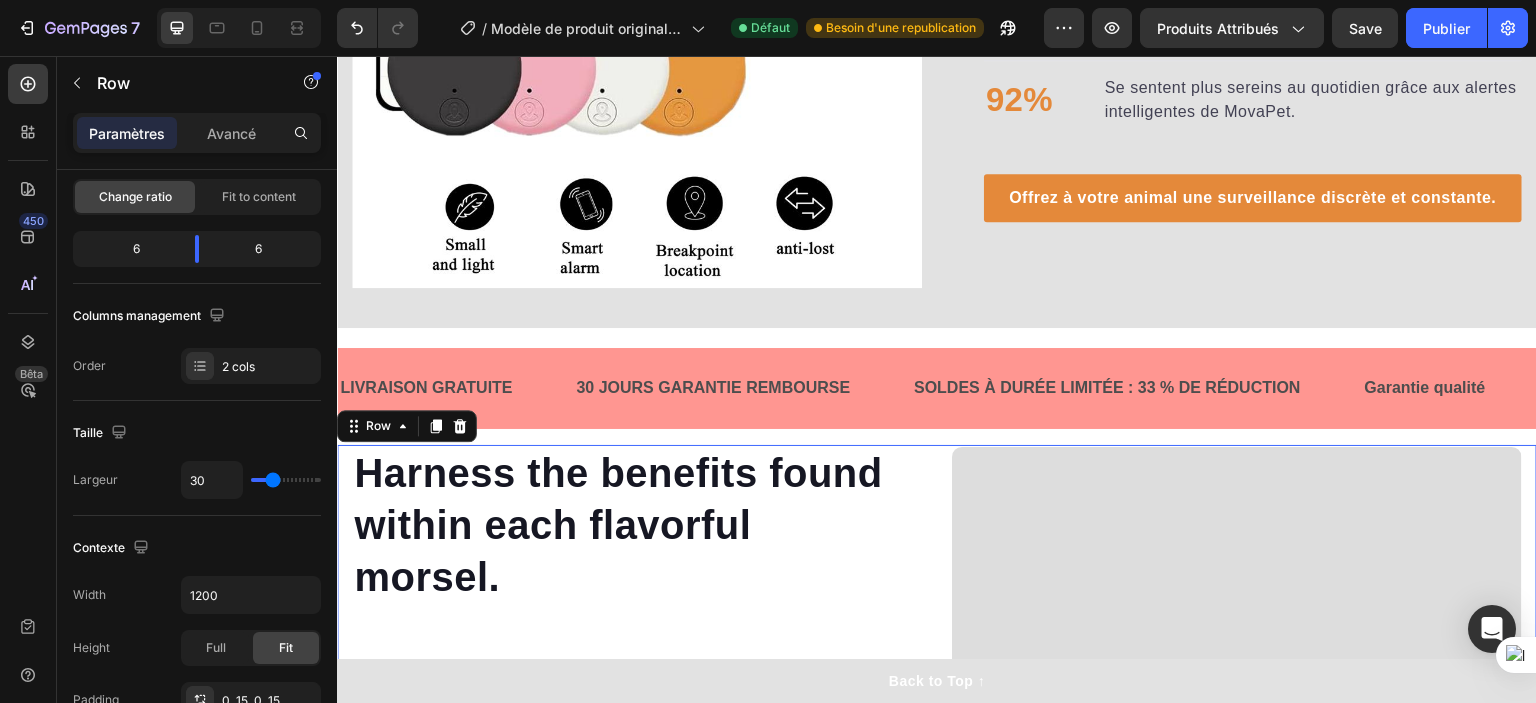 scroll, scrollTop: 0, scrollLeft: 0, axis: both 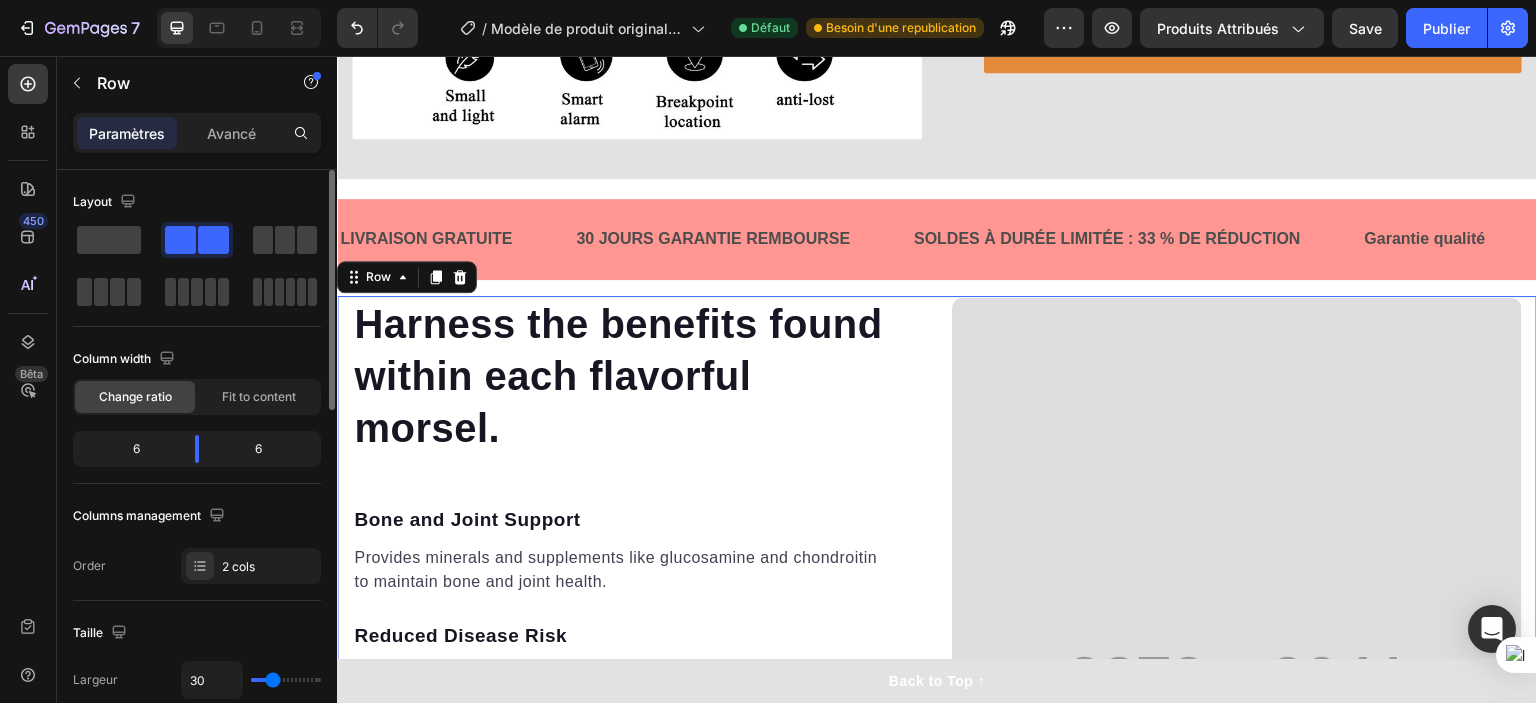 click on "Layout Column width Change ratio Fit to content 6 6 Columns management Order 2 cols" 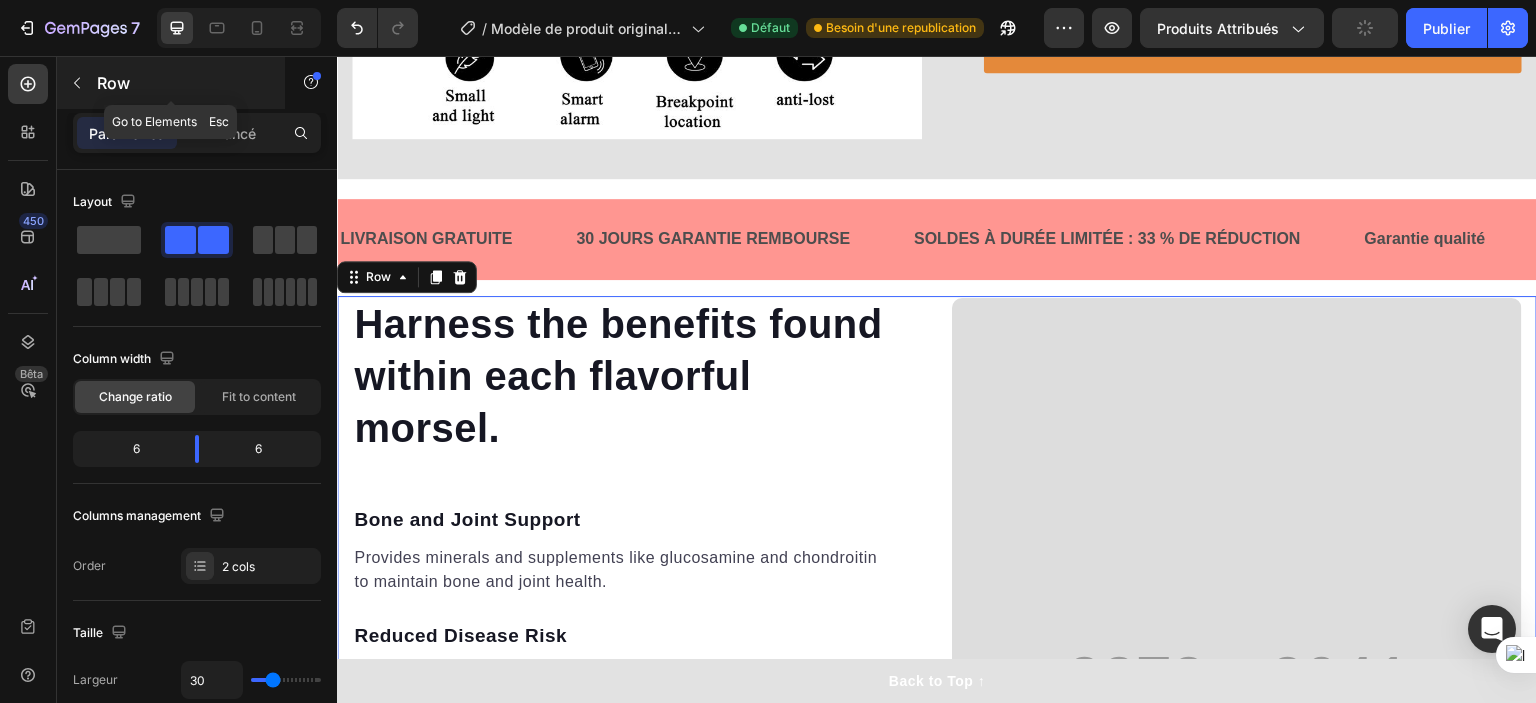 click 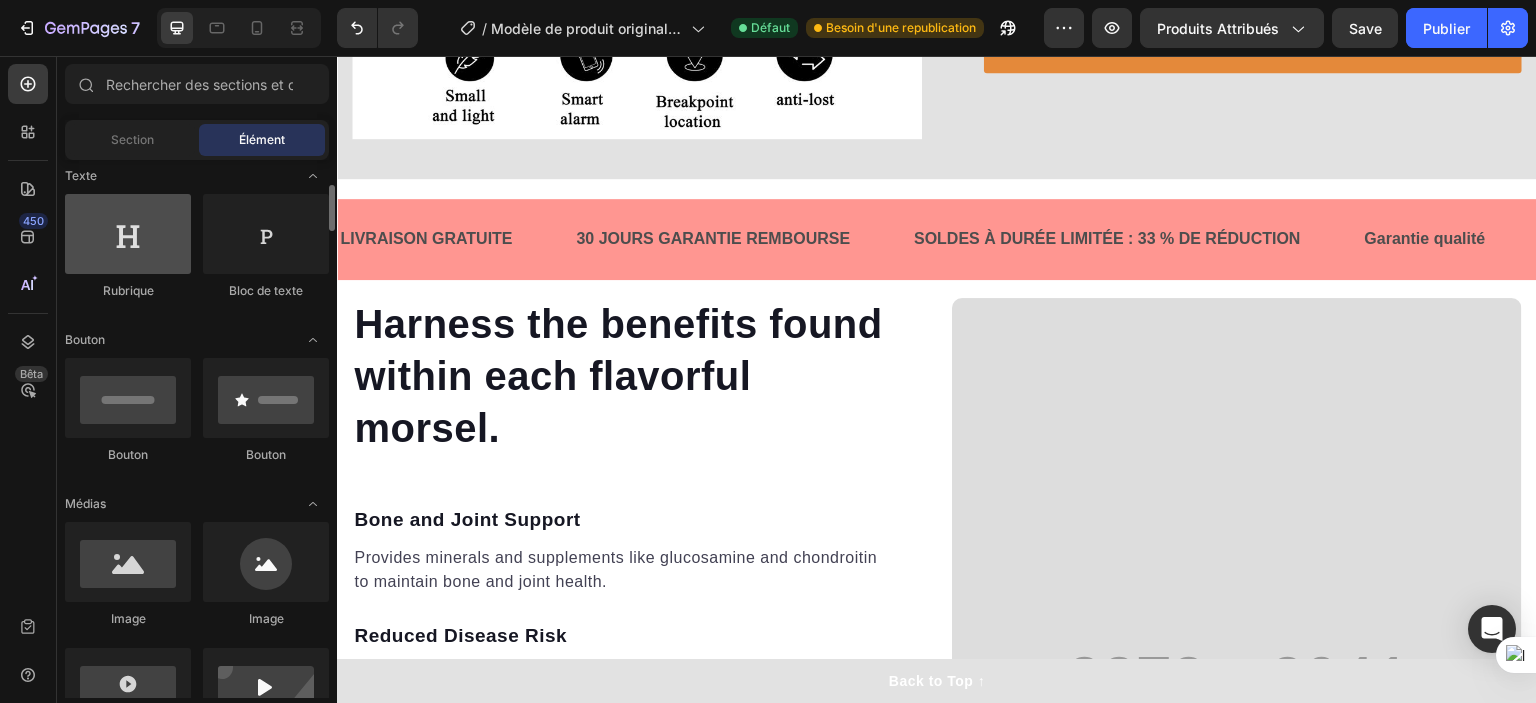 scroll, scrollTop: 200, scrollLeft: 0, axis: vertical 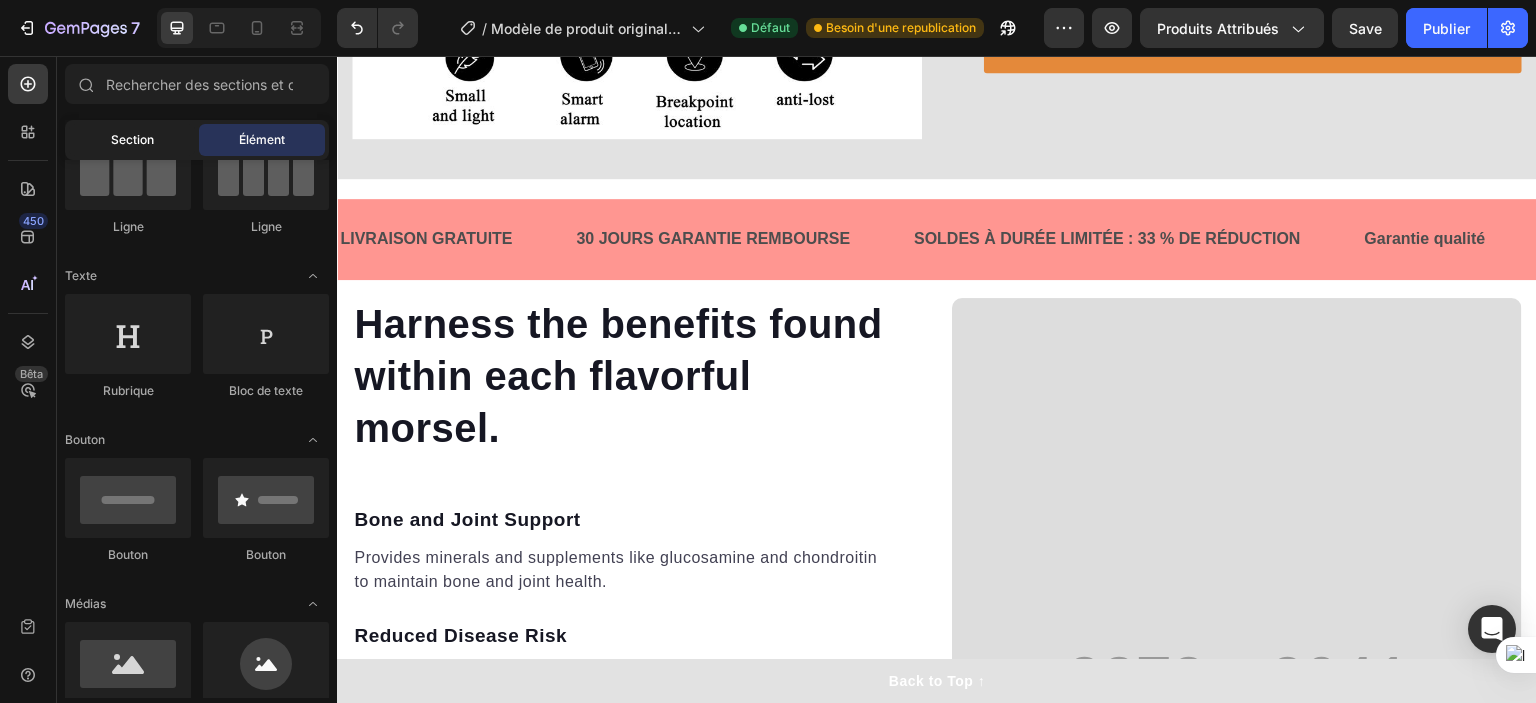 click on "Section" 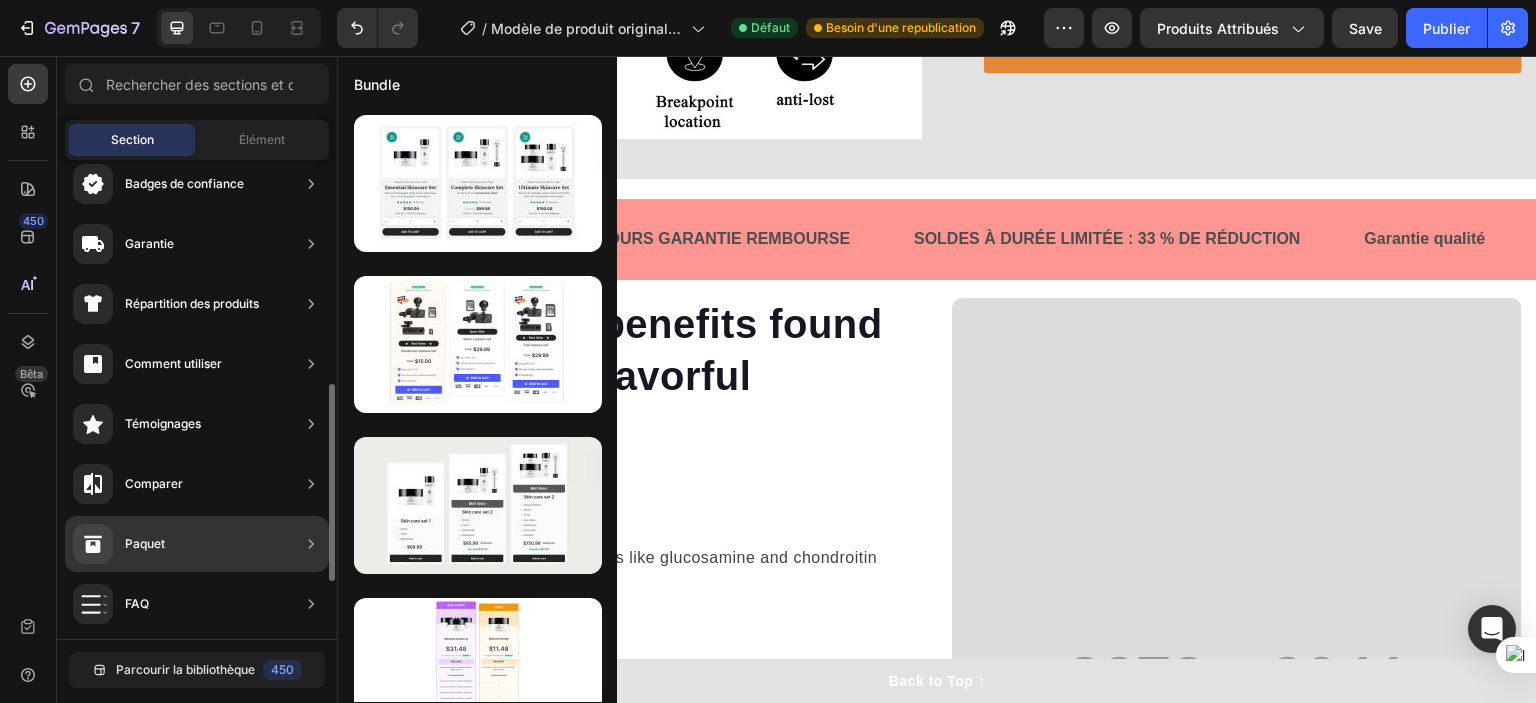 scroll, scrollTop: 300, scrollLeft: 0, axis: vertical 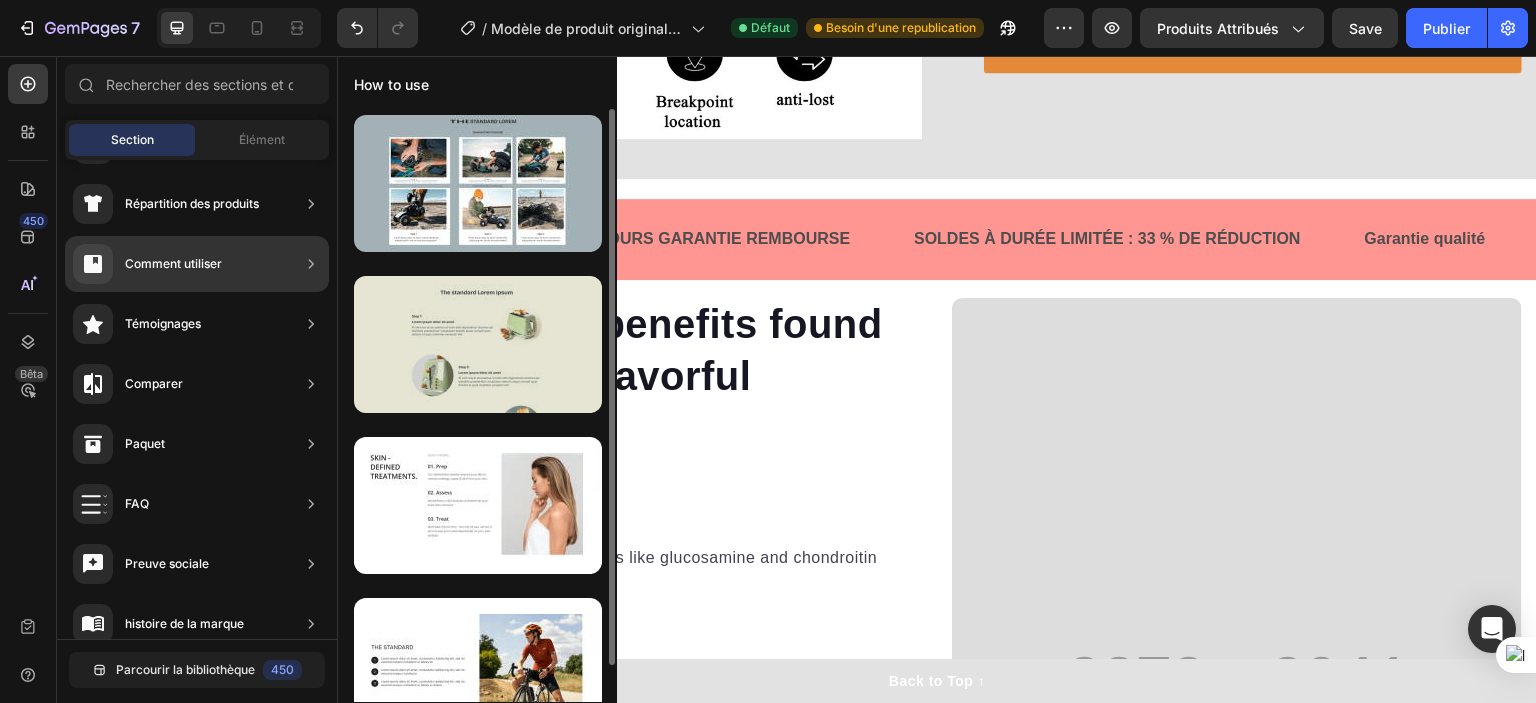 click at bounding box center (478, 344) 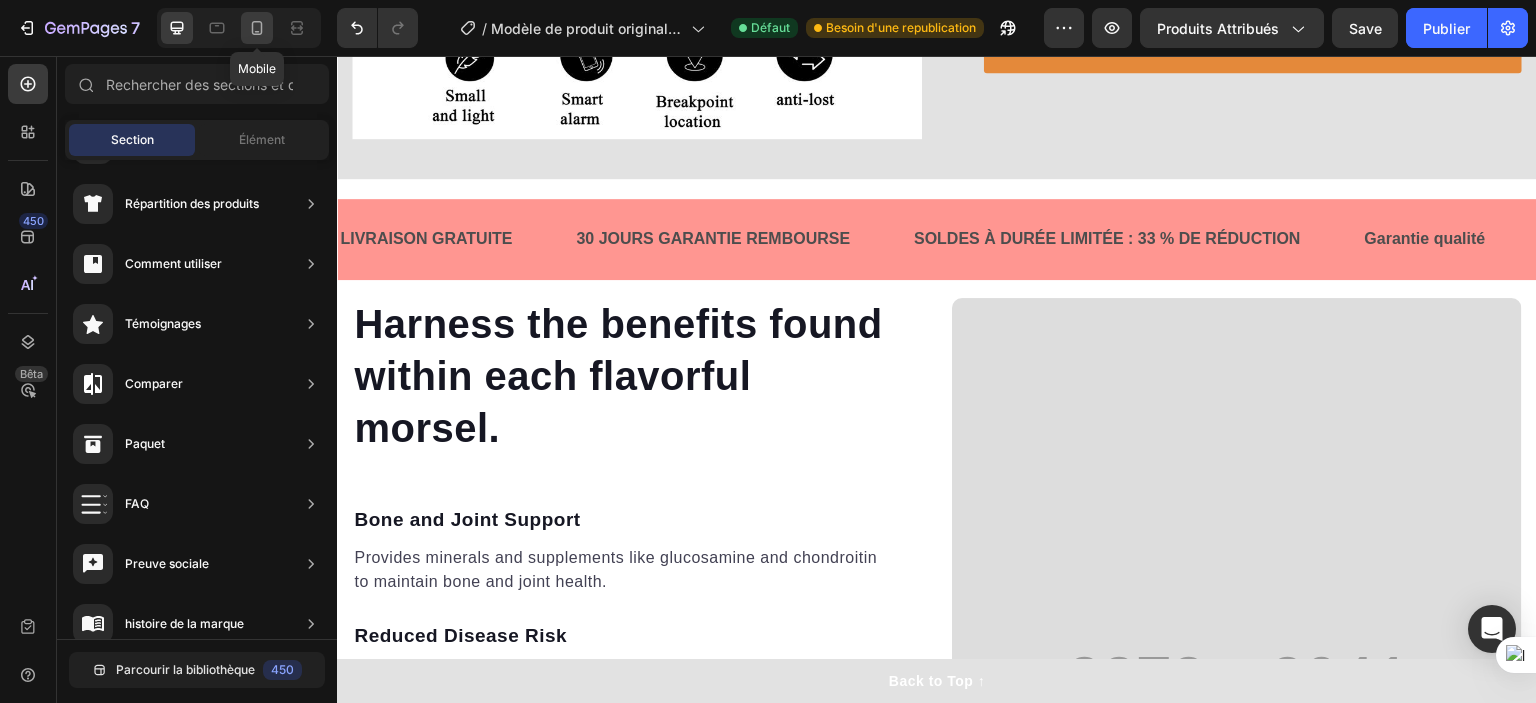 click 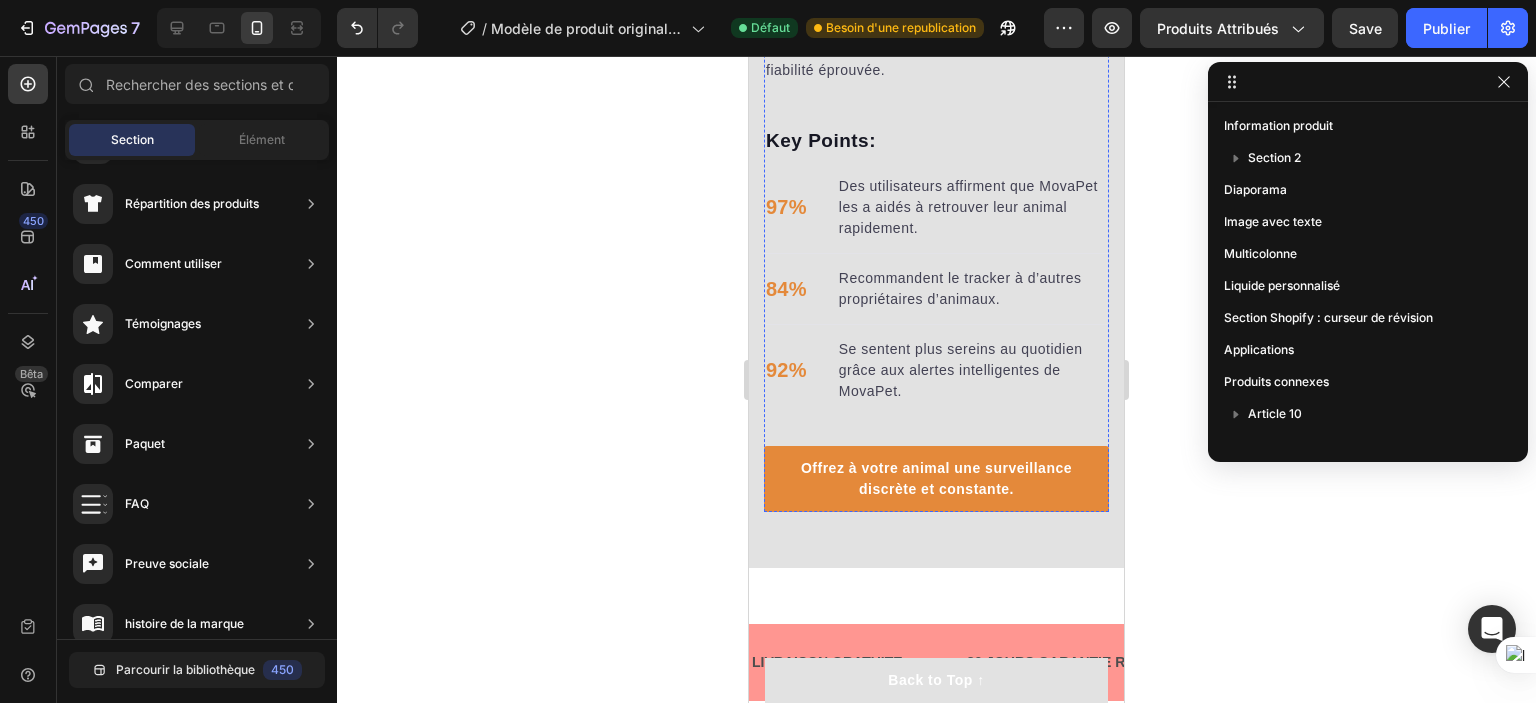 scroll, scrollTop: 3351, scrollLeft: 0, axis: vertical 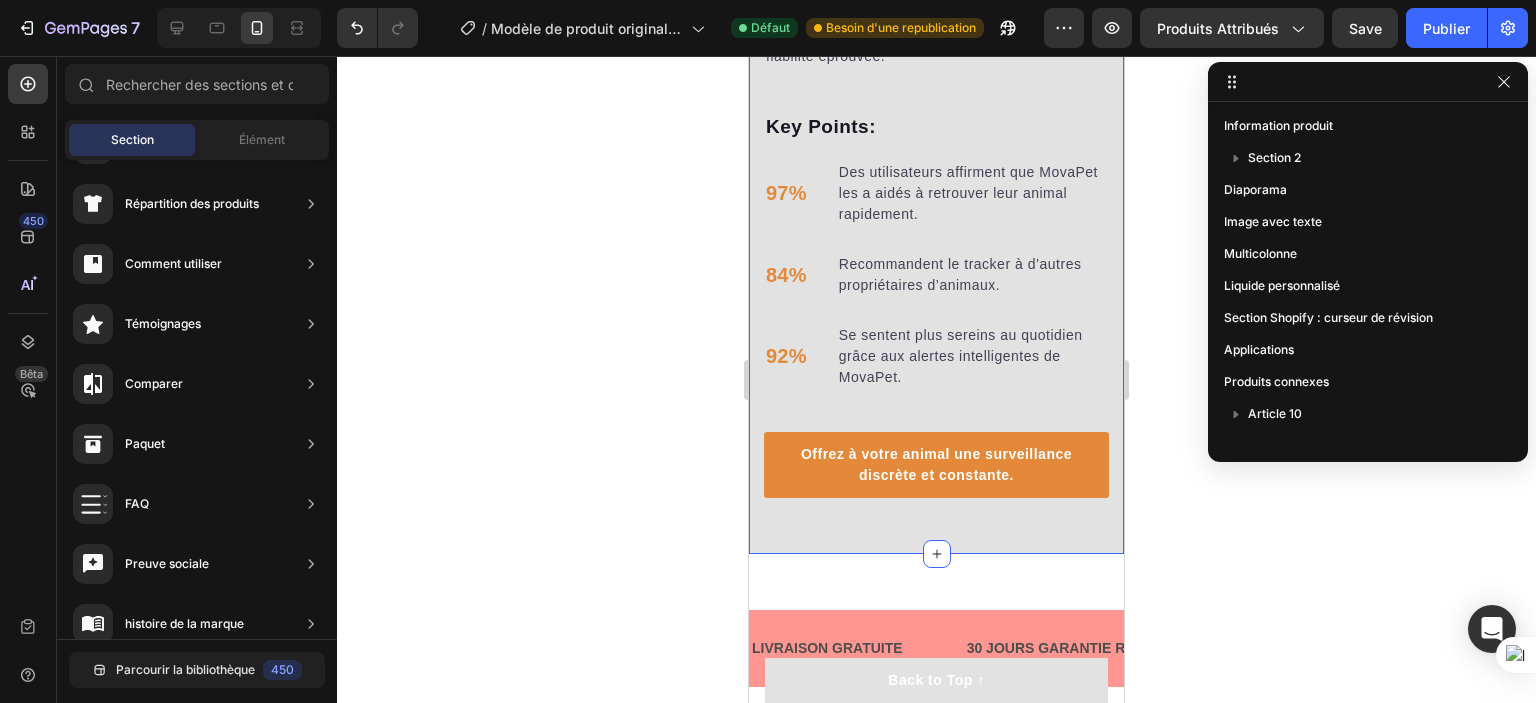 click on "Sécurité Absolue, Sérénité Totale. Heading Investissez dans la technologie MovaPet et garantissez la liberté de votre animal tout en assurant sa sécurité et votre tranquillité d’esprit.un traceur intelligent alliant technologie de pointe et fiabilité éprouvée. Text block Key Points: Text block 97% Text block Des utilisateurs affirment que MovaPet les a aidés à retrouver leur animal rapidement. Text block Advanced list                Title Line 84% Text block Recommandent le tracker à d’autres propriétaires d’animaux. Text block Advanced list                Title Line 92% Text block Se sentent plus sereins au quotidien grâce aux alertes intelligentes de MovaPet. Text block Advanced list Offrez à votre animal une surveillance discrète et constante. Button Row Image Image Row Section 12" at bounding box center (936, -70) 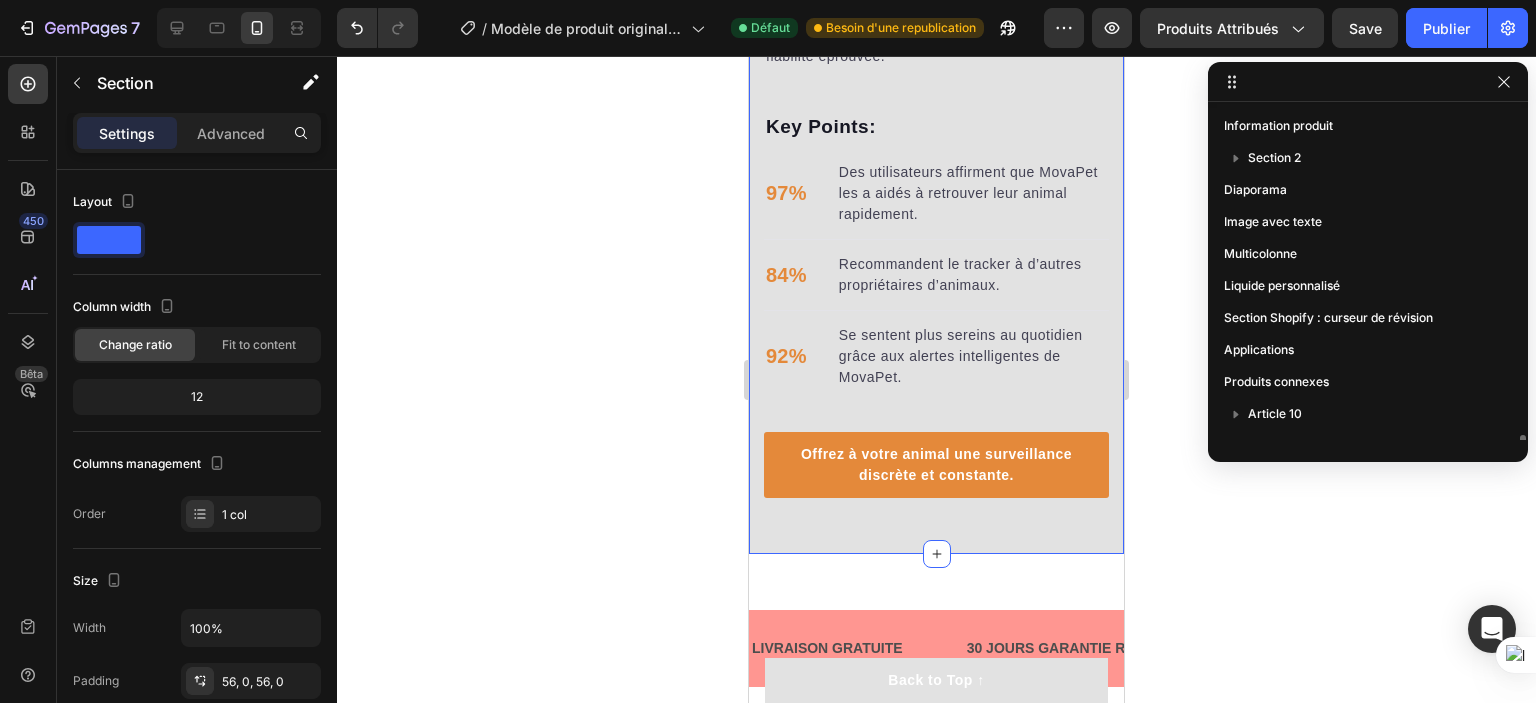 scroll, scrollTop: 218, scrollLeft: 0, axis: vertical 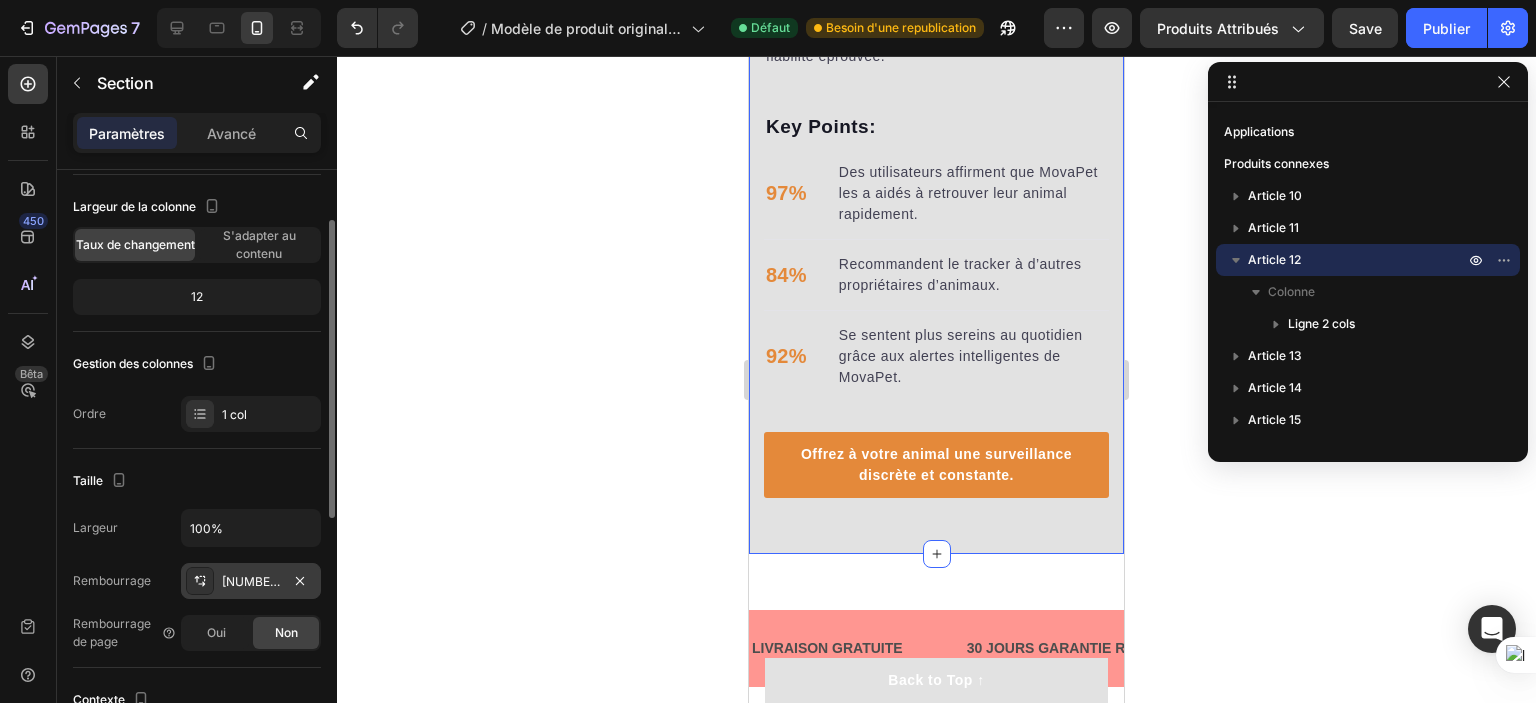 click on "56,0,56,0" at bounding box center [346, 581] 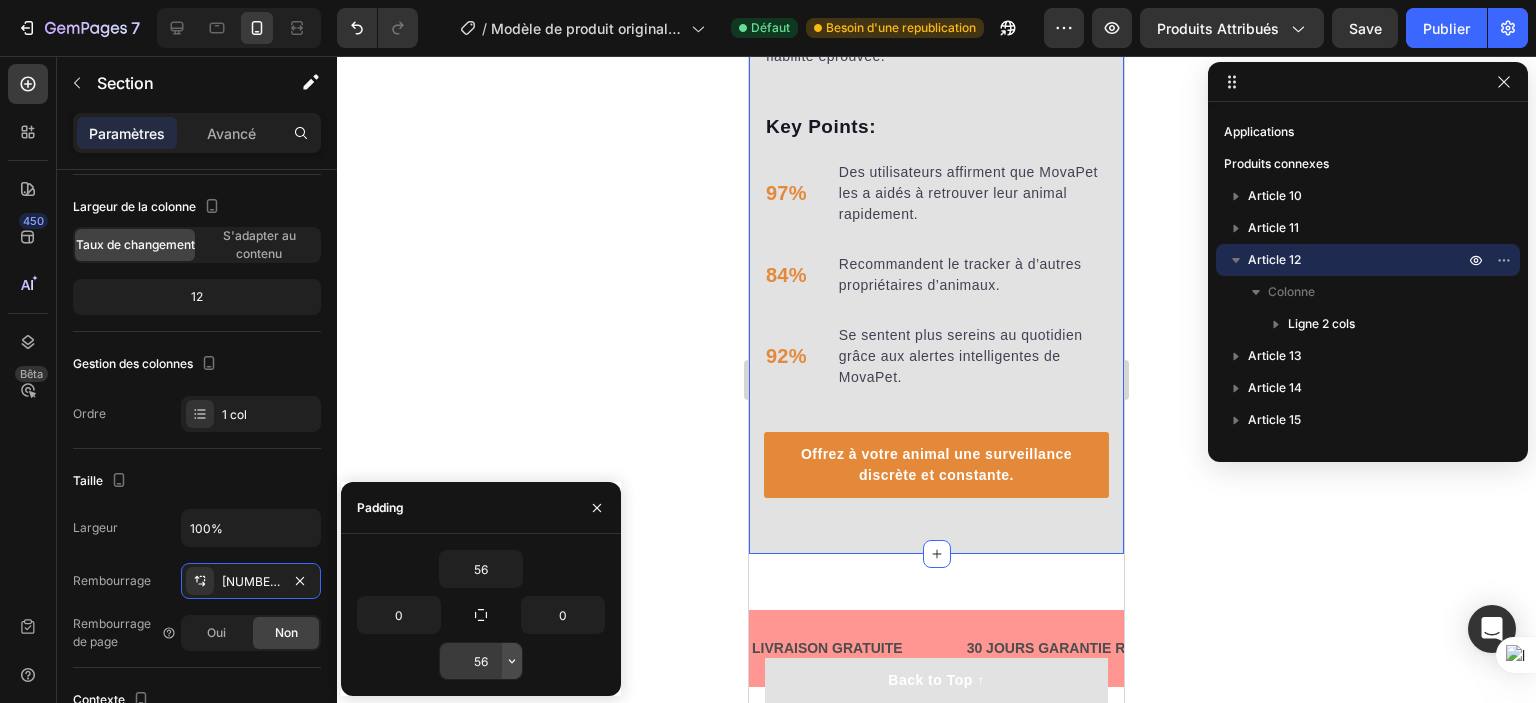 click 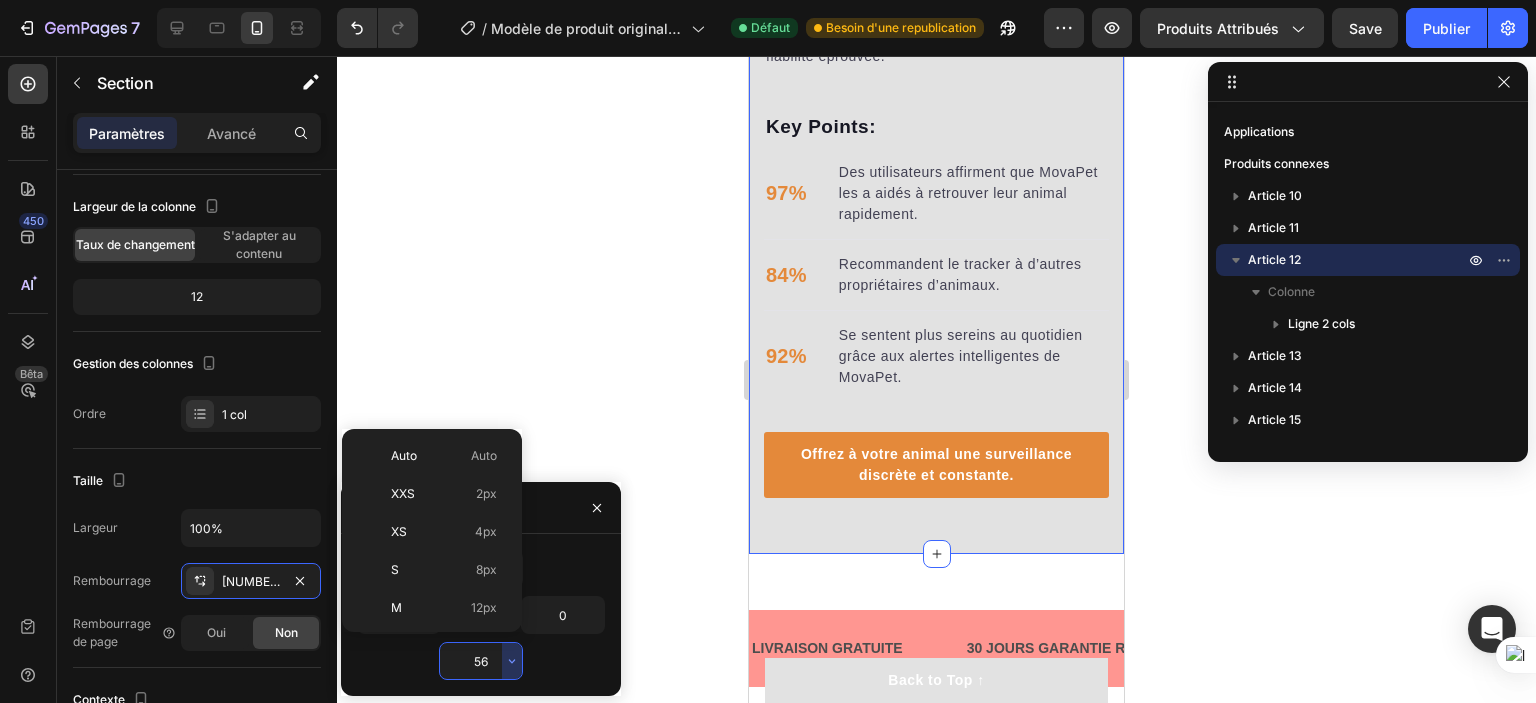 click on "56" at bounding box center [481, 661] 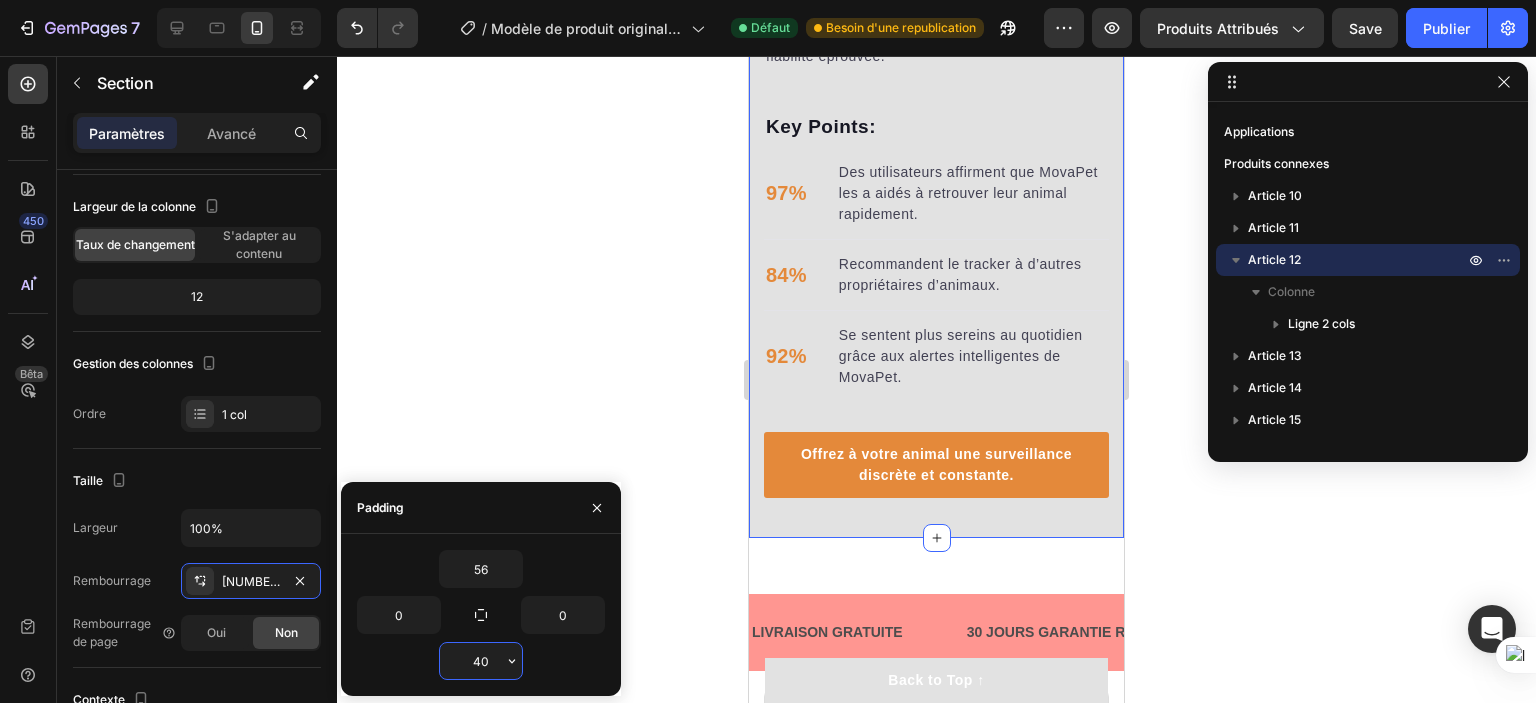 type on "4" 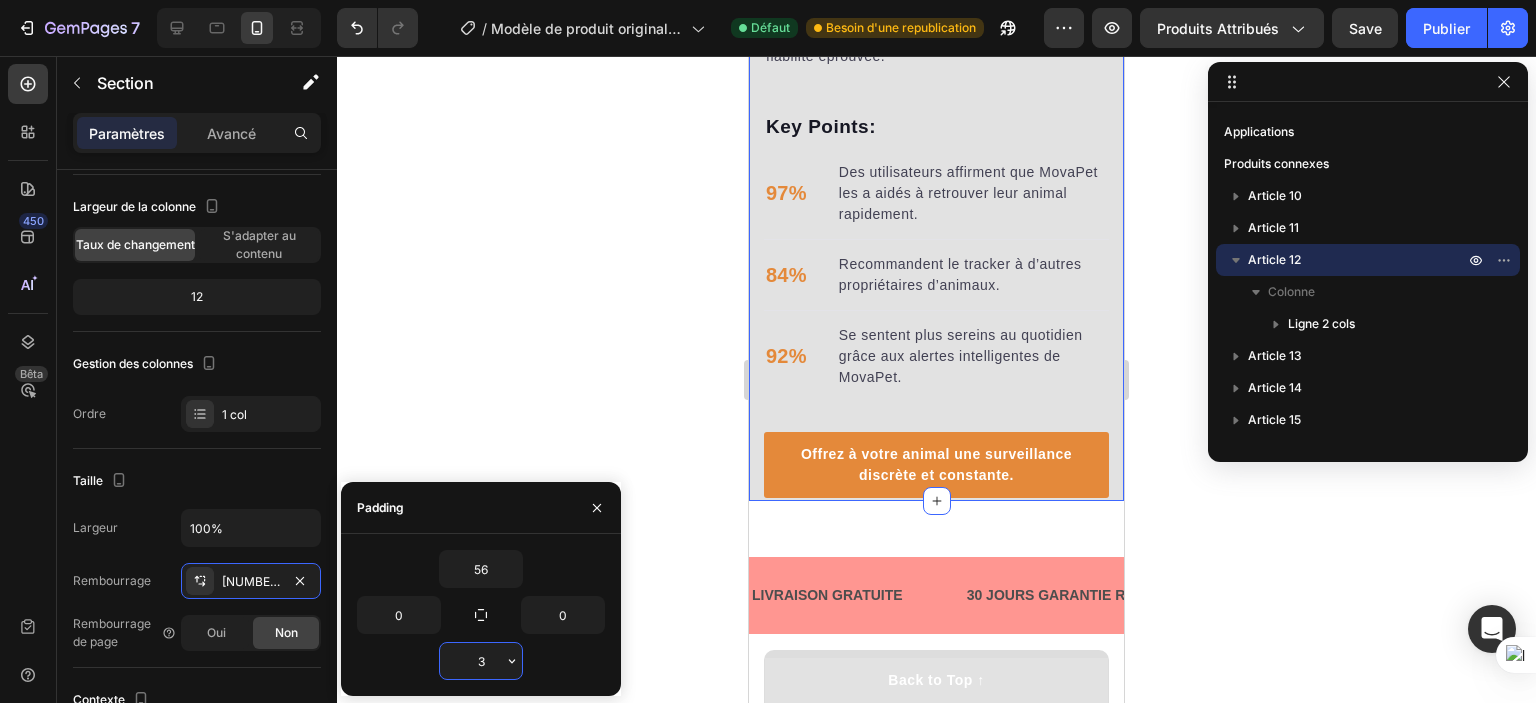 type on "30" 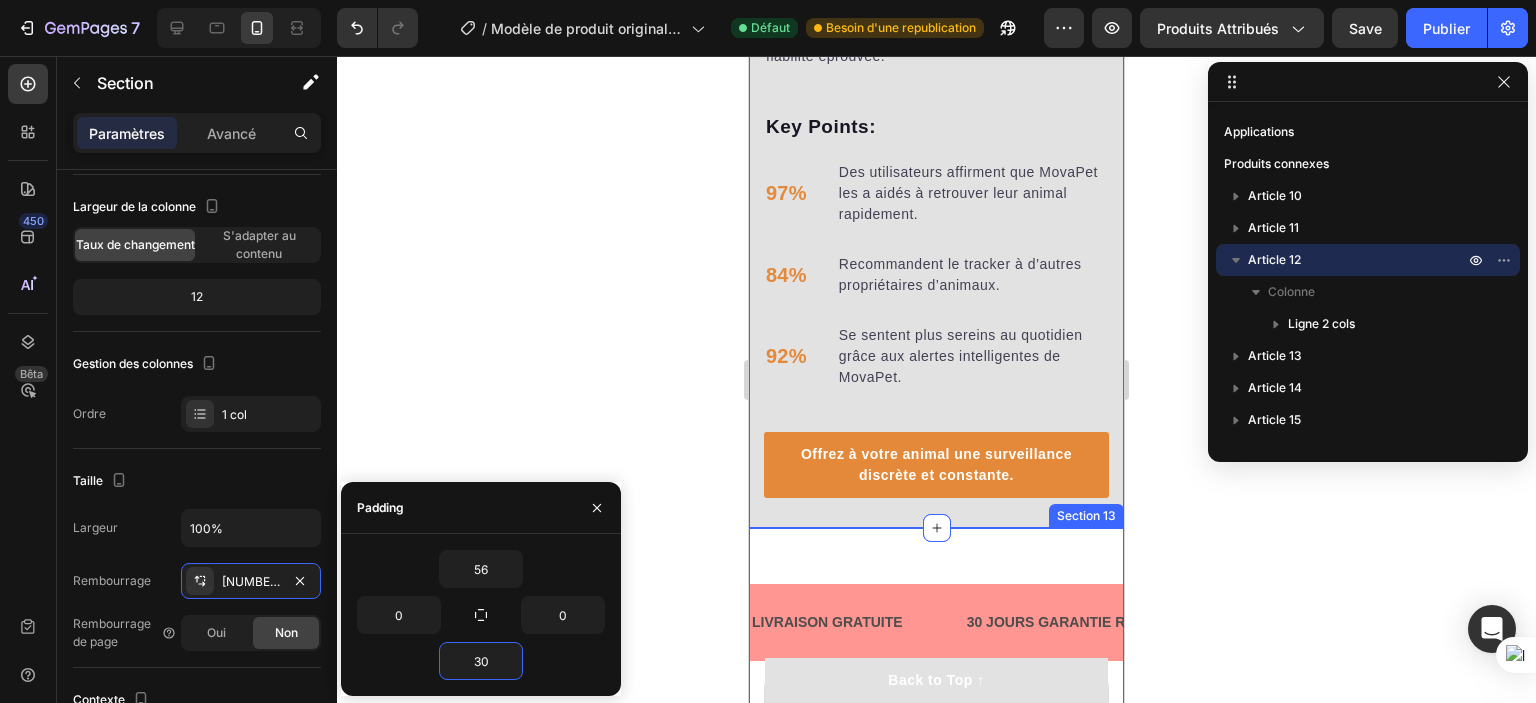 click on "LIVRAISON GRATUITE Text Block 30 JOURS GARANTIE REMBOURSE Text Block SOLDES À DURÉE LIMITÉE : 33 % DE RÉDUCTION Text Block Garantie qualité Text Block LIVRAISON GRATUITE Text Block 30 JOURS GARANTIE REMBOURSE Text Block SOLDES À DURÉE LIMITÉE : 33 % DE RÉDUCTION Text Block Garantie qualité Text Block Marquee Harness the benefits found within each flavorful morsel. Heading Bone and Joint Support Text block Provides minerals and supplements like glucosamine and chondroitin to maintain bone and joint health. Text block Reduced Disease Risk Text block Offers natural antioxidants and antimicrobial compounds to decrease the risk of various diseases. Text block Enhanced Nutrient Absorption Text block Processed to enhance nutrient absorption, ensuring optimal utilization of essential nutrients. Text block Cardiovascular Health Support Text block Contains antioxidants and Omega-3 fatty acids to maintain cardiovascular health. Text block Increased Strength and Endurance Text block Text block Row Video Row" at bounding box center [936, 1286] 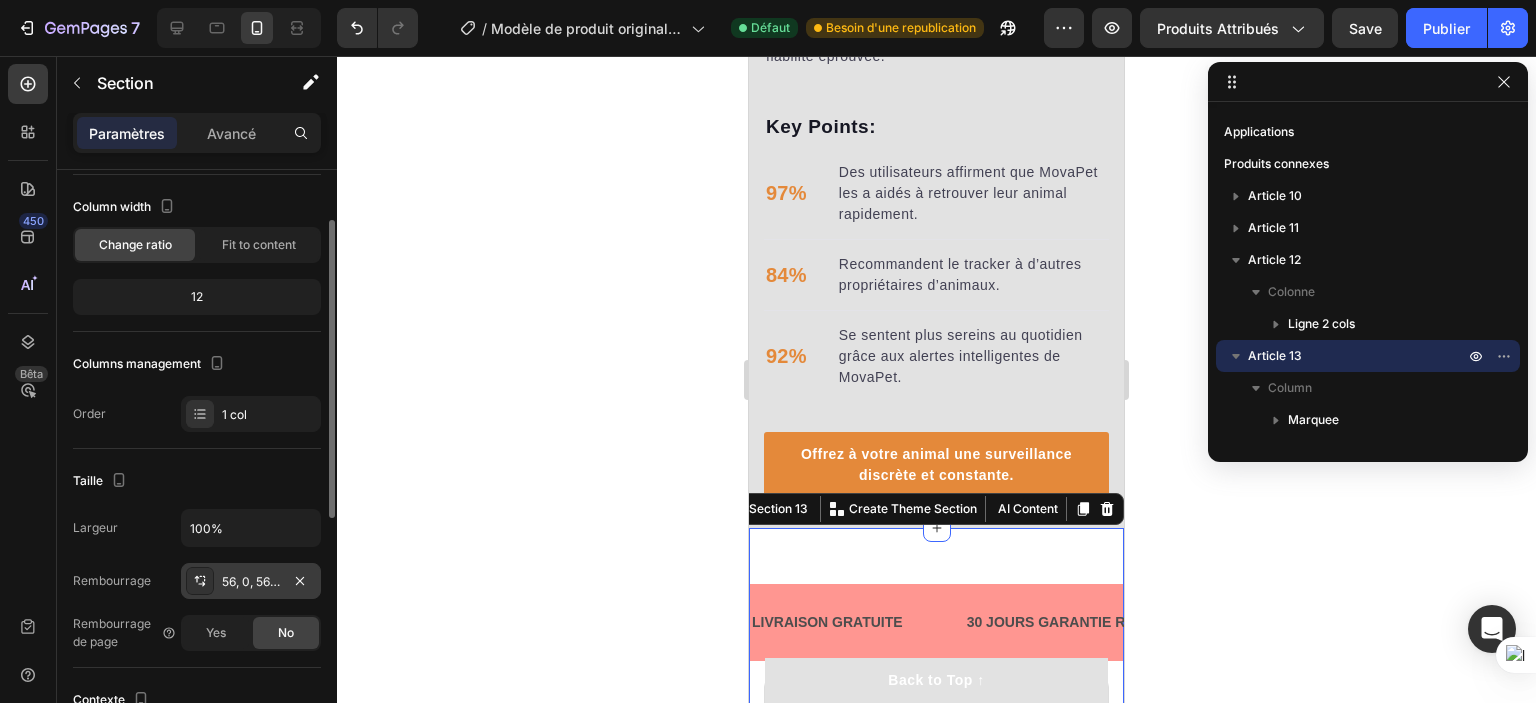 click on "56, 0, 56, 0" at bounding box center (251, 582) 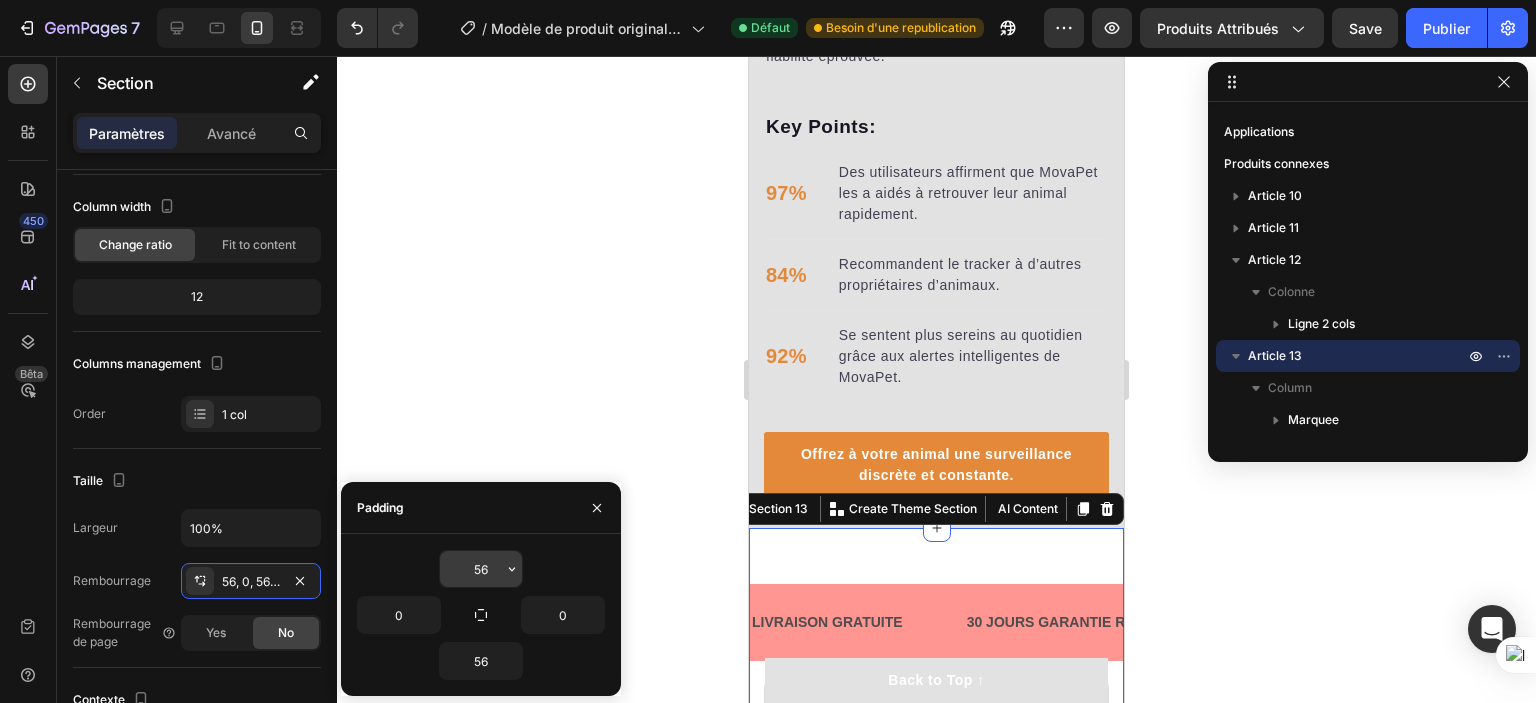 click on "56" at bounding box center (481, 569) 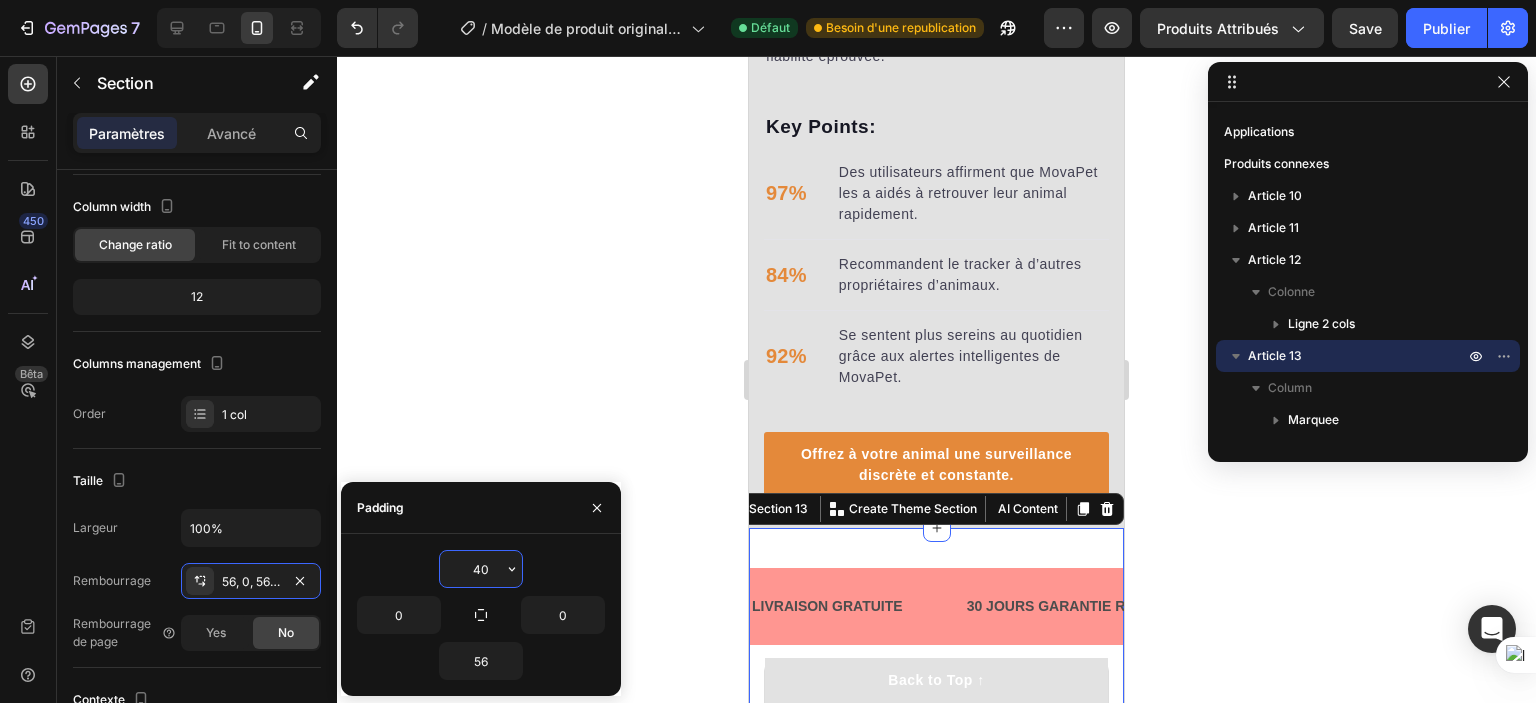type on "4" 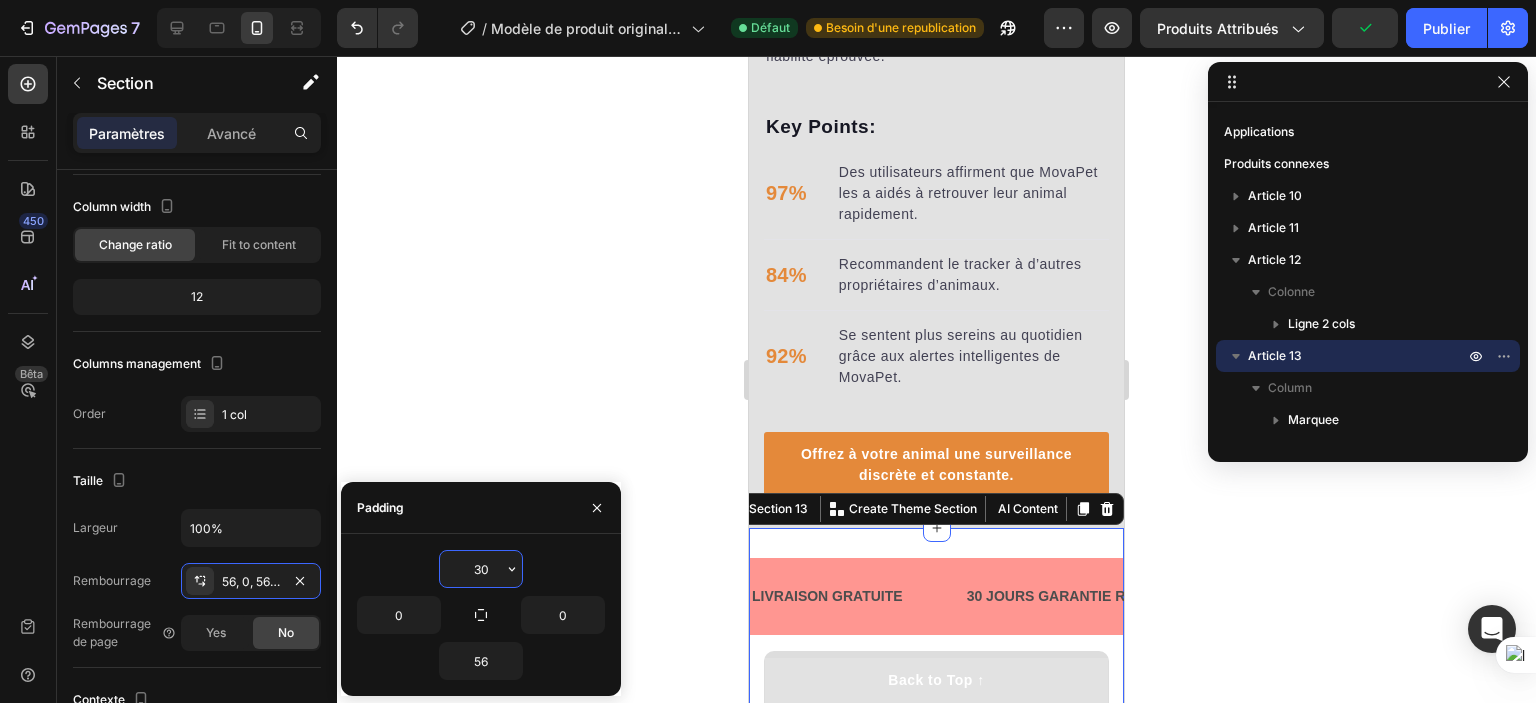type on "3" 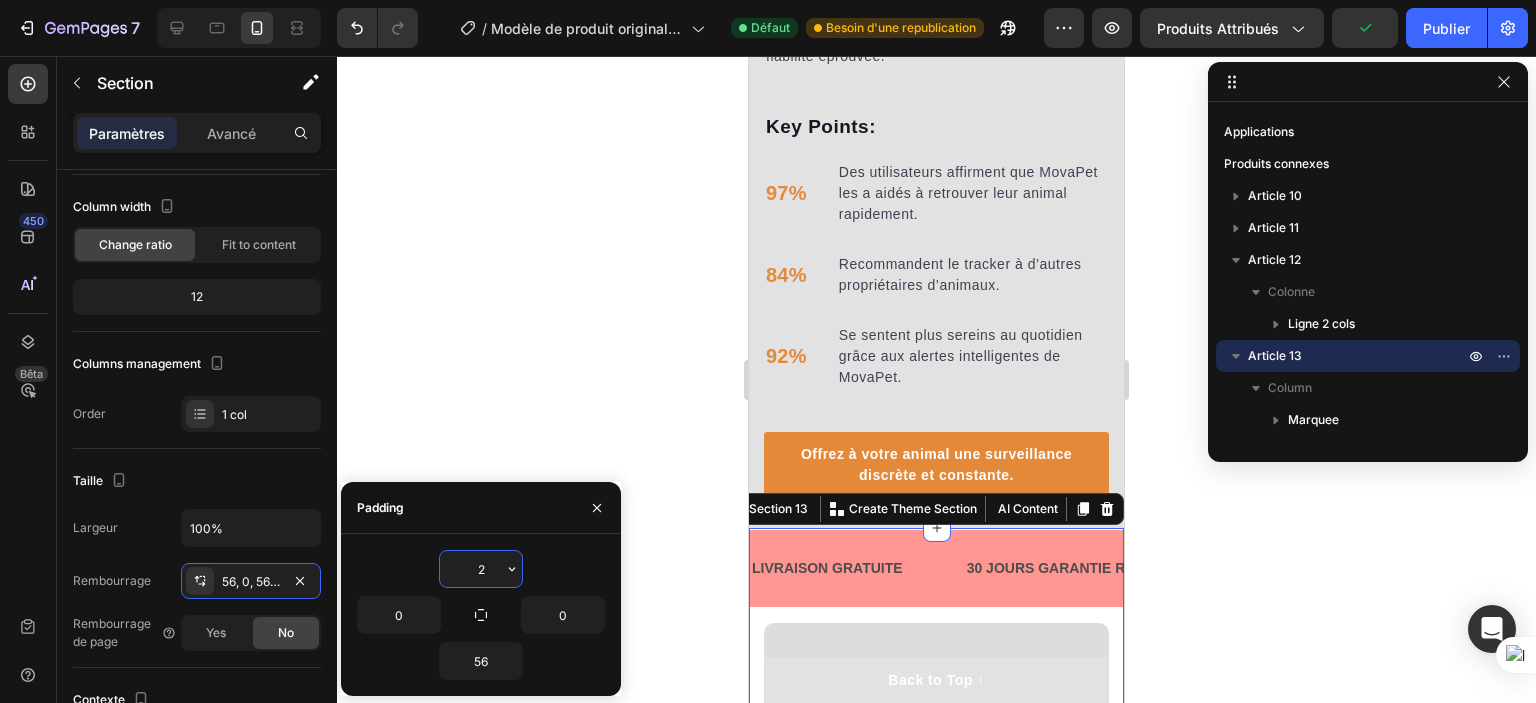 type on "20" 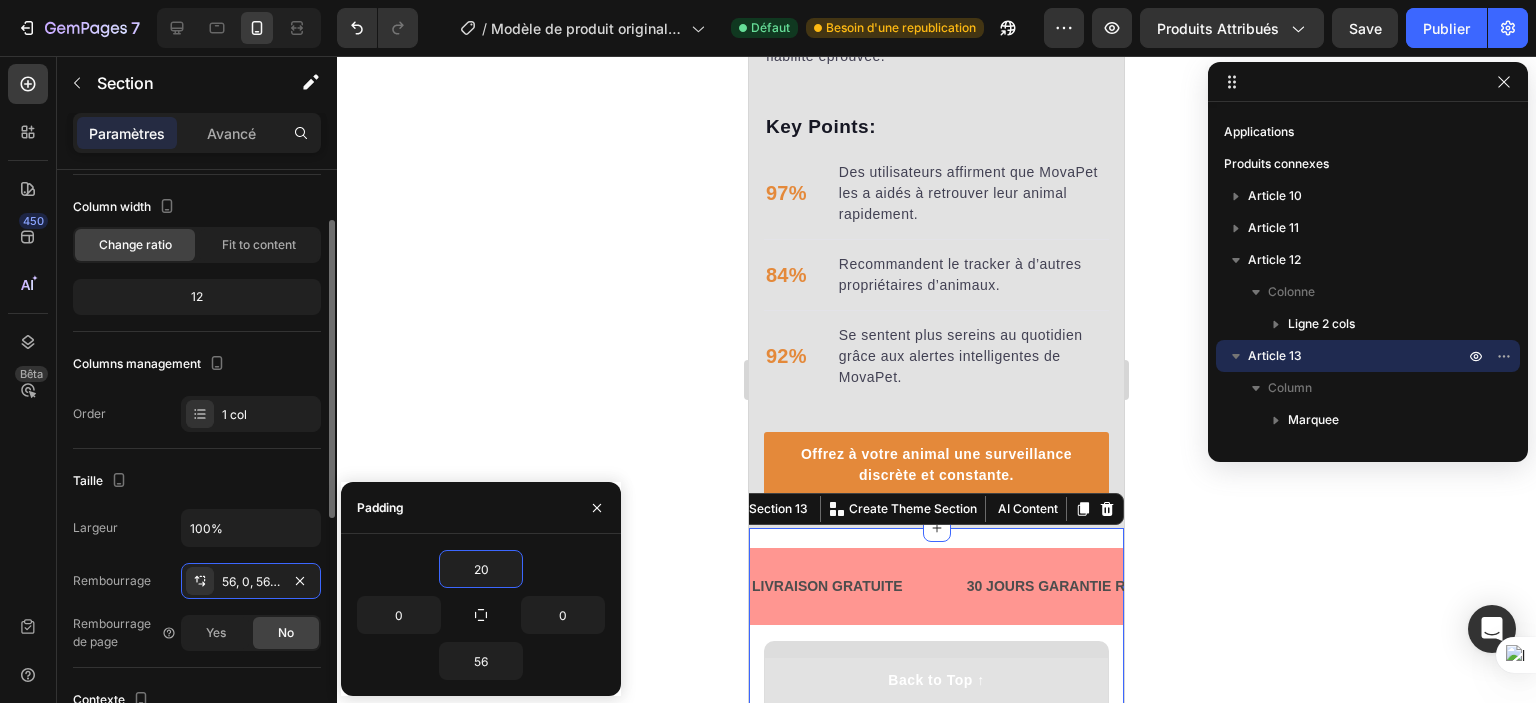 click on "Taille" at bounding box center [197, 481] 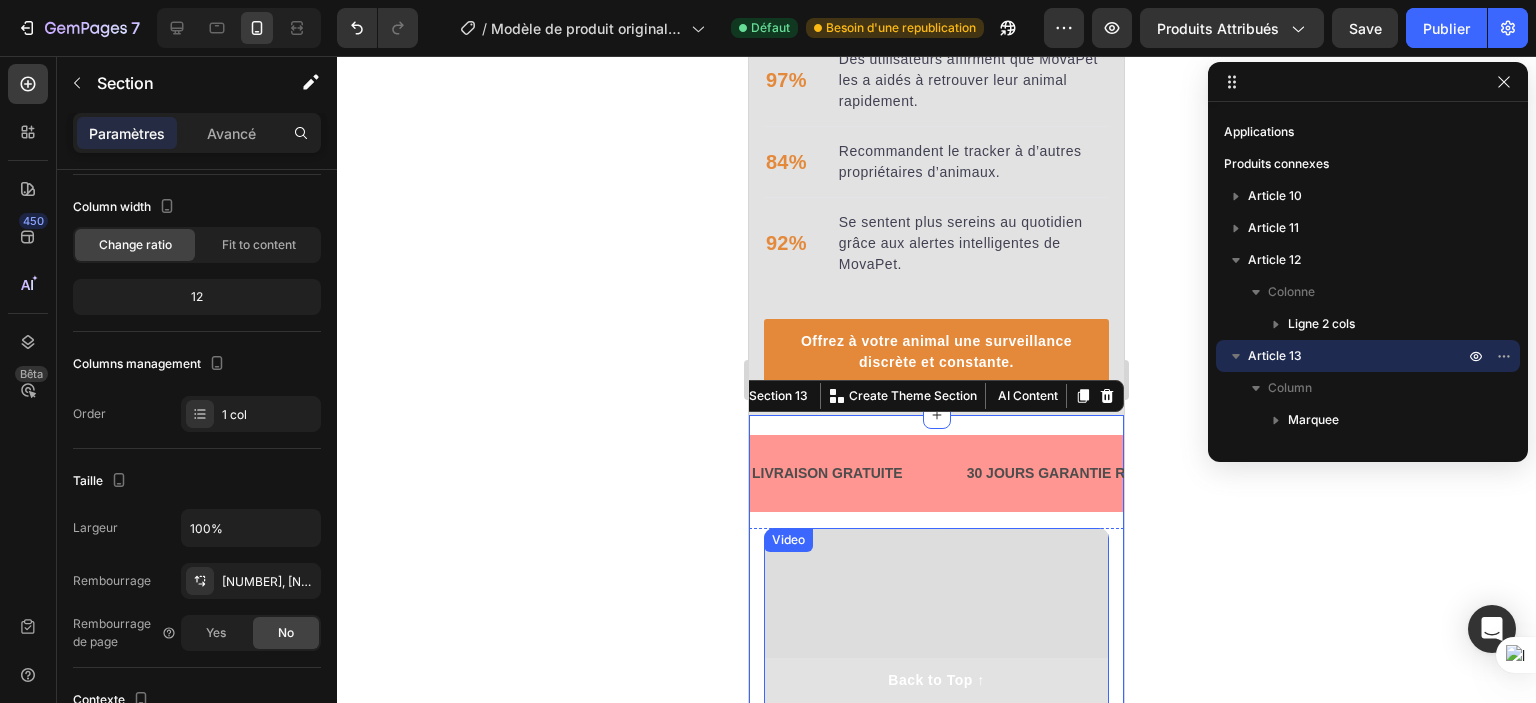 scroll, scrollTop: 3551, scrollLeft: 0, axis: vertical 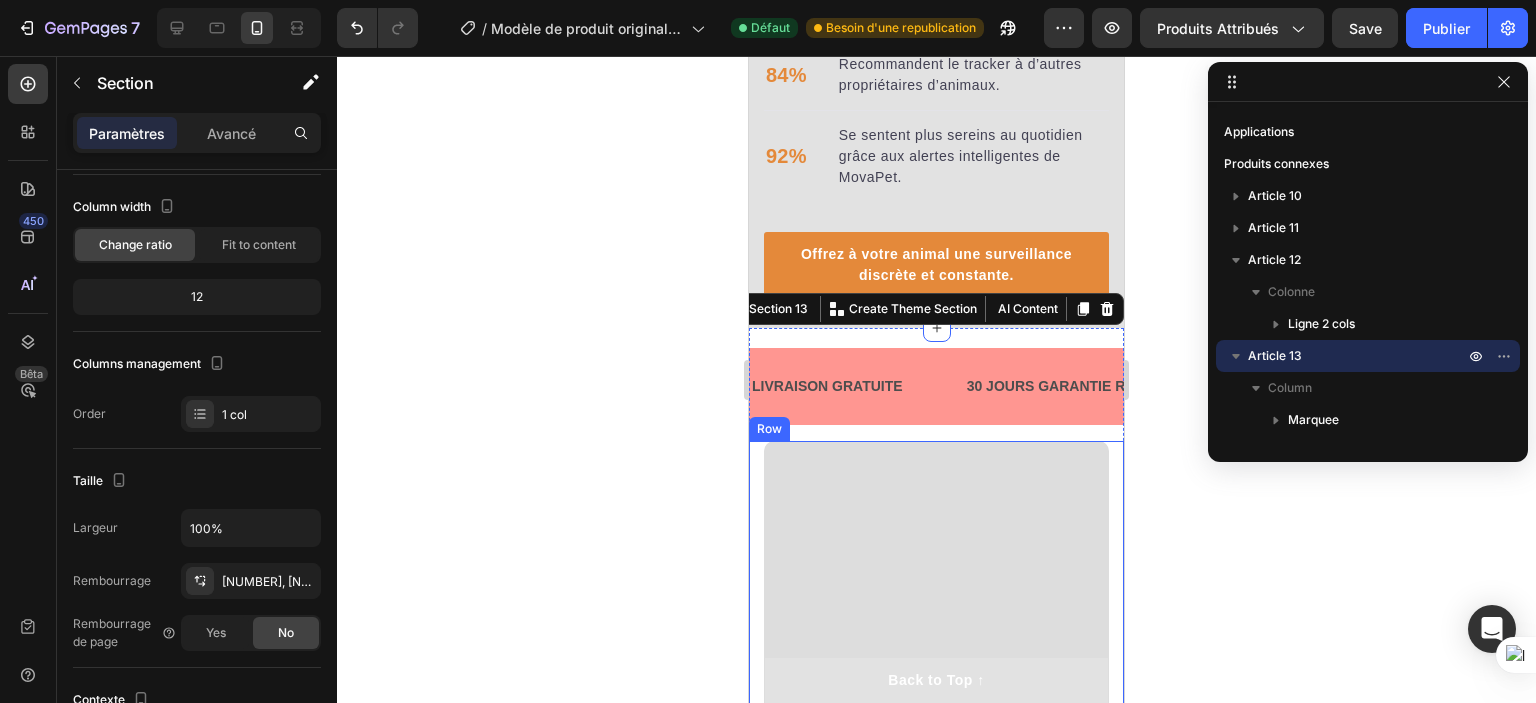 click 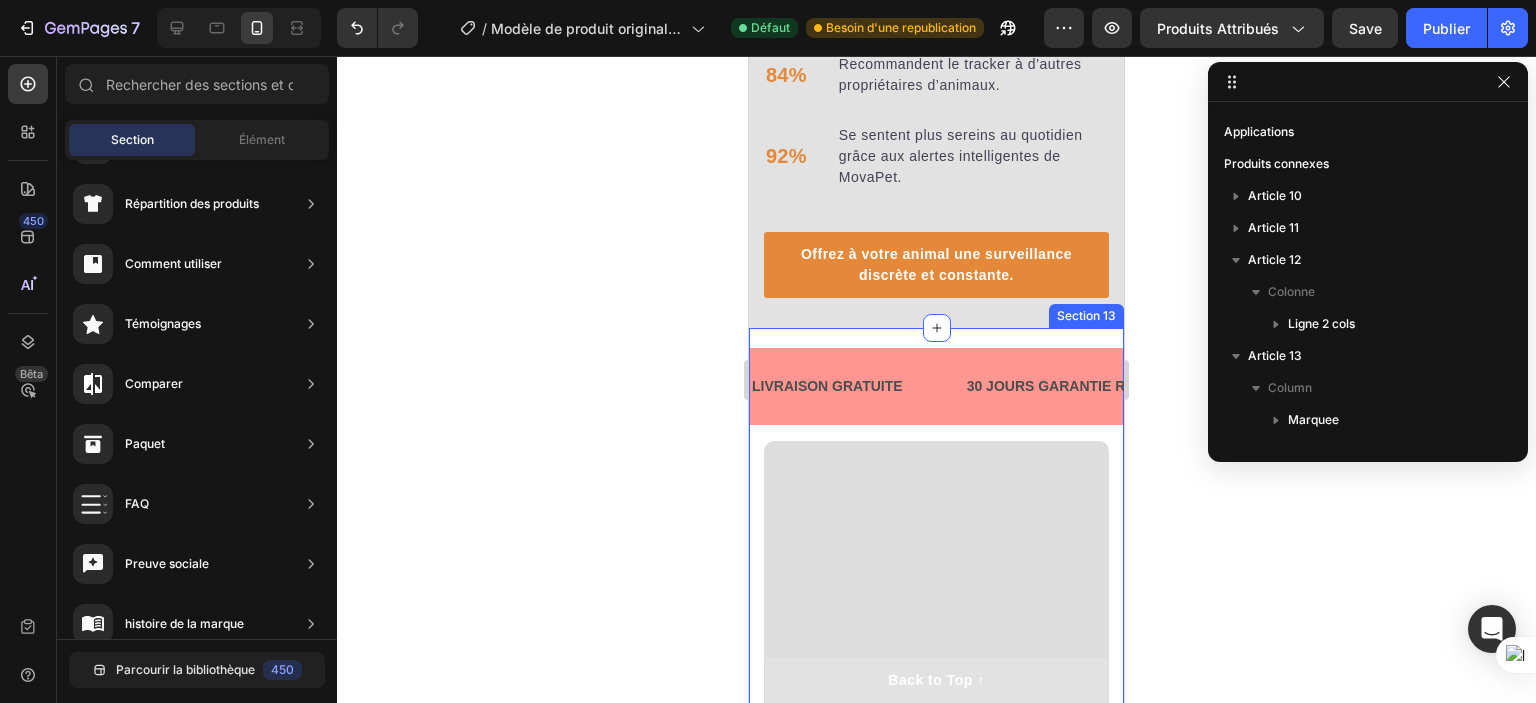 click on "LIVRAISON GRATUITE Text Block 30 JOURS GARANTIE REMBOURSE Text Block SOLDES À DURÉE LIMITÉE : 33 % DE RÉDUCTION Text Block Garantie qualité Text Block LIVRAISON GRATUITE Text Block 30 JOURS GARANTIE REMBOURSE Text Block SOLDES À DURÉE LIMITÉE : 33 % DE RÉDUCTION Text Block Garantie qualité Text Block Marquee Harness the benefits found within each flavorful morsel. Heading Bone and Joint Support Text block Provides minerals and supplements like glucosamine and chondroitin to maintain bone and joint health. Text block Reduced Disease Risk Text block Offers natural antioxidants and antimicrobial compounds to decrease the risk of various diseases. Text block Enhanced Nutrient Absorption Text block Processed to enhance nutrient absorption, ensuring optimal utilization of essential nutrients. Text block Cardiovascular Health Support Text block Contains antioxidants and Omega-3 fatty acids to maintain cardiovascular health. Text block Increased Strength and Endurance Text block Text block Row Video Row" at bounding box center [936, 1068] 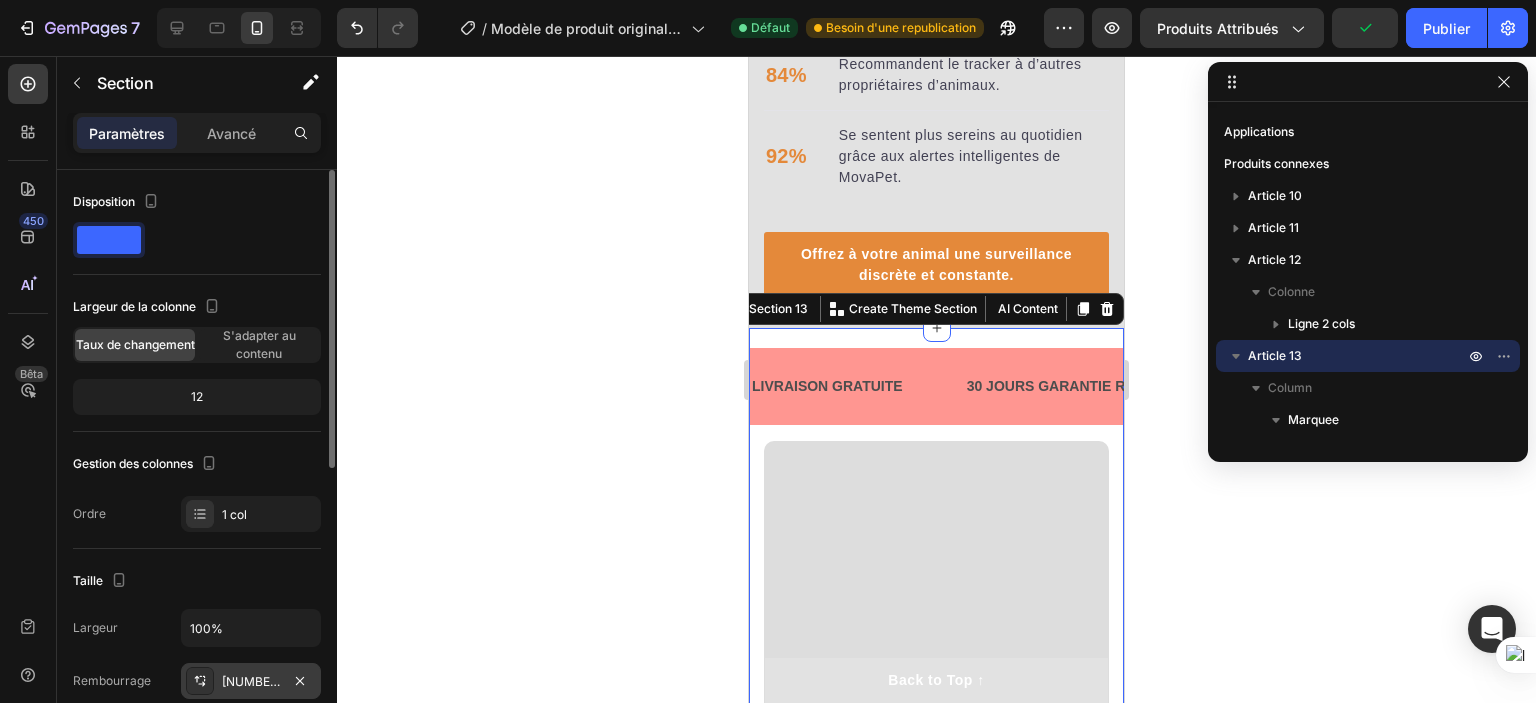 click on "20, 0, 56, 0" at bounding box center (351, 681) 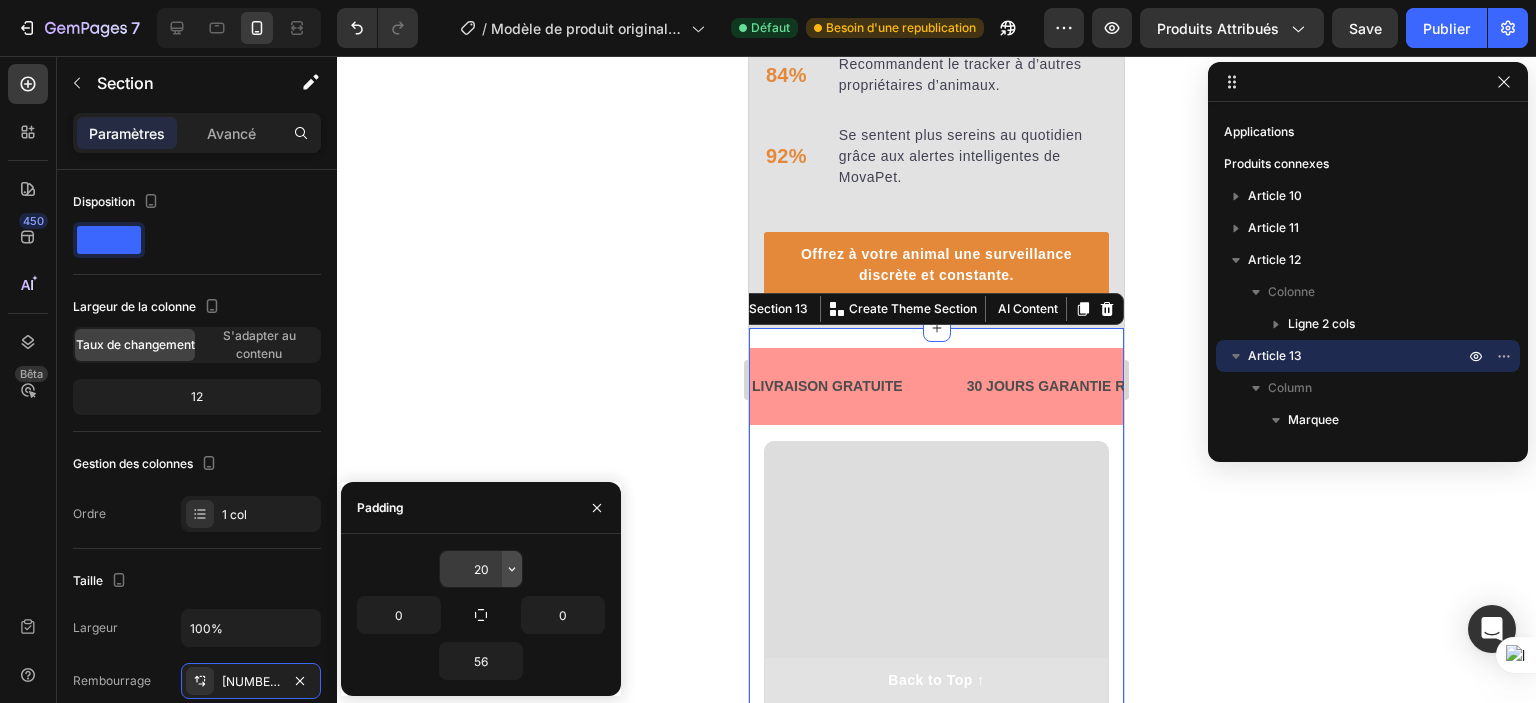 click 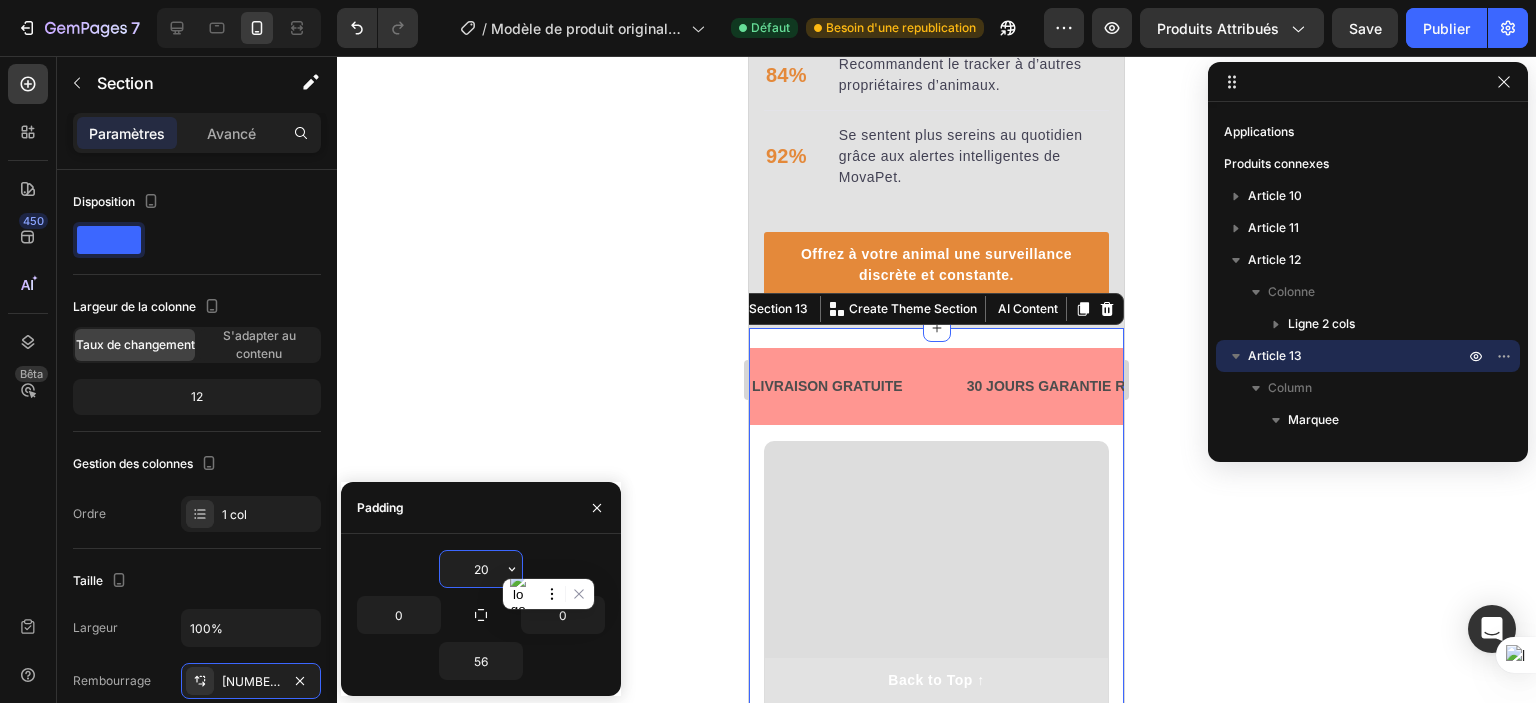 click on "20" at bounding box center (481, 569) 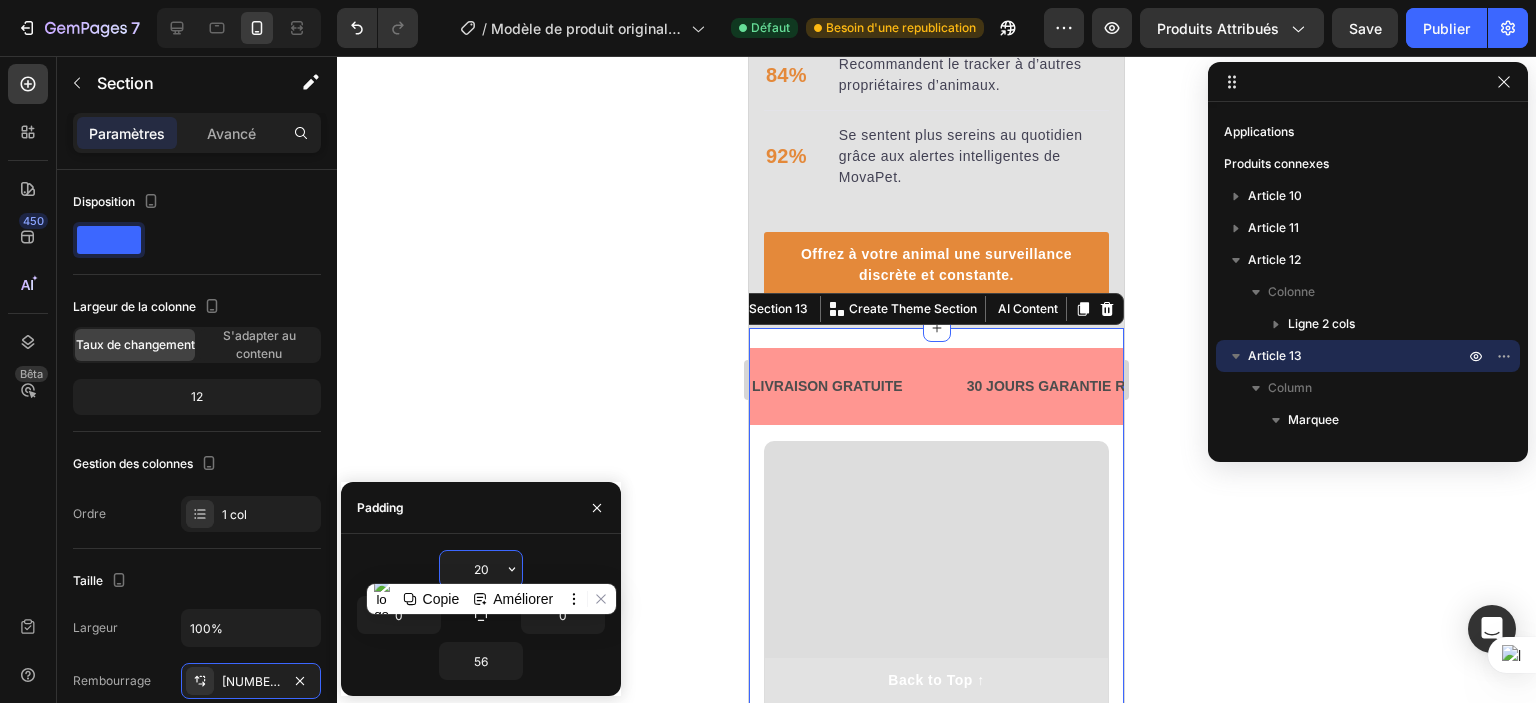 type 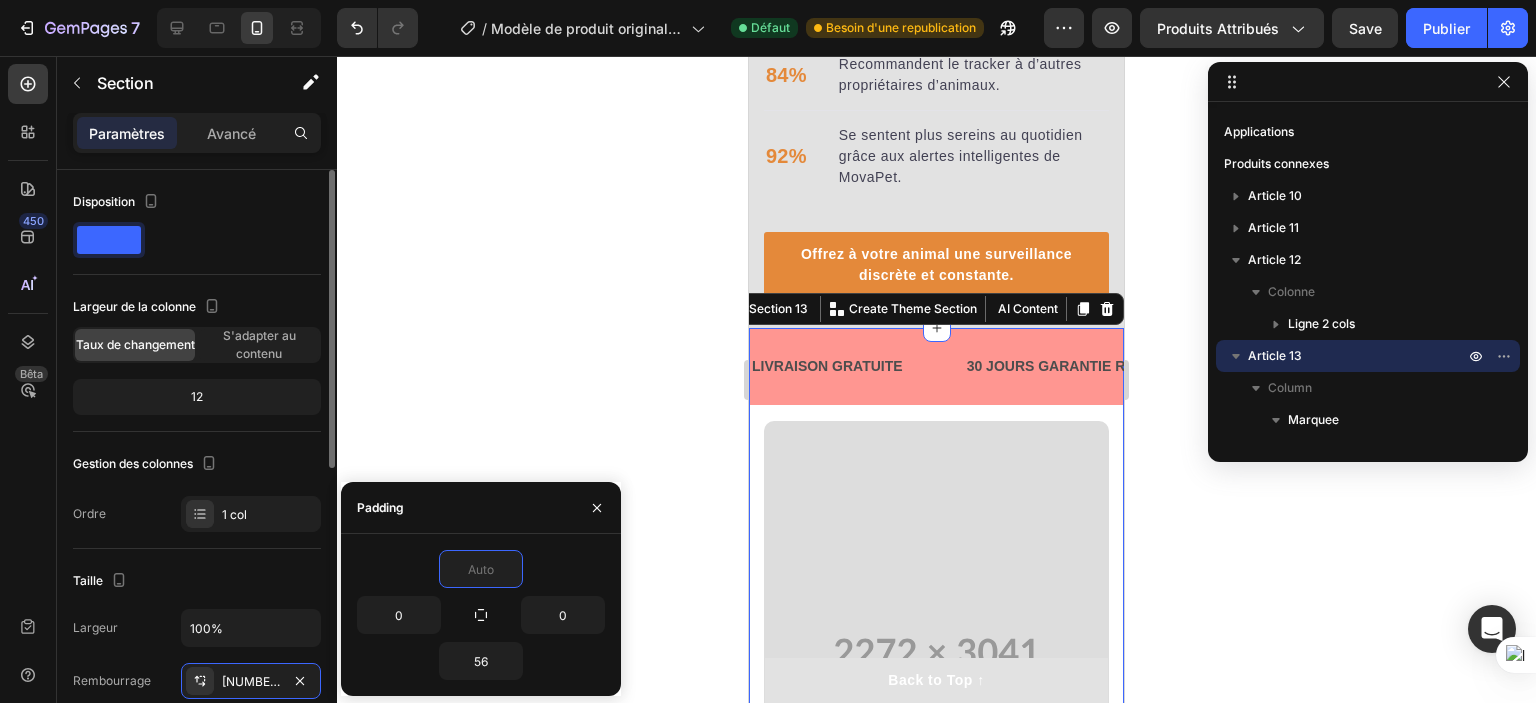 click on "Gestion des colonnes" at bounding box center [197, 464] 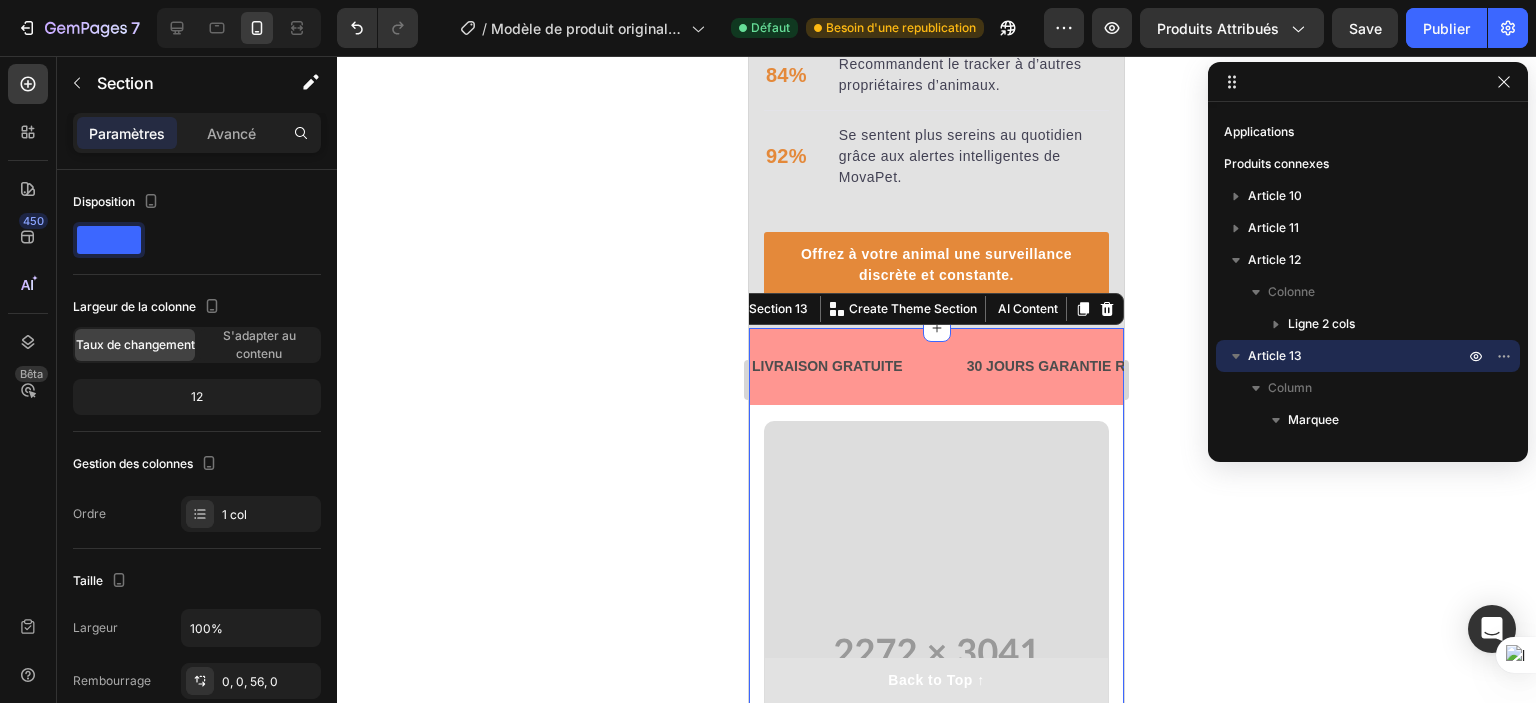click 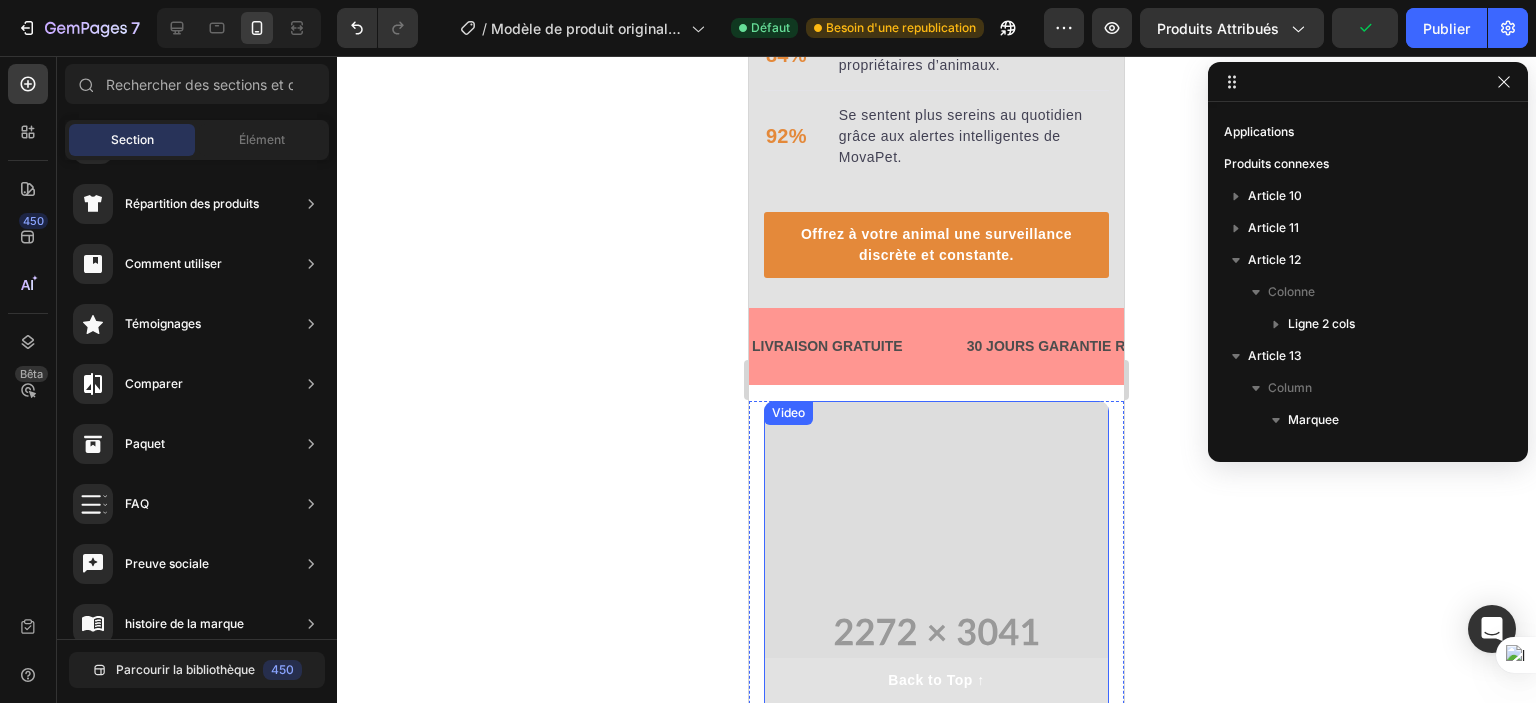 scroll, scrollTop: 3551, scrollLeft: 0, axis: vertical 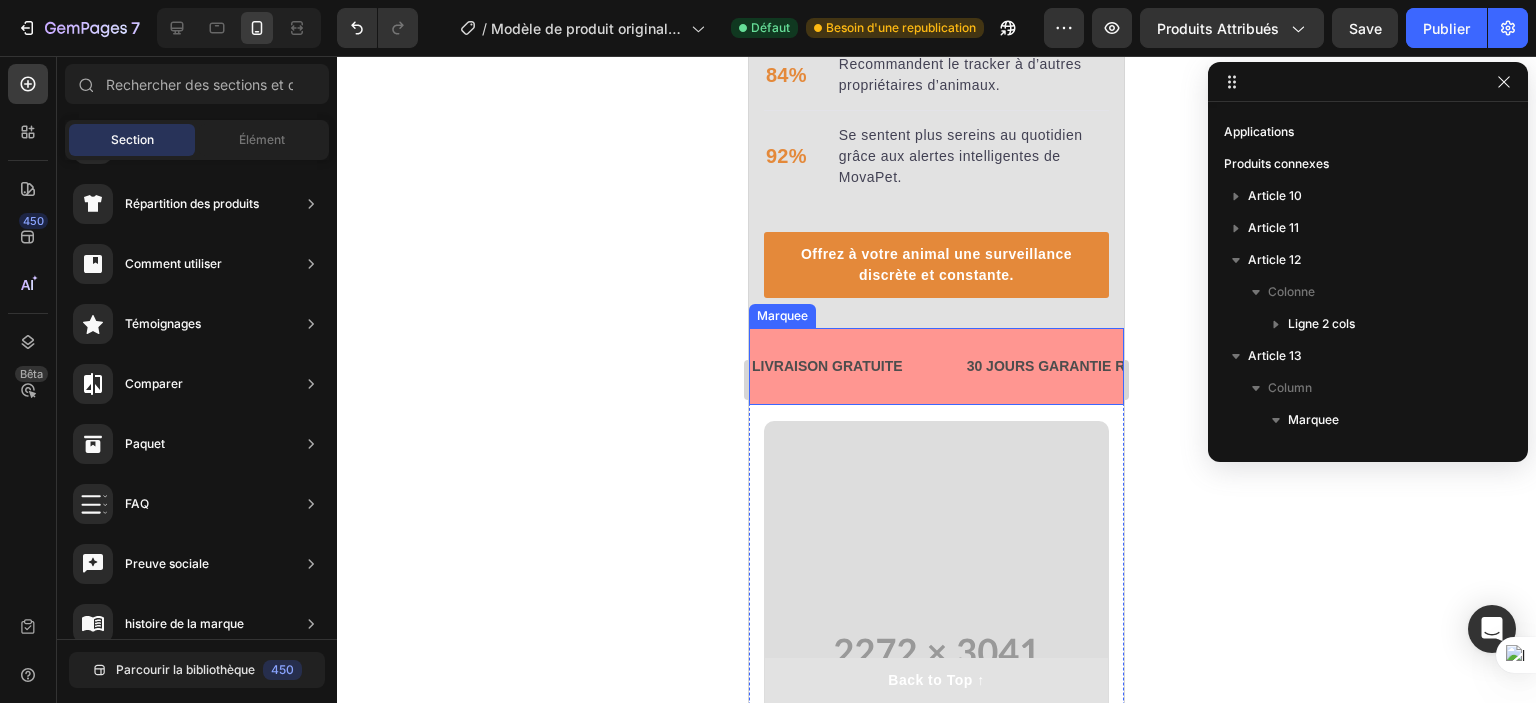 click on "LIVRAISON GRATUITE Text Block 30 JOURS GARANTIE REMBOURSE Text Block SOLDES À DURÉE LIMITÉE : 33 % DE RÉDUCTION Text Block Garantie qualité Text Block LIVRAISON GRATUITE Text Block 30 JOURS GARANTIE REMBOURSE Text Block SOLDES À DURÉE LIMITÉE : 33 % DE RÉDUCTION Text Block Garantie qualité Text Block Marquee" at bounding box center [936, 366] 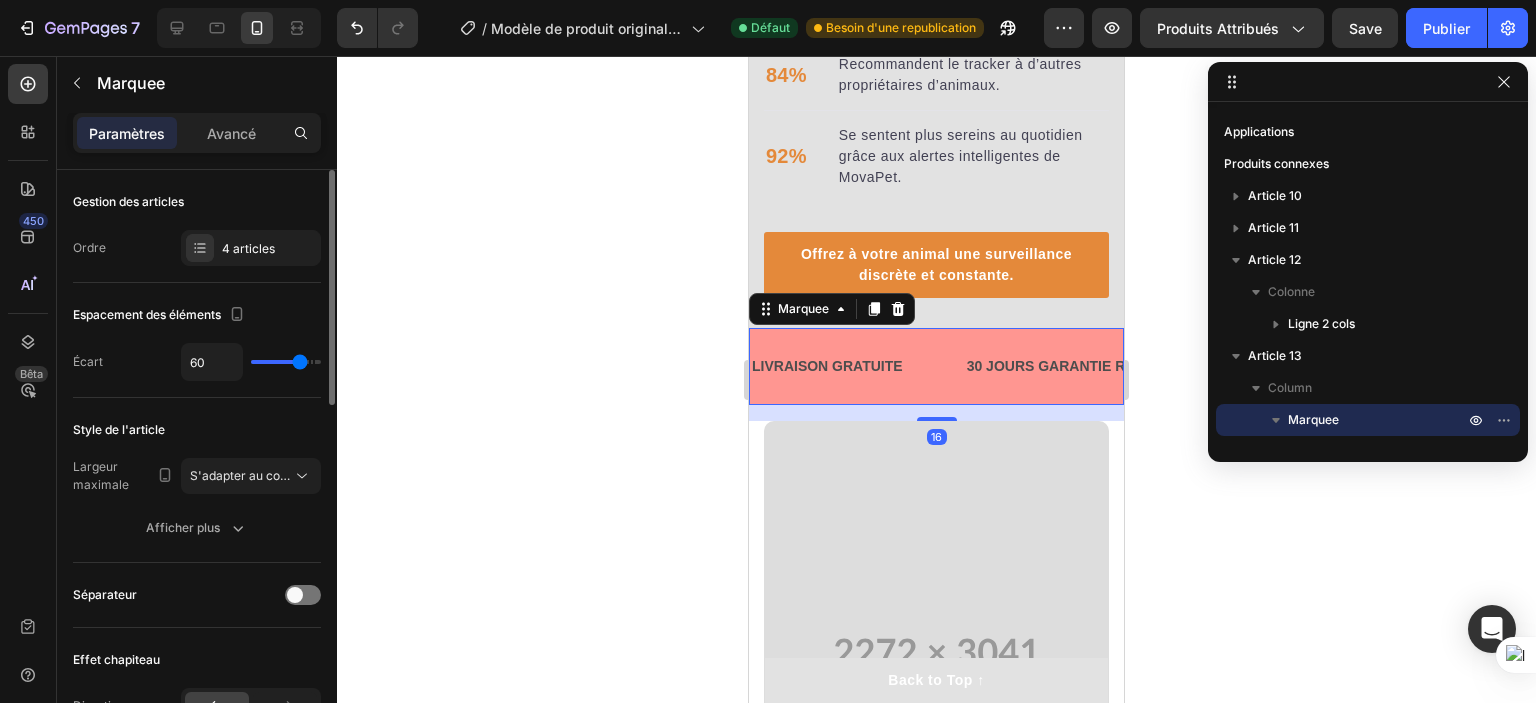 type on "55" 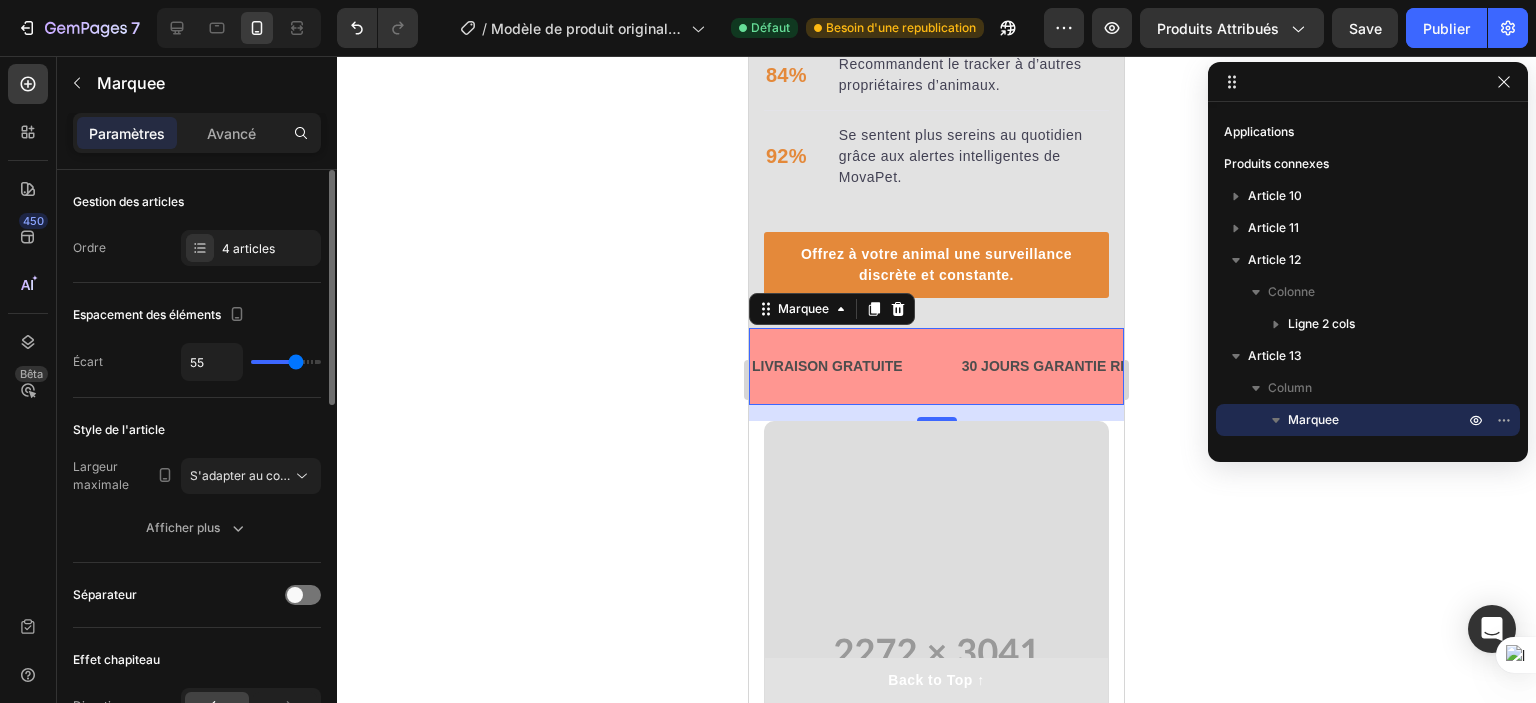type on "48" 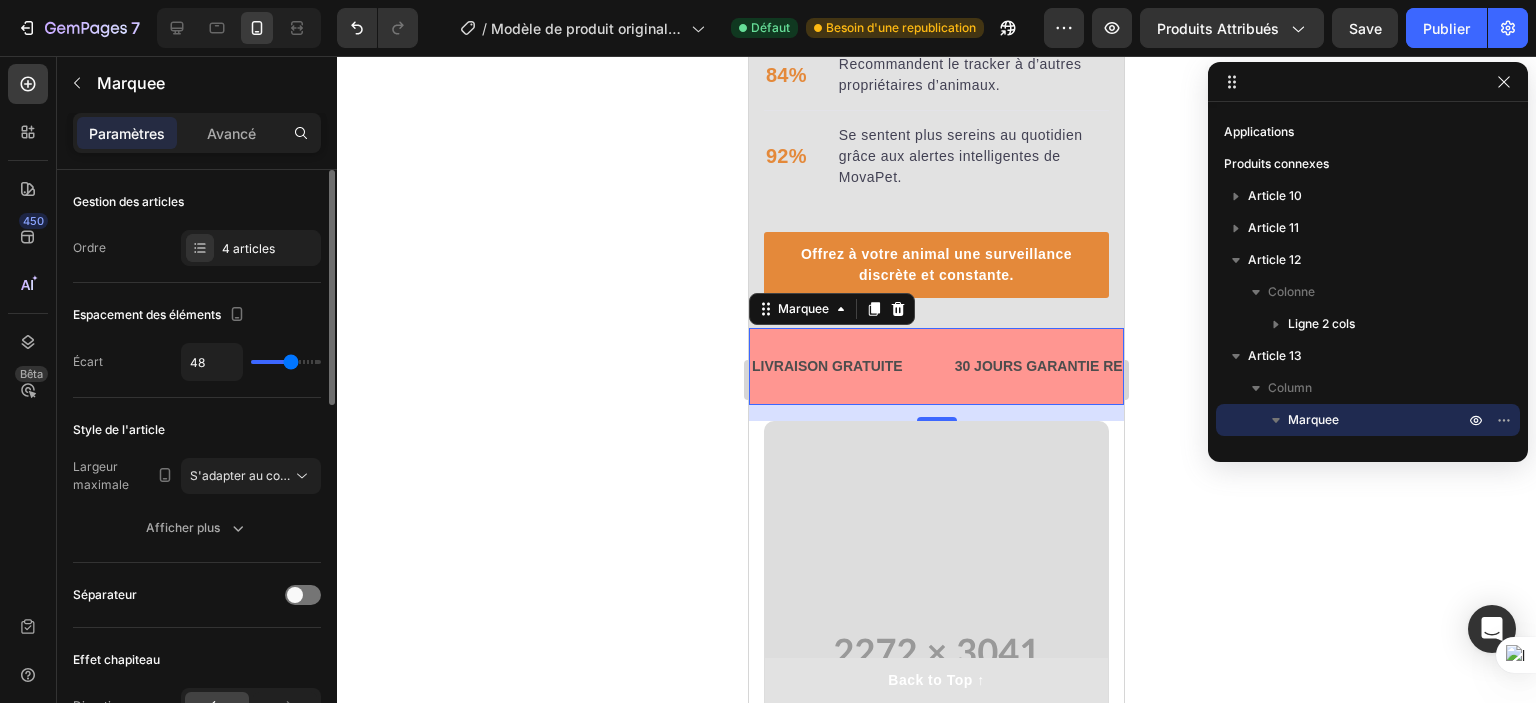 type on "35" 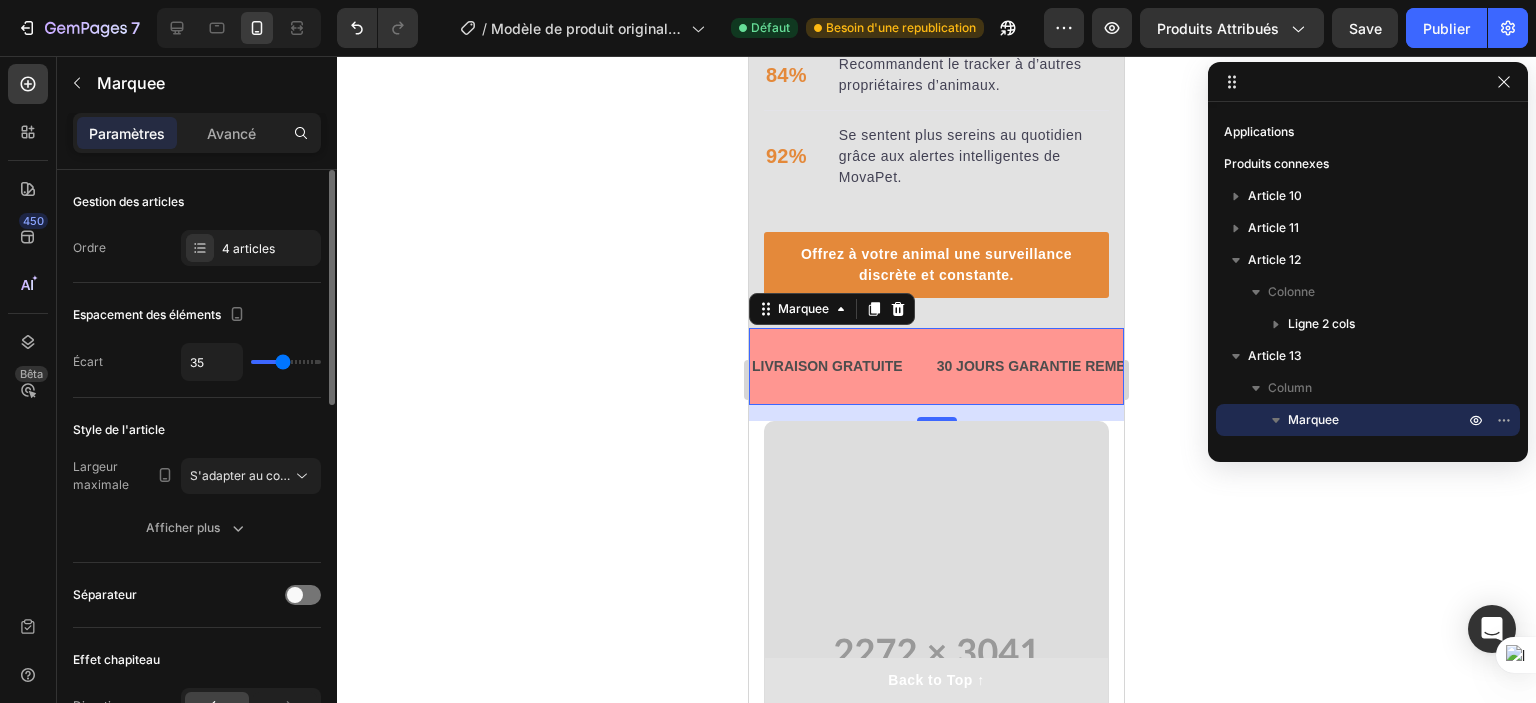 type on "25" 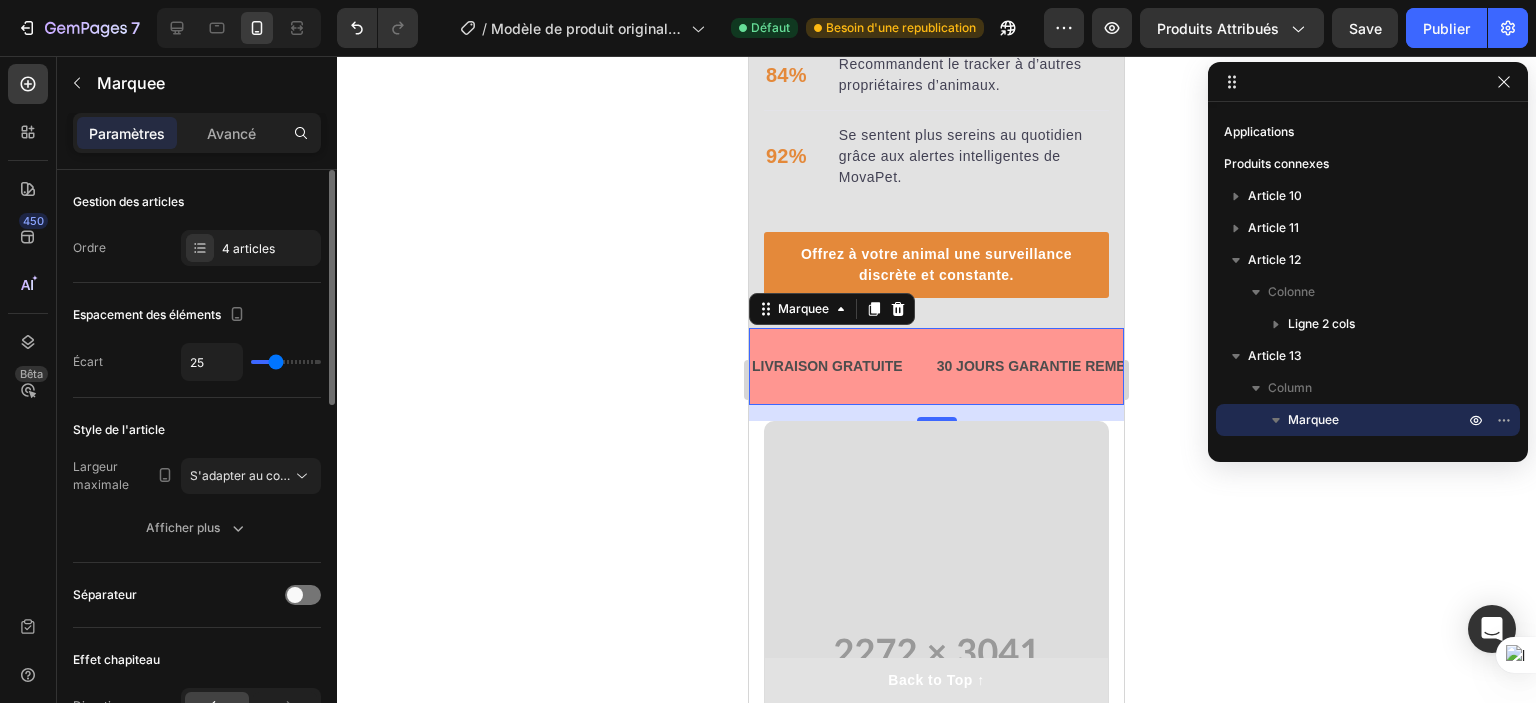 type on "22" 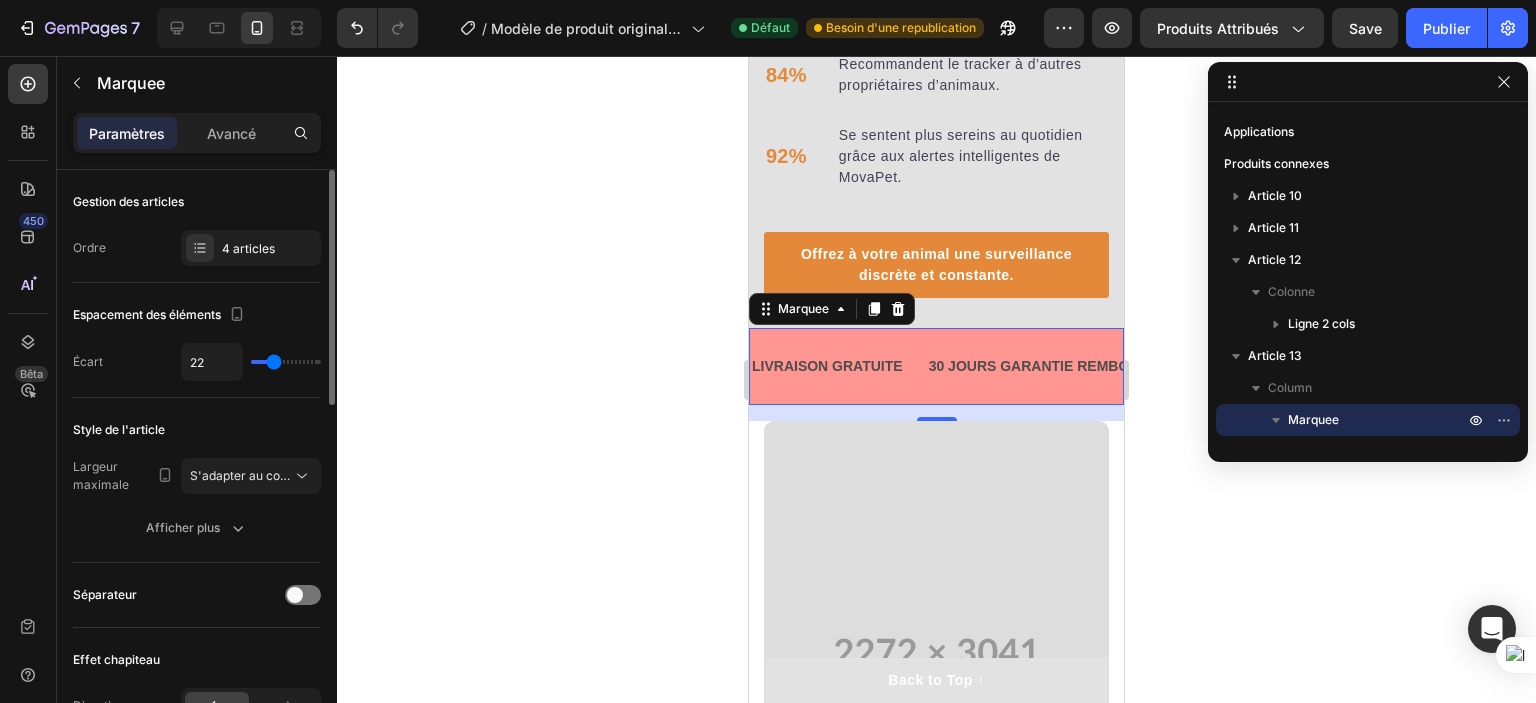 drag, startPoint x: 297, startPoint y: 366, endPoint x: 273, endPoint y: 368, distance: 24.083189 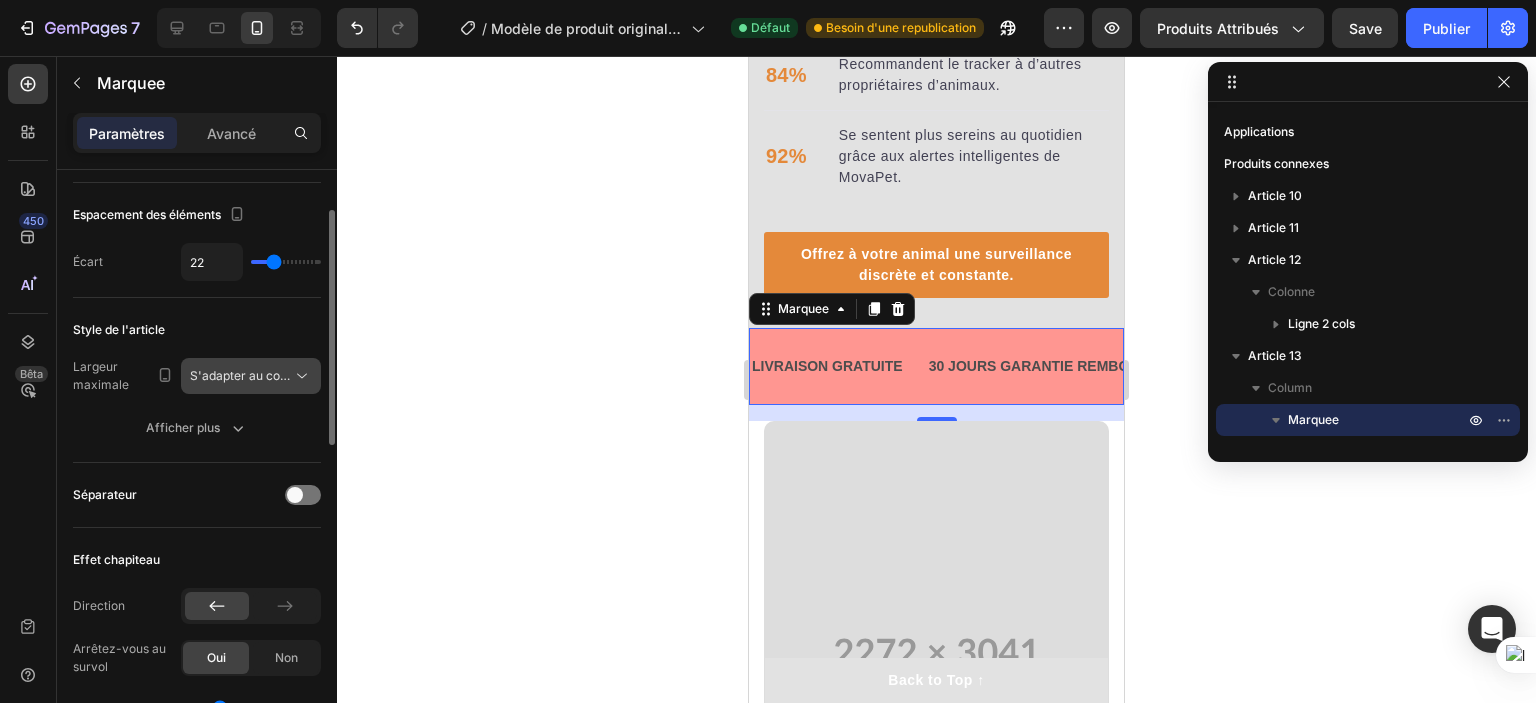 click on "S'adapter au contenu" at bounding box center (251, 375) 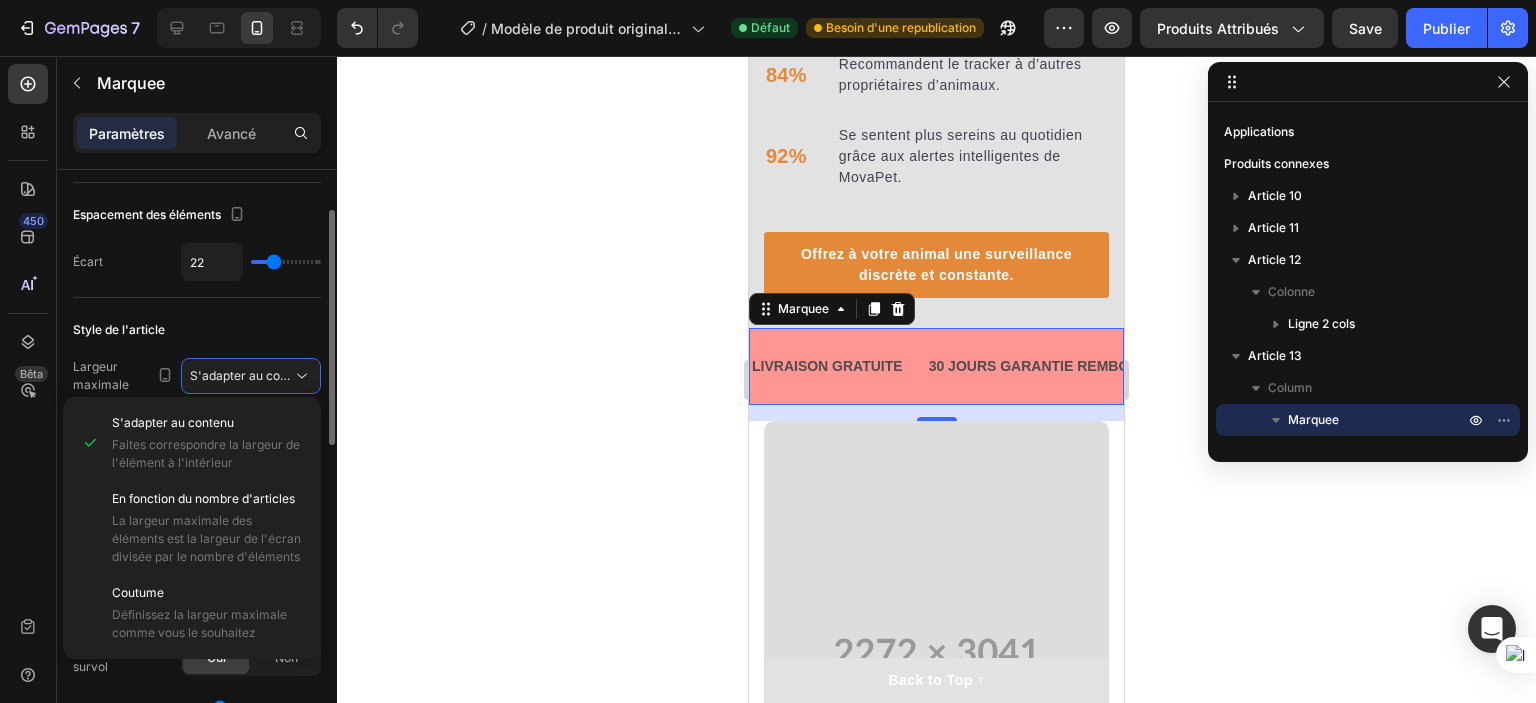 click on "Style de l'article Largeur maximale S'adapter au contenu Afficher plus" 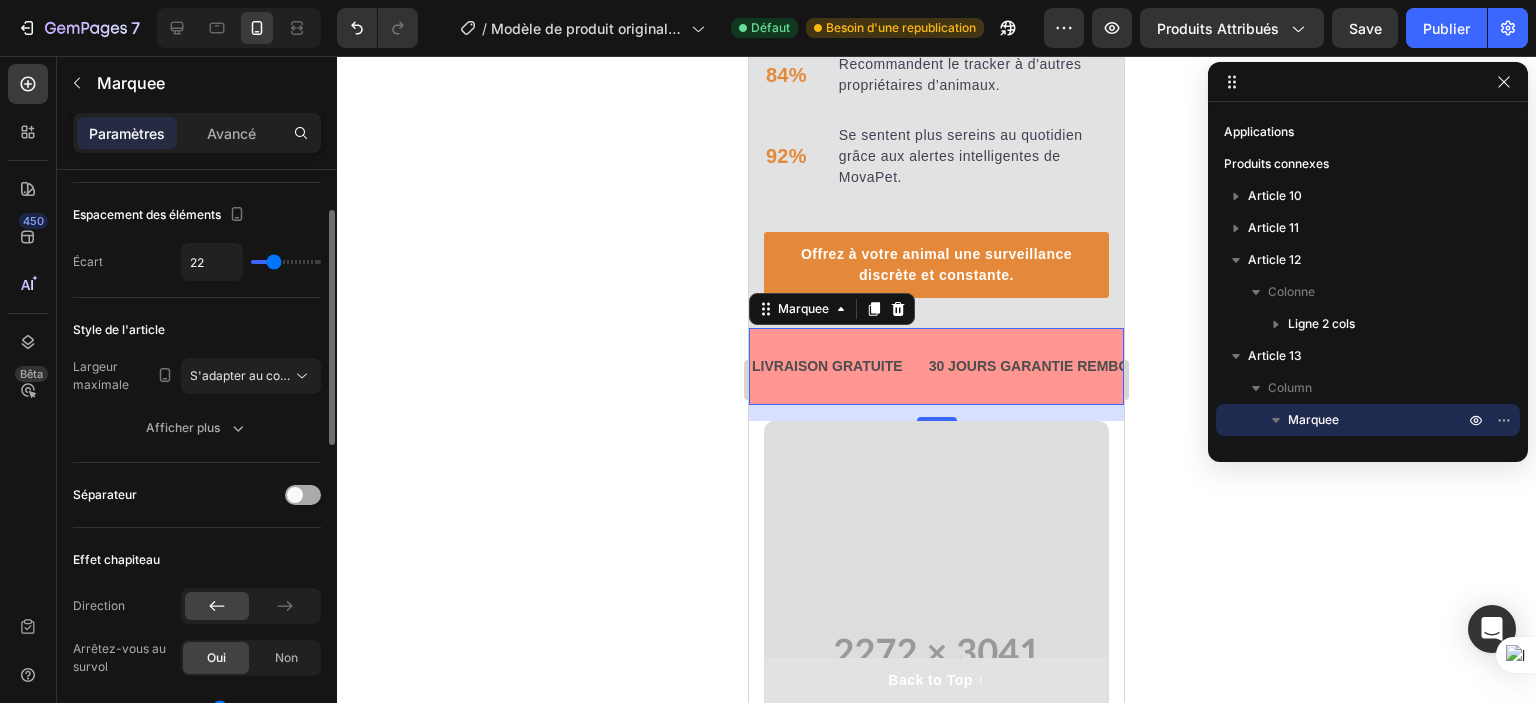click at bounding box center (295, 495) 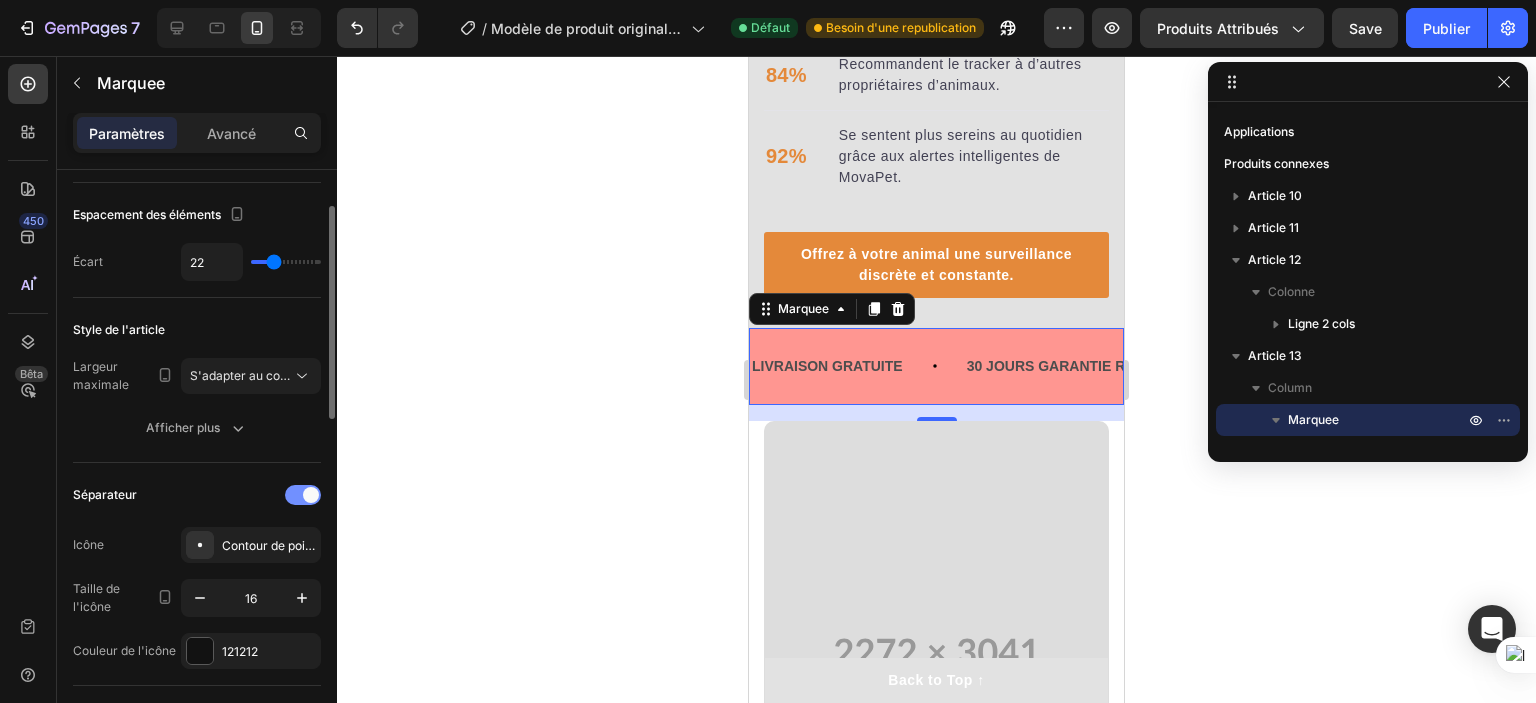 click at bounding box center [303, 495] 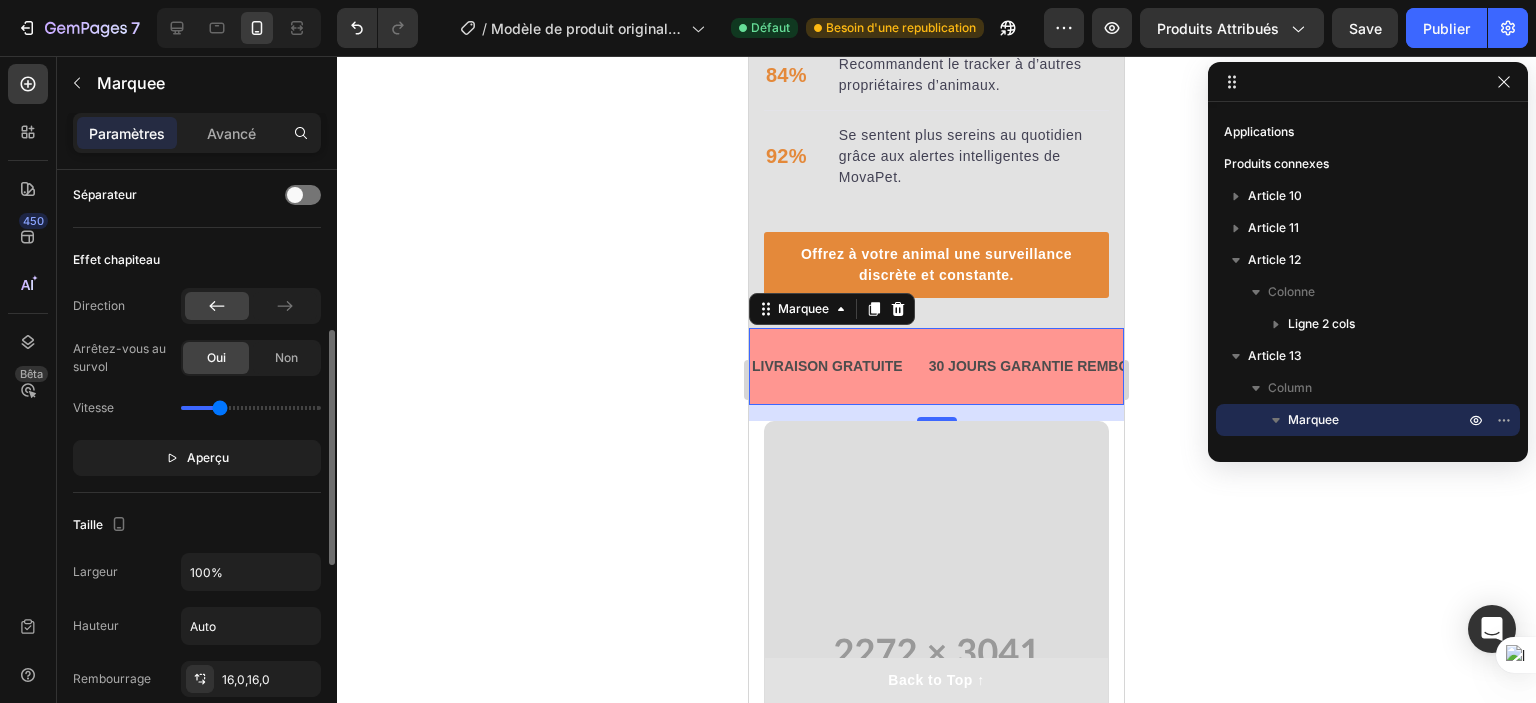 scroll, scrollTop: 500, scrollLeft: 0, axis: vertical 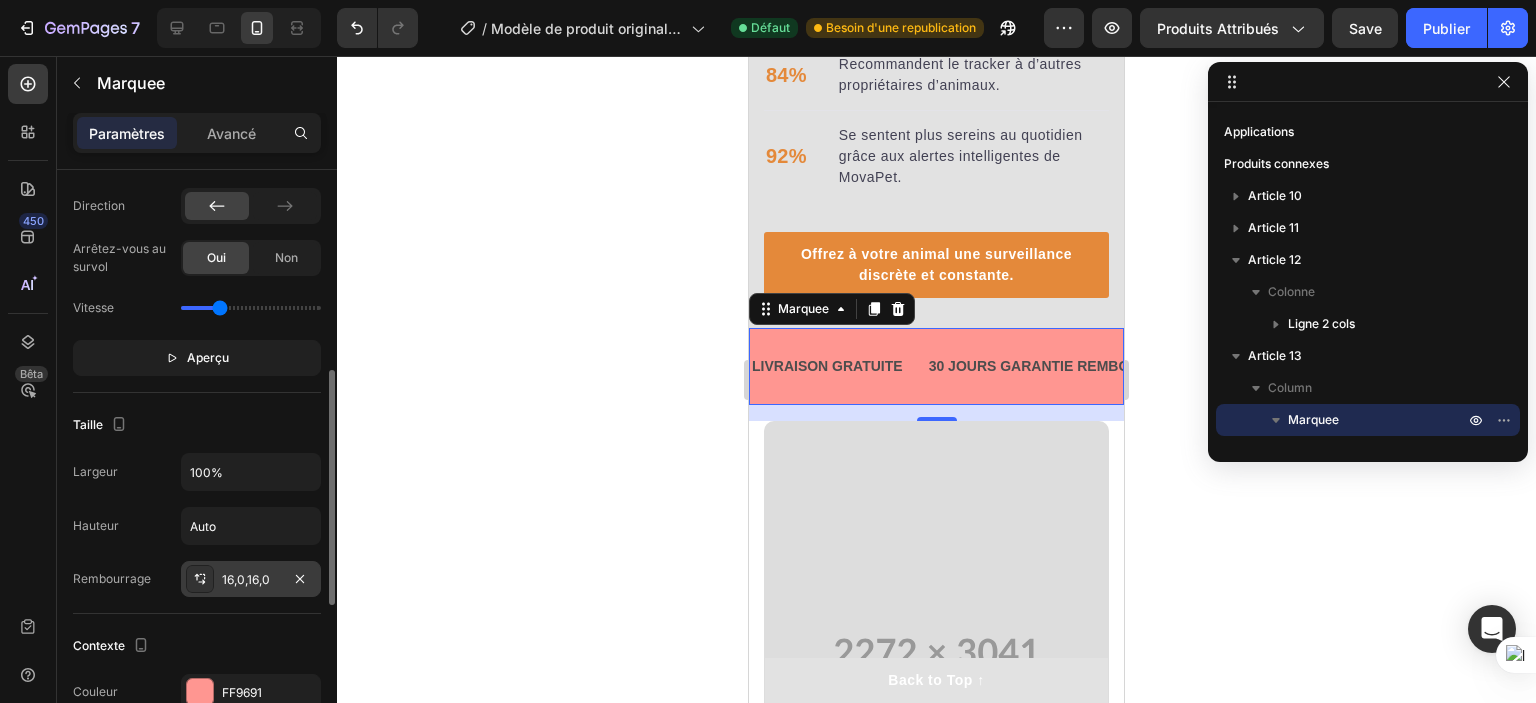 click on "16,0,16,0" at bounding box center (246, 579) 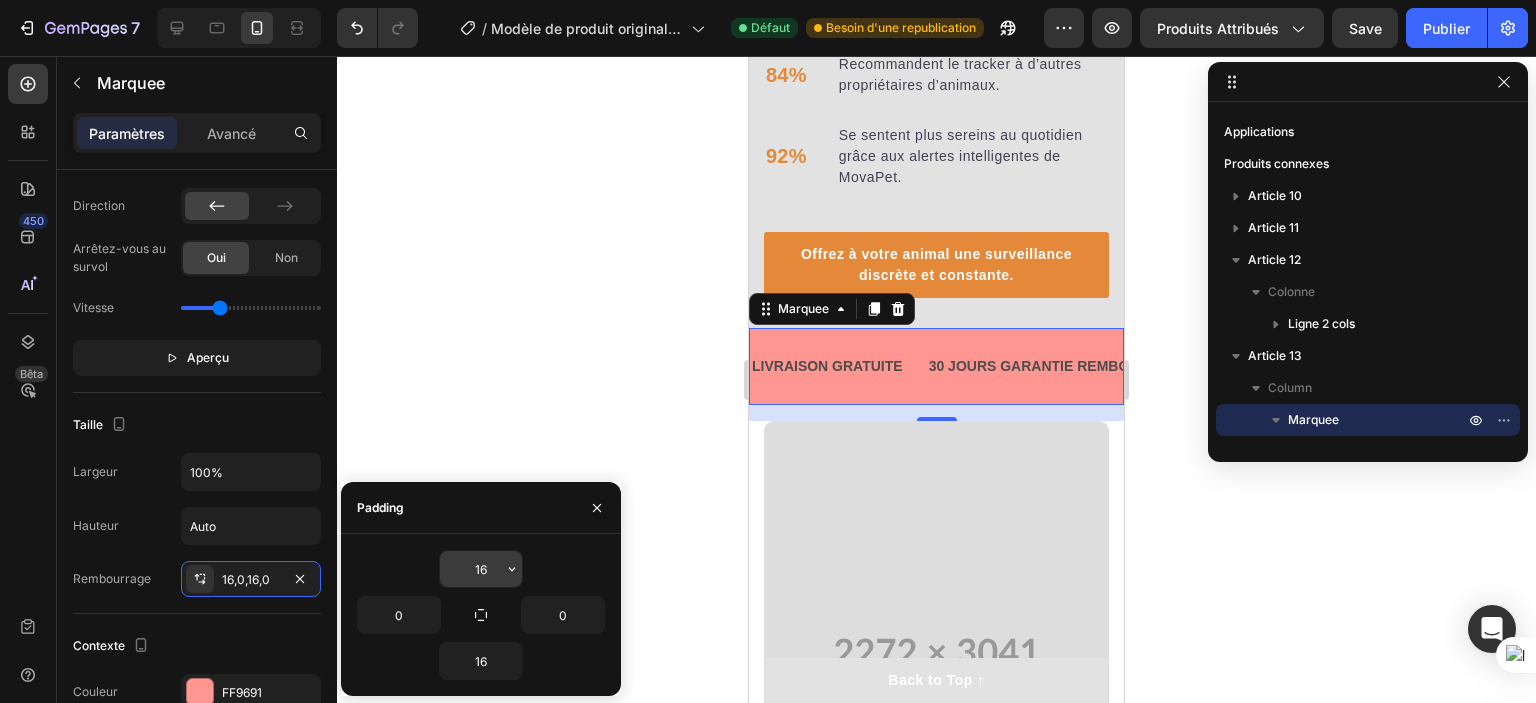 click on "16" at bounding box center (481, 569) 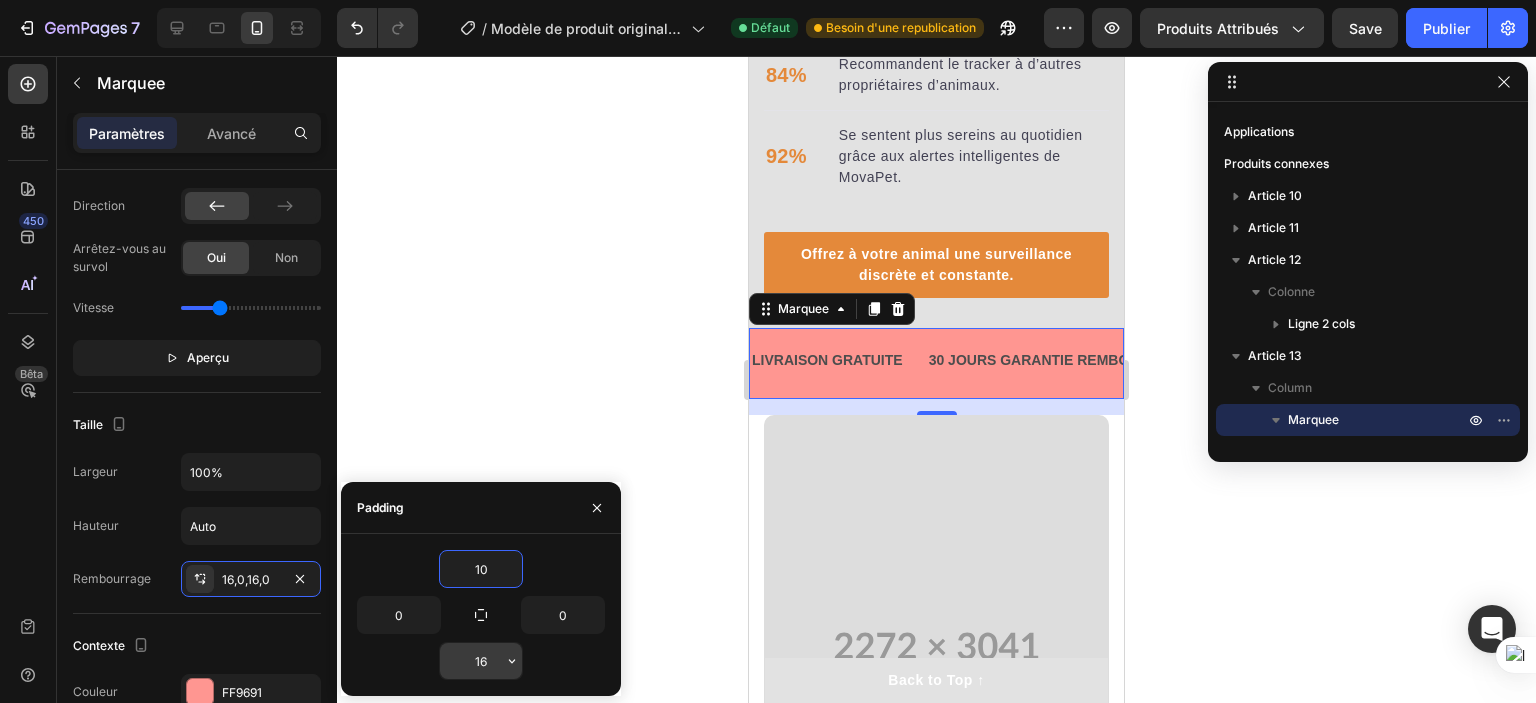 type on "10" 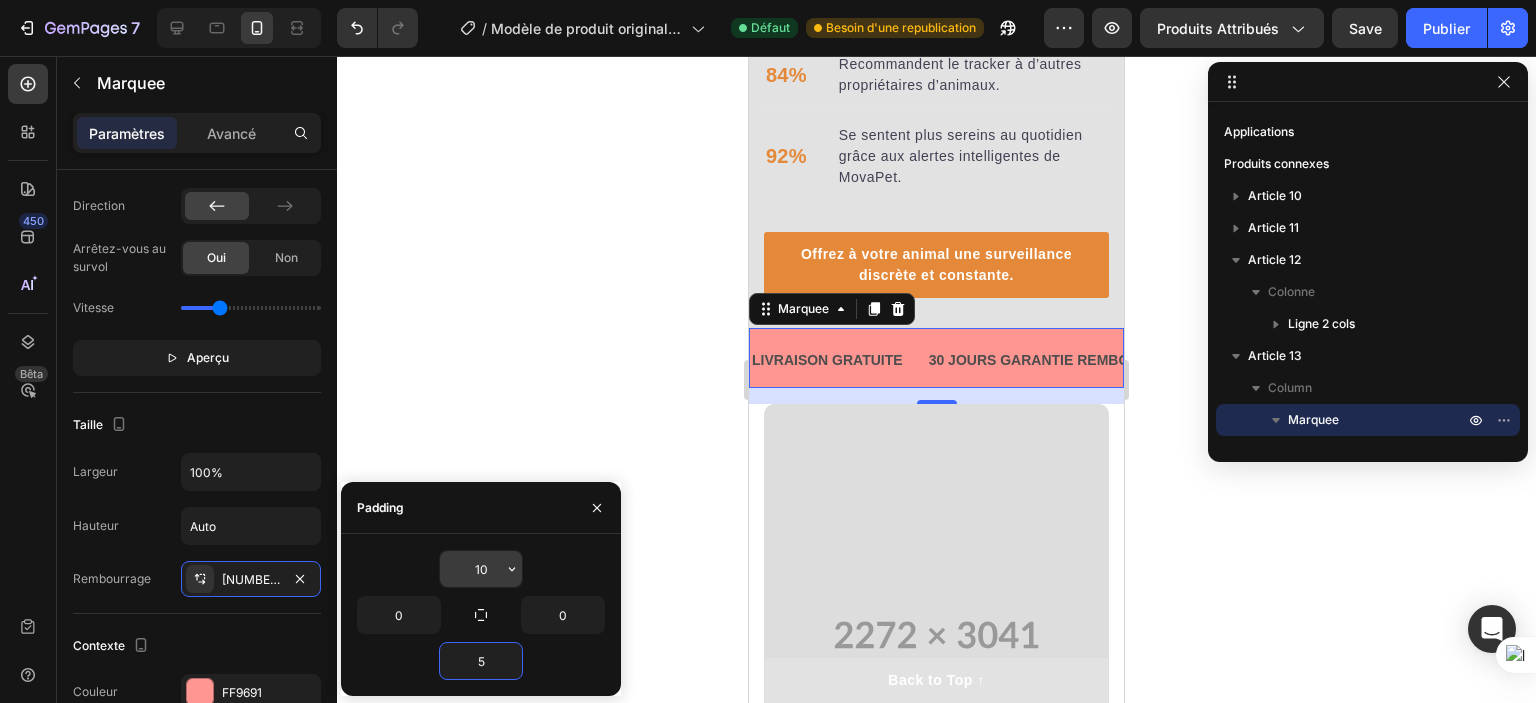 type on "5" 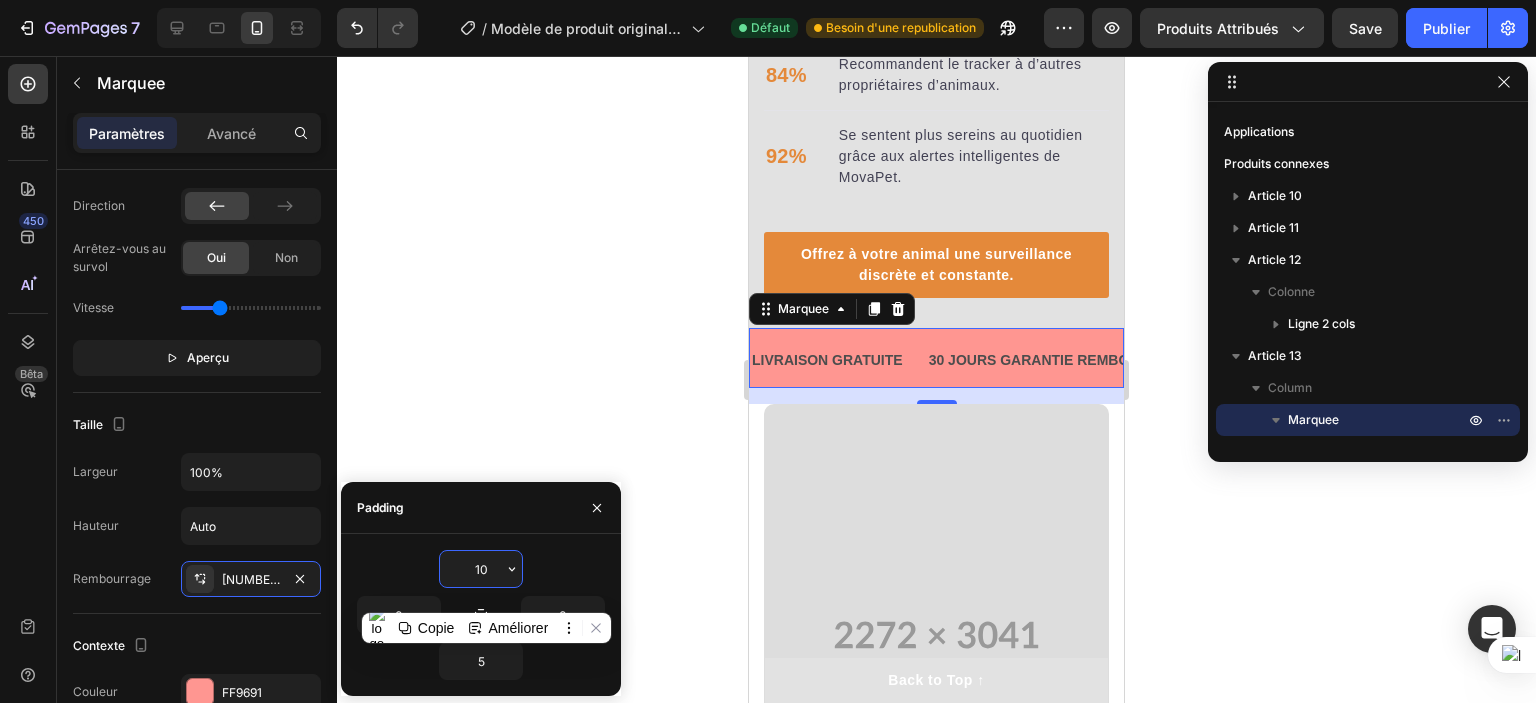 type on "5" 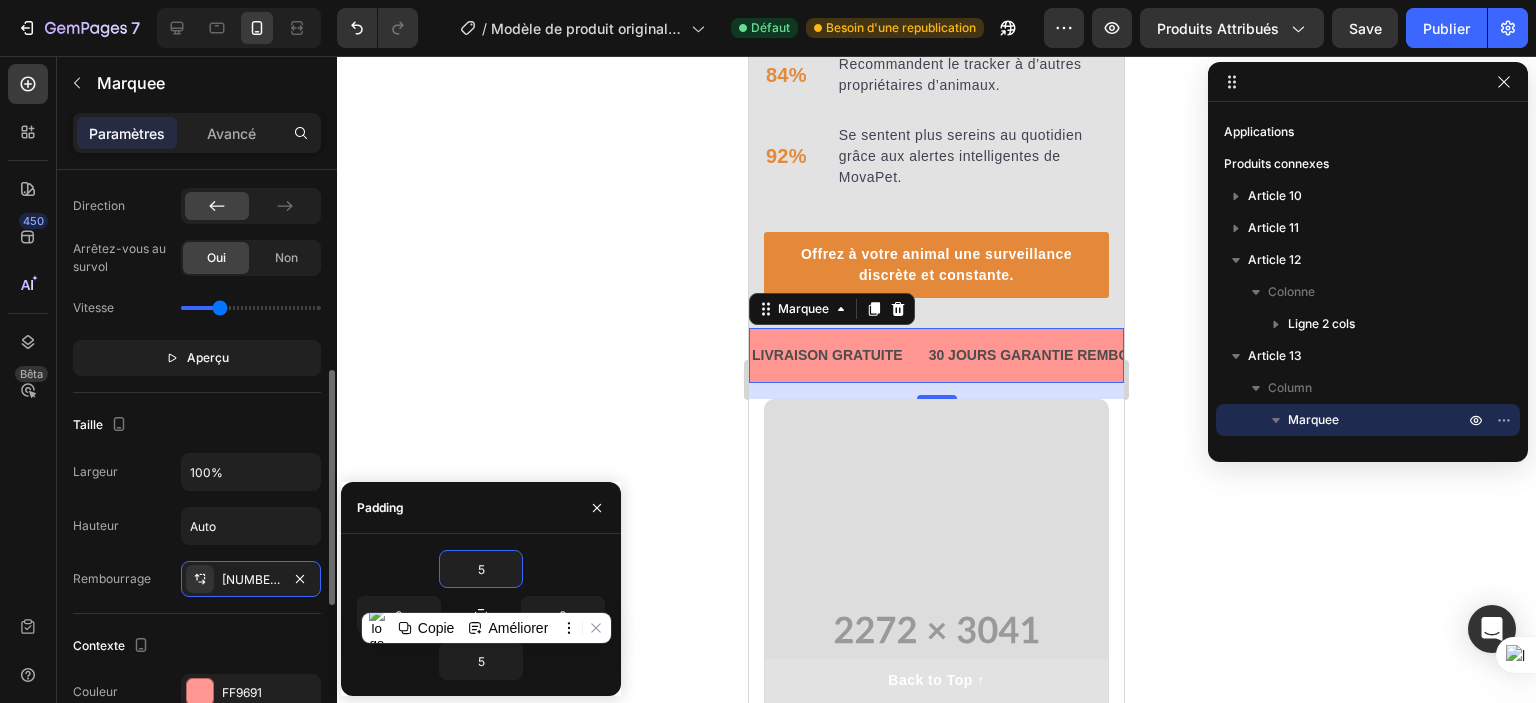 click on "Taille" at bounding box center (197, 425) 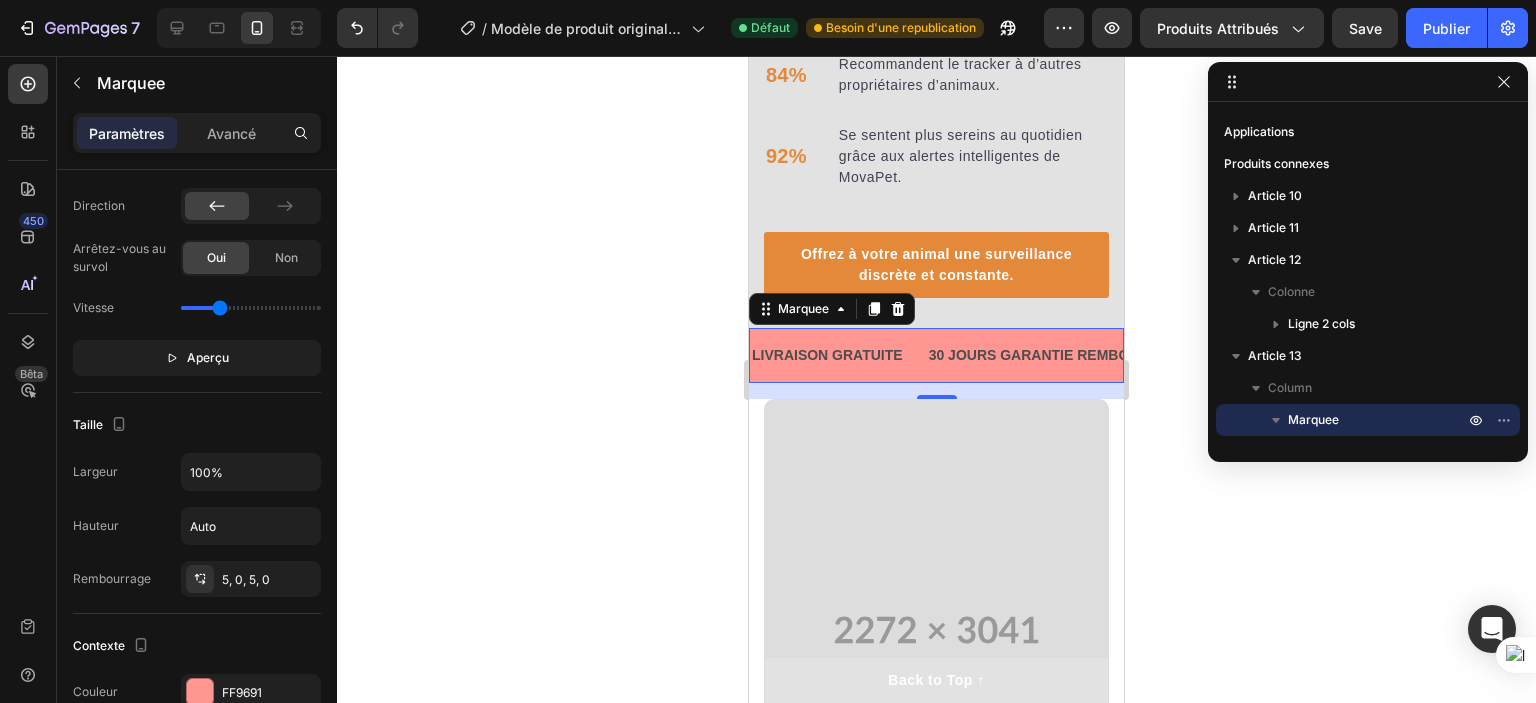 click 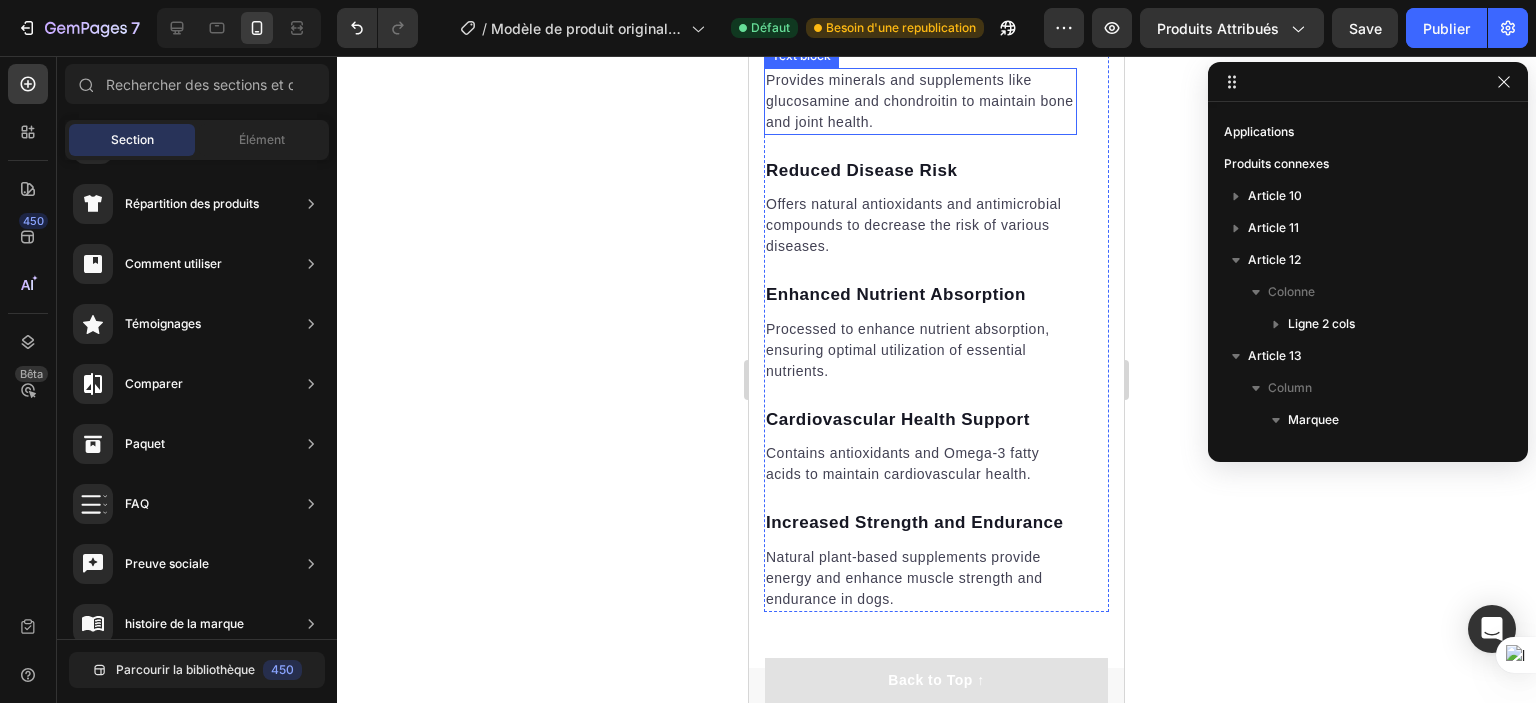 scroll, scrollTop: 4851, scrollLeft: 0, axis: vertical 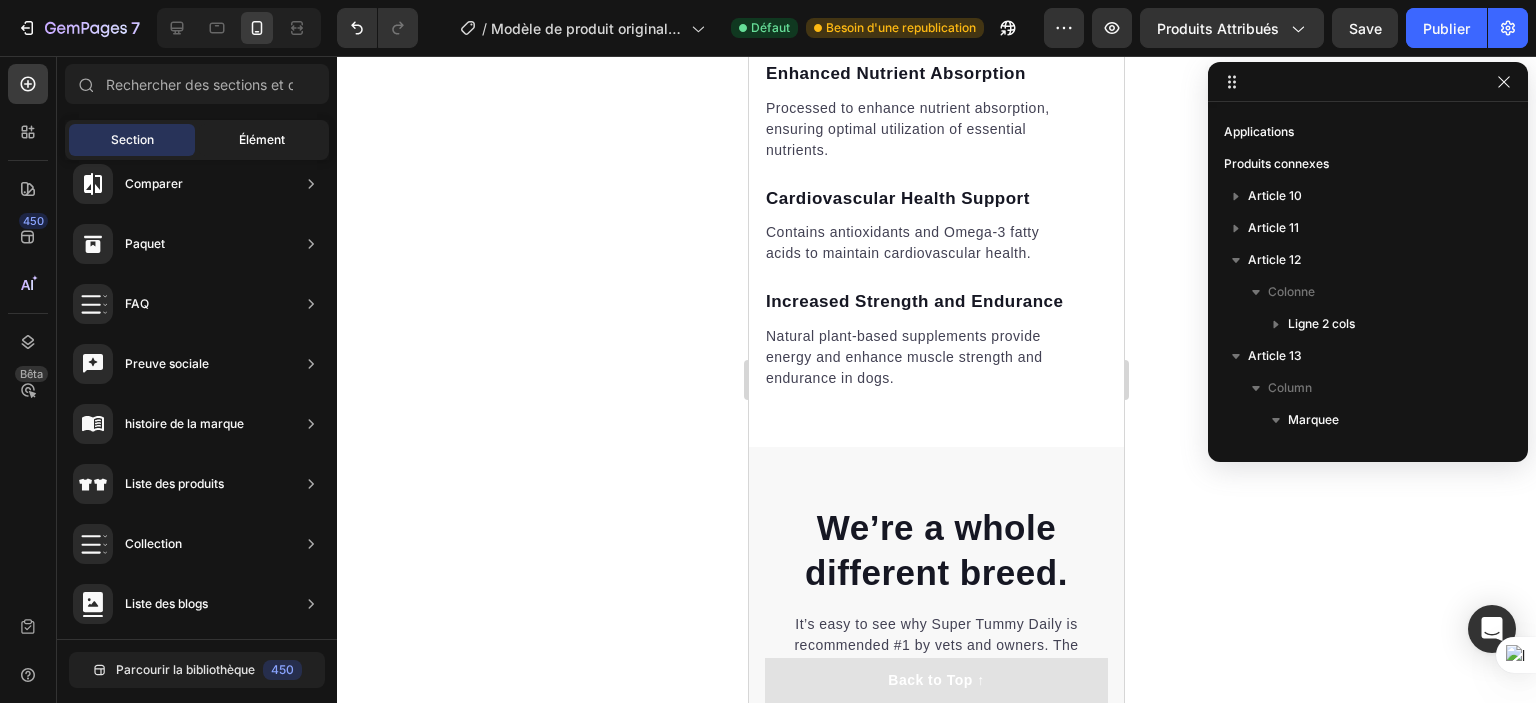 click on "Élément" 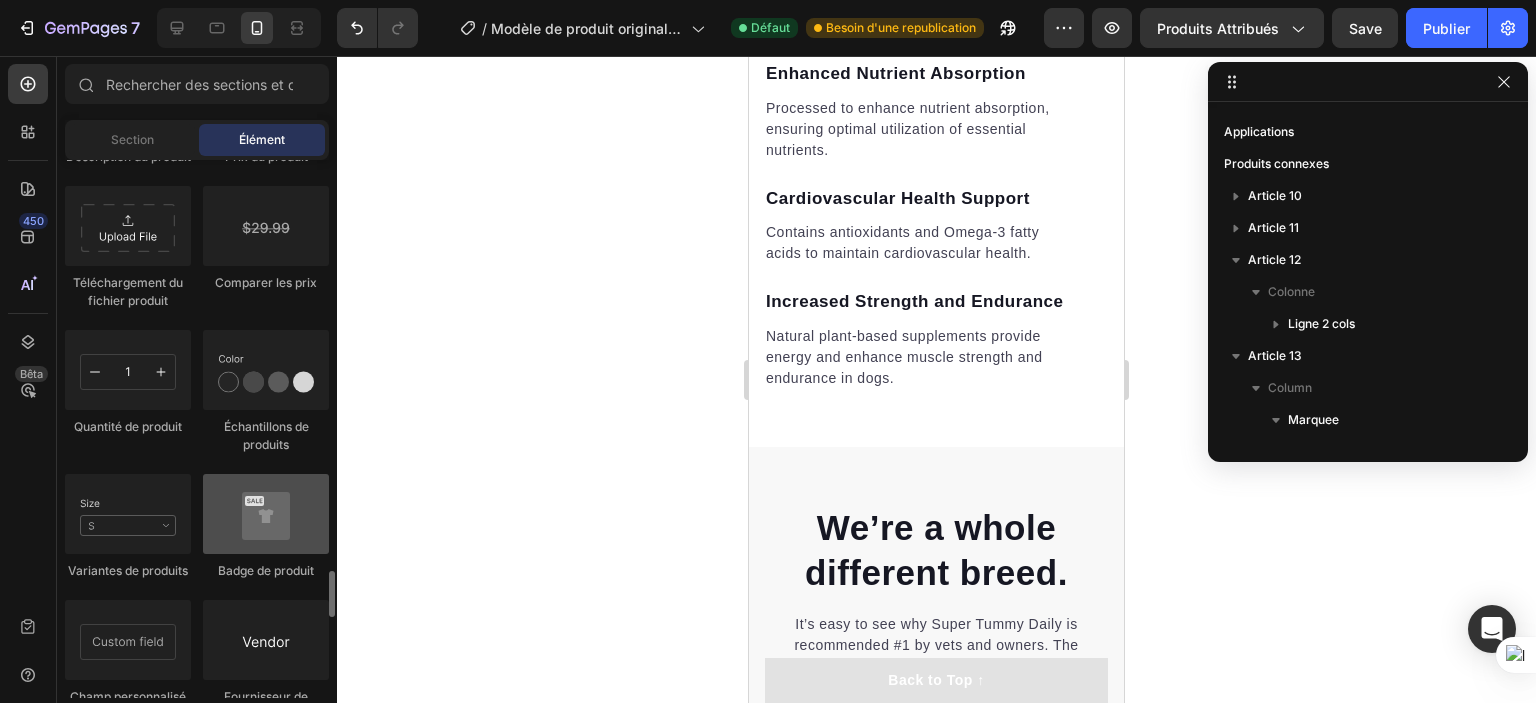 scroll, scrollTop: 3600, scrollLeft: 0, axis: vertical 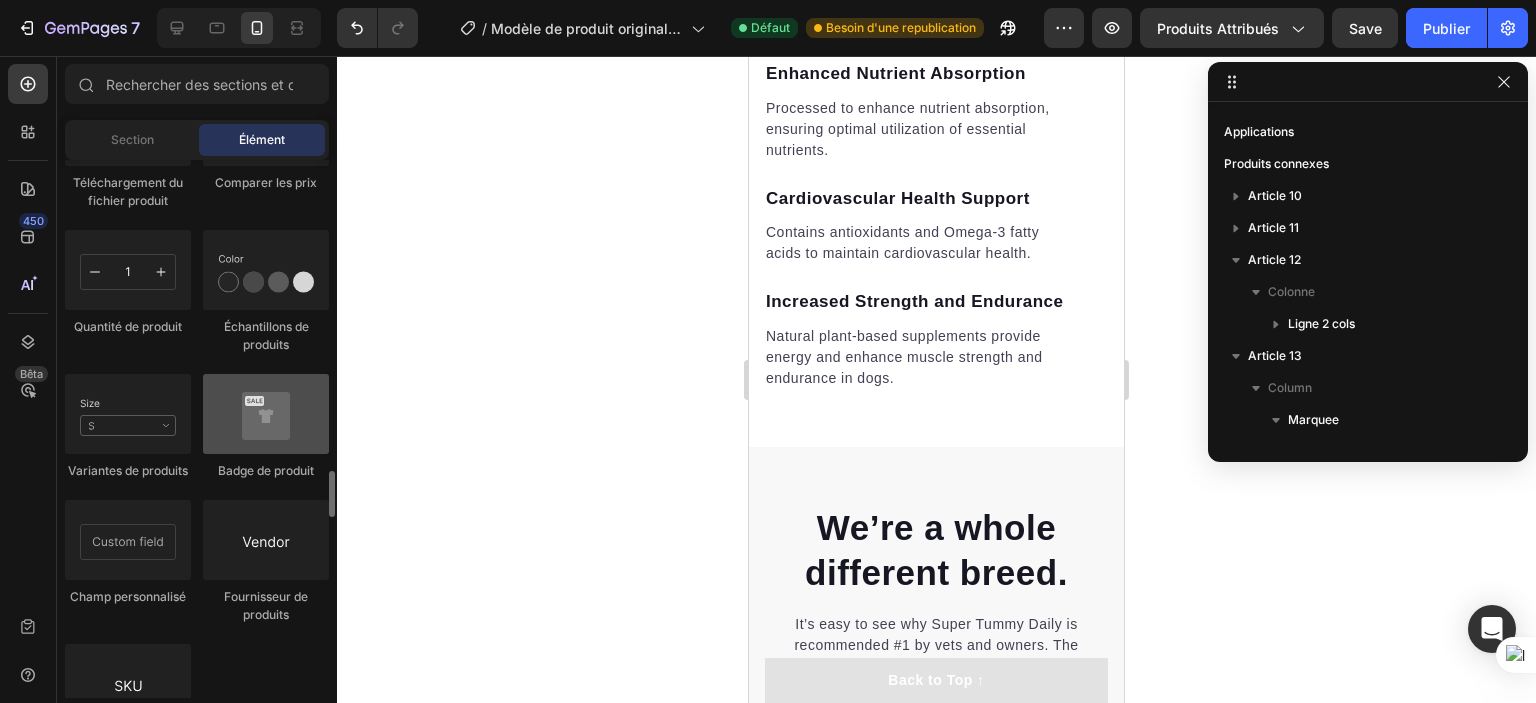click at bounding box center (266, 414) 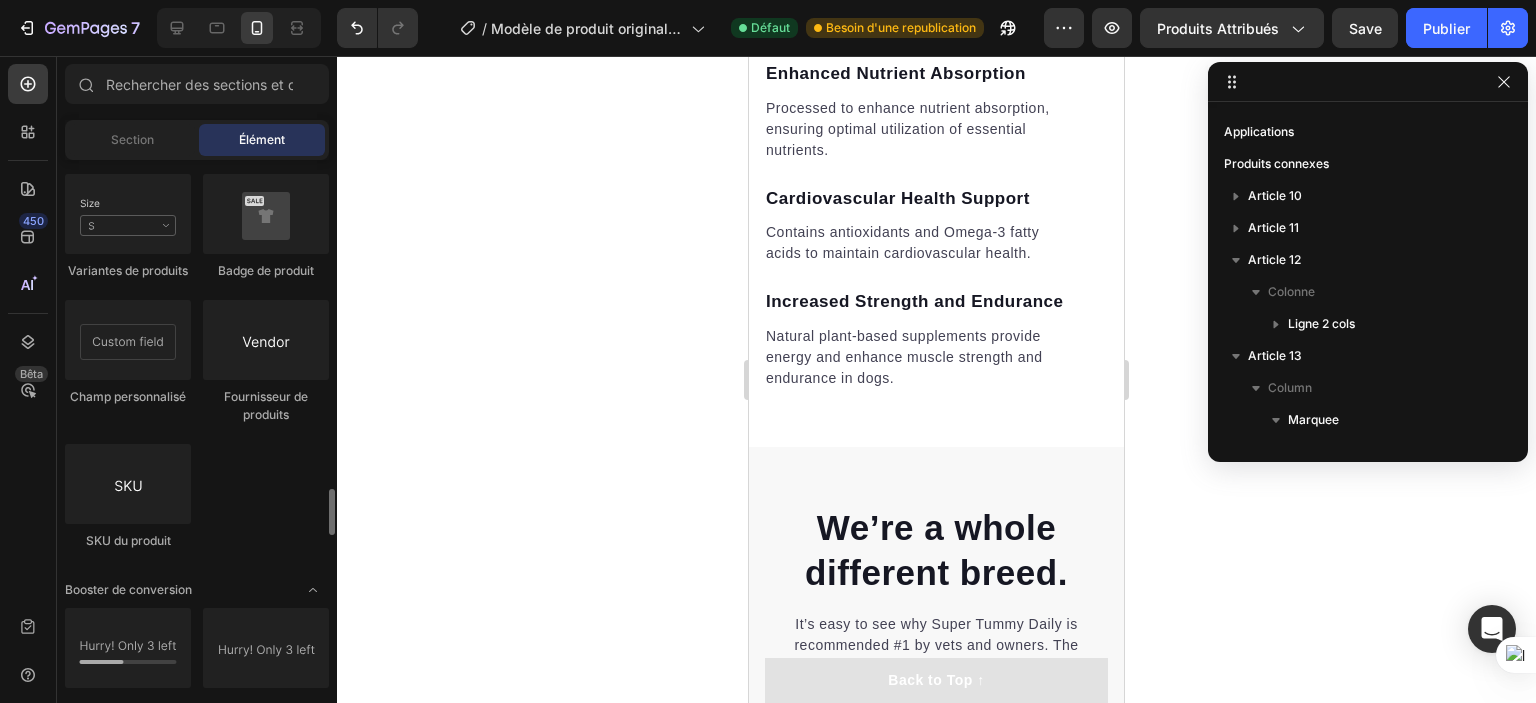 scroll, scrollTop: 4000, scrollLeft: 0, axis: vertical 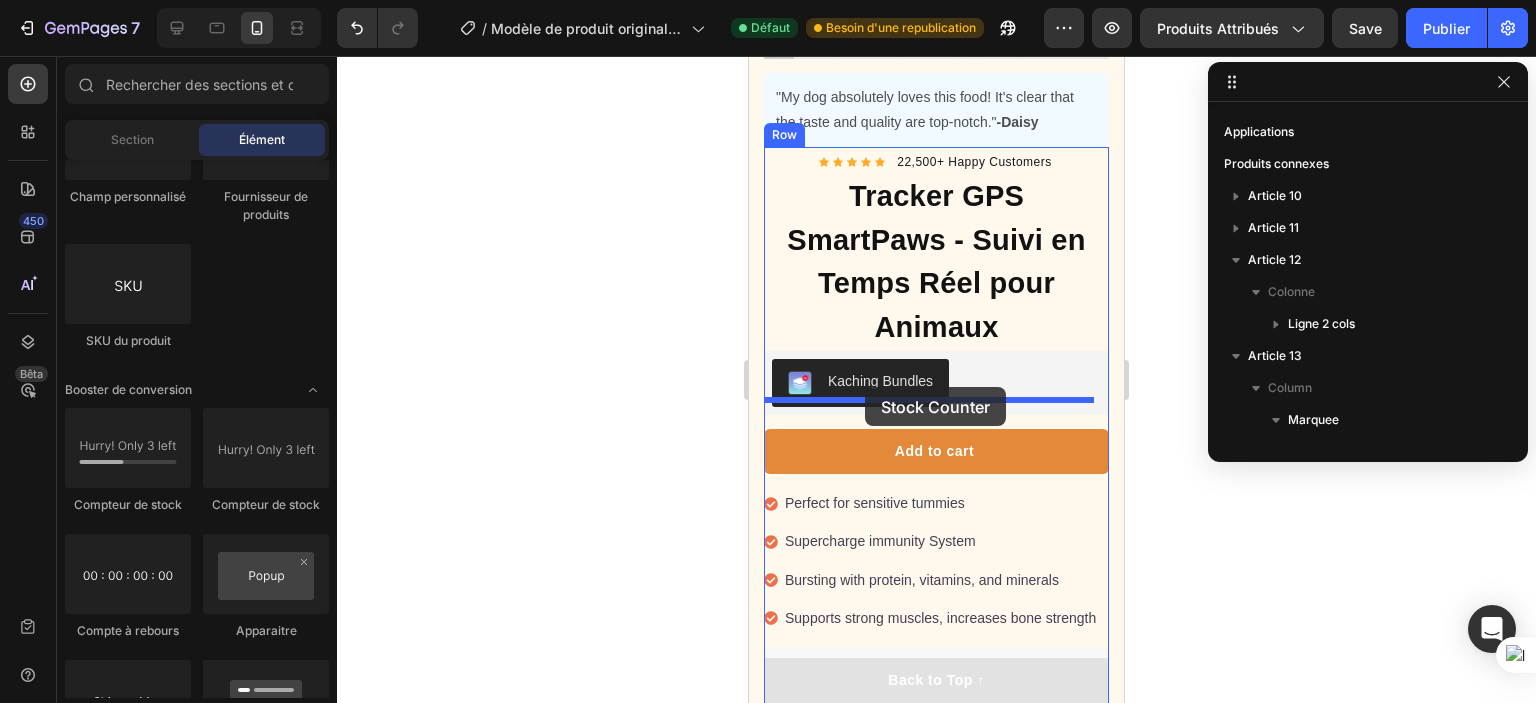 drag, startPoint x: 993, startPoint y: 538, endPoint x: 865, endPoint y: 387, distance: 197.95201 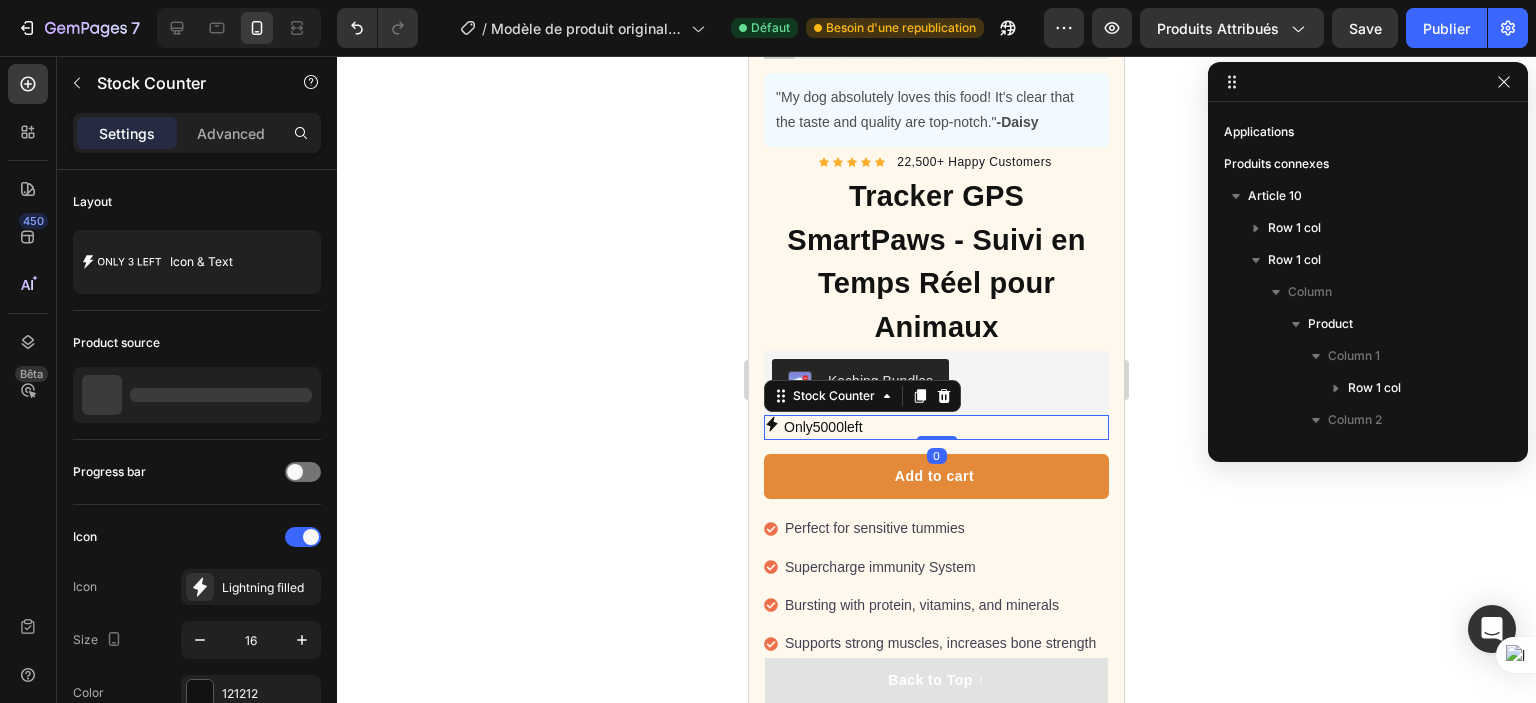 scroll, scrollTop: 634, scrollLeft: 0, axis: vertical 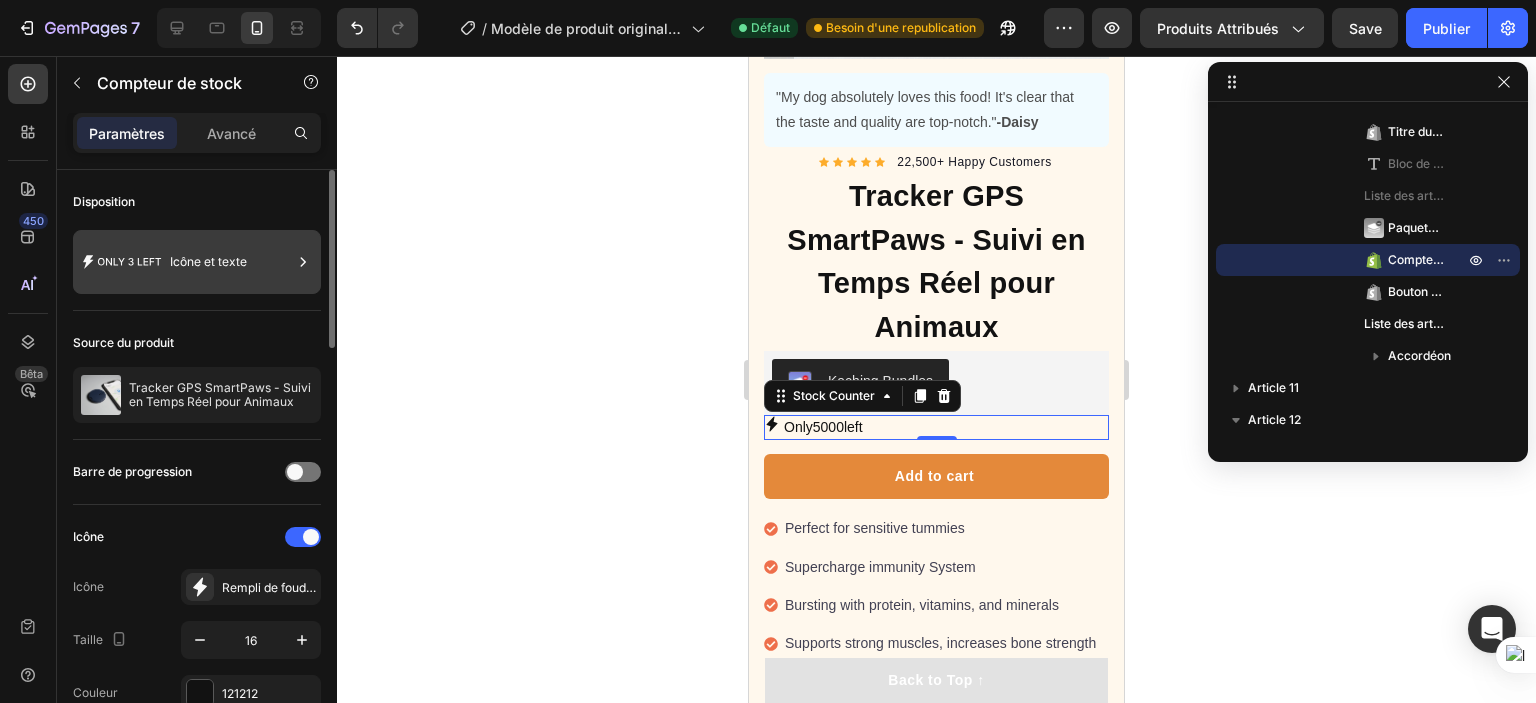 click on "Icône et texte" at bounding box center (197, 262) 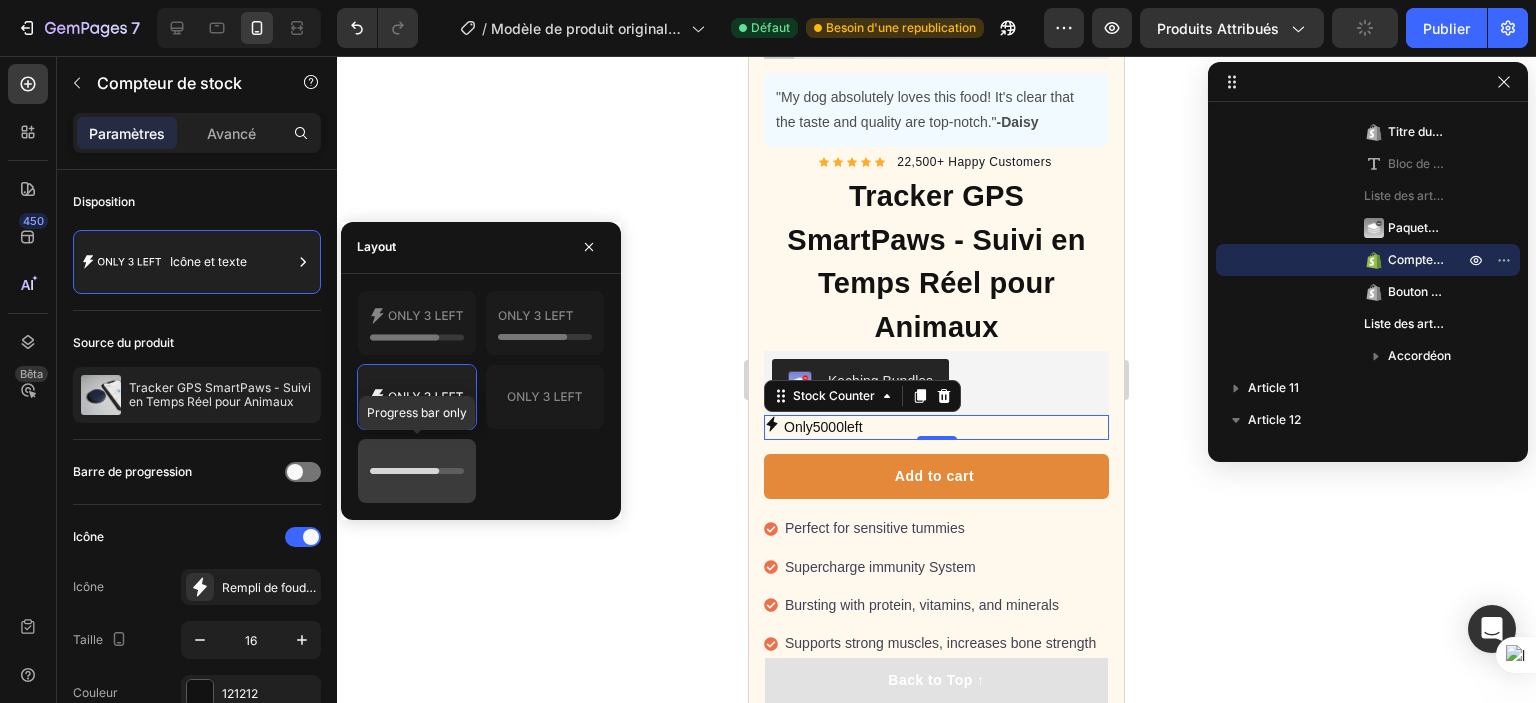 click 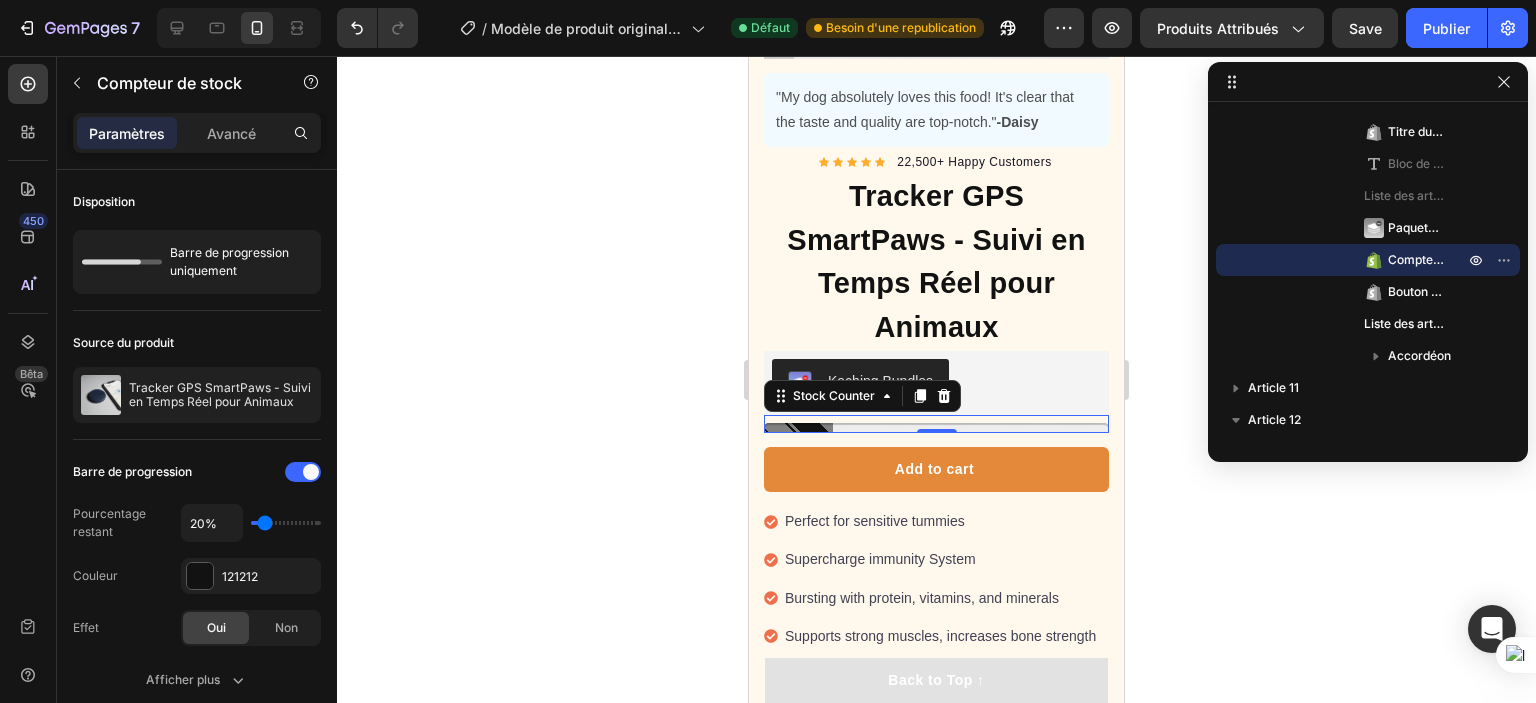 click 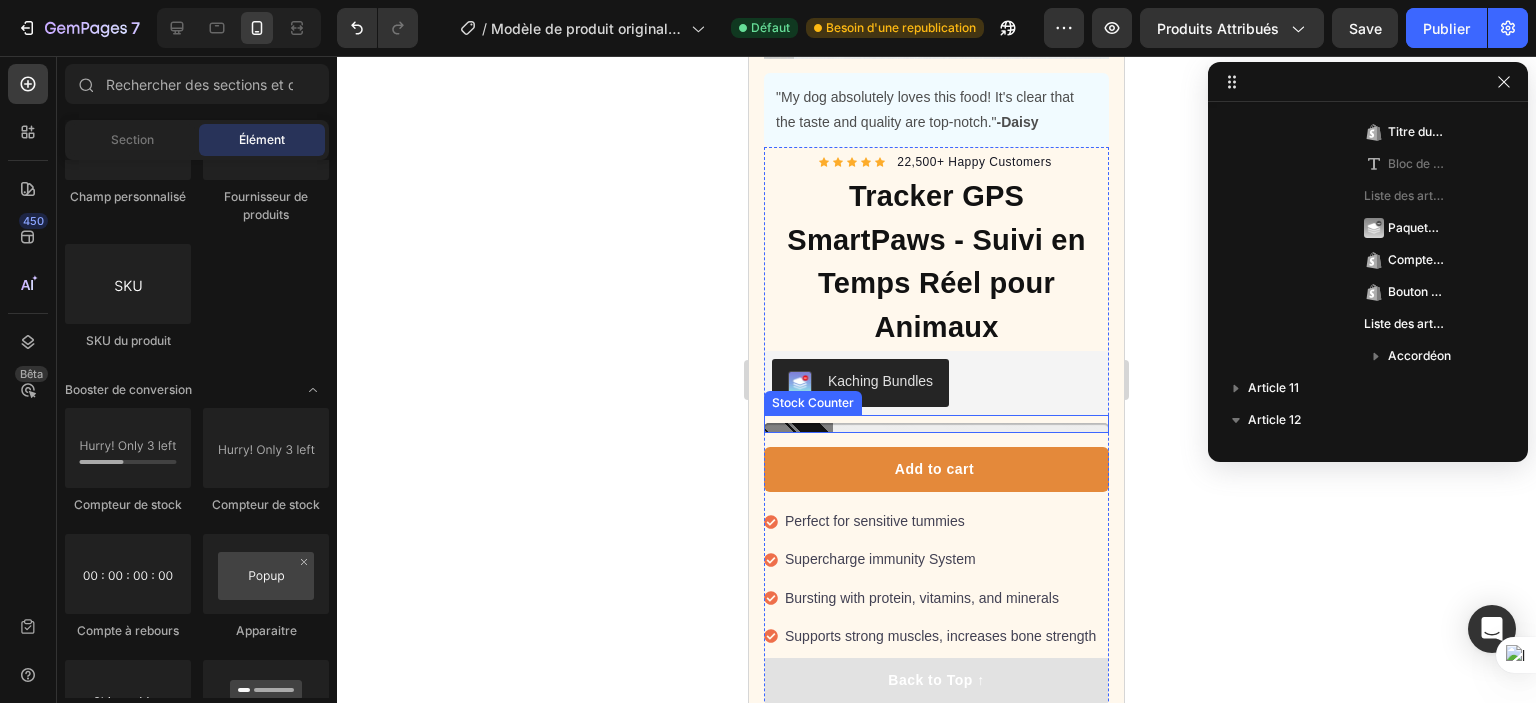 click at bounding box center (936, 428) 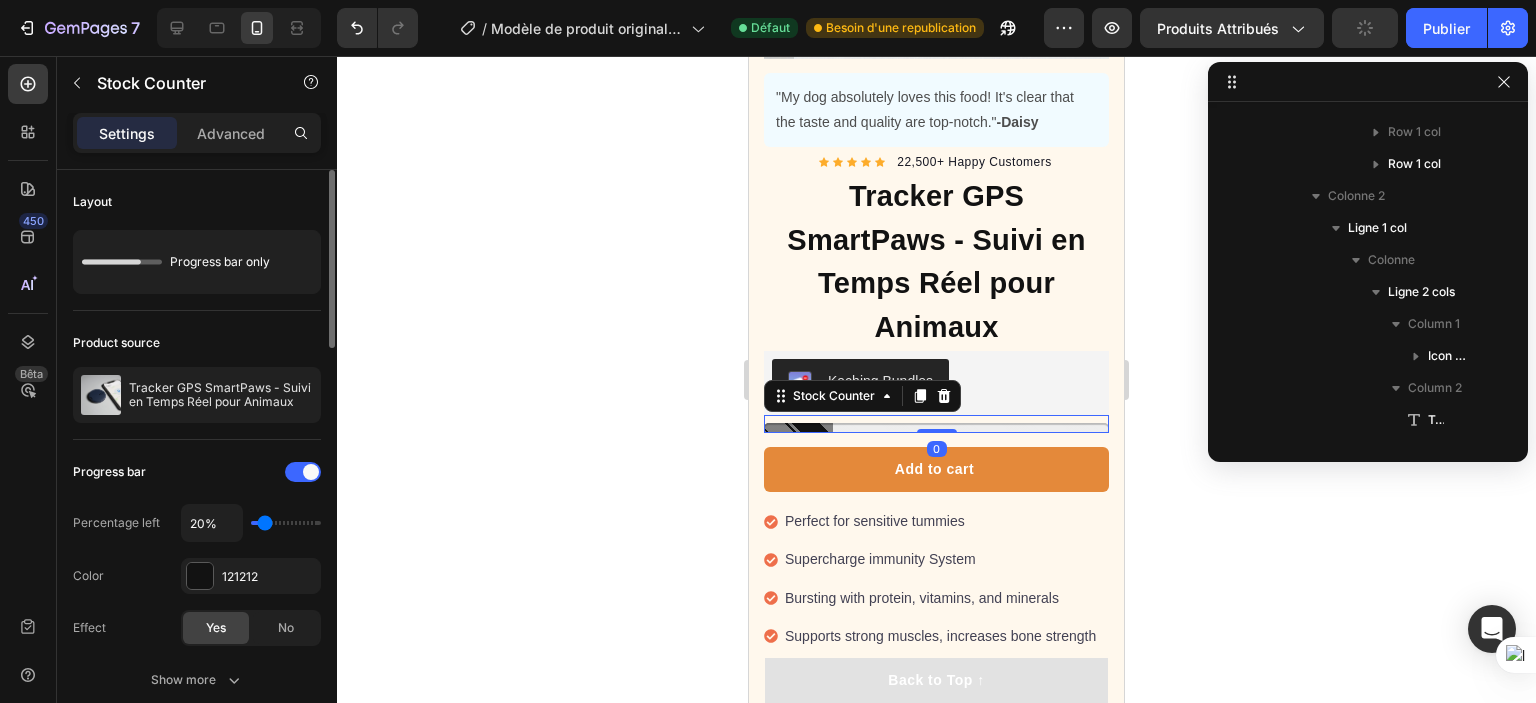scroll, scrollTop: 954, scrollLeft: 0, axis: vertical 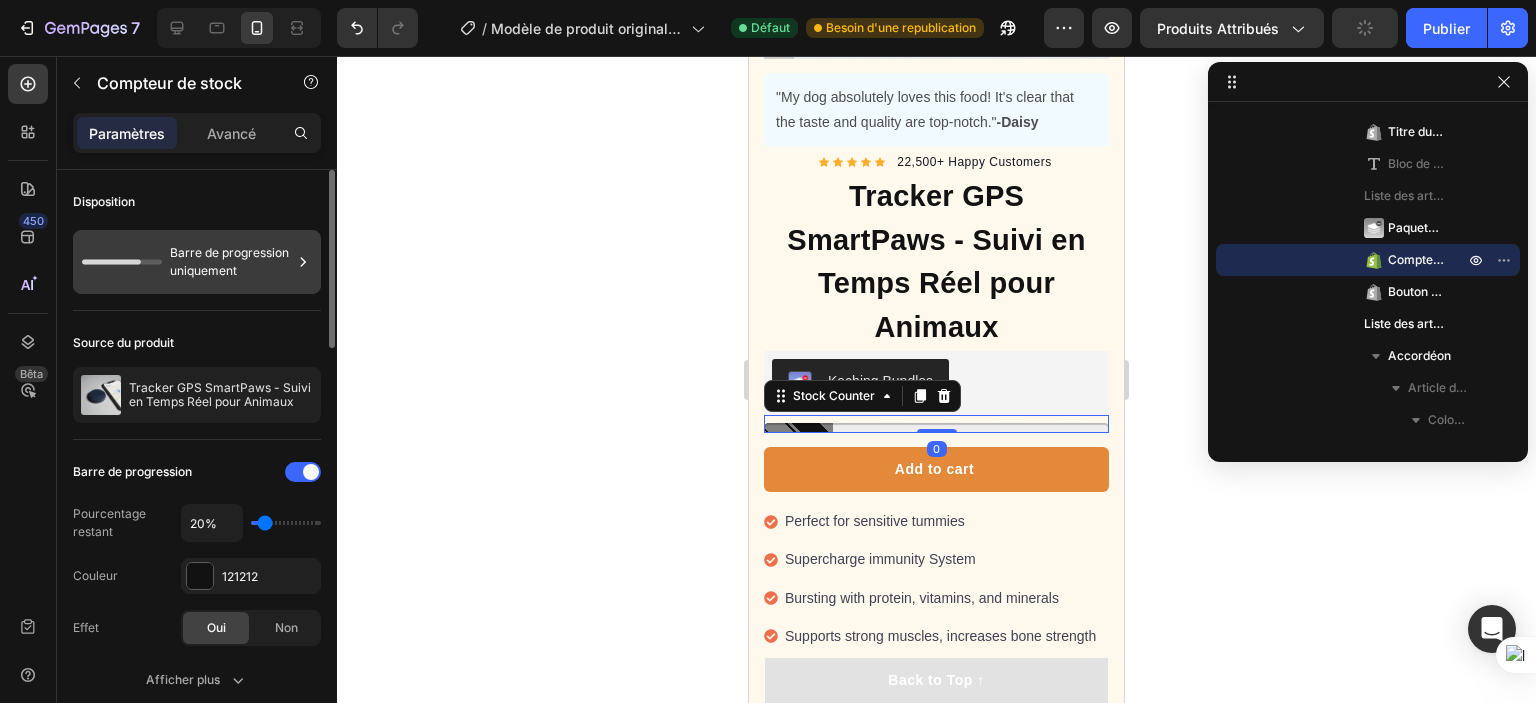 click on "Barre de progression uniquement" at bounding box center (231, 262) 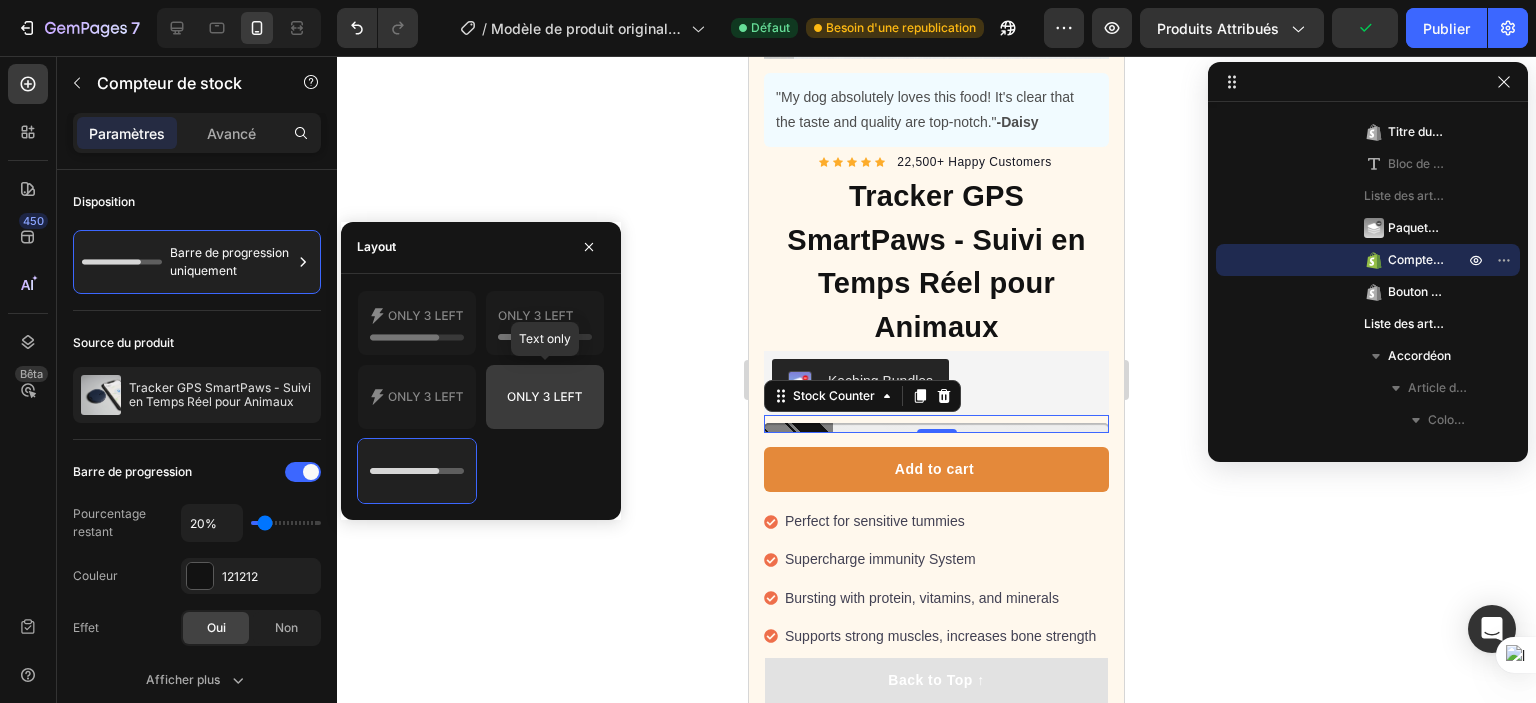 click 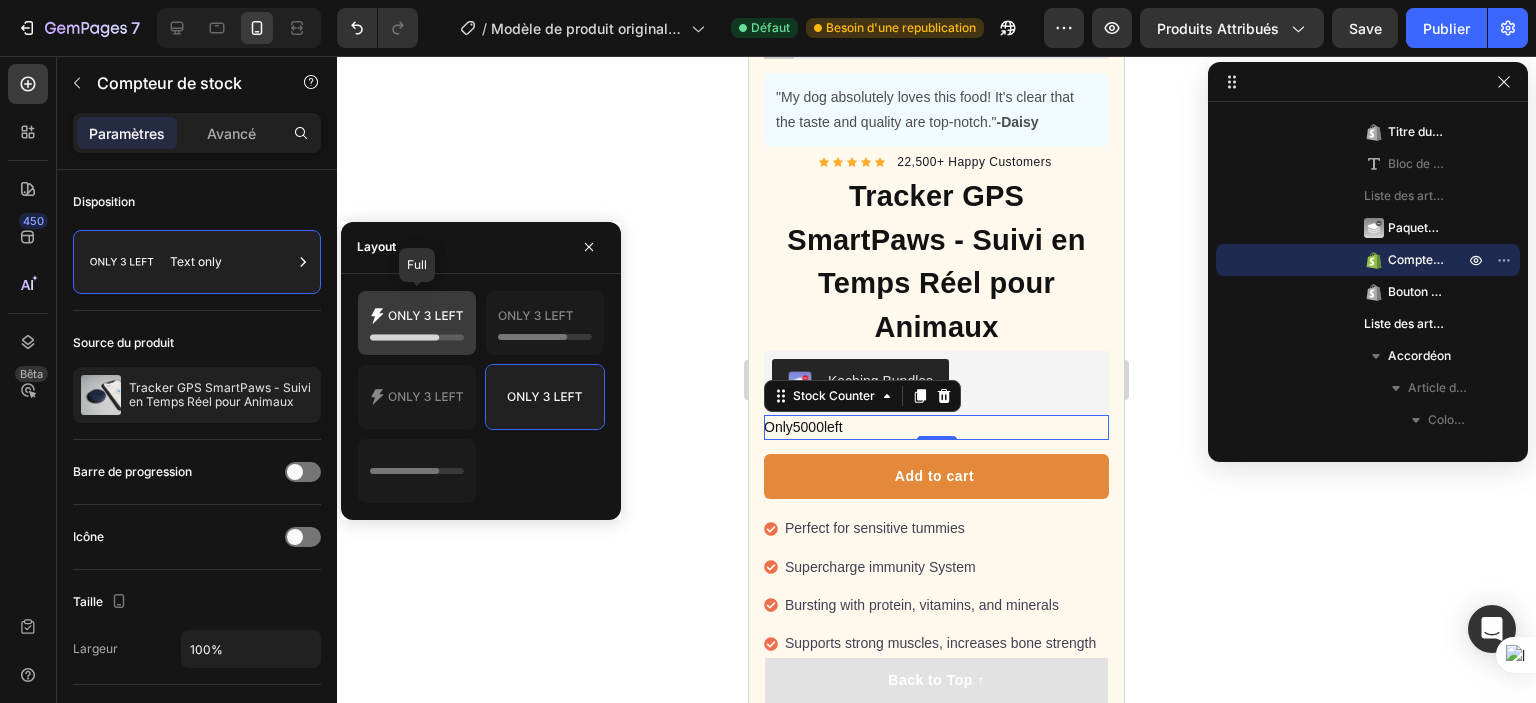 click 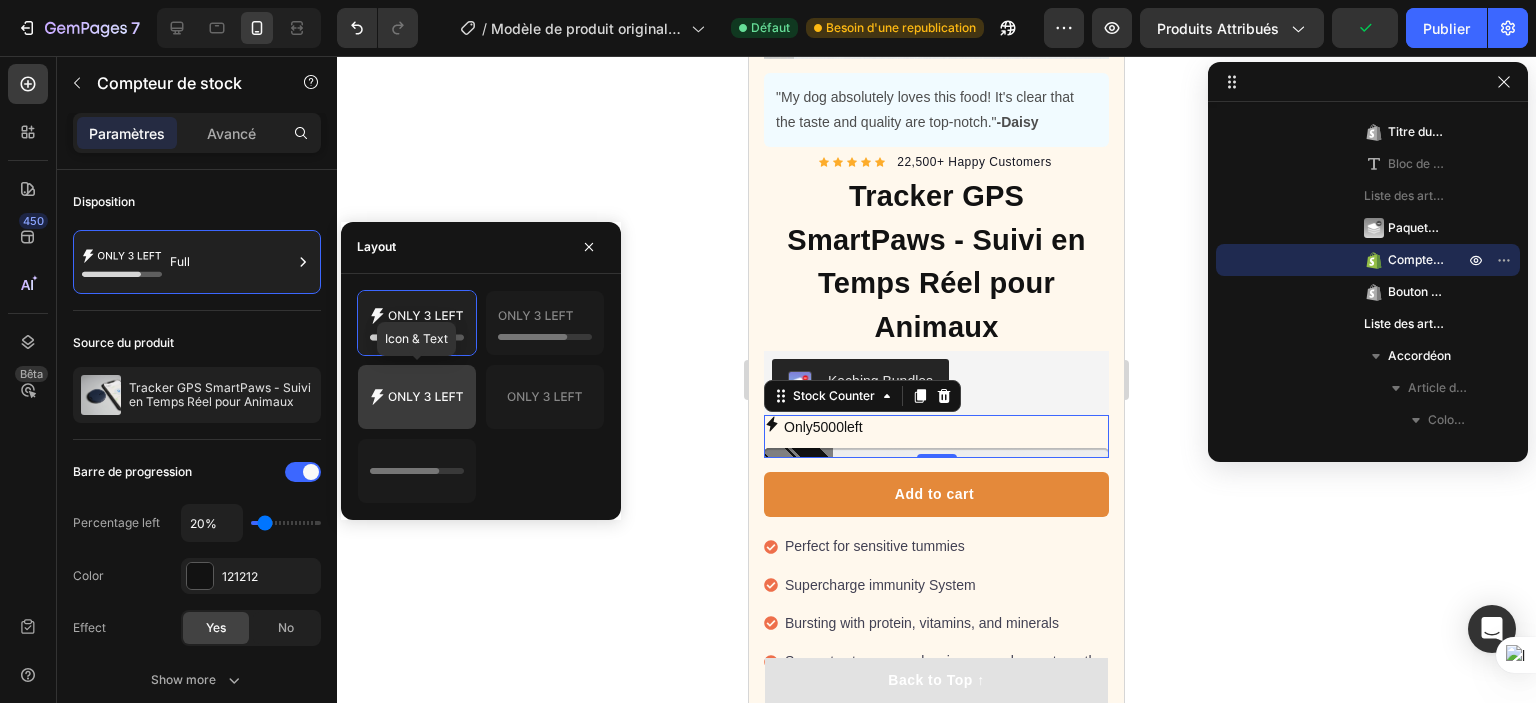 click 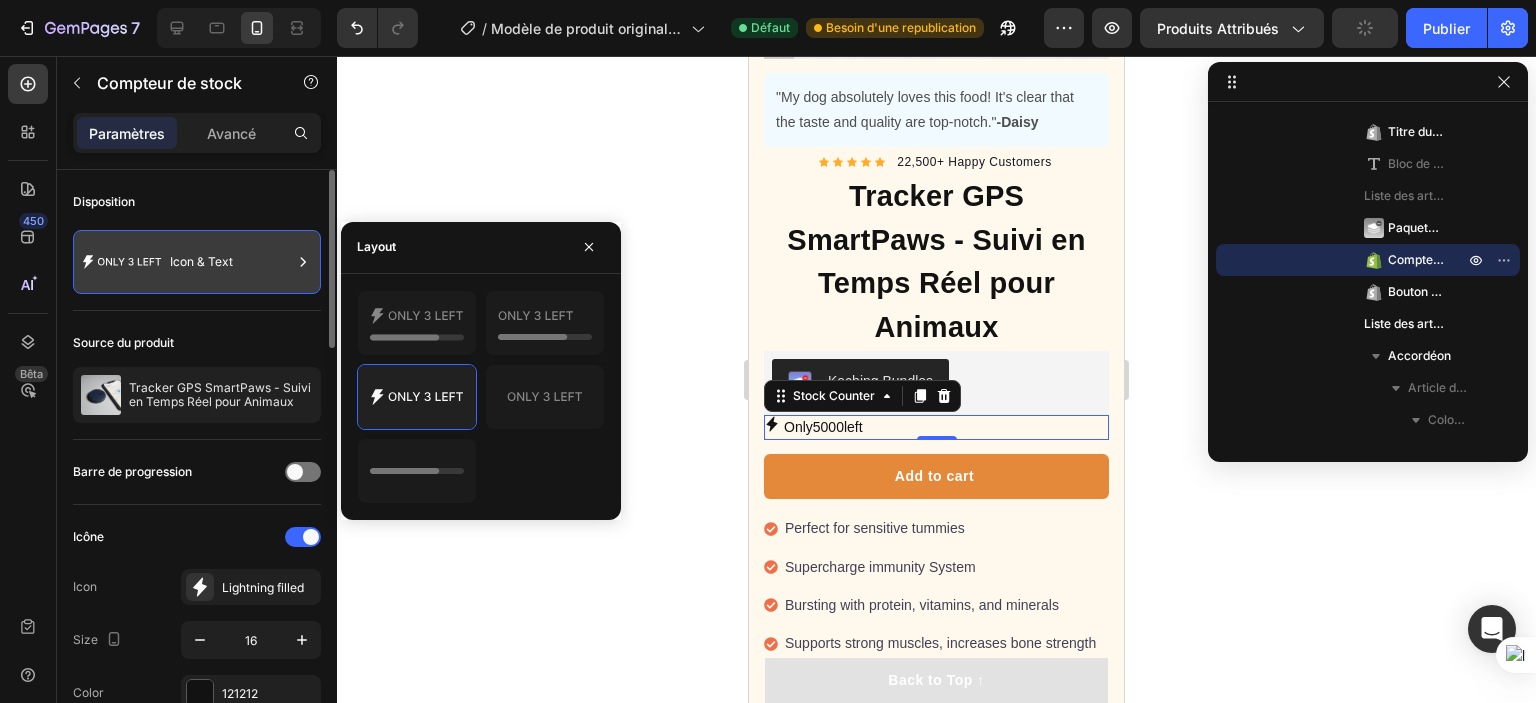 click on "Icon & Text" at bounding box center [231, 262] 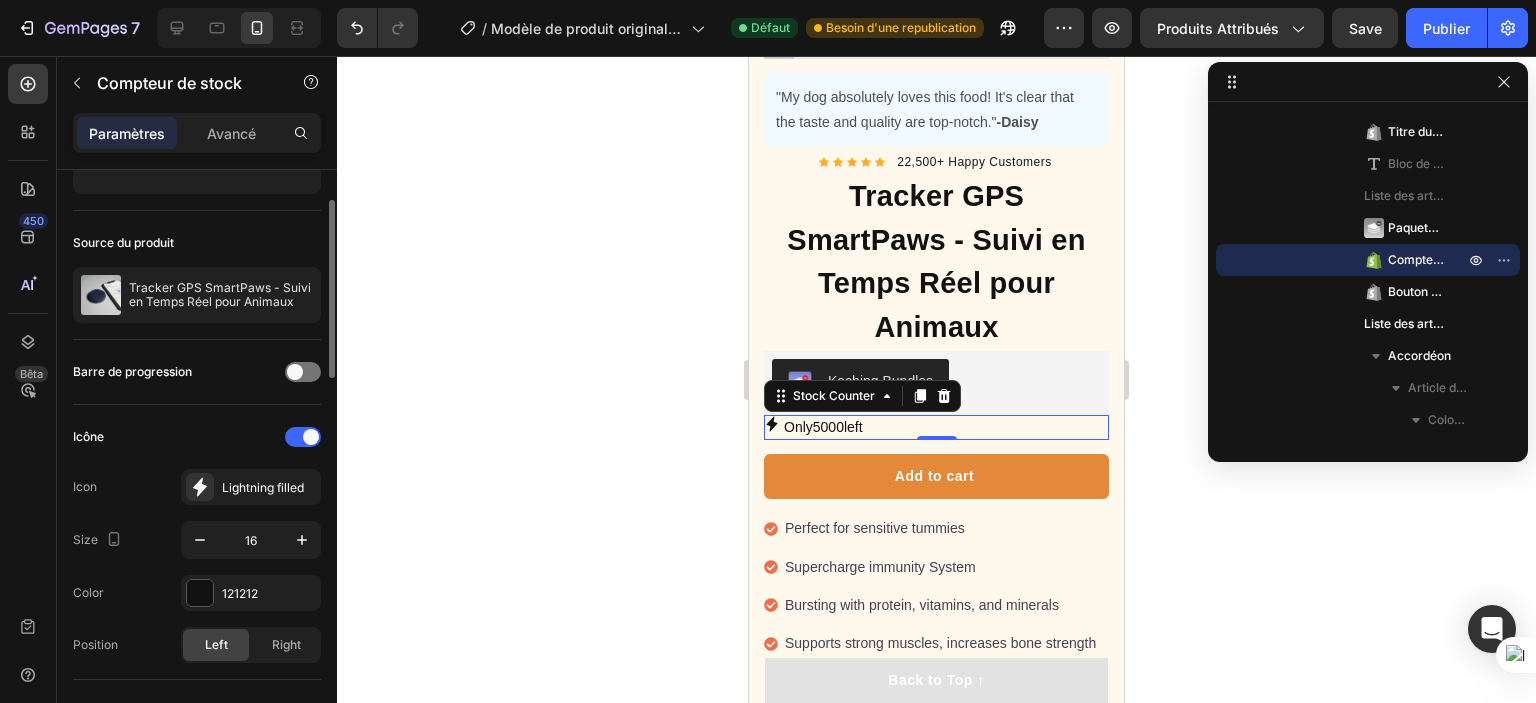 scroll, scrollTop: 100, scrollLeft: 0, axis: vertical 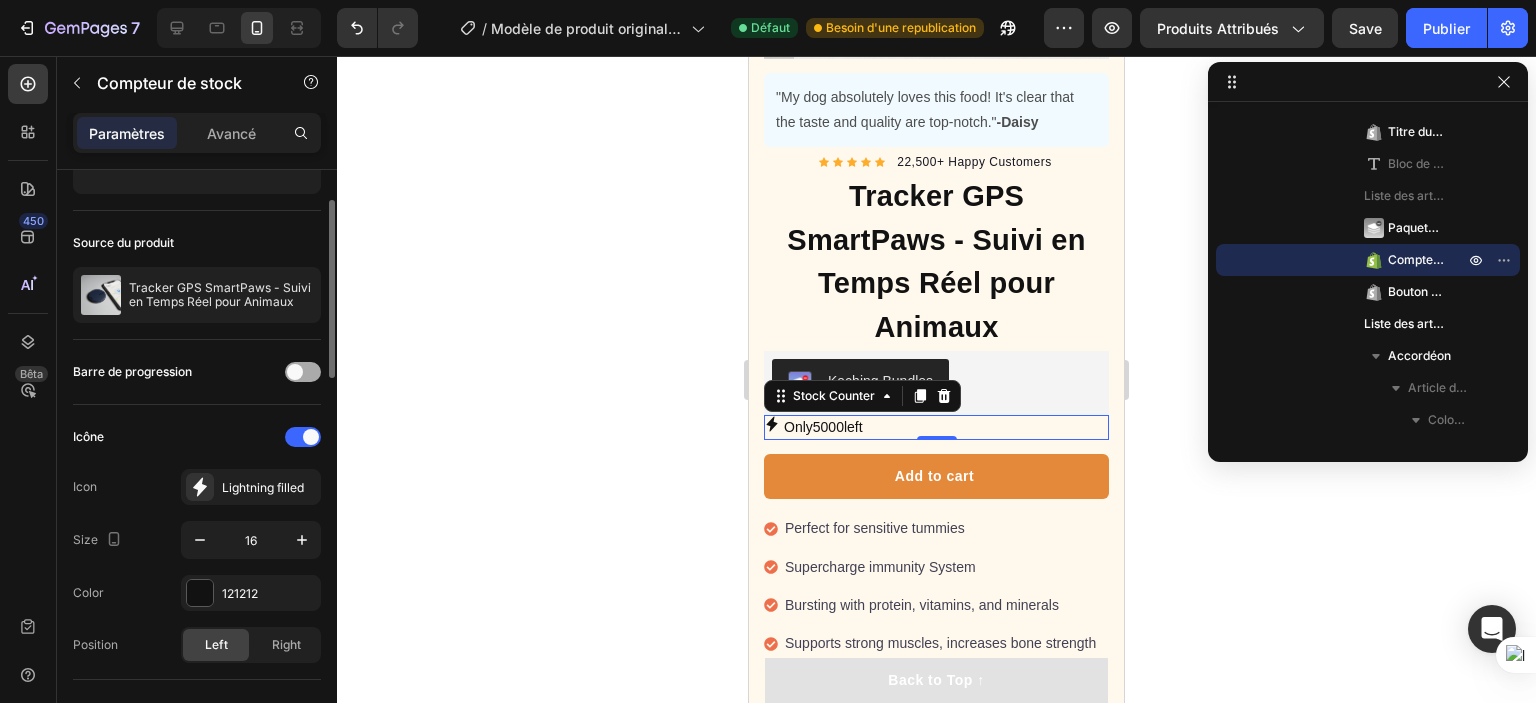 click at bounding box center (303, 372) 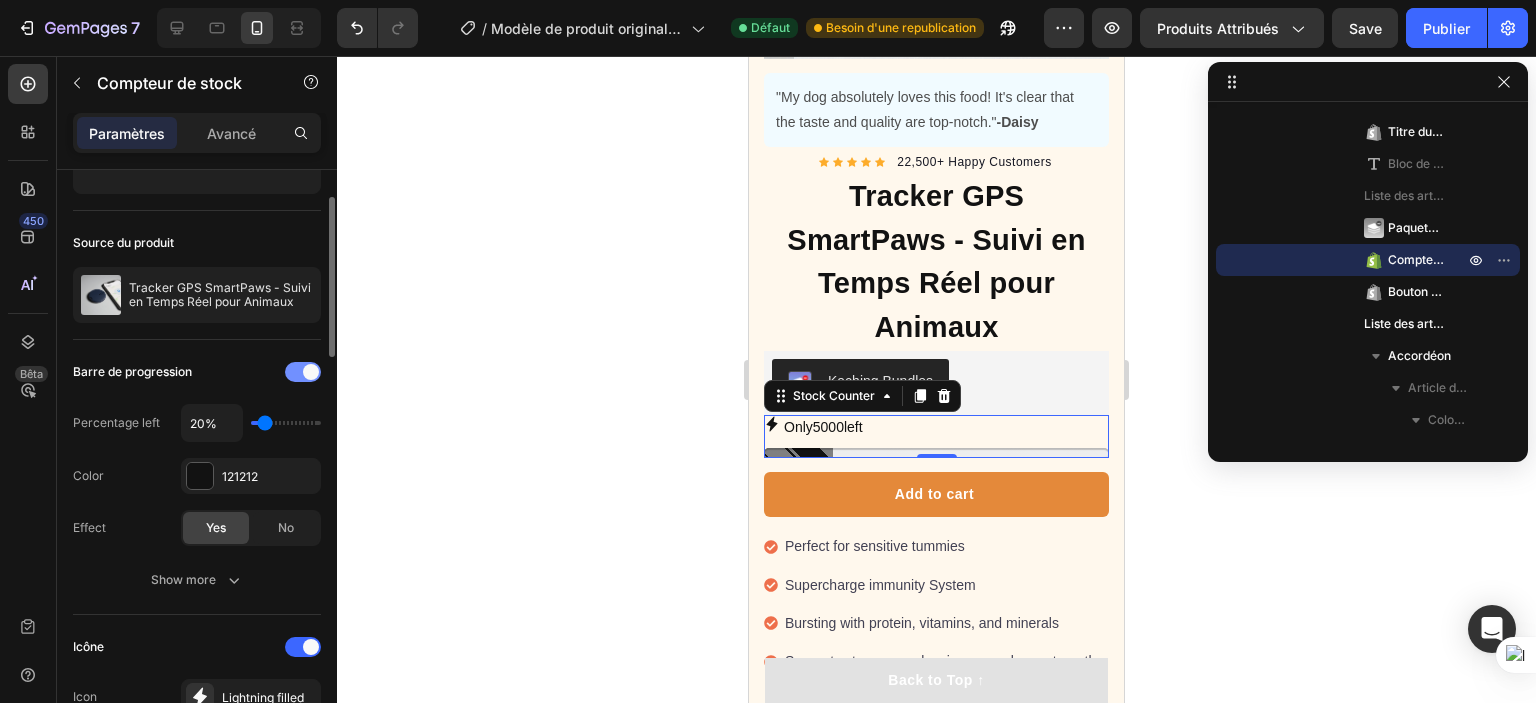 click at bounding box center (303, 372) 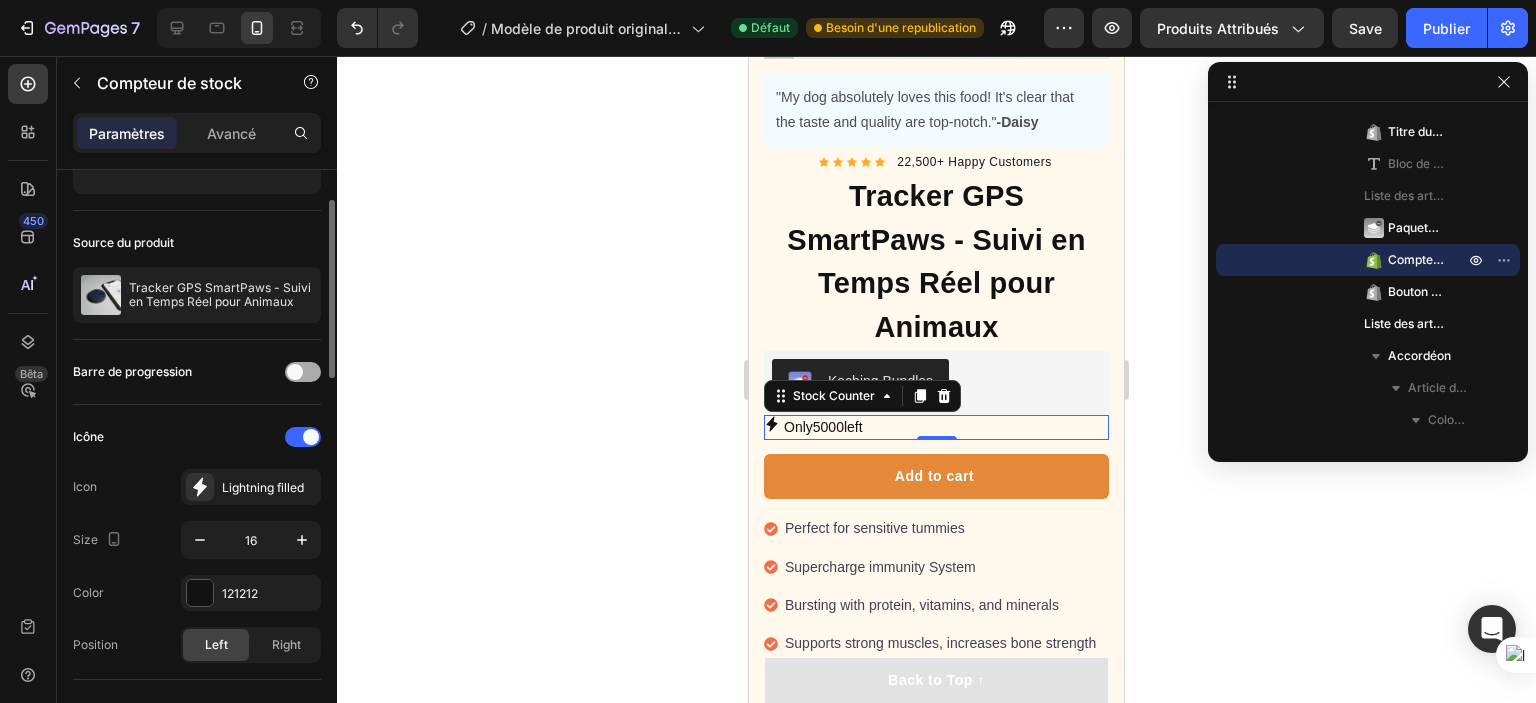 click at bounding box center [303, 372] 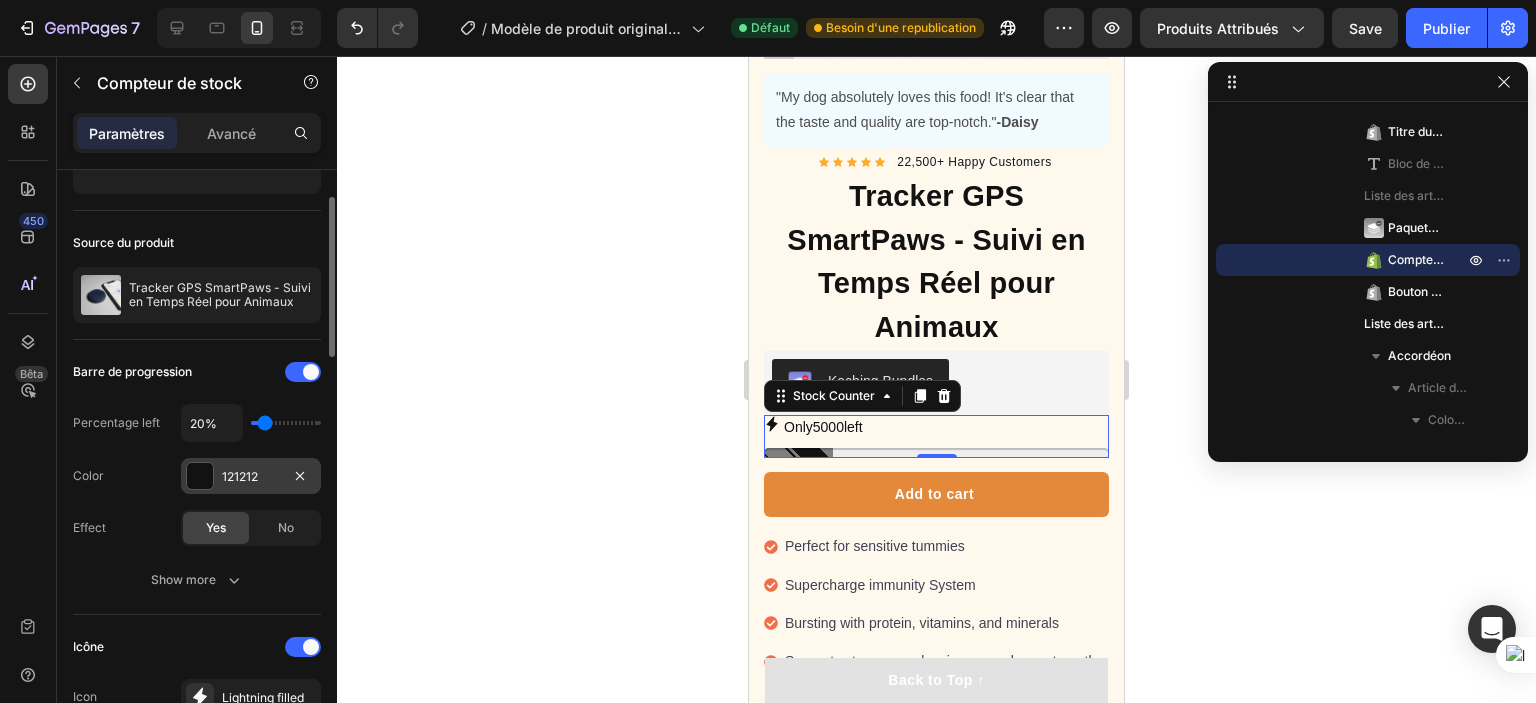 click at bounding box center [200, 476] 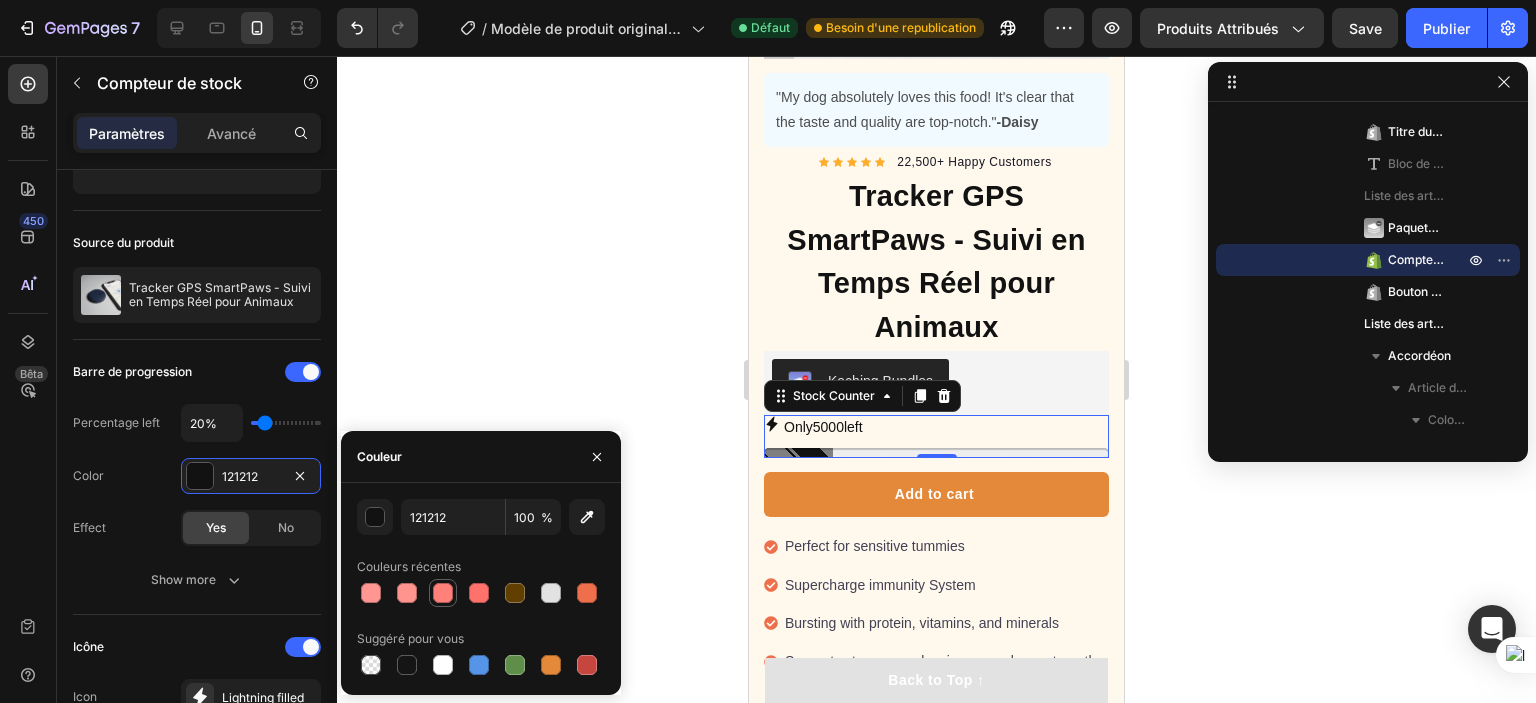 click at bounding box center (443, 593) 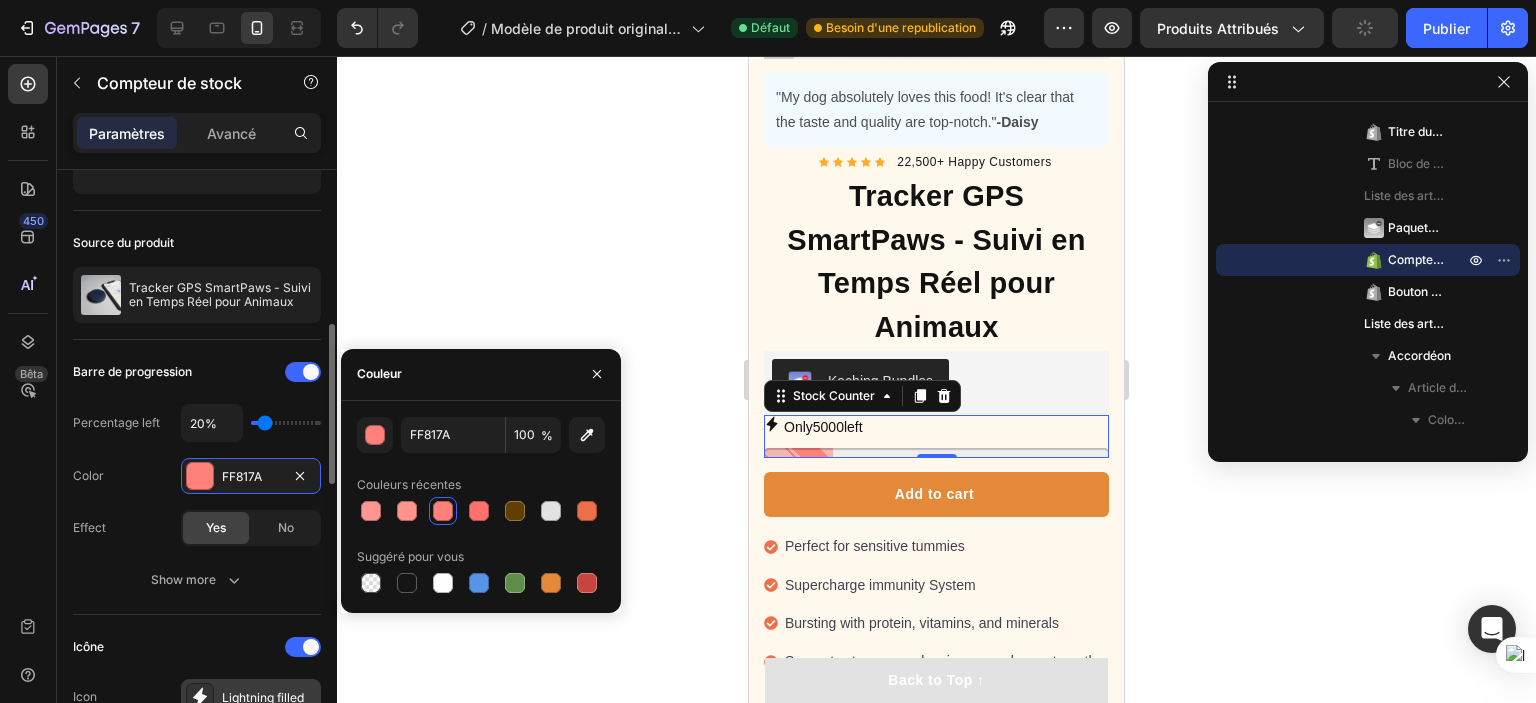 scroll, scrollTop: 200, scrollLeft: 0, axis: vertical 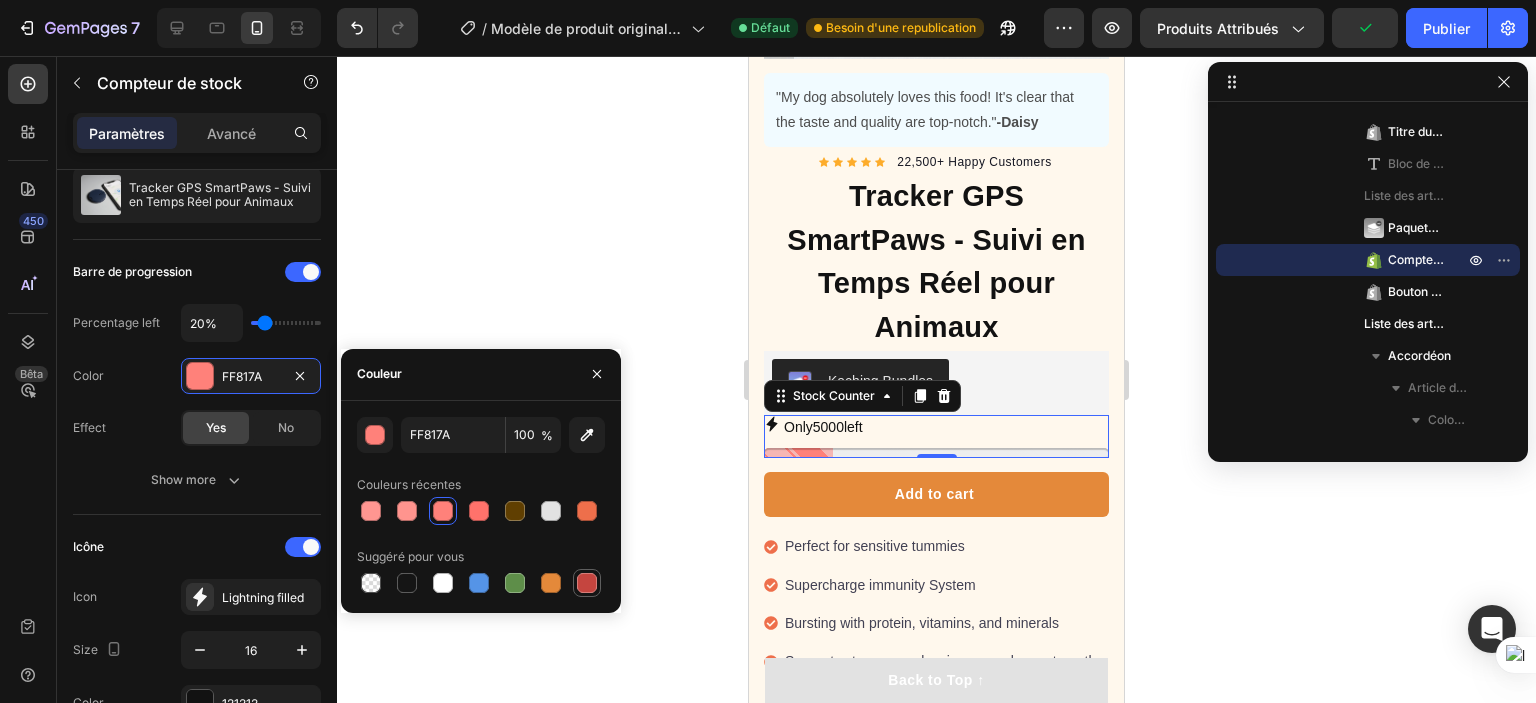 click at bounding box center (587, 583) 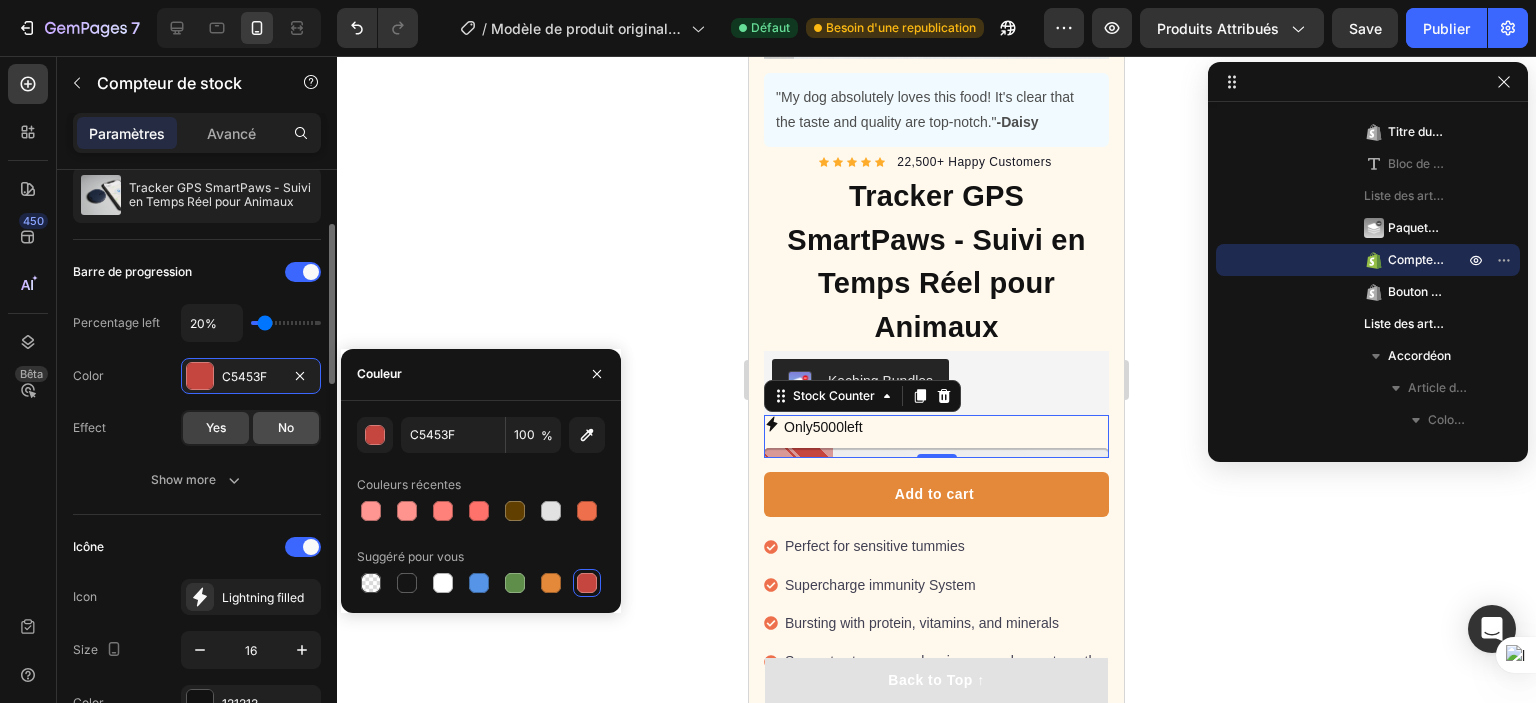 click on "No" 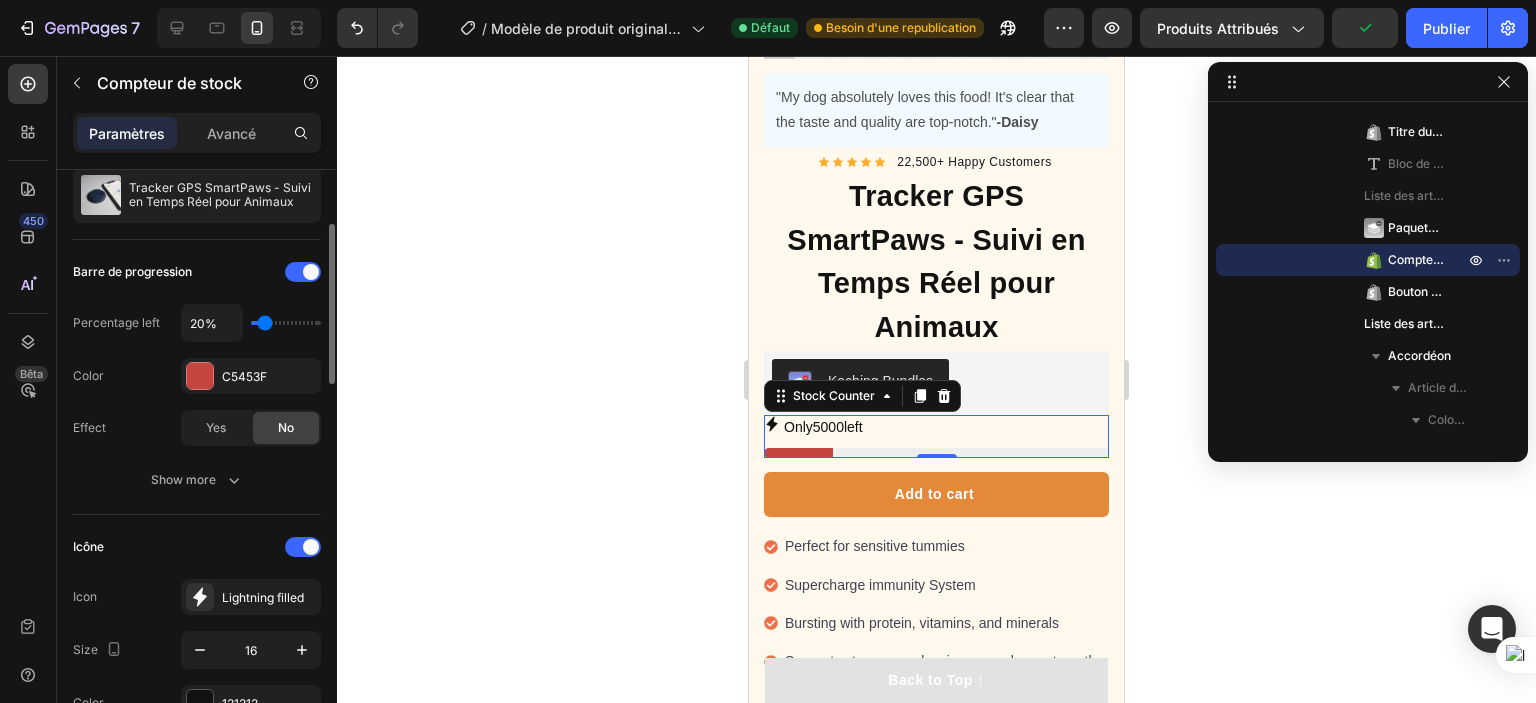 type on "10%" 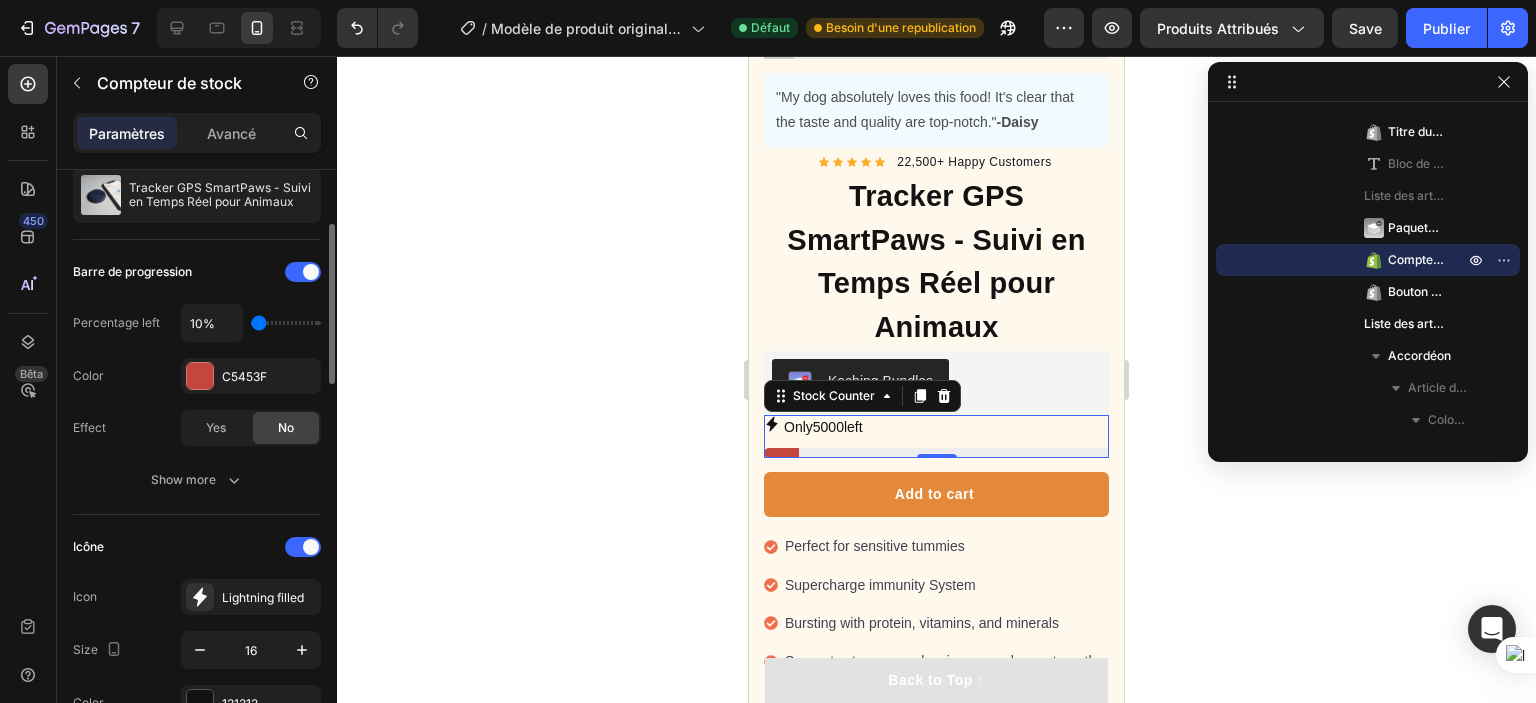type on "20%" 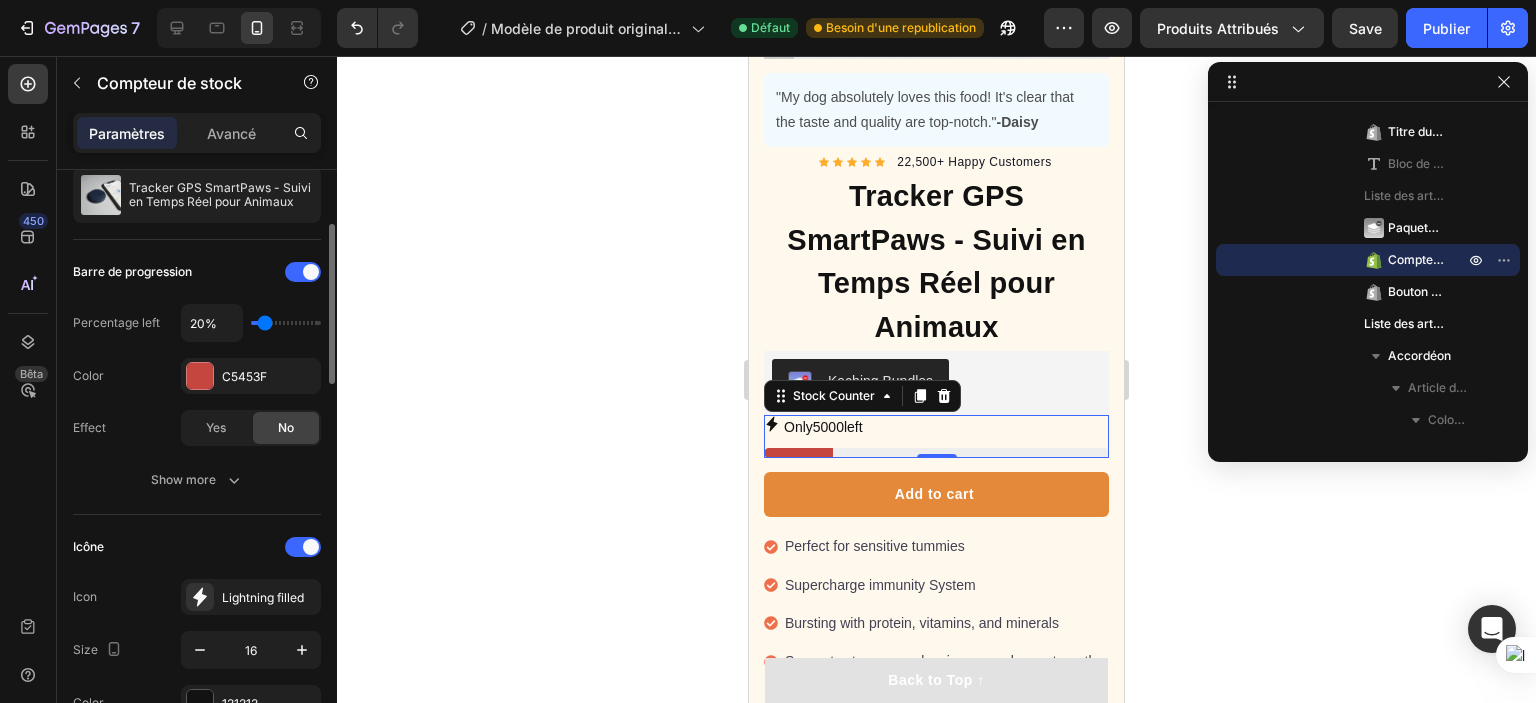 type on "10%" 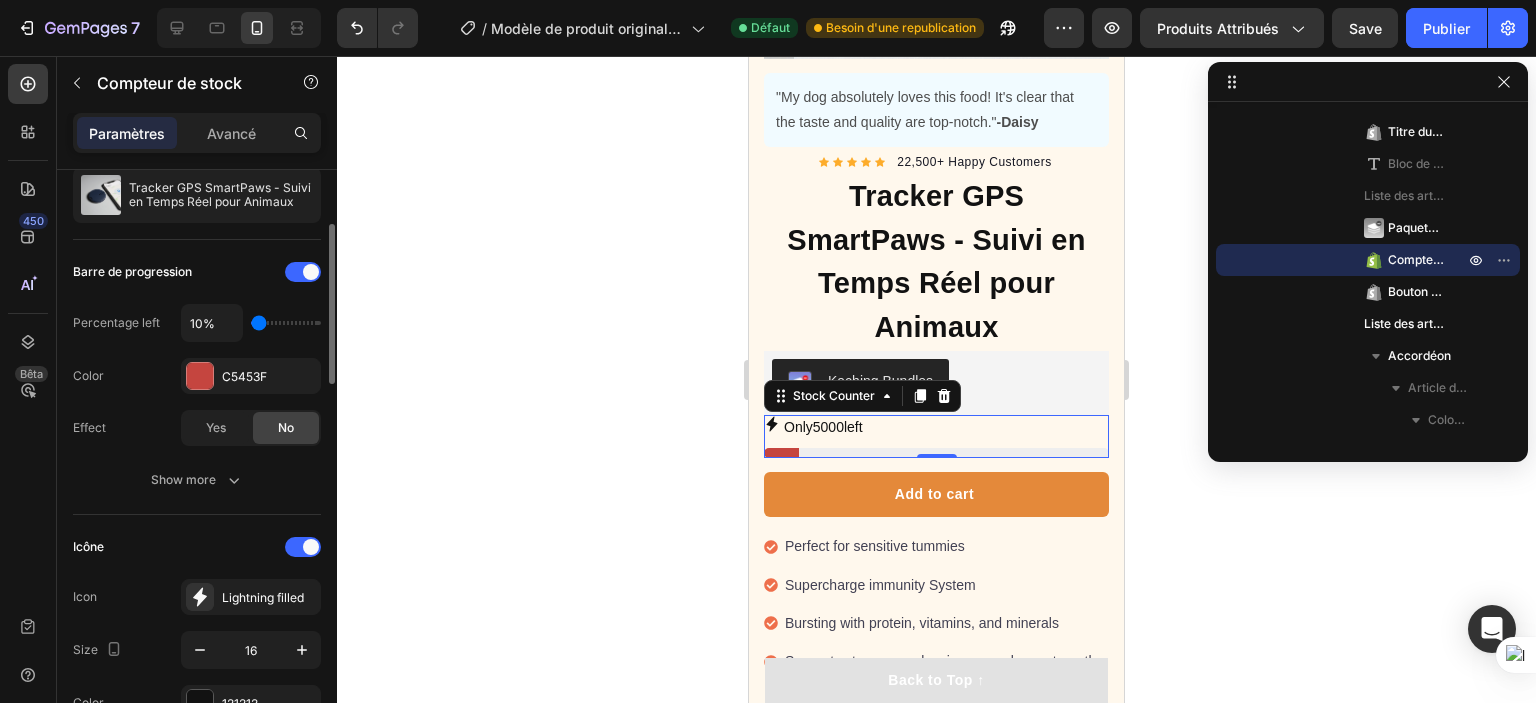 type on "10" 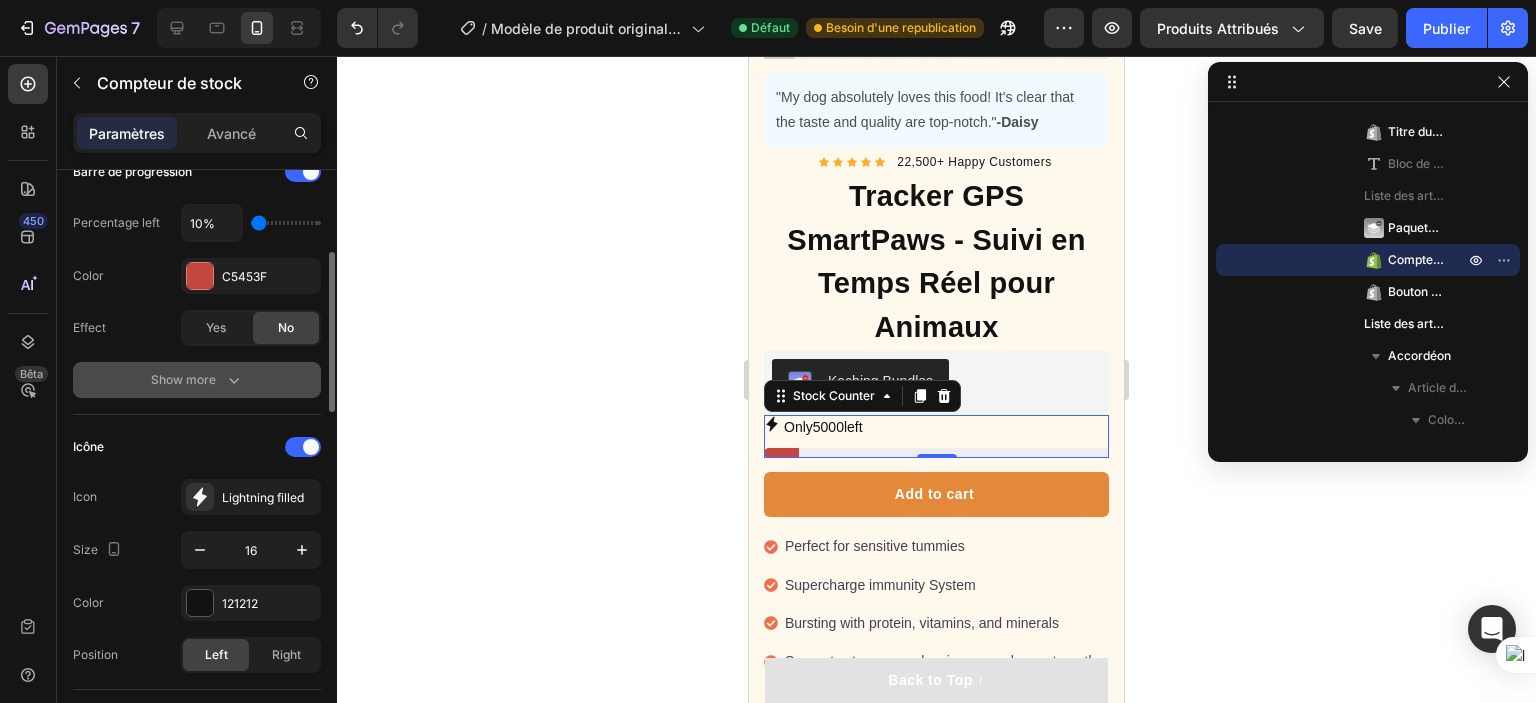 click on "Show more" at bounding box center [197, 380] 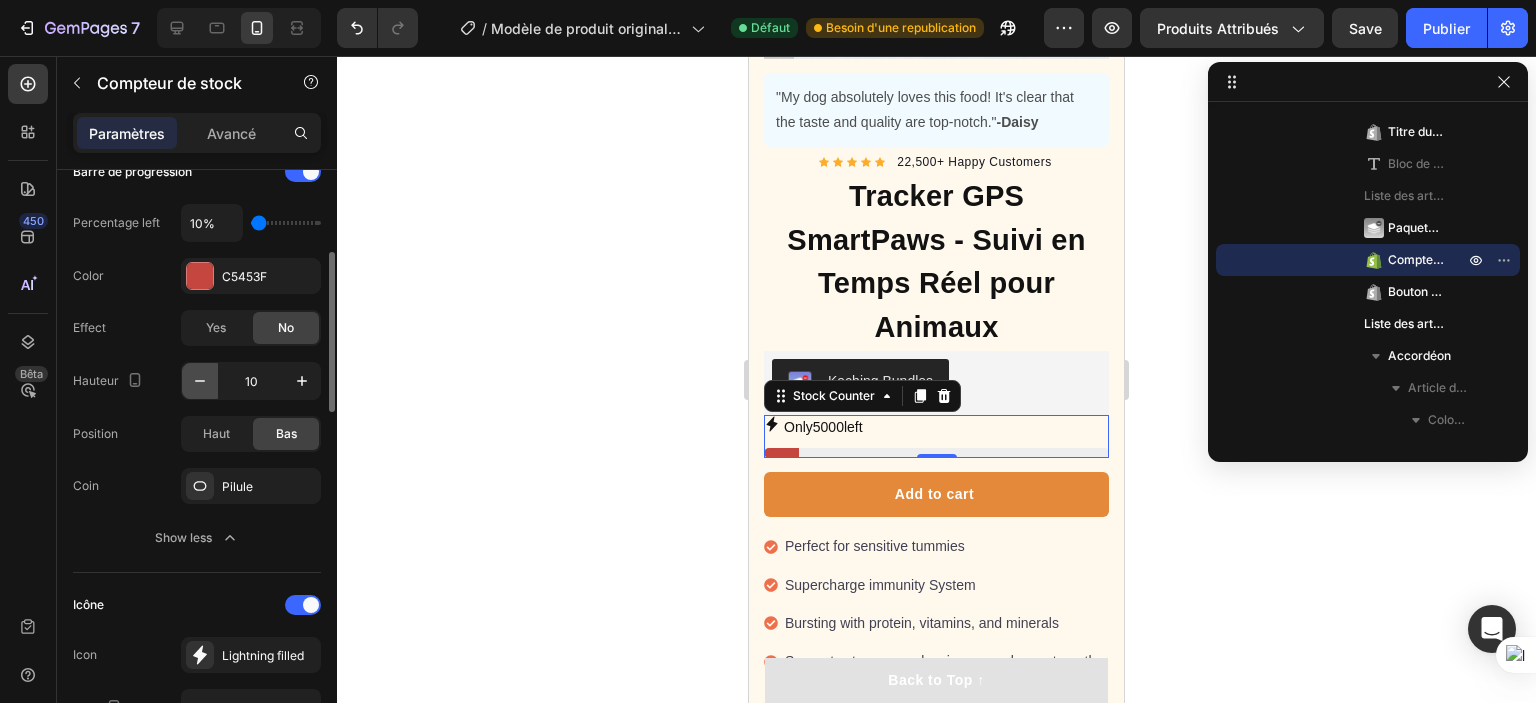 click at bounding box center [200, 381] 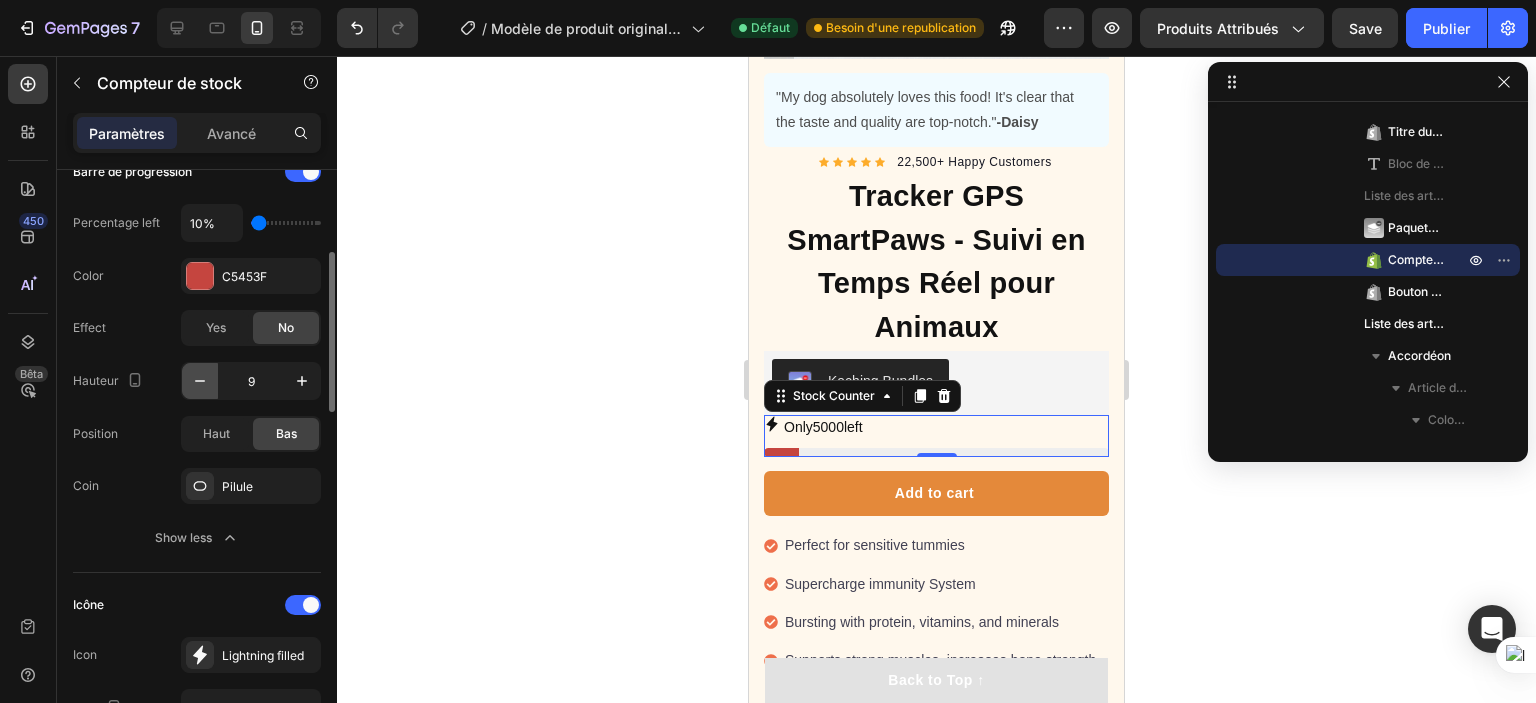 click at bounding box center (200, 381) 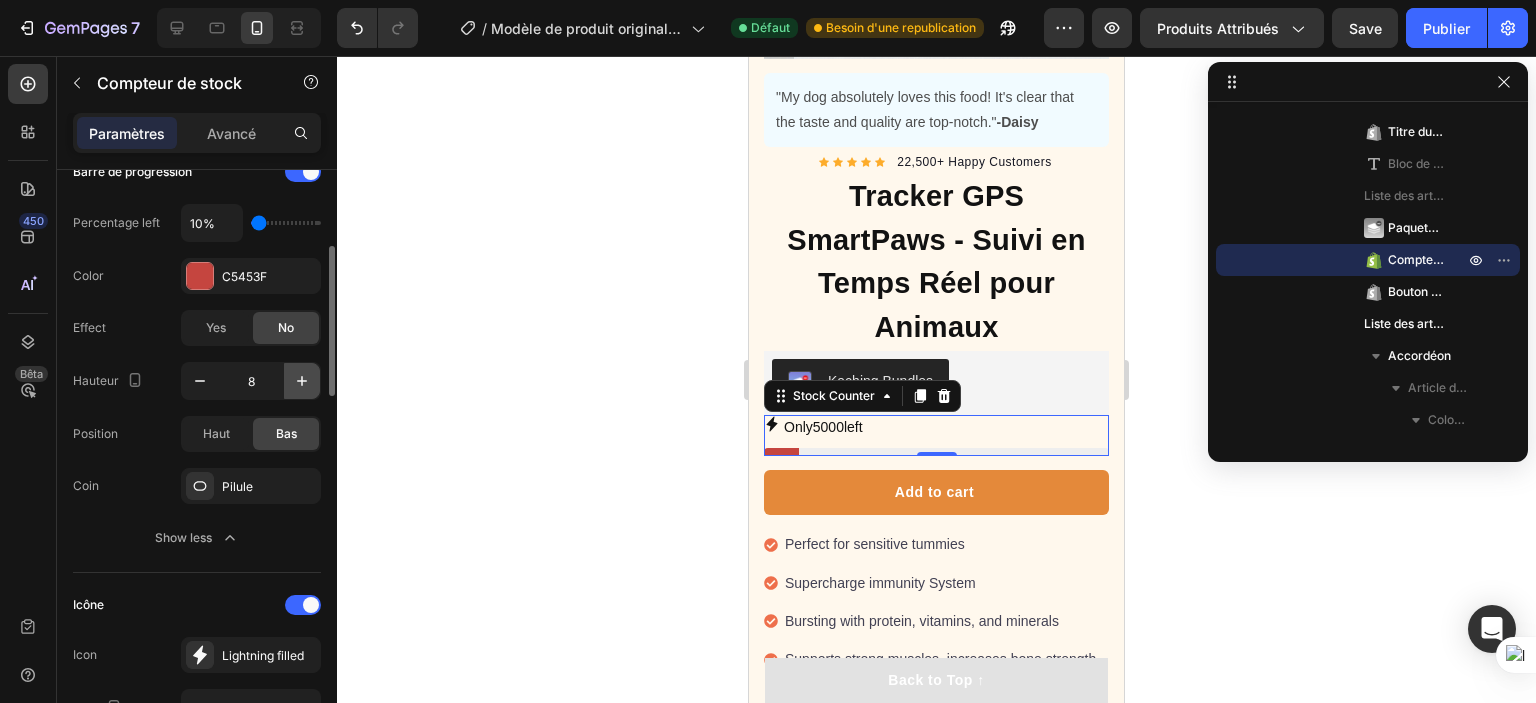 click 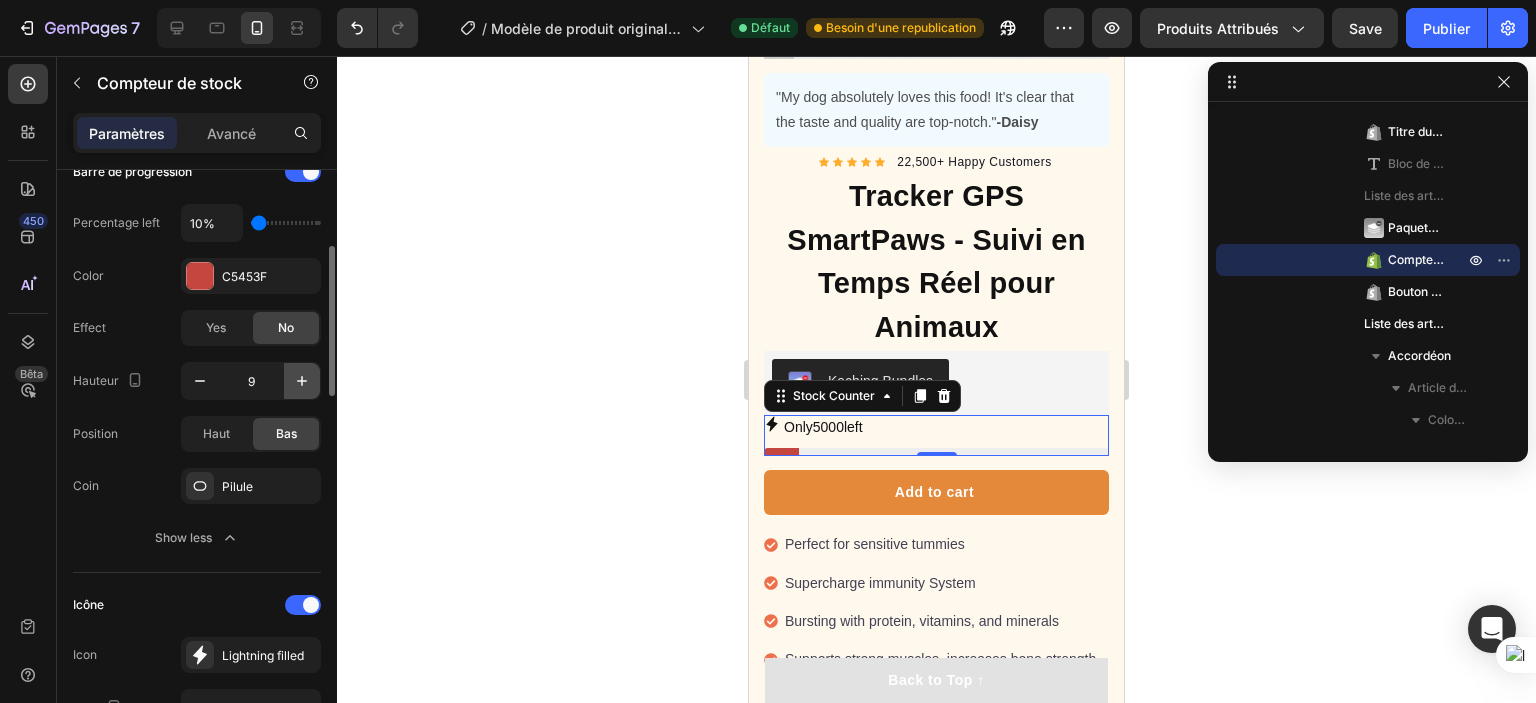 click 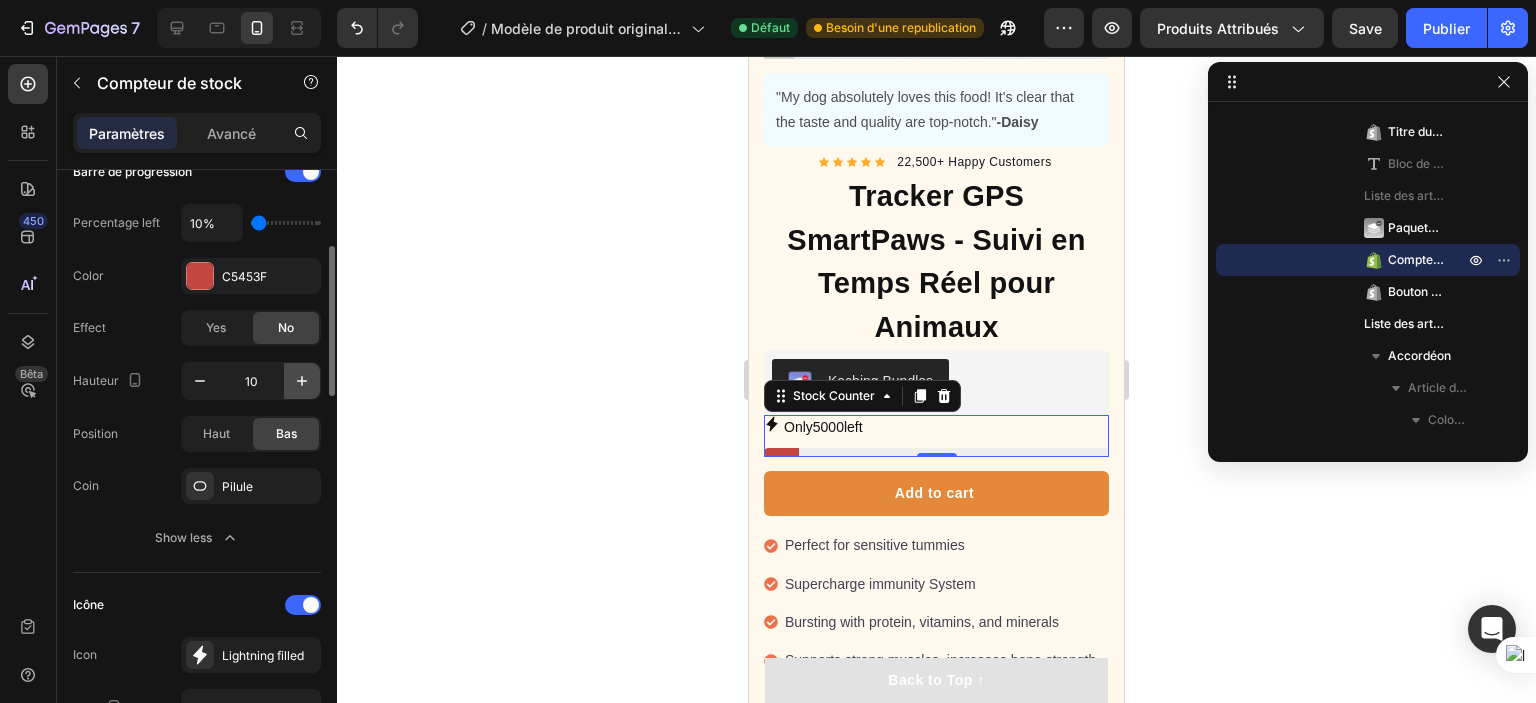 click 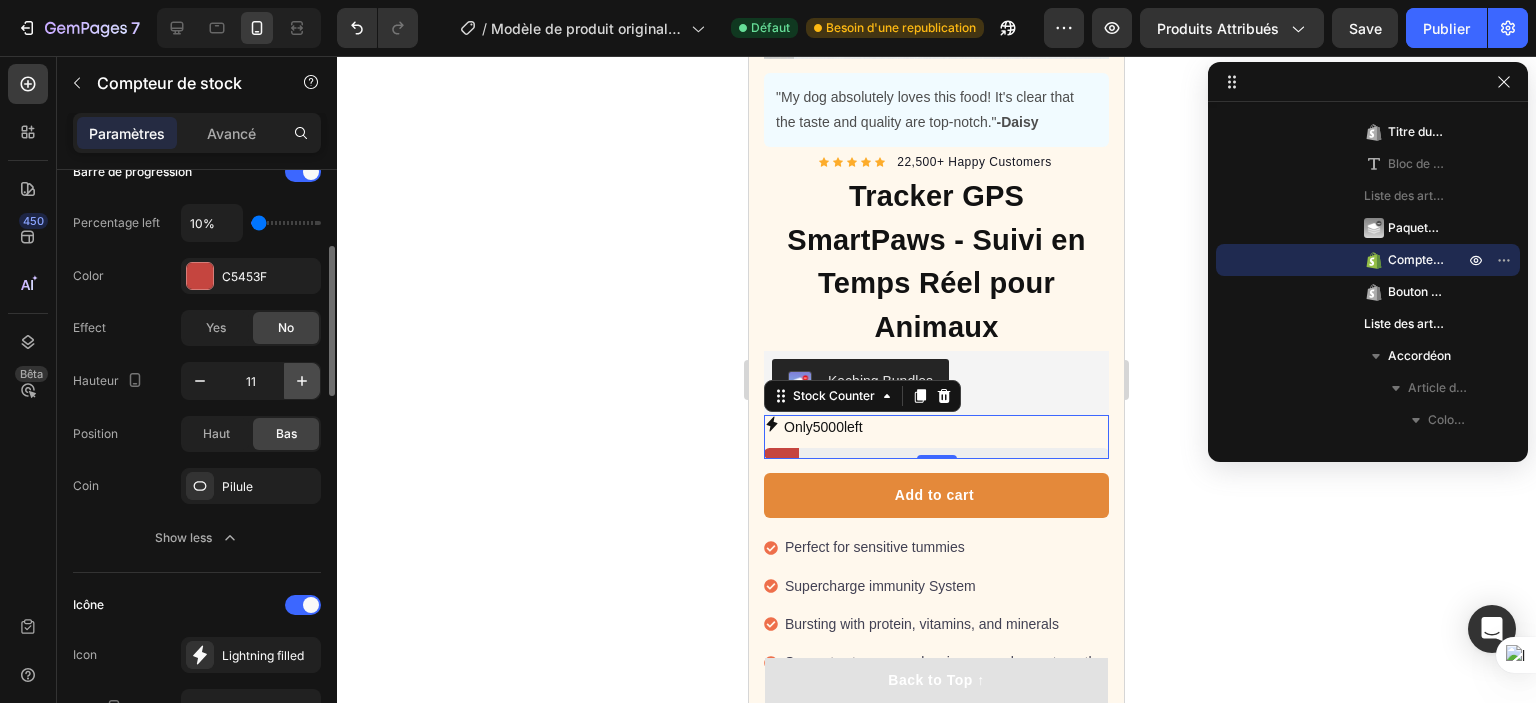 click 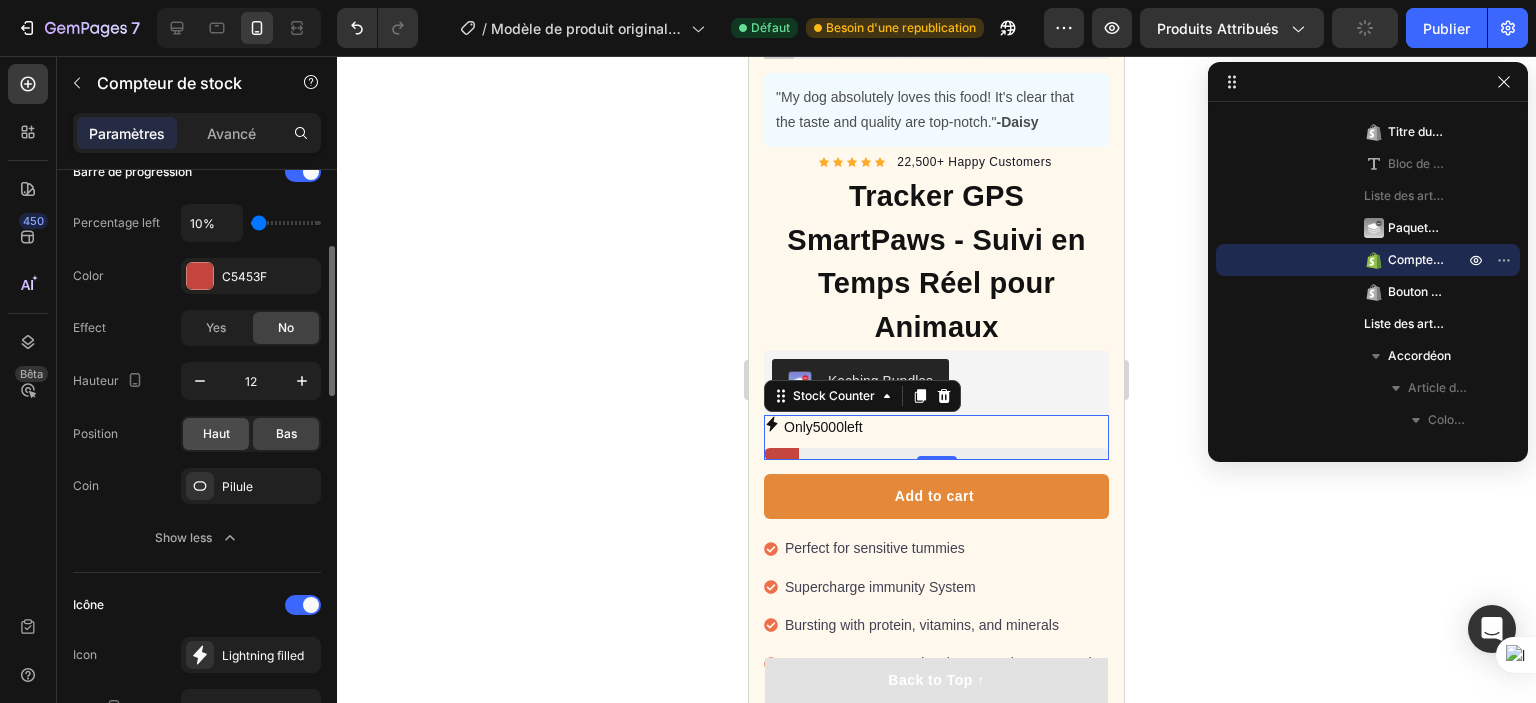 click on "Haut" at bounding box center (216, 433) 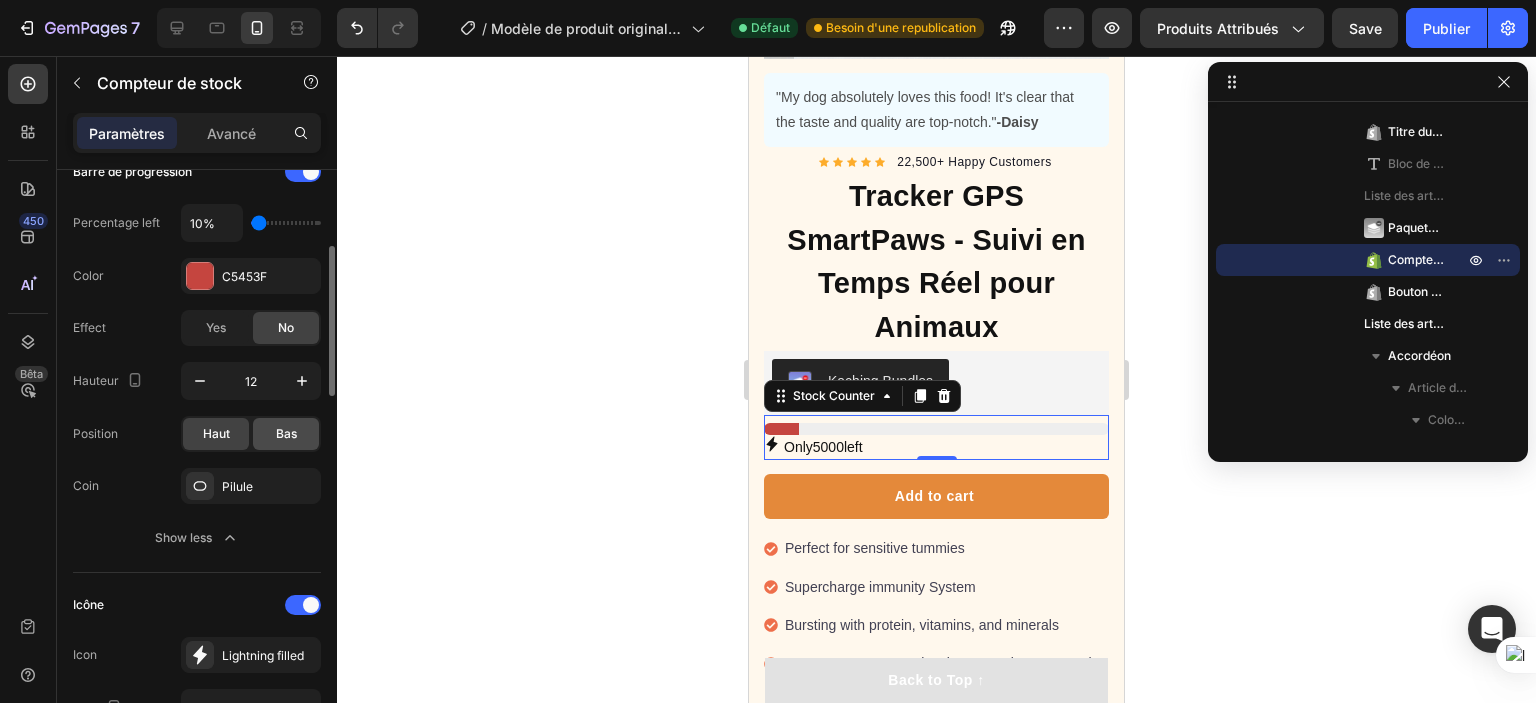 click on "Bas" 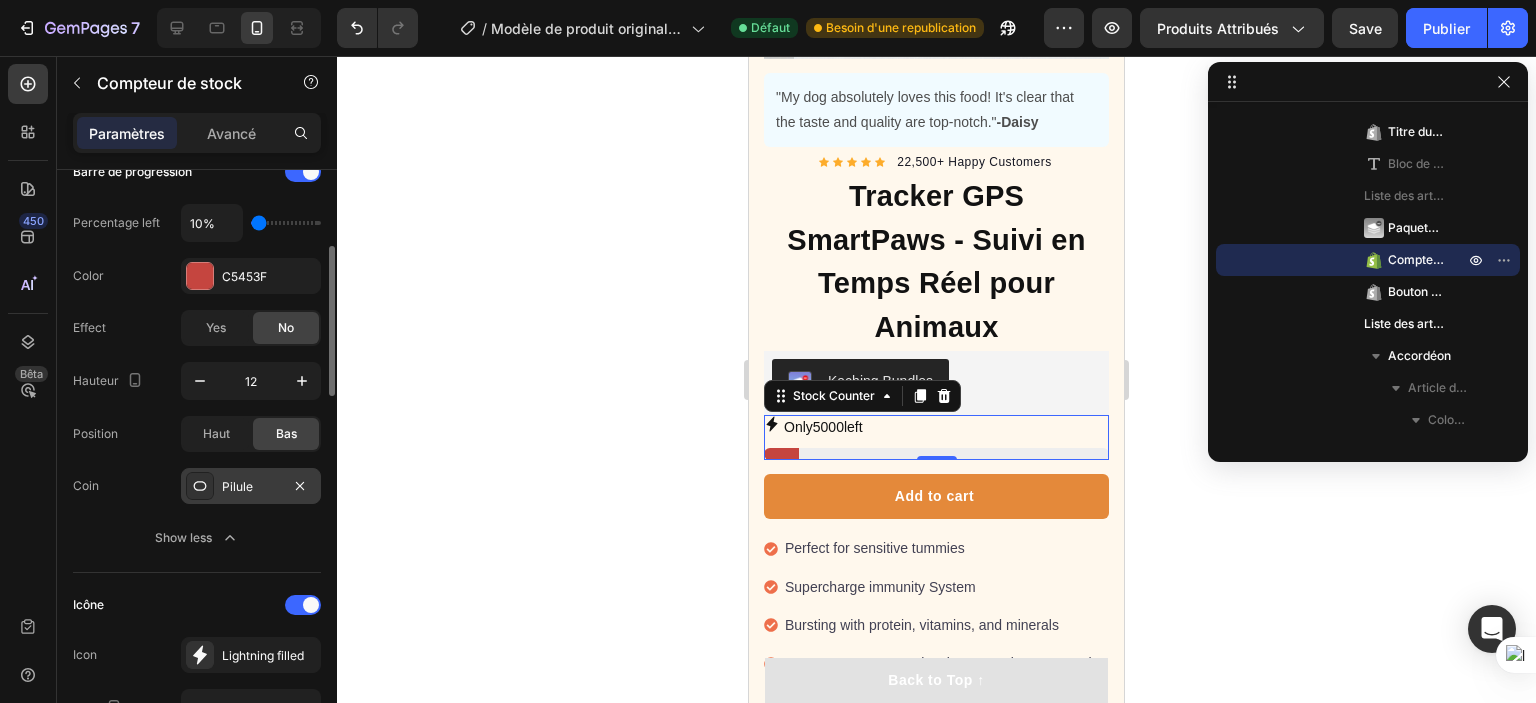 click 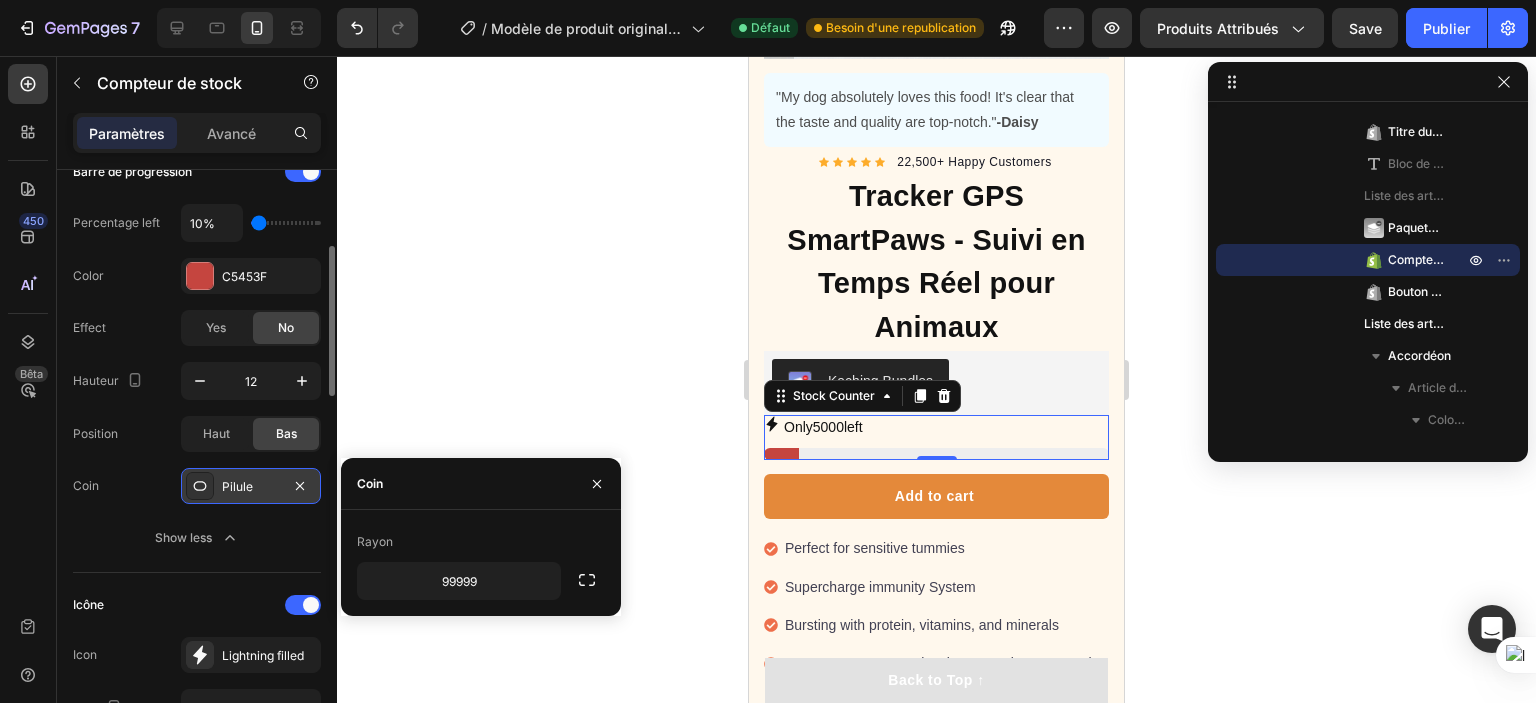 click 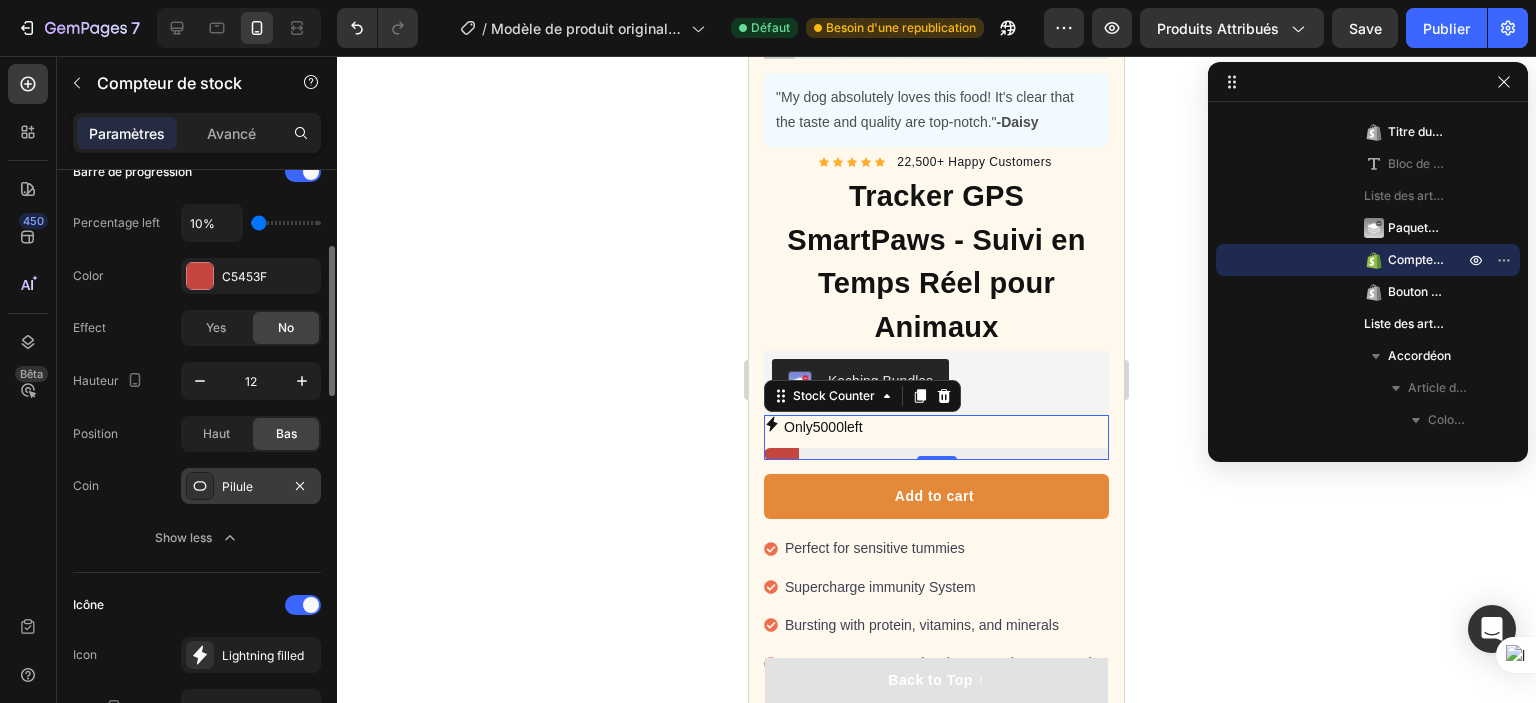 click 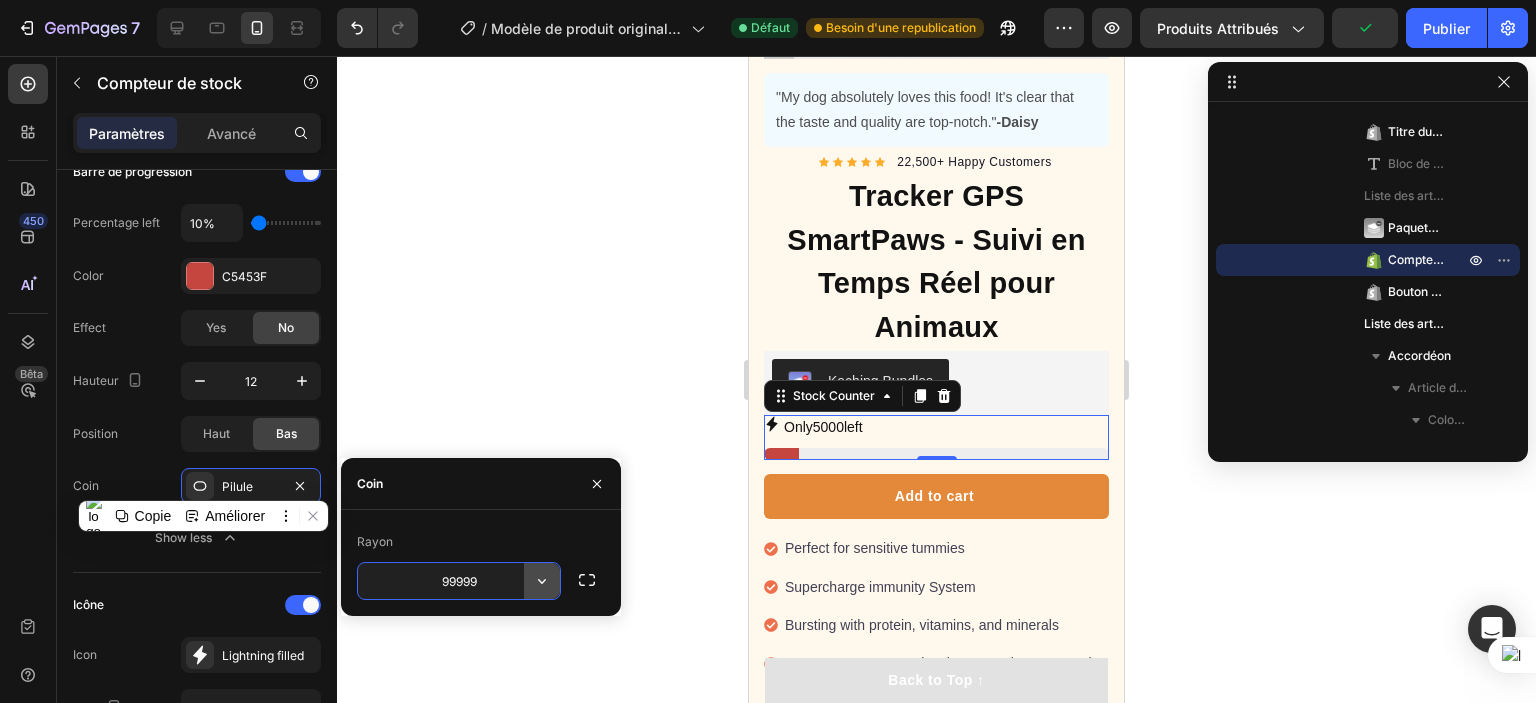 click 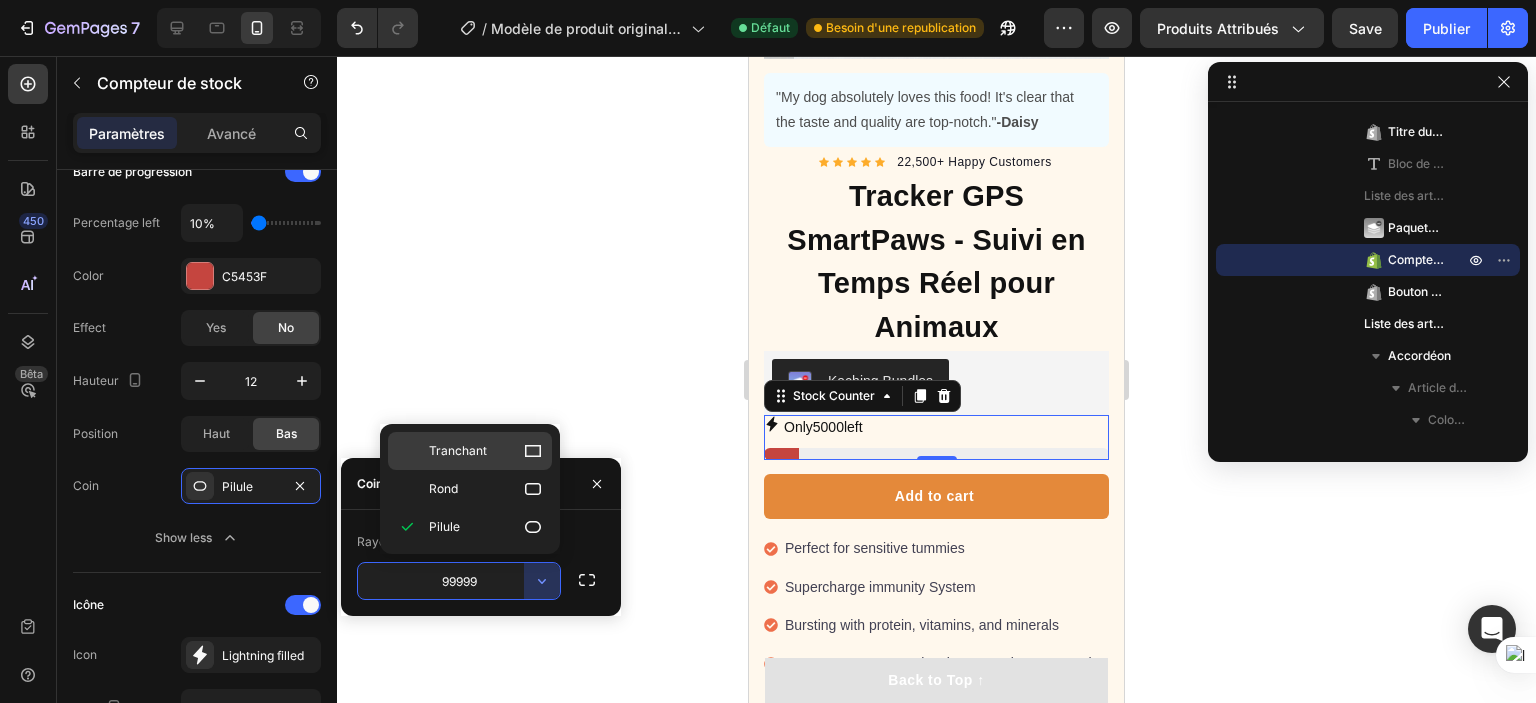 click 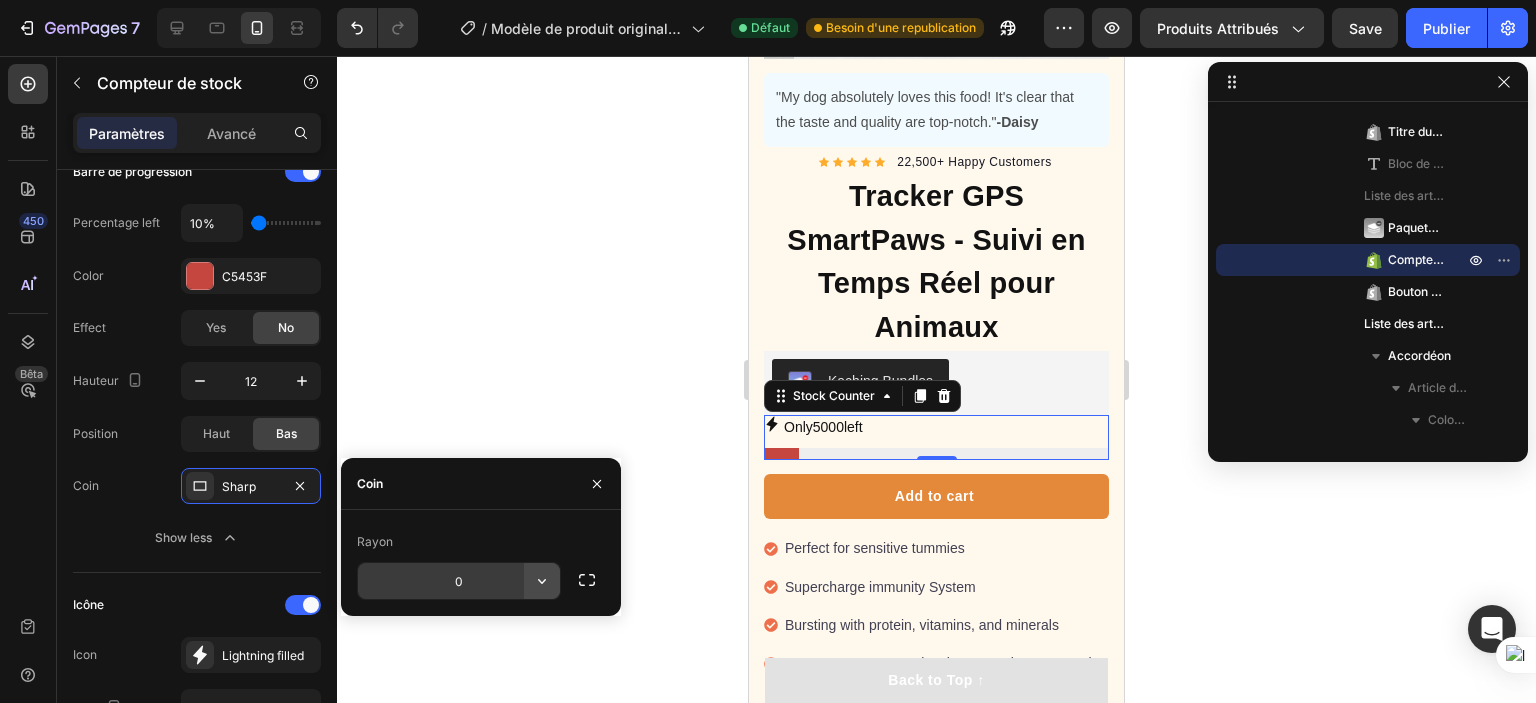 click 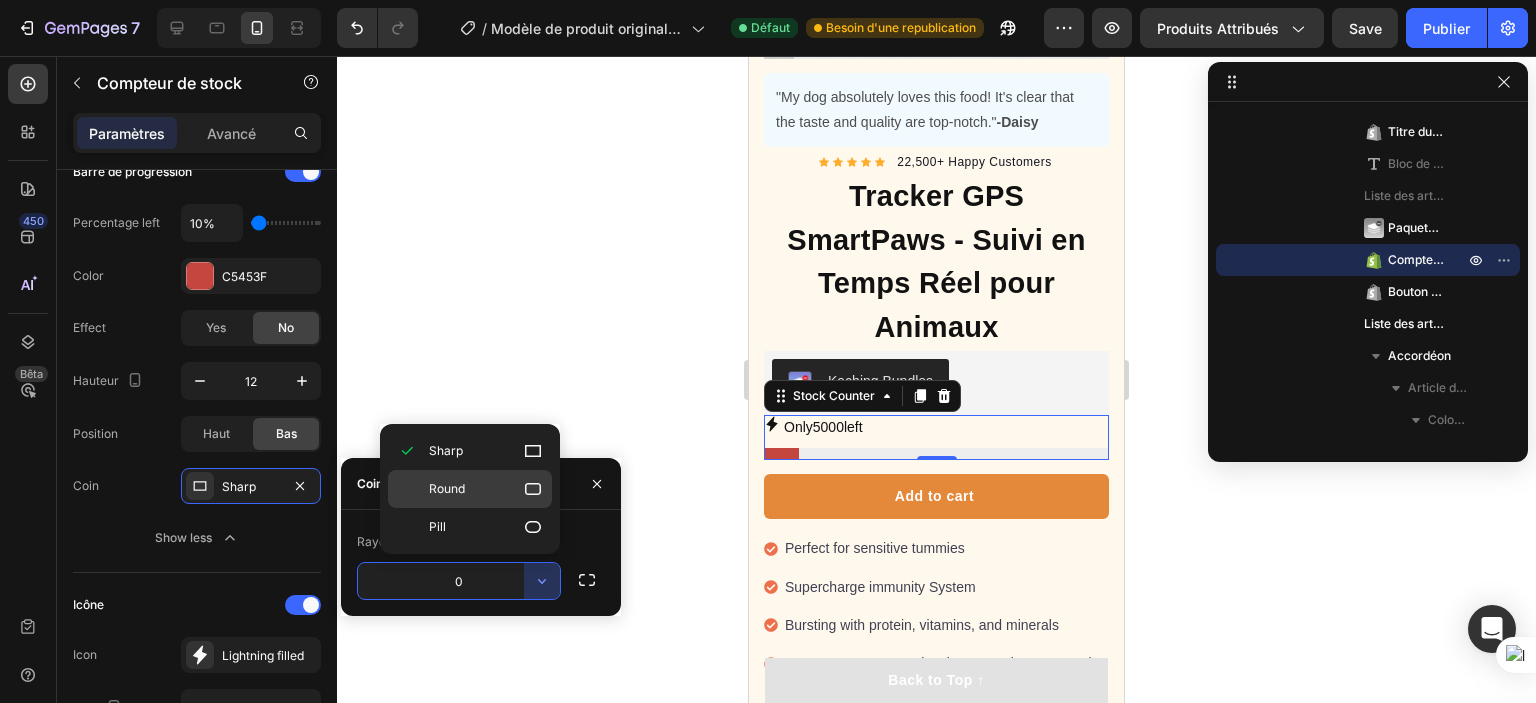 click on "Round" at bounding box center [486, 489] 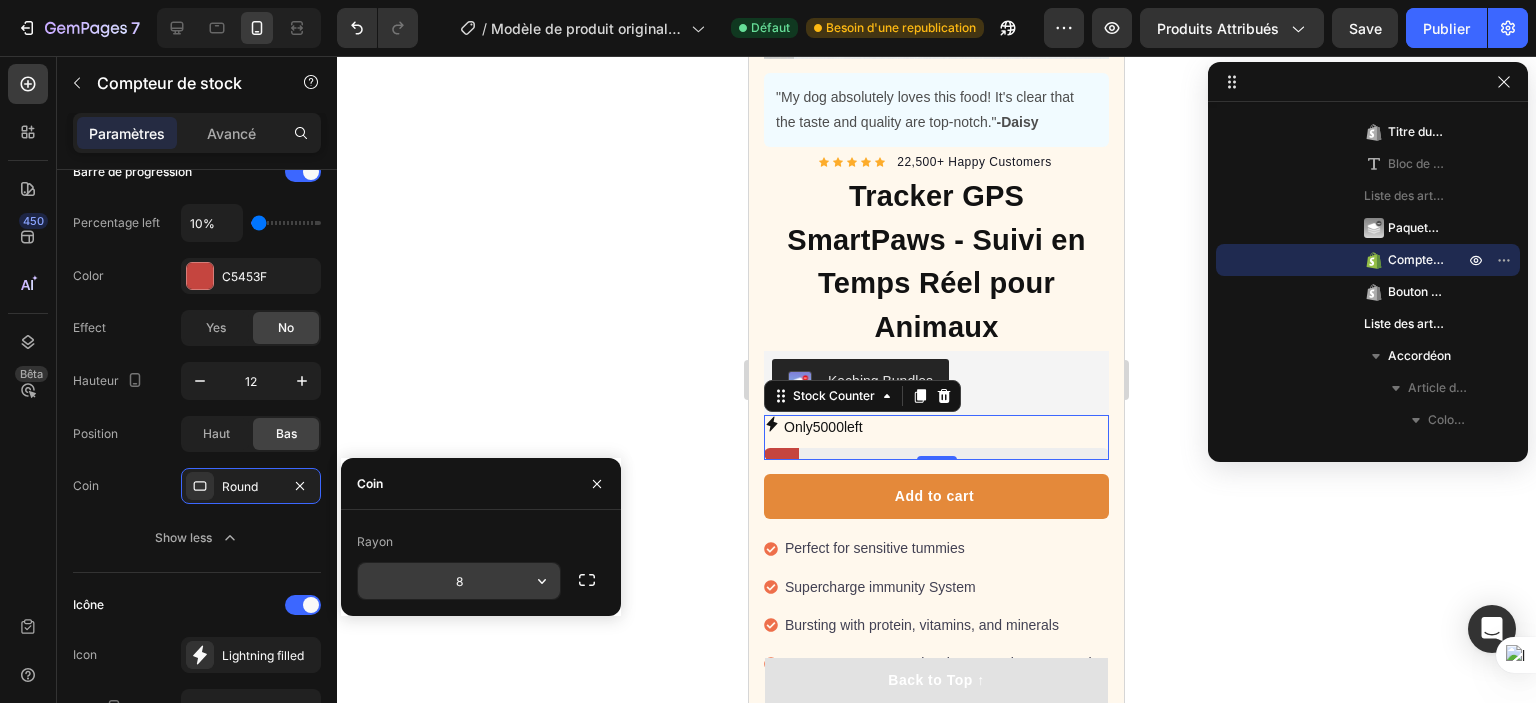 click on "8" at bounding box center [459, 581] 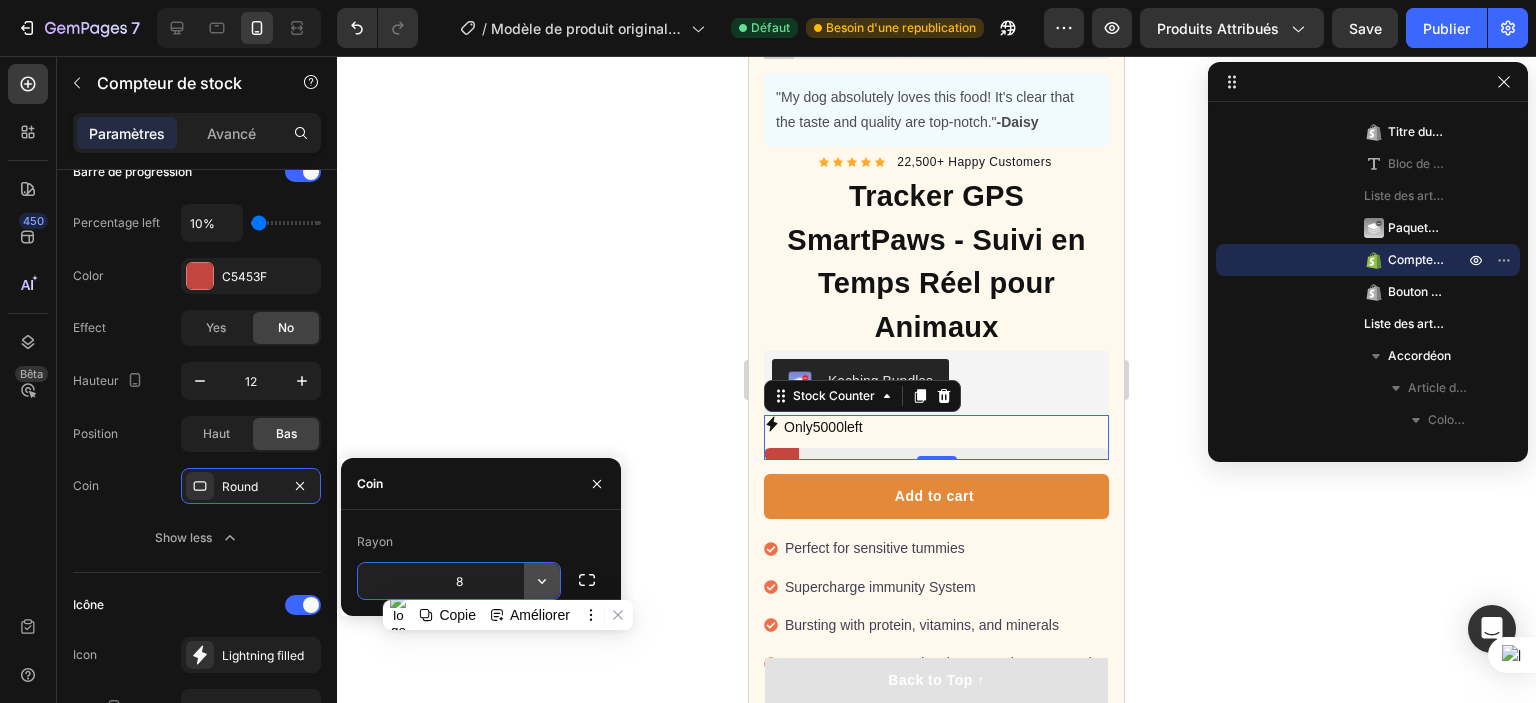 click 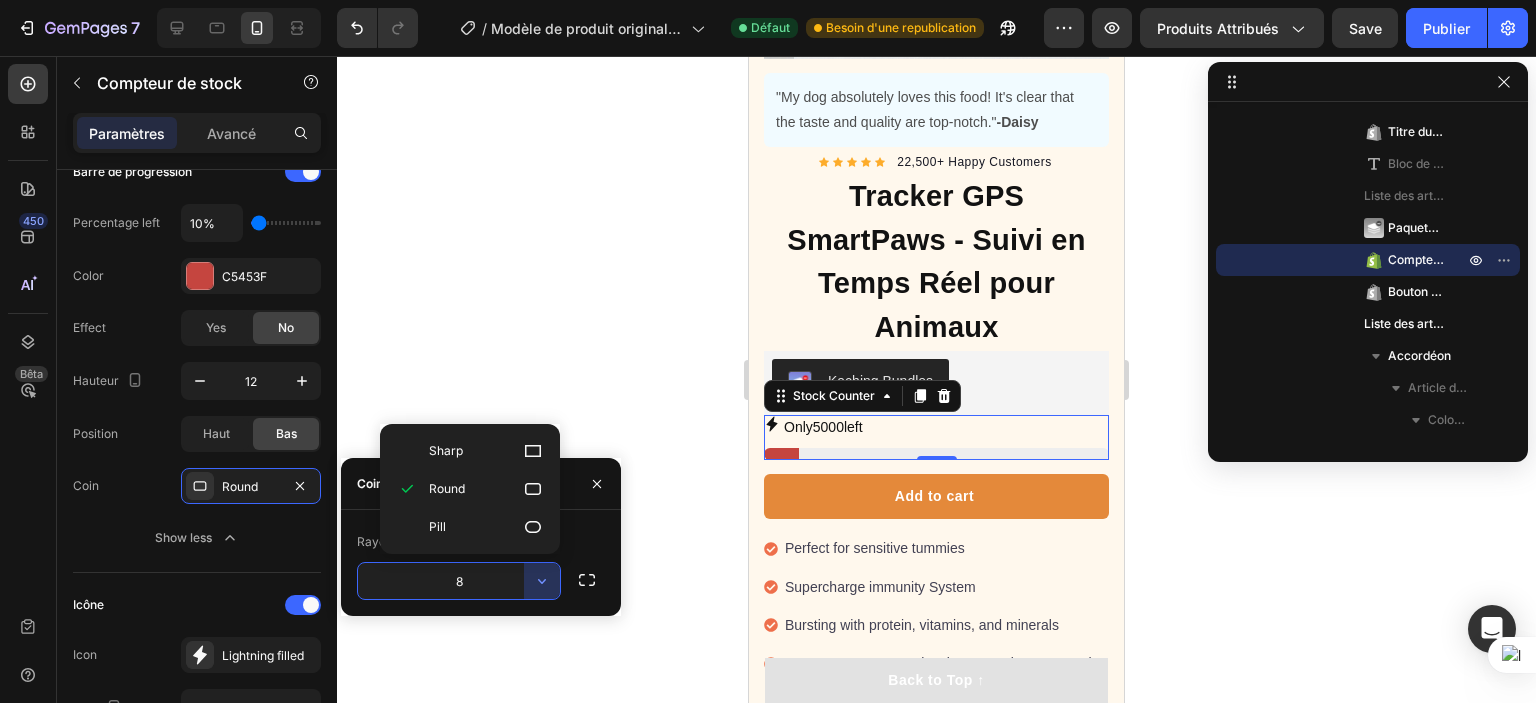 click 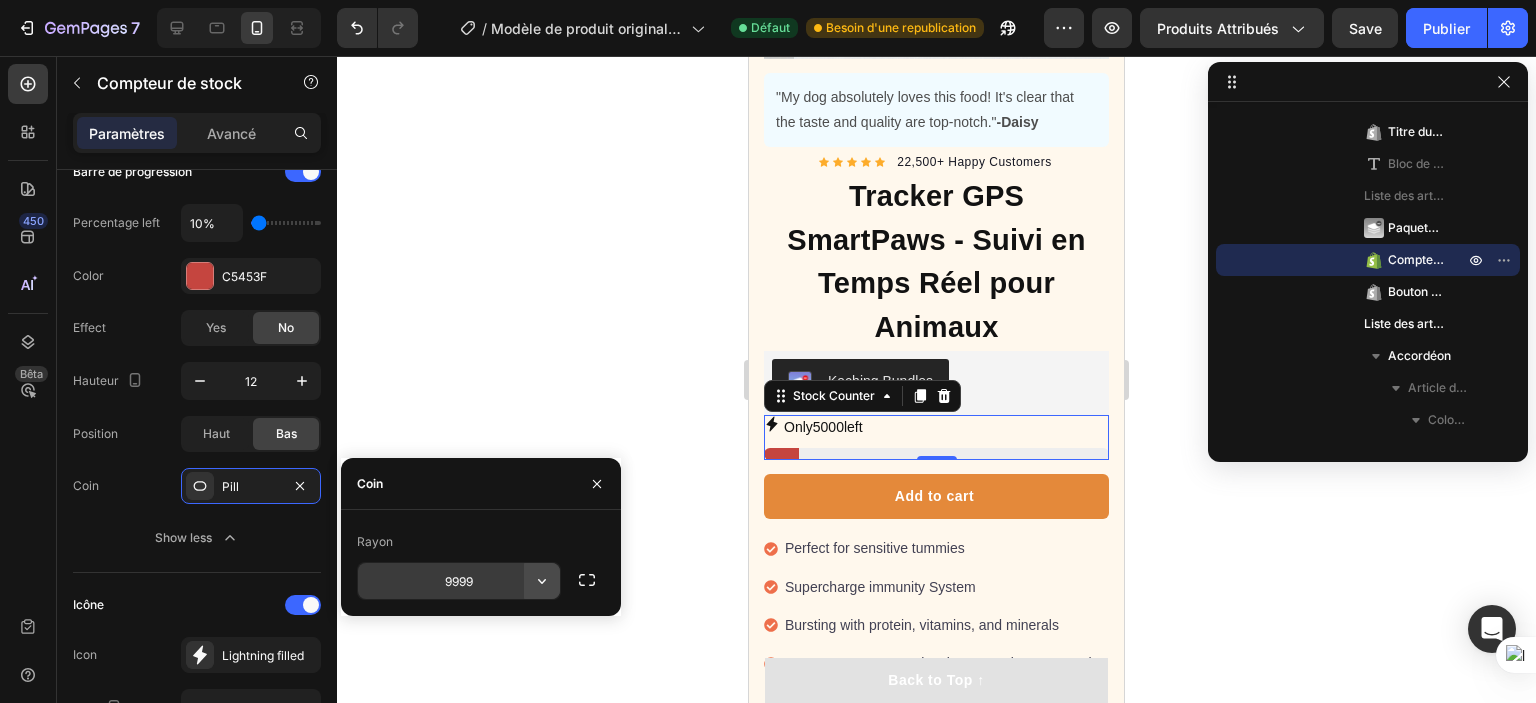 click 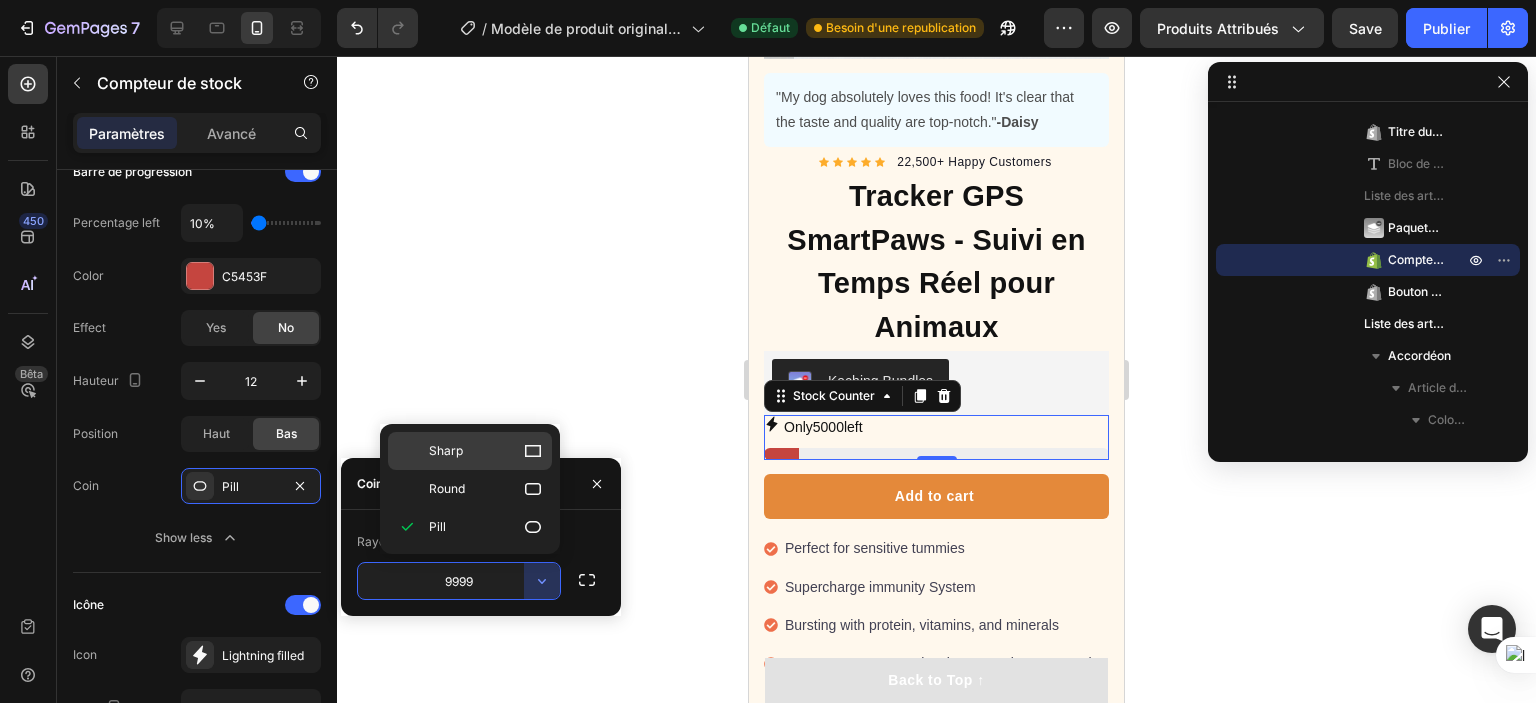 click on "Sharp" at bounding box center (486, 451) 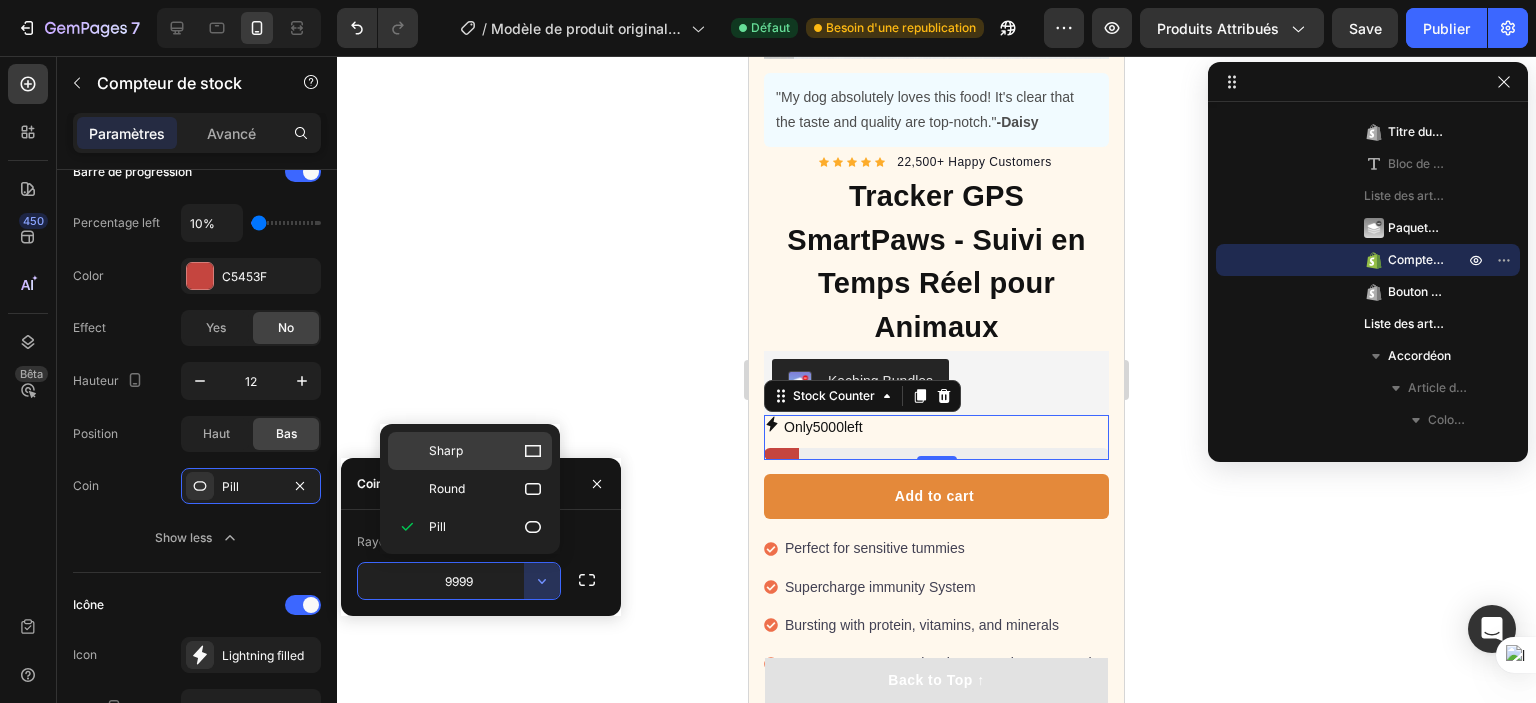 type on "0" 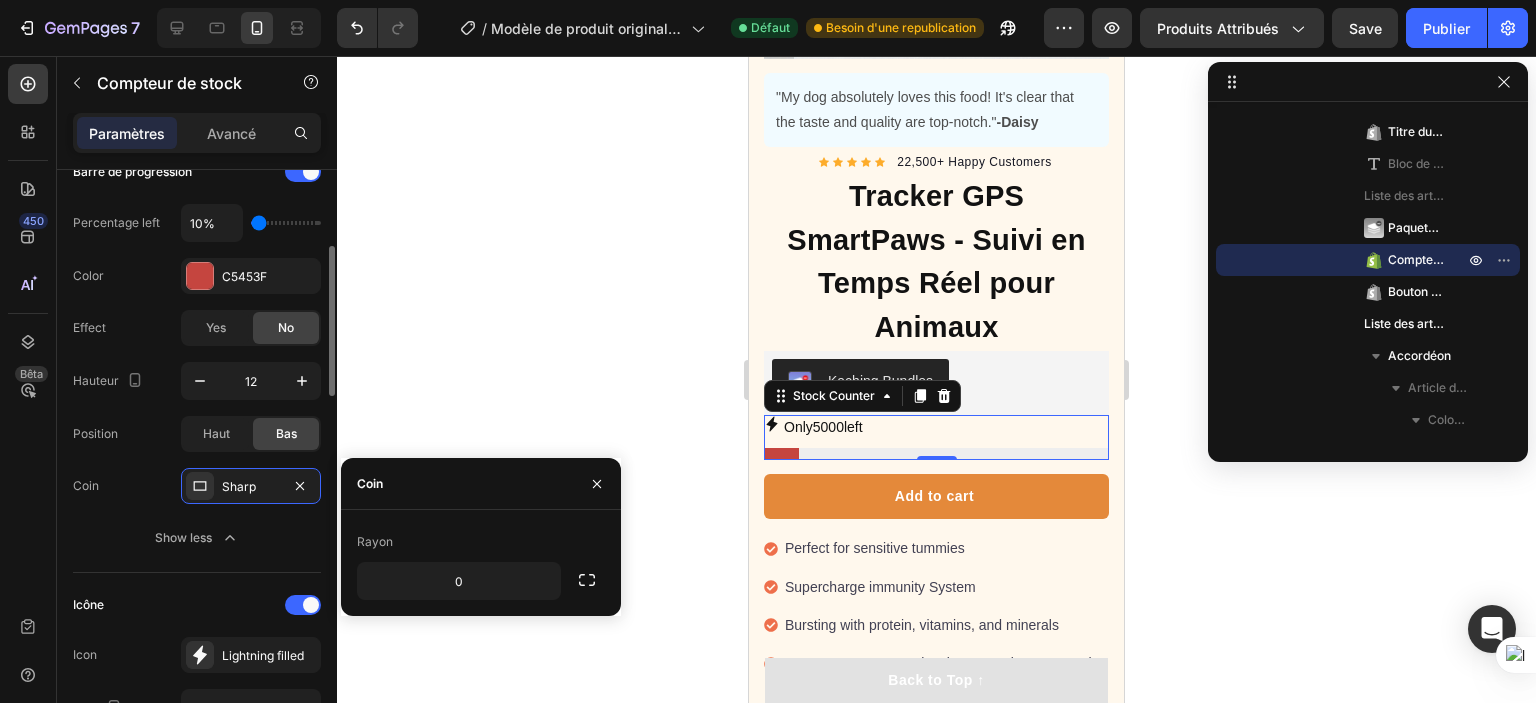 click on "Coin Sharp" at bounding box center [197, 486] 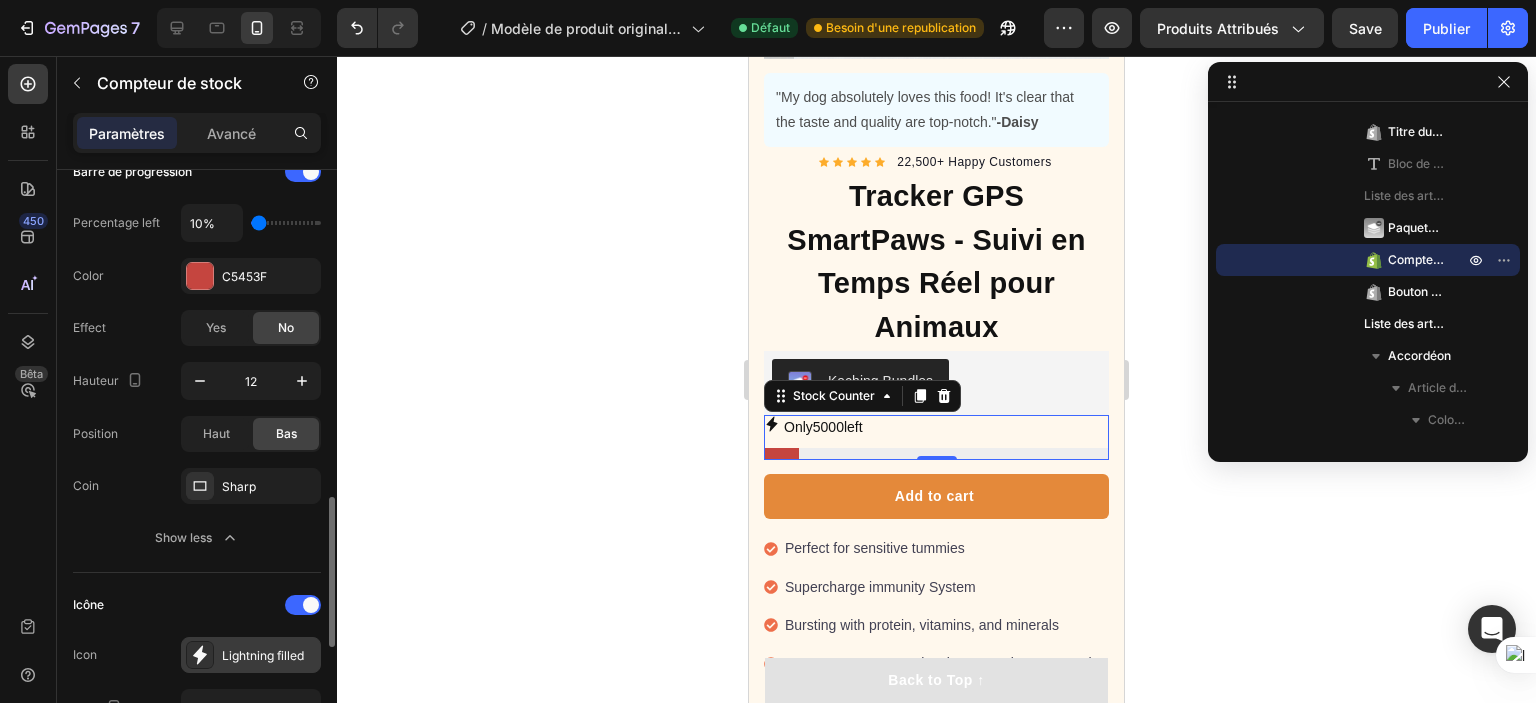 scroll, scrollTop: 500, scrollLeft: 0, axis: vertical 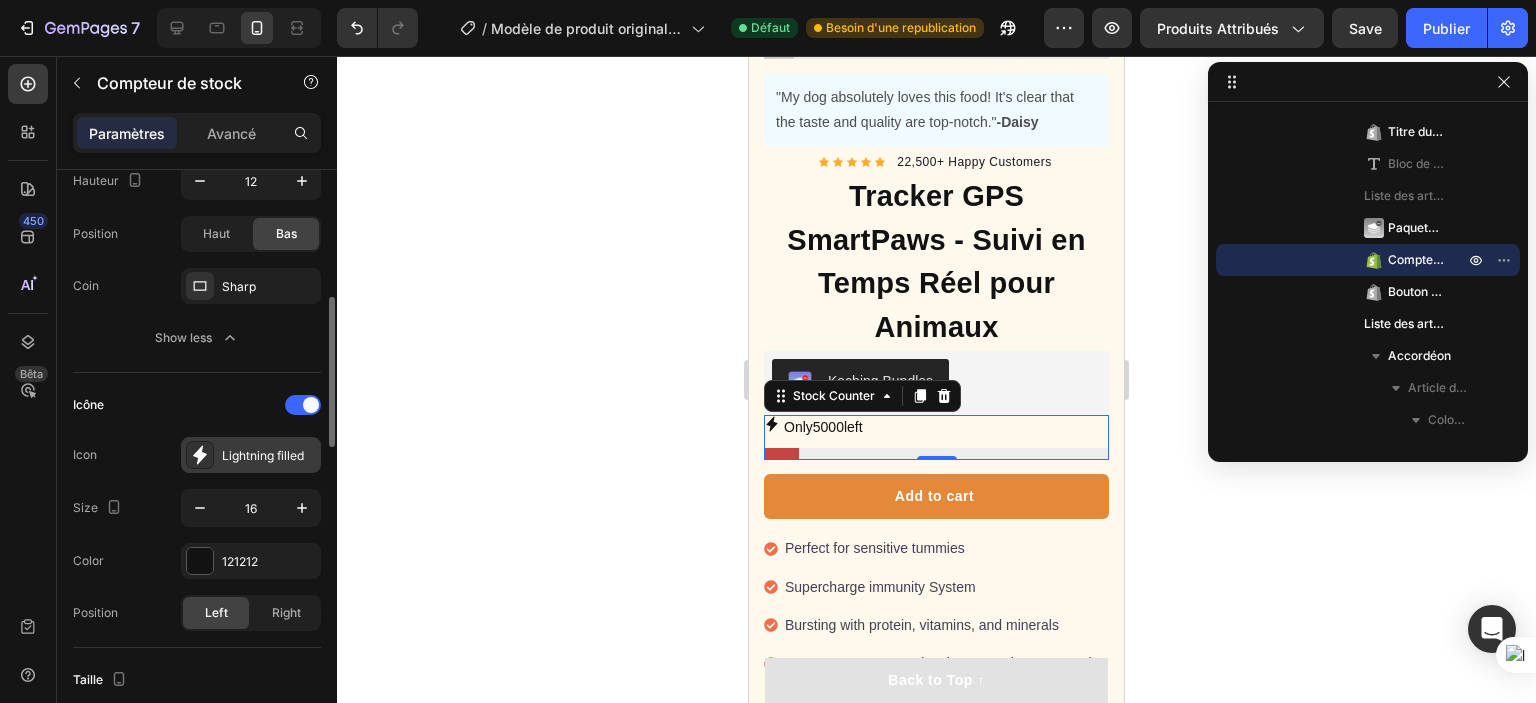 click on "Lightning filled" at bounding box center (269, 456) 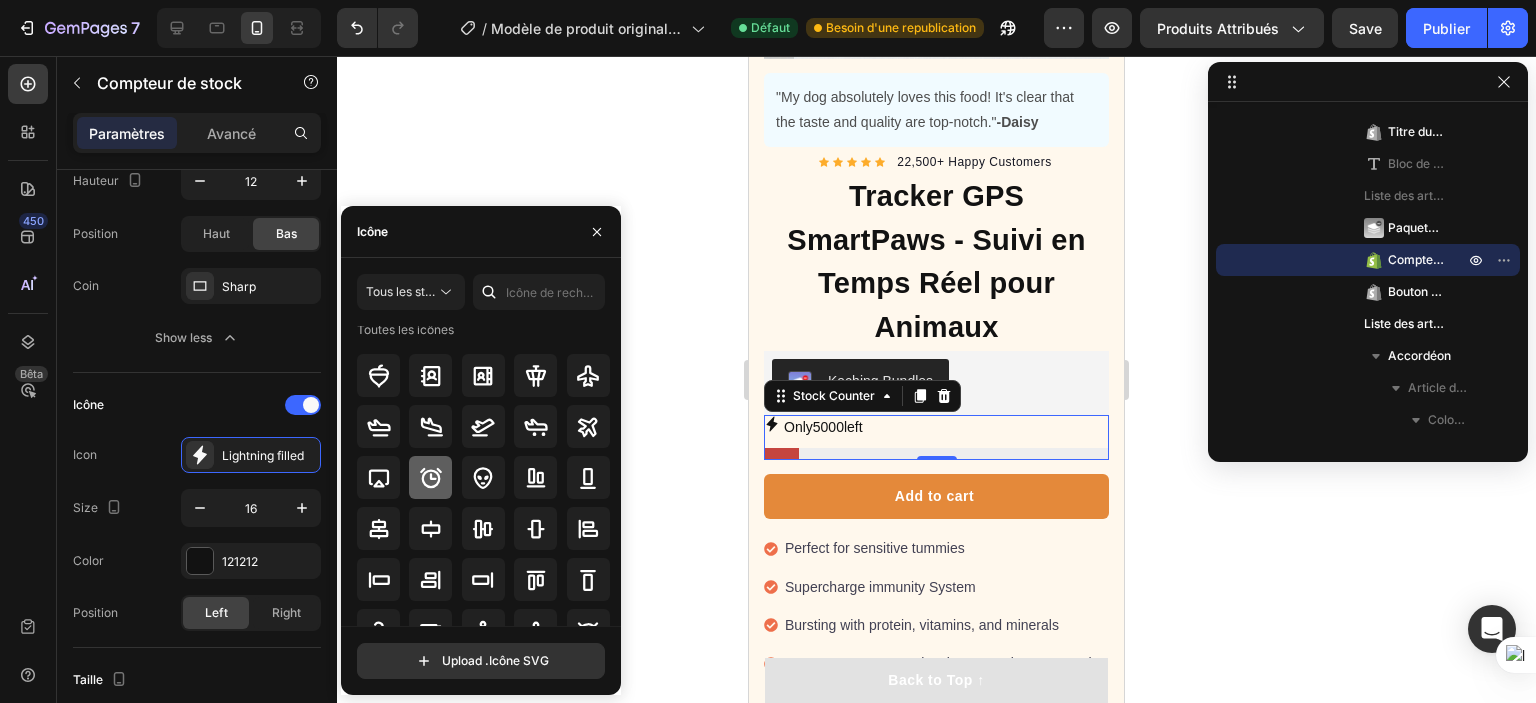 scroll, scrollTop: 0, scrollLeft: 0, axis: both 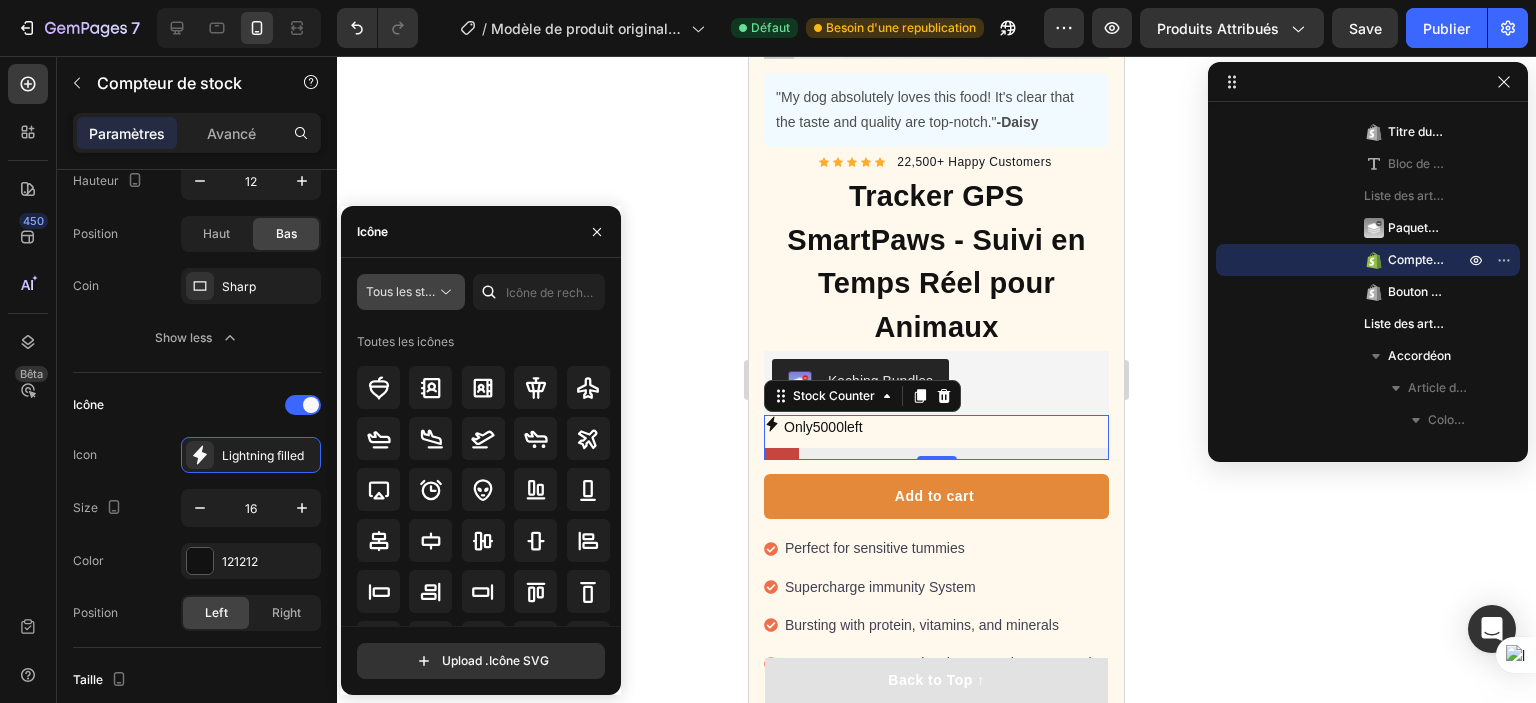 click on "Tous les styles" at bounding box center [407, 291] 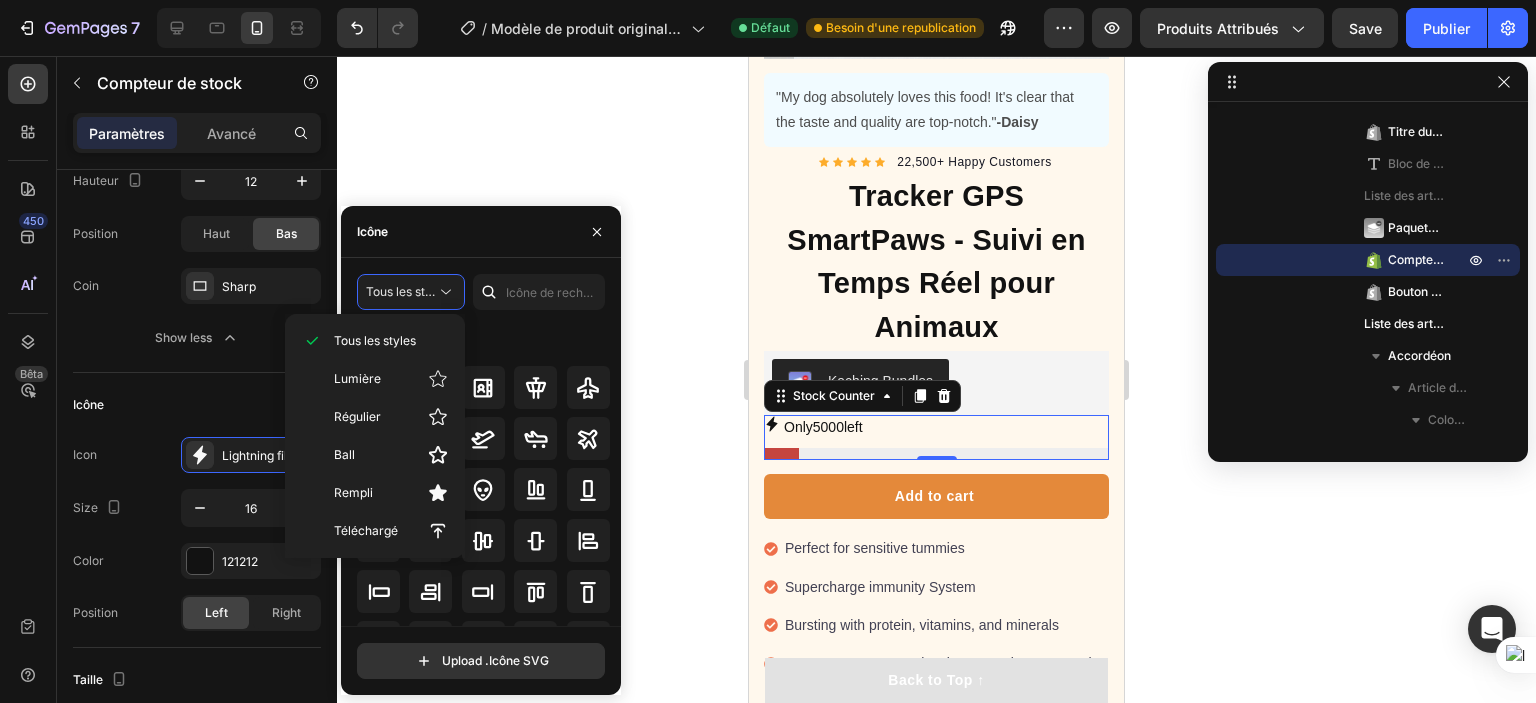 click on "Toutes les icônes" 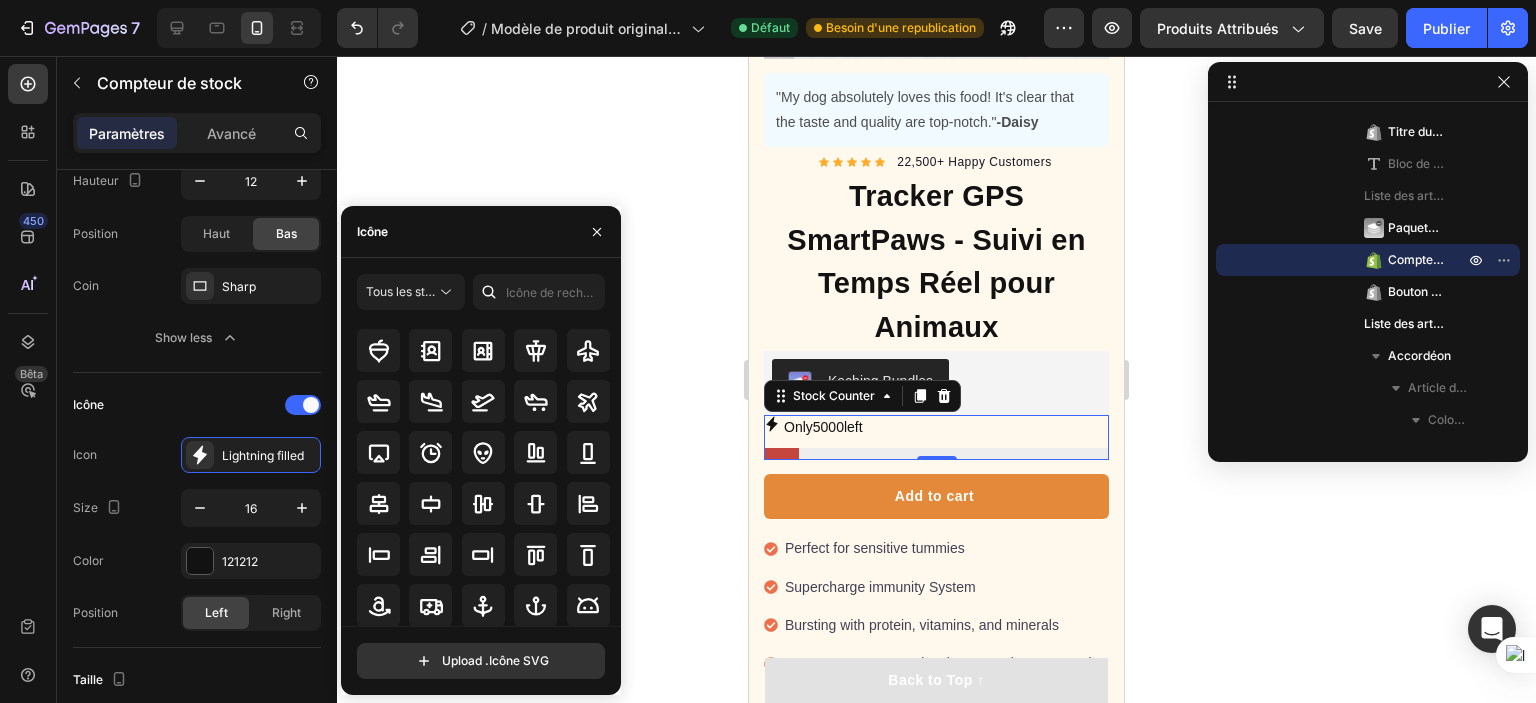 scroll, scrollTop: 0, scrollLeft: 0, axis: both 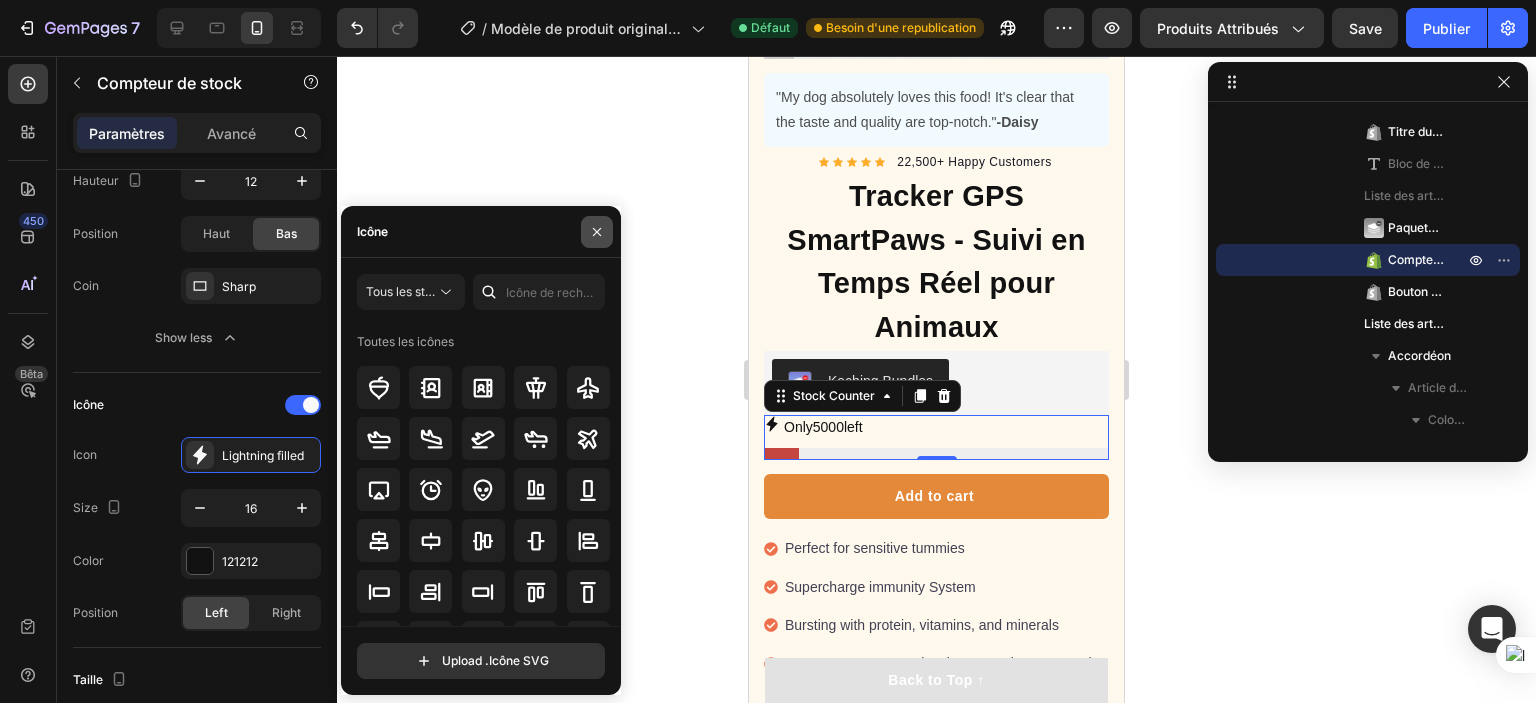 click at bounding box center (597, 232) 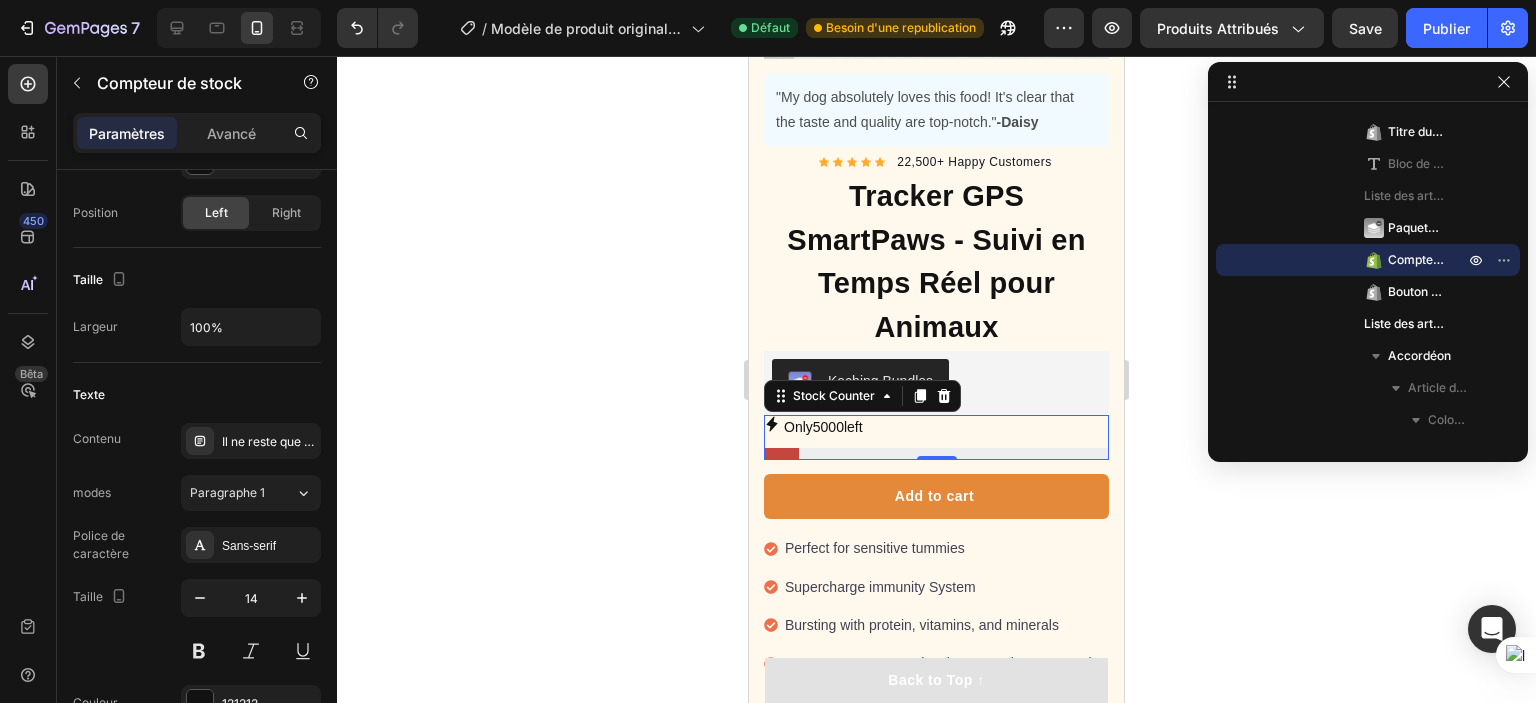 scroll, scrollTop: 1700, scrollLeft: 0, axis: vertical 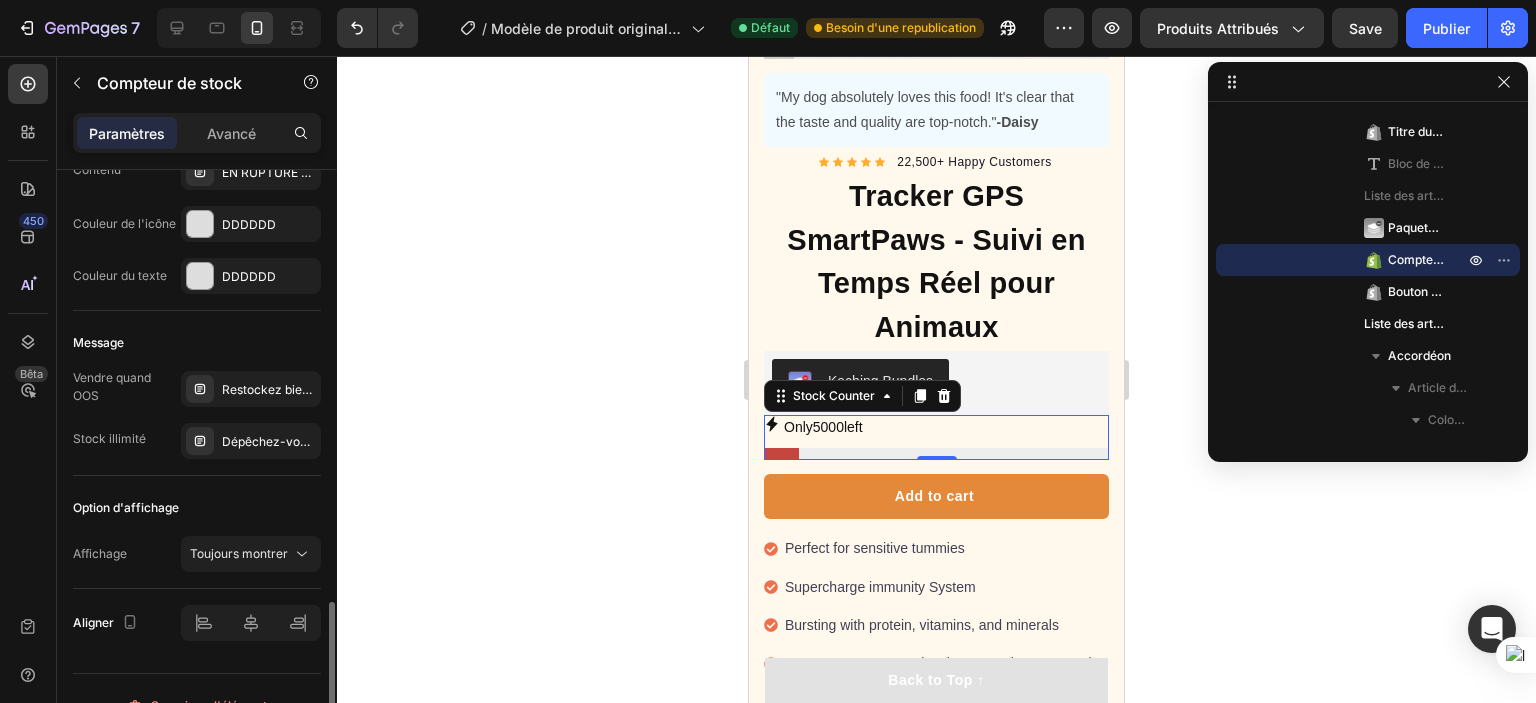 click on "Option d'affichage Affichage Toujours montrer" 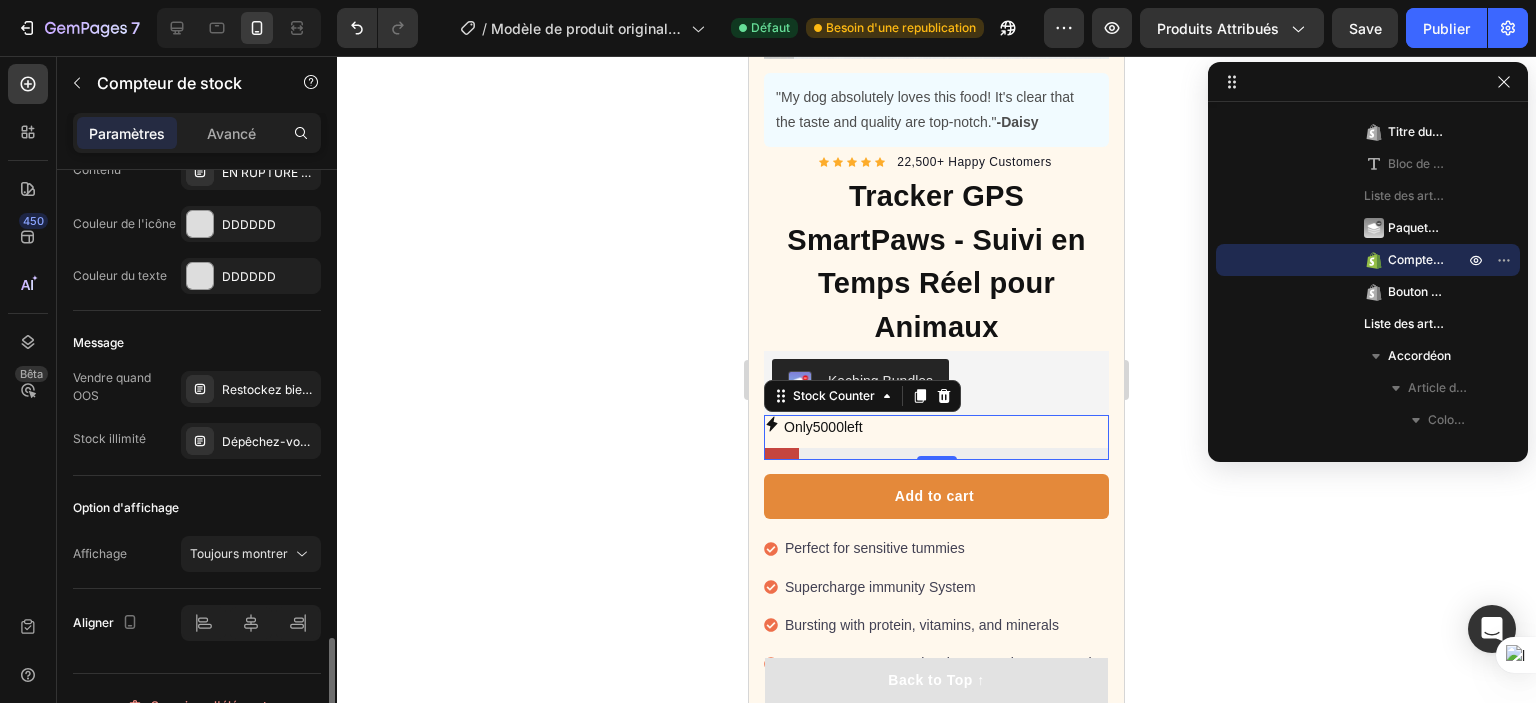 scroll, scrollTop: 1729, scrollLeft: 0, axis: vertical 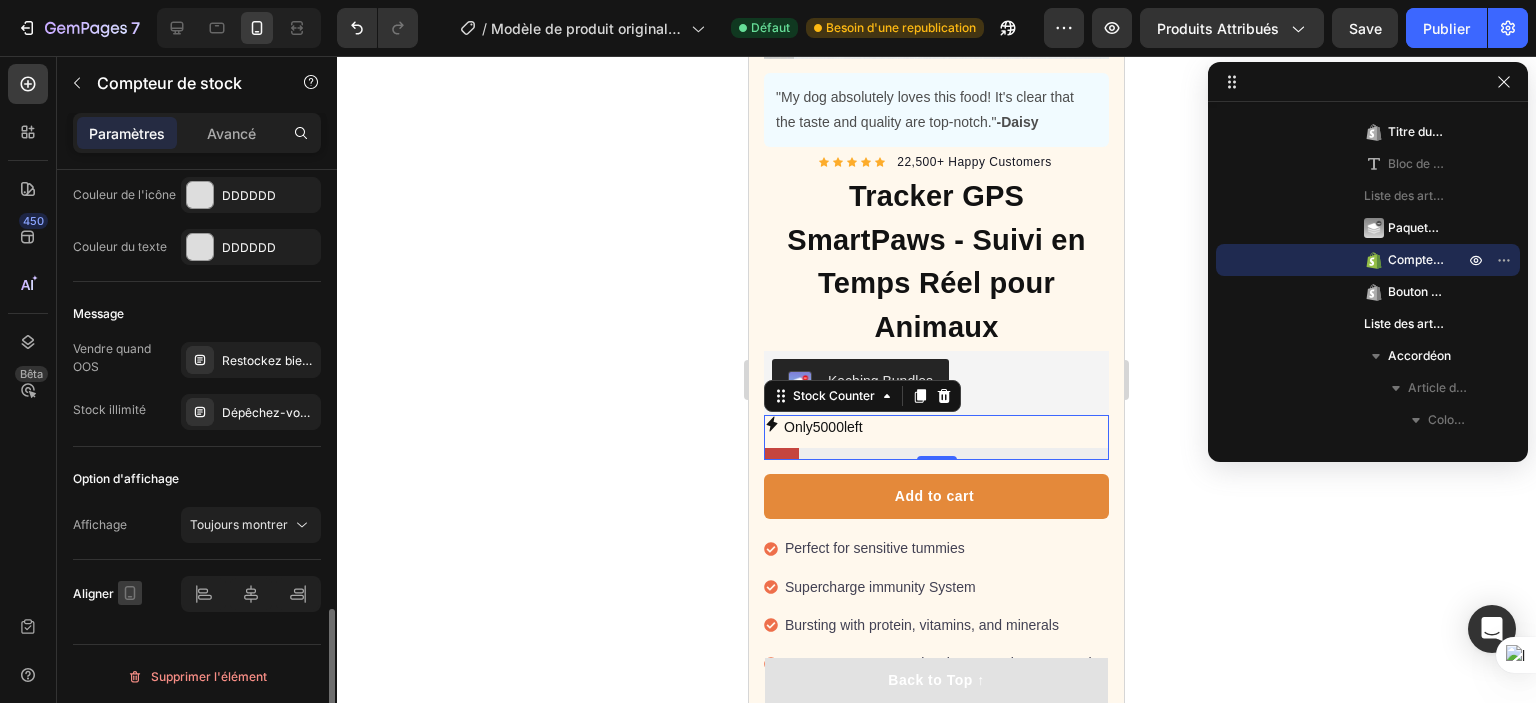 click 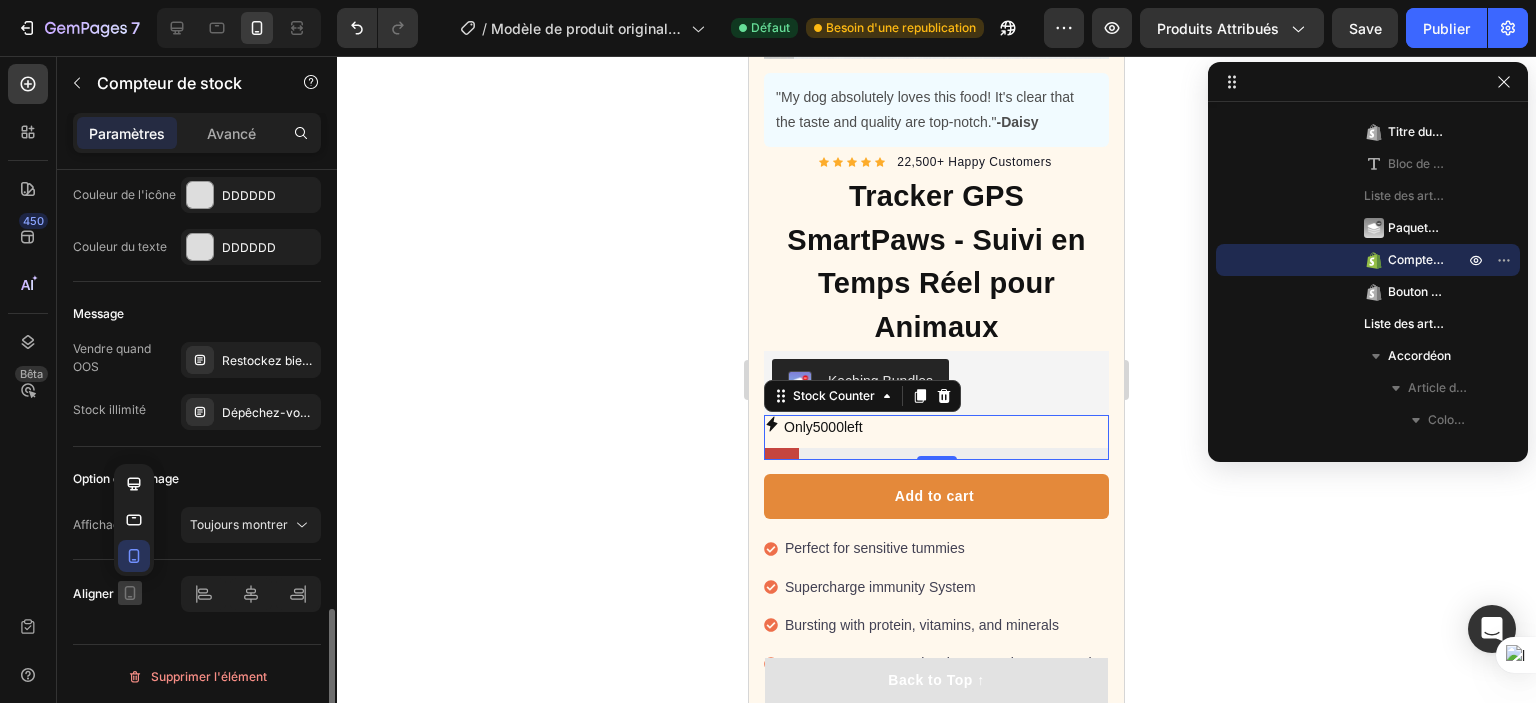 click 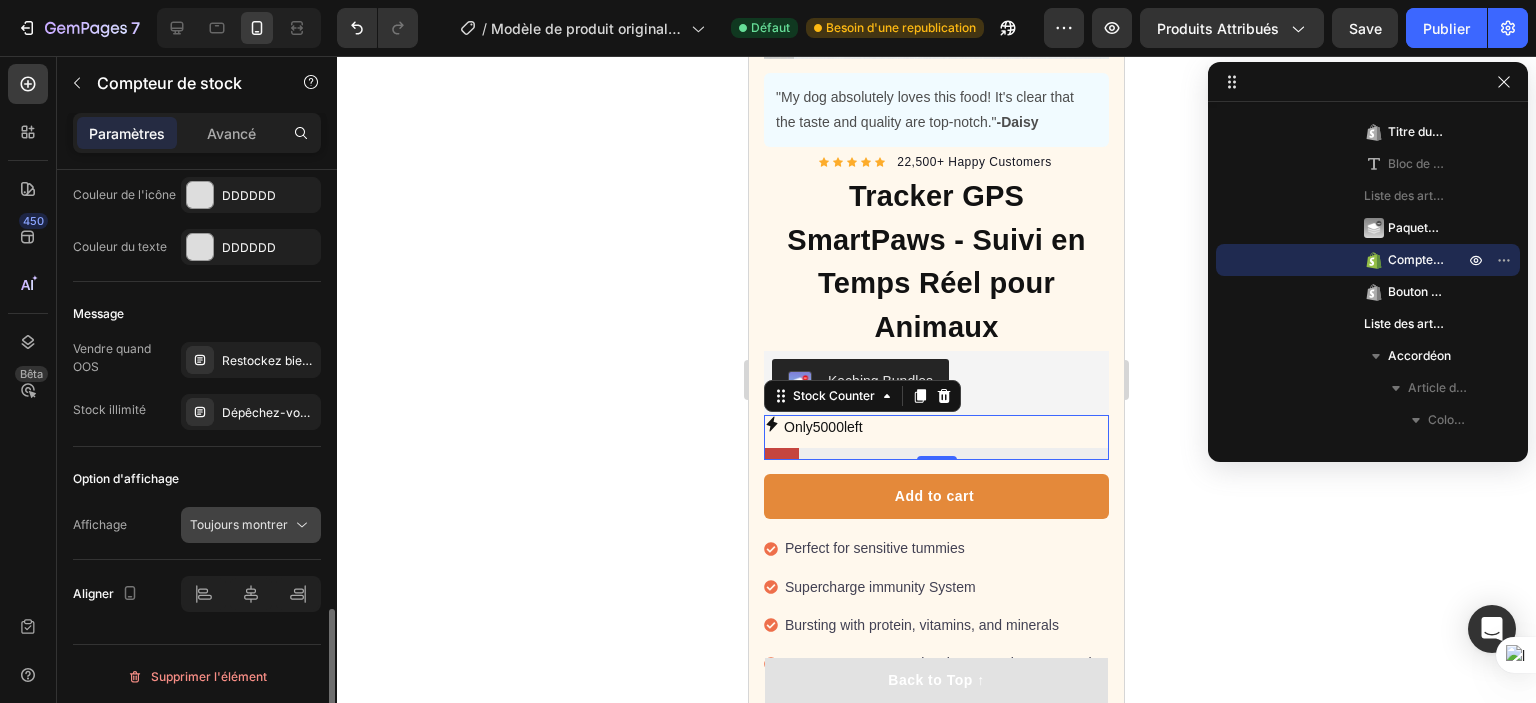 click on "Toujours montrer" at bounding box center (239, 524) 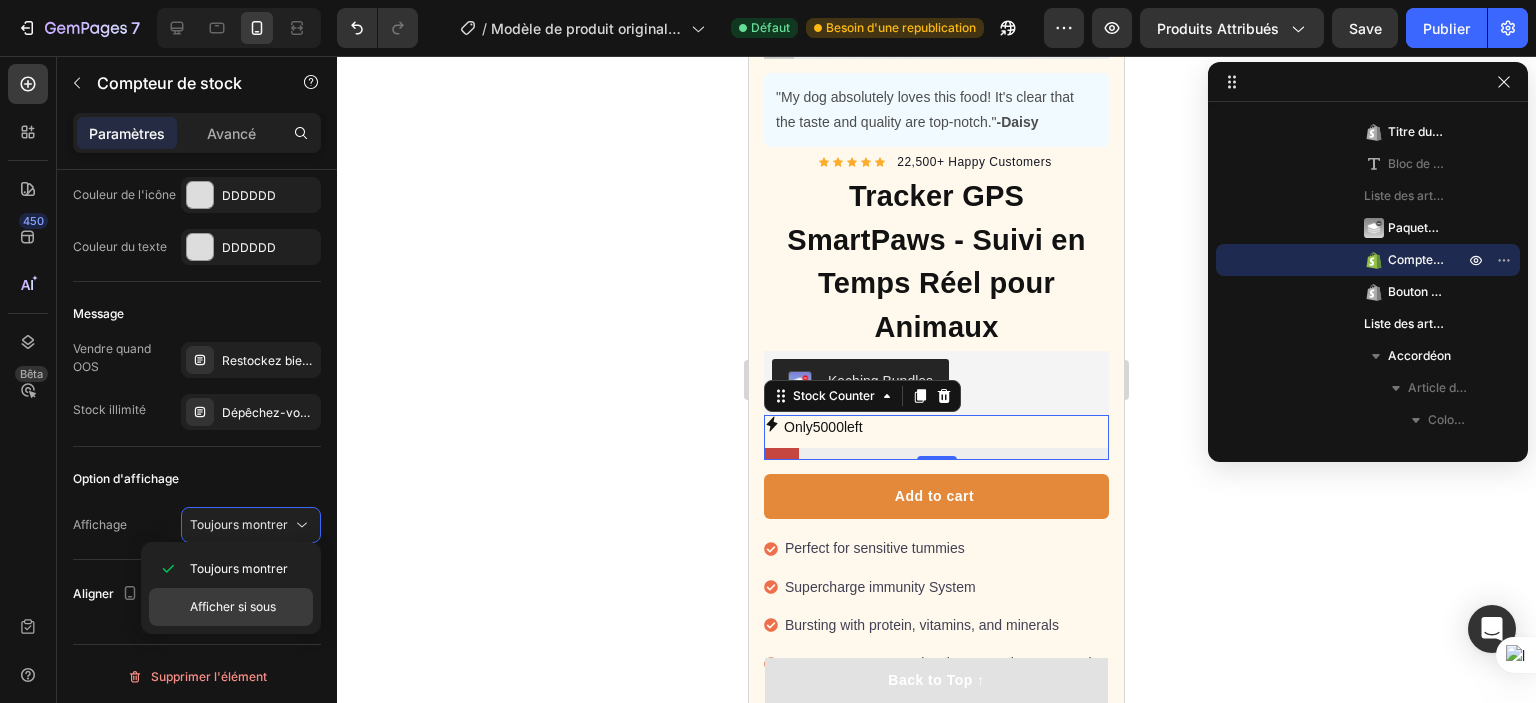 click on "Afficher si sous" at bounding box center [233, 606] 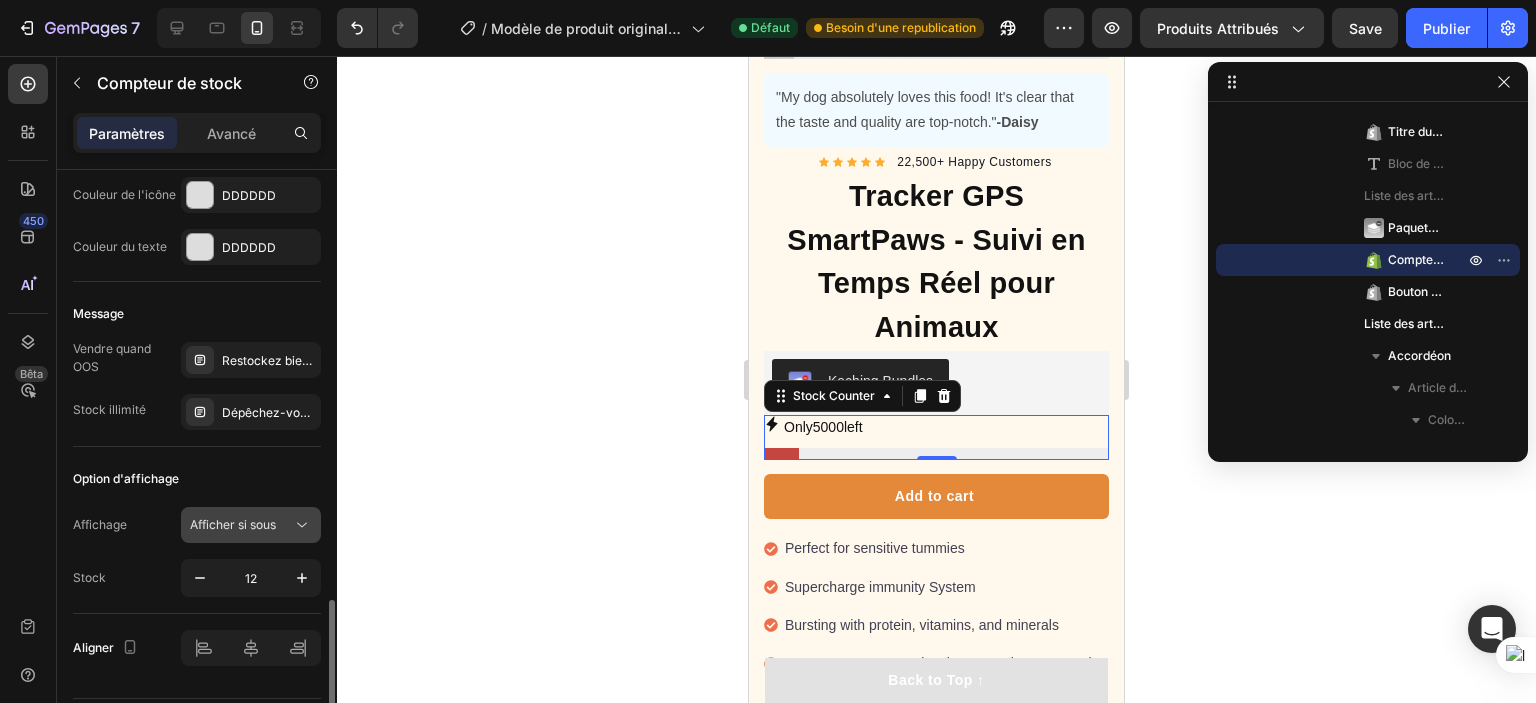 click on "Afficher si sous" at bounding box center (233, 524) 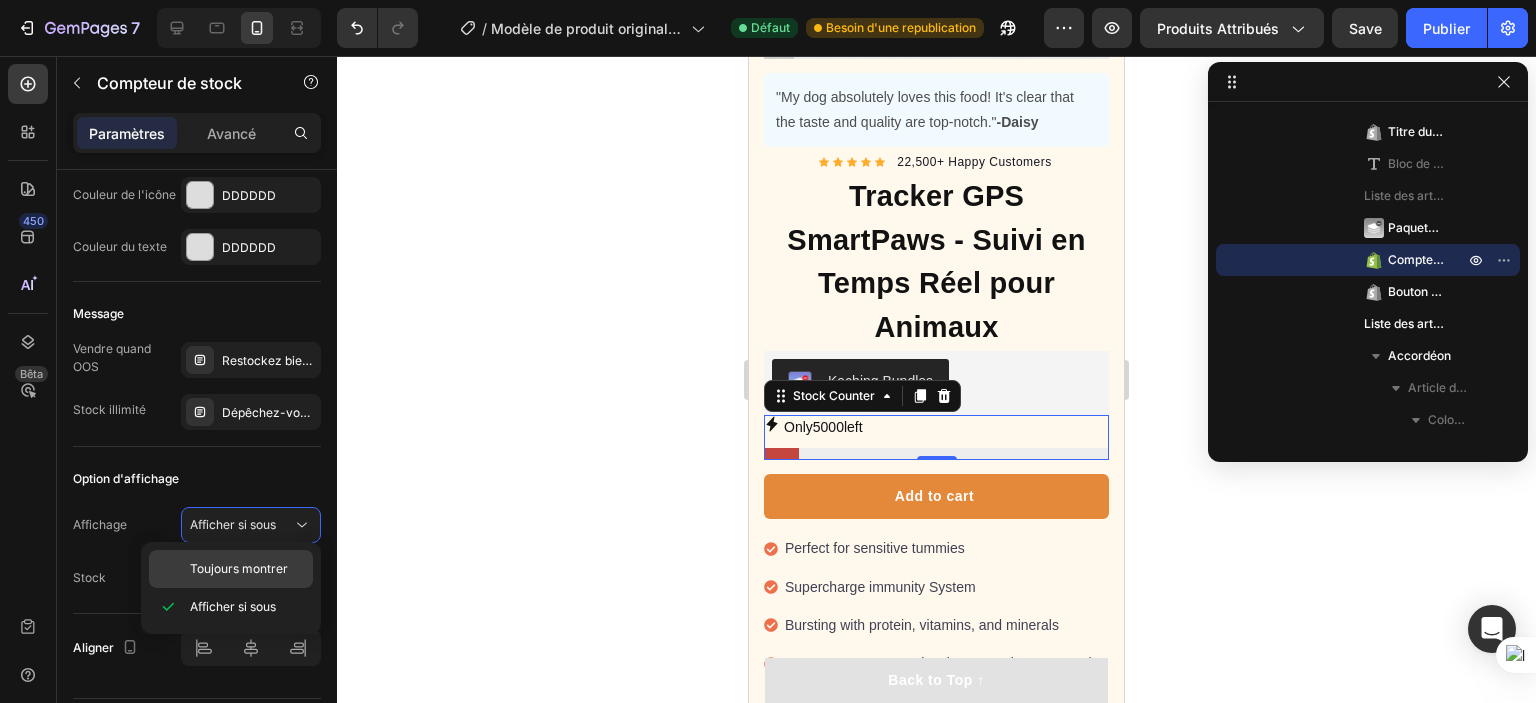 click on "Toujours montrer" at bounding box center [239, 568] 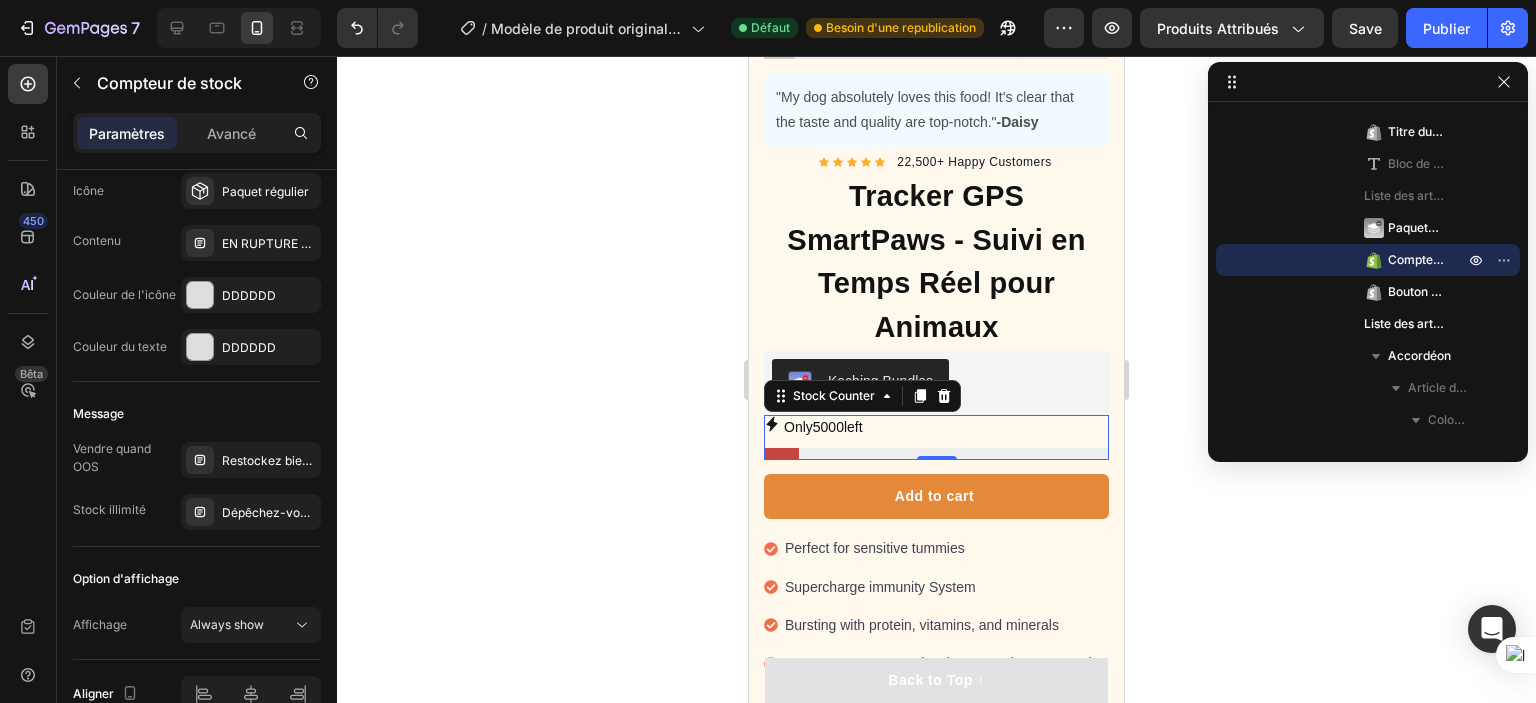 scroll, scrollTop: 1729, scrollLeft: 0, axis: vertical 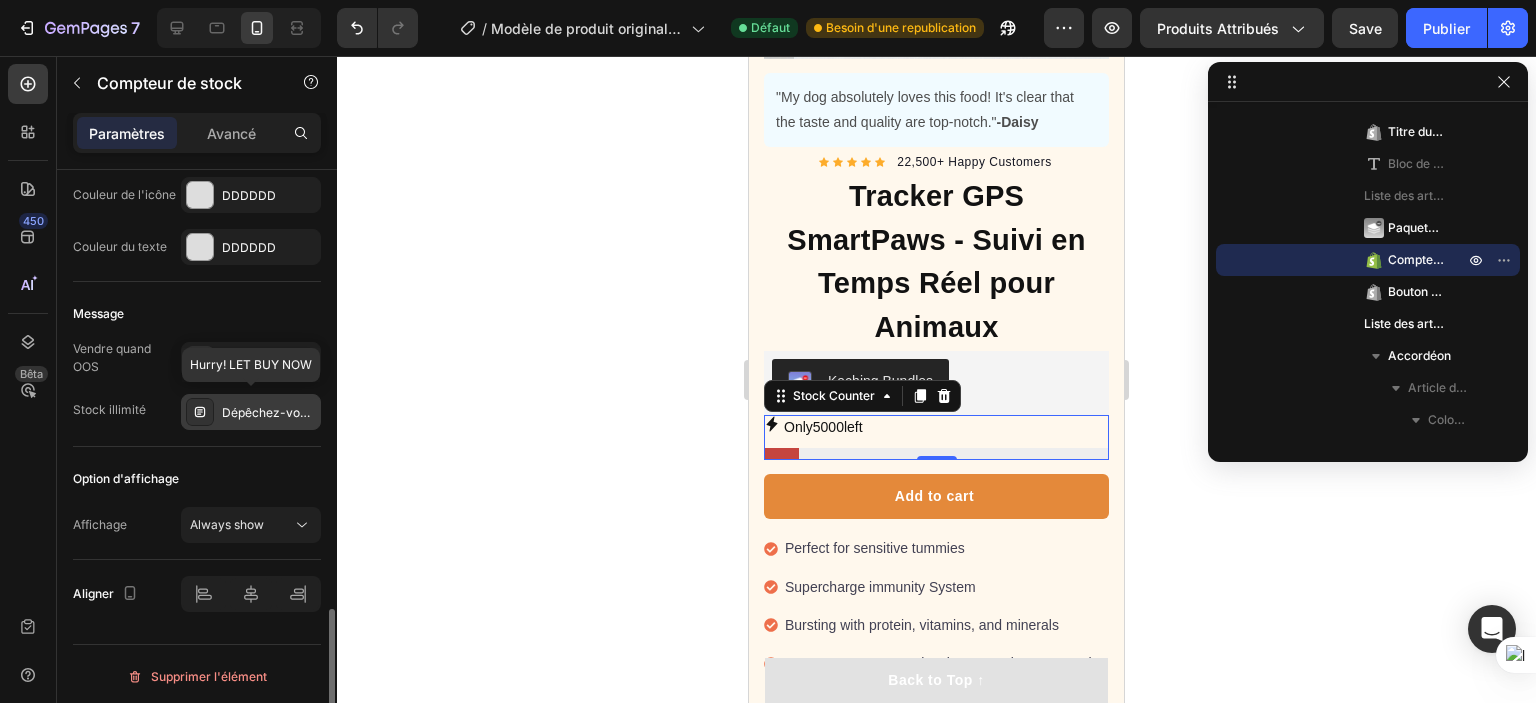 click on "Dépêchez-vous! ACHETONS MAINTENANT" at bounding box center [269, 413] 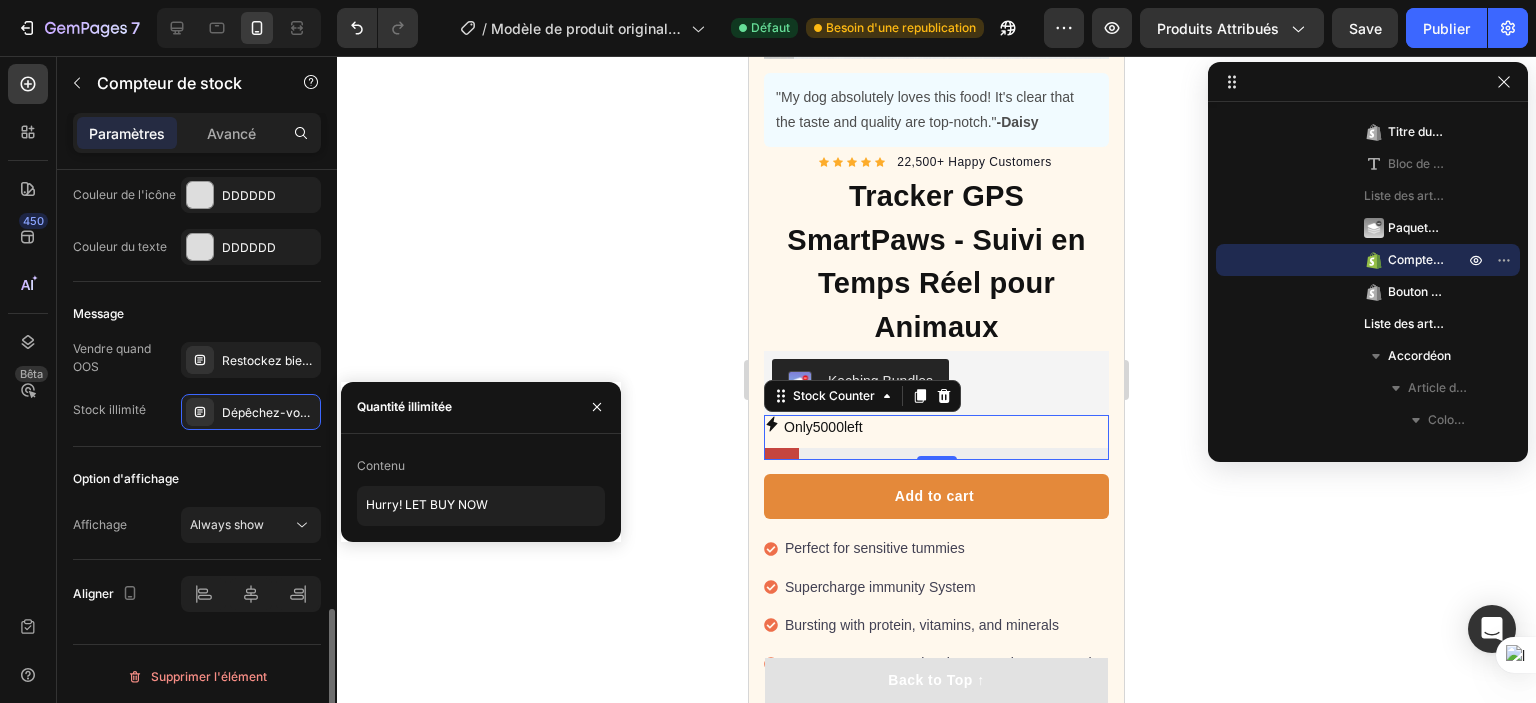 click on "Stock illimité" at bounding box center (109, 410) 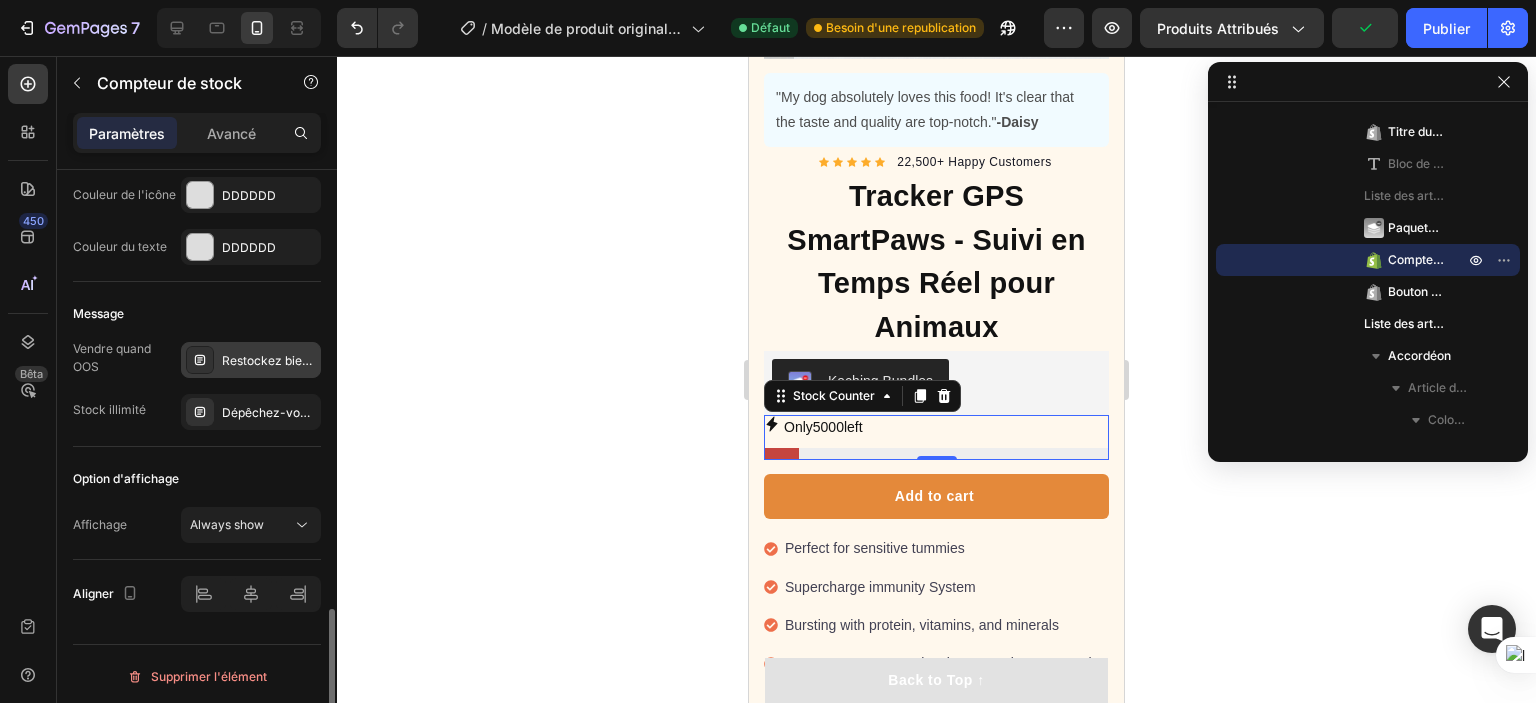 click on "Restockez bientôt! PRÉCOMMANDEZ MAINTENANT" at bounding box center [251, 360] 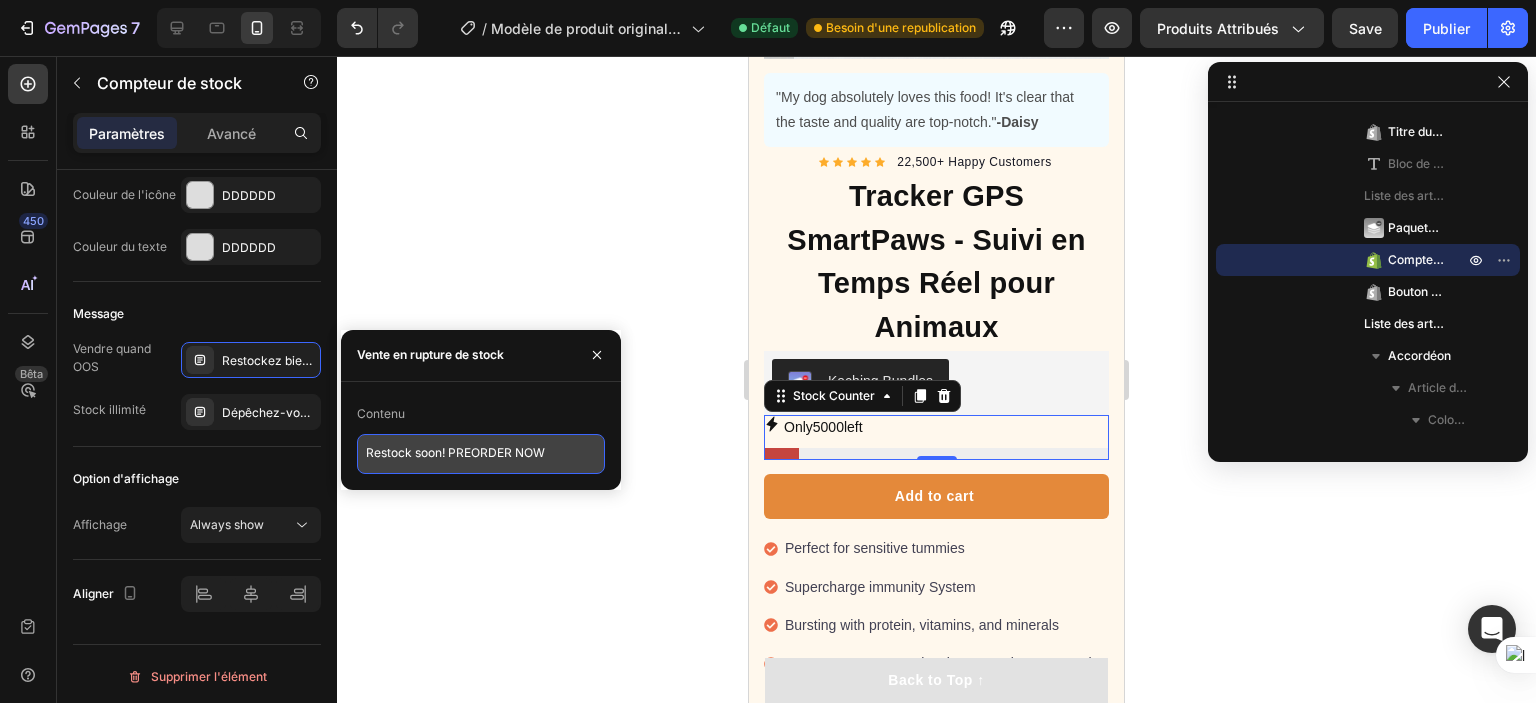click on "Restock soon! PREORDER NOW" at bounding box center (481, 454) 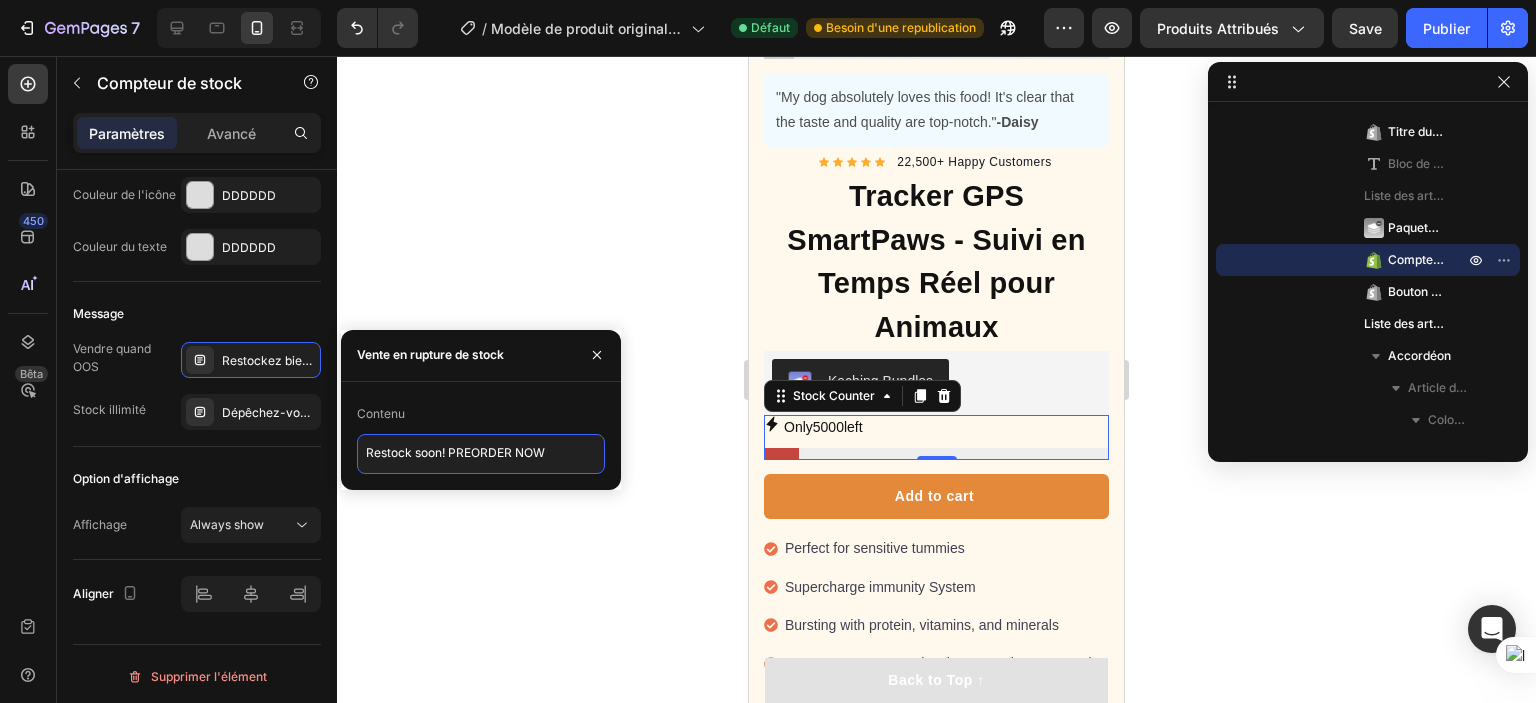 click on "Restock soon! PREORDER NOW" at bounding box center [481, 454] 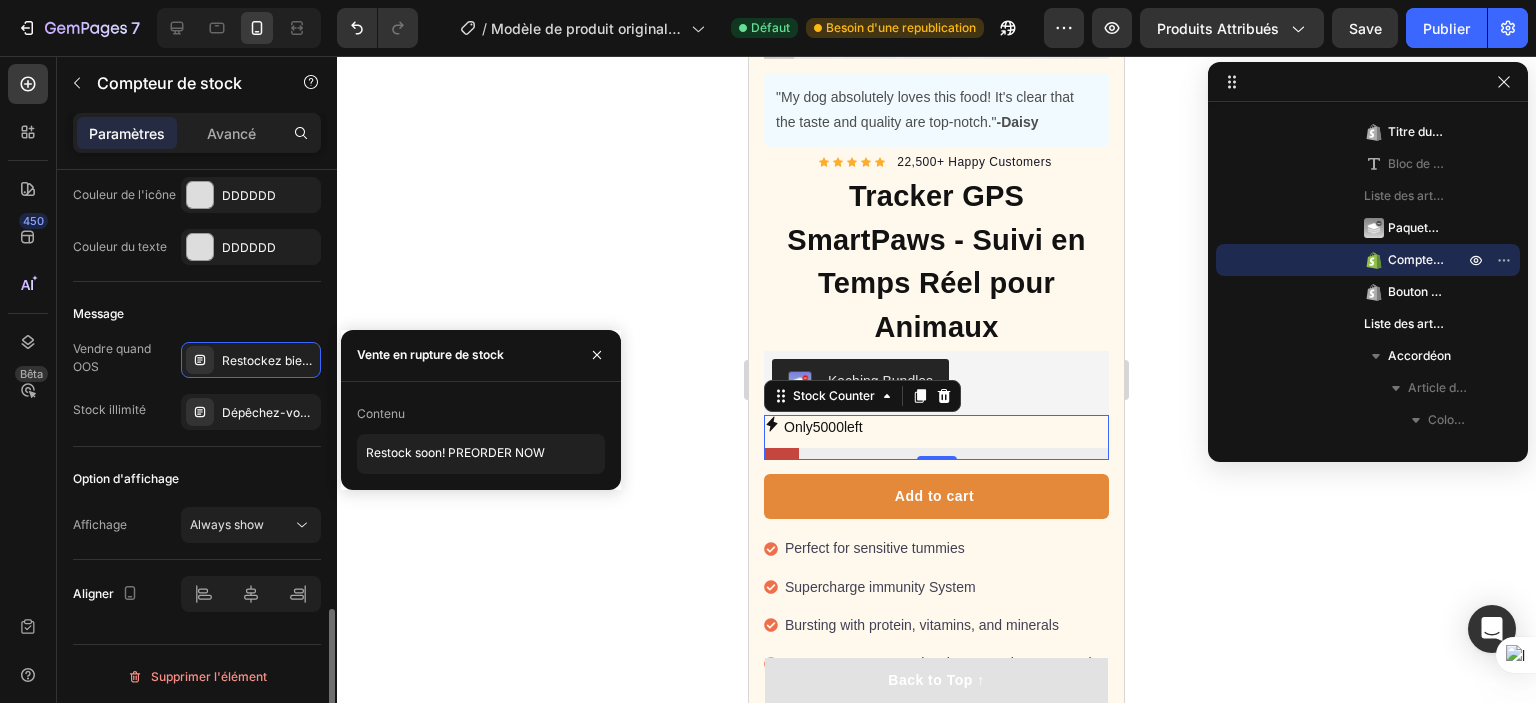 click on "Vendre quand OOS" 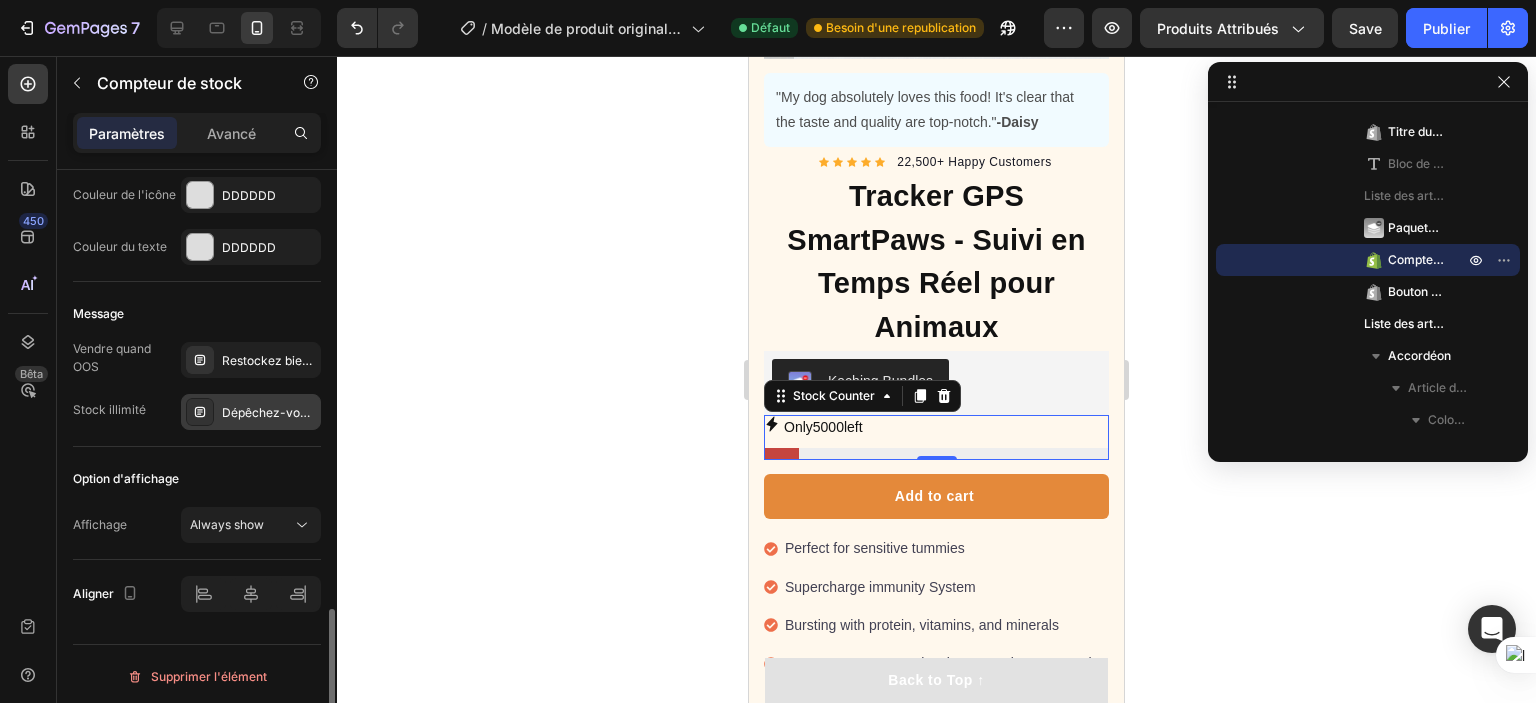 click 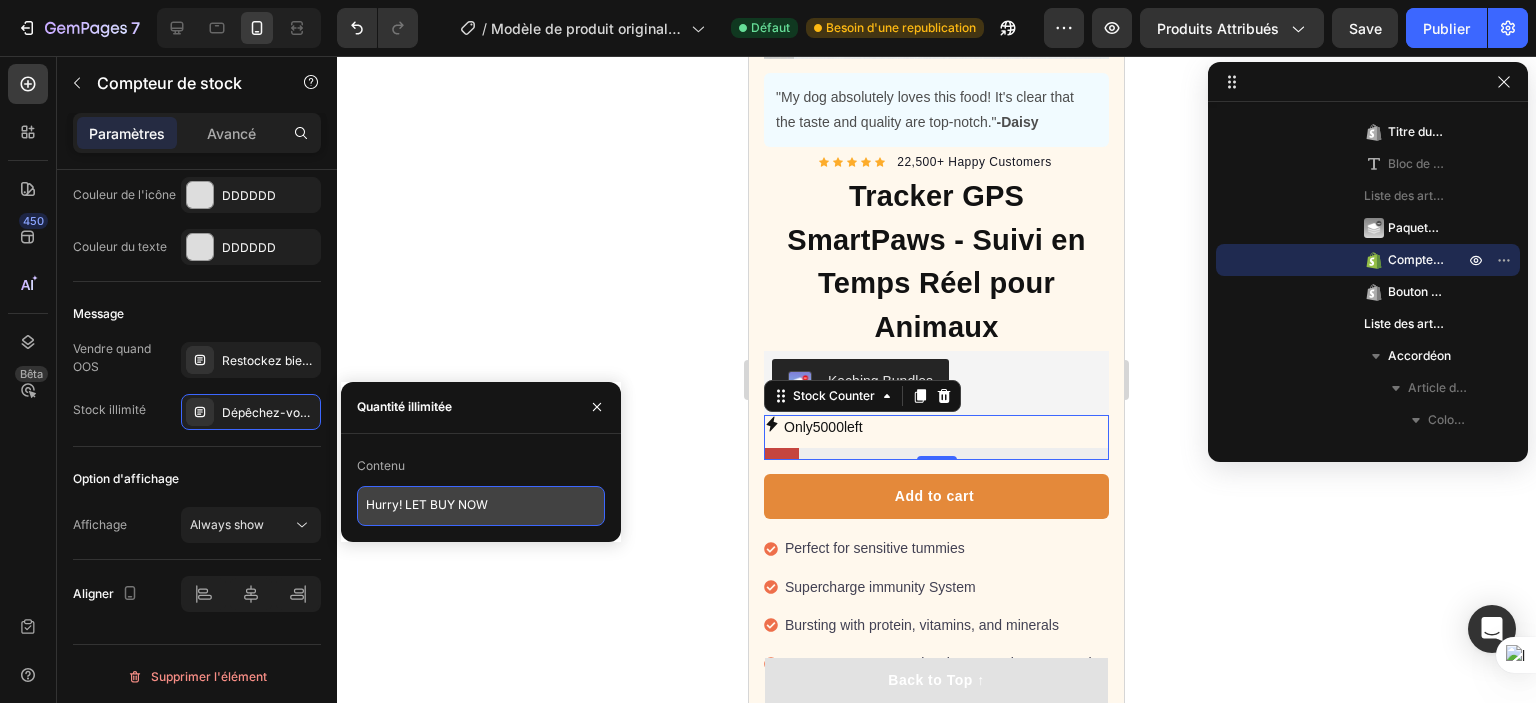click on "Hurry! LET BUY NOW" at bounding box center [481, 506] 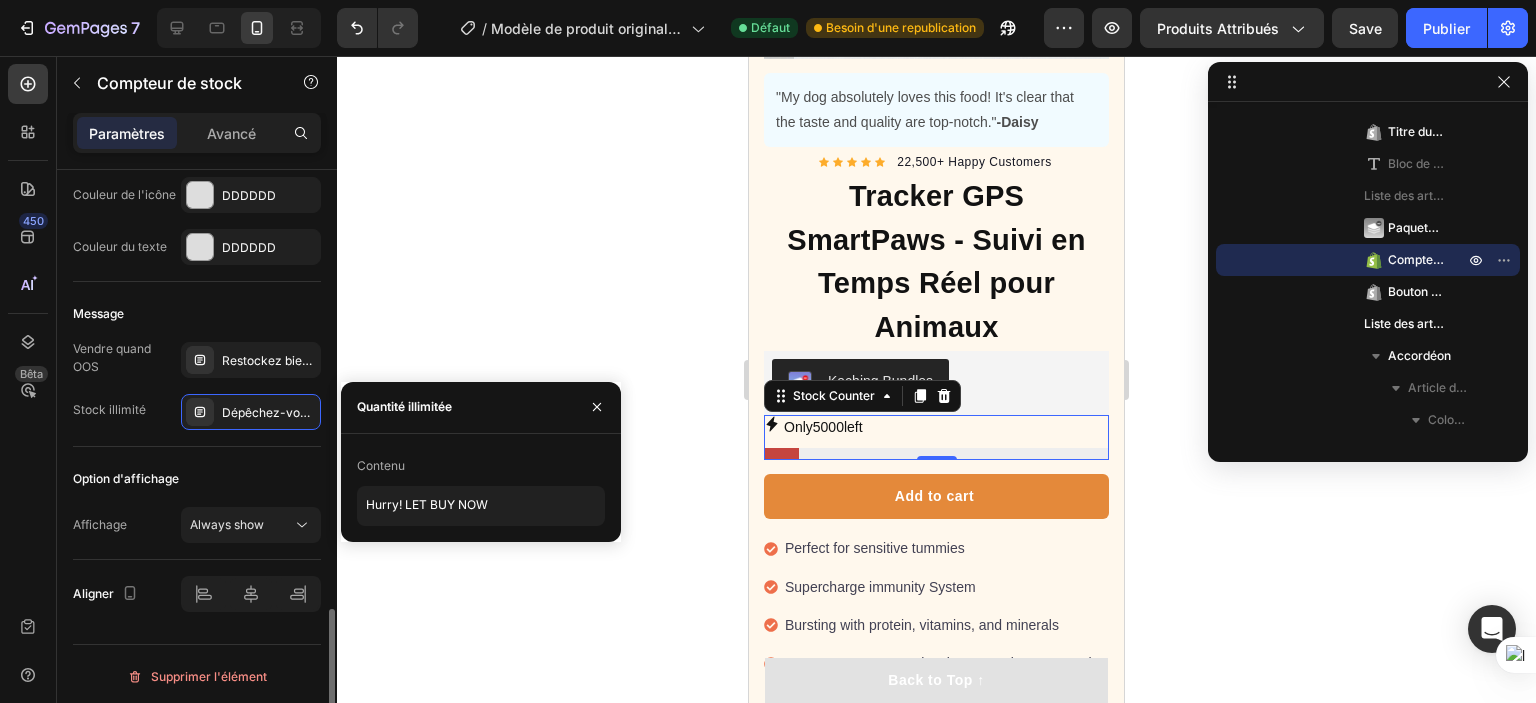 click on "Option d'affichage" at bounding box center (197, 479) 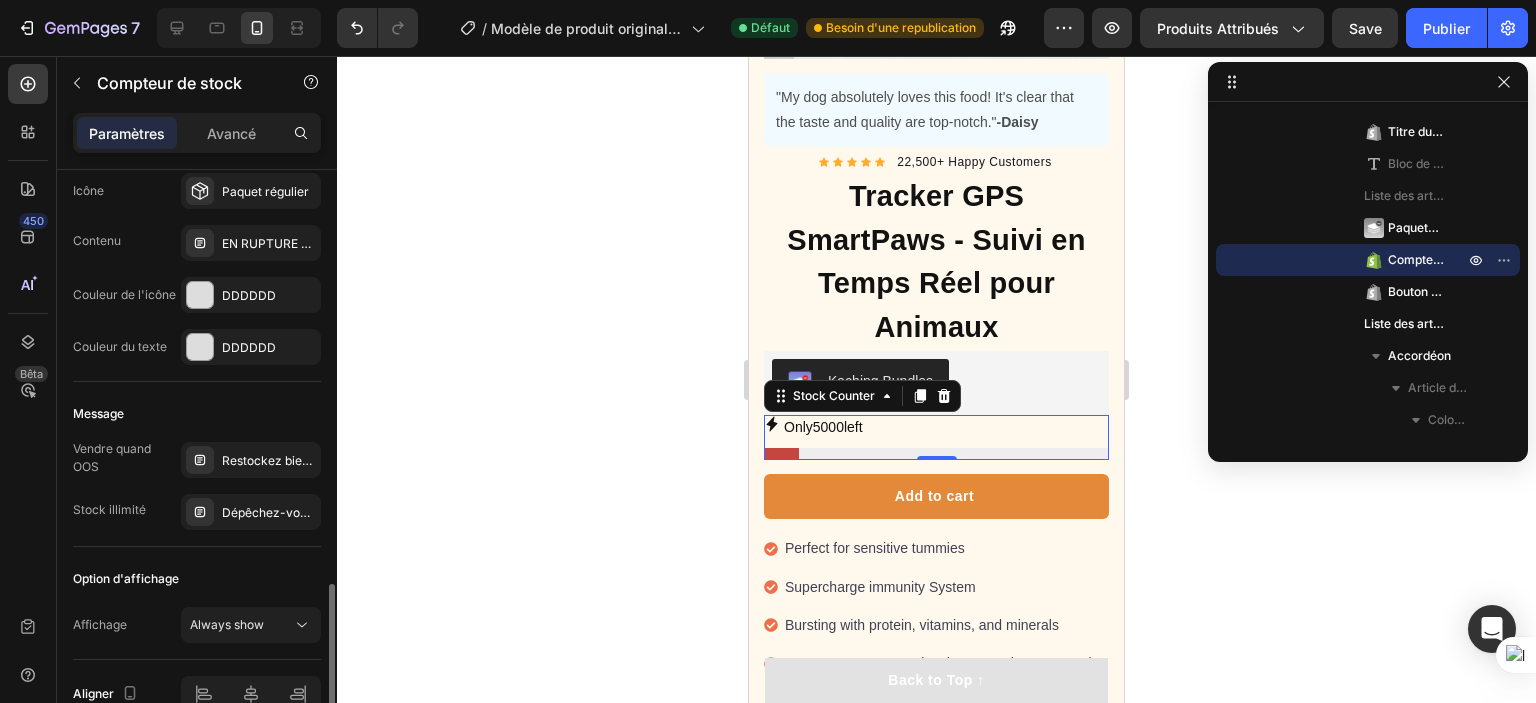 scroll, scrollTop: 1529, scrollLeft: 0, axis: vertical 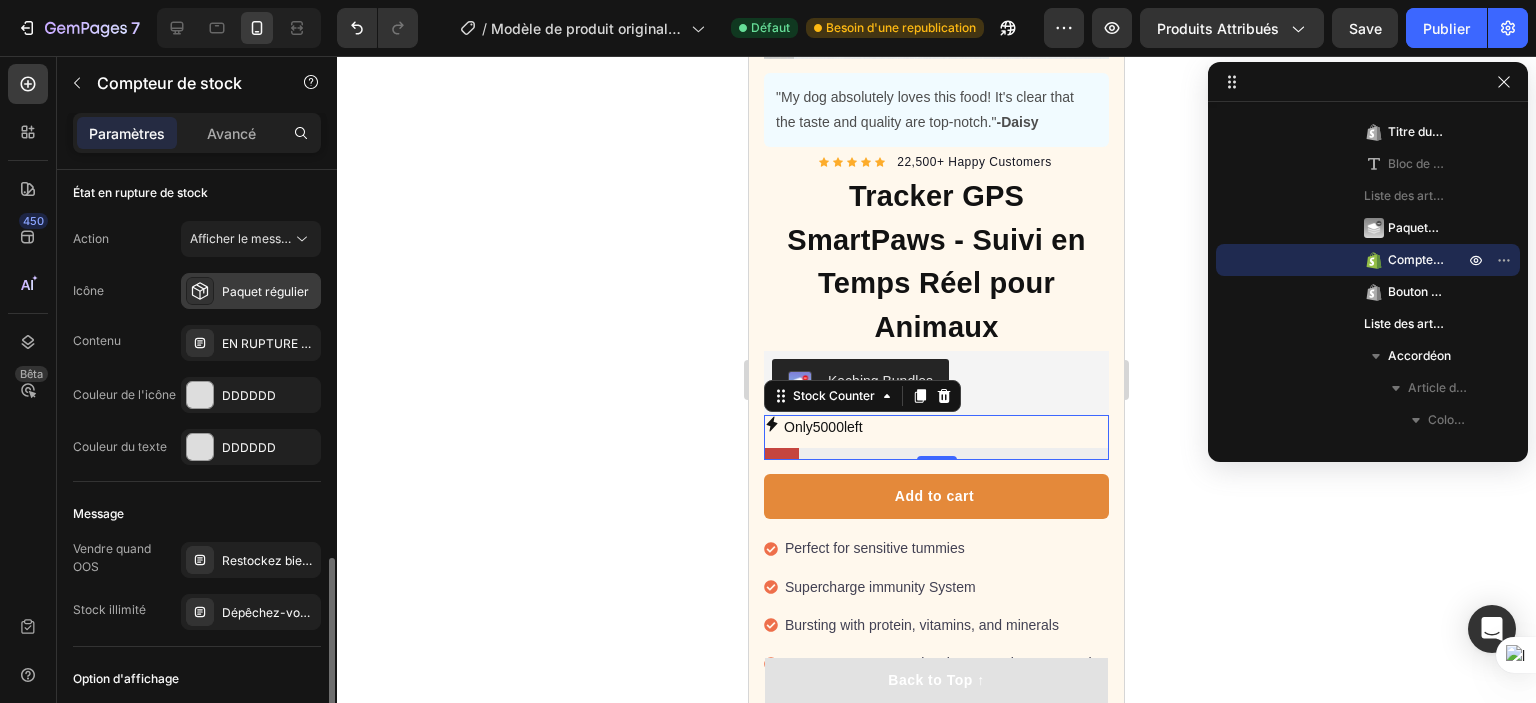 click on "Paquet régulier" at bounding box center (269, 292) 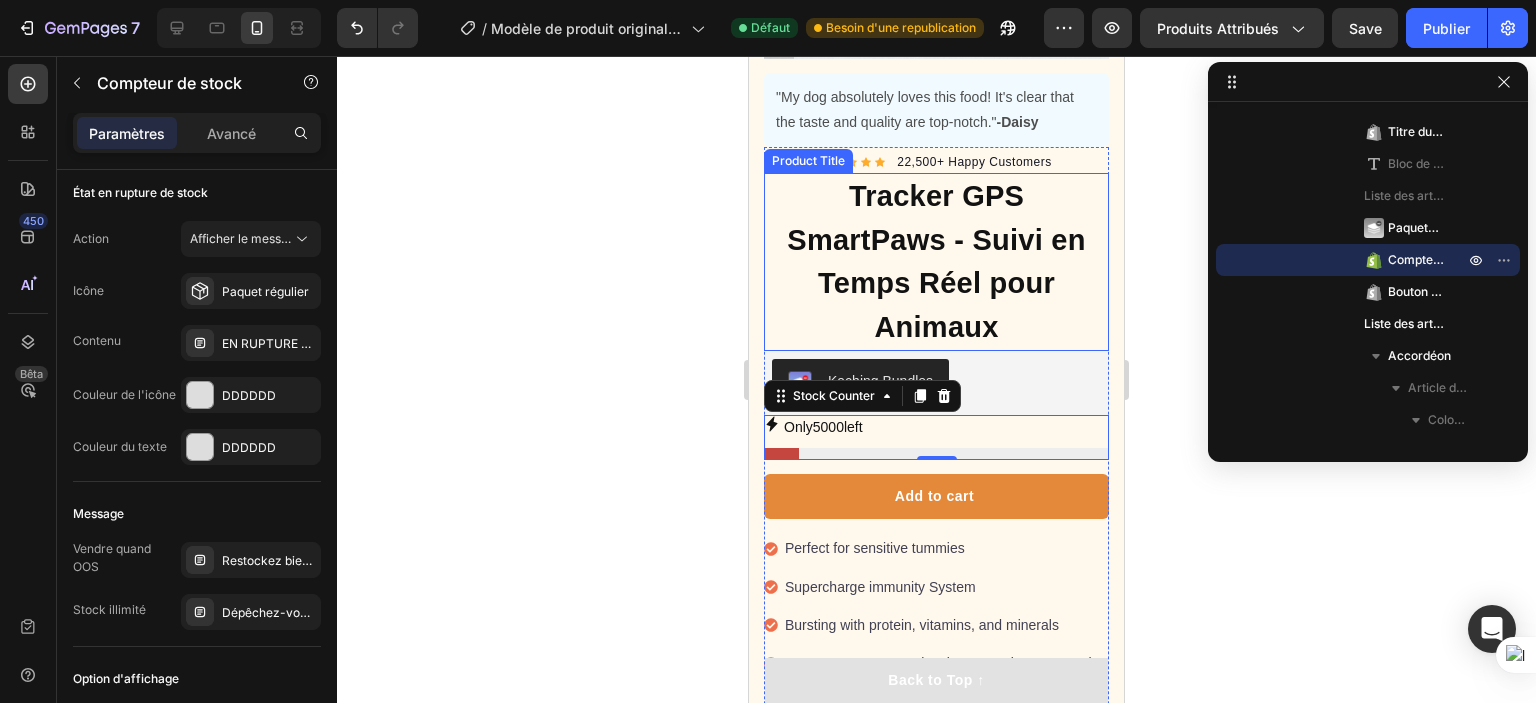 click on "Tracker GPS SmartPaws - Suivi en Temps Réel pour Animaux" at bounding box center (936, 262) 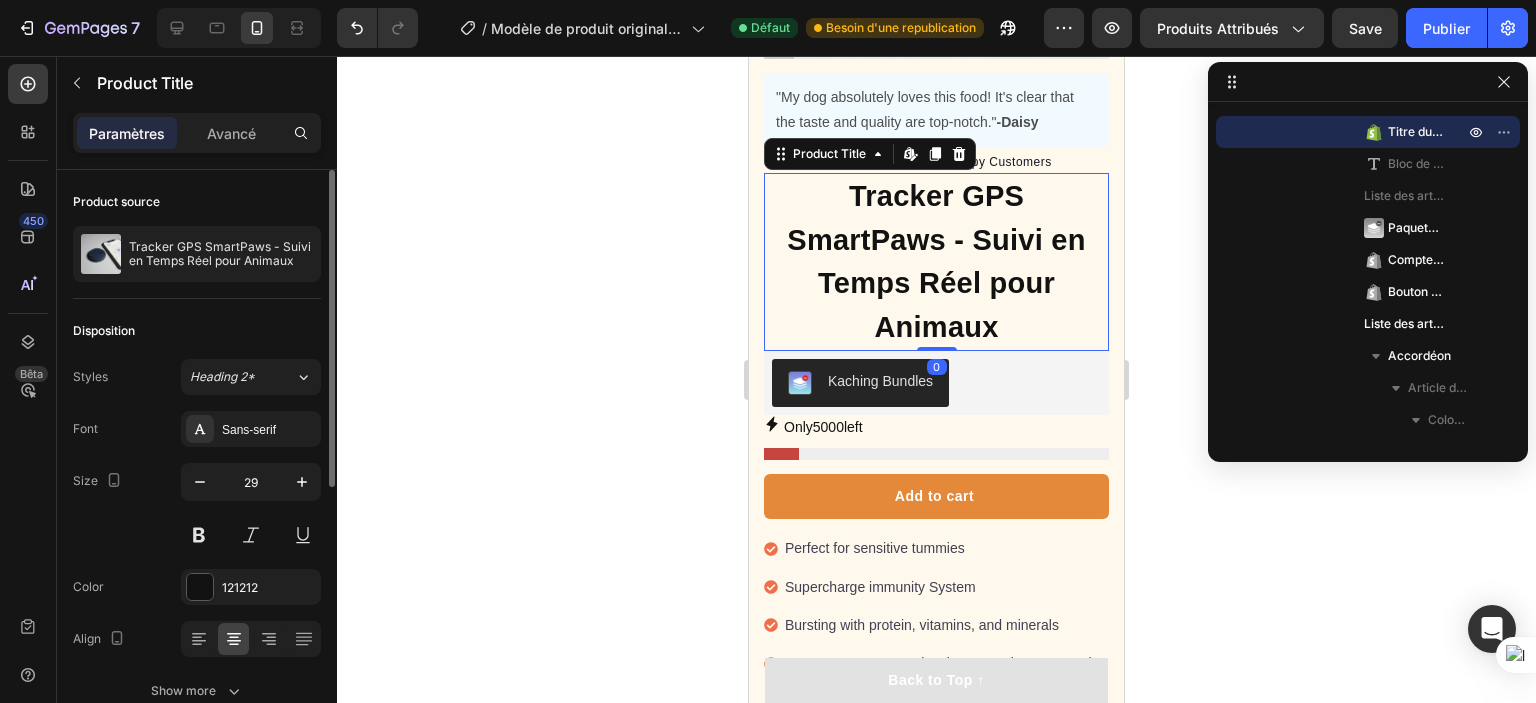 scroll, scrollTop: 0, scrollLeft: 0, axis: both 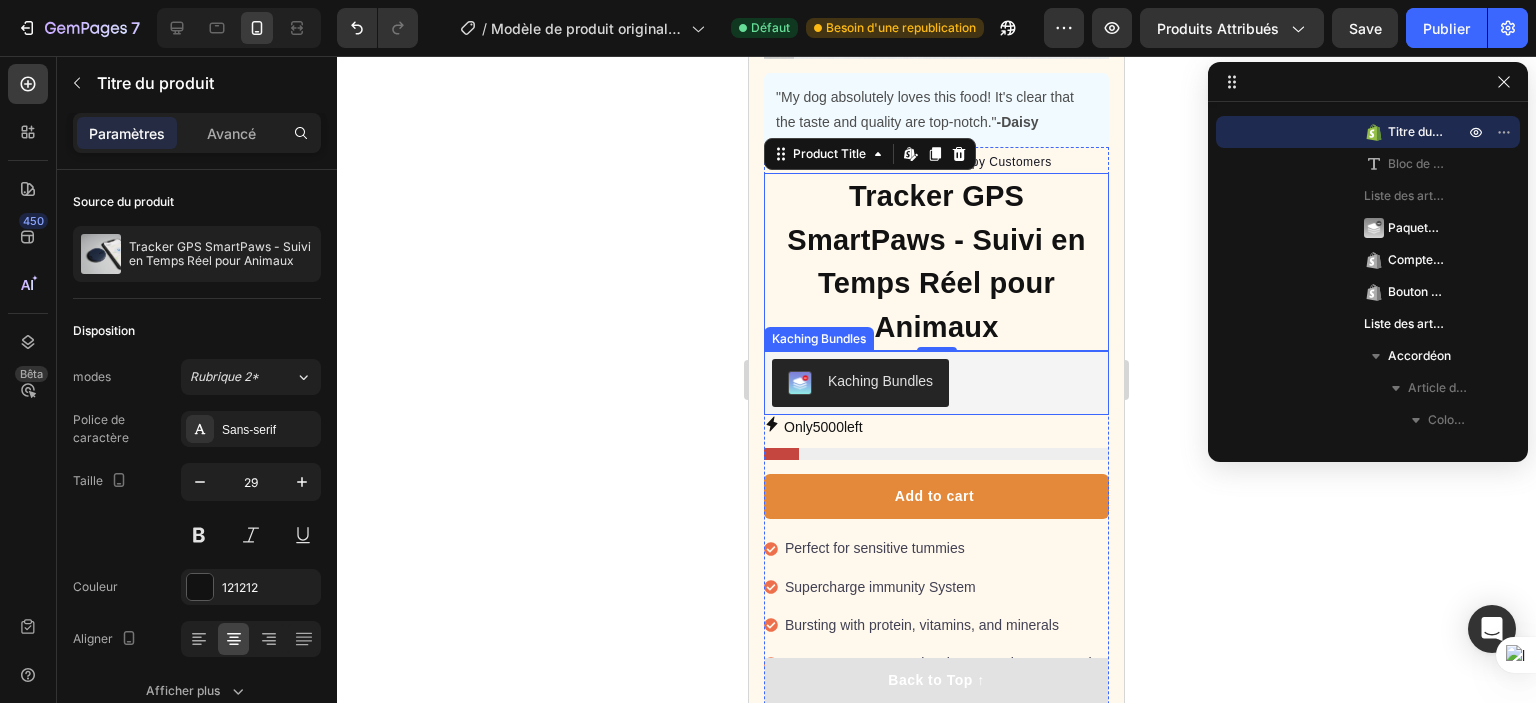 click on "Kaching Bundles" at bounding box center (880, 381) 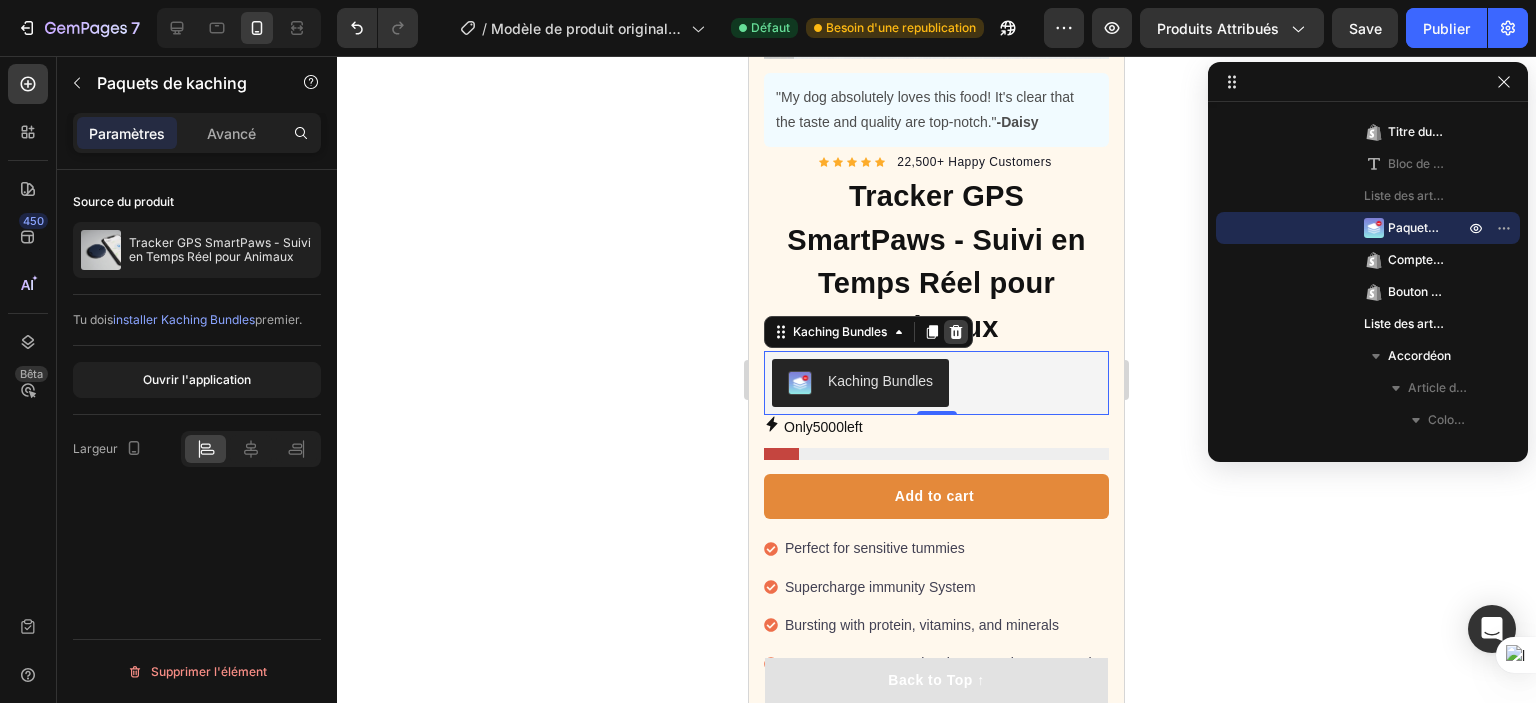 click 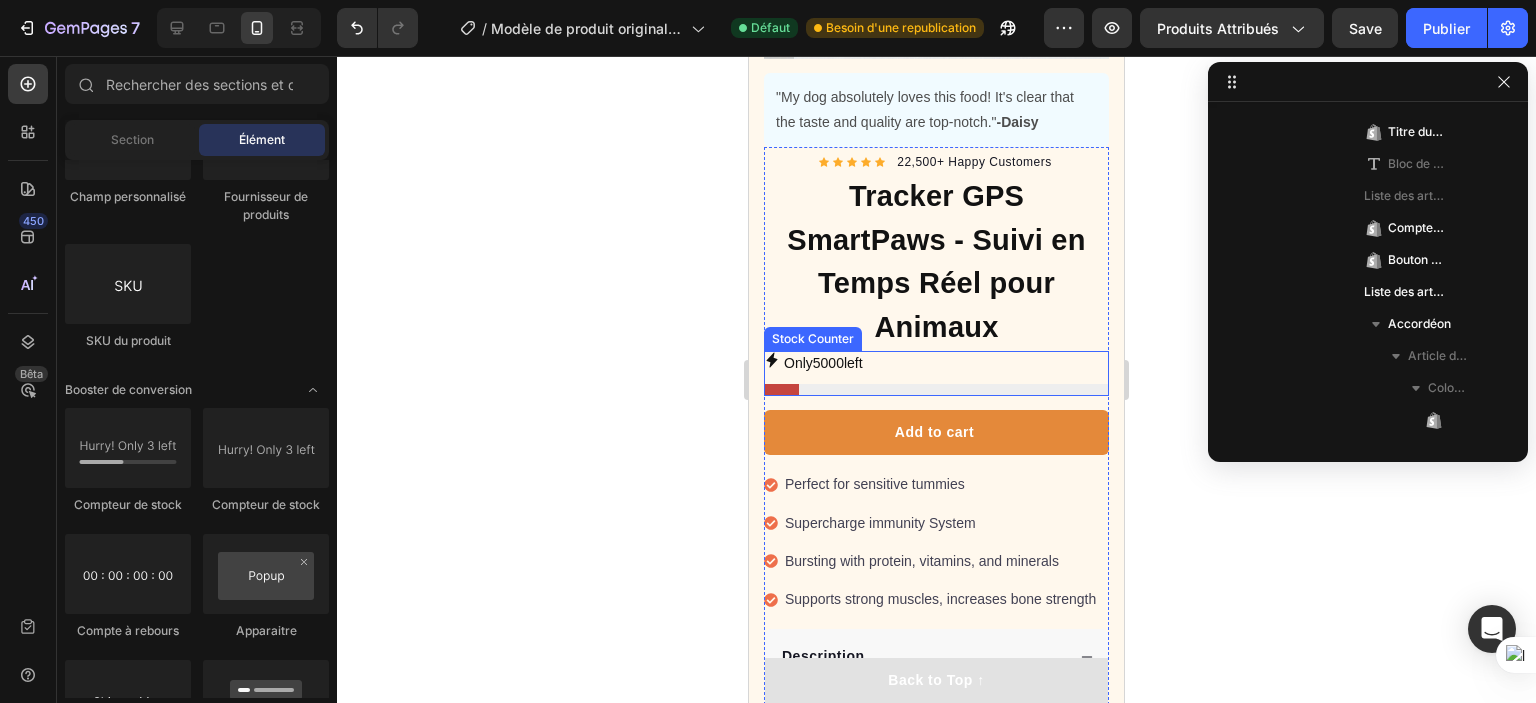 click on "Only  5000  left" at bounding box center (936, 373) 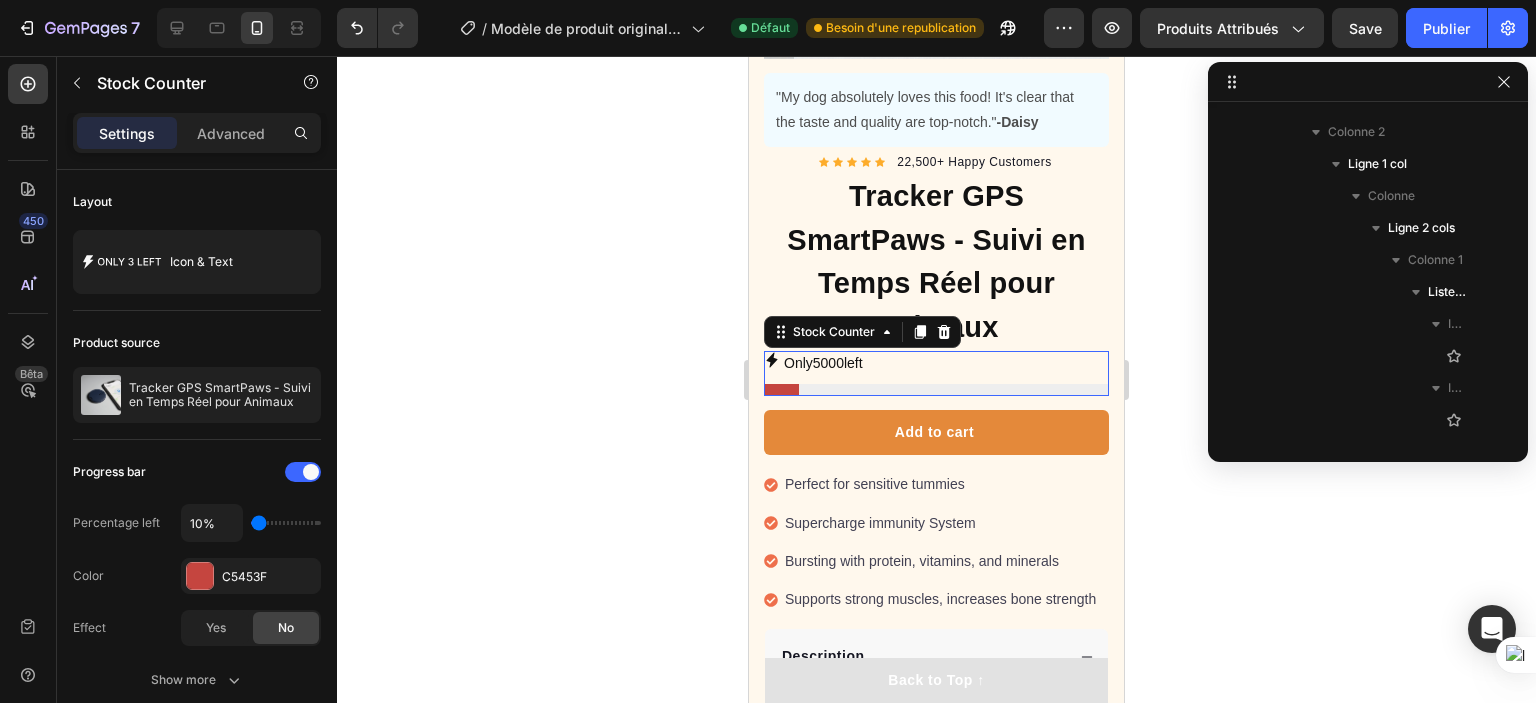 scroll, scrollTop: 1498, scrollLeft: 0, axis: vertical 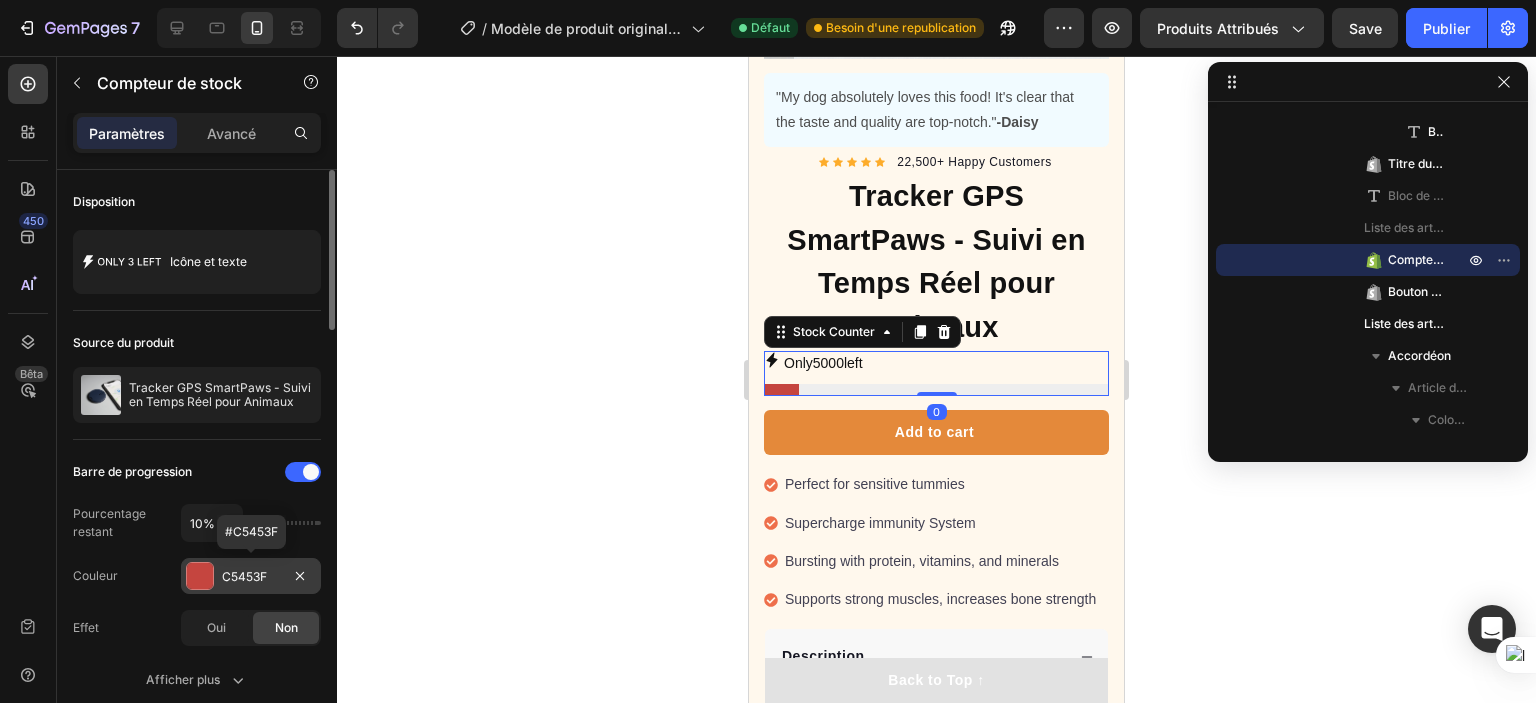 click at bounding box center (200, 576) 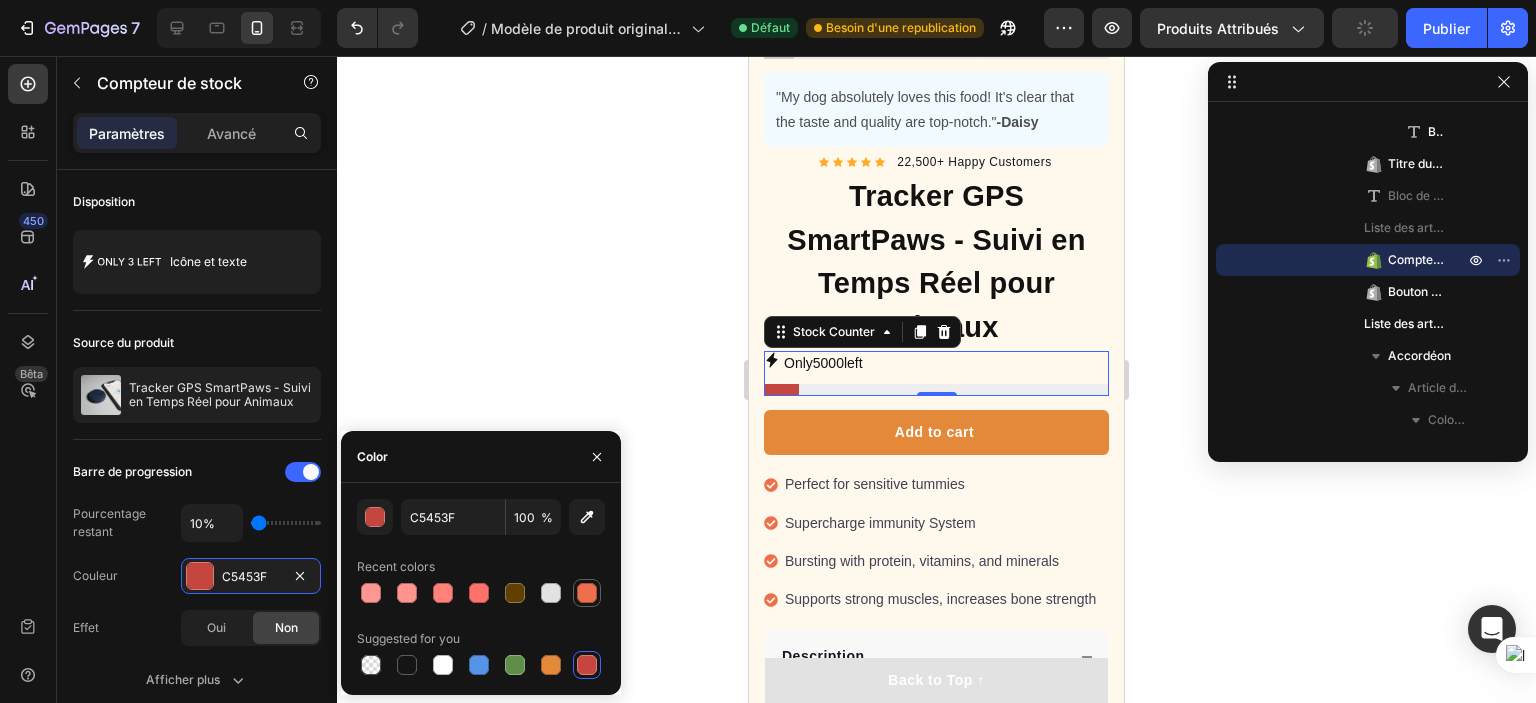 click at bounding box center (587, 593) 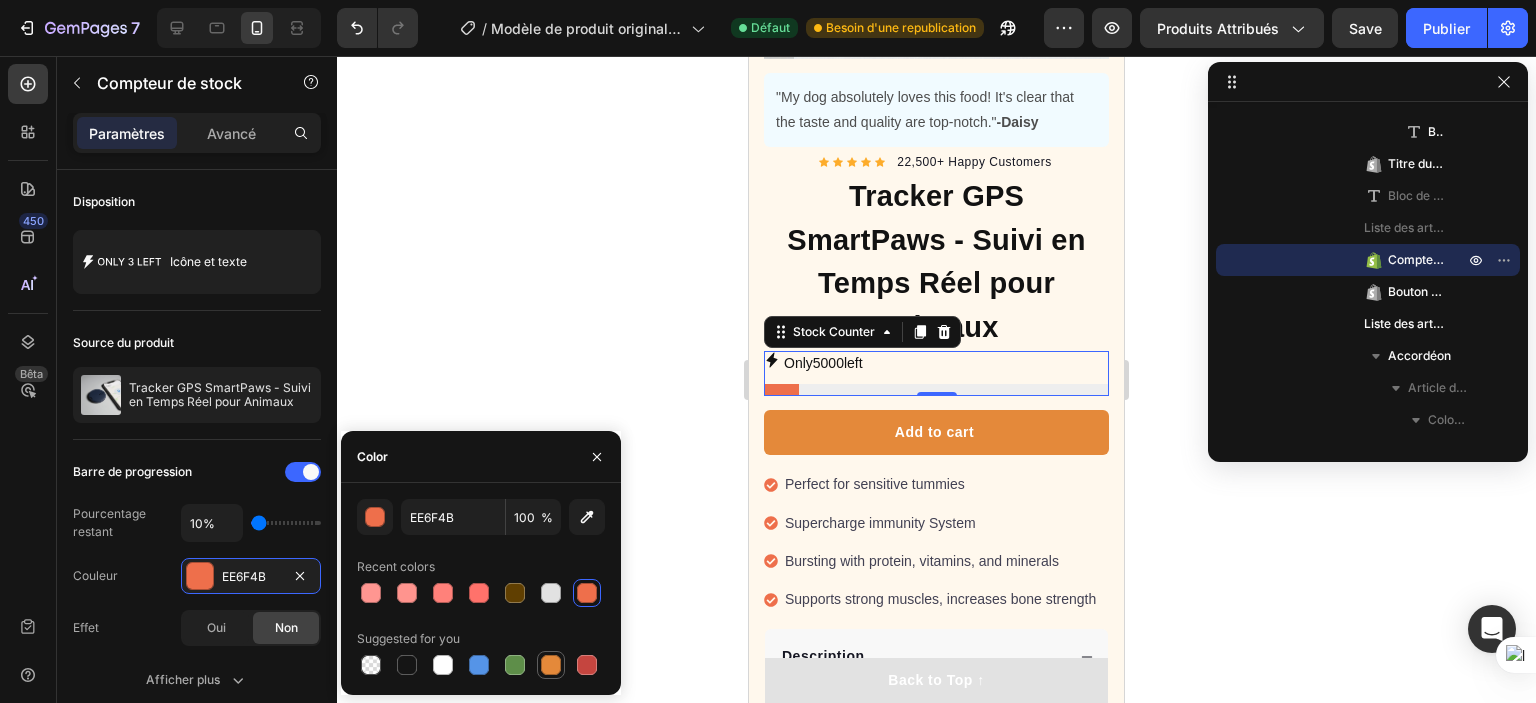click at bounding box center (551, 665) 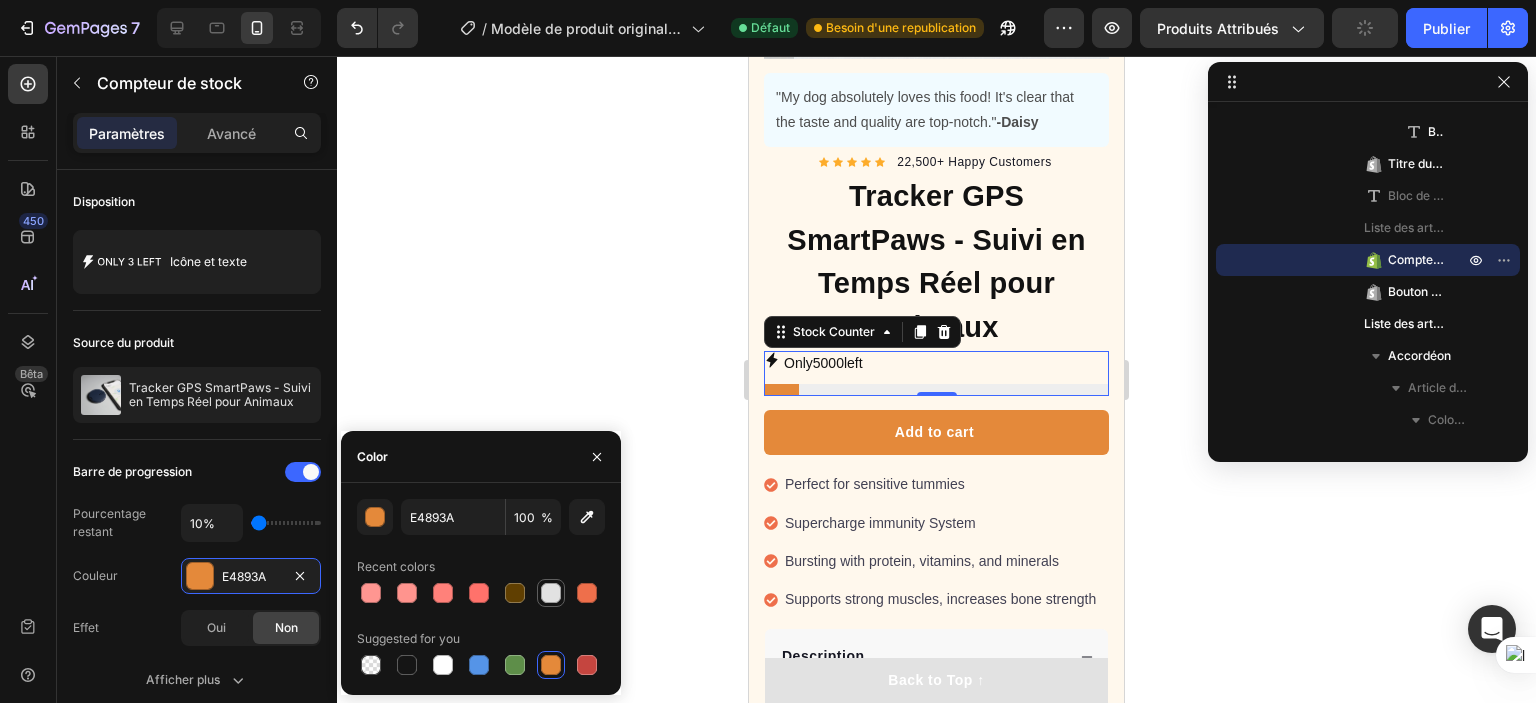 click at bounding box center (551, 593) 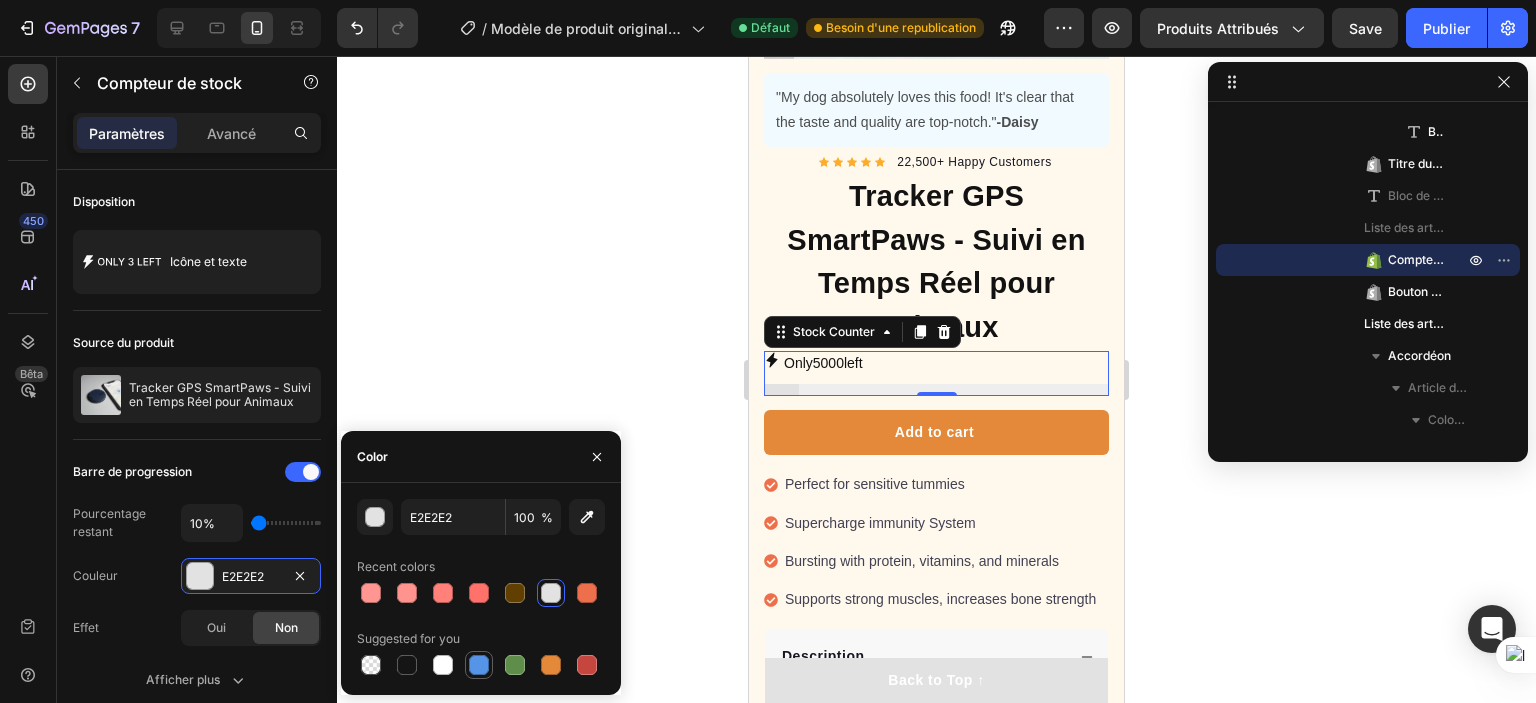 click at bounding box center (479, 665) 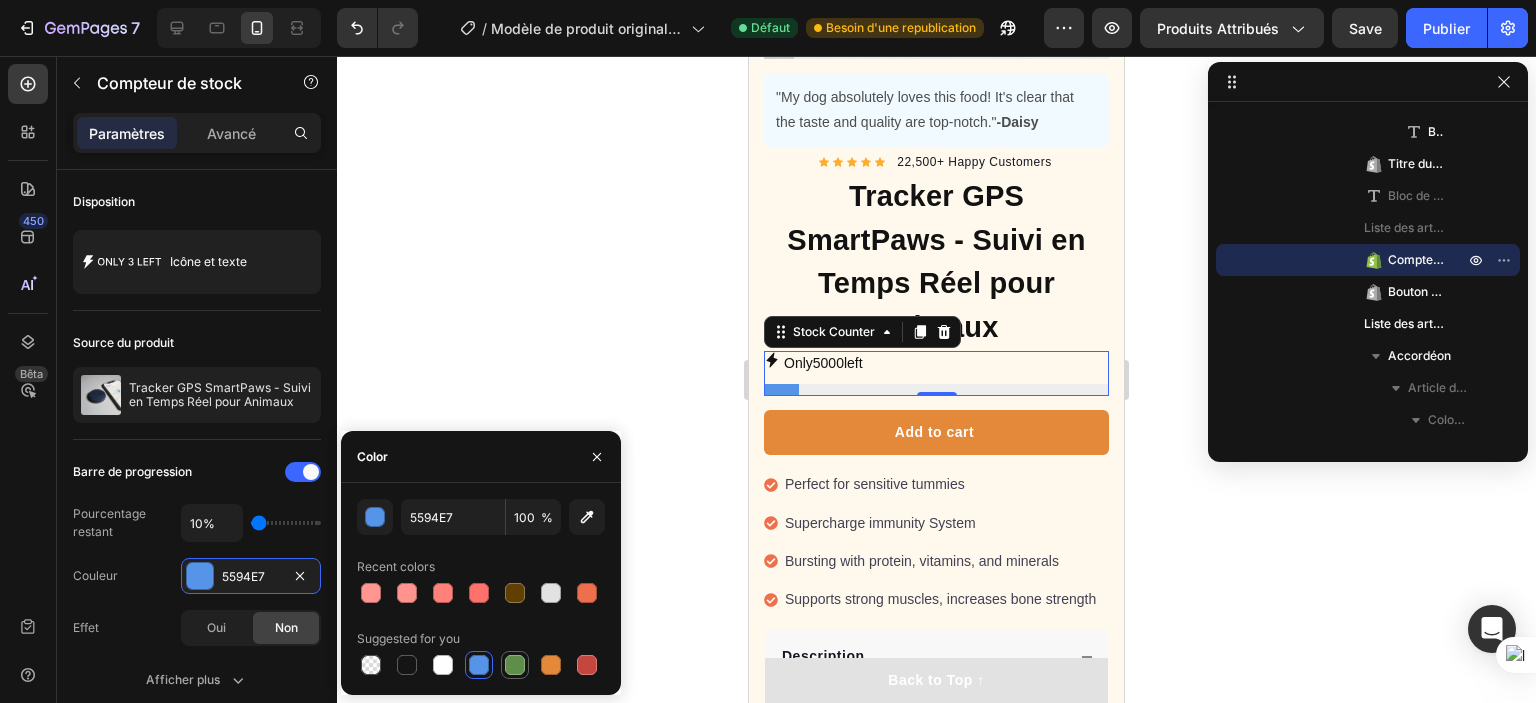 click at bounding box center [515, 665] 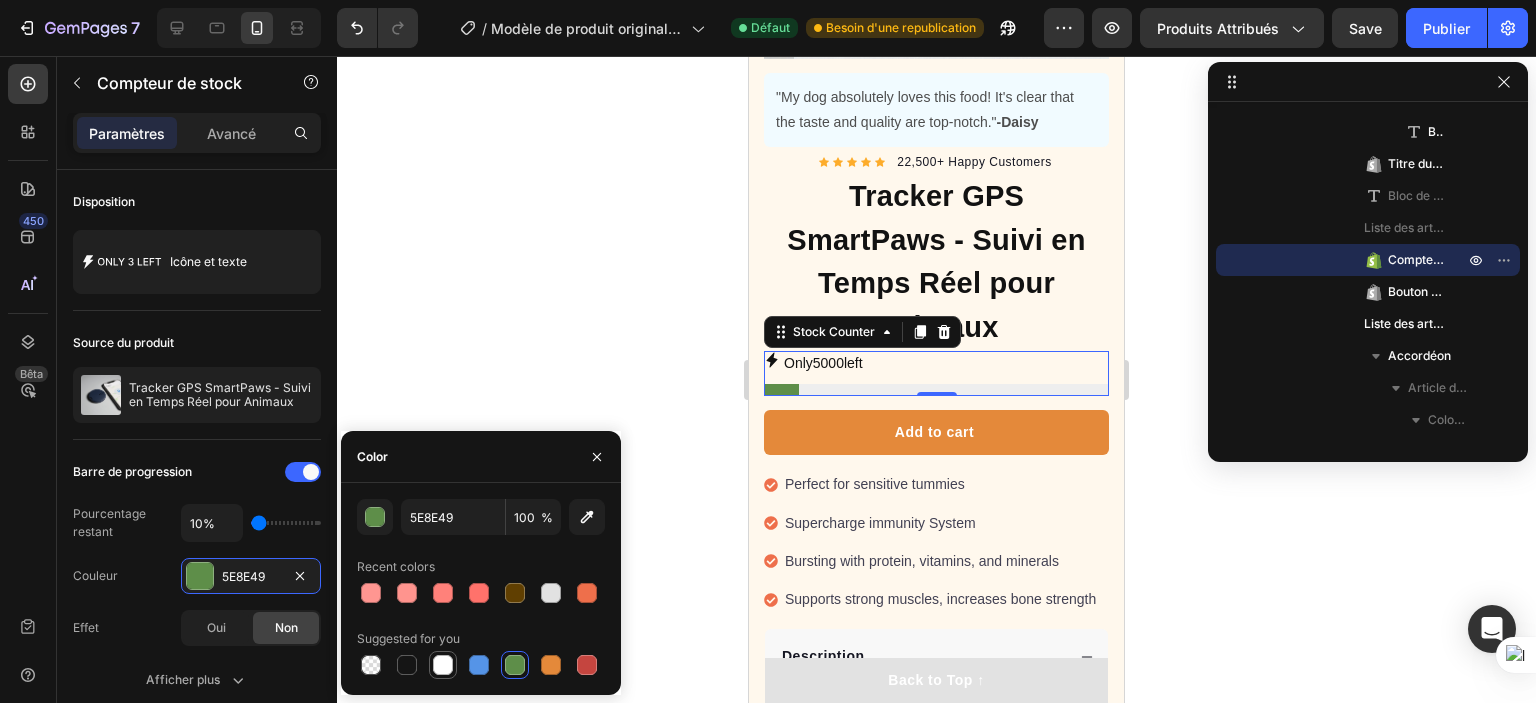 click at bounding box center (443, 665) 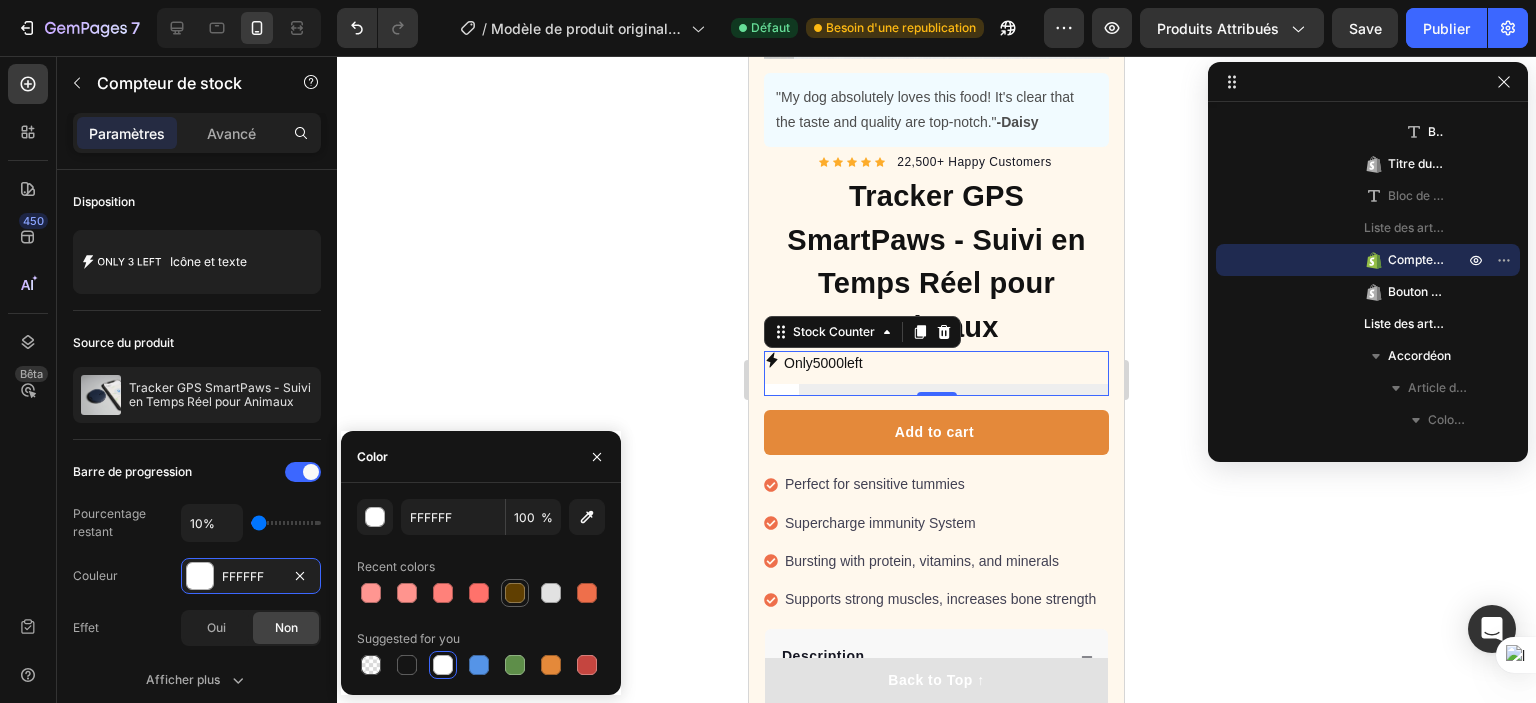 click at bounding box center [515, 593] 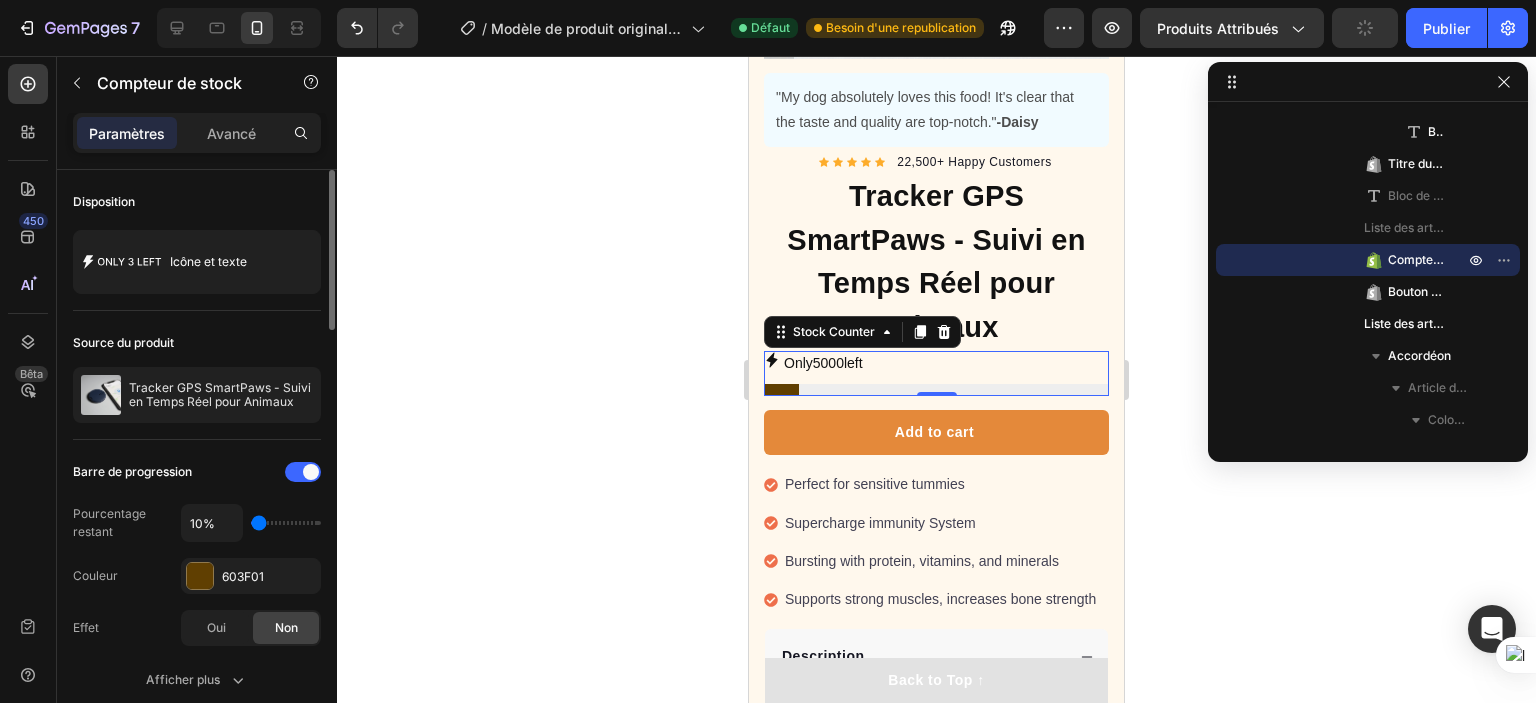 click on "Barre de progression" at bounding box center (197, 472) 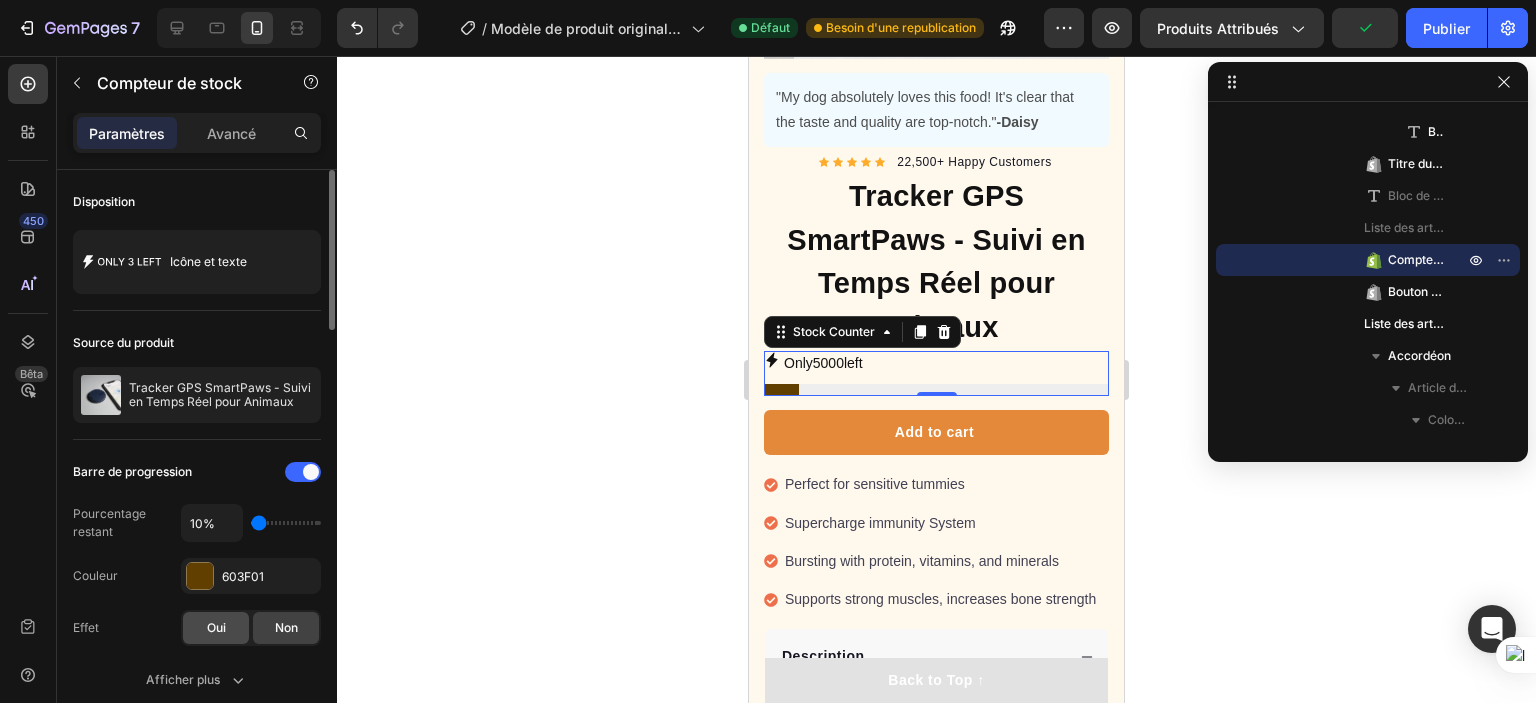 click on "Oui" 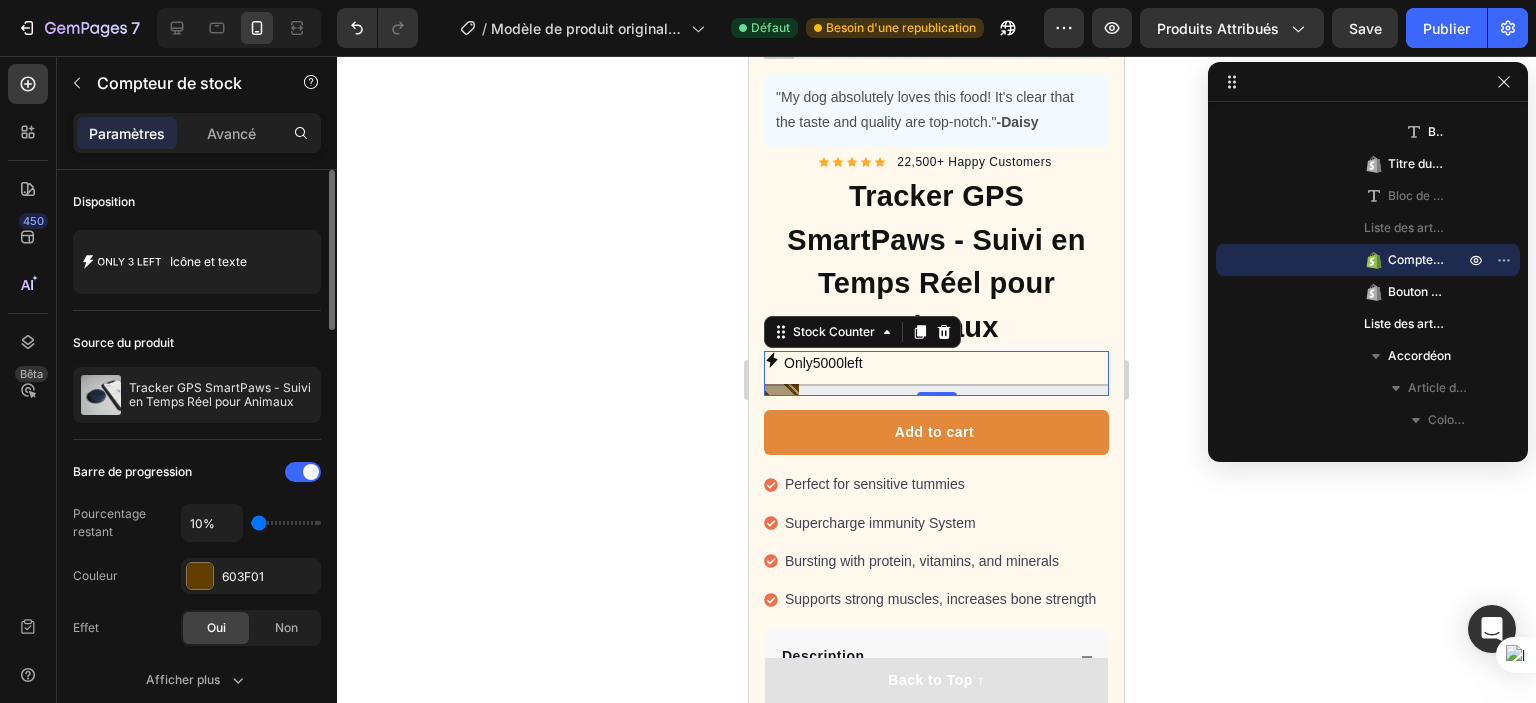 click on "Barre de progression Pourcentage restant 10% Couleur 603F01 Effet Oui Non" at bounding box center [197, 551] 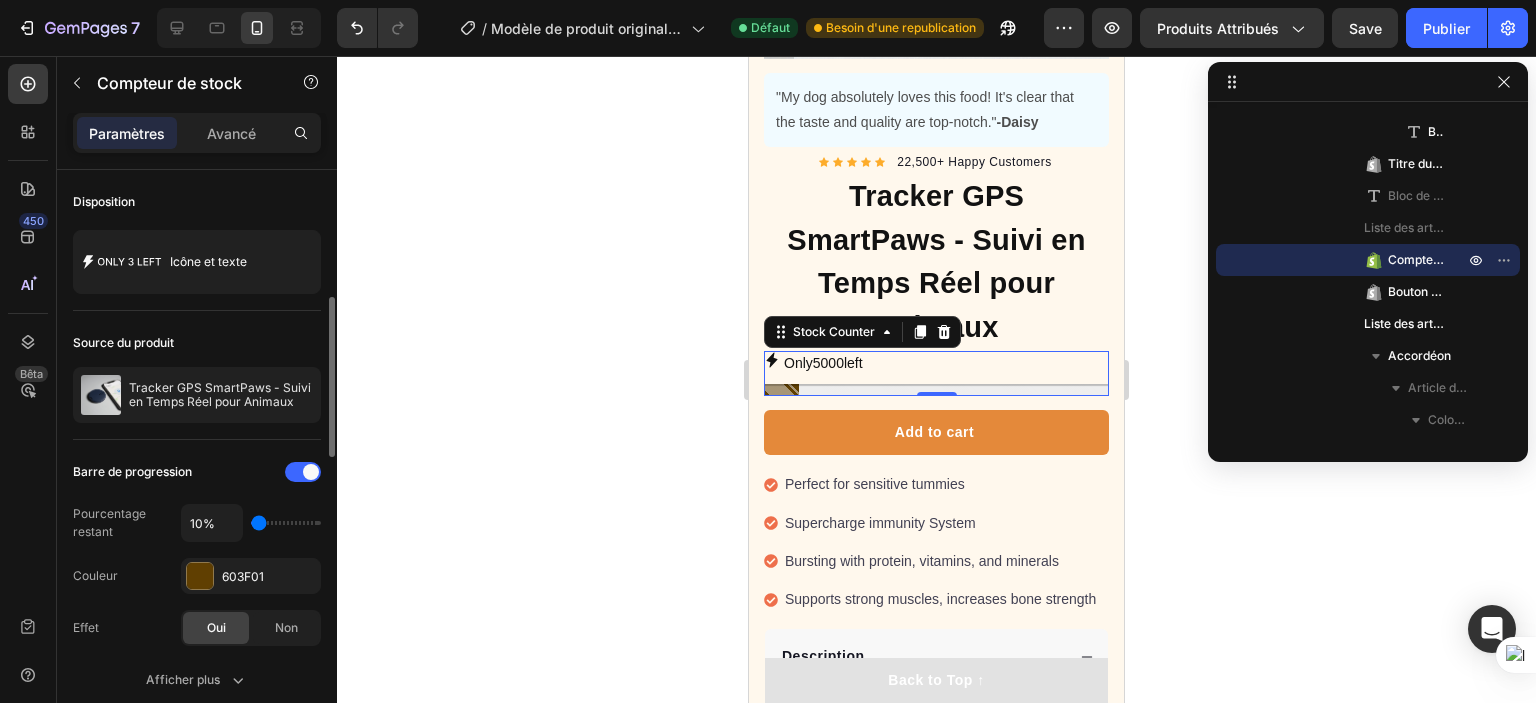 scroll, scrollTop: 100, scrollLeft: 0, axis: vertical 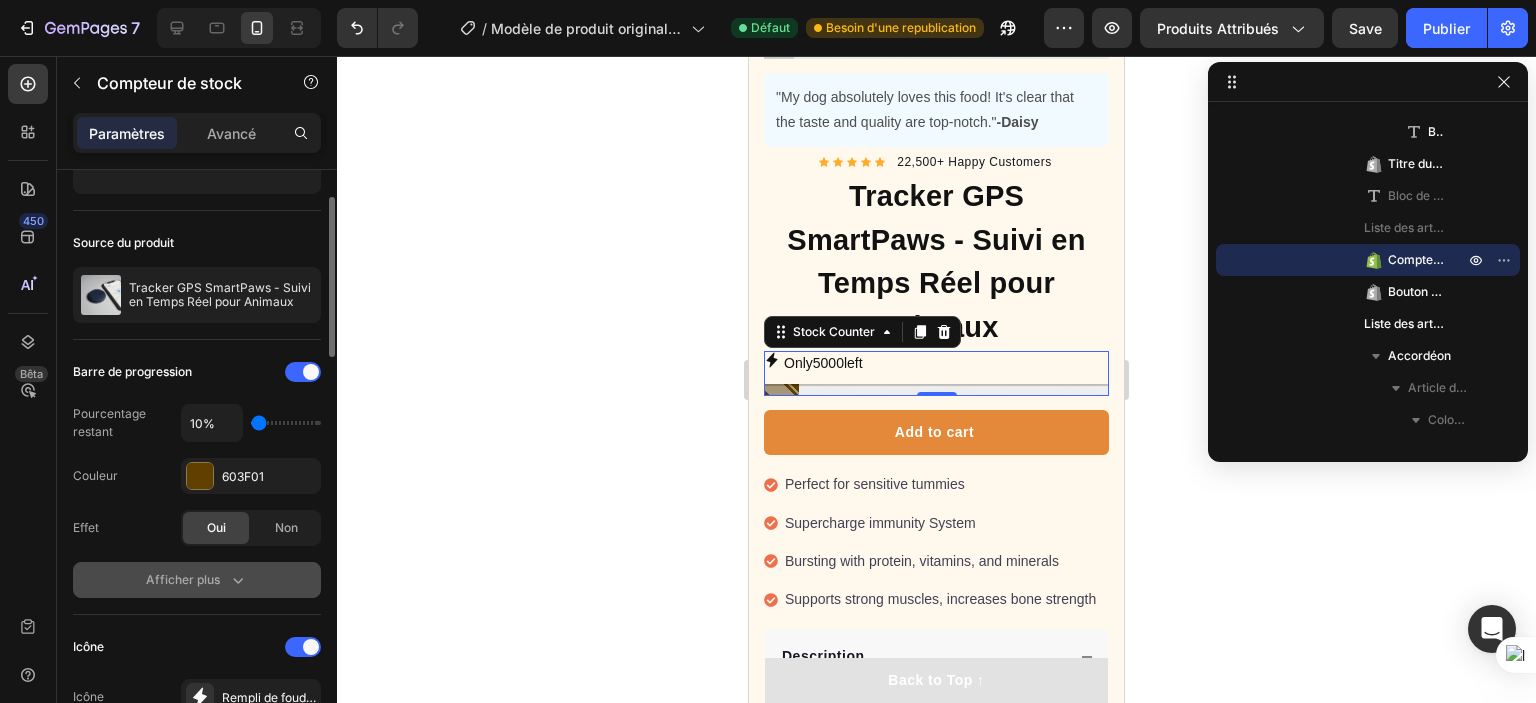 click on "Afficher plus" at bounding box center (197, 580) 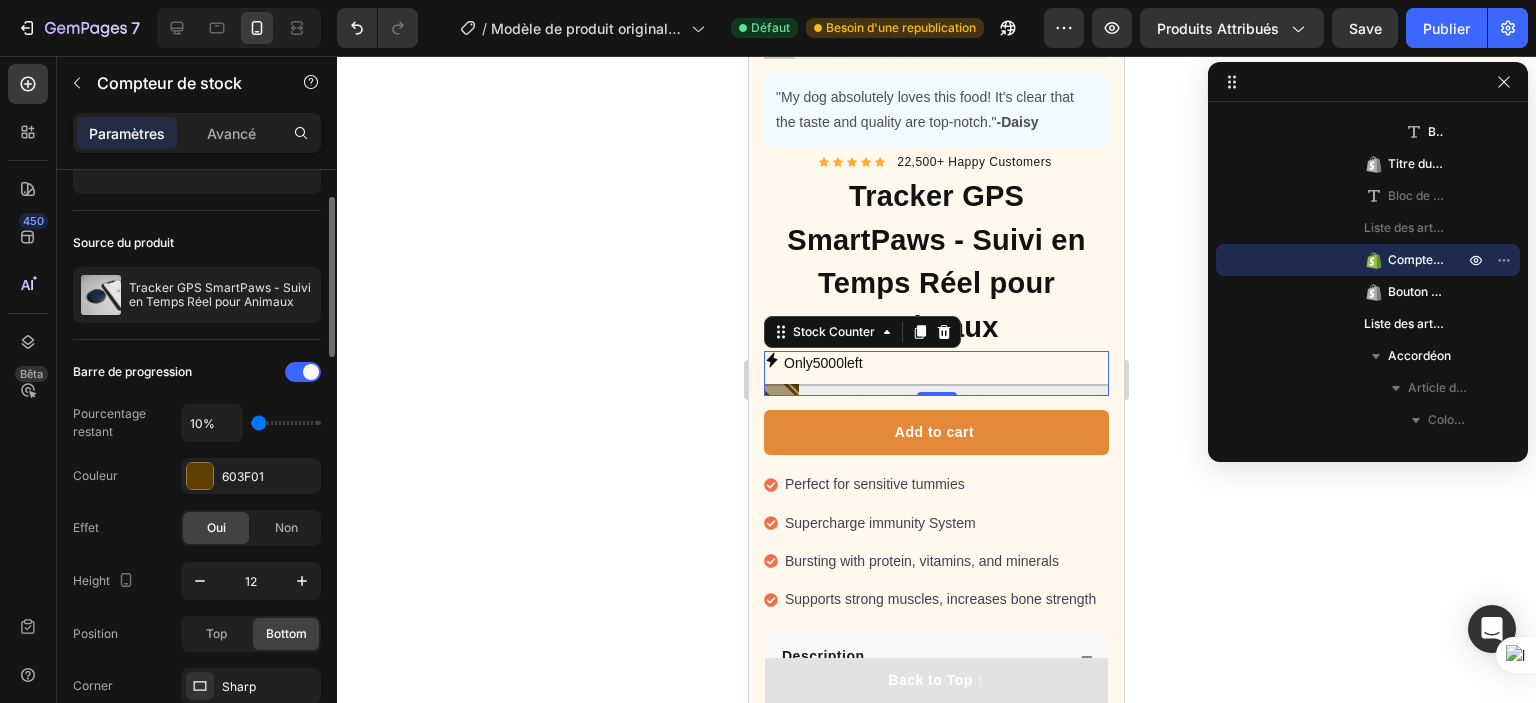 scroll, scrollTop: 200, scrollLeft: 0, axis: vertical 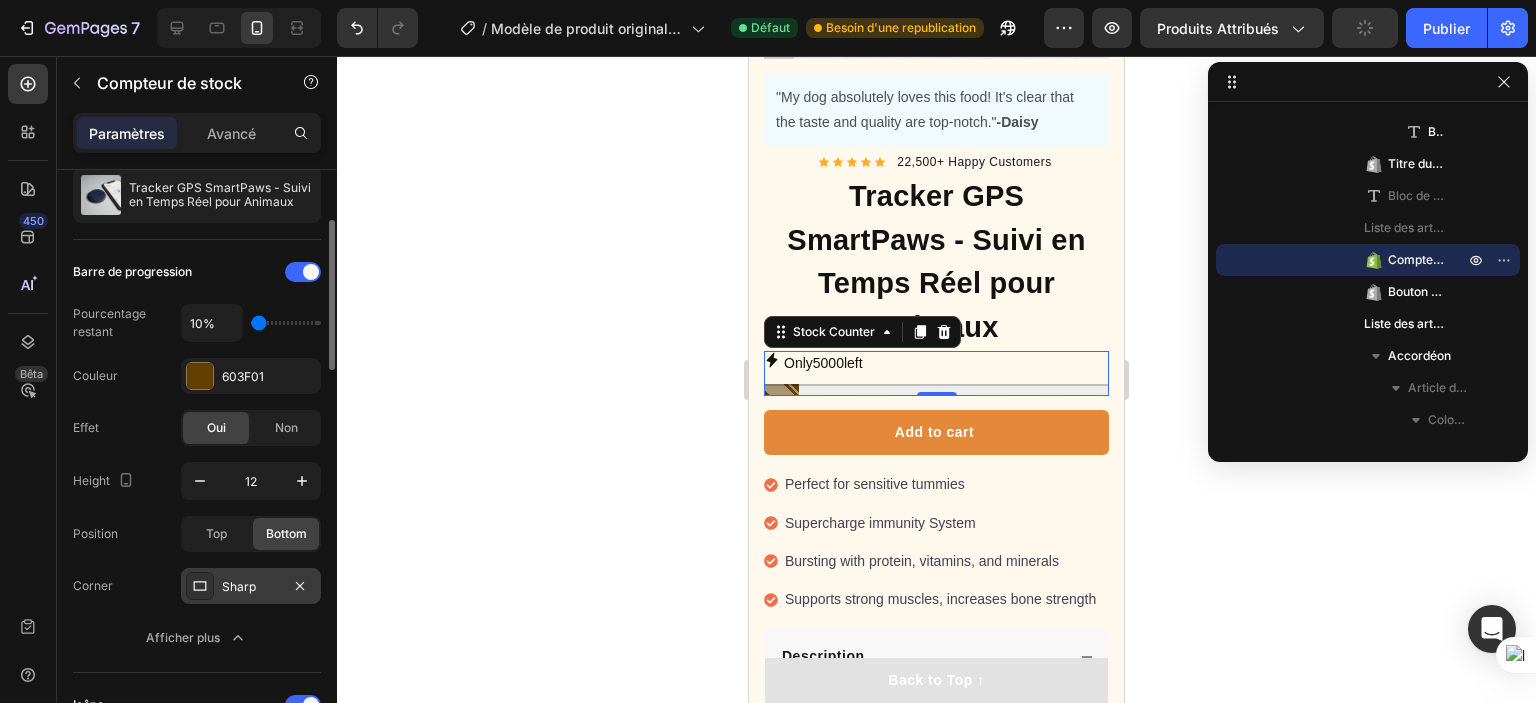 click on "Sharp" at bounding box center [251, 587] 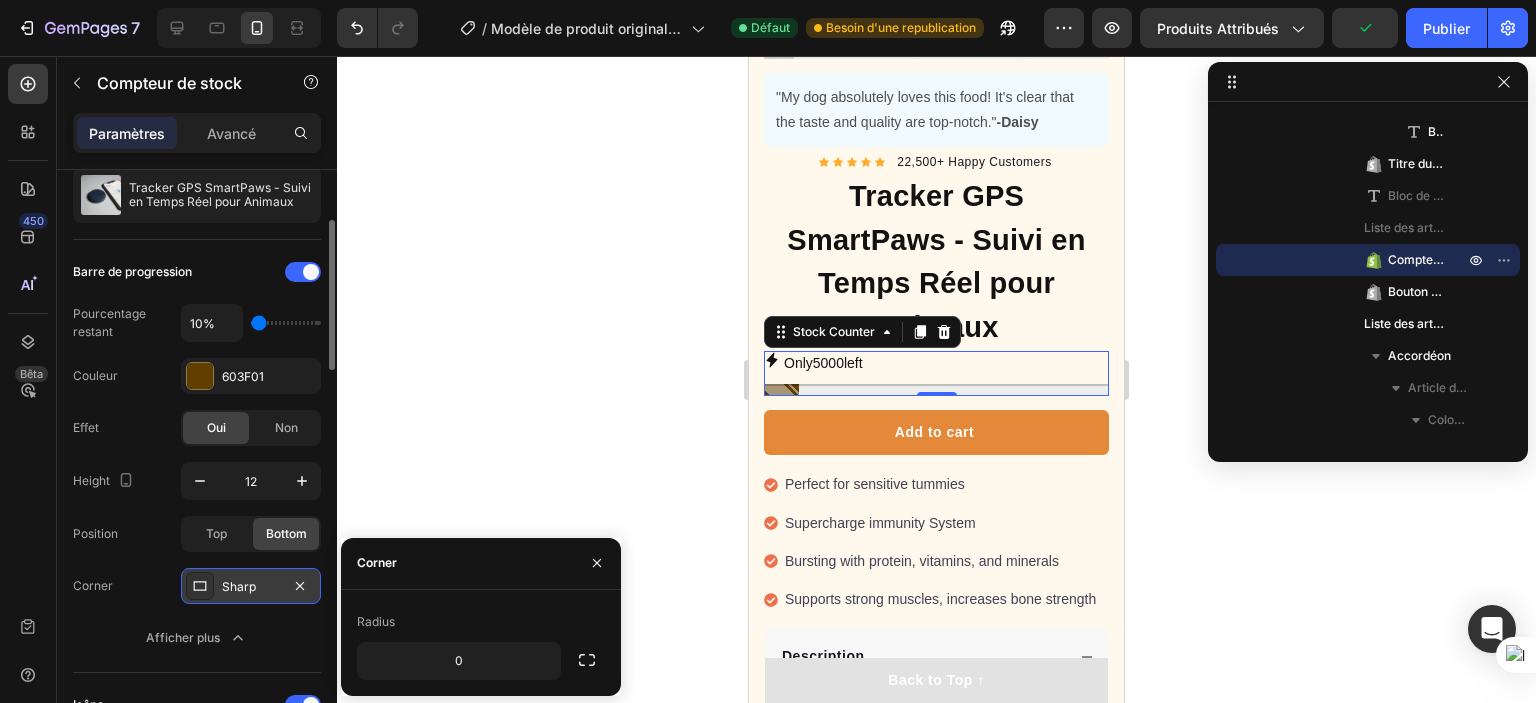 click on "Sharp" at bounding box center [251, 587] 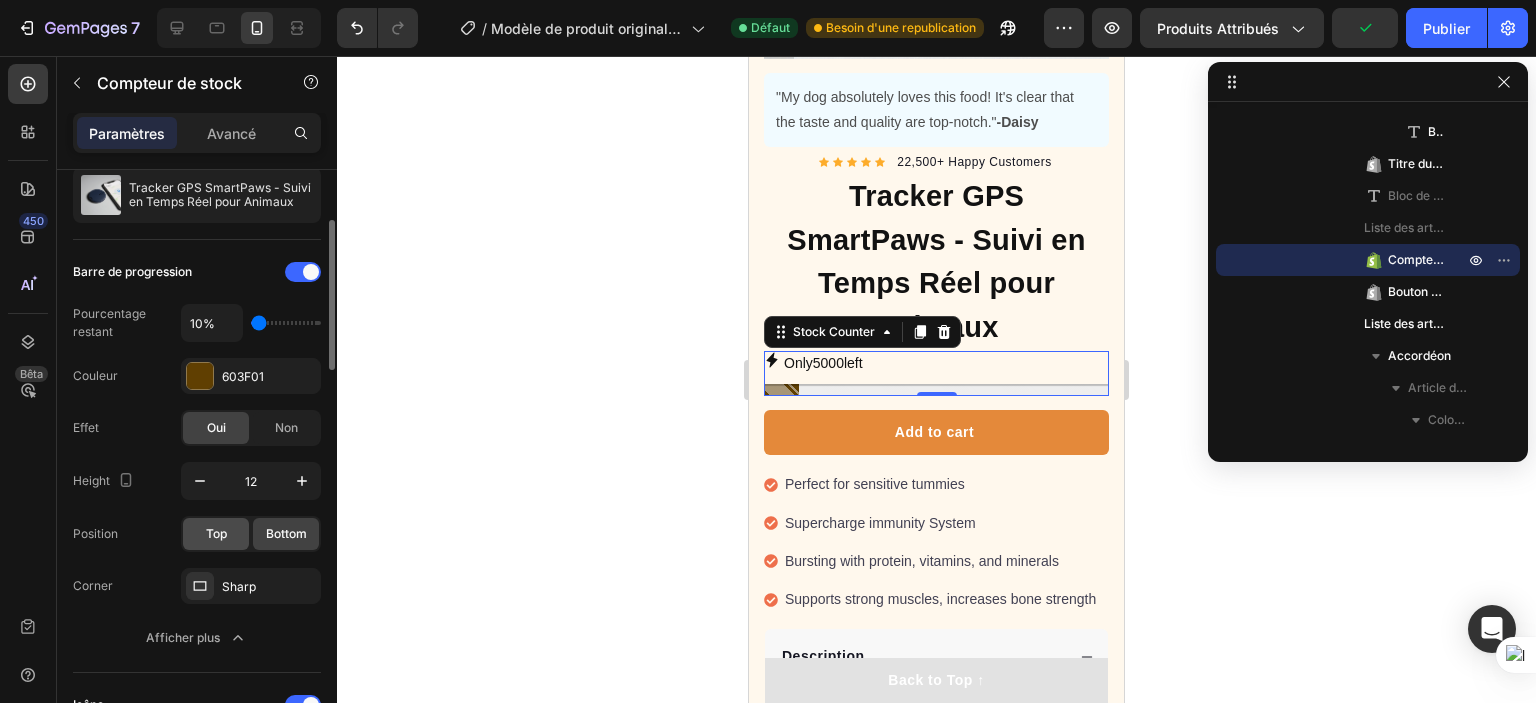 click on "Top" 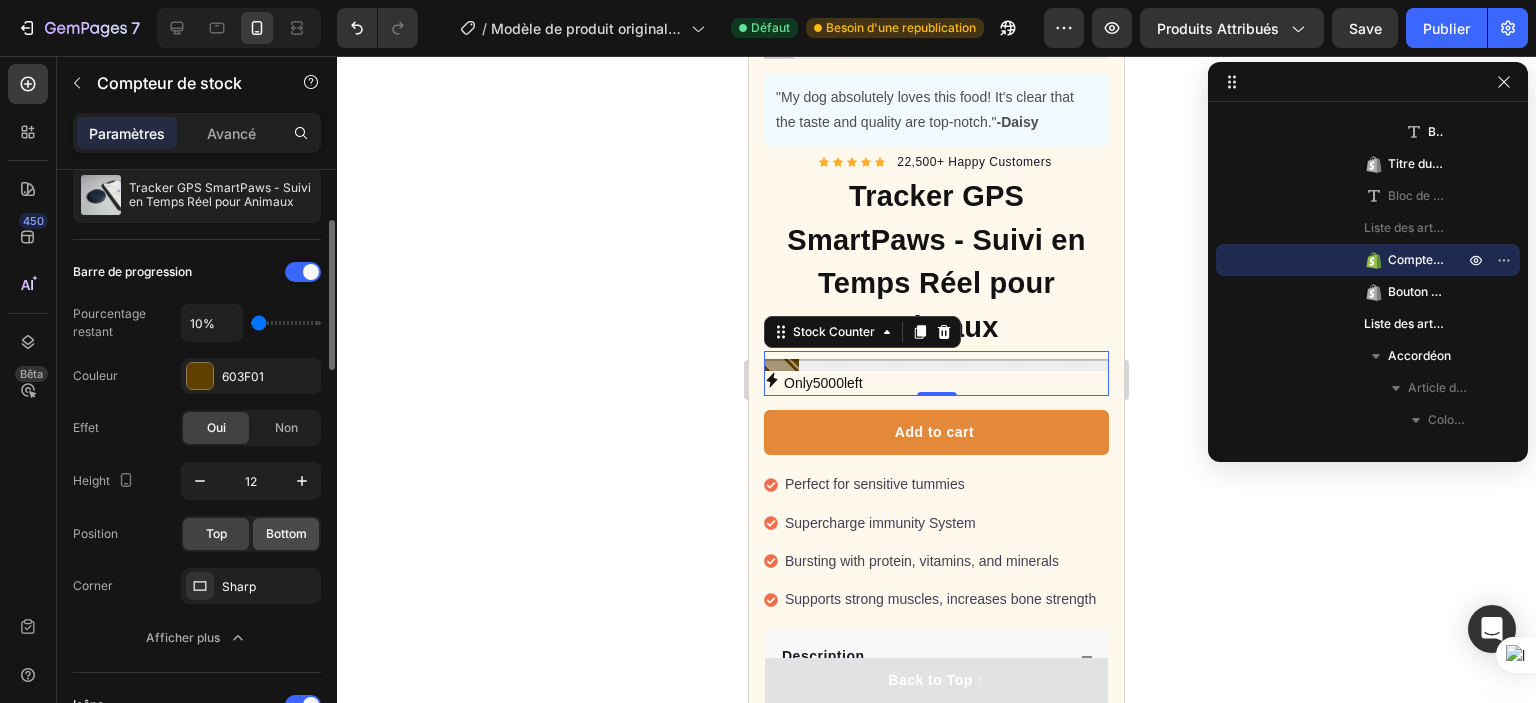 click on "Bottom" 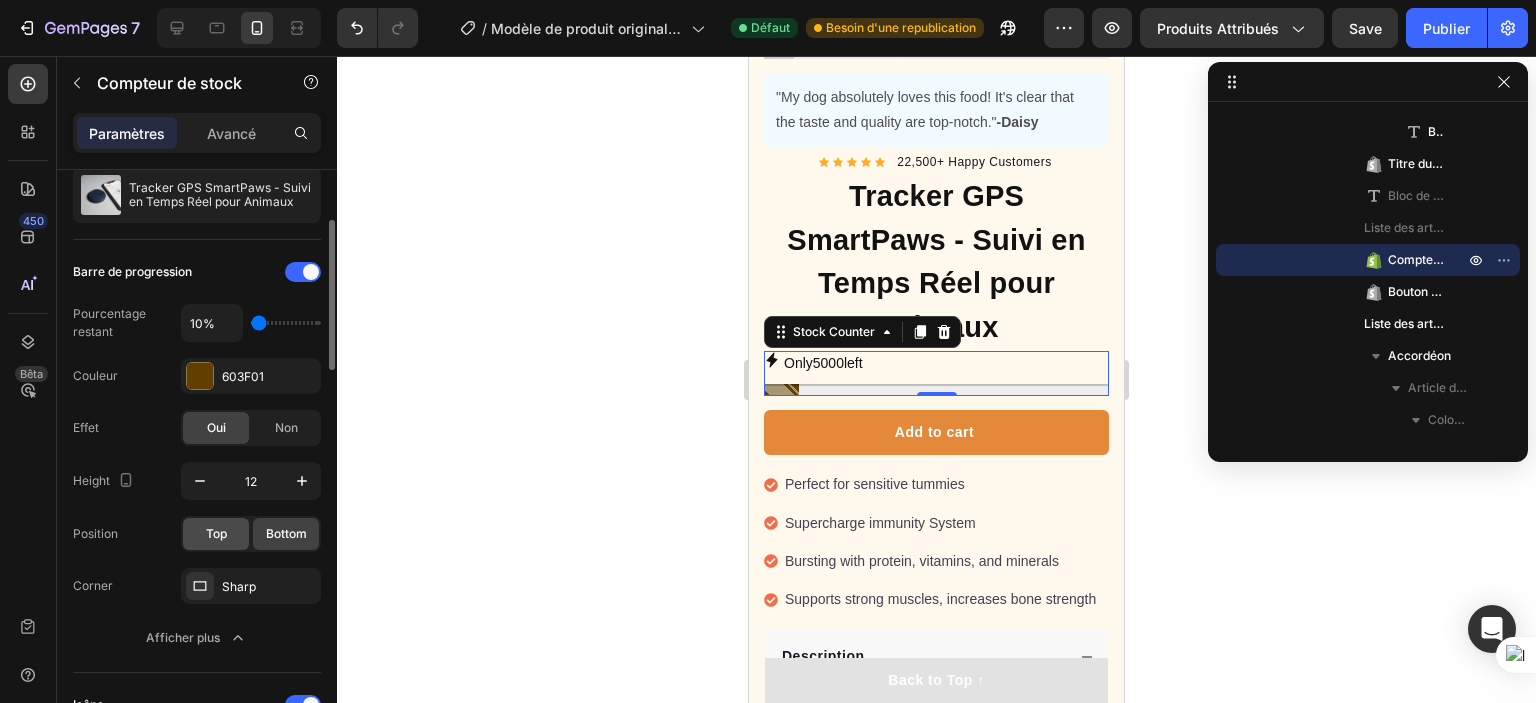click on "Top" 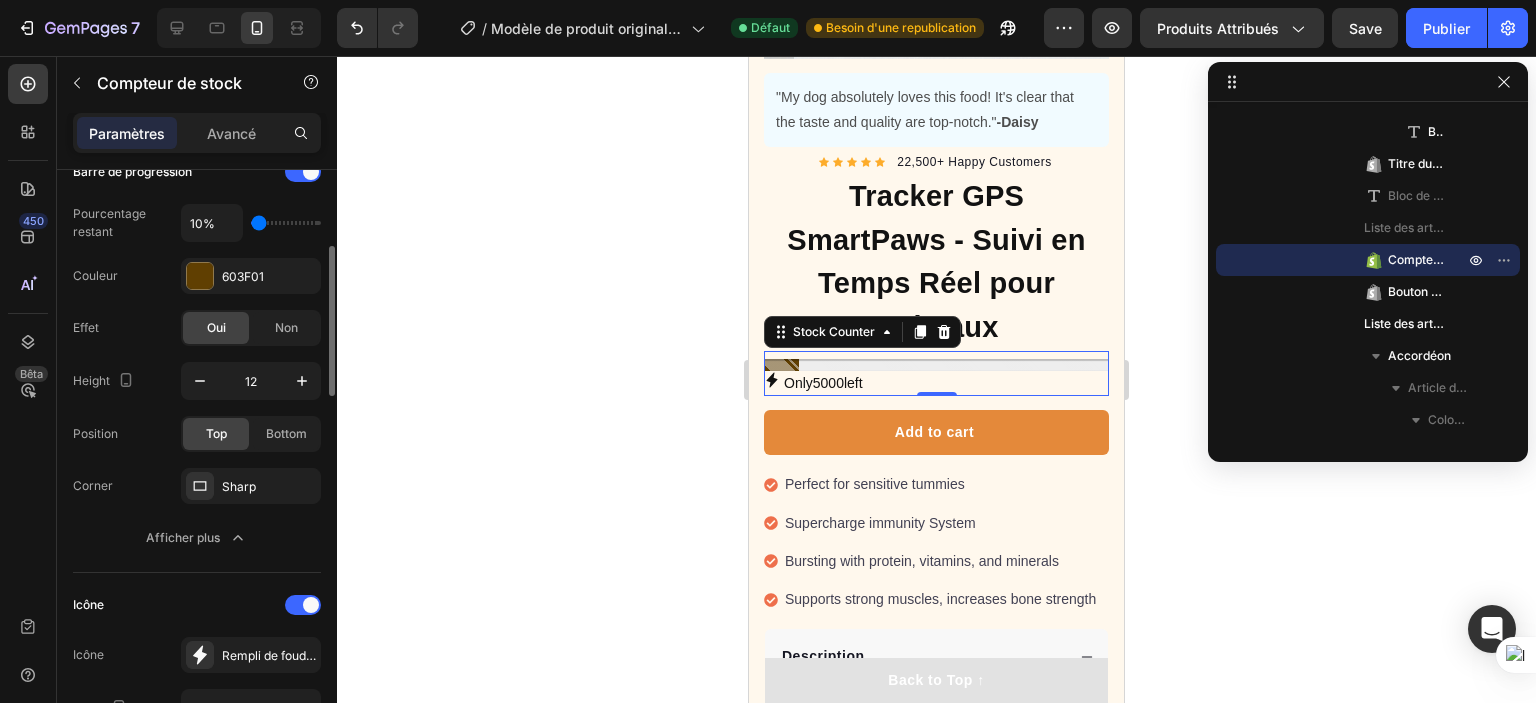 scroll, scrollTop: 400, scrollLeft: 0, axis: vertical 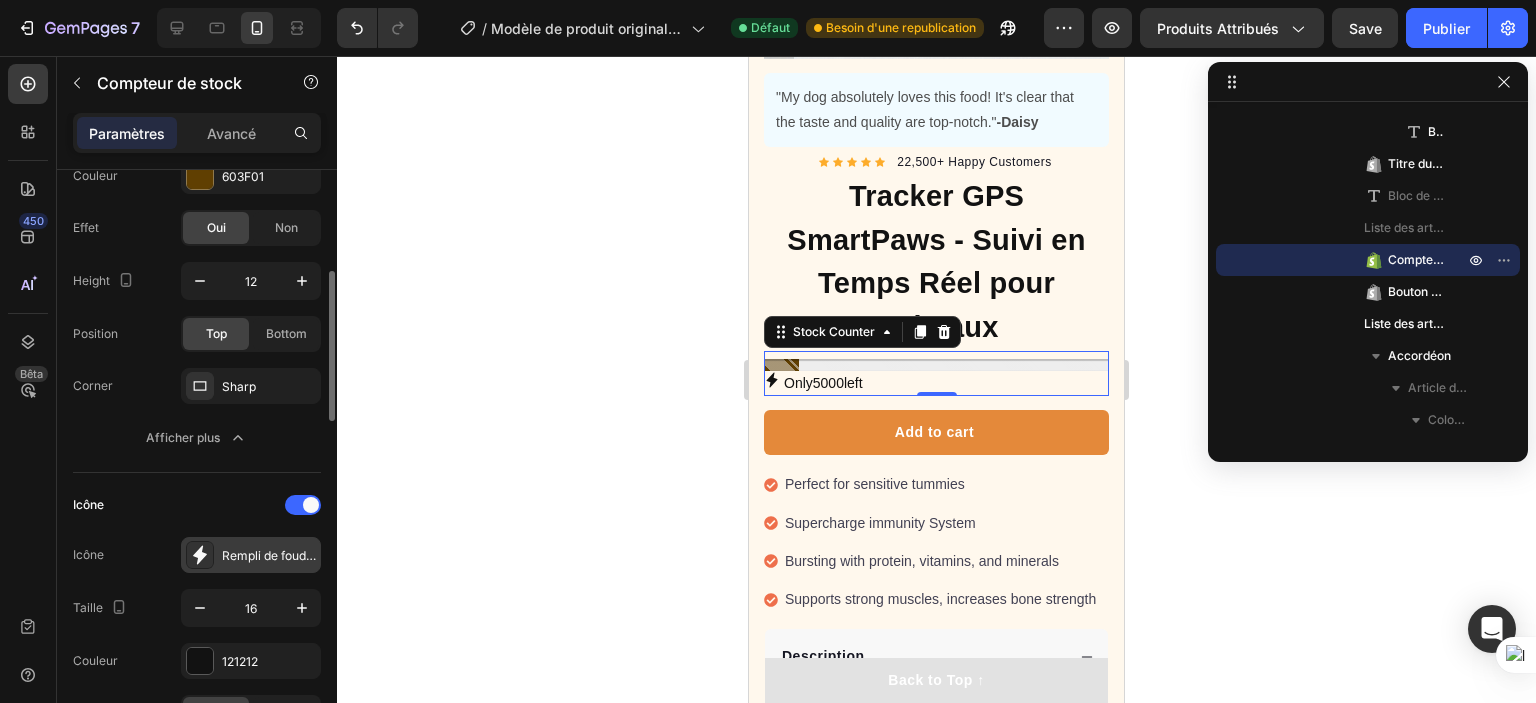 click on "Rempli de foudre" at bounding box center [251, 555] 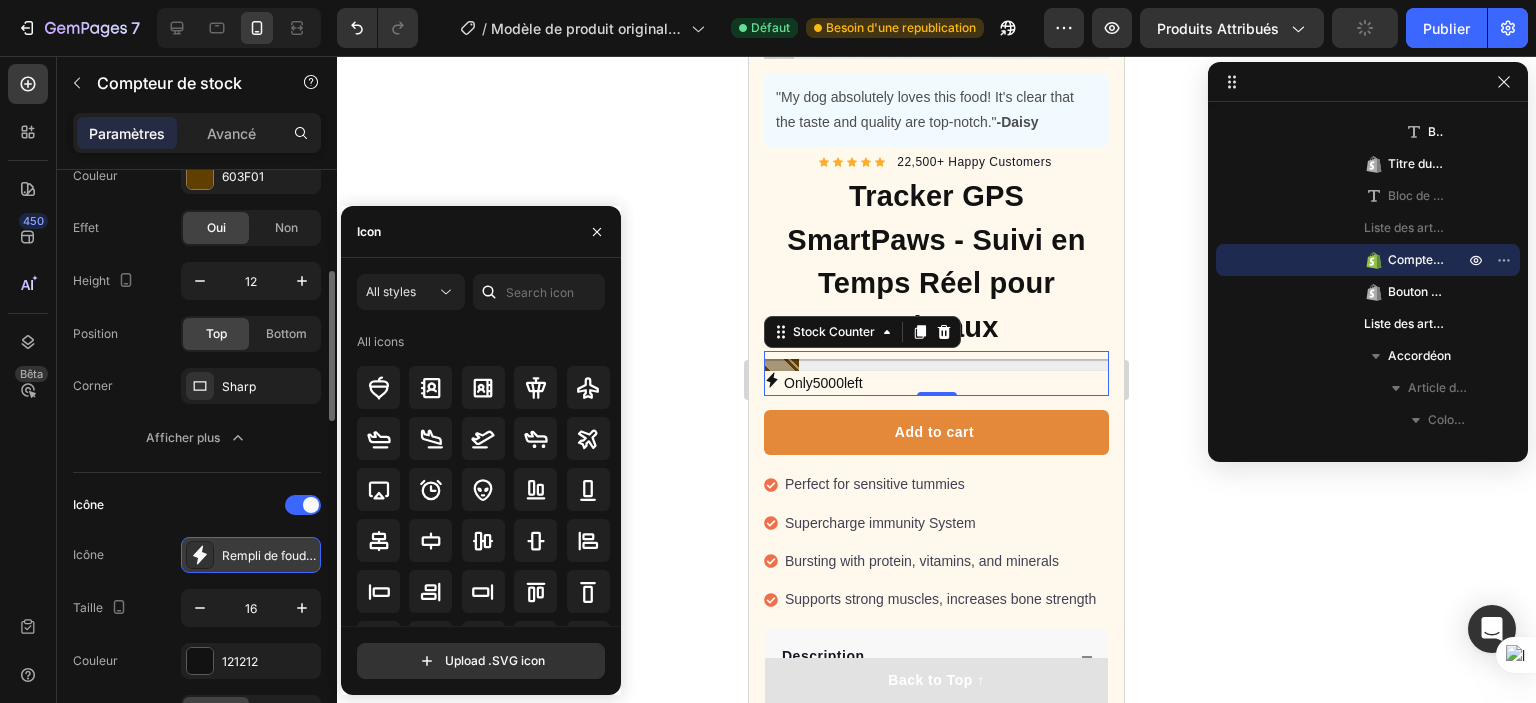 click on "Rempli de foudre" at bounding box center [251, 555] 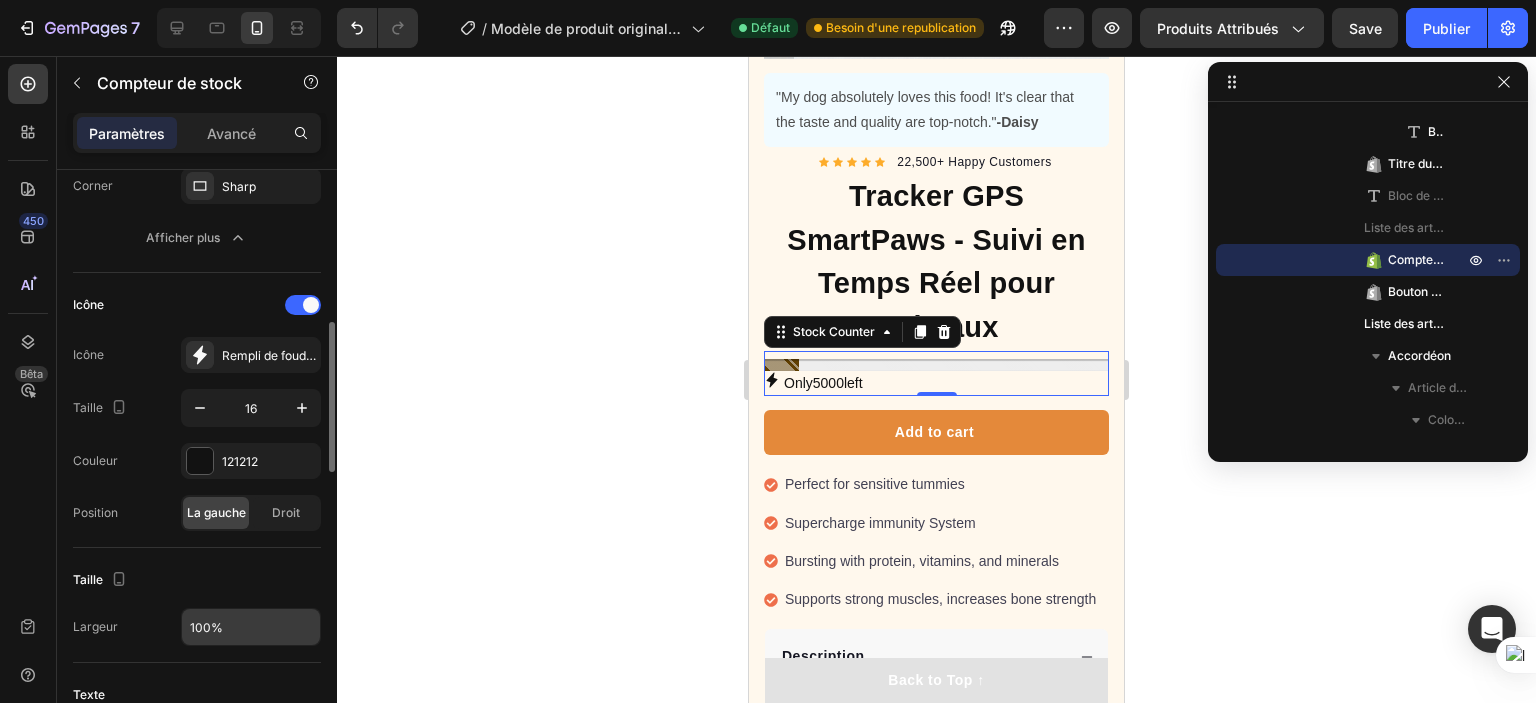 scroll, scrollTop: 700, scrollLeft: 0, axis: vertical 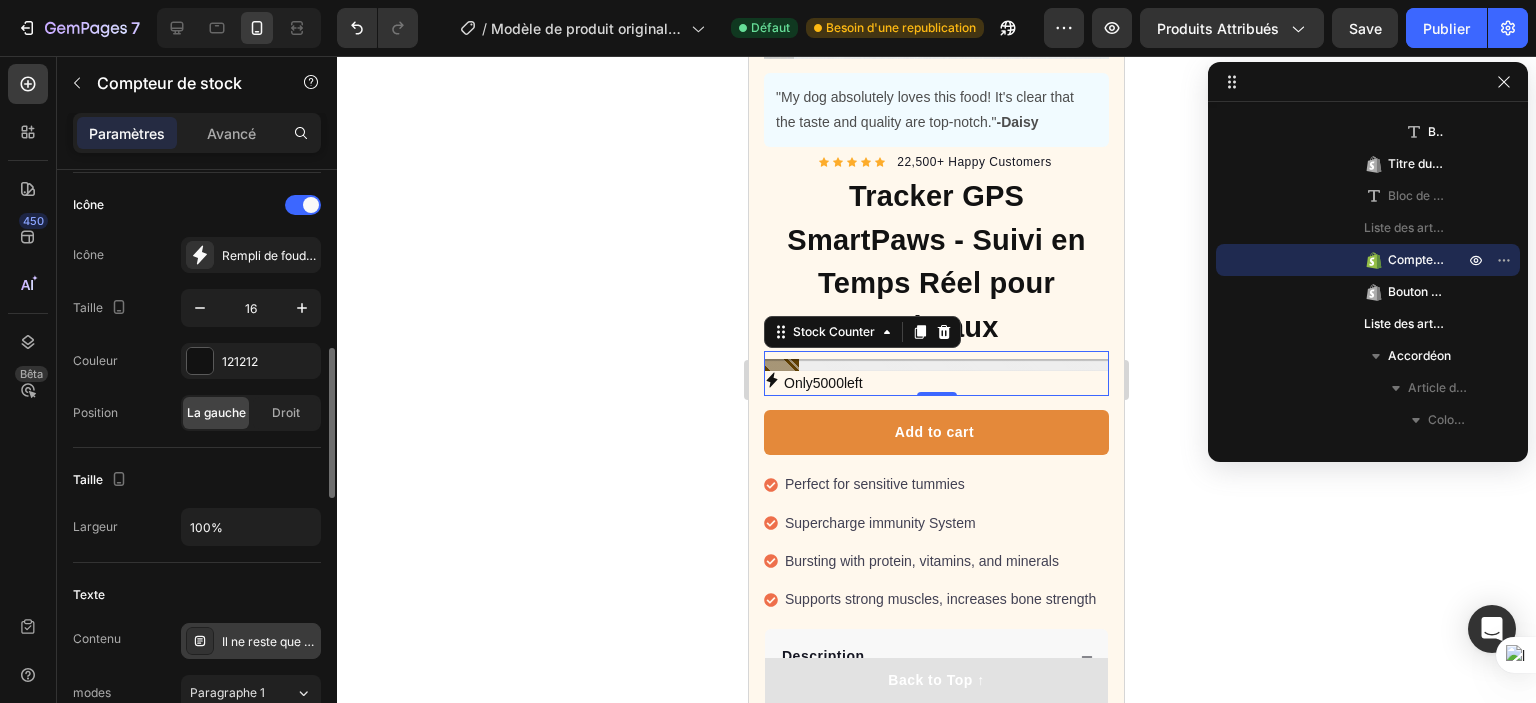 click on "Il ne reste que %number%" at bounding box center [297, 641] 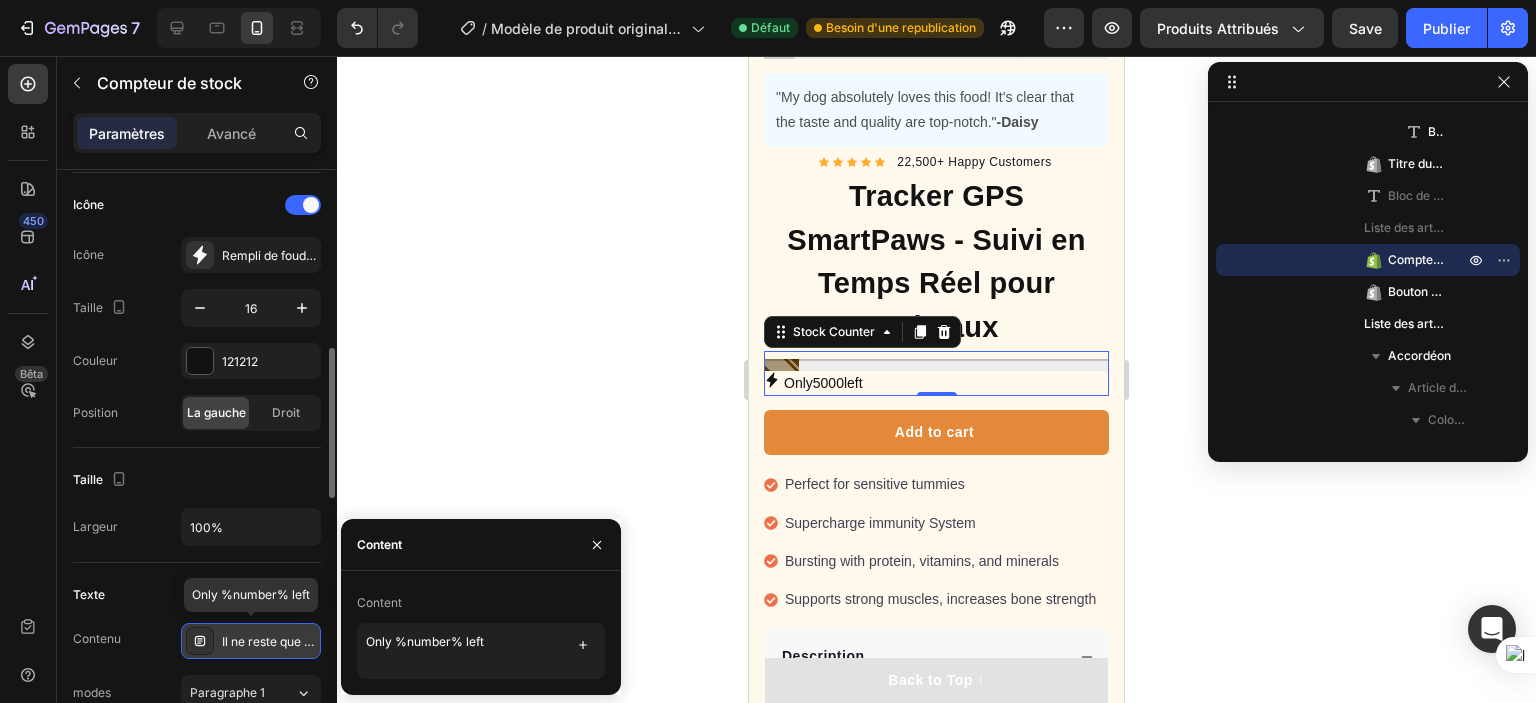 click on "Il ne reste que %number%" at bounding box center [297, 641] 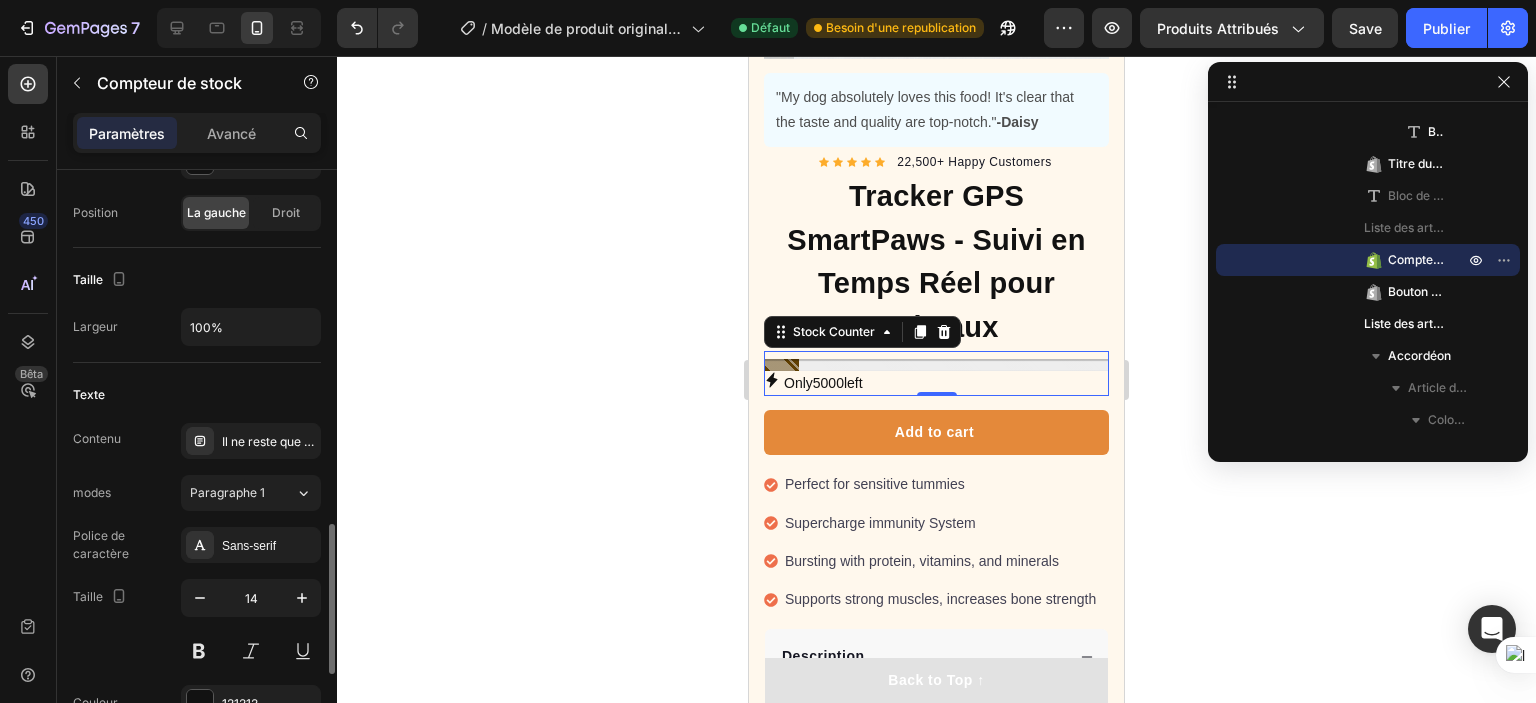 scroll, scrollTop: 1000, scrollLeft: 0, axis: vertical 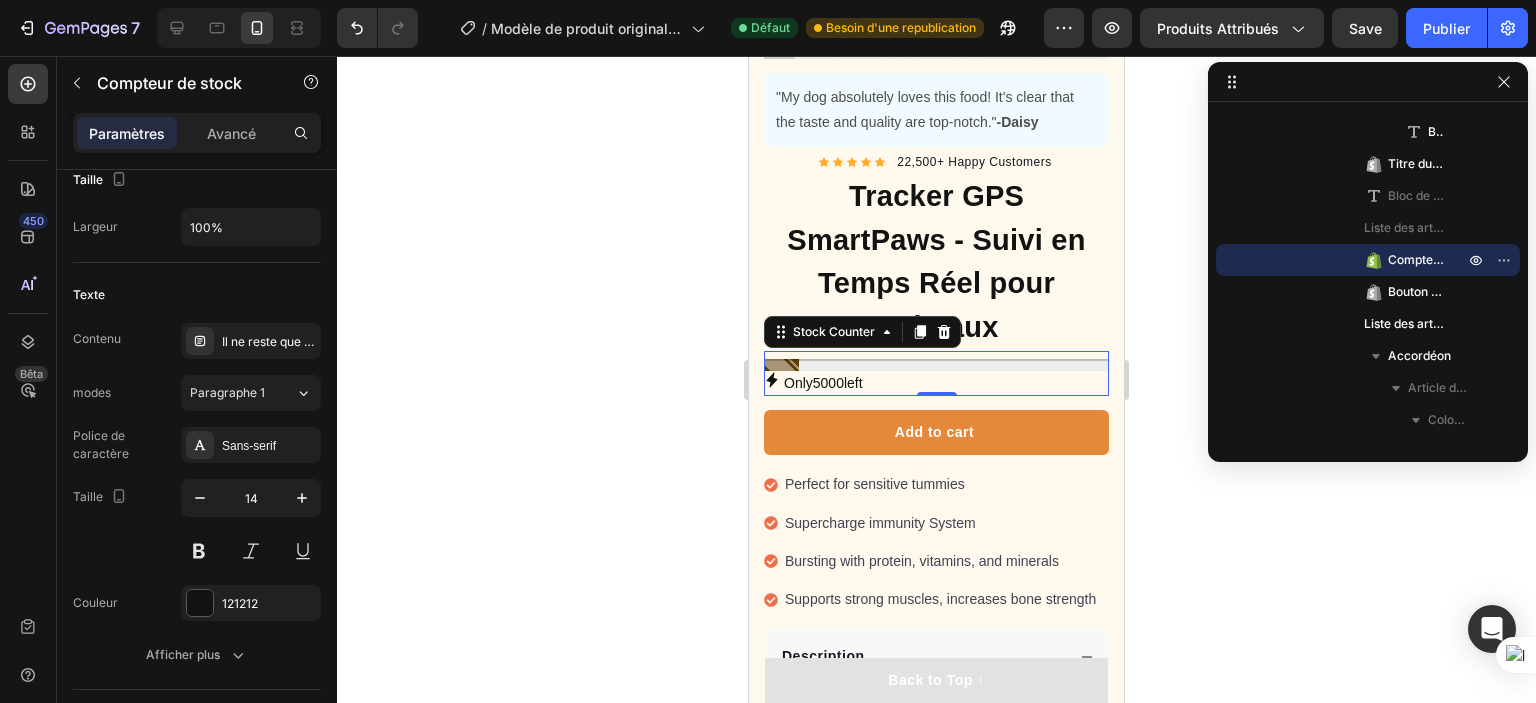 click on "5000" at bounding box center [828, 383] 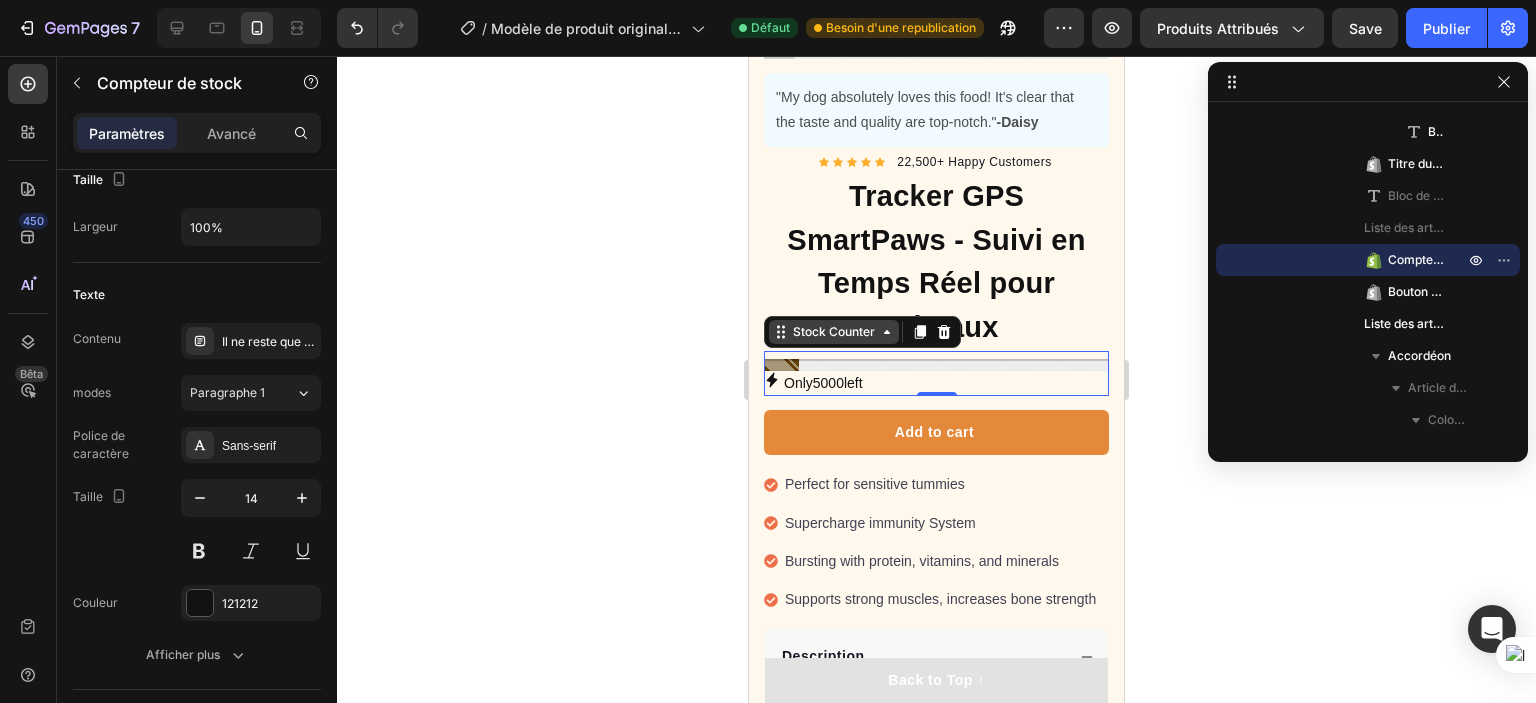 click 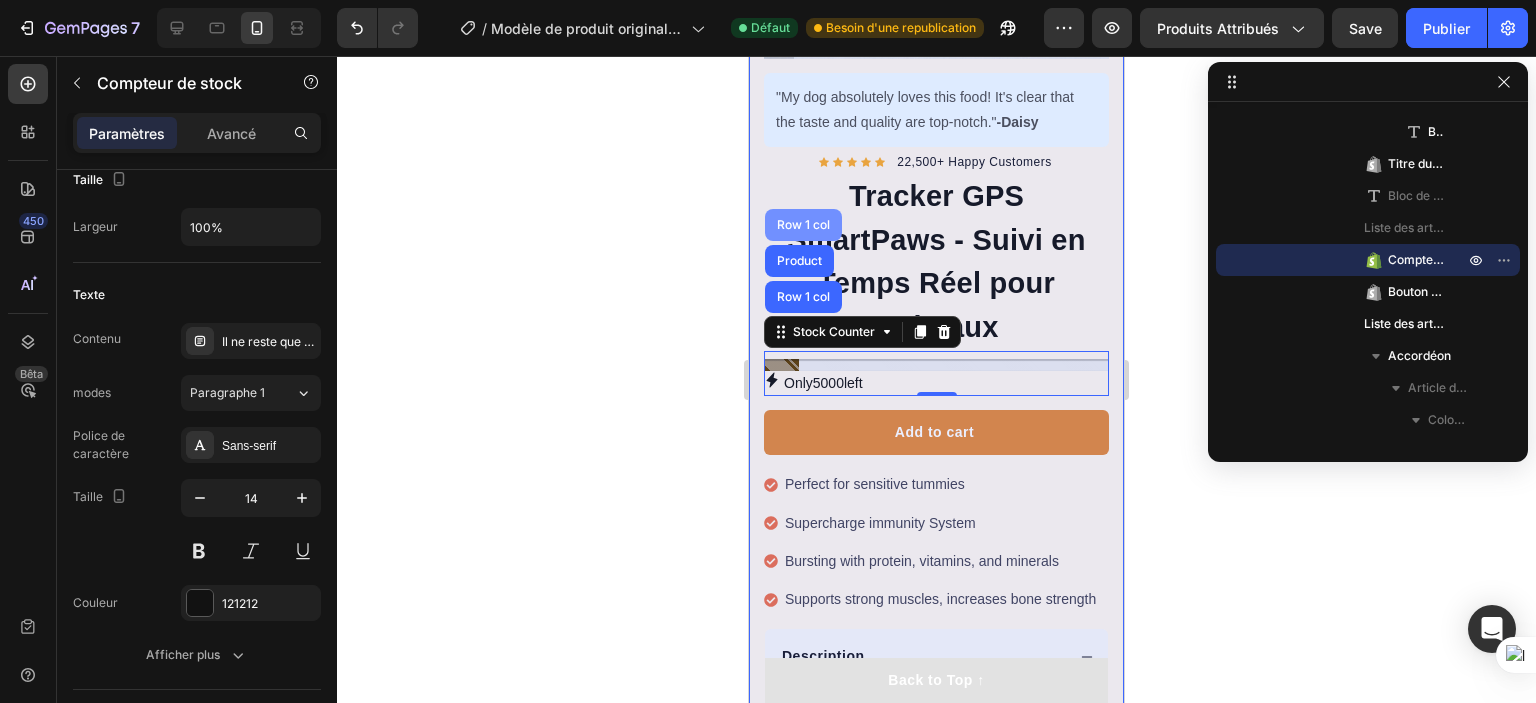 click on "Row 1 col" at bounding box center [803, 225] 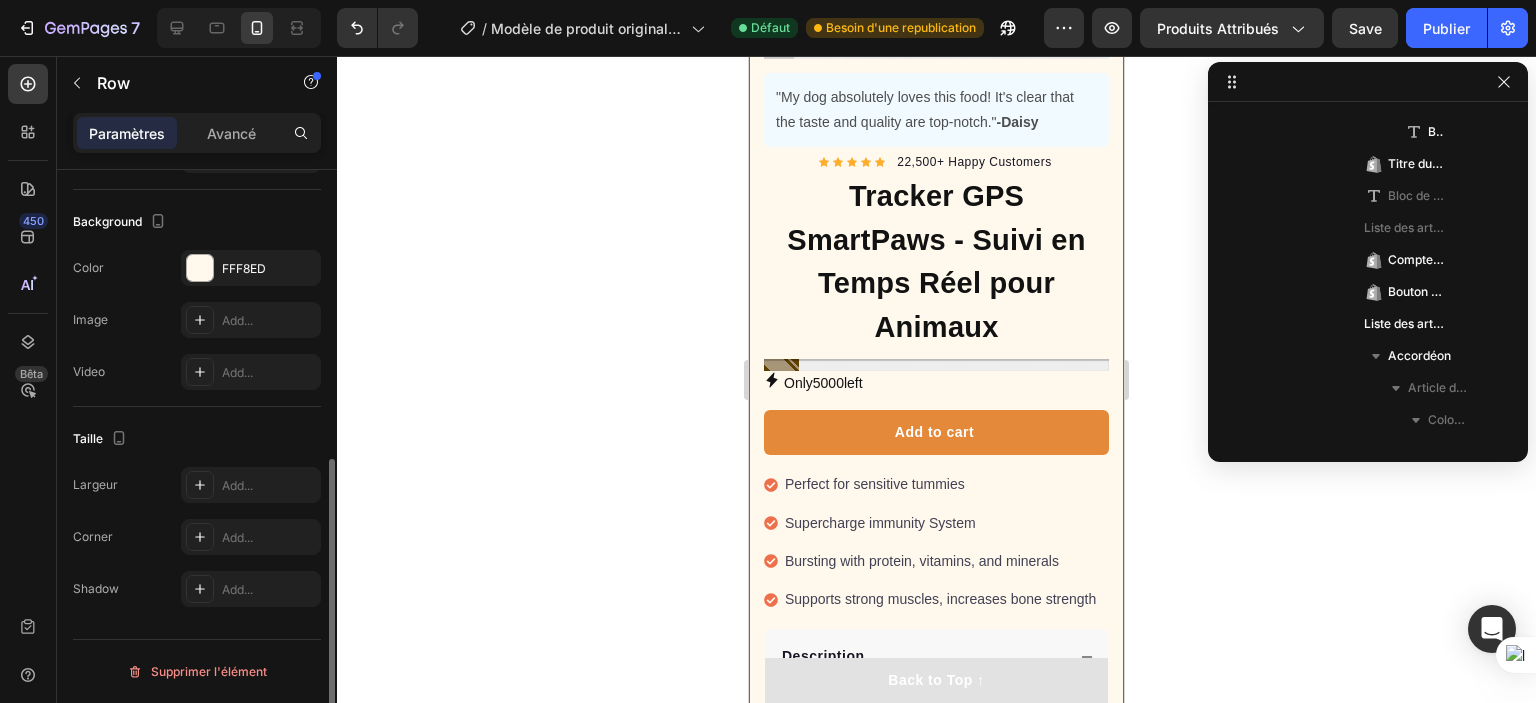 scroll, scrollTop: 474, scrollLeft: 0, axis: vertical 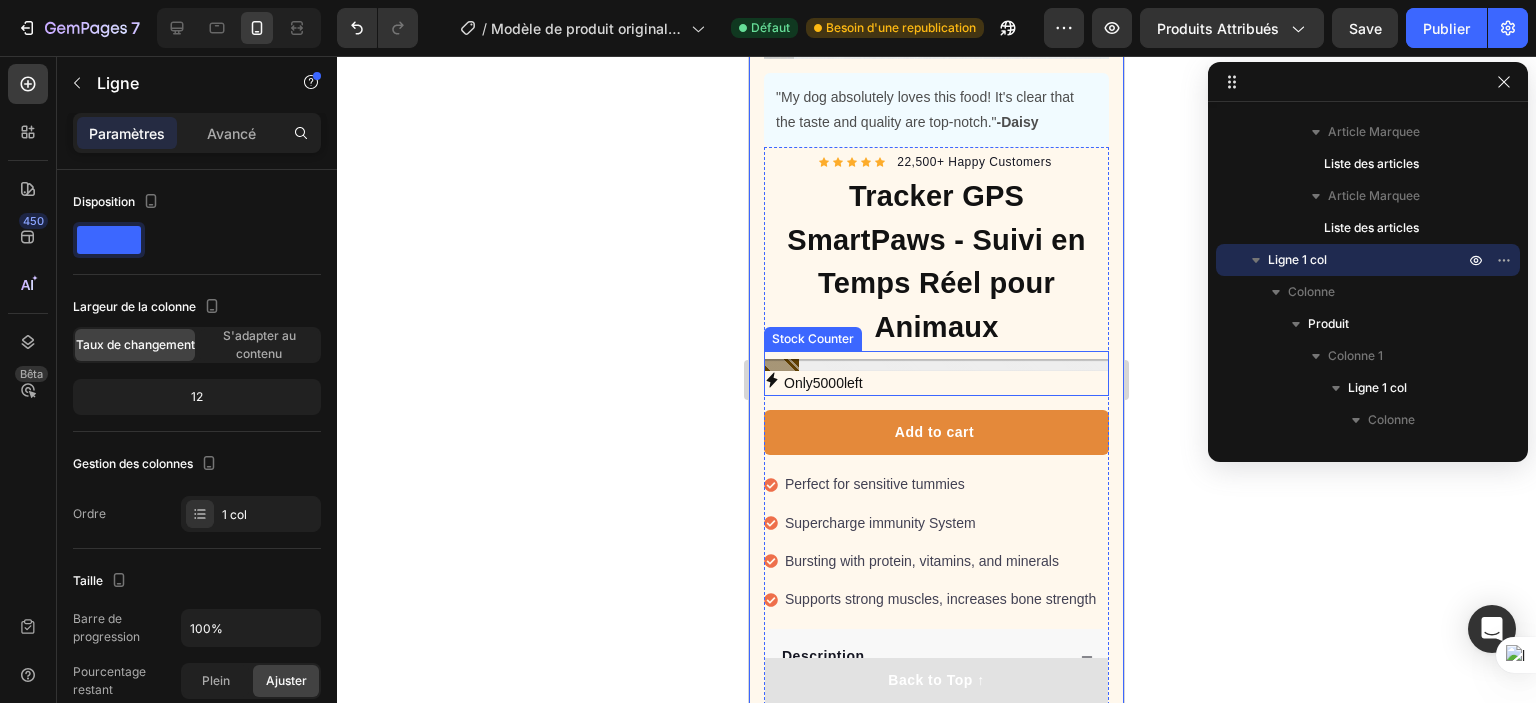 click on "Only  5000  left" at bounding box center (823, 383) 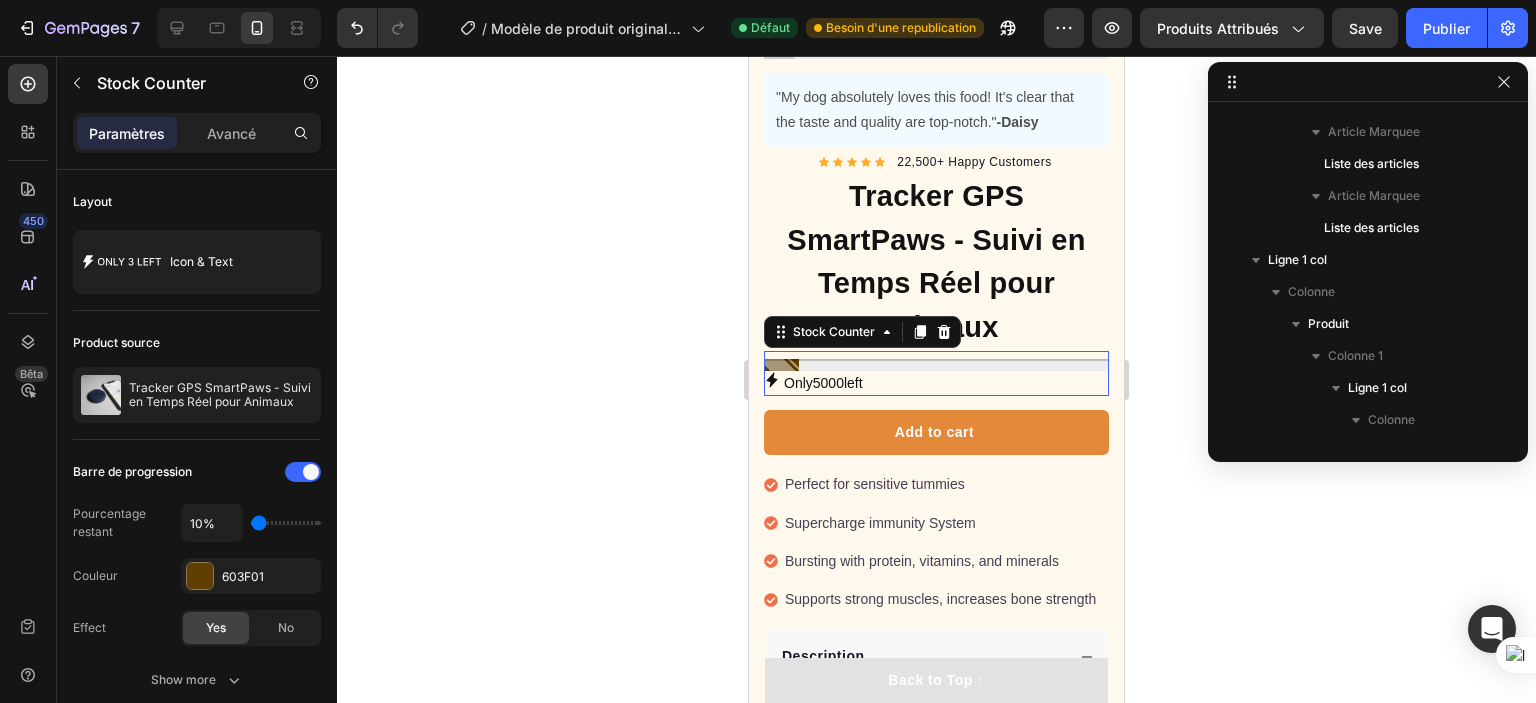 scroll, scrollTop: 1498, scrollLeft: 0, axis: vertical 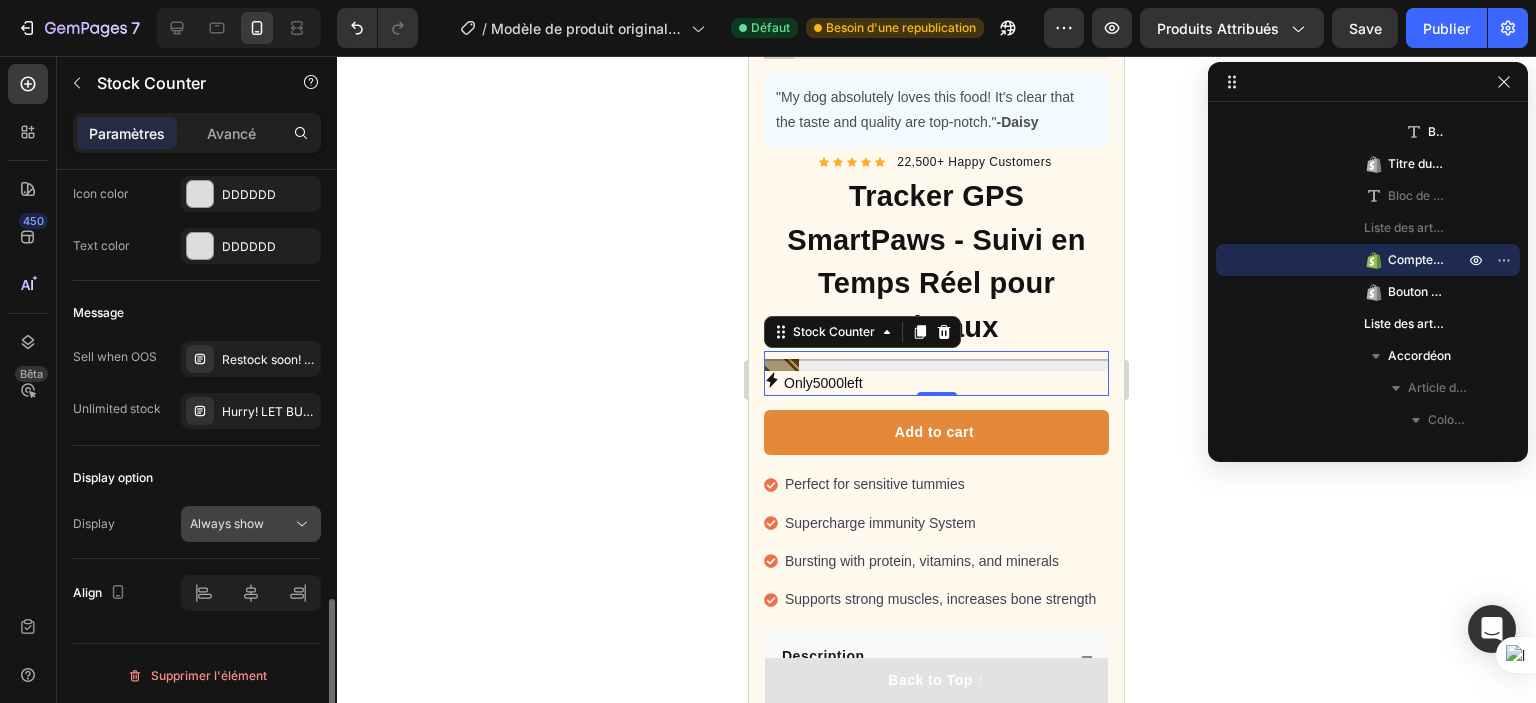 click on "Always show" at bounding box center (227, 523) 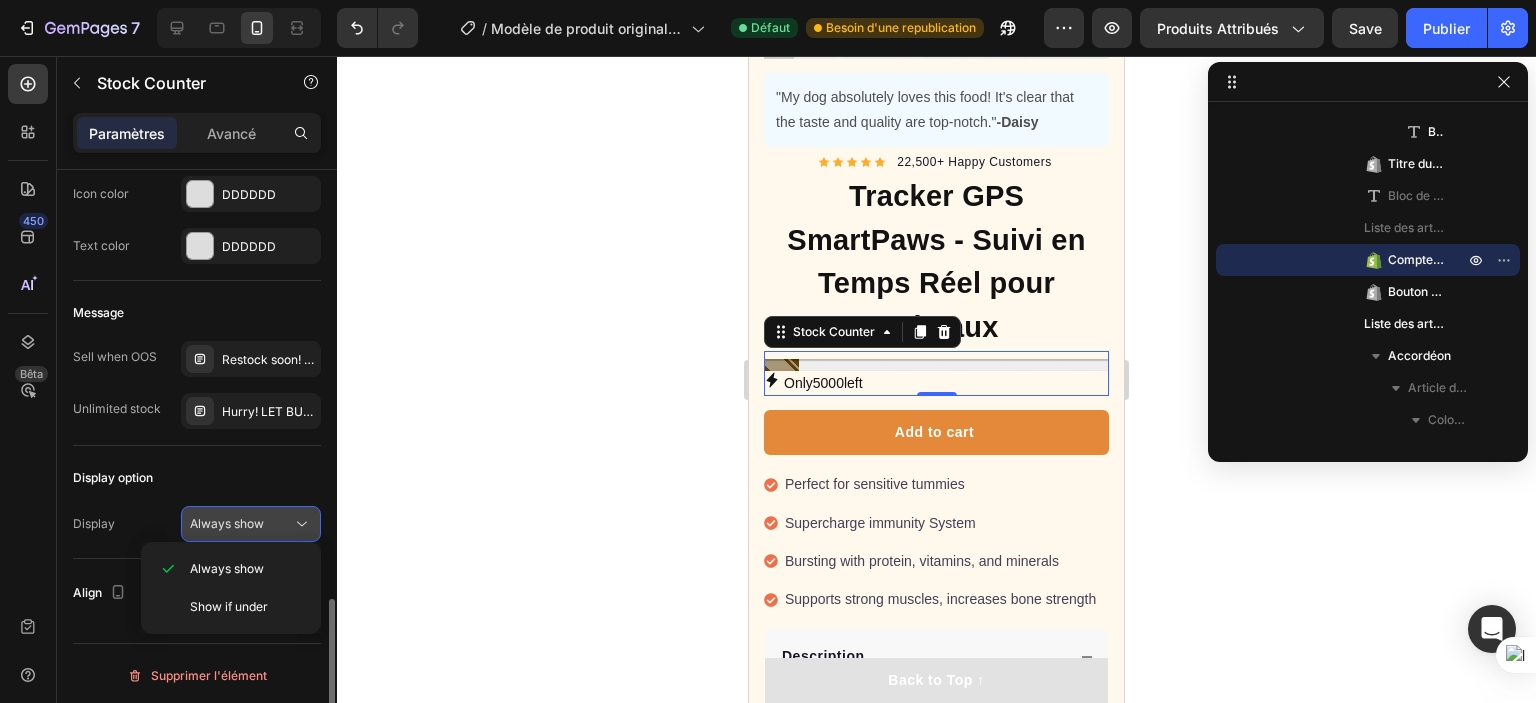 click on "Always show" at bounding box center [227, 523] 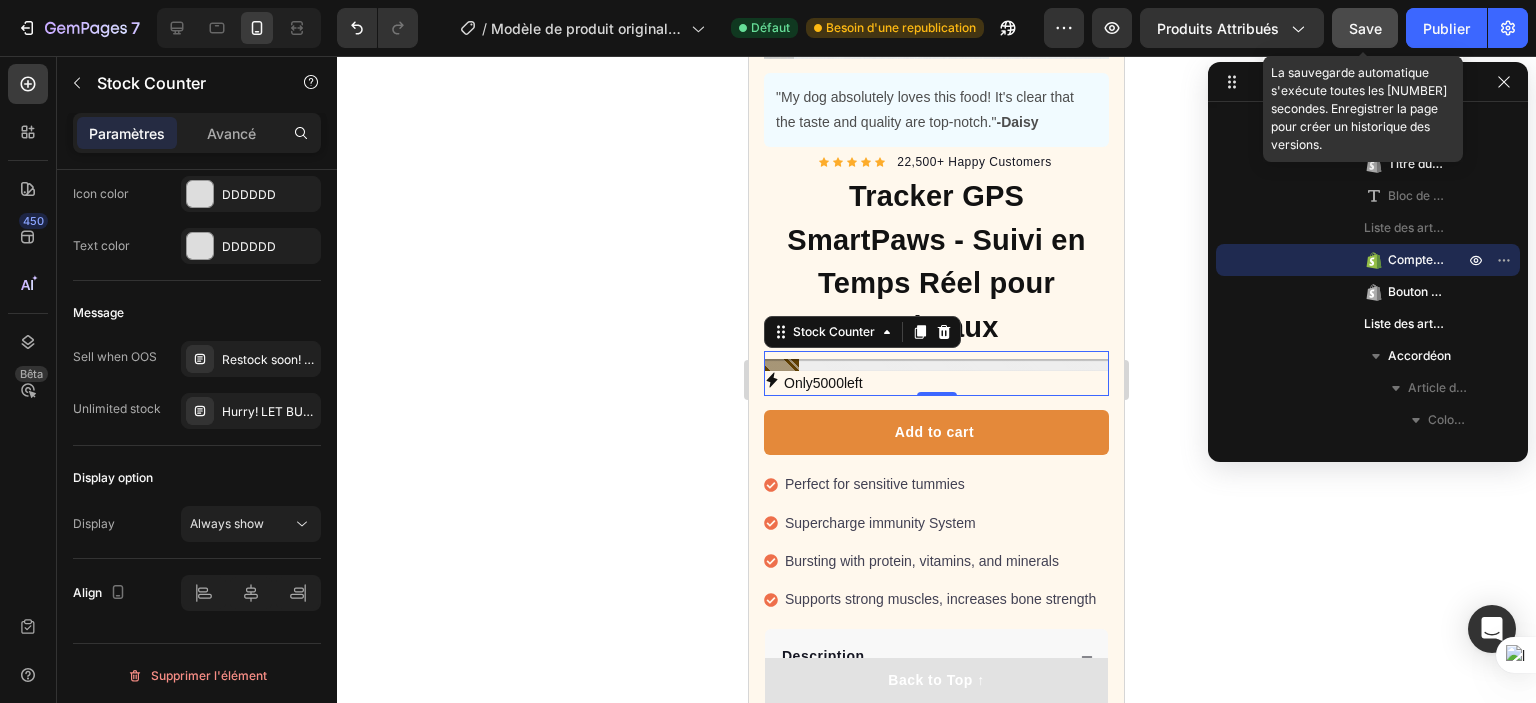 click on "Save" 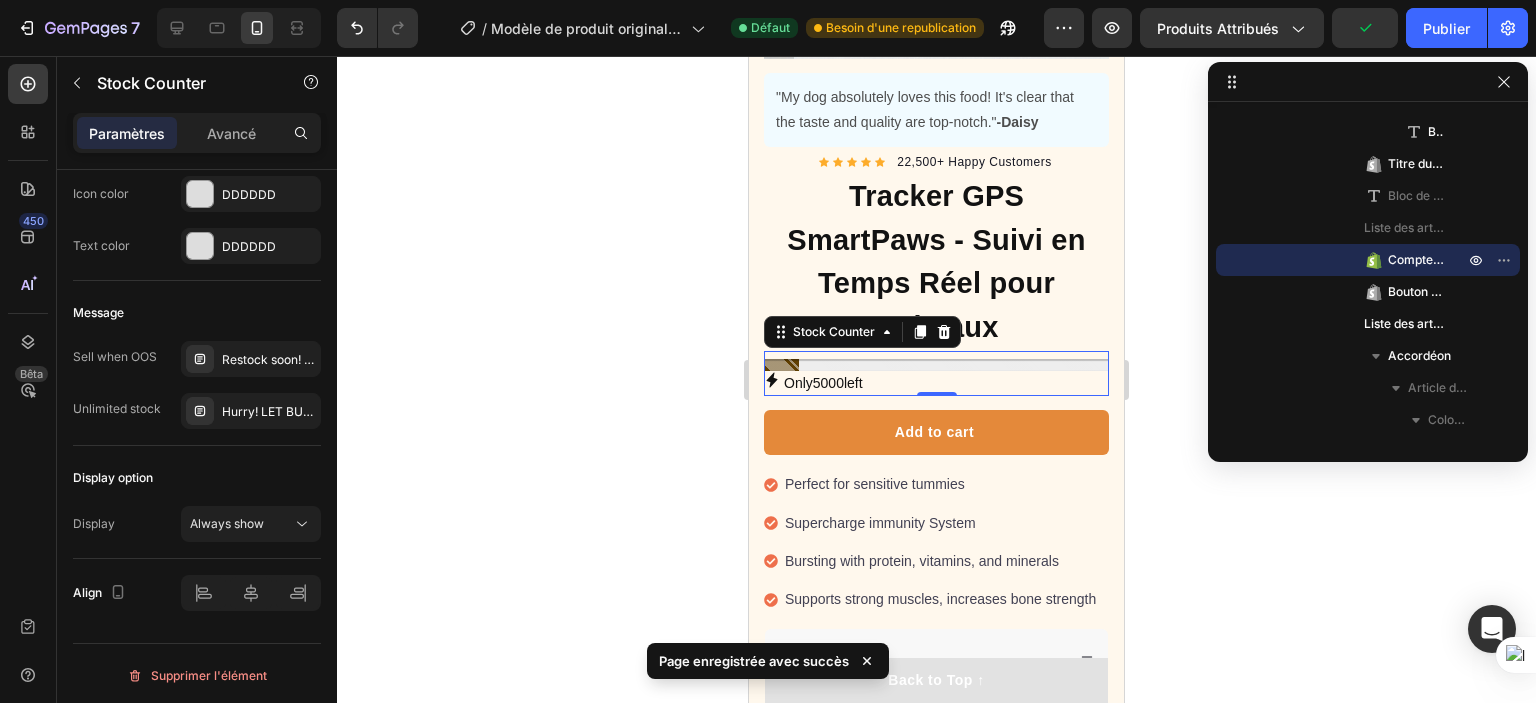 click 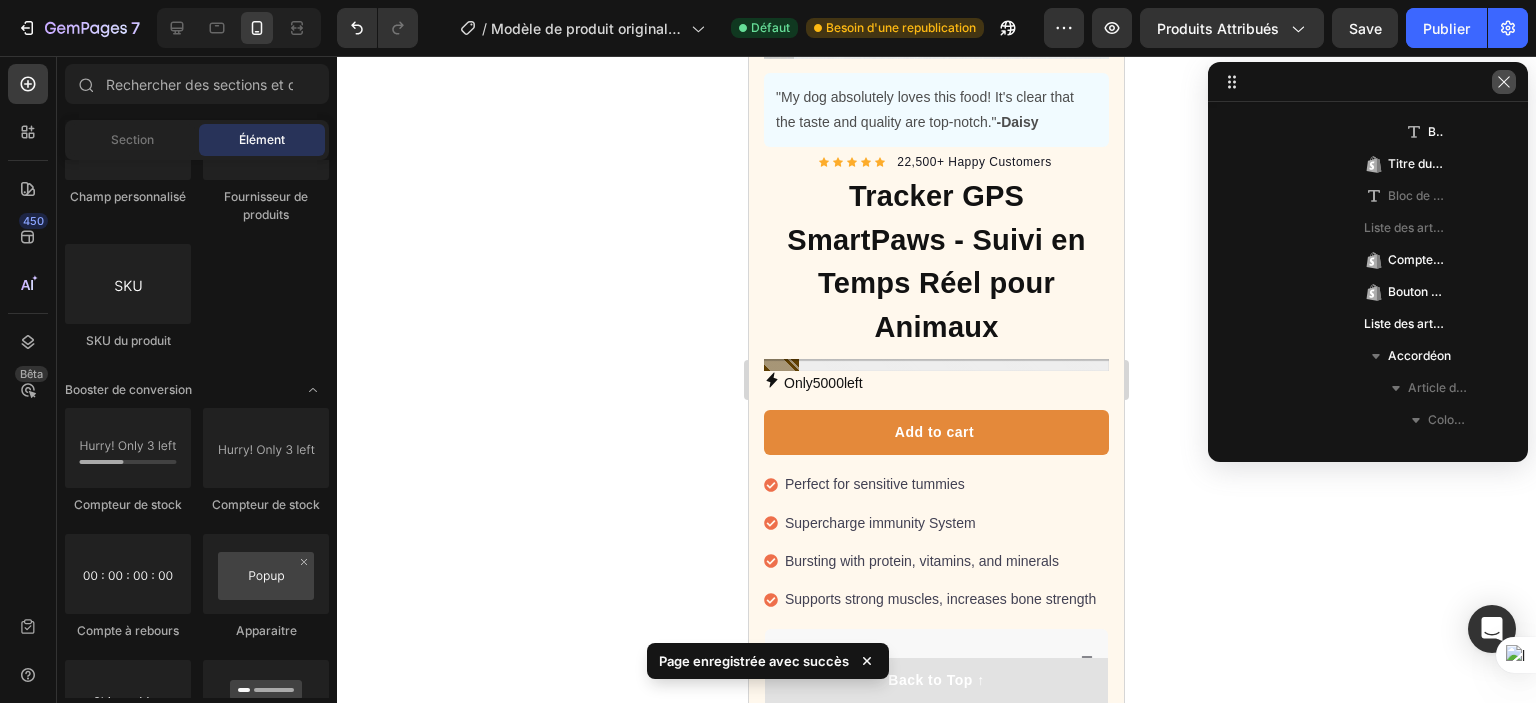 click at bounding box center [1504, 82] 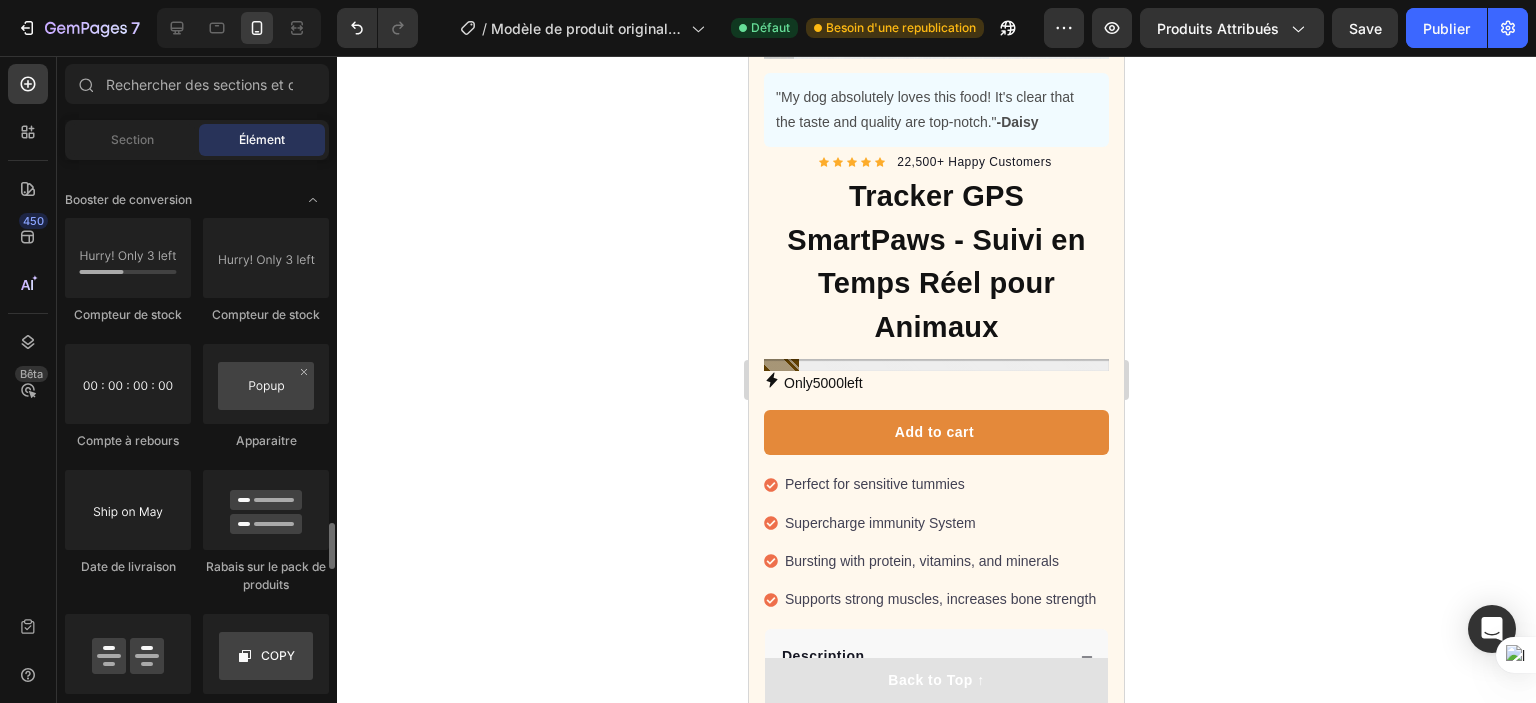 scroll, scrollTop: 4257, scrollLeft: 0, axis: vertical 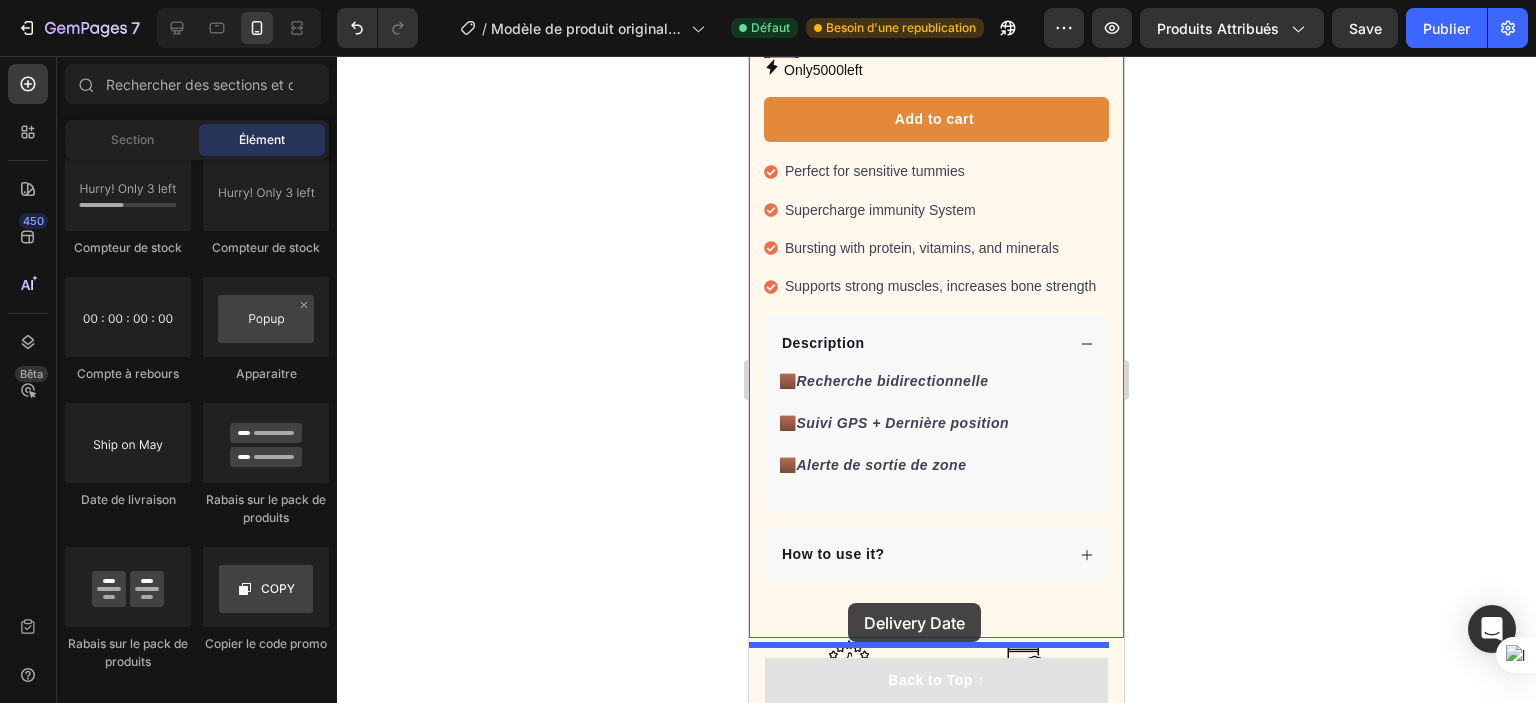 drag, startPoint x: 893, startPoint y: 496, endPoint x: 848, endPoint y: 603, distance: 116.07756 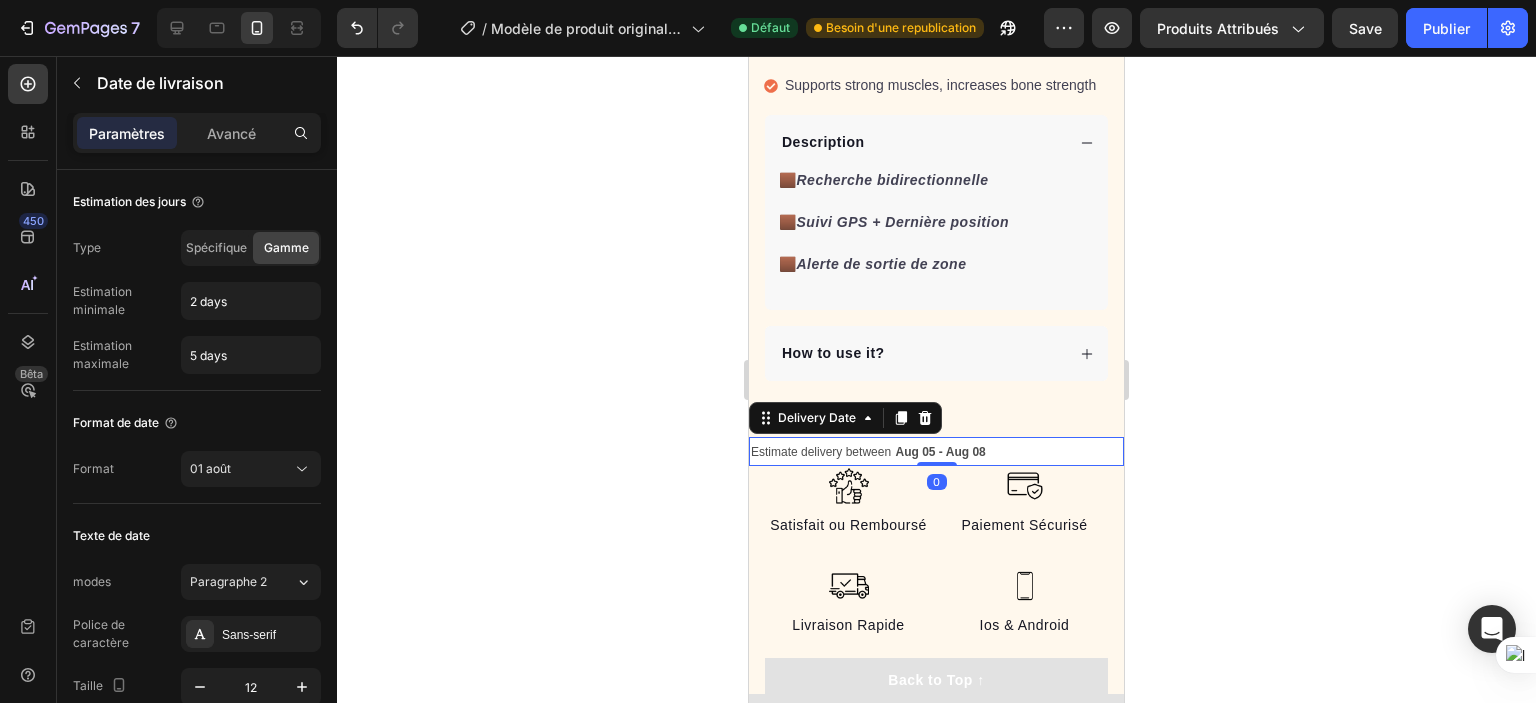 scroll, scrollTop: 1946, scrollLeft: 0, axis: vertical 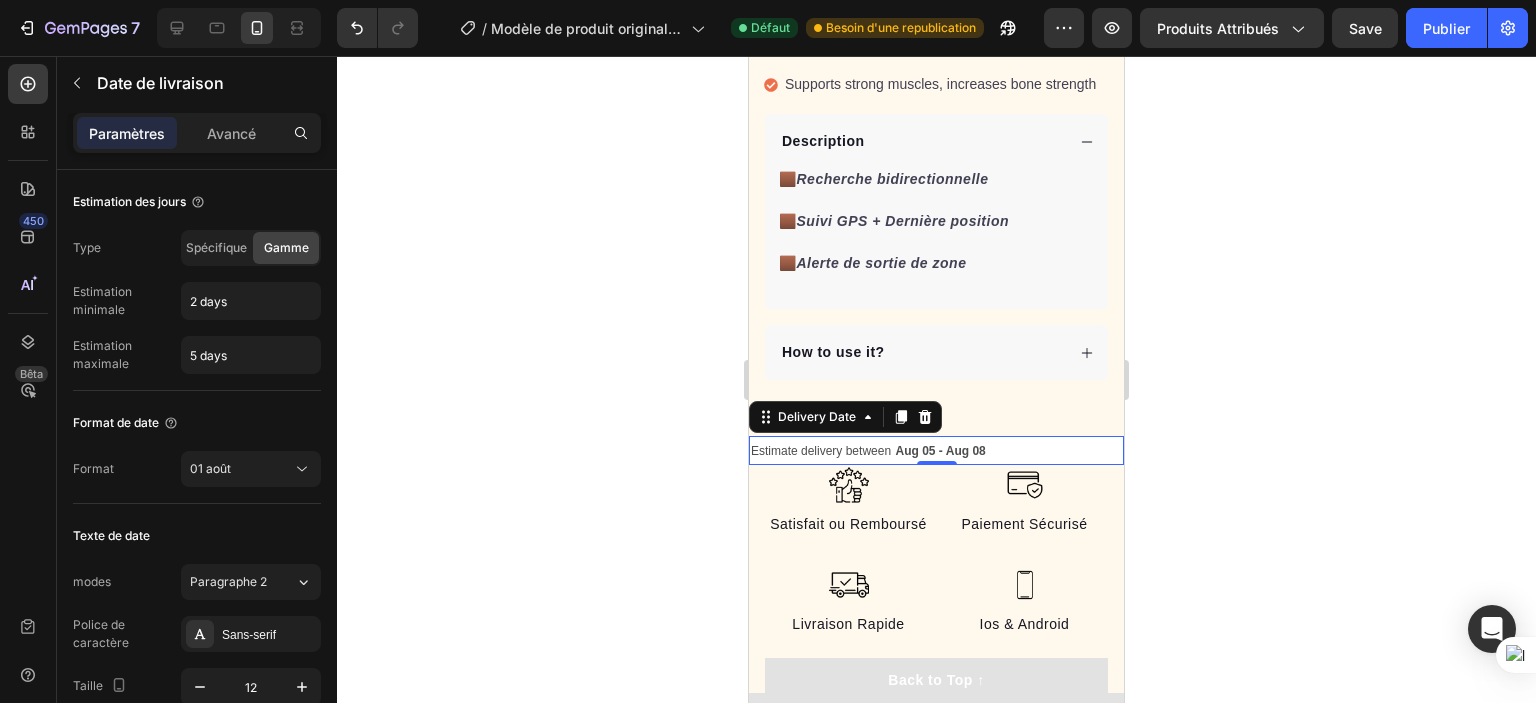 click on "Aug 05 - Aug 08" at bounding box center [941, 451] 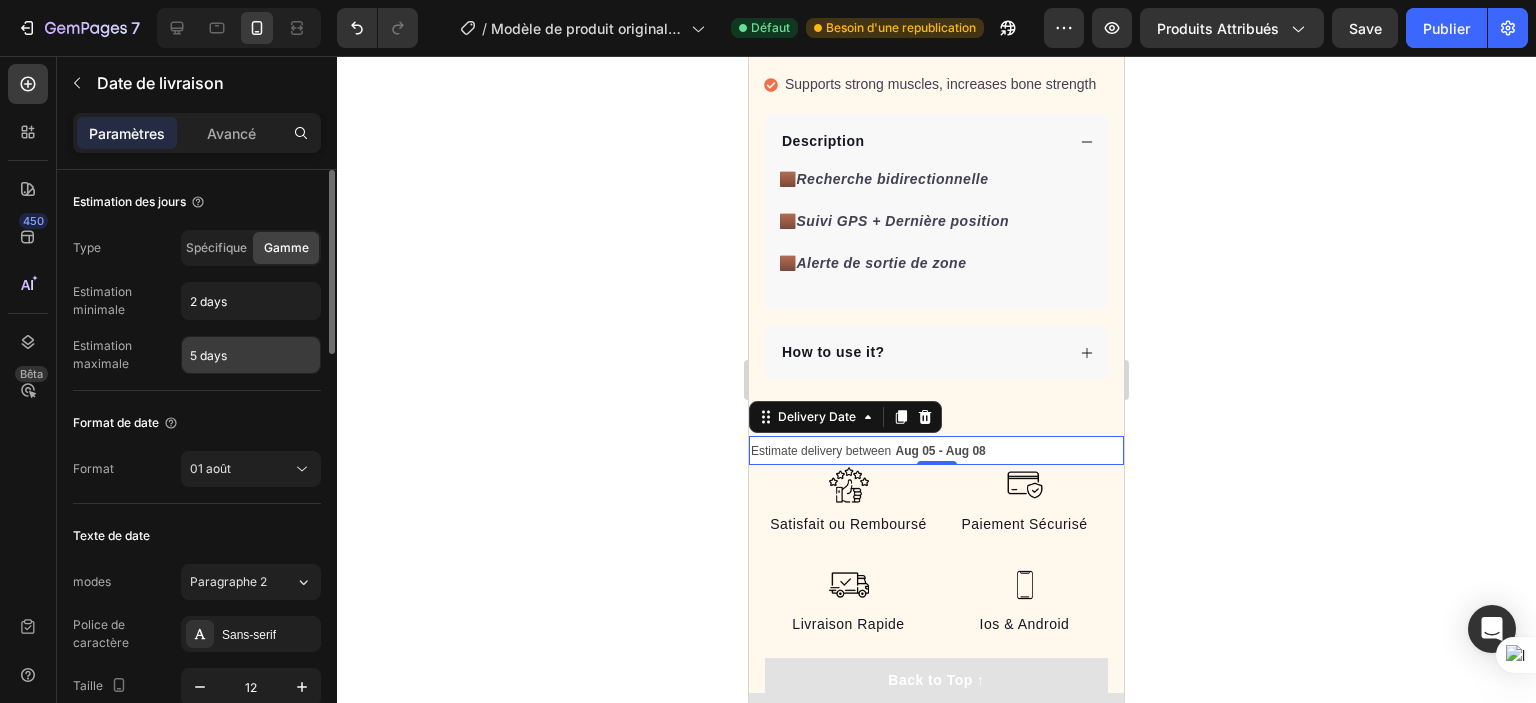 click on "5 days" at bounding box center (251, 355) 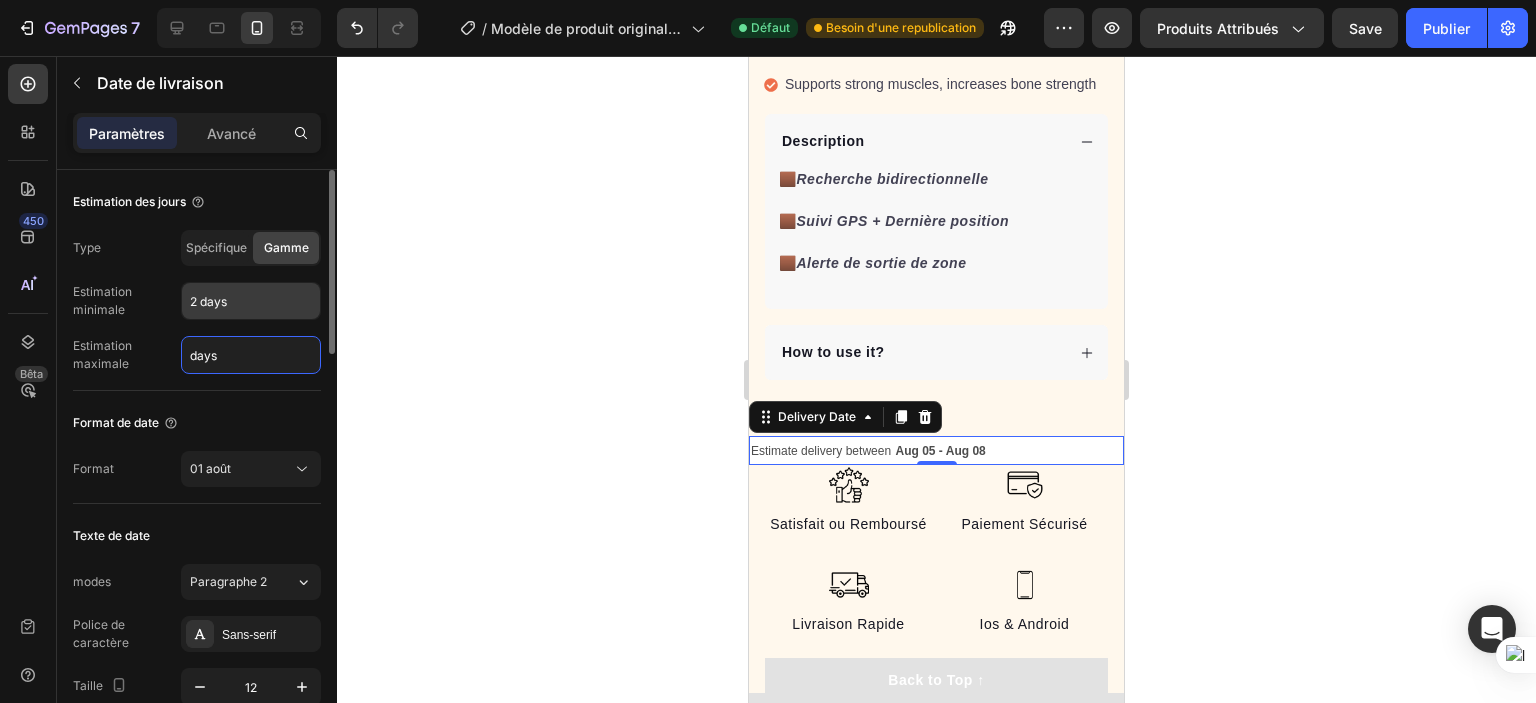 type on "4 days" 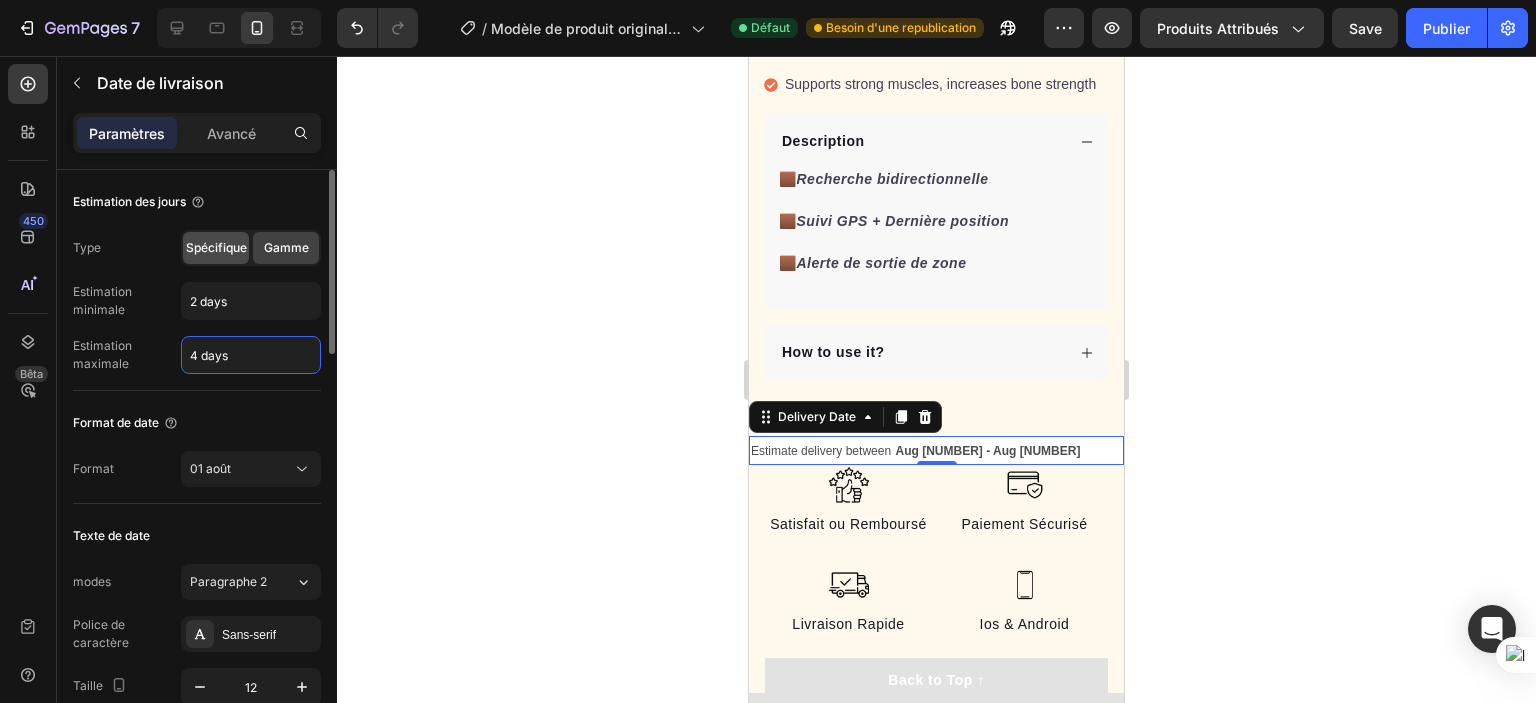 click on "Spécifique" at bounding box center [216, 247] 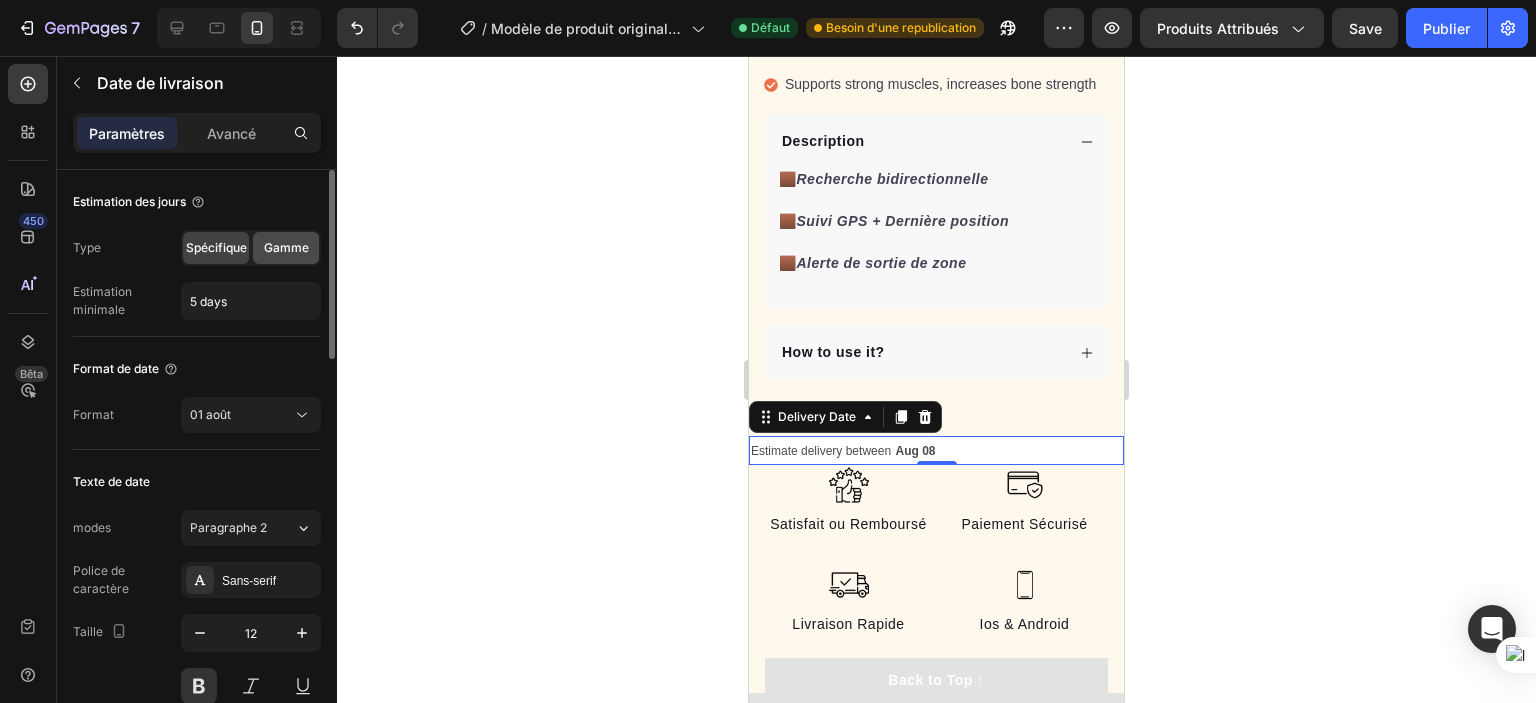 click on "Gamme" at bounding box center [286, 247] 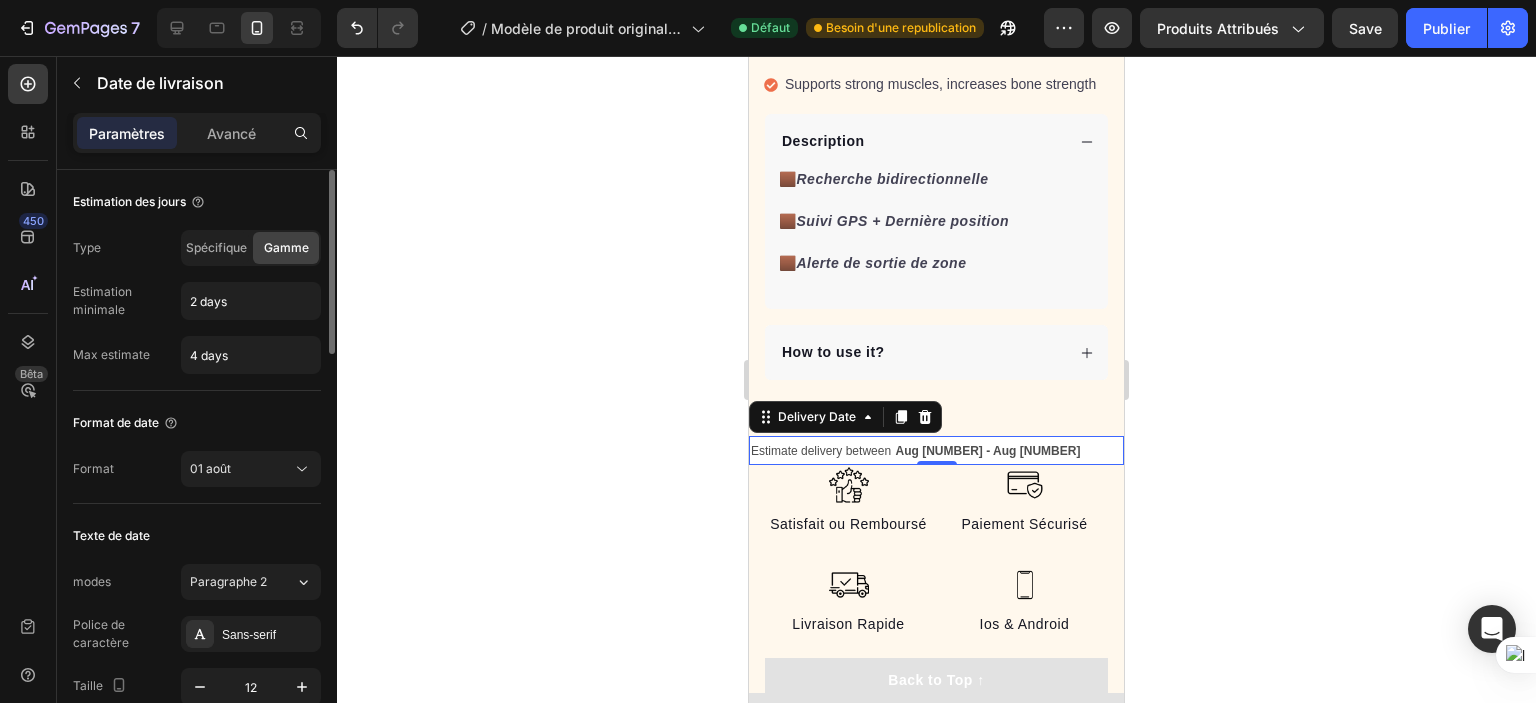 scroll, scrollTop: 100, scrollLeft: 0, axis: vertical 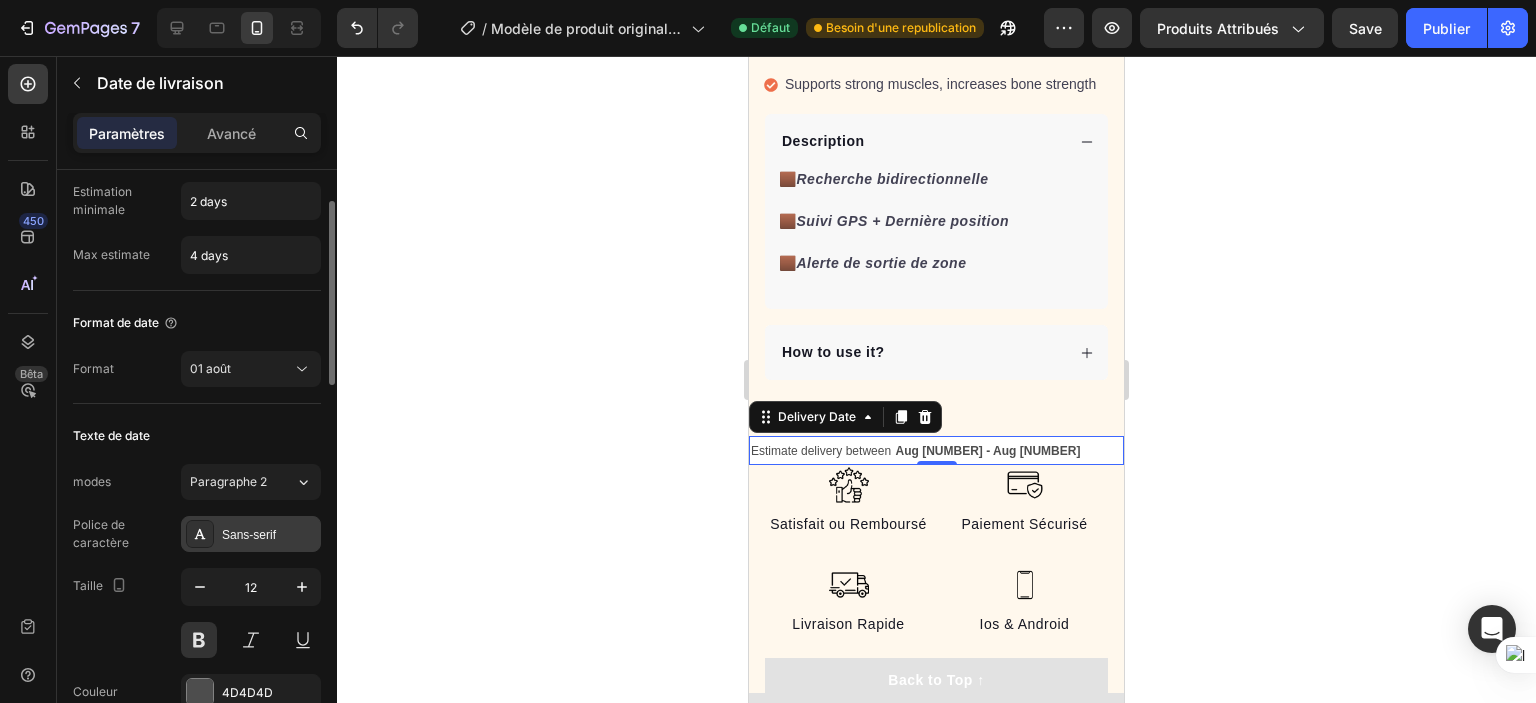 click on "Sans-serif" at bounding box center (249, 535) 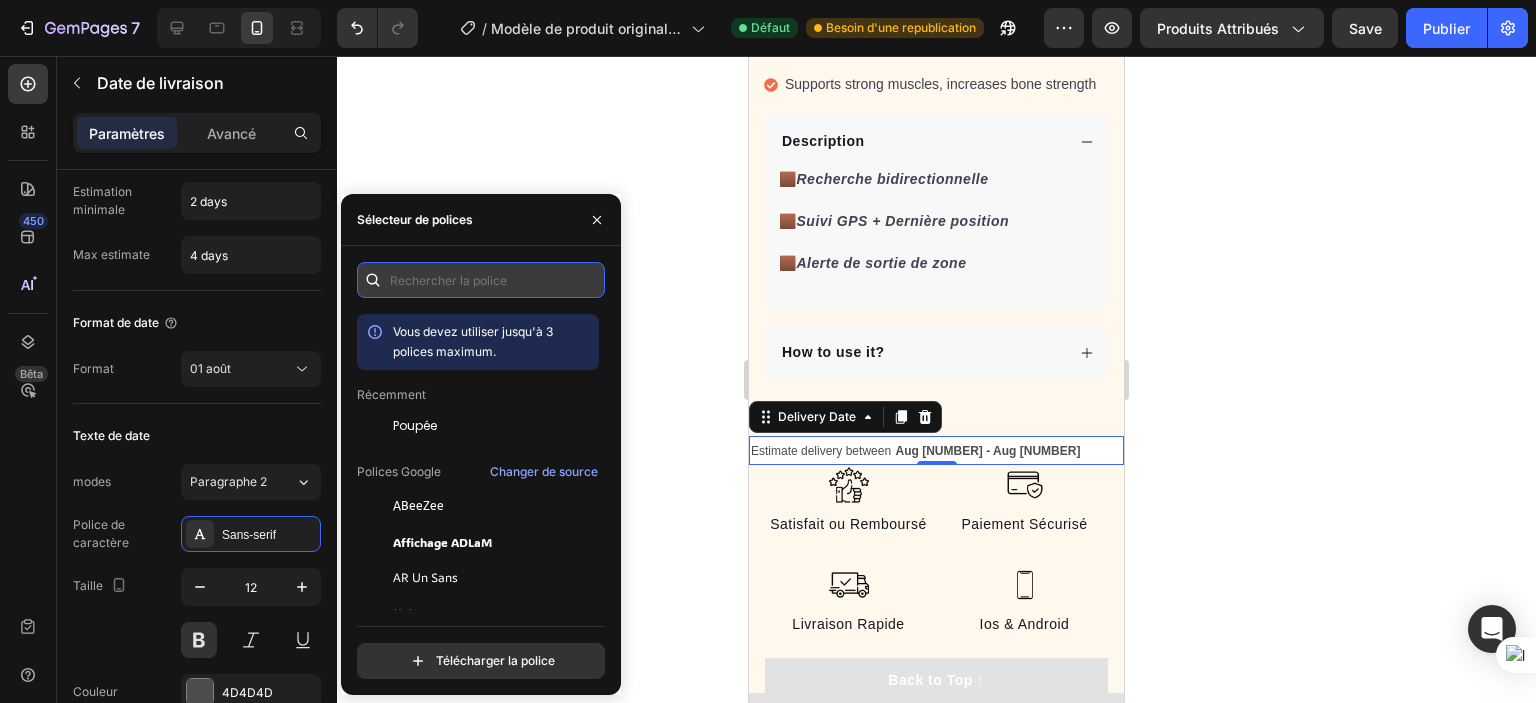 click at bounding box center [481, 280] 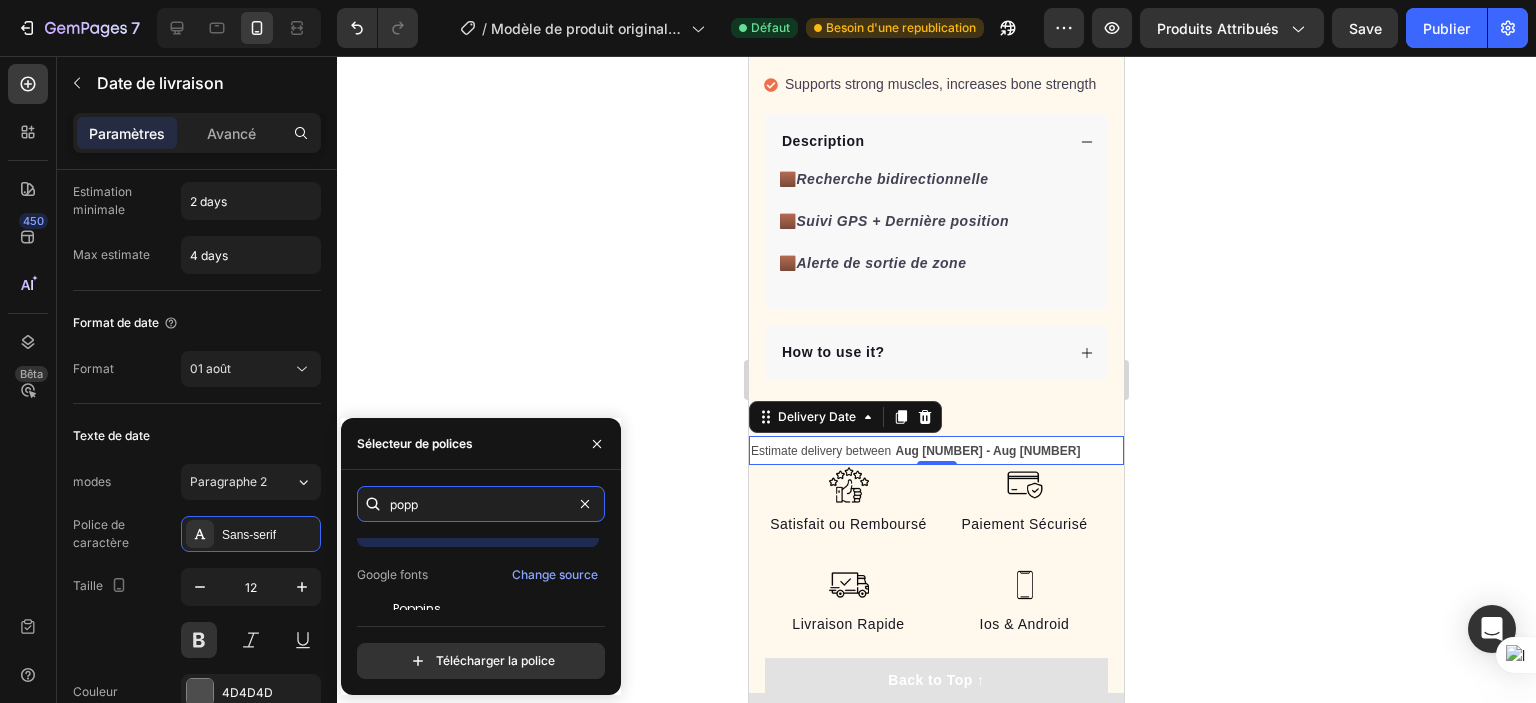 scroll, scrollTop: 49, scrollLeft: 0, axis: vertical 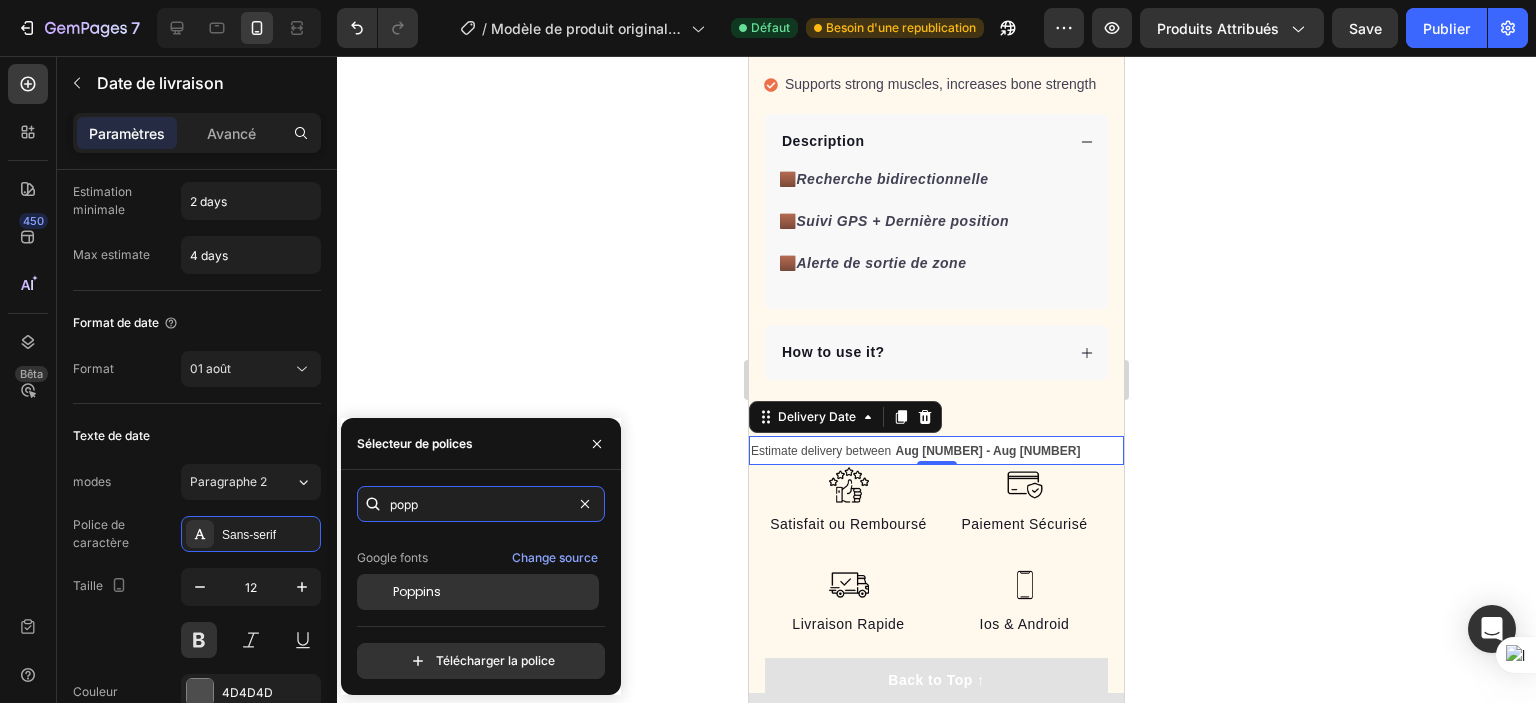 type on "popp" 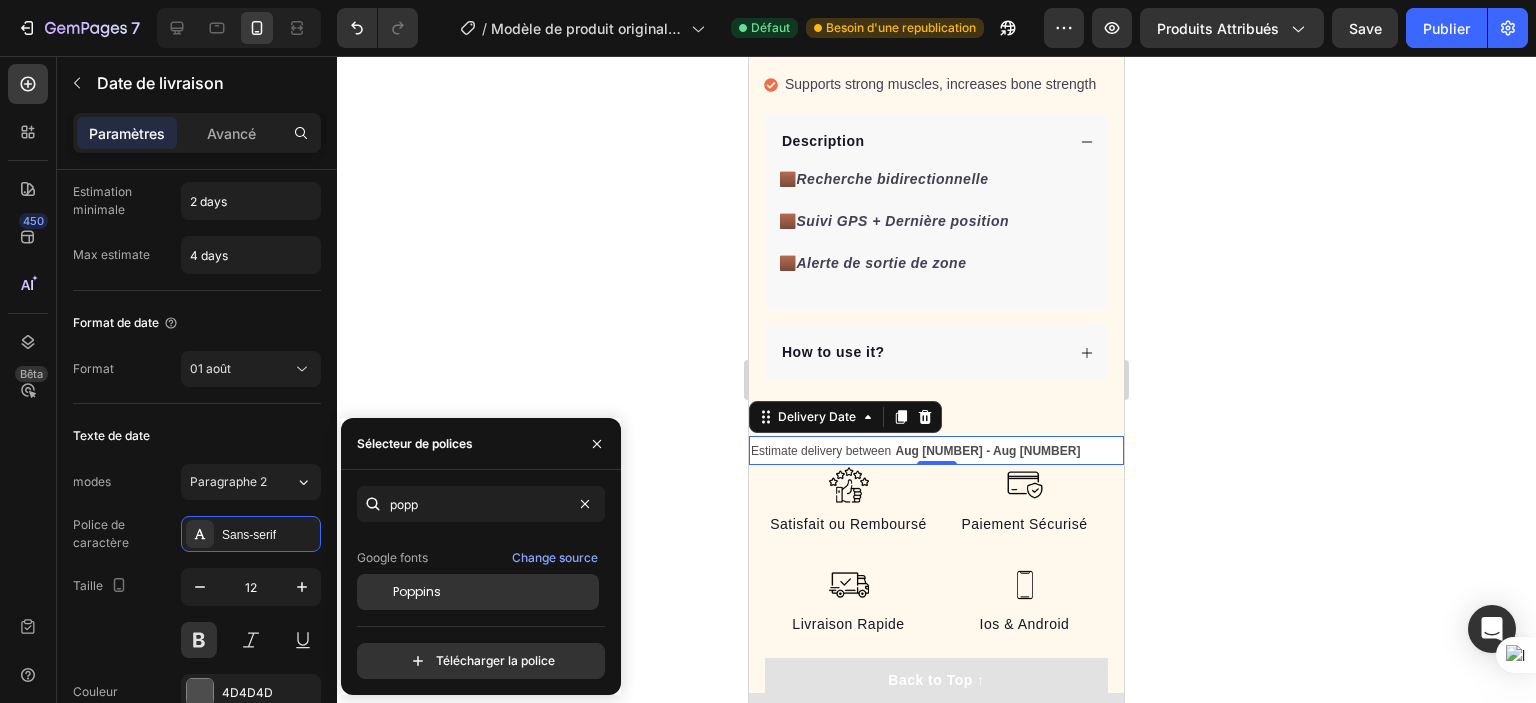 click on "Poppins" at bounding box center (417, 592) 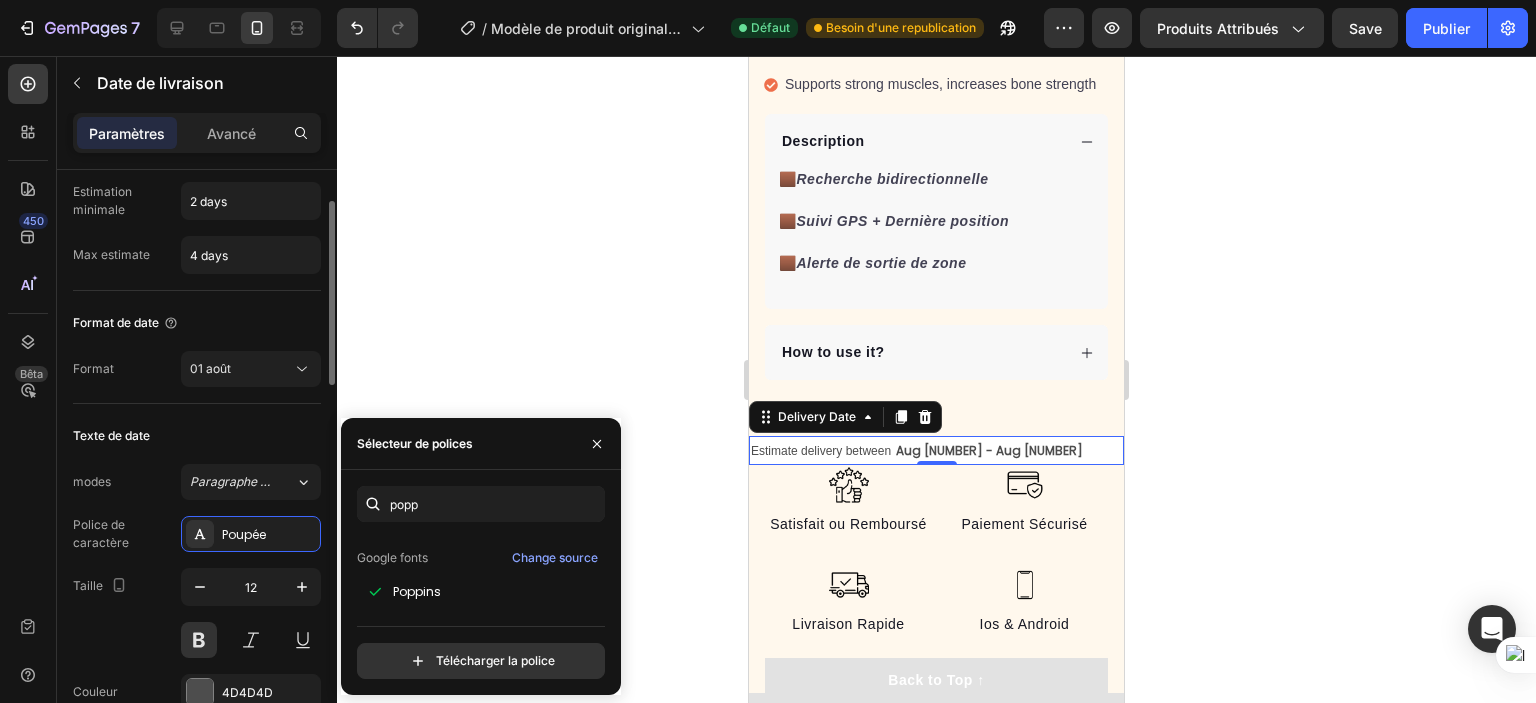 click on "modes Paragraphe 2*" at bounding box center [197, 482] 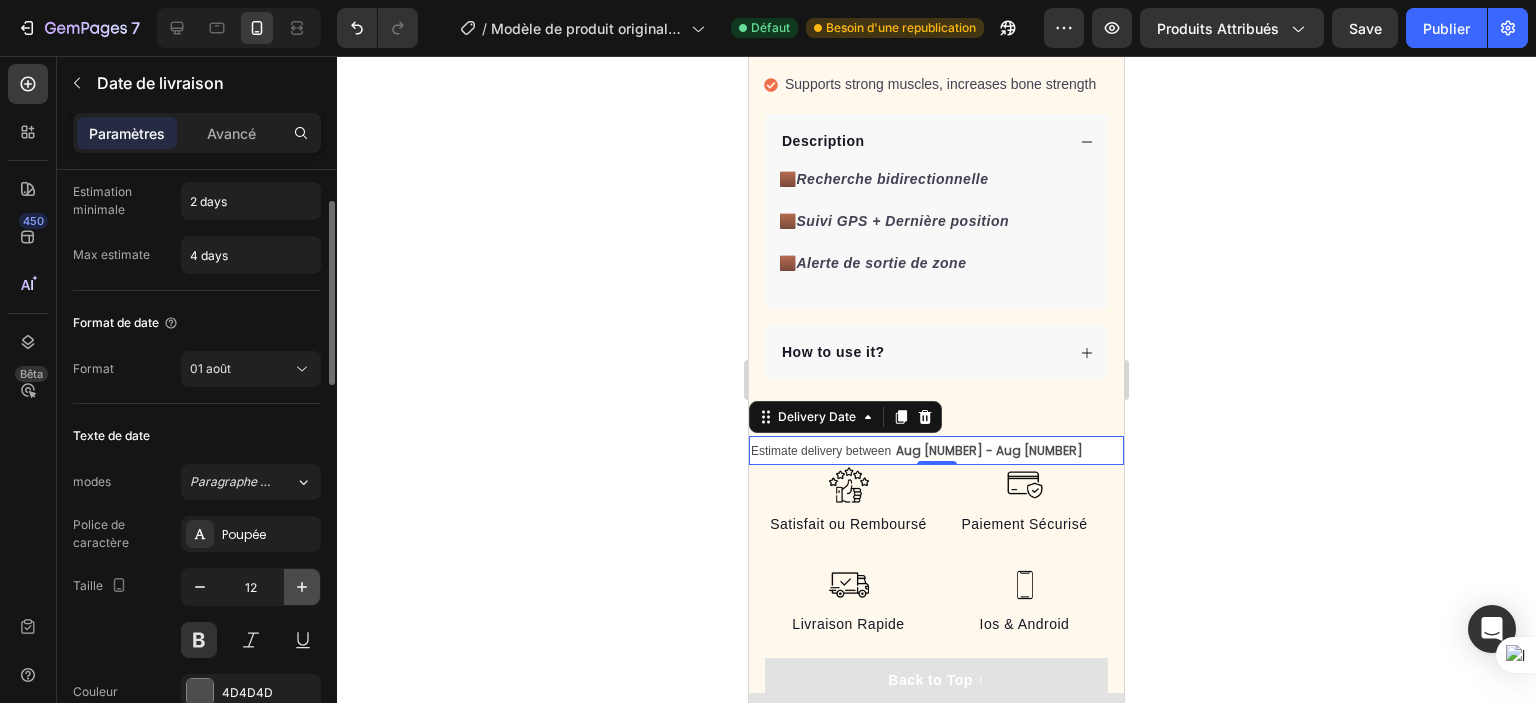 click 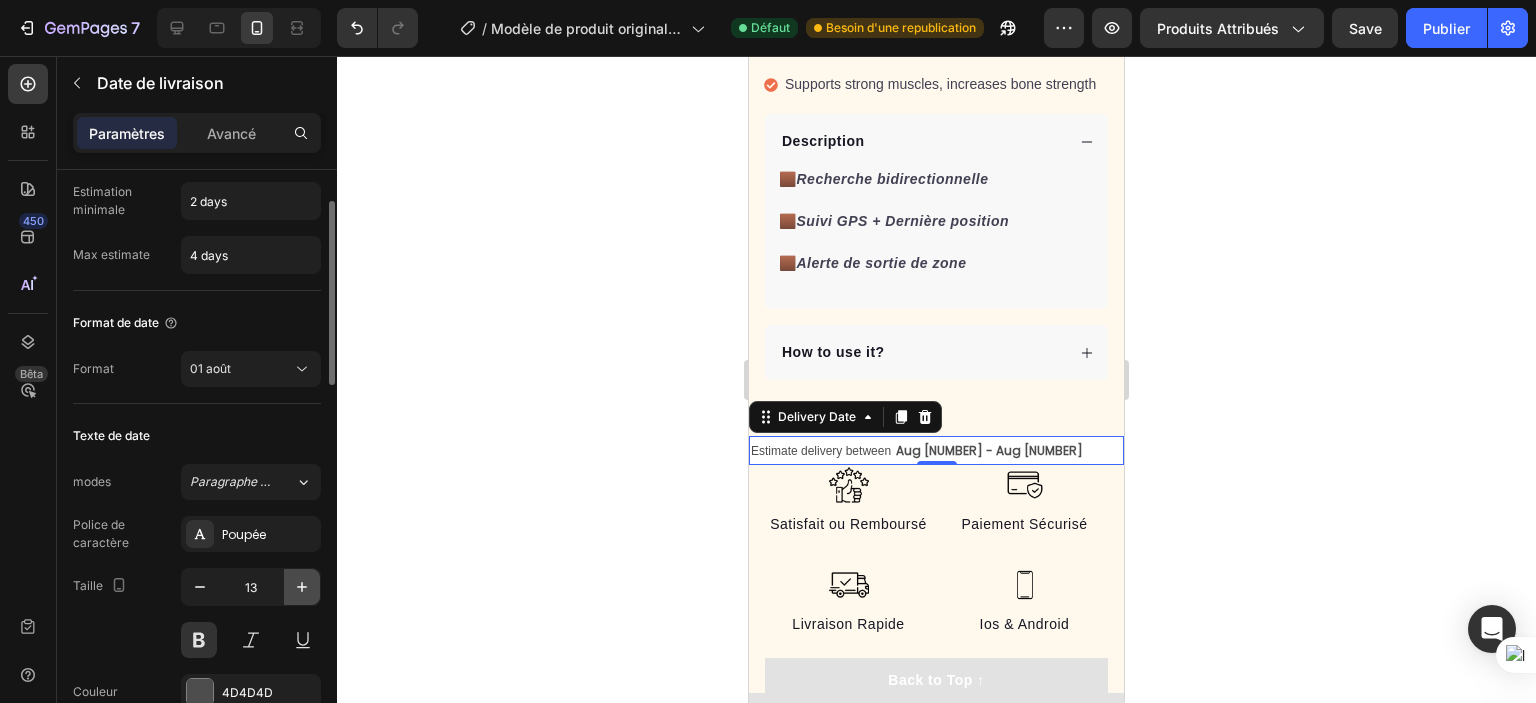 click 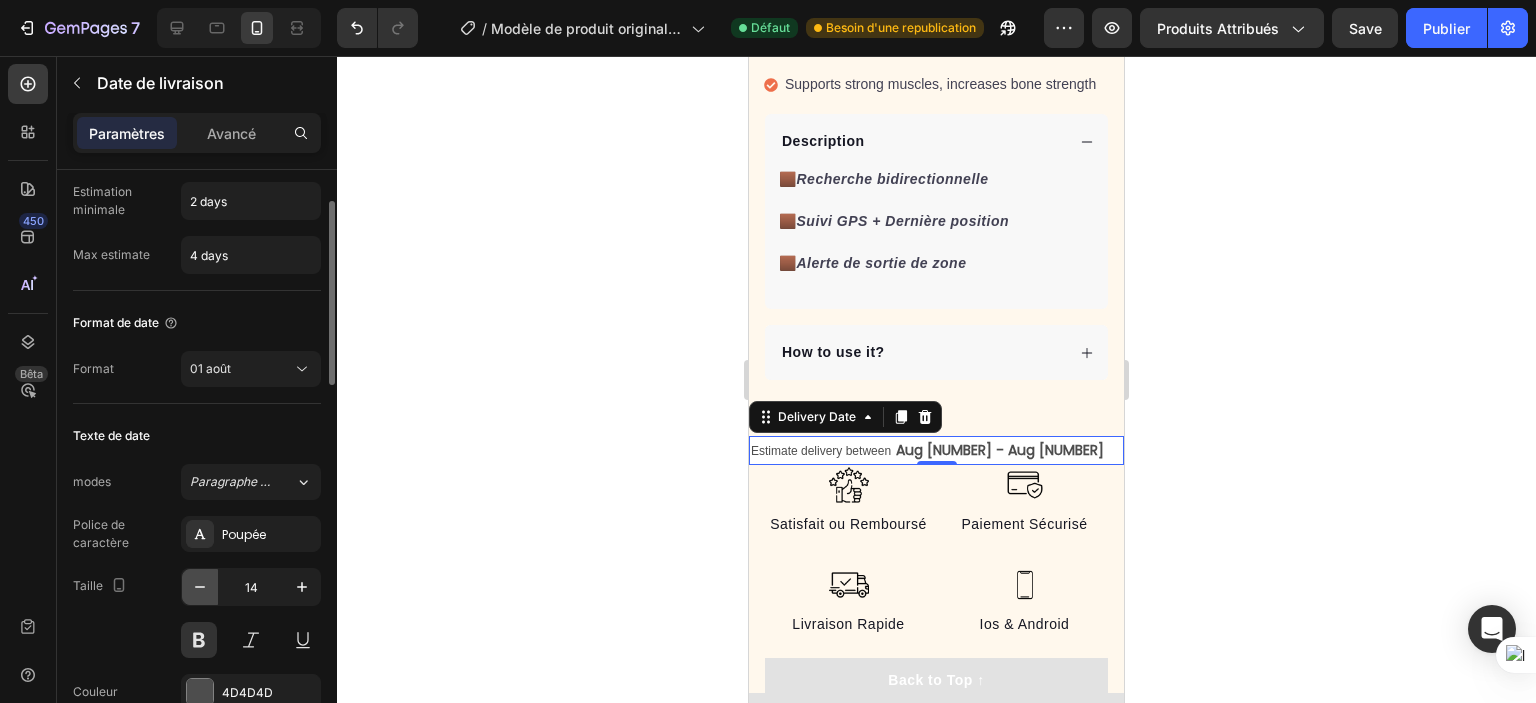 click 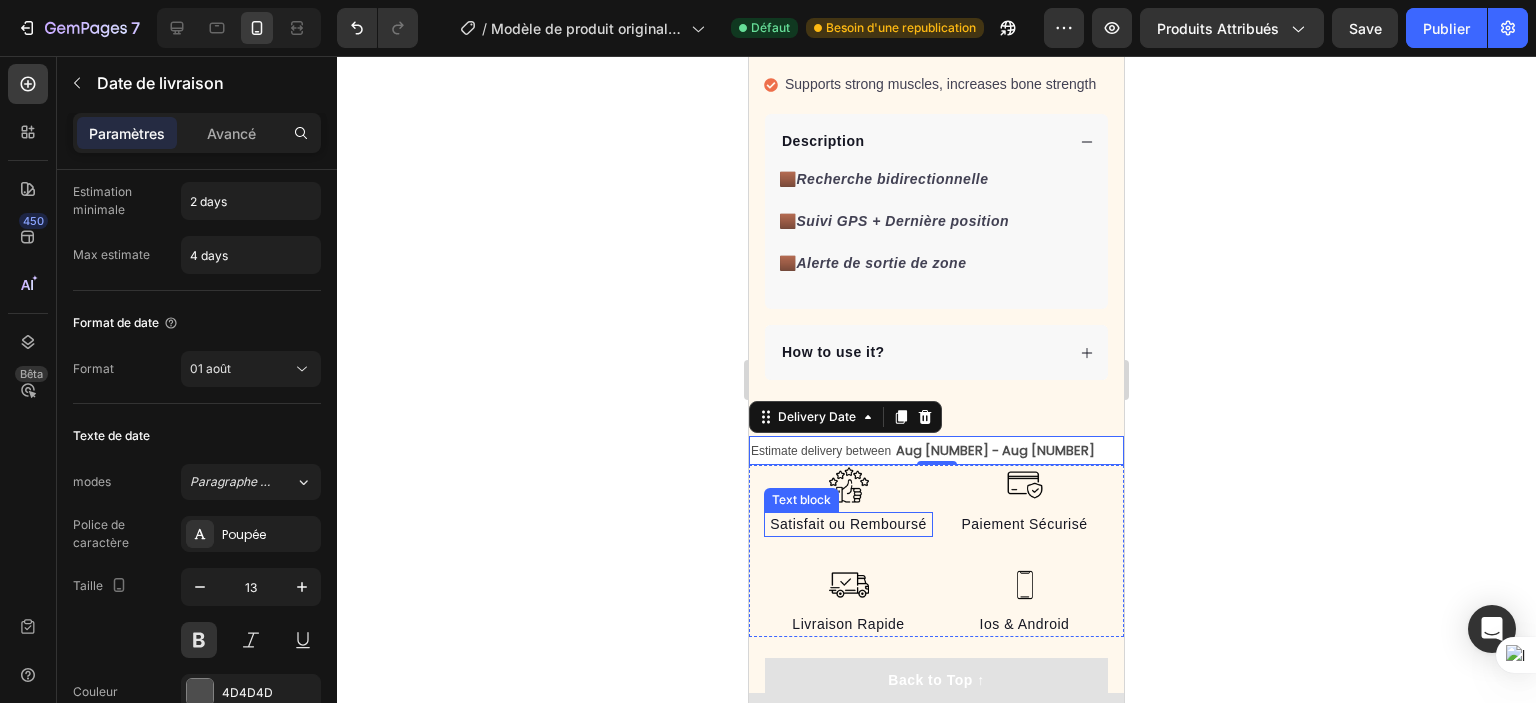 scroll, scrollTop: 2046, scrollLeft: 0, axis: vertical 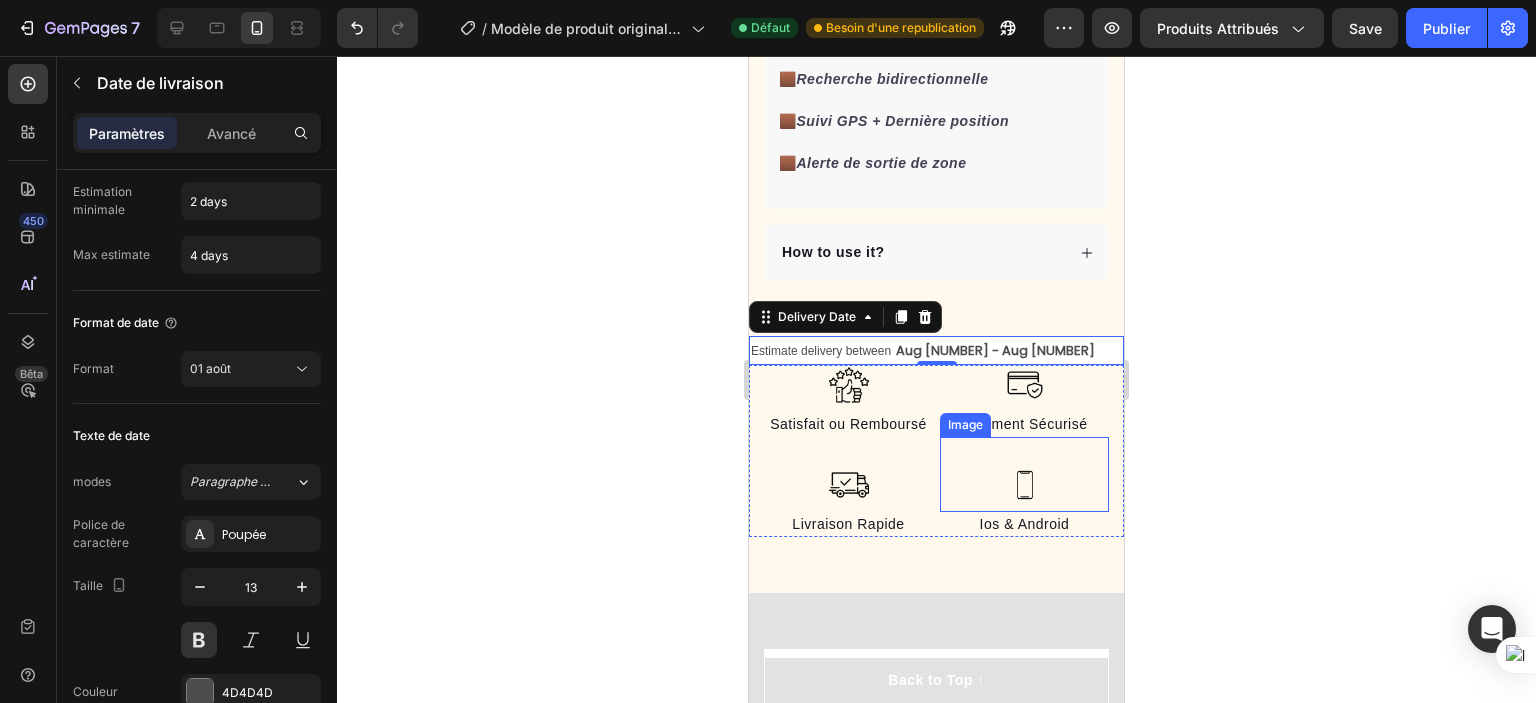 click at bounding box center [1025, 485] 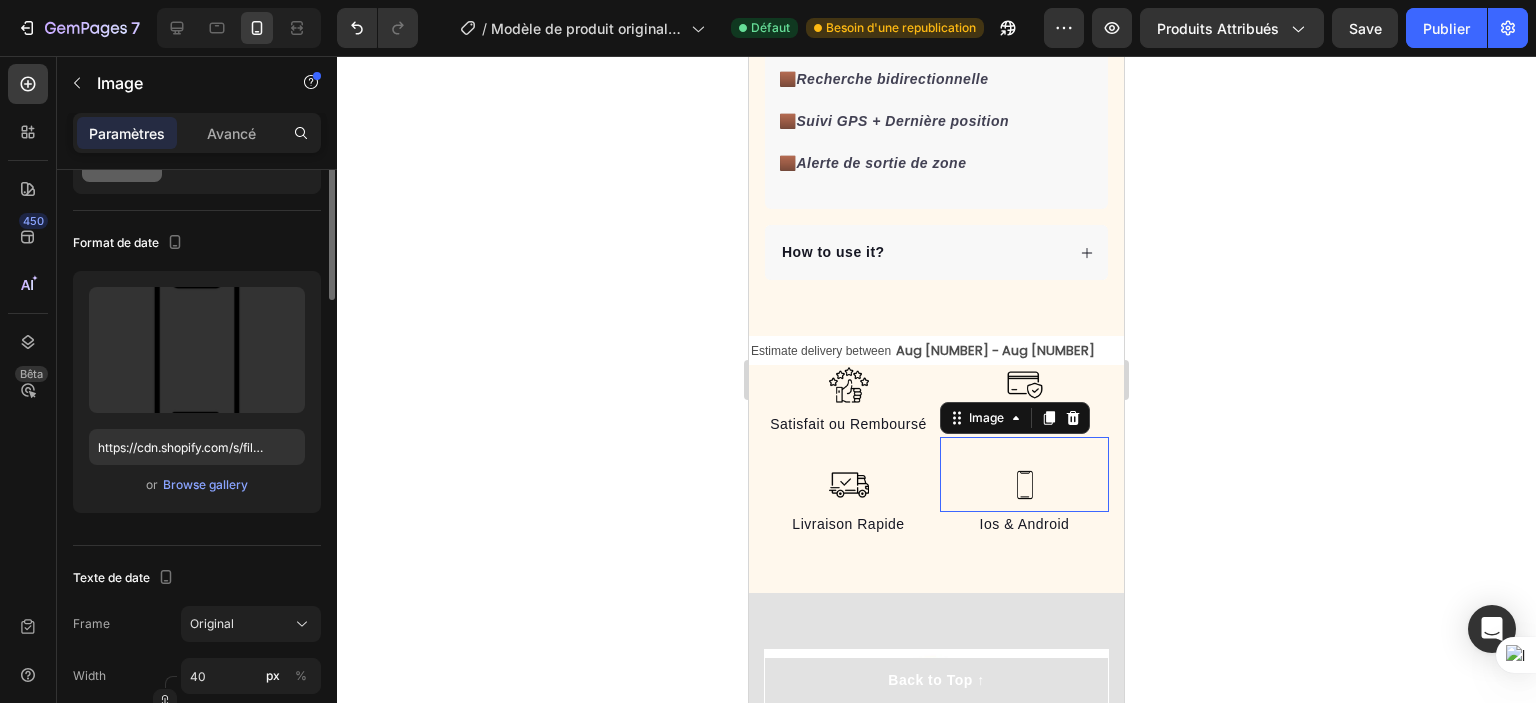 scroll, scrollTop: 0, scrollLeft: 0, axis: both 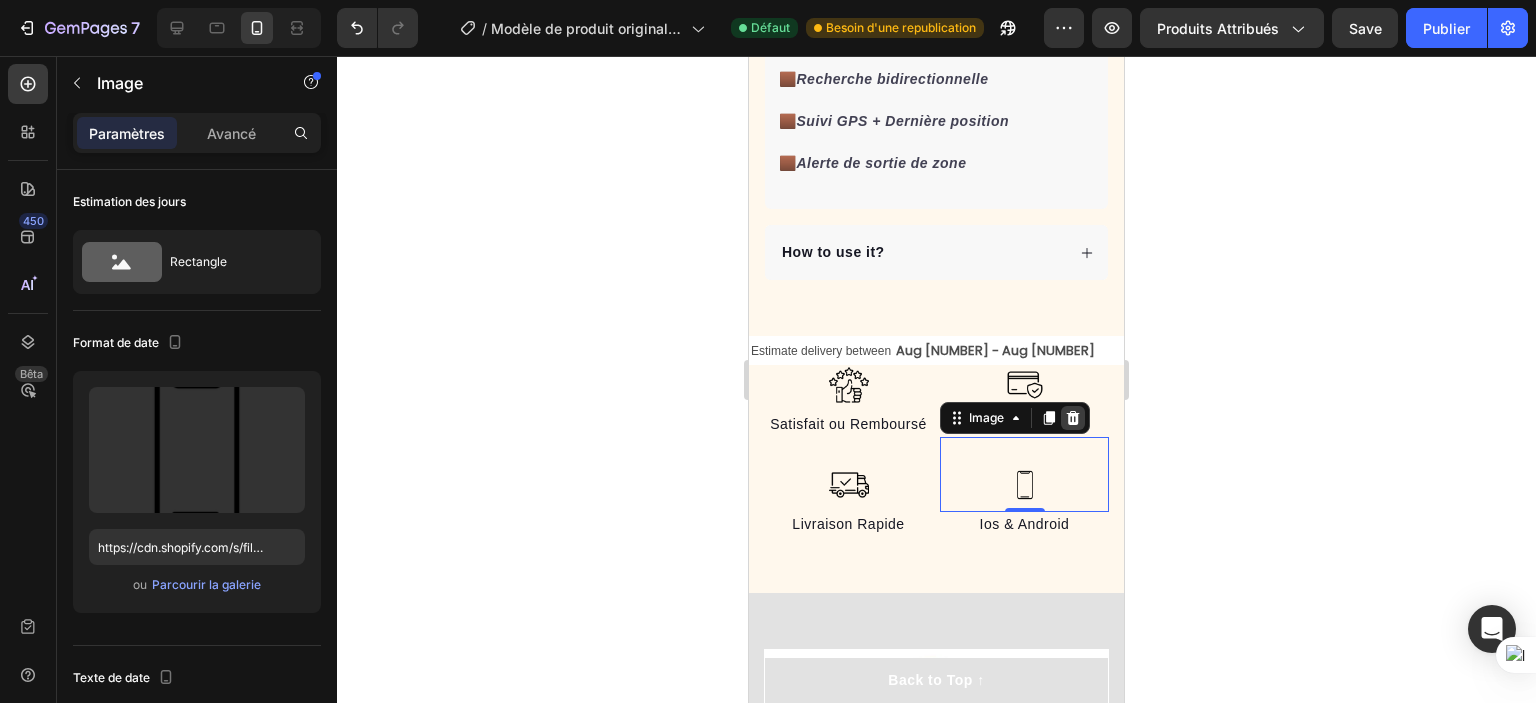 click 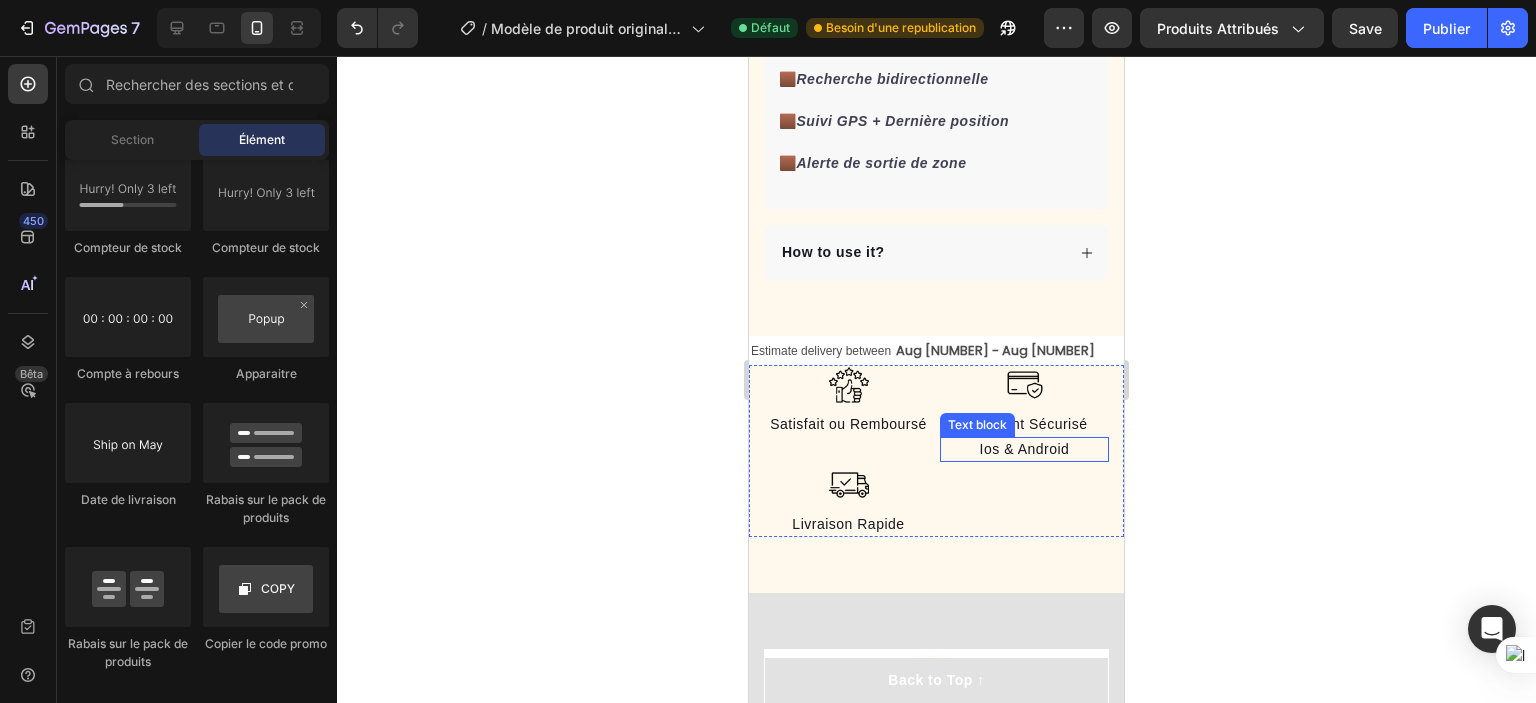 click on "Ios & Android" at bounding box center [1024, 449] 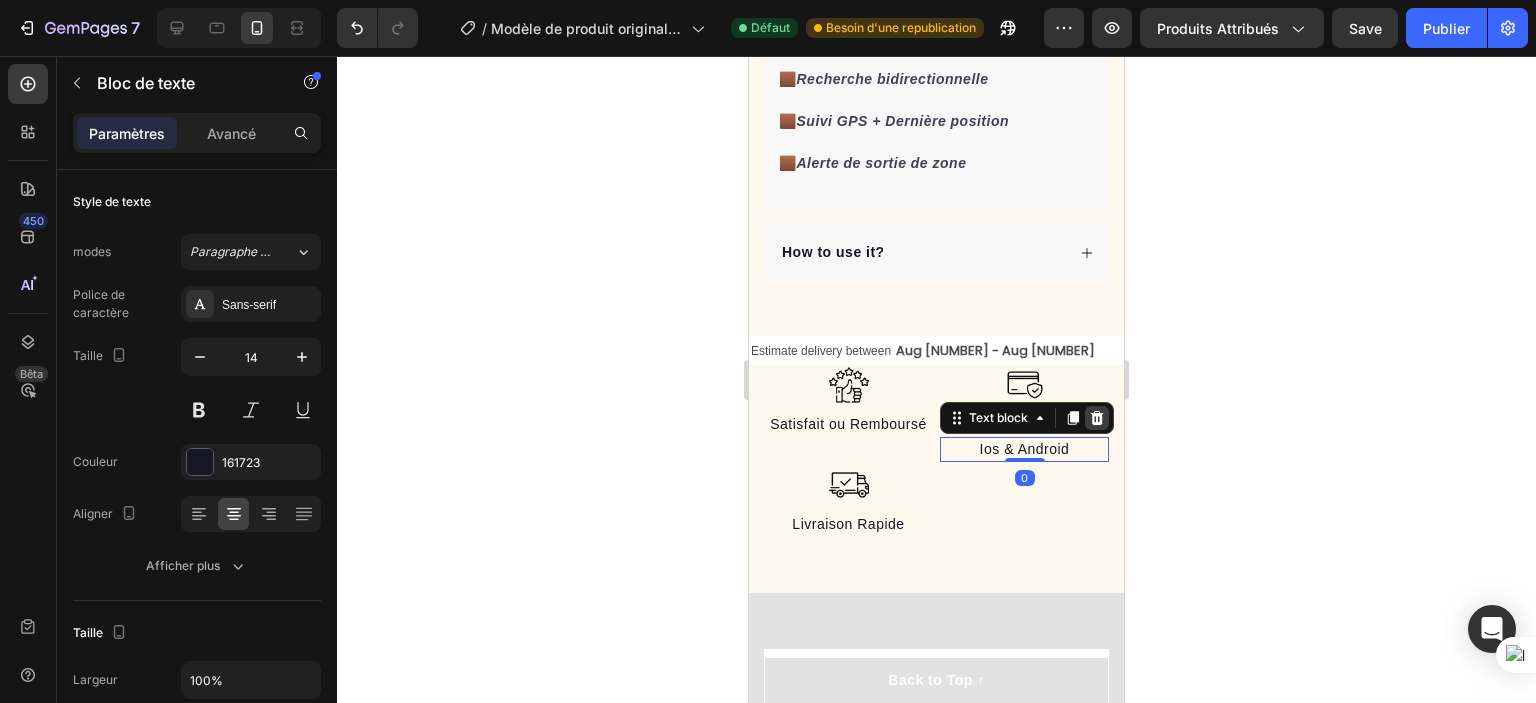 click 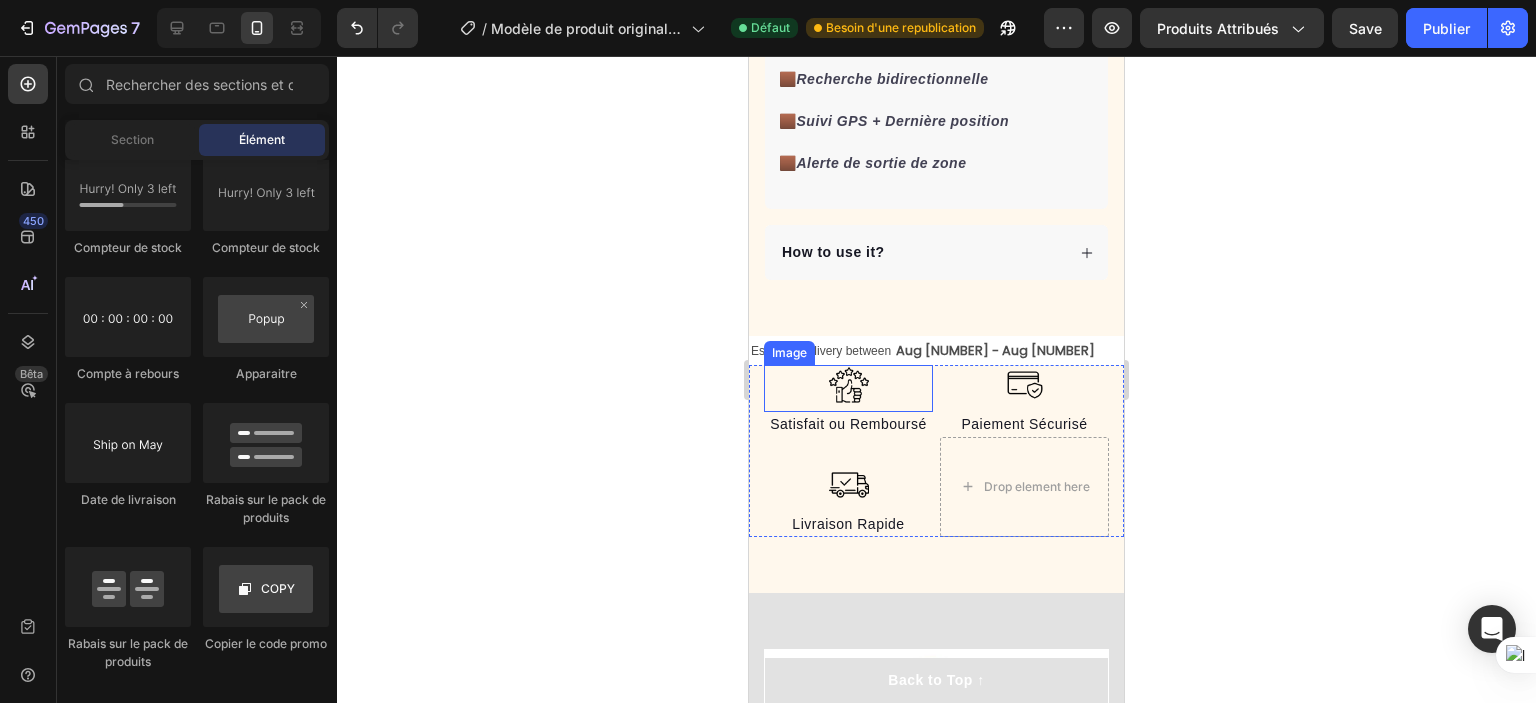 click at bounding box center (848, 385) 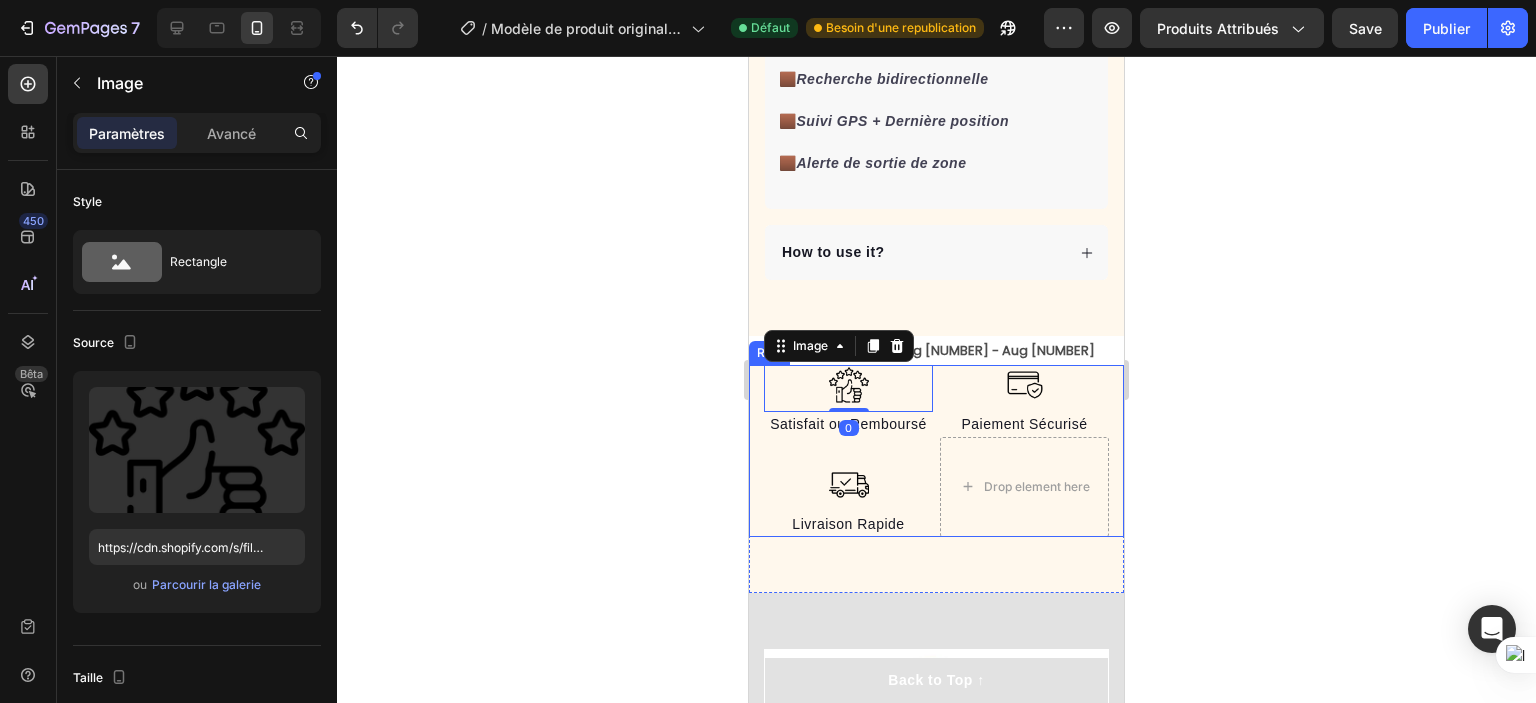 click on "Image   0 Satisfait ou Remboursé  Text block Image Livraison Rapide Text block Image Paiement Sécurisé Text block
Drop element here Row" at bounding box center [936, 451] 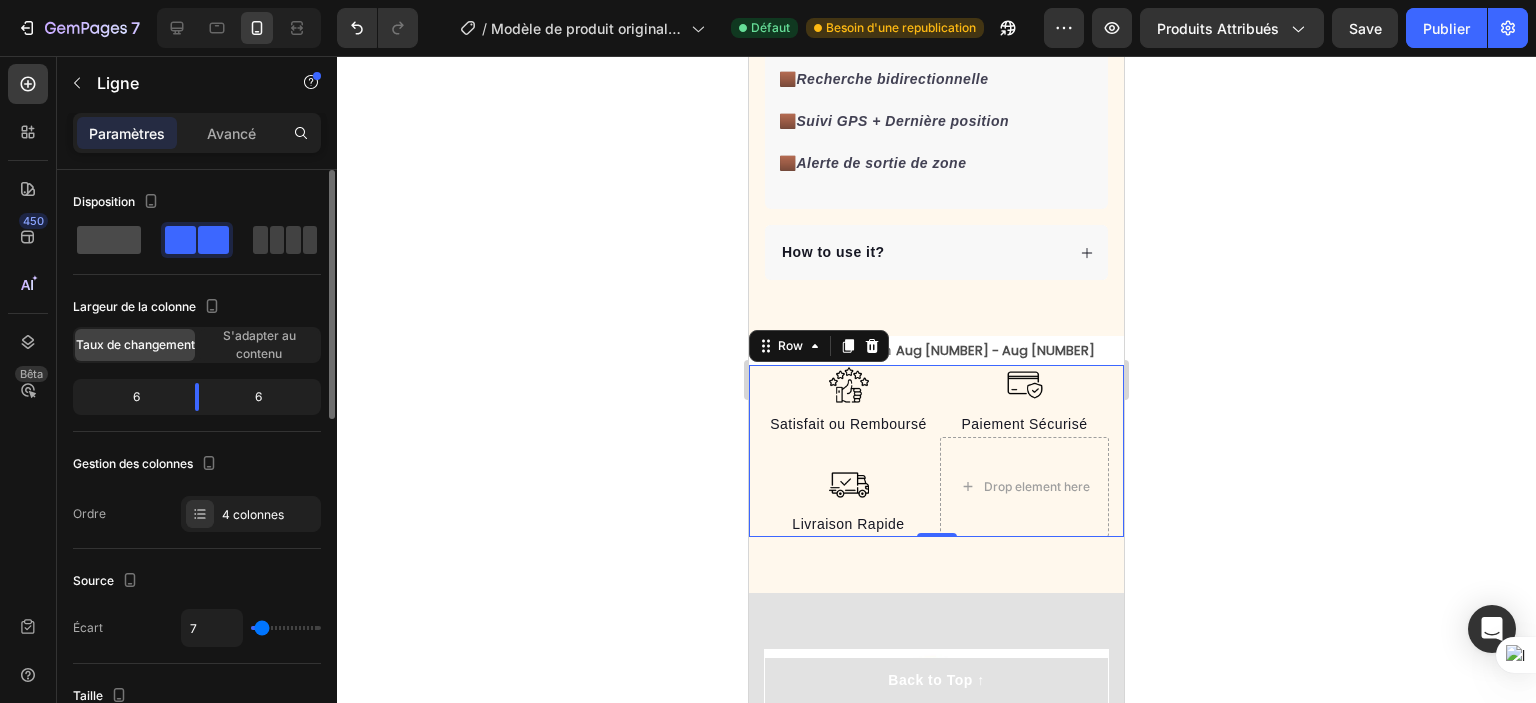 click 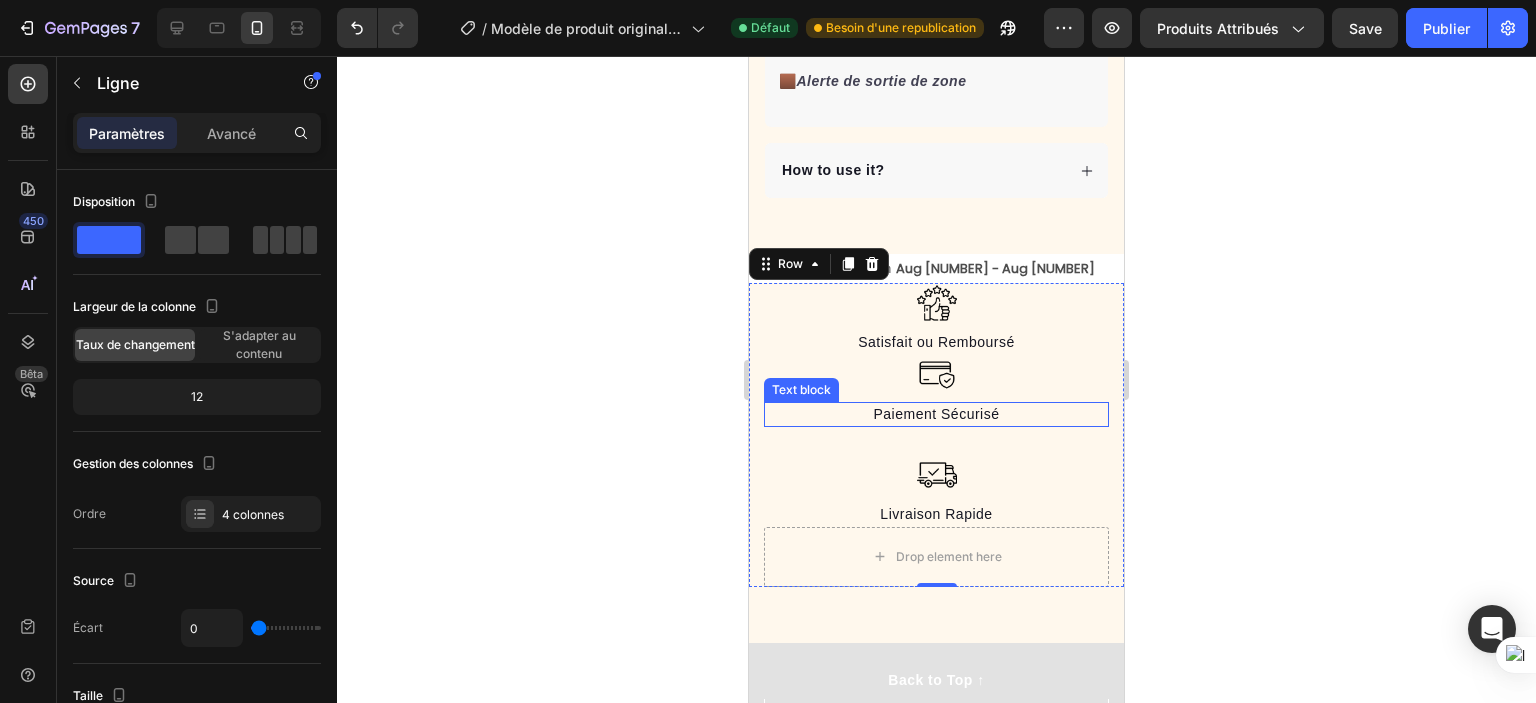 scroll, scrollTop: 2246, scrollLeft: 0, axis: vertical 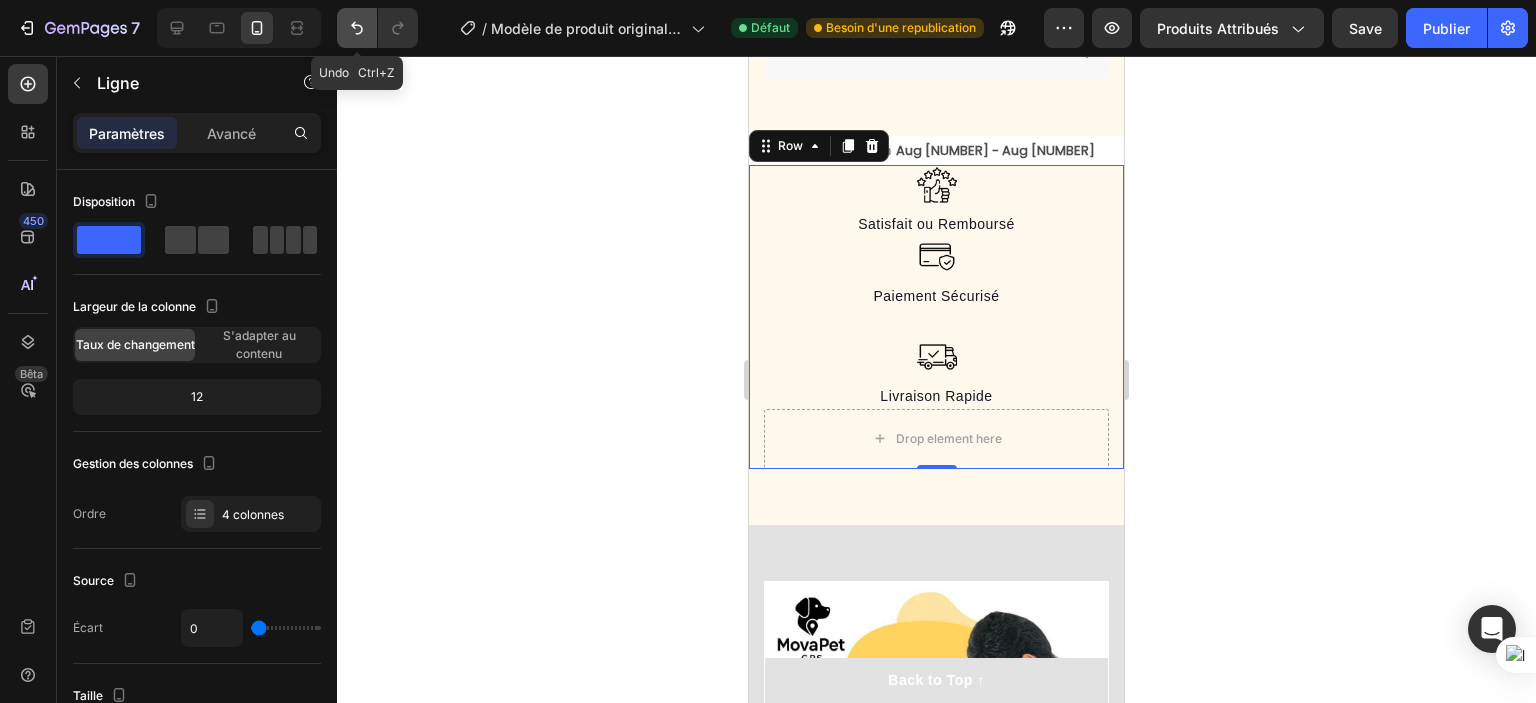 click 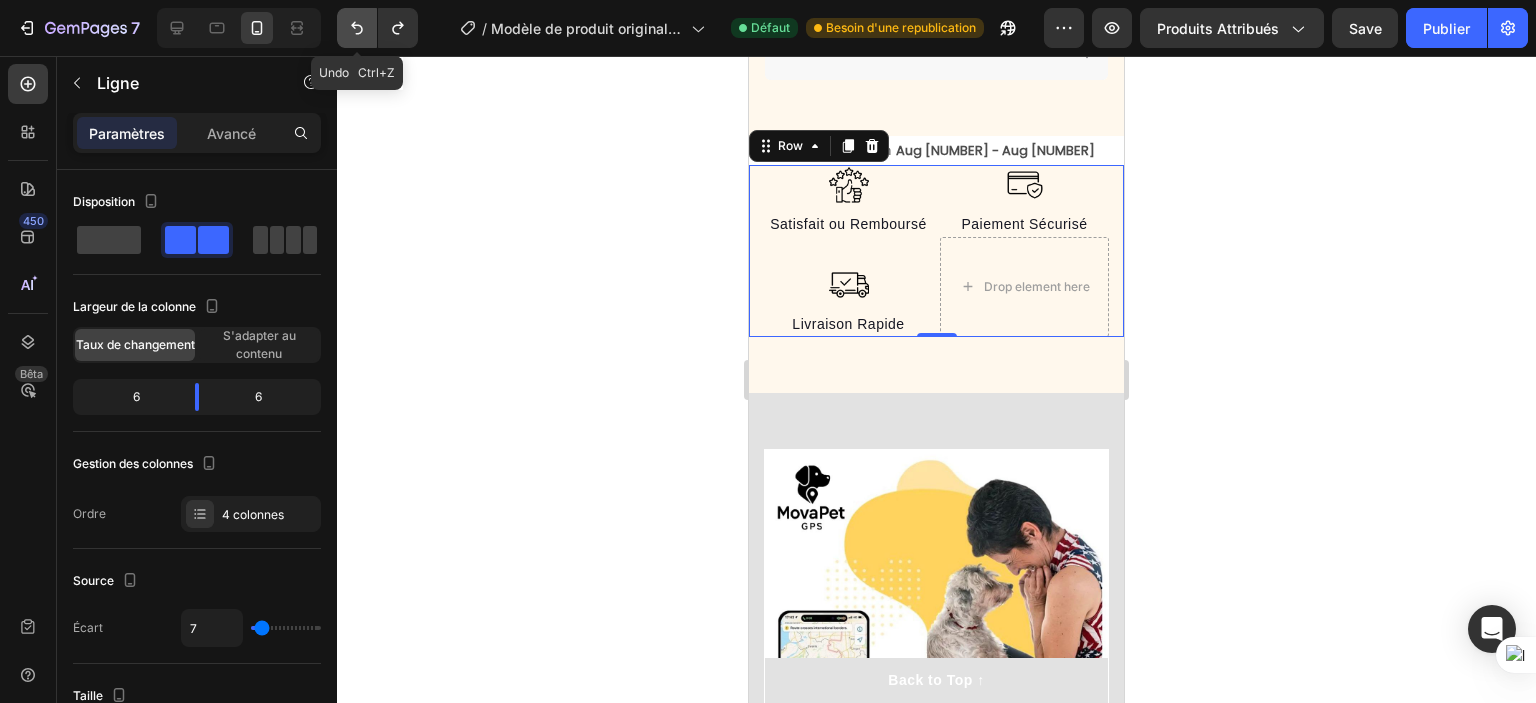 click 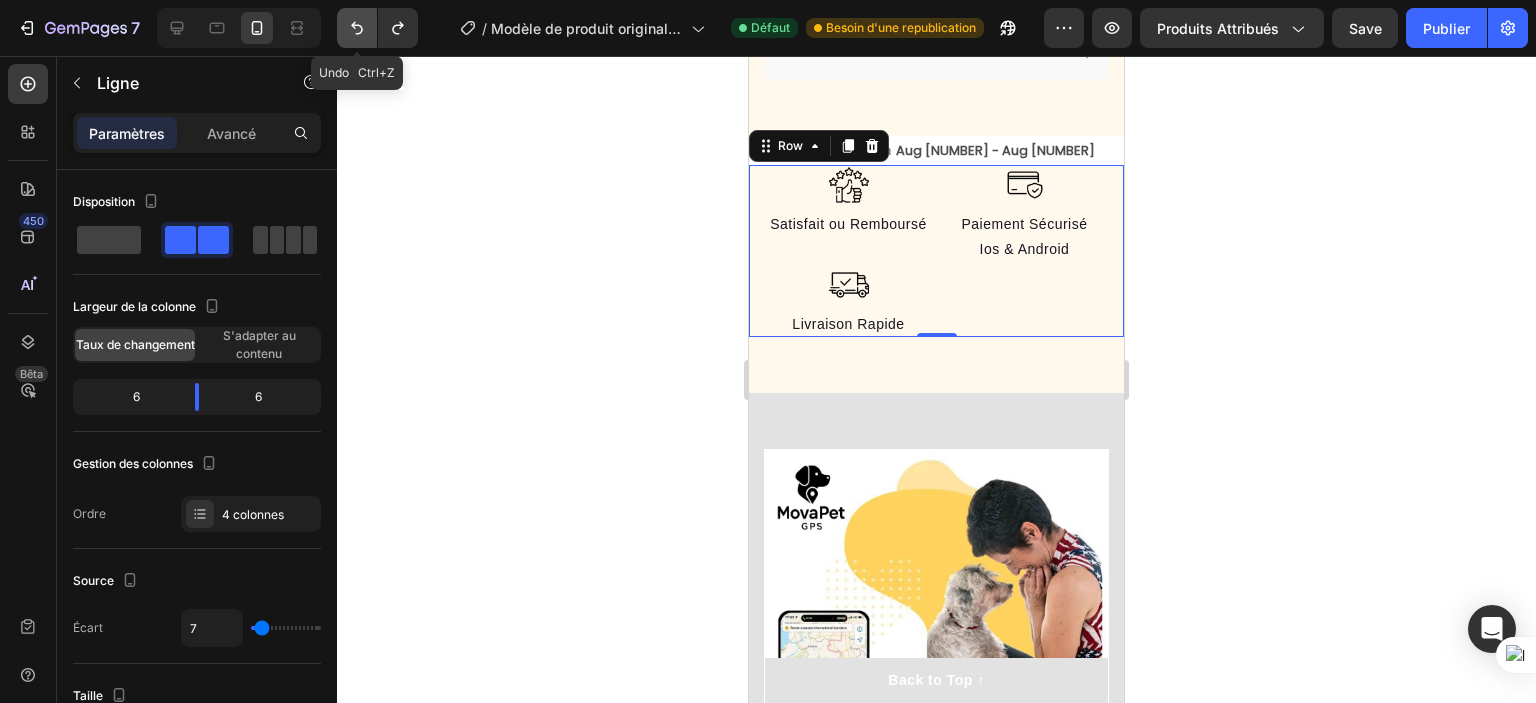 click 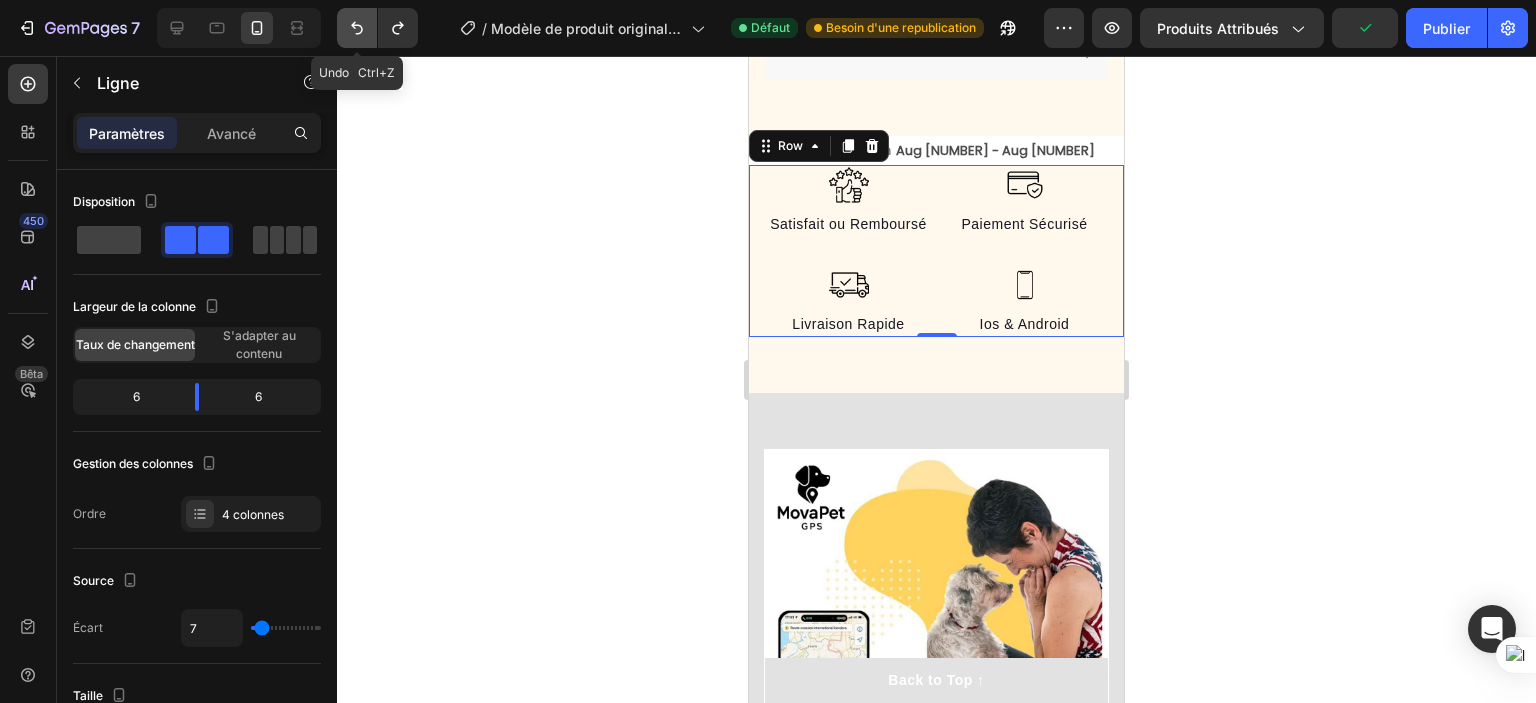 click 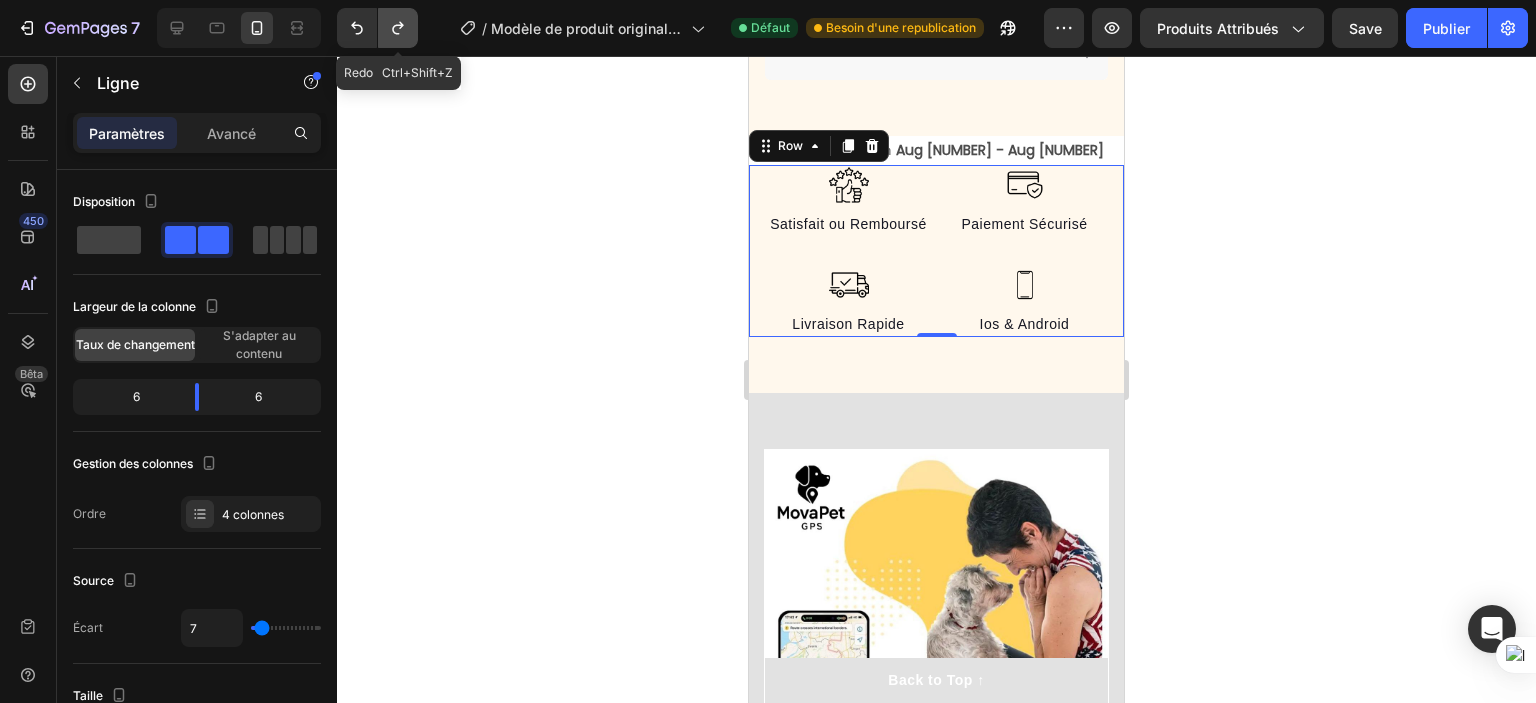 click 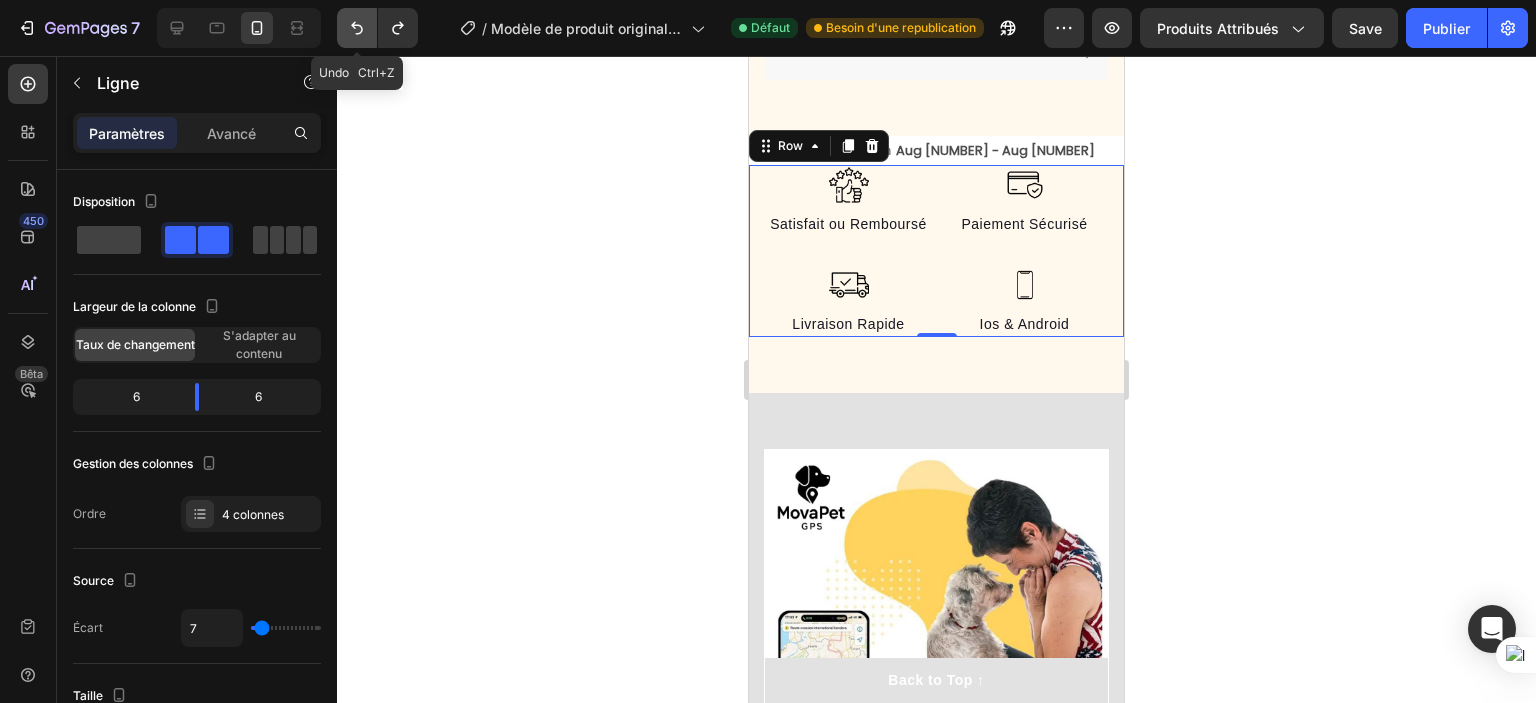 click 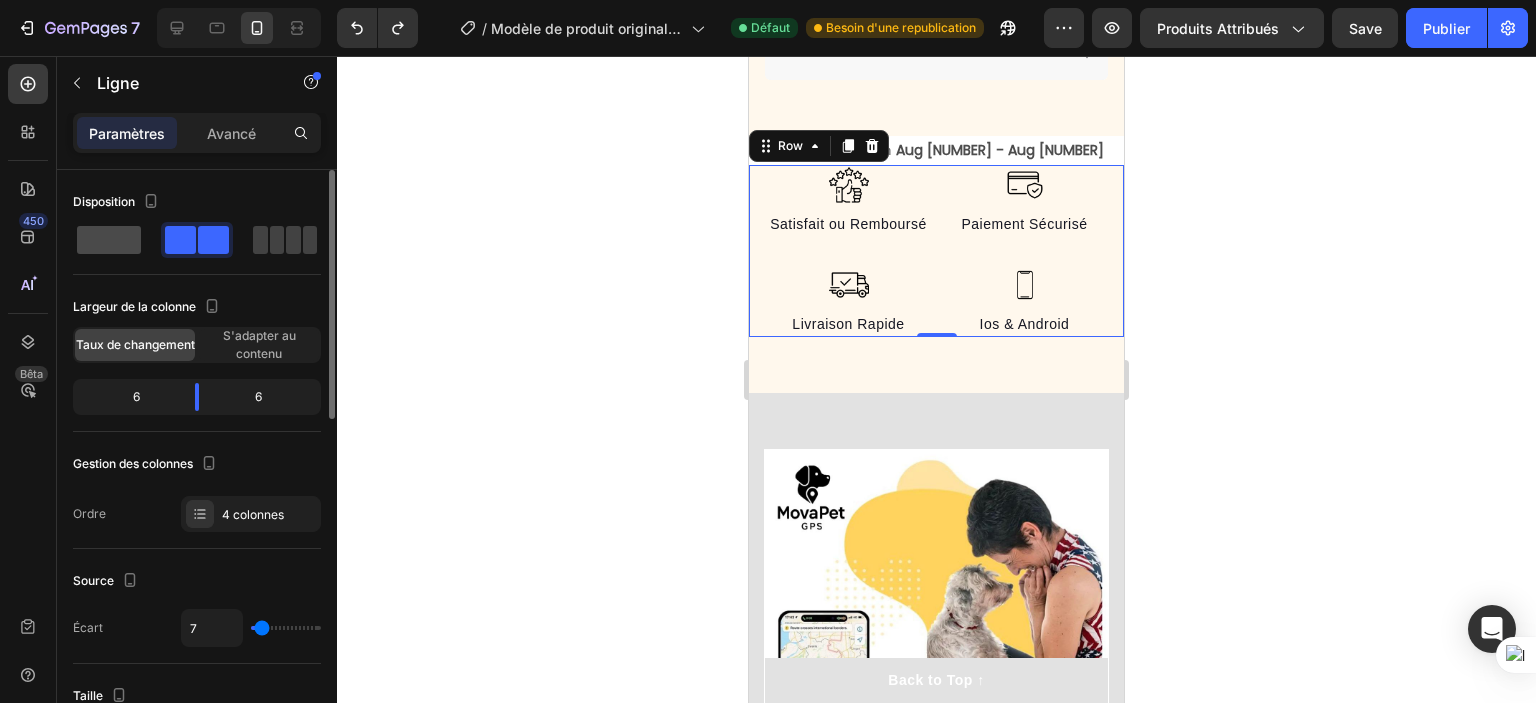 click 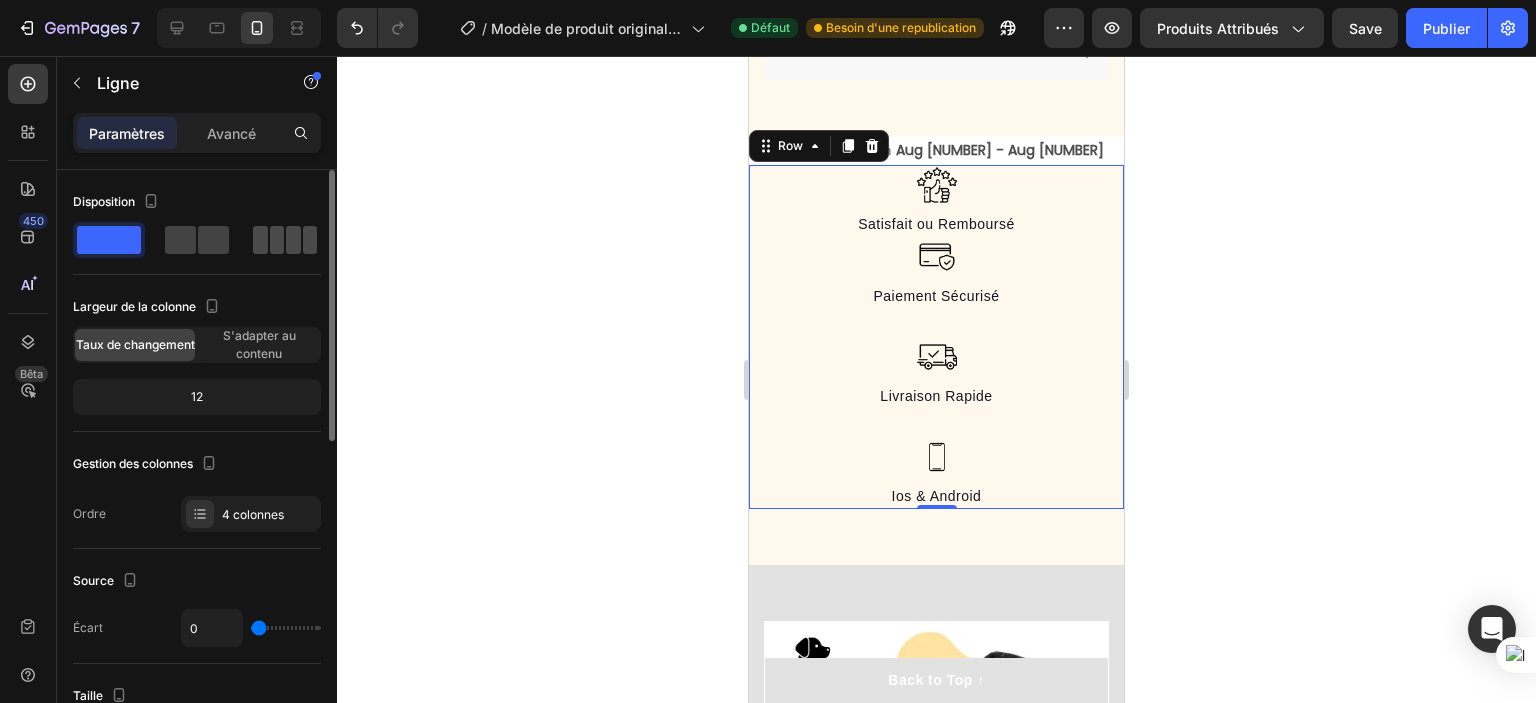 click 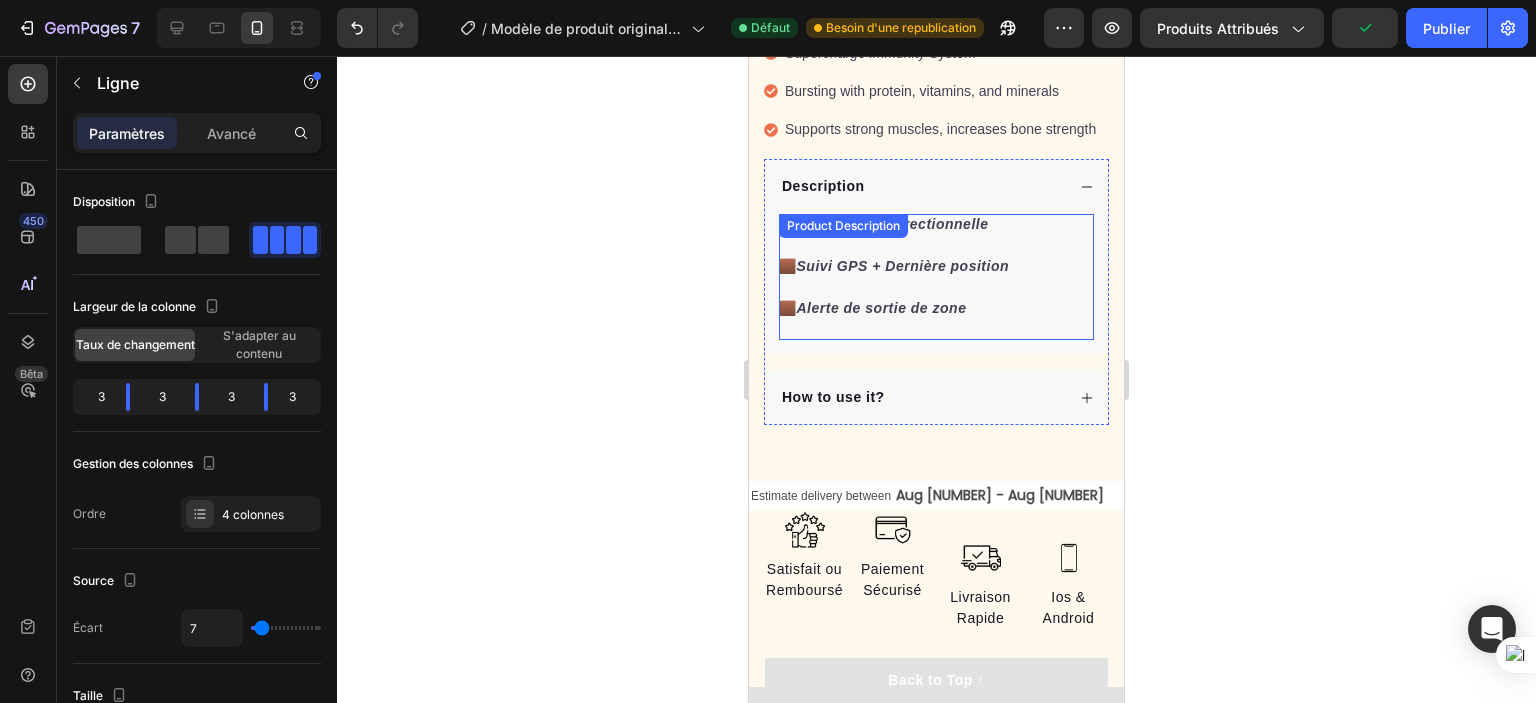scroll, scrollTop: 1946, scrollLeft: 0, axis: vertical 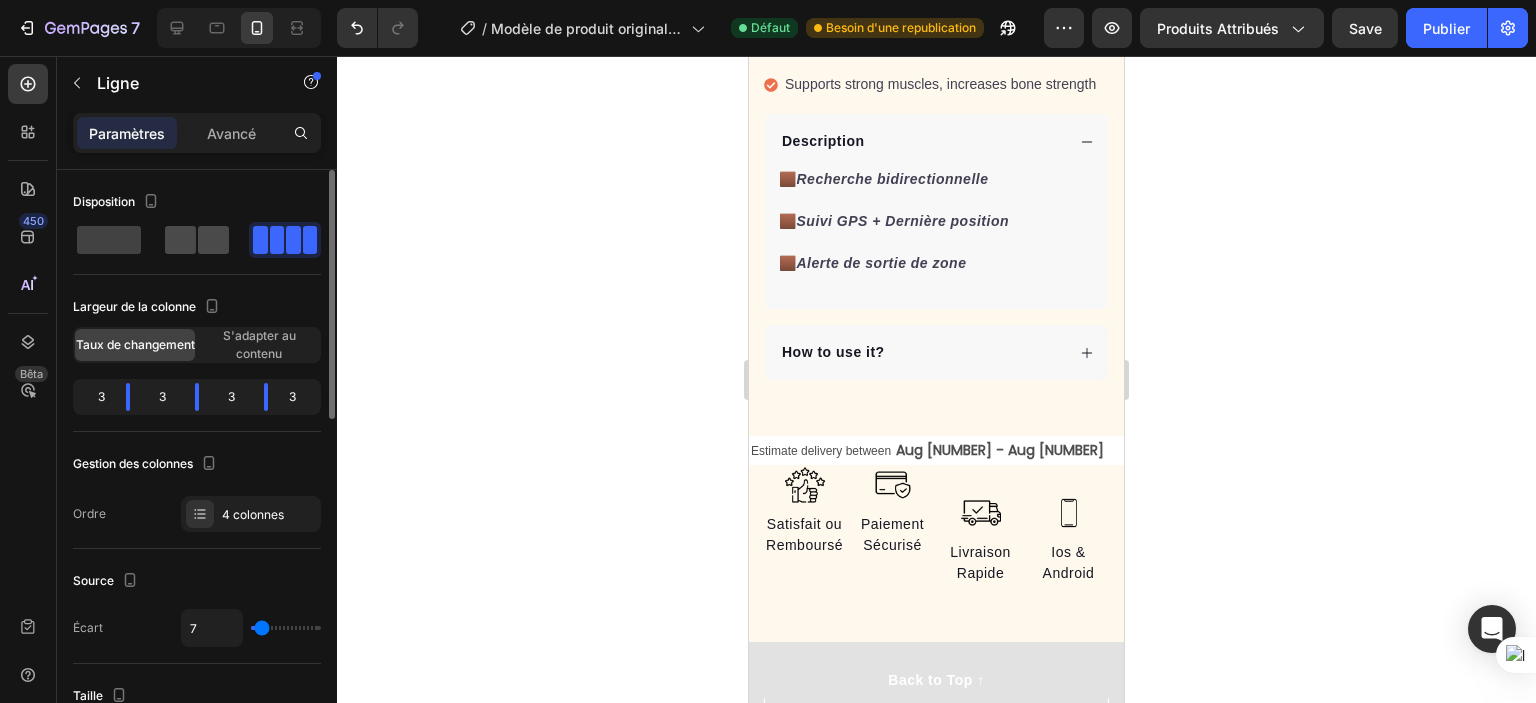 click 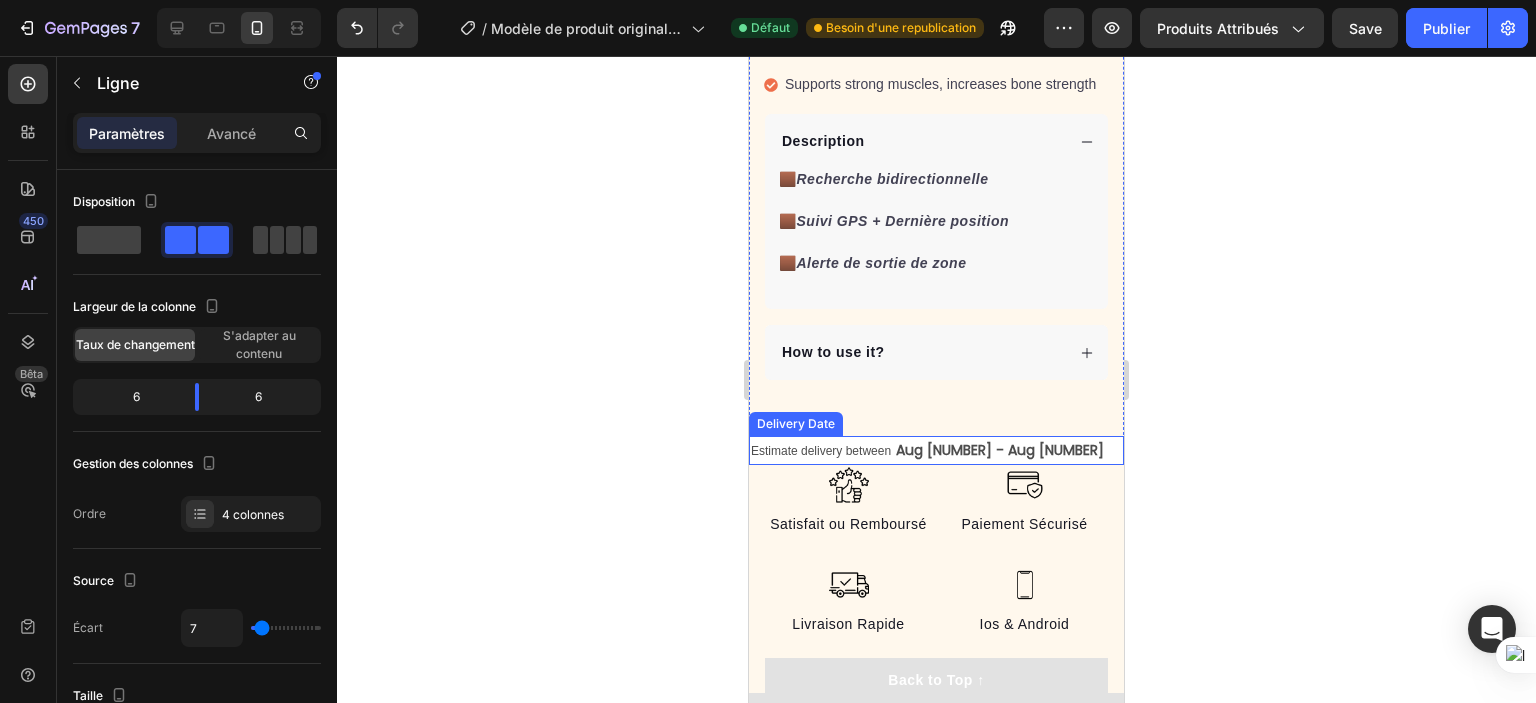 scroll, scrollTop: 2046, scrollLeft: 0, axis: vertical 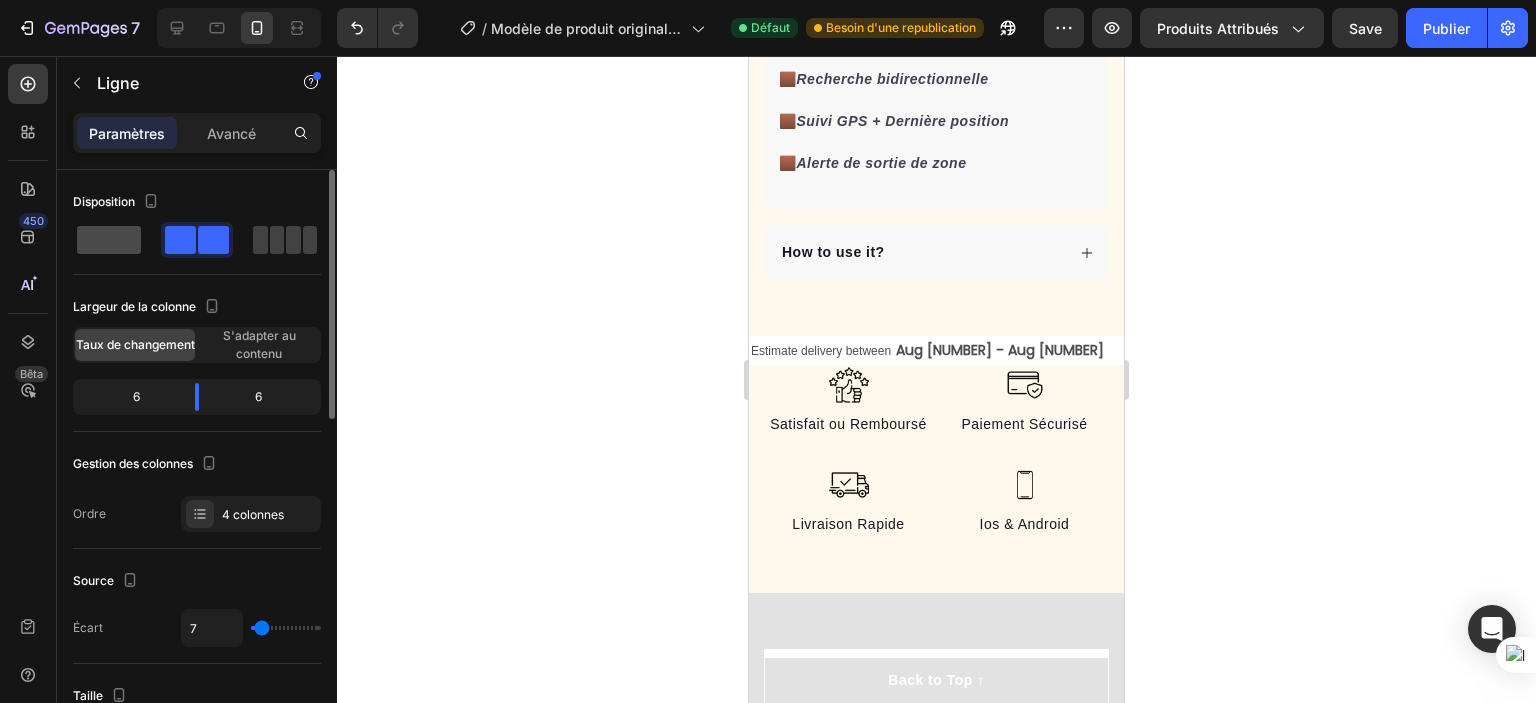 click 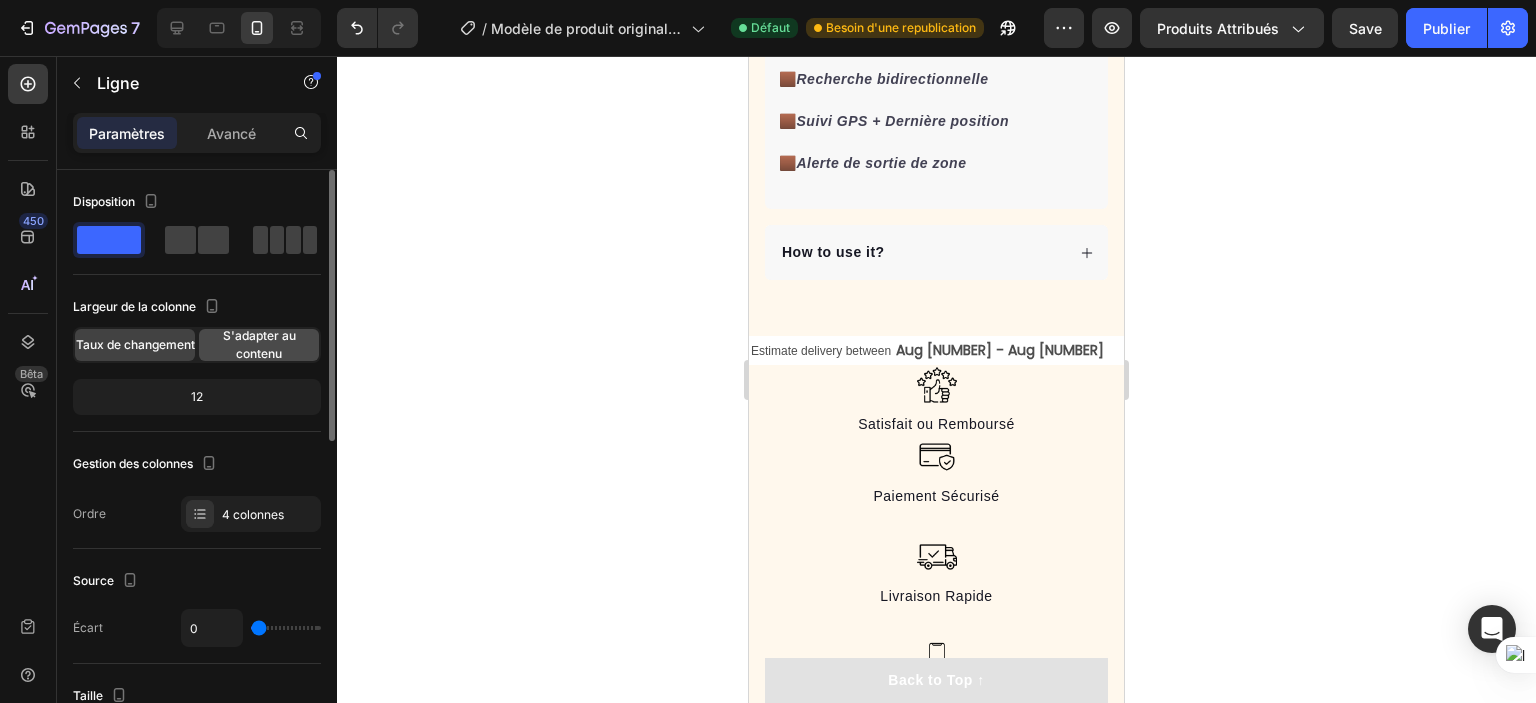 click on "S'adapter au contenu" at bounding box center (259, 344) 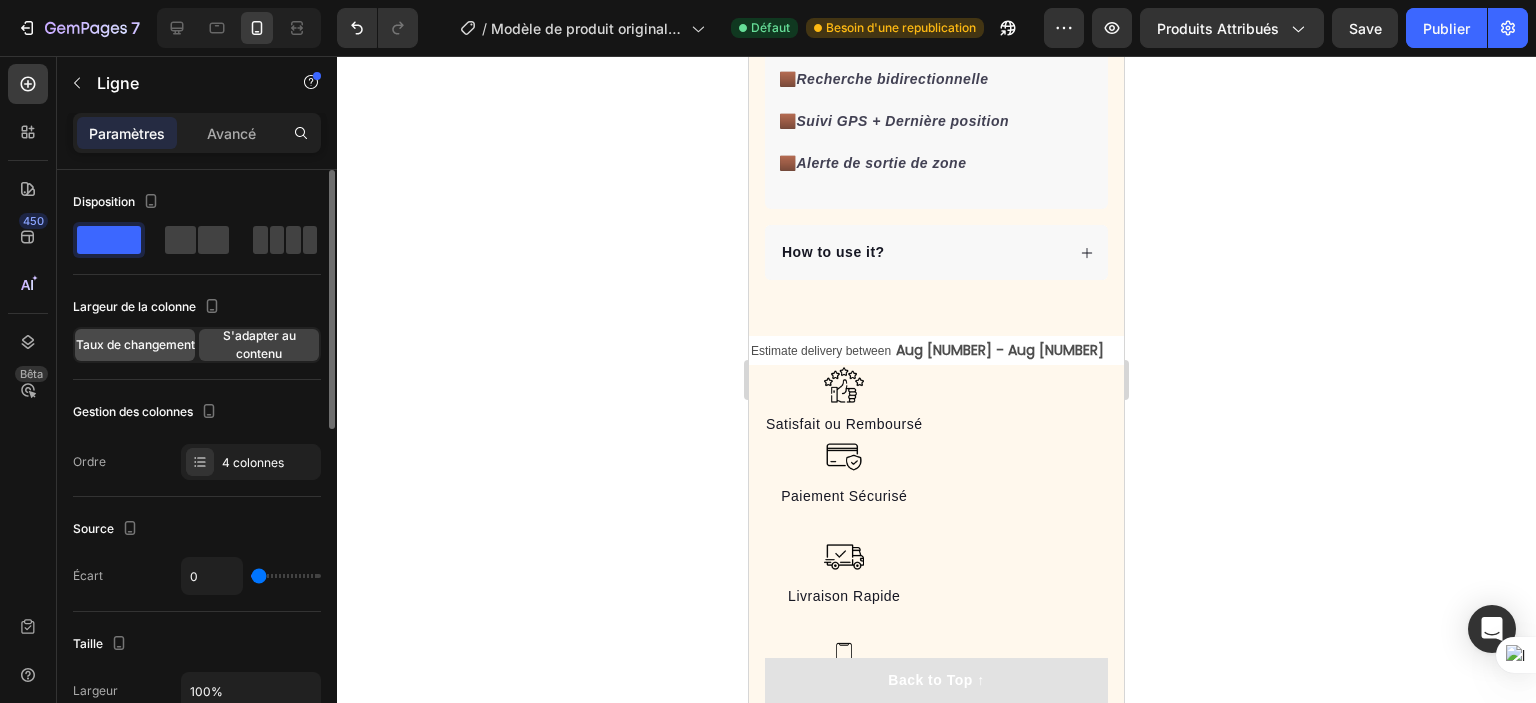 click on "Taux de changement" at bounding box center [135, 344] 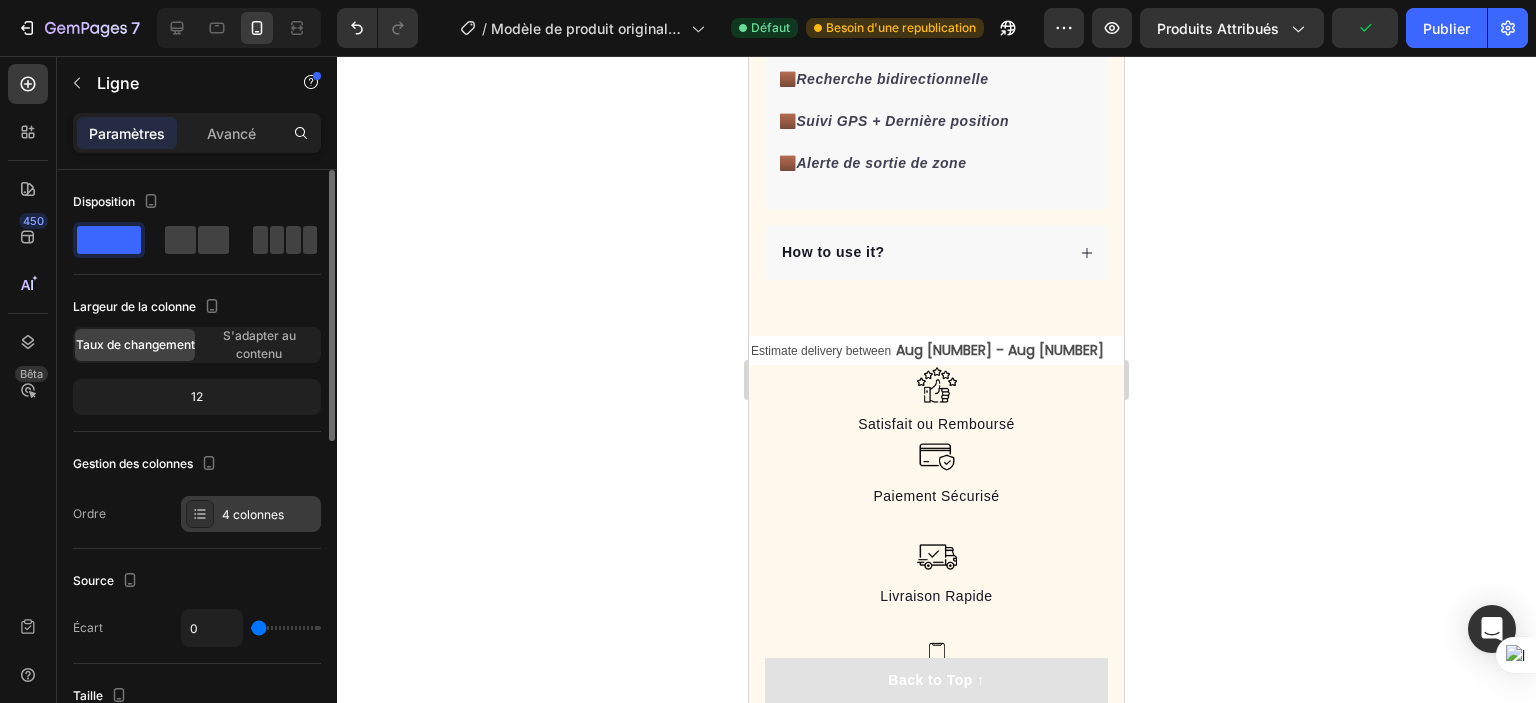 click 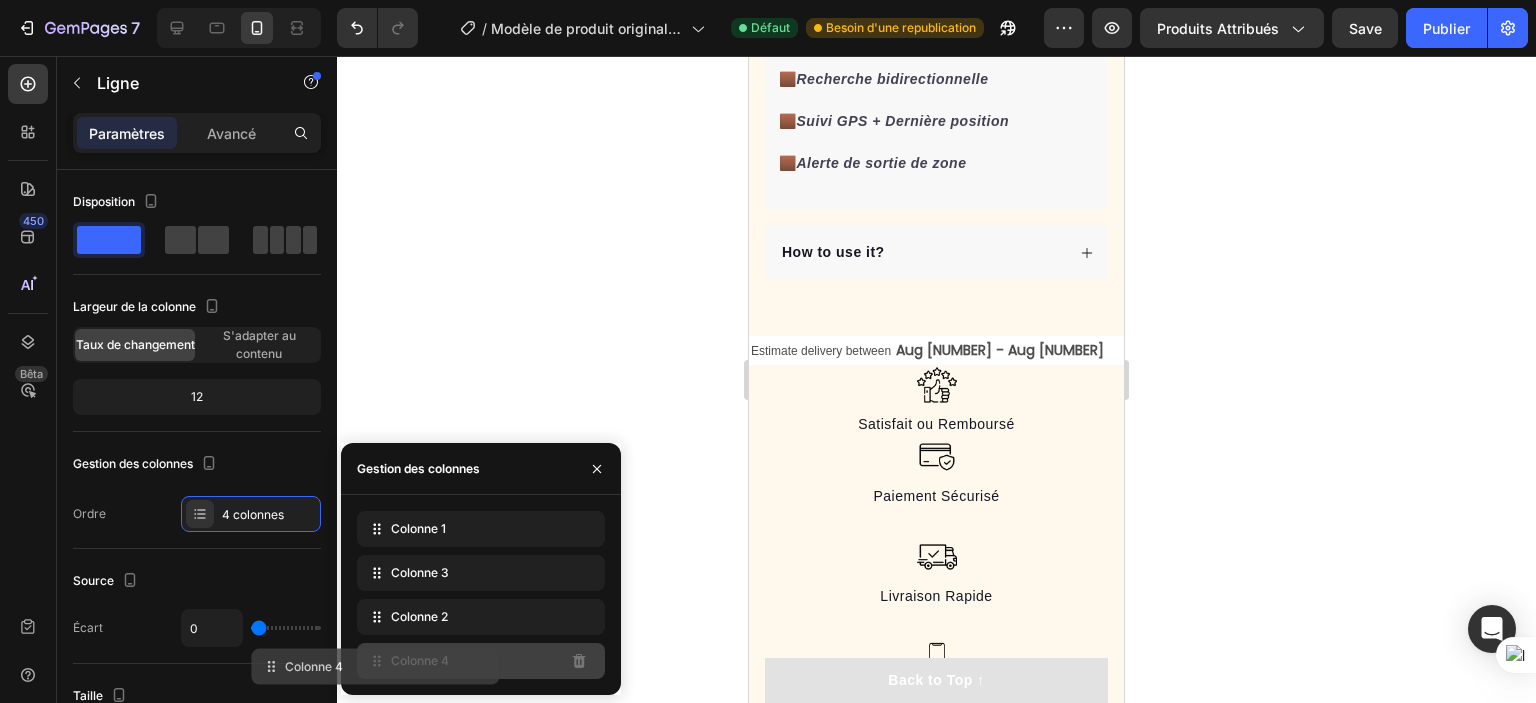 click on "Colonne 4" 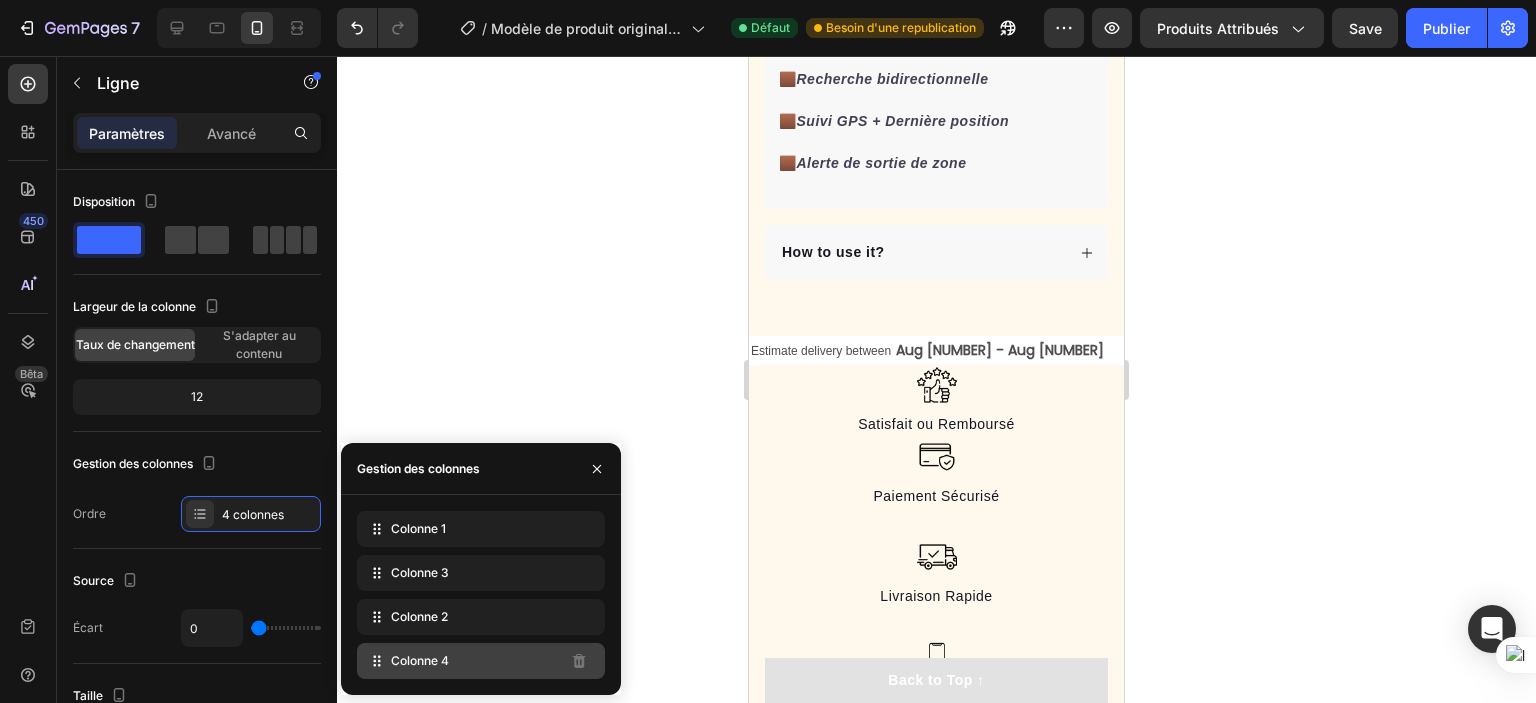 click on "Colonne 4" 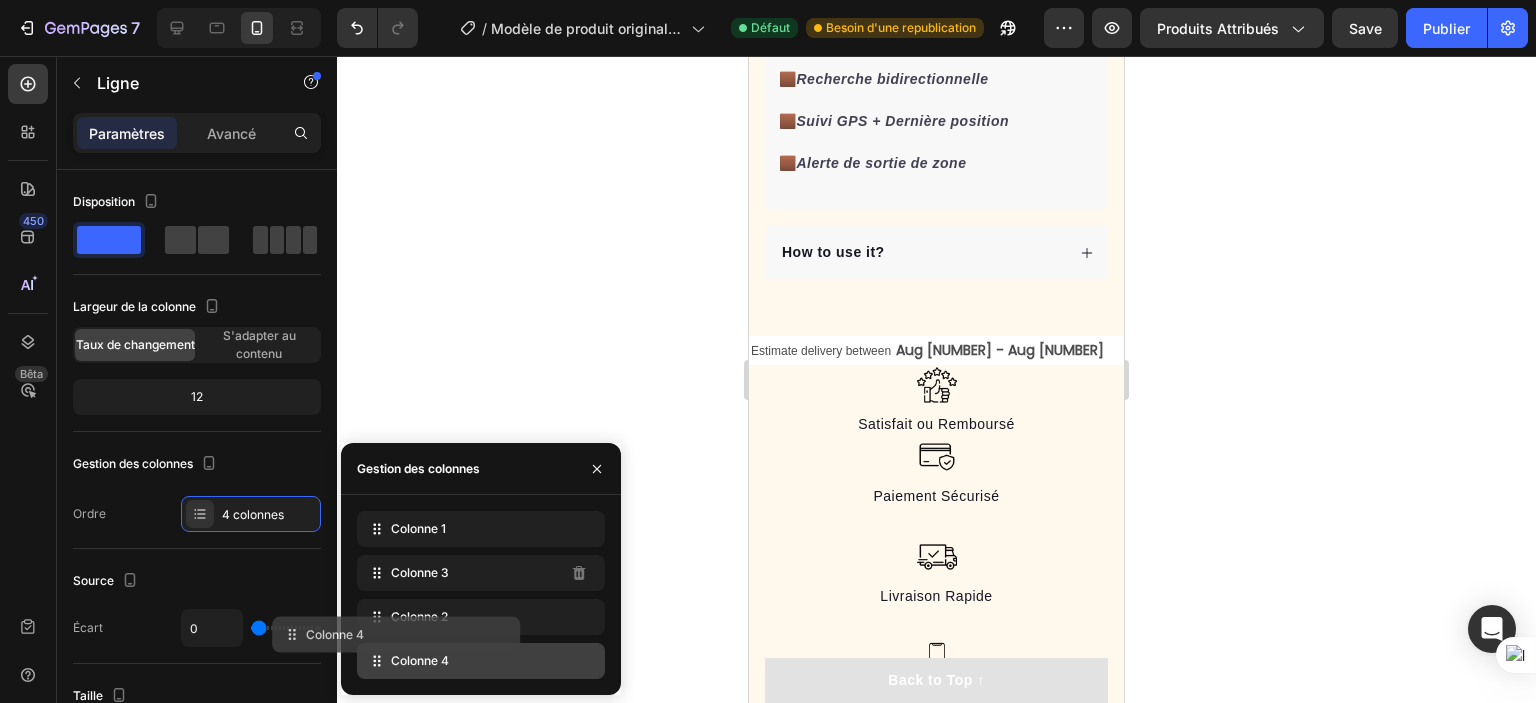 type 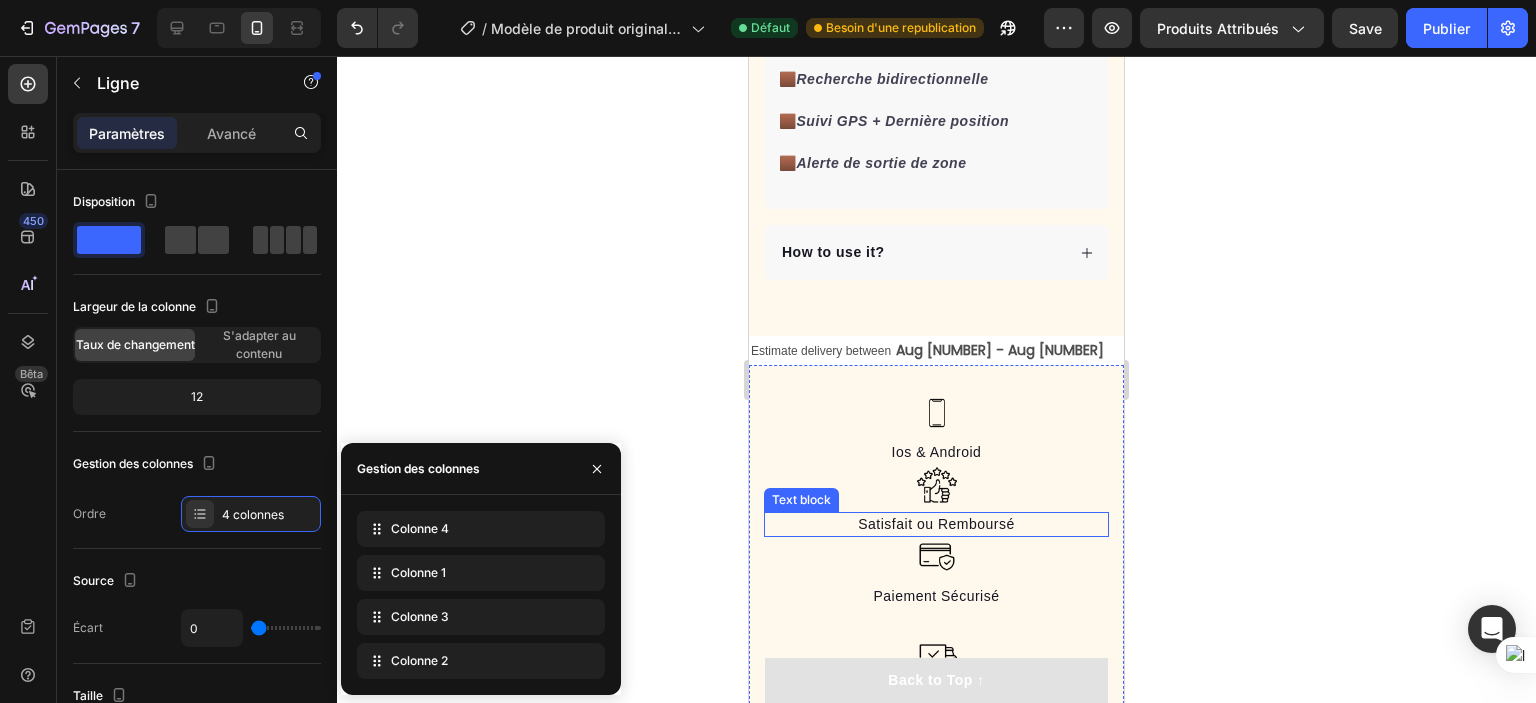 scroll, scrollTop: 2246, scrollLeft: 0, axis: vertical 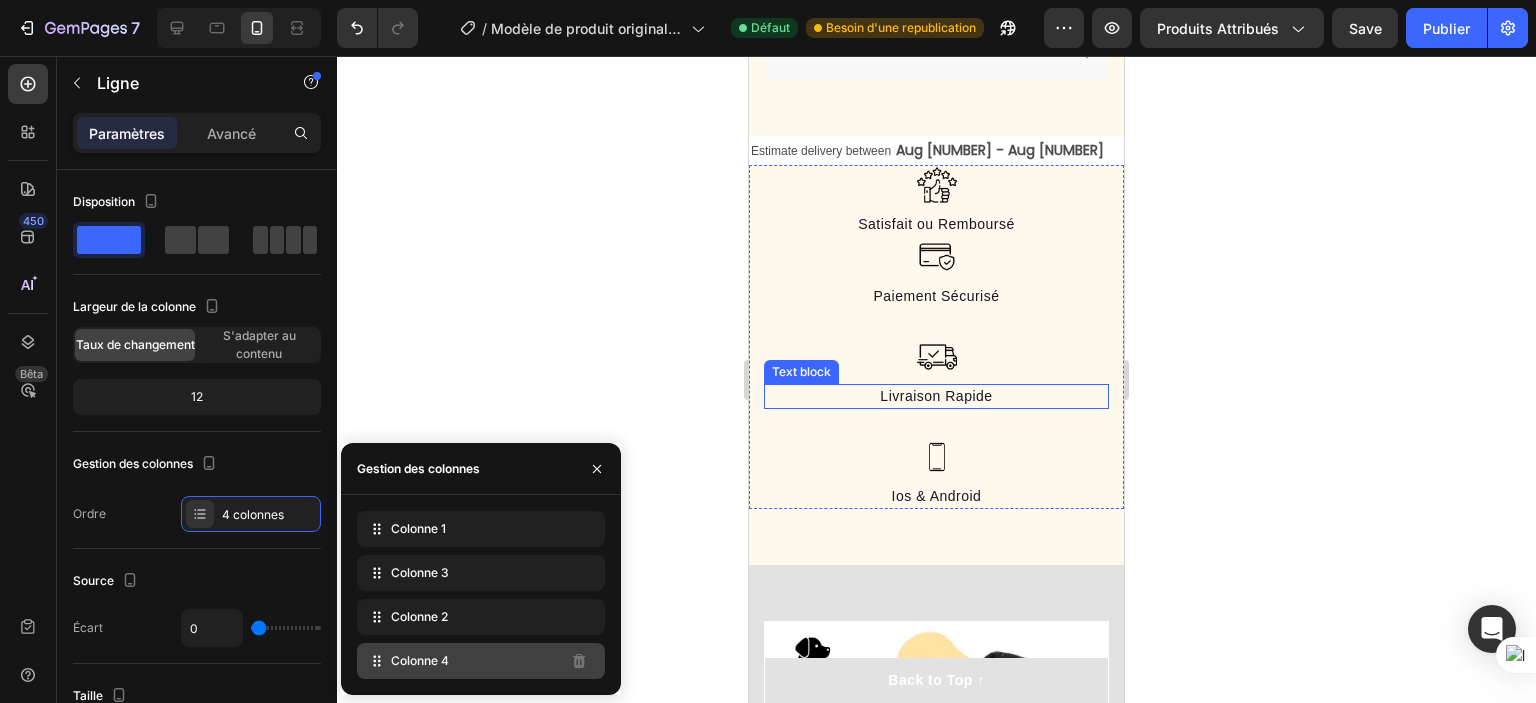 drag, startPoint x: 436, startPoint y: 527, endPoint x: 447, endPoint y: 675, distance: 148.40822 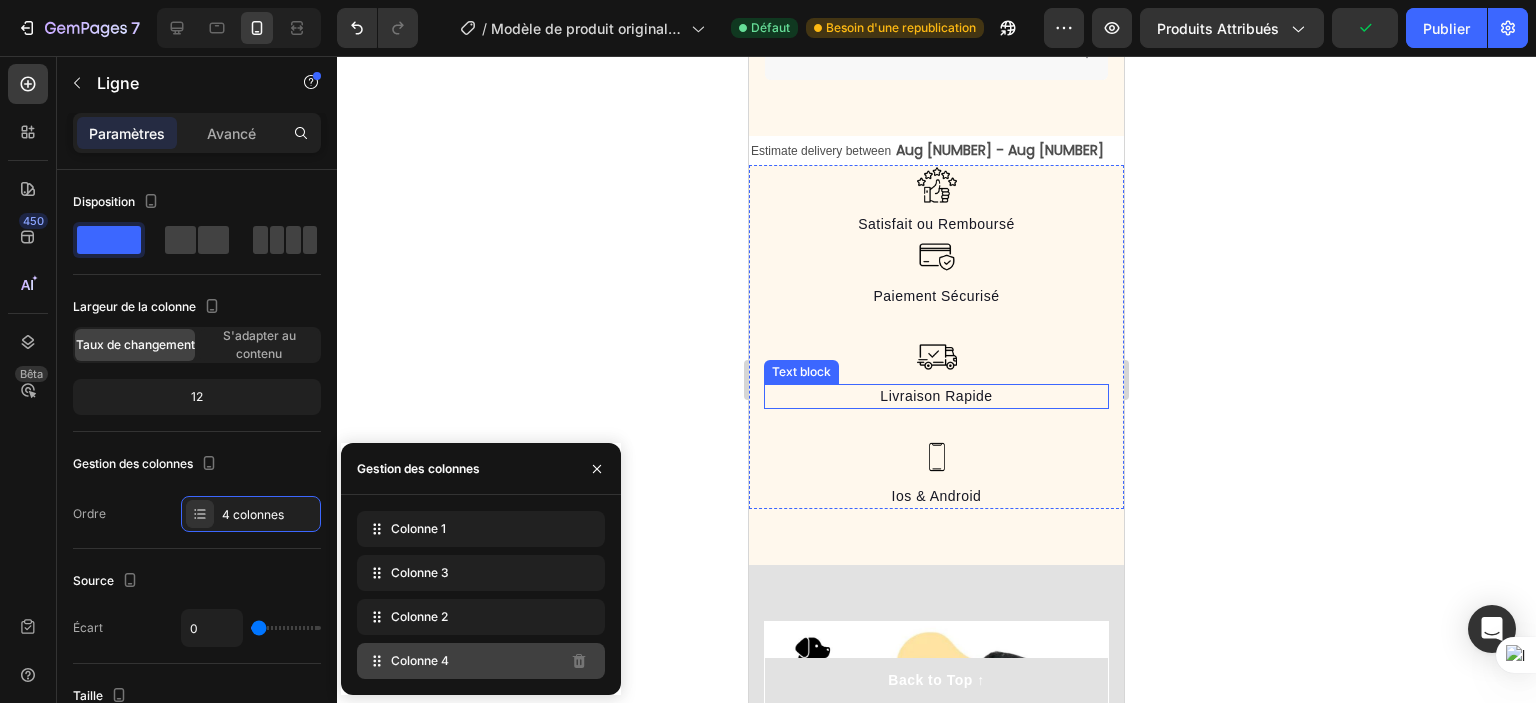 click on "Colonne 4" at bounding box center (420, 660) 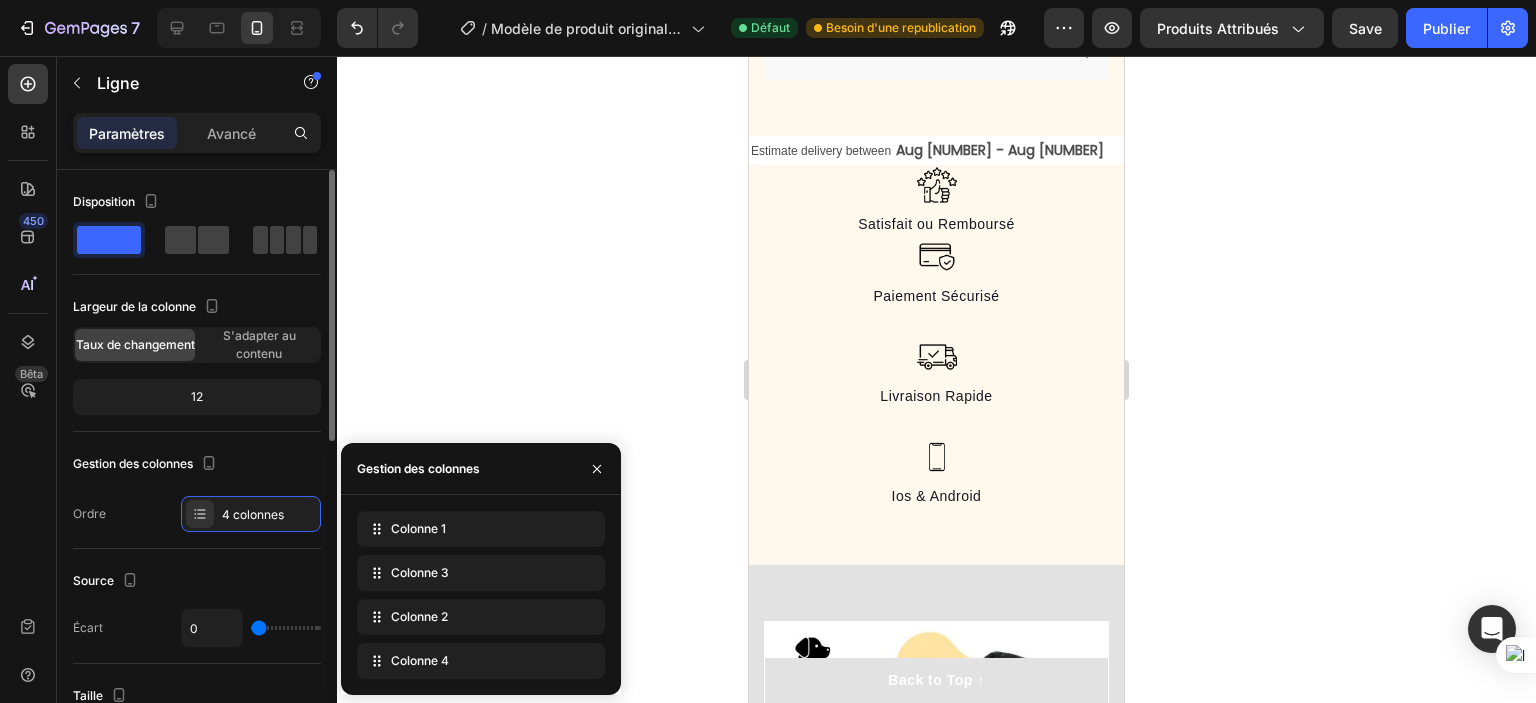 click on "Ordre 4 colonnes" at bounding box center (197, 514) 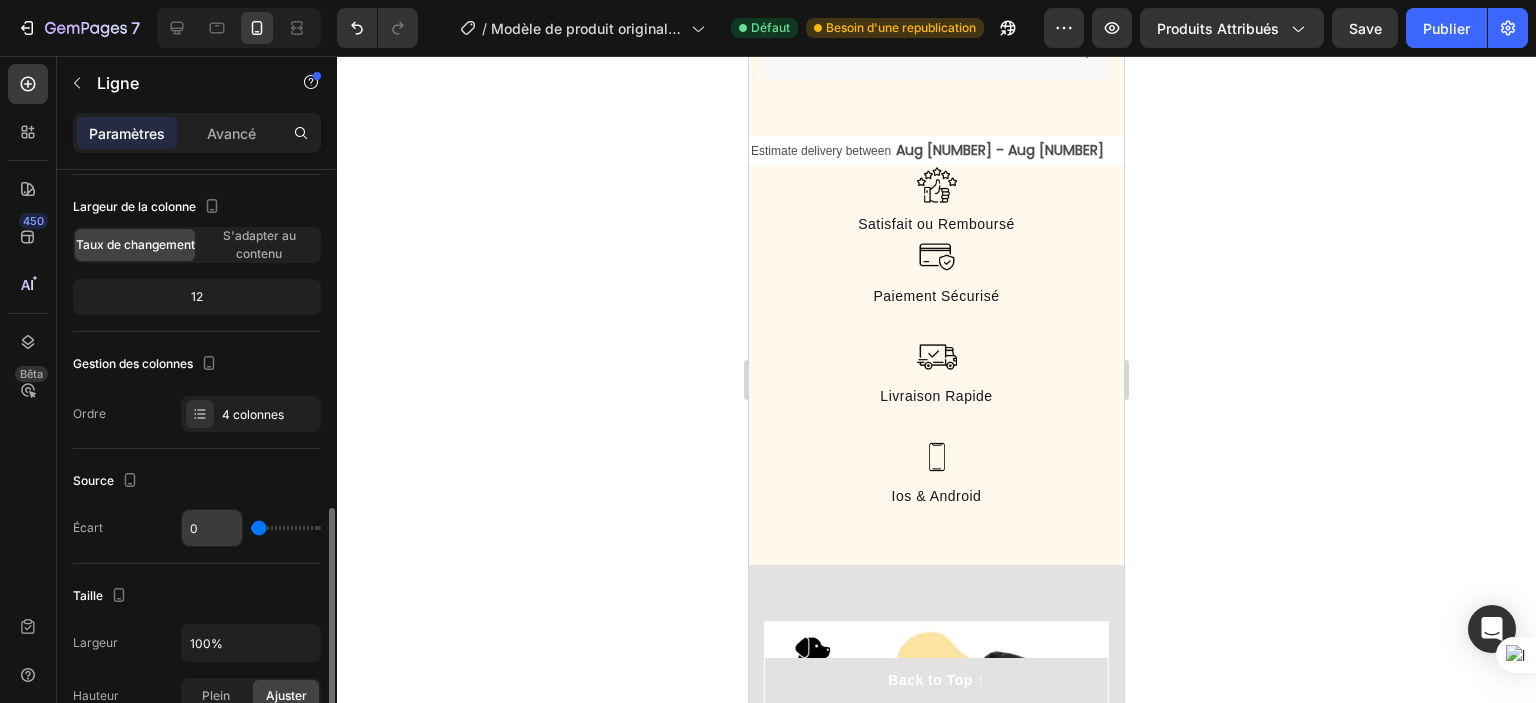scroll, scrollTop: 300, scrollLeft: 0, axis: vertical 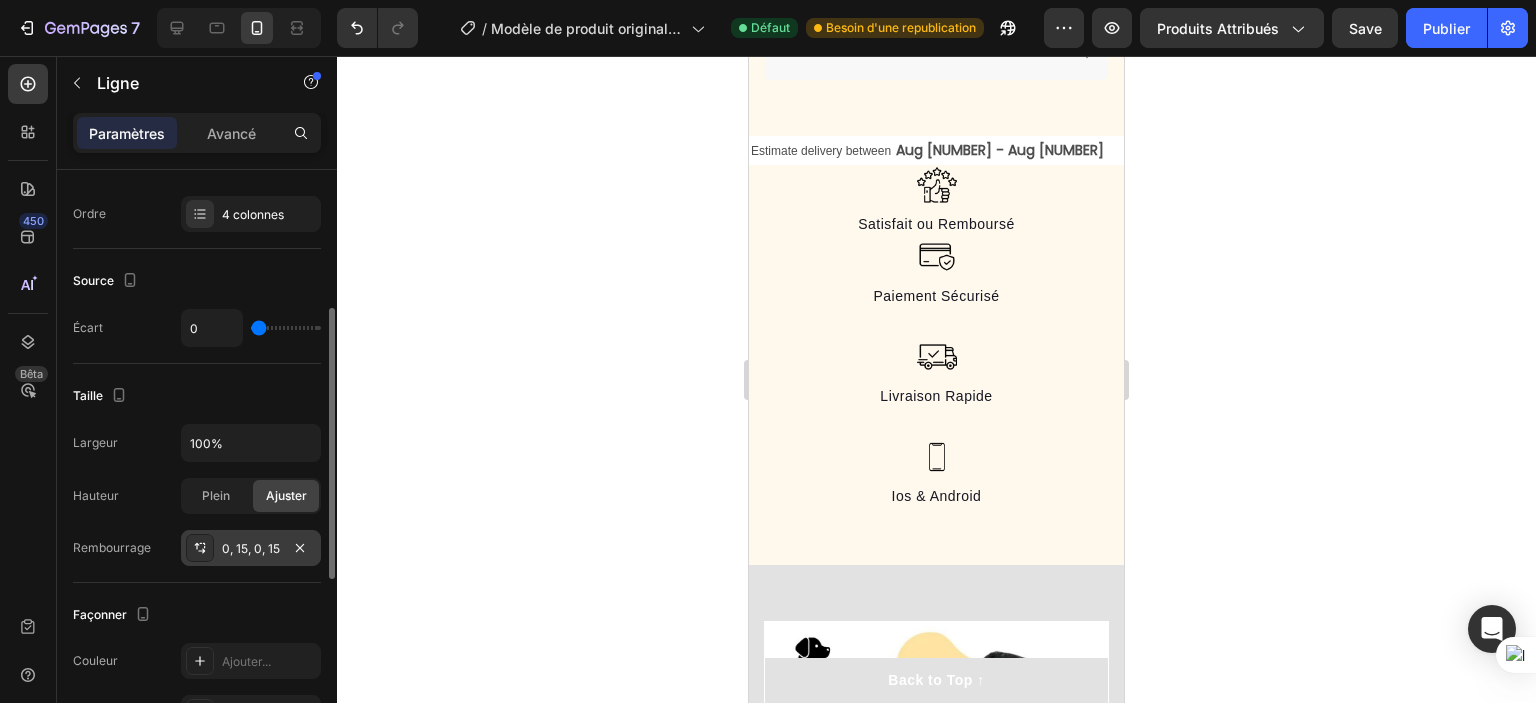 click on "0, 15, 0, 15" at bounding box center (251, 548) 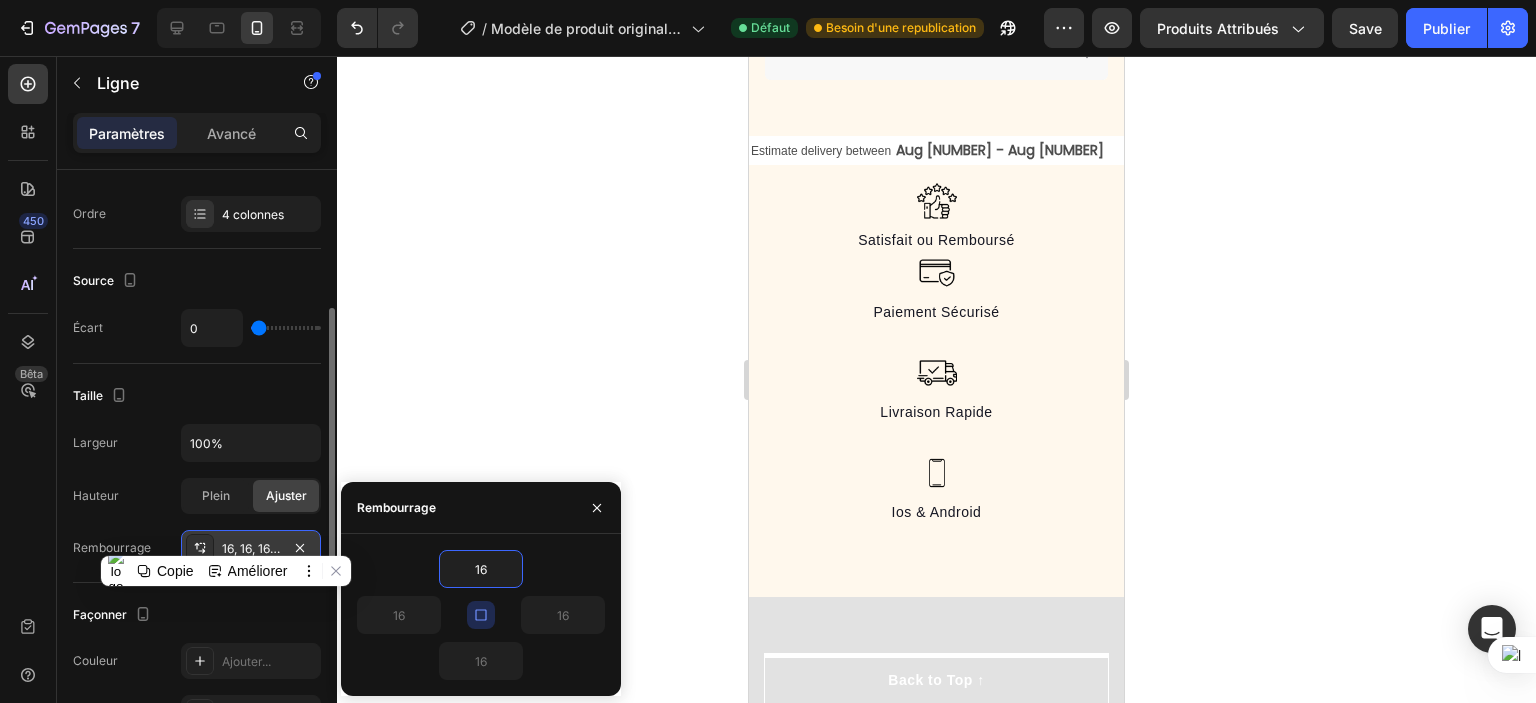 click on "Taille" at bounding box center [197, 396] 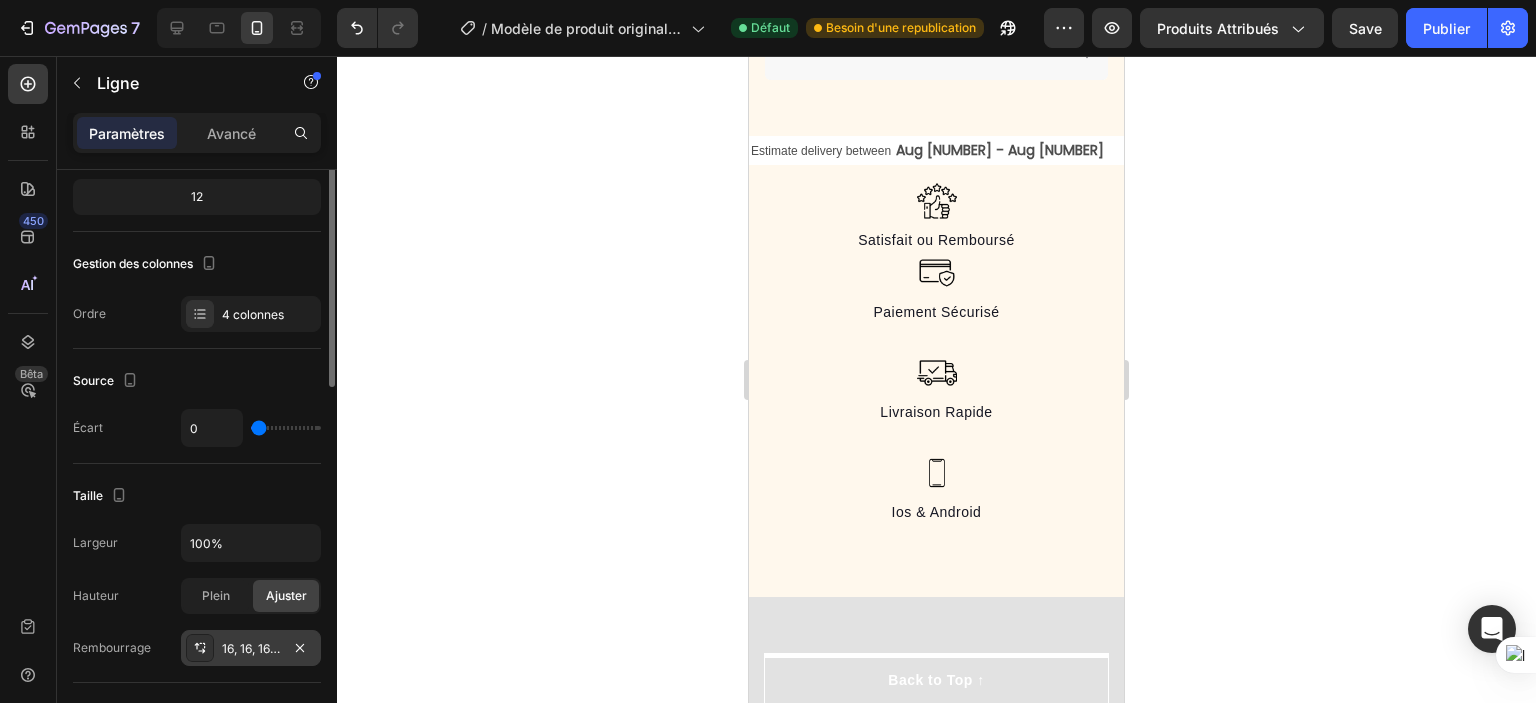 scroll, scrollTop: 0, scrollLeft: 0, axis: both 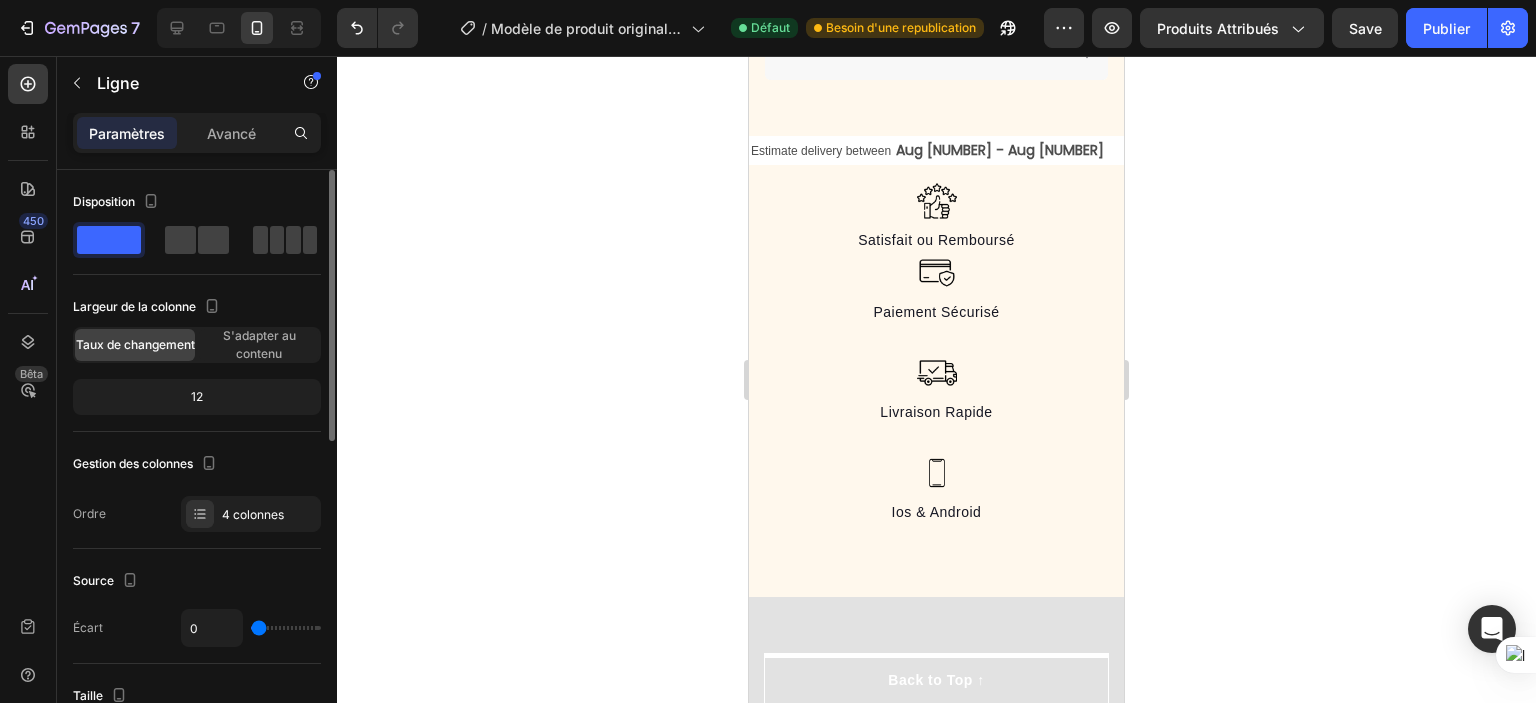 click on "12" 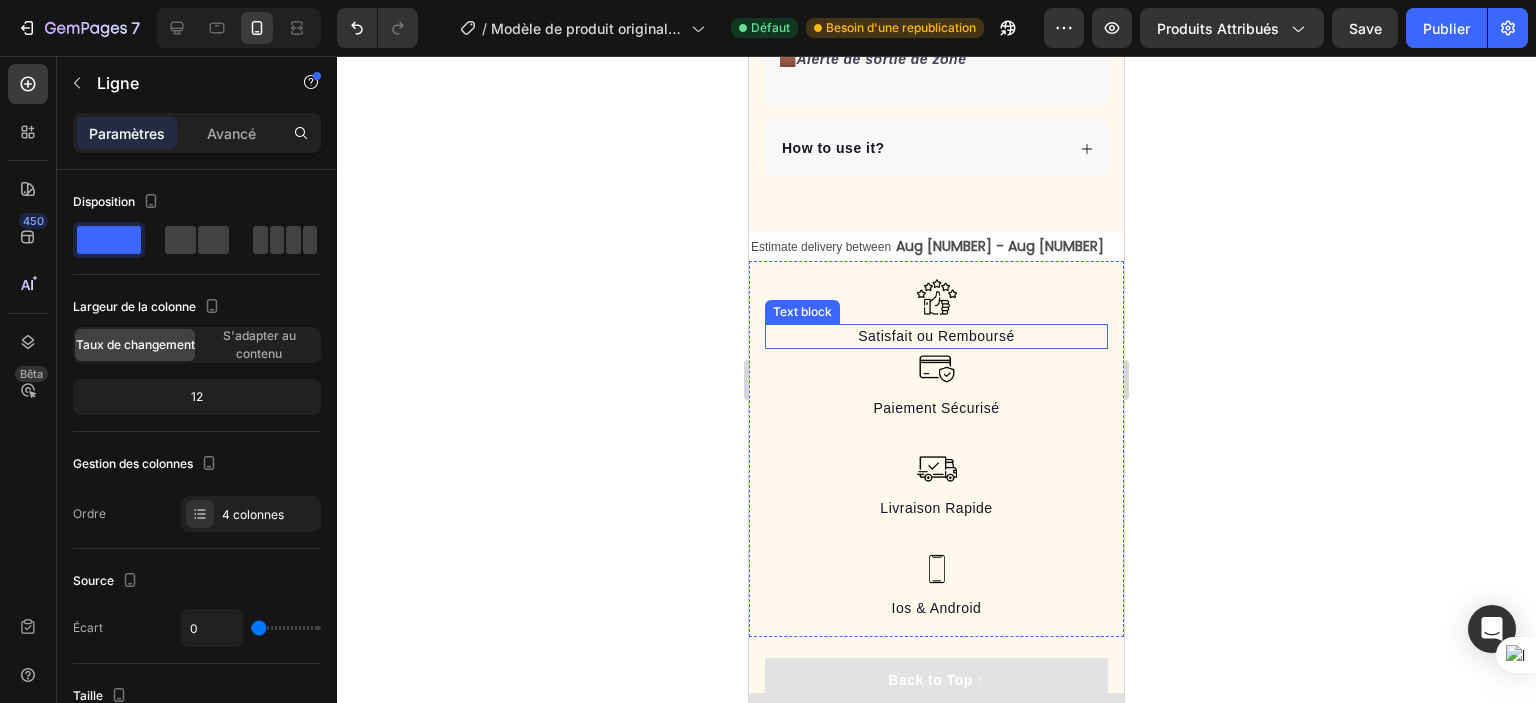 scroll, scrollTop: 2146, scrollLeft: 0, axis: vertical 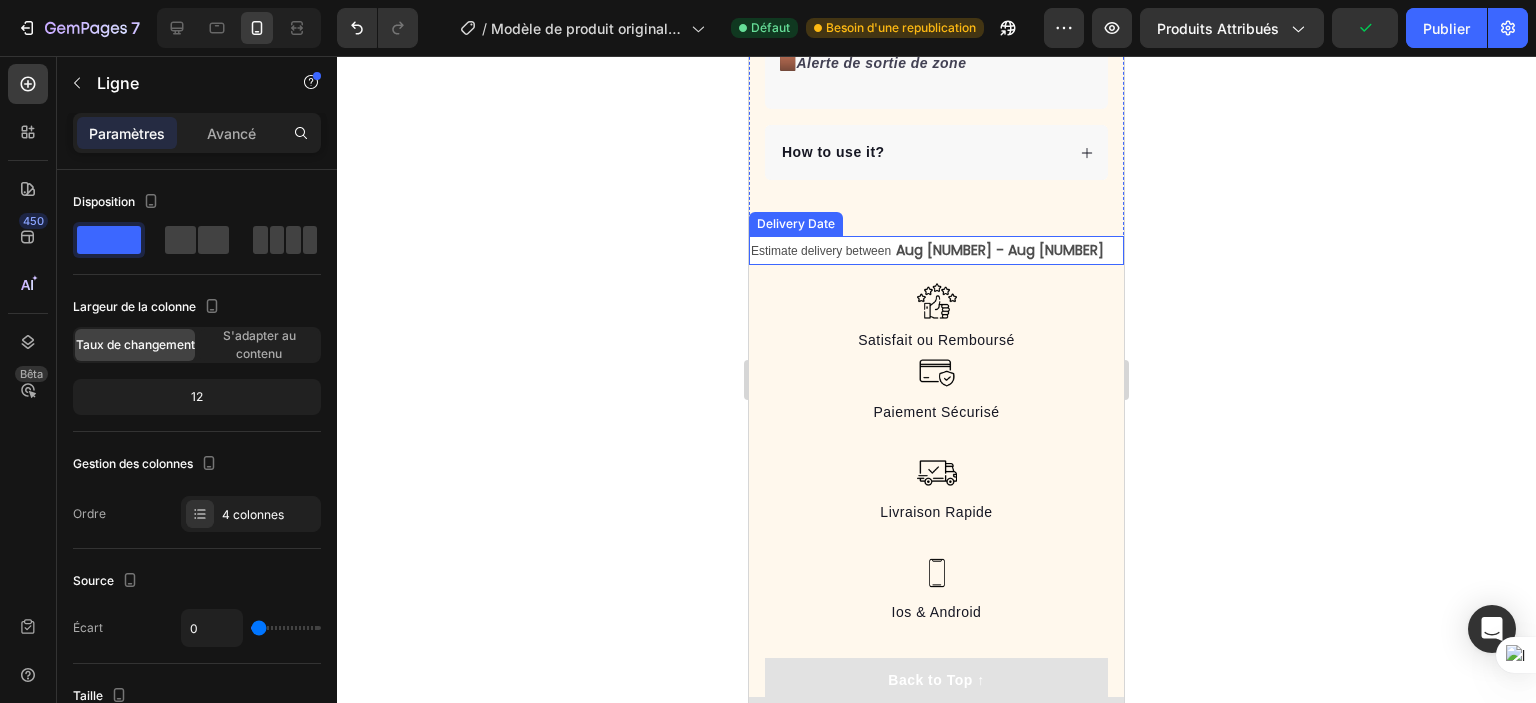 click on "Estimate delivery between
Aug 05 - Aug 07" at bounding box center (936, 250) 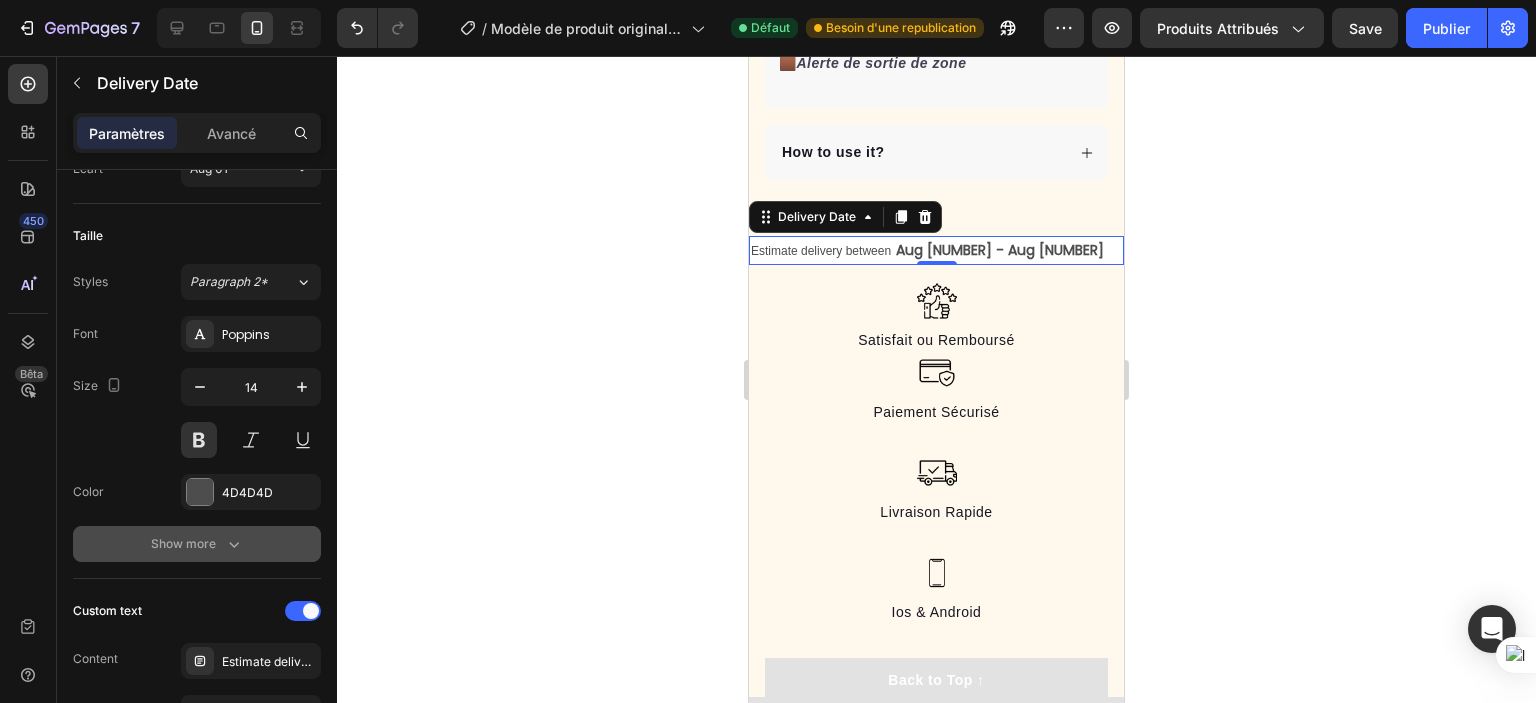 scroll, scrollTop: 400, scrollLeft: 0, axis: vertical 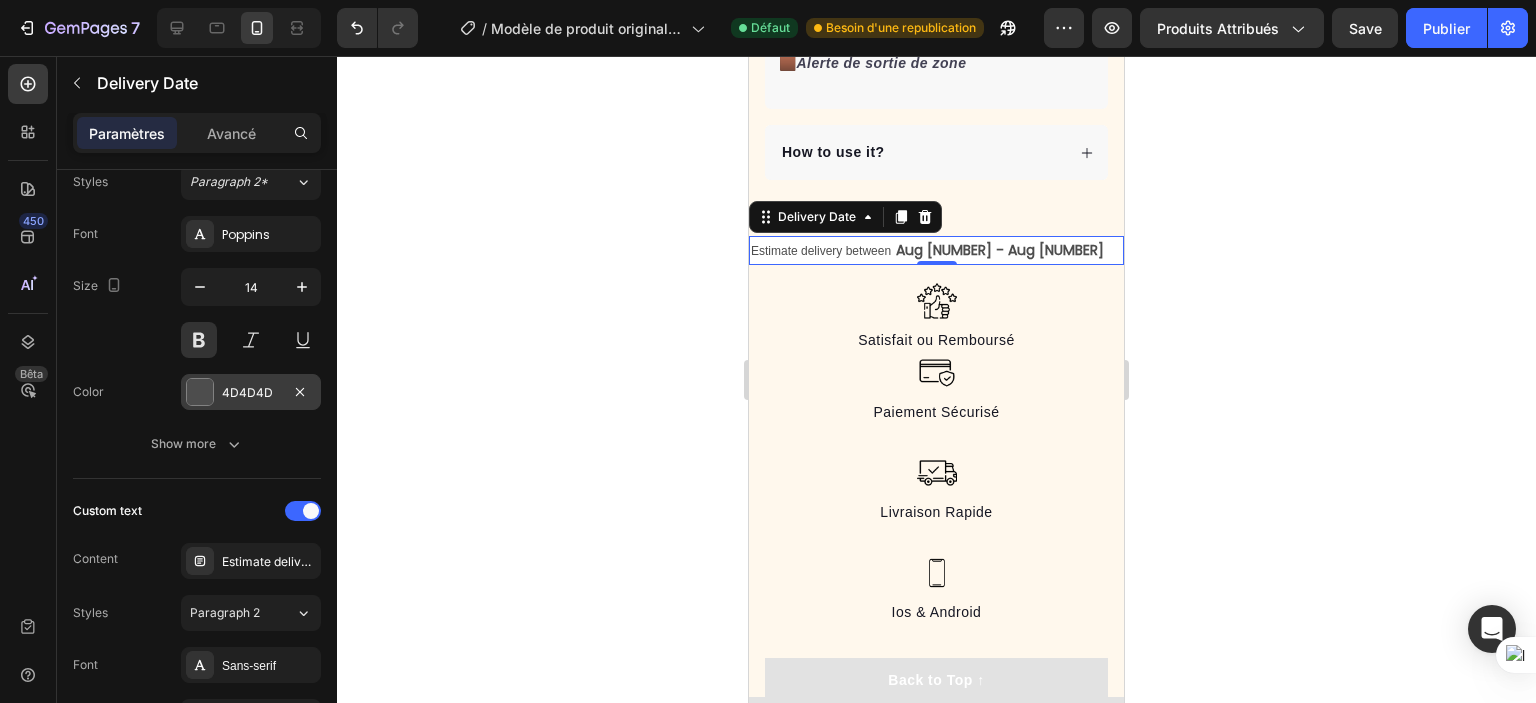 click on "4D4D4D" at bounding box center [251, 393] 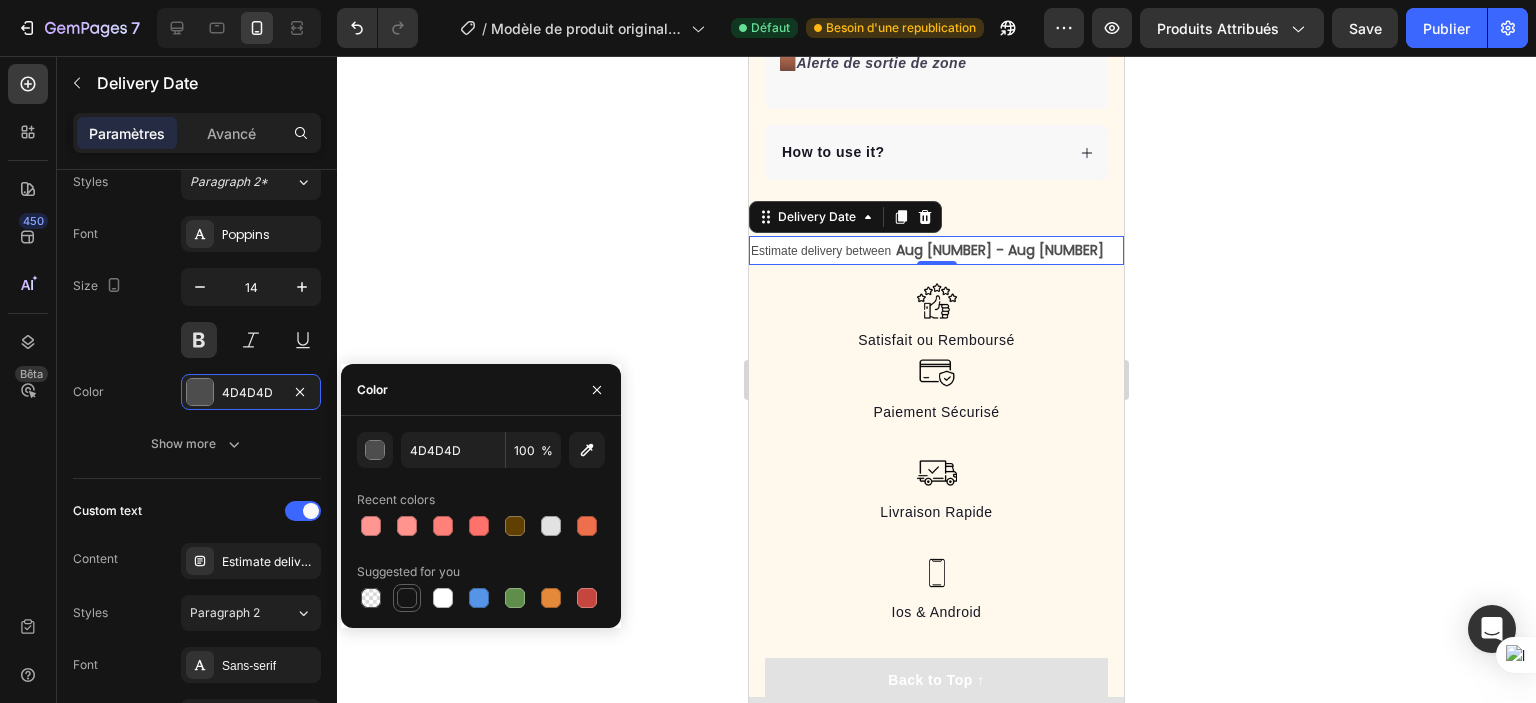 click at bounding box center (407, 598) 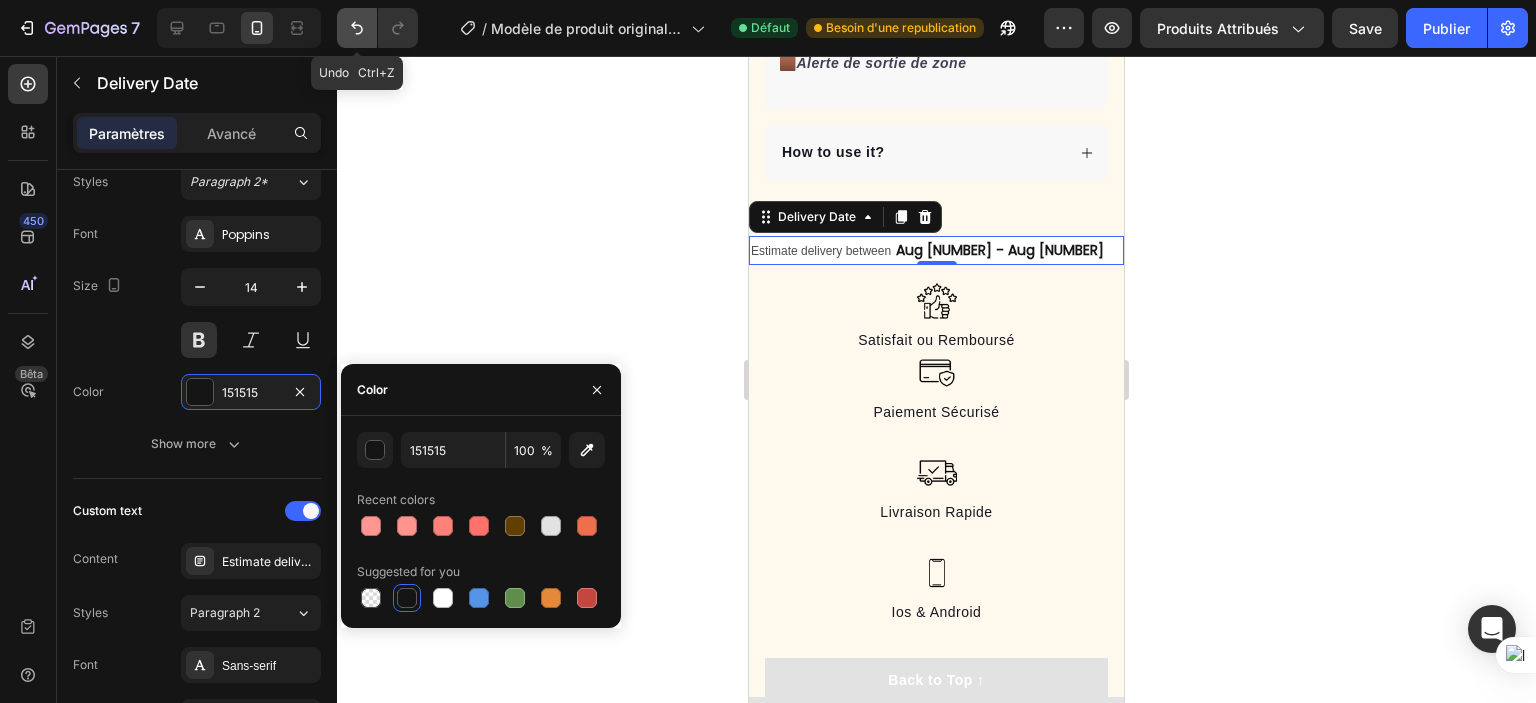 click 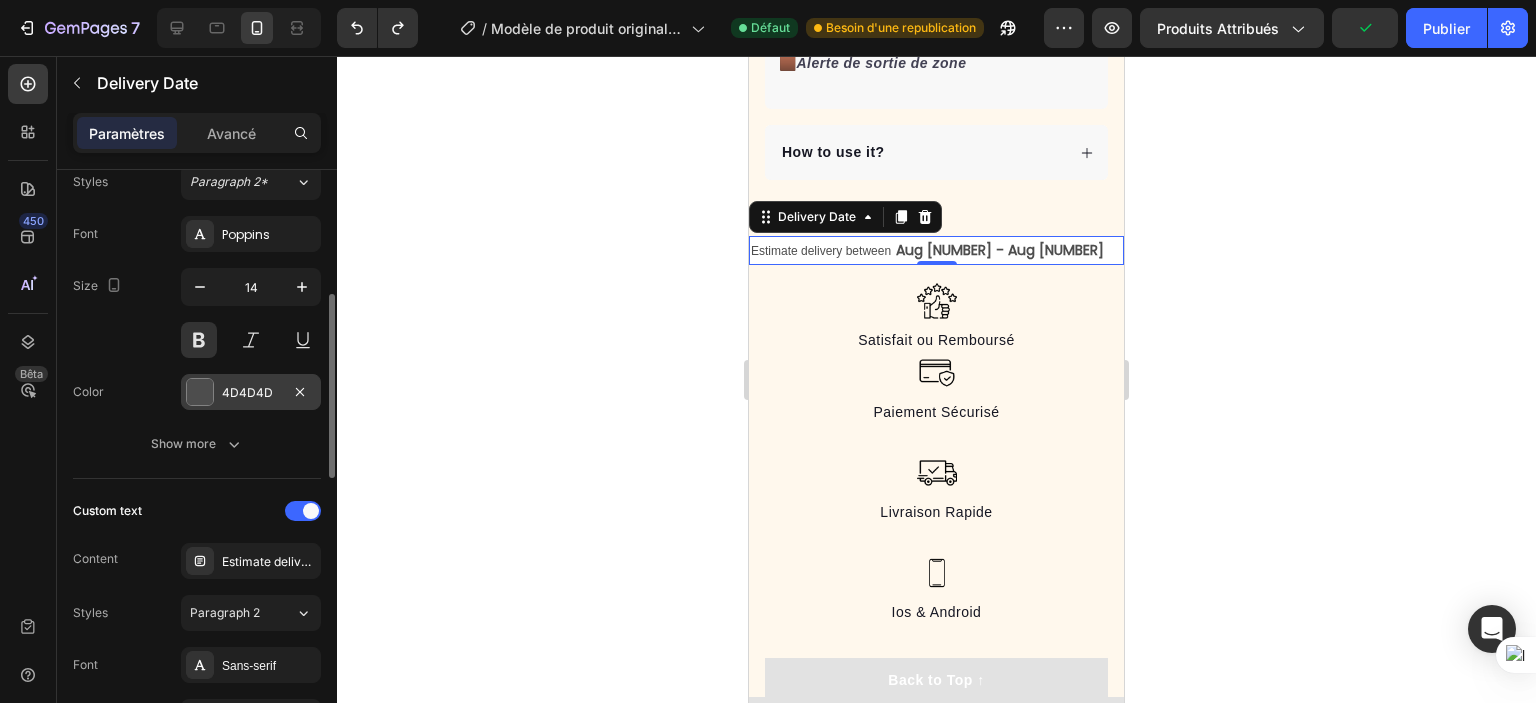 click on "4D4D4D" at bounding box center [251, 392] 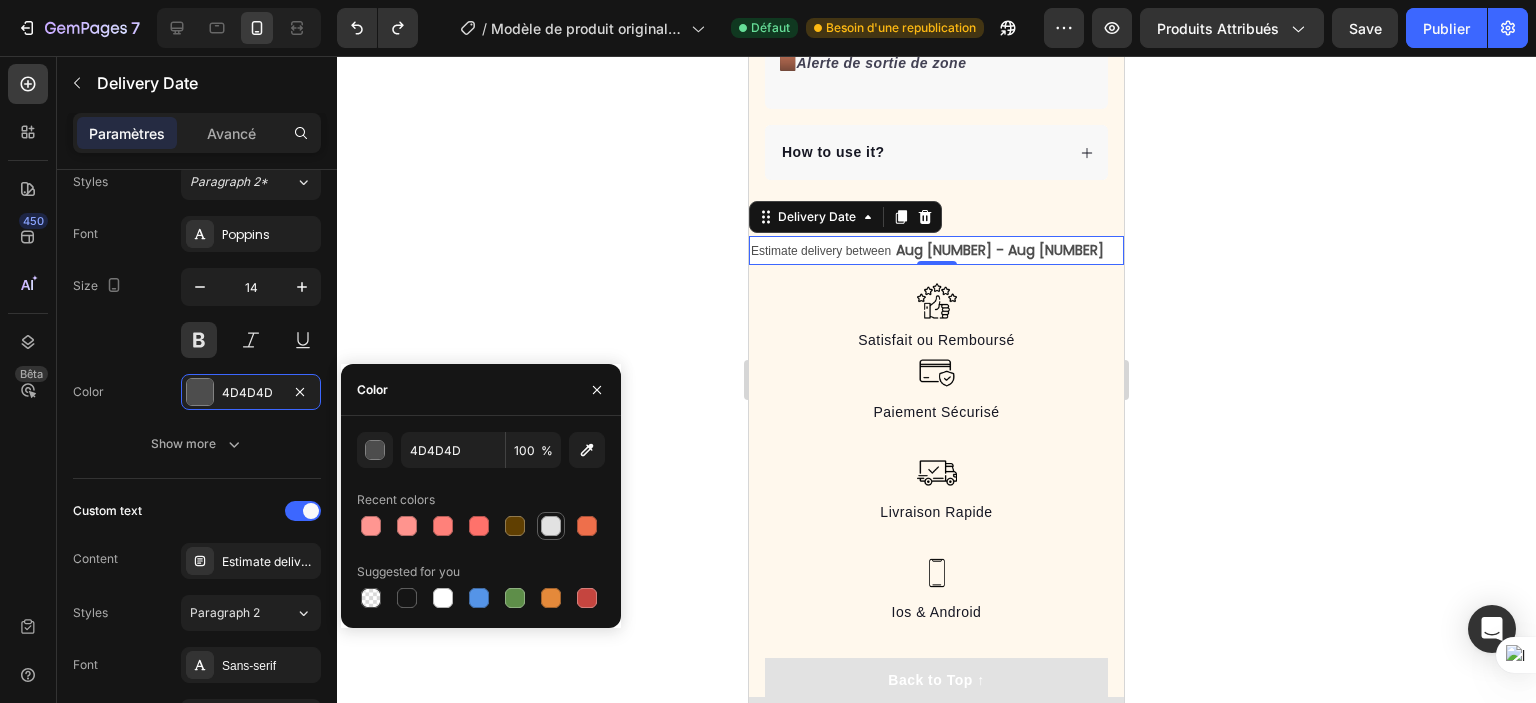 click at bounding box center (551, 526) 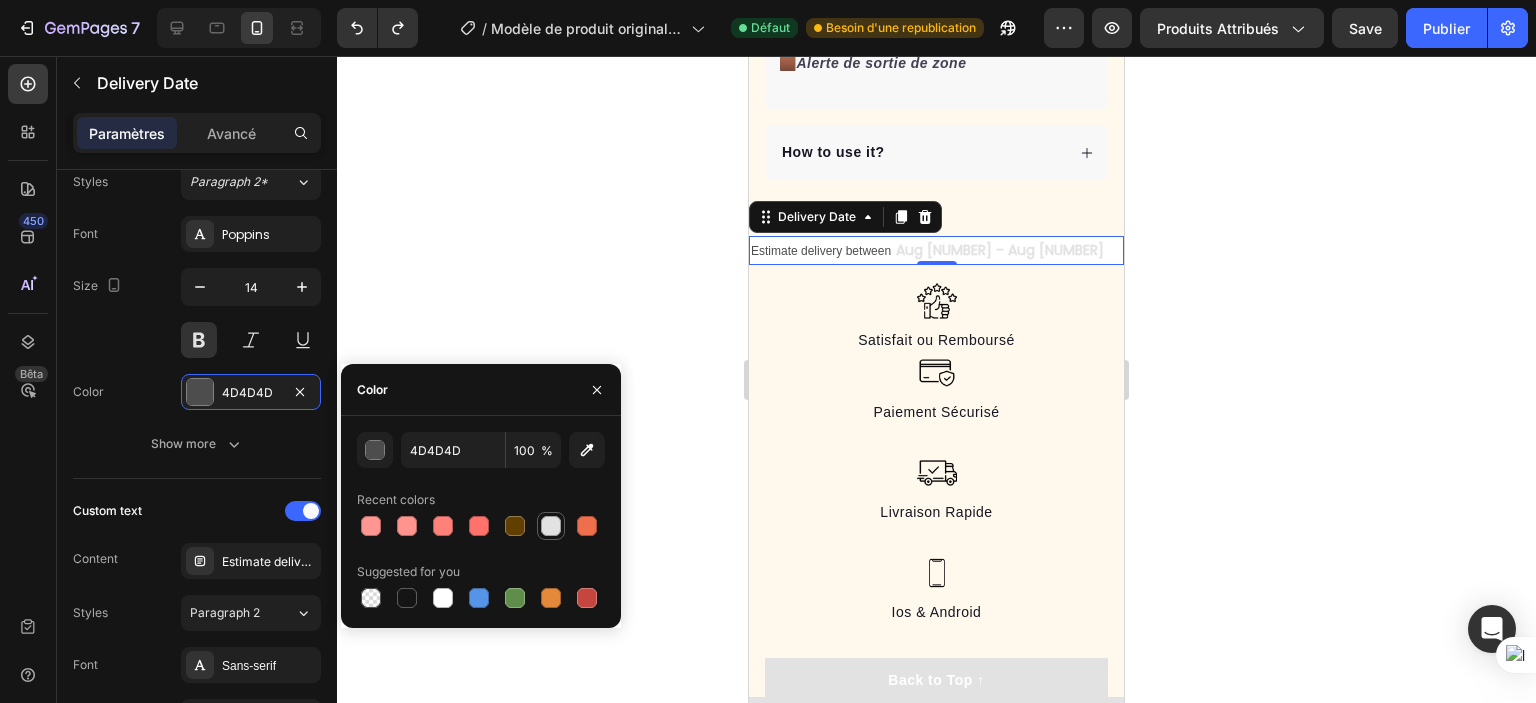 type on "E2E2E2" 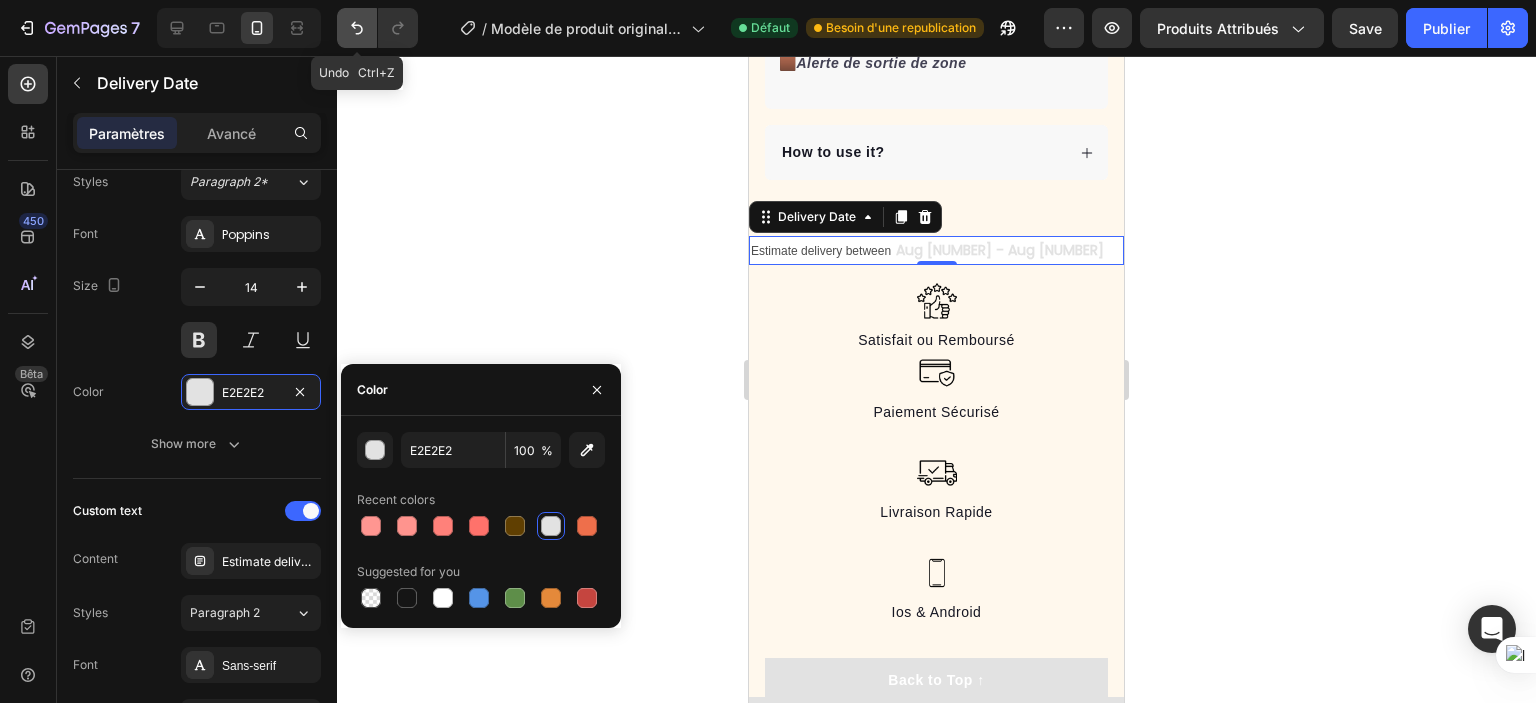 click 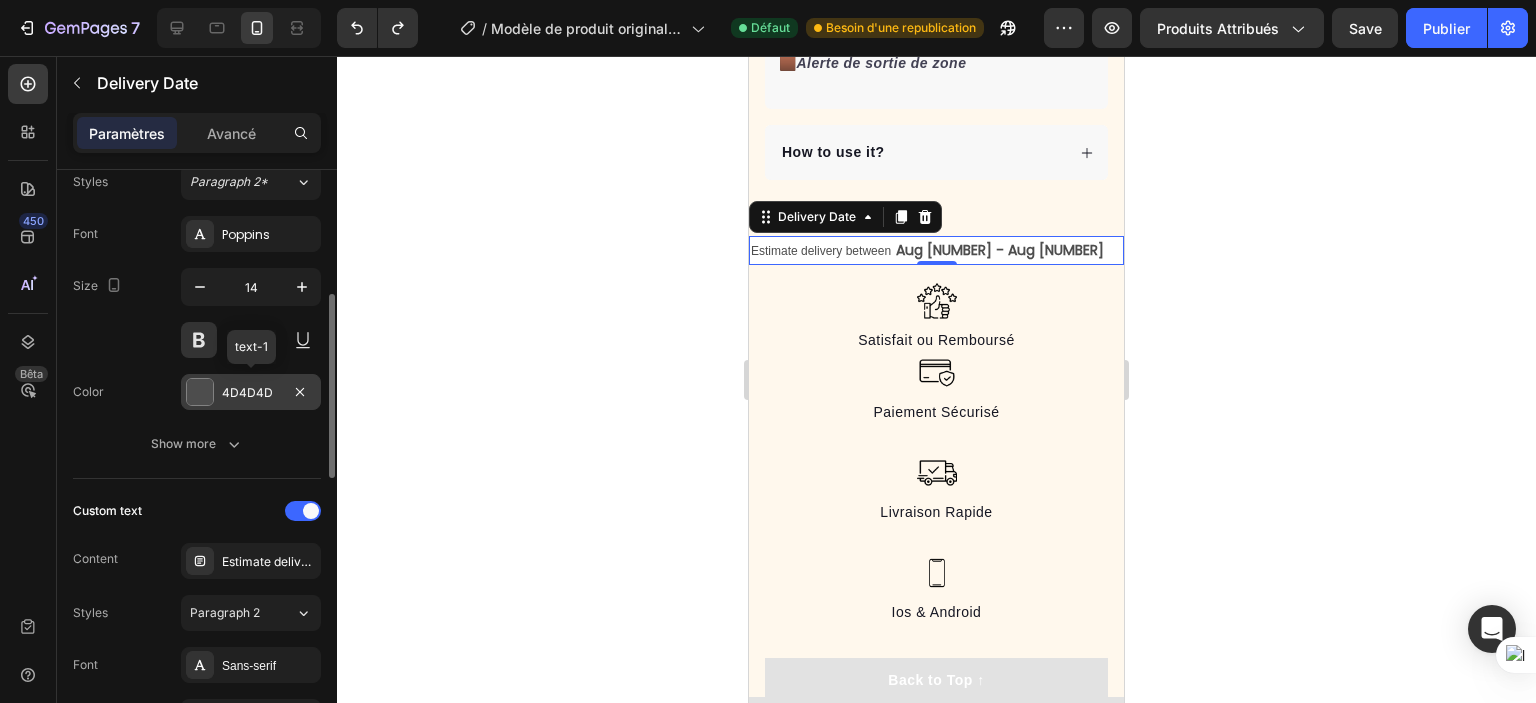 click on "4D4D4D" at bounding box center (251, 393) 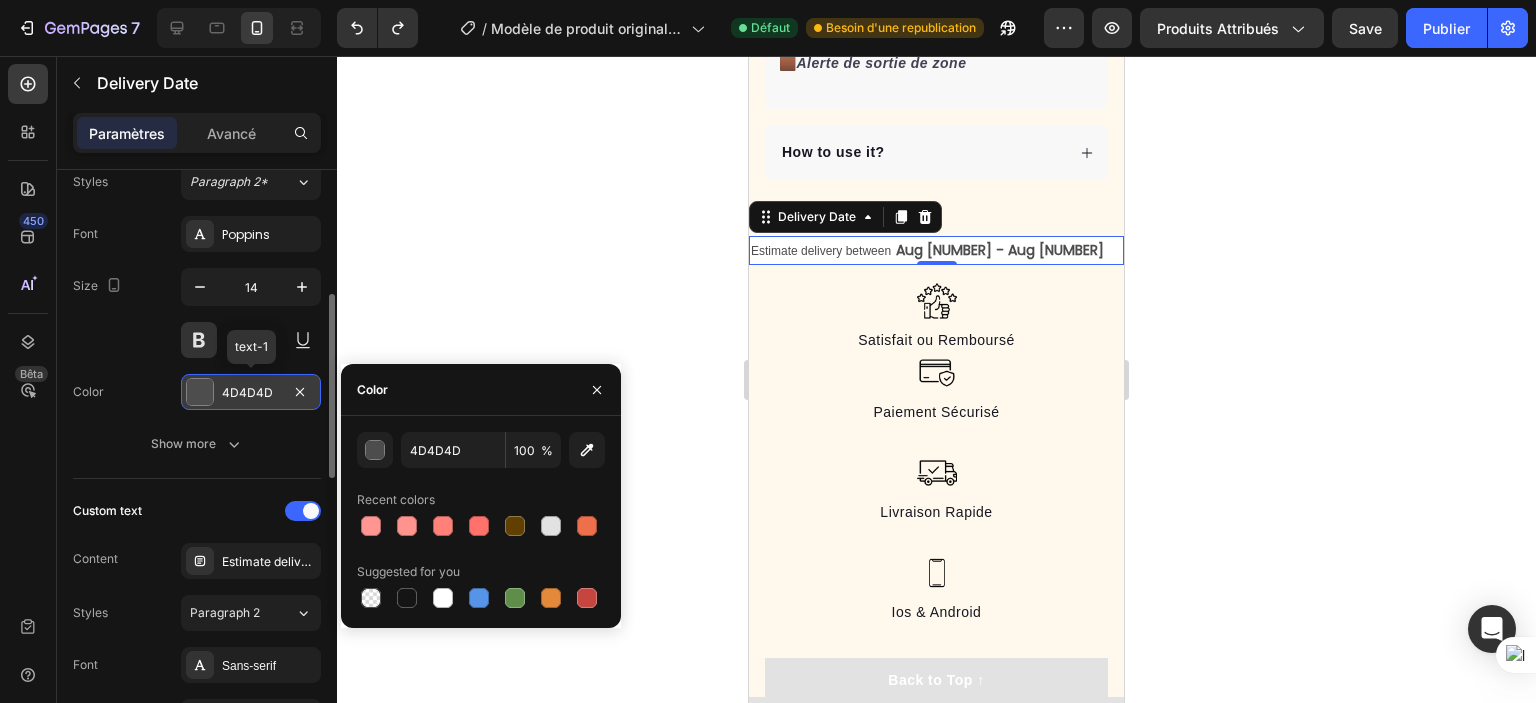 click on "4D4D4D" at bounding box center (251, 393) 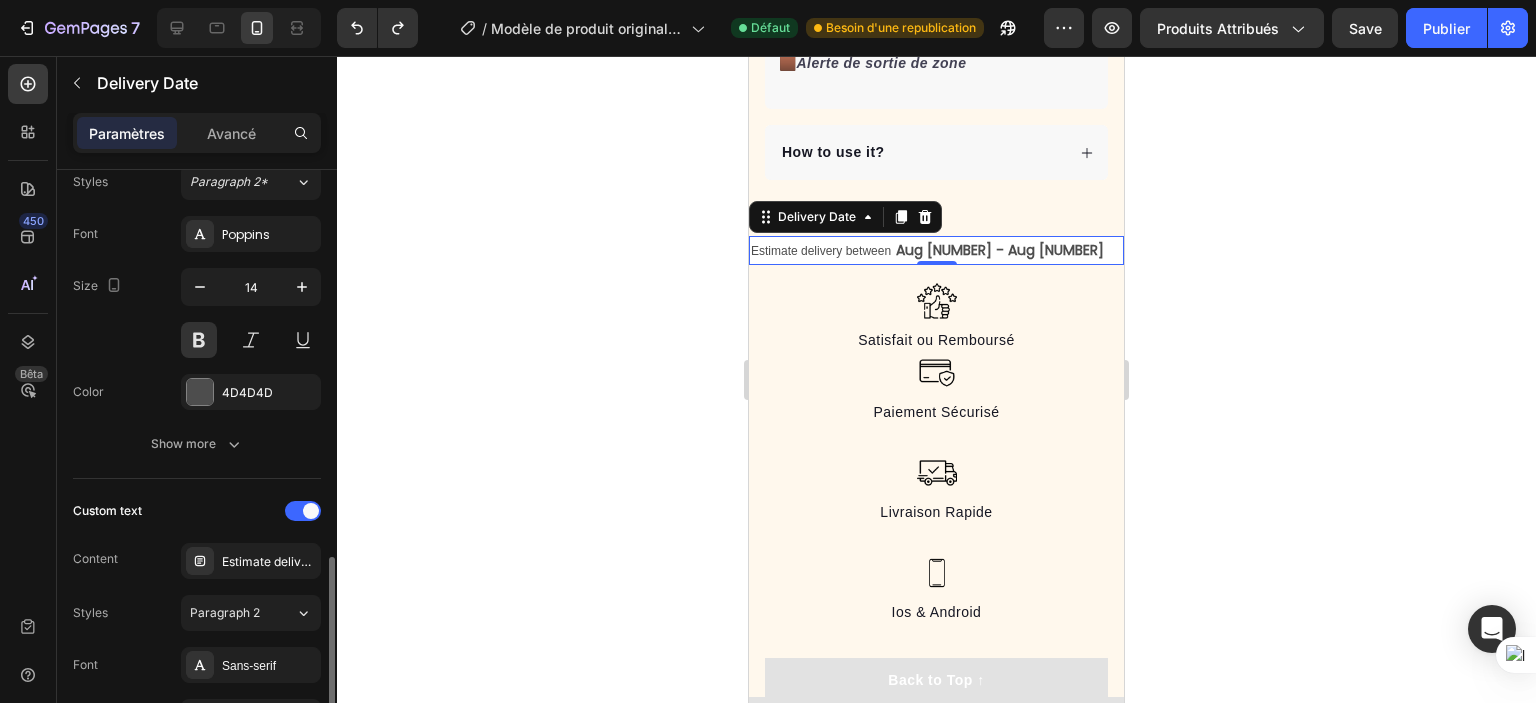 scroll, scrollTop: 600, scrollLeft: 0, axis: vertical 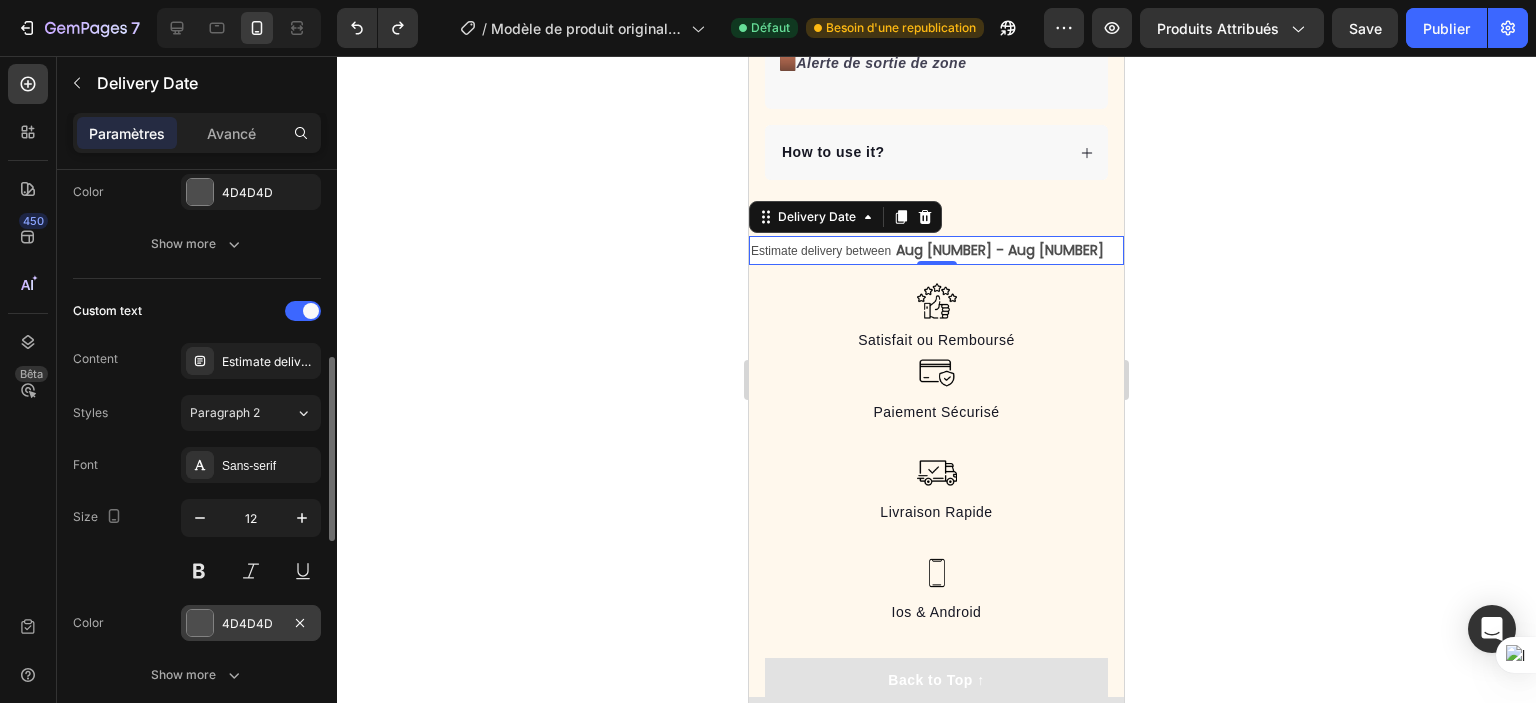 click on "4D4D4D" at bounding box center [251, 623] 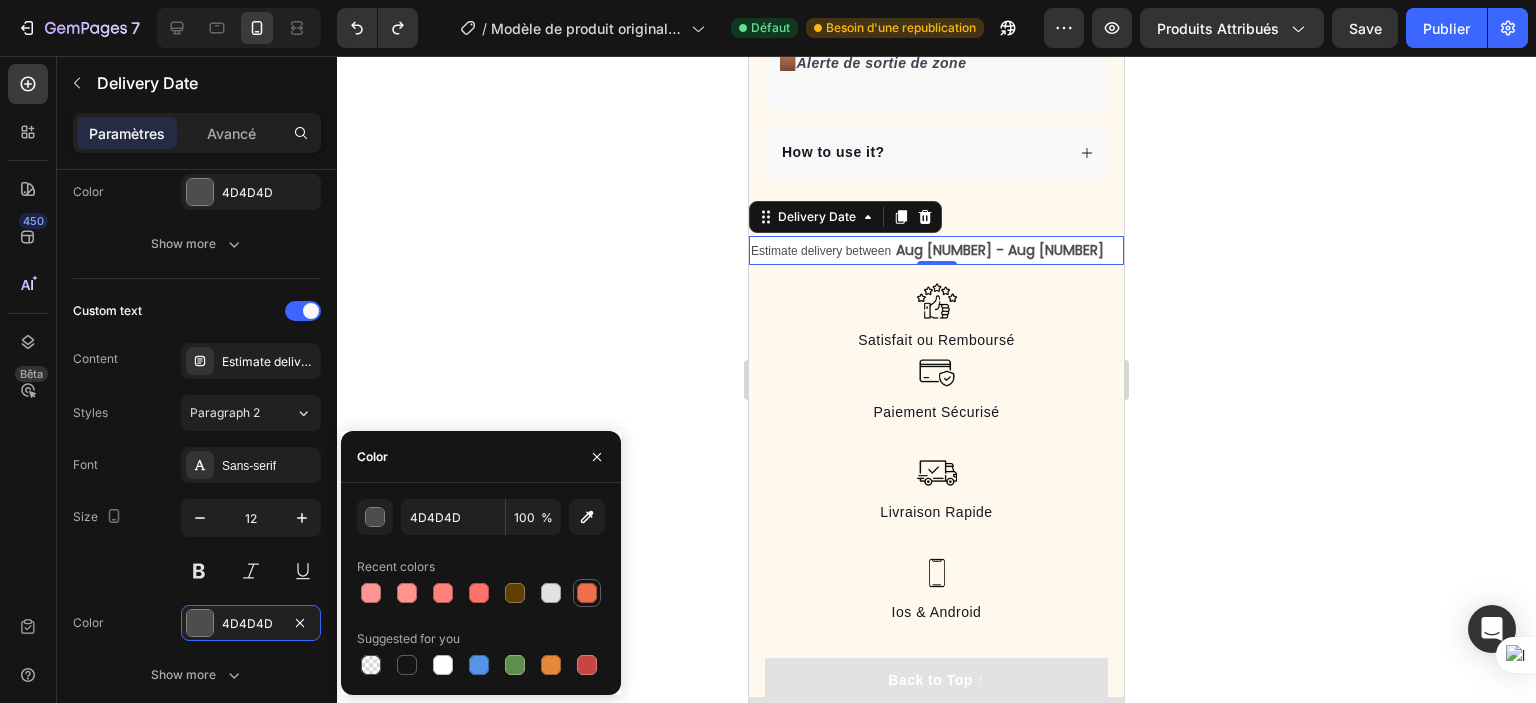 click at bounding box center (587, 593) 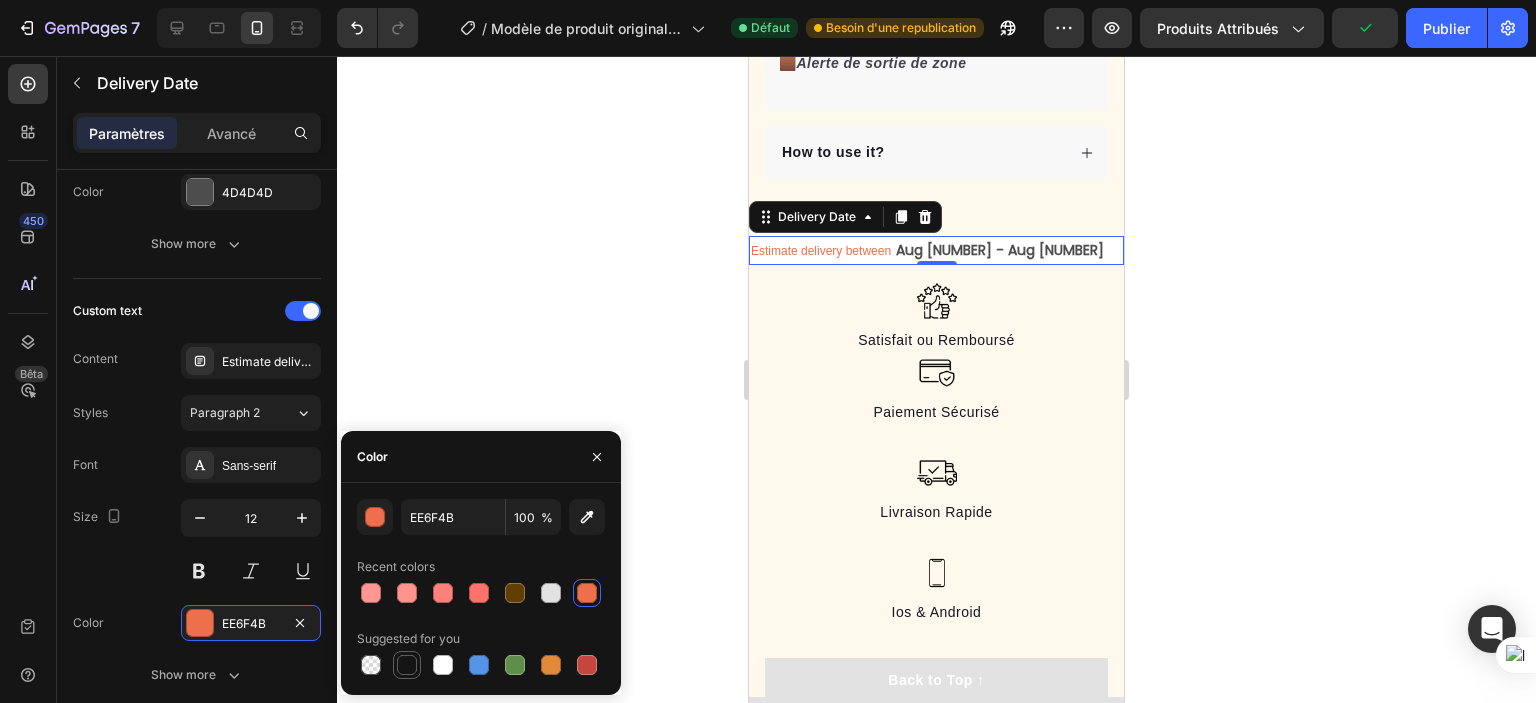 click at bounding box center [407, 665] 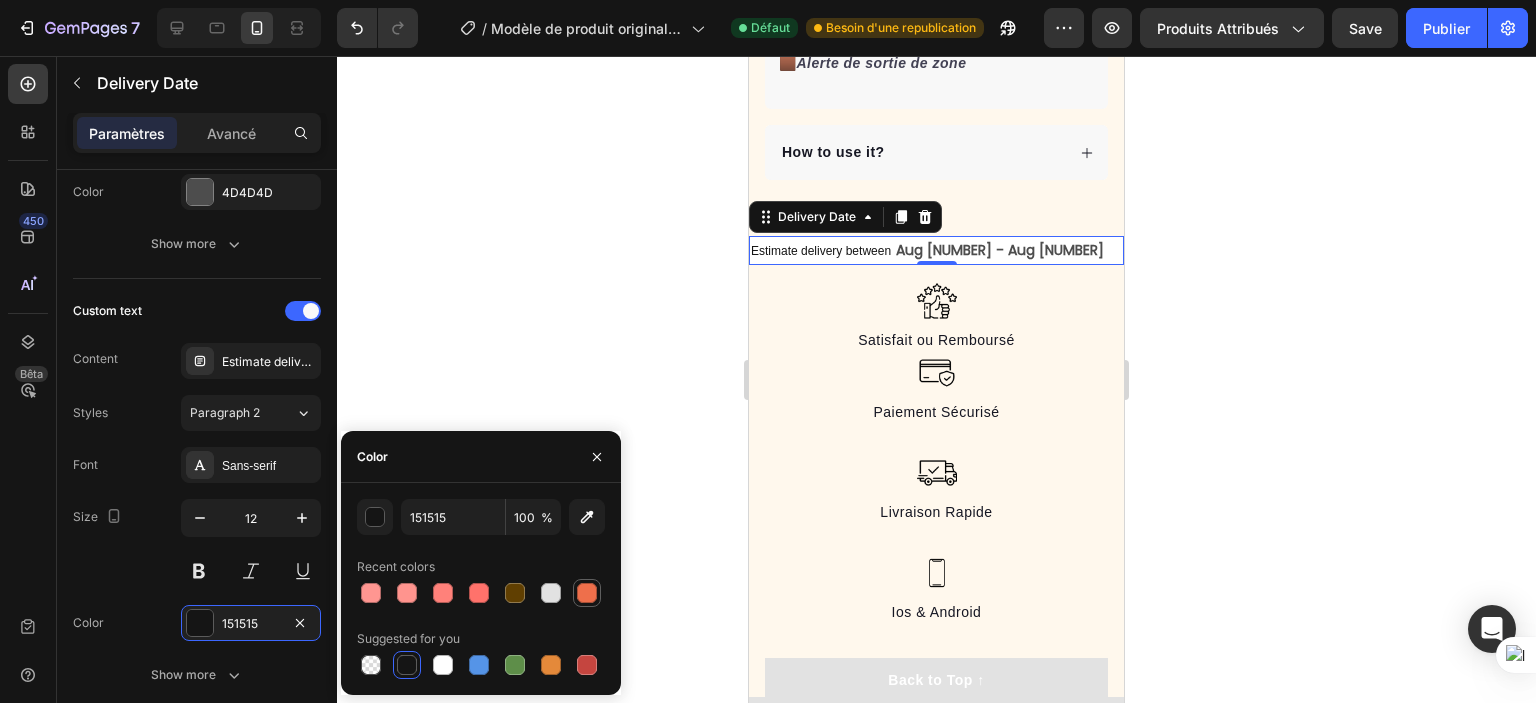click at bounding box center (587, 593) 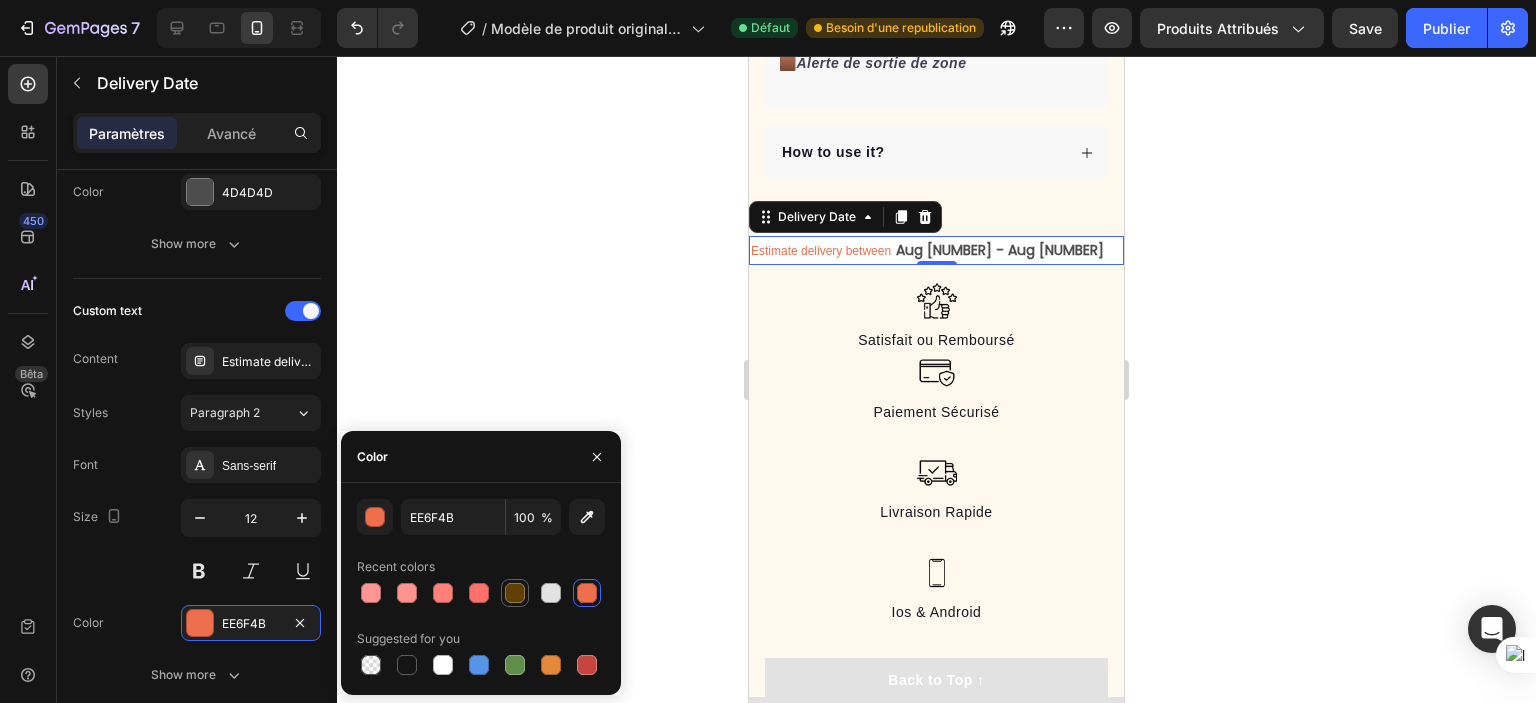 click at bounding box center (515, 593) 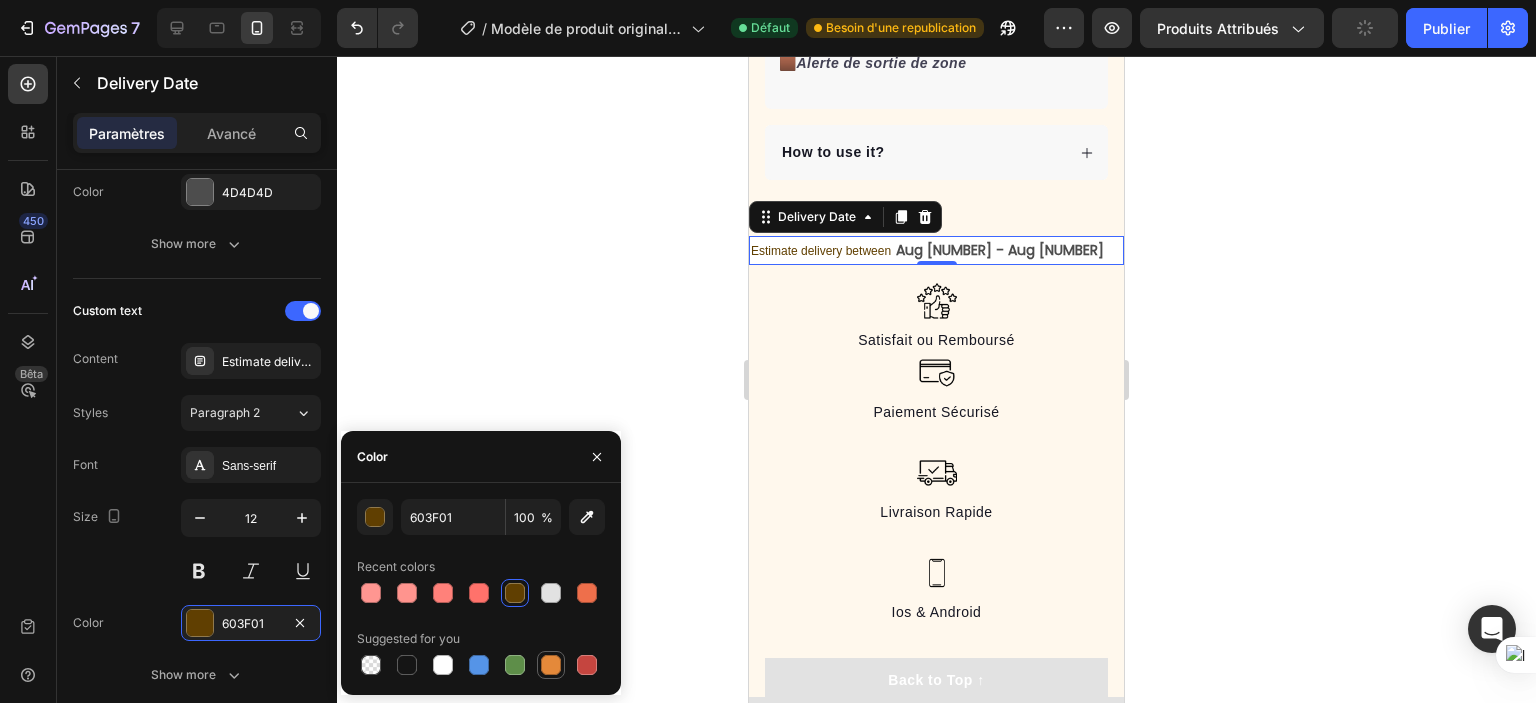 click at bounding box center [551, 665] 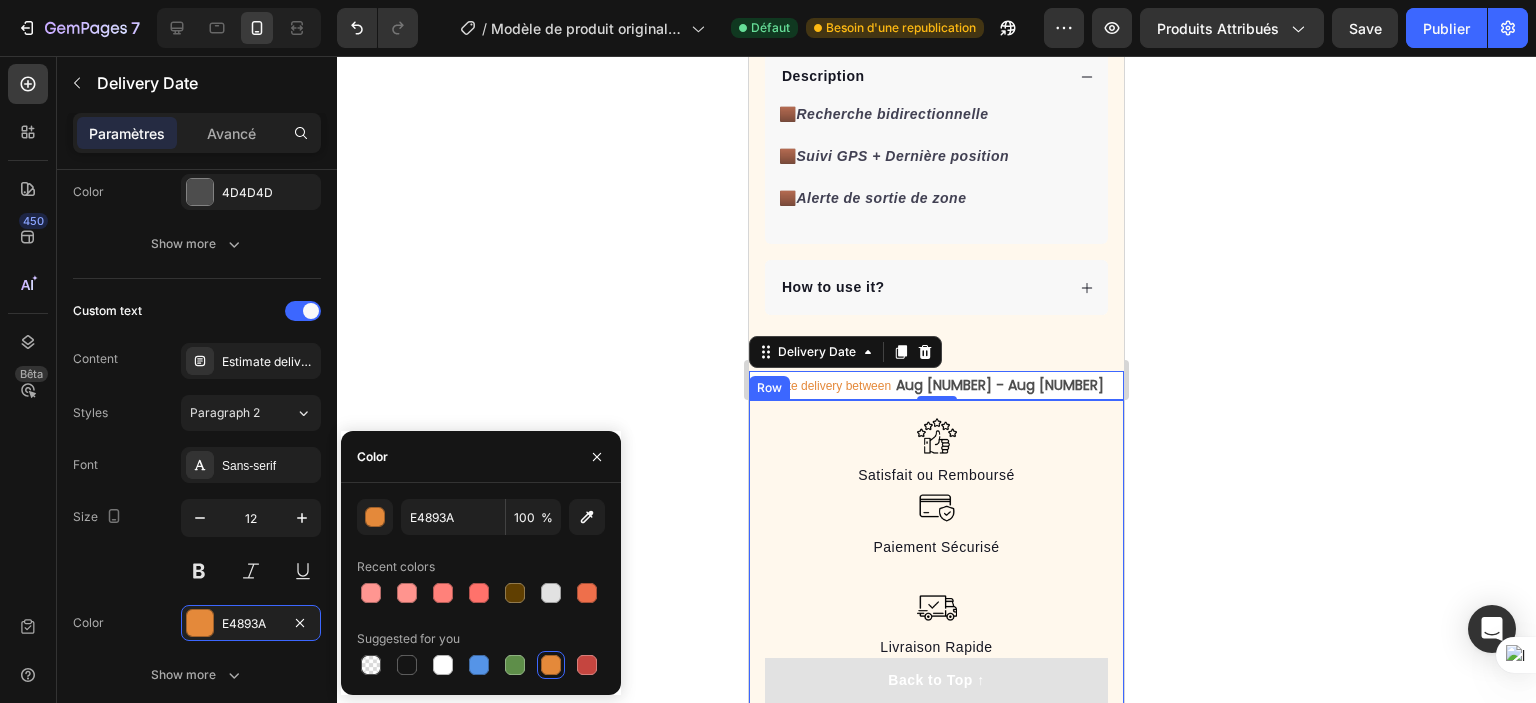 scroll, scrollTop: 2046, scrollLeft: 0, axis: vertical 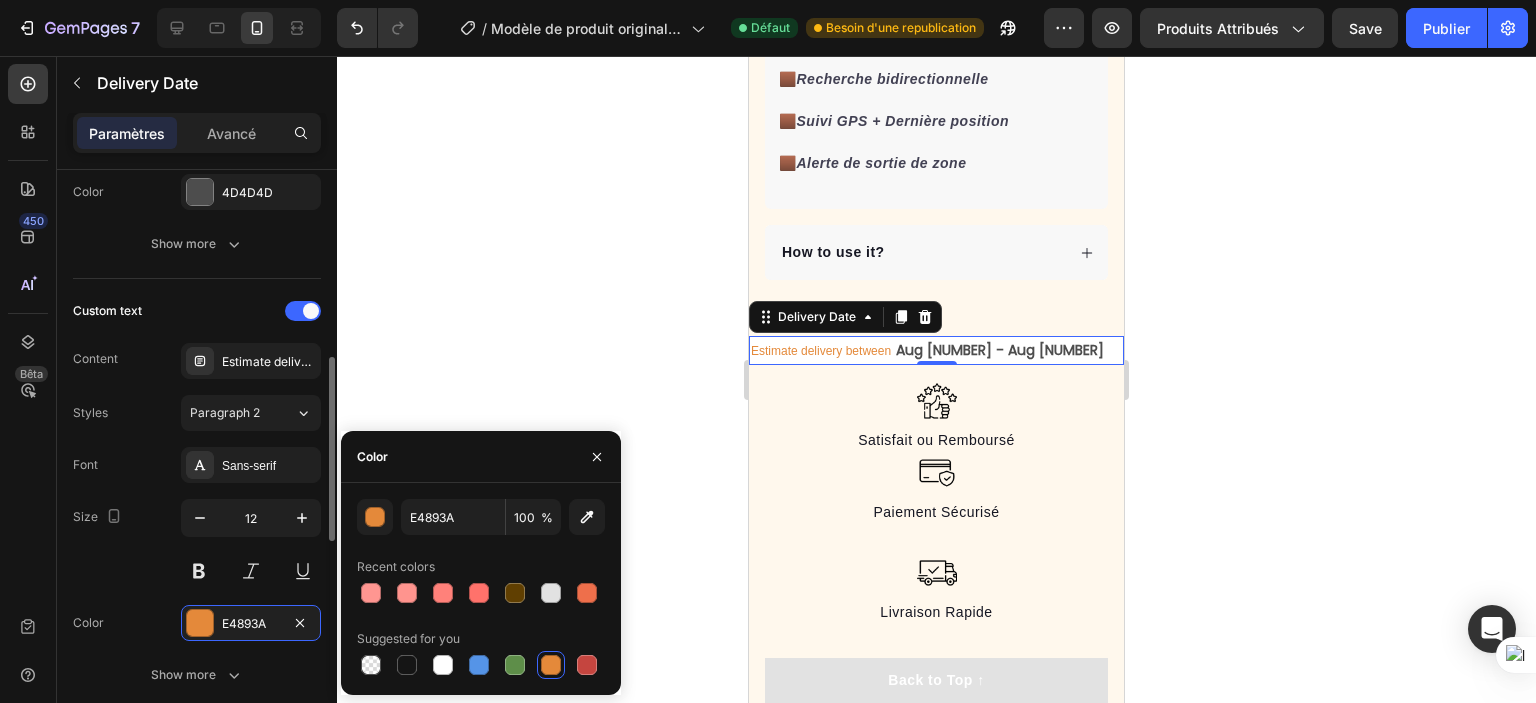 click on "Size 12" at bounding box center (197, 544) 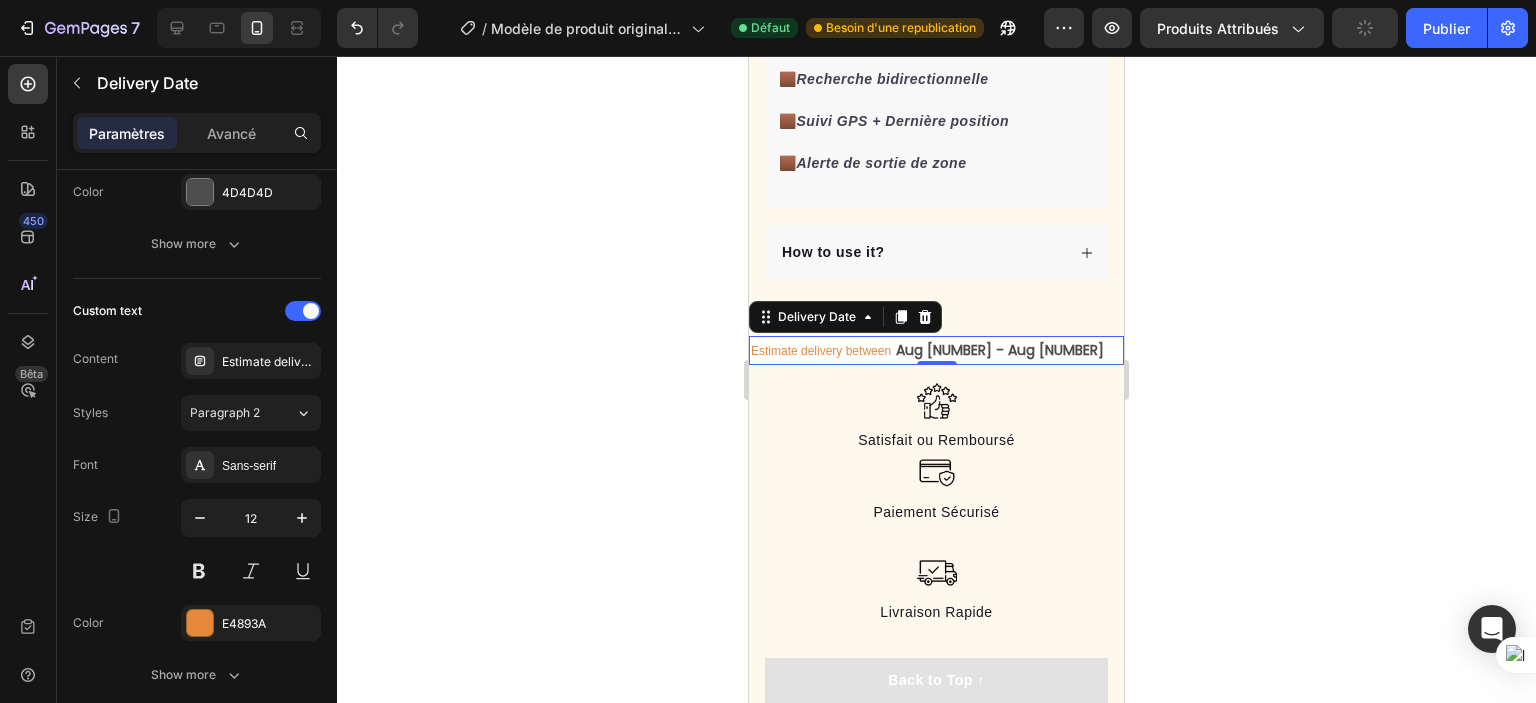 click on "Estimate delivery between
Aug 05 - Aug 07" at bounding box center [936, 350] 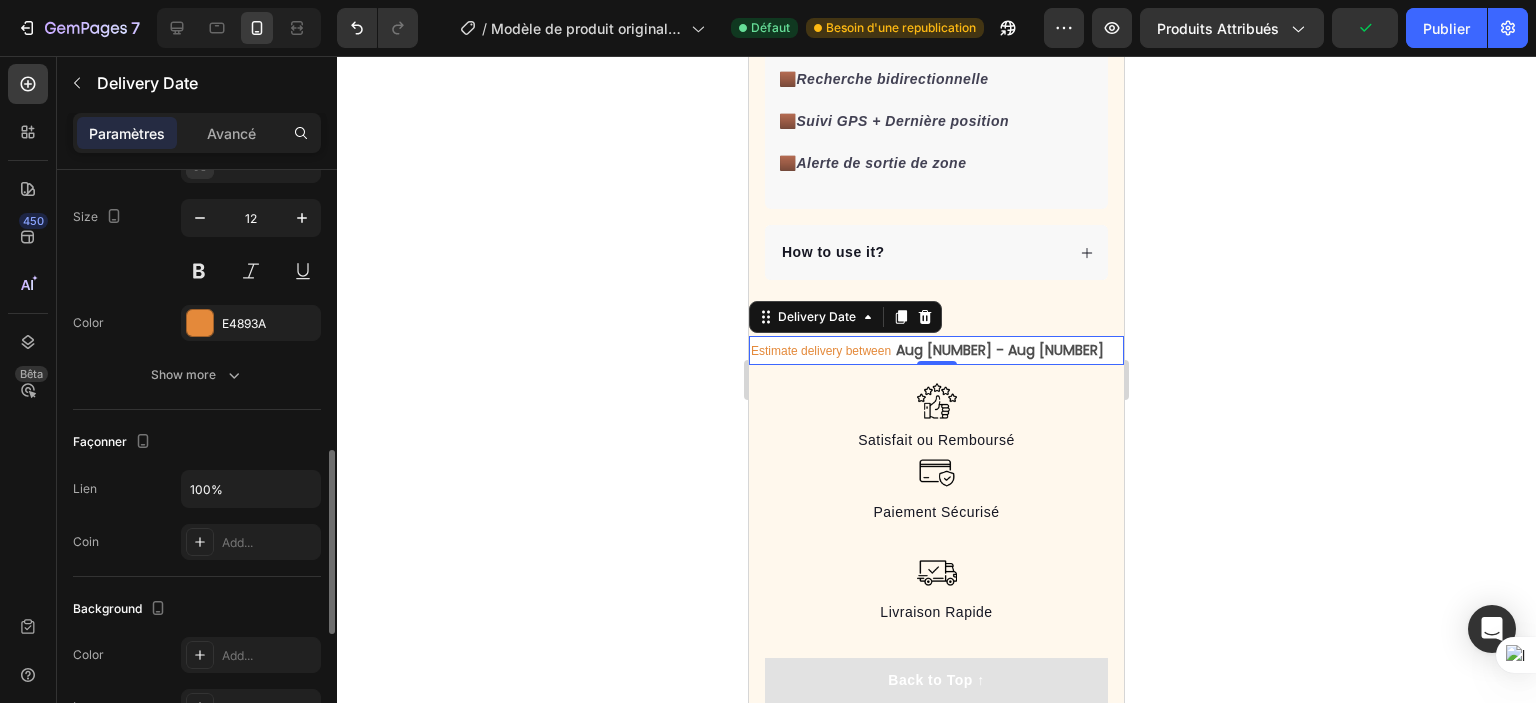 scroll, scrollTop: 1000, scrollLeft: 0, axis: vertical 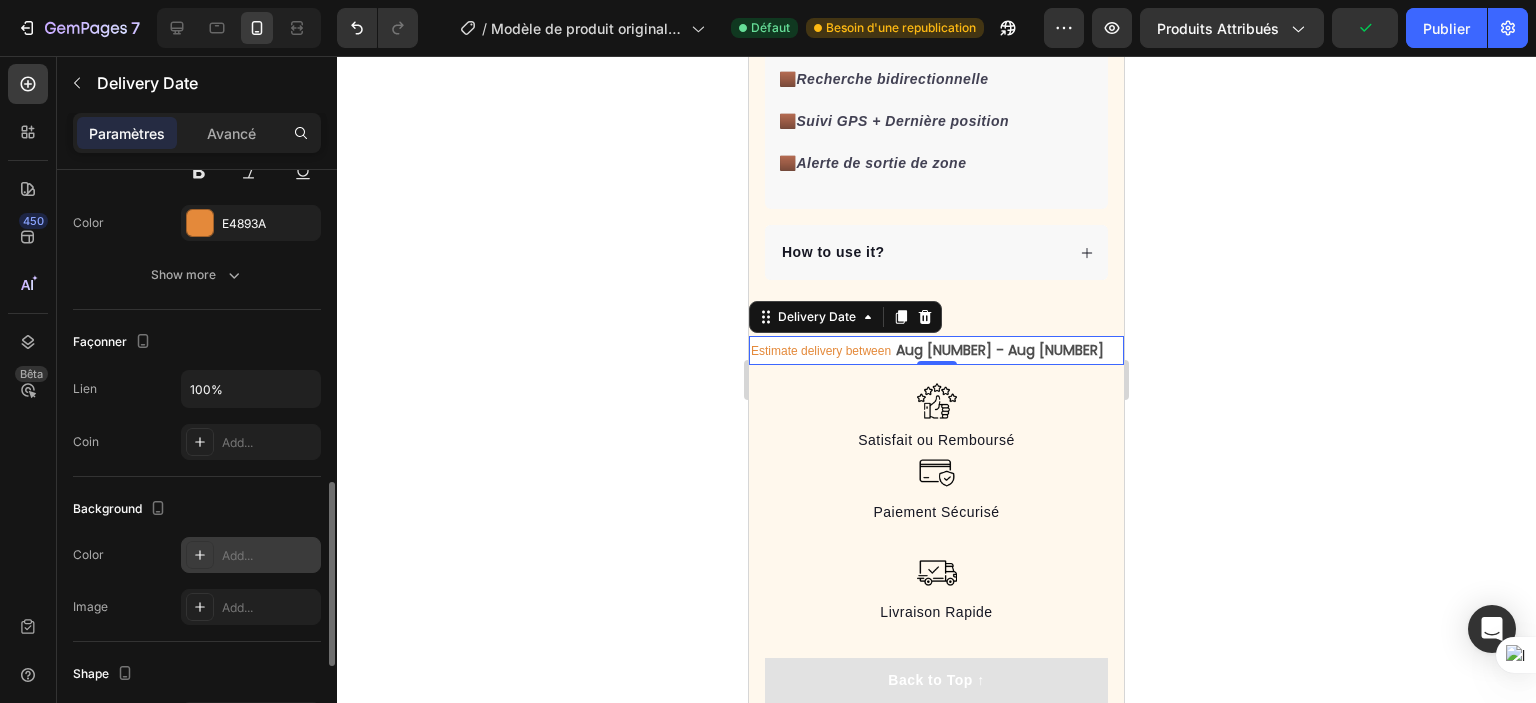 click on "Add..." at bounding box center [269, 556] 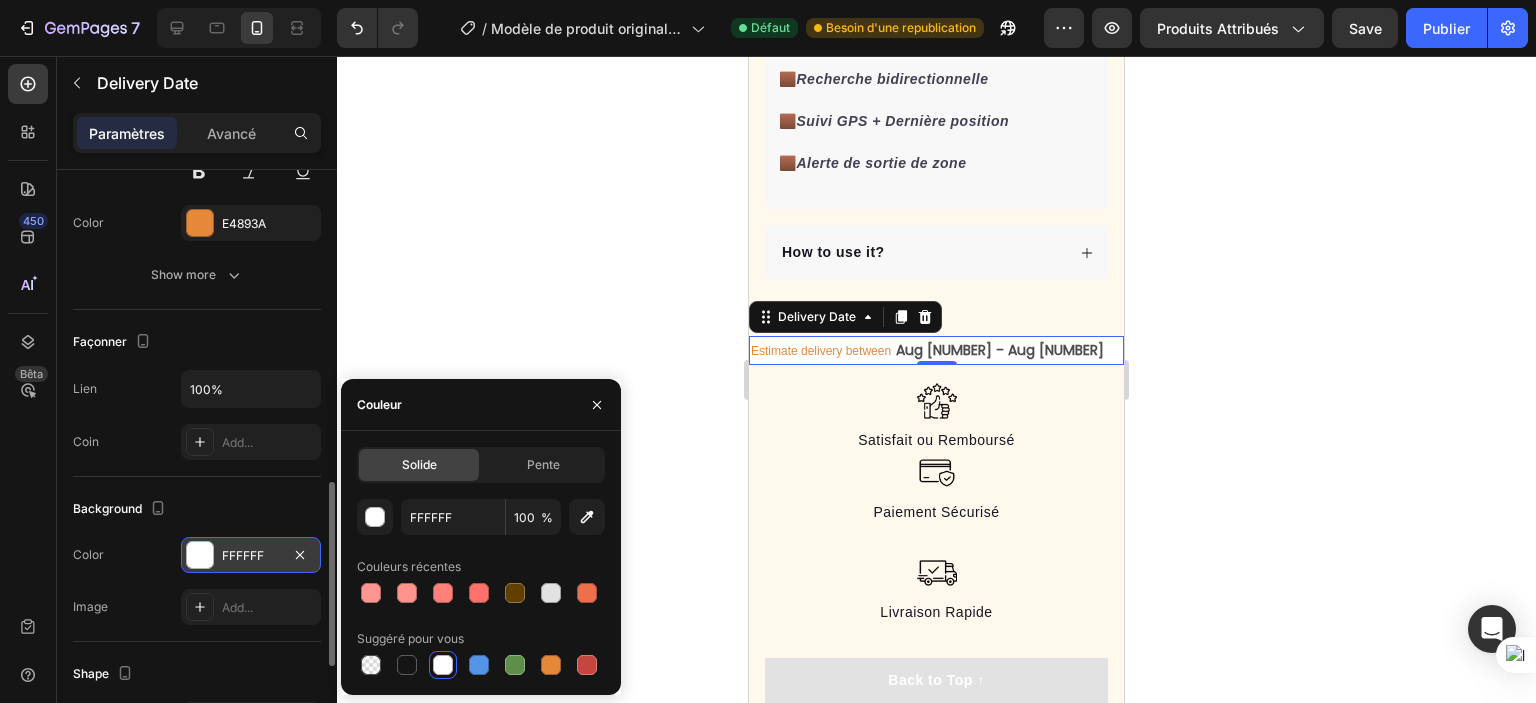 click at bounding box center (443, 665) 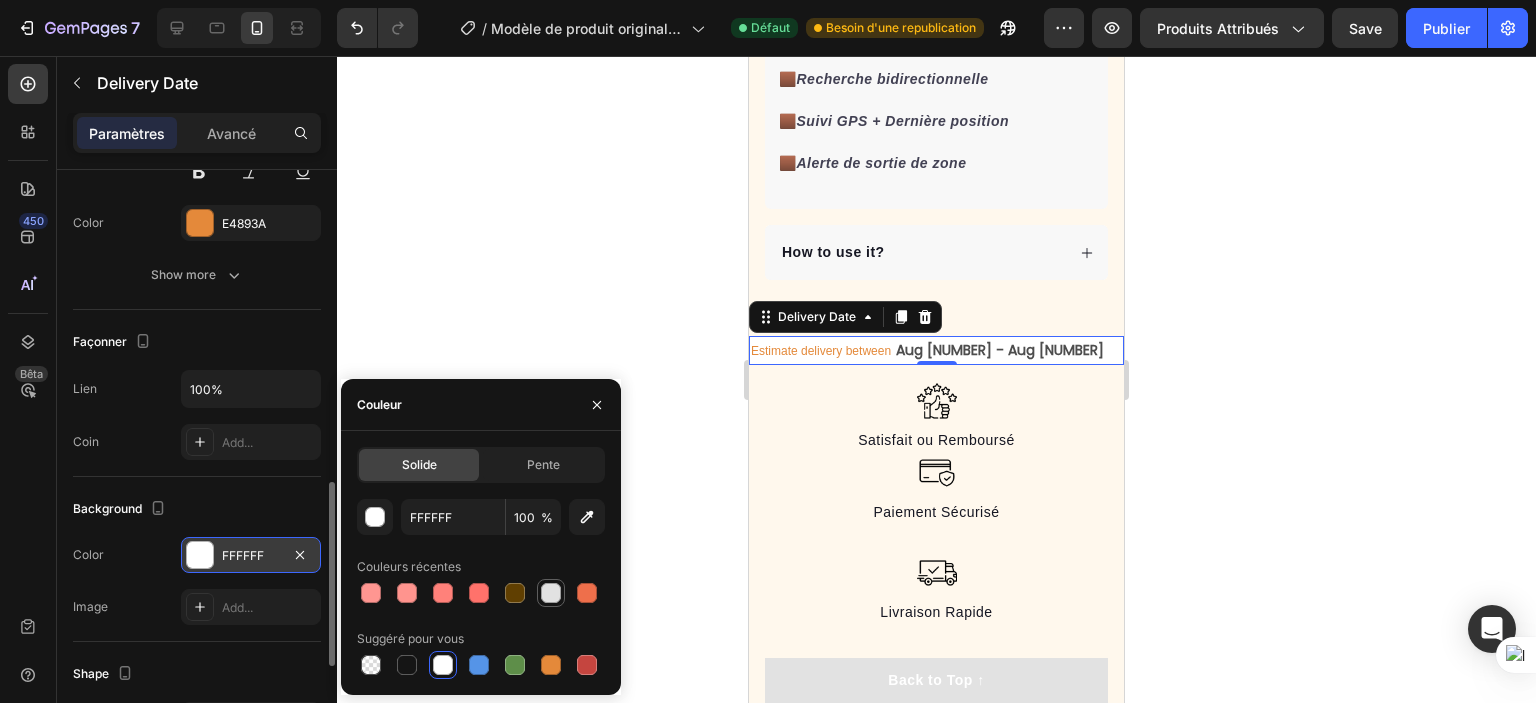 click at bounding box center (551, 593) 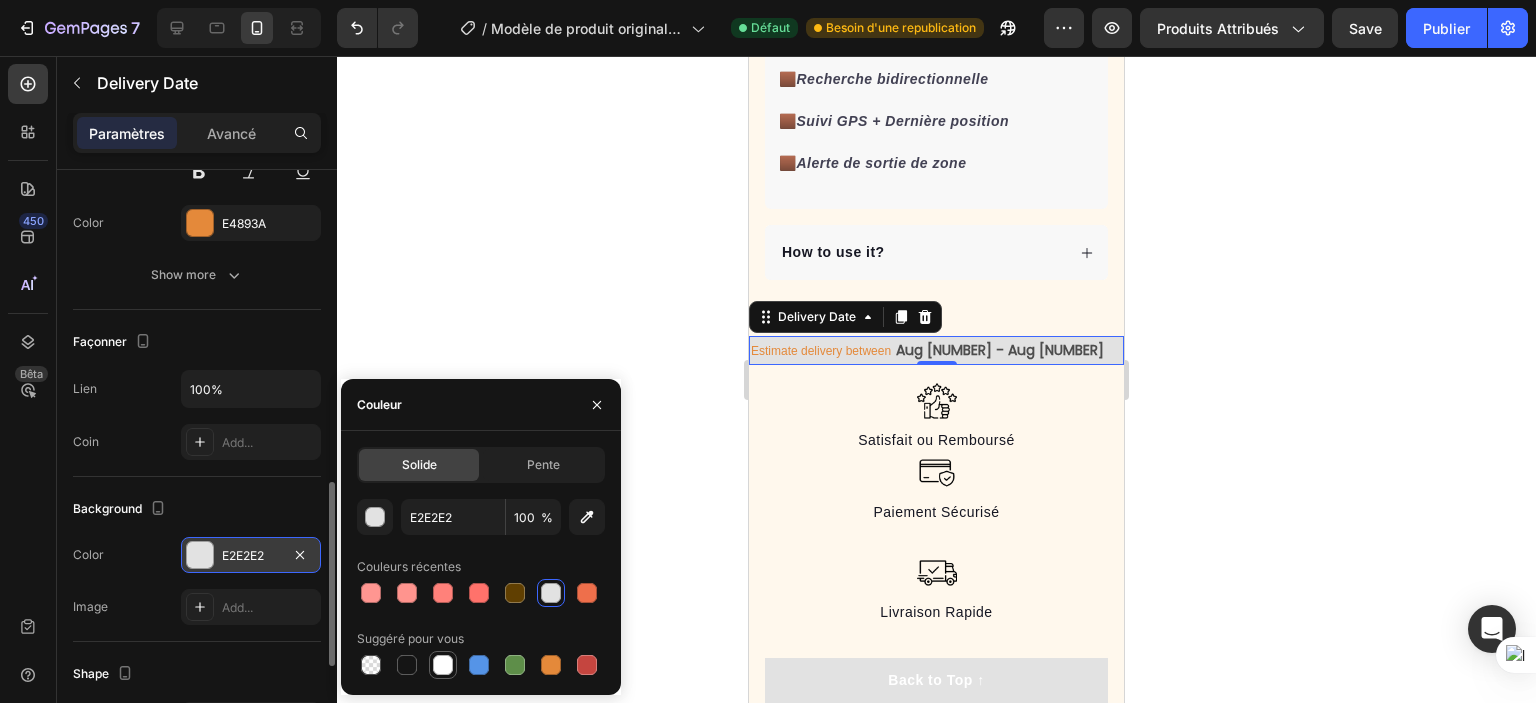 click at bounding box center [443, 665] 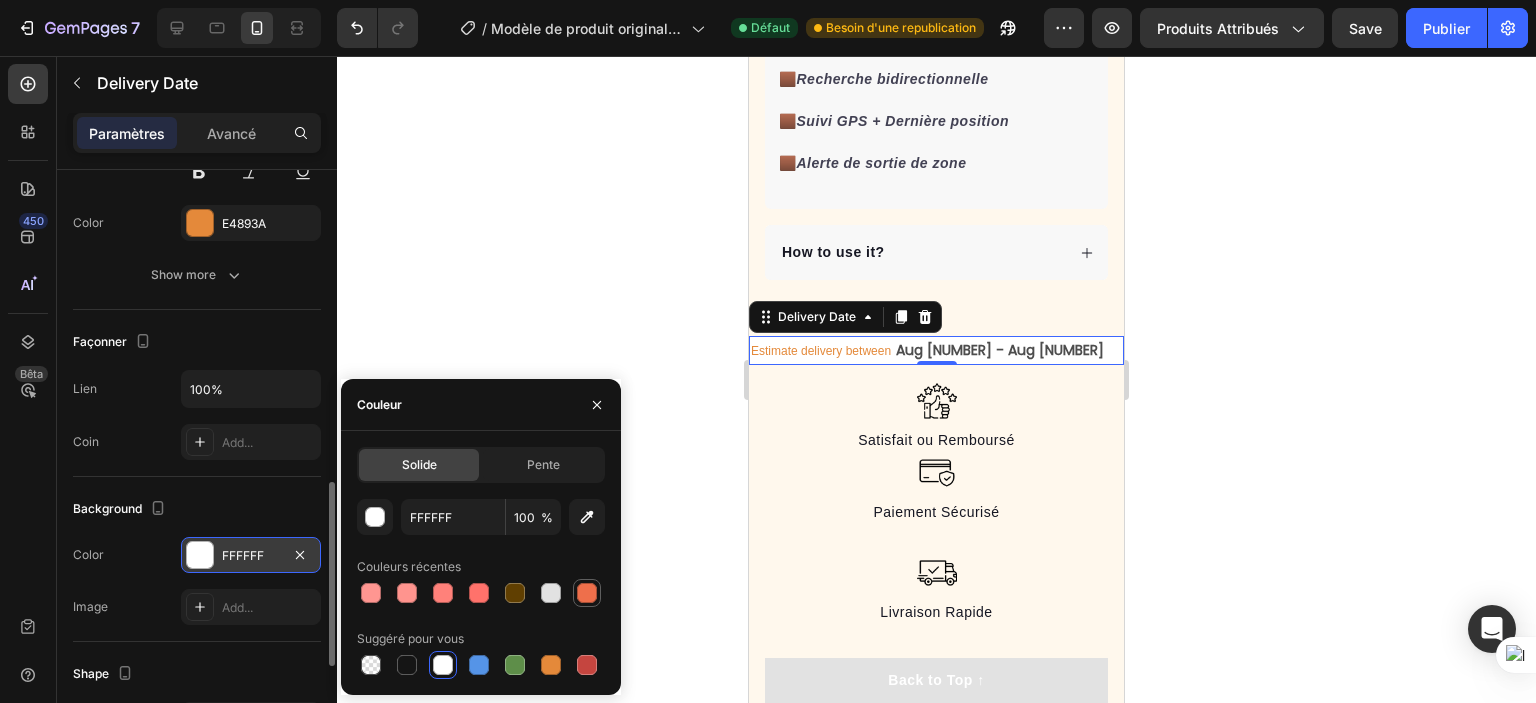 click at bounding box center (587, 593) 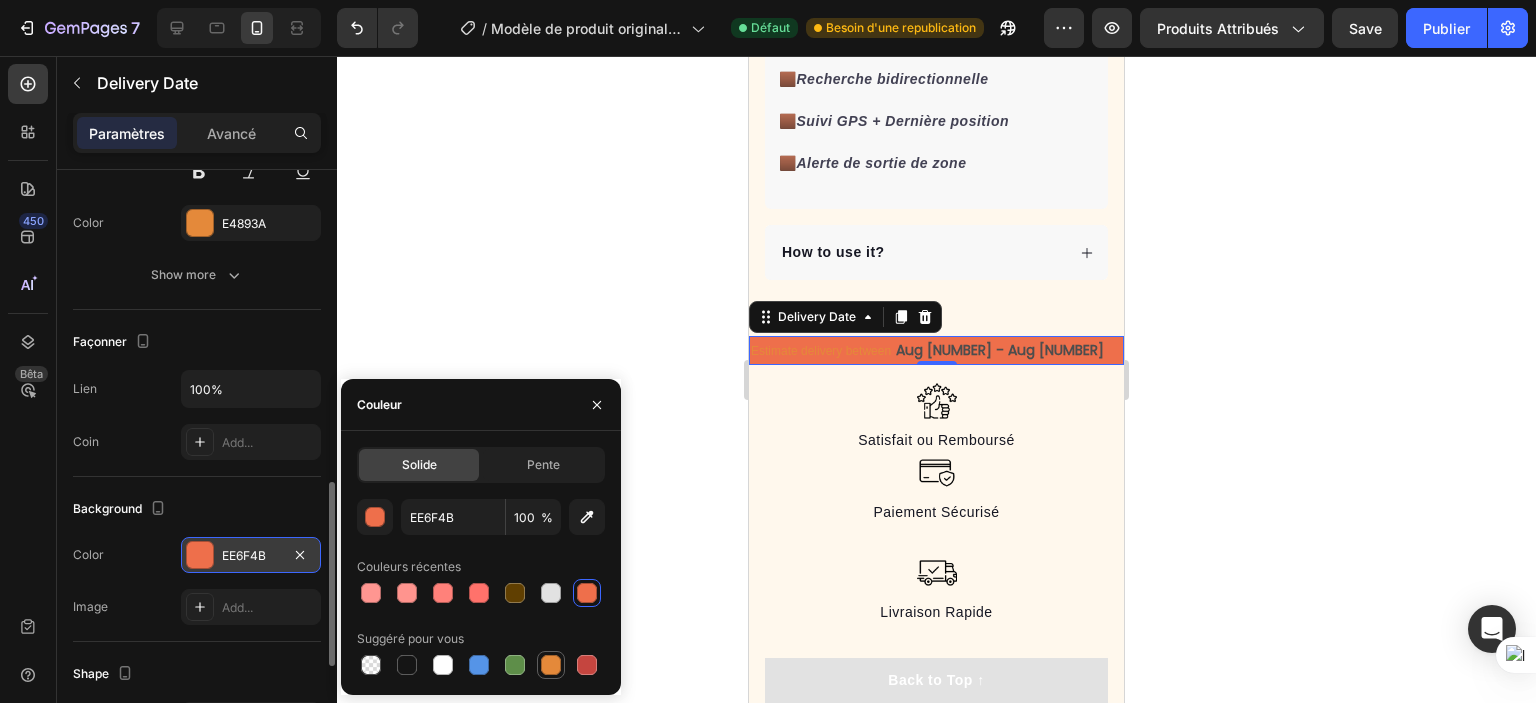 click at bounding box center [551, 665] 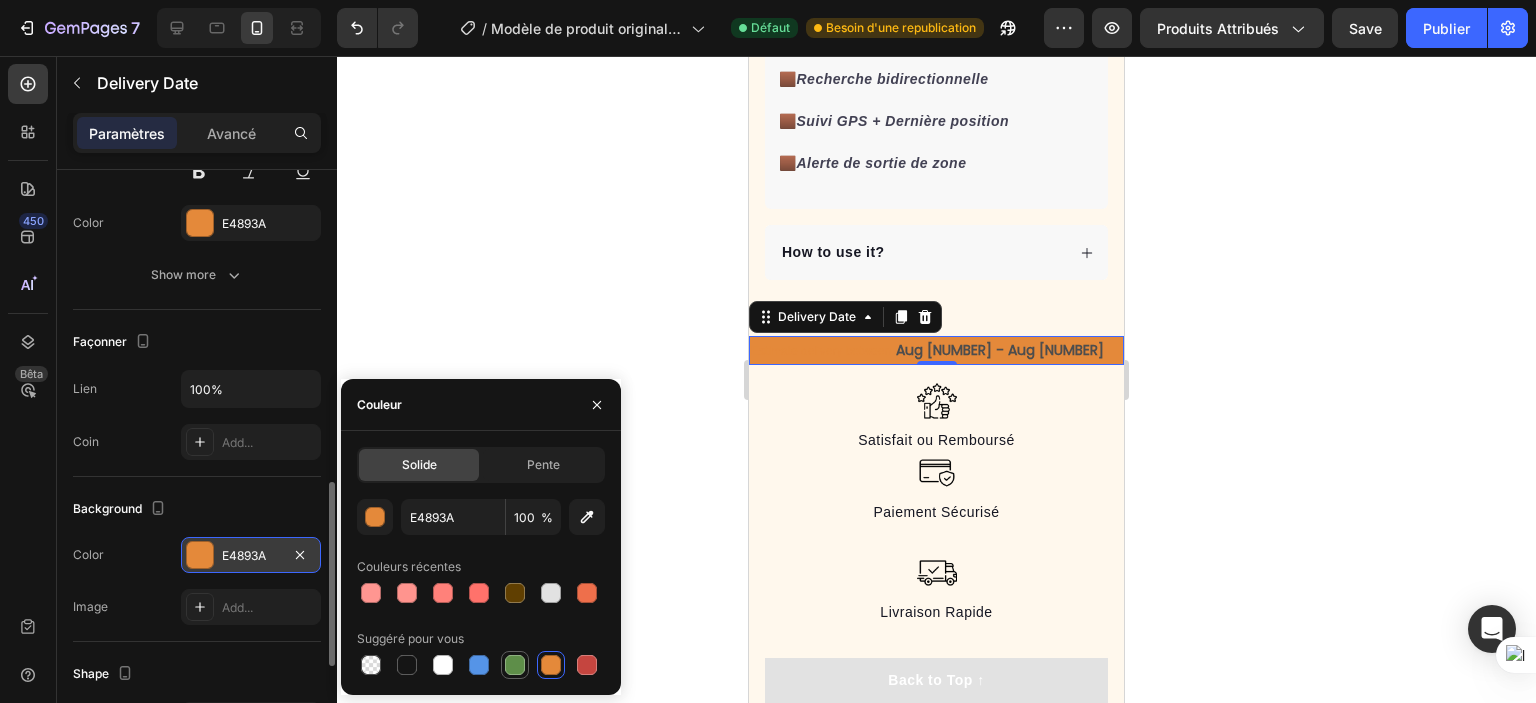 click at bounding box center [515, 665] 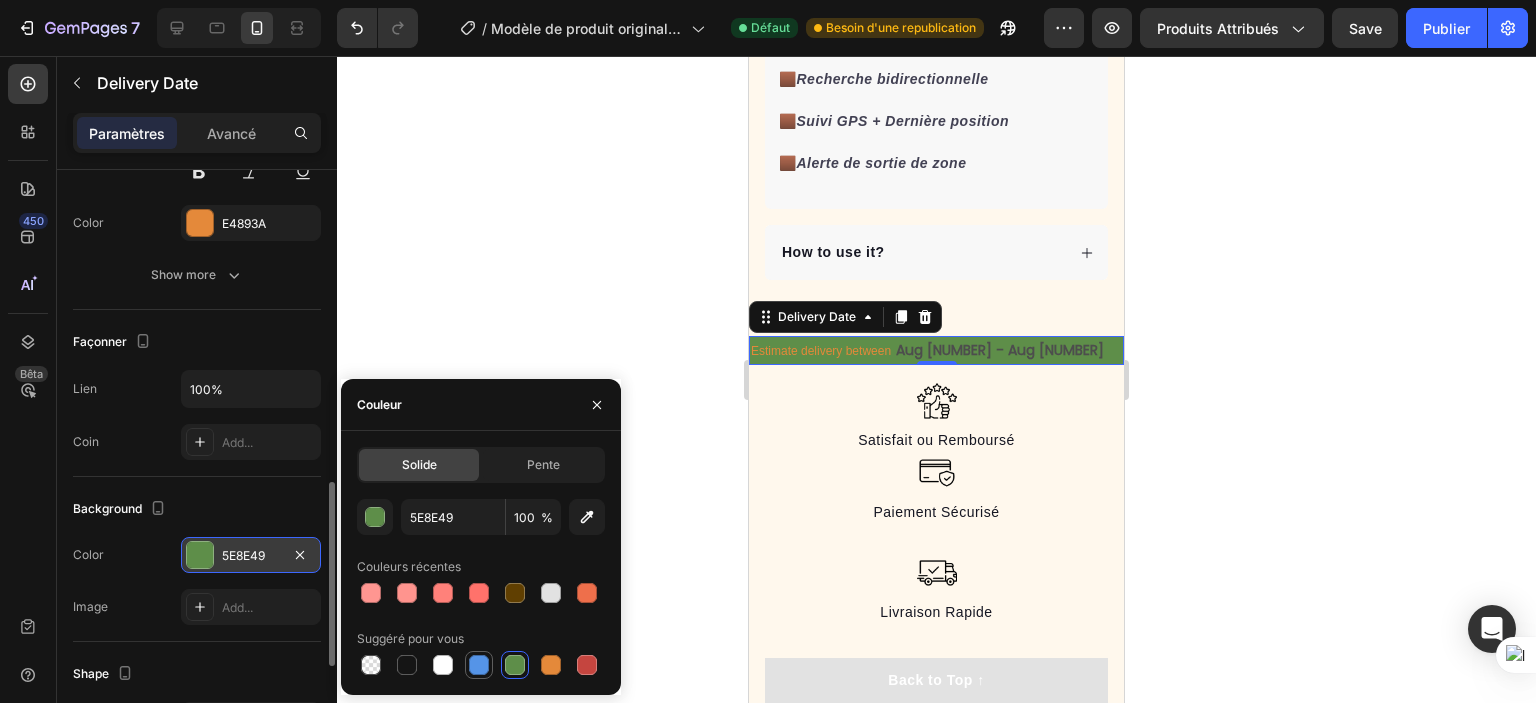 click at bounding box center [479, 665] 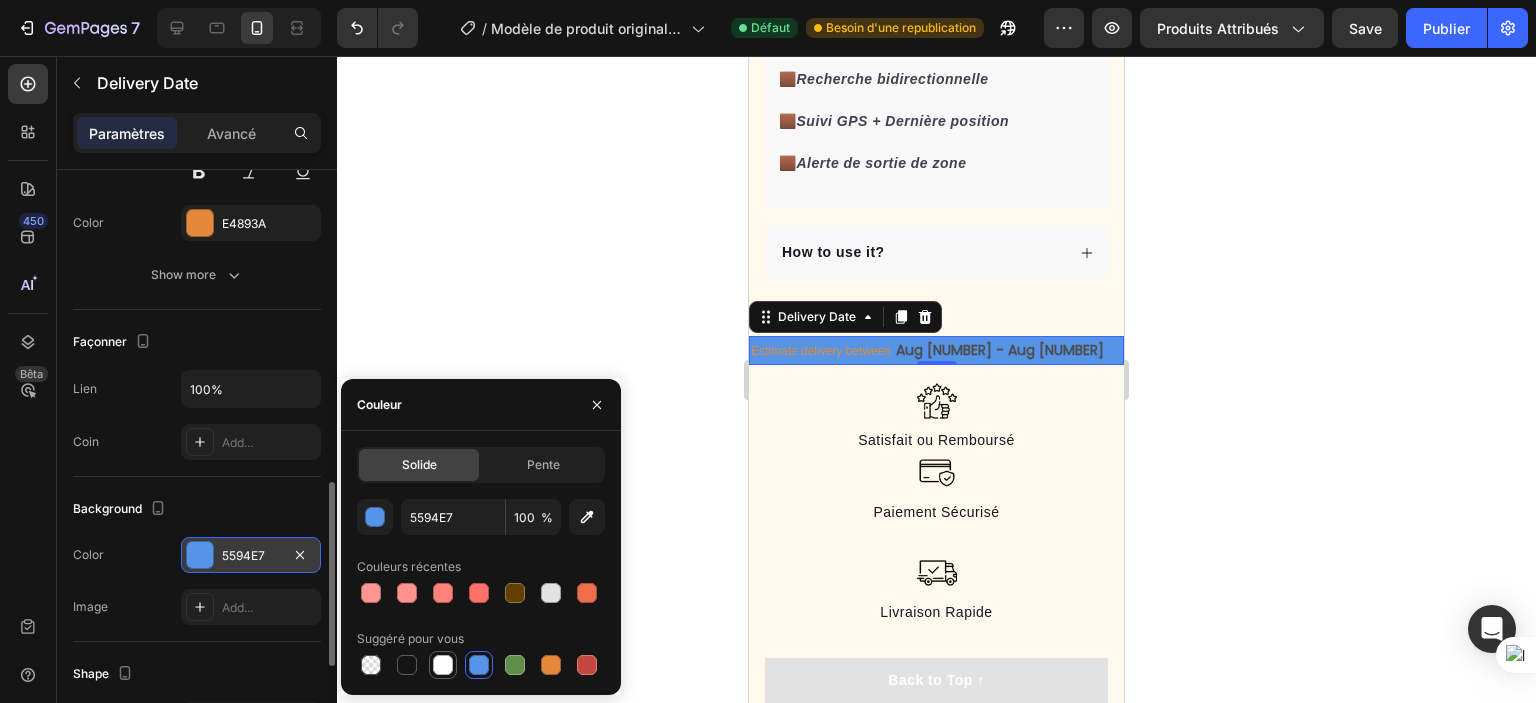 click at bounding box center [443, 665] 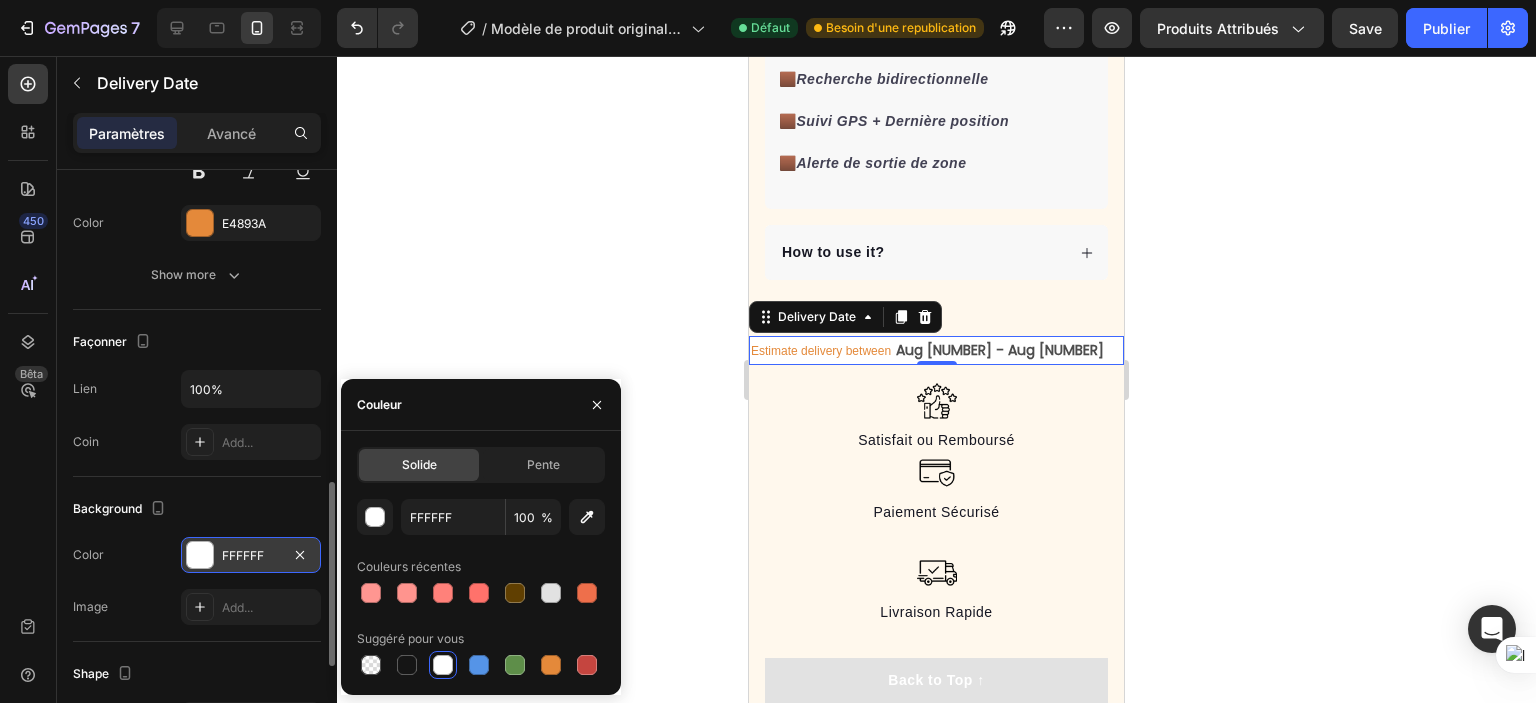 click on "FFFFFF" at bounding box center [251, 556] 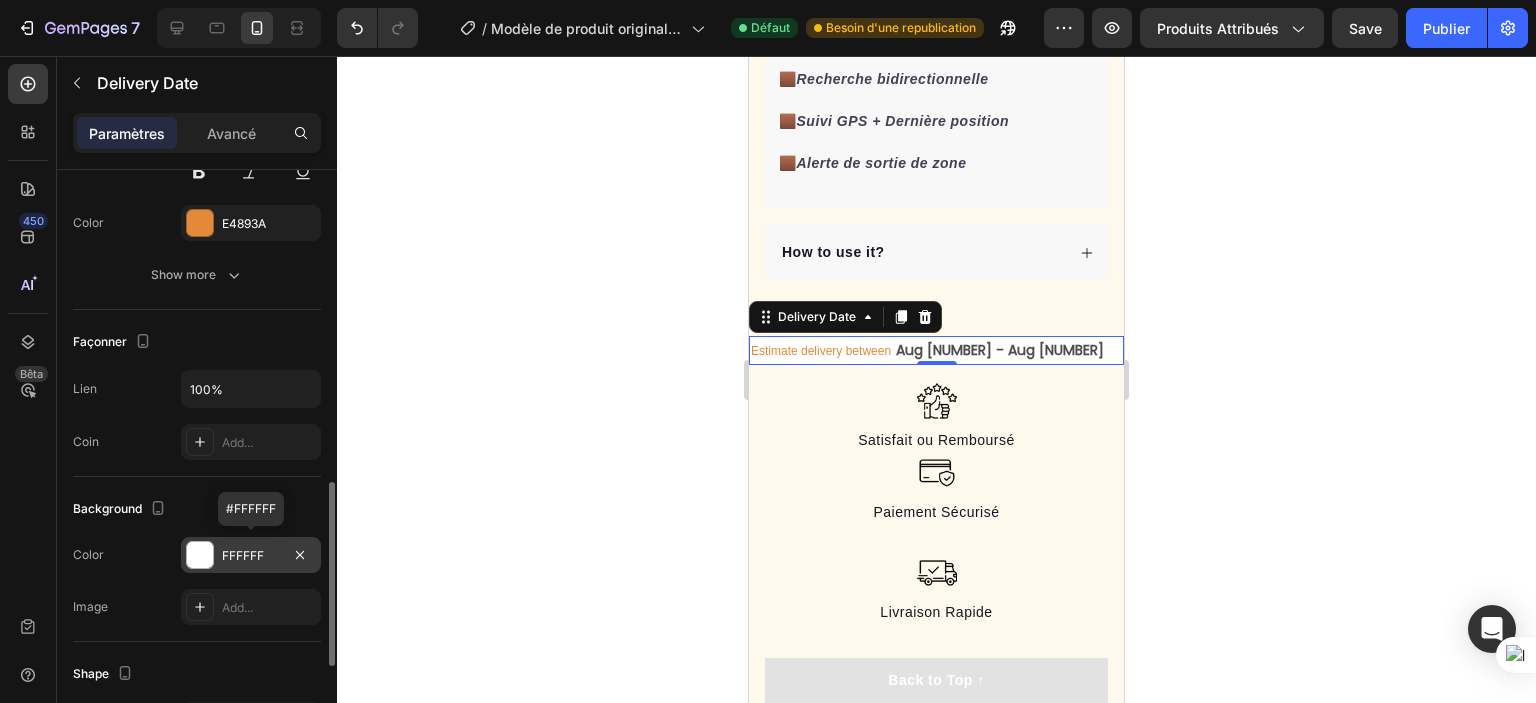 click on "FFFFFF" at bounding box center [251, 556] 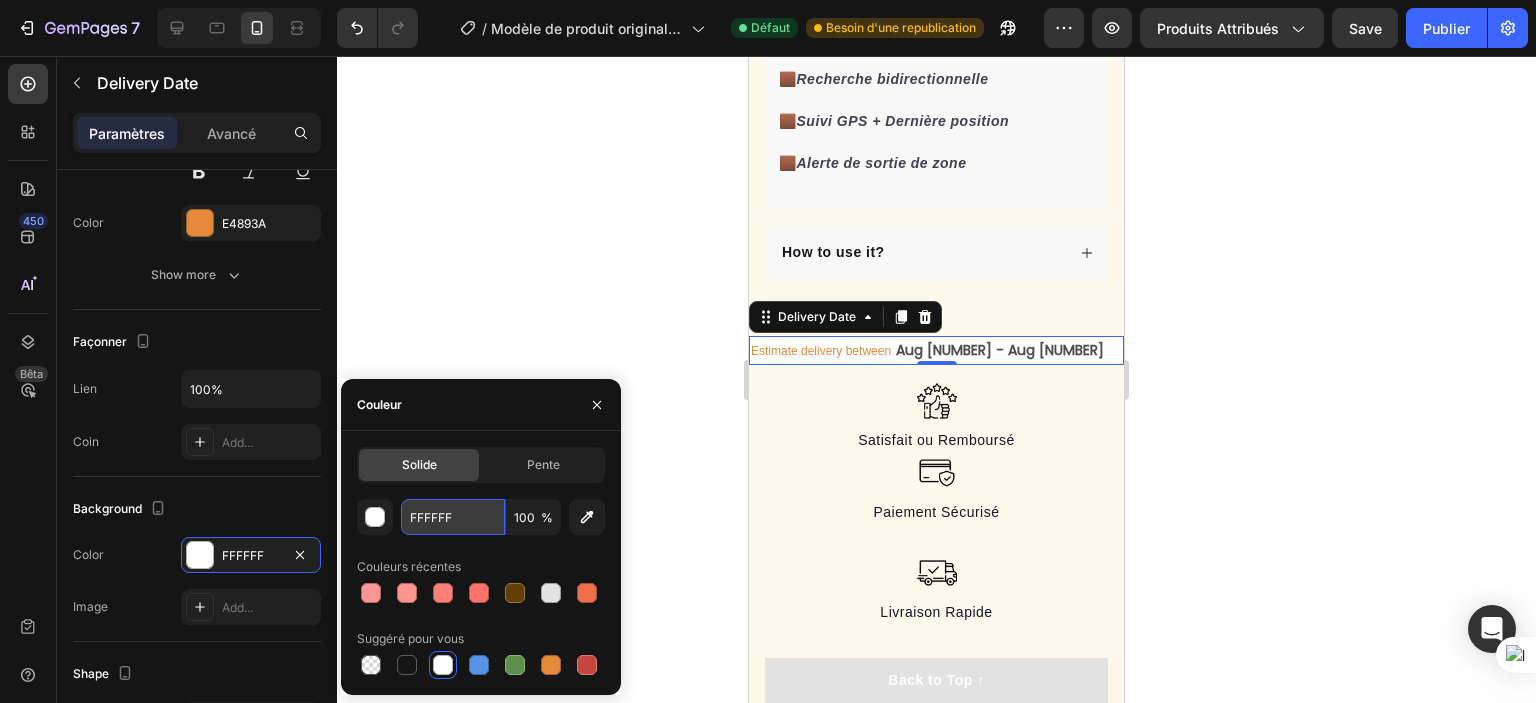 click on "FFFFFF" at bounding box center (0, 0) 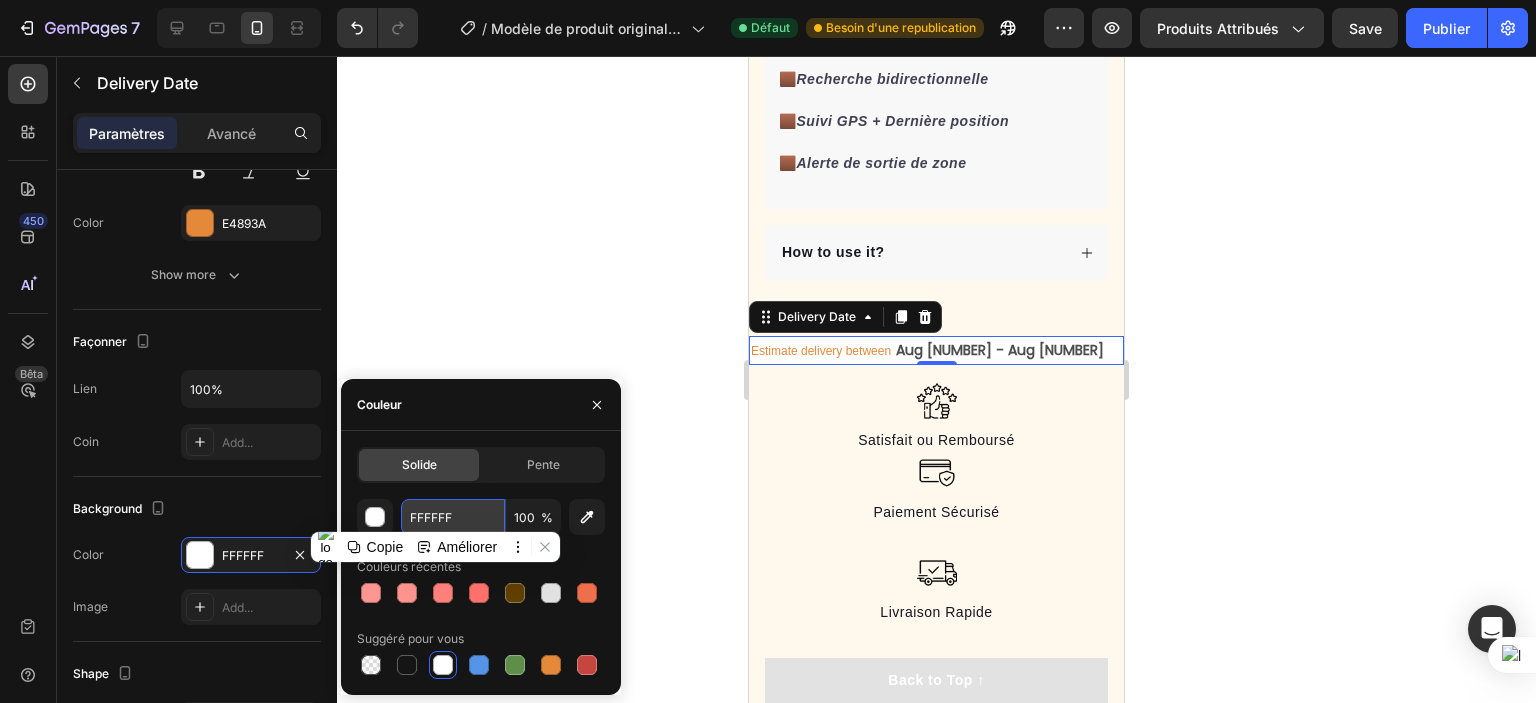 paste on "8ED" 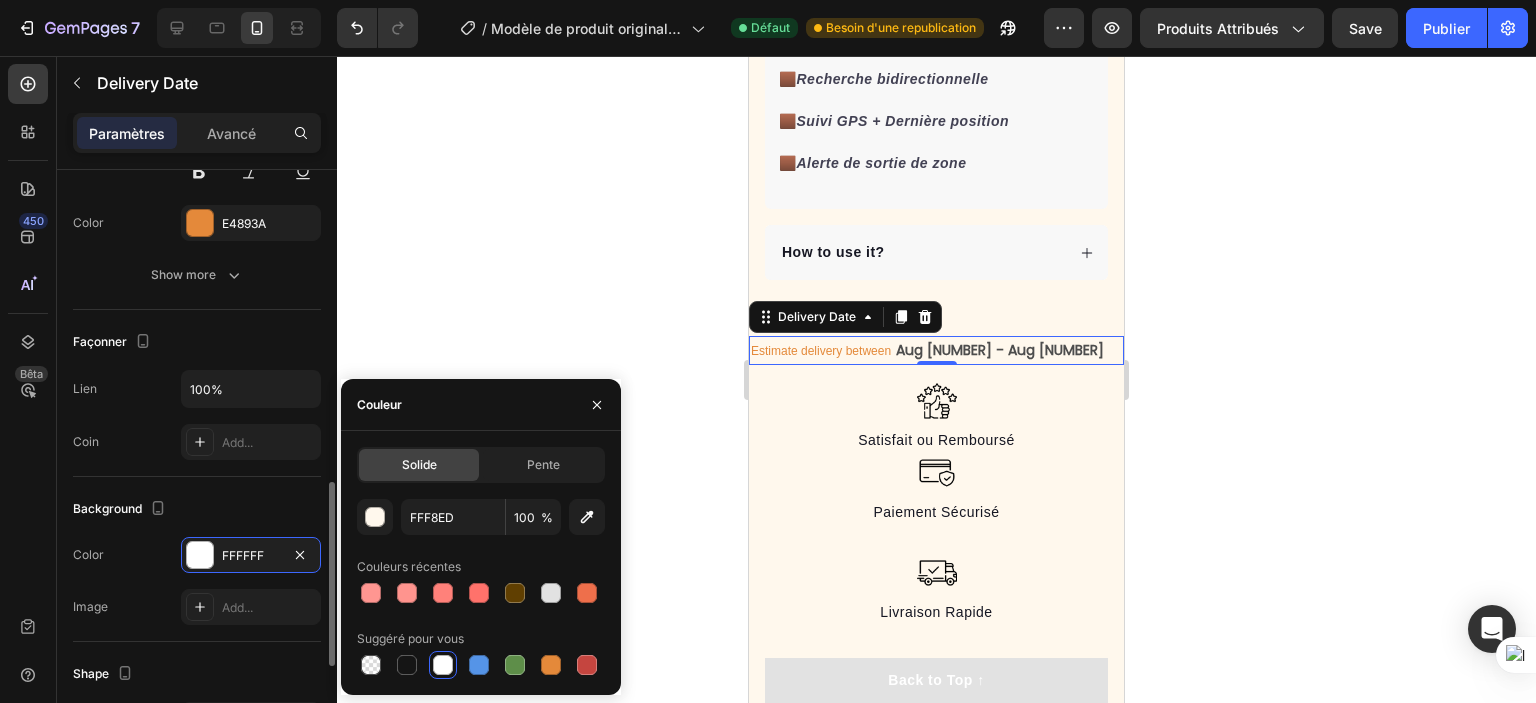 click on "Coin Add..." at bounding box center (197, 442) 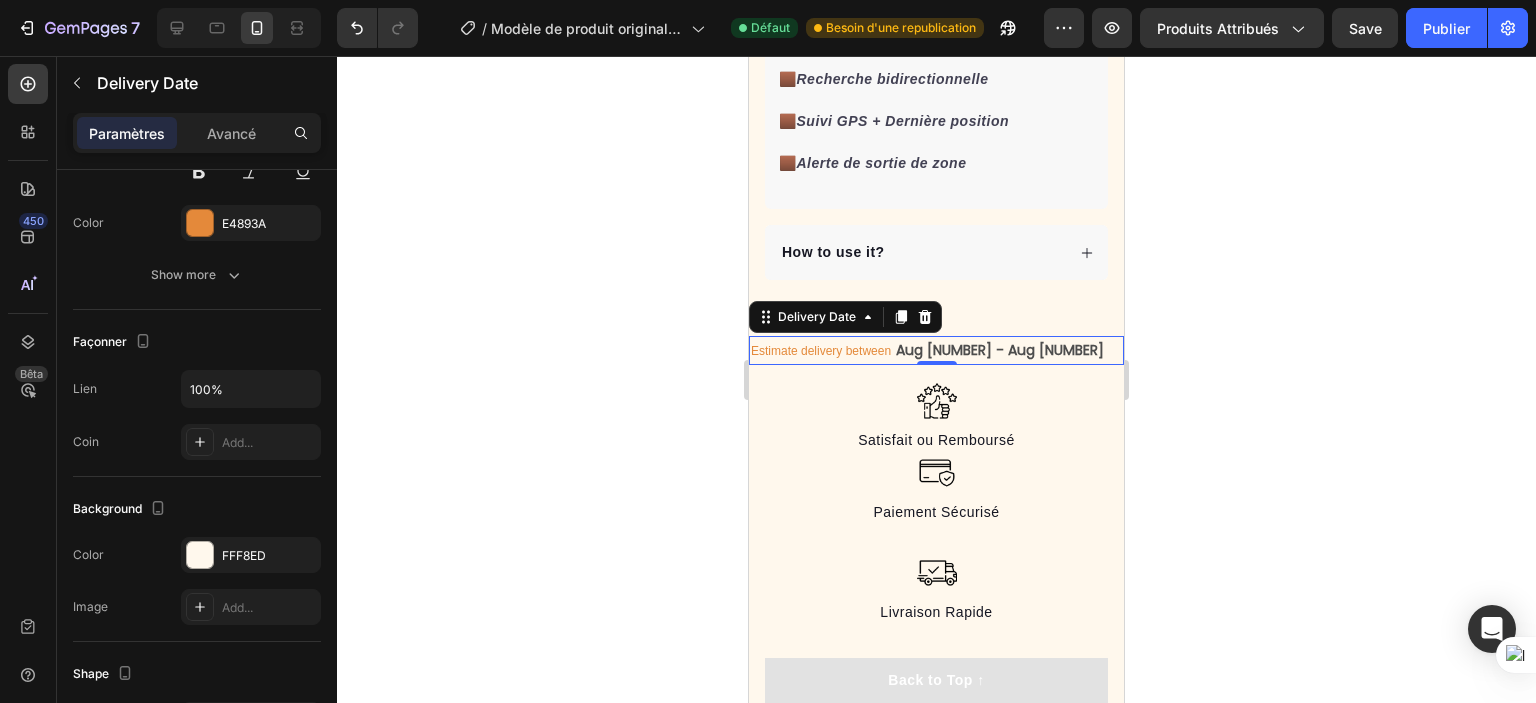 click 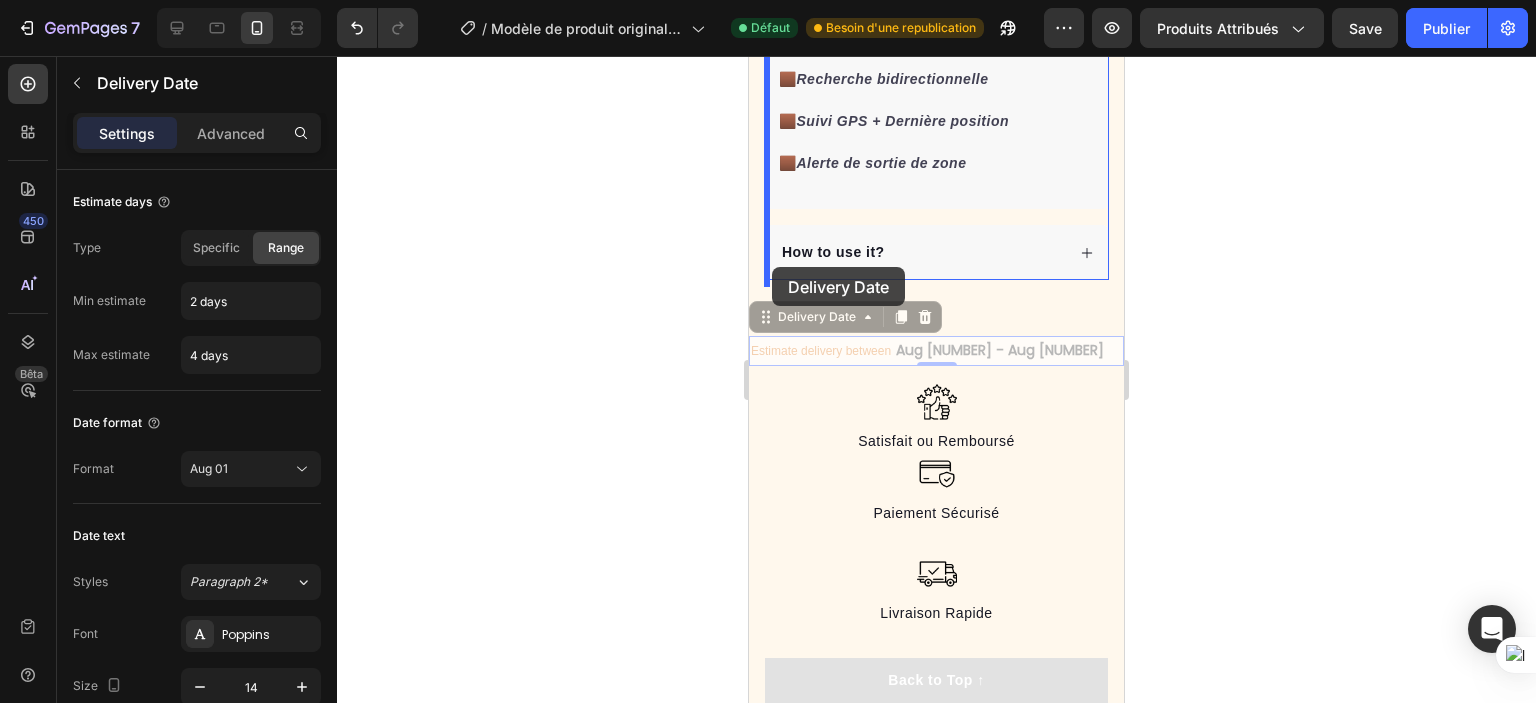 drag, startPoint x: 769, startPoint y: 308, endPoint x: 772, endPoint y: 267, distance: 41.109608 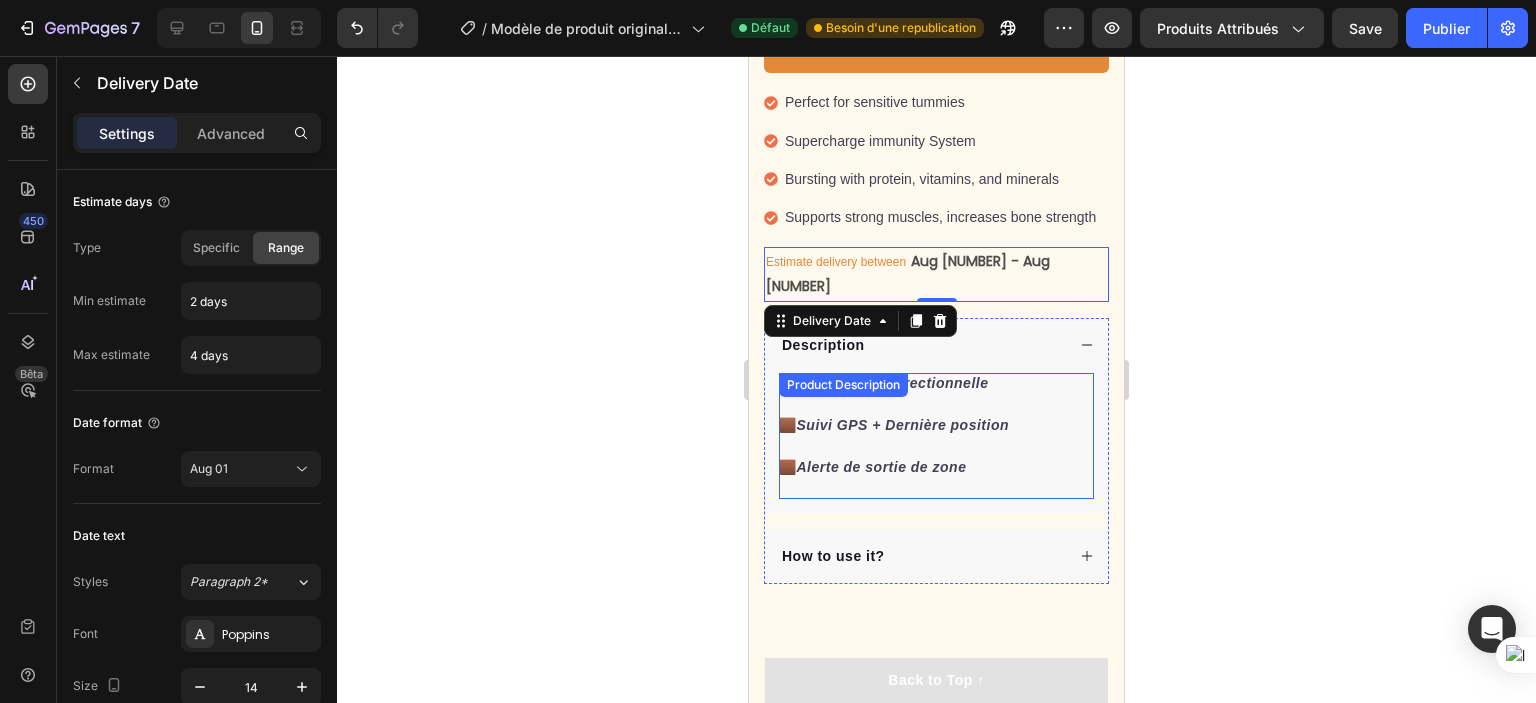 scroll, scrollTop: 1846, scrollLeft: 0, axis: vertical 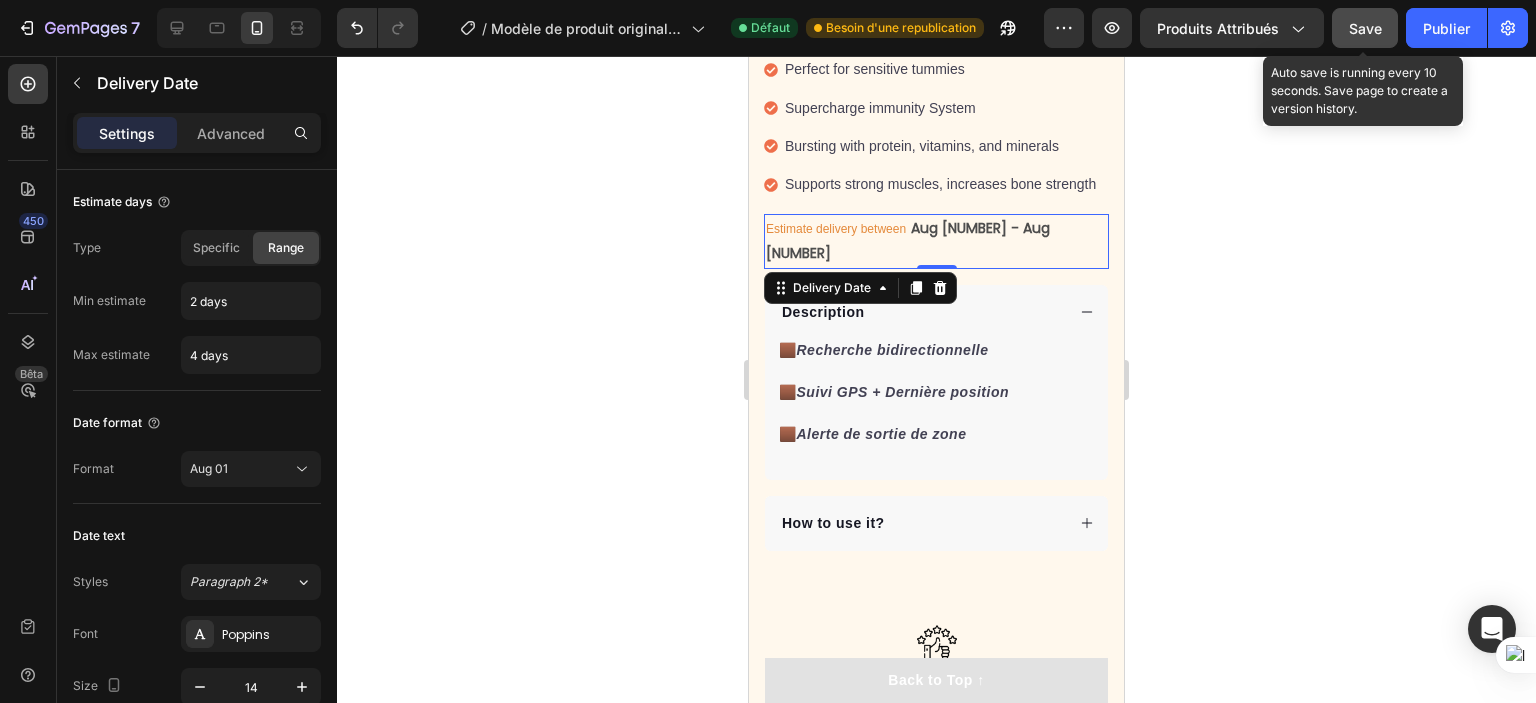 click on "Save" 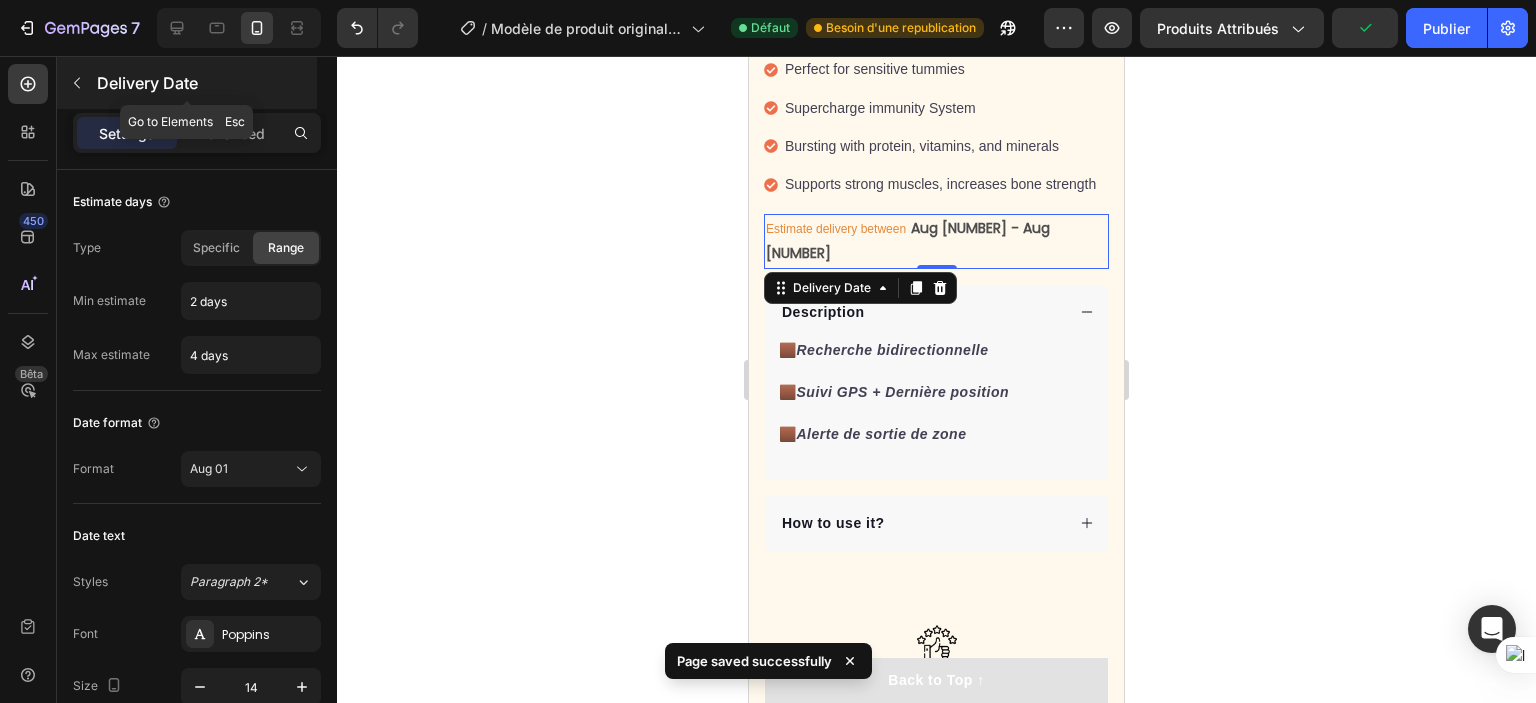 click 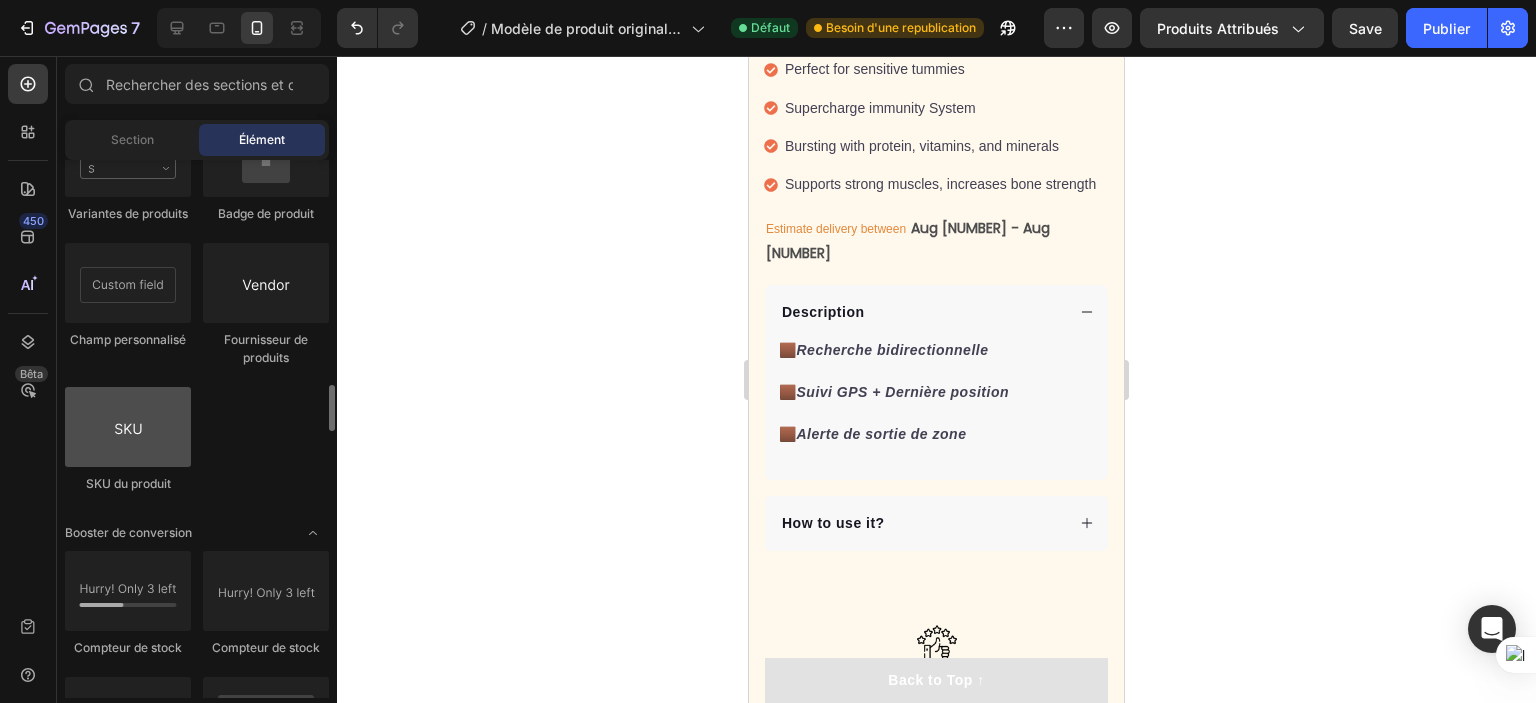 scroll, scrollTop: 3757, scrollLeft: 0, axis: vertical 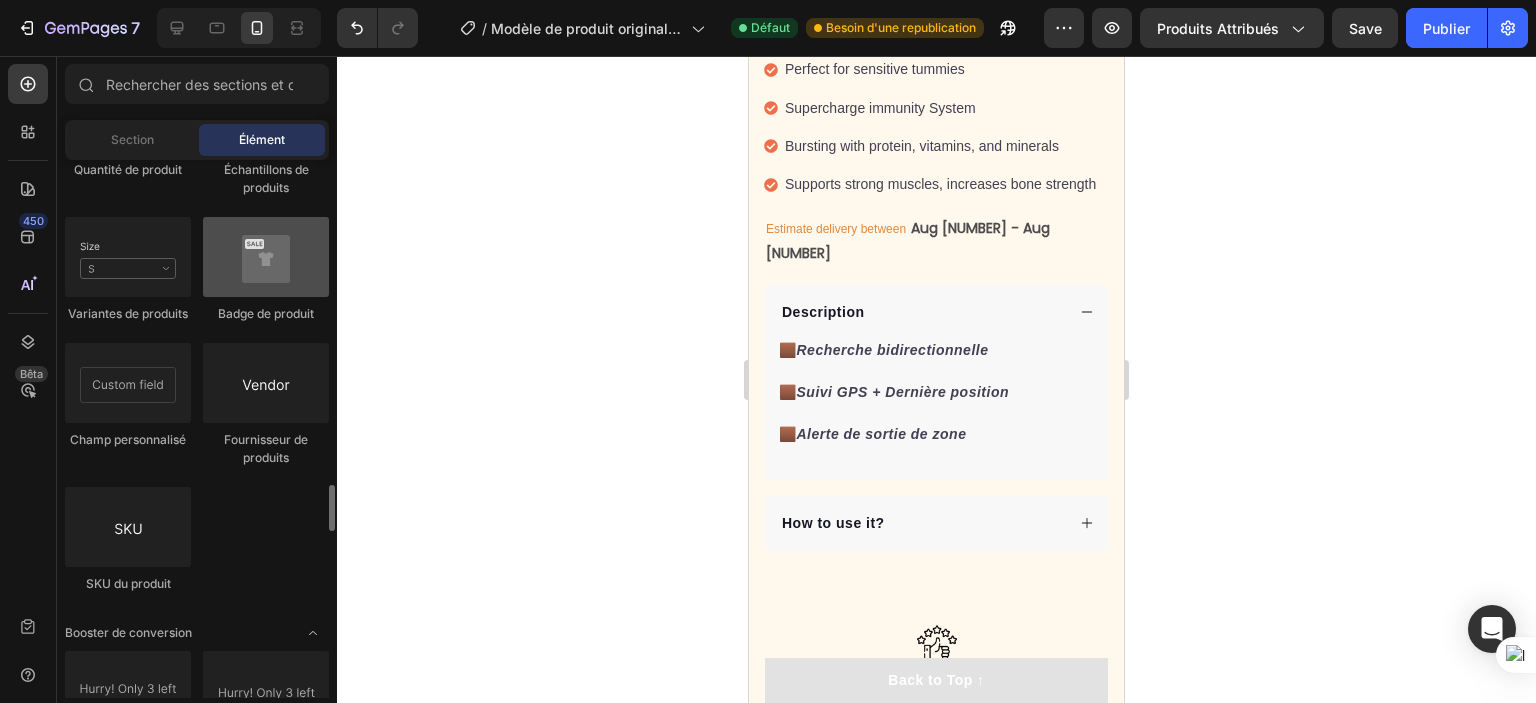 click at bounding box center (266, 257) 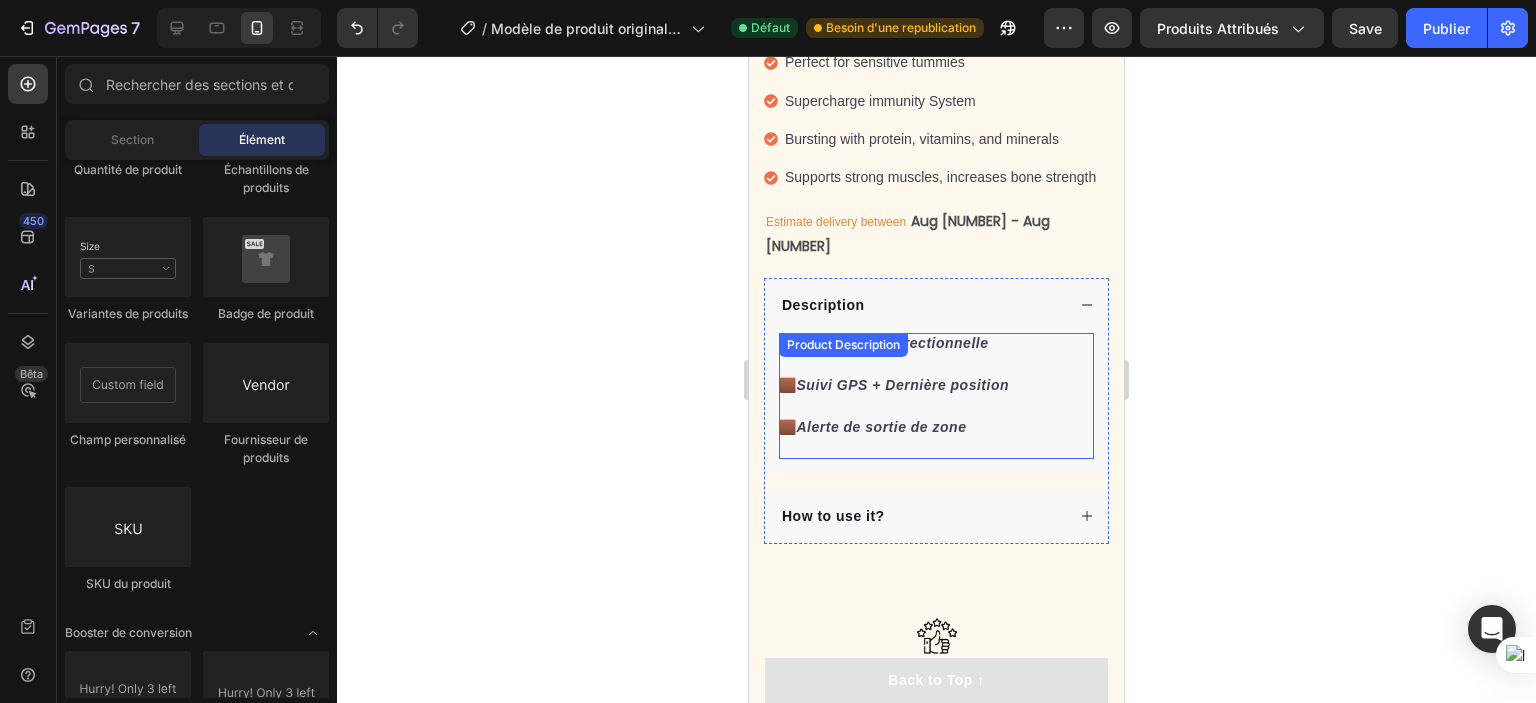 scroll, scrollTop: 1746, scrollLeft: 0, axis: vertical 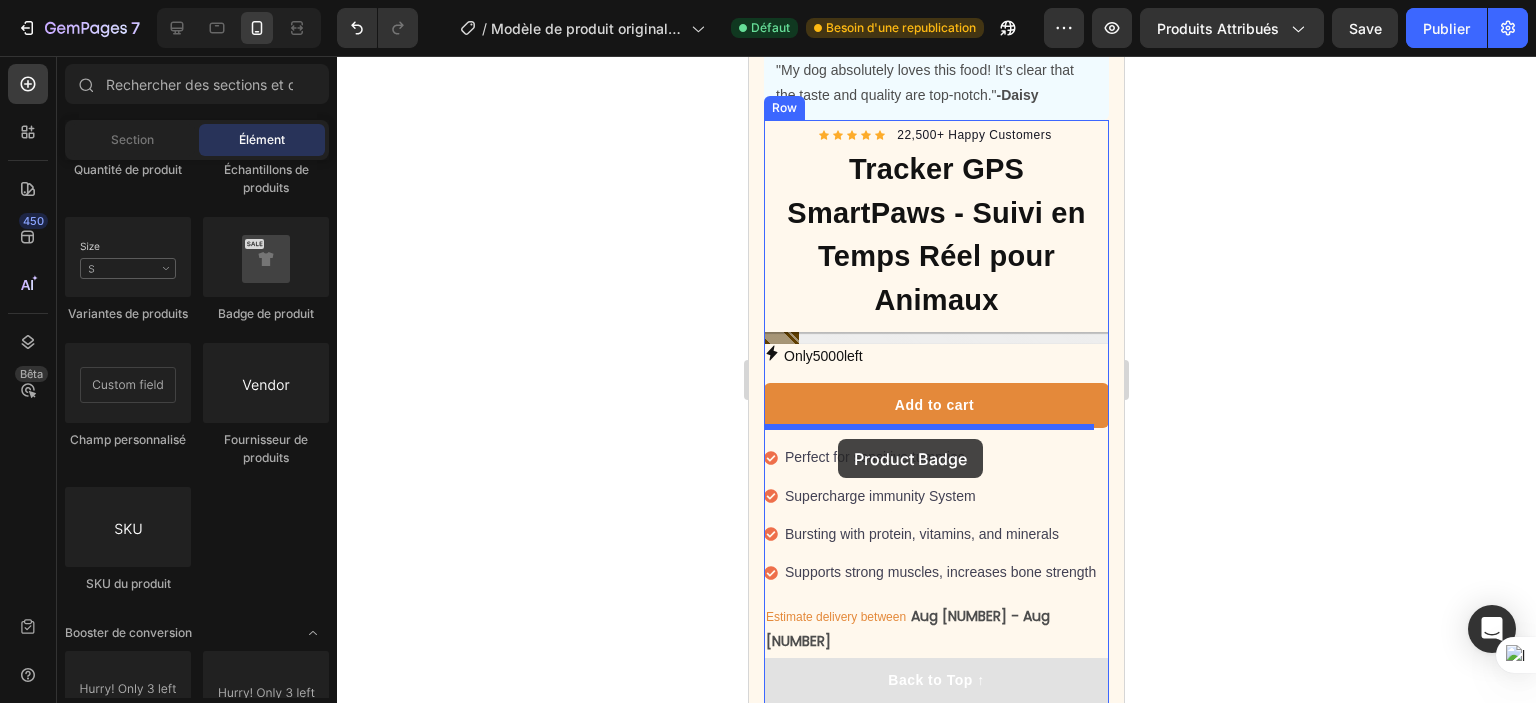 drag, startPoint x: 981, startPoint y: 350, endPoint x: 837, endPoint y: 440, distance: 169.81166 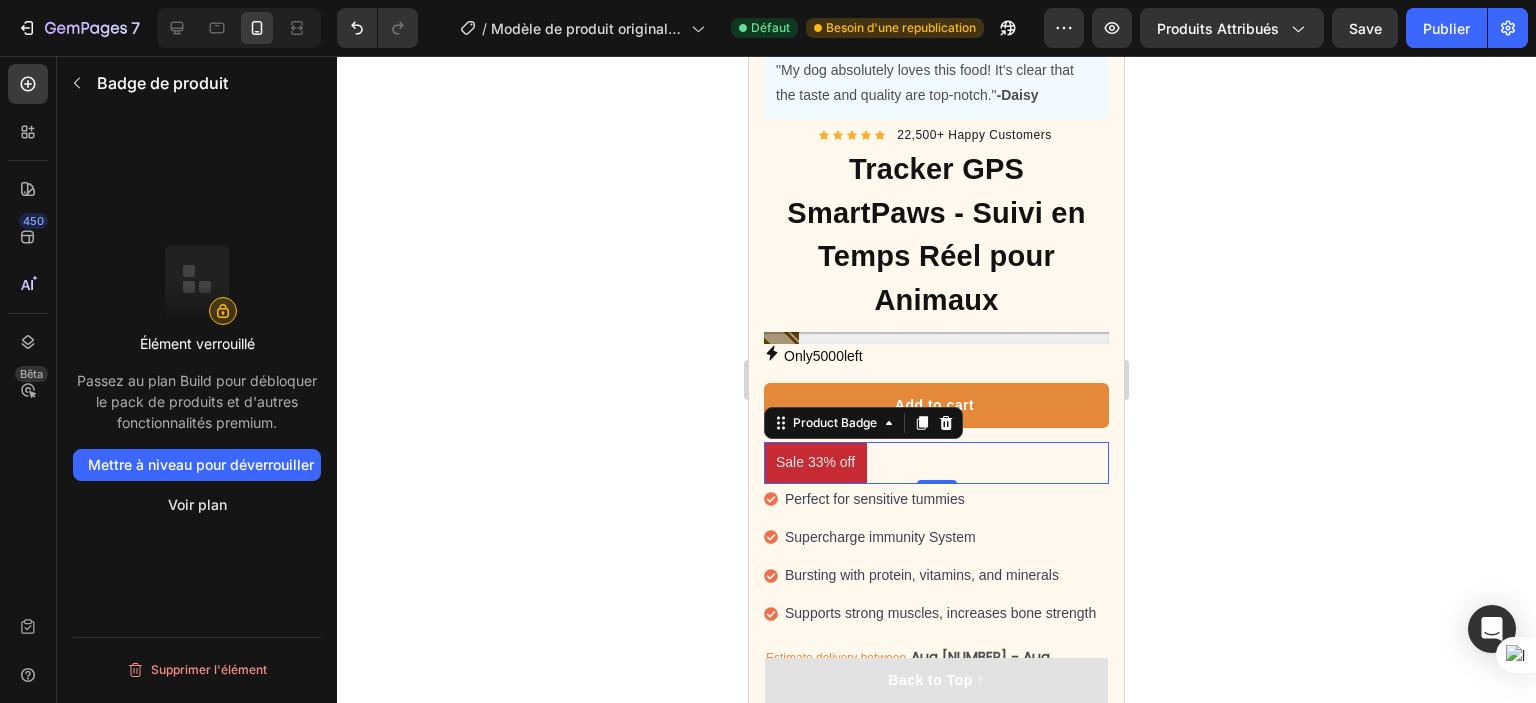 click on "Product Badge" at bounding box center (863, 423) 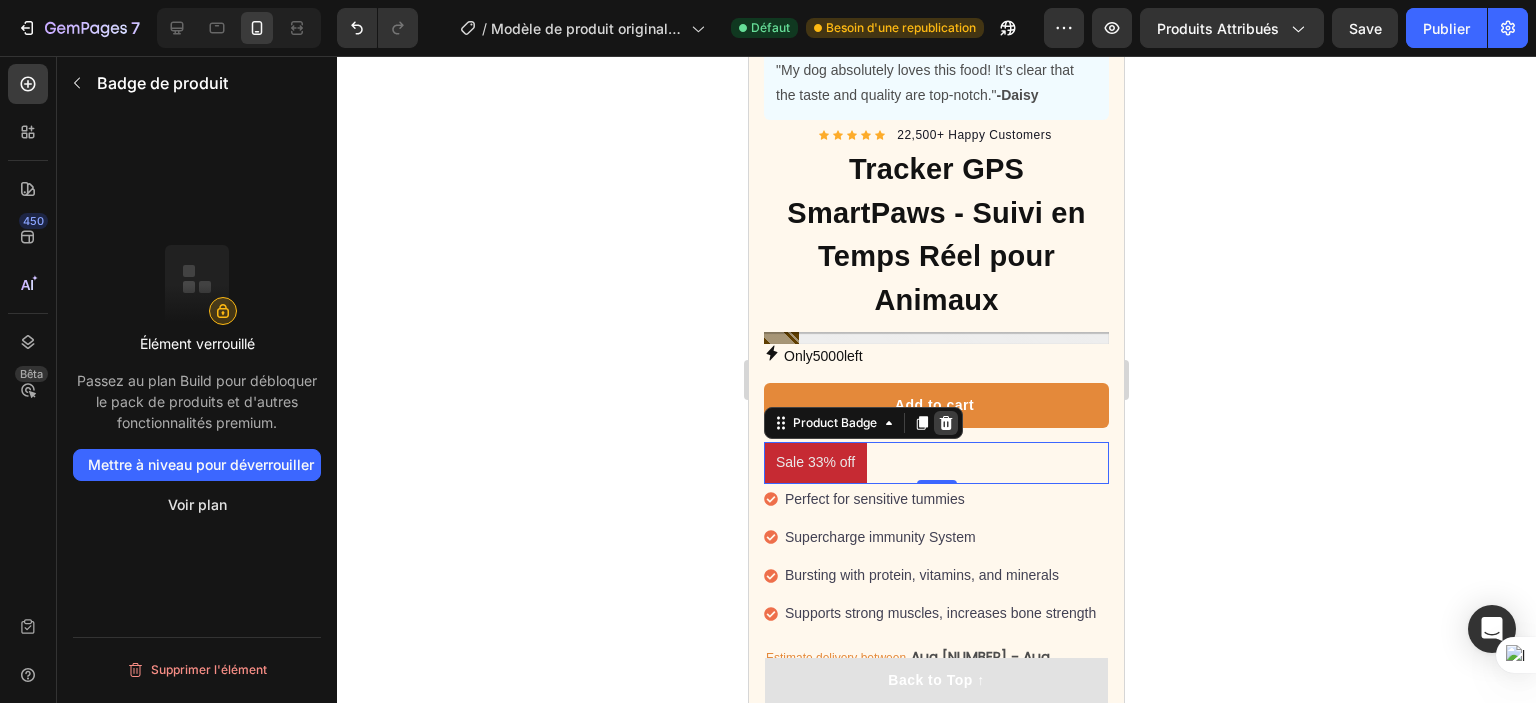 click 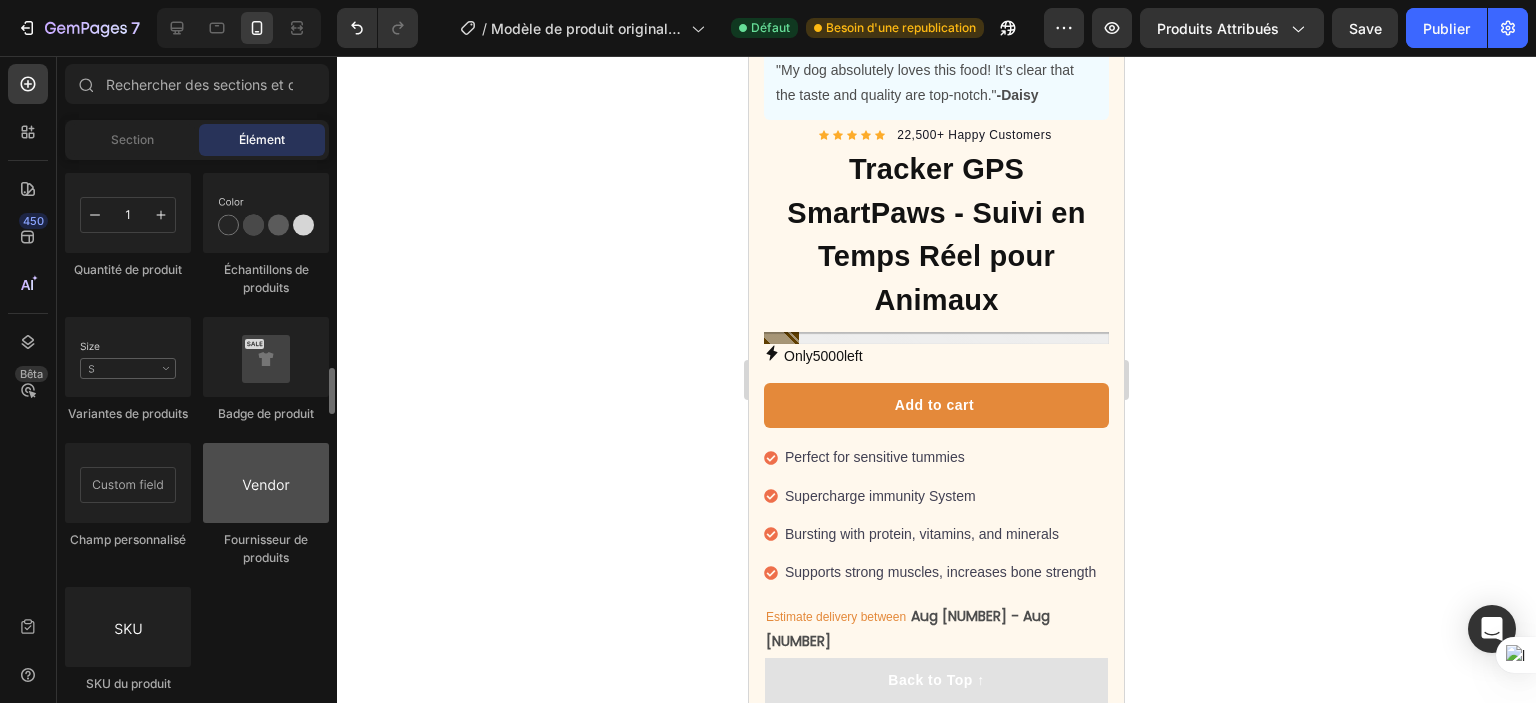 scroll, scrollTop: 3557, scrollLeft: 0, axis: vertical 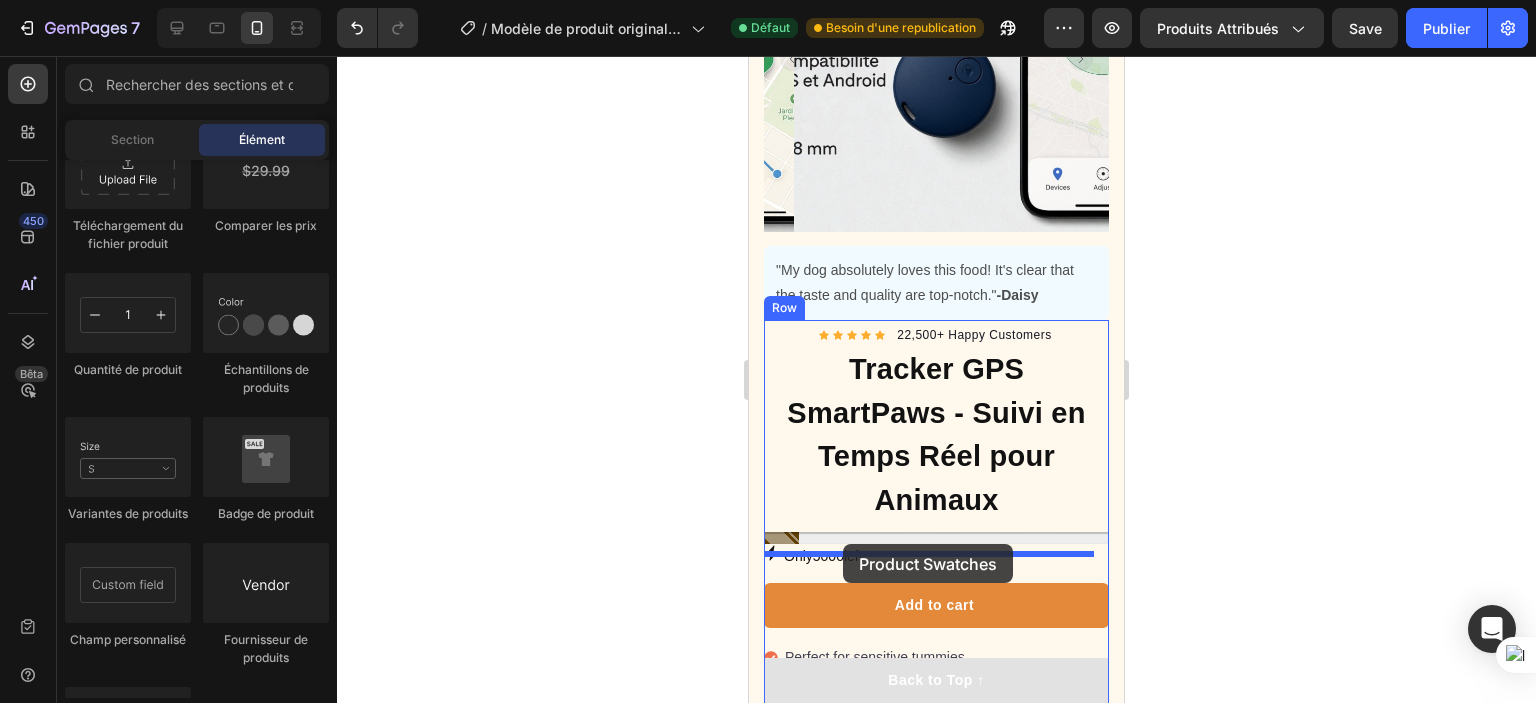 drag, startPoint x: 994, startPoint y: 379, endPoint x: 843, endPoint y: 544, distance: 223.66493 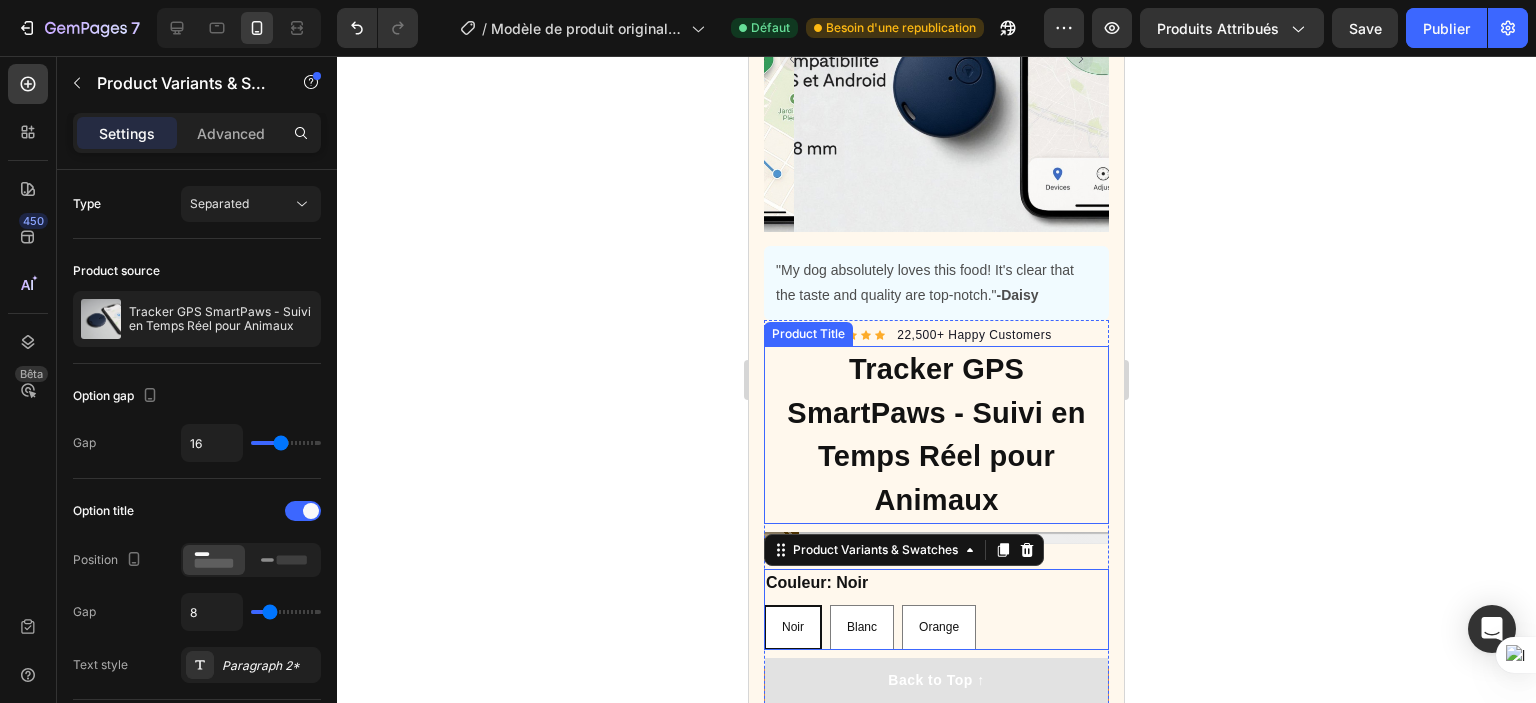 scroll, scrollTop: 1358, scrollLeft: 0, axis: vertical 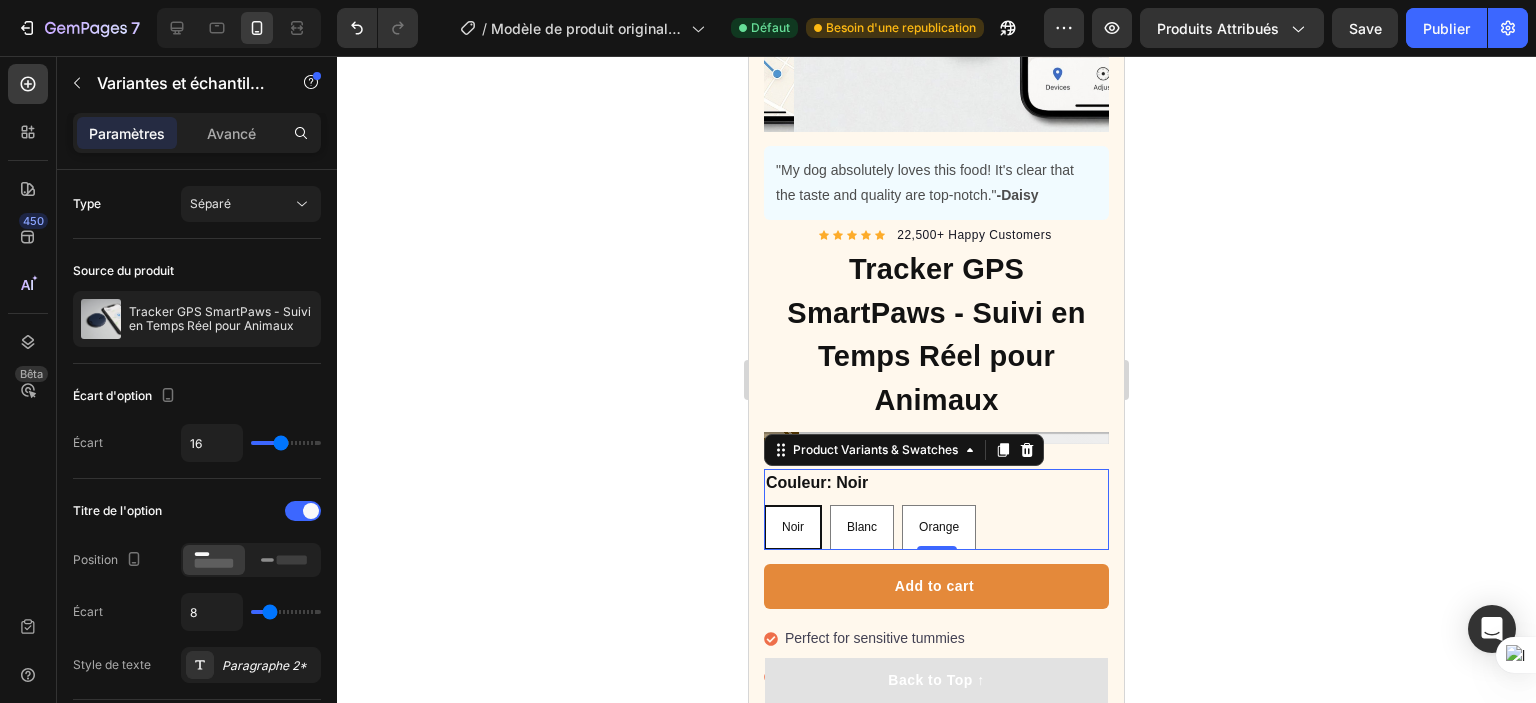 click 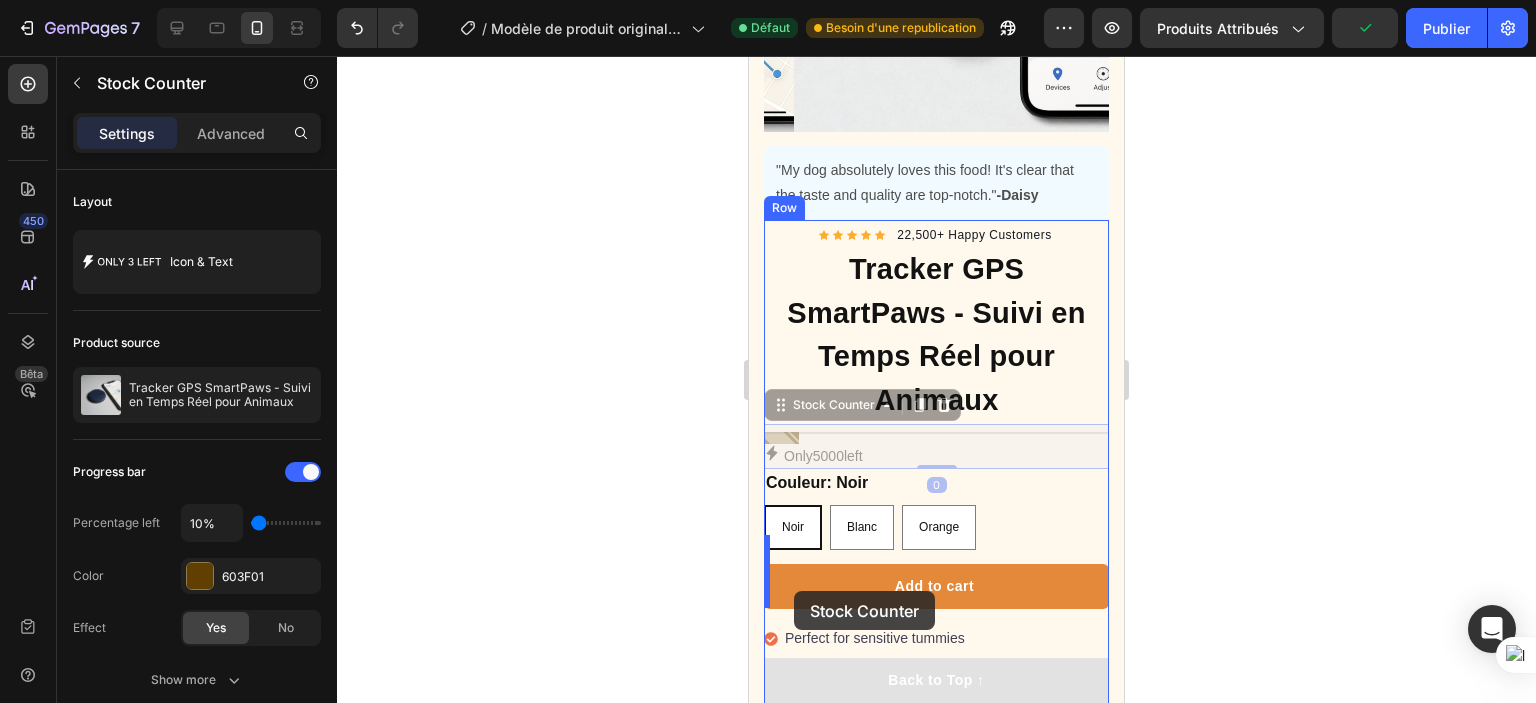 drag, startPoint x: 788, startPoint y: 400, endPoint x: 794, endPoint y: 591, distance: 191.09422 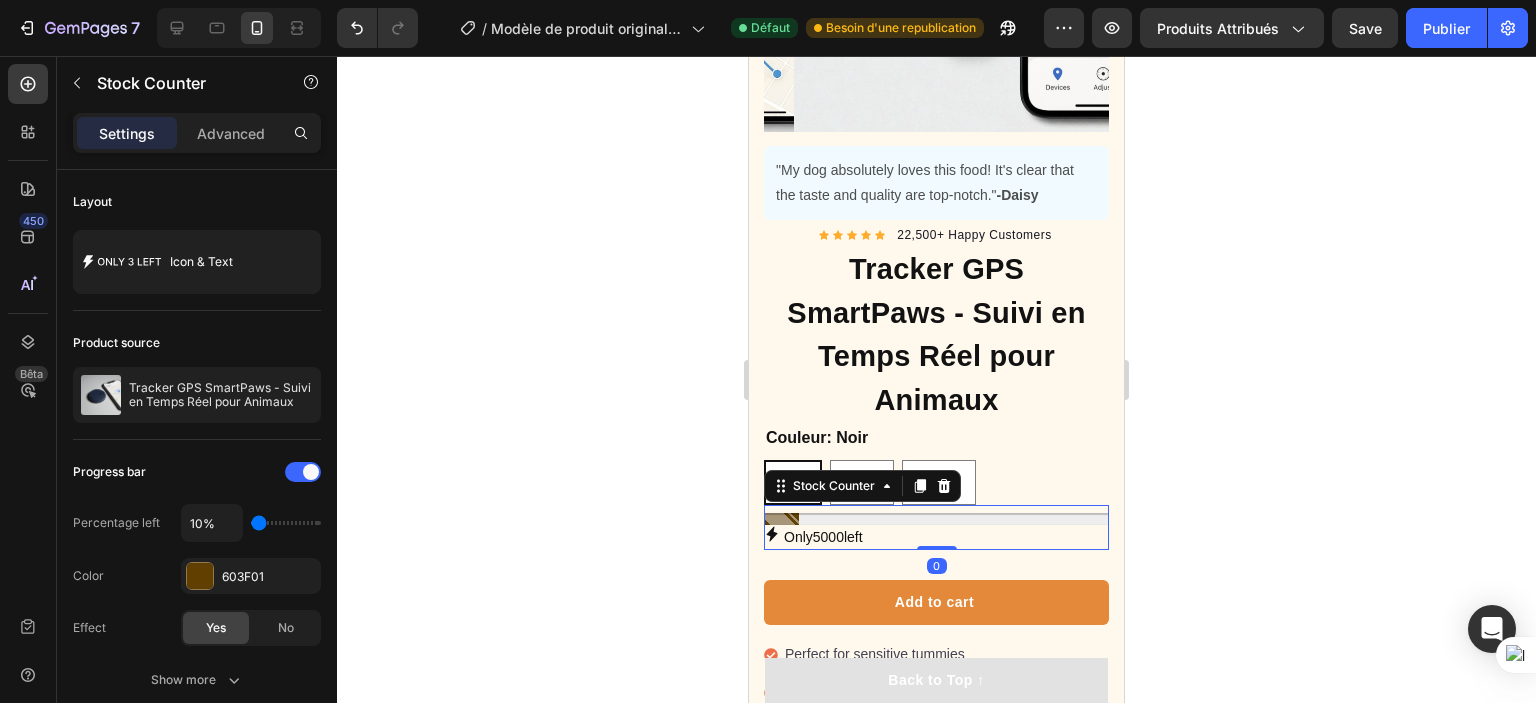 click 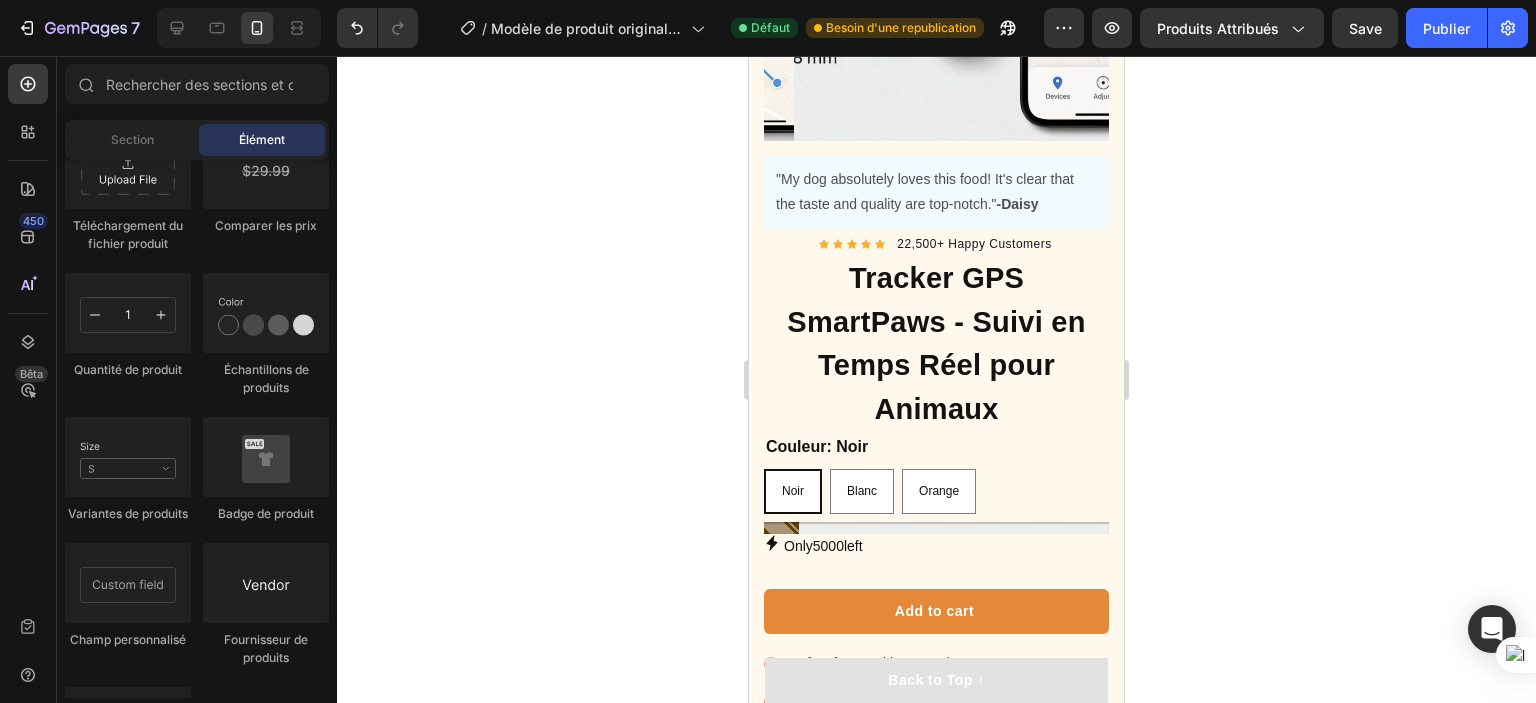 scroll, scrollTop: 1358, scrollLeft: 0, axis: vertical 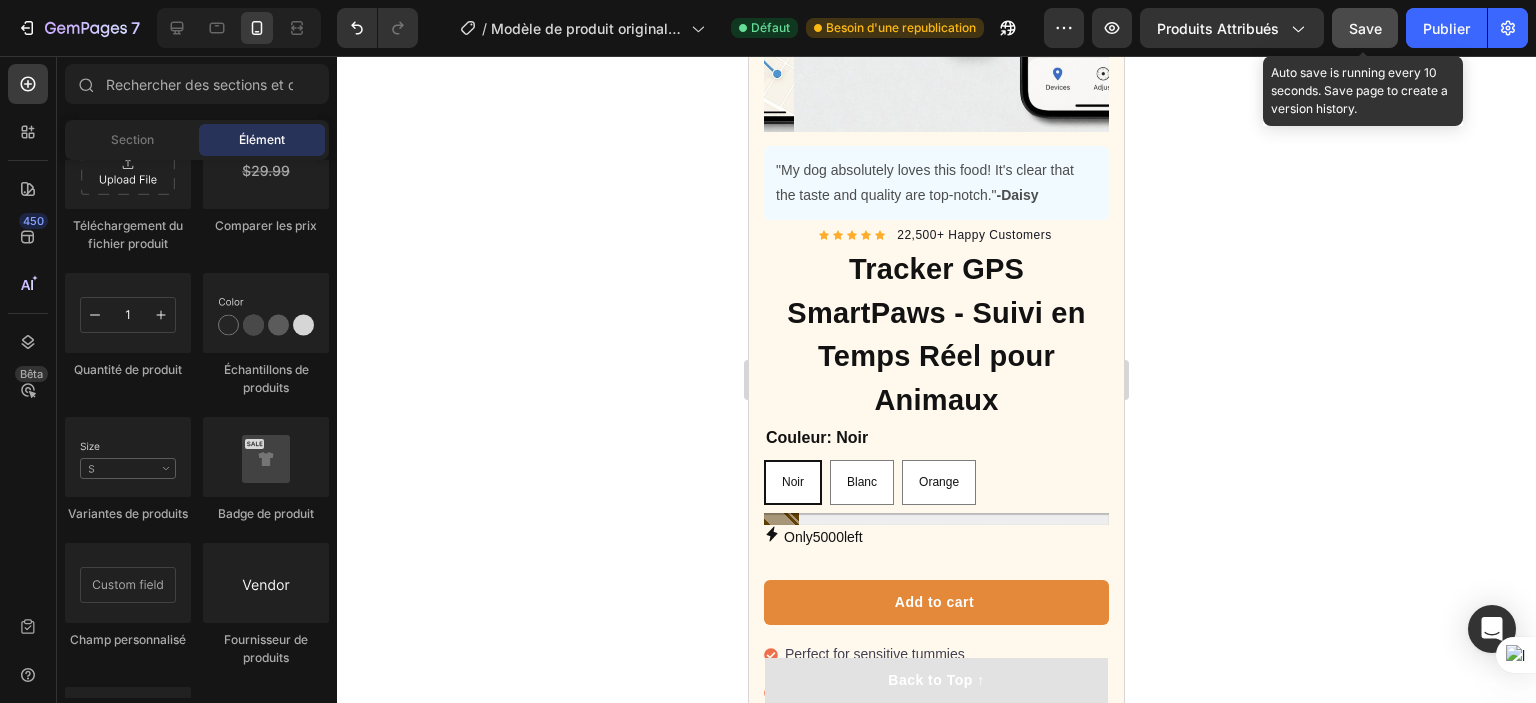click on "Save" at bounding box center [1365, 28] 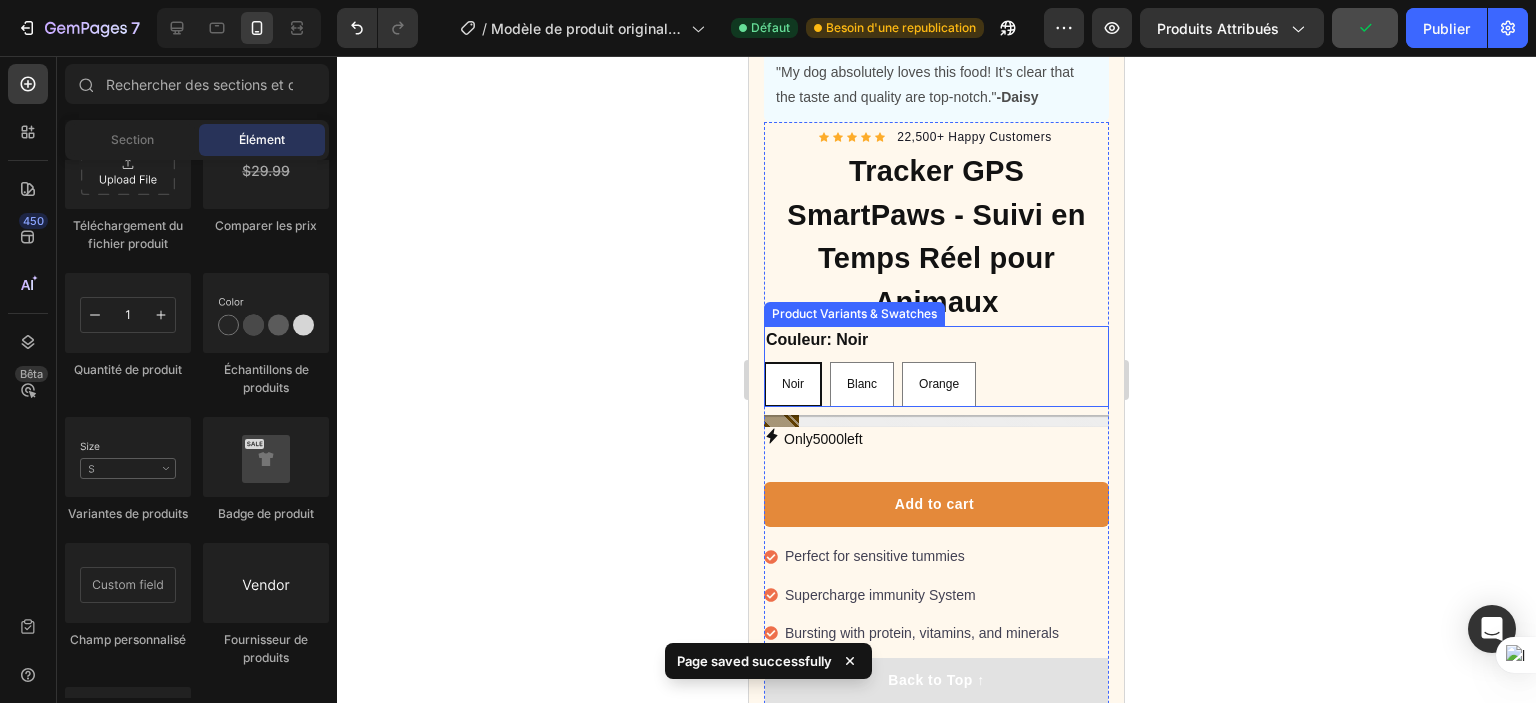 scroll, scrollTop: 1458, scrollLeft: 0, axis: vertical 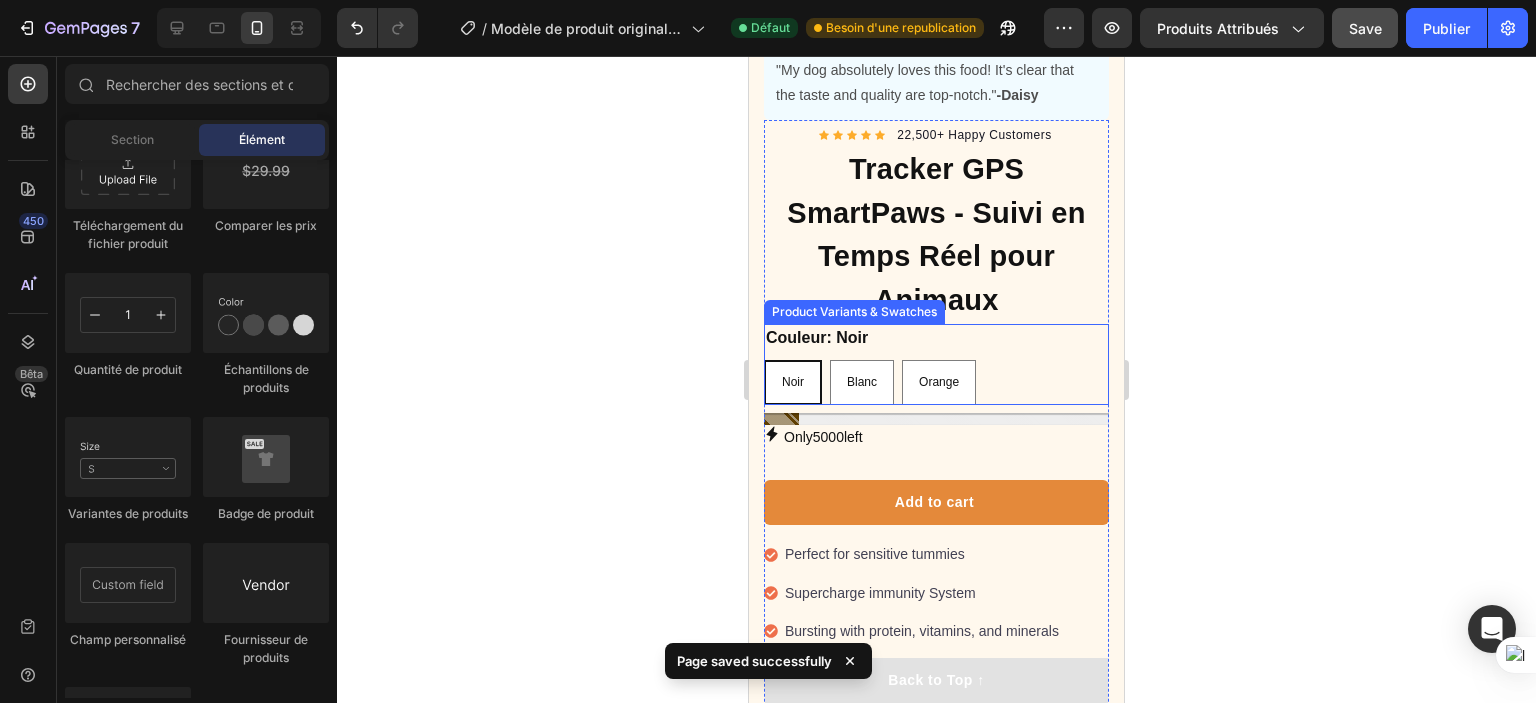 click on "Noir Noir Noir Blanc Blanc Blanc Orange Orange Orange" at bounding box center (936, 382) 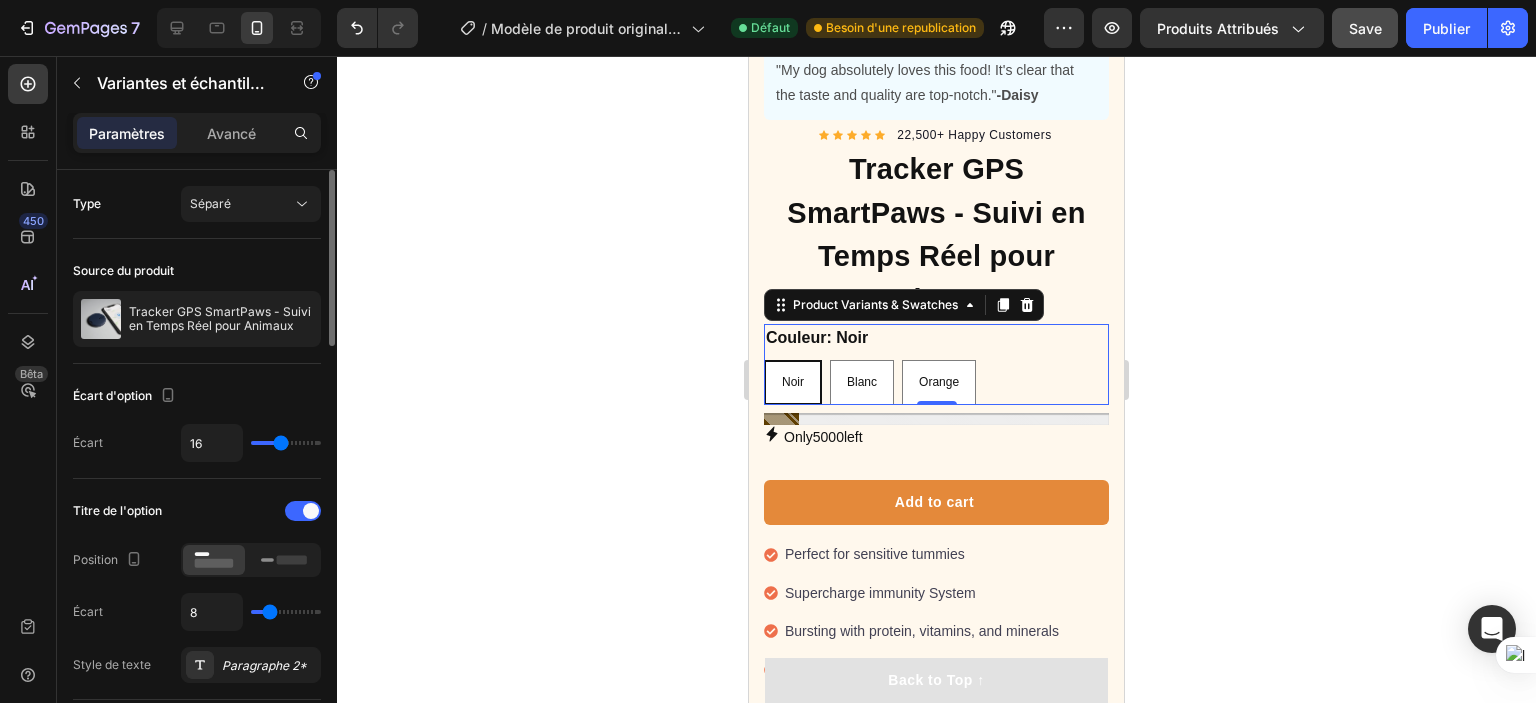 type on "14" 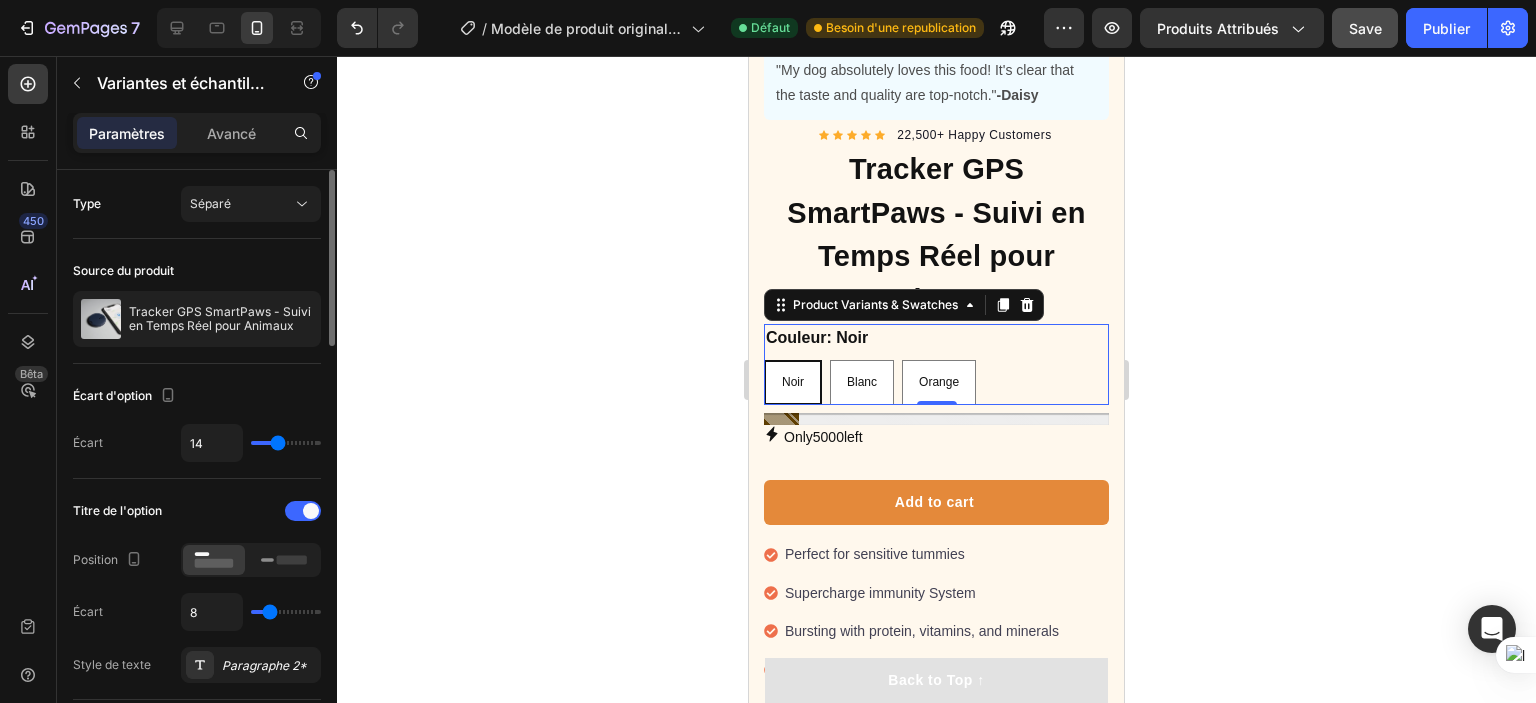 type on "13" 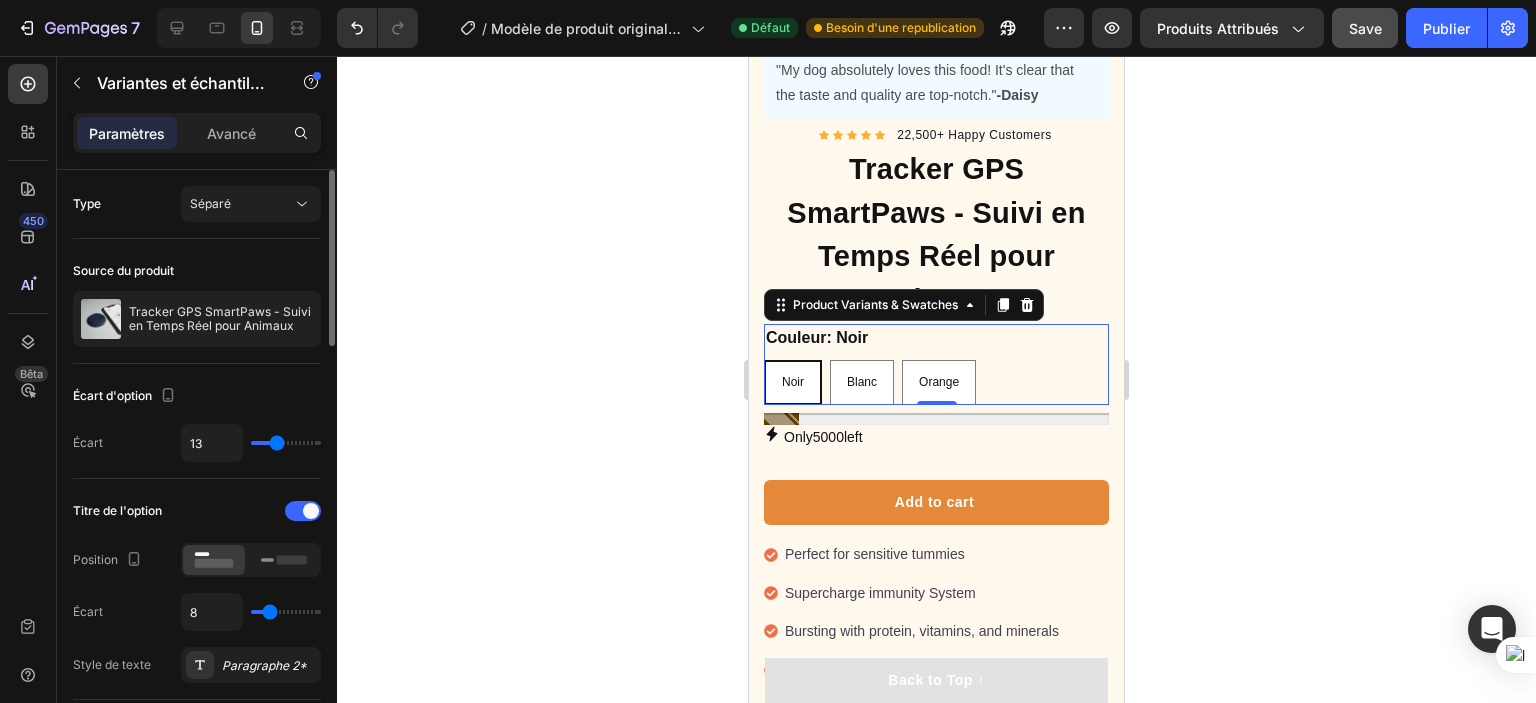 type on "12" 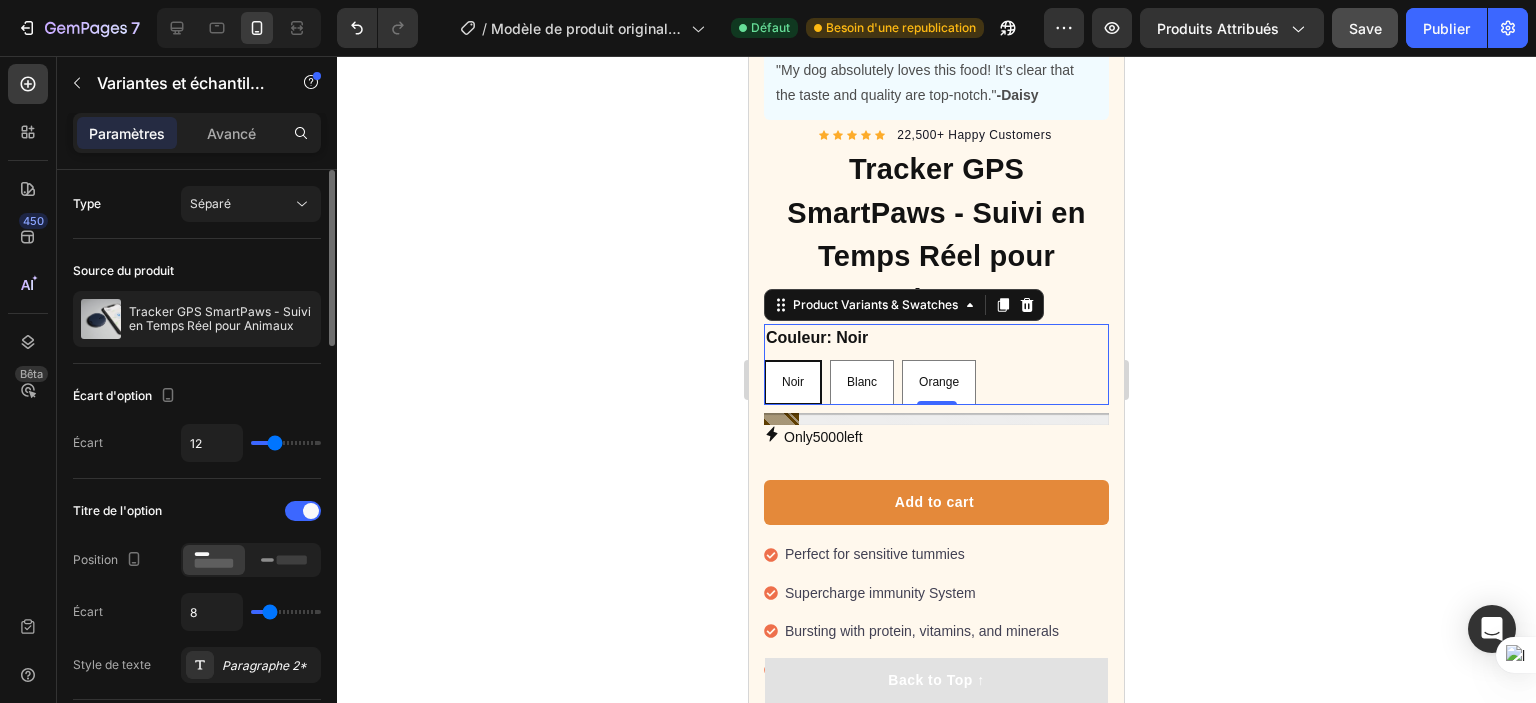 type on "11" 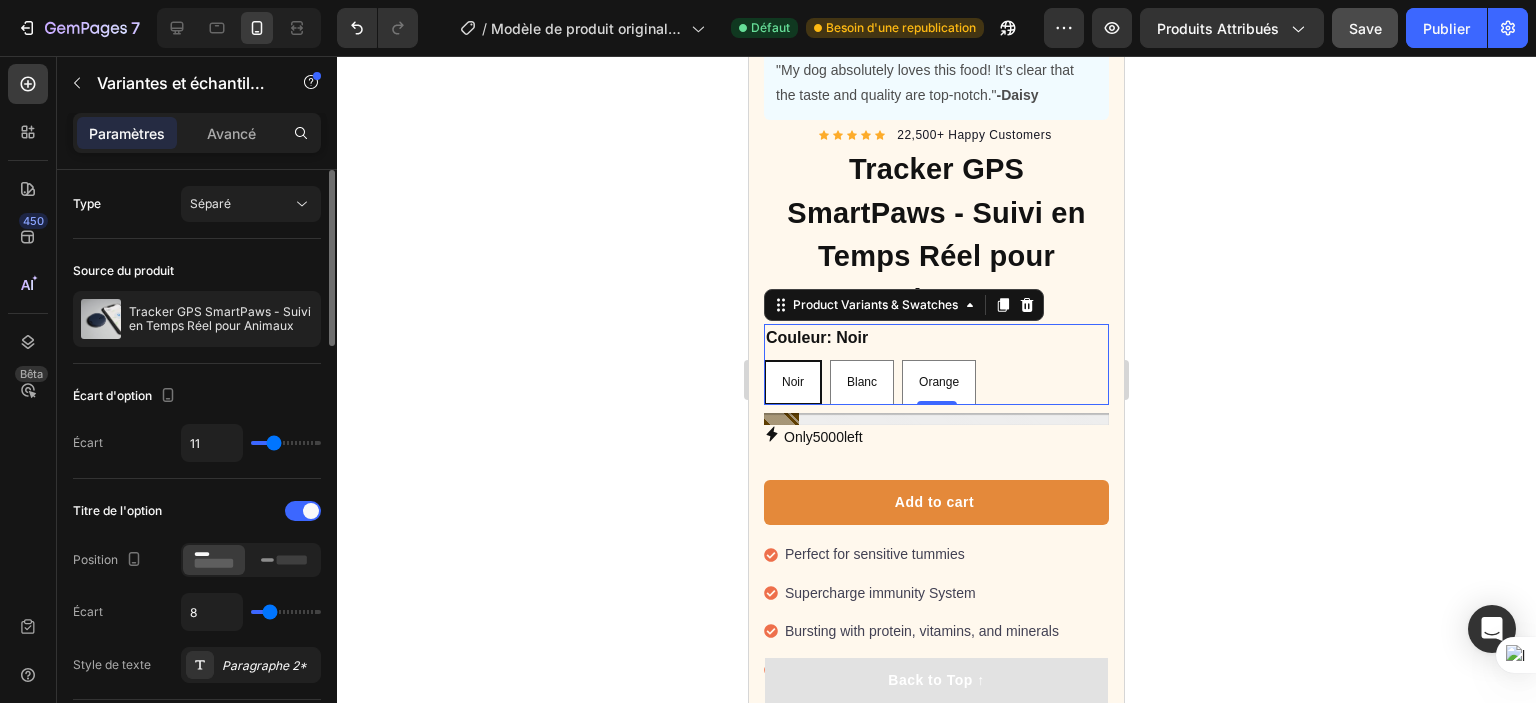 type on "8" 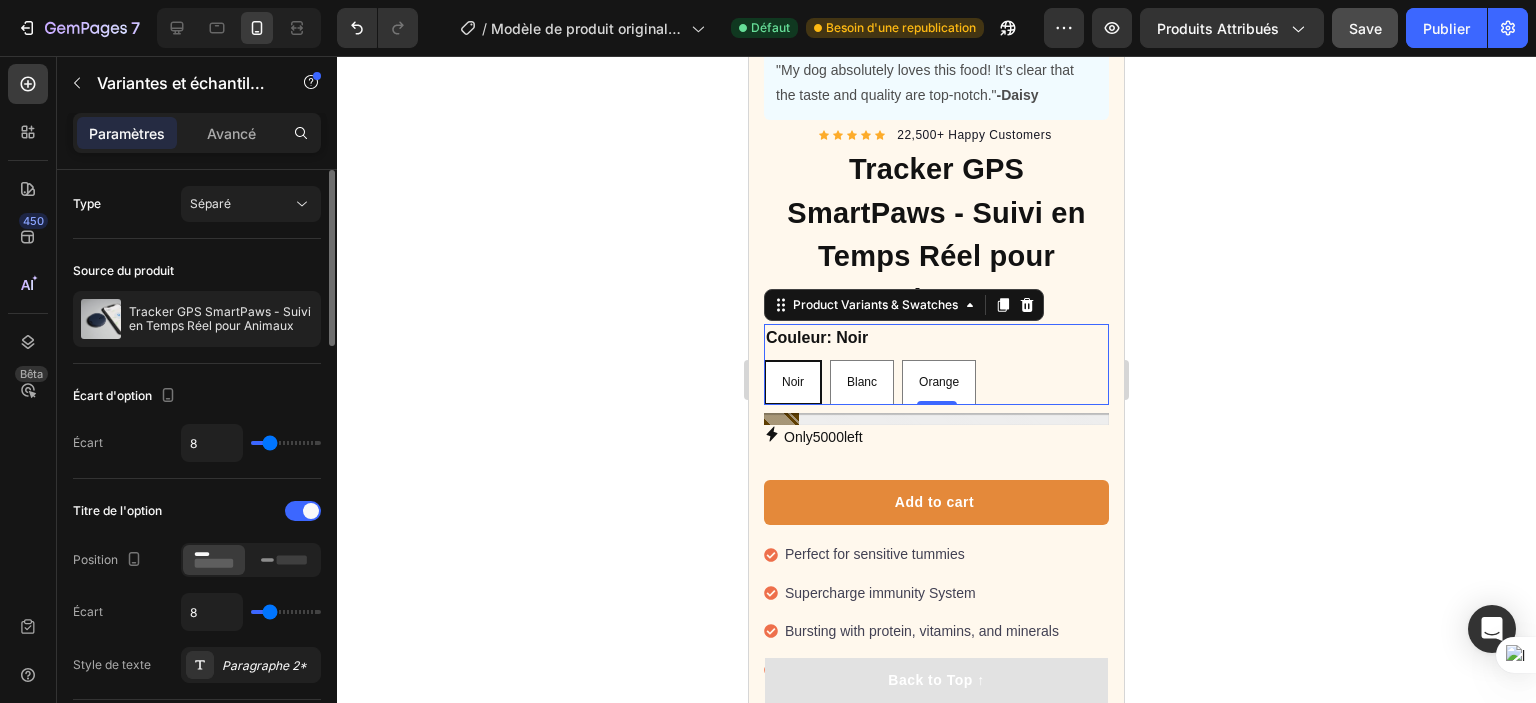 type on "7" 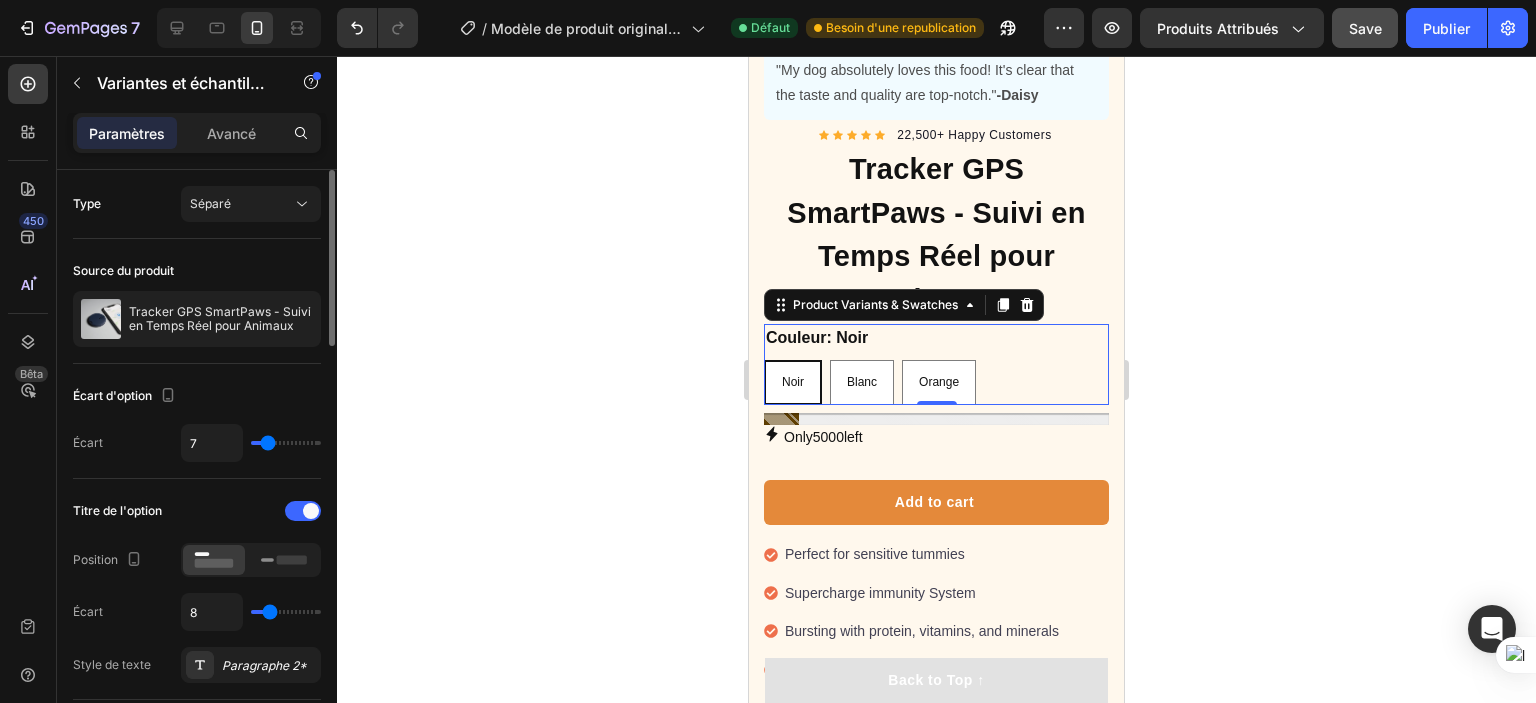 type on "6" 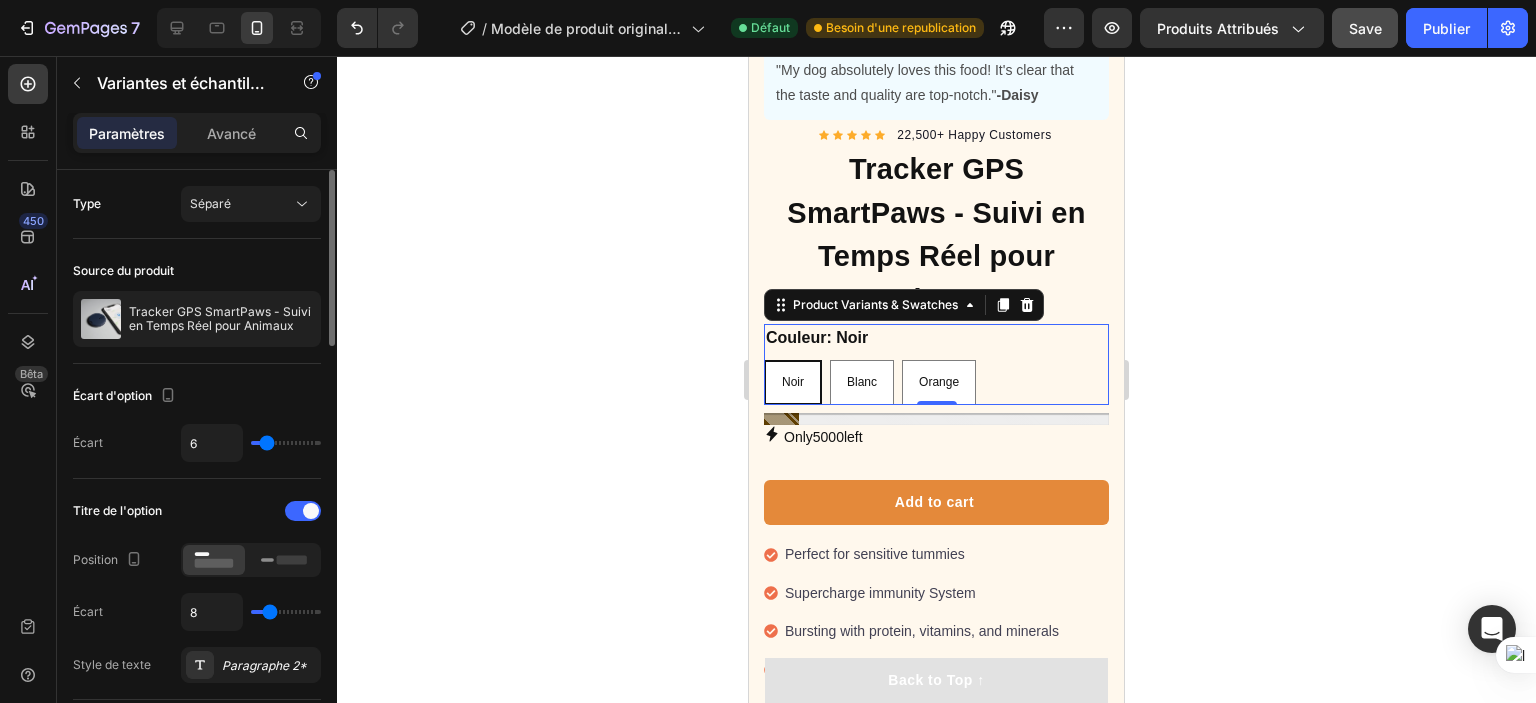 type on "2" 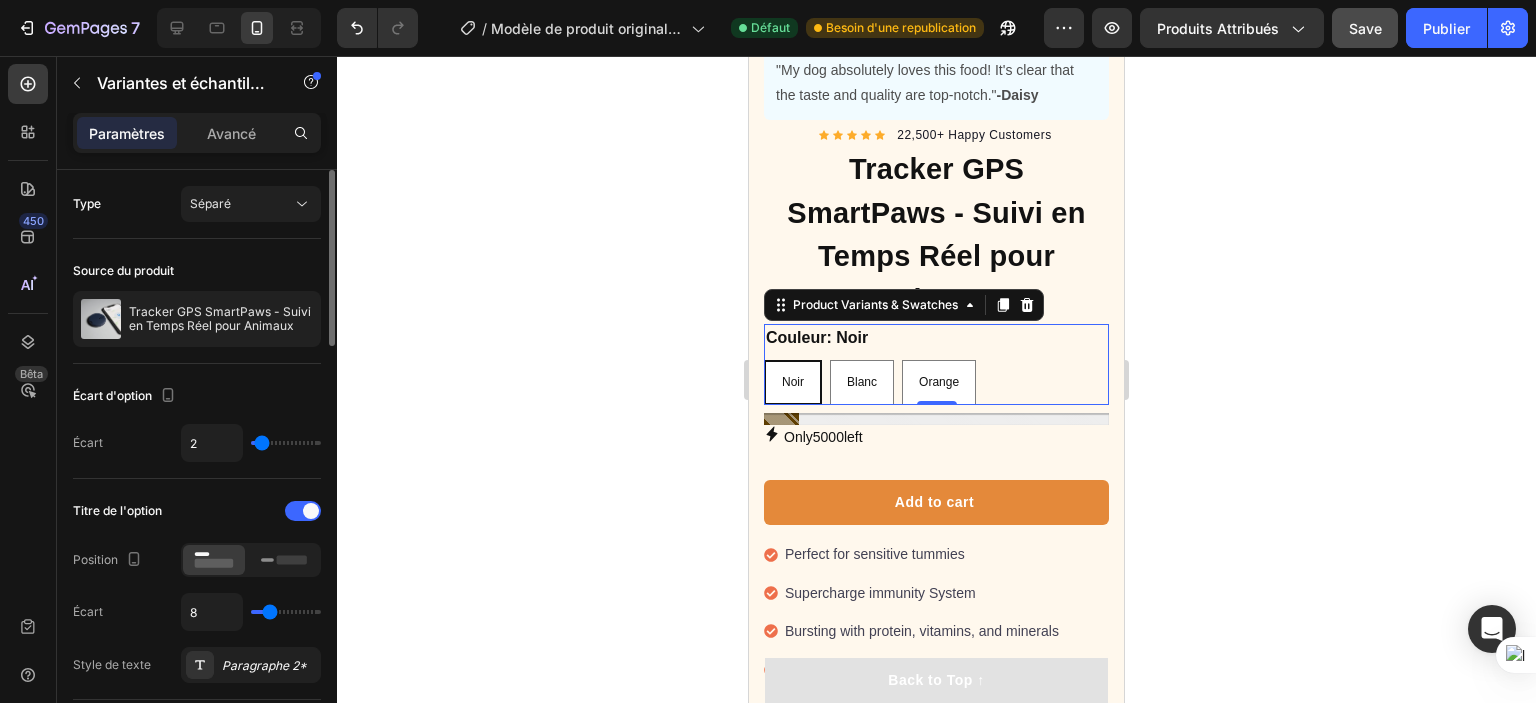 type on "1" 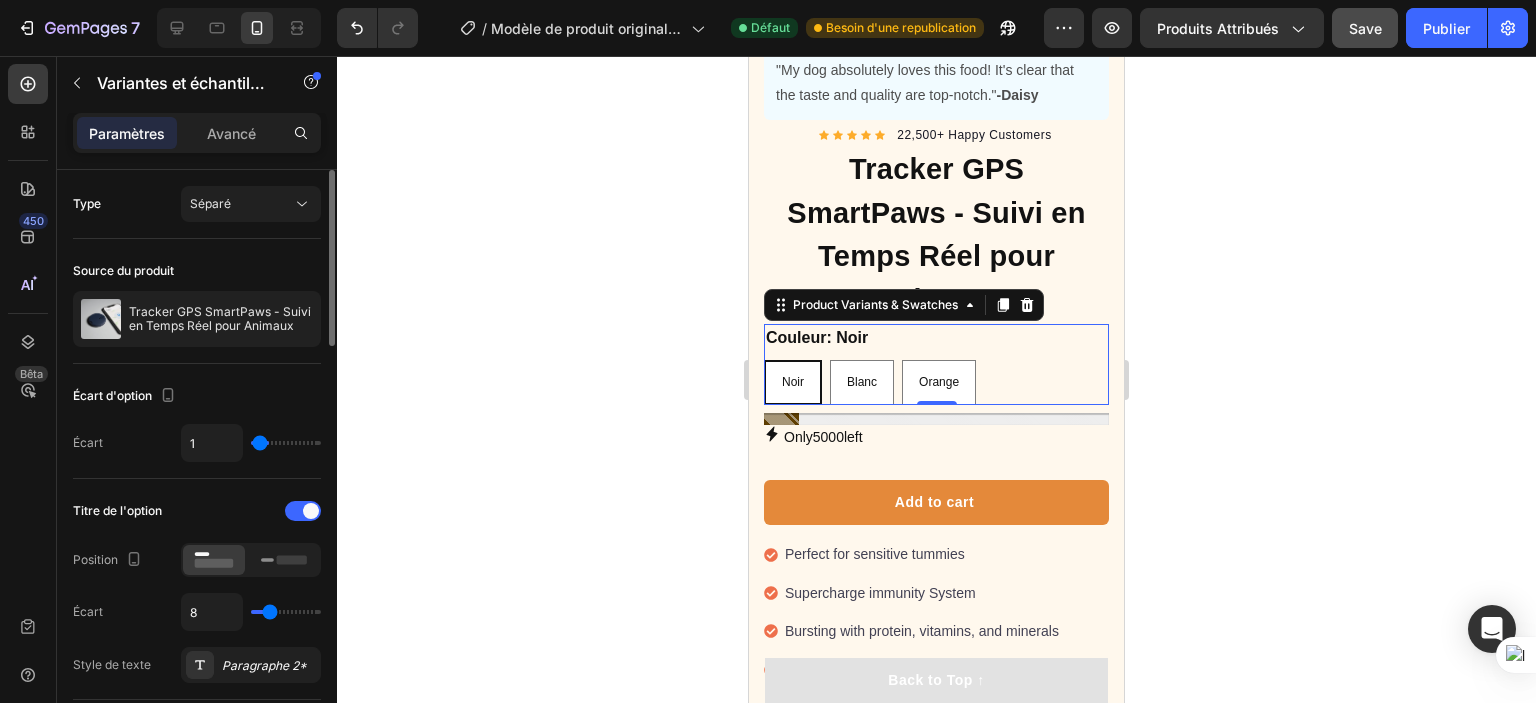 type on "0" 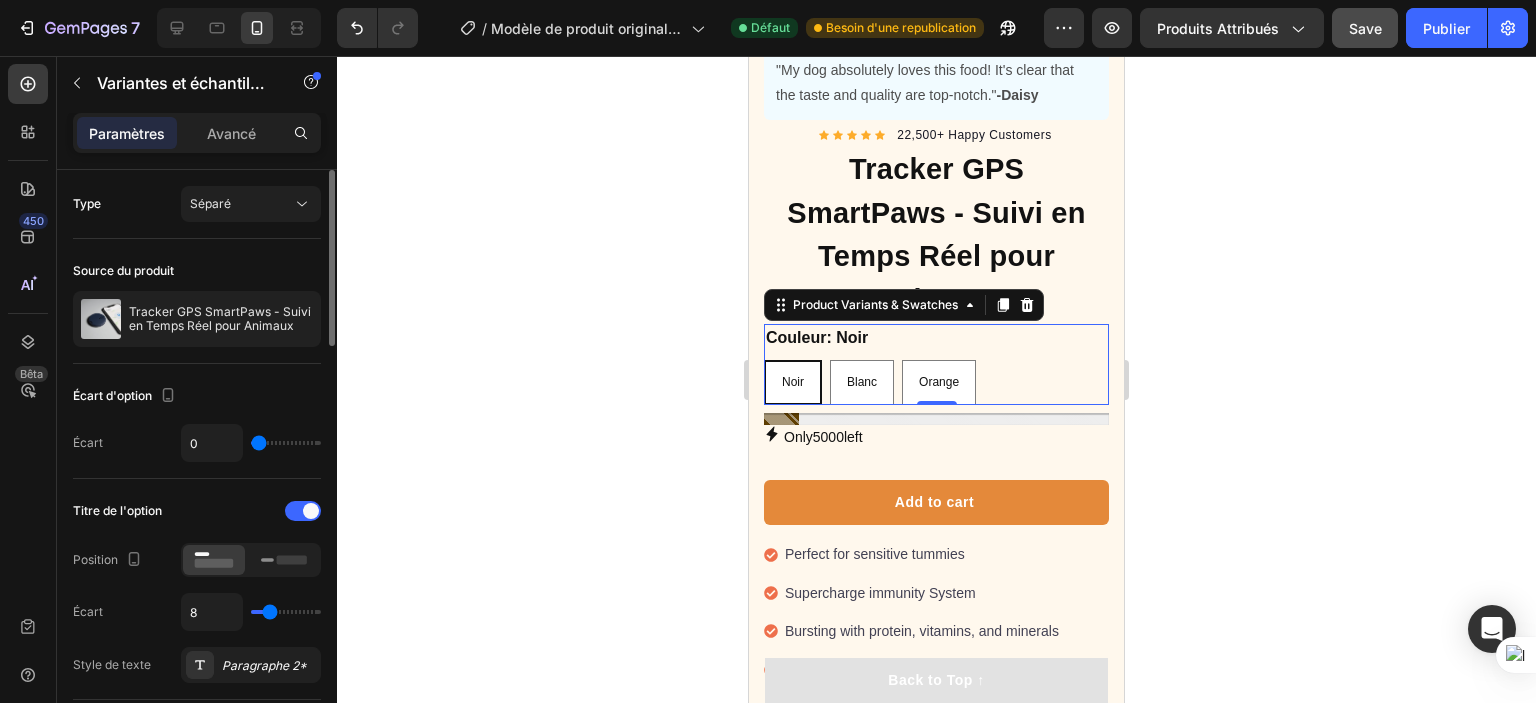 type on "1" 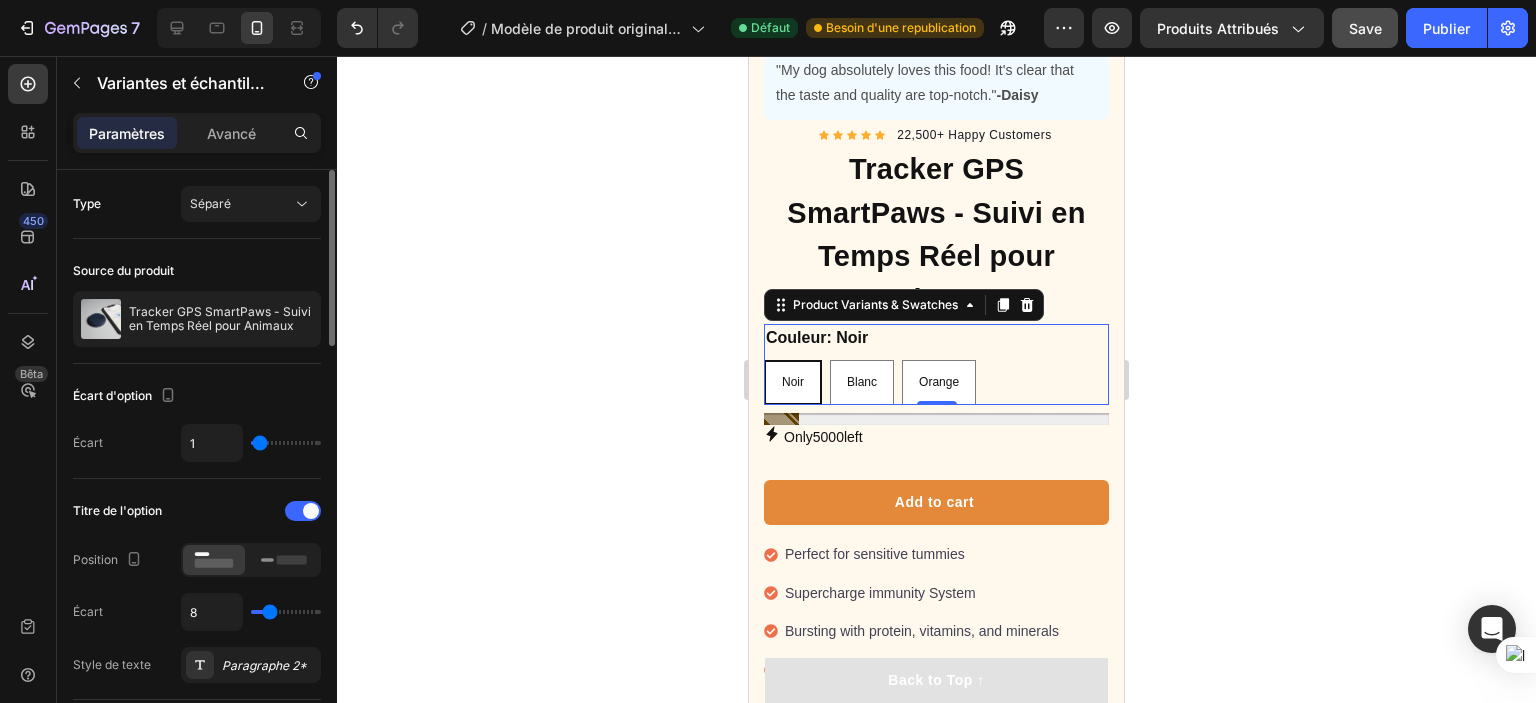 type on "8" 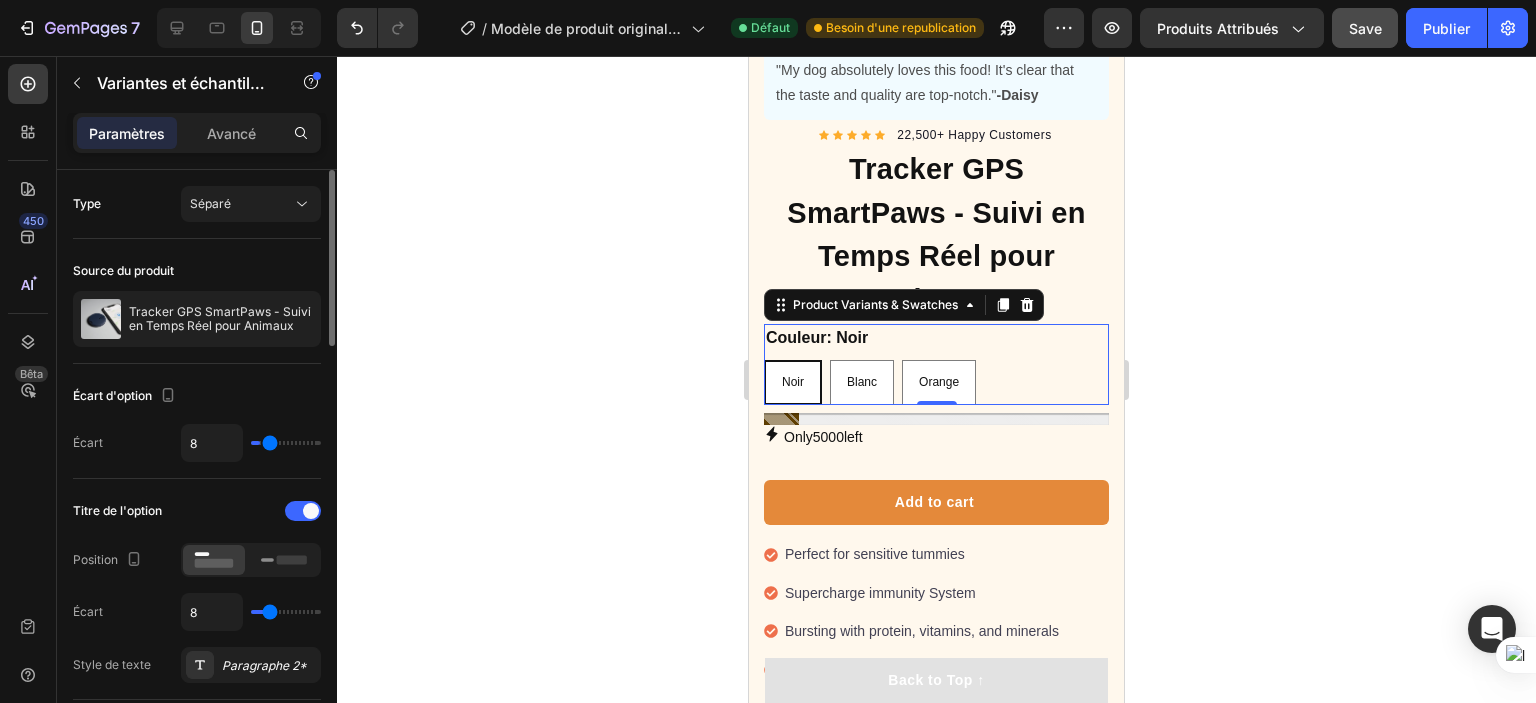 type on "10" 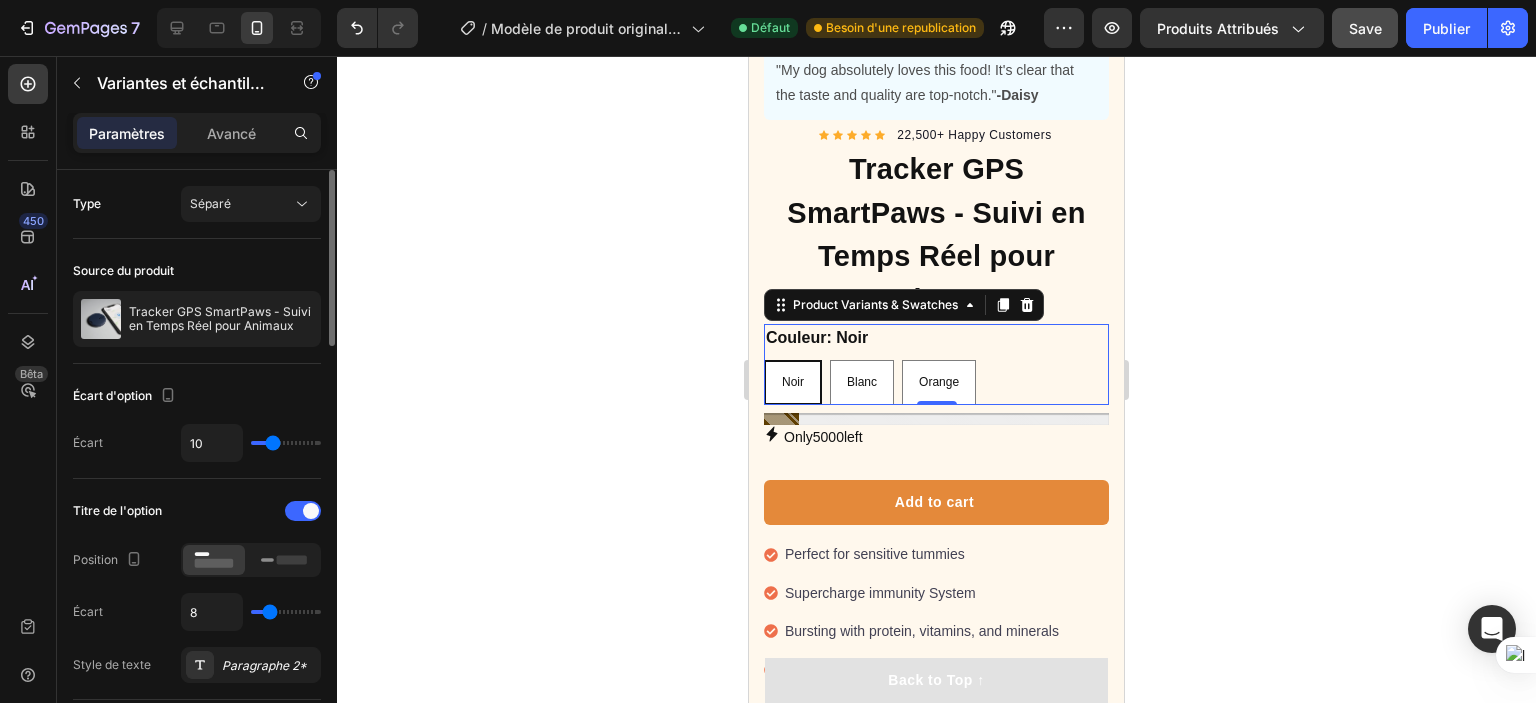 drag, startPoint x: 278, startPoint y: 439, endPoint x: 224, endPoint y: 483, distance: 69.656296 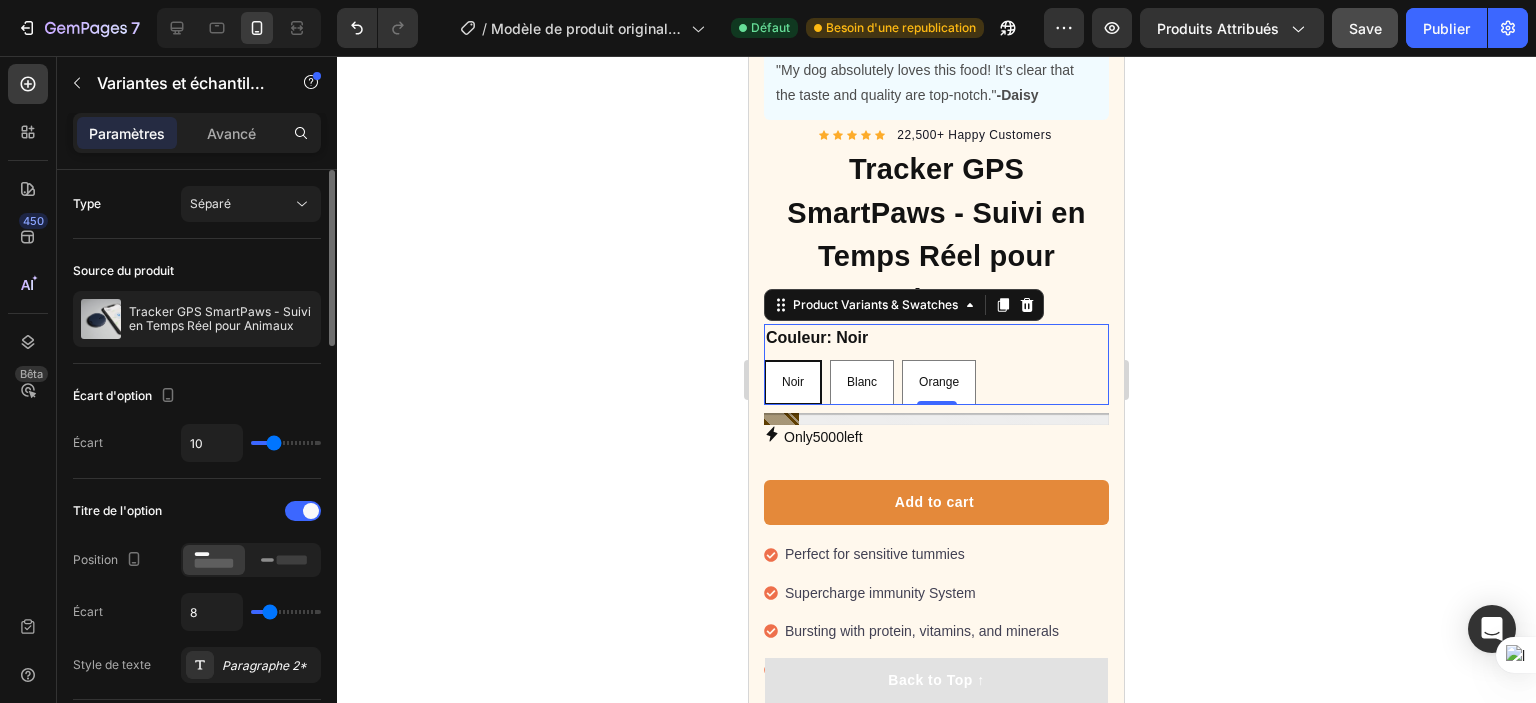 click at bounding box center (286, 443) 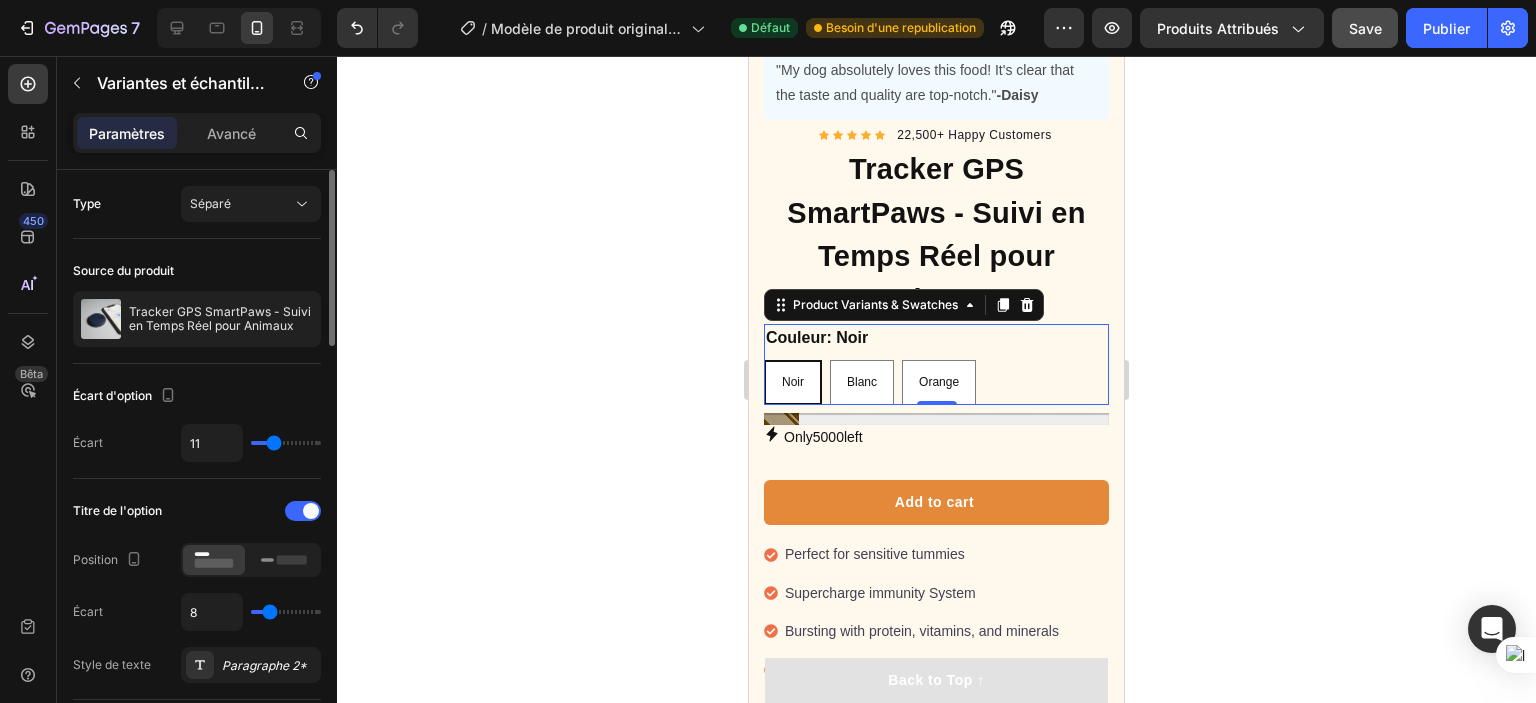 scroll, scrollTop: 100, scrollLeft: 0, axis: vertical 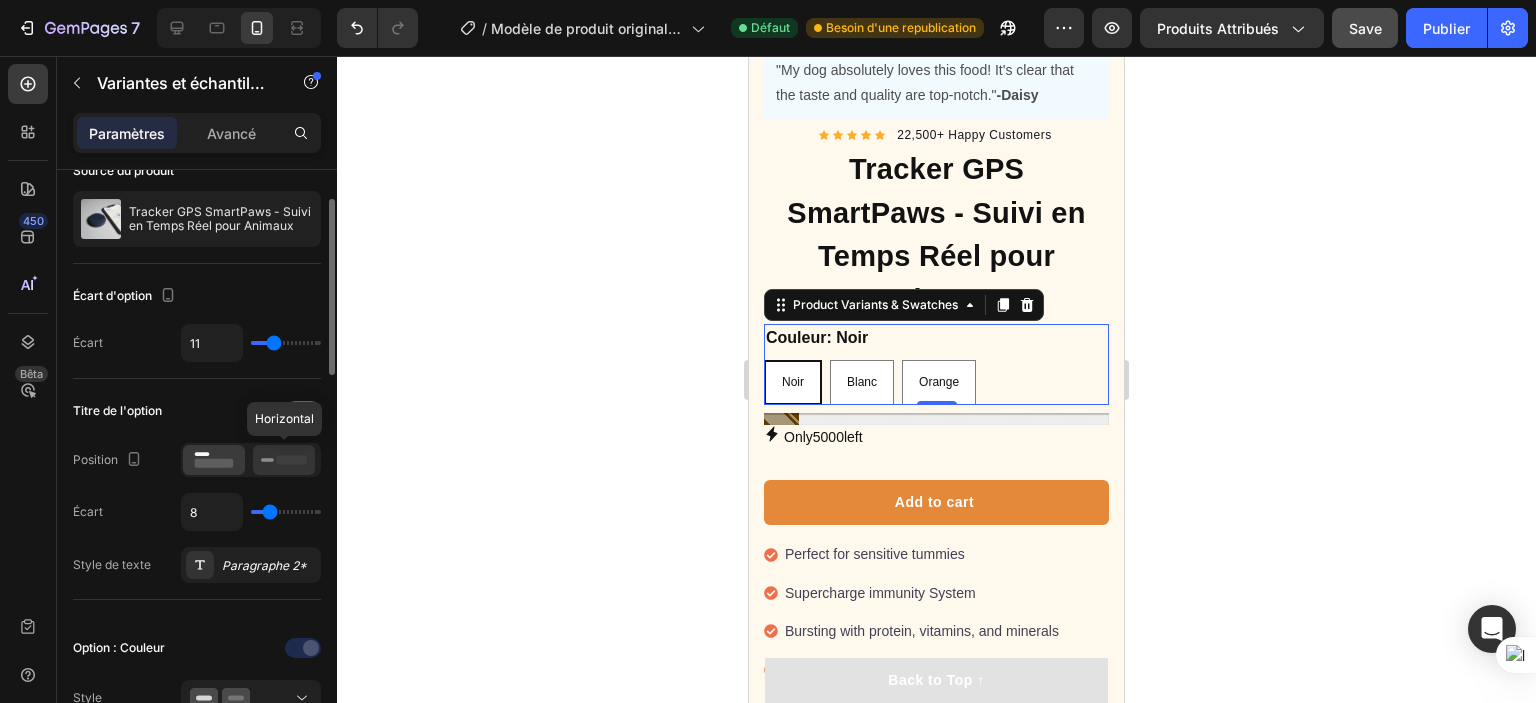 click 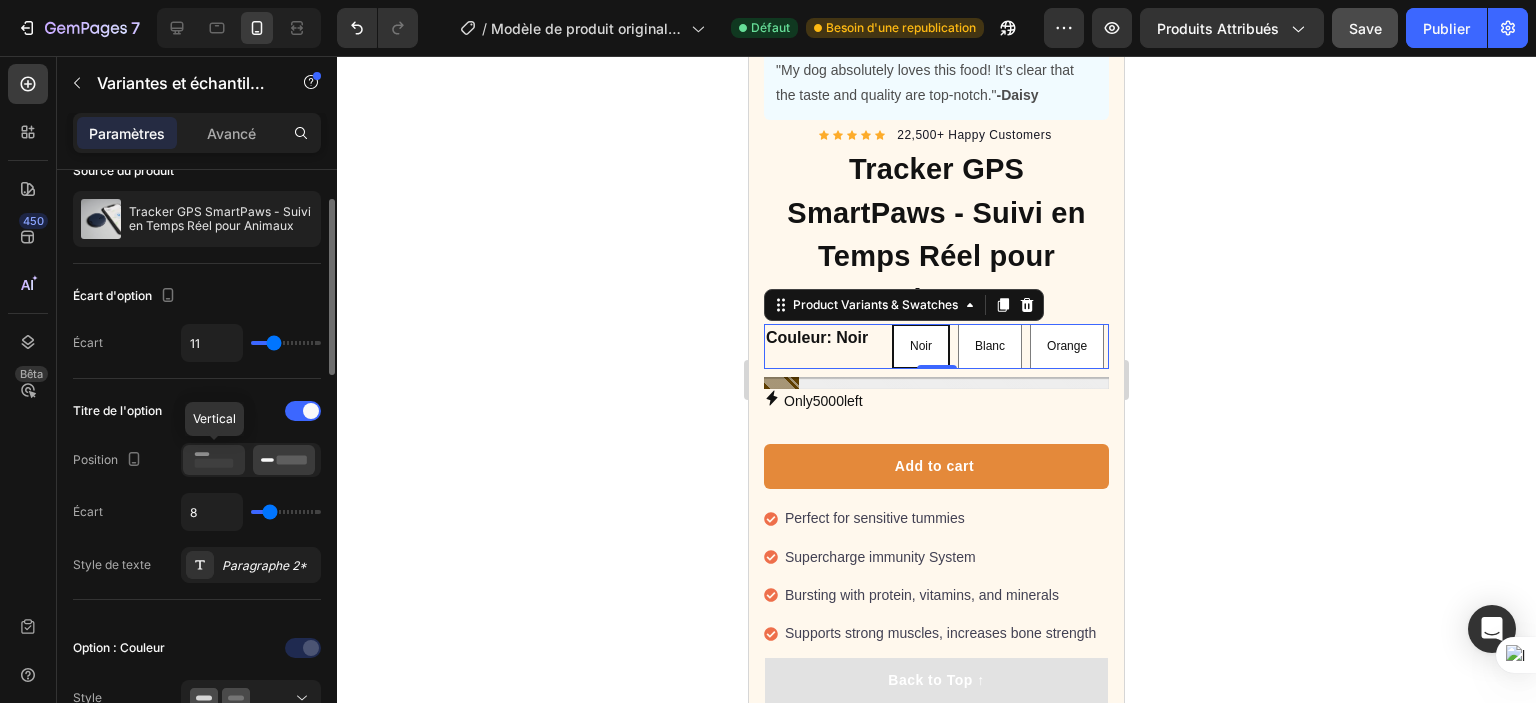click 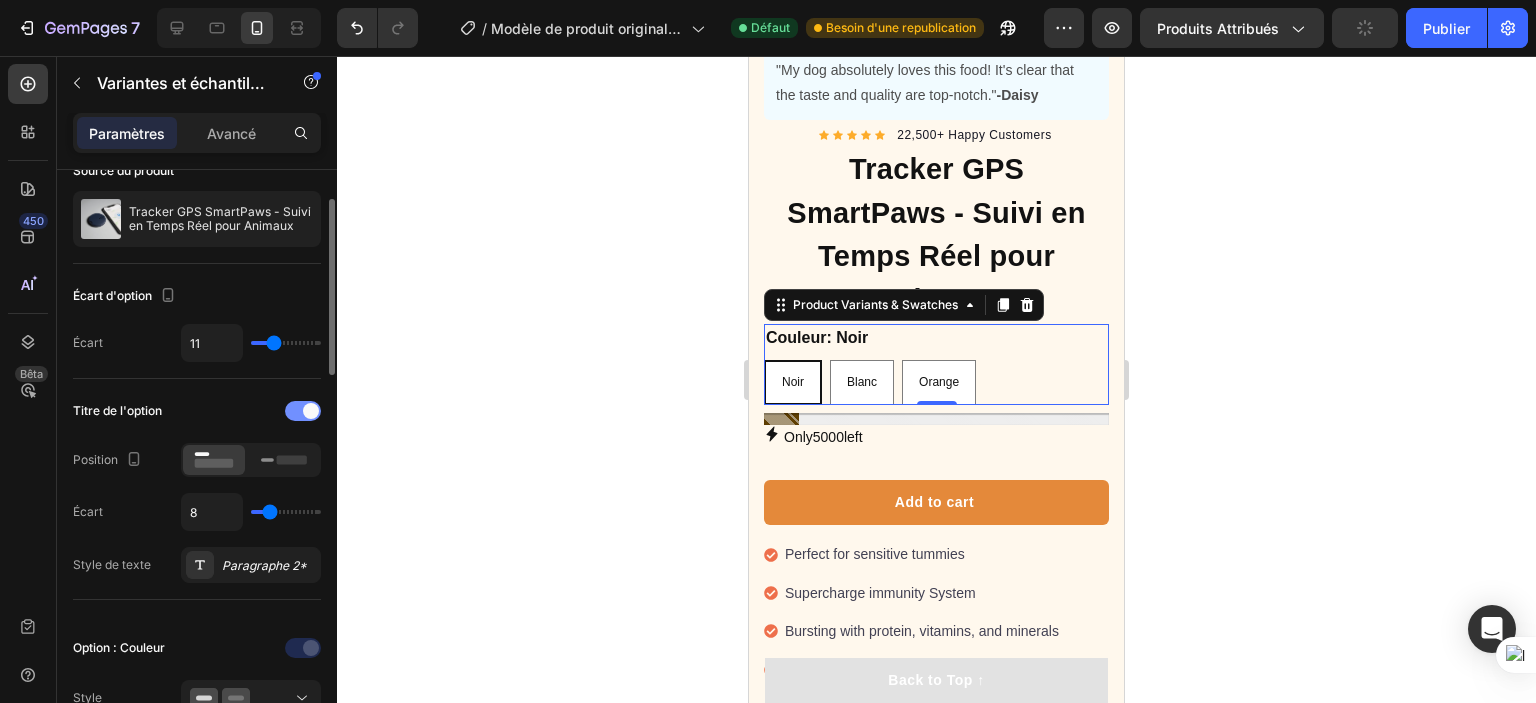 click at bounding box center (311, 411) 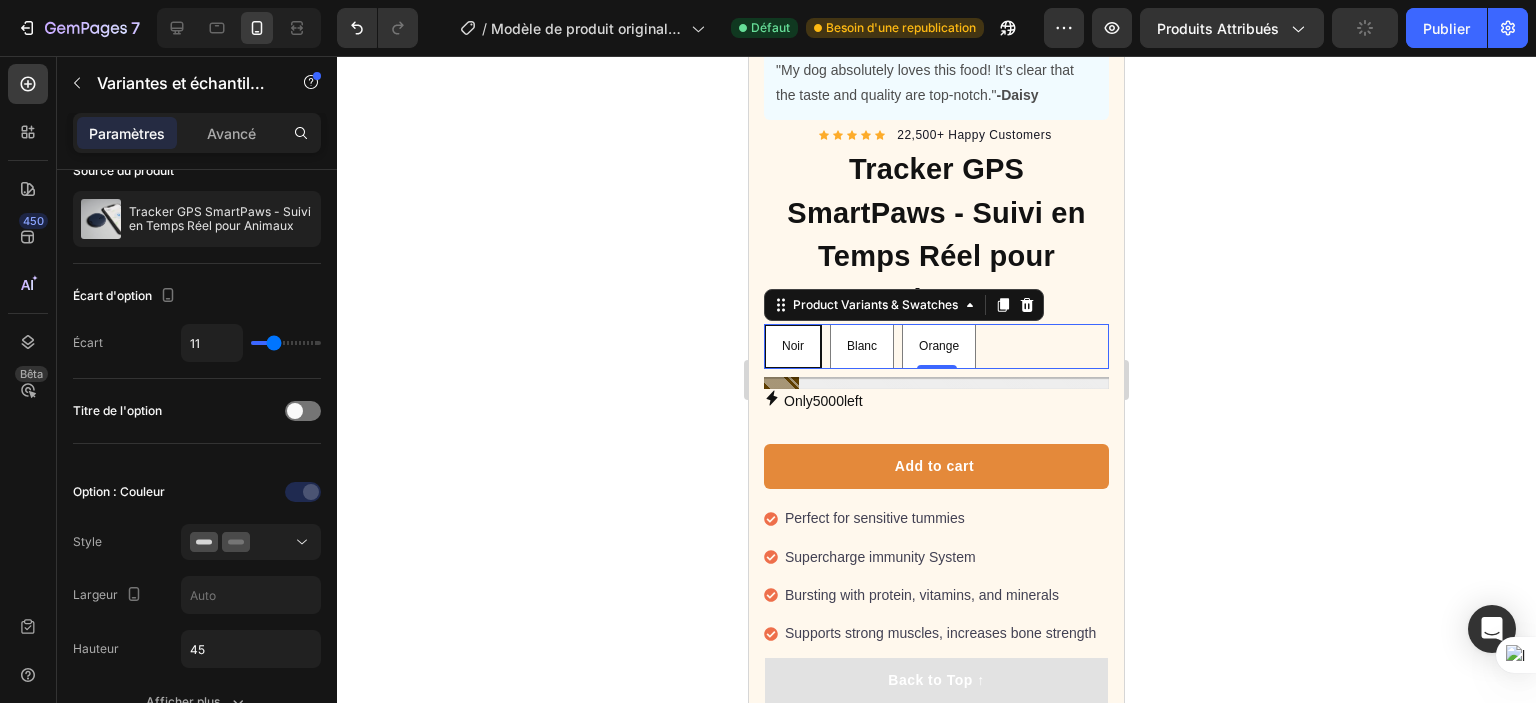 click 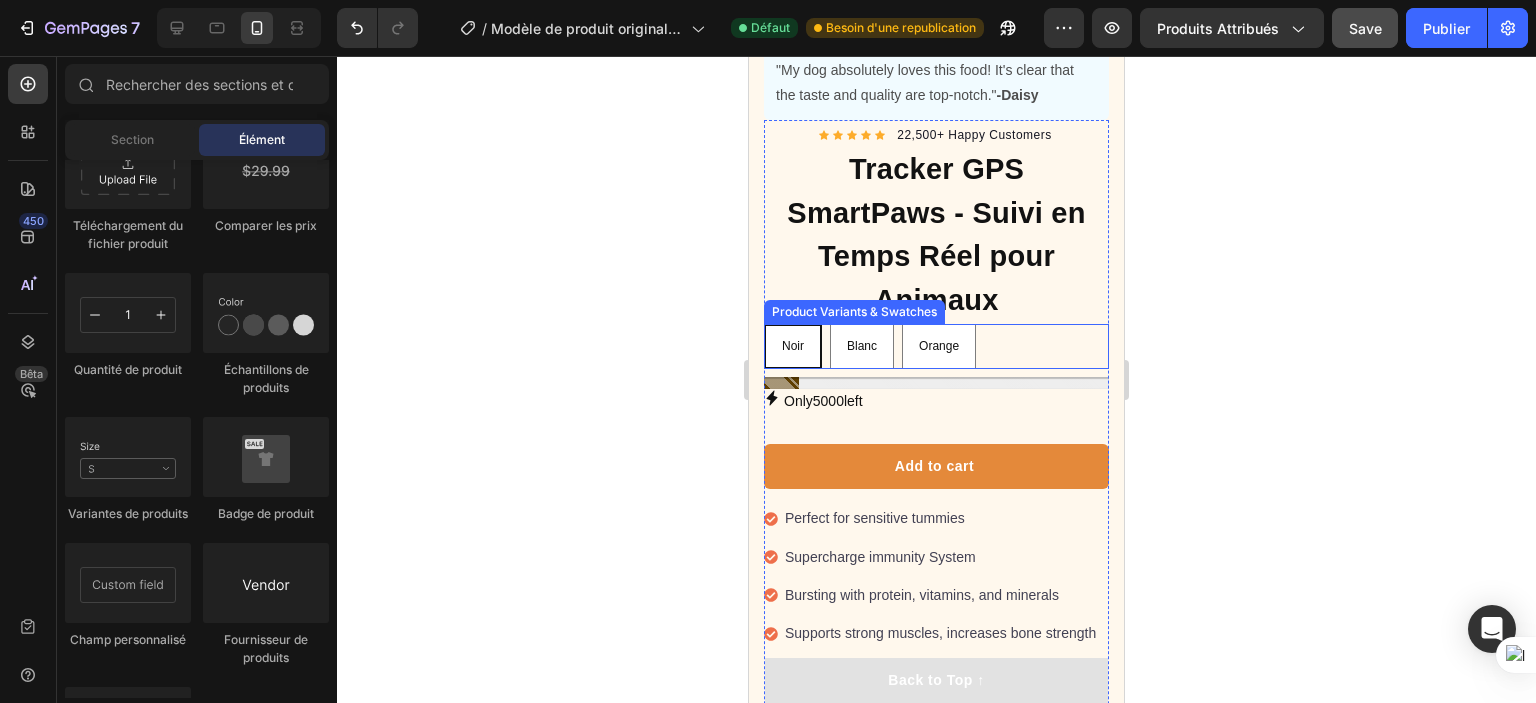click on "Noir Noir Noir Blanc Blanc Blanc Orange Orange Orange" at bounding box center [936, 346] 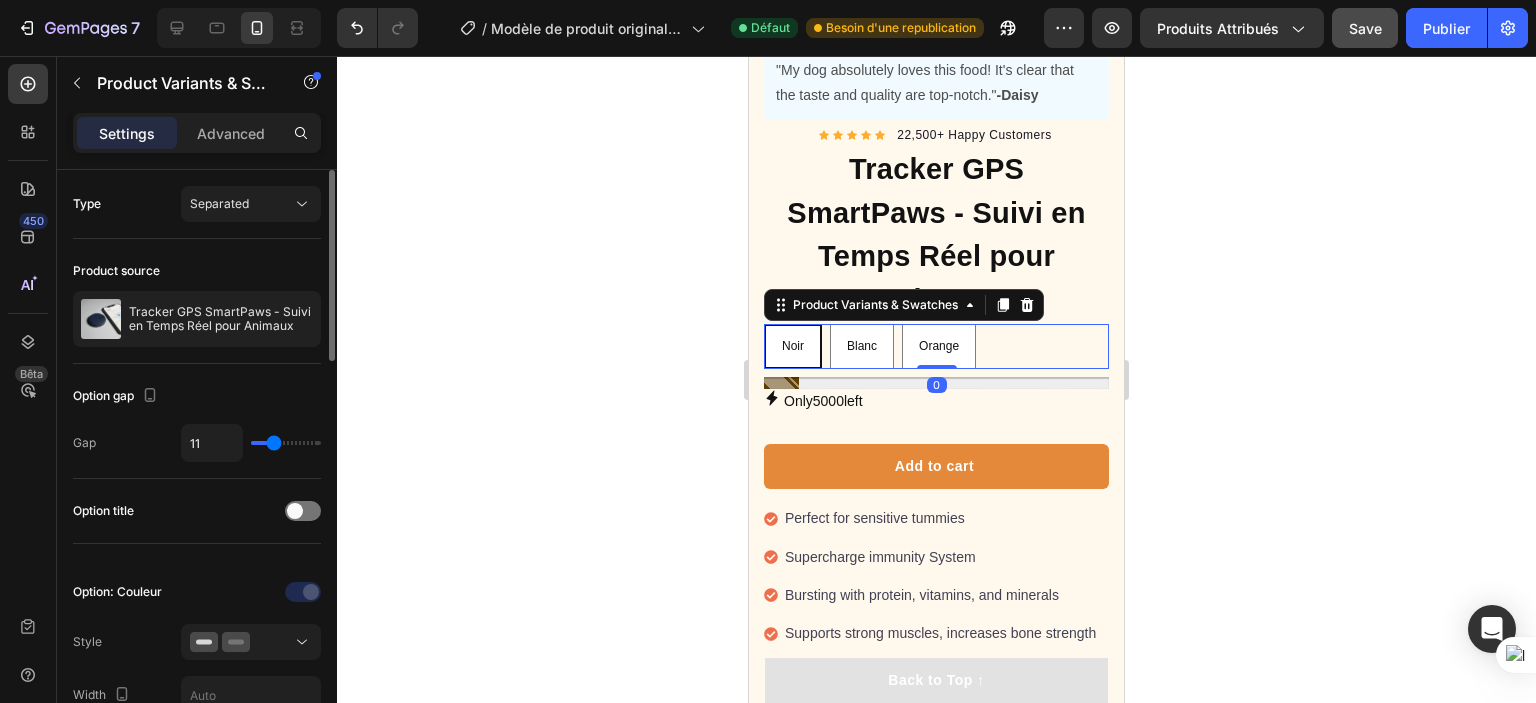 scroll, scrollTop: 100, scrollLeft: 0, axis: vertical 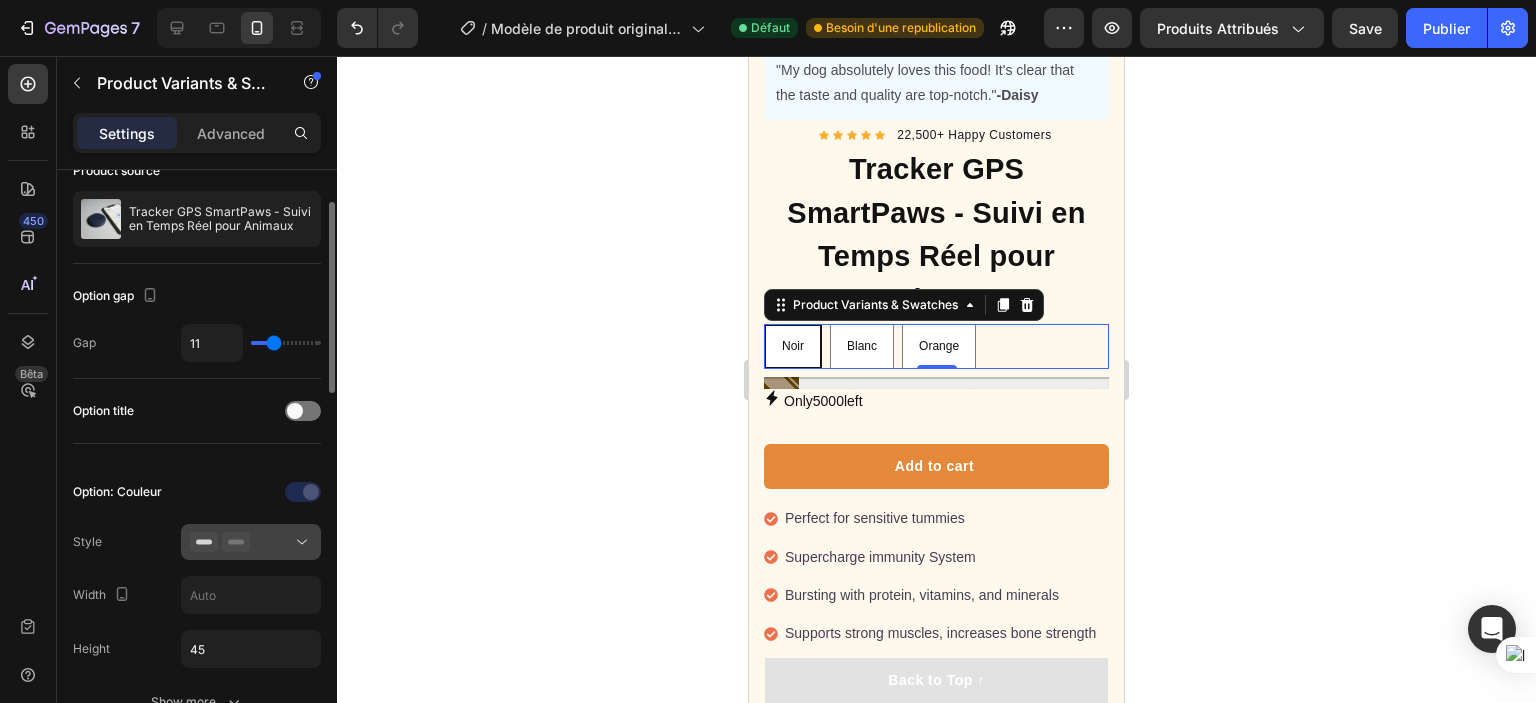 click 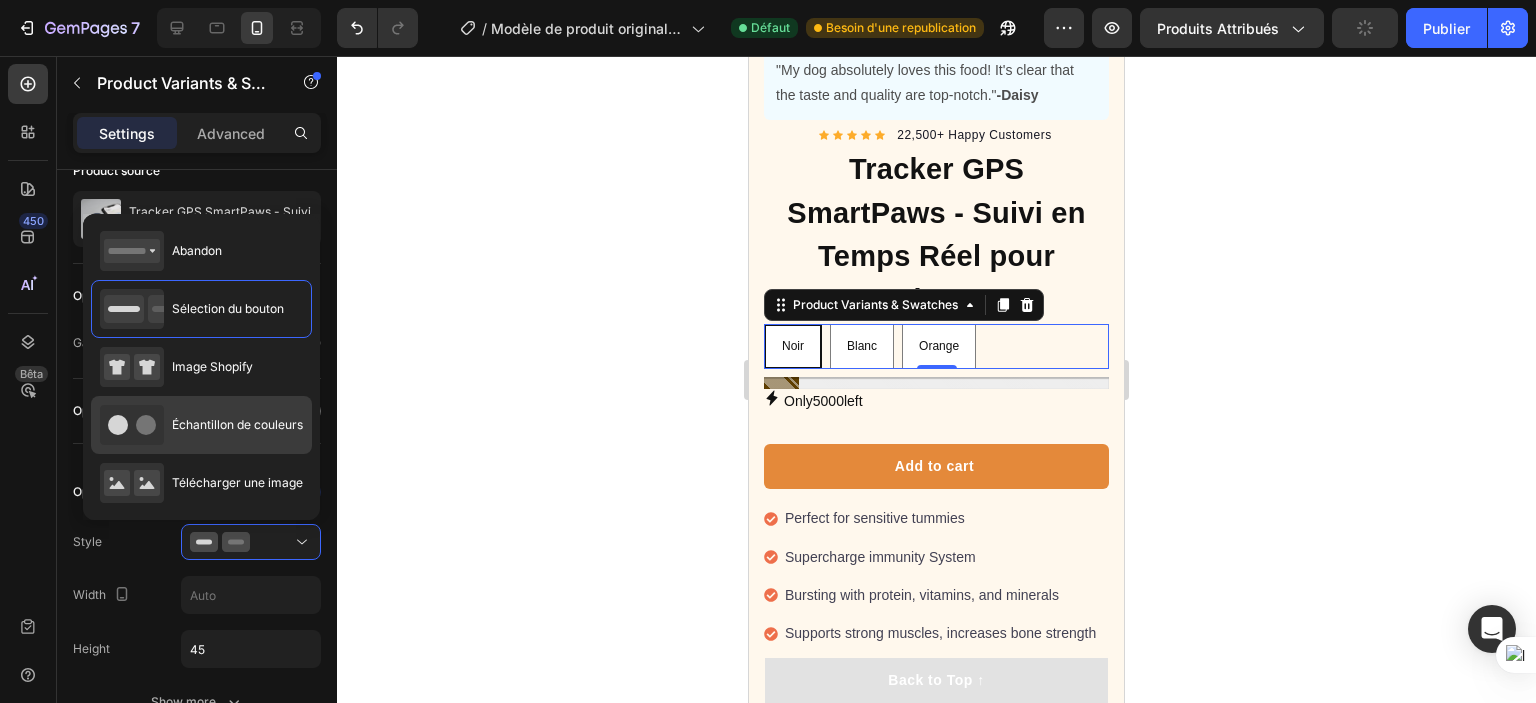 click on "Échantillon de couleurs" at bounding box center (201, 425) 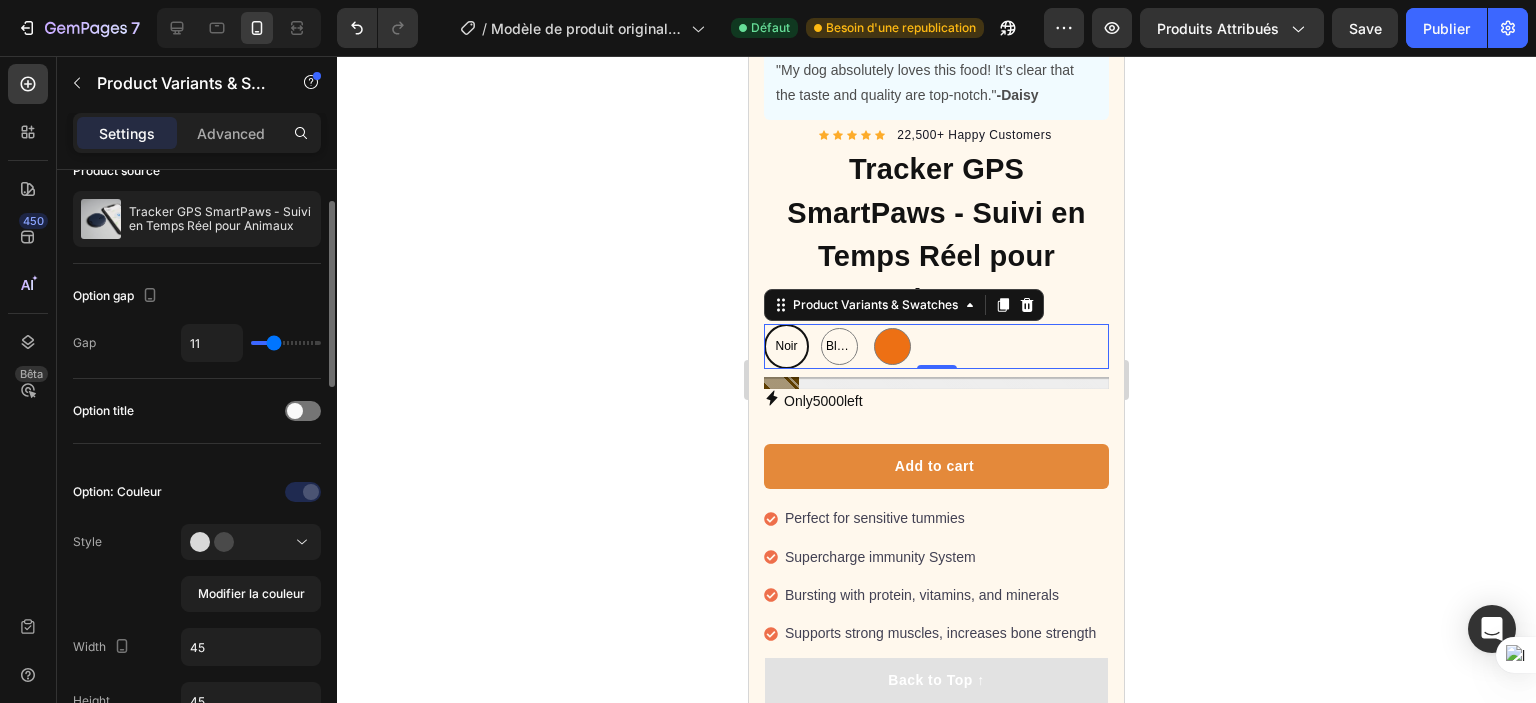 scroll, scrollTop: 400, scrollLeft: 0, axis: vertical 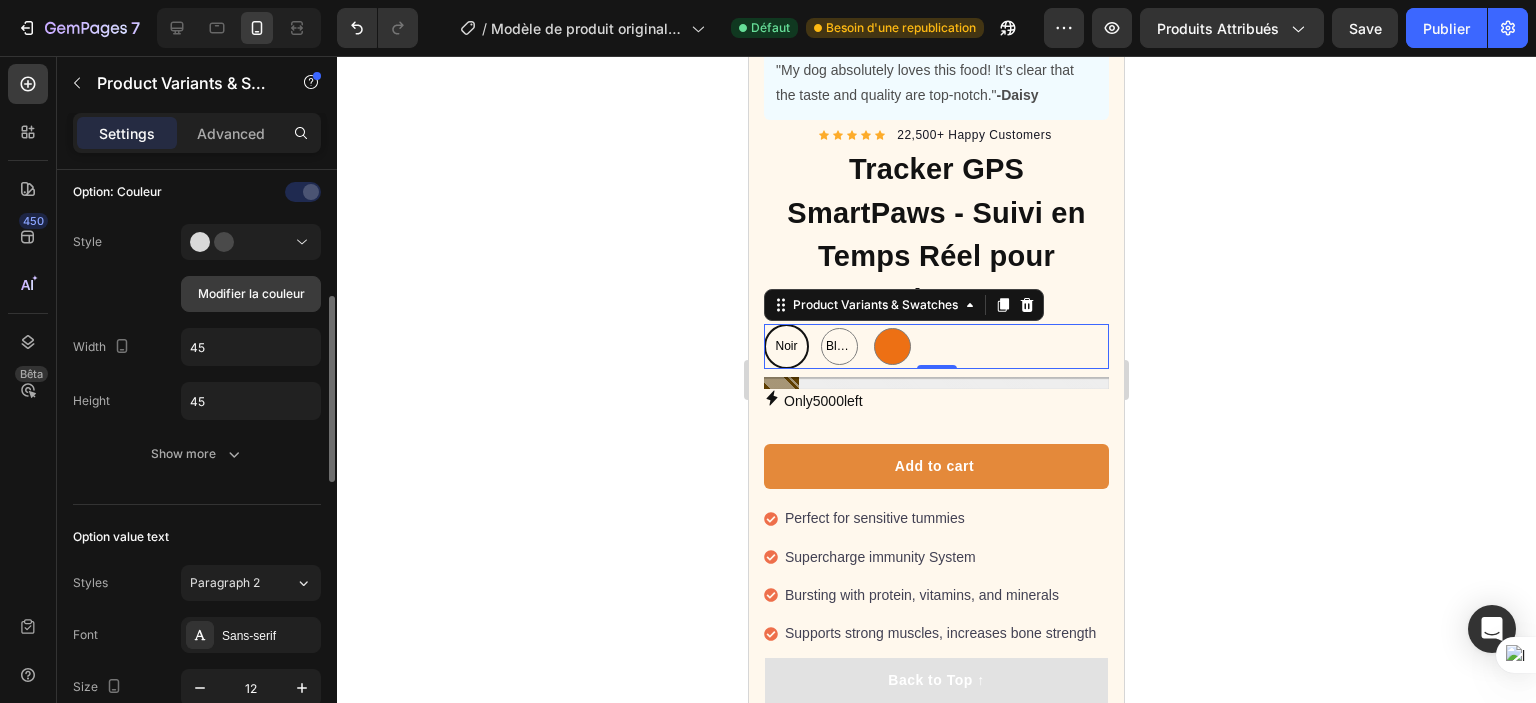 click on "Modifier la couleur" 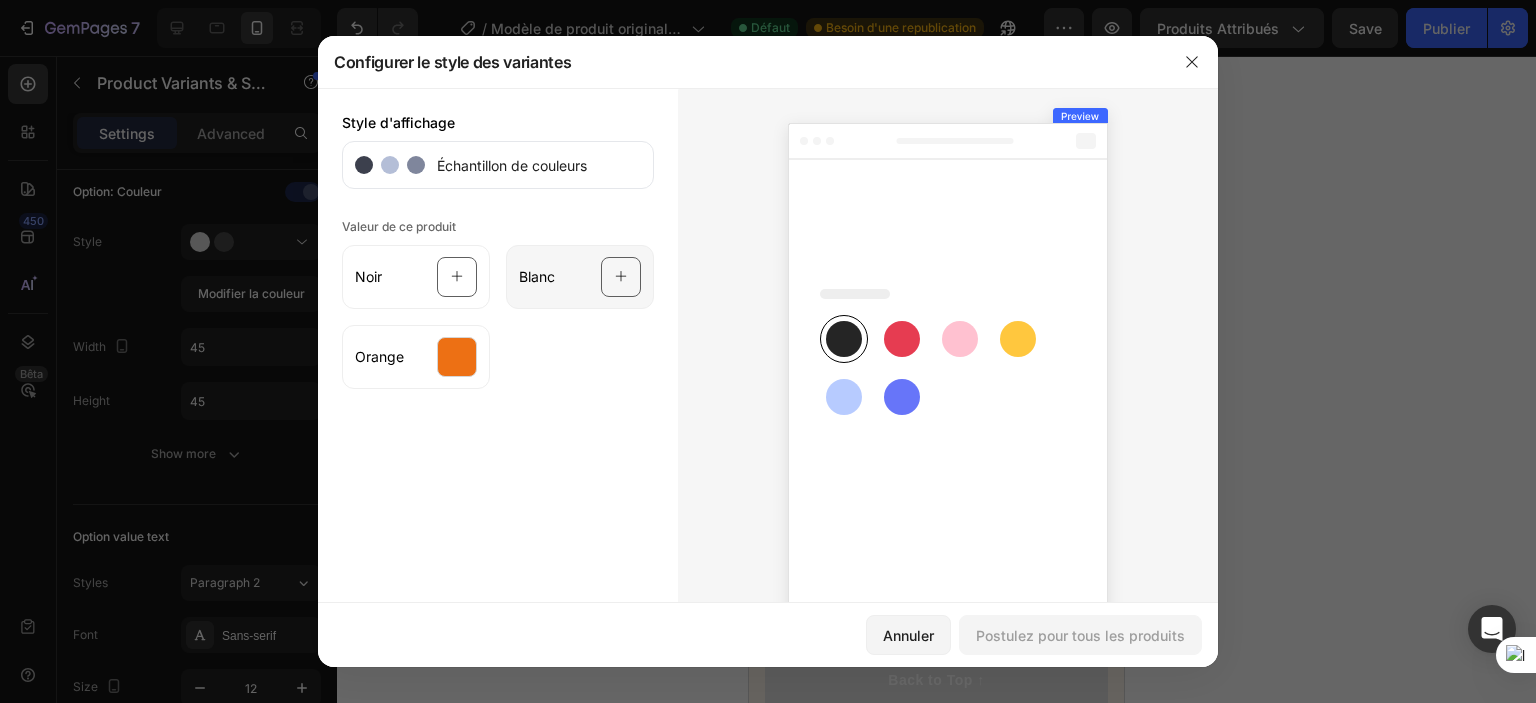 click on "Blanc" at bounding box center [537, 276] 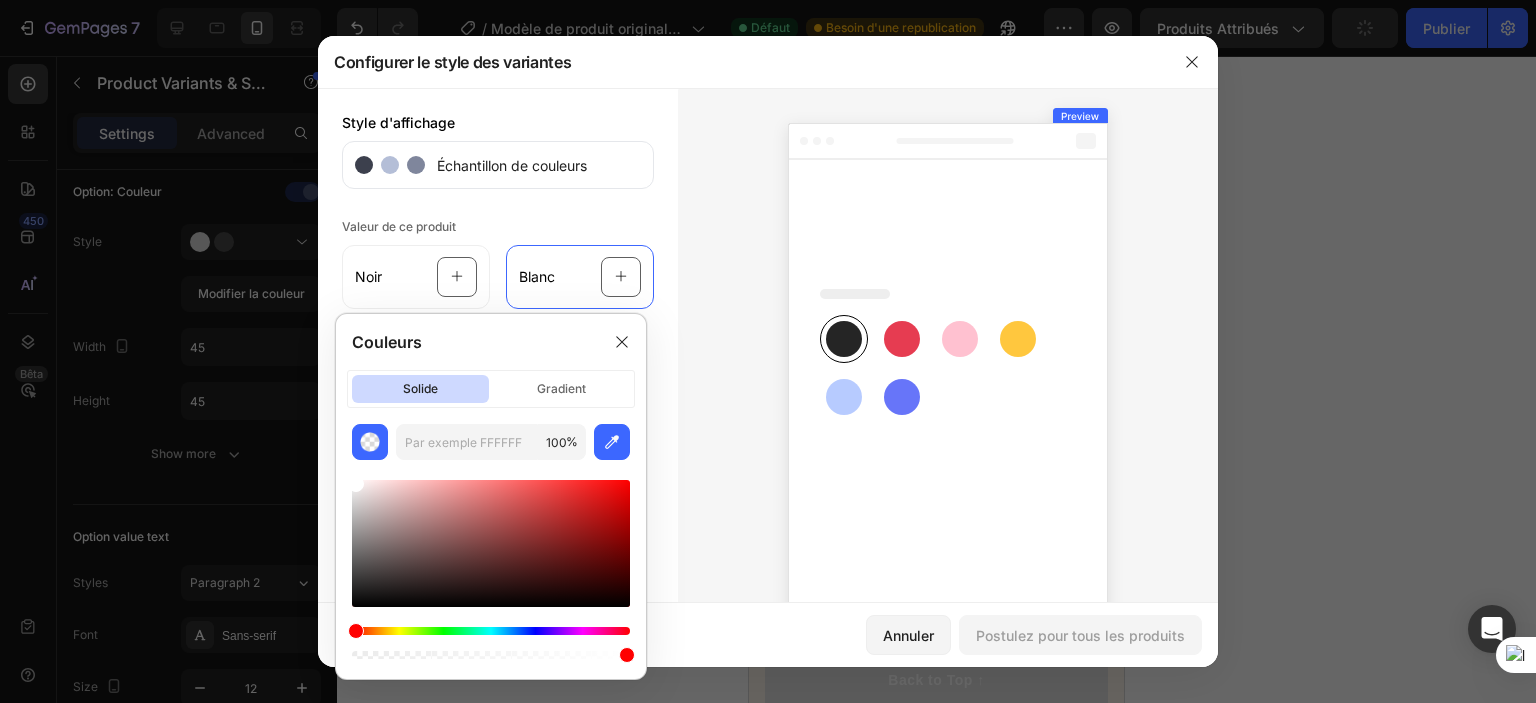type on "FFFFFF" 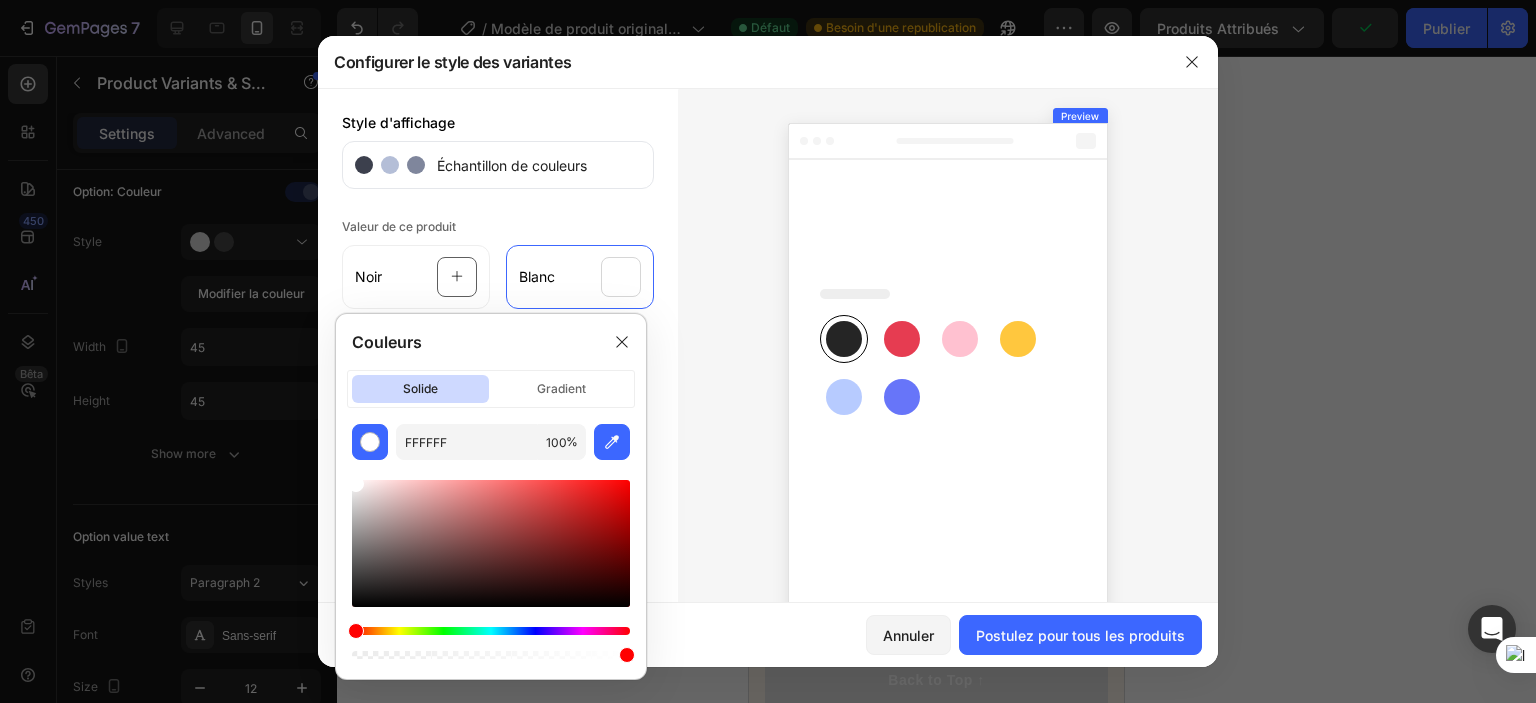 drag, startPoint x: 363, startPoint y: 603, endPoint x: 339, endPoint y: 470, distance: 135.14807 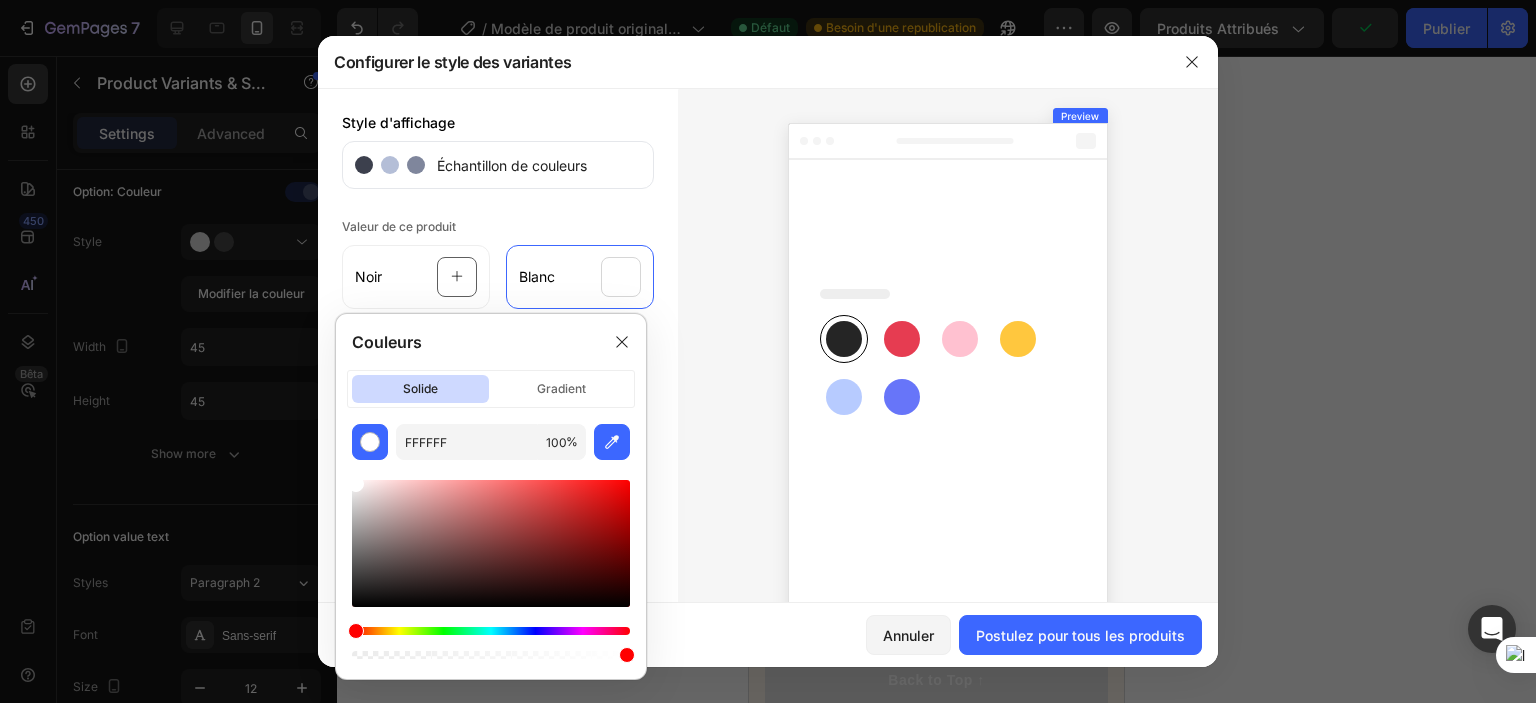 click on "Style d'affichage Échantillon de couleurs Valeur de ce produit Noir Blanc Orange" at bounding box center (498, 365) 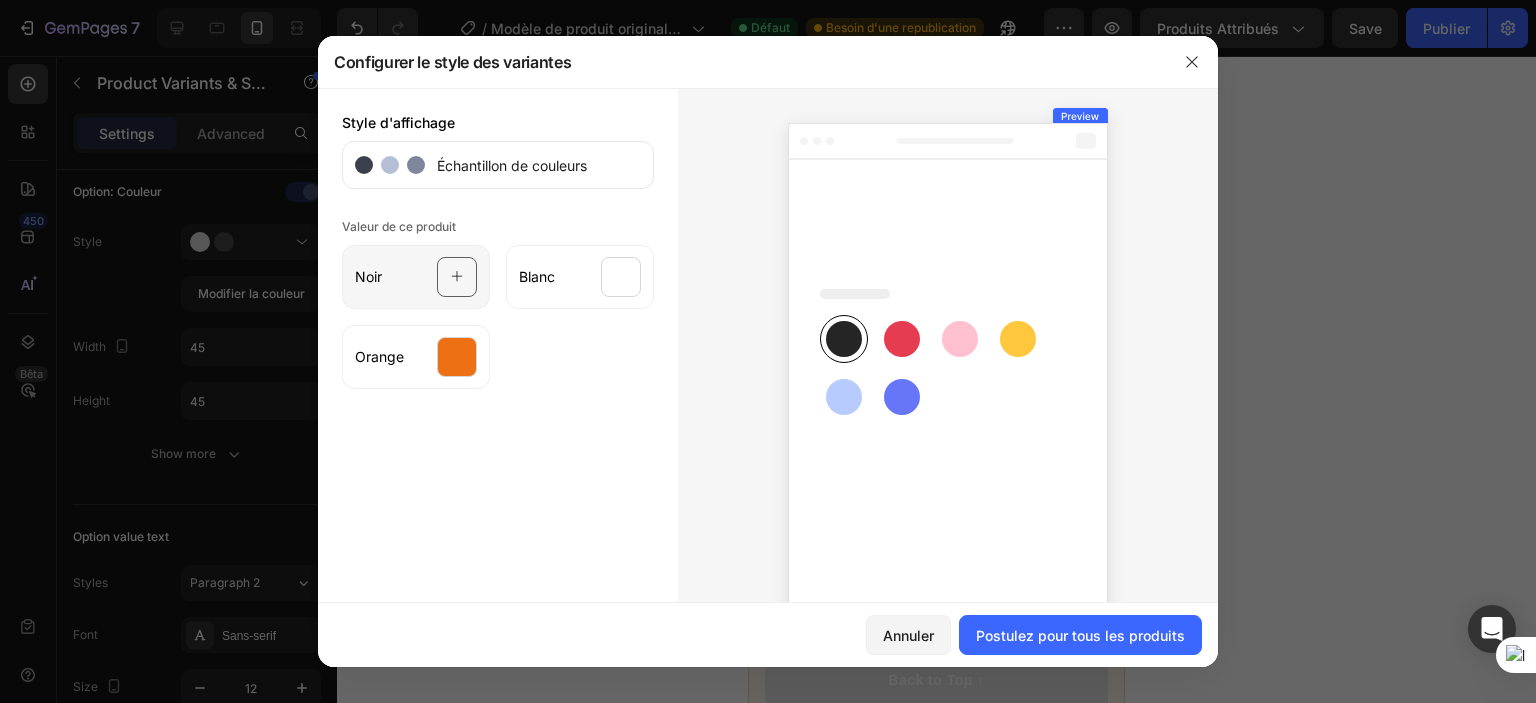 click 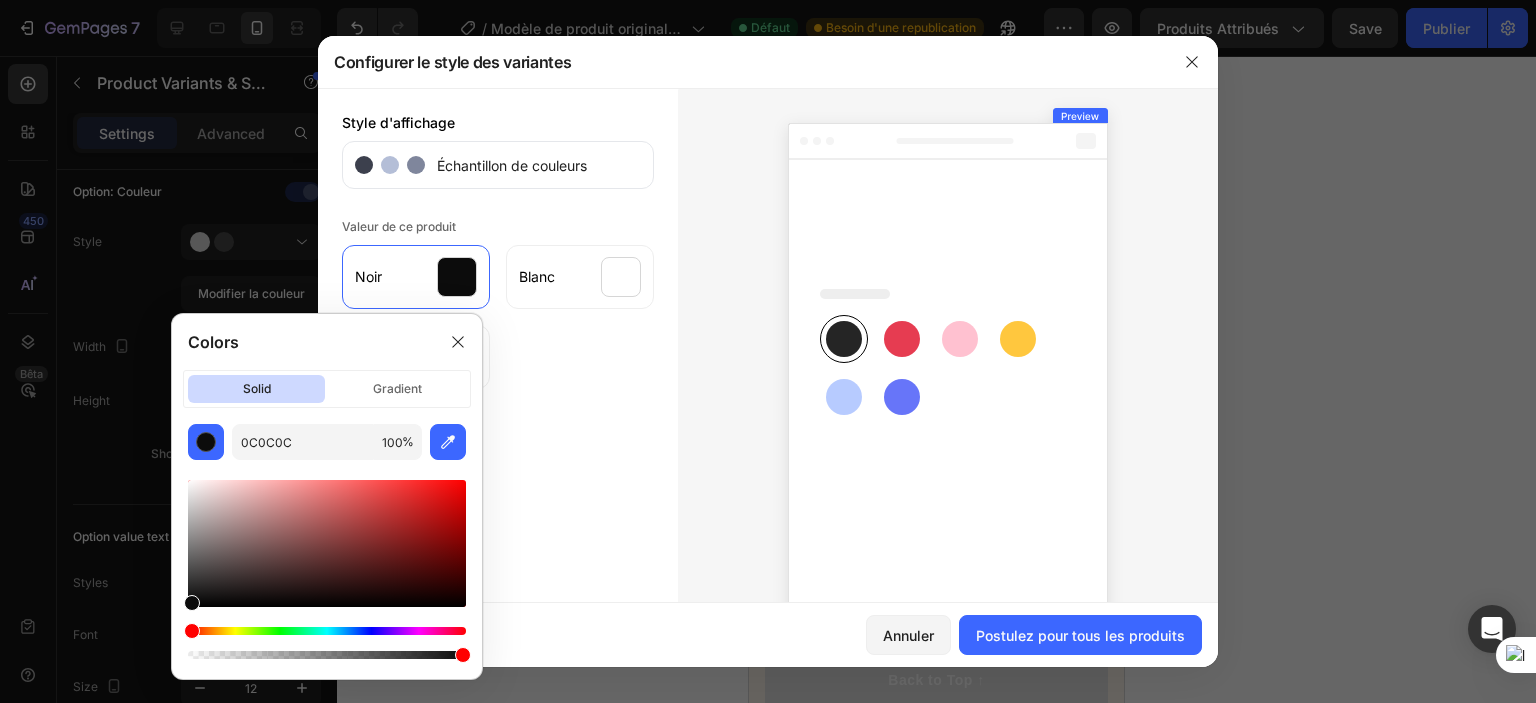 drag, startPoint x: 200, startPoint y: 490, endPoint x: 163, endPoint y: 609, distance: 124.61942 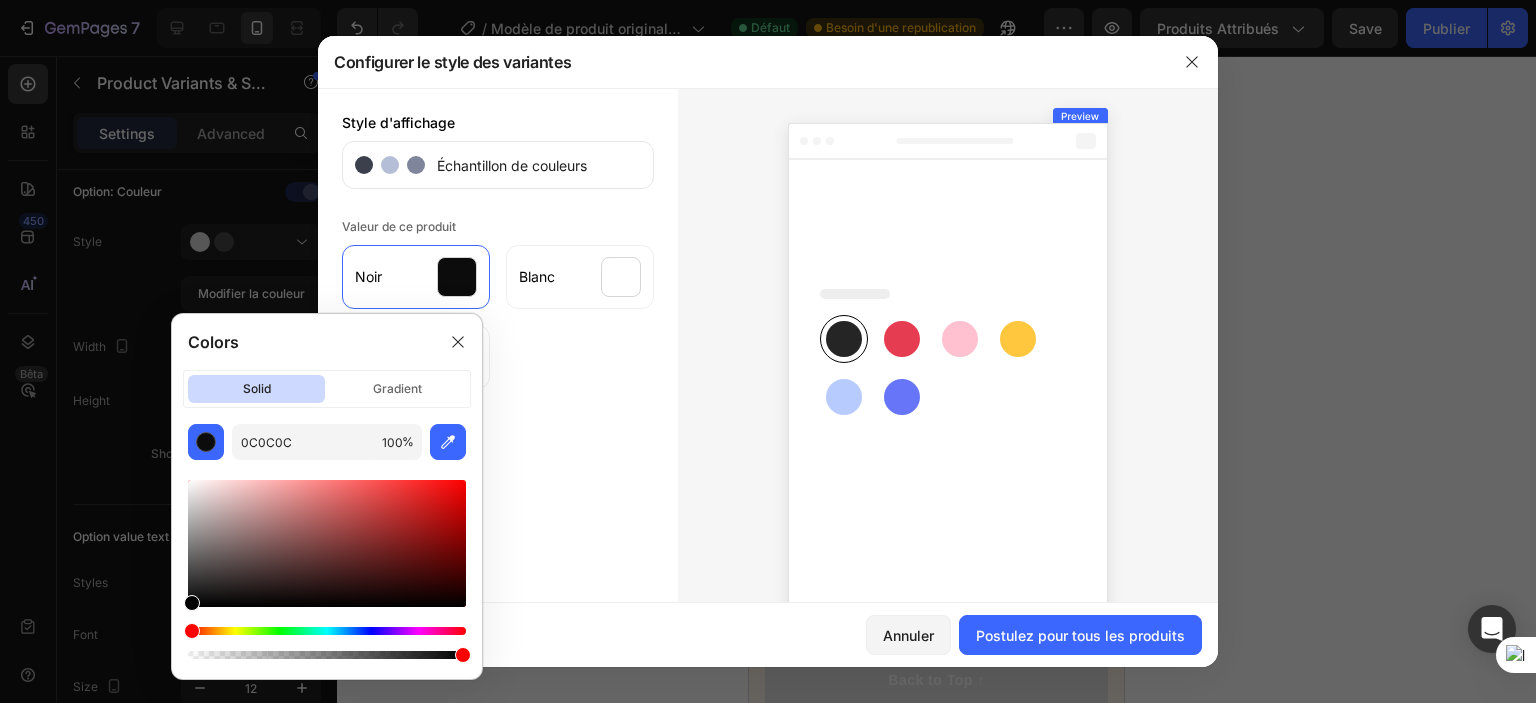 type on "000000" 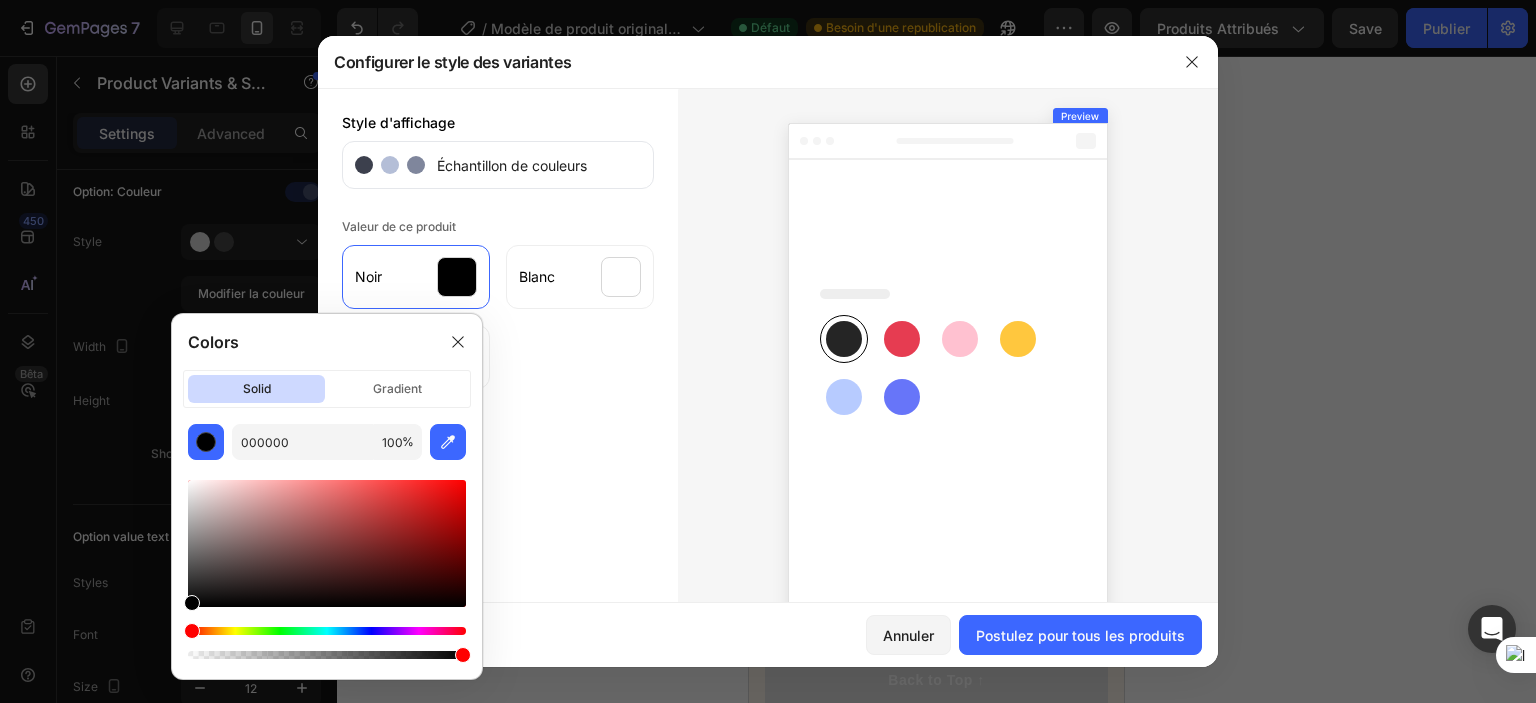 click on "Style d'affichage Échantillon de couleurs Valeur de ce produit Noir Blanc Orange" at bounding box center (498, 365) 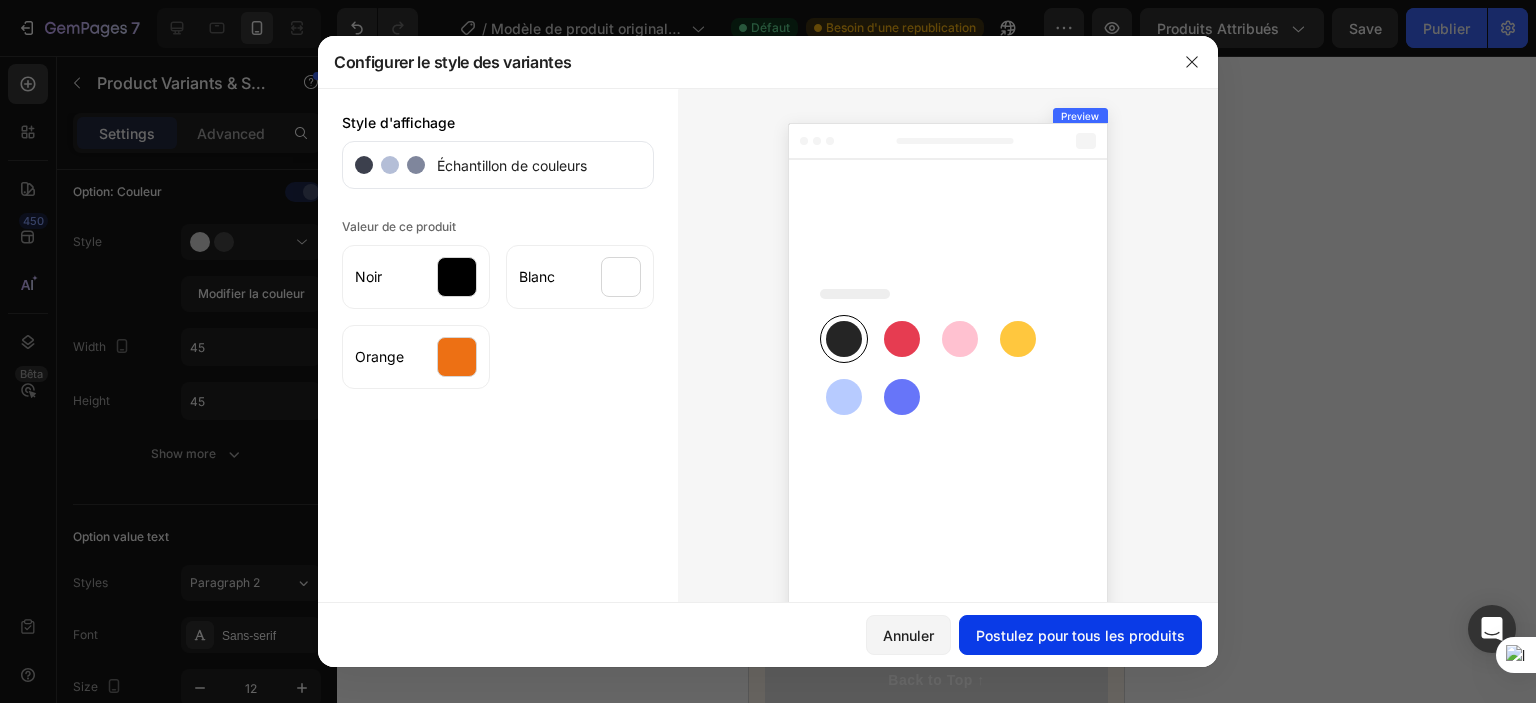 click on "Postulez pour tous les produits" at bounding box center [1080, 635] 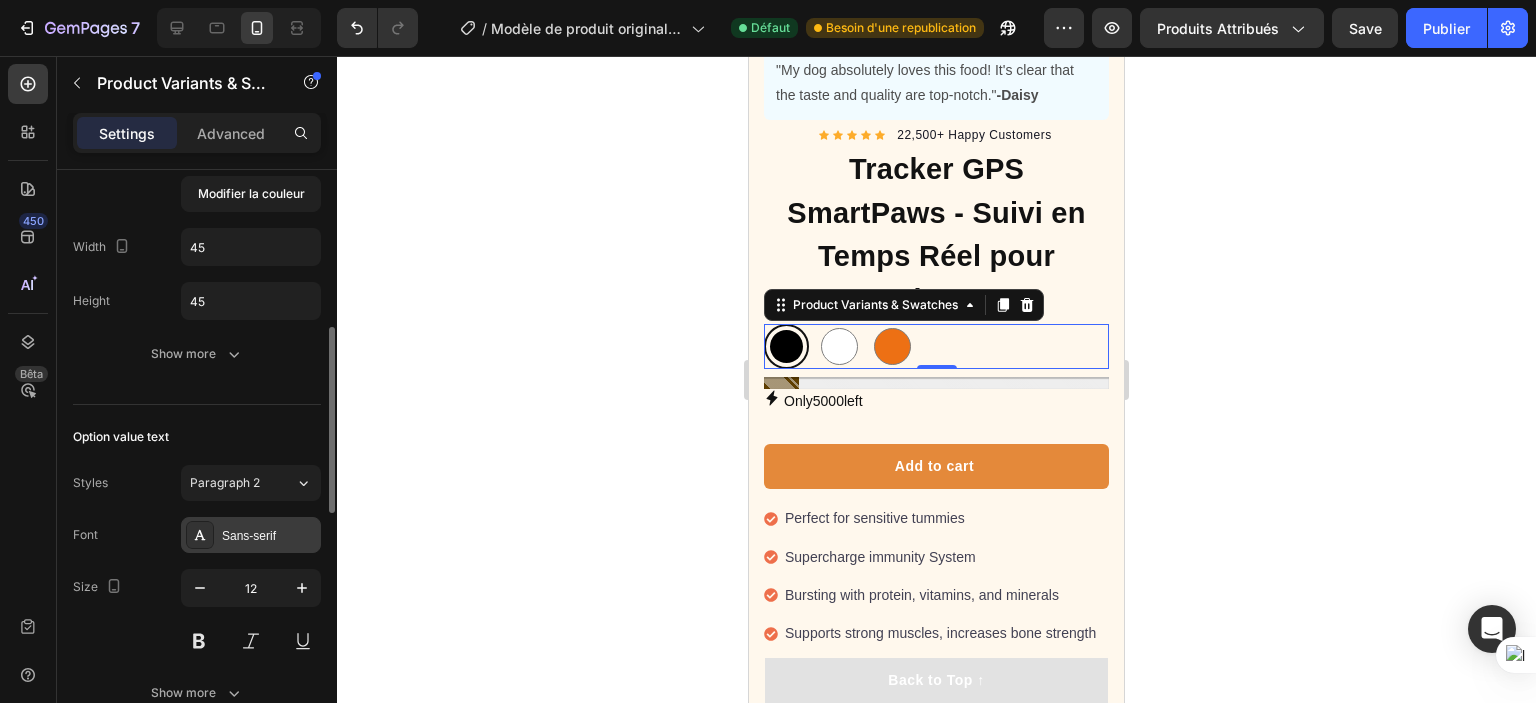 scroll, scrollTop: 600, scrollLeft: 0, axis: vertical 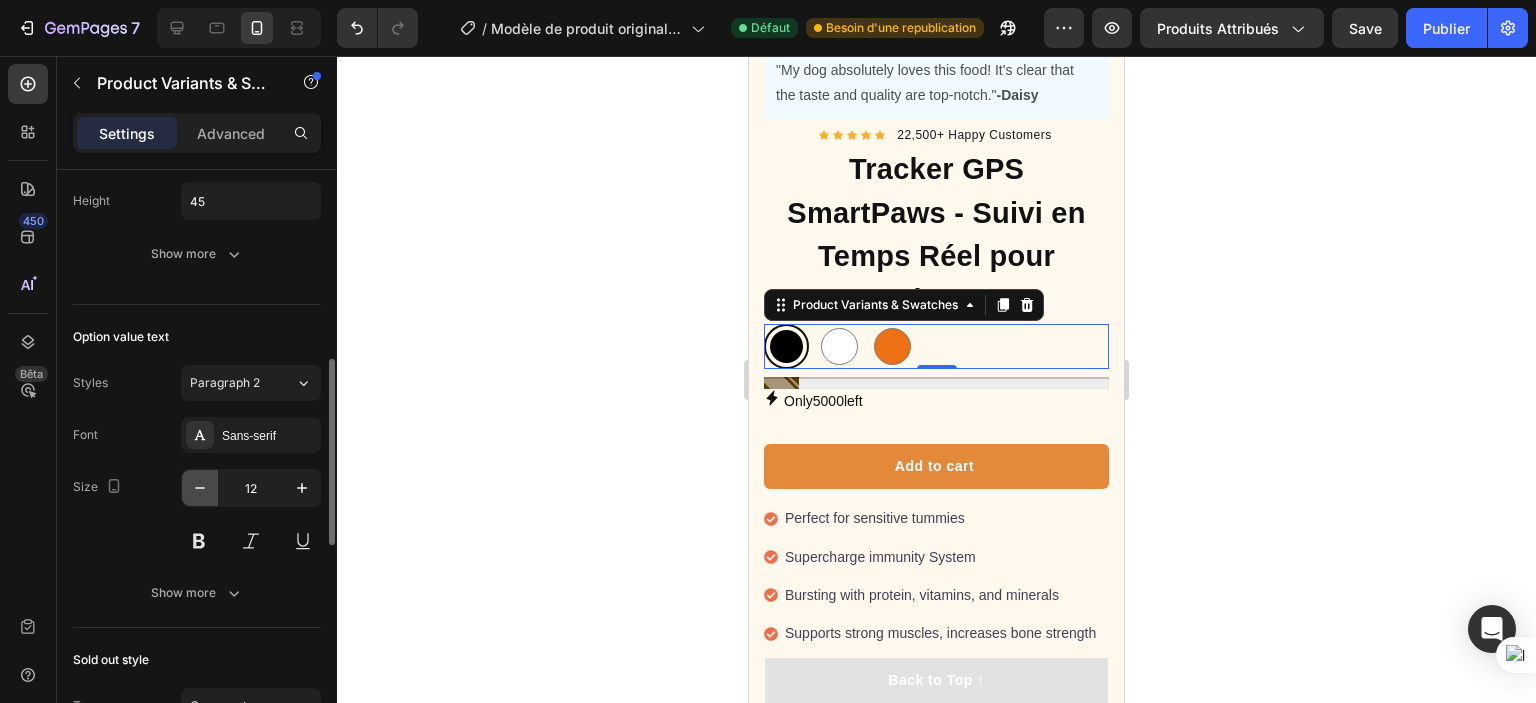 click 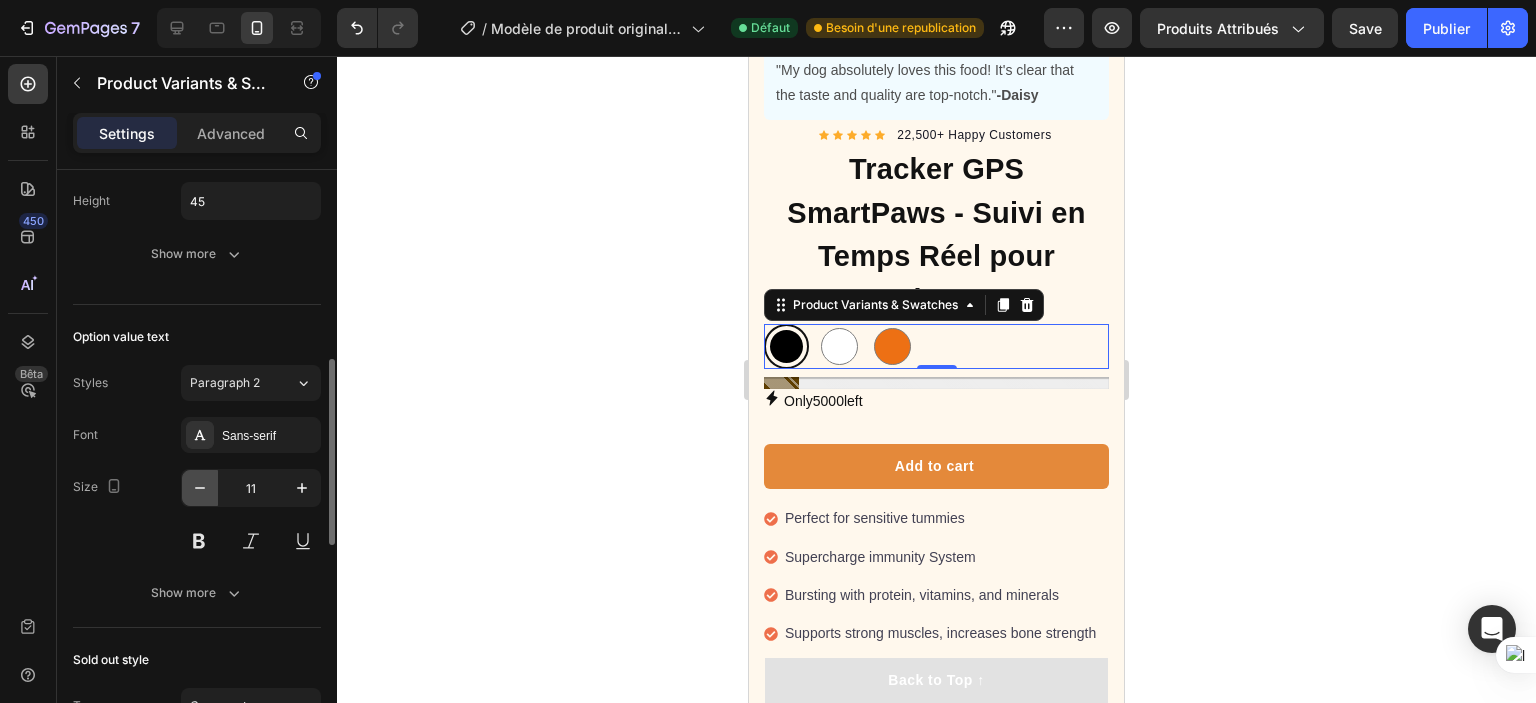 click 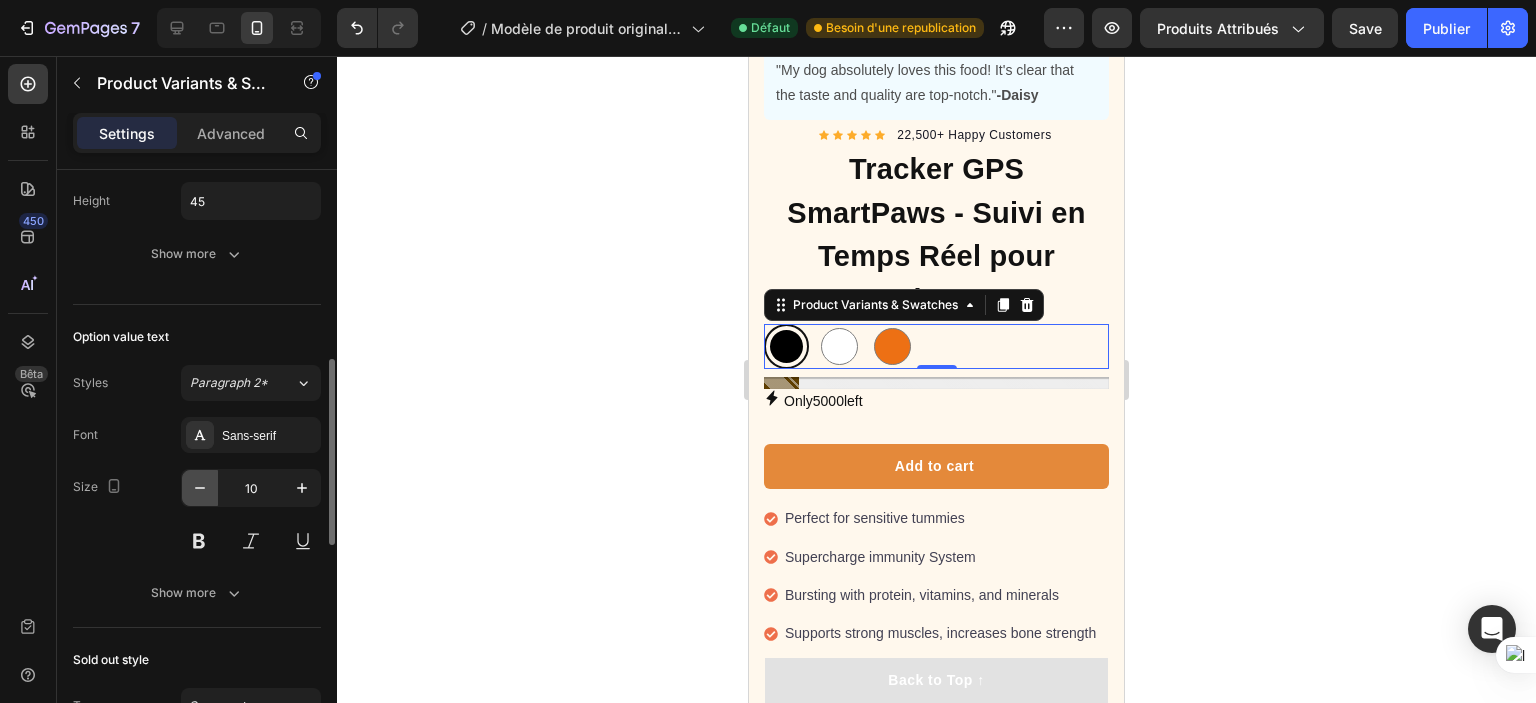 click 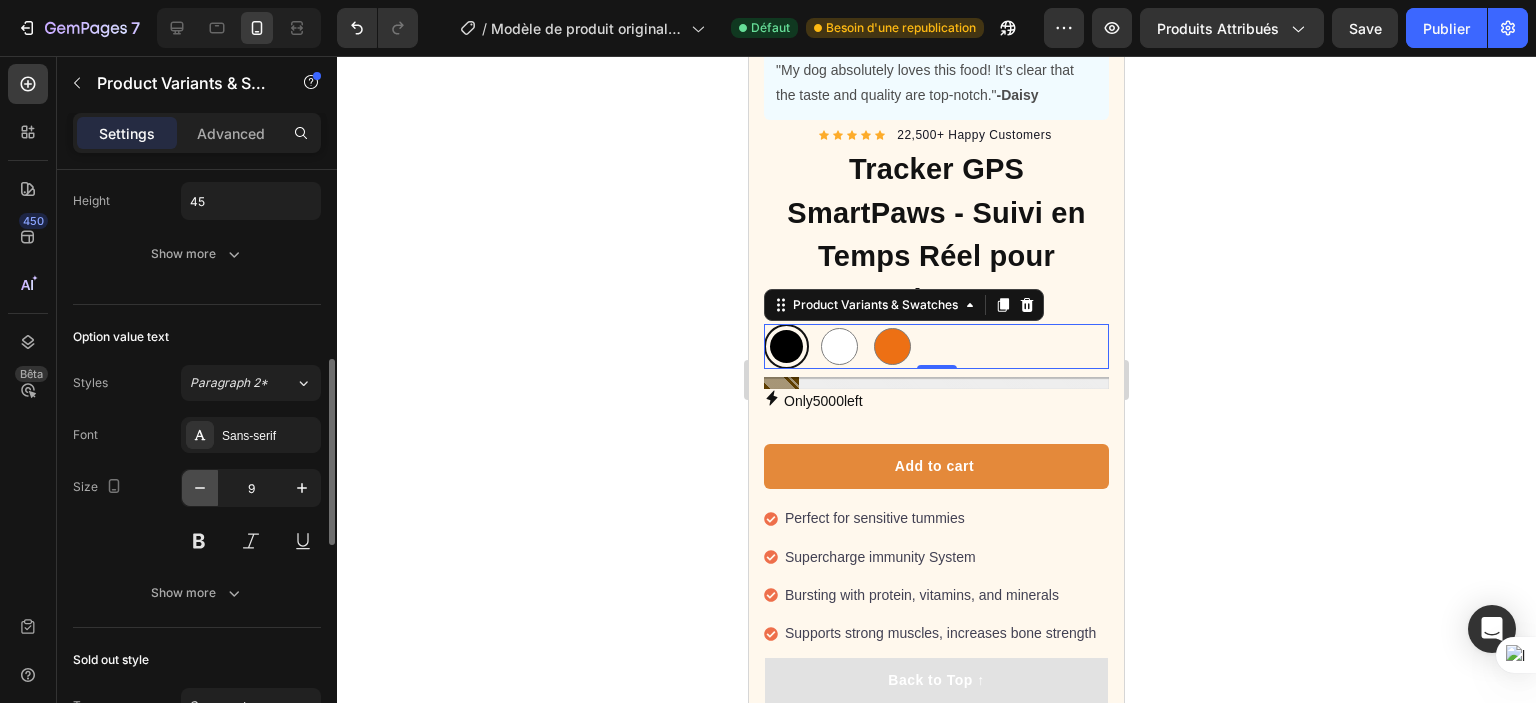 click 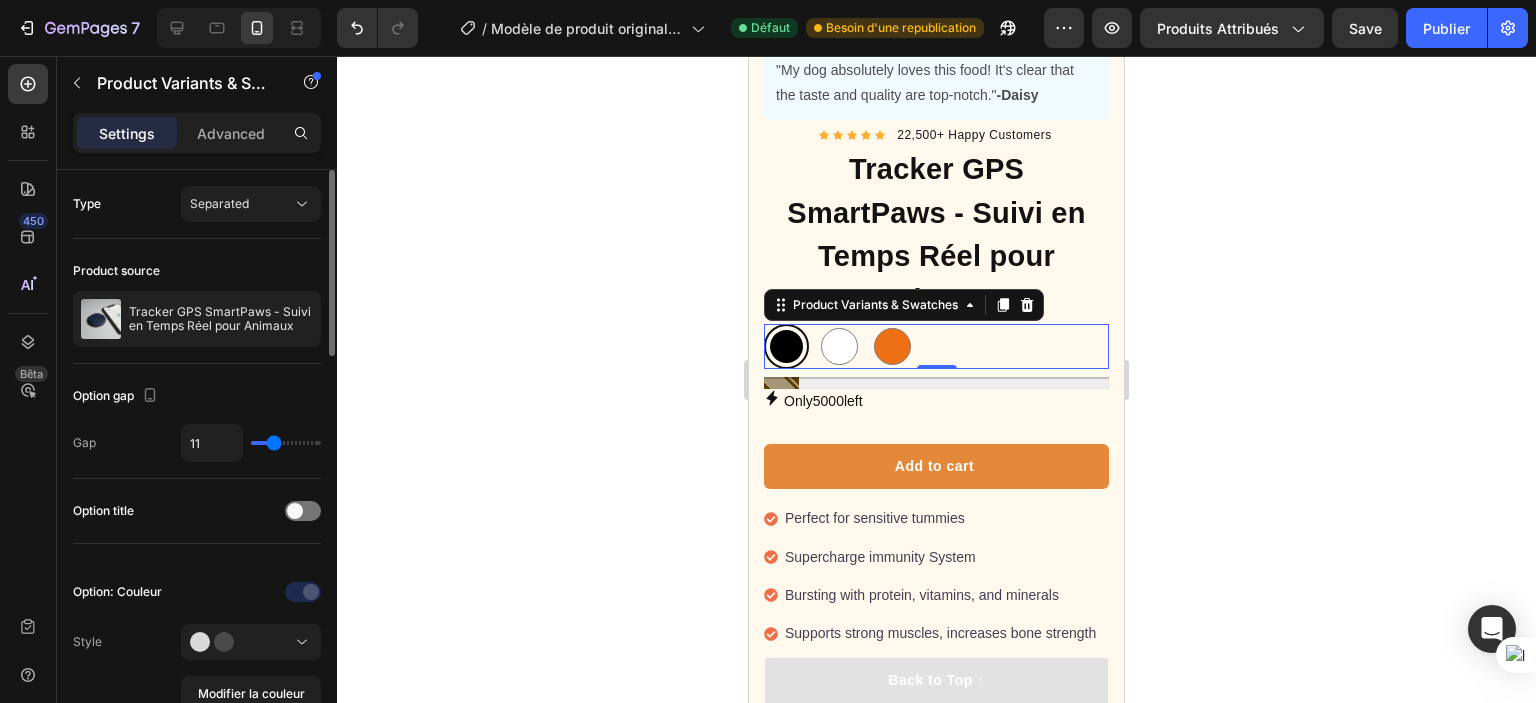 scroll, scrollTop: 0, scrollLeft: 0, axis: both 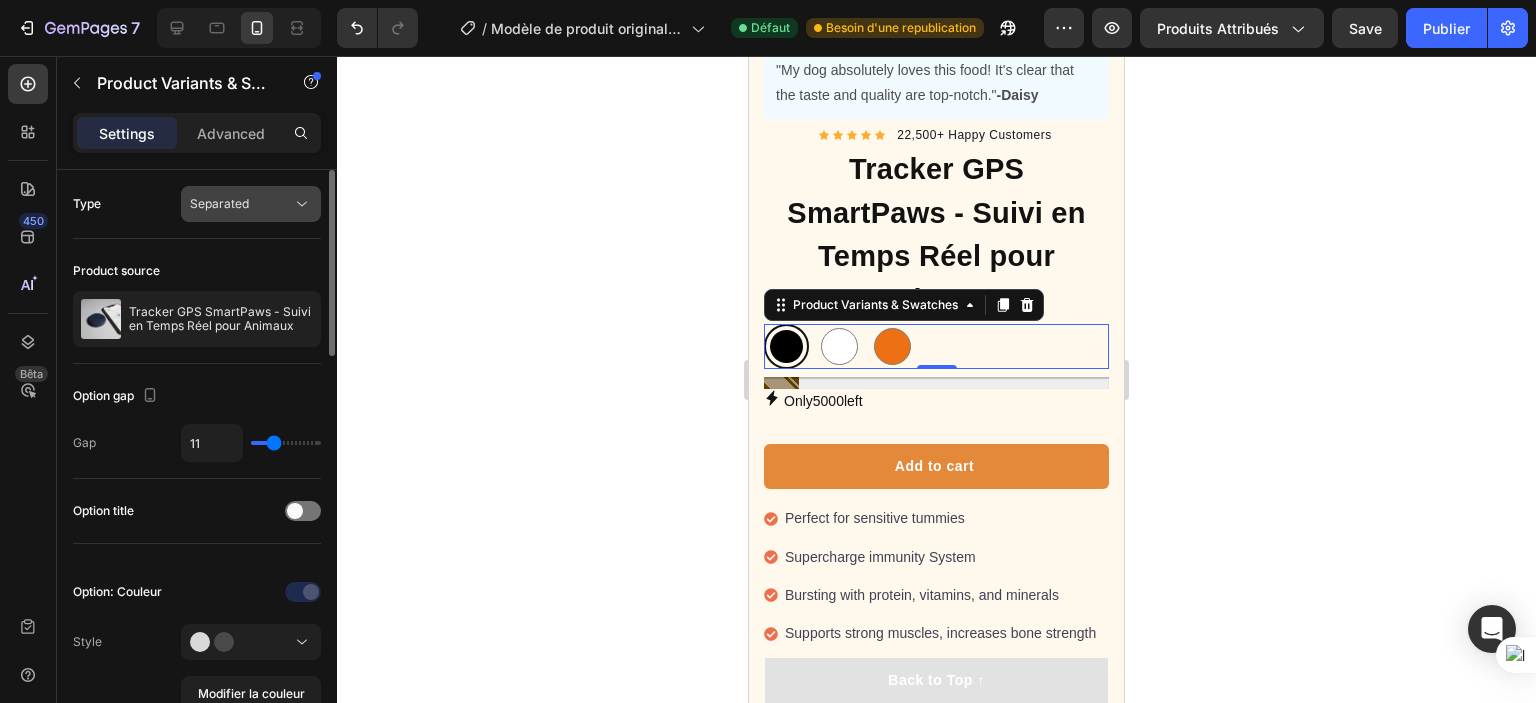 click on "Separated" at bounding box center (219, 203) 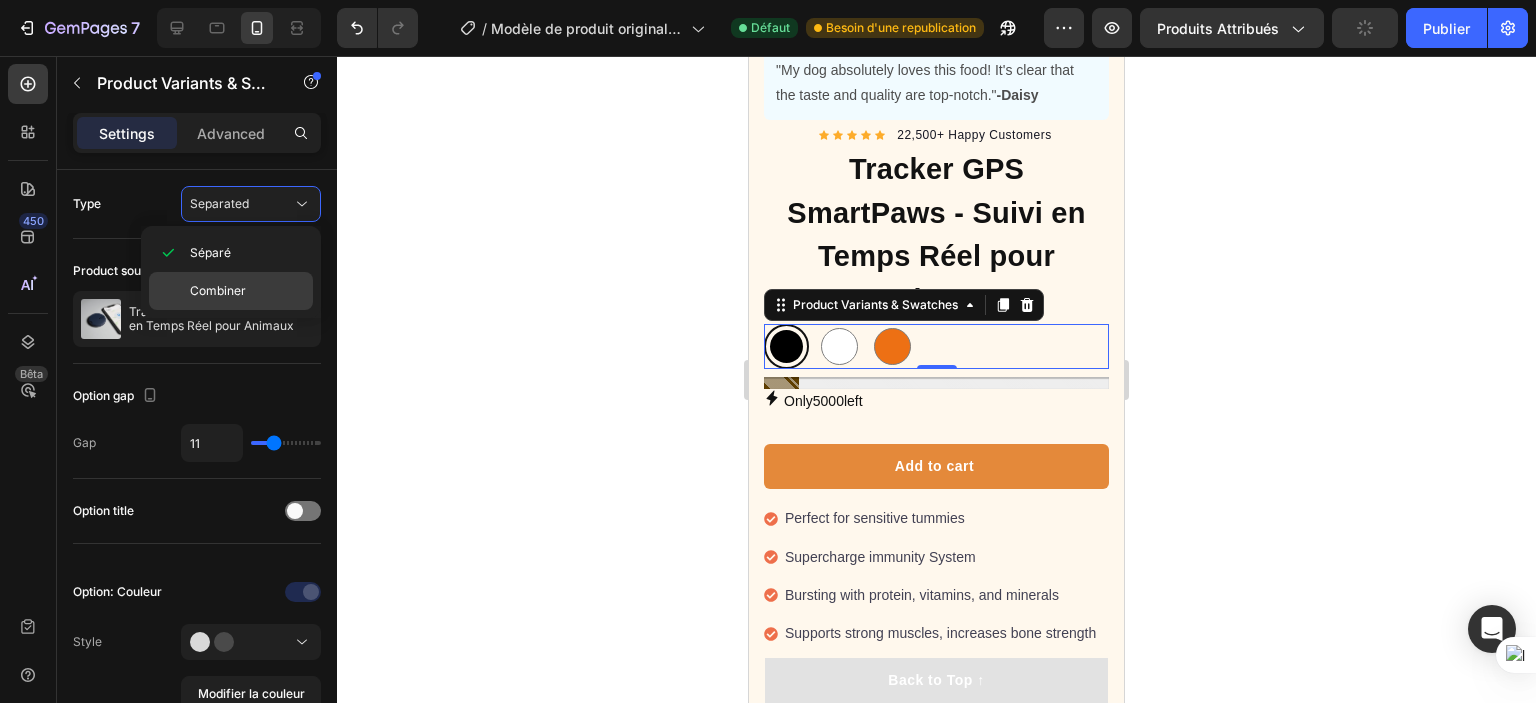 click on "Combiner" at bounding box center (218, 290) 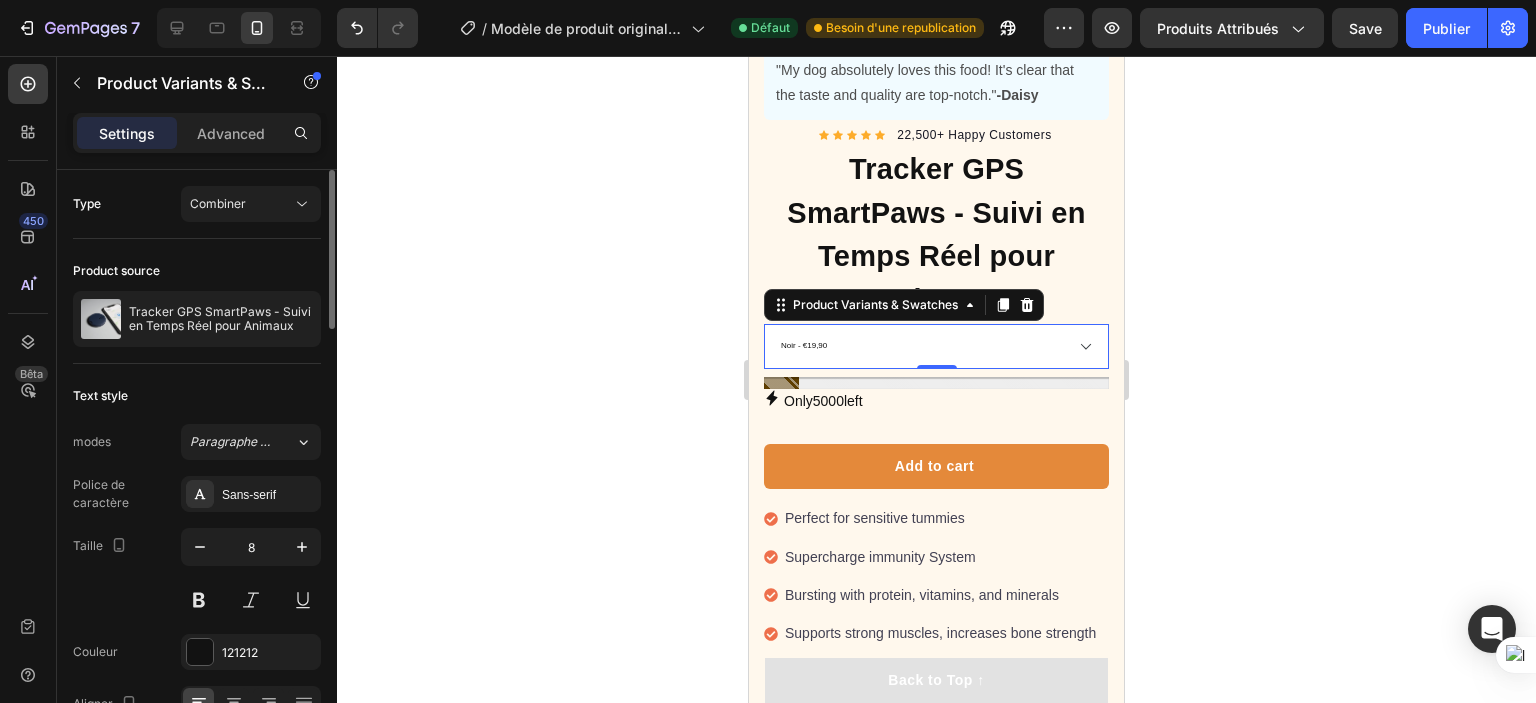 click on "Type Combiner" 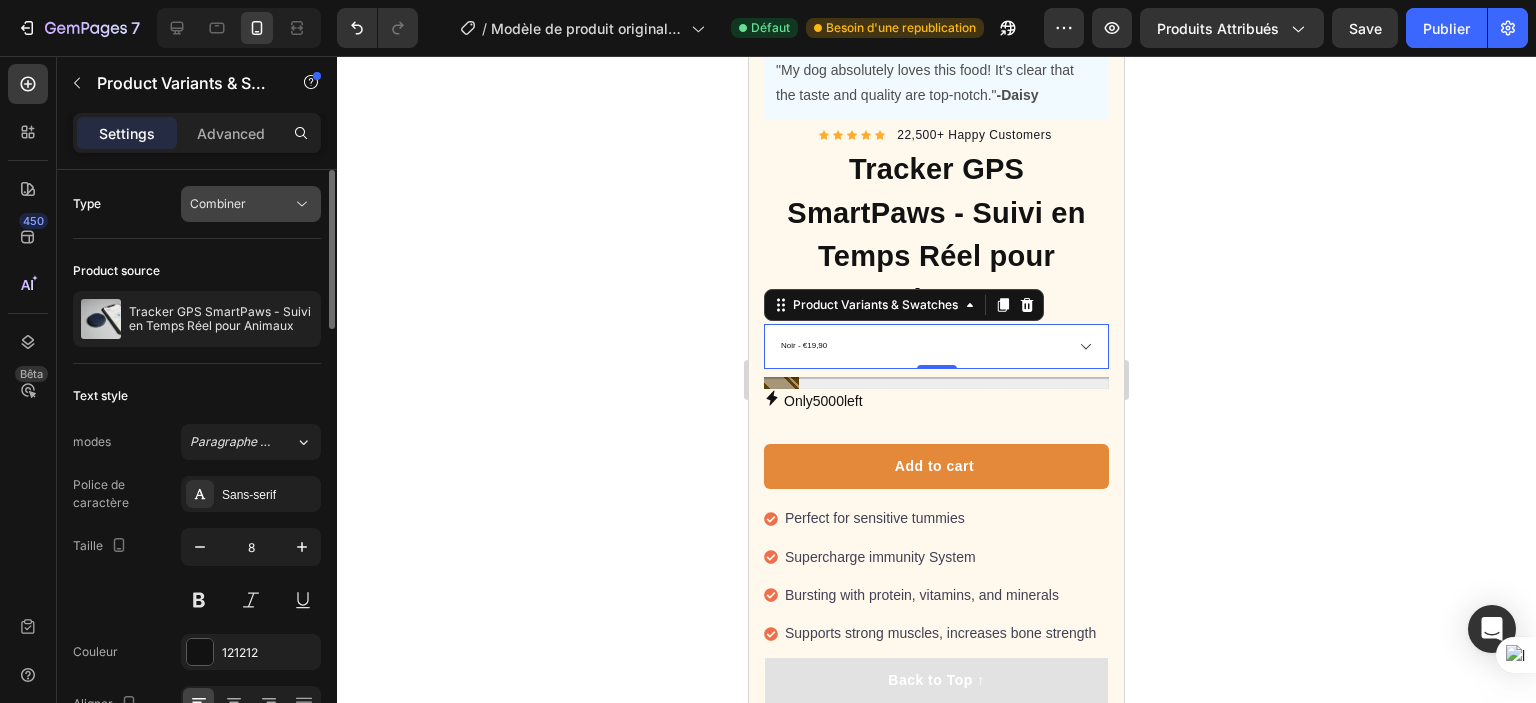 click on "Combiner" 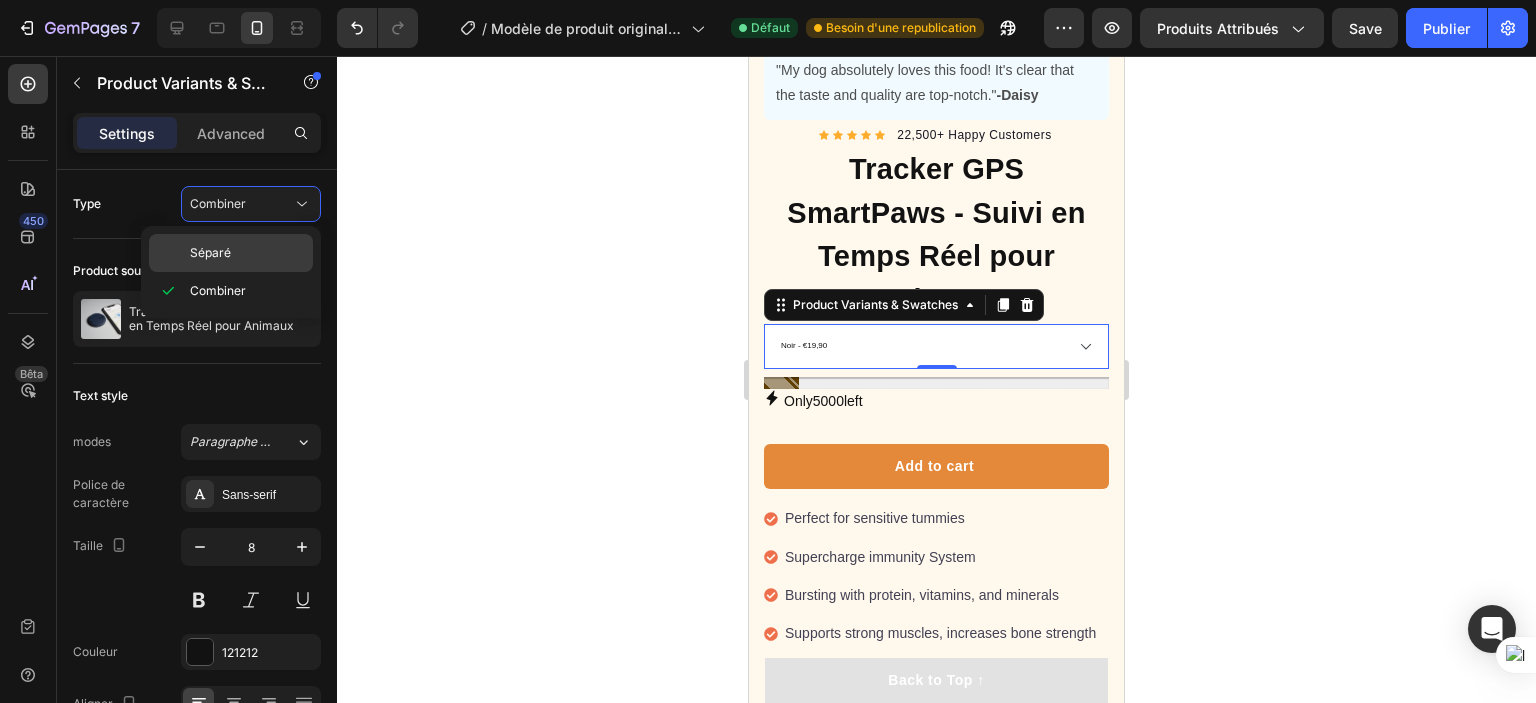click on "Séparé" at bounding box center [247, 253] 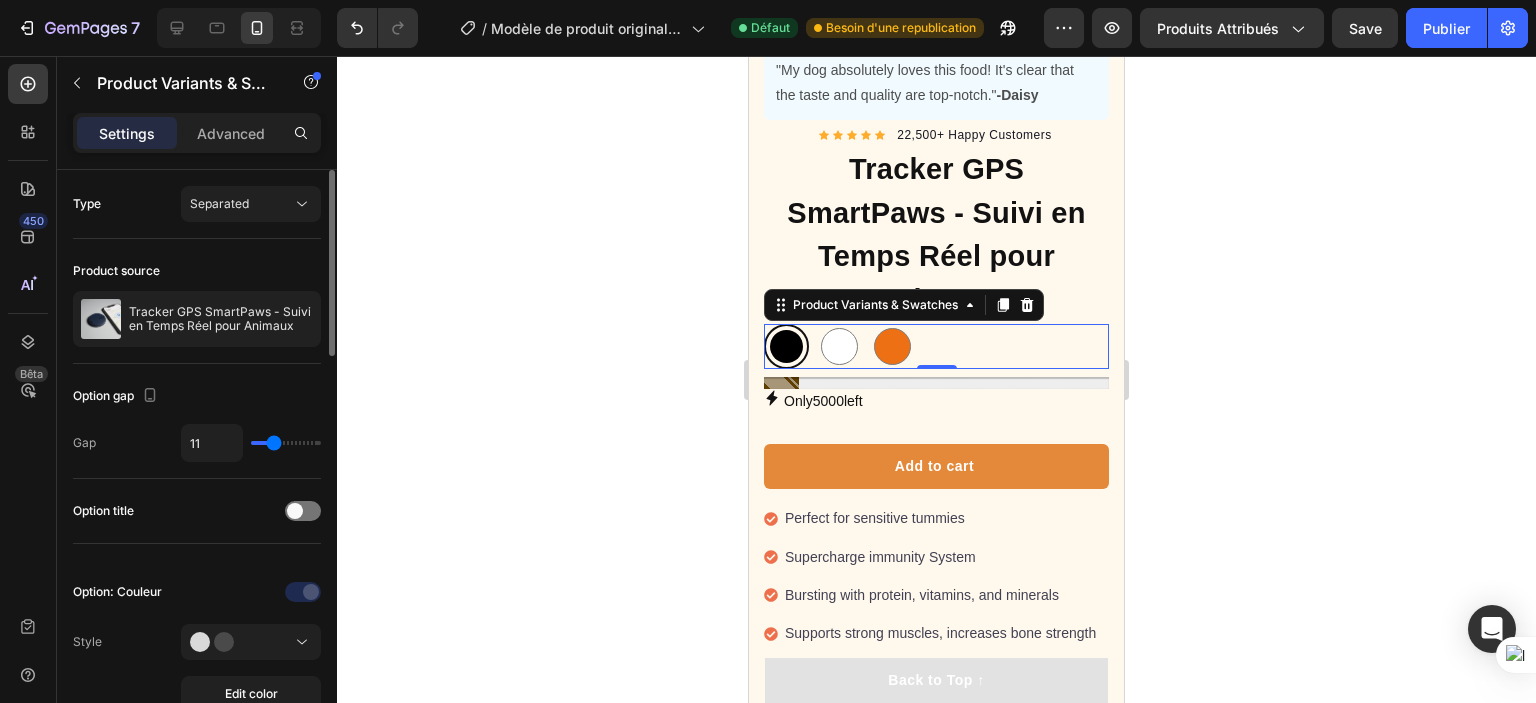 type on "6" 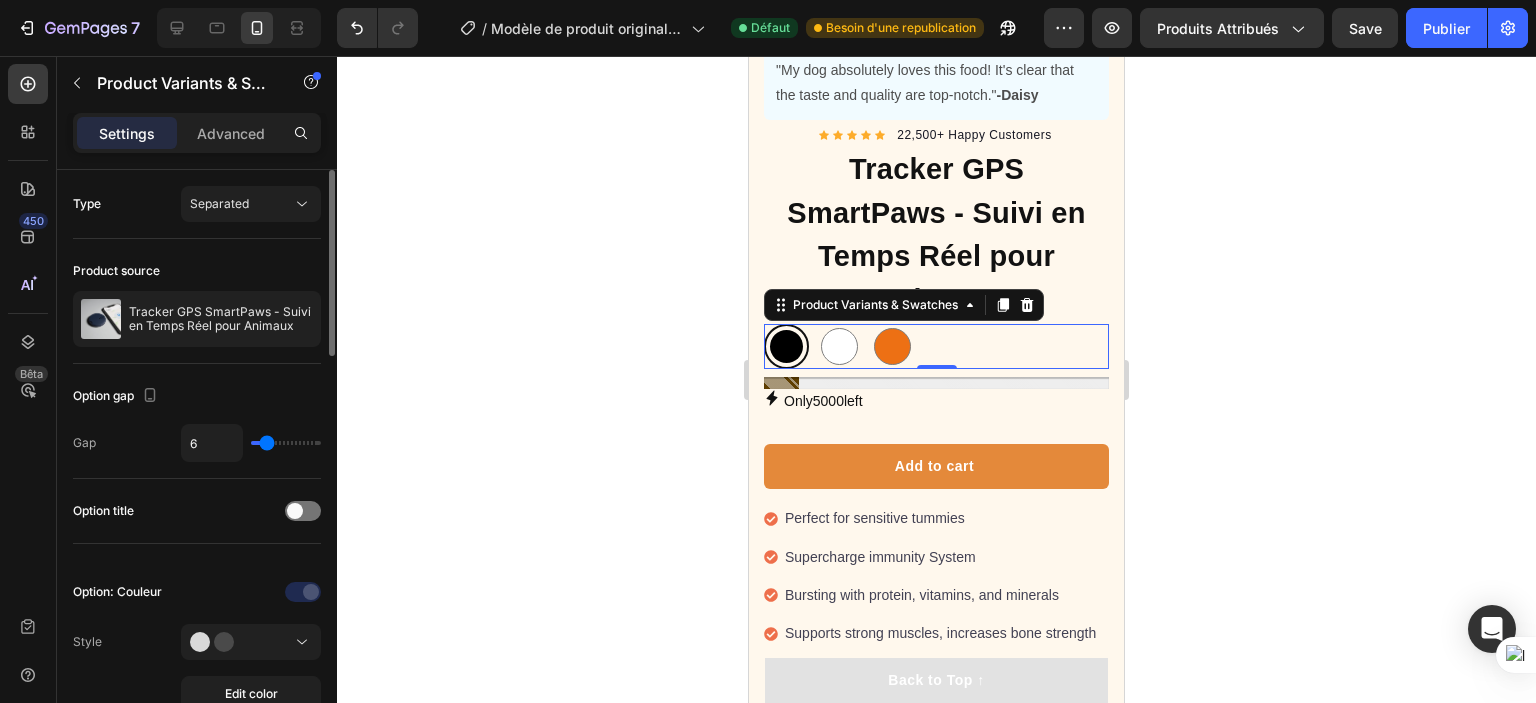 type on "3" 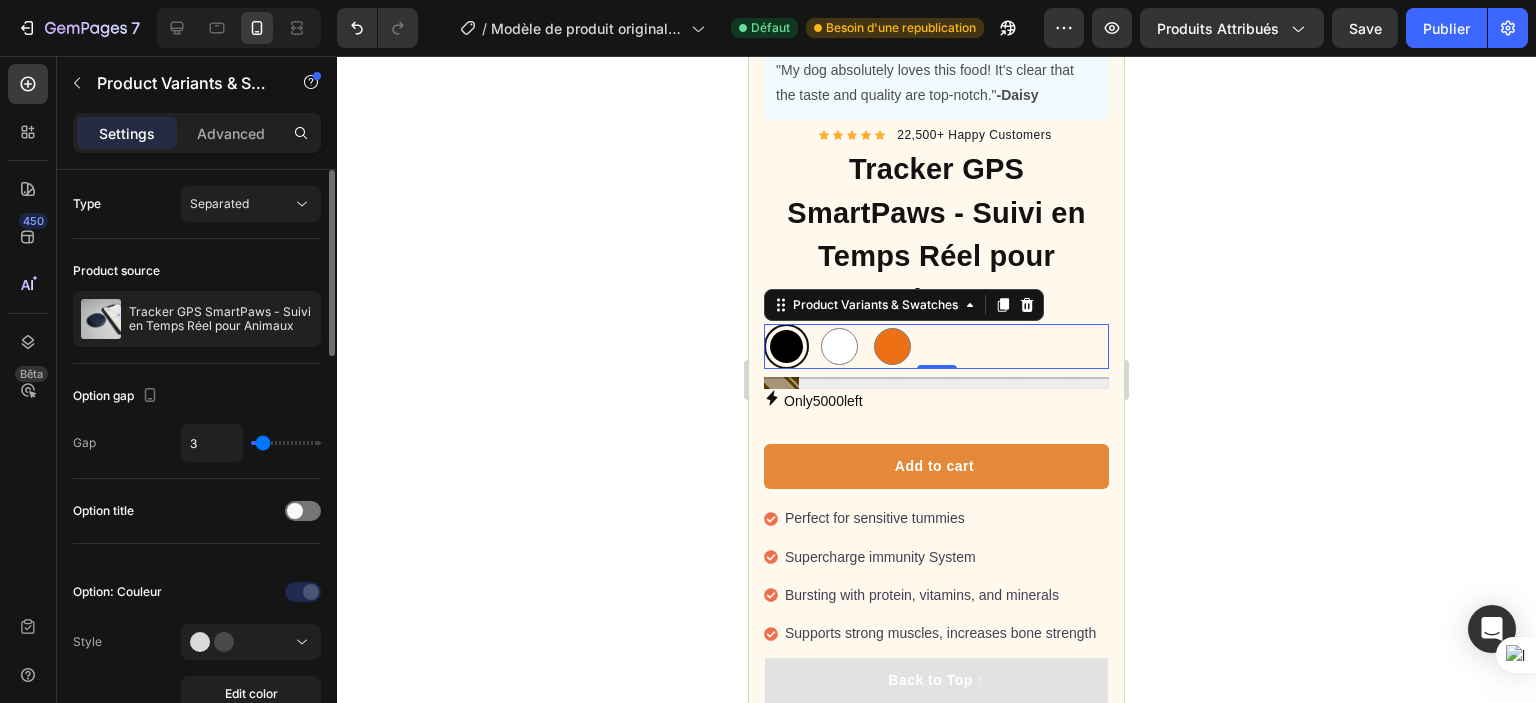 type on "1" 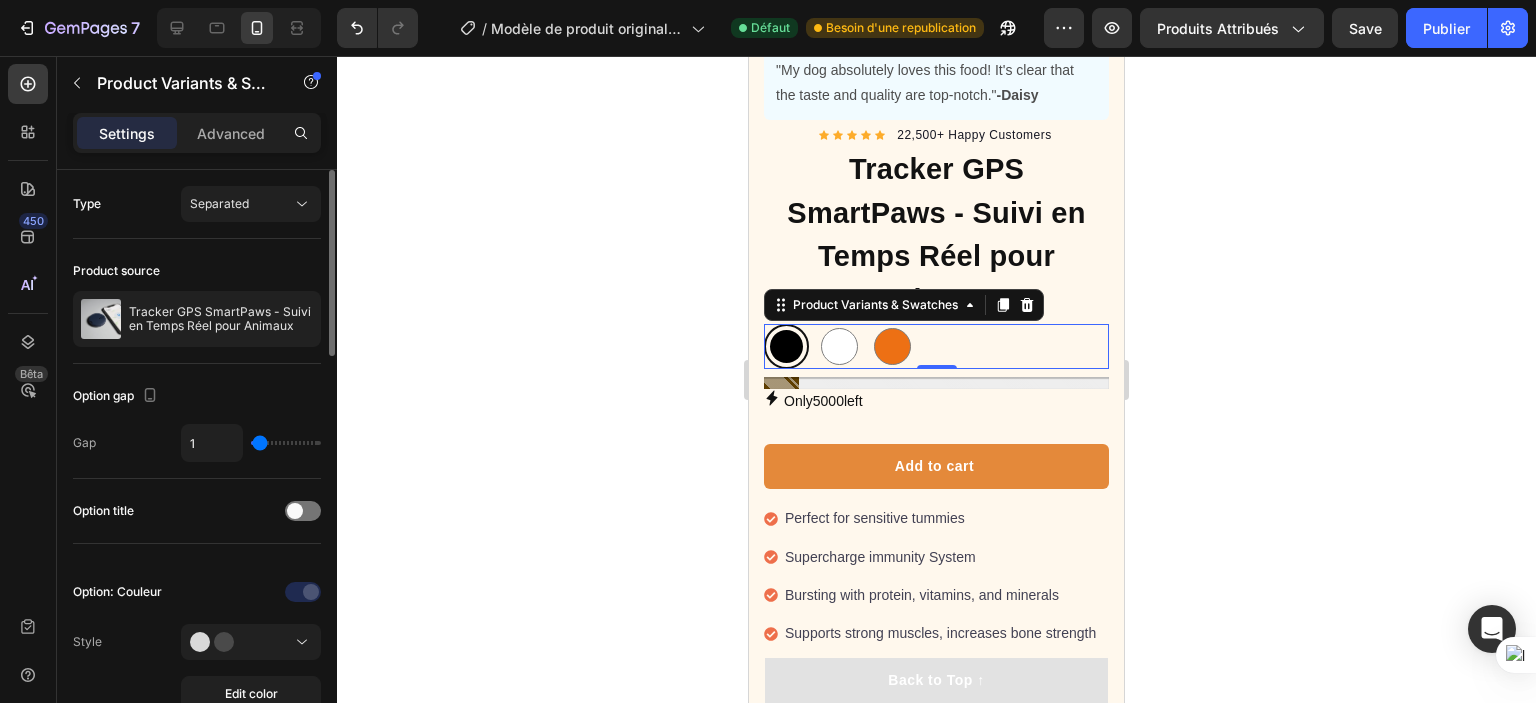 type on "11" 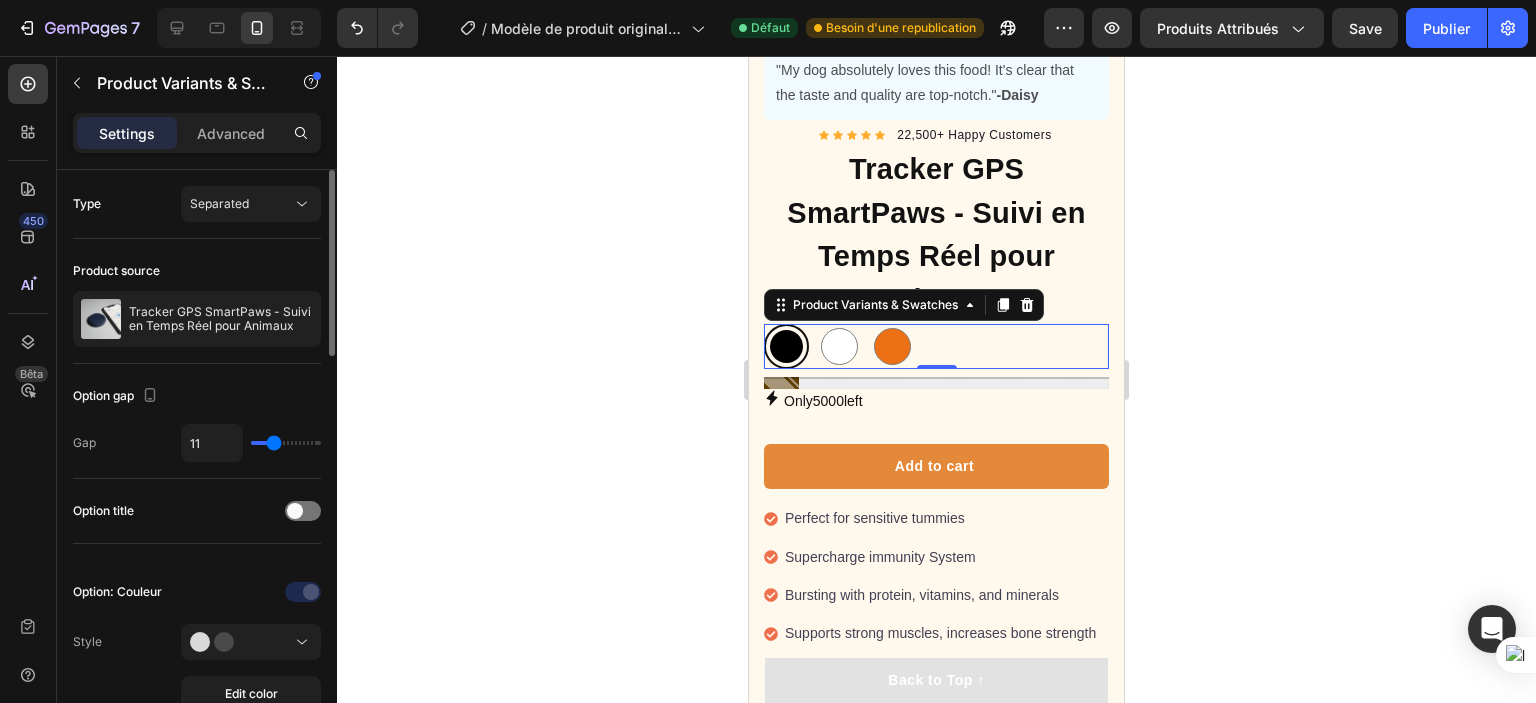 type on "13" 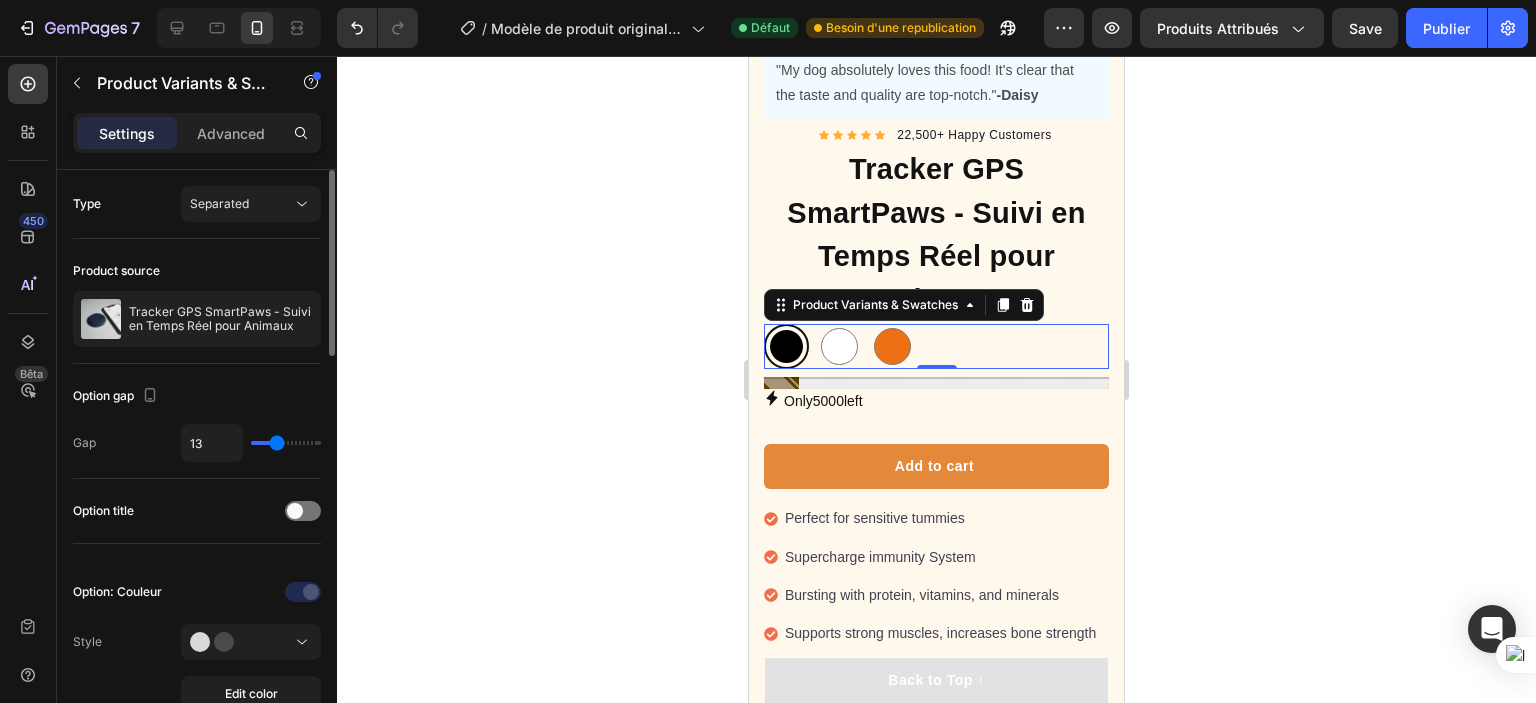 type on "12" 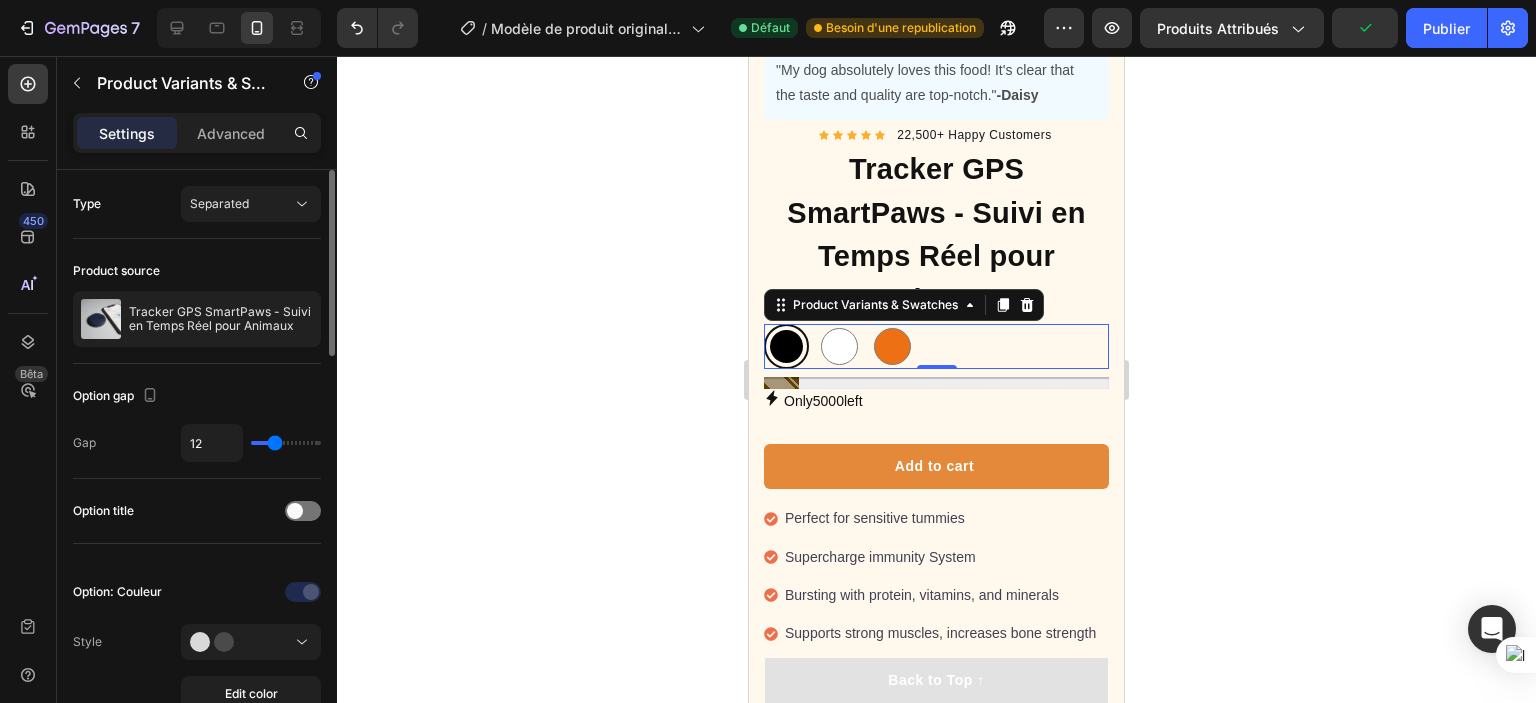 type on "12" 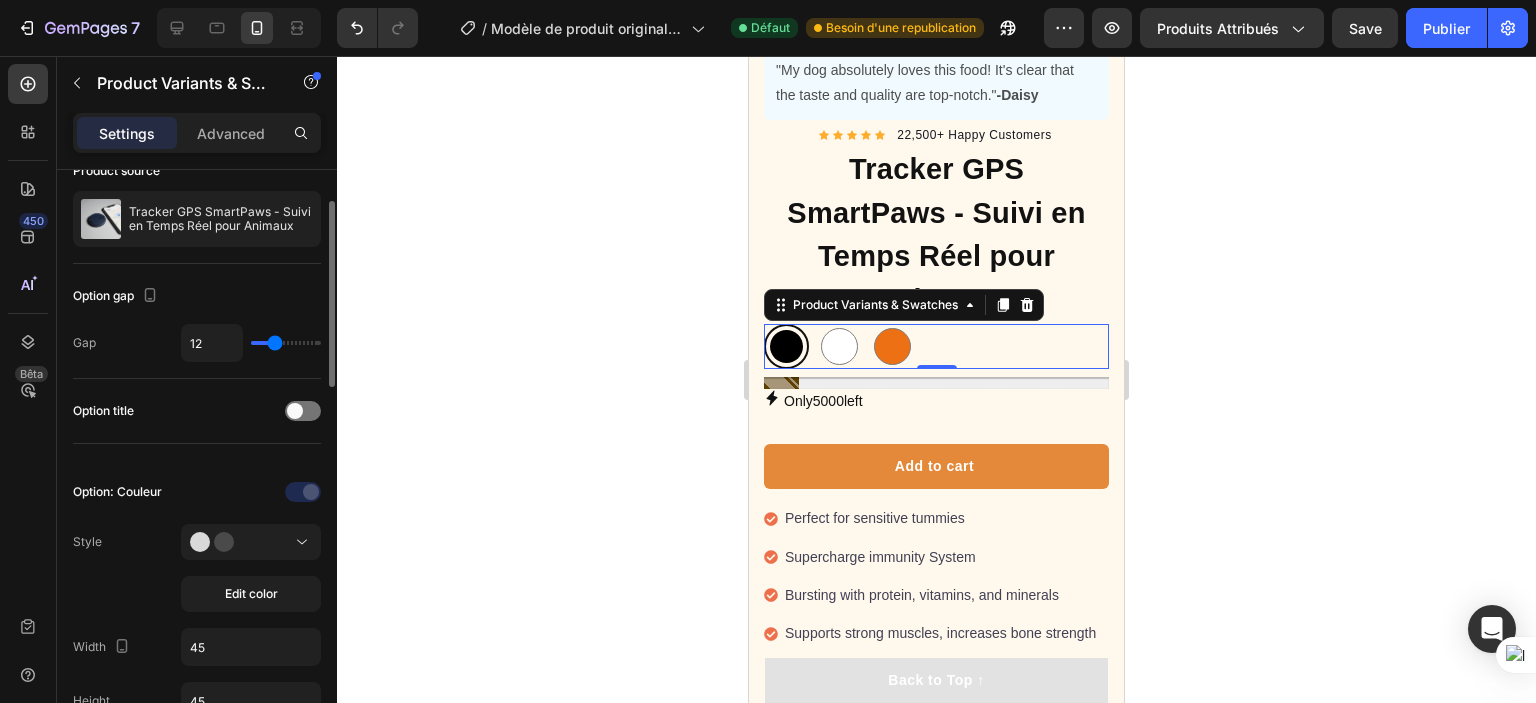 scroll, scrollTop: 200, scrollLeft: 0, axis: vertical 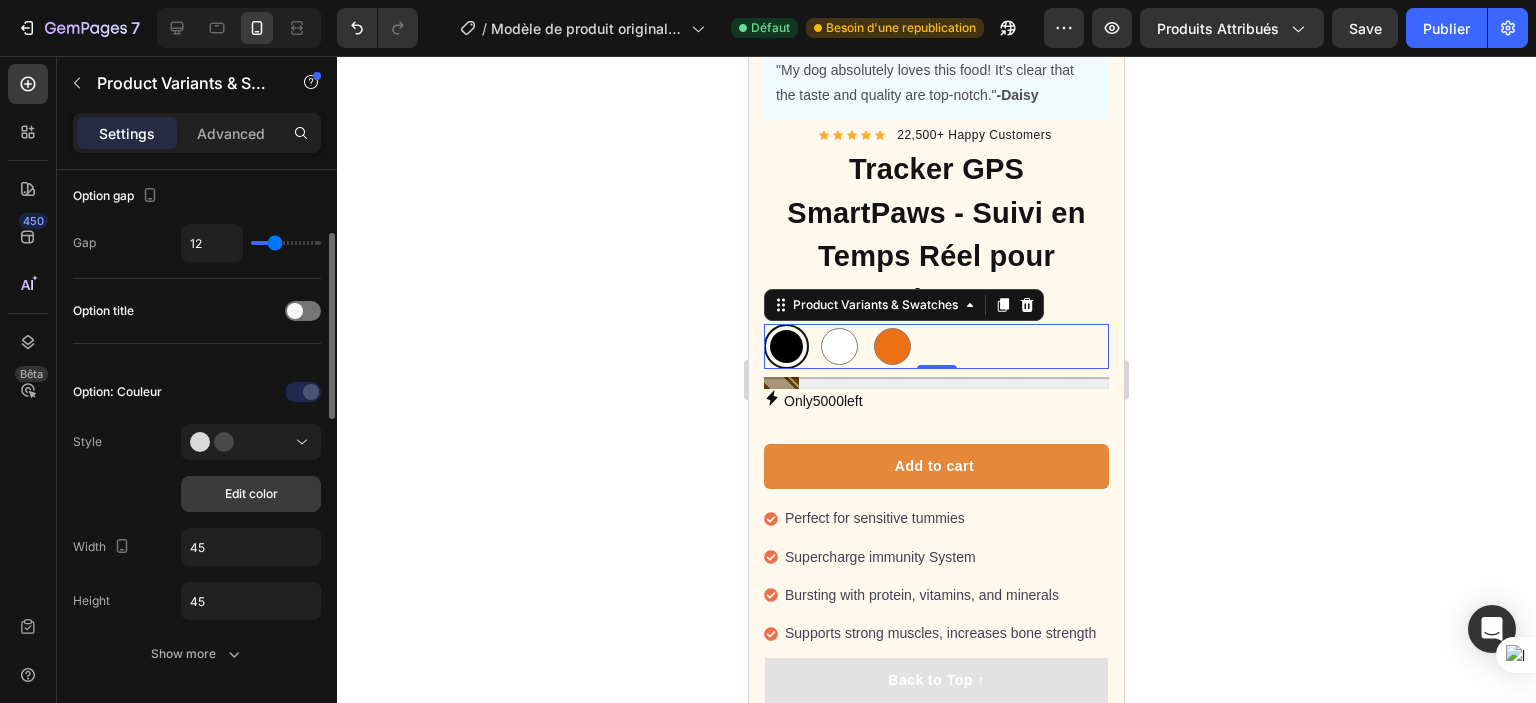click on "Edit color" 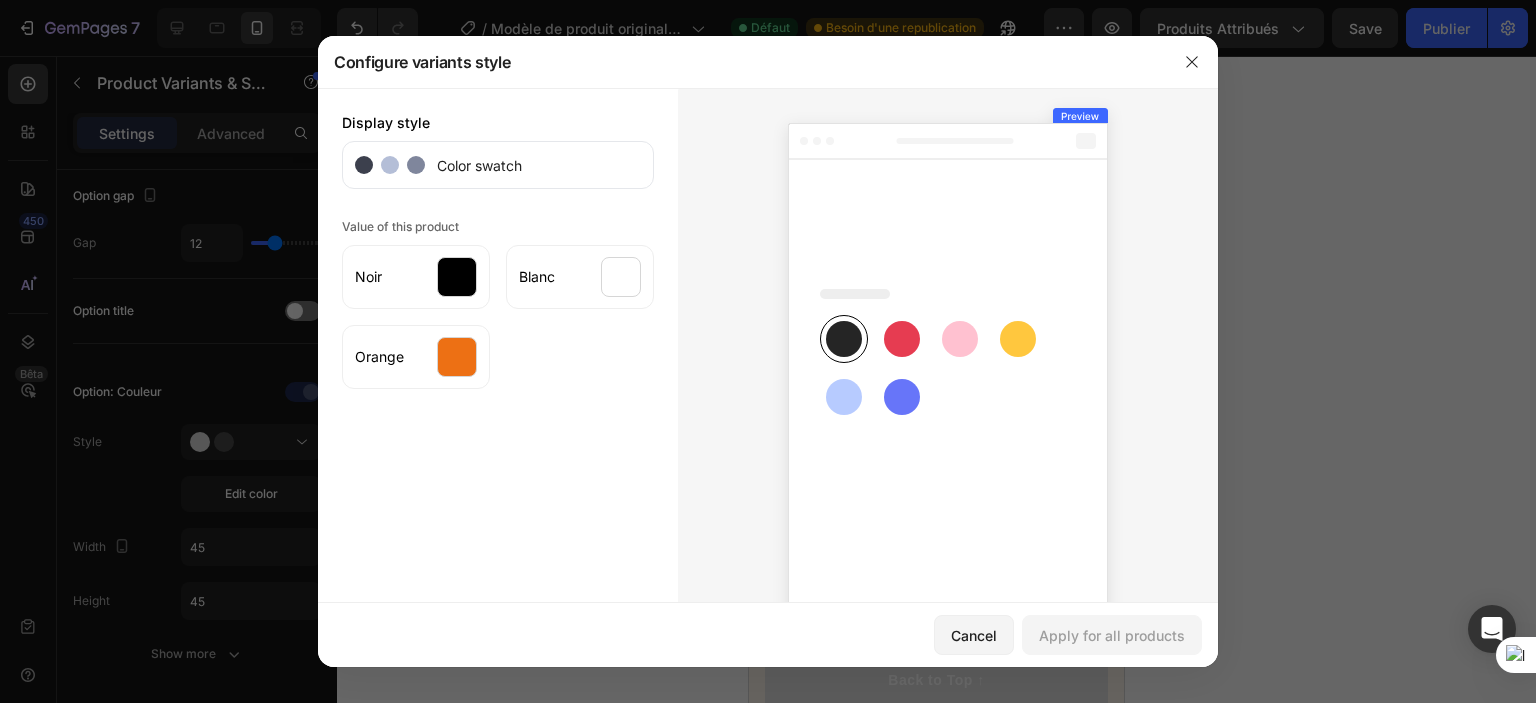 click at bounding box center [768, 351] 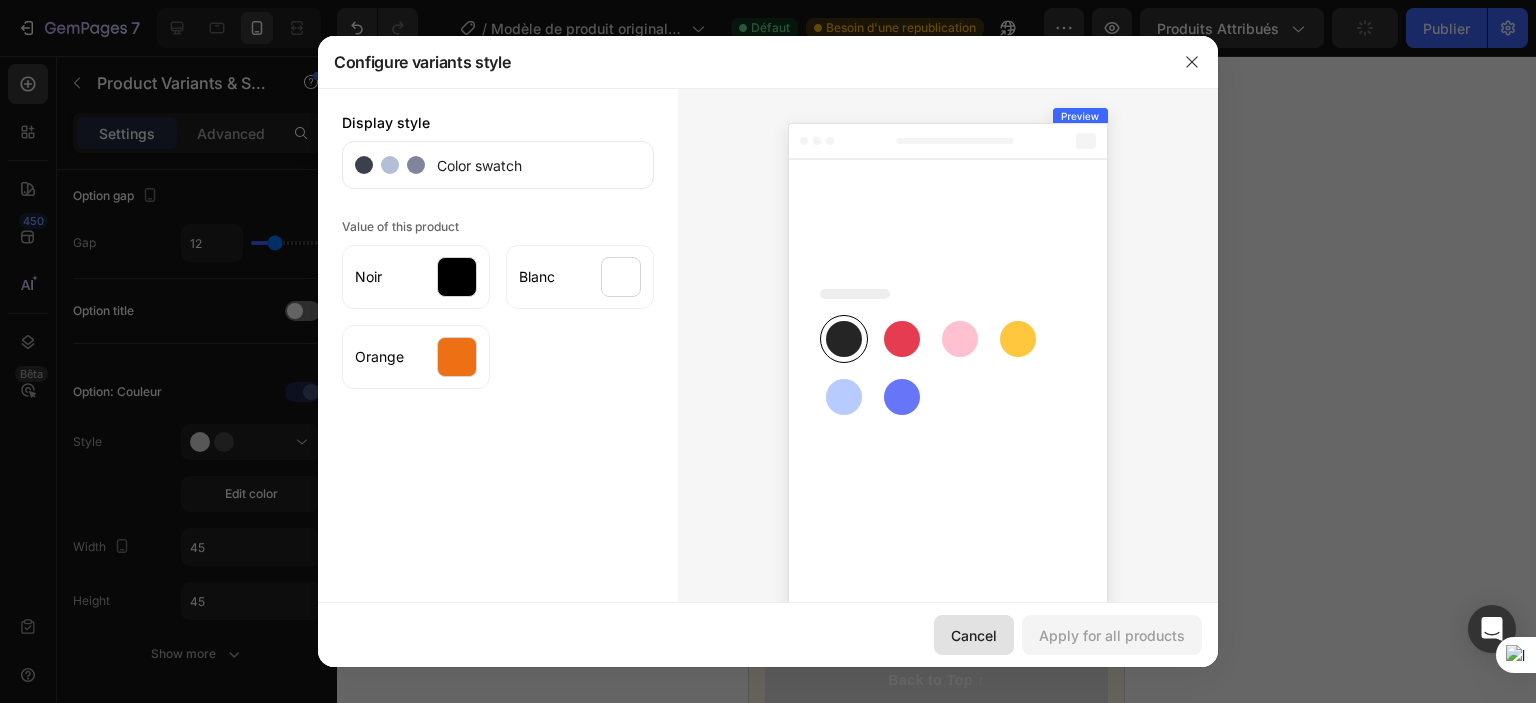 click on "Cancel" at bounding box center [974, 635] 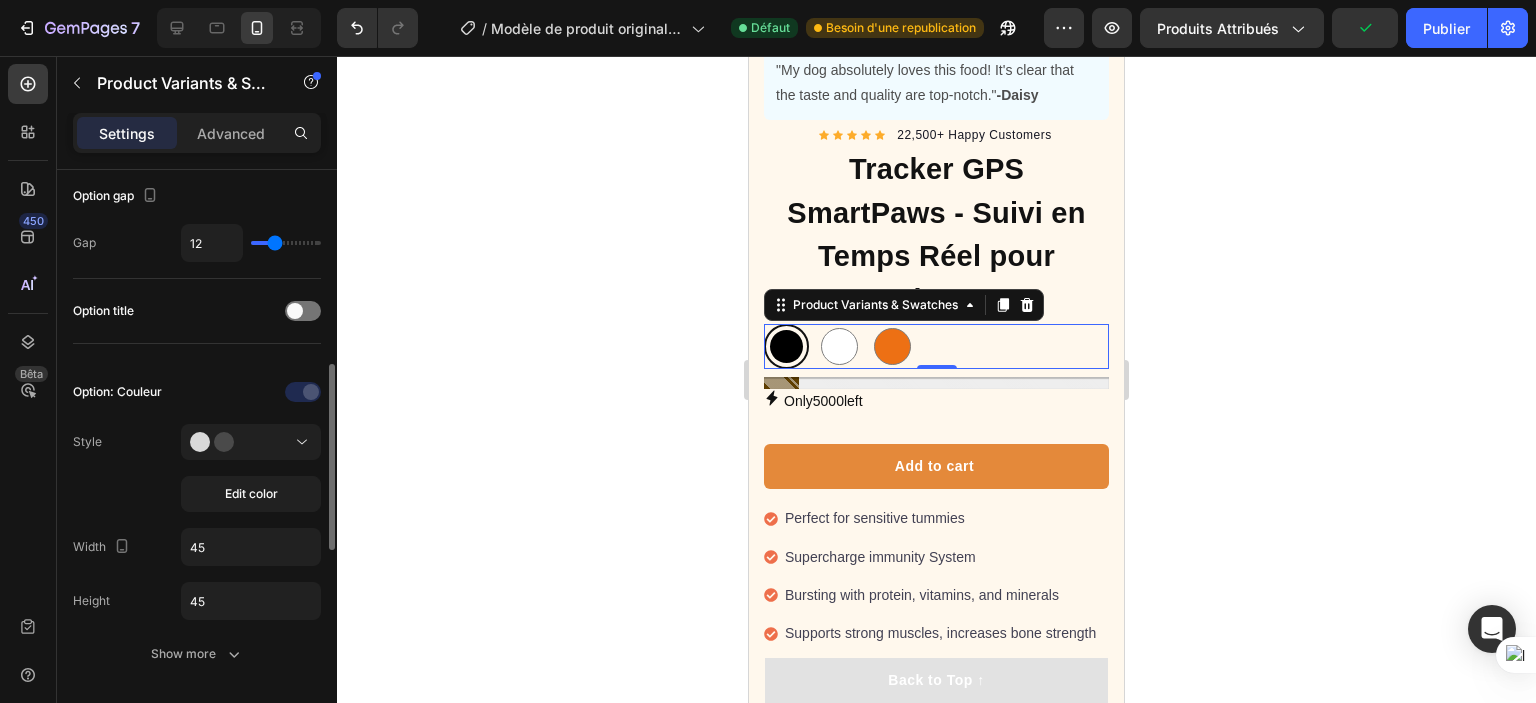 scroll, scrollTop: 300, scrollLeft: 0, axis: vertical 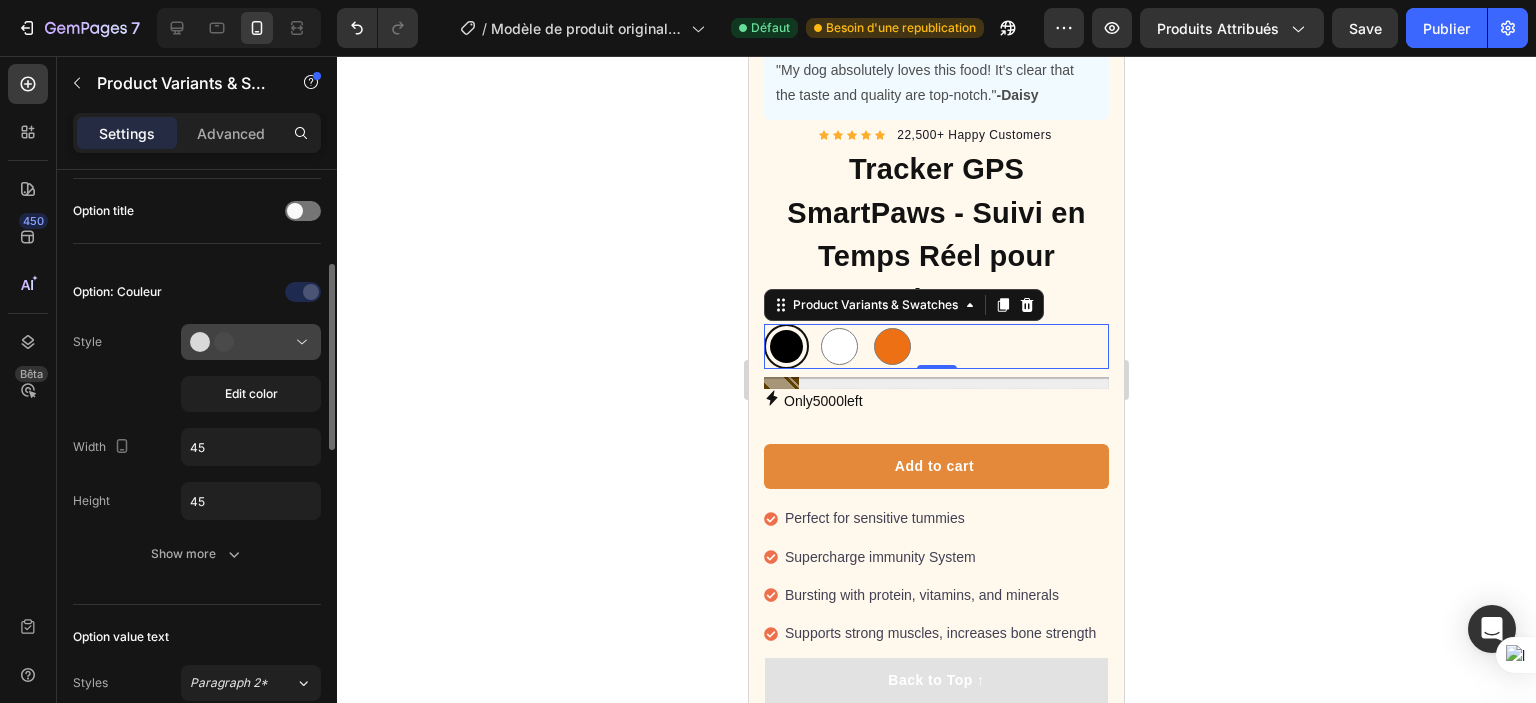 click 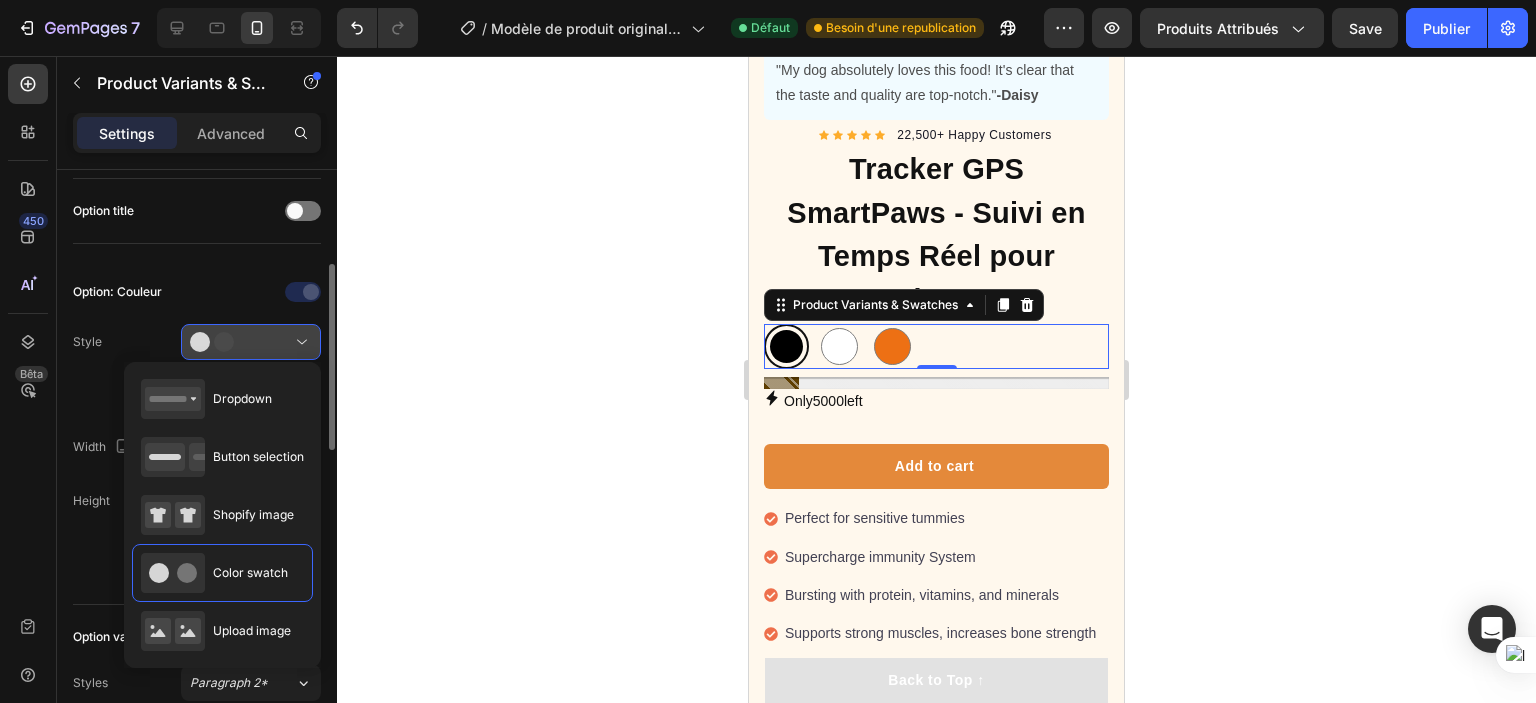 click 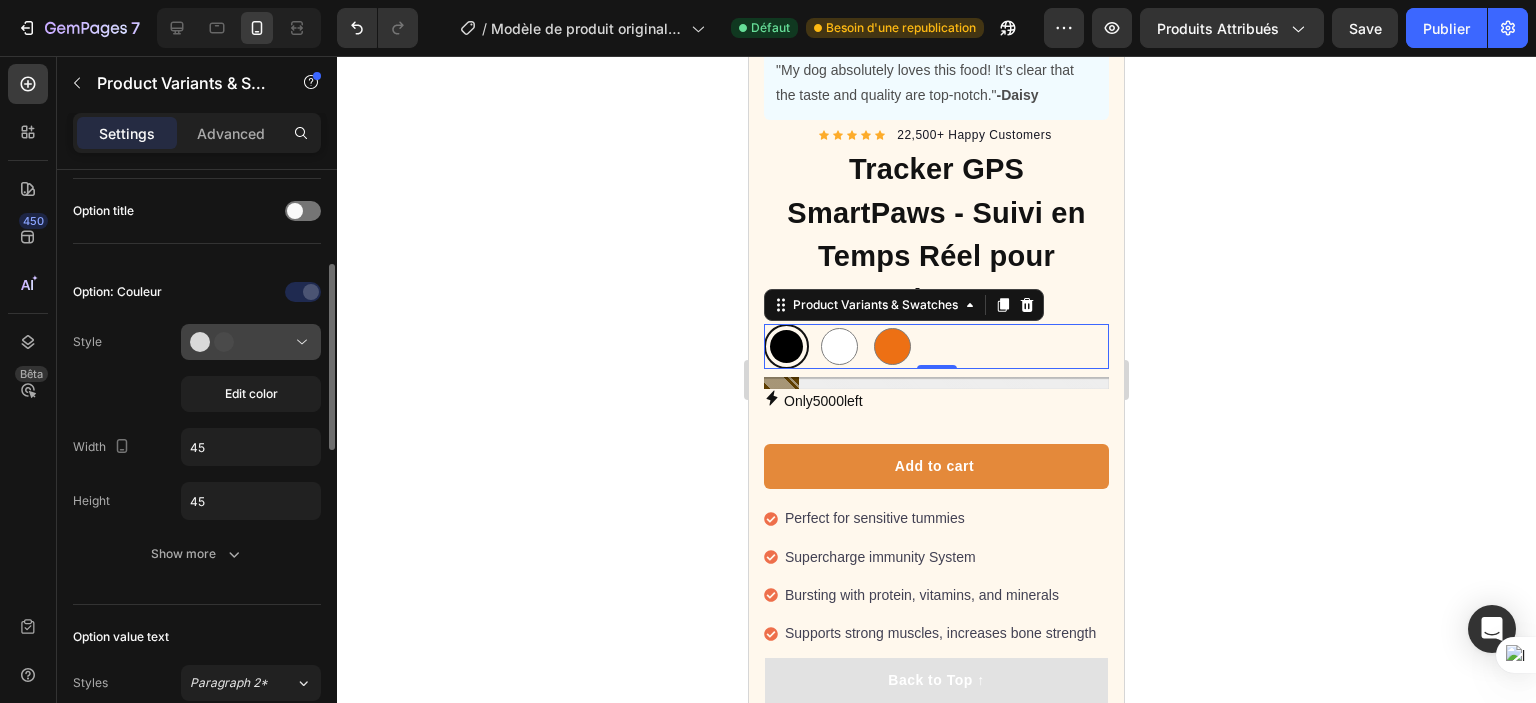 click 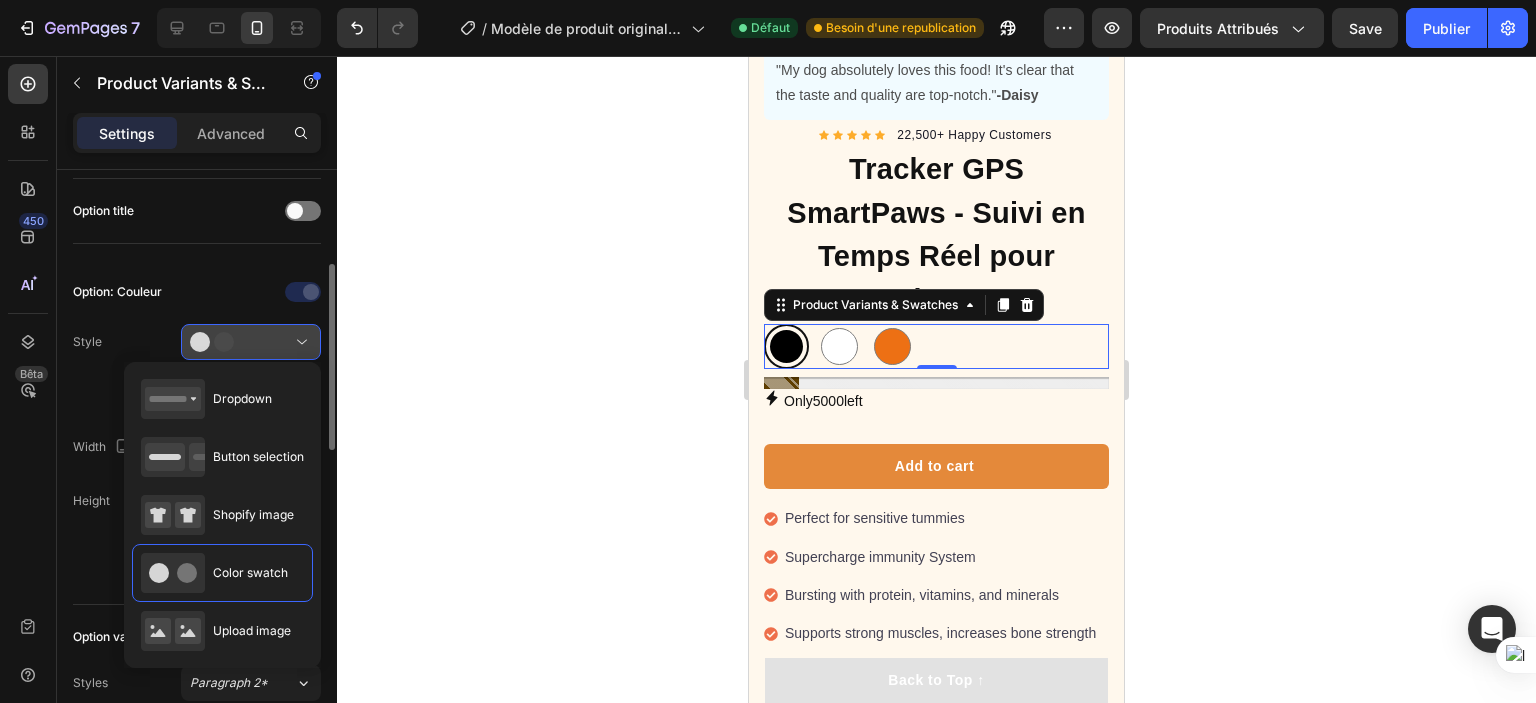 click 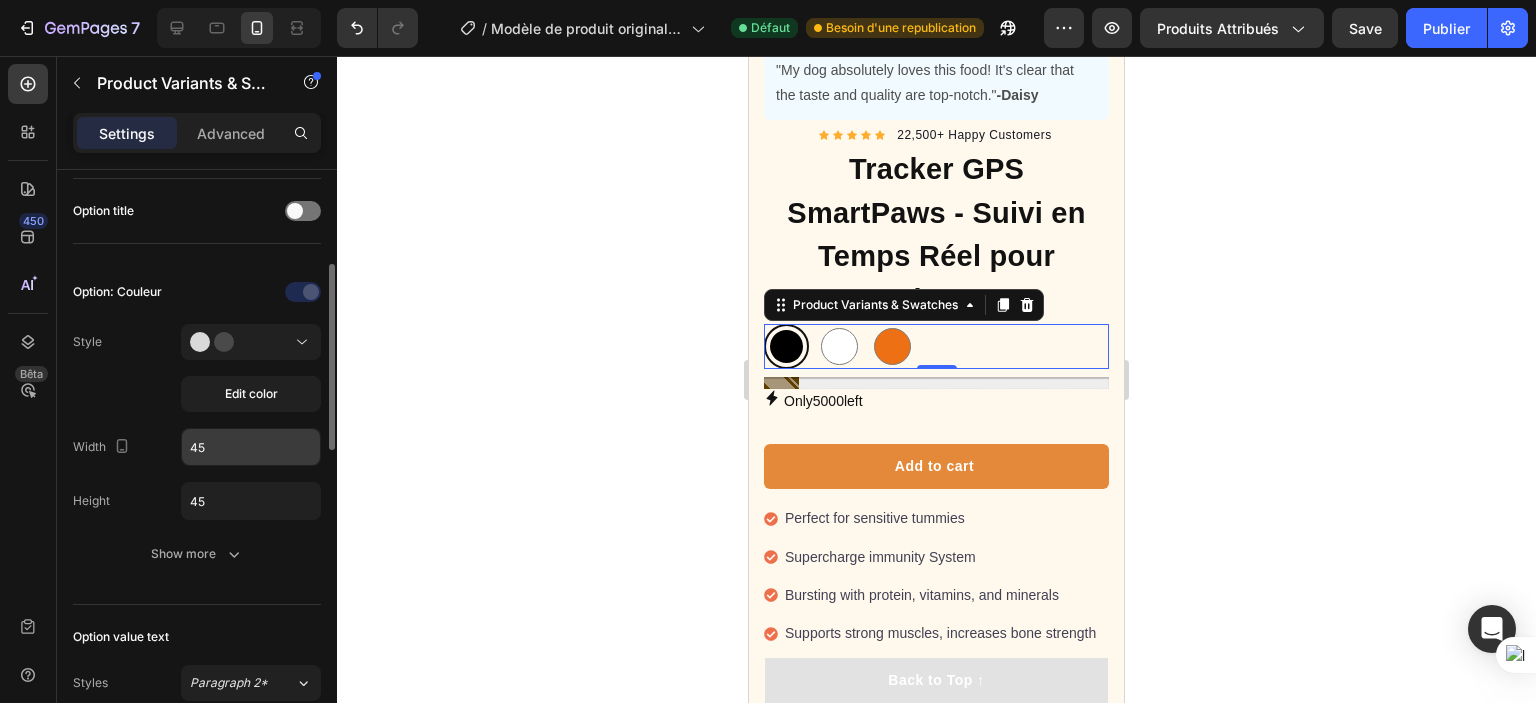 click on "45" at bounding box center (251, 447) 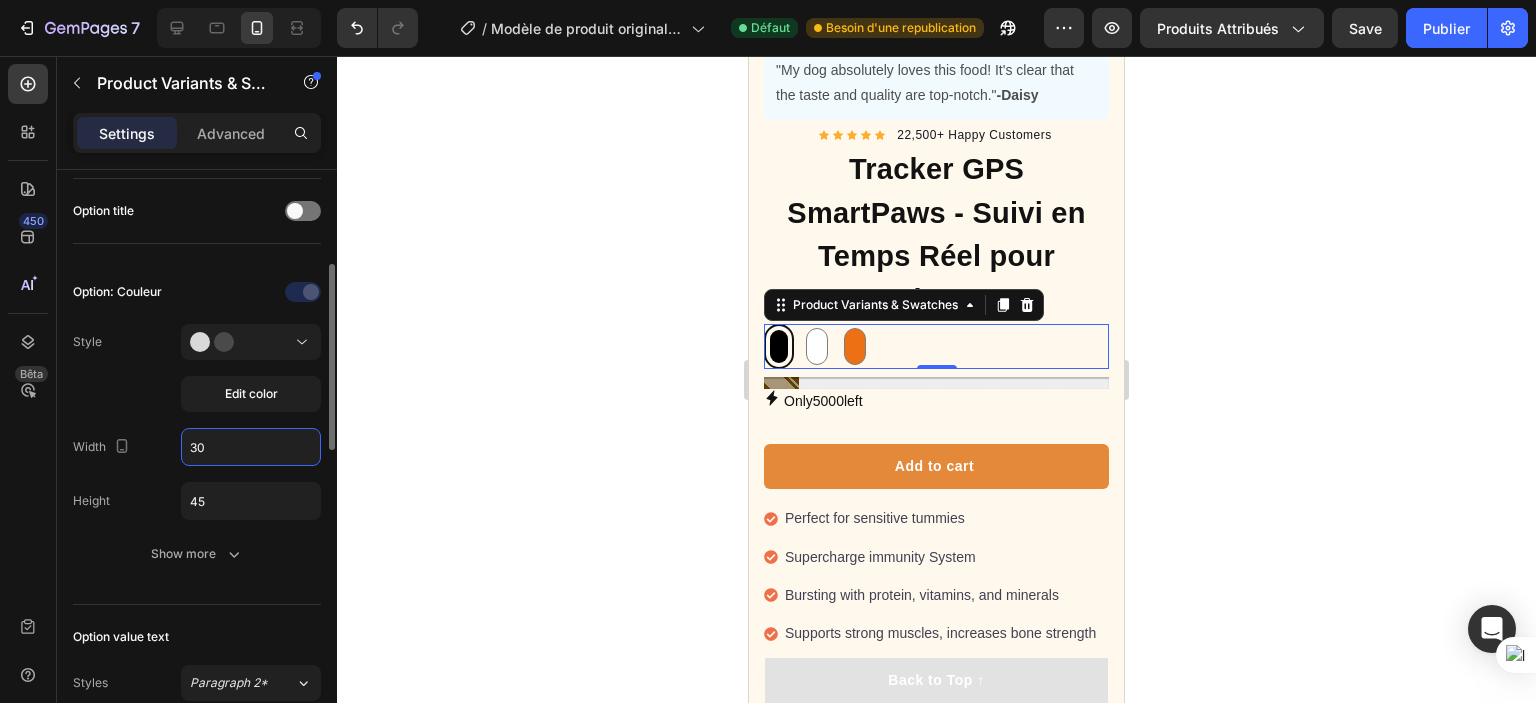 type on "3" 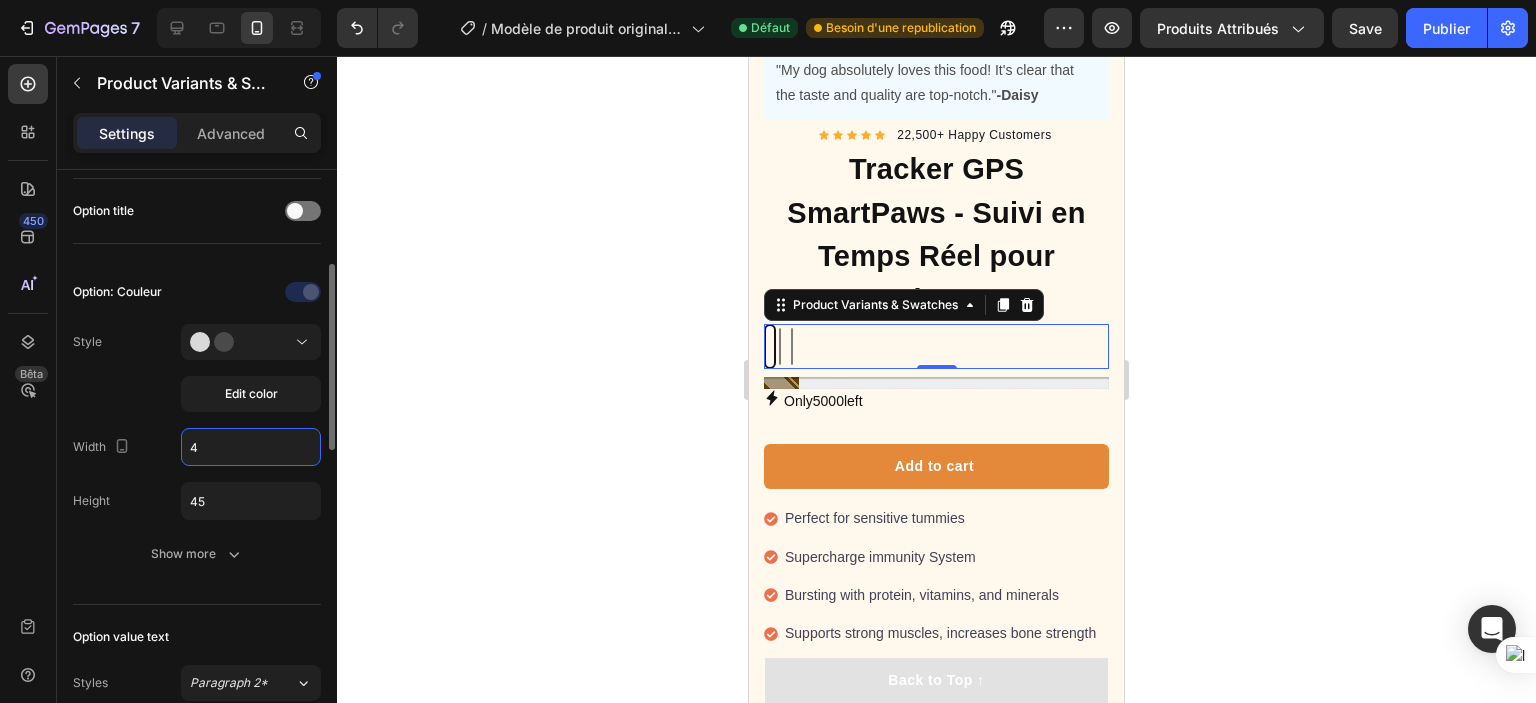 type on "45" 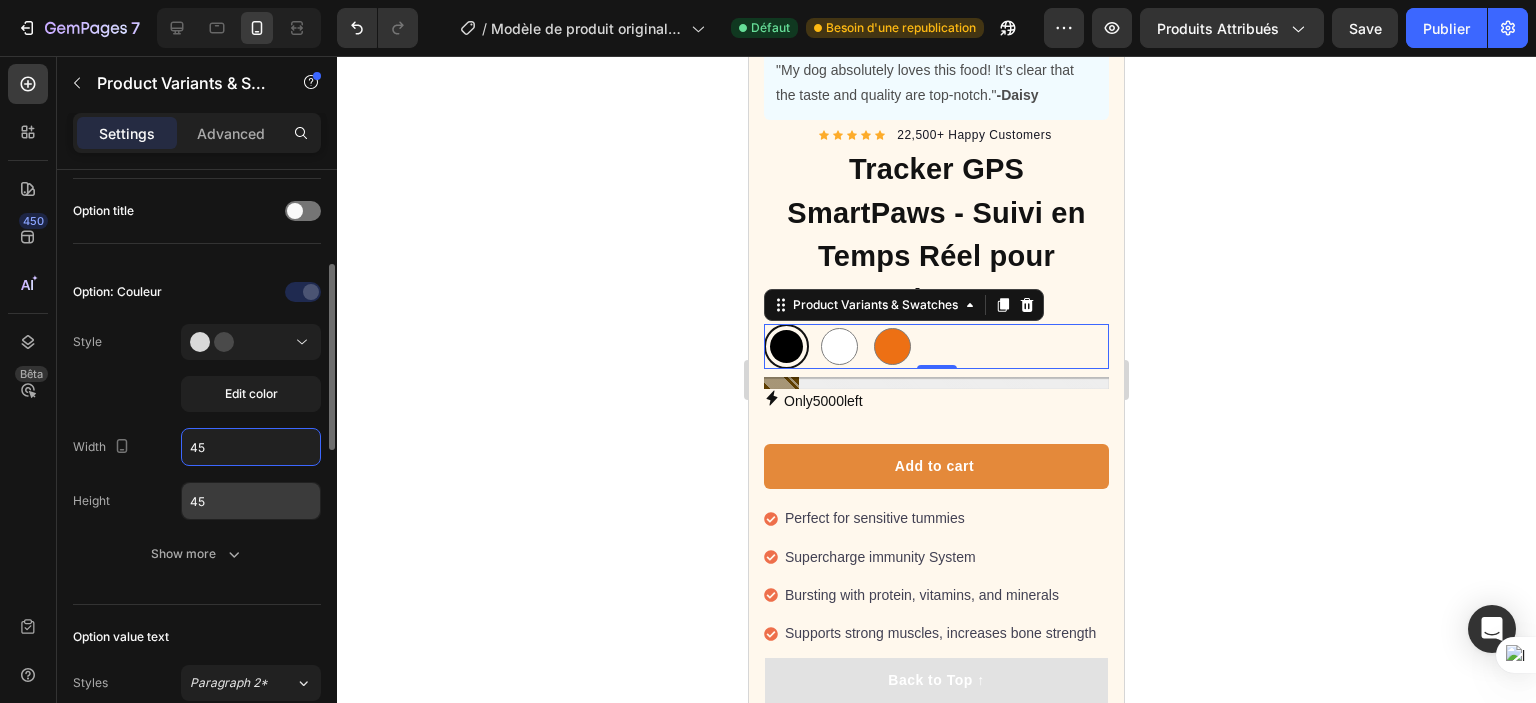 click on "45" at bounding box center [251, 501] 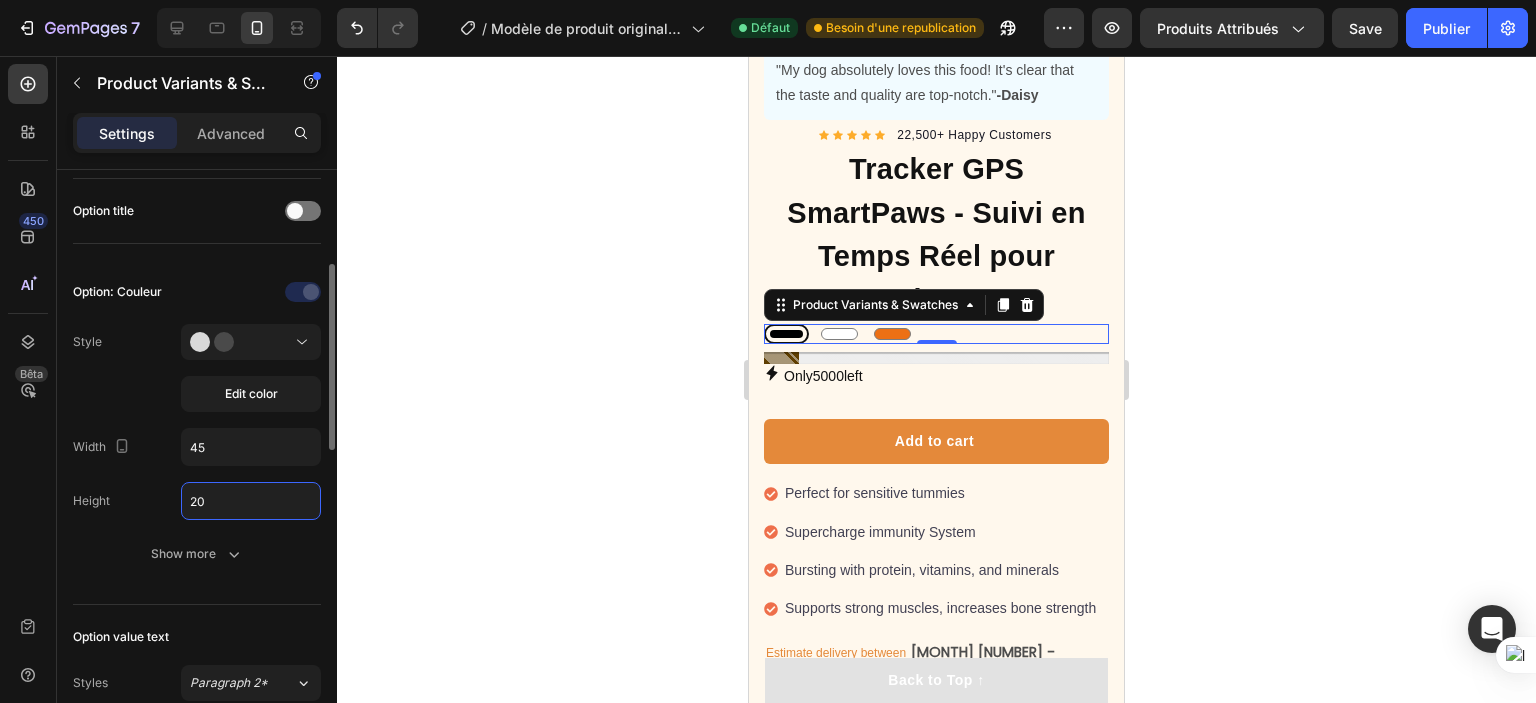 type on "2" 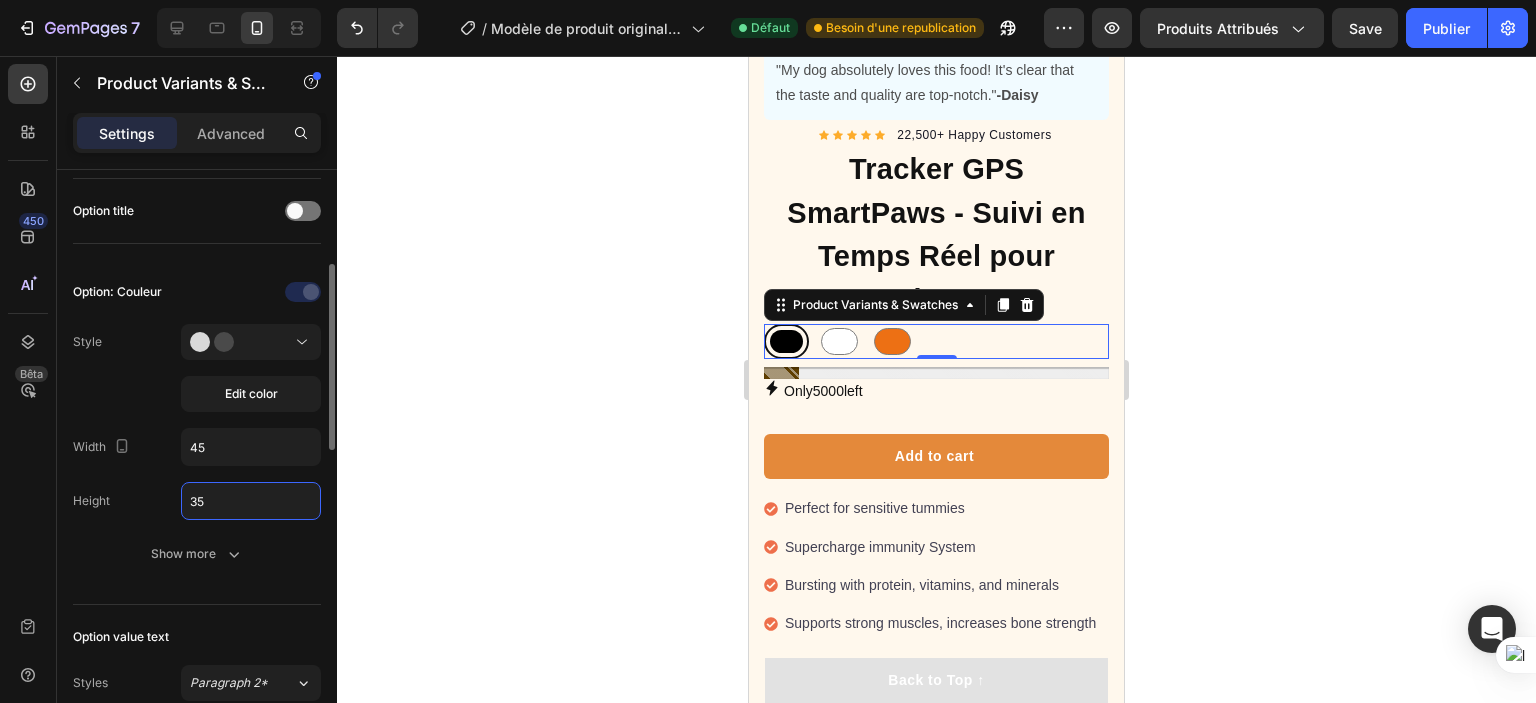type on "3" 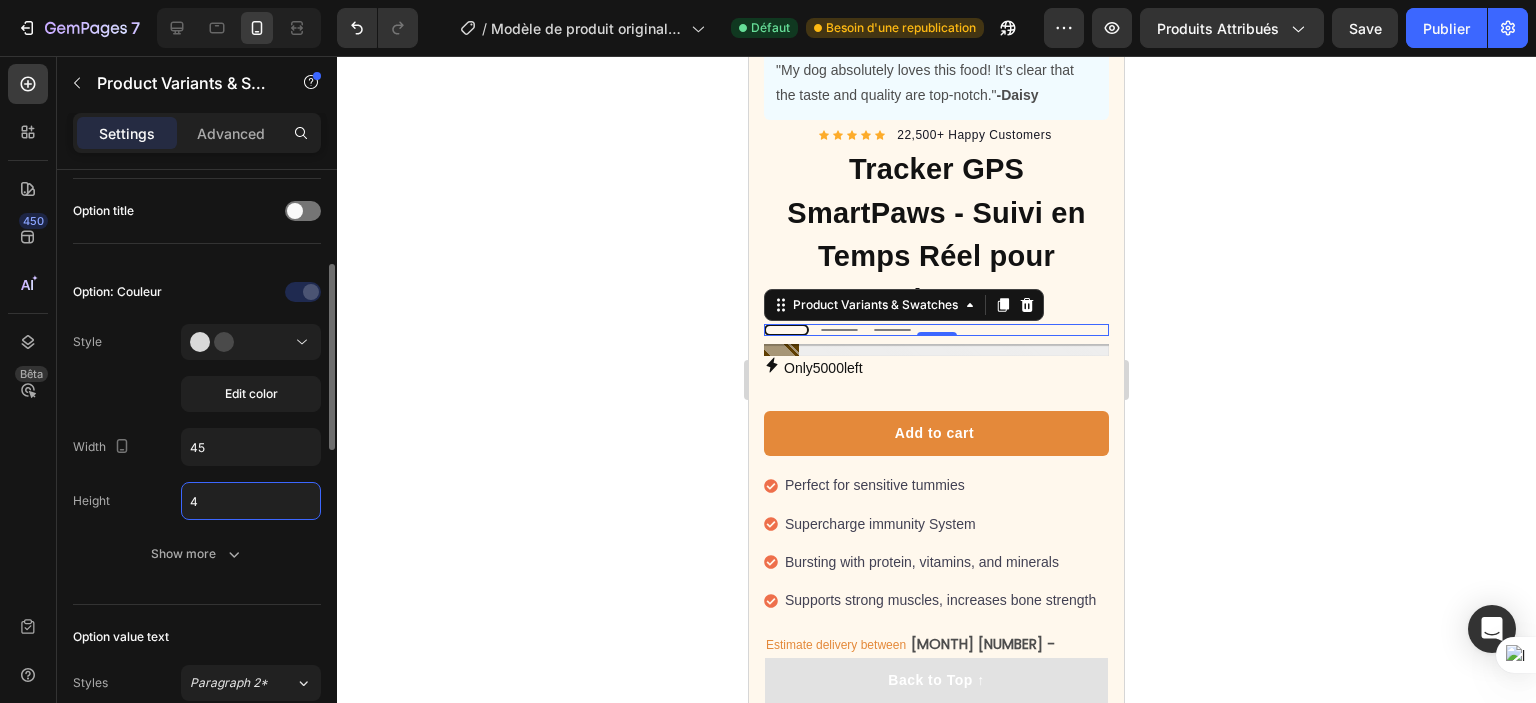 type on "45" 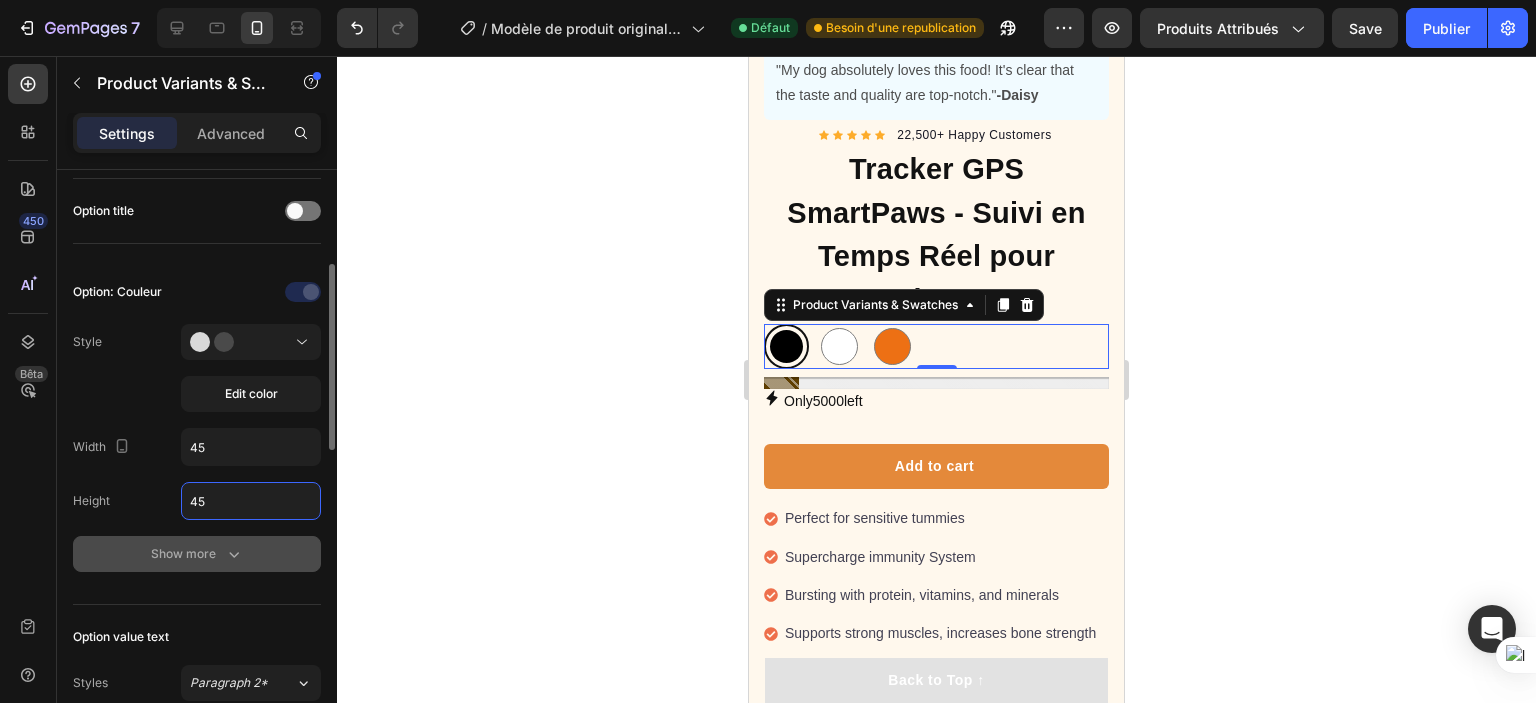 click on "Show more" at bounding box center (197, 554) 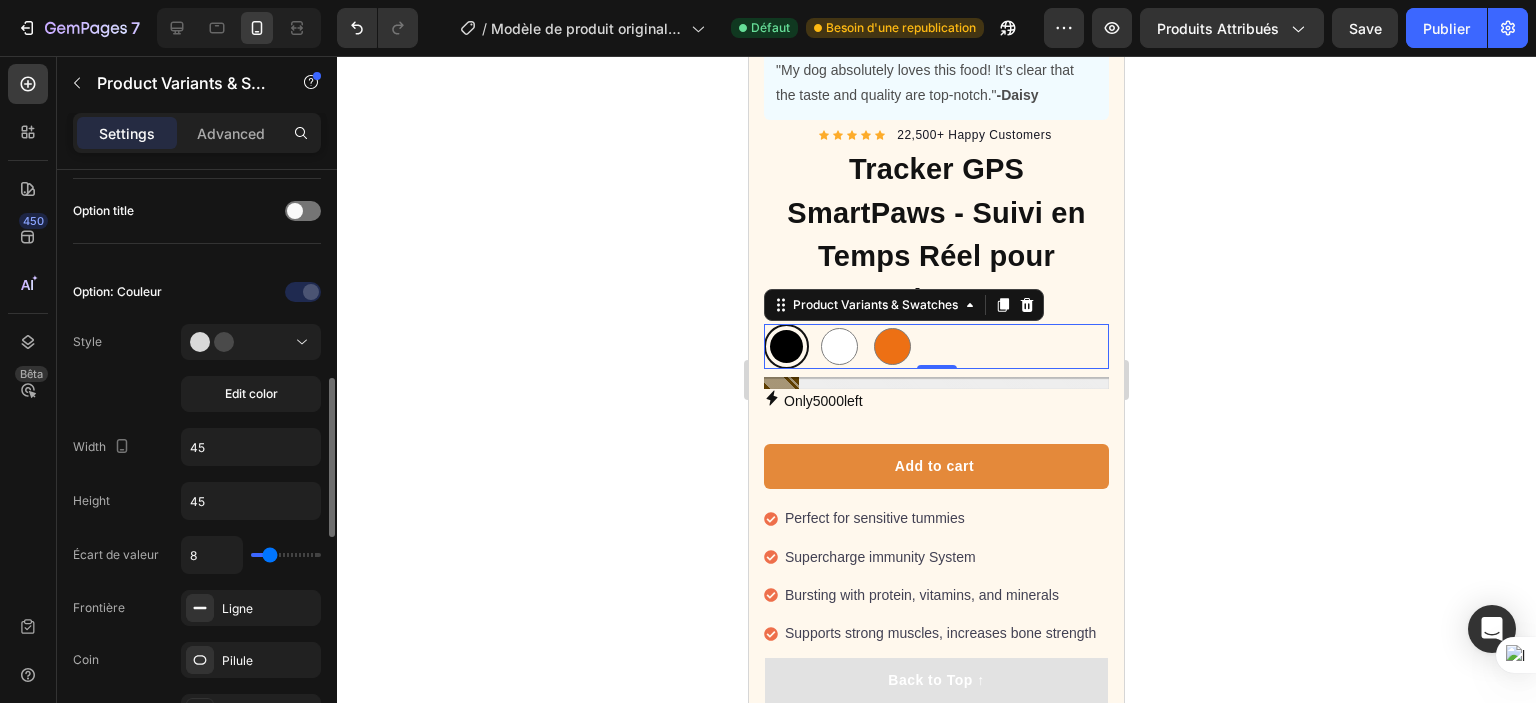 scroll, scrollTop: 400, scrollLeft: 0, axis: vertical 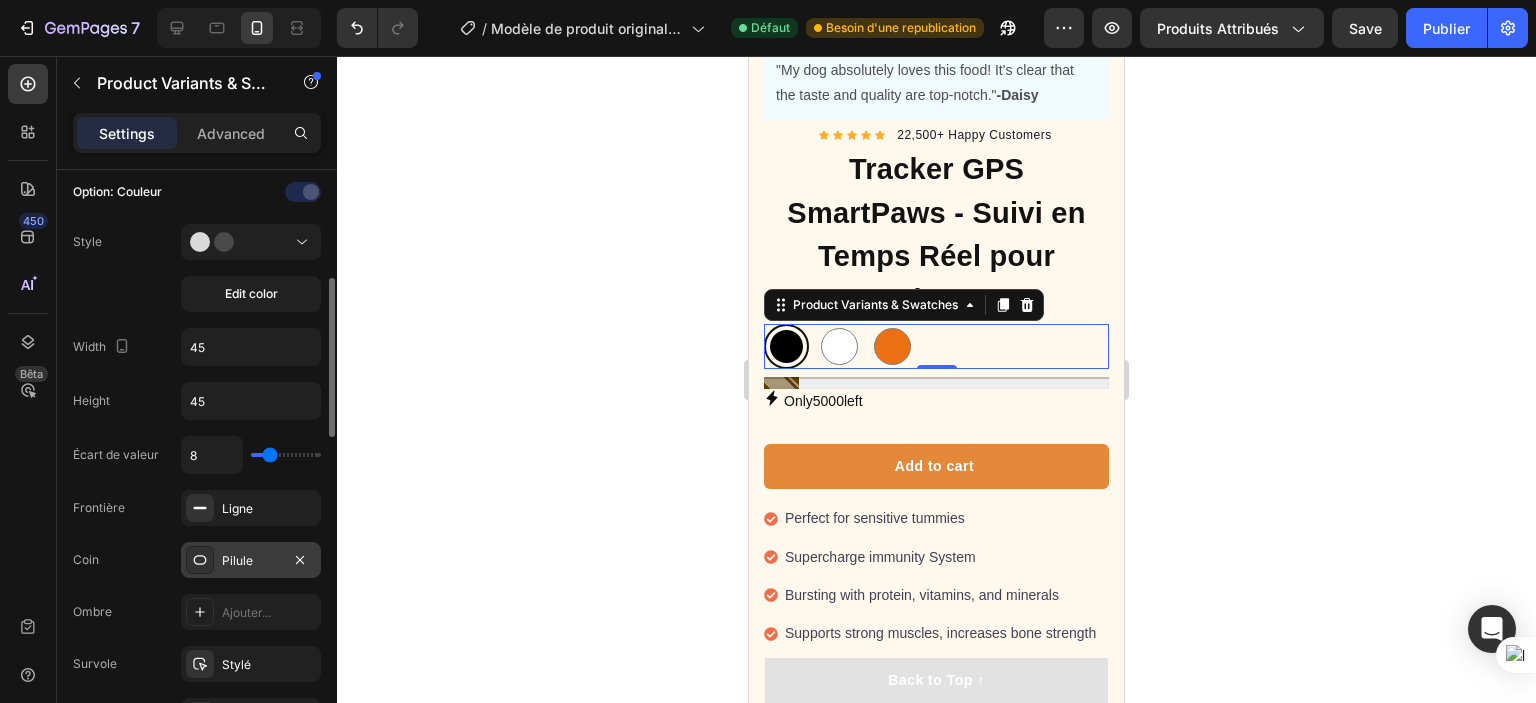 click on "Pilule" at bounding box center (251, 560) 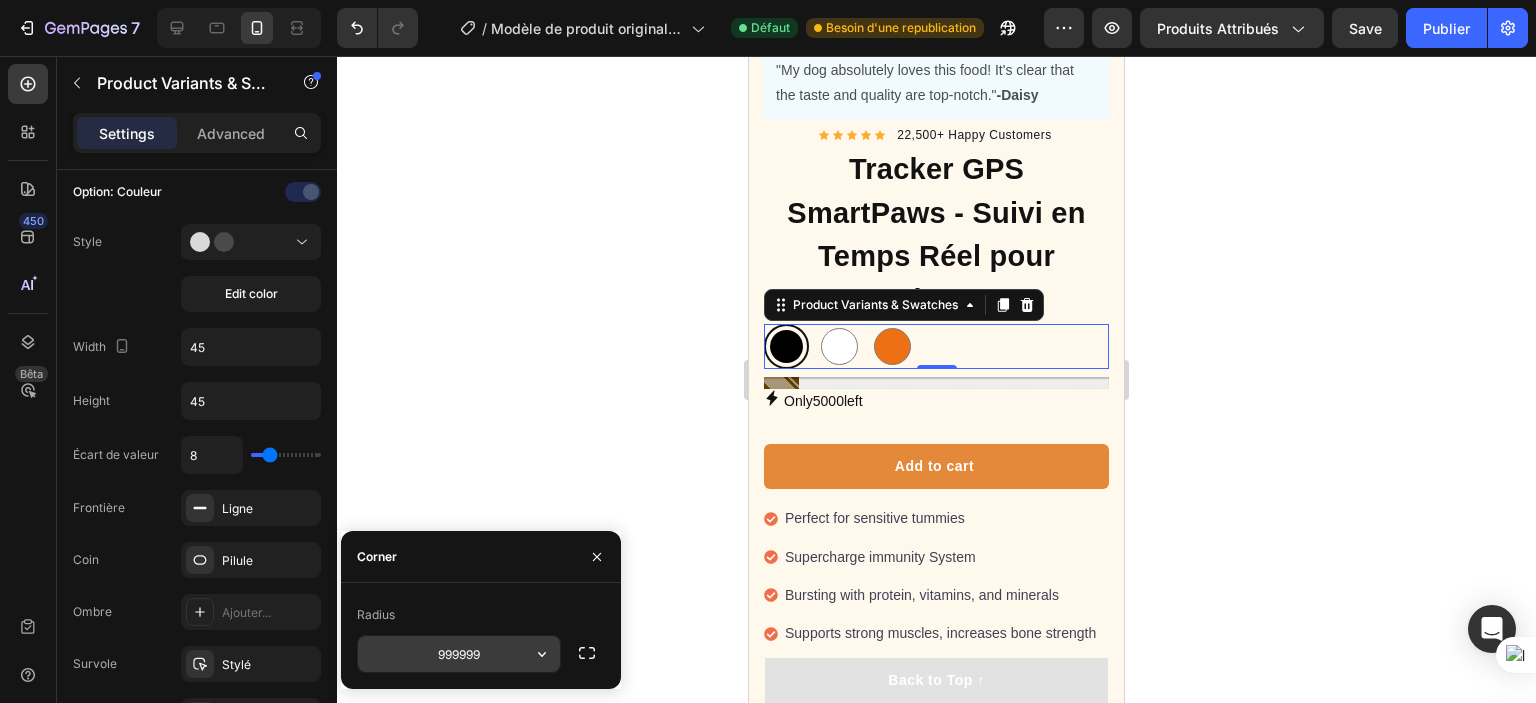 click on "999999" at bounding box center [459, 654] 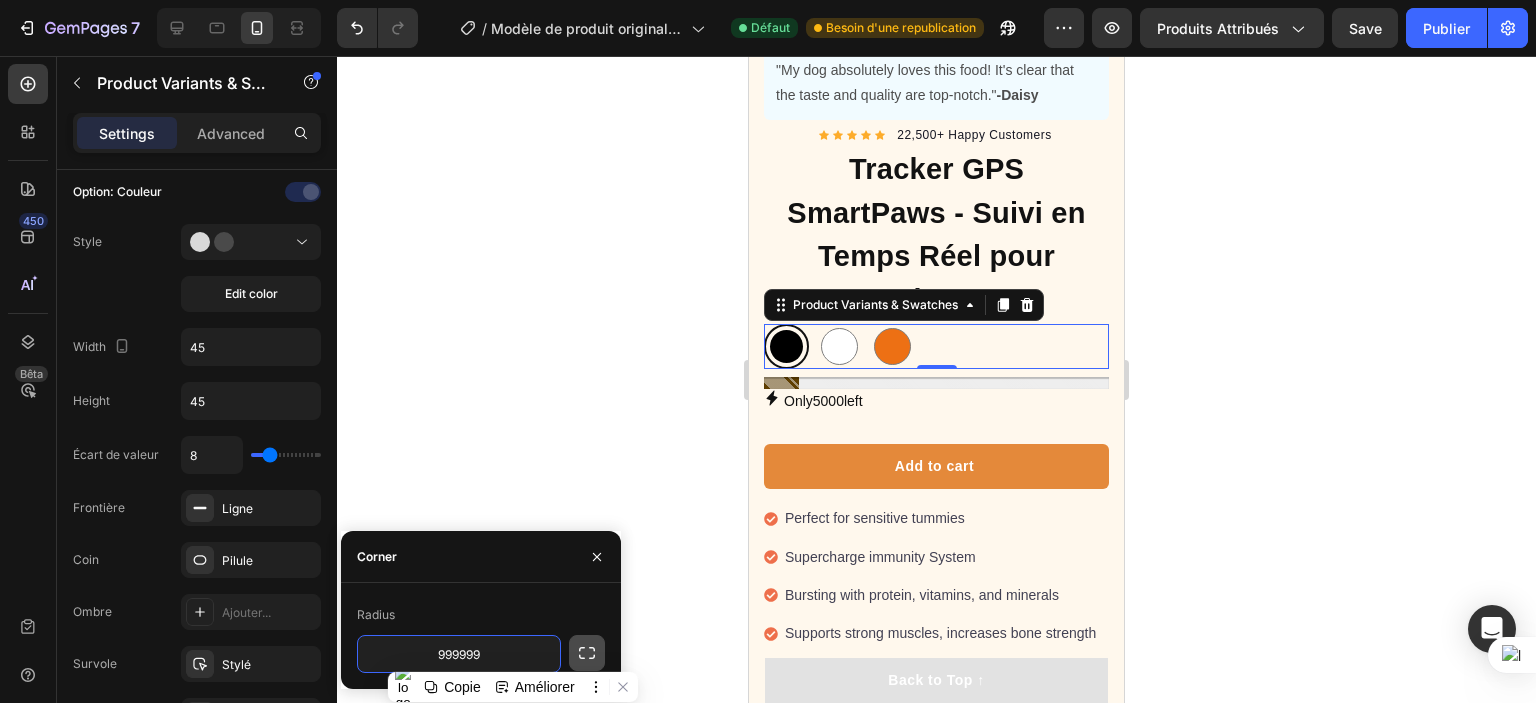 click 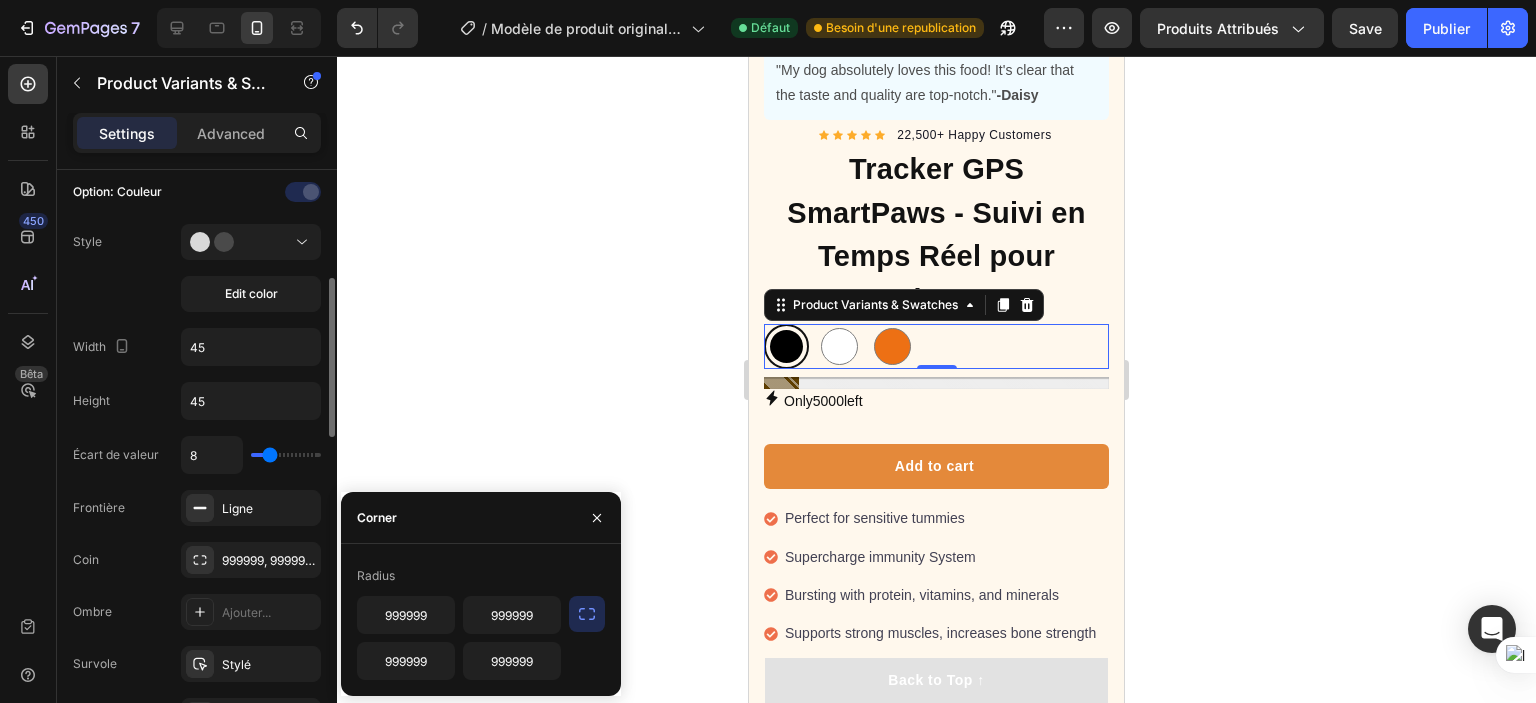 click on "Coin [NUMBER], [NUMBER], [NUMBER], [NUMBER]" 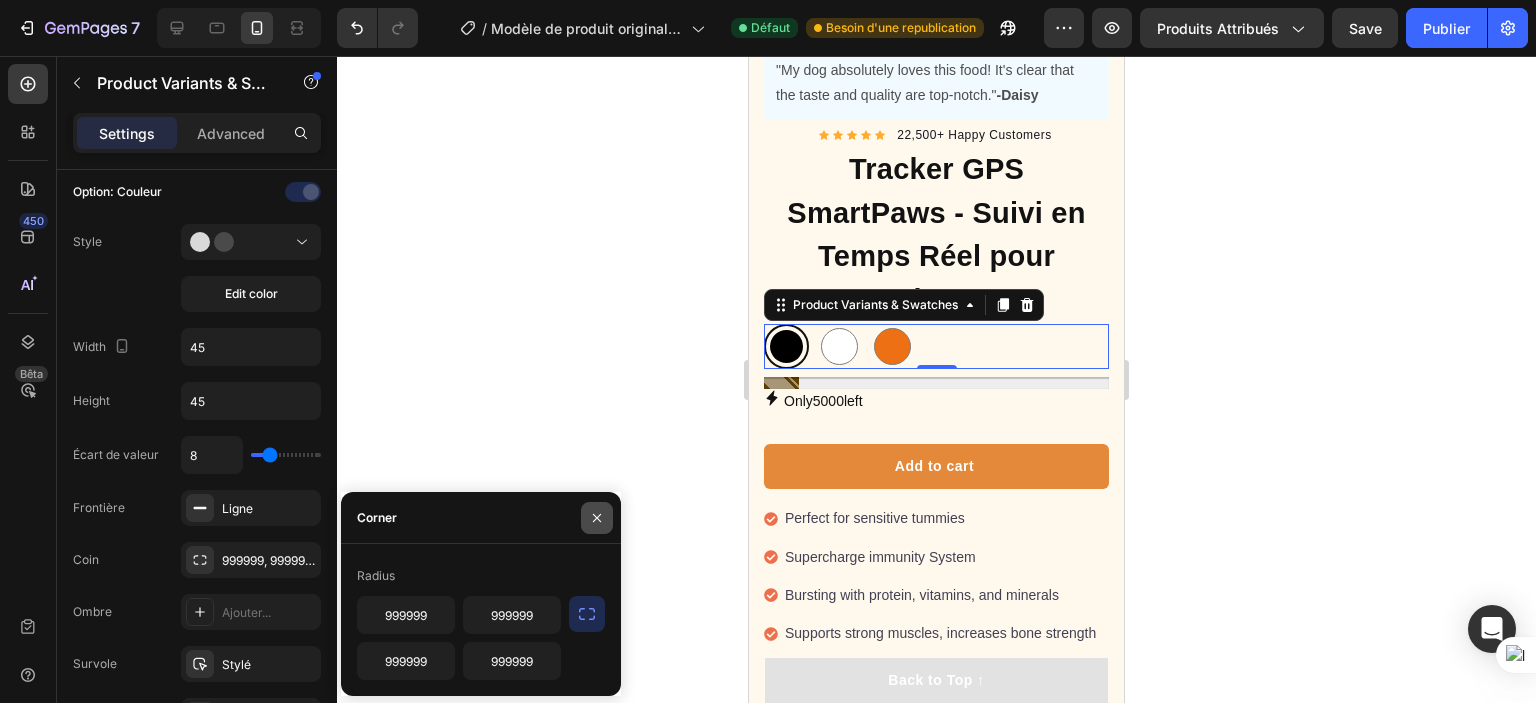 click 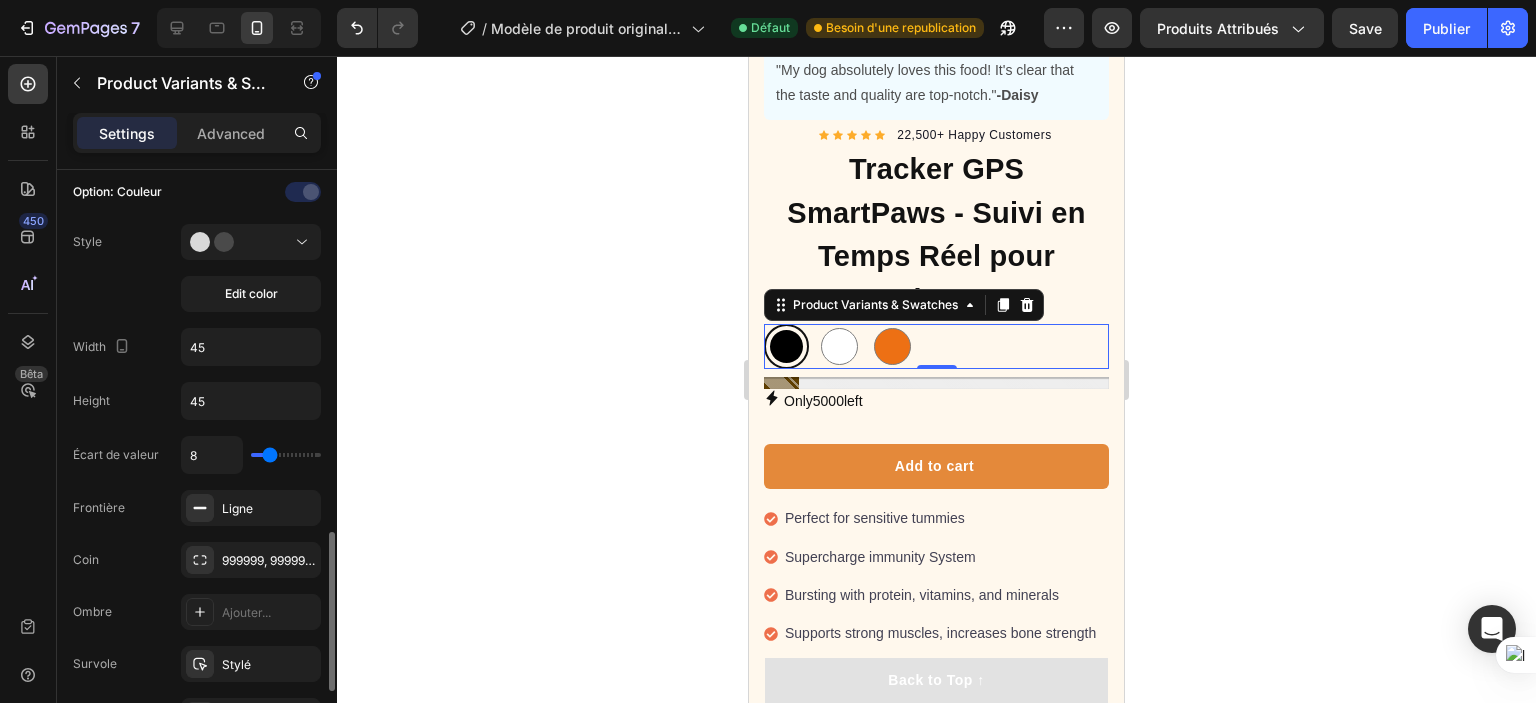 scroll, scrollTop: 600, scrollLeft: 0, axis: vertical 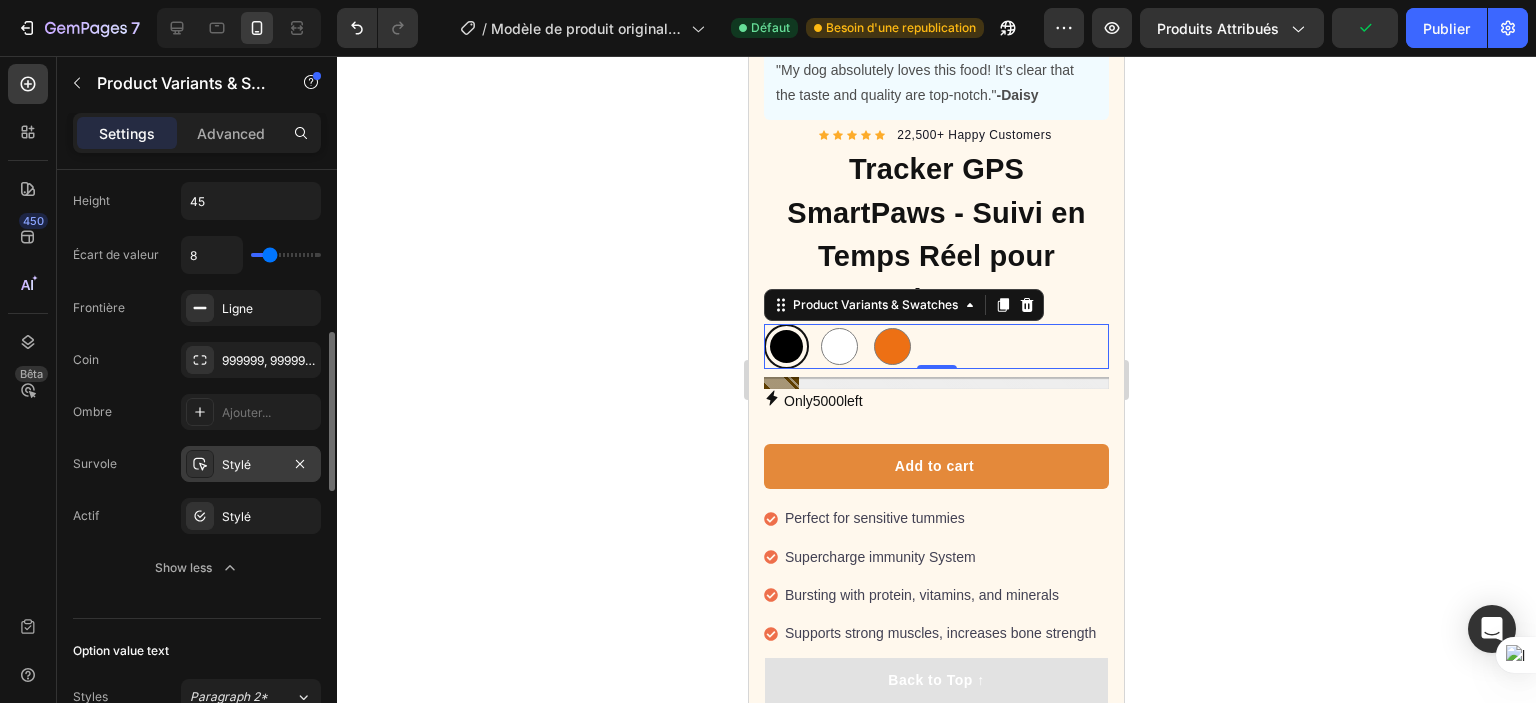 click on "Stylé" at bounding box center (236, 464) 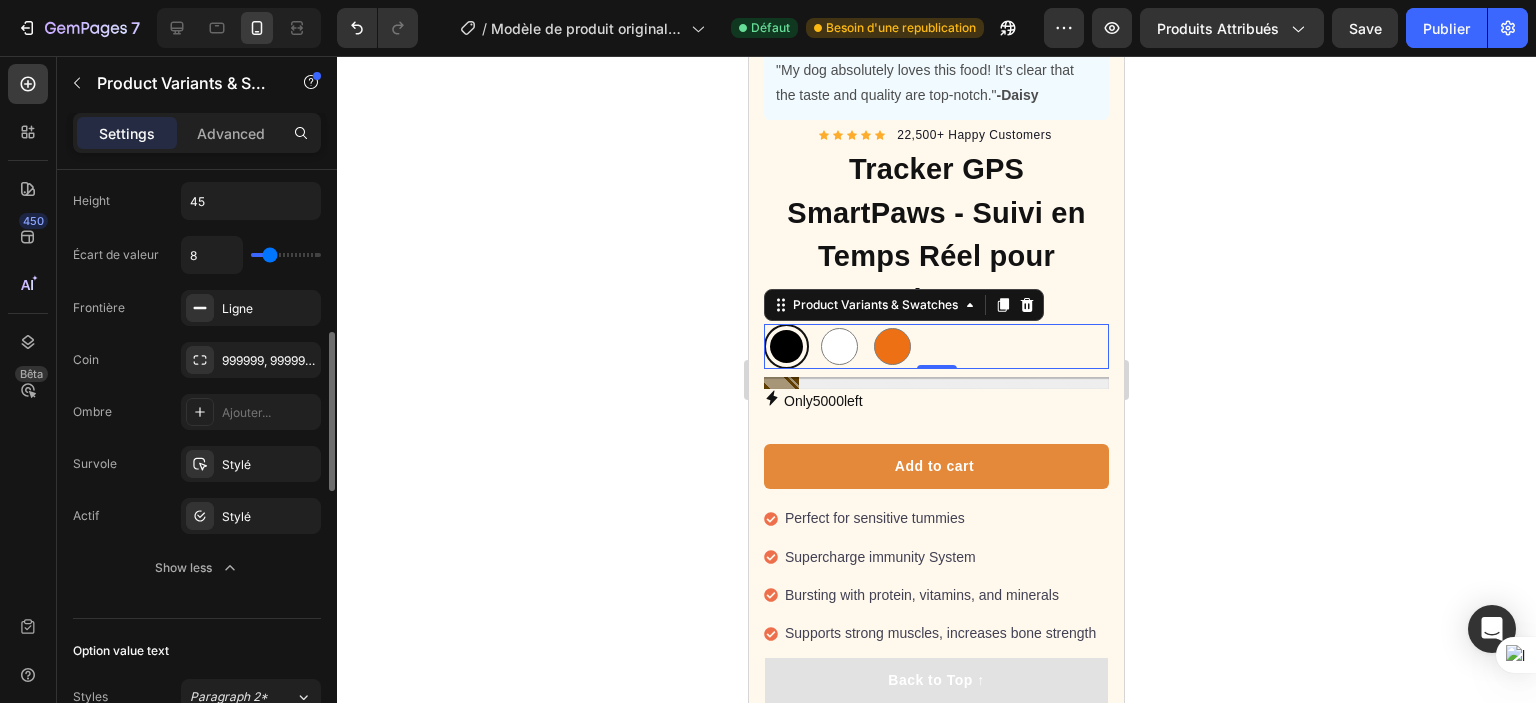 click on "Écart de valeur 8 Frontière Ligne Coin [NUMBER], [NUMBER], [NUMBER], [NUMBER] Ombre Ajouter... Survole Stylé Actif Stylé Show less" 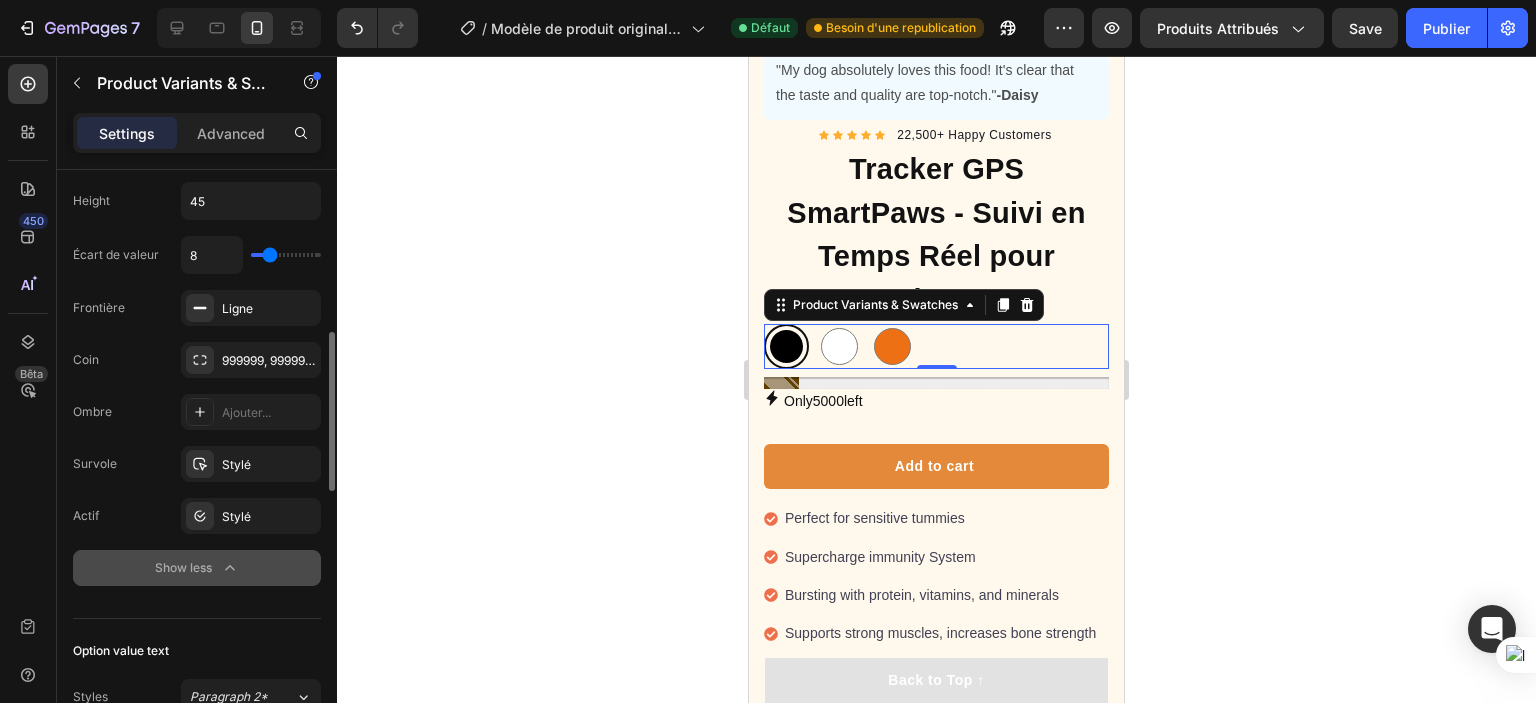 click on "Show less" at bounding box center [197, 568] 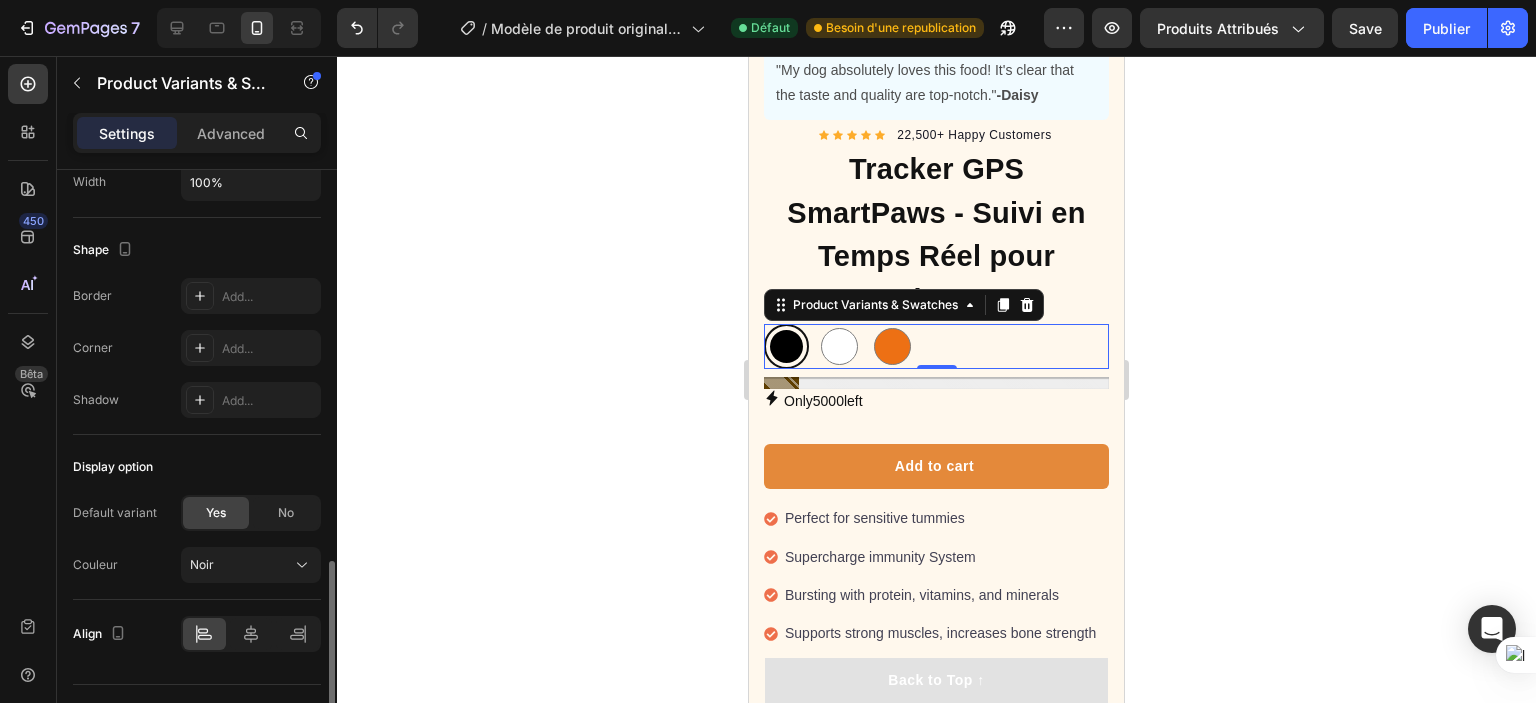 scroll, scrollTop: 1278, scrollLeft: 0, axis: vertical 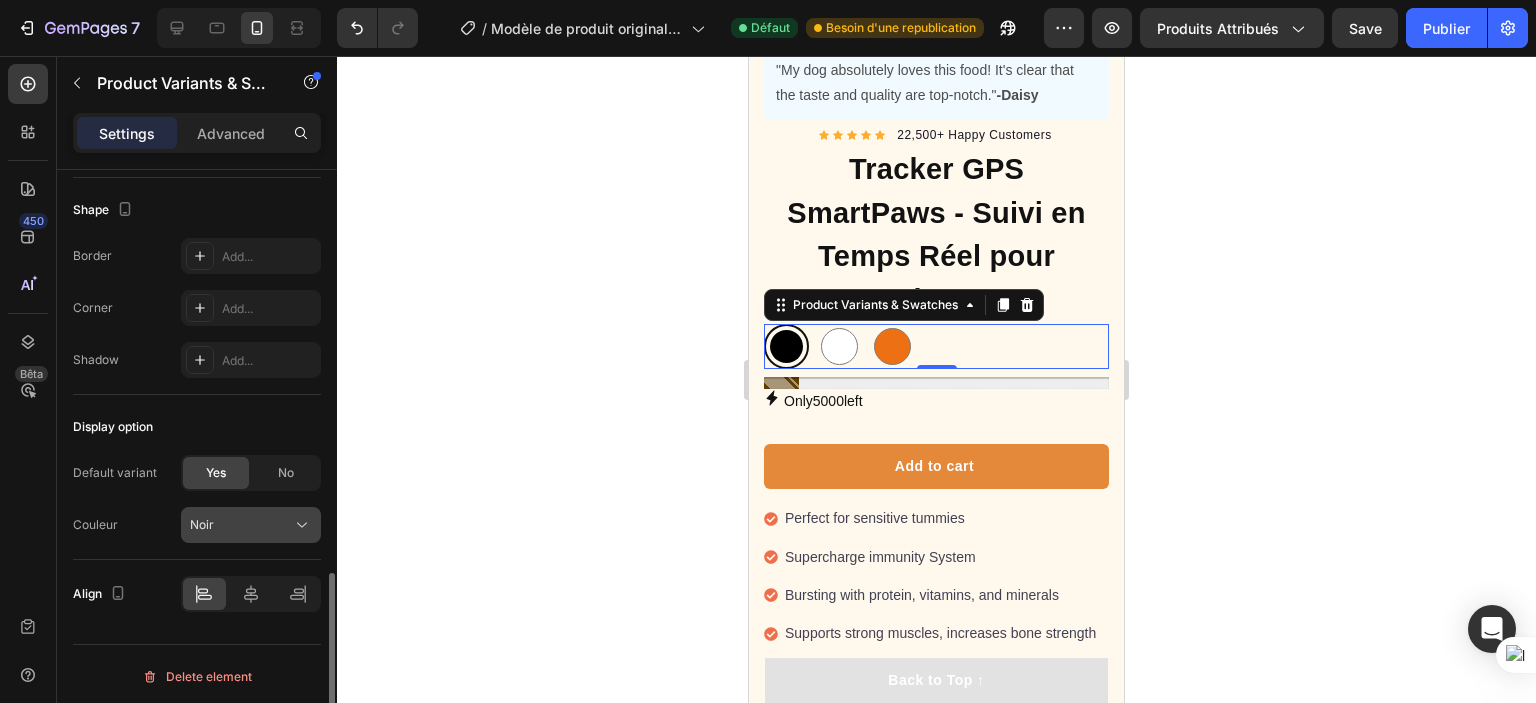 click on "Noir" at bounding box center (202, 525) 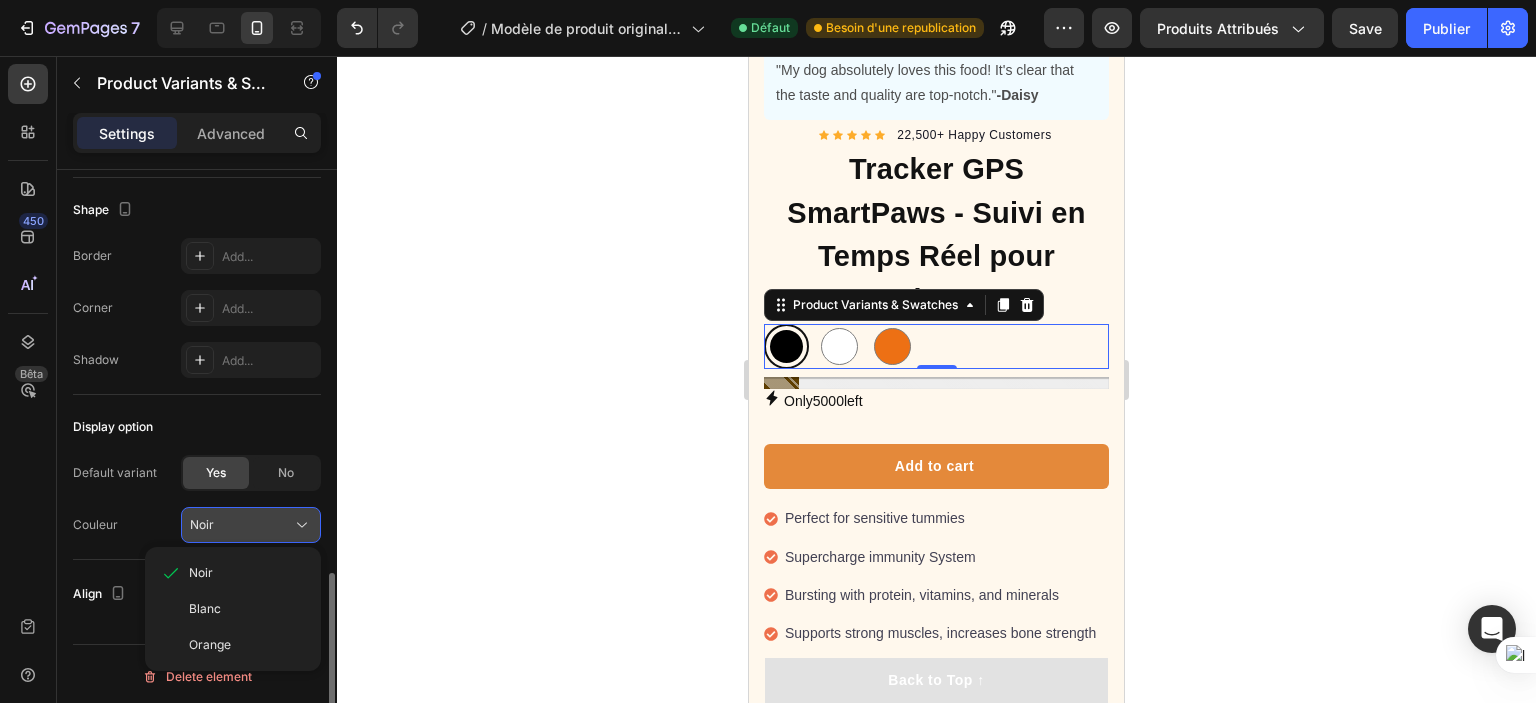 click on "Noir" at bounding box center [202, 525] 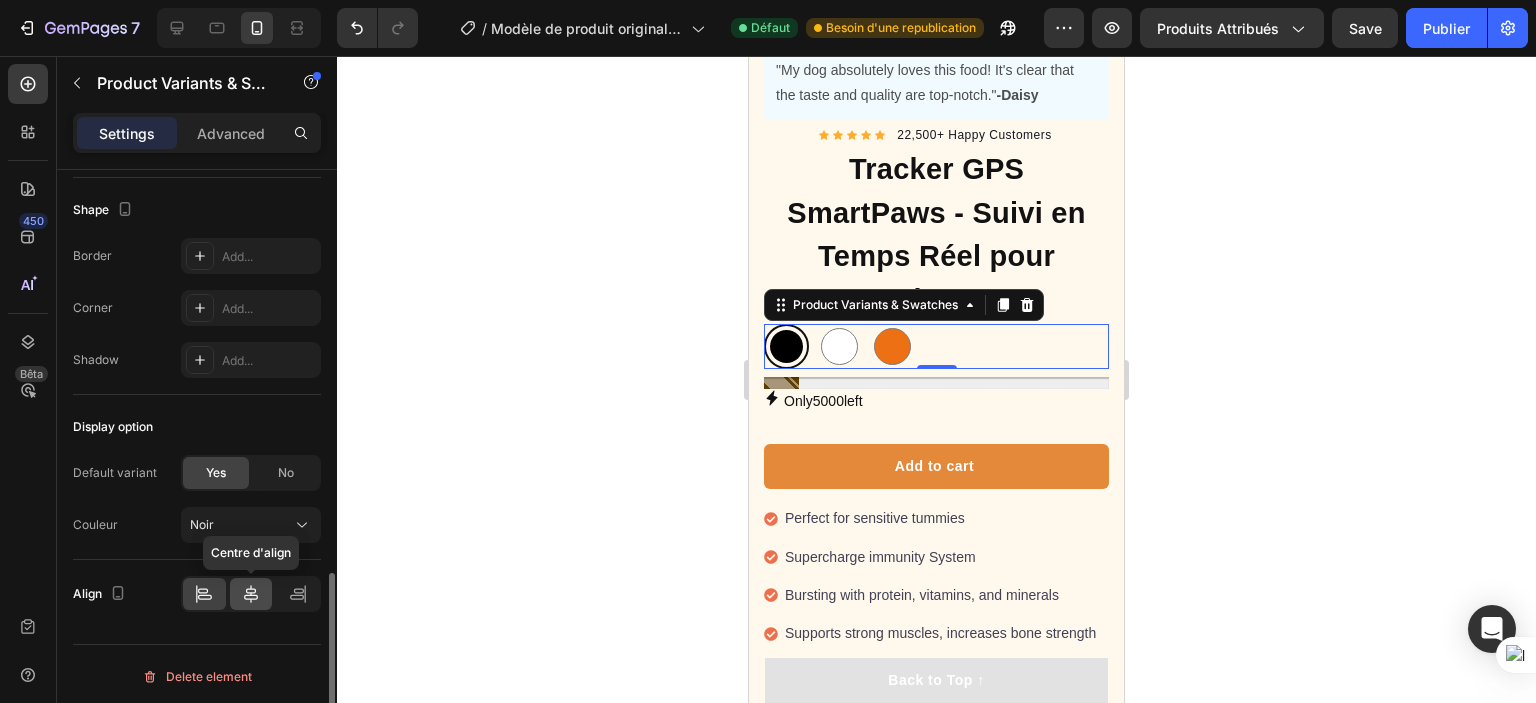 click 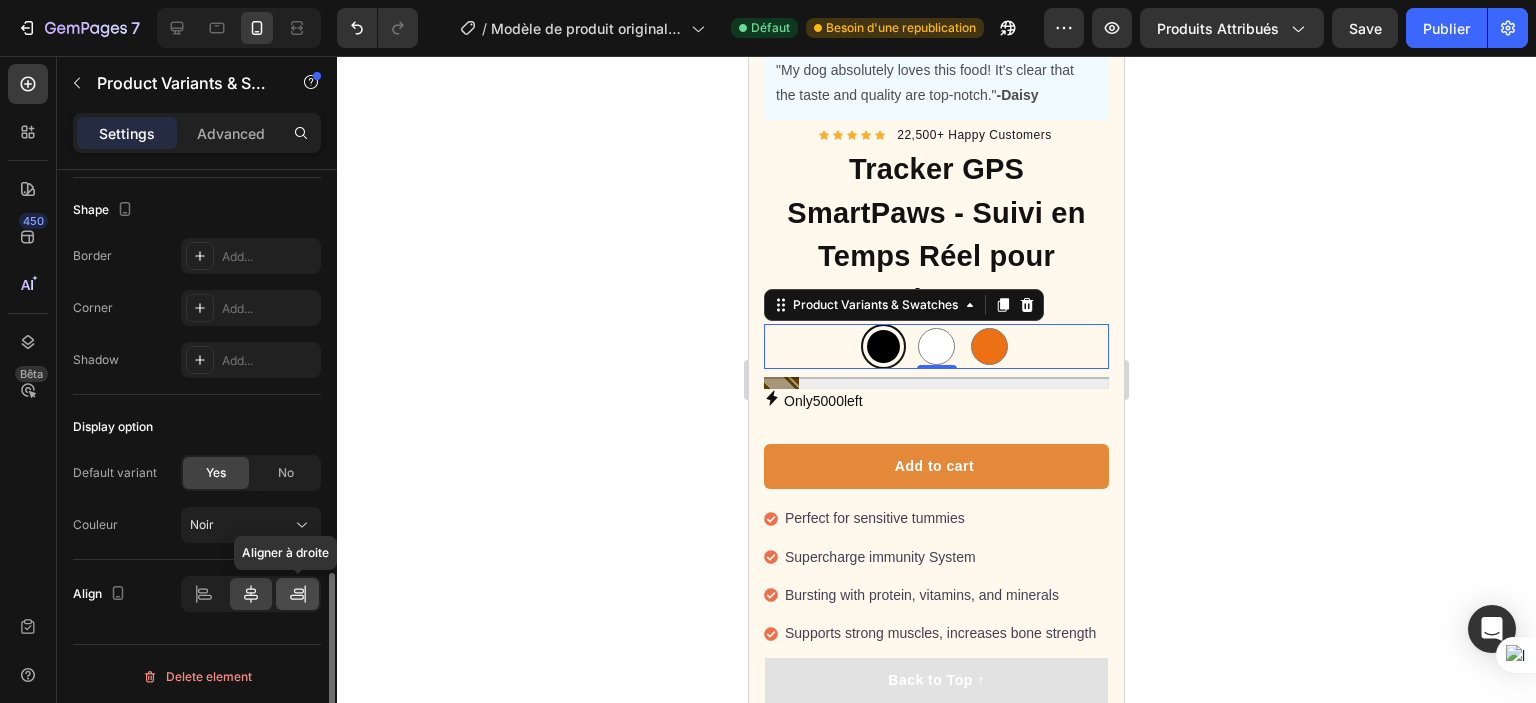 click 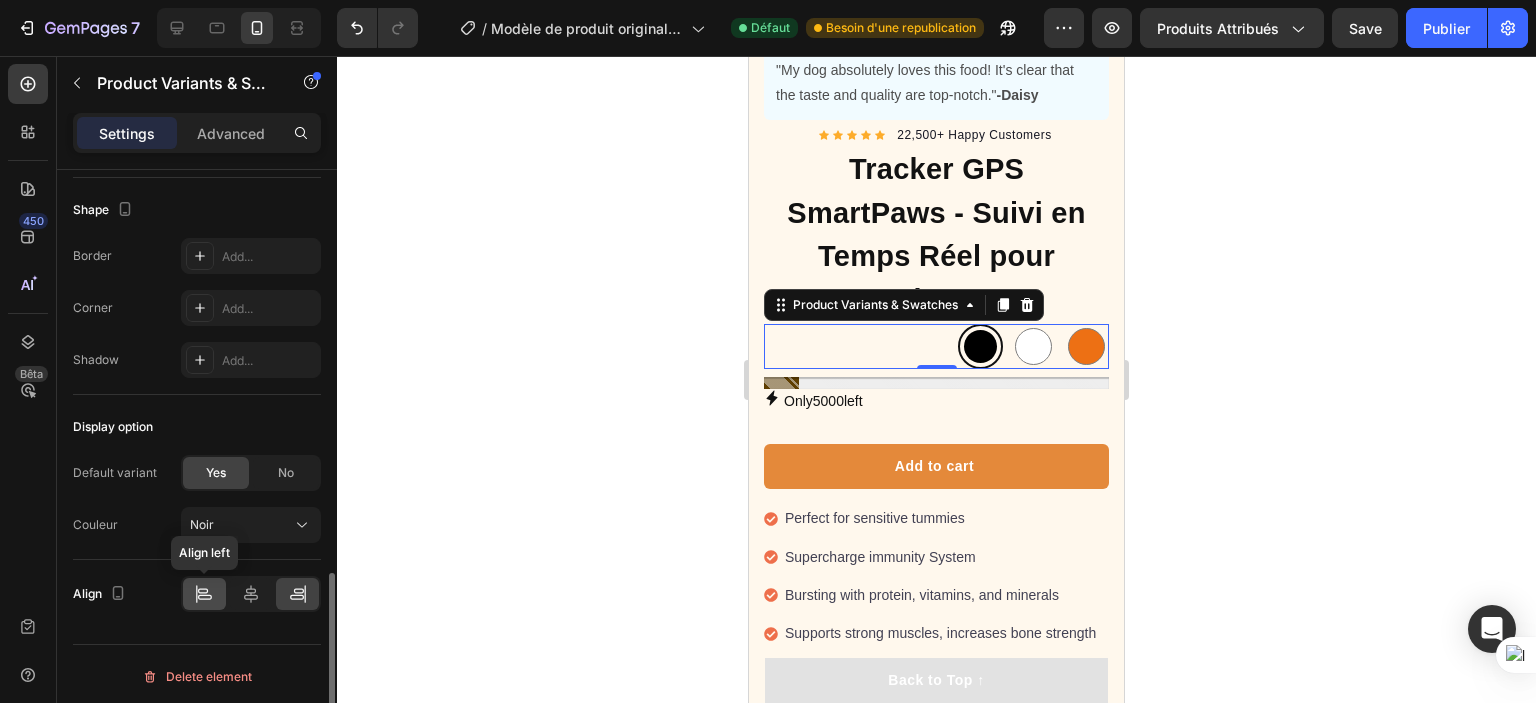 click 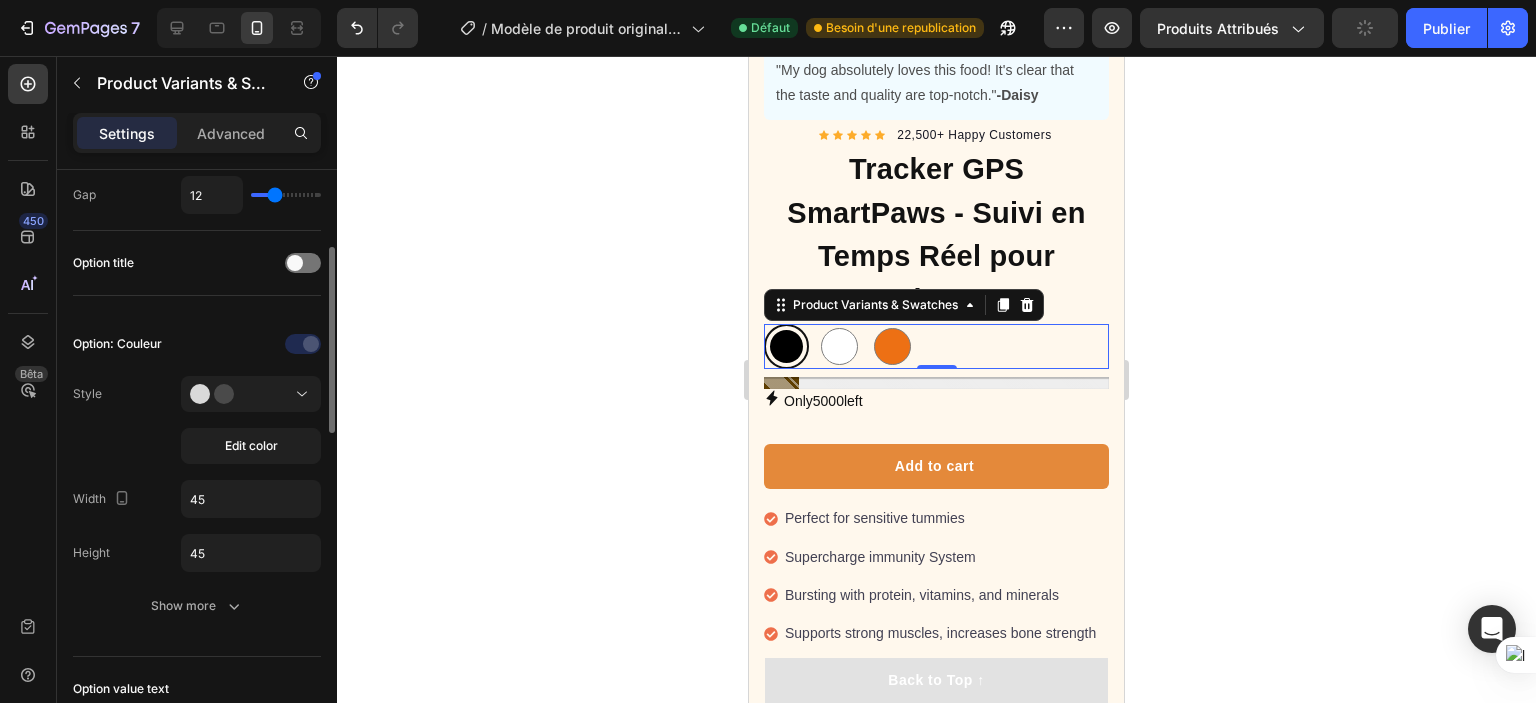 scroll, scrollTop: 0, scrollLeft: 0, axis: both 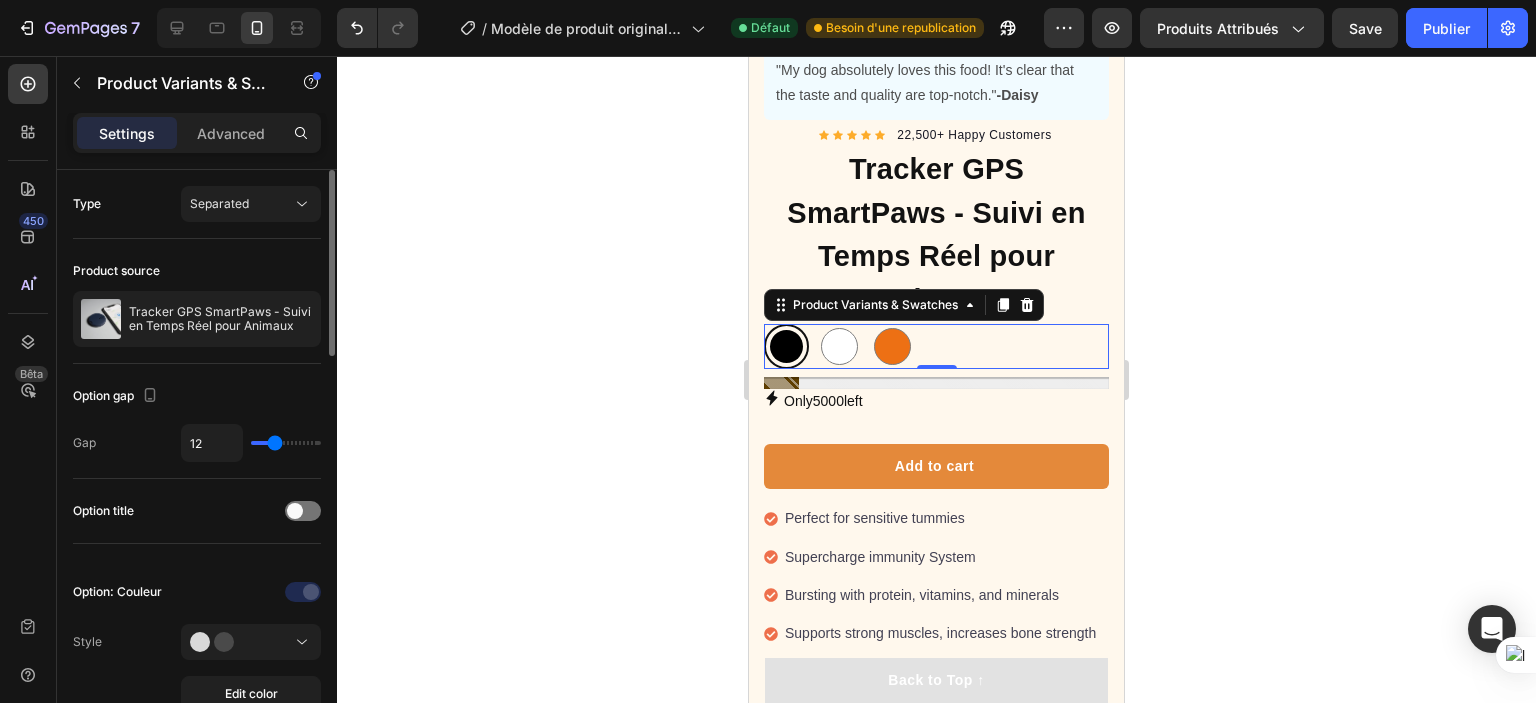 click at bounding box center (286, 443) 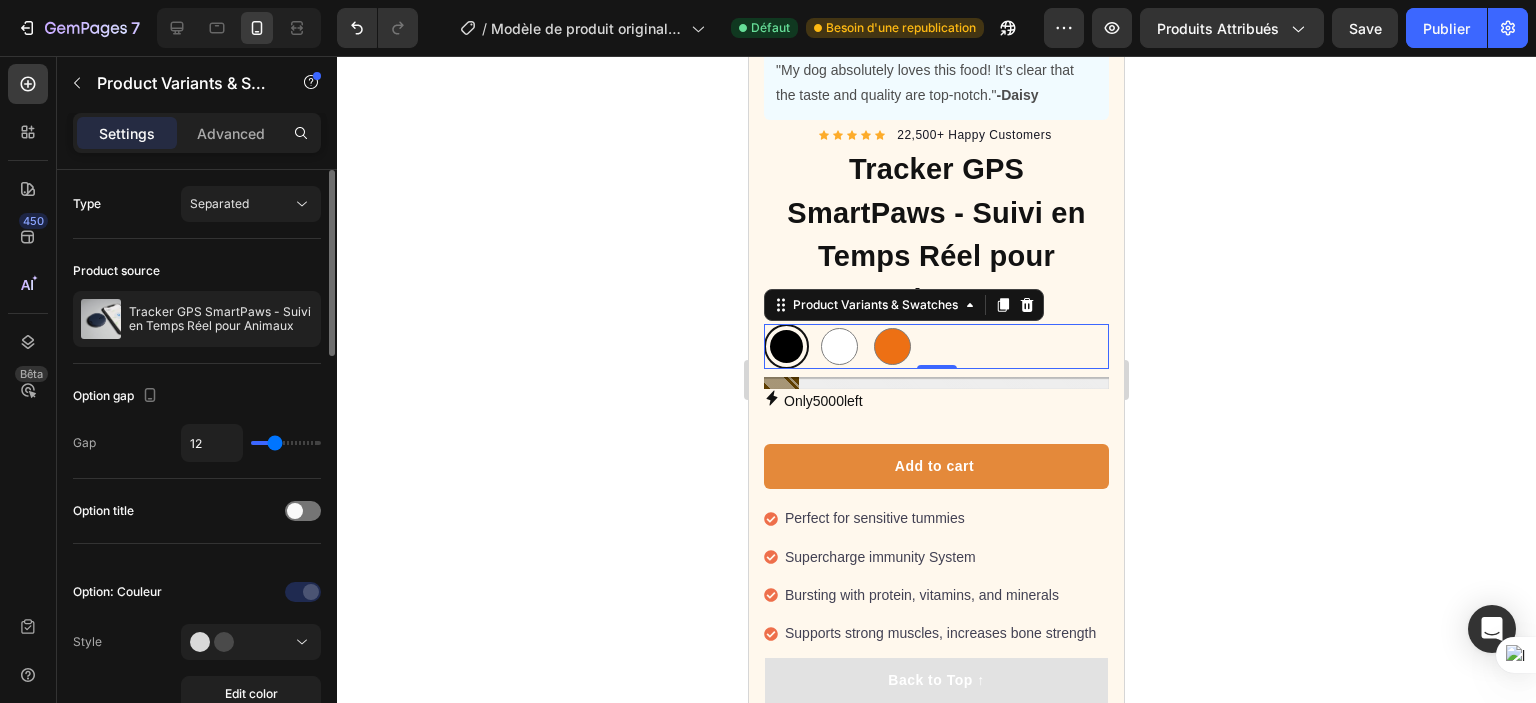 type on "2" 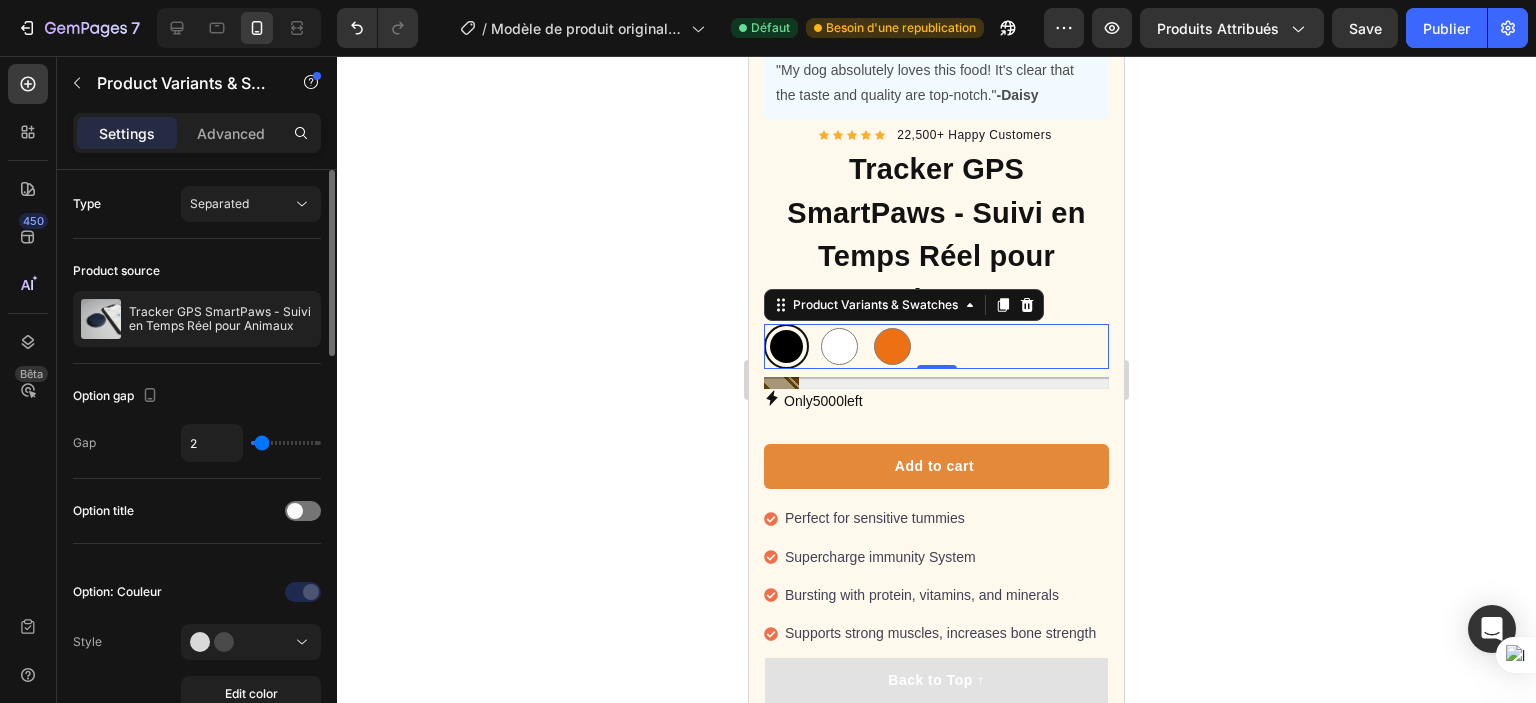 type on "2" 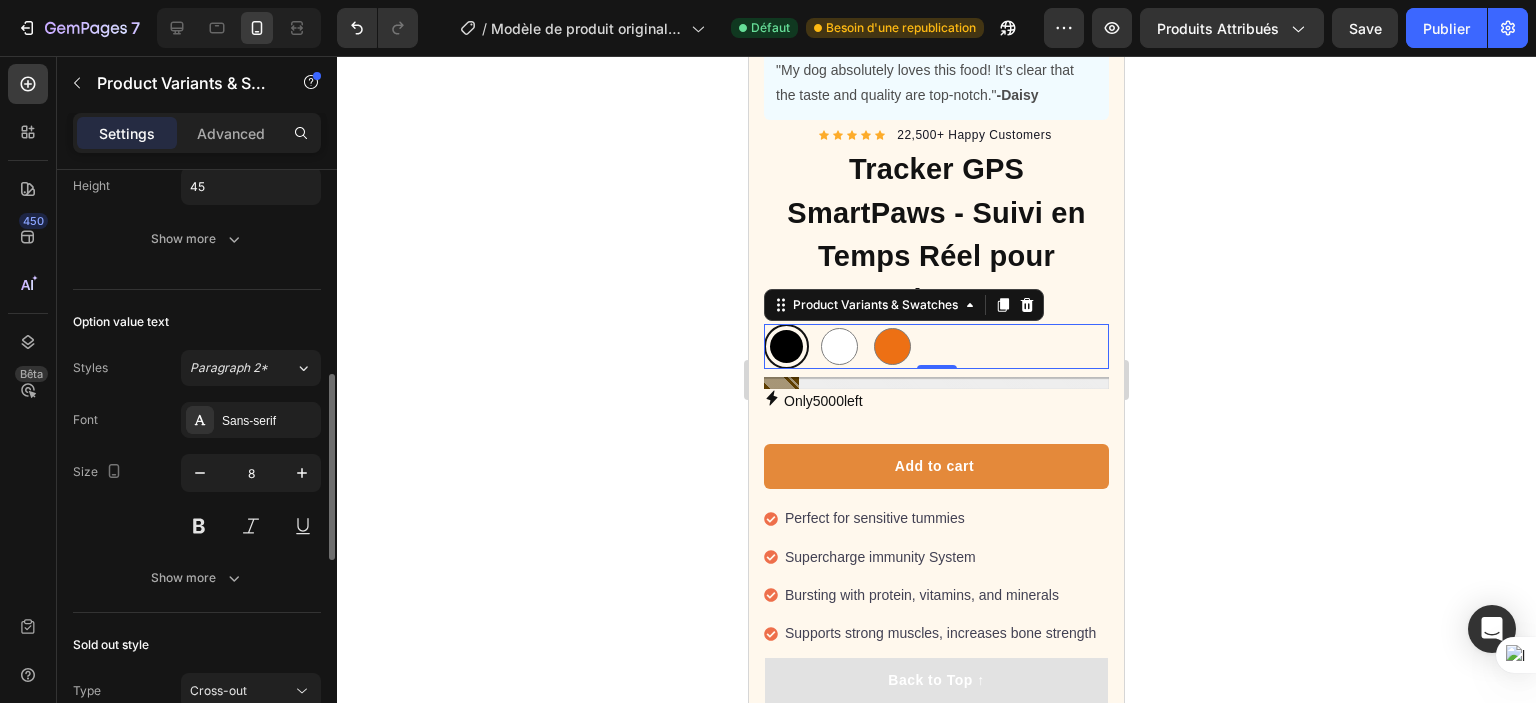 scroll, scrollTop: 626, scrollLeft: 0, axis: vertical 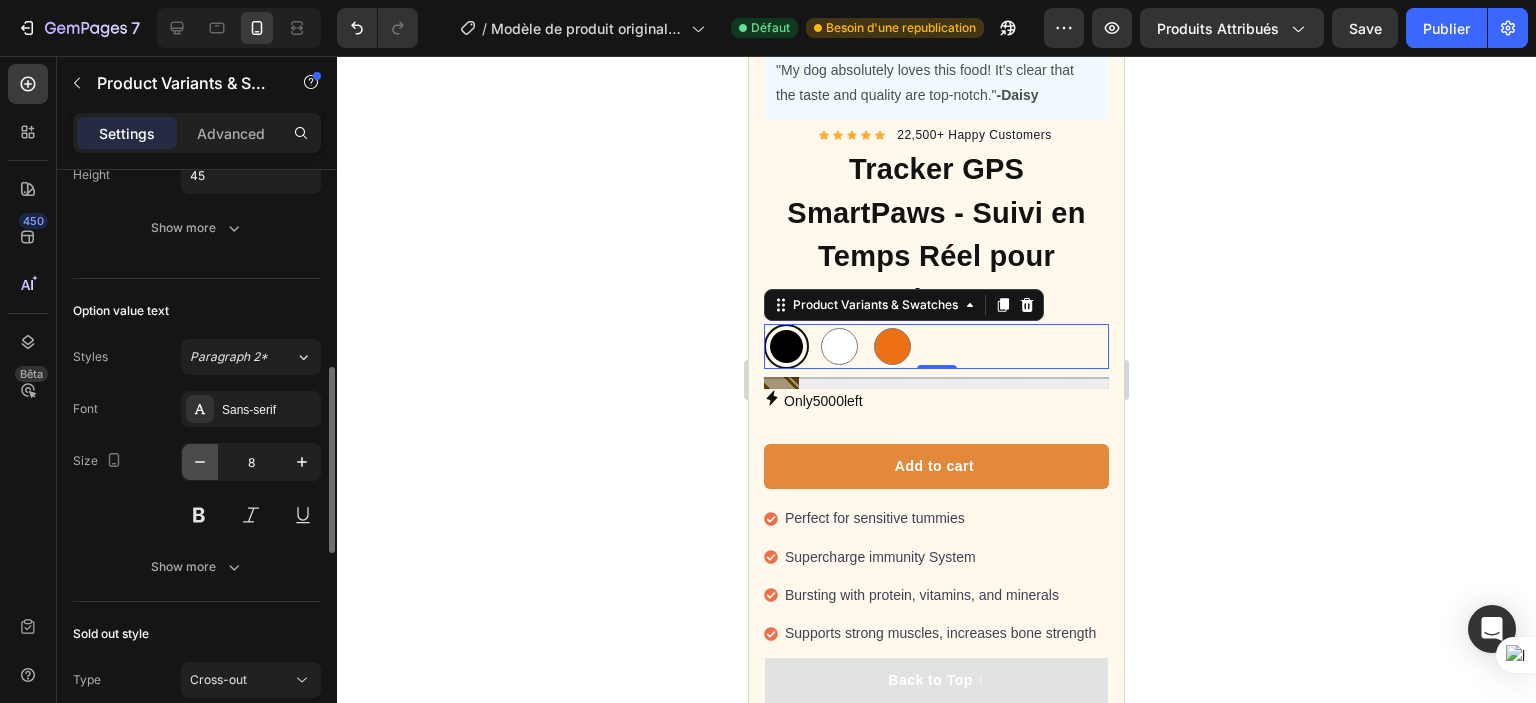 click 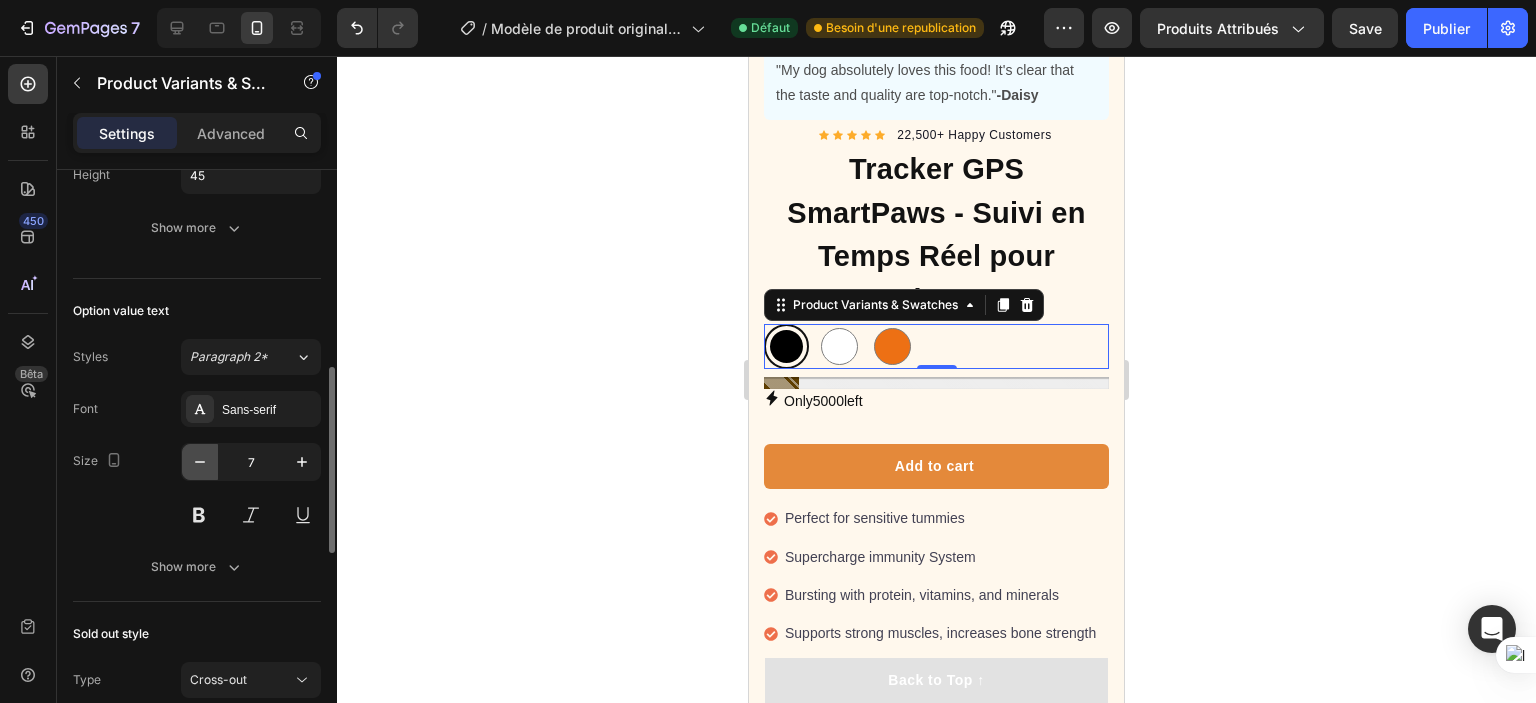 click 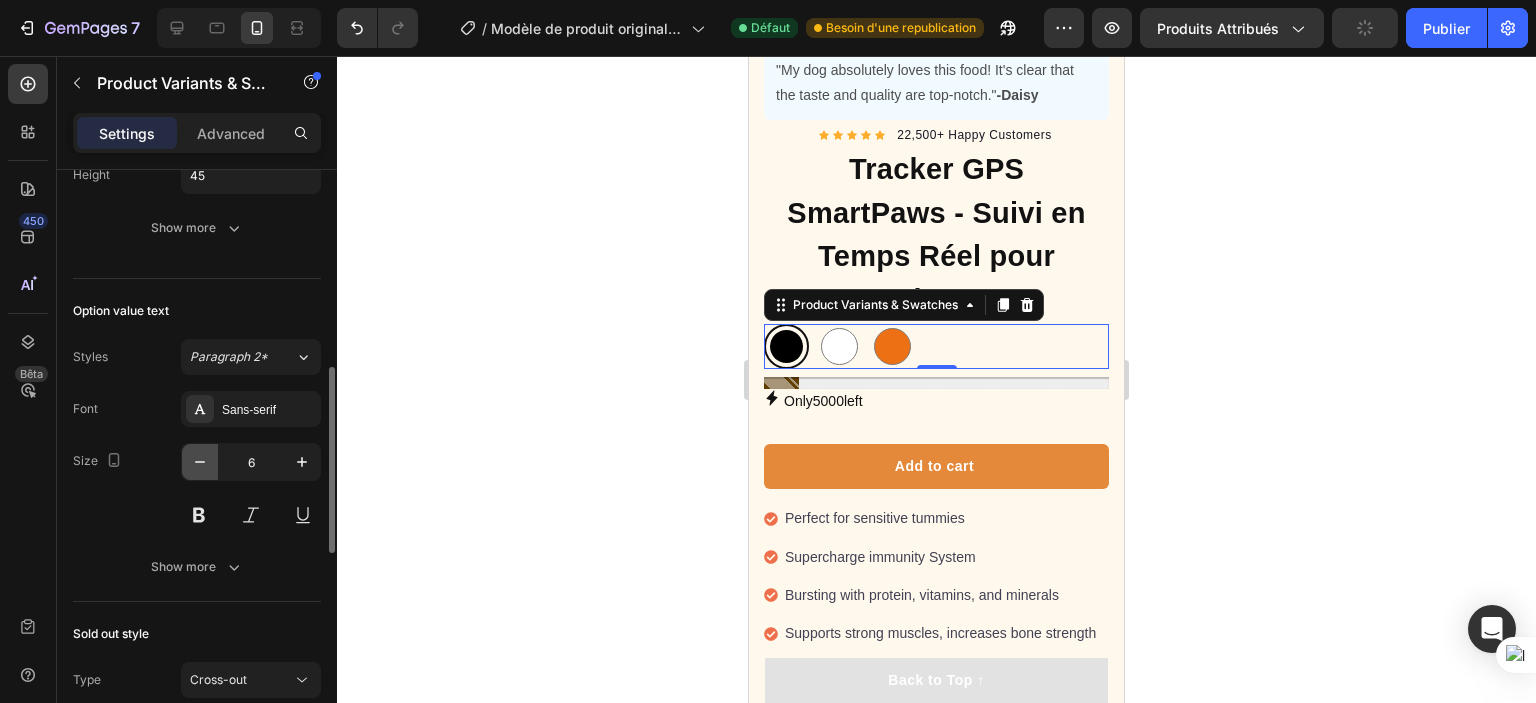 click 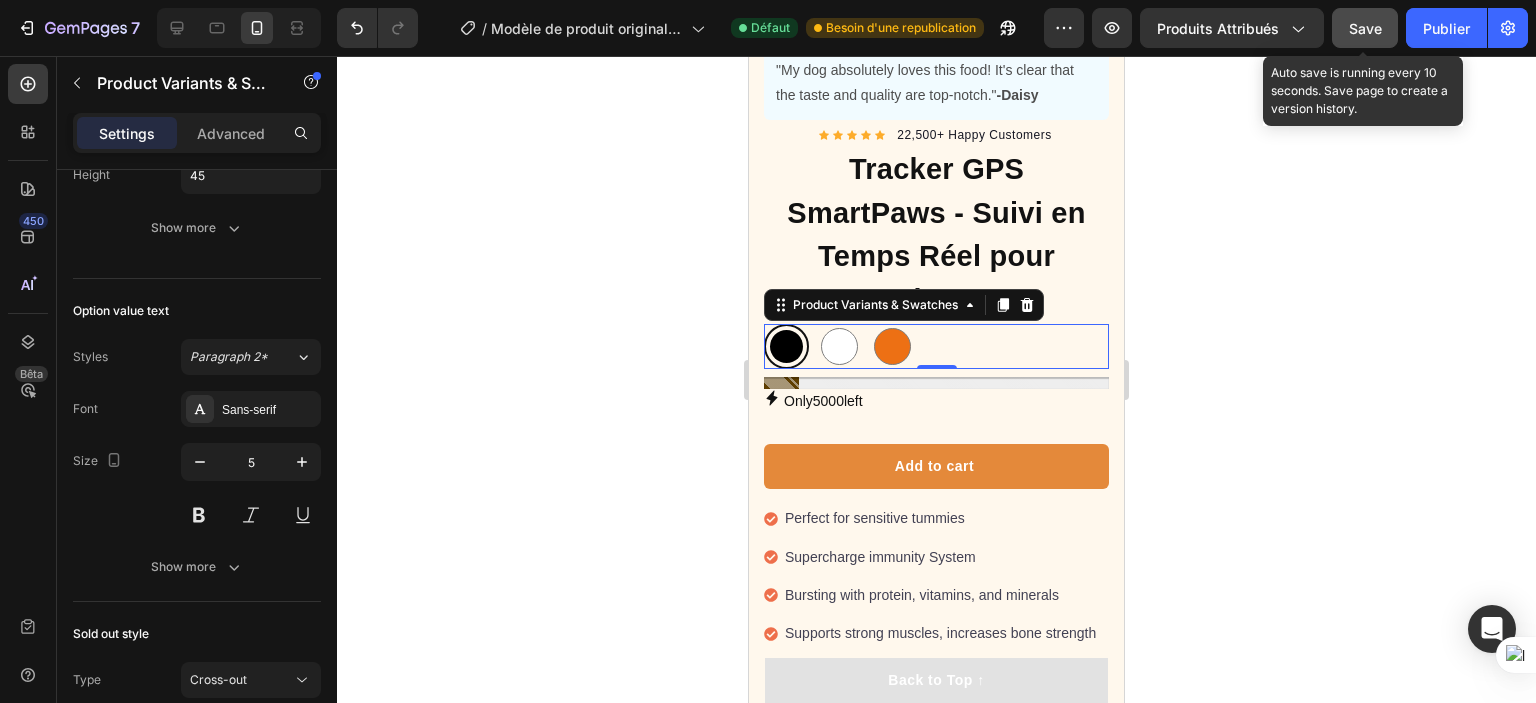 click on "Save" 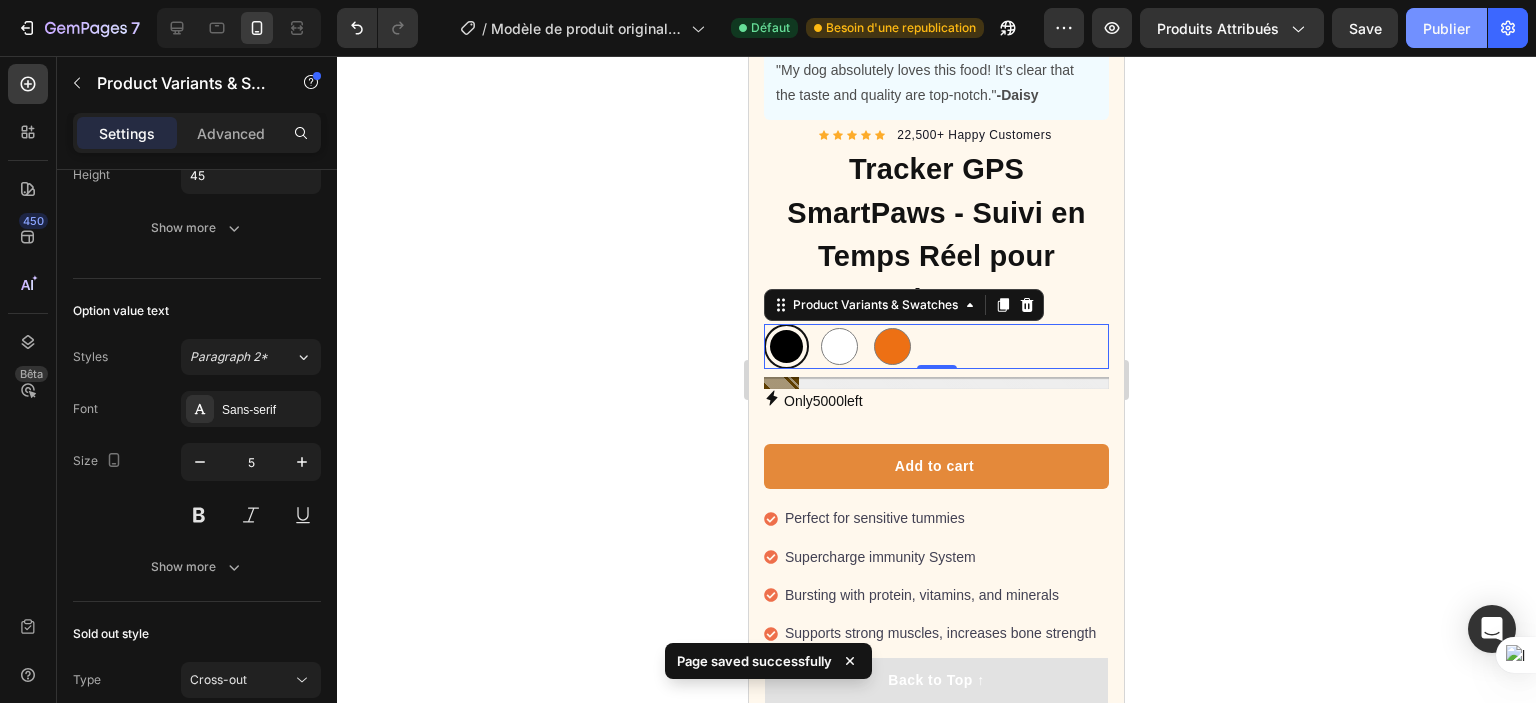 click on "Publier" 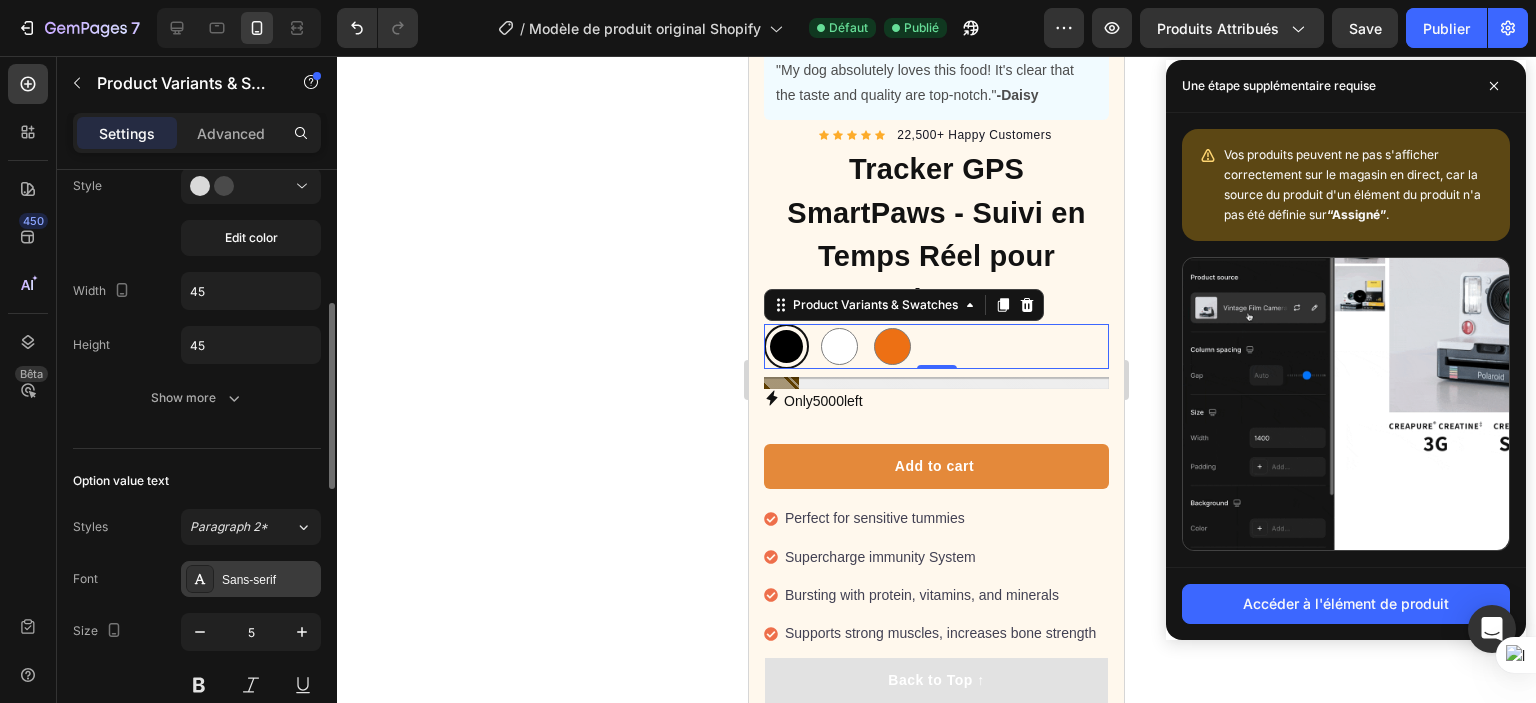 scroll, scrollTop: 447, scrollLeft: 0, axis: vertical 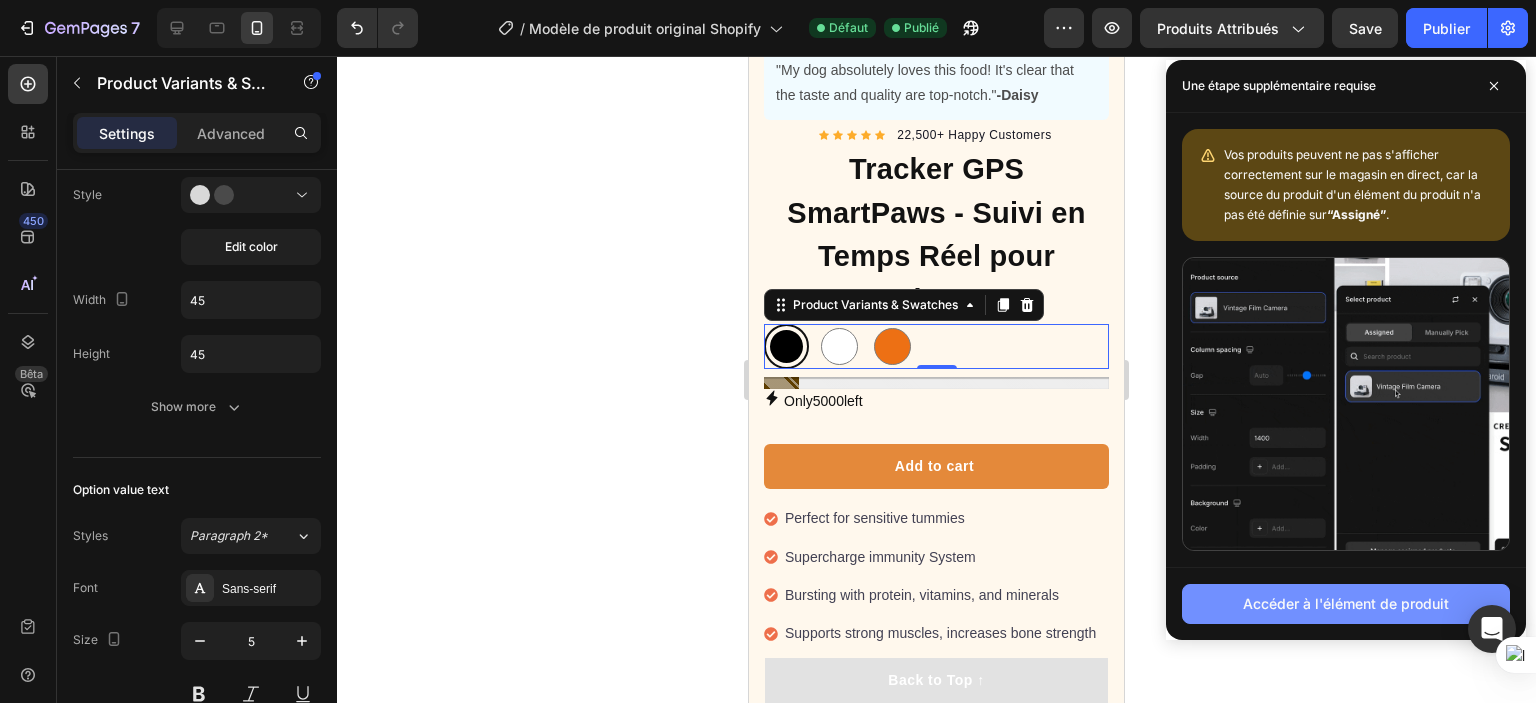 click on "Accéder à l'élément de produit" at bounding box center [1346, 604] 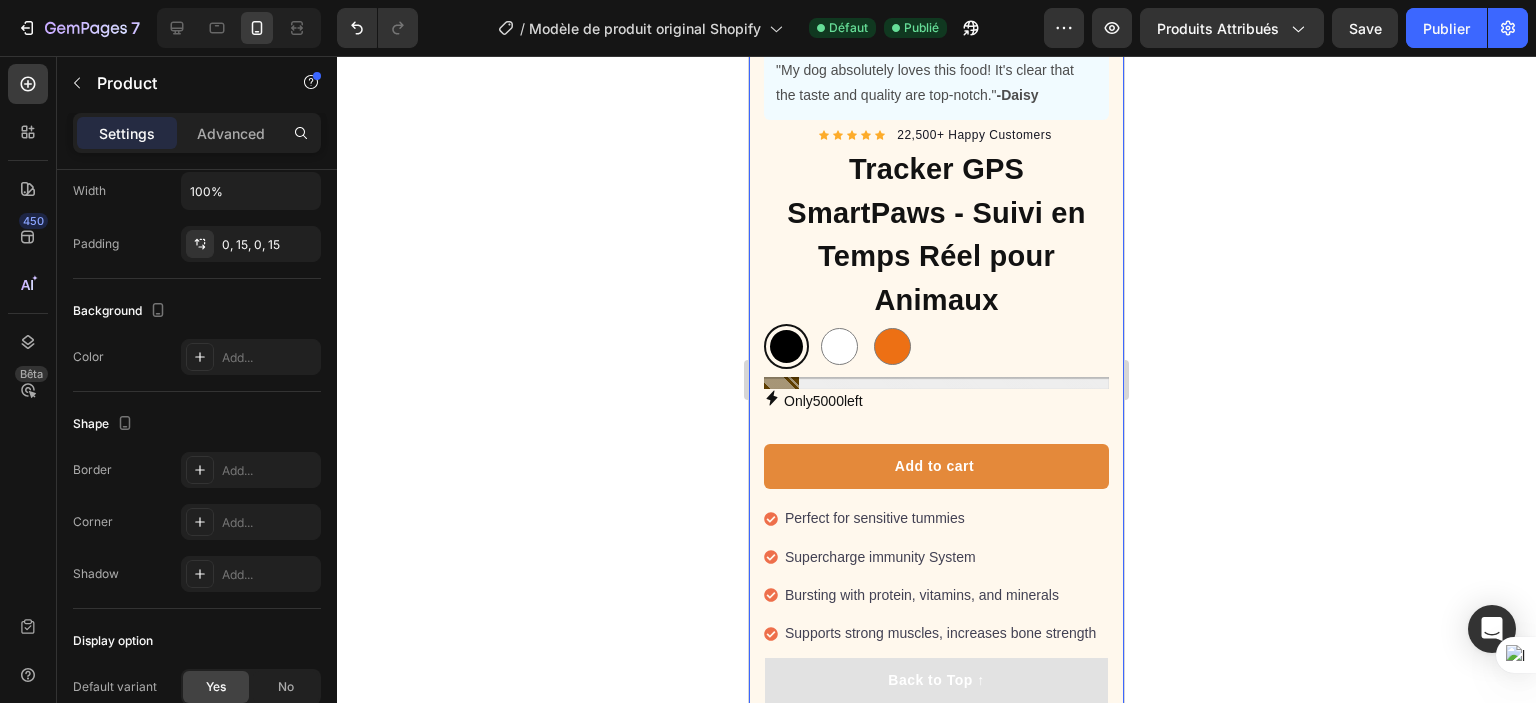 scroll, scrollTop: 0, scrollLeft: 0, axis: both 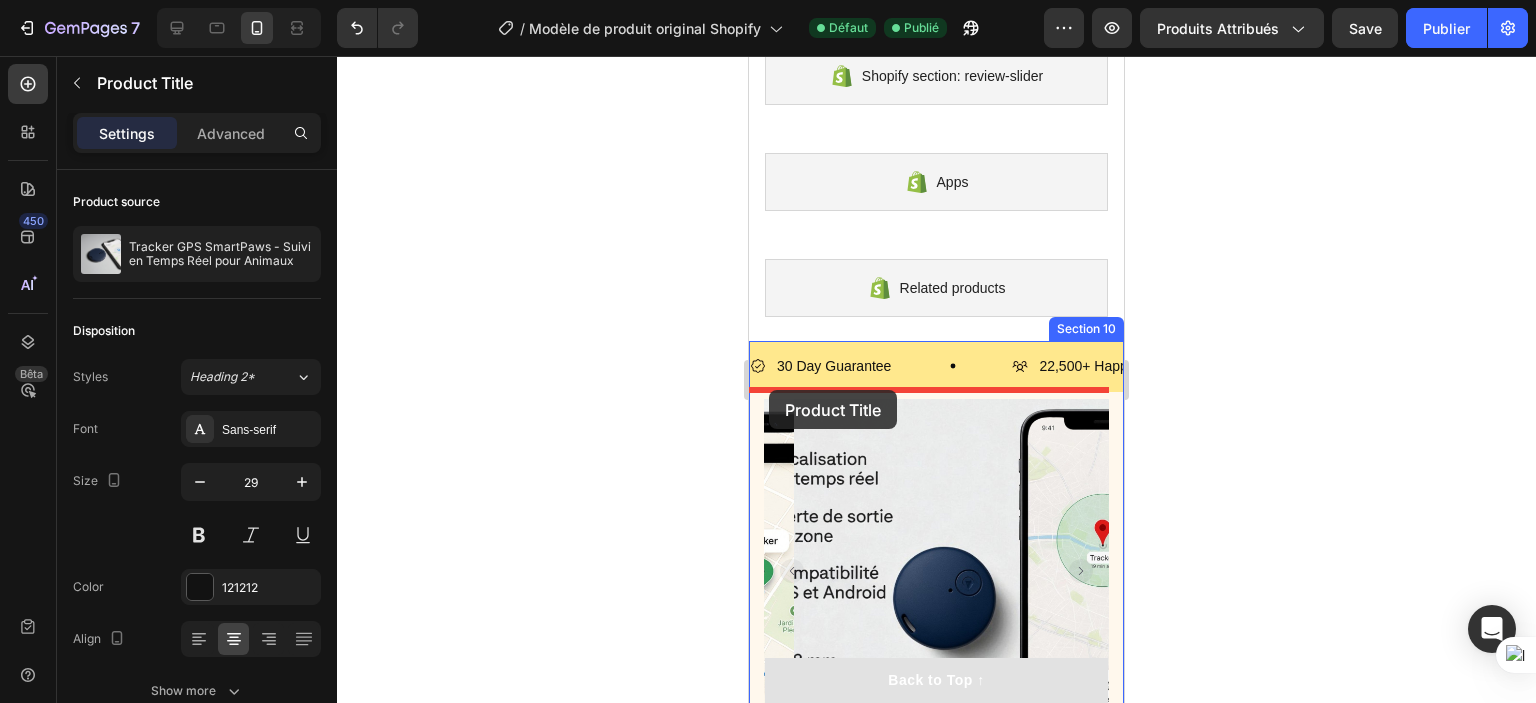 drag, startPoint x: 797, startPoint y: 462, endPoint x: 769, endPoint y: 390, distance: 77.25283 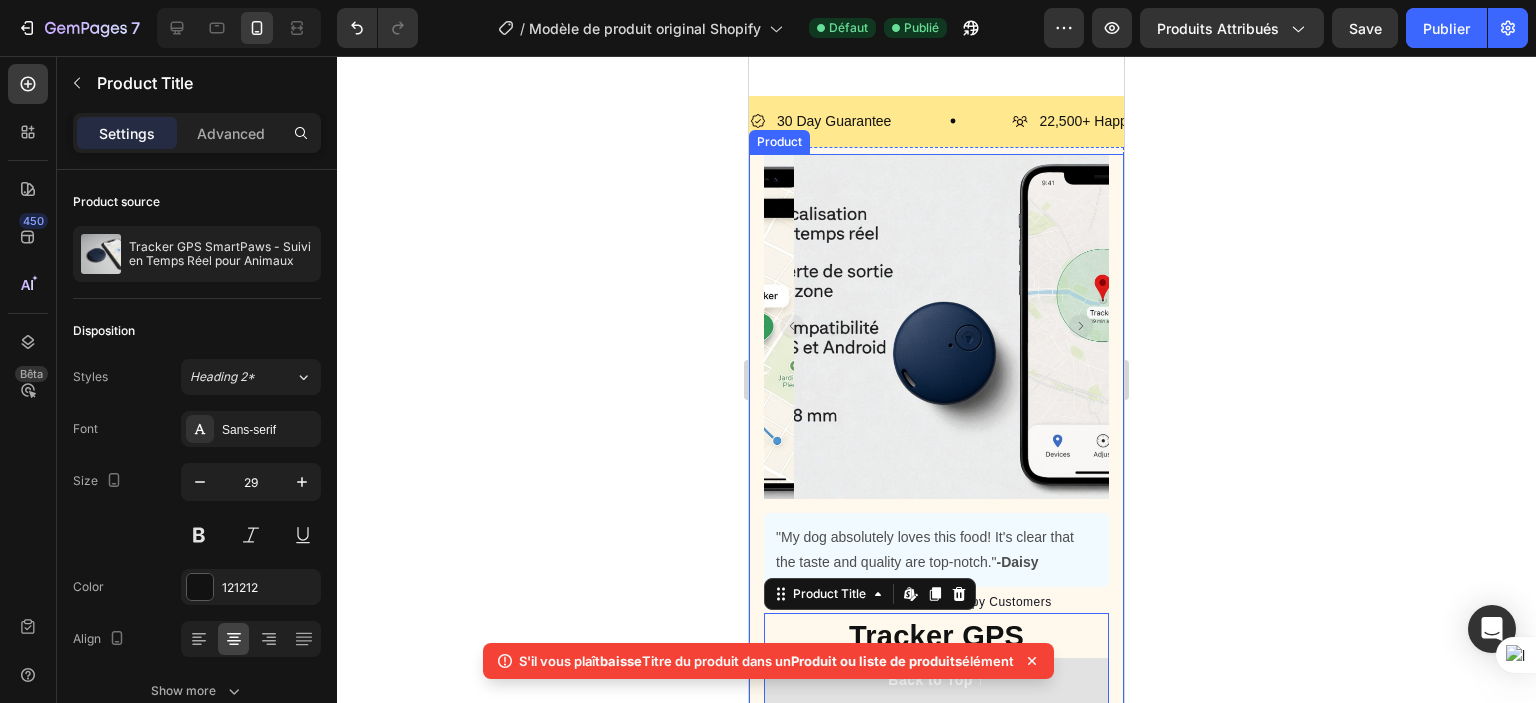 scroll, scrollTop: 1080, scrollLeft: 0, axis: vertical 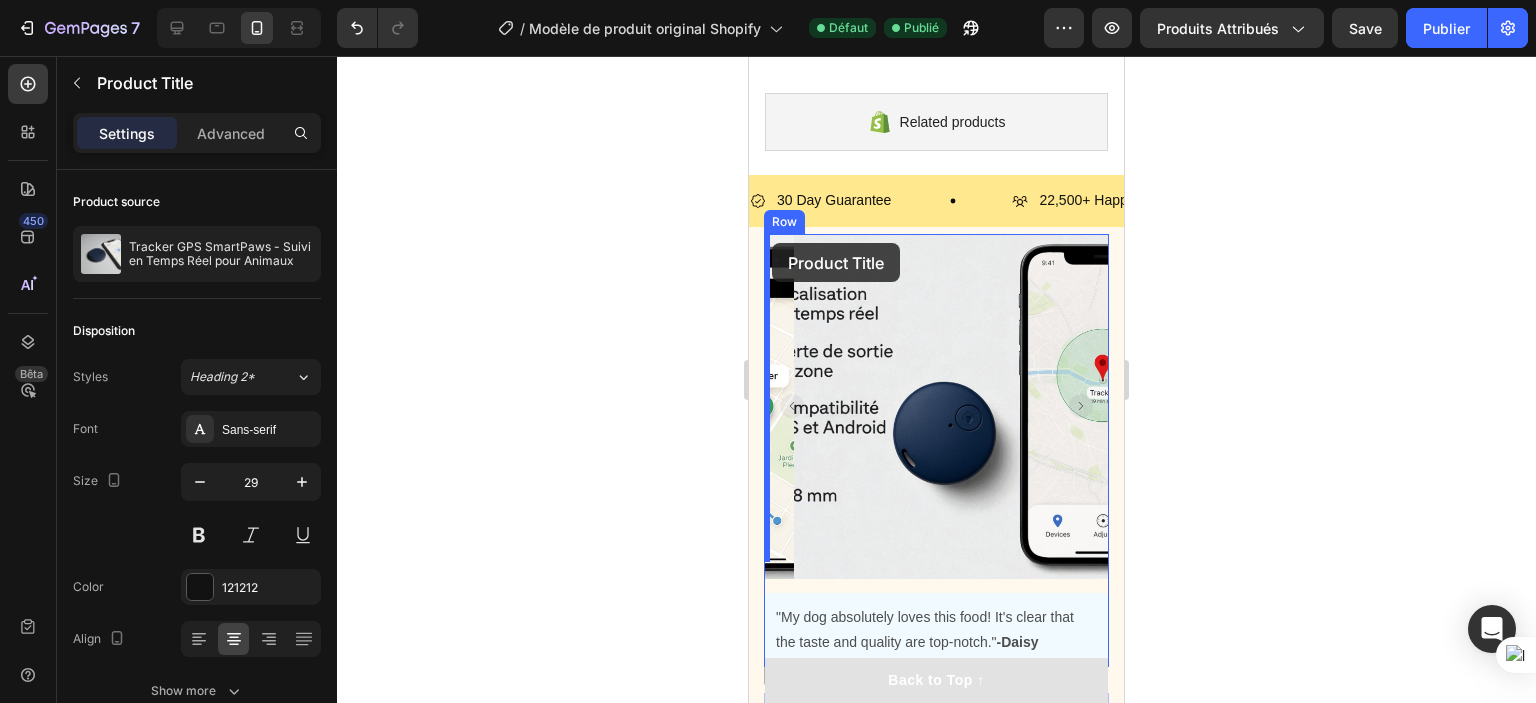 drag, startPoint x: 782, startPoint y: 491, endPoint x: 772, endPoint y: 243, distance: 248.20154 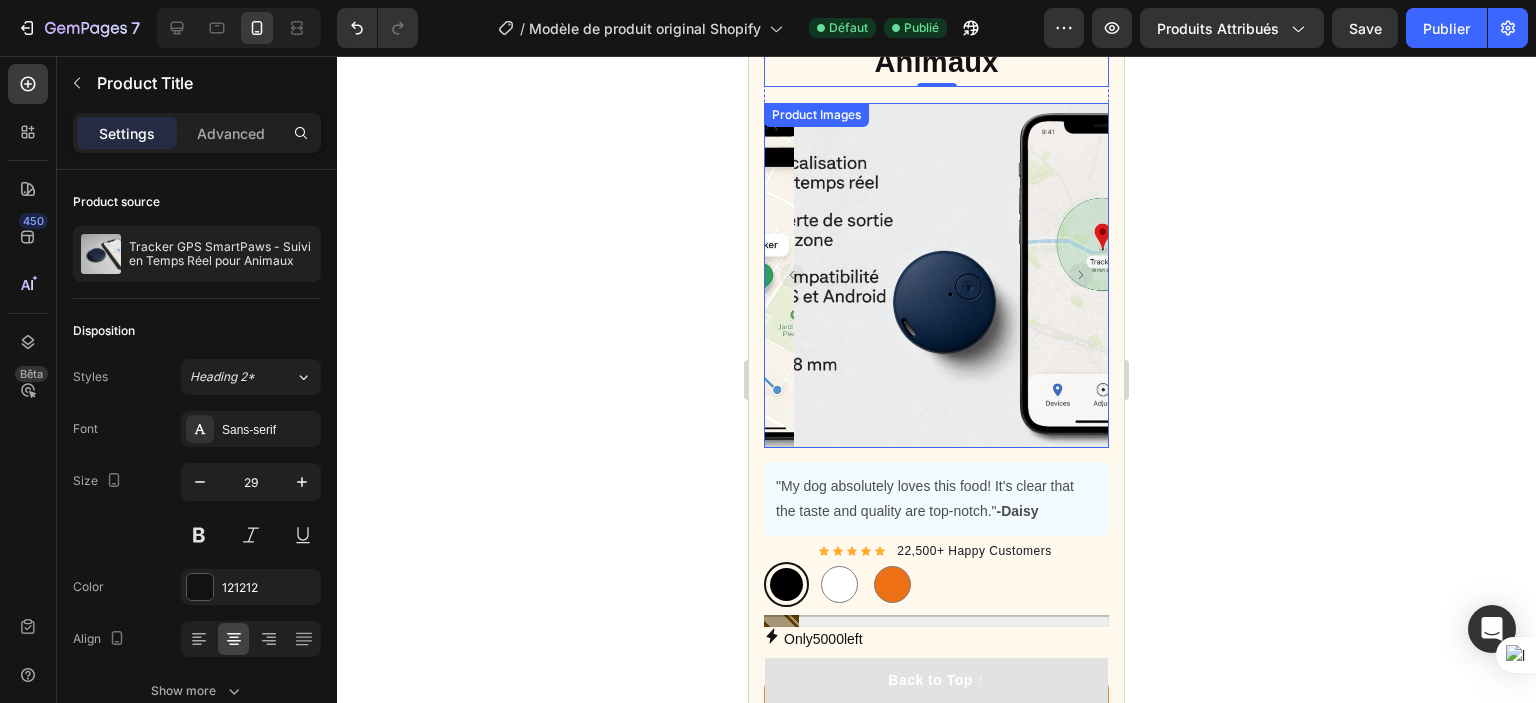 scroll, scrollTop: 1396, scrollLeft: 0, axis: vertical 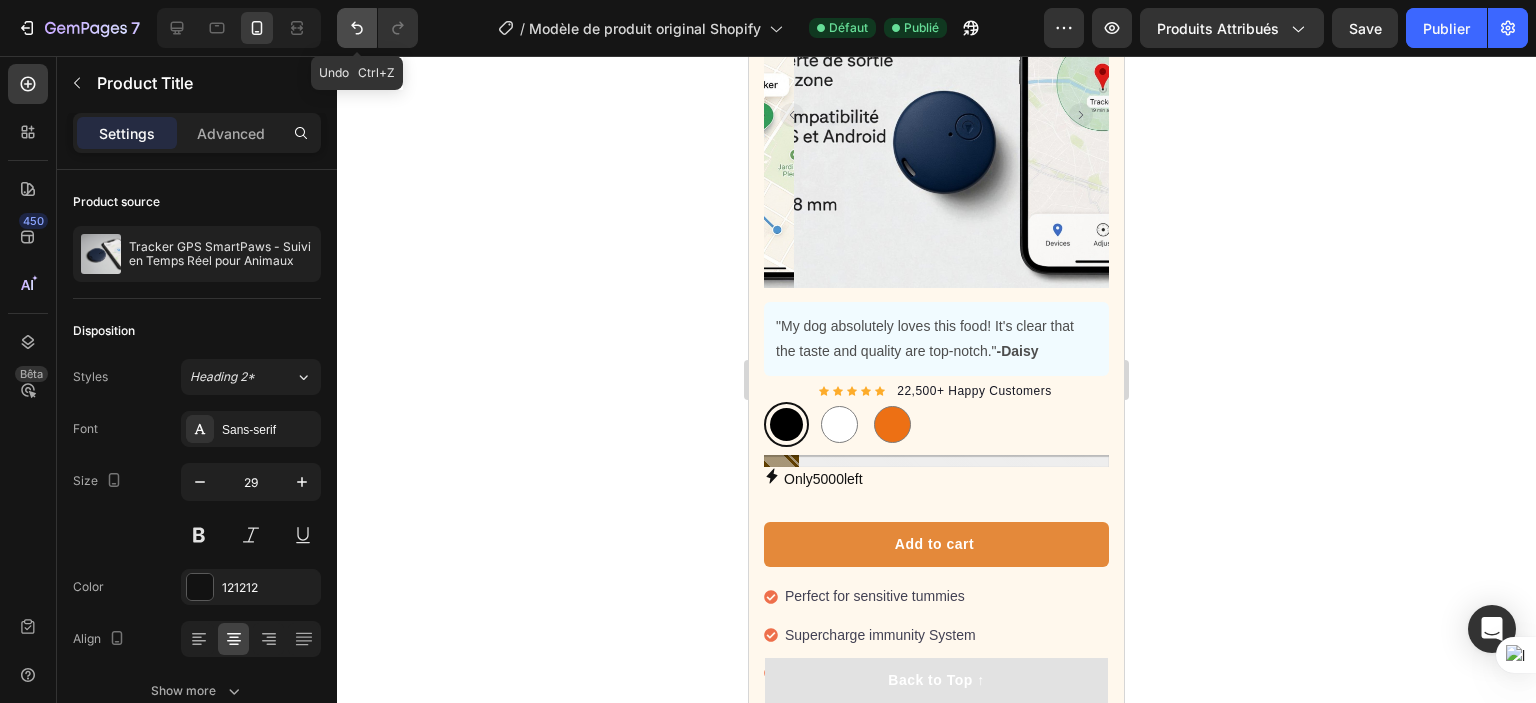 click 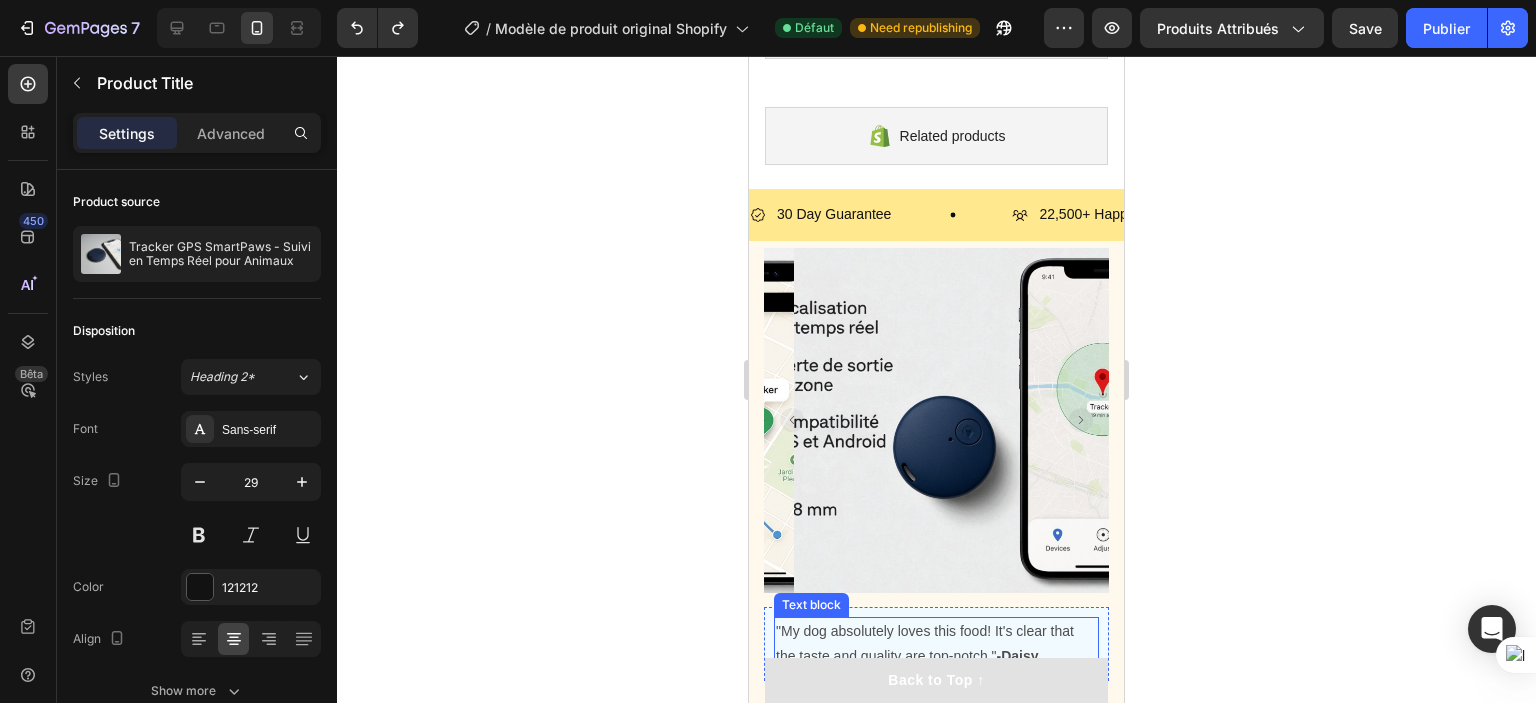 scroll, scrollTop: 899, scrollLeft: 0, axis: vertical 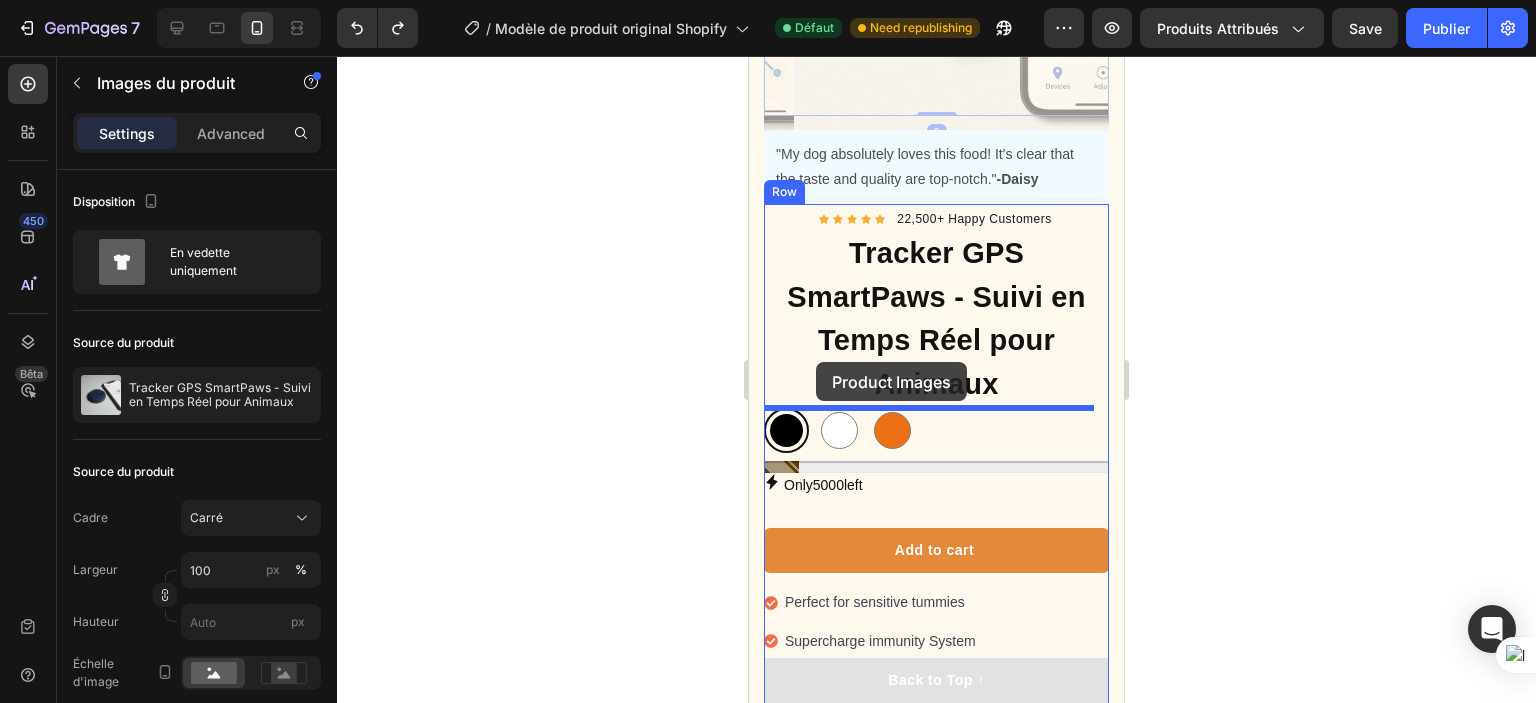drag, startPoint x: 776, startPoint y: 238, endPoint x: 816, endPoint y: 362, distance: 130.29198 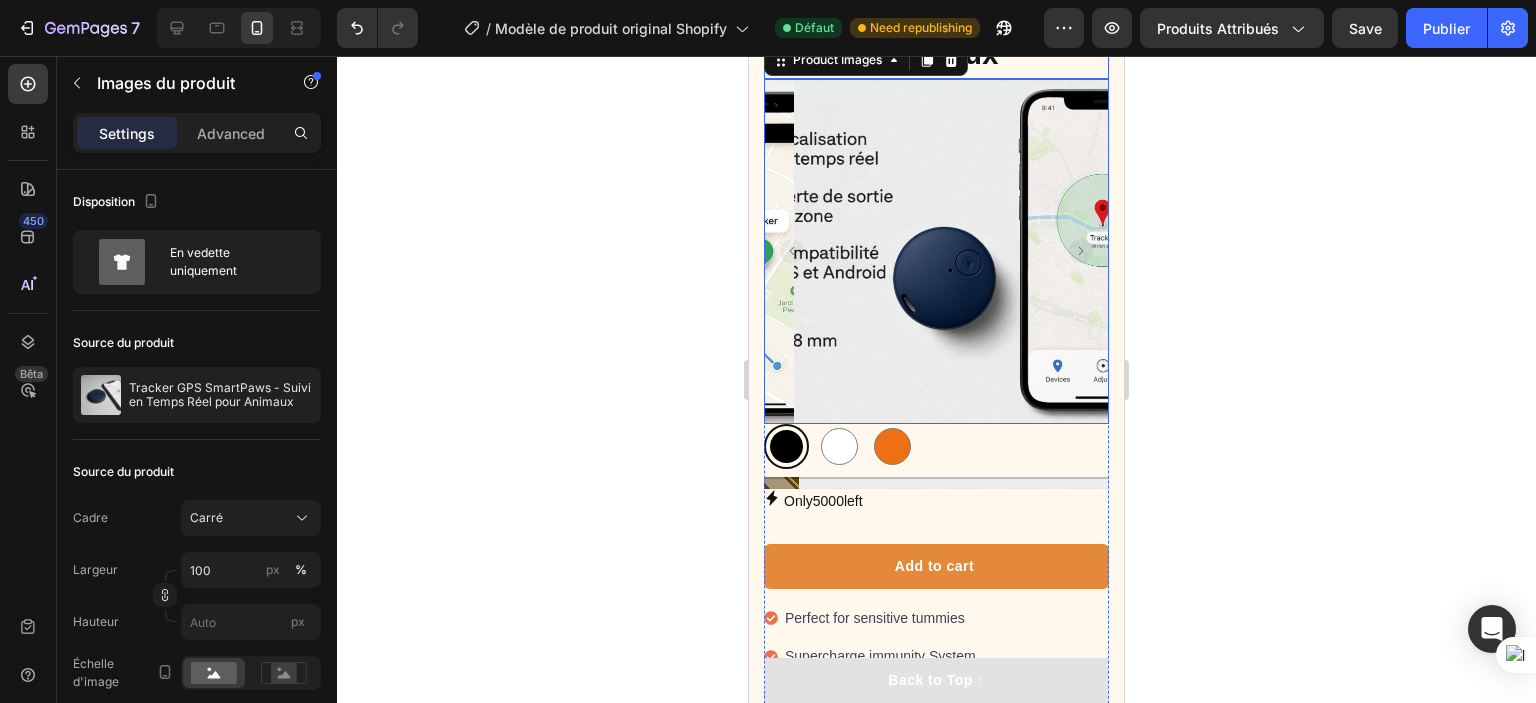 scroll, scrollTop: 1029, scrollLeft: 0, axis: vertical 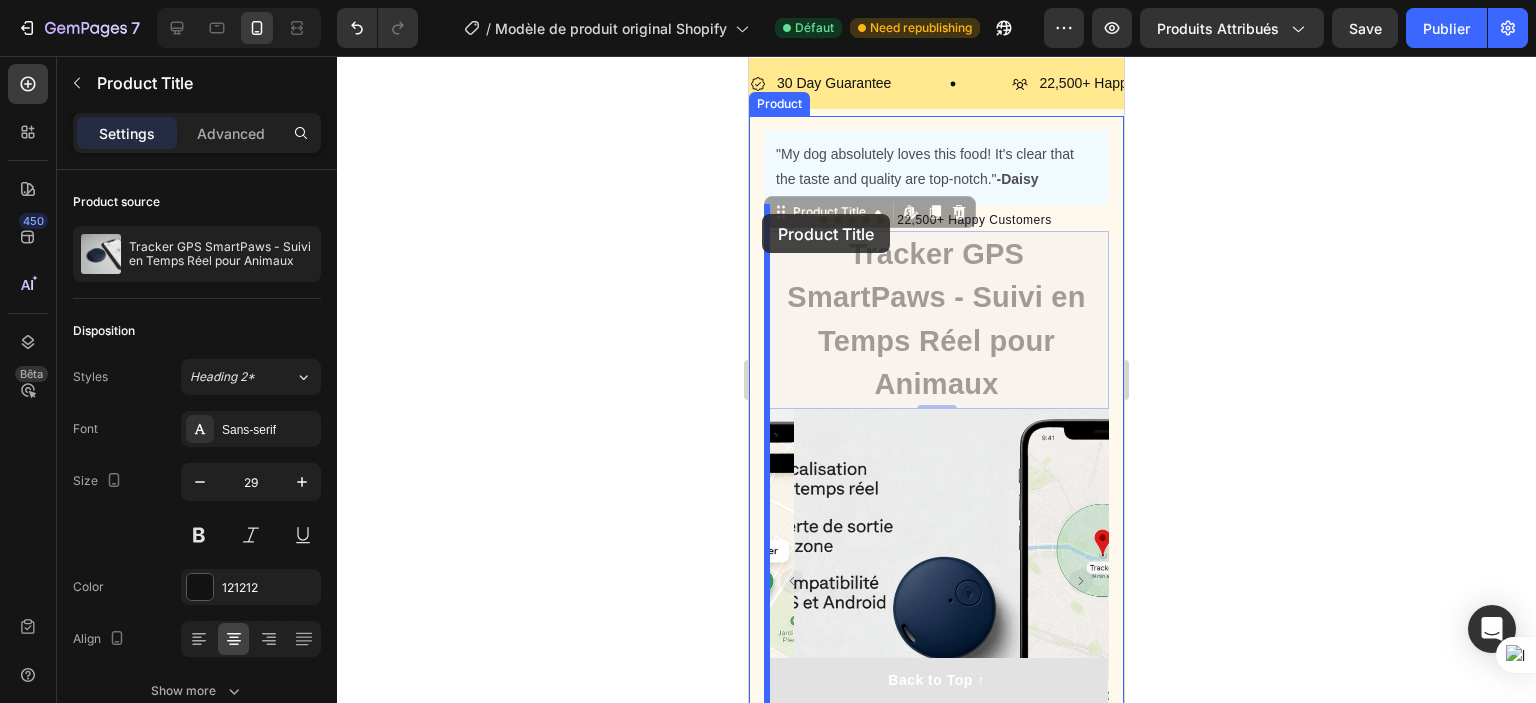 drag, startPoint x: 788, startPoint y: 221, endPoint x: 762, endPoint y: 214, distance: 26.925823 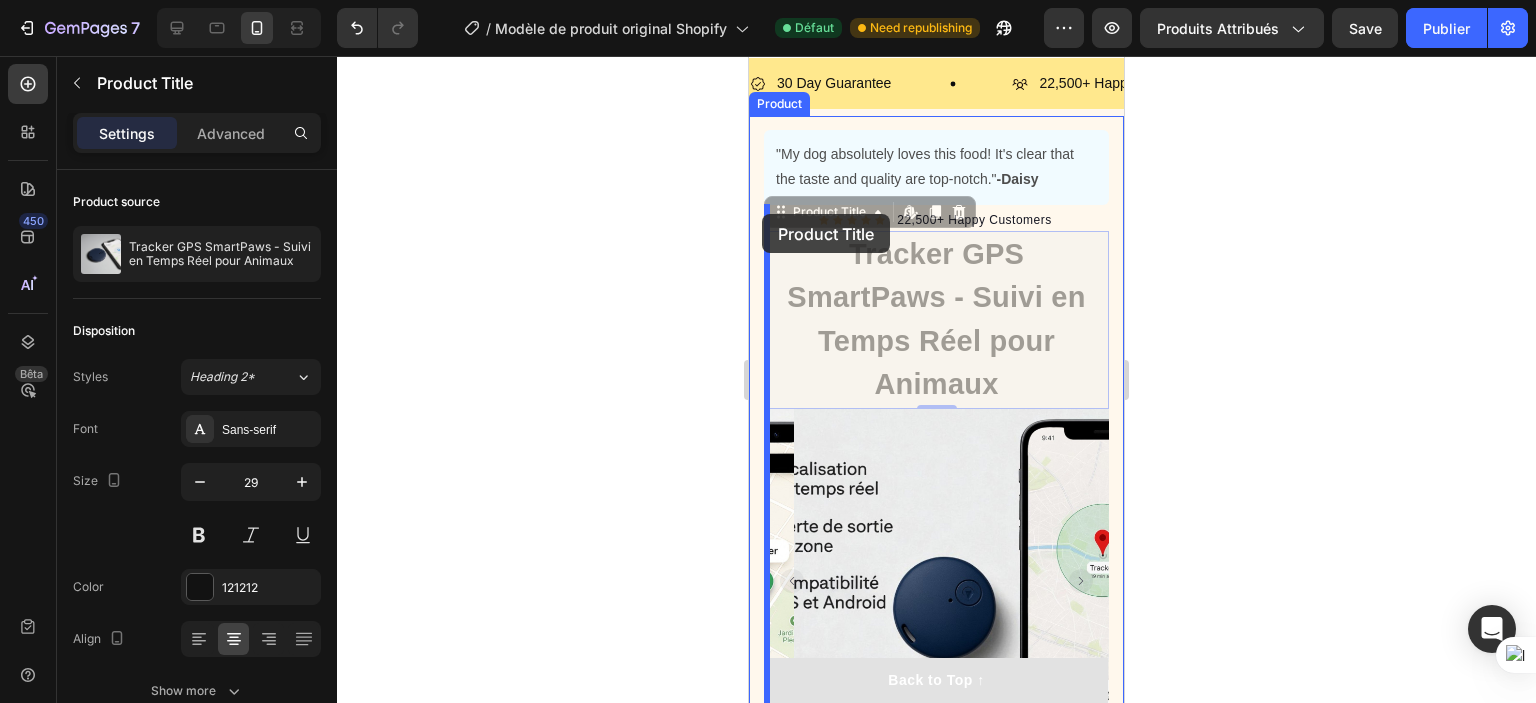 click on ""Depuis que j’ai installé le traceur sur mon chien, je me sens beaucoup plus sereine. Je sais toujours où il est, même quand il s’éloigne un peu.C’est rassurant, pratique, et franchement indispensable maintenant." Text block -Daisy Text block
Verified buyer Item list Row Row "My dog absolutely loves this food! It's clear that the taste and quality are top-notch."  -Daisy Text block Row Row Icon Icon Icon Icon Icon Icon List Hoz 22,500+ Happy Customers Text block Row Tracker GPS SmartPaws - Suivi en Temps Réel pour Animaux Product Title   Edit content in Shopify 0 Tracker GPS SmartPaws - Suivi en Temps Réel pour Animaux Product Title   Edit content in Shopify 0
Product Images Happy Dog Bites - Contains Vitamin C, Vitamin E, Vitamin B2, Vitamin B1, Vitamin D and Vitamin K Text block Recherche bidirectionnelle Suivi GPS + dernière position Alerte de sortie de zone Sans frais ni abonnnement mensuel Item list Noir Noir Blanc Blanc Orange Orange Product Variants & Swatches" at bounding box center [936, 772] 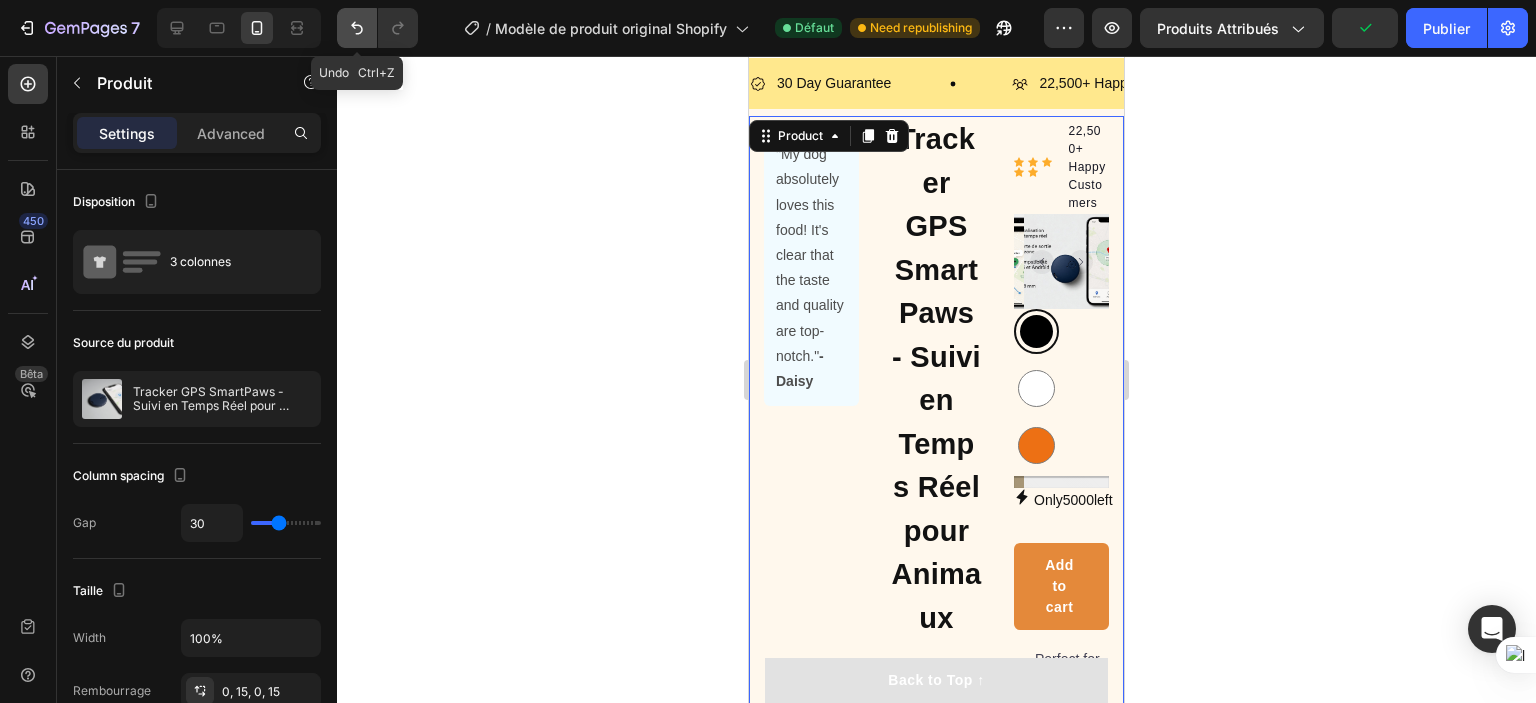 click 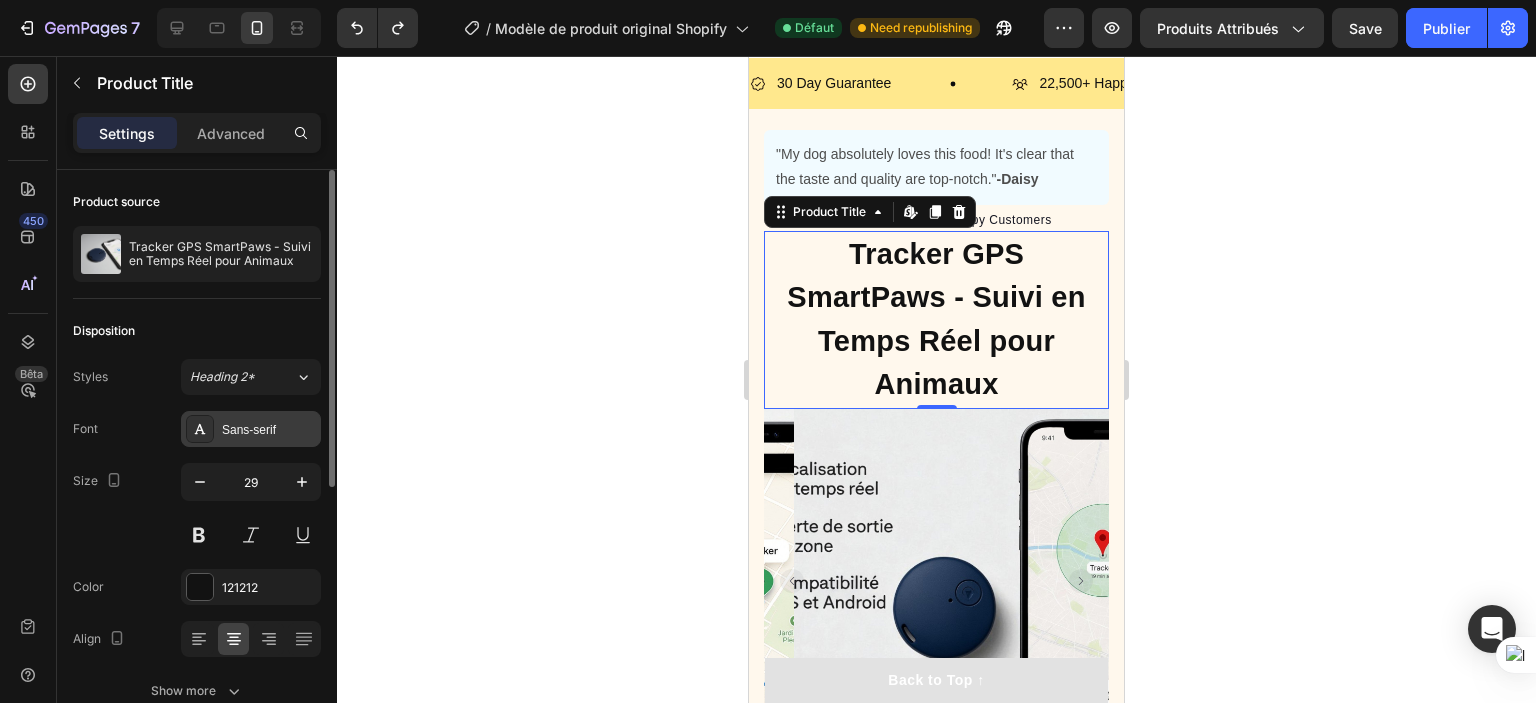 click on "Sans-serif" at bounding box center [269, 430] 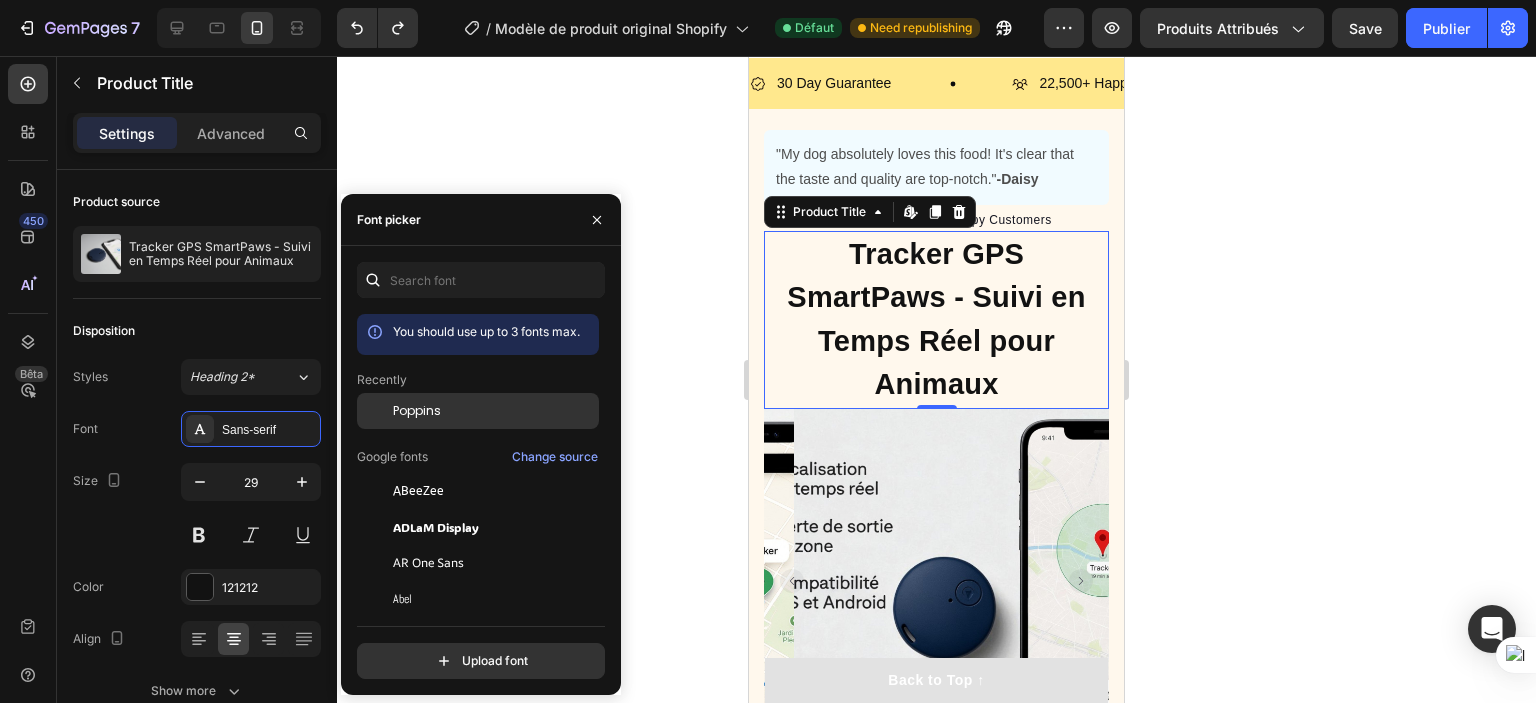 click on "Poppins" at bounding box center [417, 411] 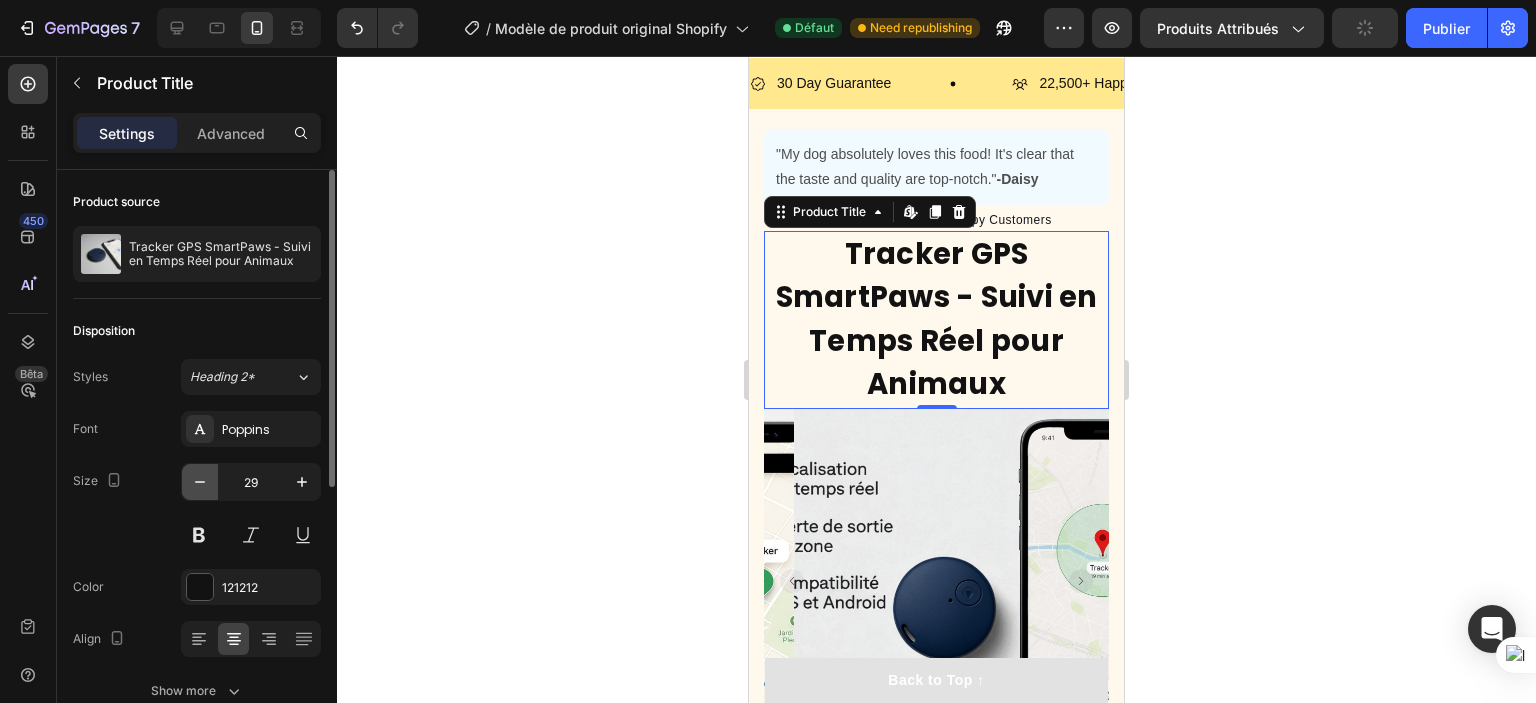 click 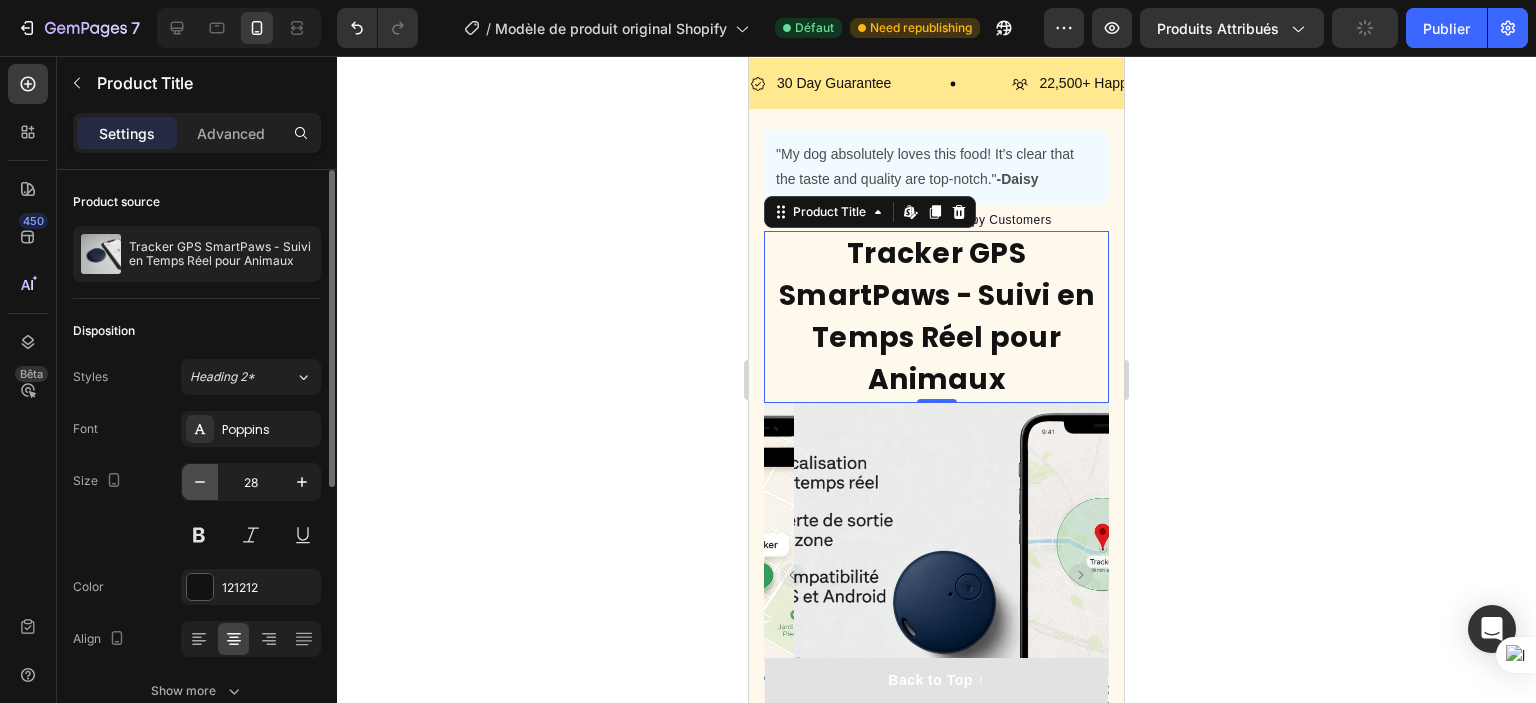 click 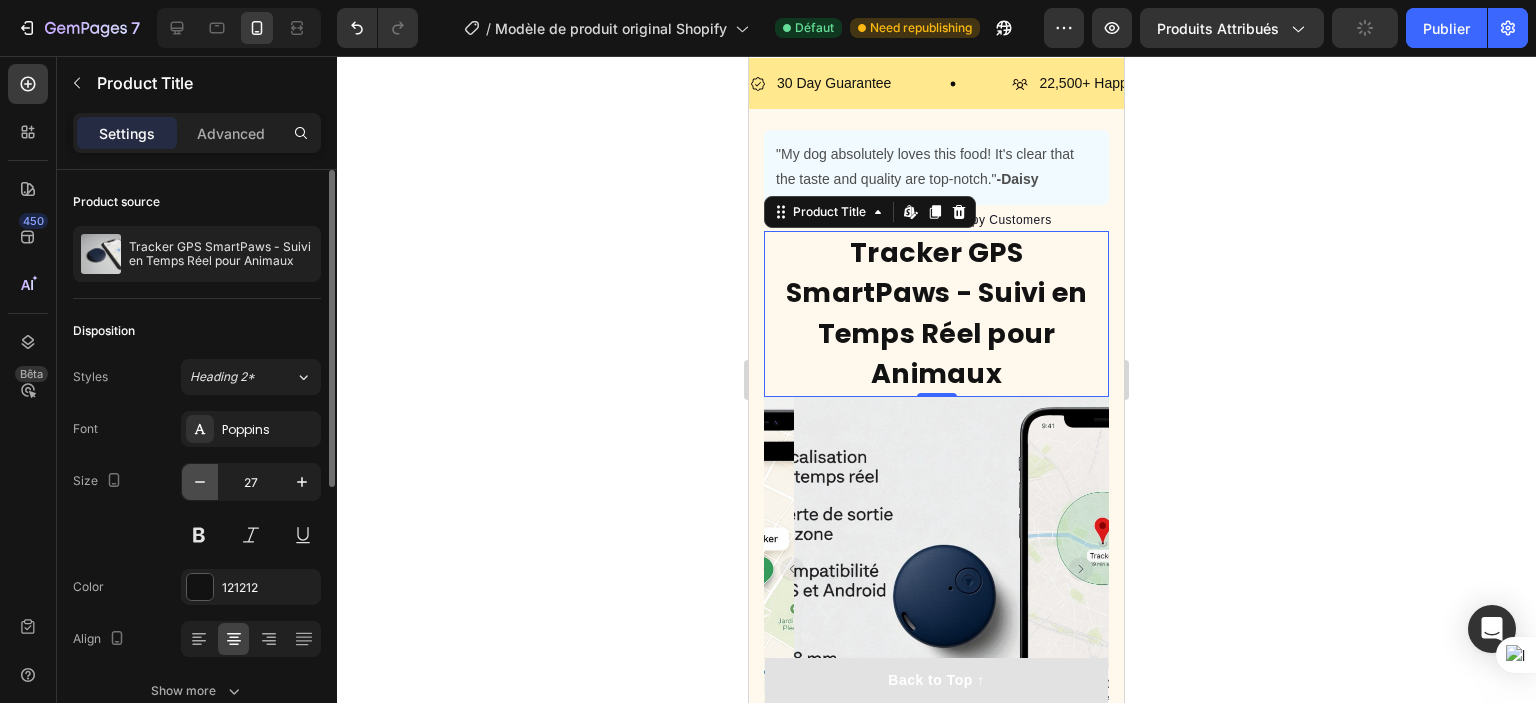 click 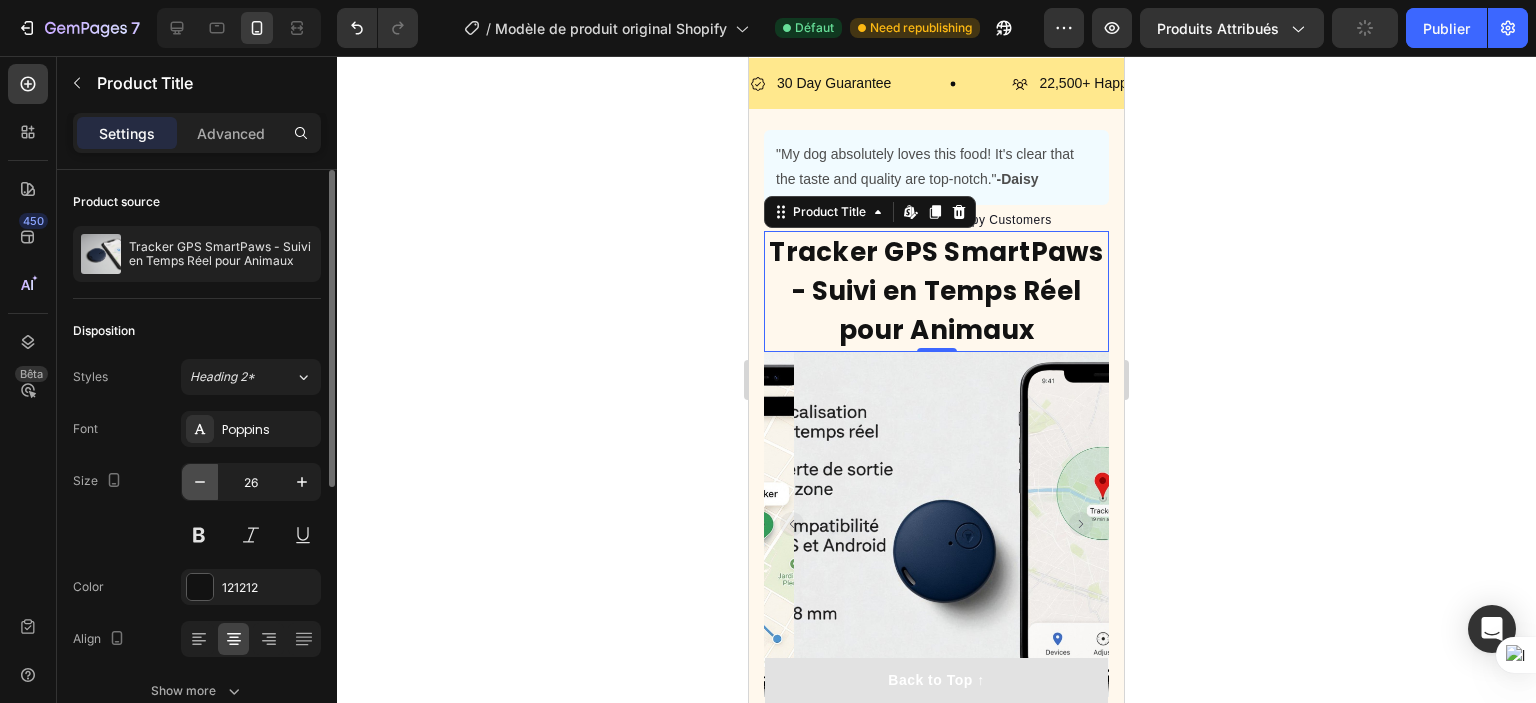 click 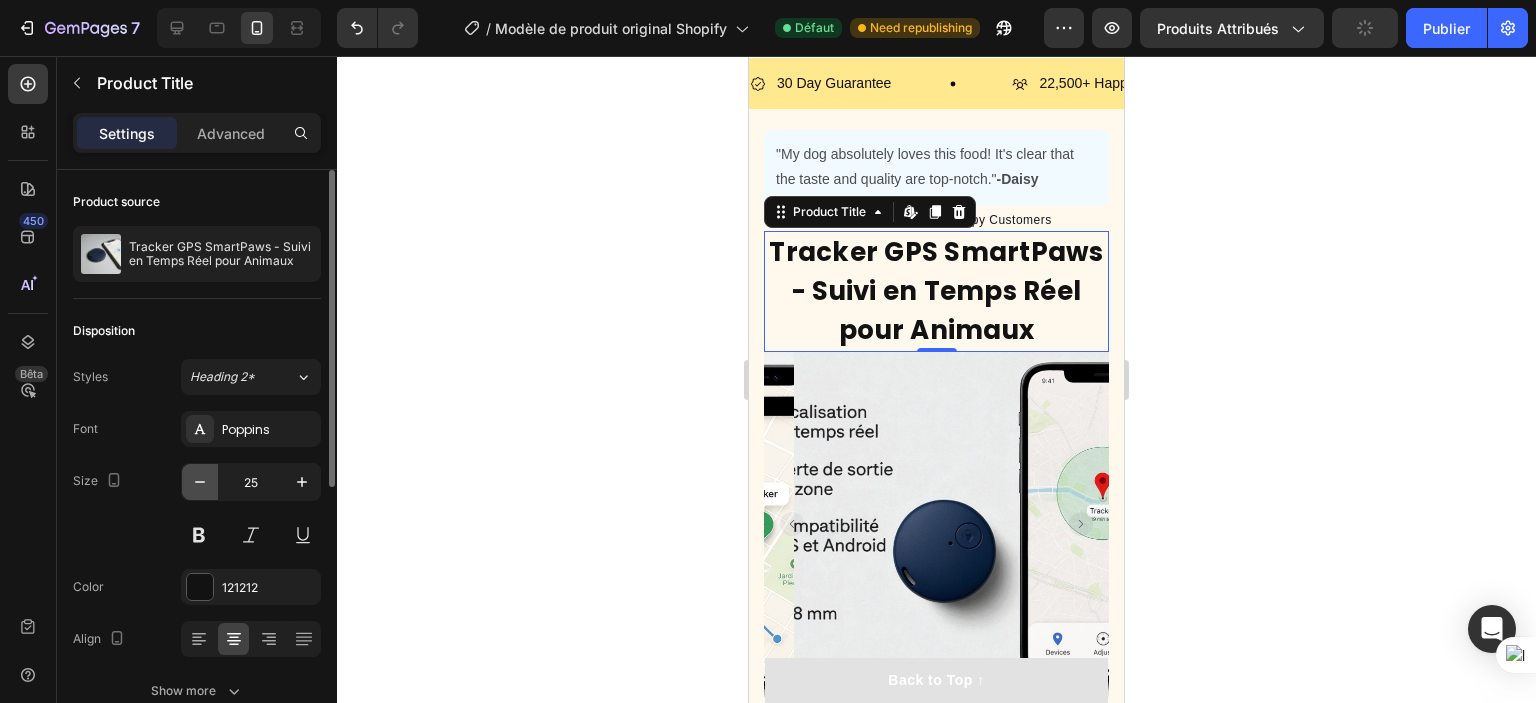 click 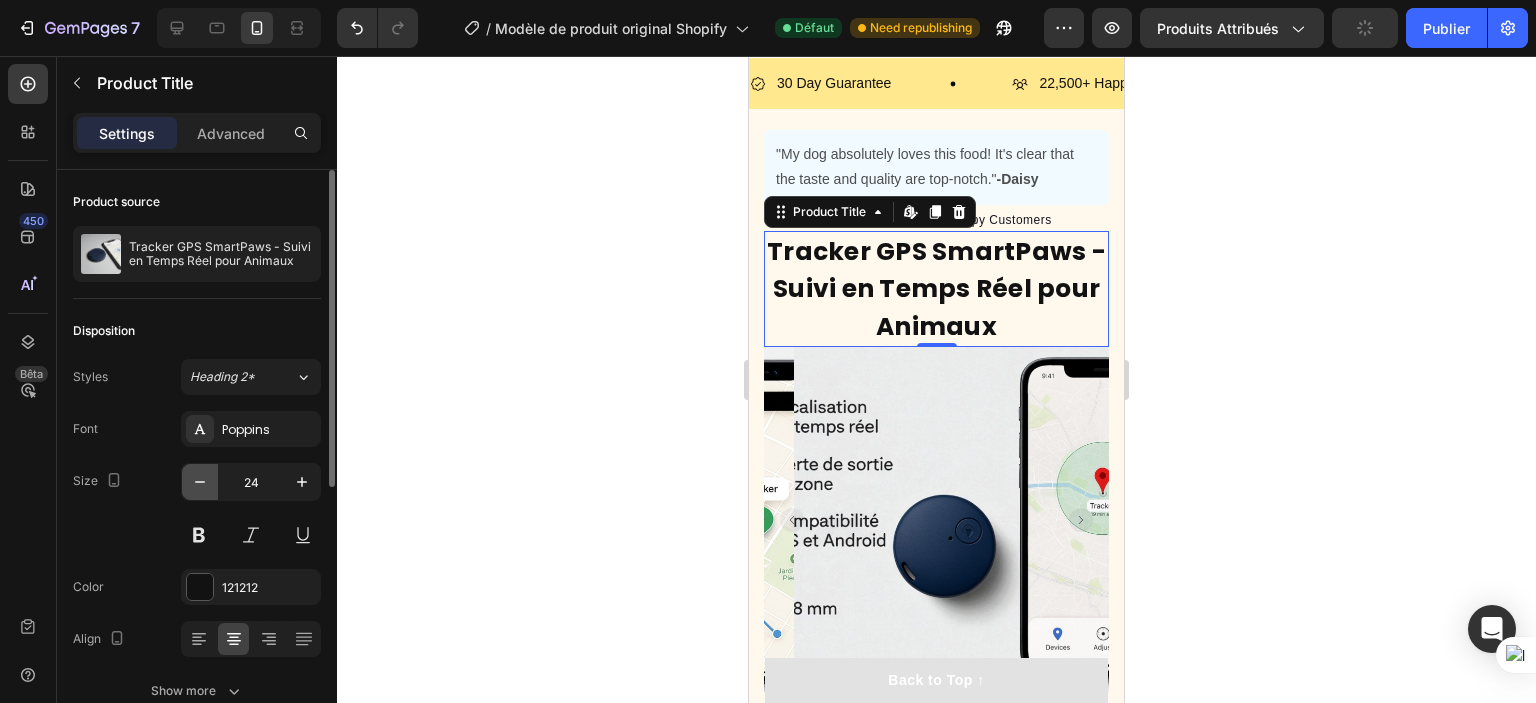 click 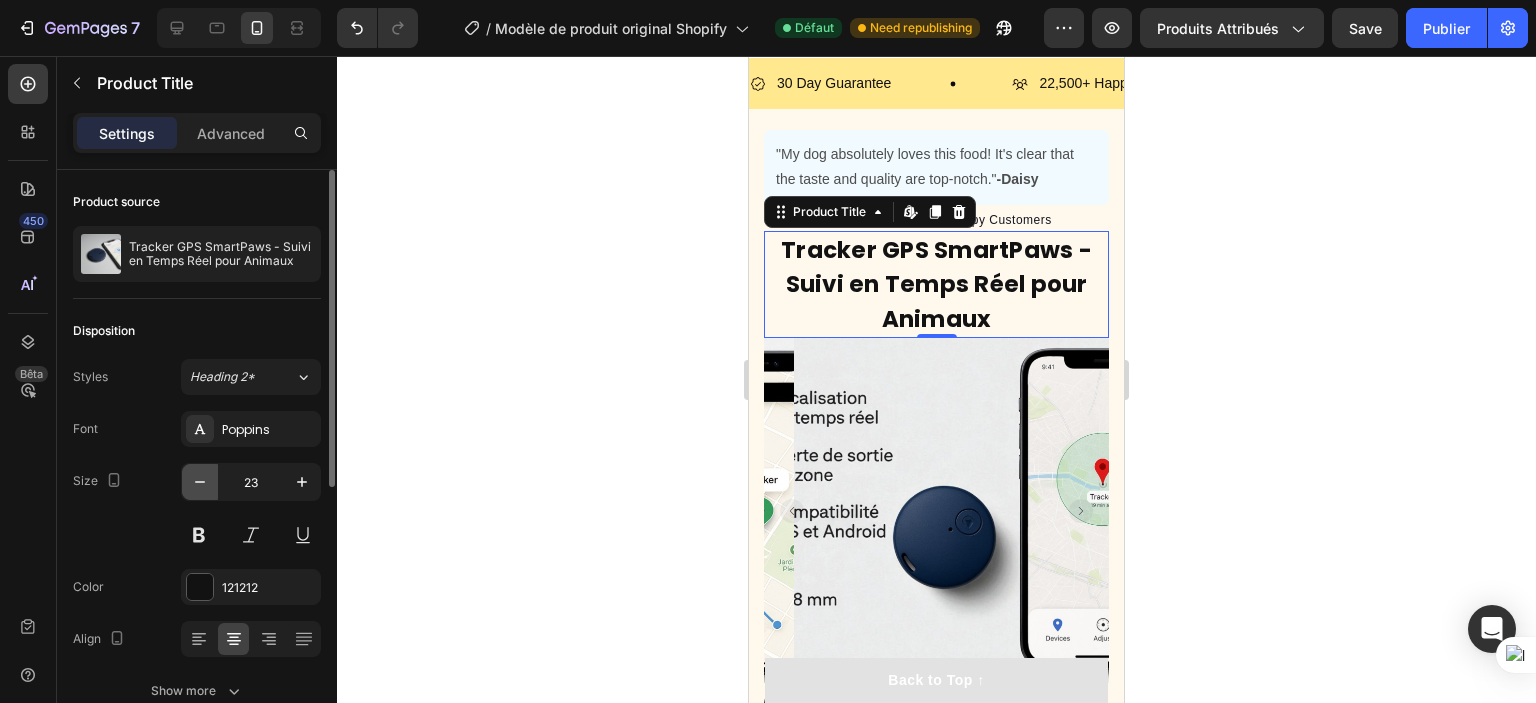 click 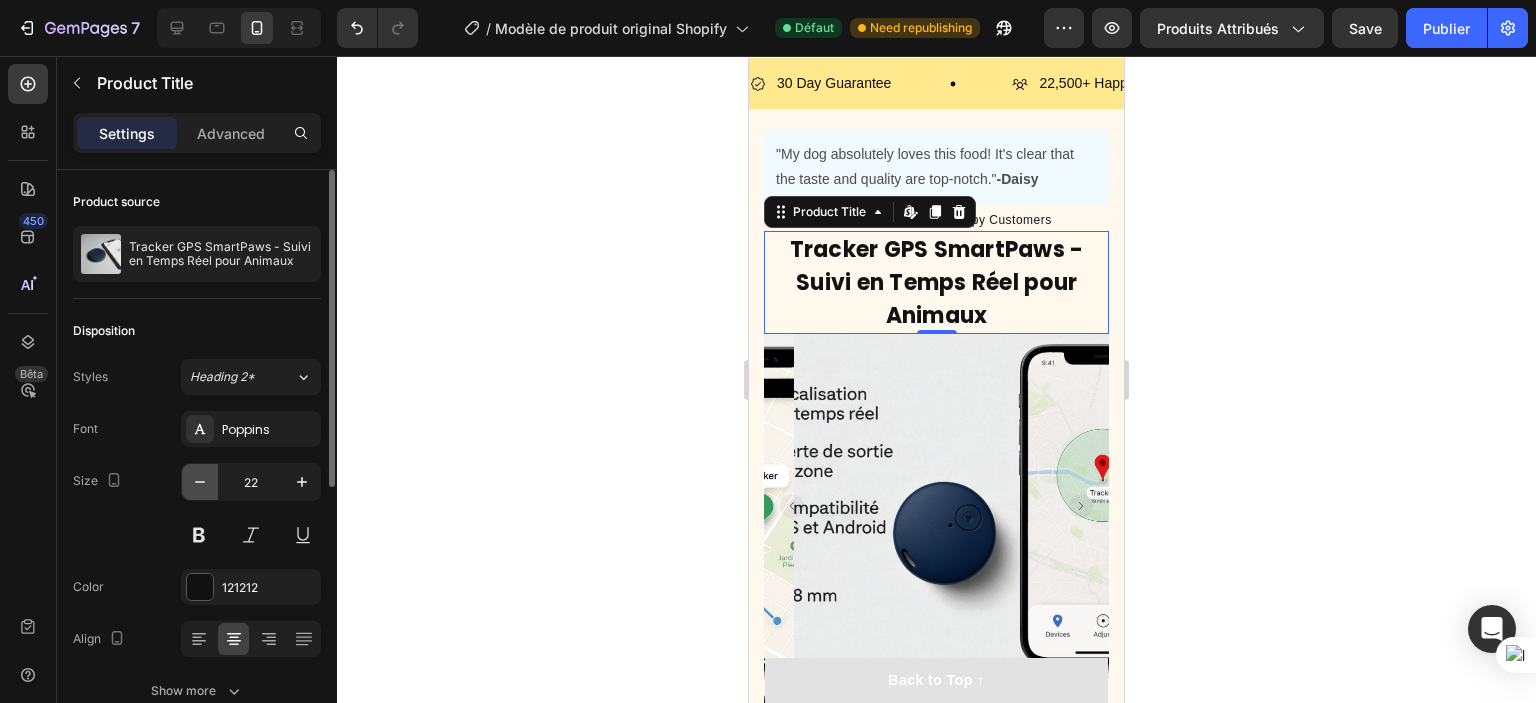 click 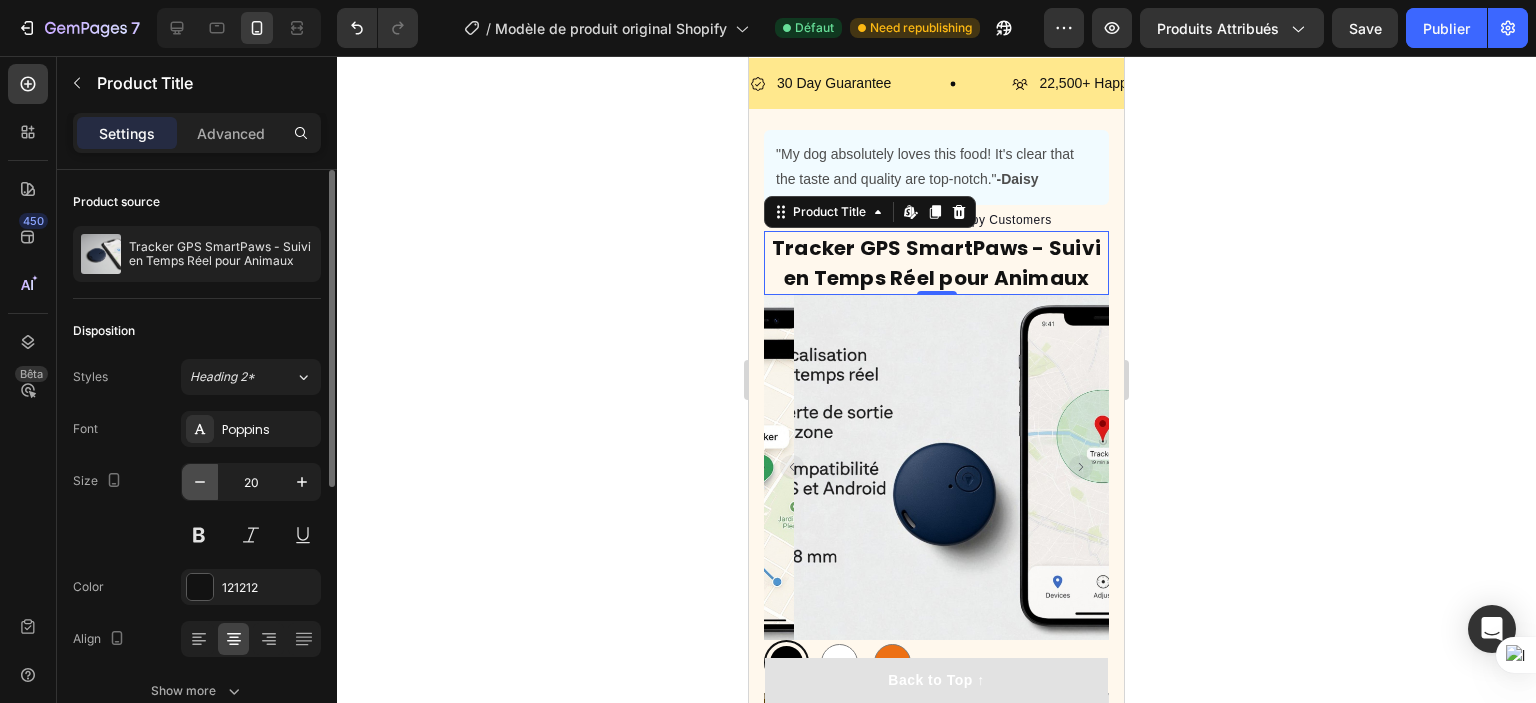 click 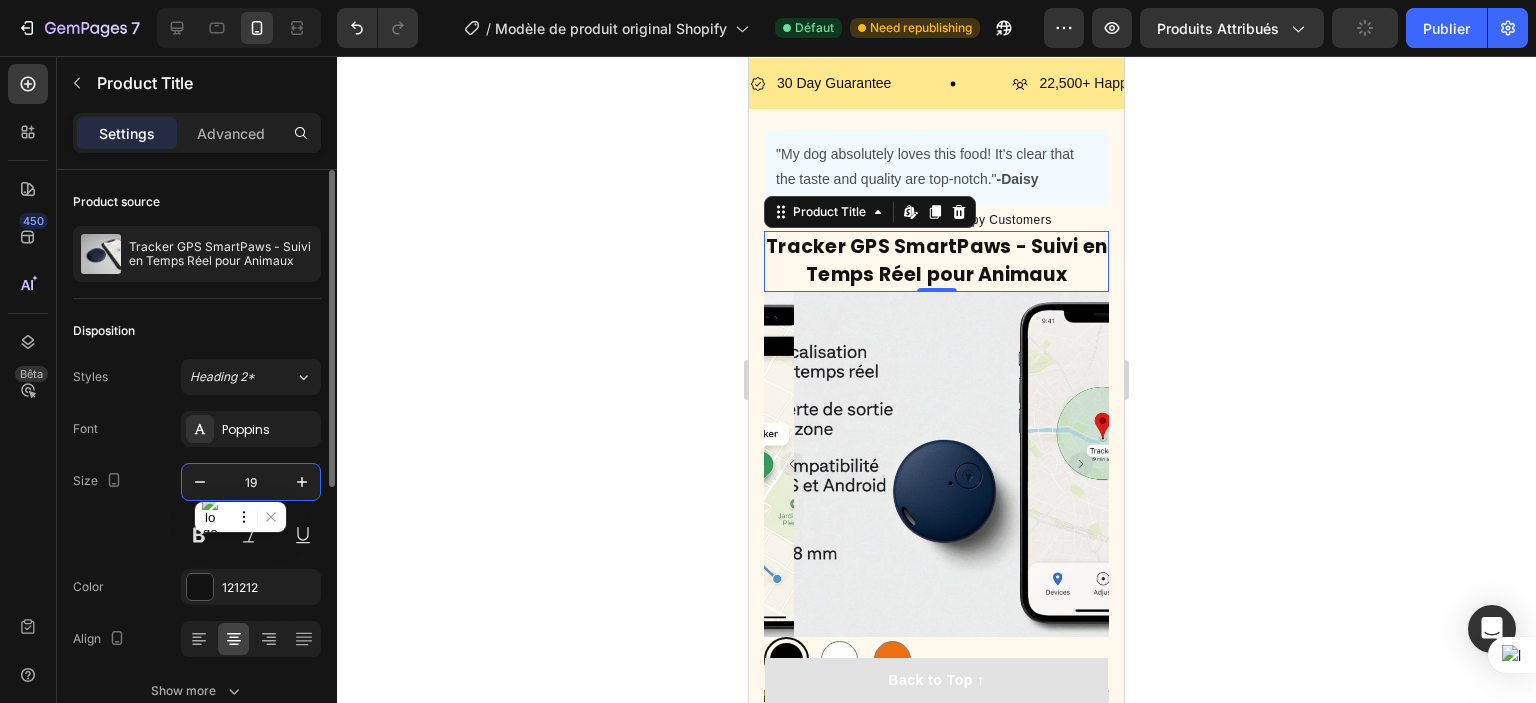 click on "19" at bounding box center [251, 482] 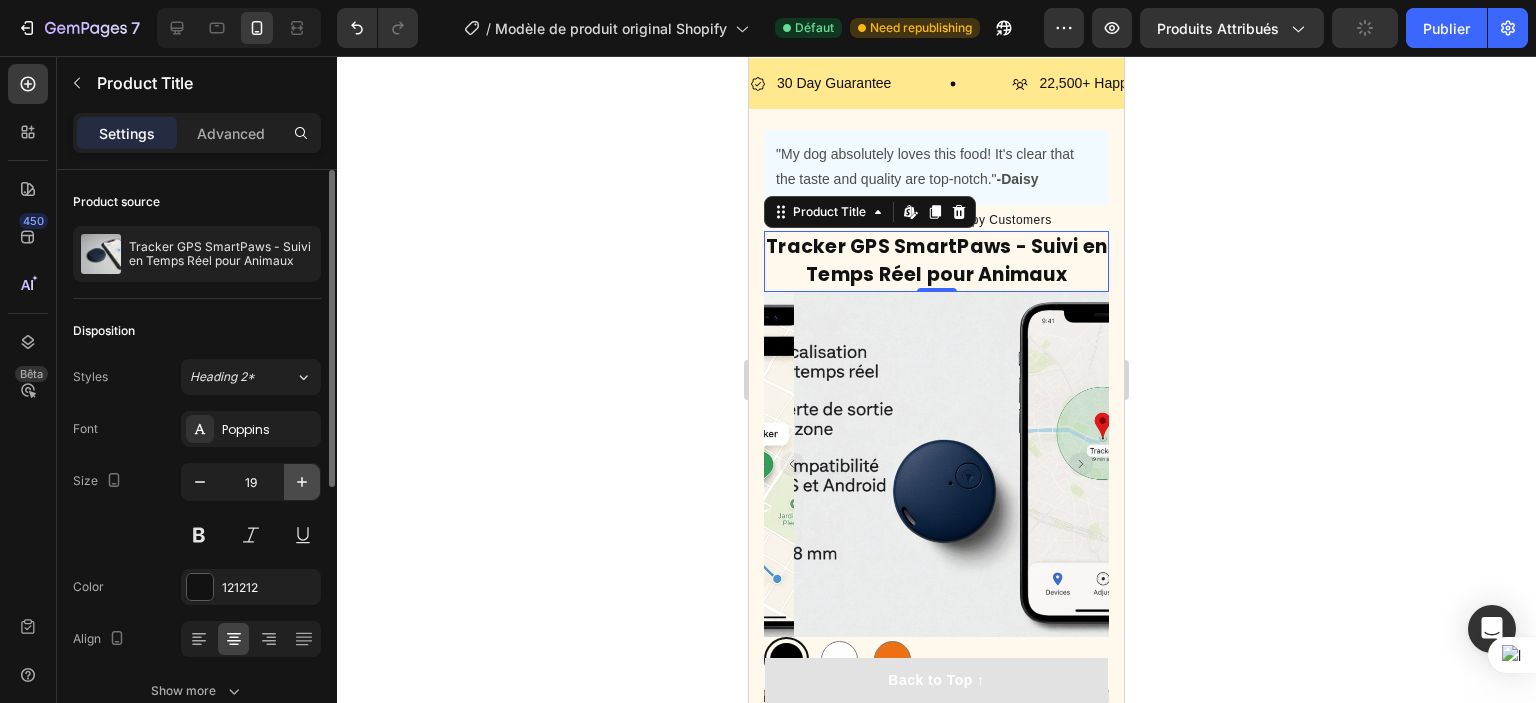 click 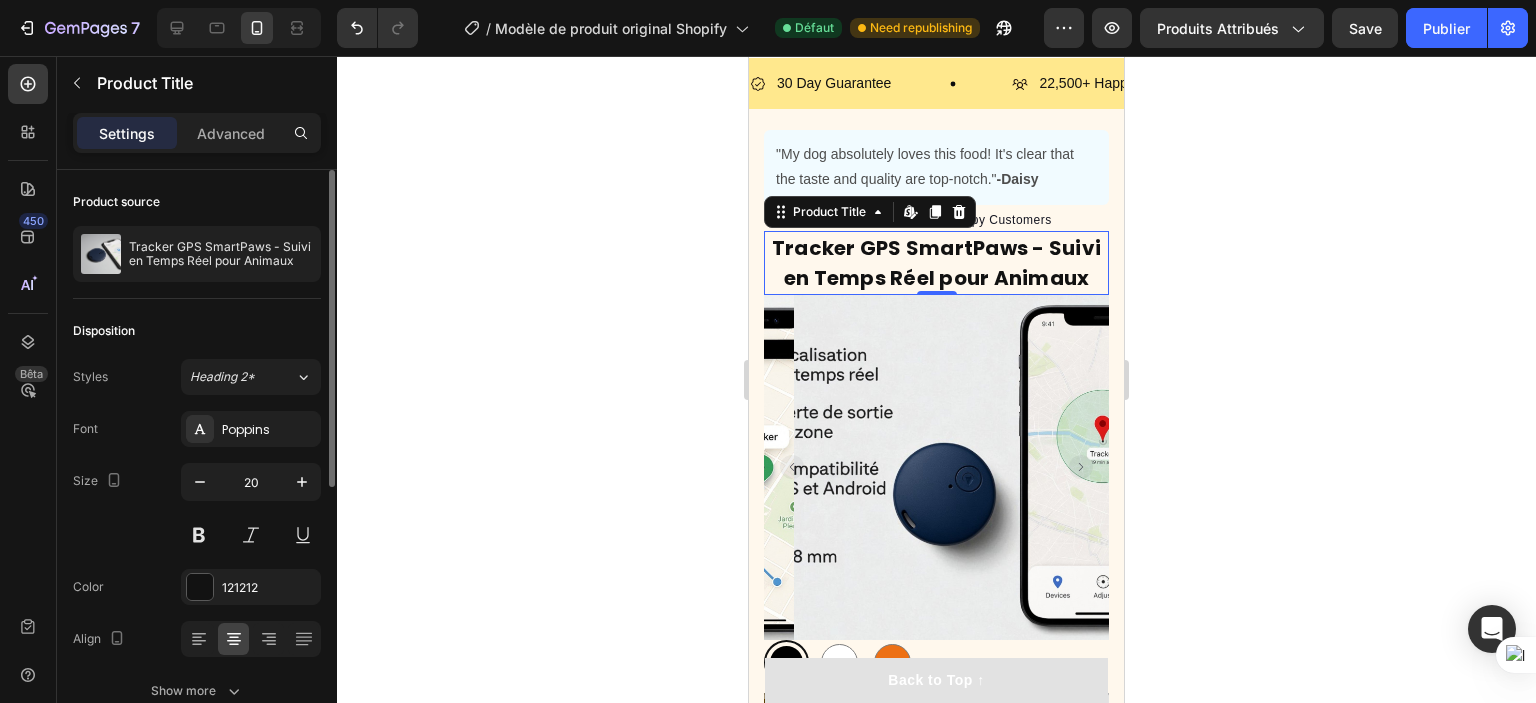 click on "Size 20" at bounding box center (197, 508) 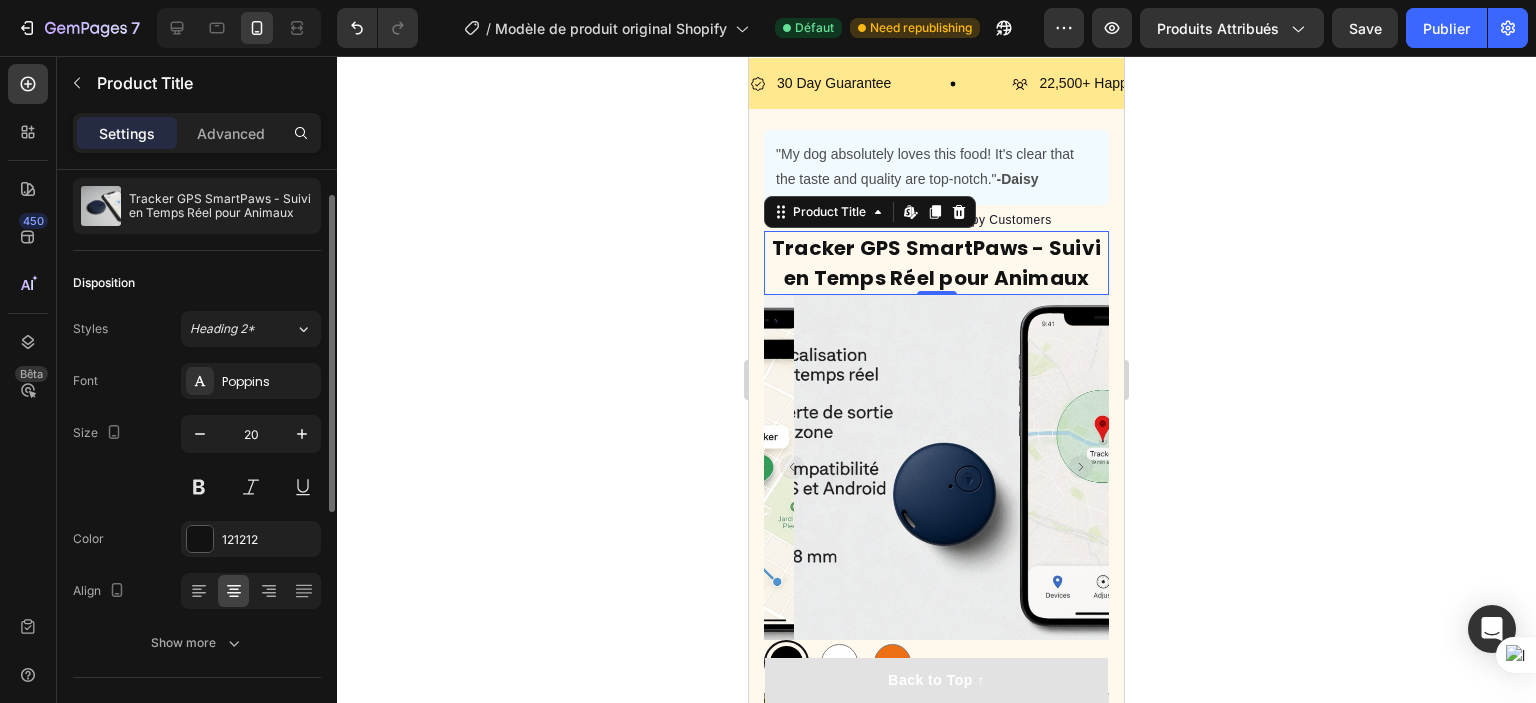 scroll, scrollTop: 52, scrollLeft: 0, axis: vertical 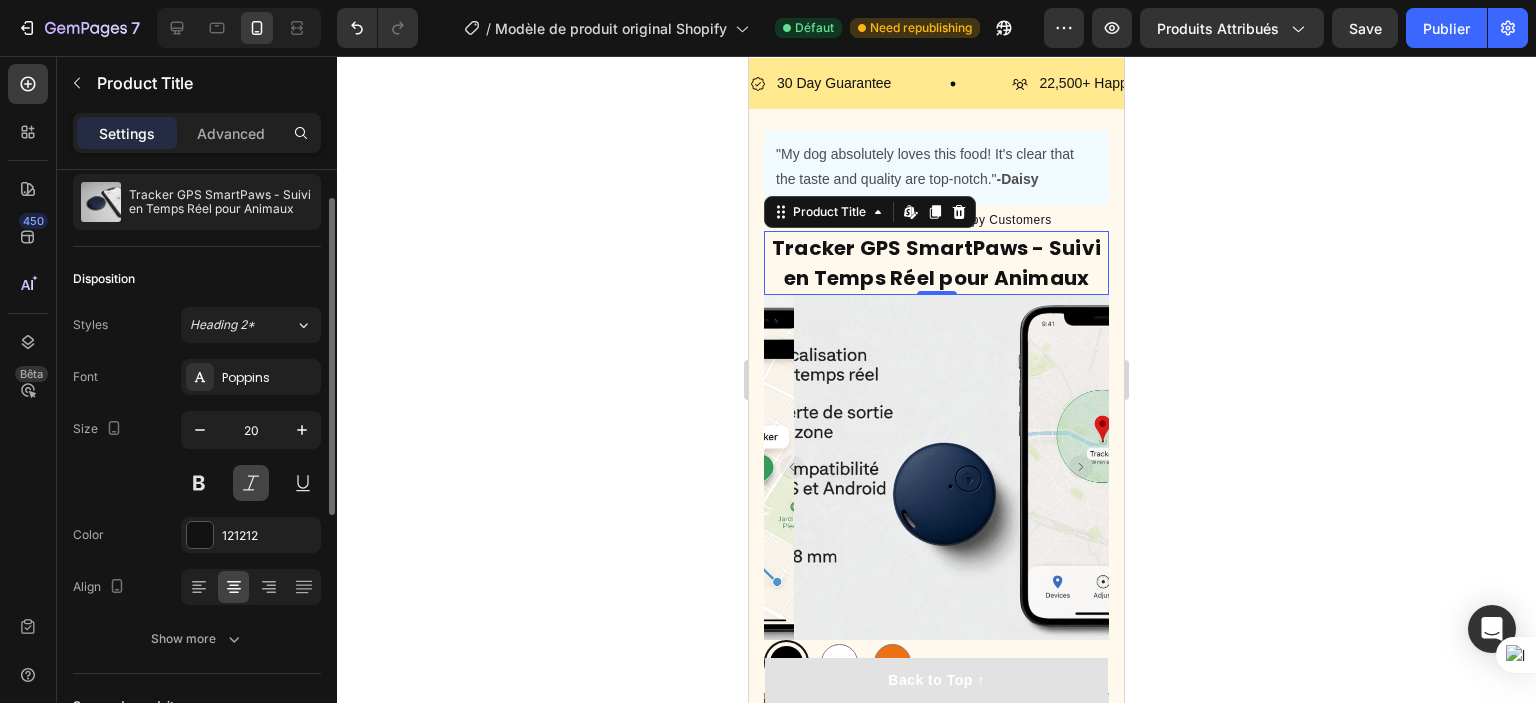 click at bounding box center (251, 483) 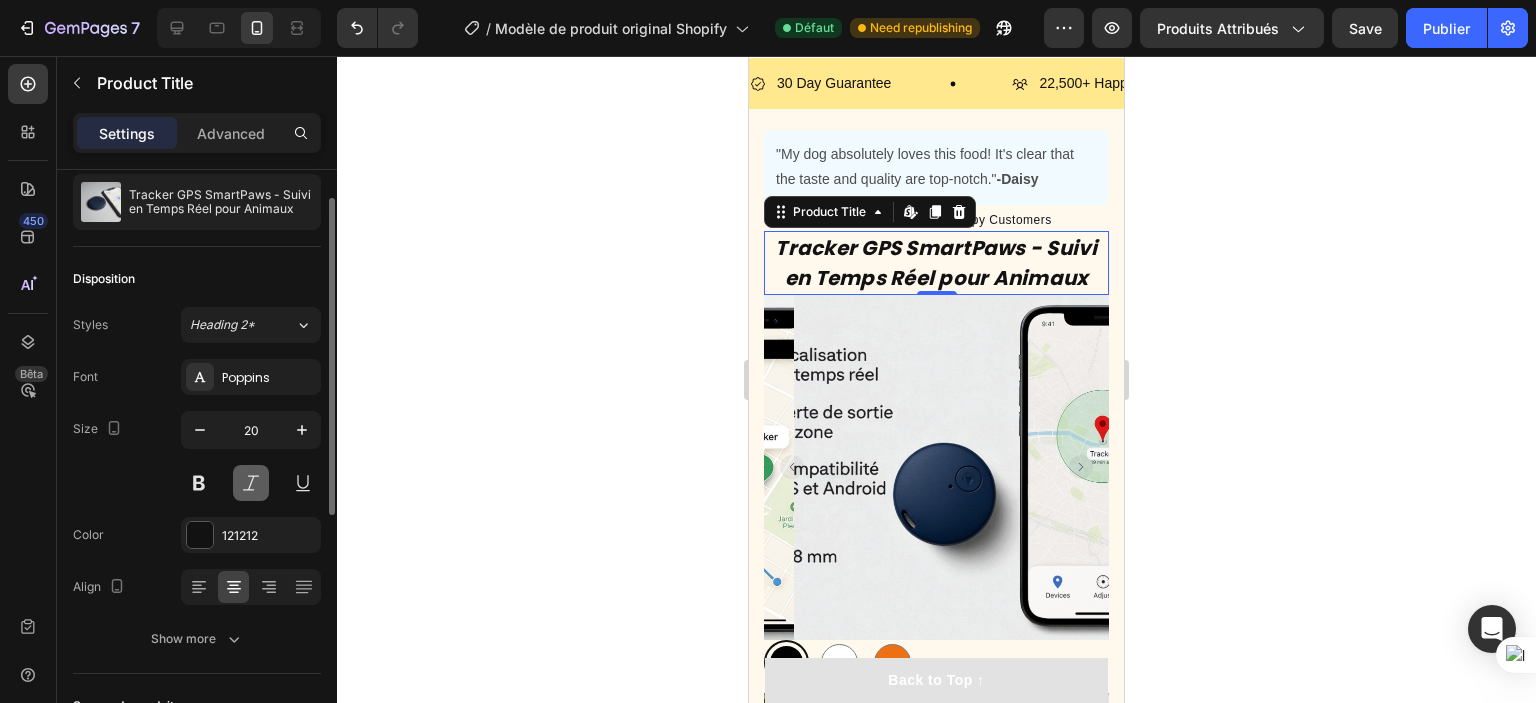 click at bounding box center (251, 483) 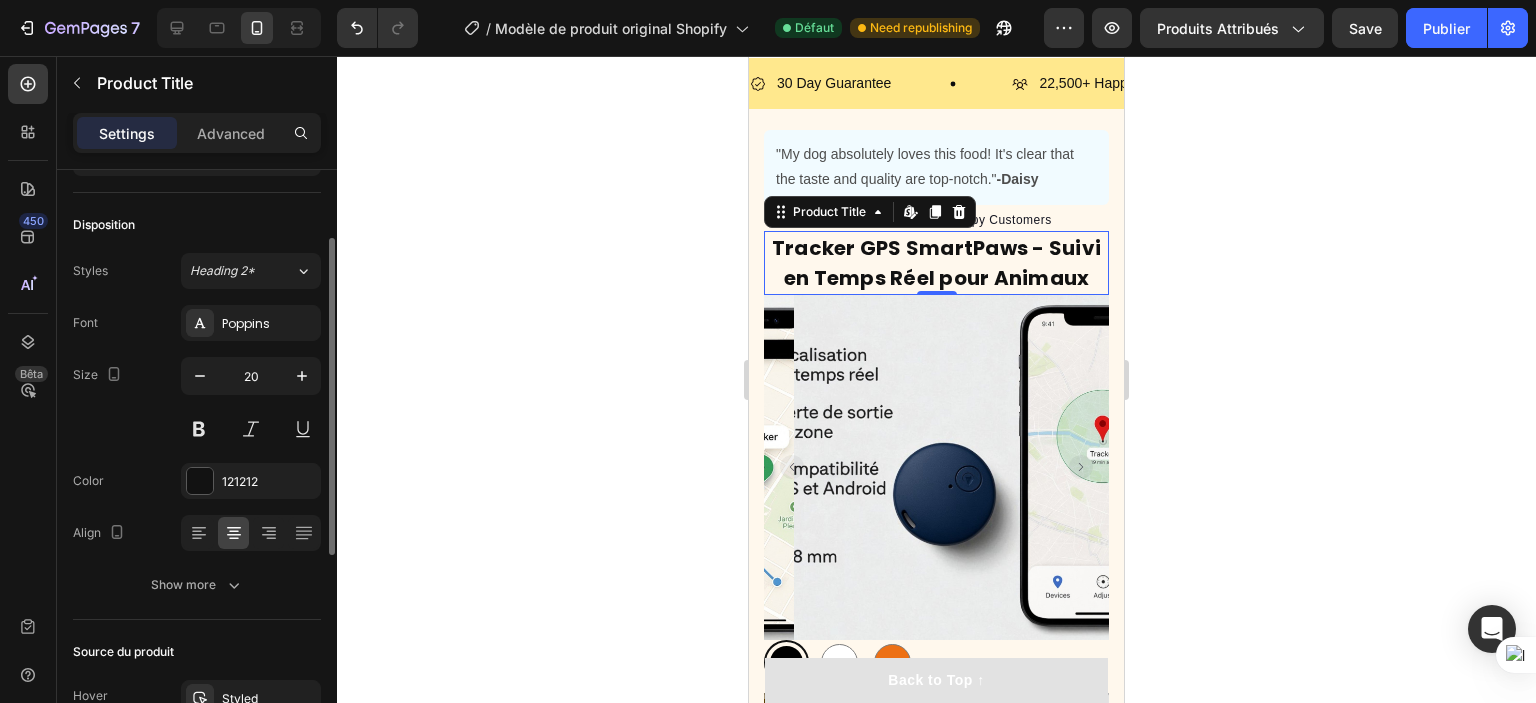 scroll, scrollTop: 113, scrollLeft: 0, axis: vertical 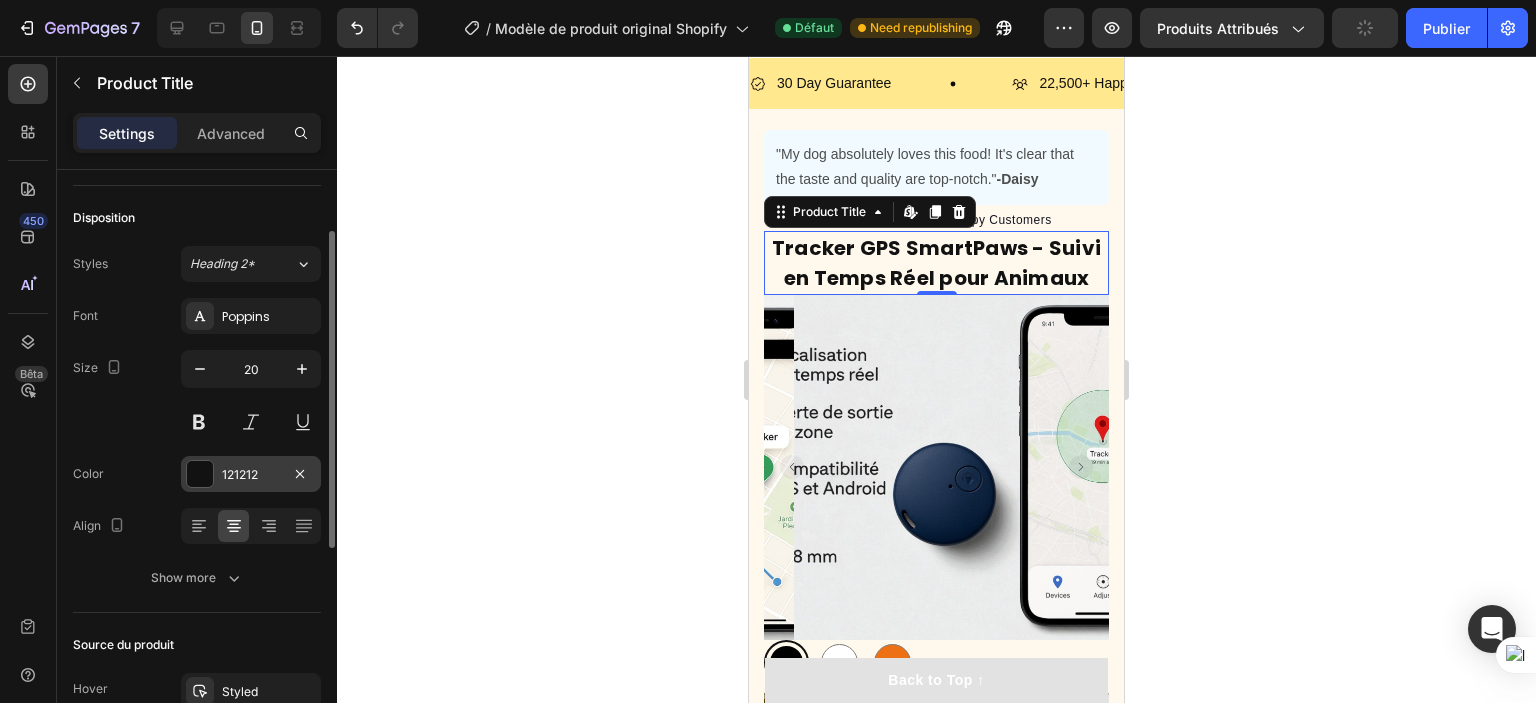 click on "121212" at bounding box center (251, 475) 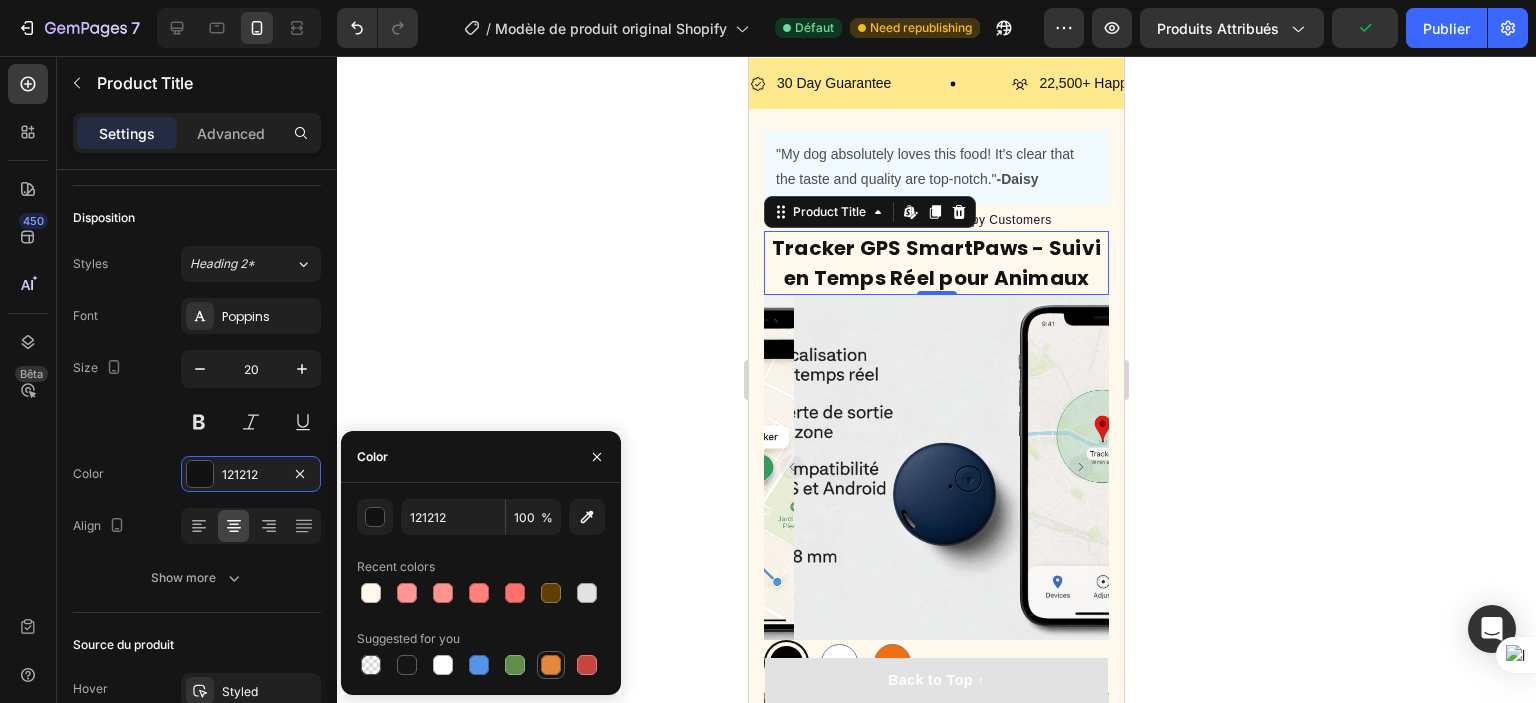 click at bounding box center (551, 665) 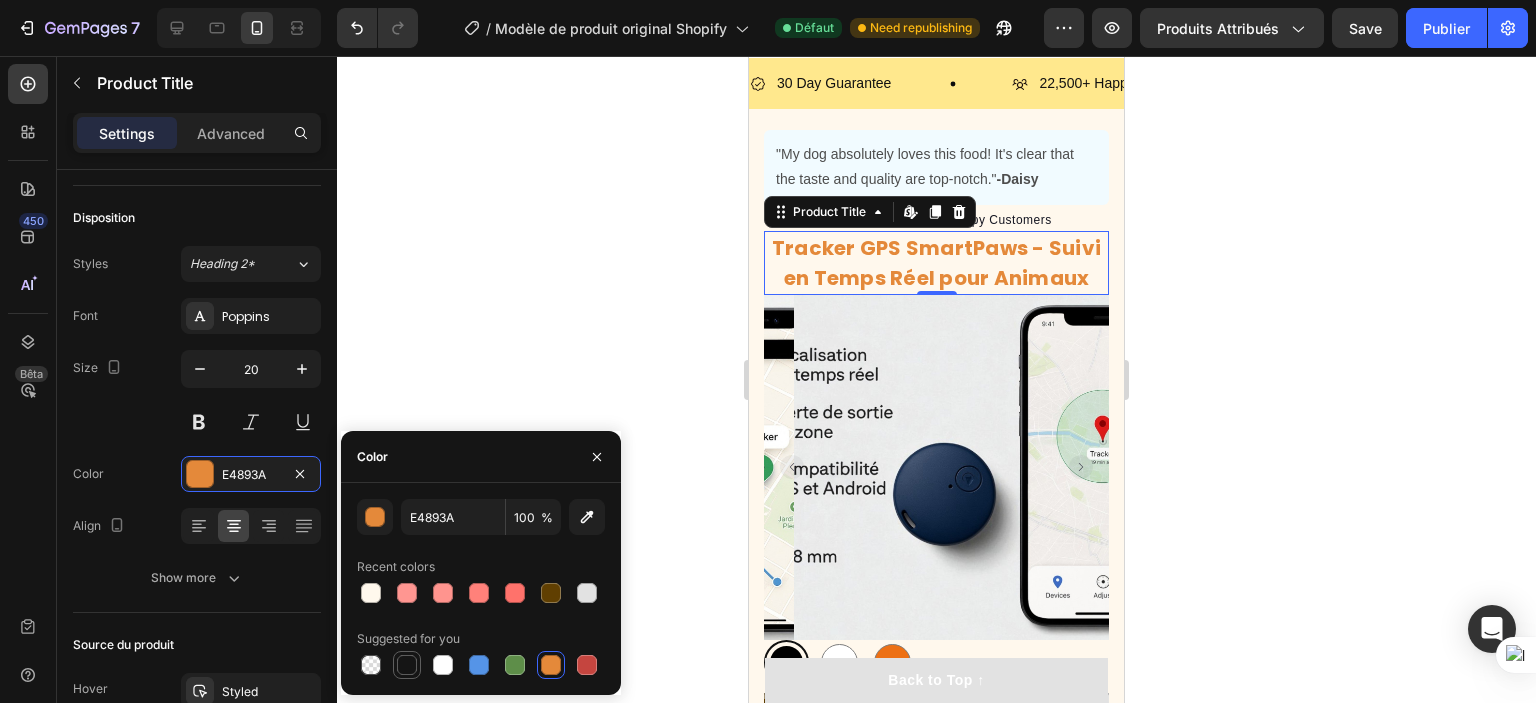 click at bounding box center (407, 665) 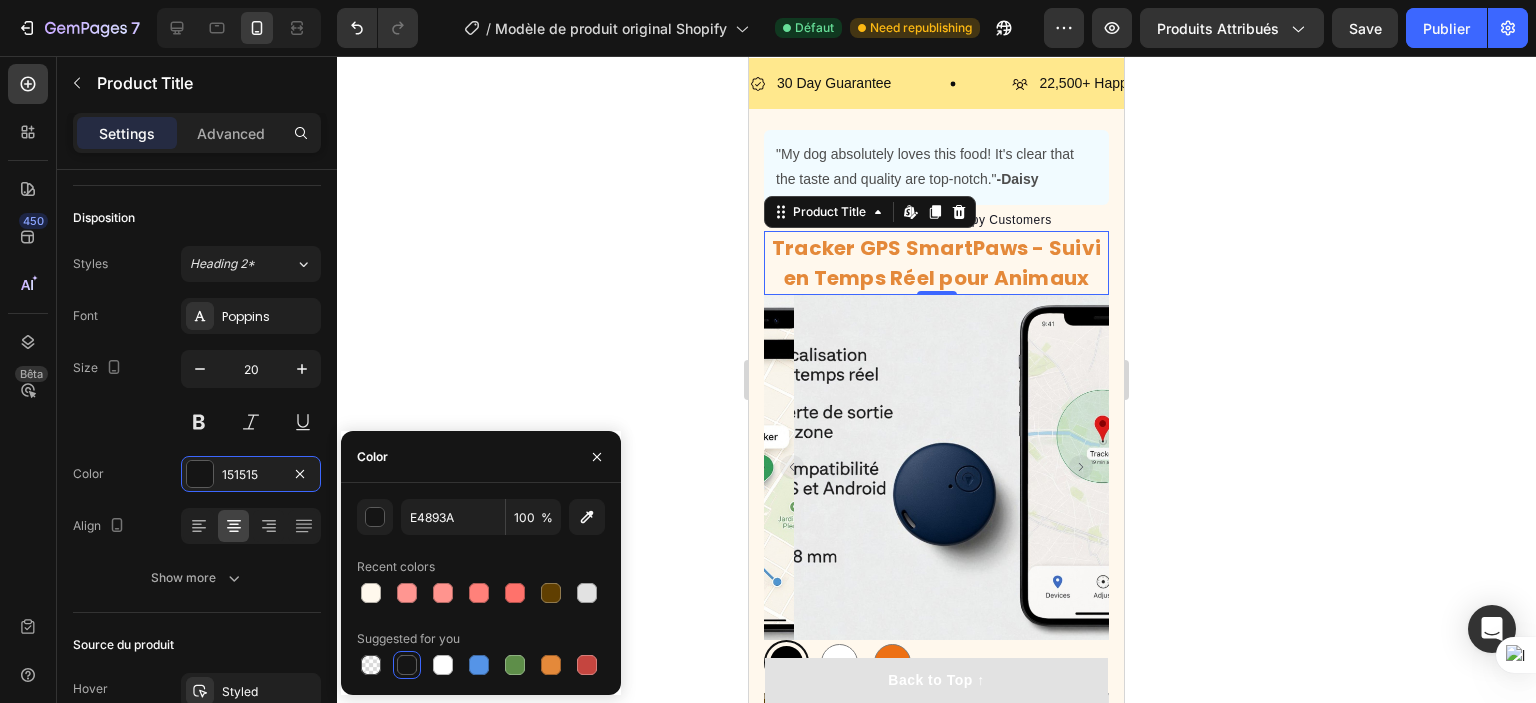type on "151515" 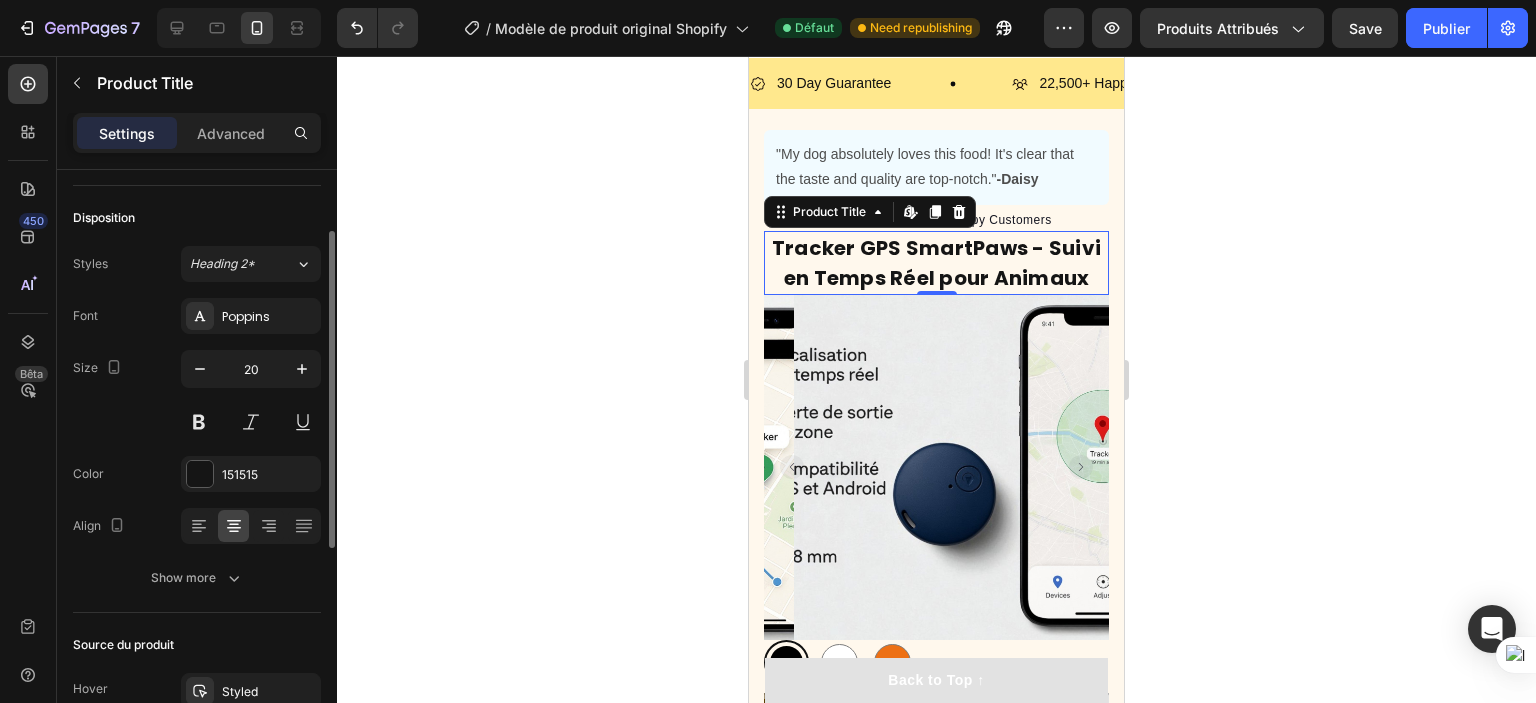 click on "Font Poppins Size 20 Color 151515 Align Show more" at bounding box center [197, 447] 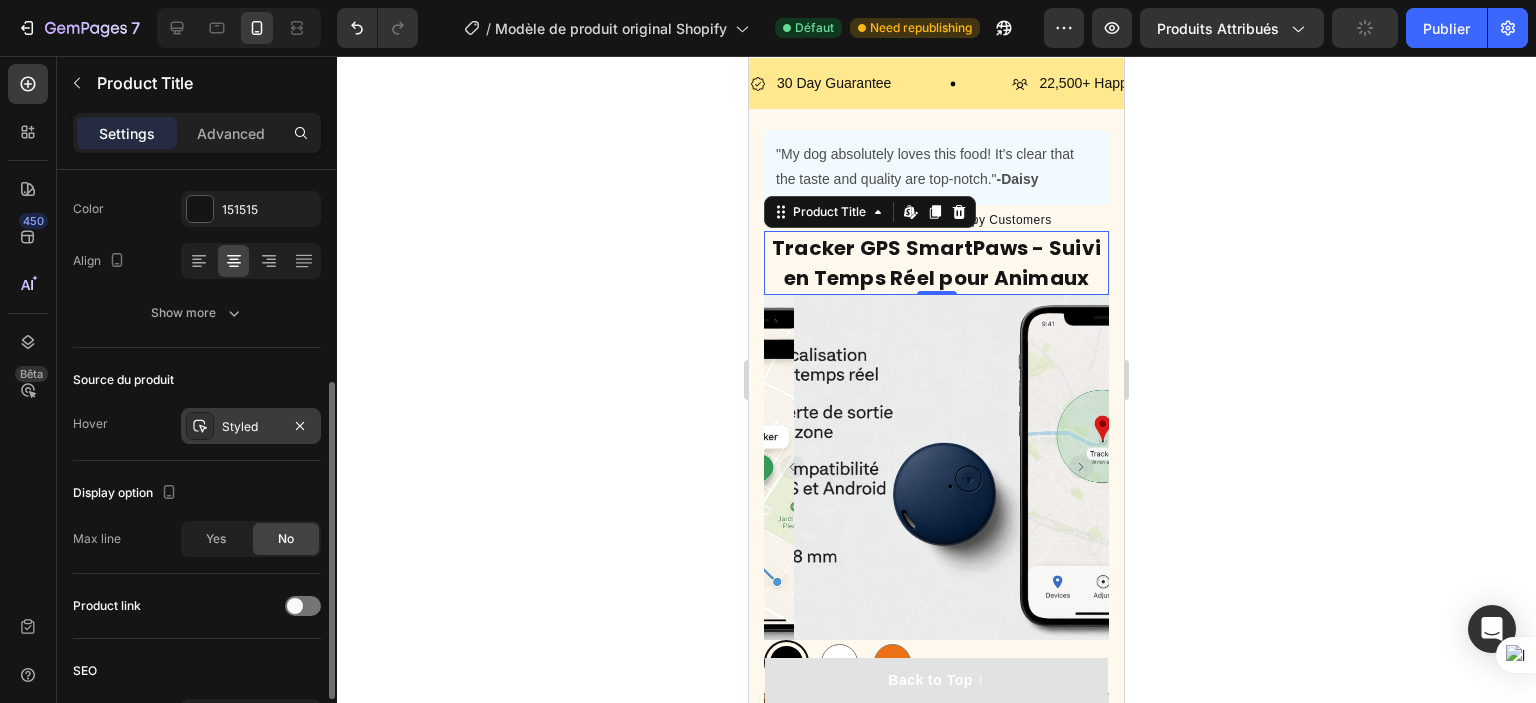 scroll, scrollTop: 383, scrollLeft: 0, axis: vertical 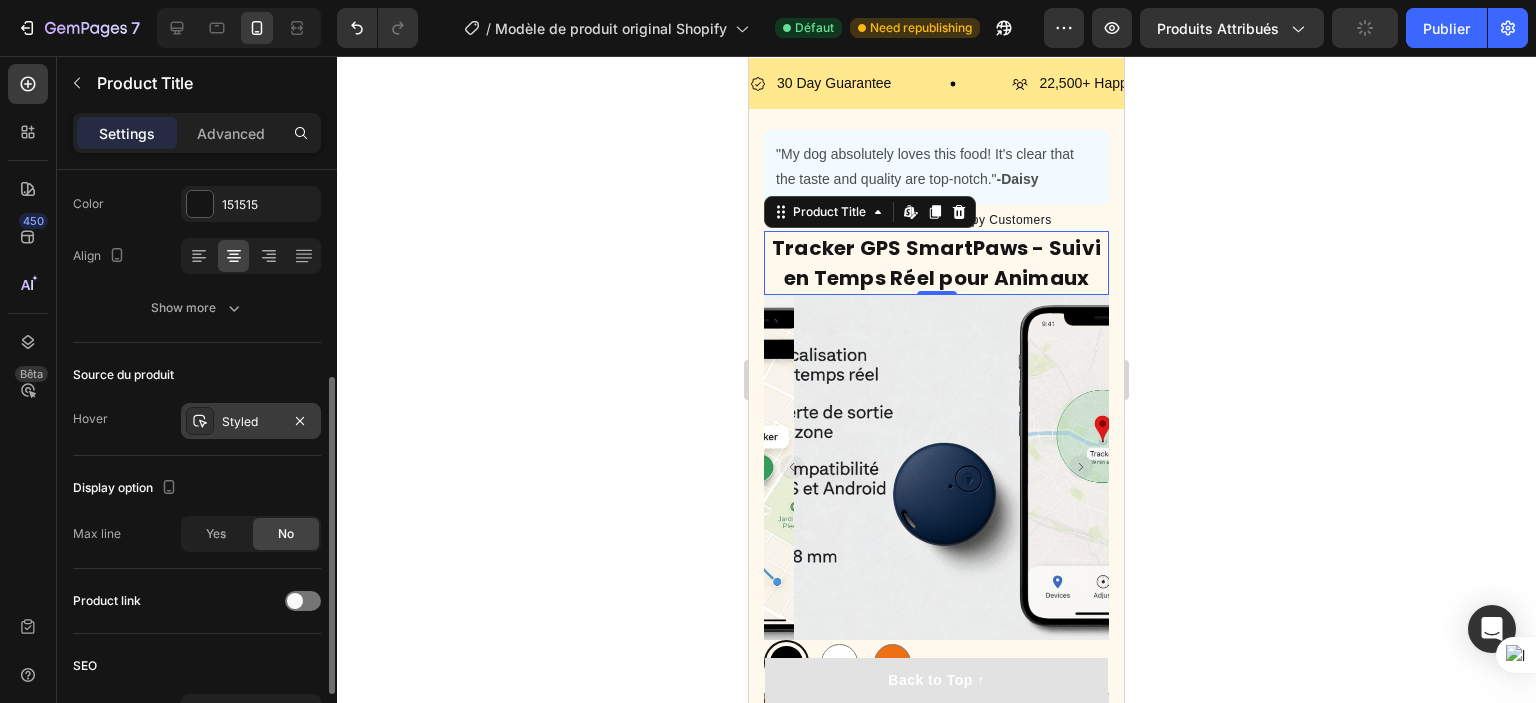click on "Styled" at bounding box center [251, 422] 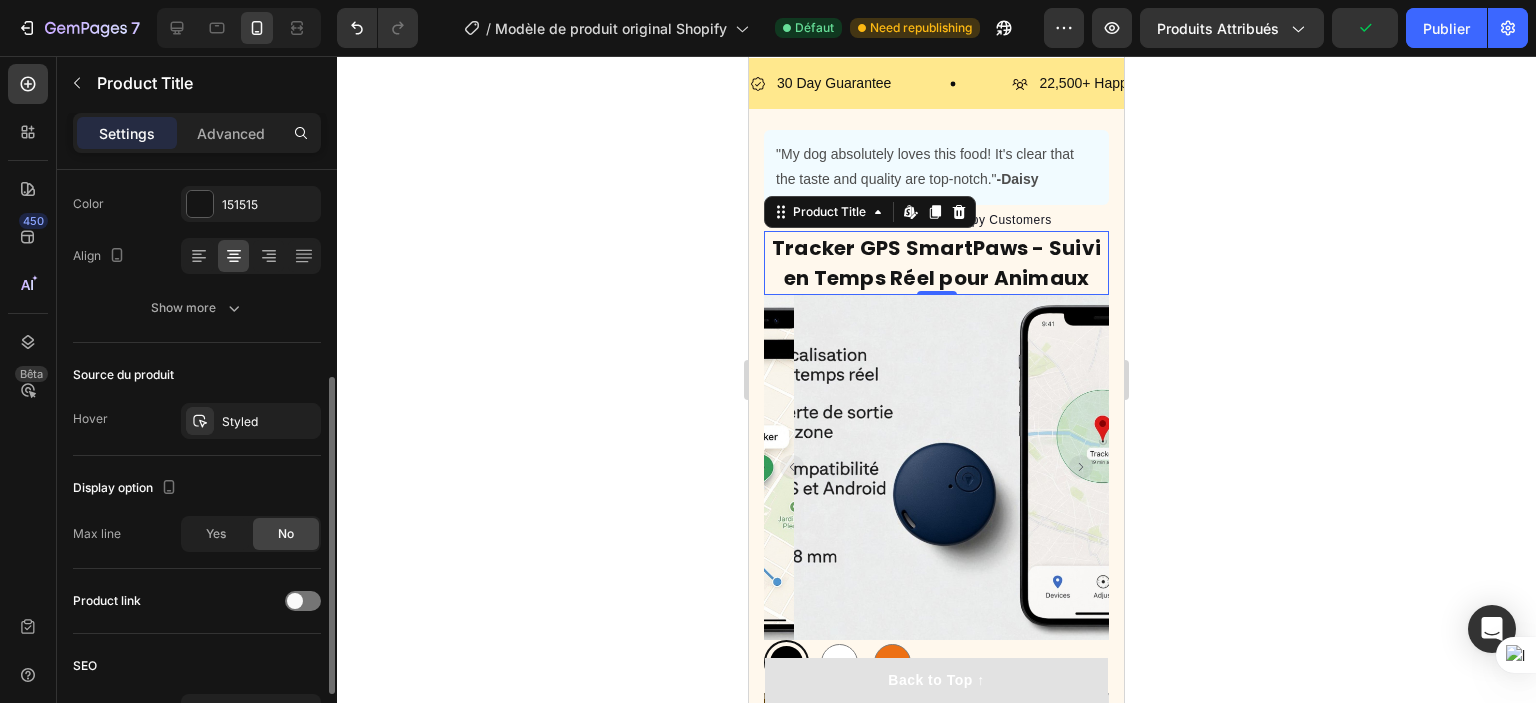 click on "Display option" at bounding box center [197, 488] 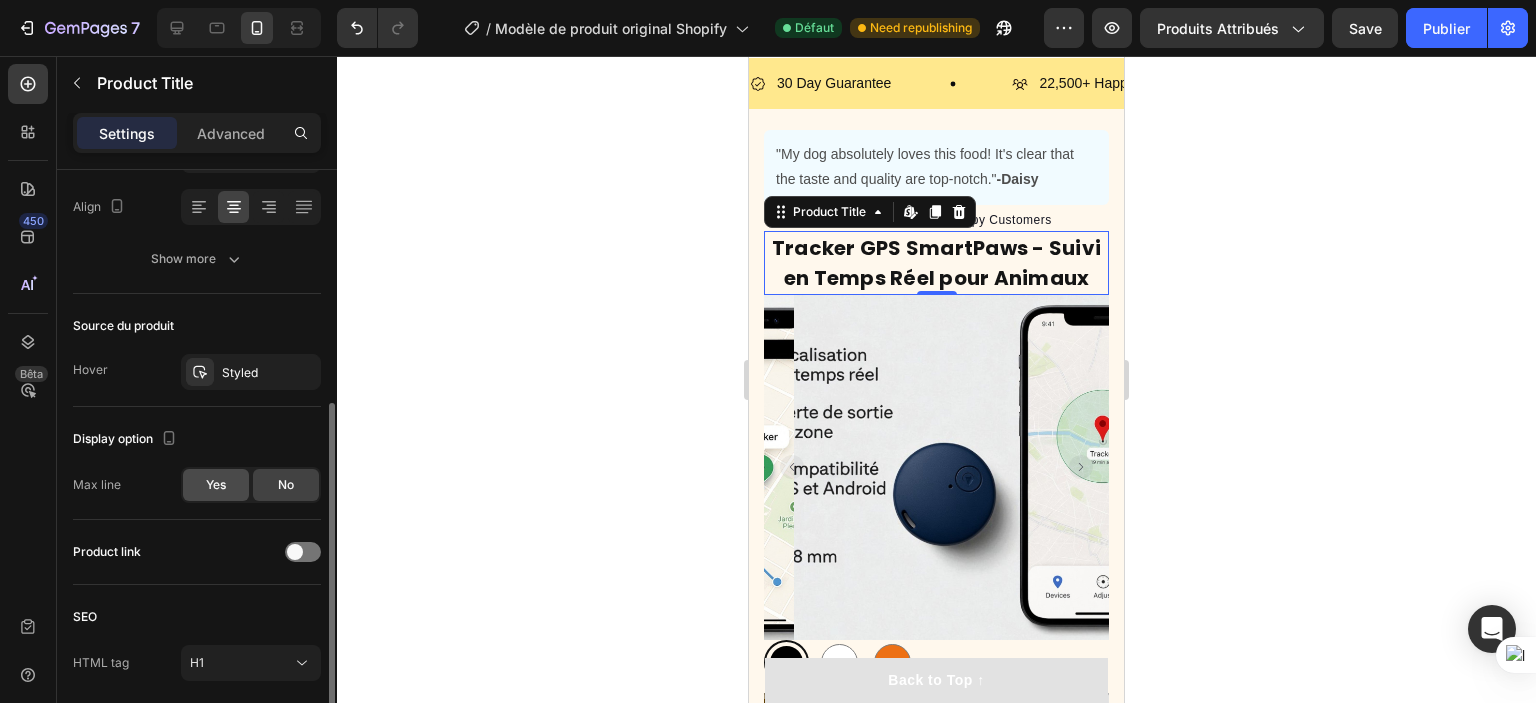 click on "Yes" 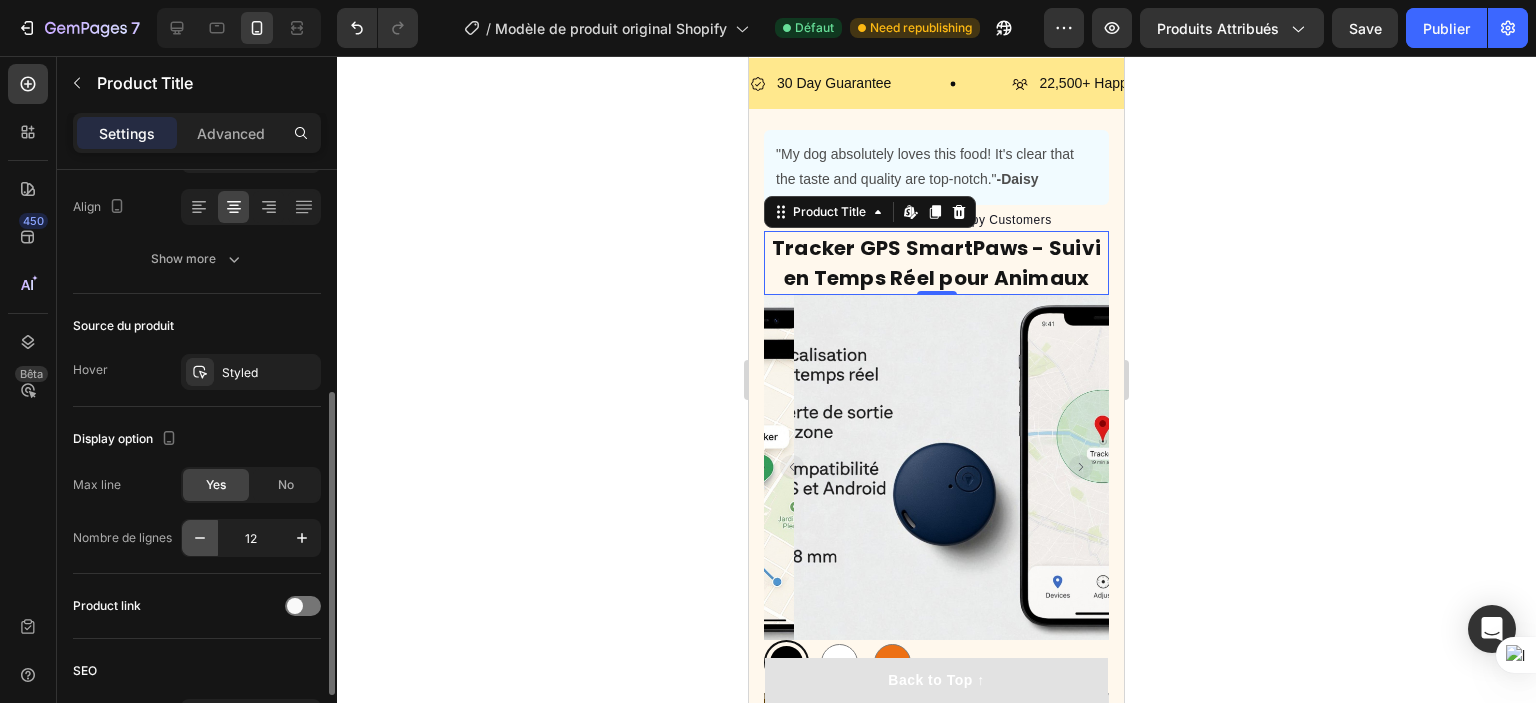 click 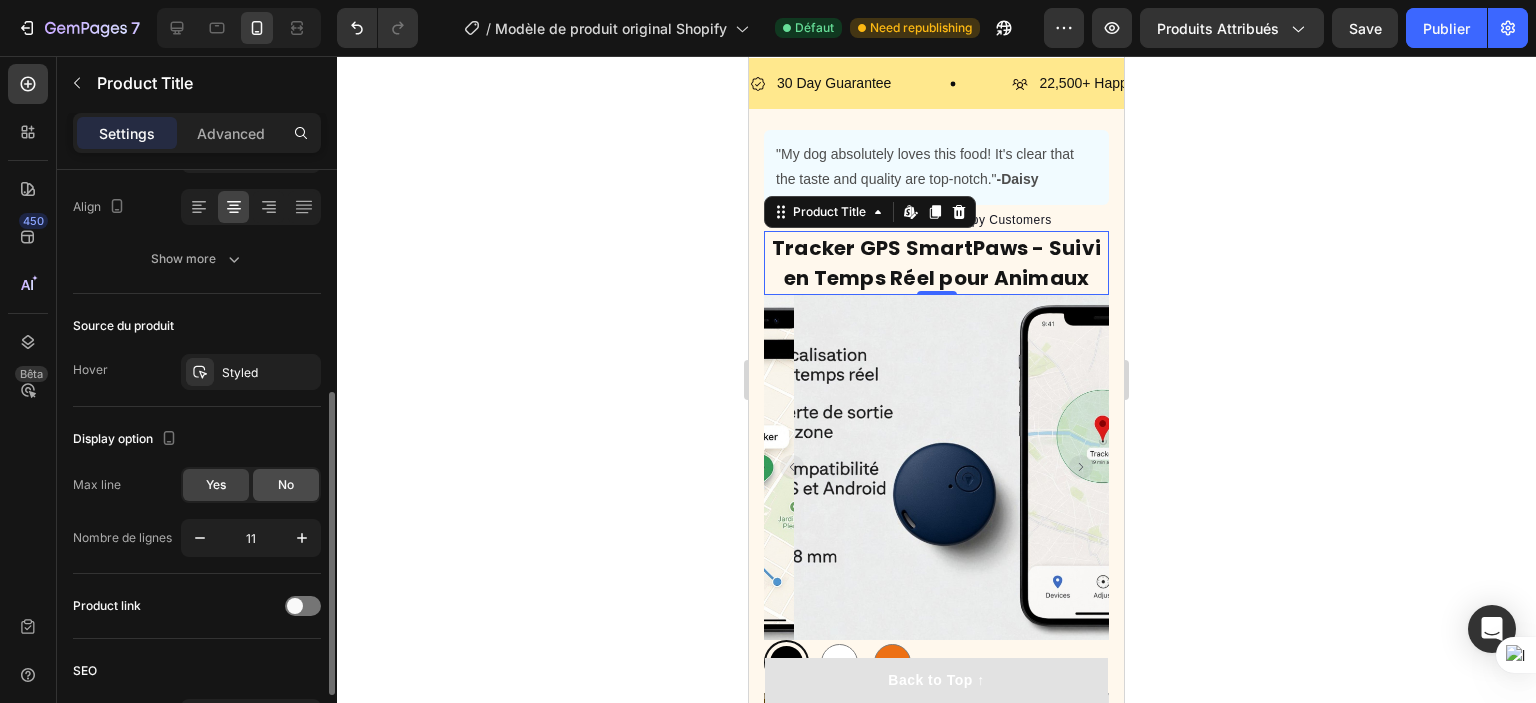 click on "No" 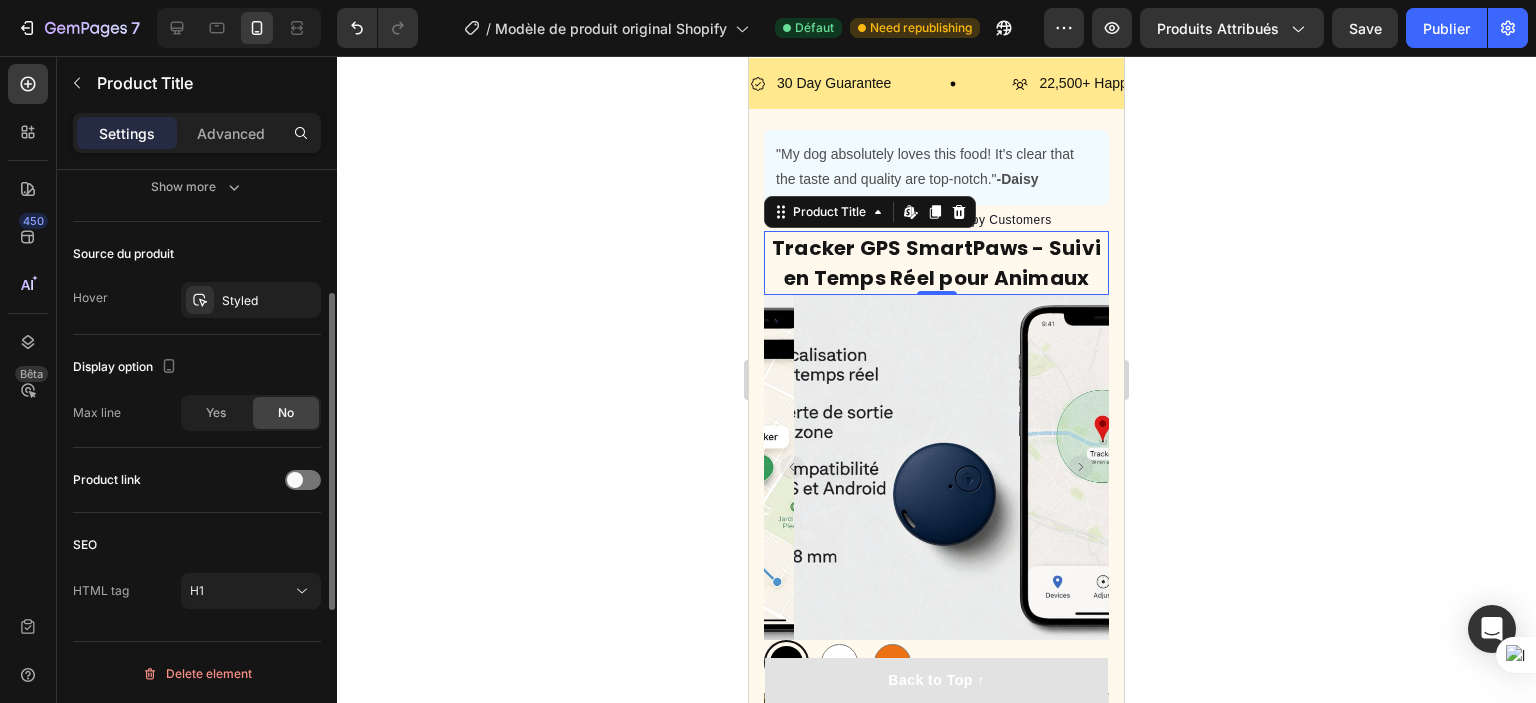 scroll, scrollTop: 0, scrollLeft: 0, axis: both 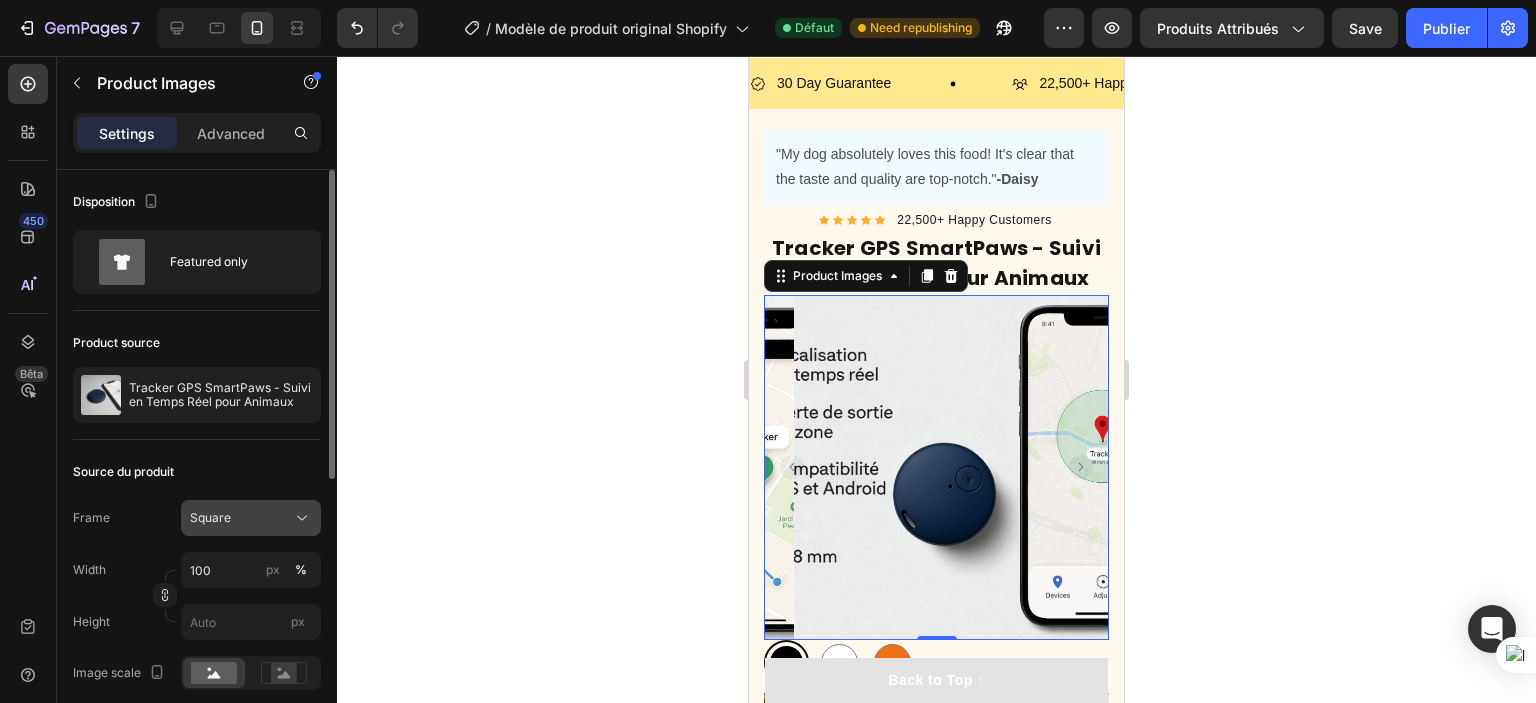 click on "Square" at bounding box center [251, 518] 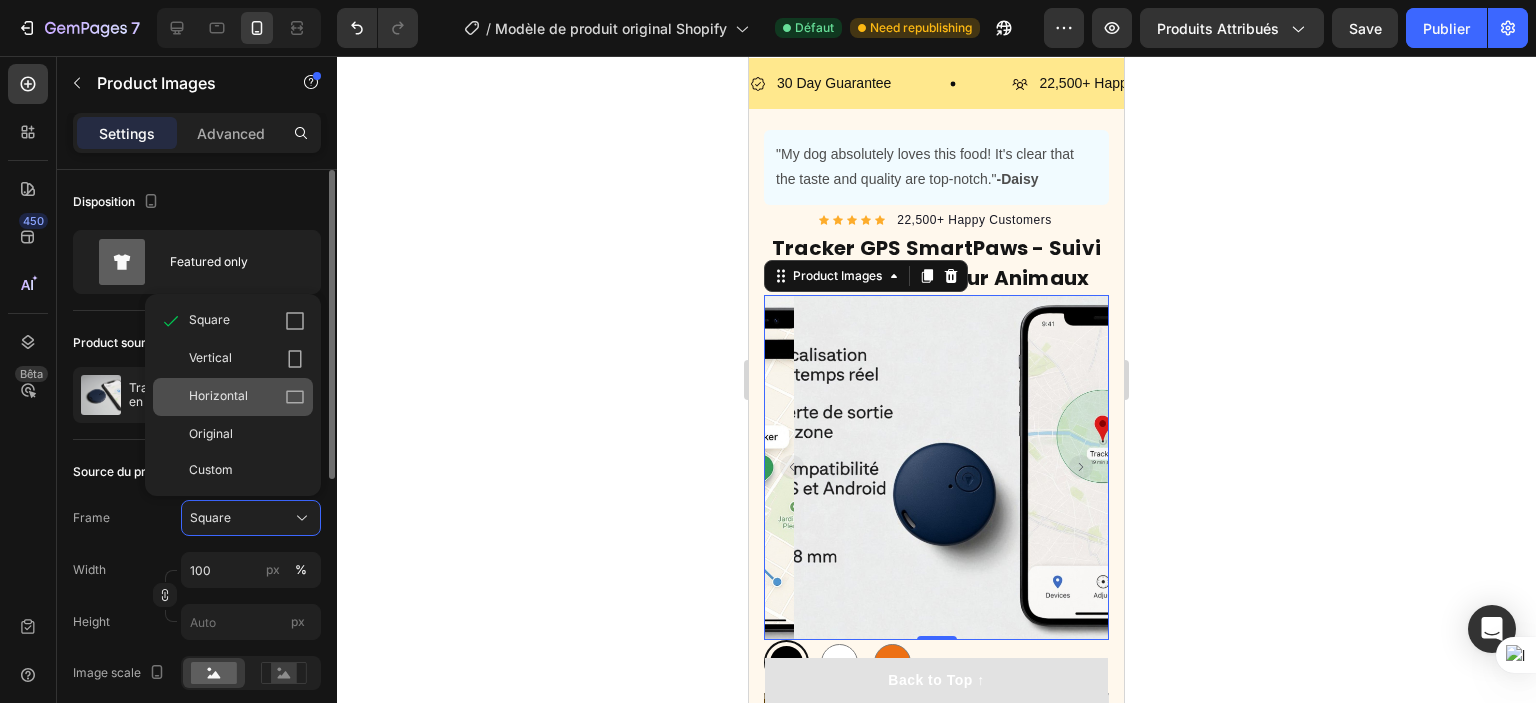 click on "Horizontal" at bounding box center [218, 397] 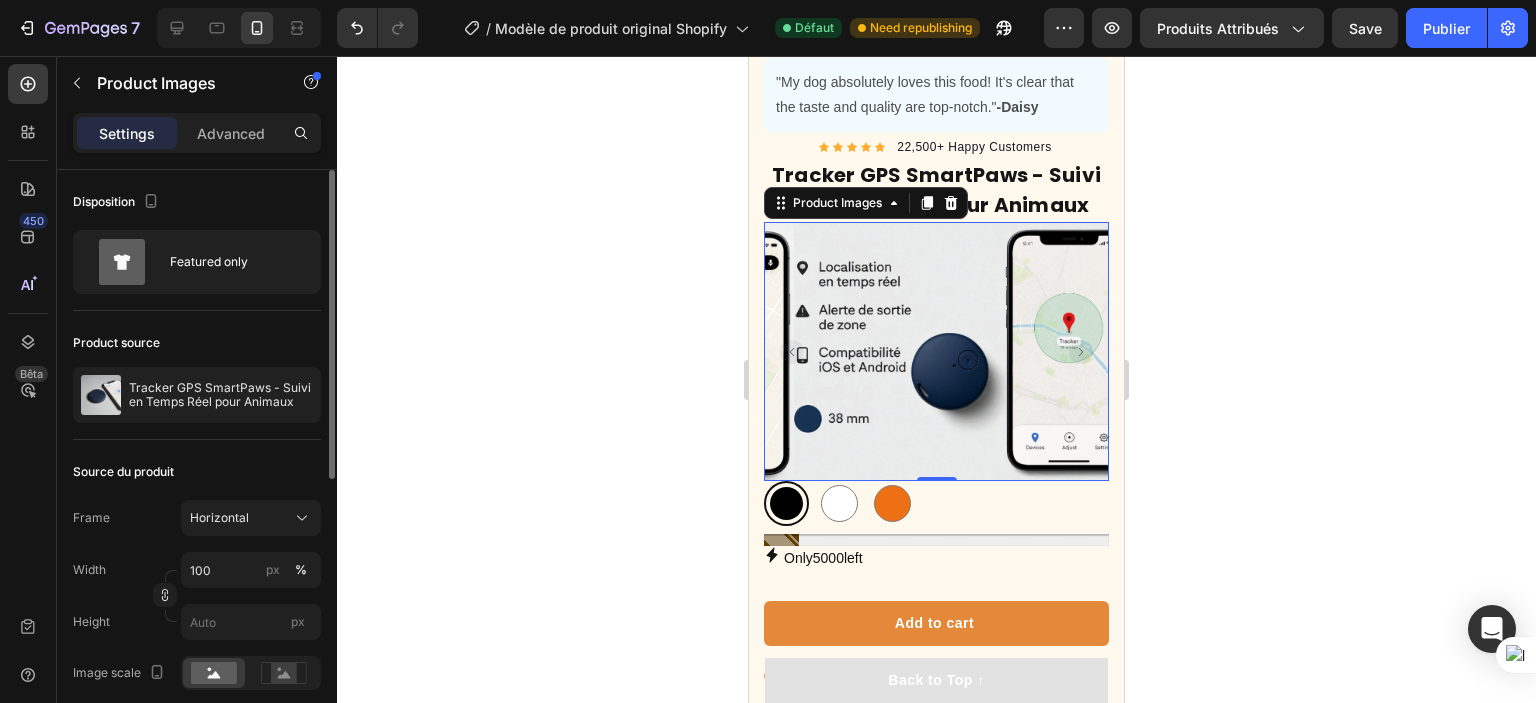 scroll, scrollTop: 1121, scrollLeft: 0, axis: vertical 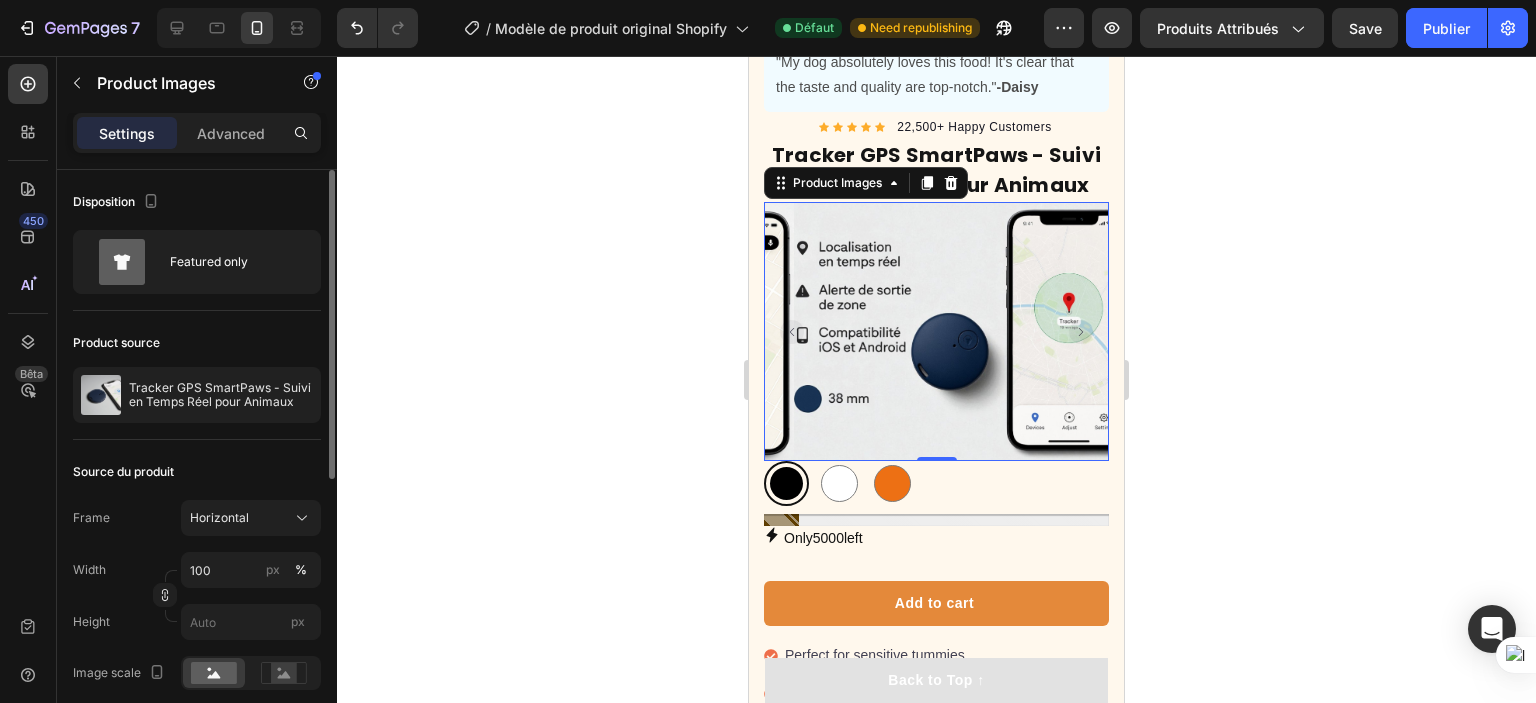 click 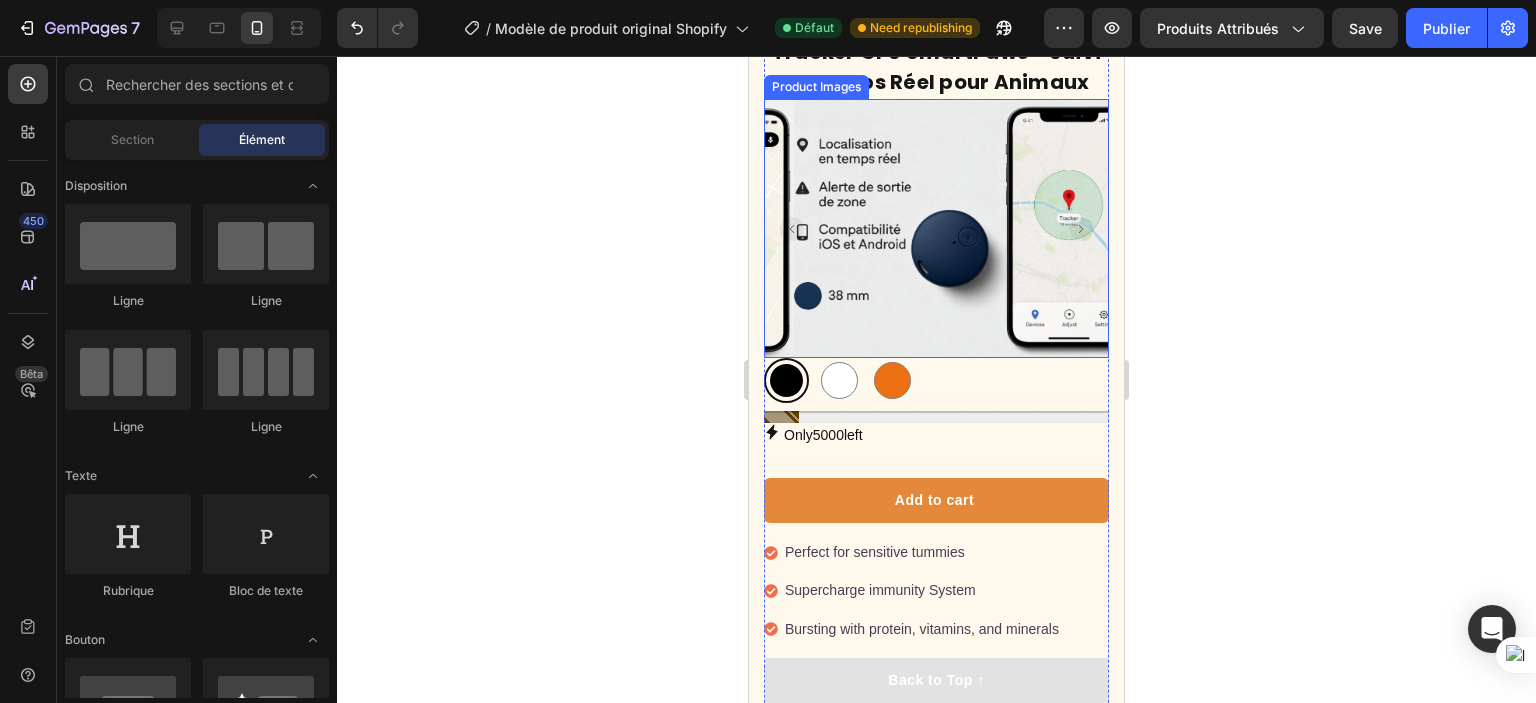 scroll, scrollTop: 1236, scrollLeft: 0, axis: vertical 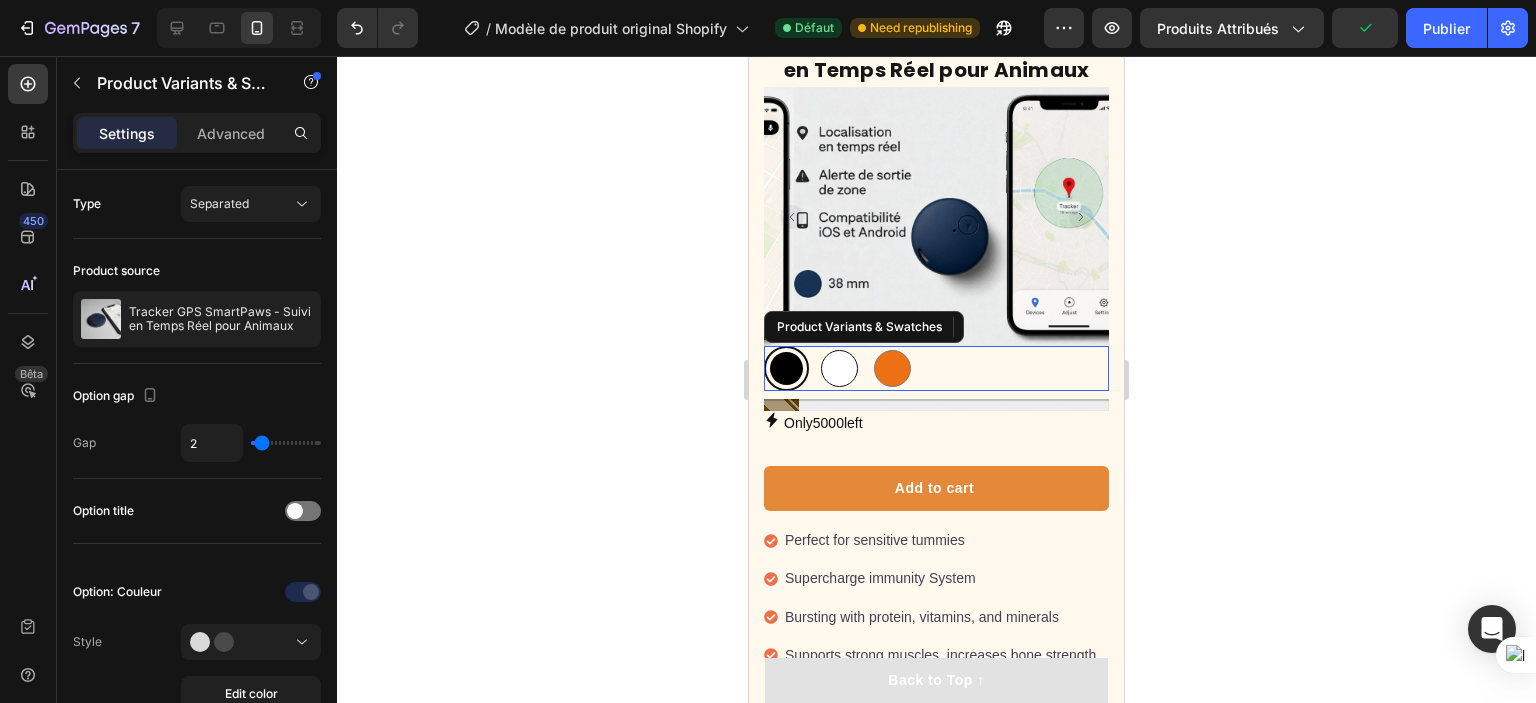 click at bounding box center (839, 368) 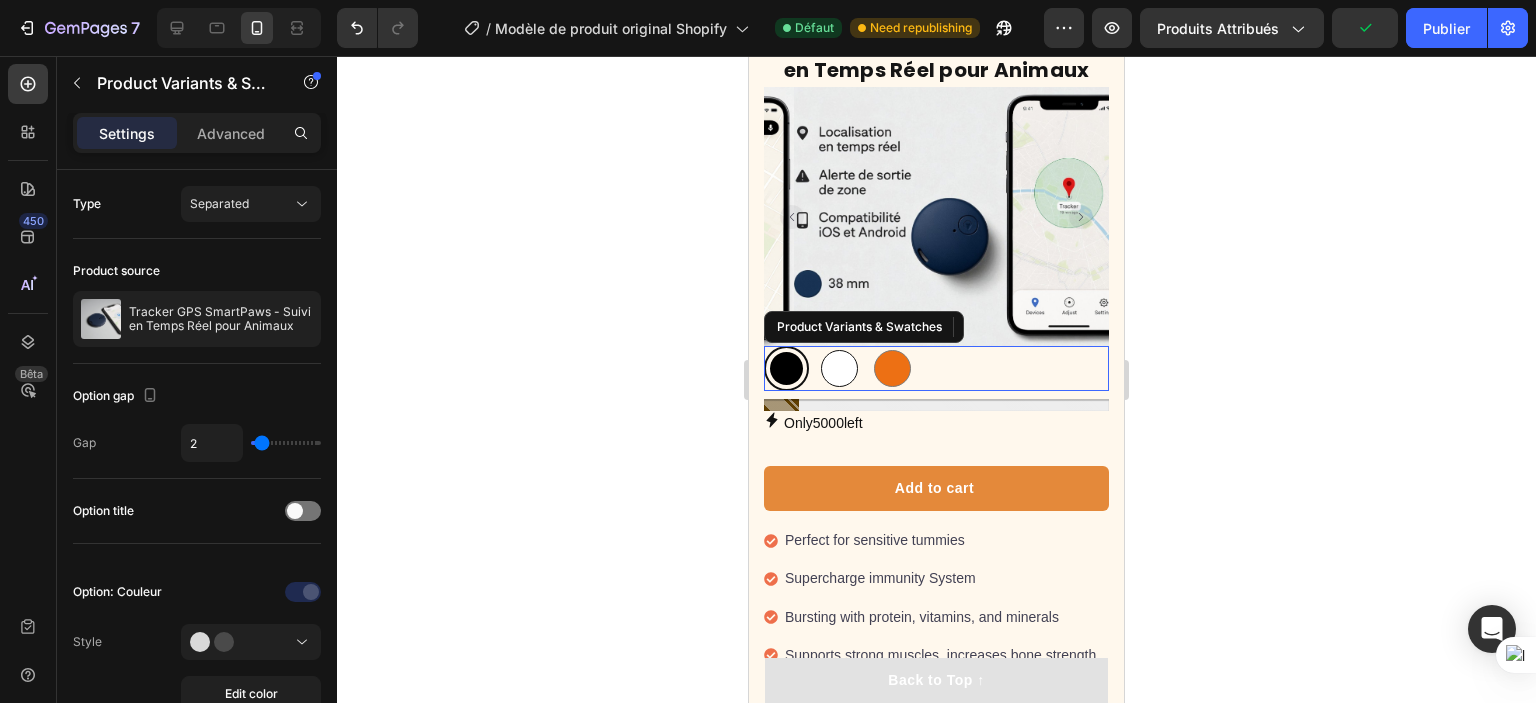 click on "Blanc Blanc" at bounding box center (816, 345) 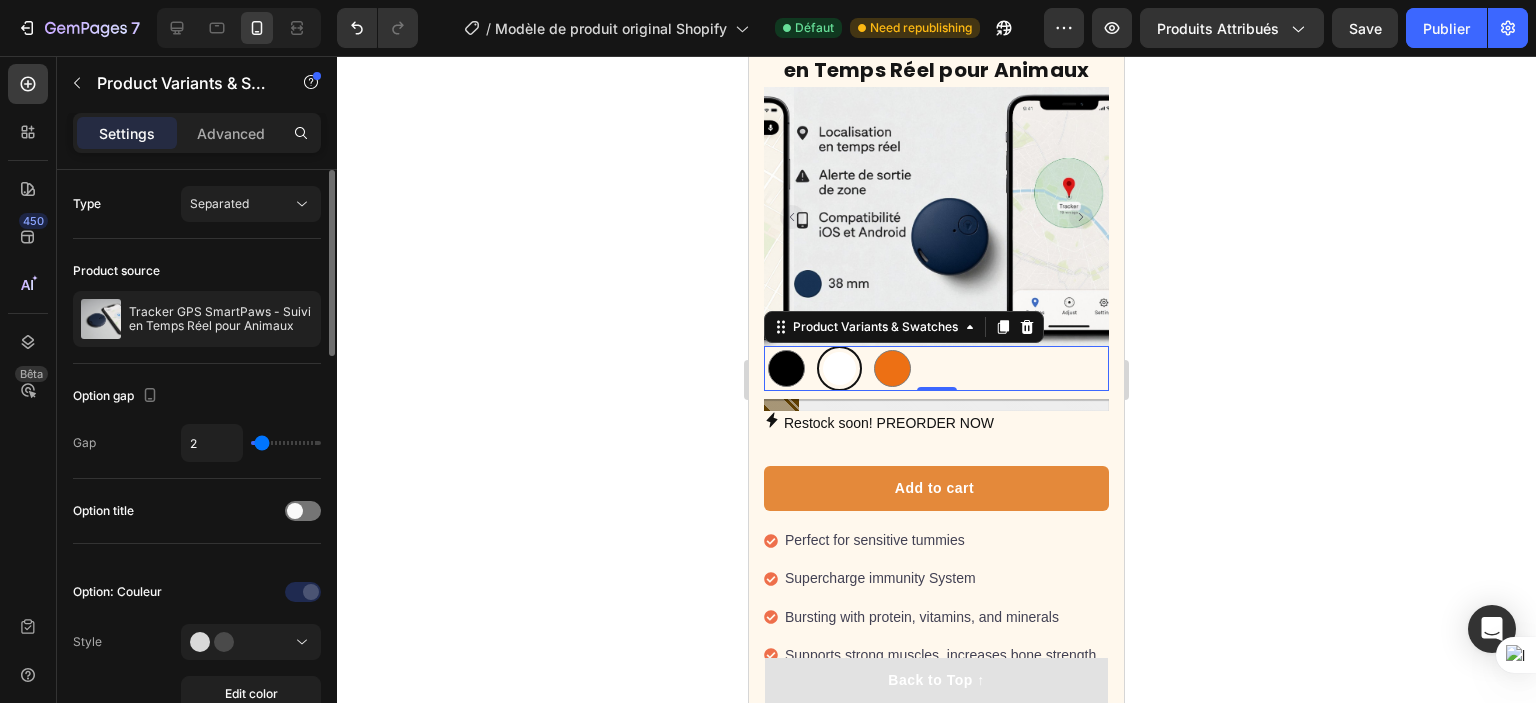 click at bounding box center [286, 443] 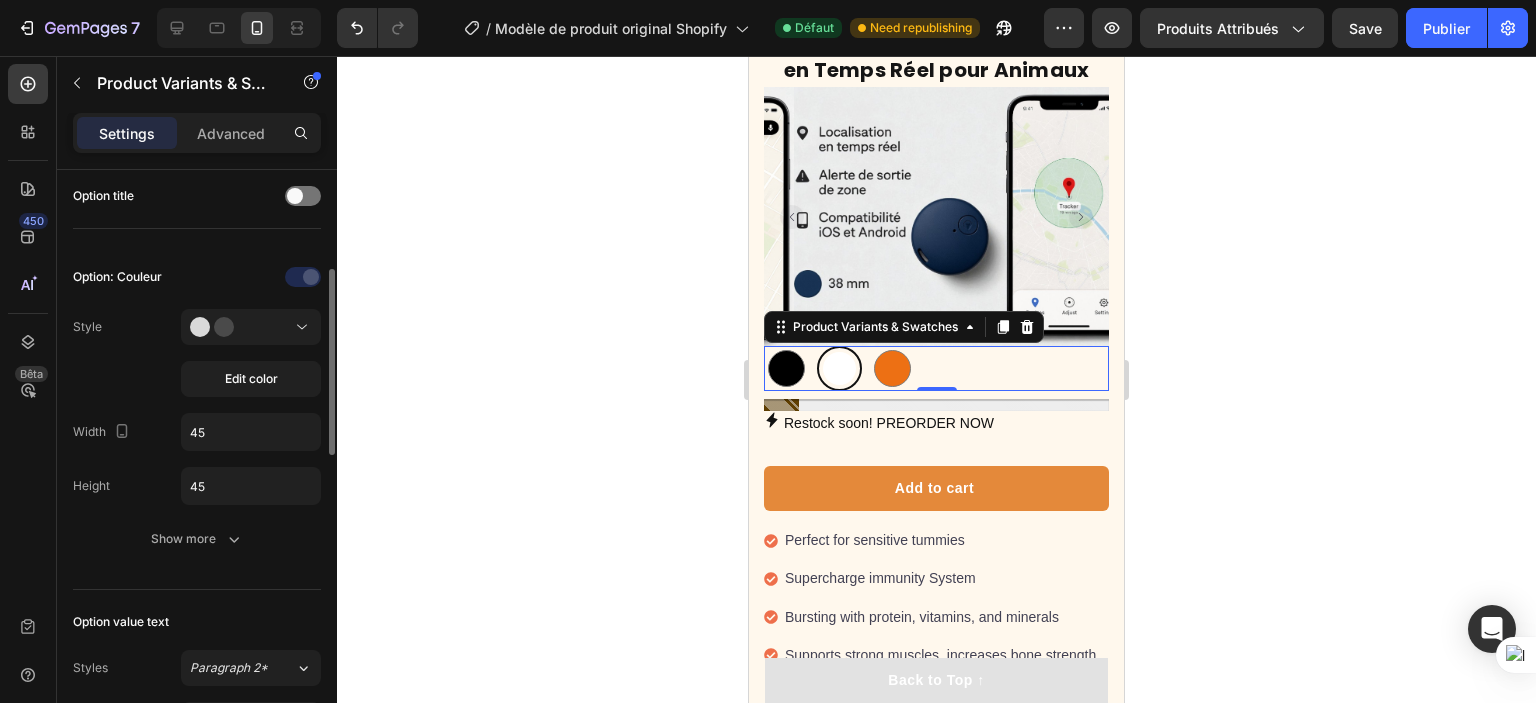 scroll, scrollTop: 316, scrollLeft: 0, axis: vertical 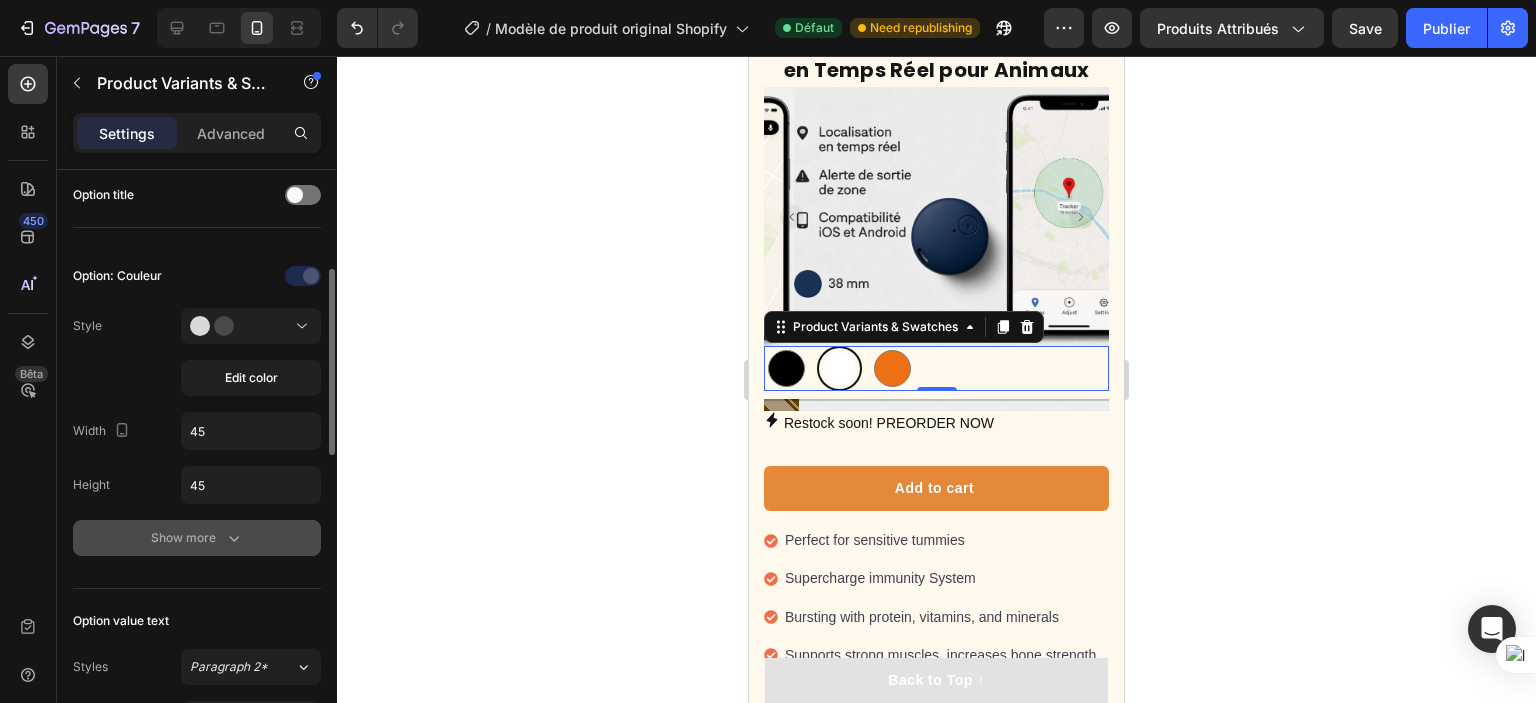 click on "Show more" at bounding box center (197, 538) 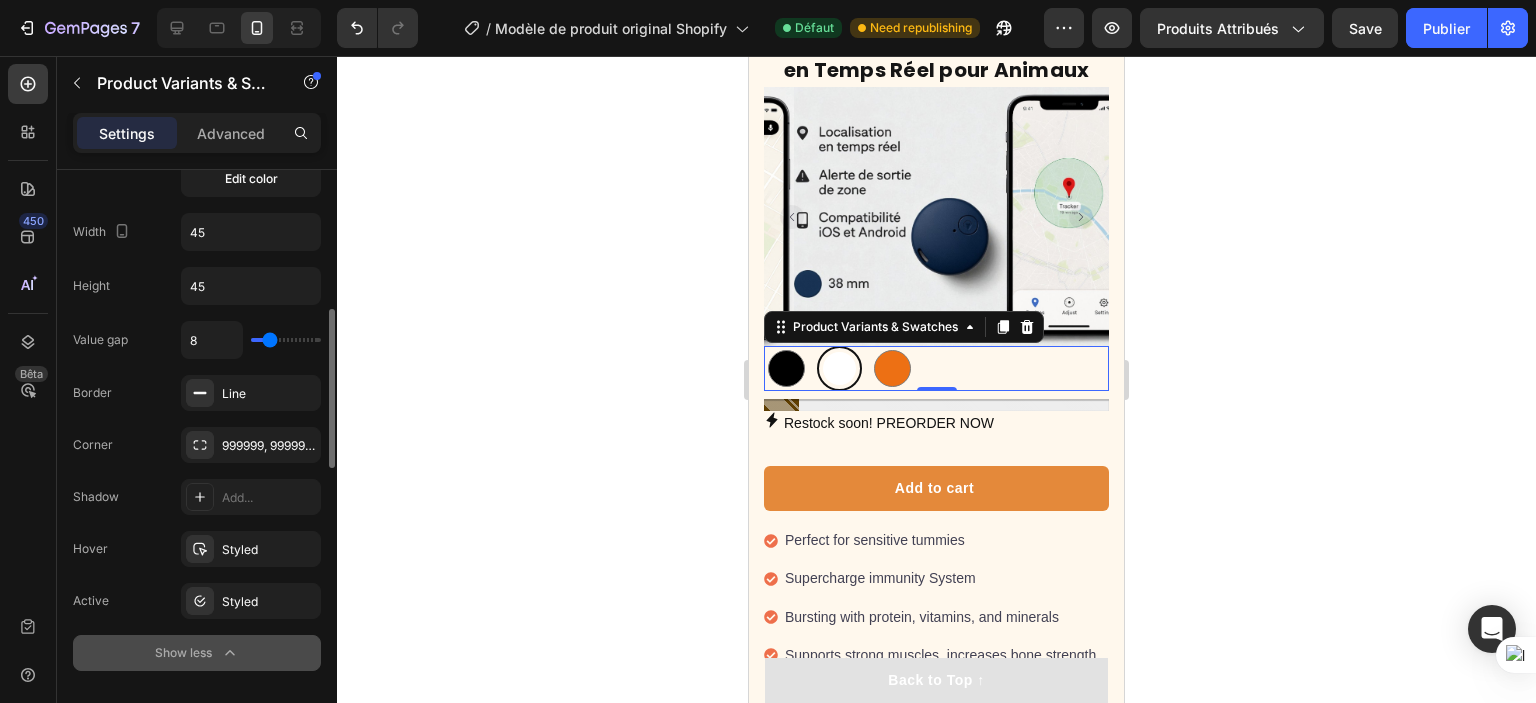 scroll, scrollTop: 514, scrollLeft: 0, axis: vertical 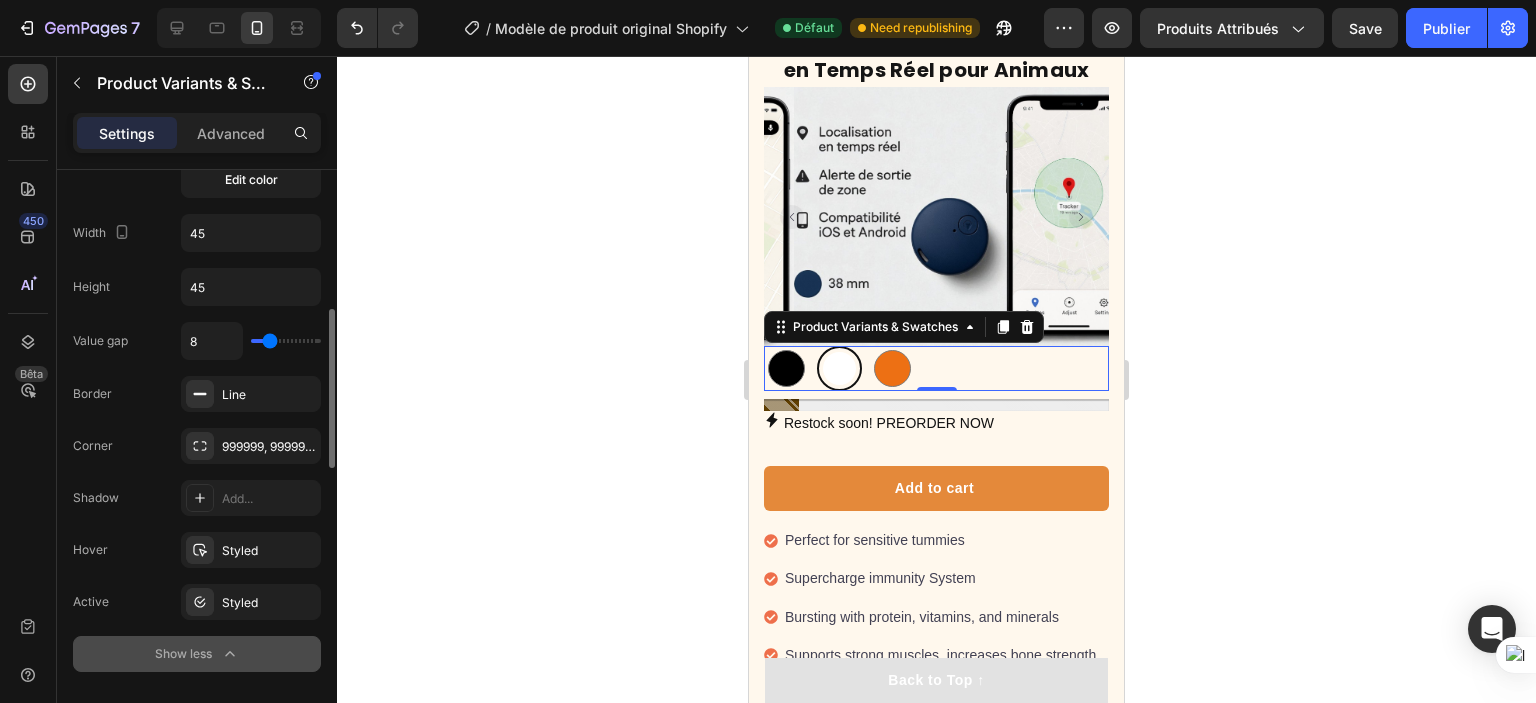 click on "Show less" at bounding box center (197, 654) 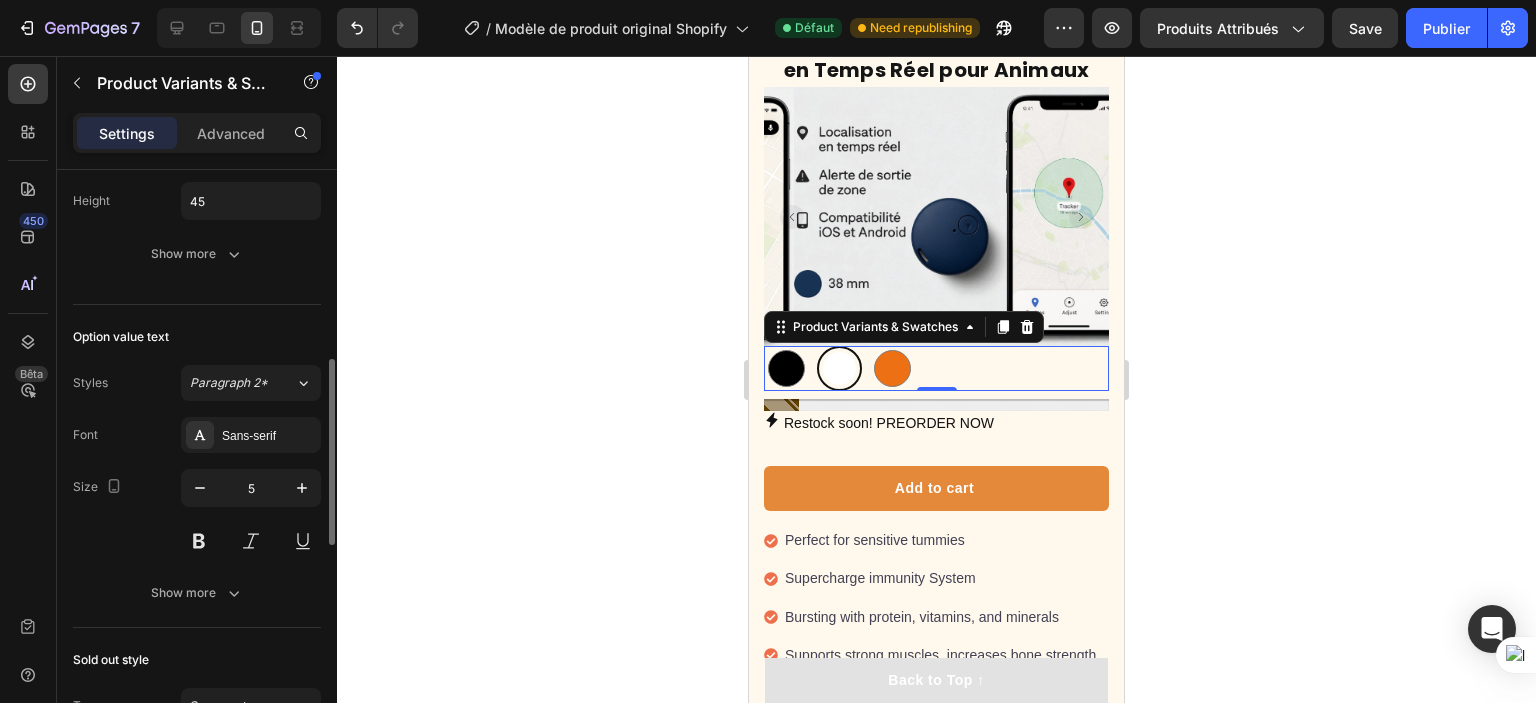 scroll, scrollTop: 604, scrollLeft: 0, axis: vertical 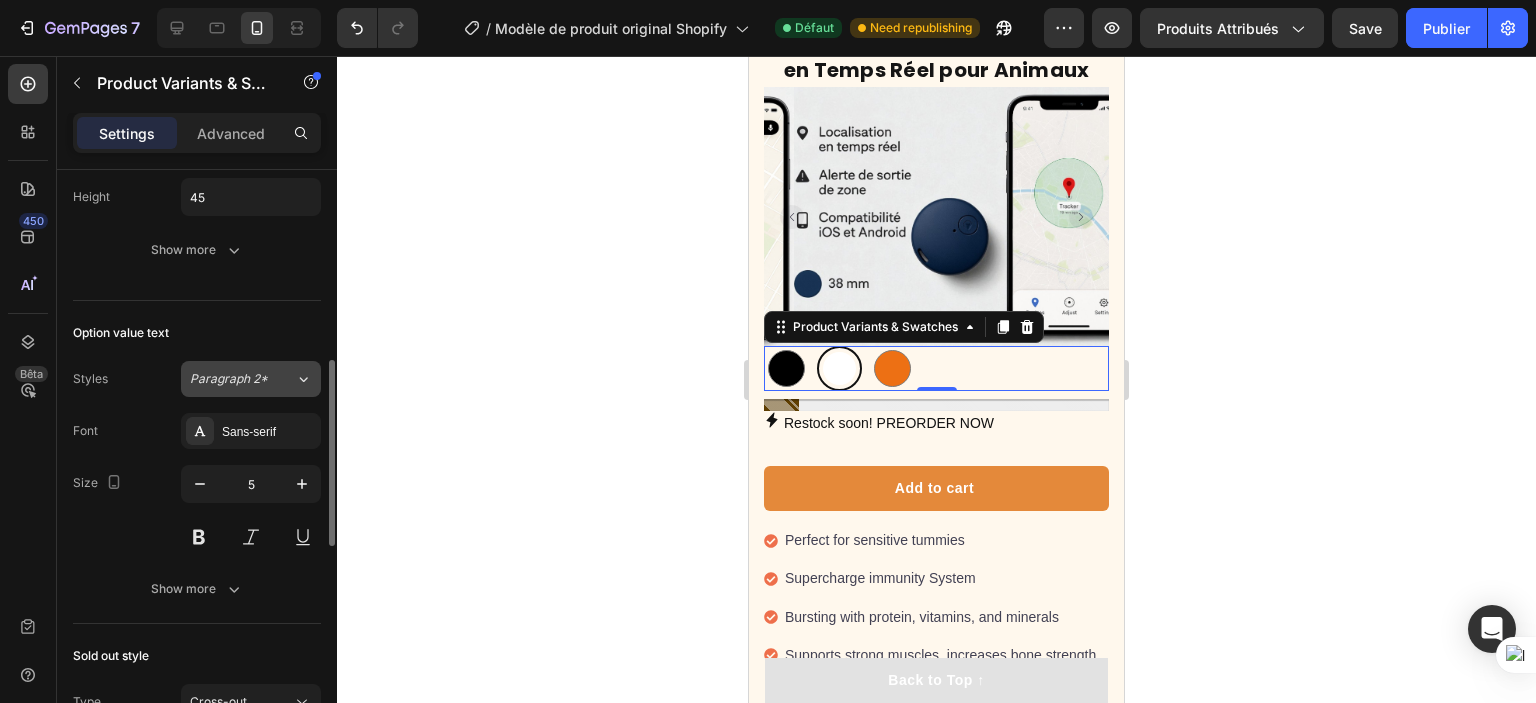 click on "Paragraph 2*" 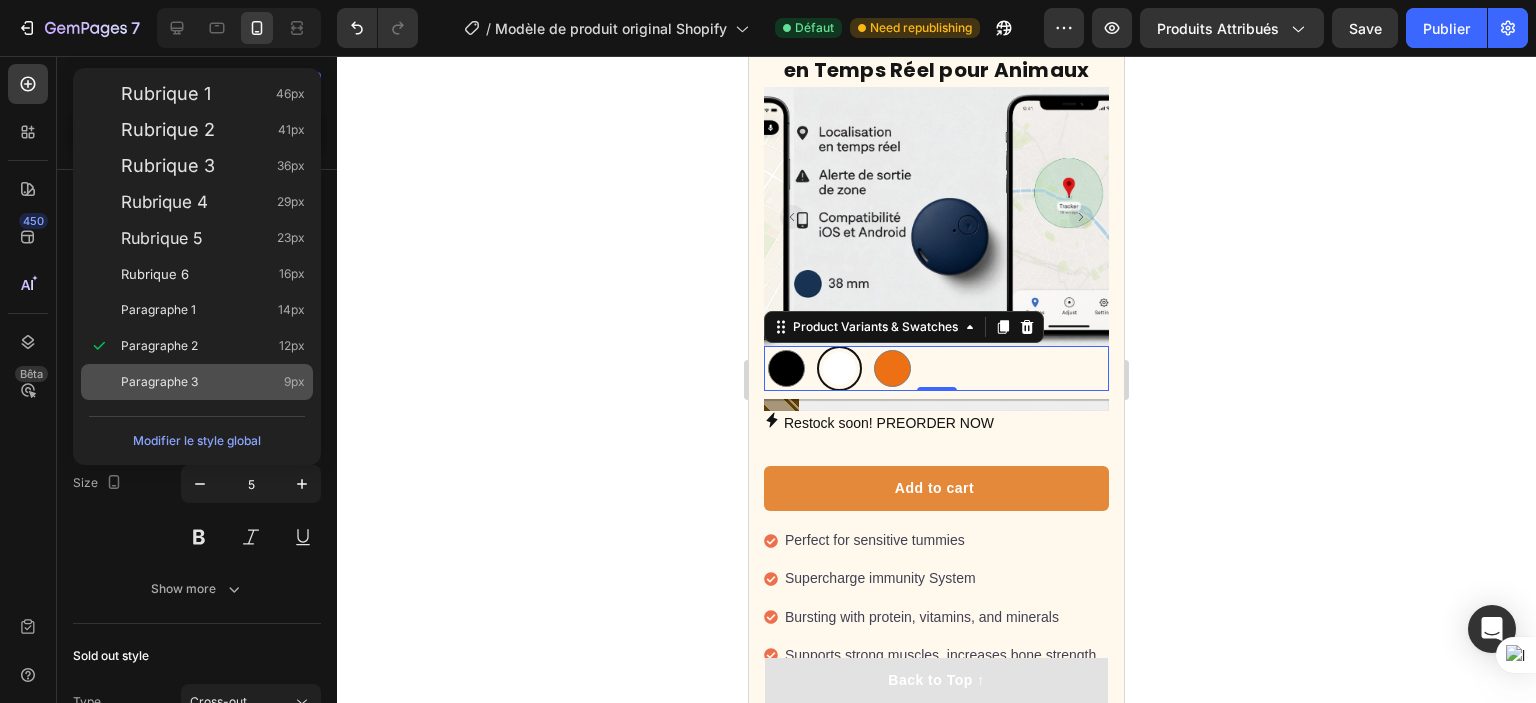 click on "Paragraphe 3 9px" at bounding box center [213, 382] 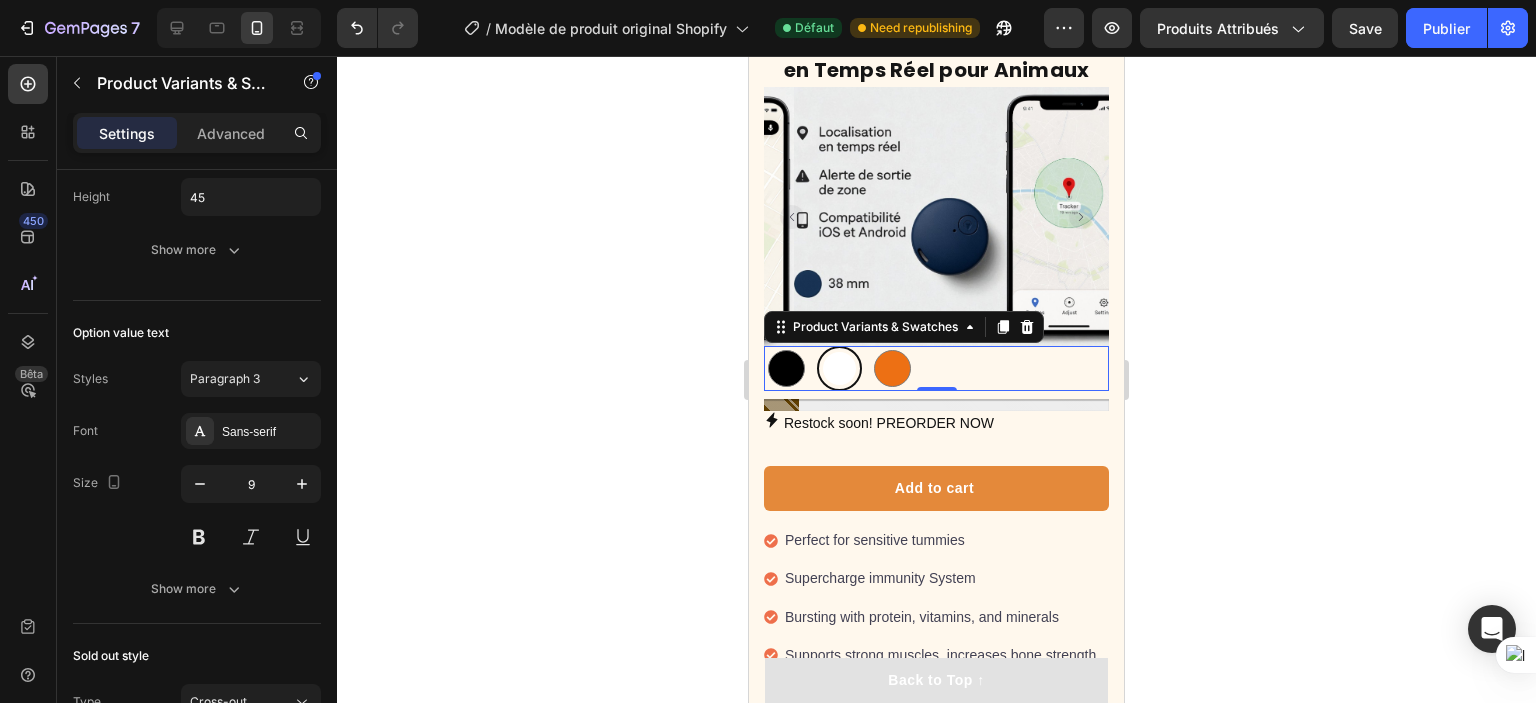 click on "Paragraph 3" 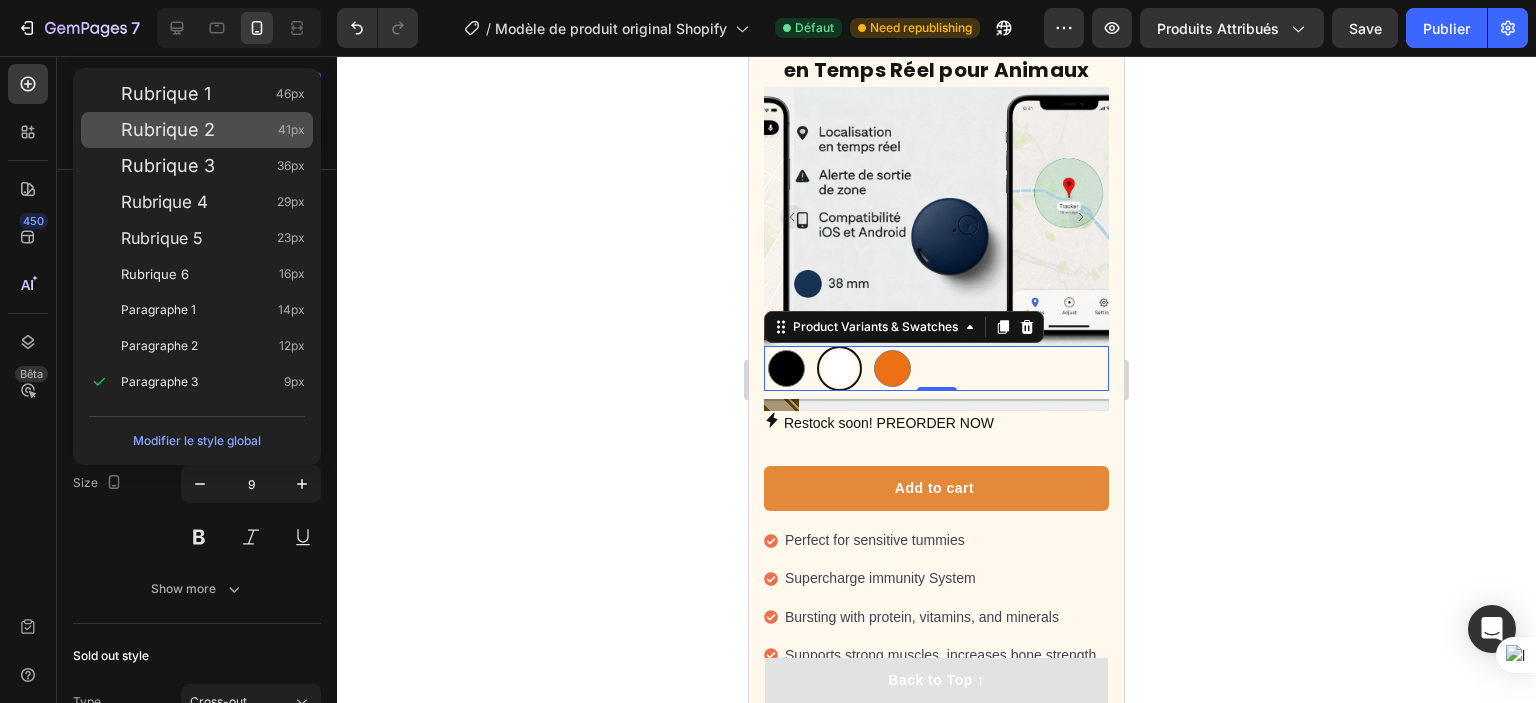 click on "Rubrique 2 41px" at bounding box center (197, 130) 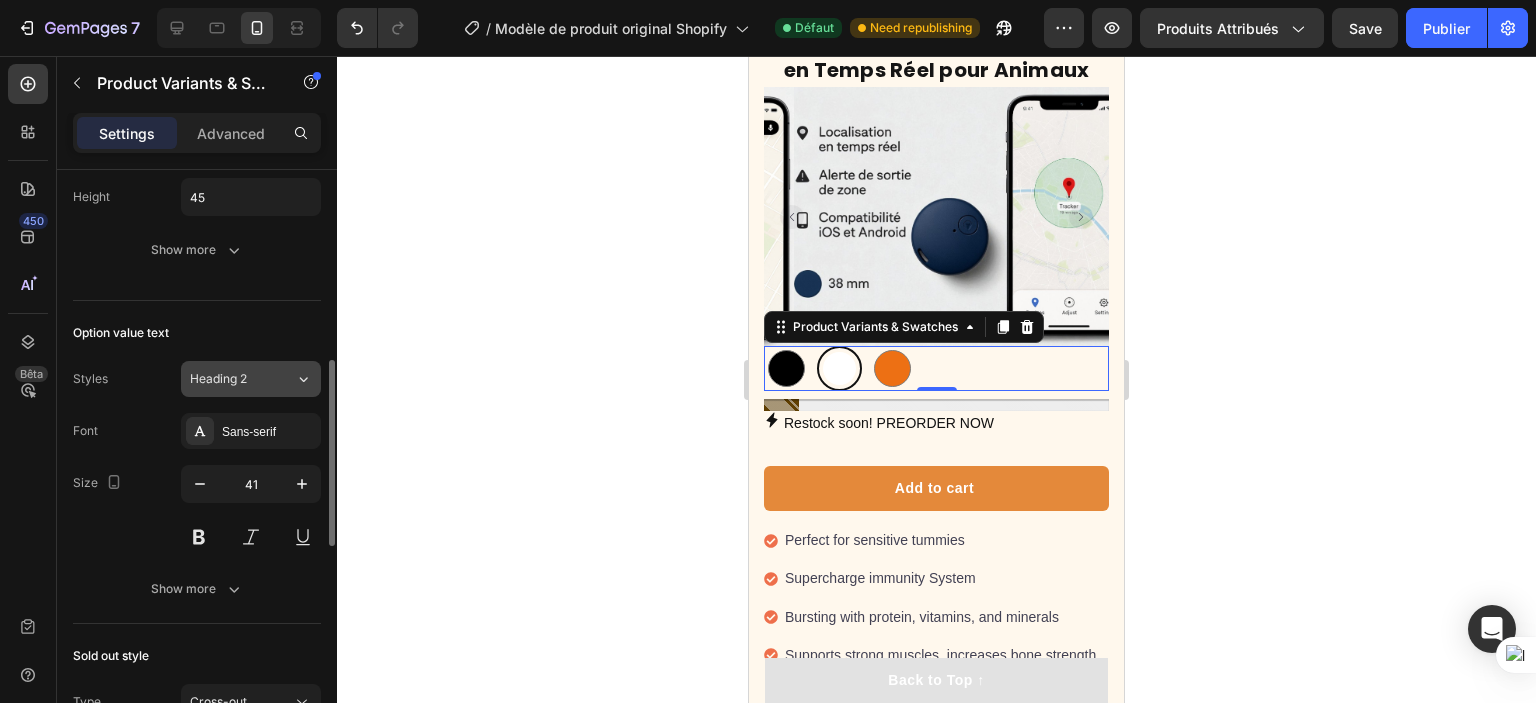 click on "Heading 2" at bounding box center [230, 379] 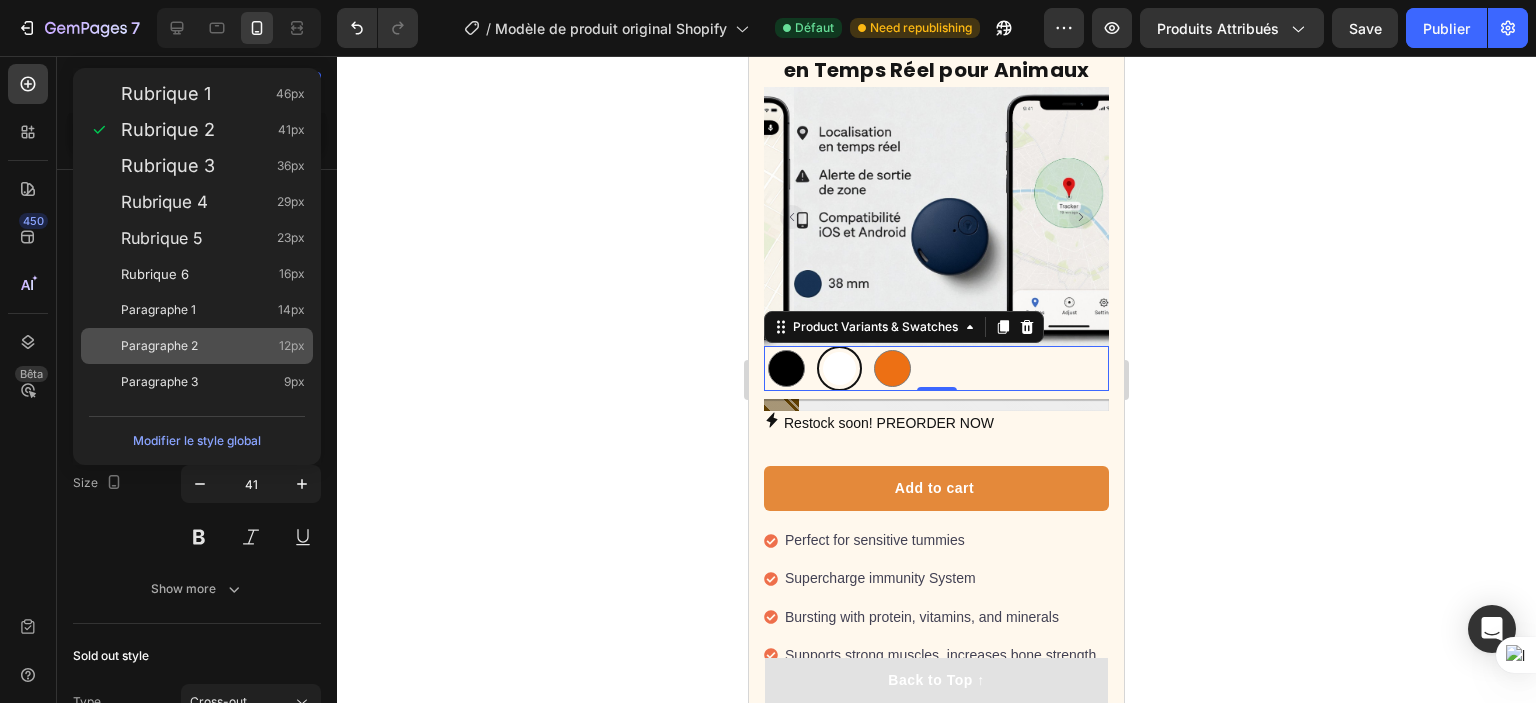 click on "Paragraphe 2 12px" at bounding box center (197, 346) 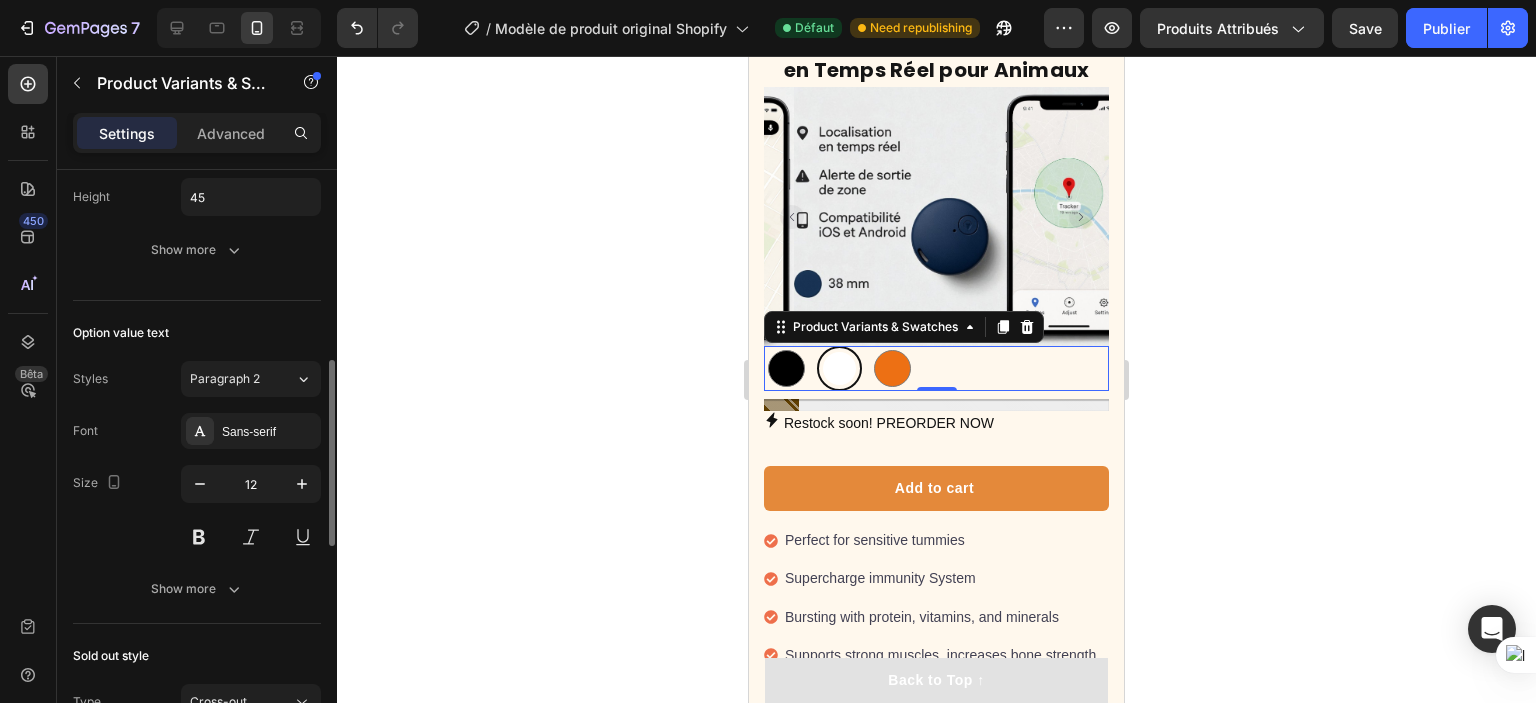 click on "Size 12" at bounding box center (197, 510) 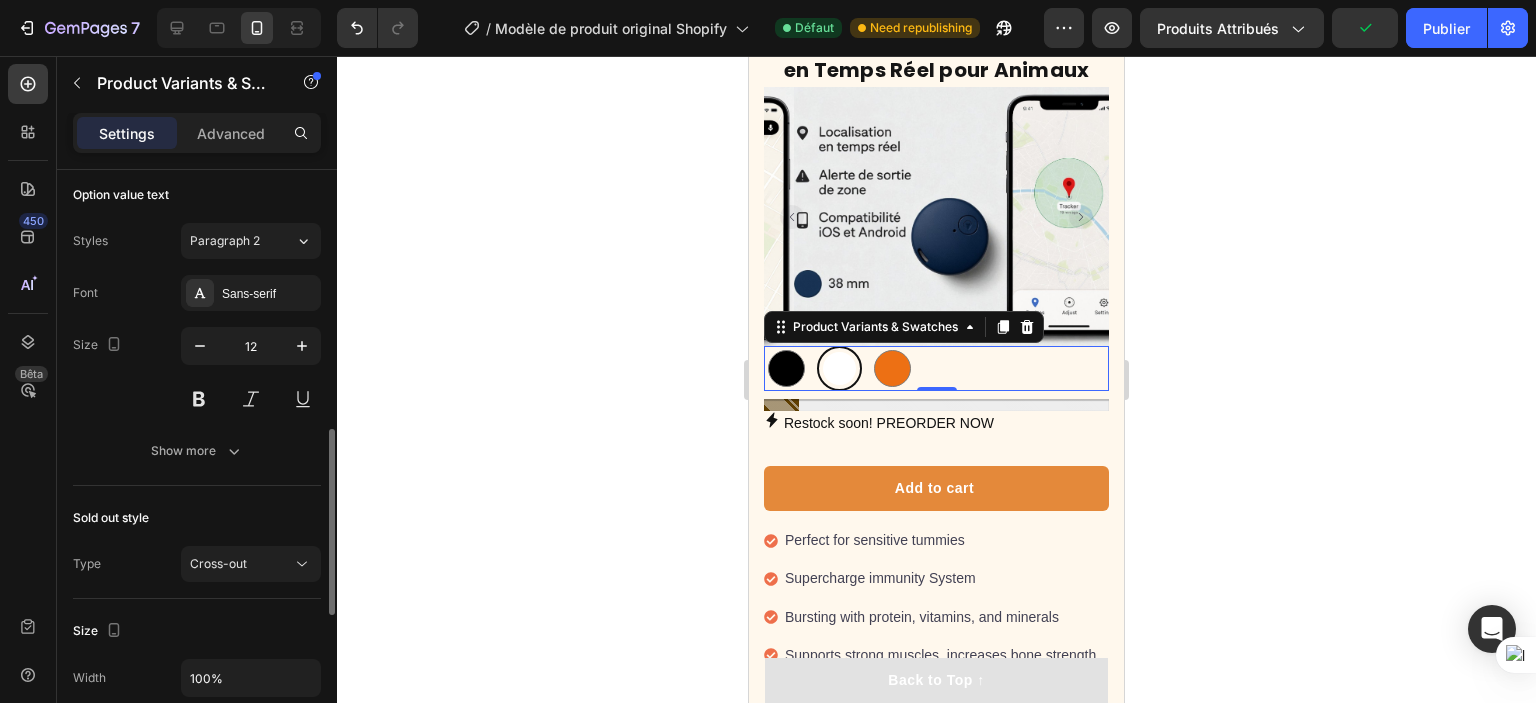 scroll, scrollTop: 766, scrollLeft: 0, axis: vertical 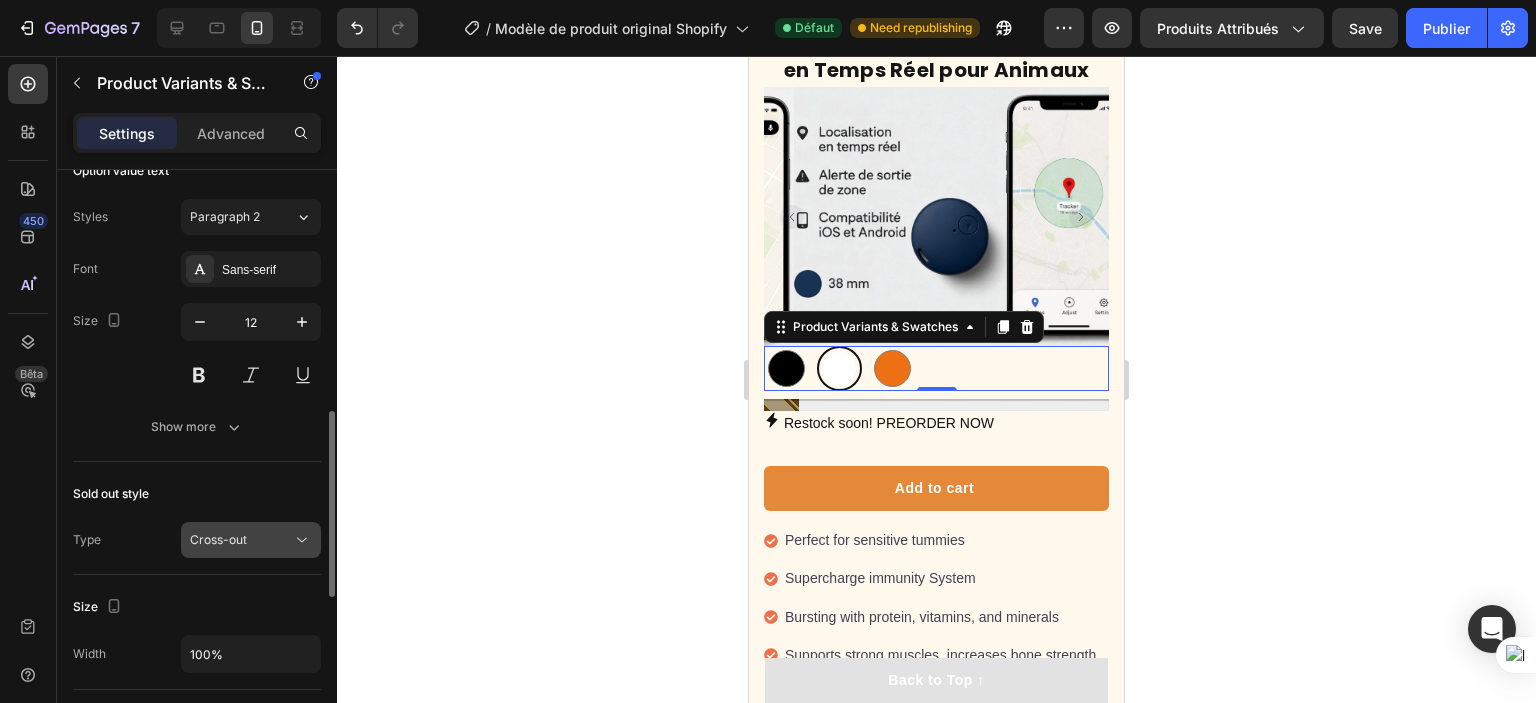 click on "Cross-out" at bounding box center (218, 539) 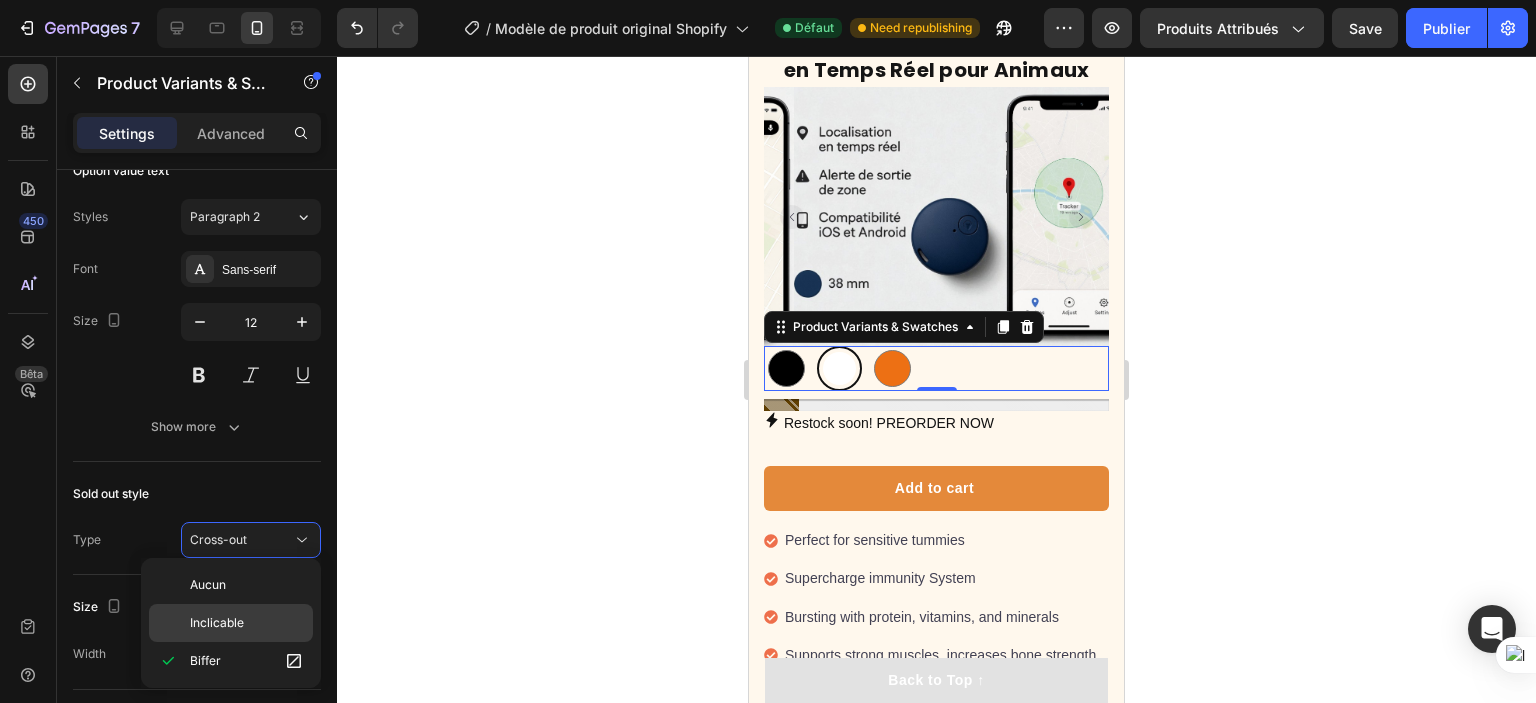click on "Inclicable" at bounding box center (217, 622) 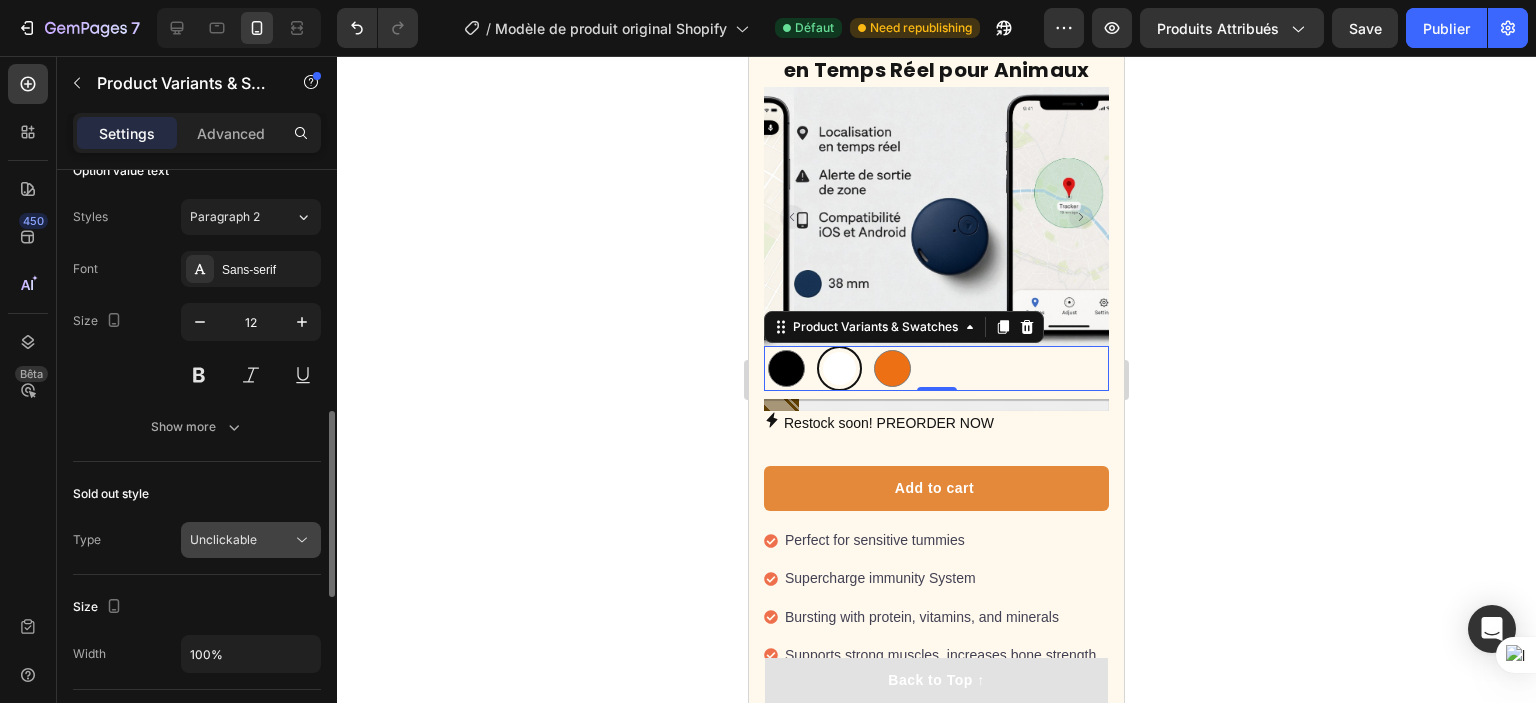 click on "Unclickable" at bounding box center (223, 539) 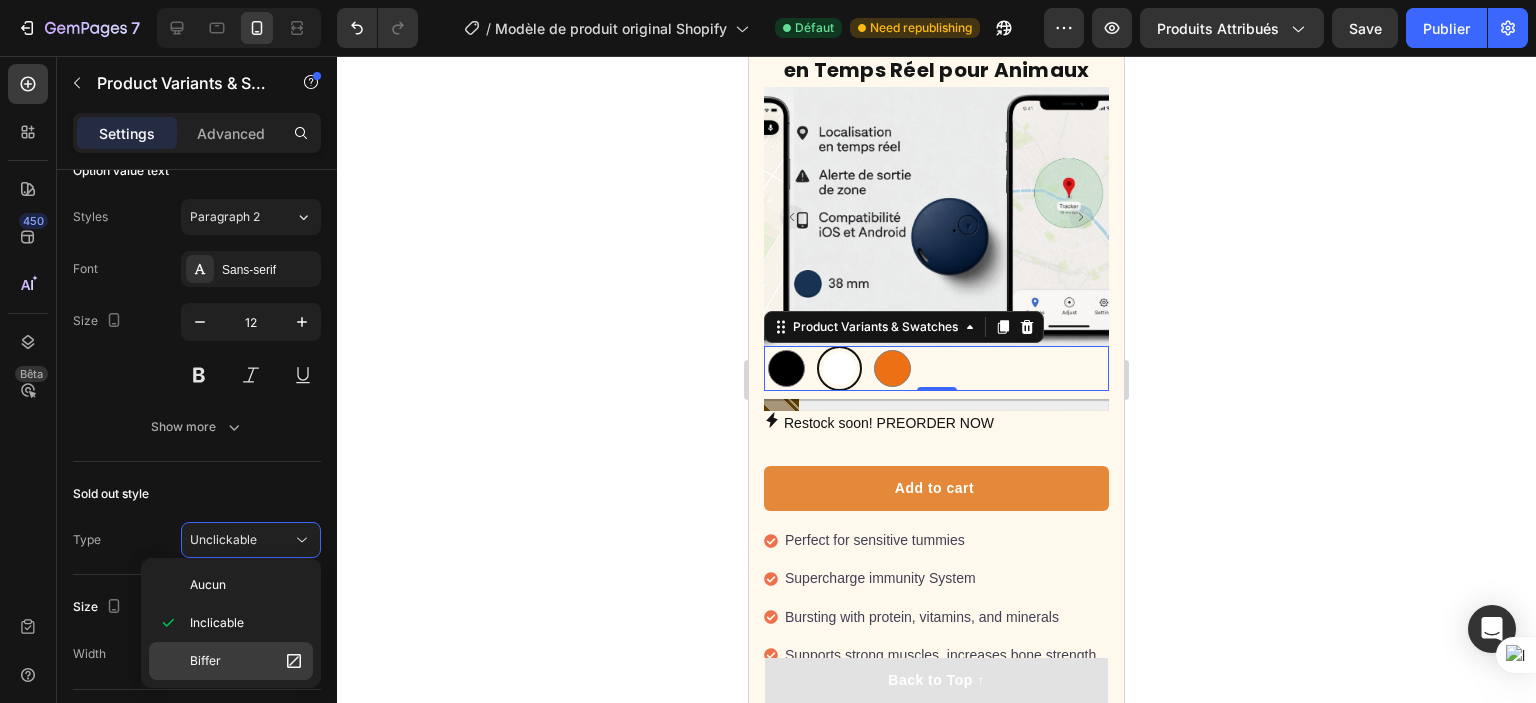 click on "Biffer" at bounding box center (205, 660) 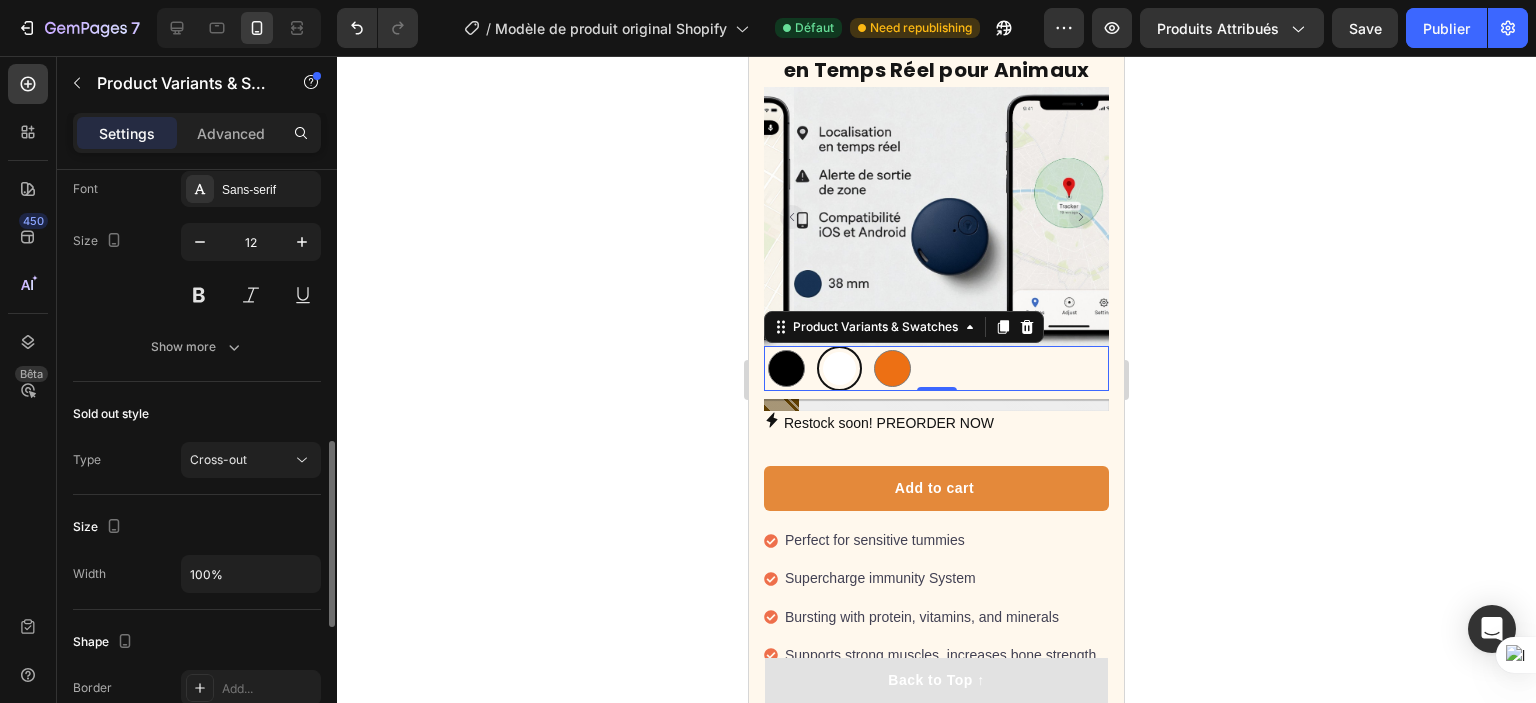 scroll, scrollTop: 867, scrollLeft: 0, axis: vertical 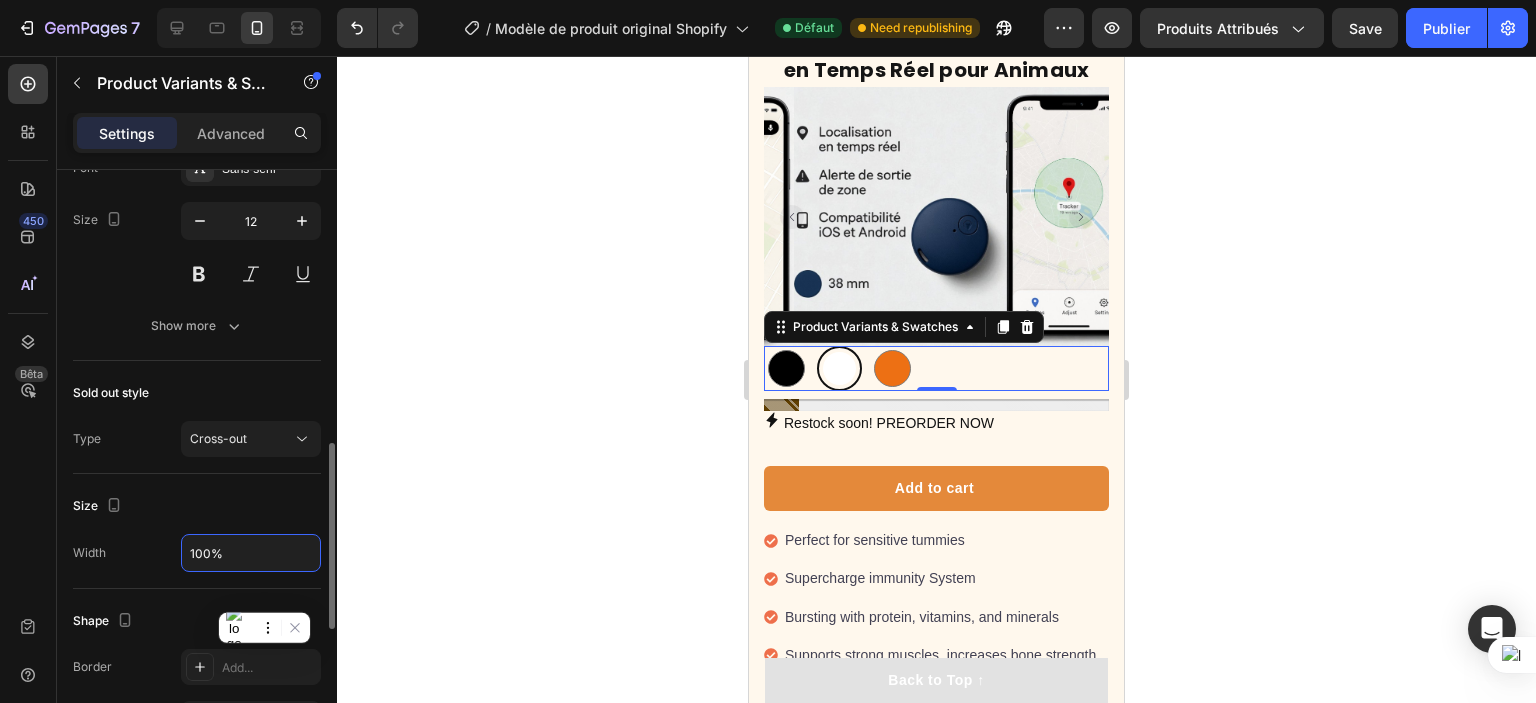 click on "100%" at bounding box center [251, 553] 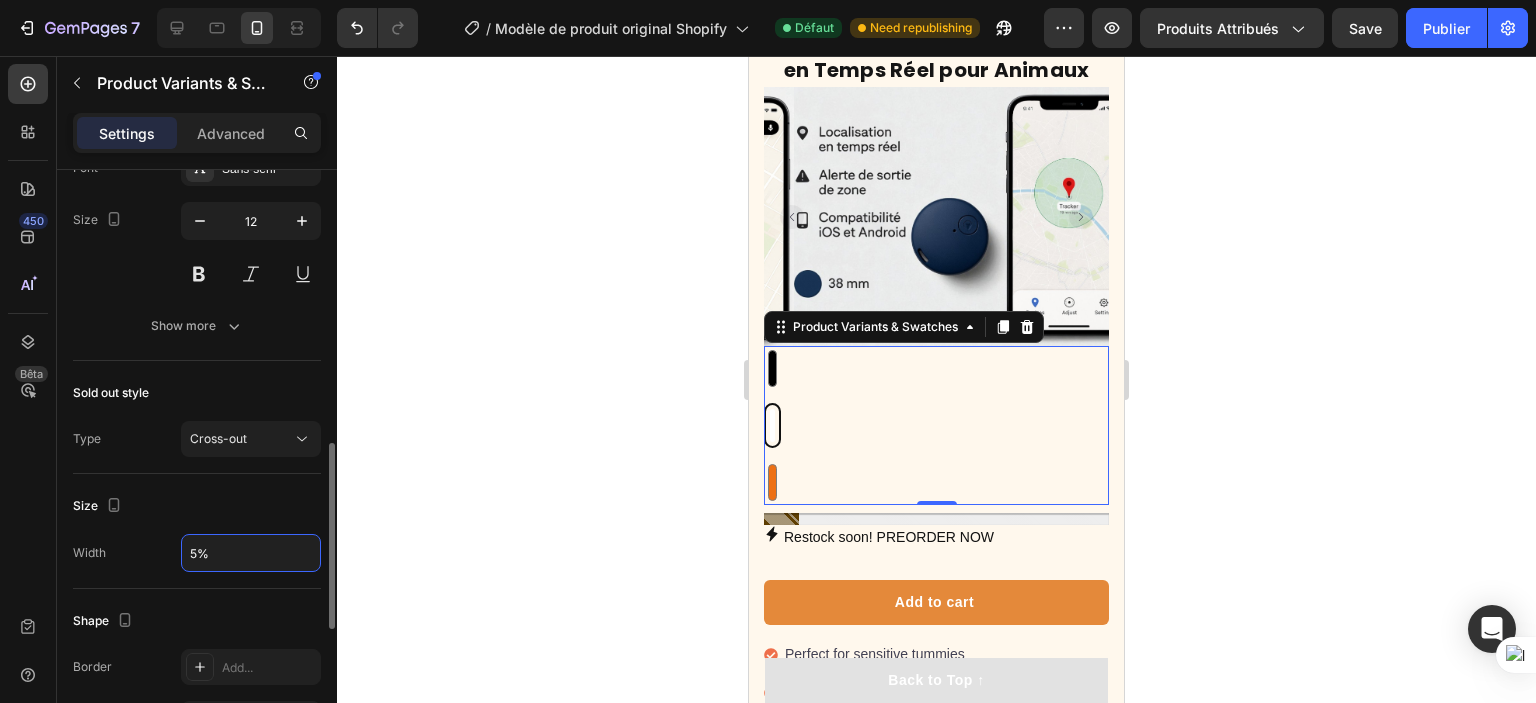 type on "50%" 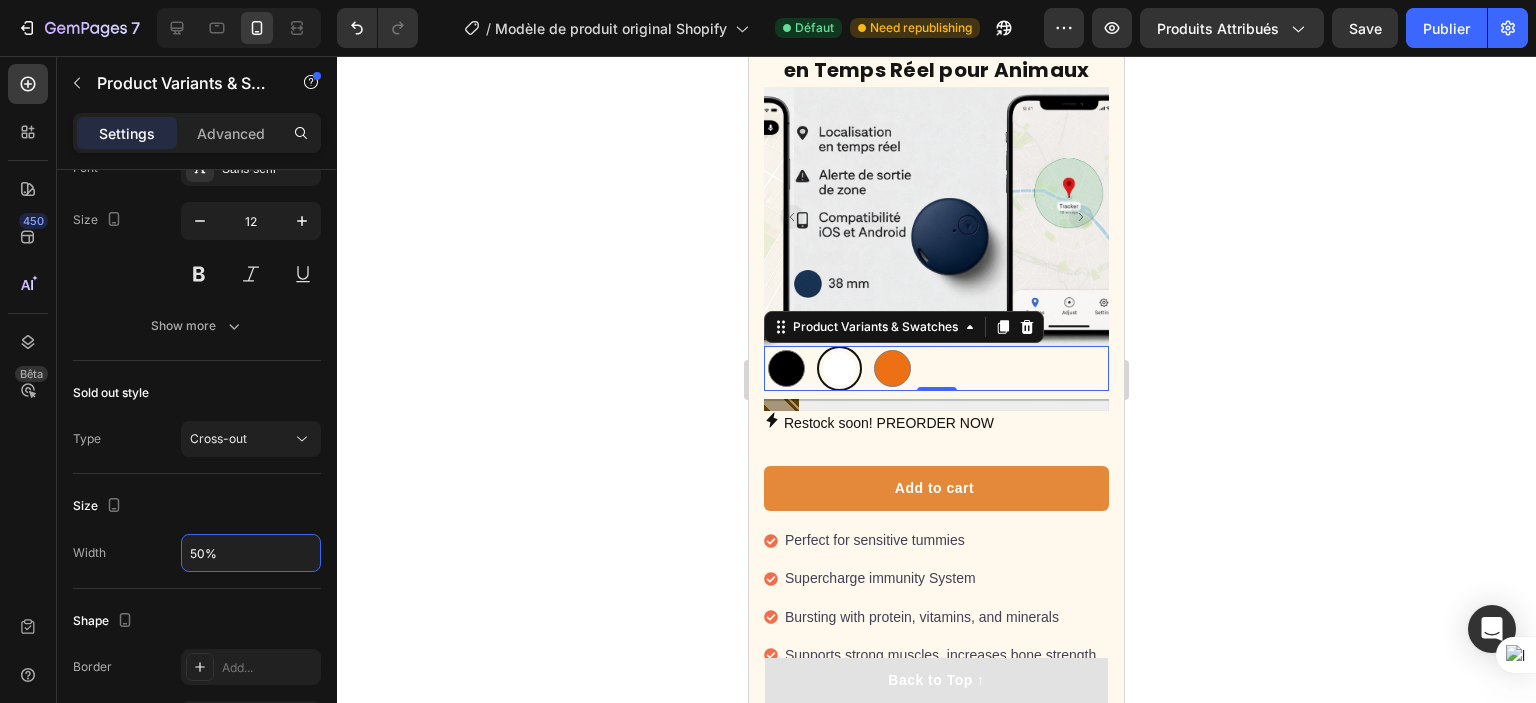 click 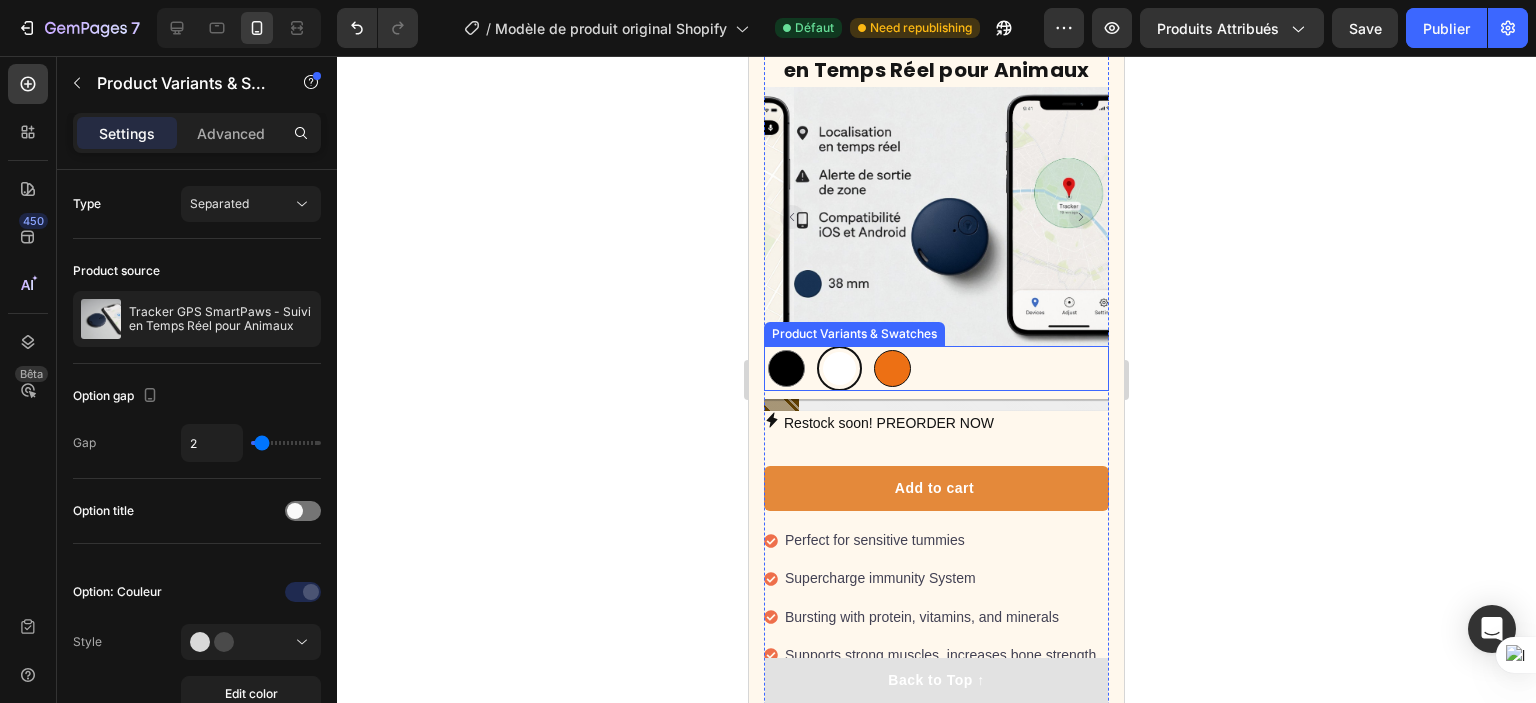 click at bounding box center (892, 368) 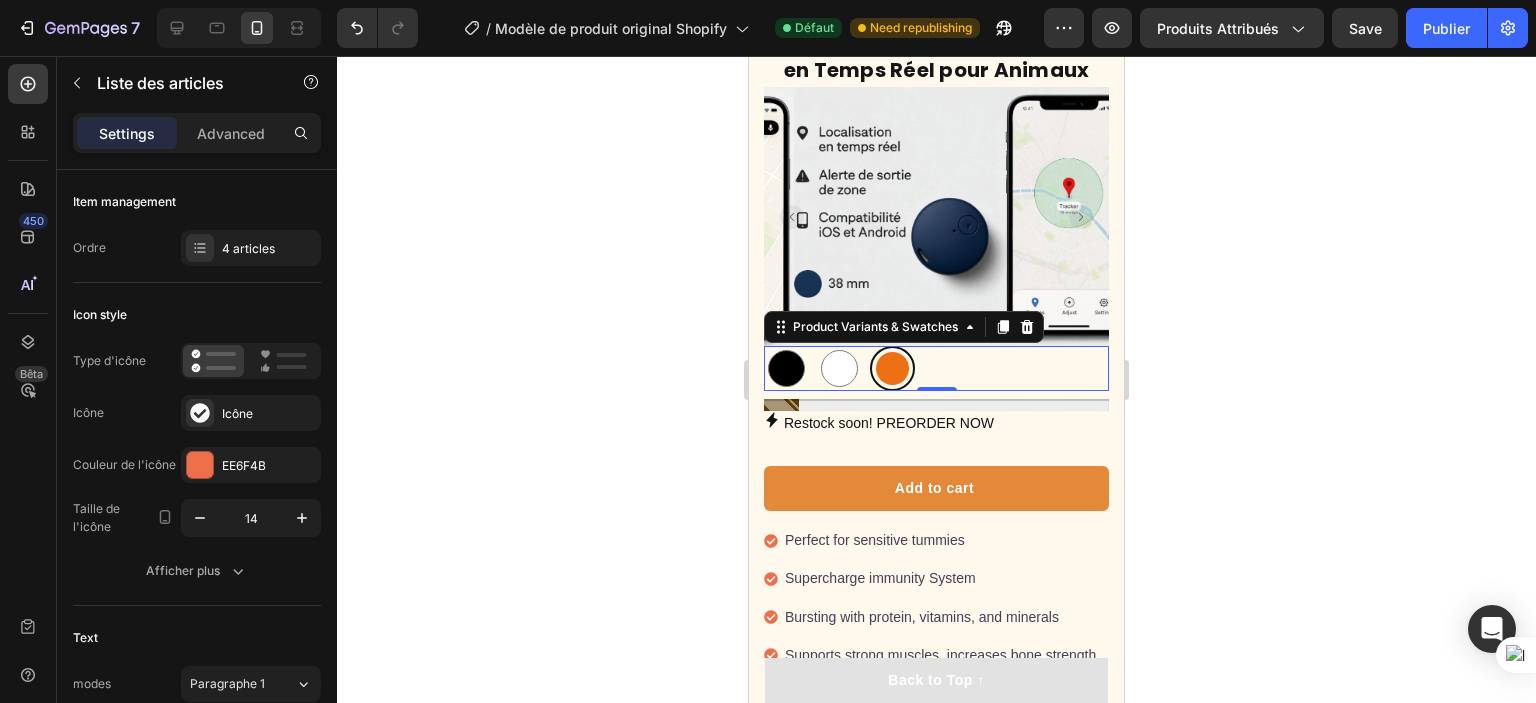 click at bounding box center (892, 368) 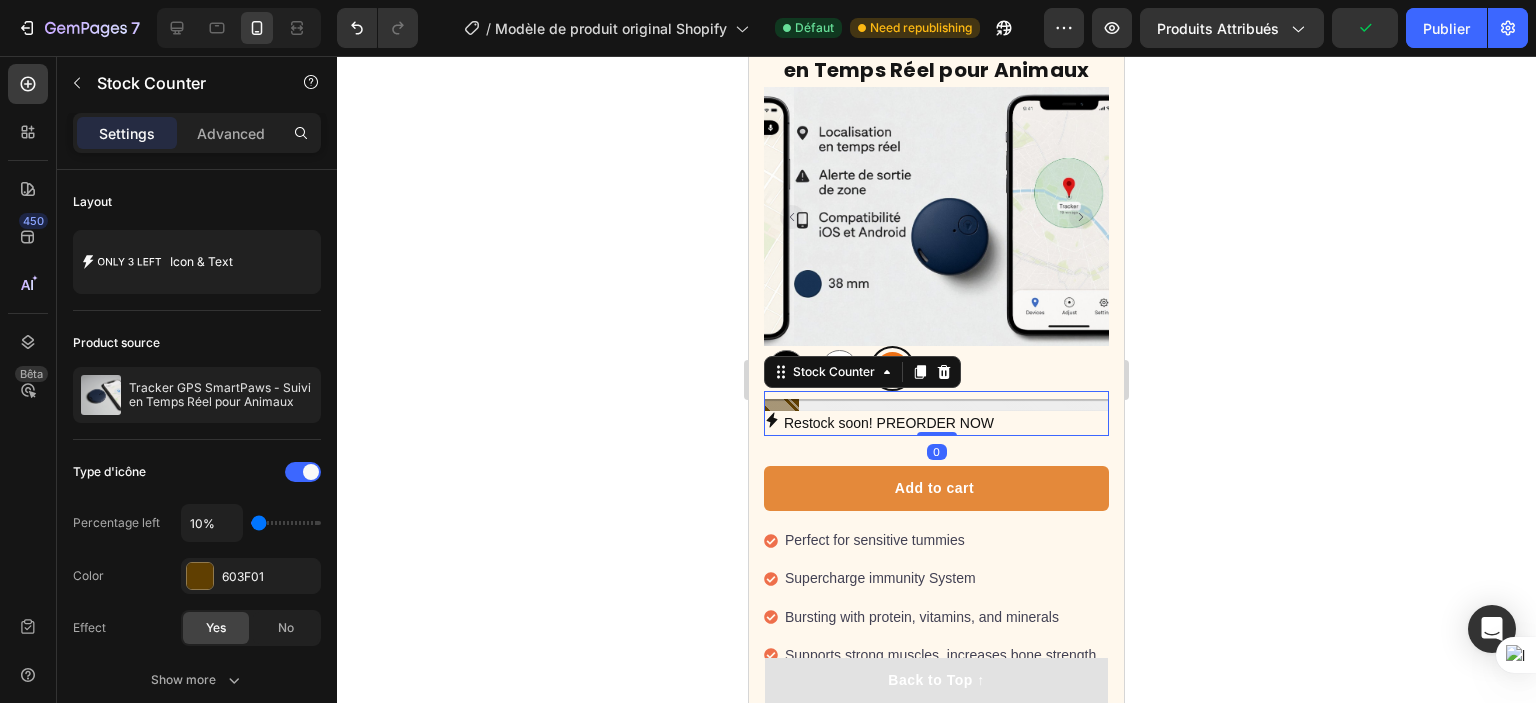 click at bounding box center (936, 405) 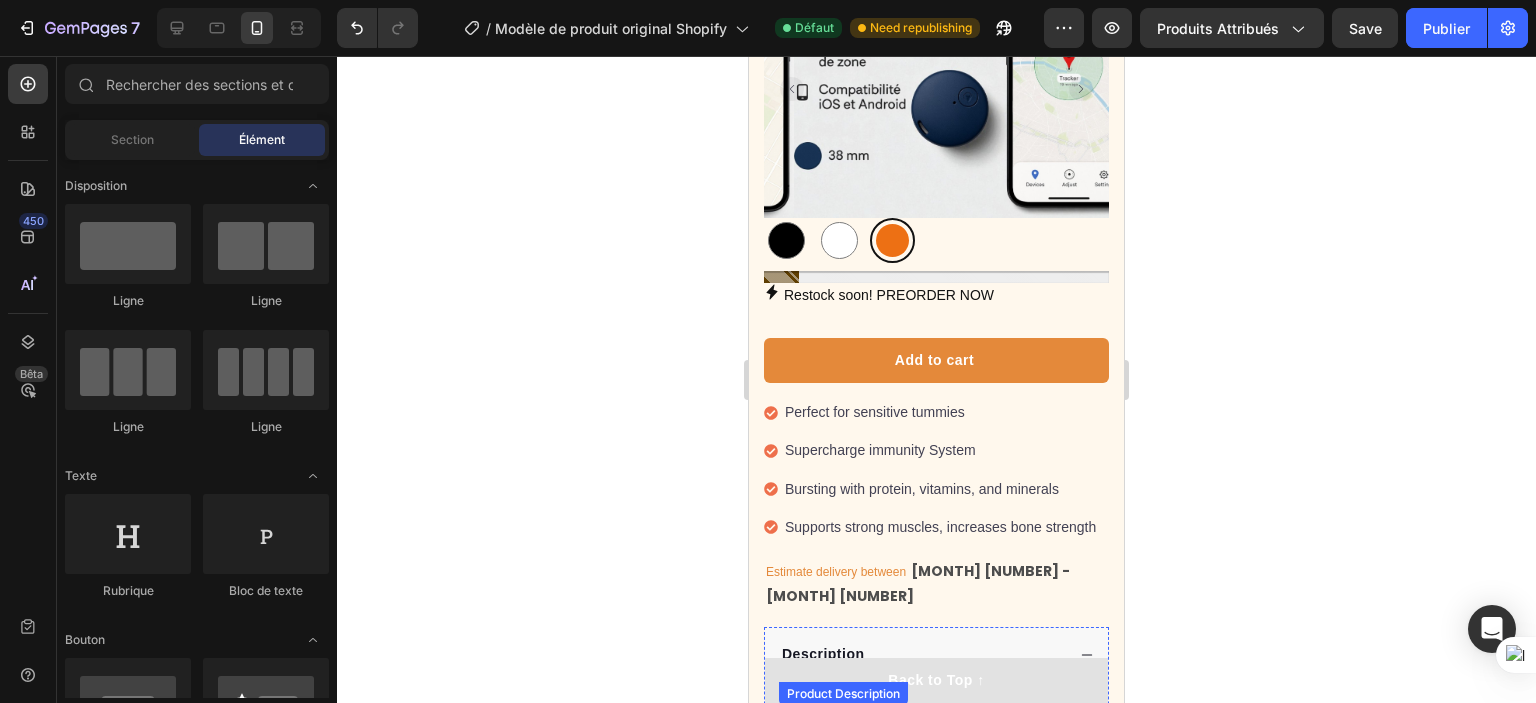 scroll, scrollTop: 1363, scrollLeft: 0, axis: vertical 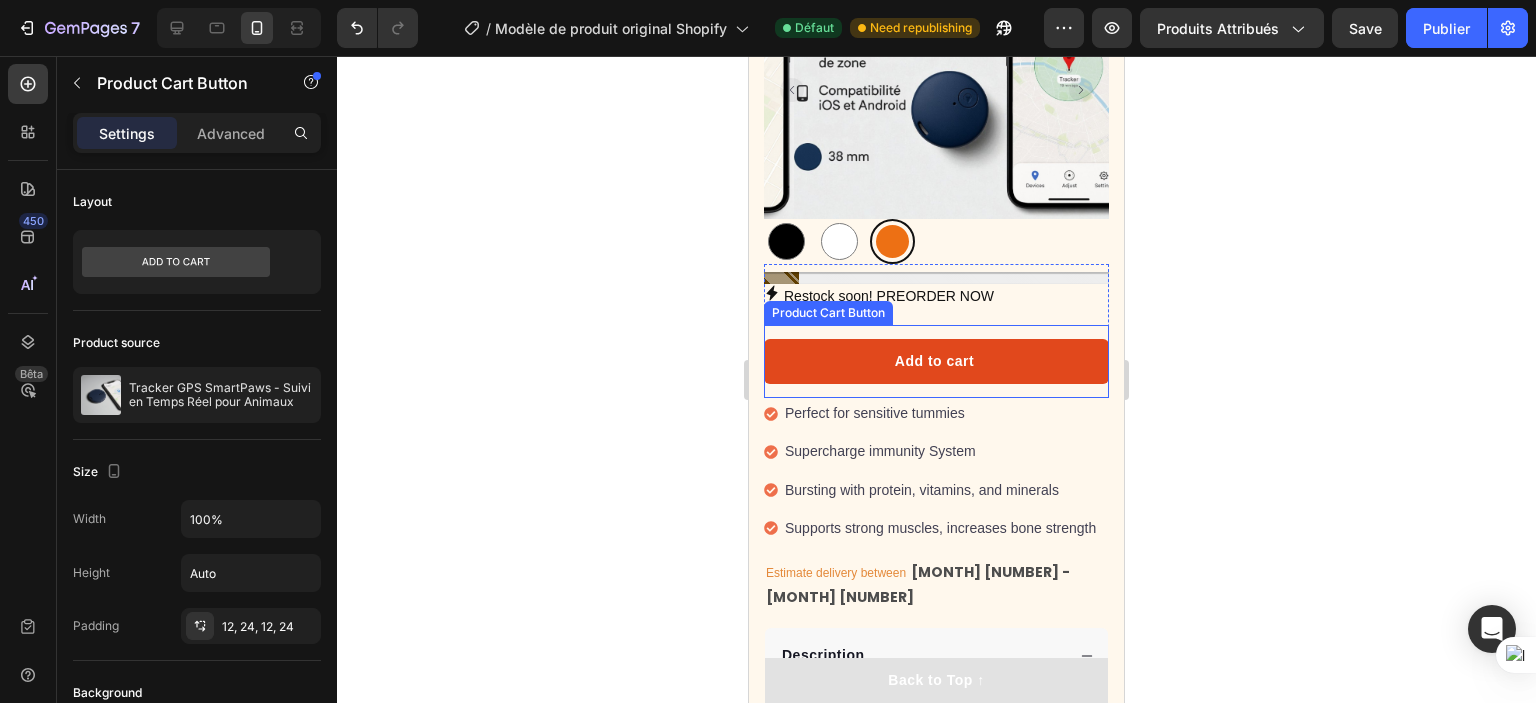 click on "Add to cart" at bounding box center [936, 361] 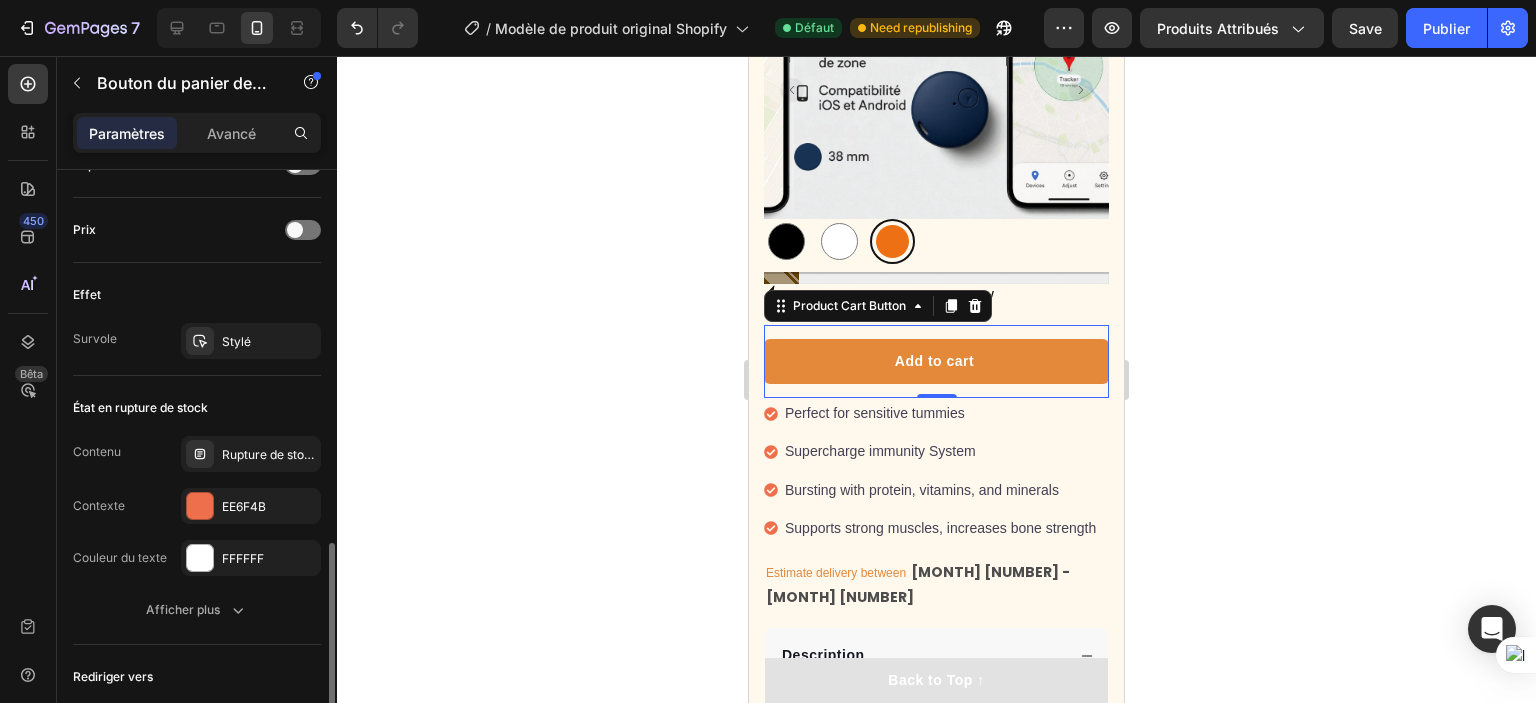 scroll, scrollTop: 1350, scrollLeft: 0, axis: vertical 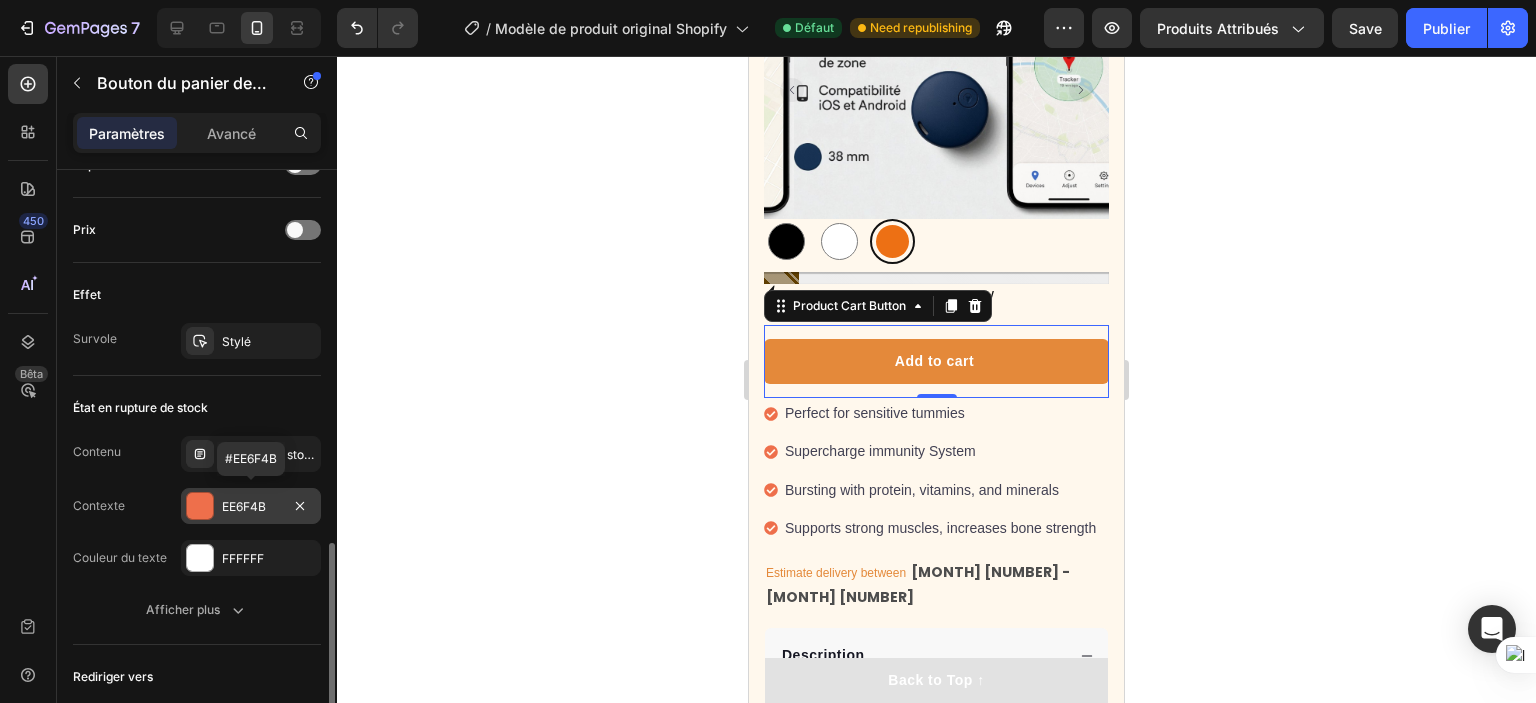 click at bounding box center [200, 506] 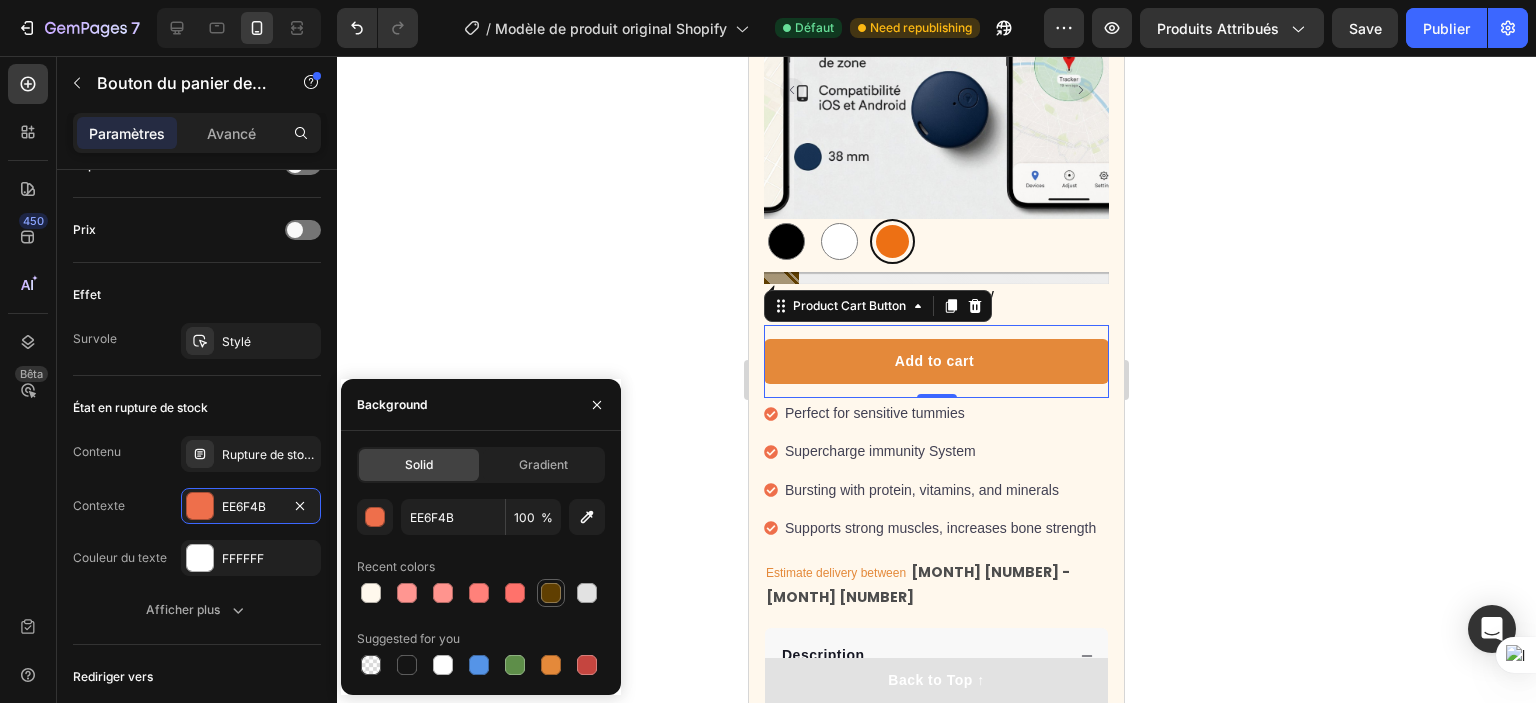 click at bounding box center [551, 593] 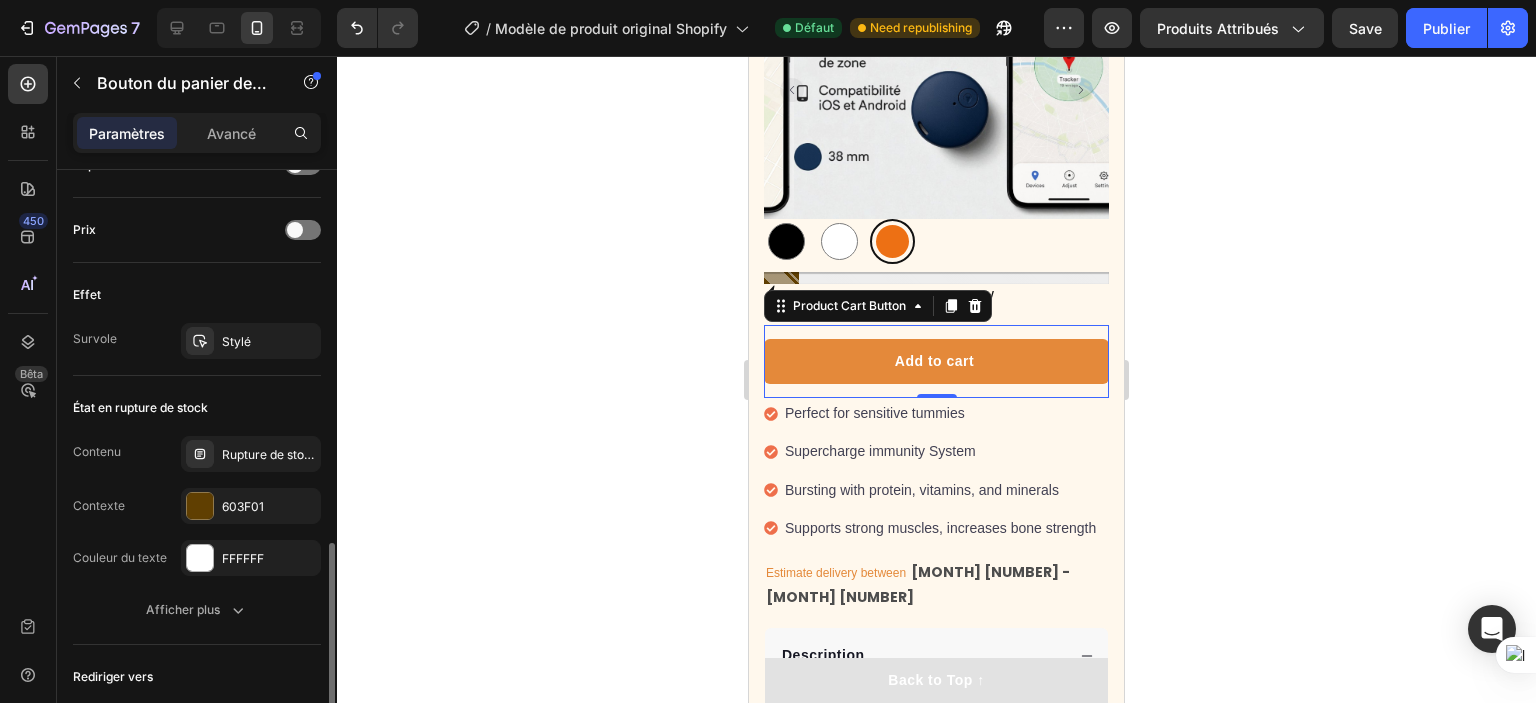 click on "Contenu" at bounding box center (97, 451) 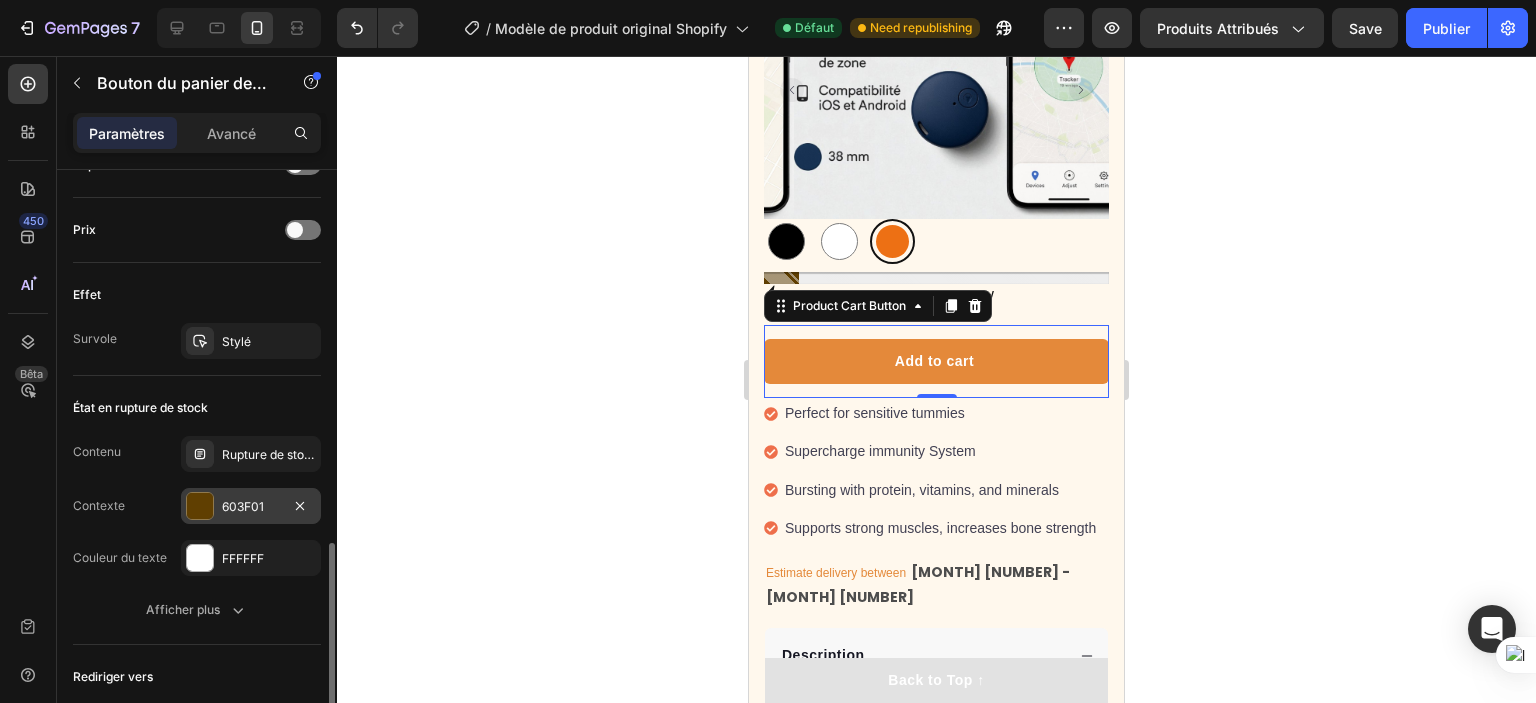 click on "603F01" at bounding box center [251, 507] 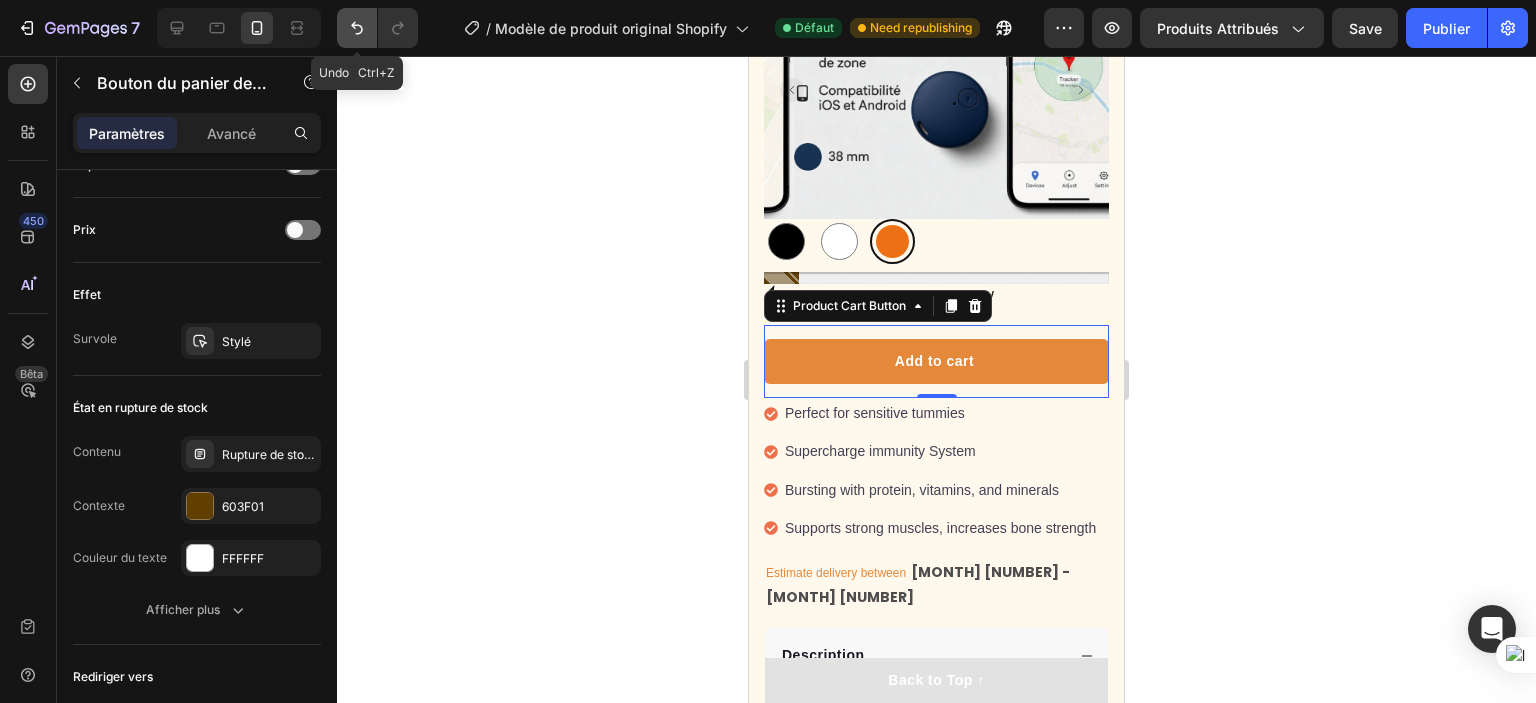 click 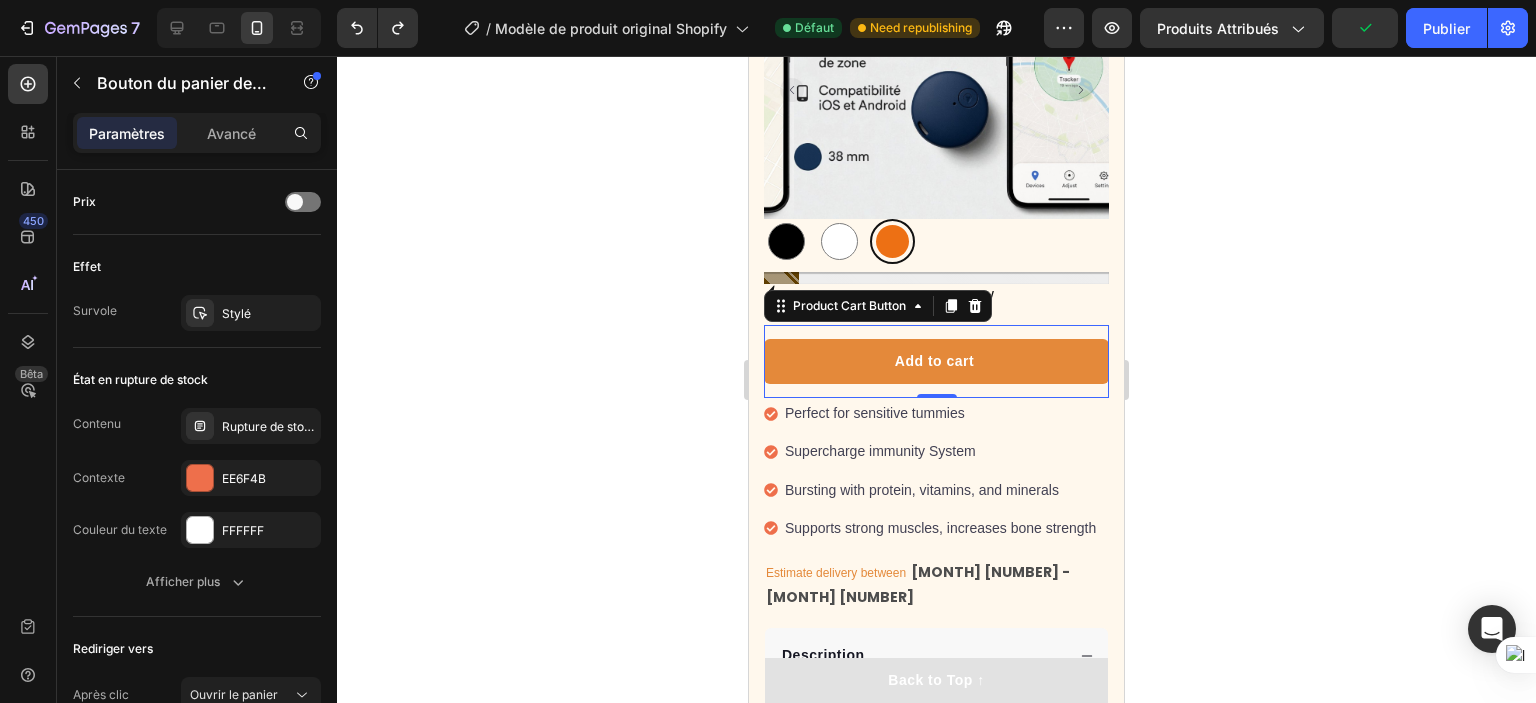 scroll, scrollTop: 1548, scrollLeft: 0, axis: vertical 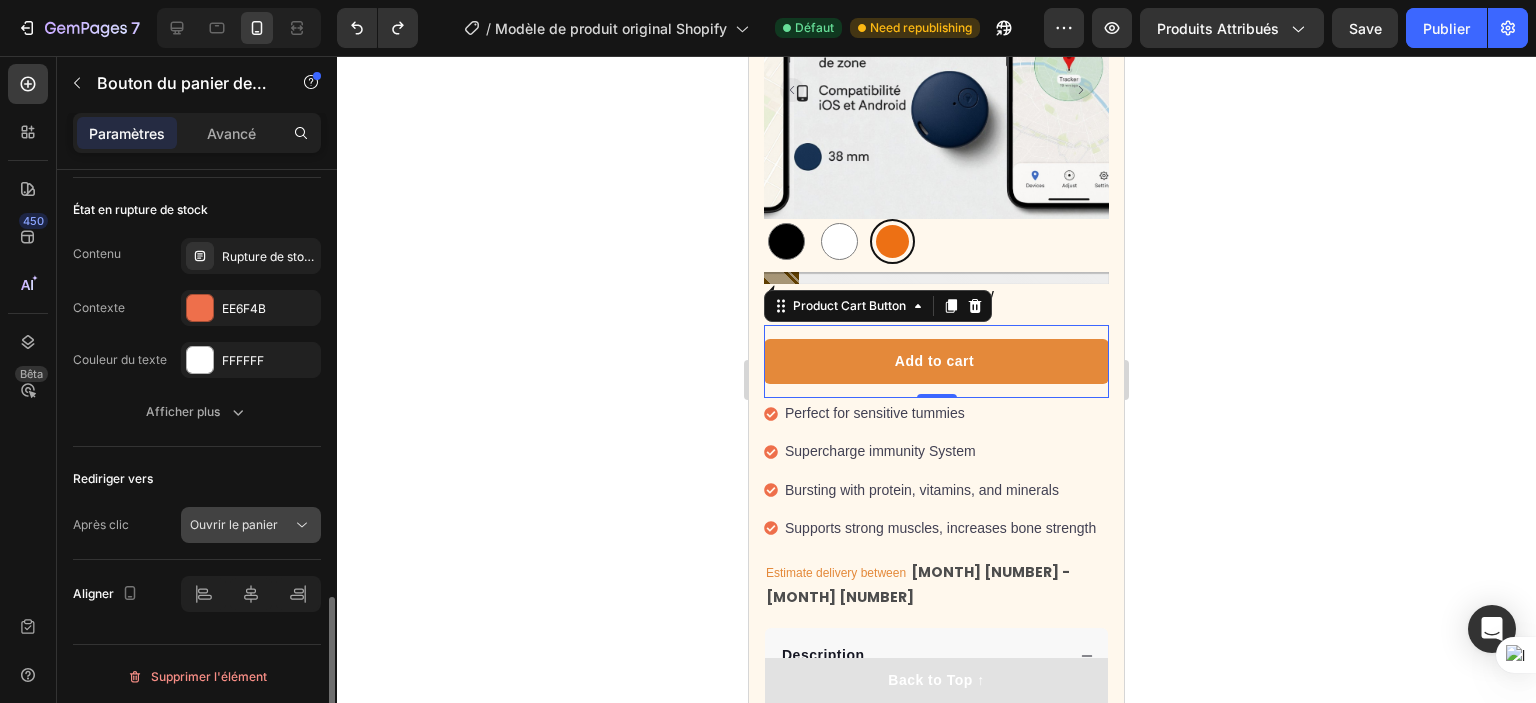 click on "Ouvrir le panier" at bounding box center (234, 524) 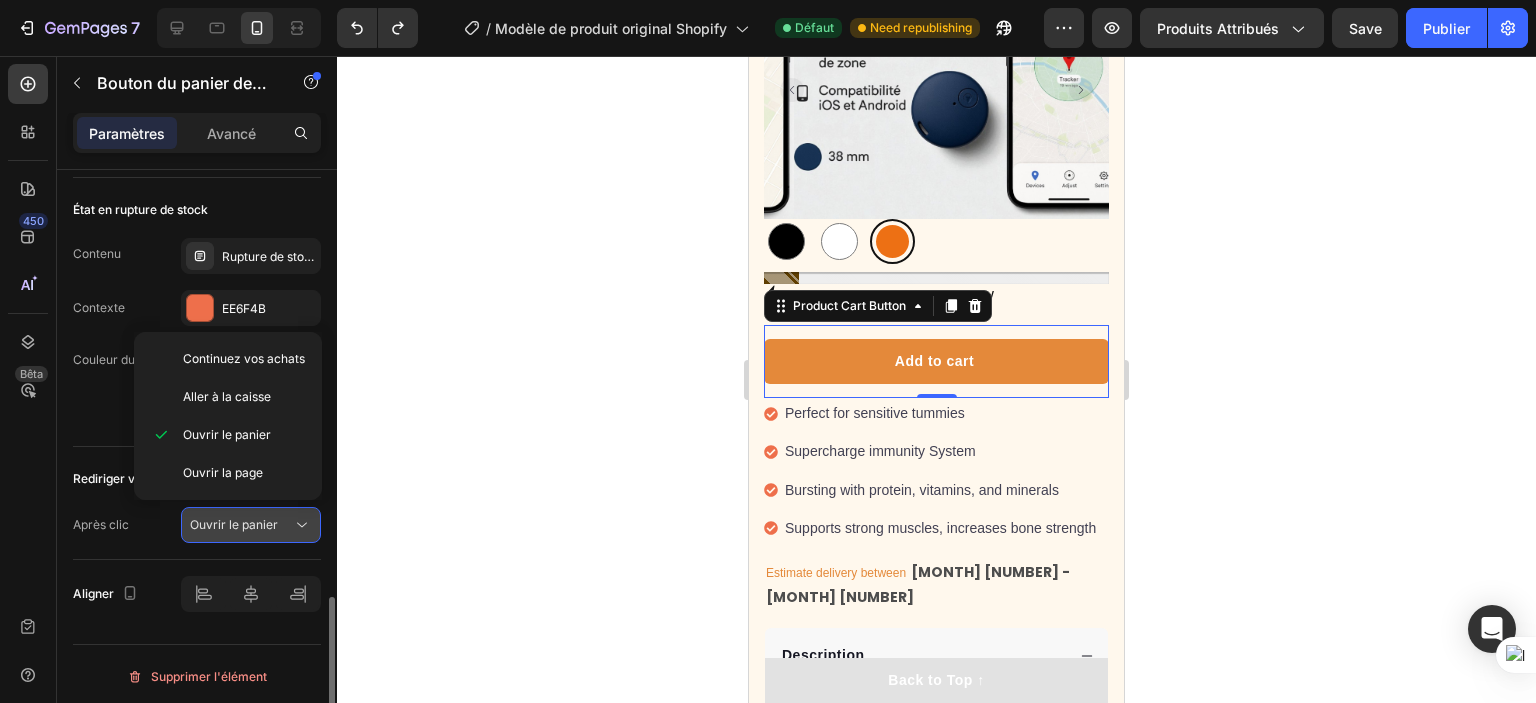 click on "Ouvrir le panier" at bounding box center [234, 524] 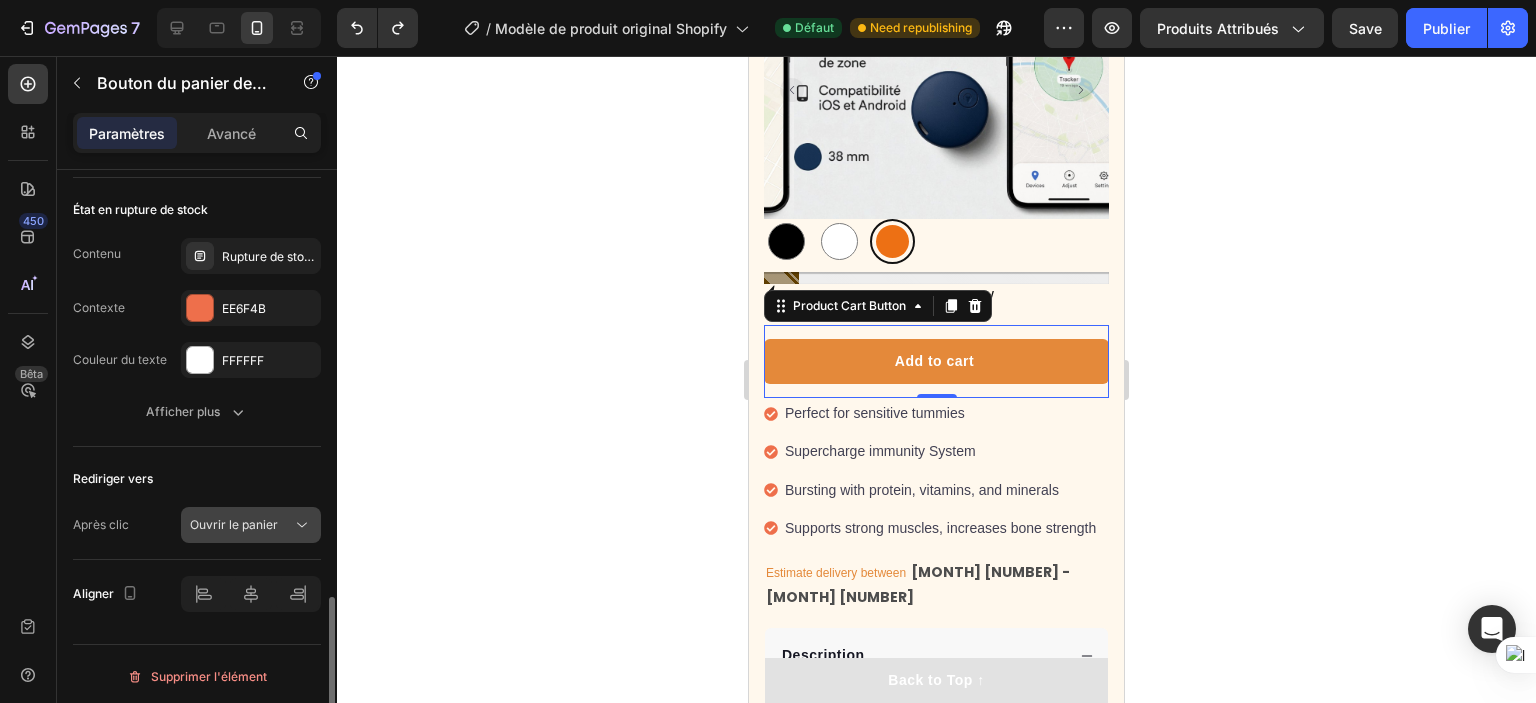 click on "Ouvrir le panier" at bounding box center [234, 524] 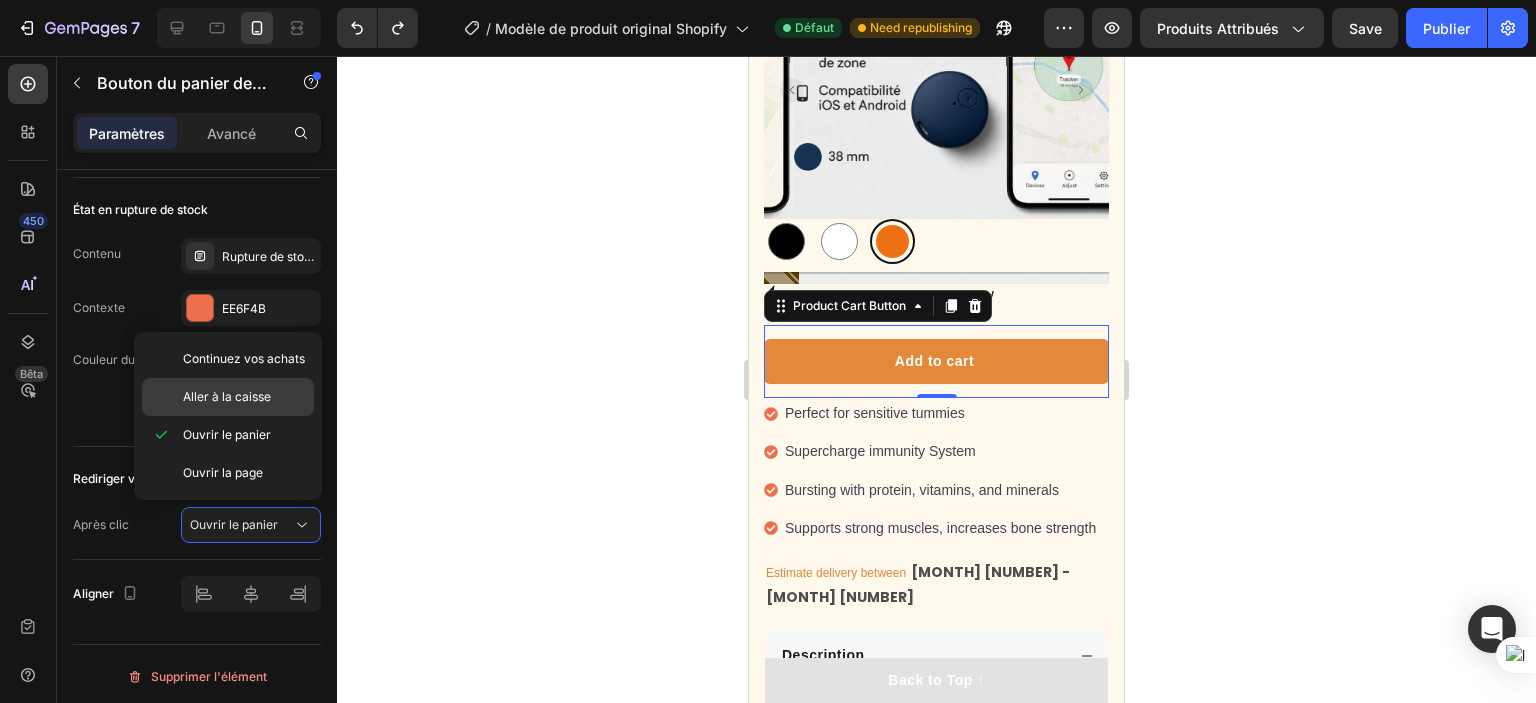 click on "Aller à la caisse" at bounding box center [227, 396] 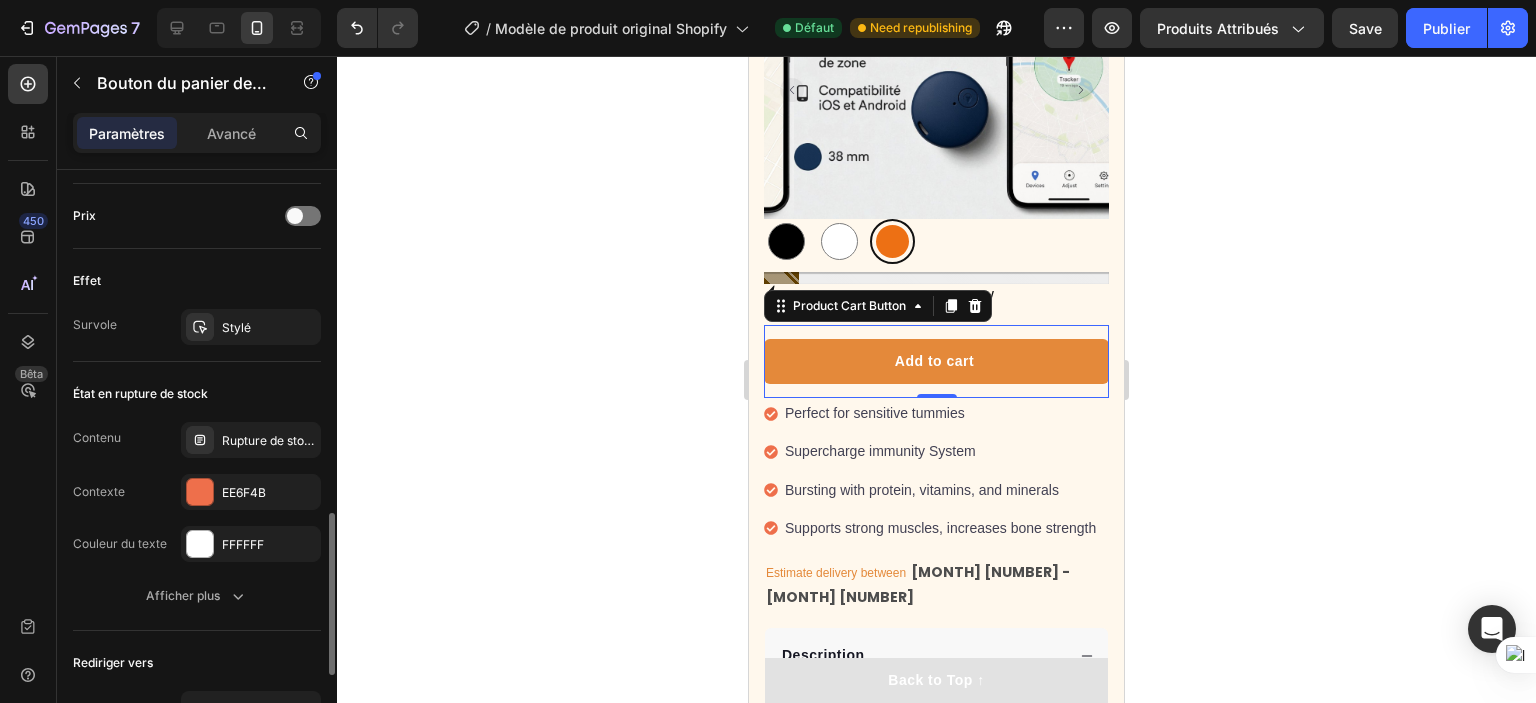 scroll, scrollTop: 1337, scrollLeft: 0, axis: vertical 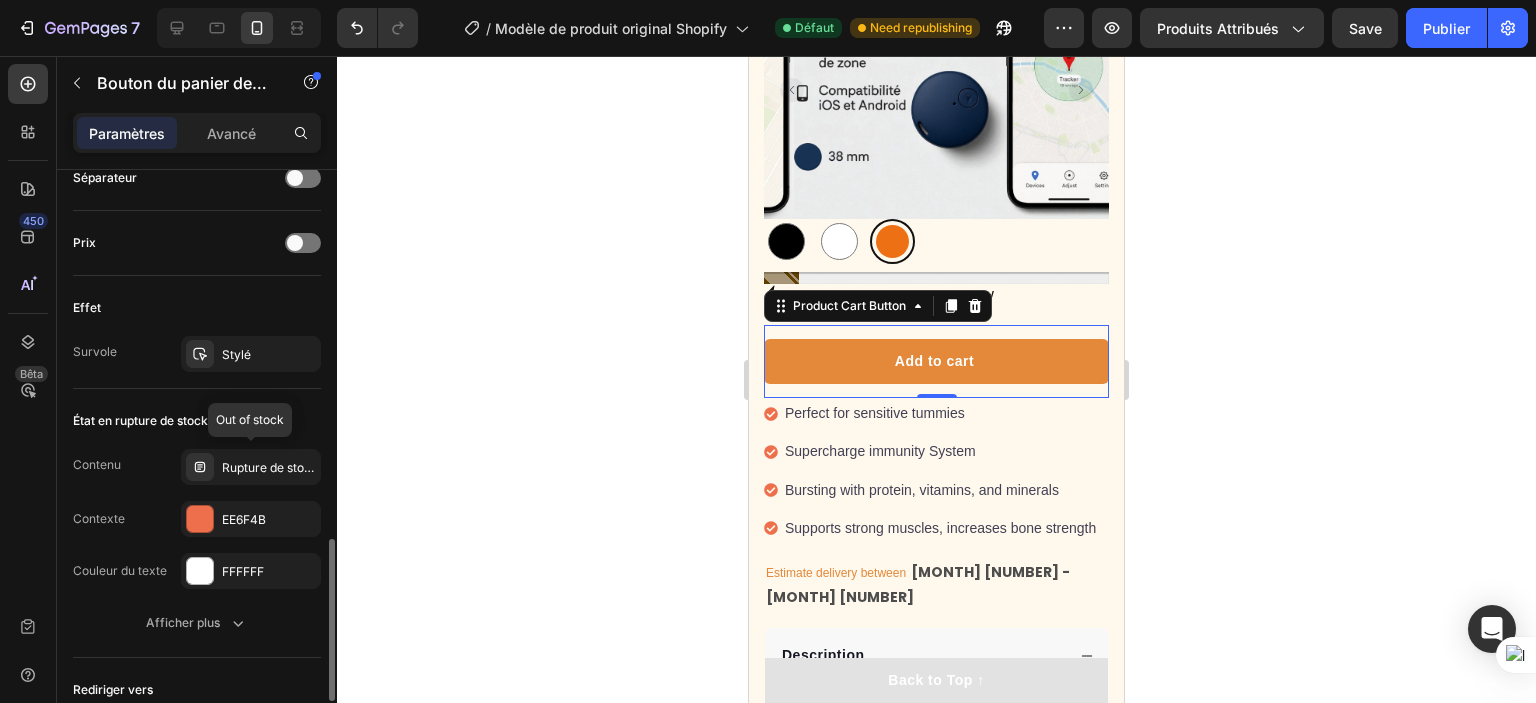 click on "Rupture de stock" at bounding box center (251, 467) 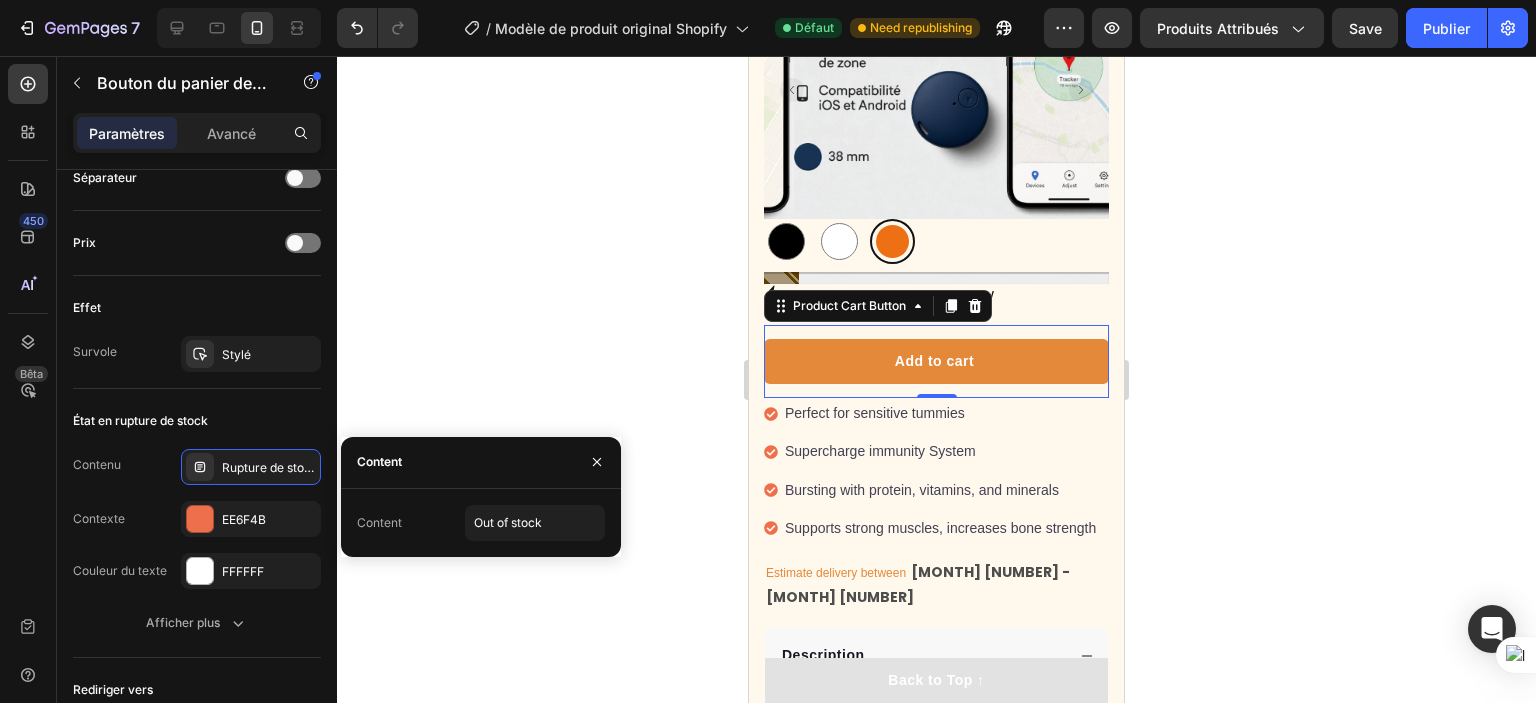 click on "Content Out of stock" at bounding box center (481, 523) 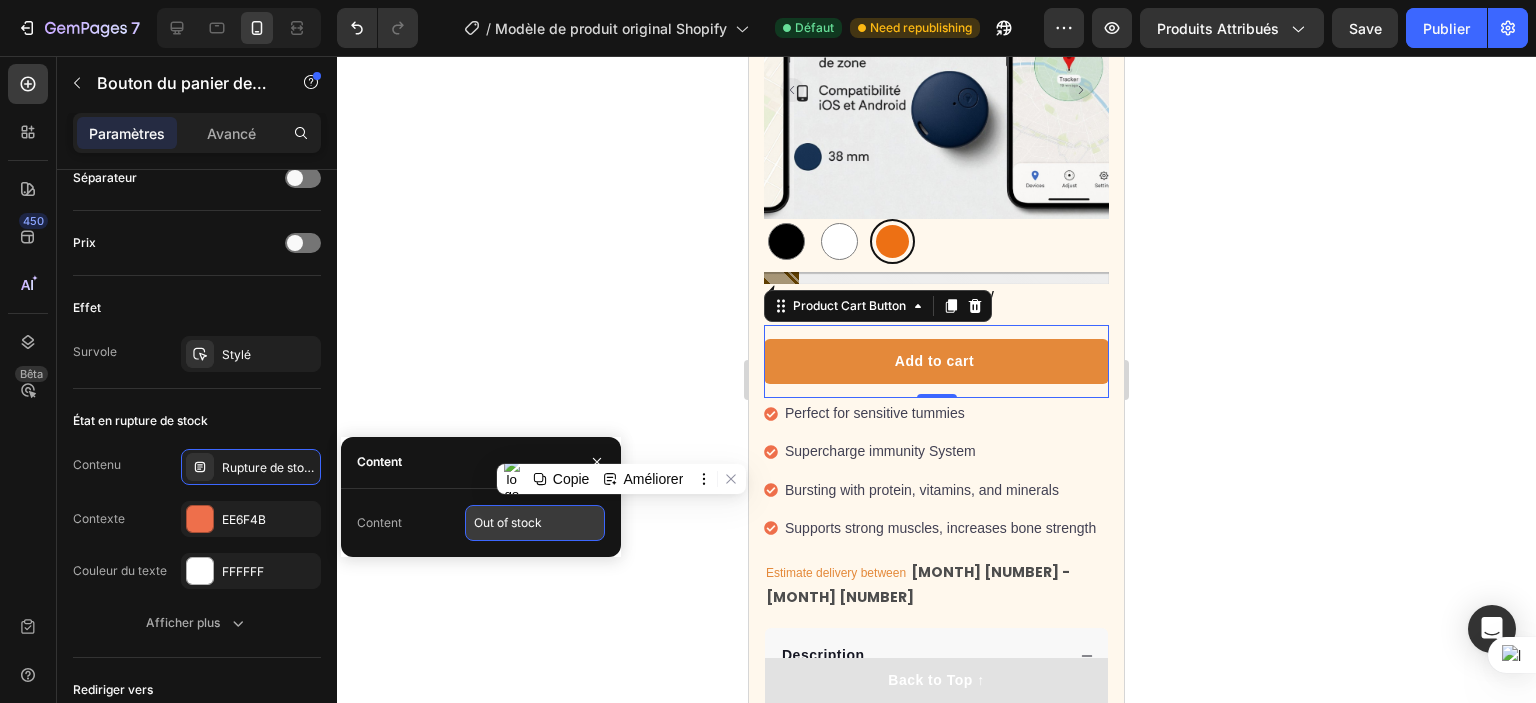 click on "Out of stock" at bounding box center [535, 523] 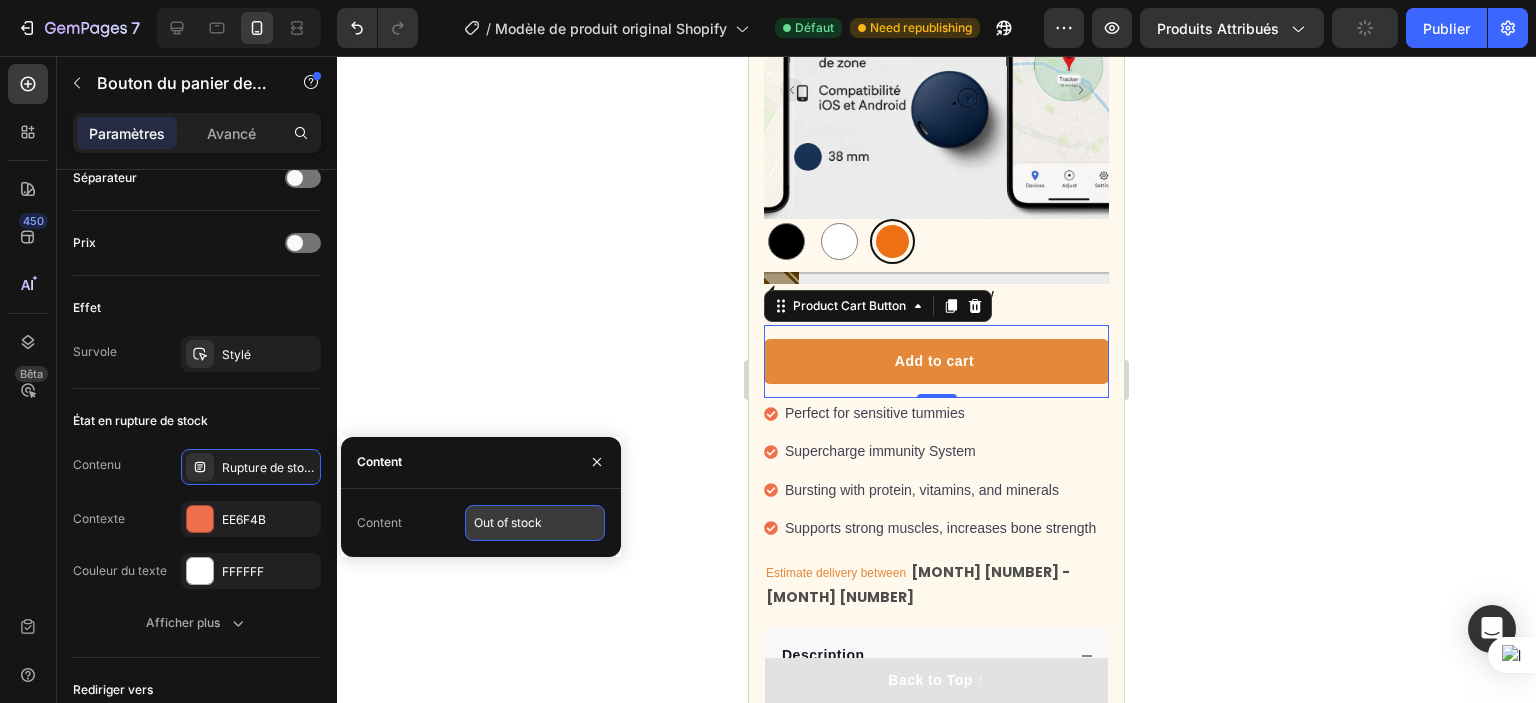 click on "Out of stock" at bounding box center [535, 523] 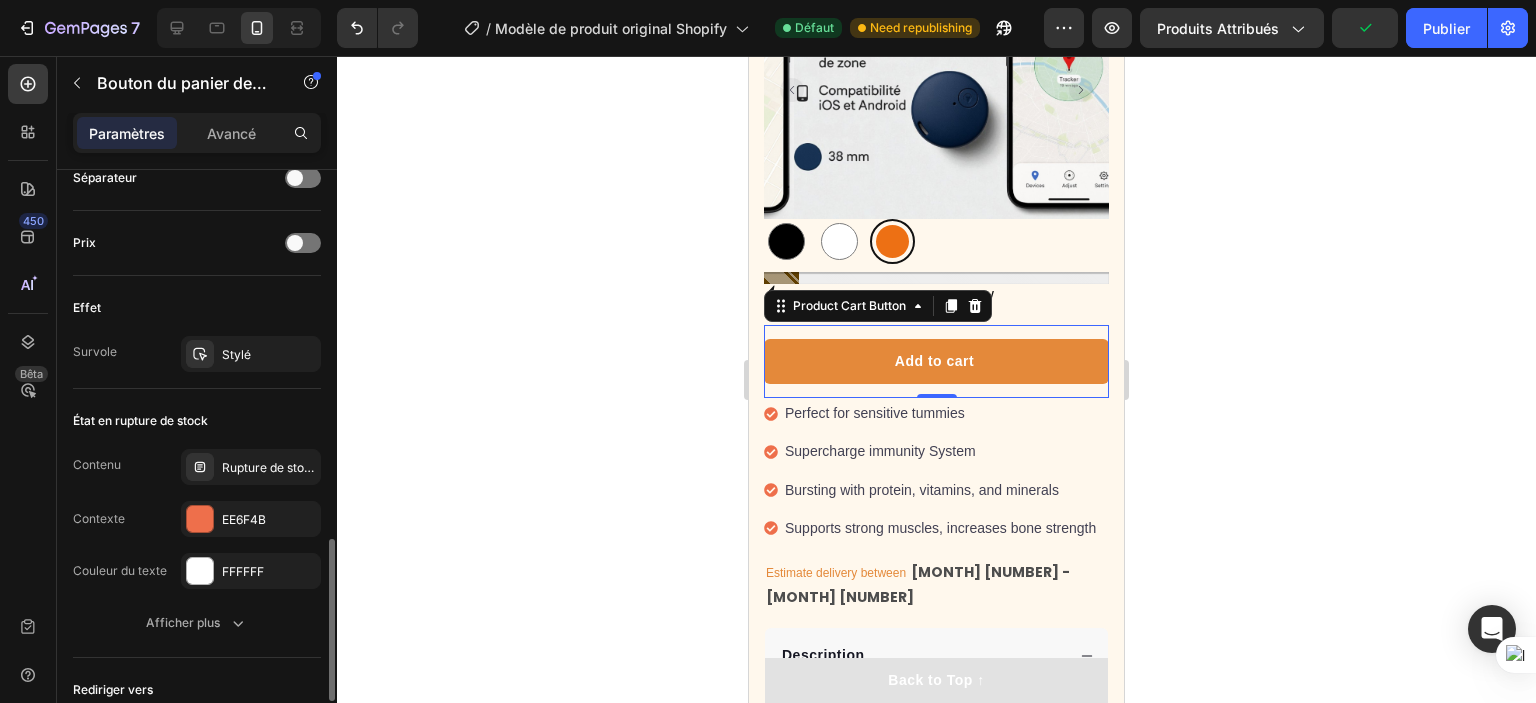 click on "Contenu Rupture de stock" at bounding box center (197, 467) 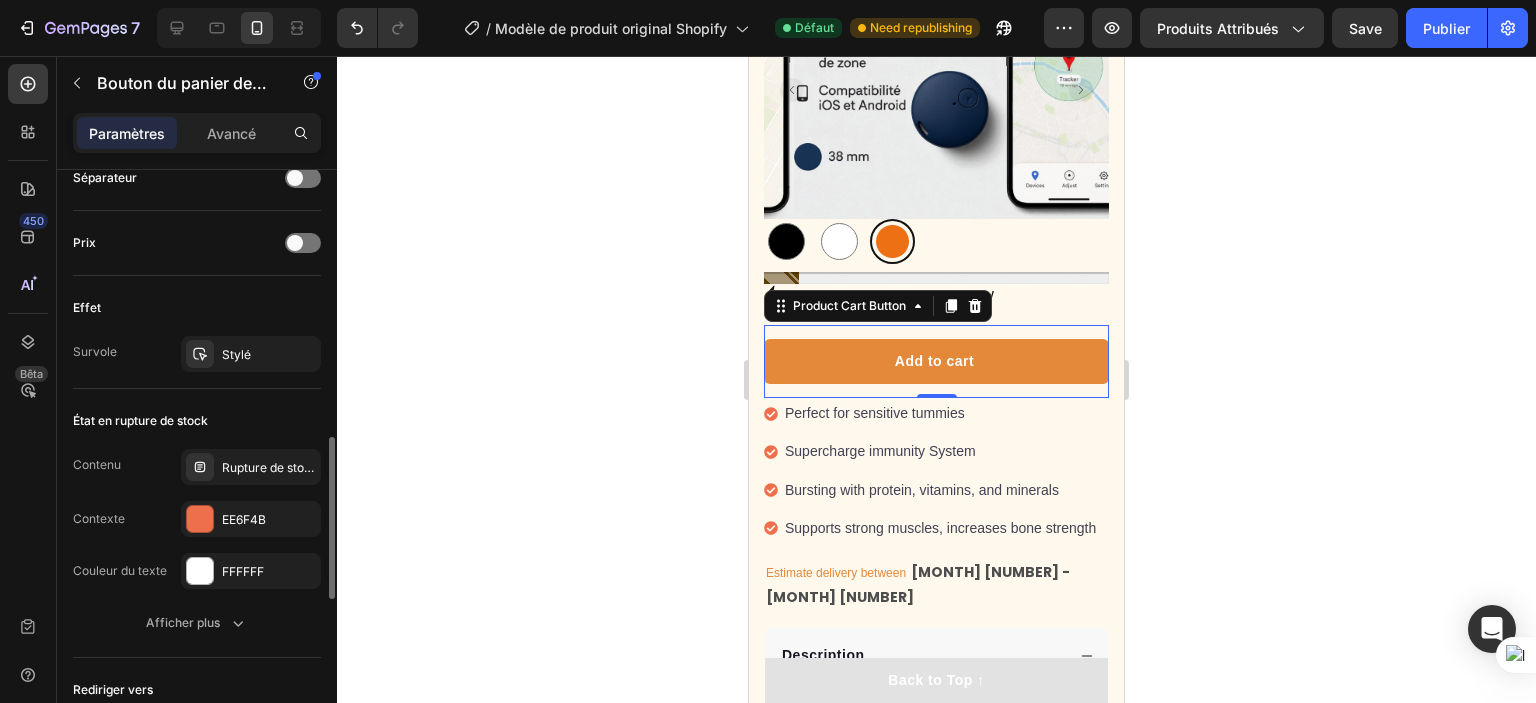 scroll, scrollTop: 1257, scrollLeft: 0, axis: vertical 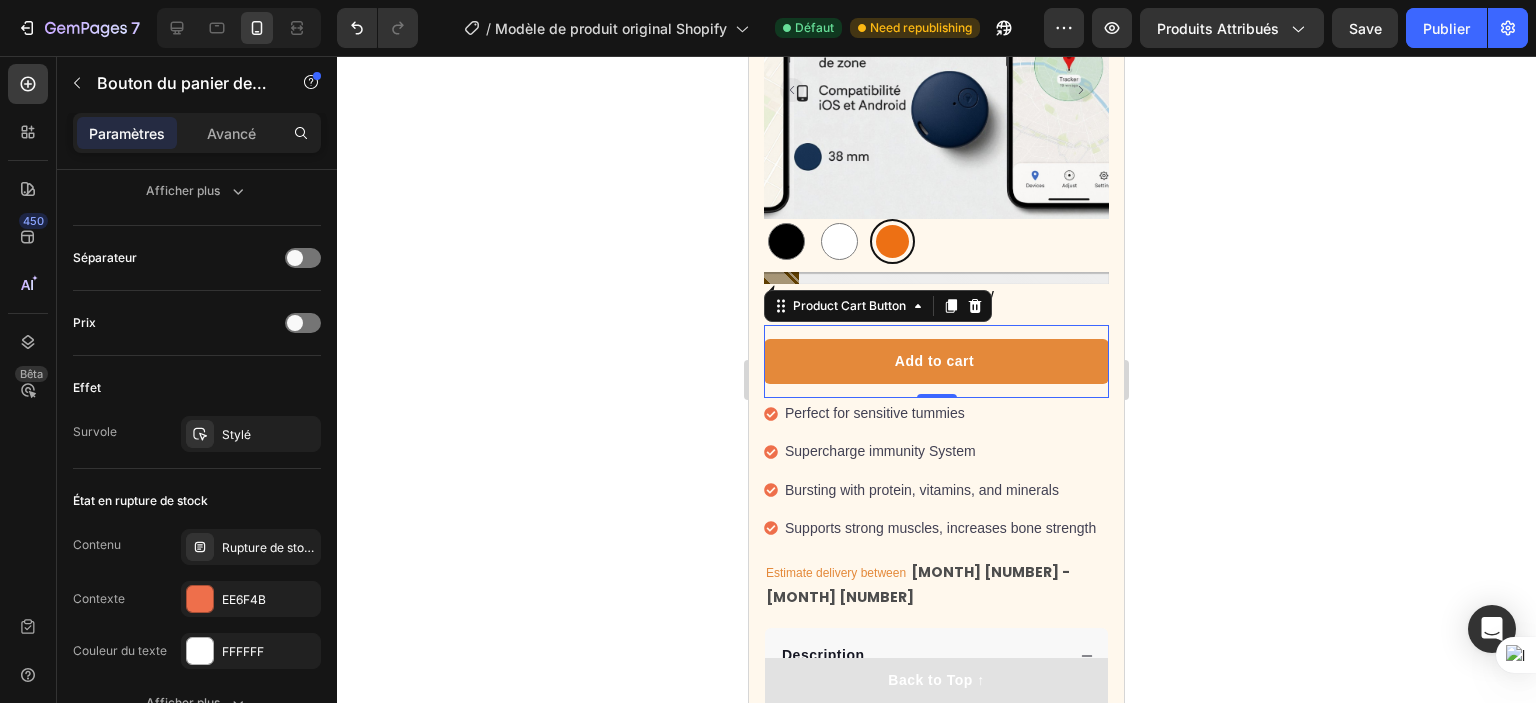 click 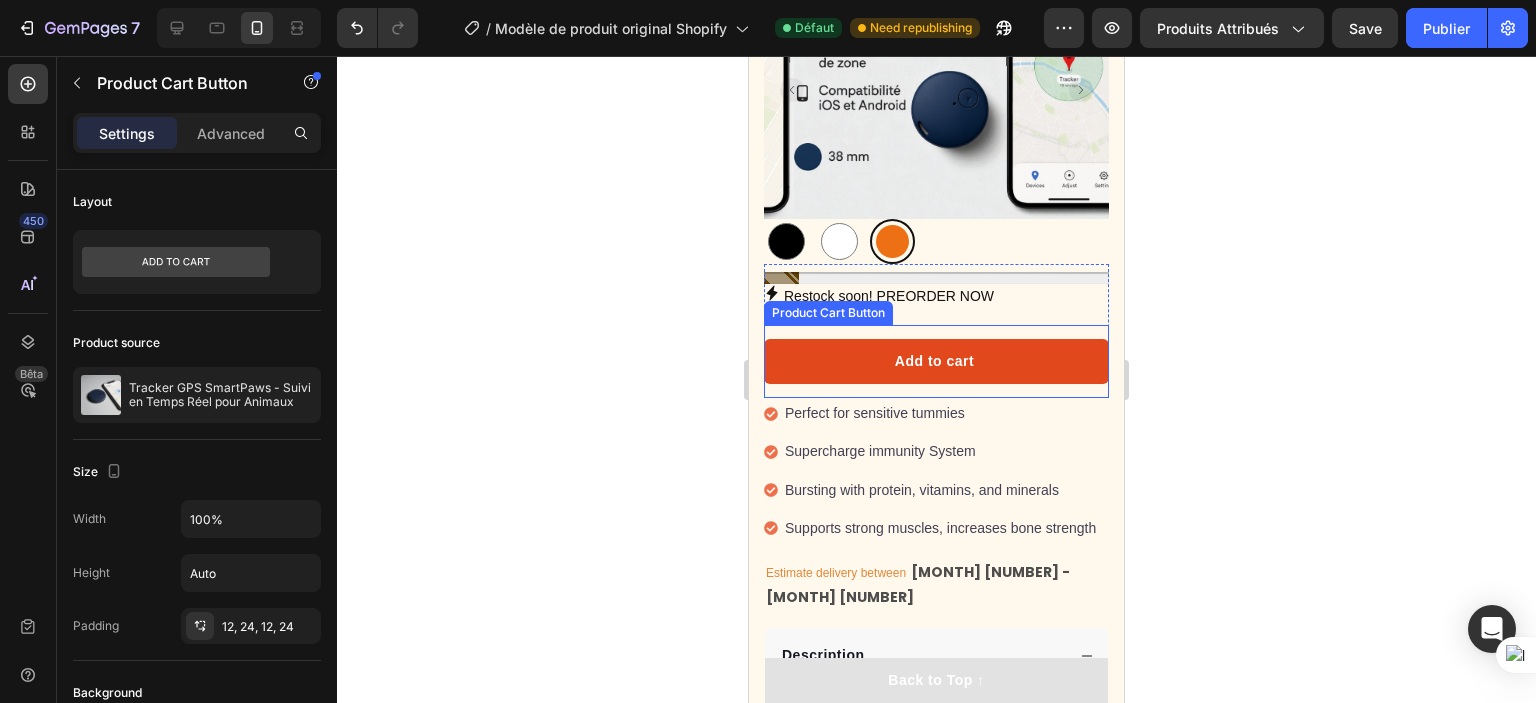 click on "Add to cart" at bounding box center [936, 361] 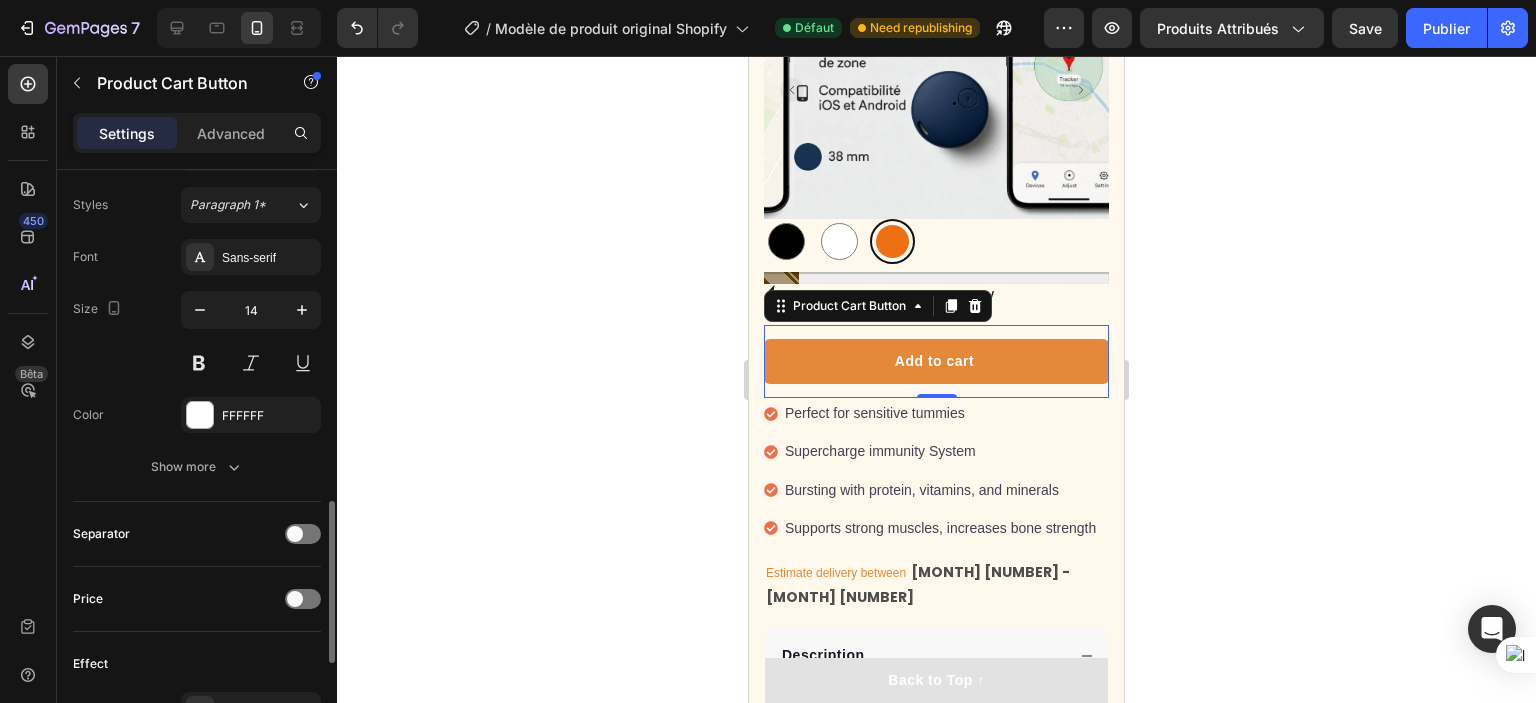 scroll, scrollTop: 1028, scrollLeft: 0, axis: vertical 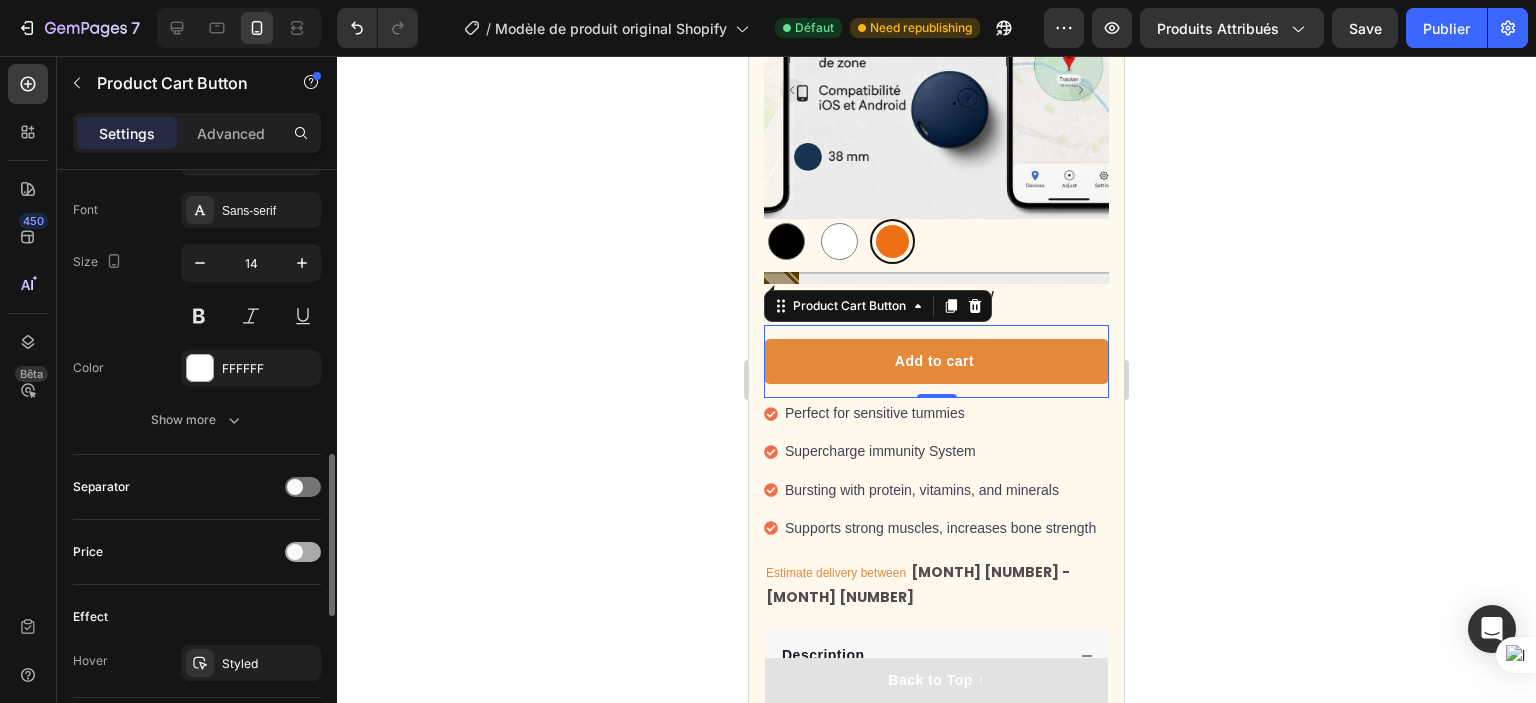 click at bounding box center [295, 552] 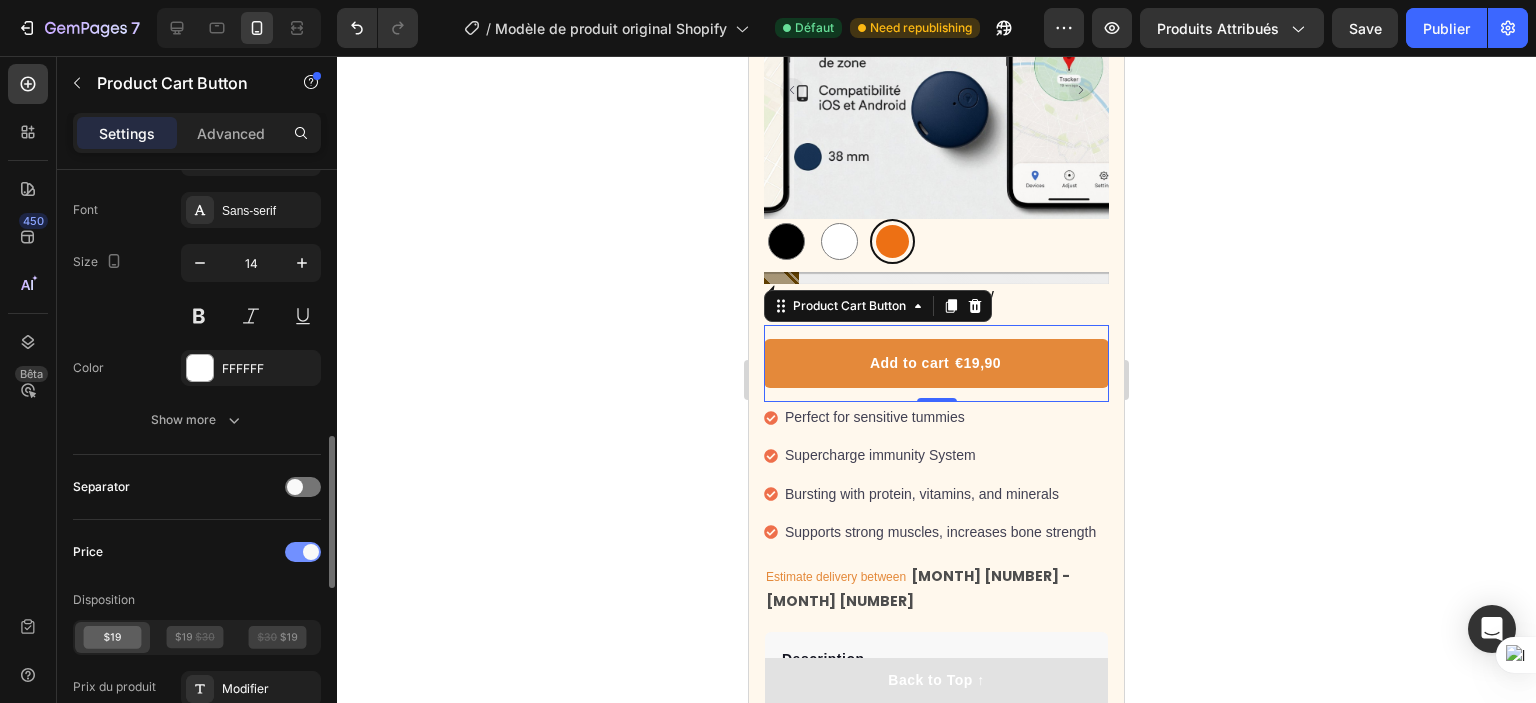 click at bounding box center [303, 552] 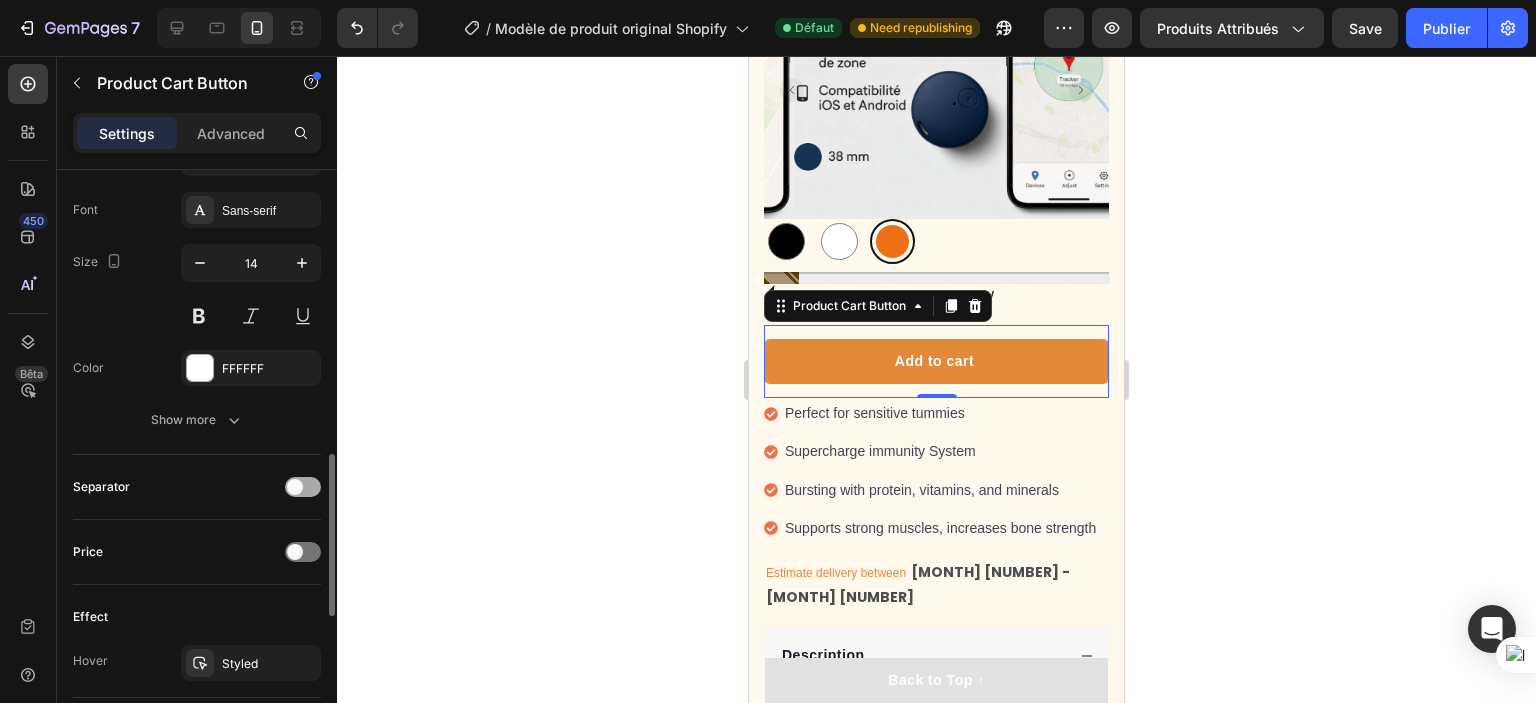 click at bounding box center [303, 487] 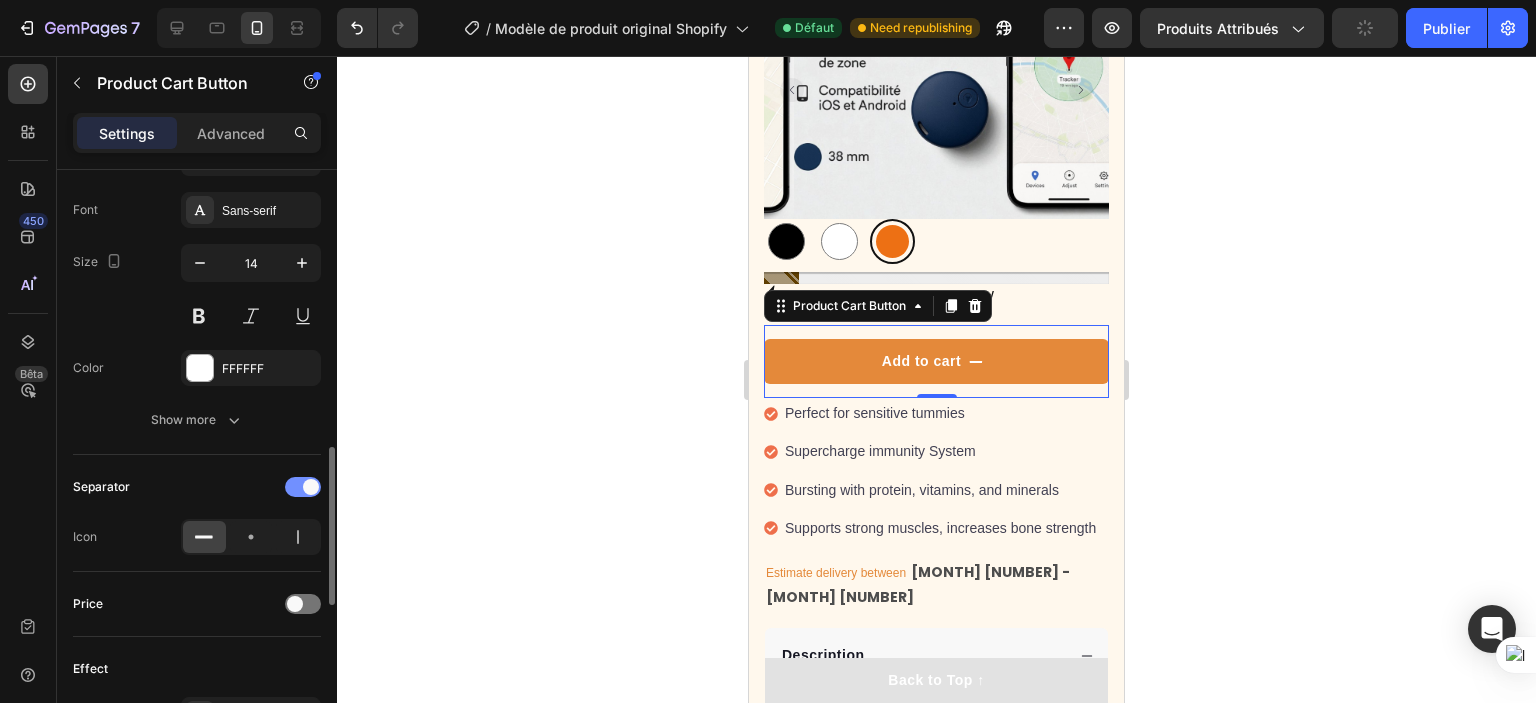 click at bounding box center [303, 487] 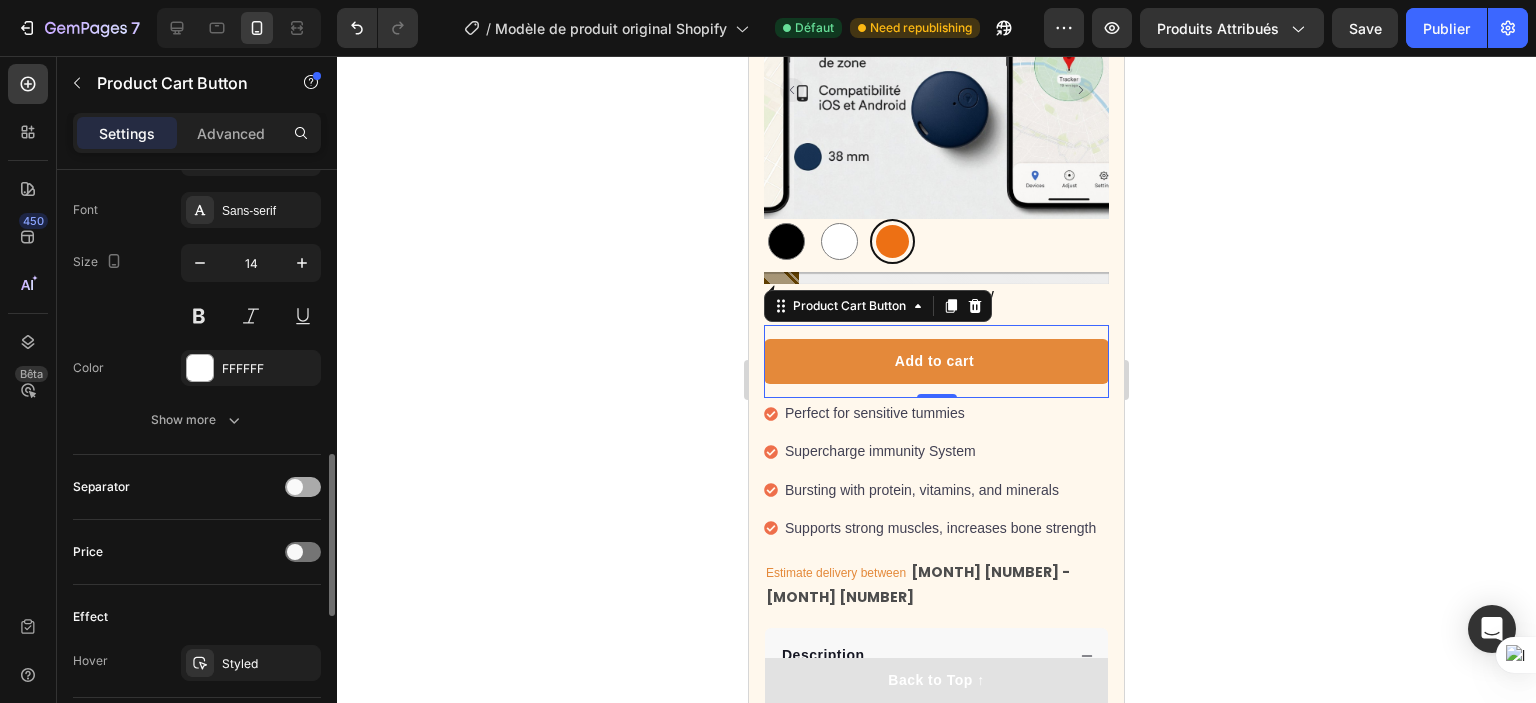 click at bounding box center [303, 487] 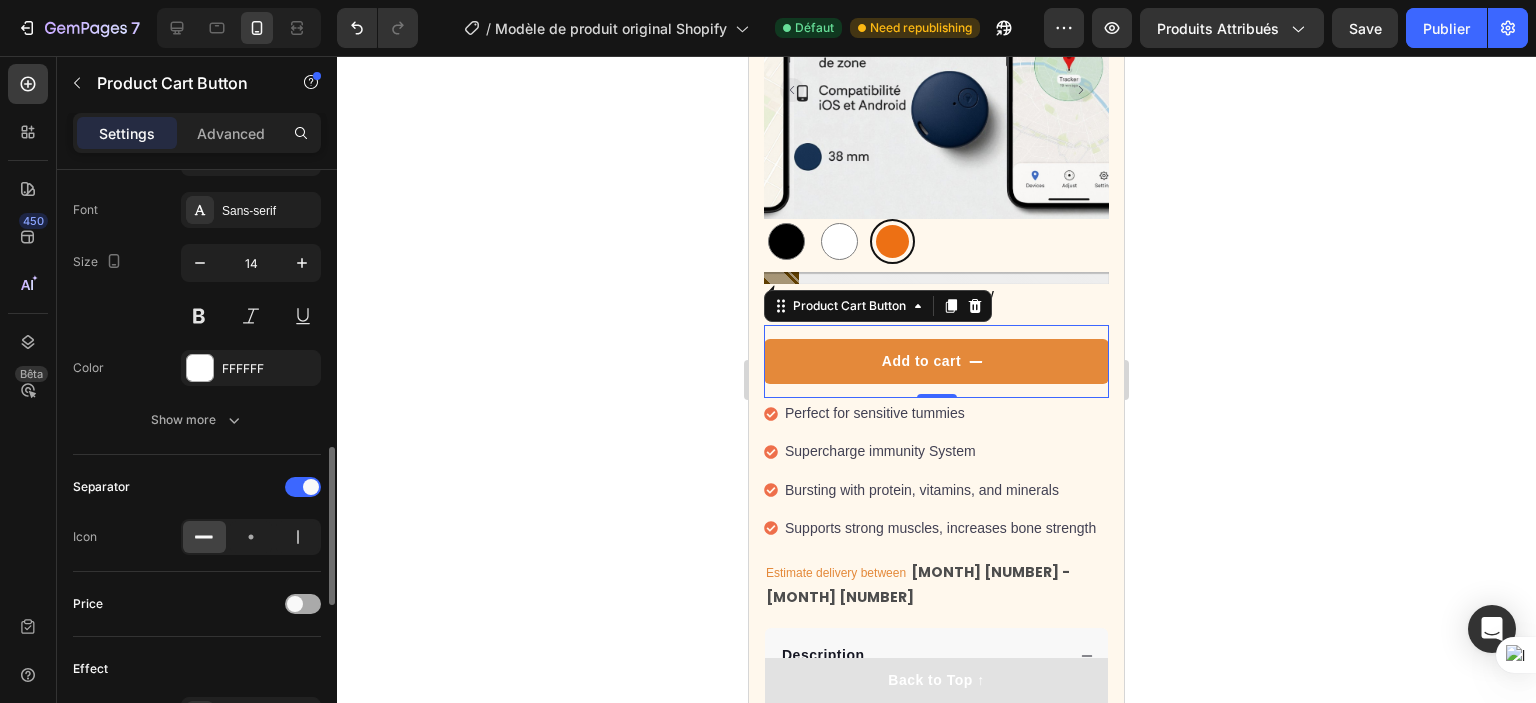 click at bounding box center [295, 604] 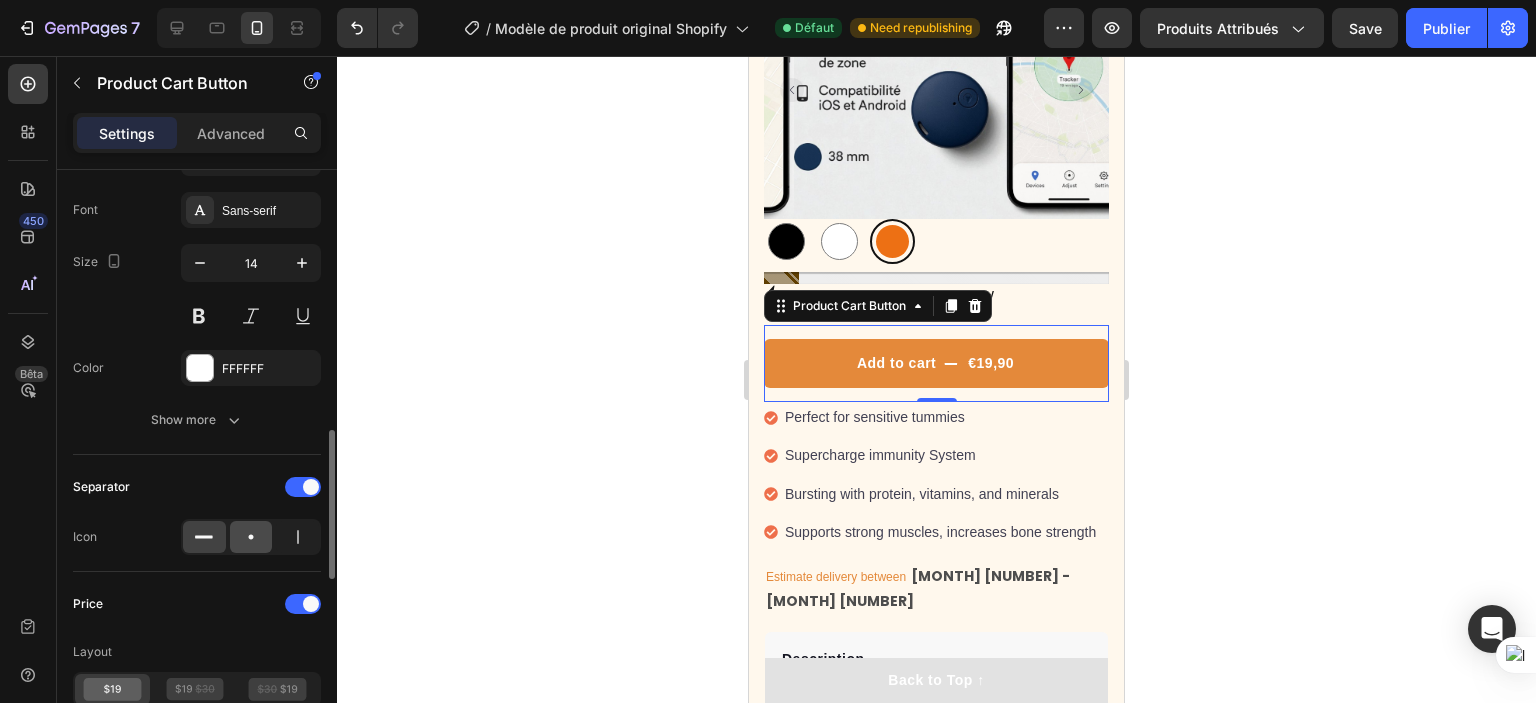 click 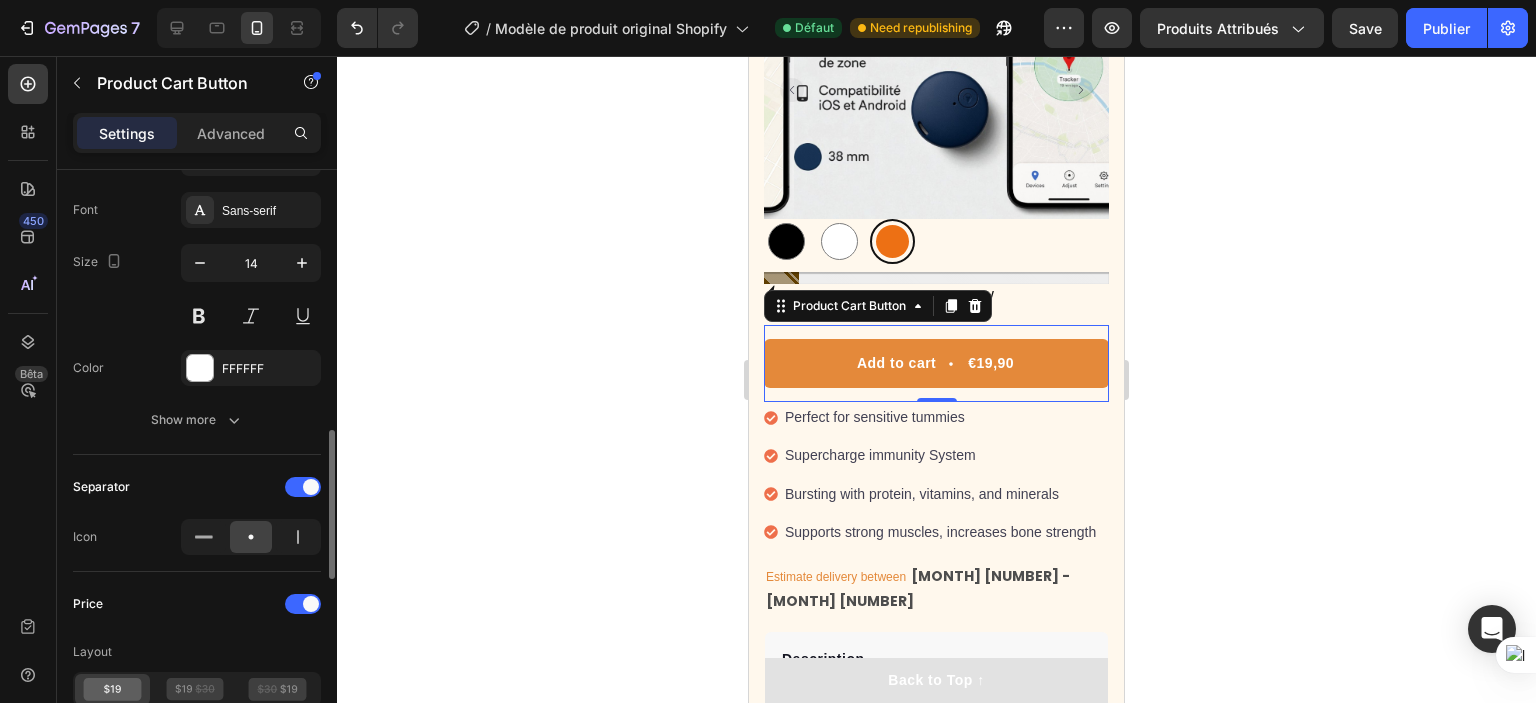 click 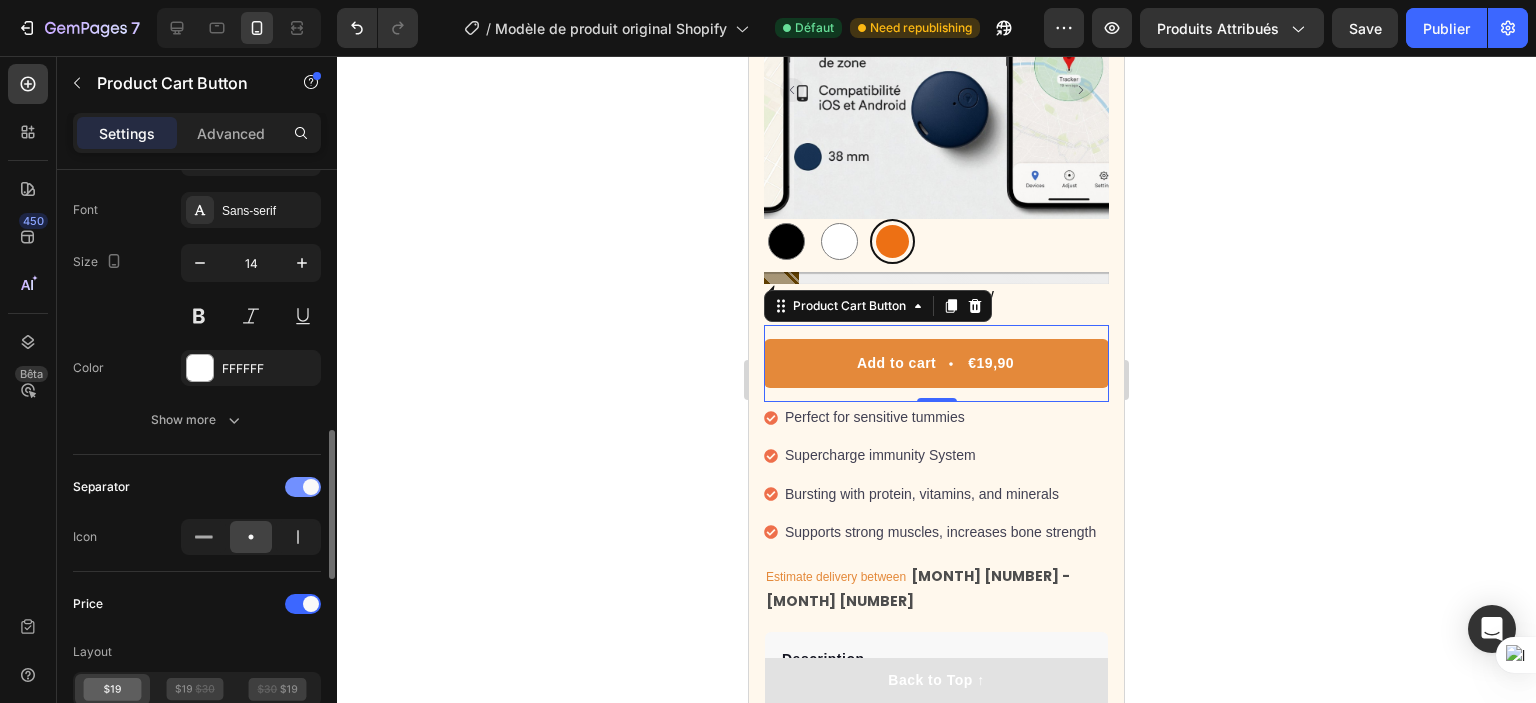 click at bounding box center (303, 487) 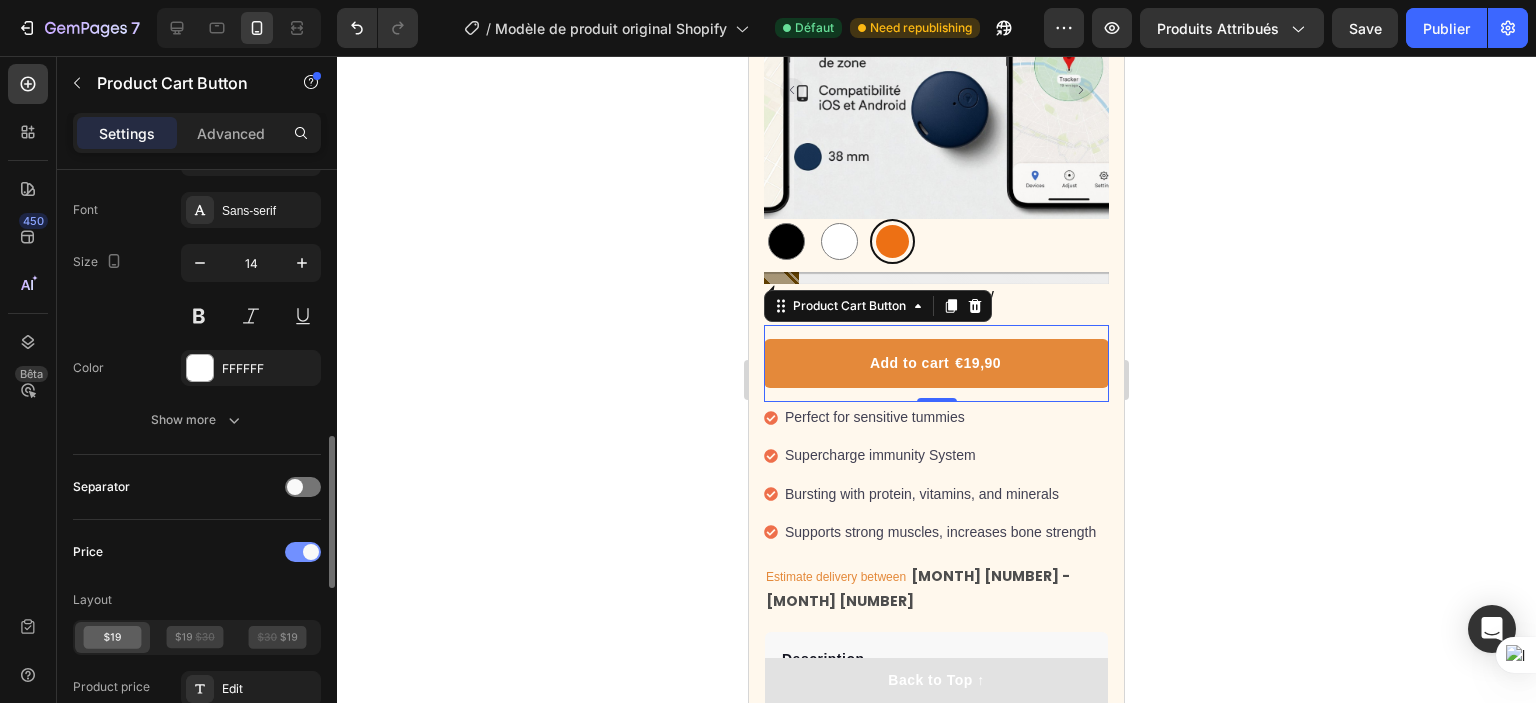click at bounding box center [311, 552] 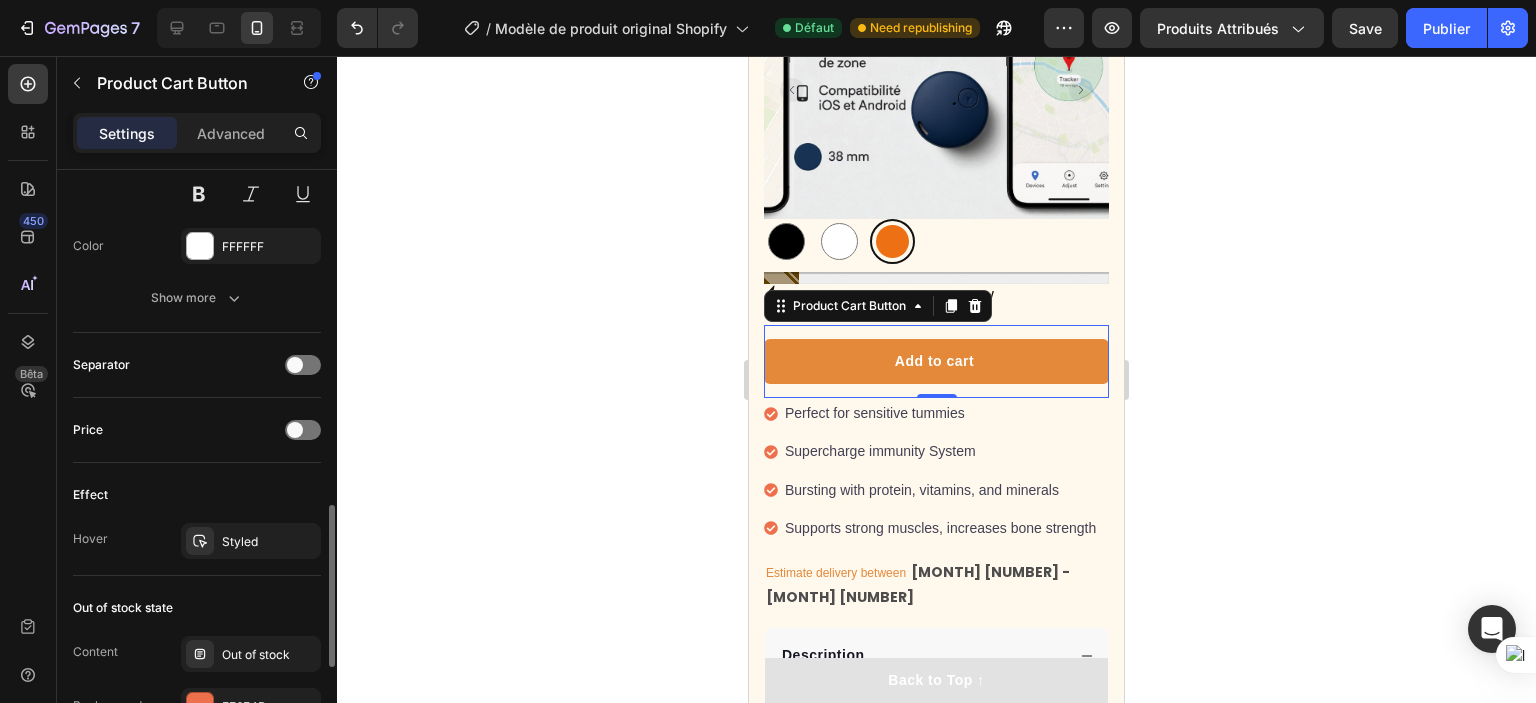 scroll, scrollTop: 1172, scrollLeft: 0, axis: vertical 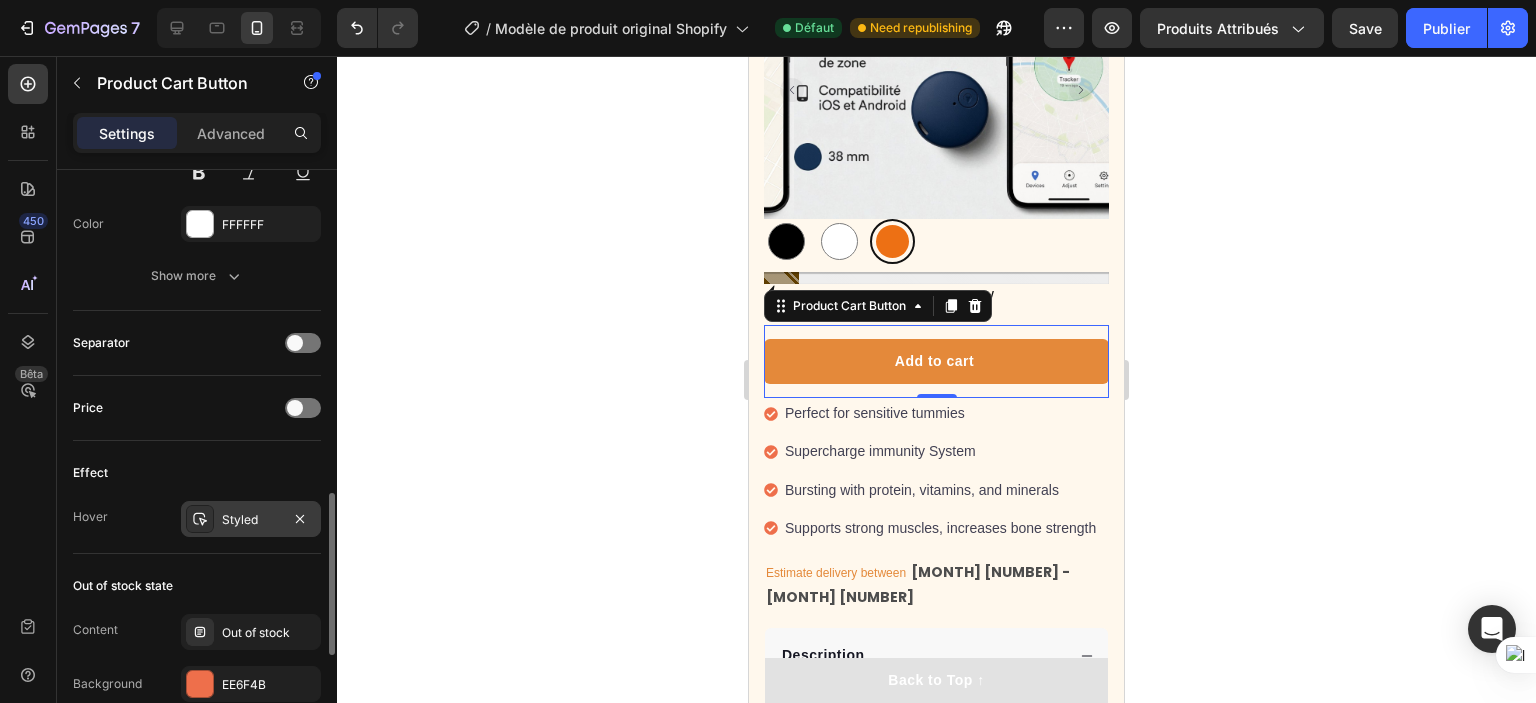 click on "Styled" at bounding box center (251, 520) 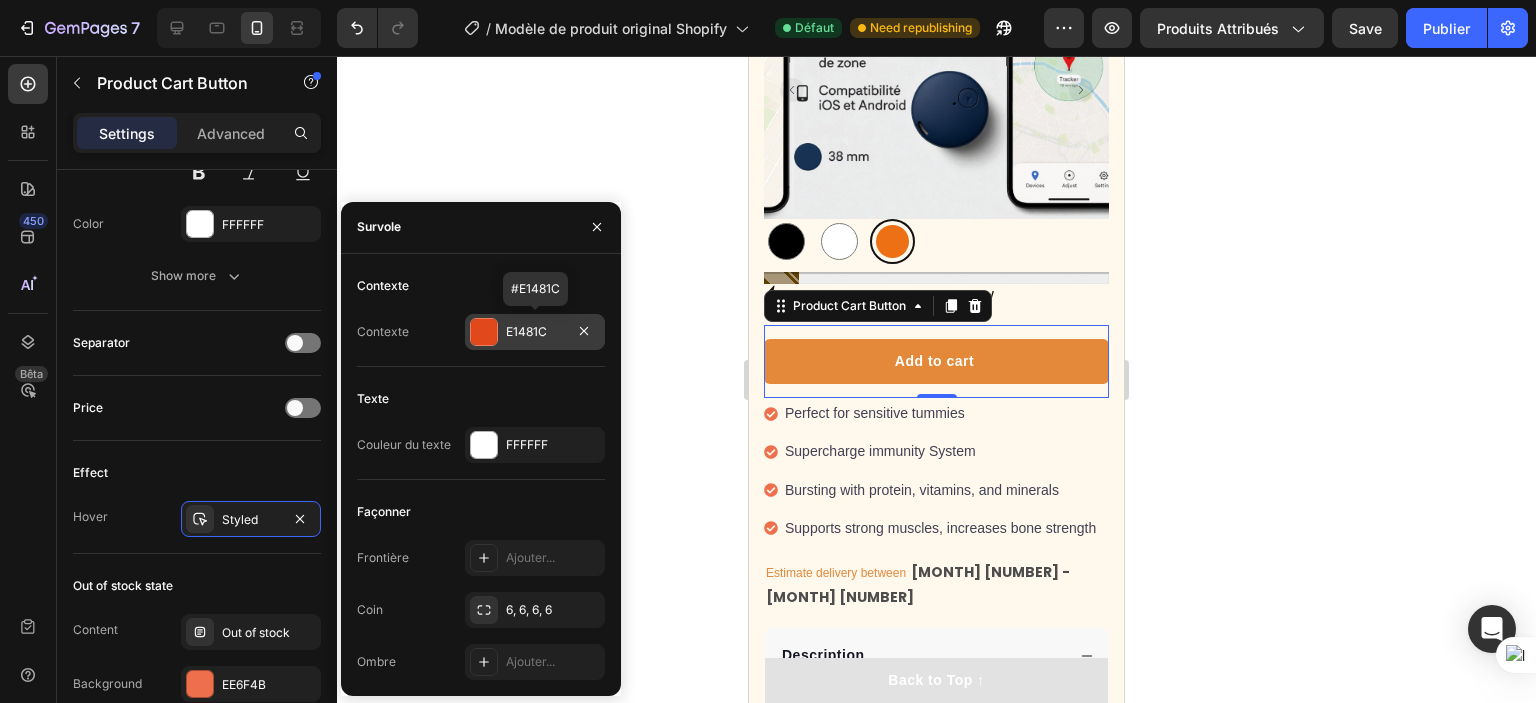 click on "E1481C" at bounding box center [535, 332] 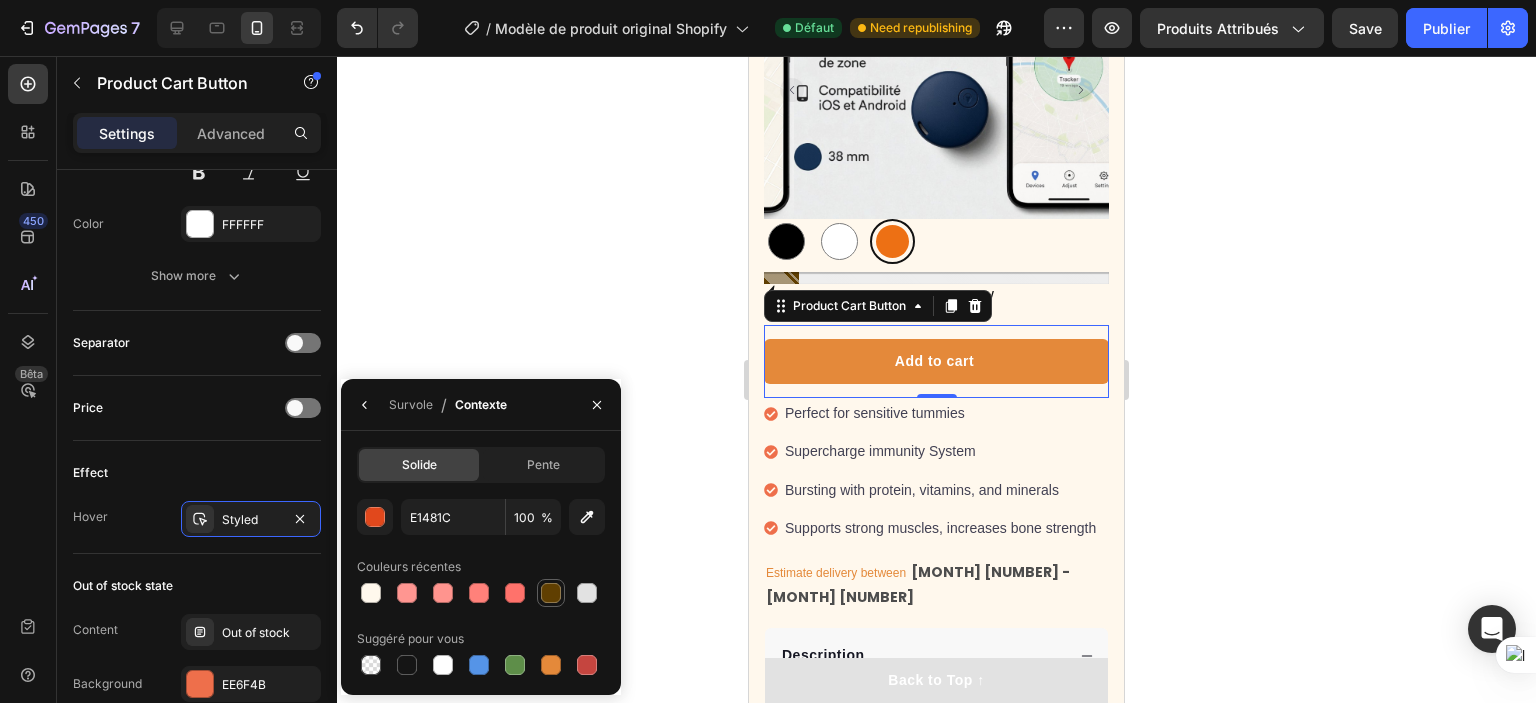 click at bounding box center [551, 593] 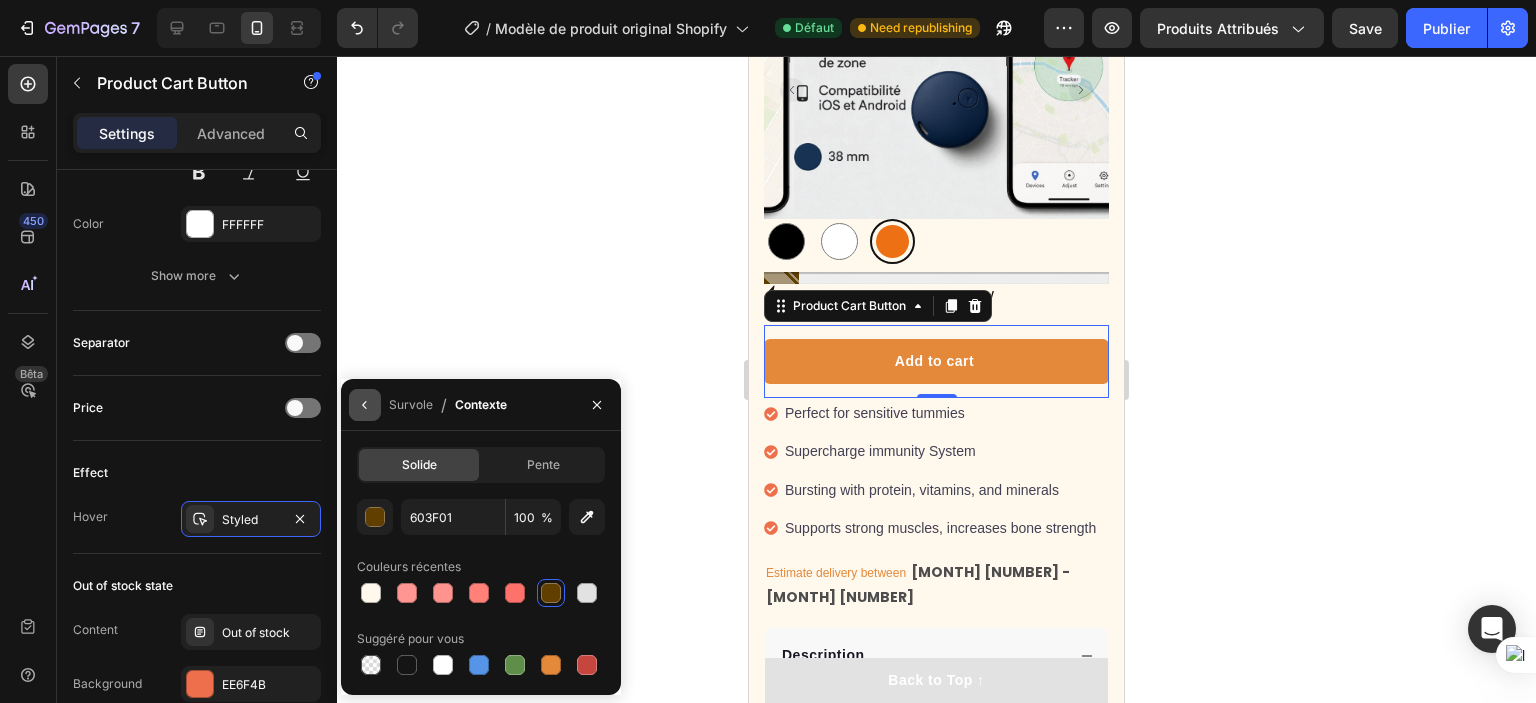 click 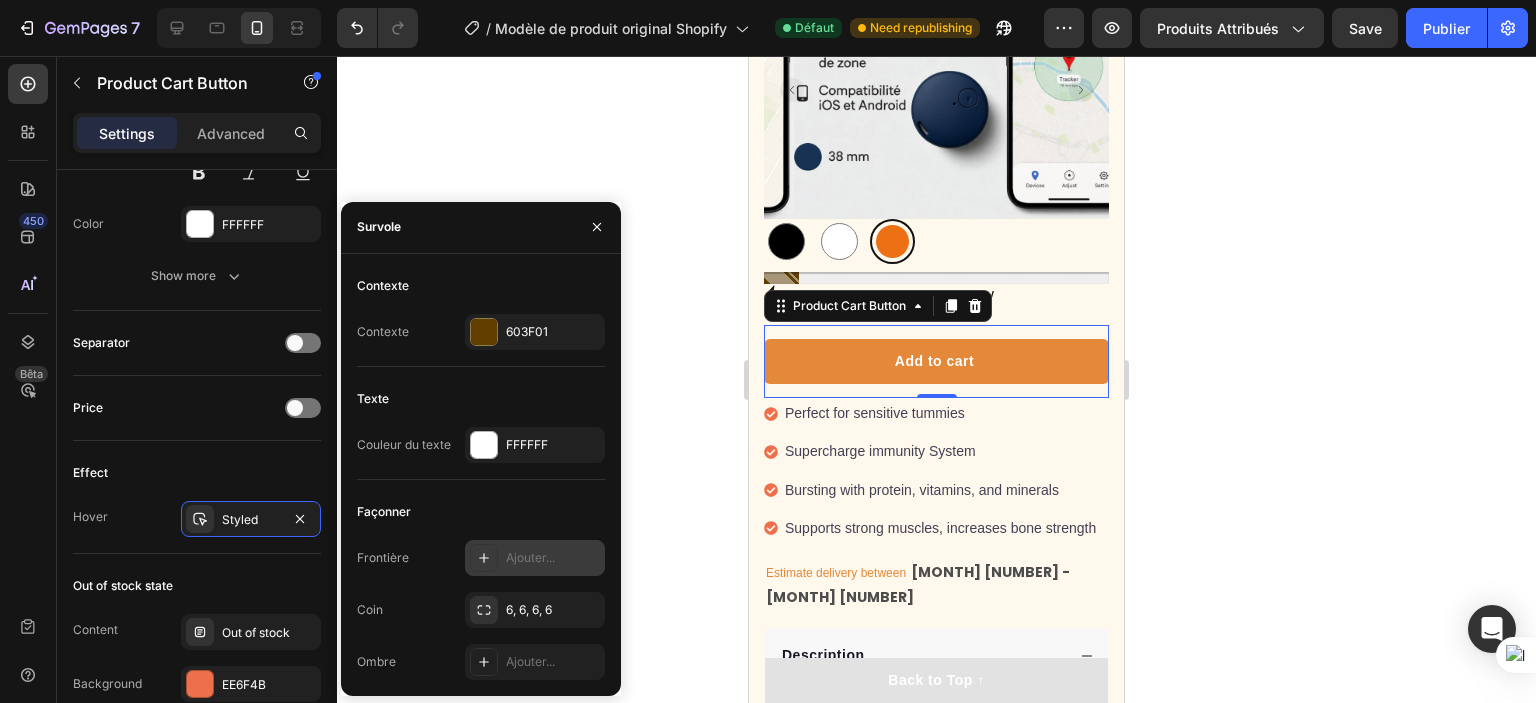 click on "Ajouter..." at bounding box center (530, 557) 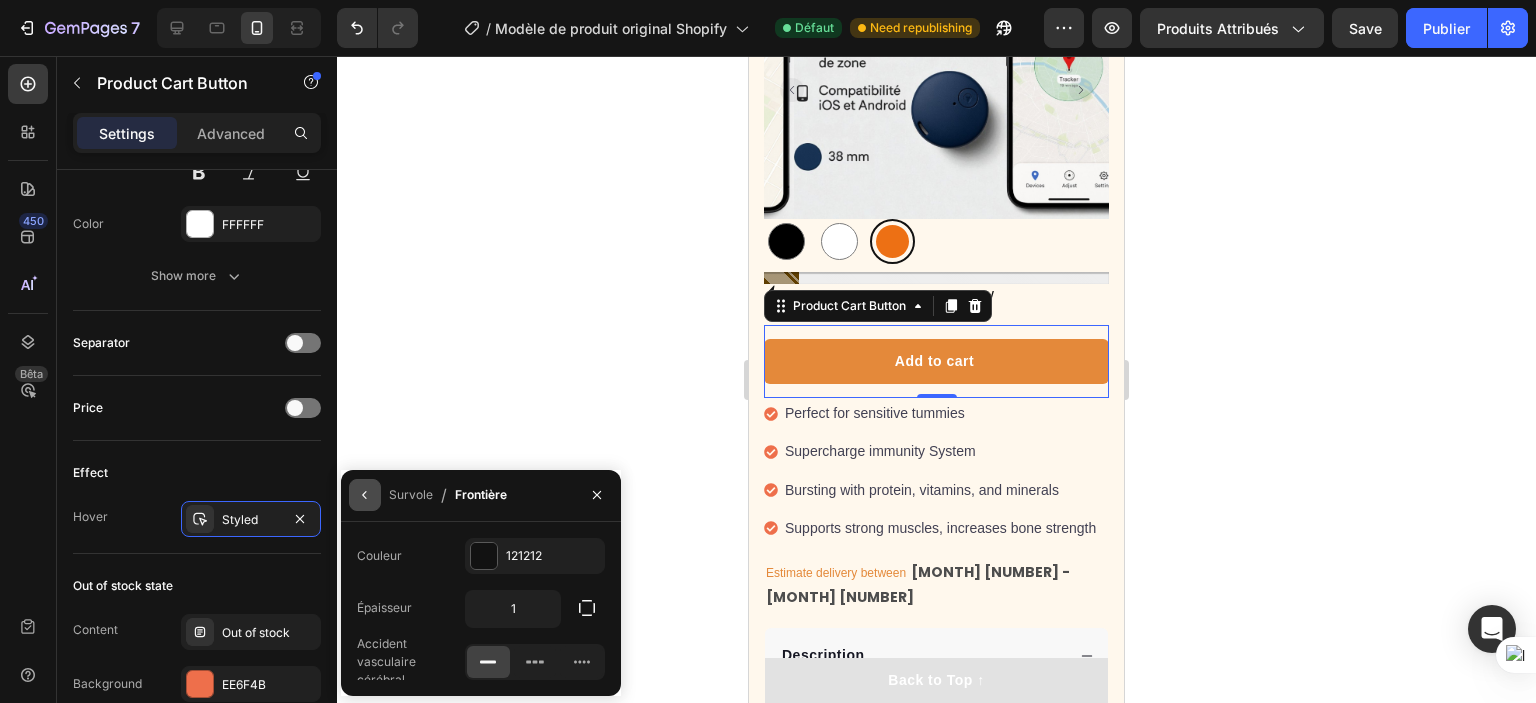 click 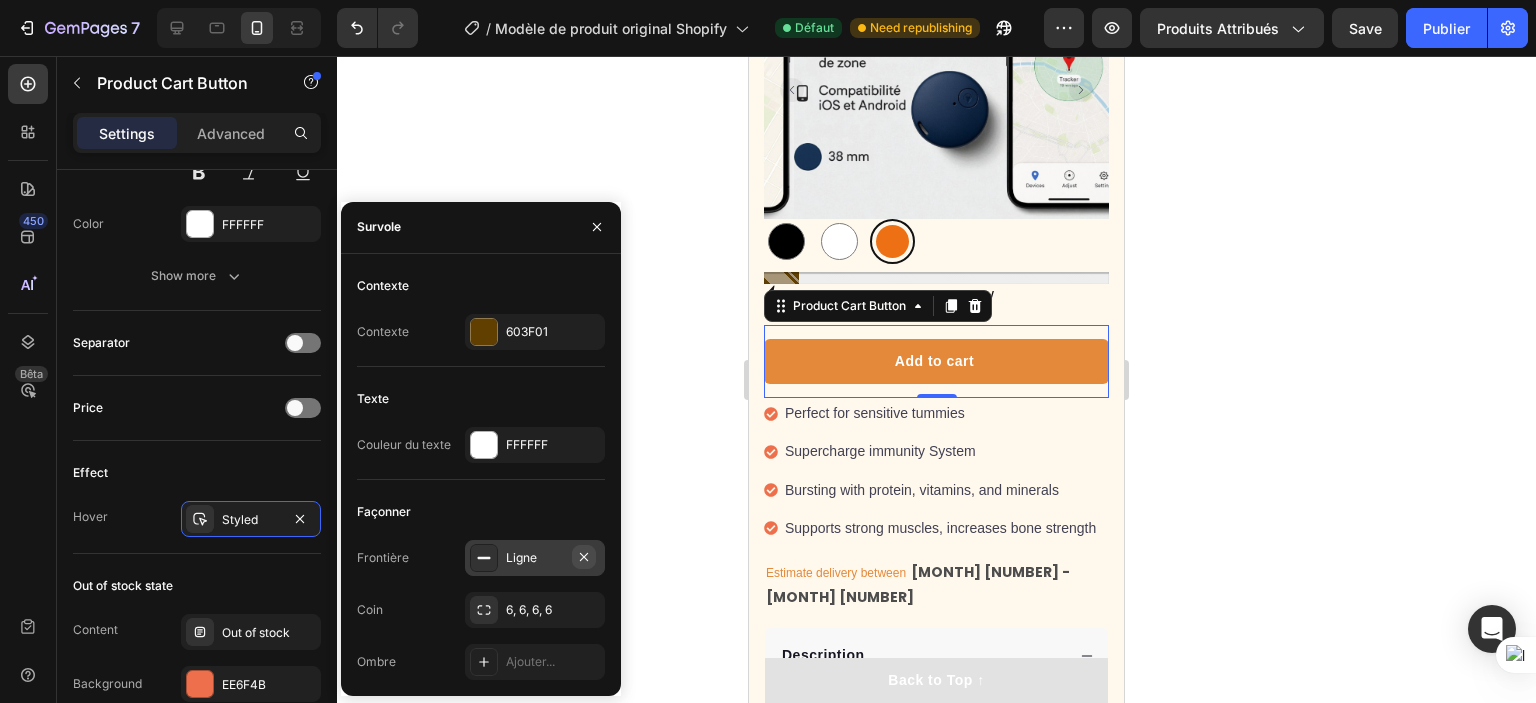 click 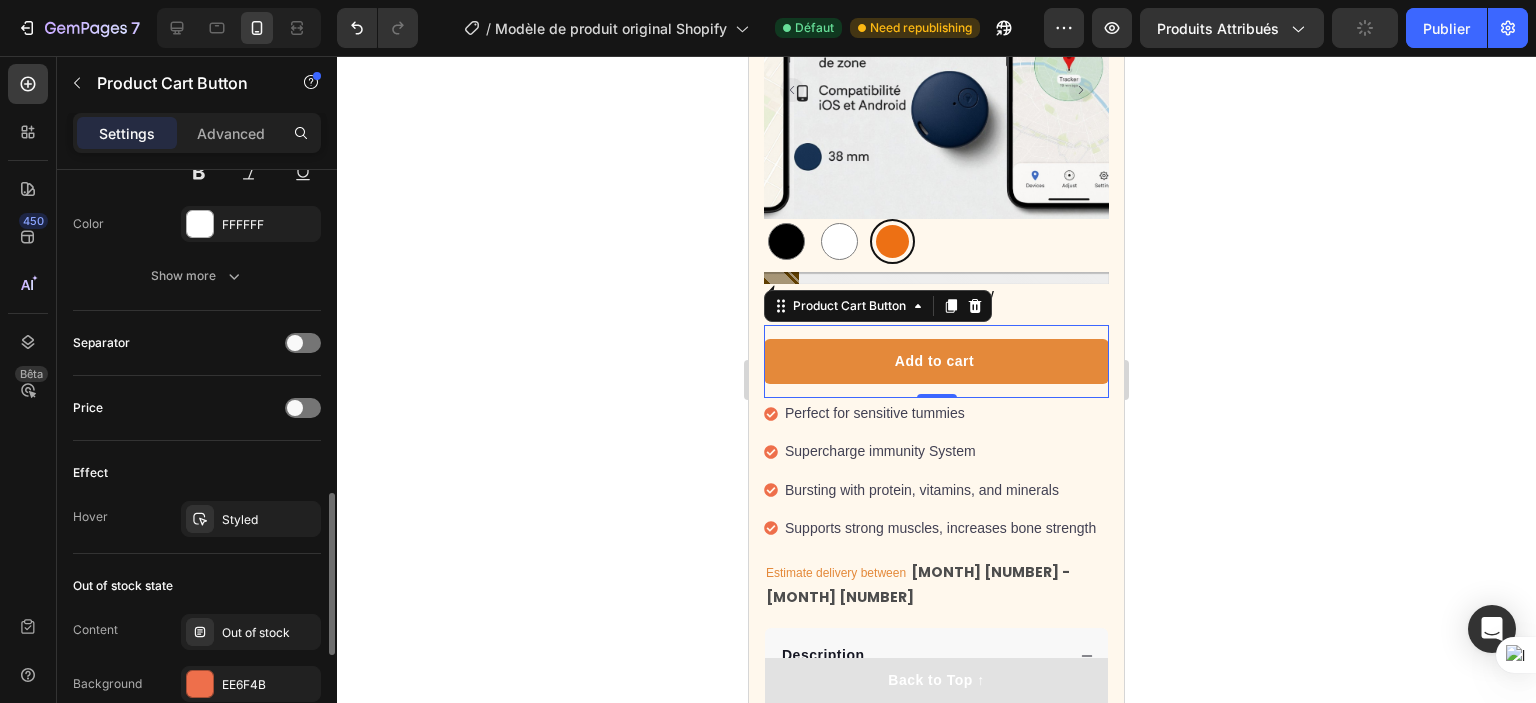 click on "Effect" at bounding box center [197, 473] 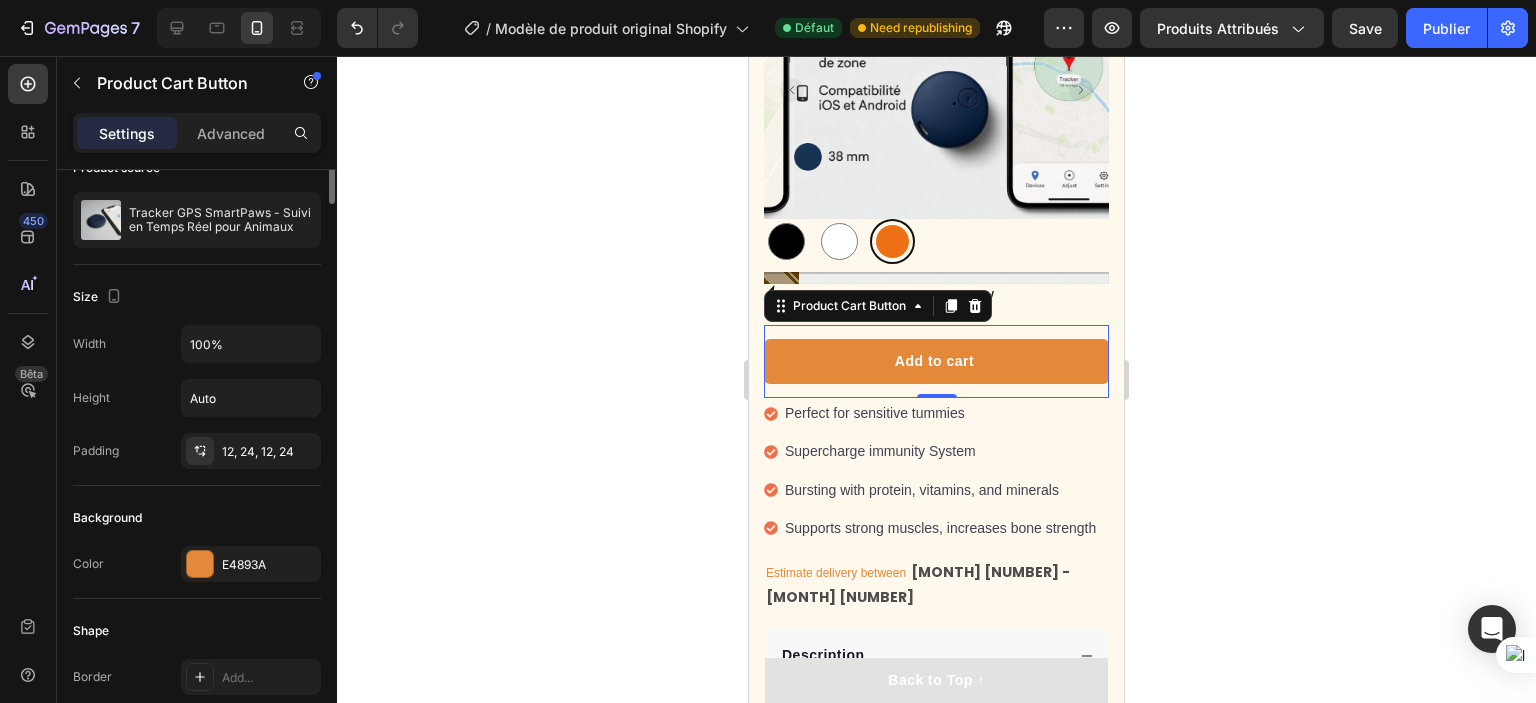scroll, scrollTop: 0, scrollLeft: 0, axis: both 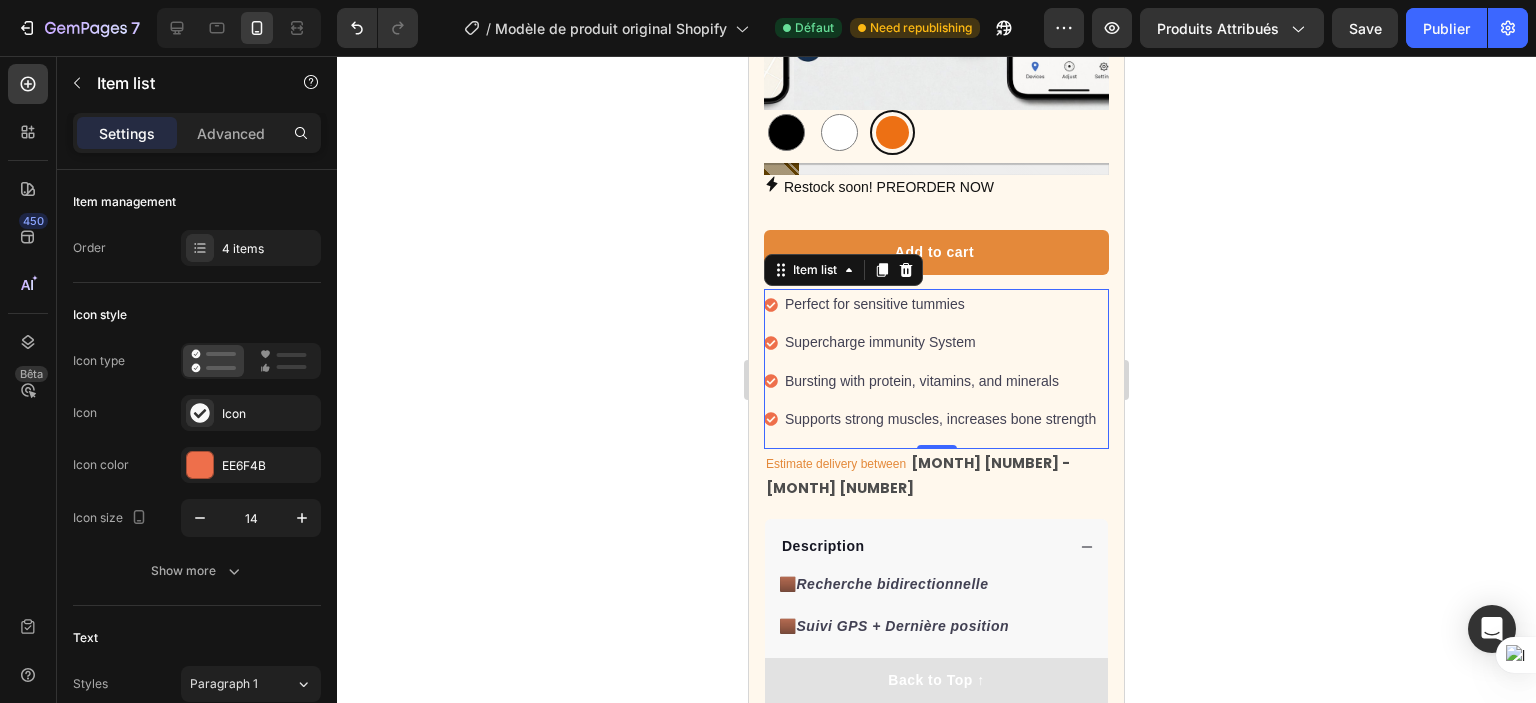 click 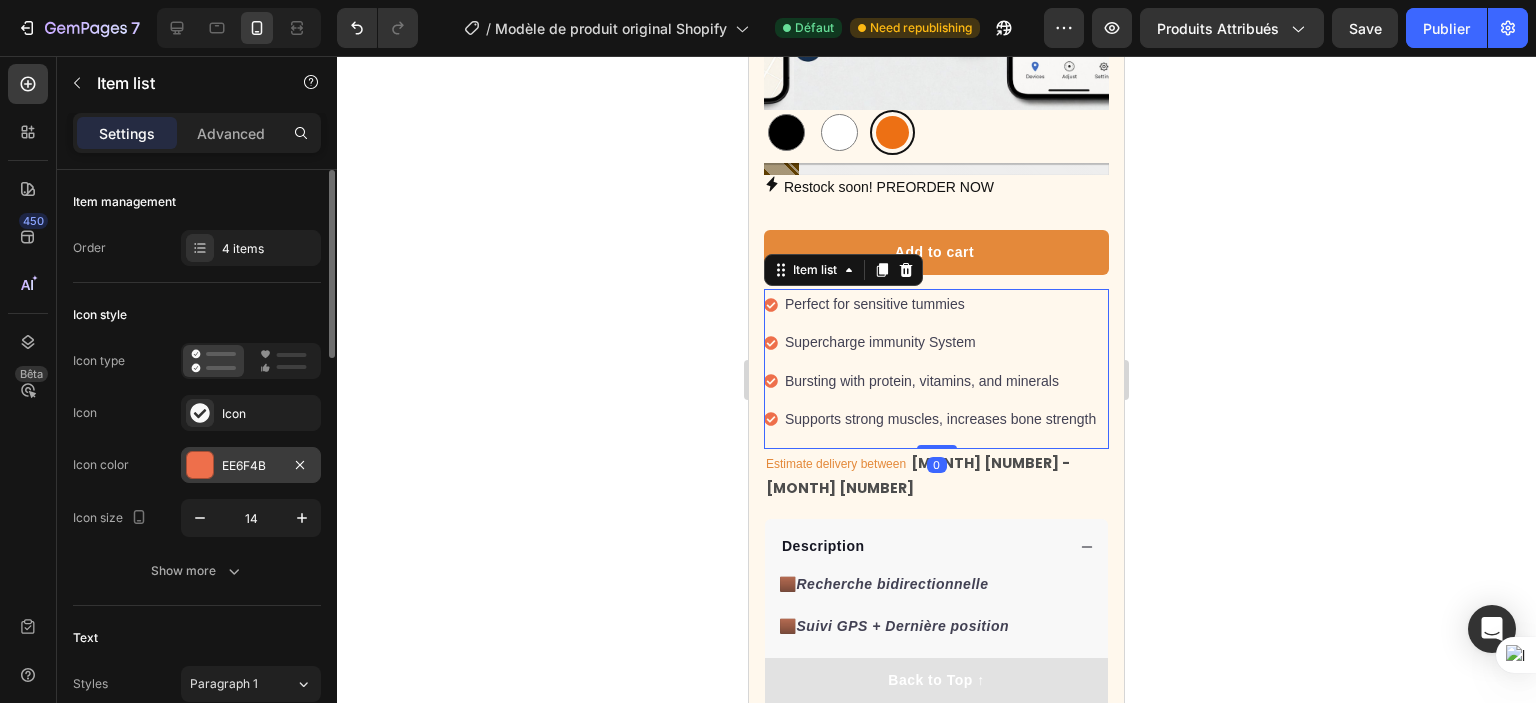 click on "EE6F4B" at bounding box center [251, 465] 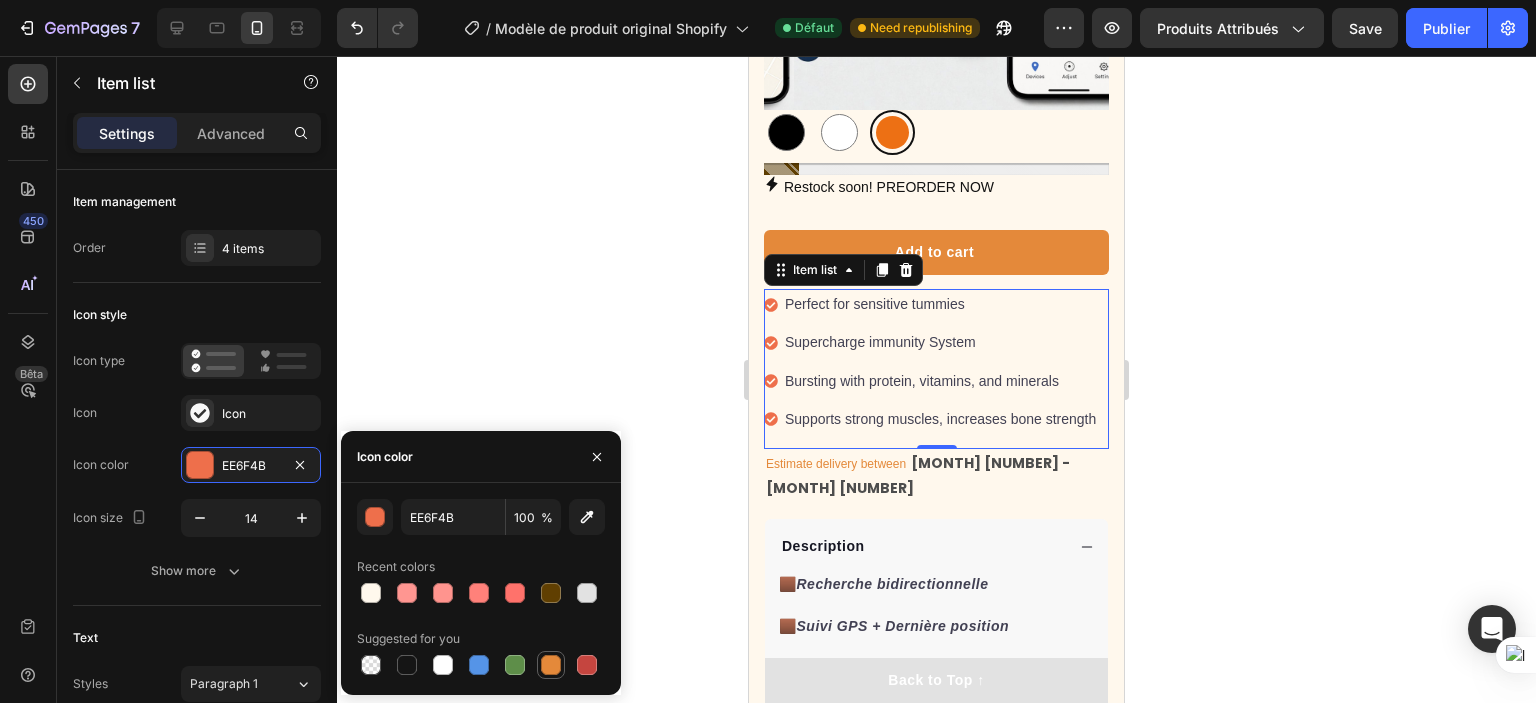 click at bounding box center (551, 665) 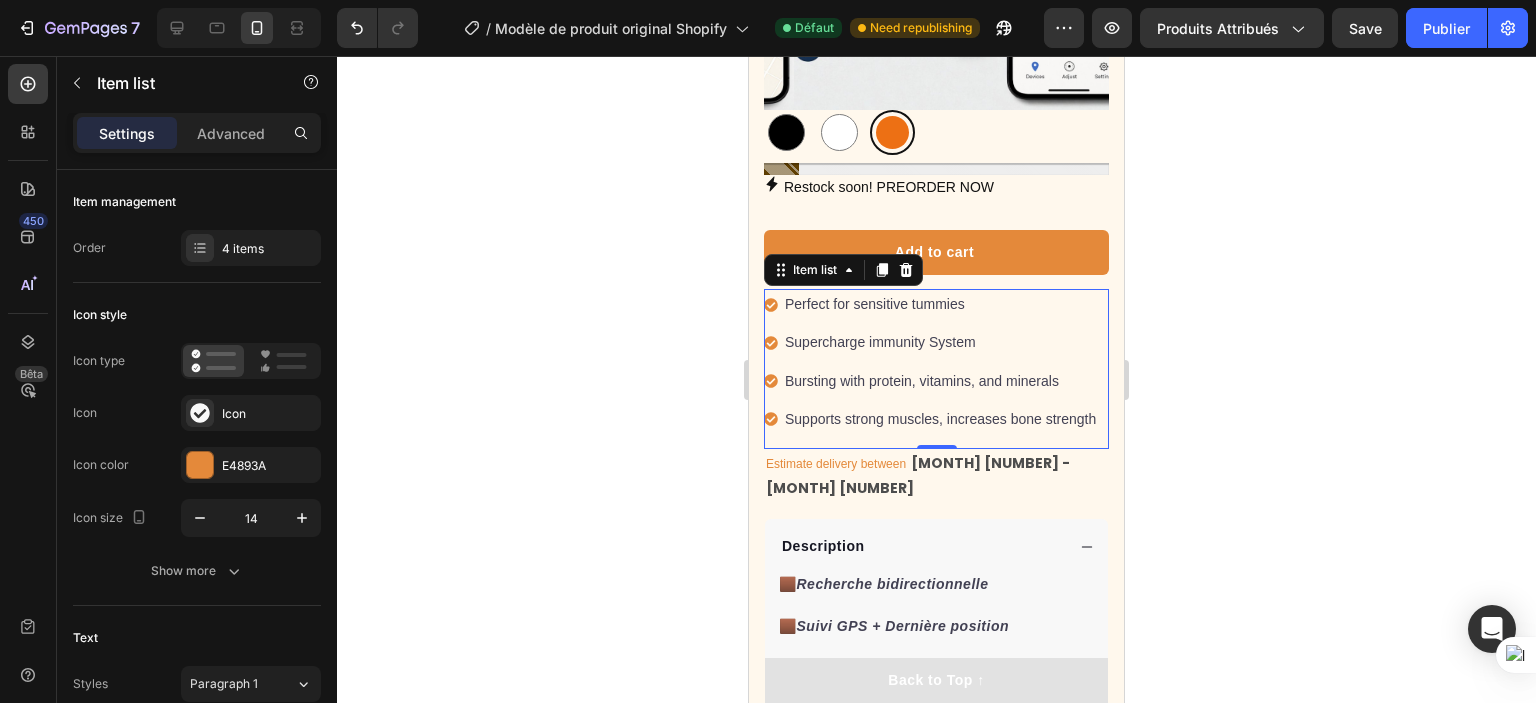 click 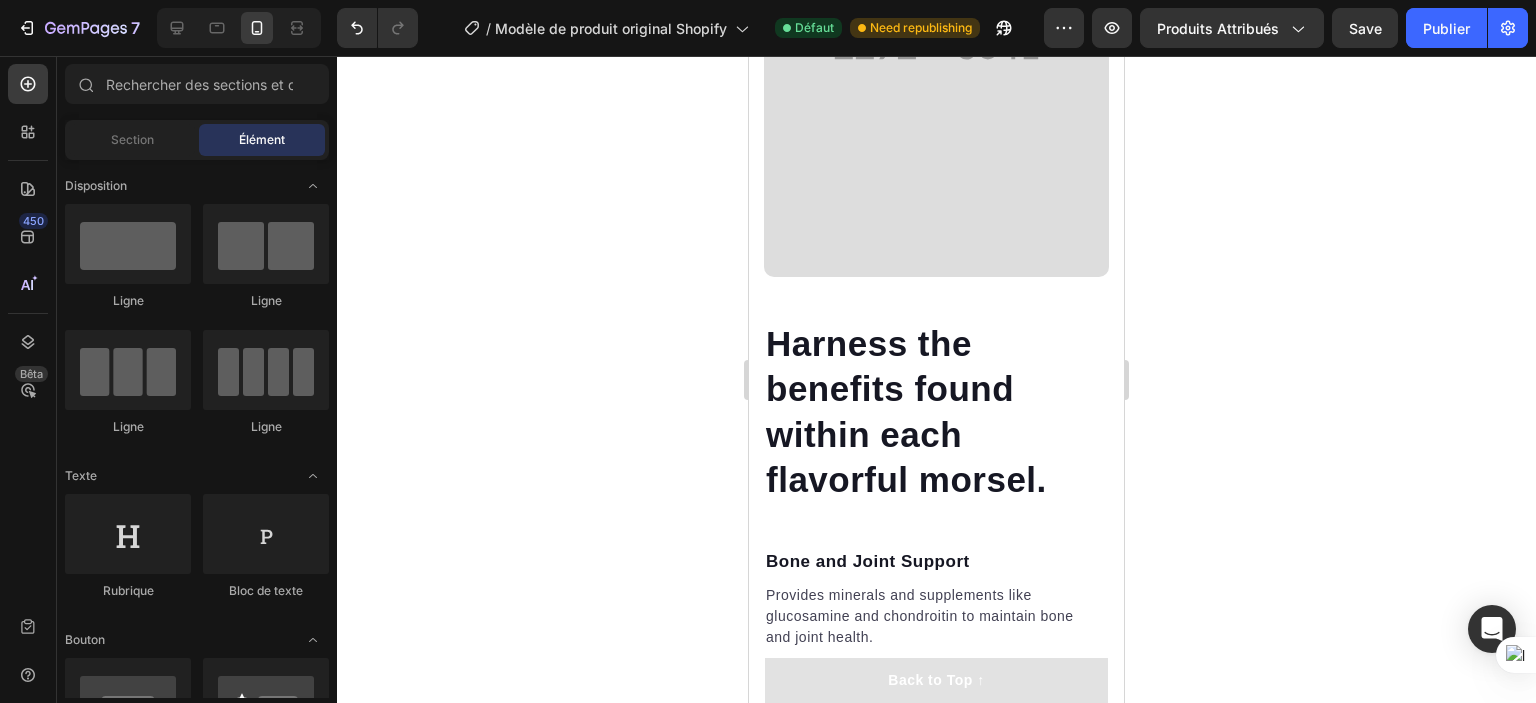 scroll, scrollTop: 3596, scrollLeft: 0, axis: vertical 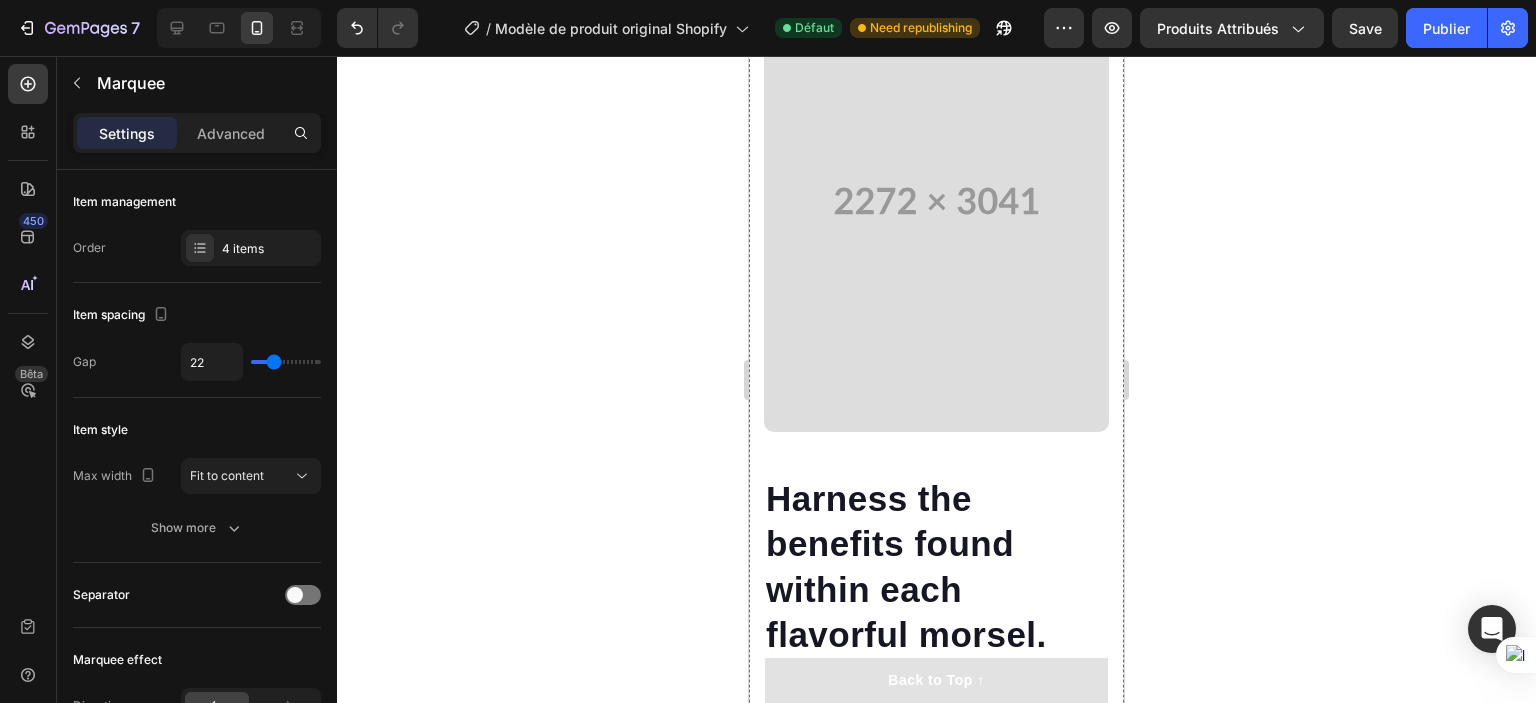 click on "LIVRAISON GRATUITE Text Block 30 JOURS GARANTIE REMBOURSE Text Block SOLDES À DURÉE LIMITÉE : 33 % DE RÉDUCTION Text Block Garantie qualité Text Block LIVRAISON GRATUITE Text Block 30 JOURS GARANTIE REMBOURSE Text Block SOLDES À DURÉE LIMITÉE : 33 % DE RÉDUCTION Text Block Garantie qualité Text Block Marquee" at bounding box center [936, -74] 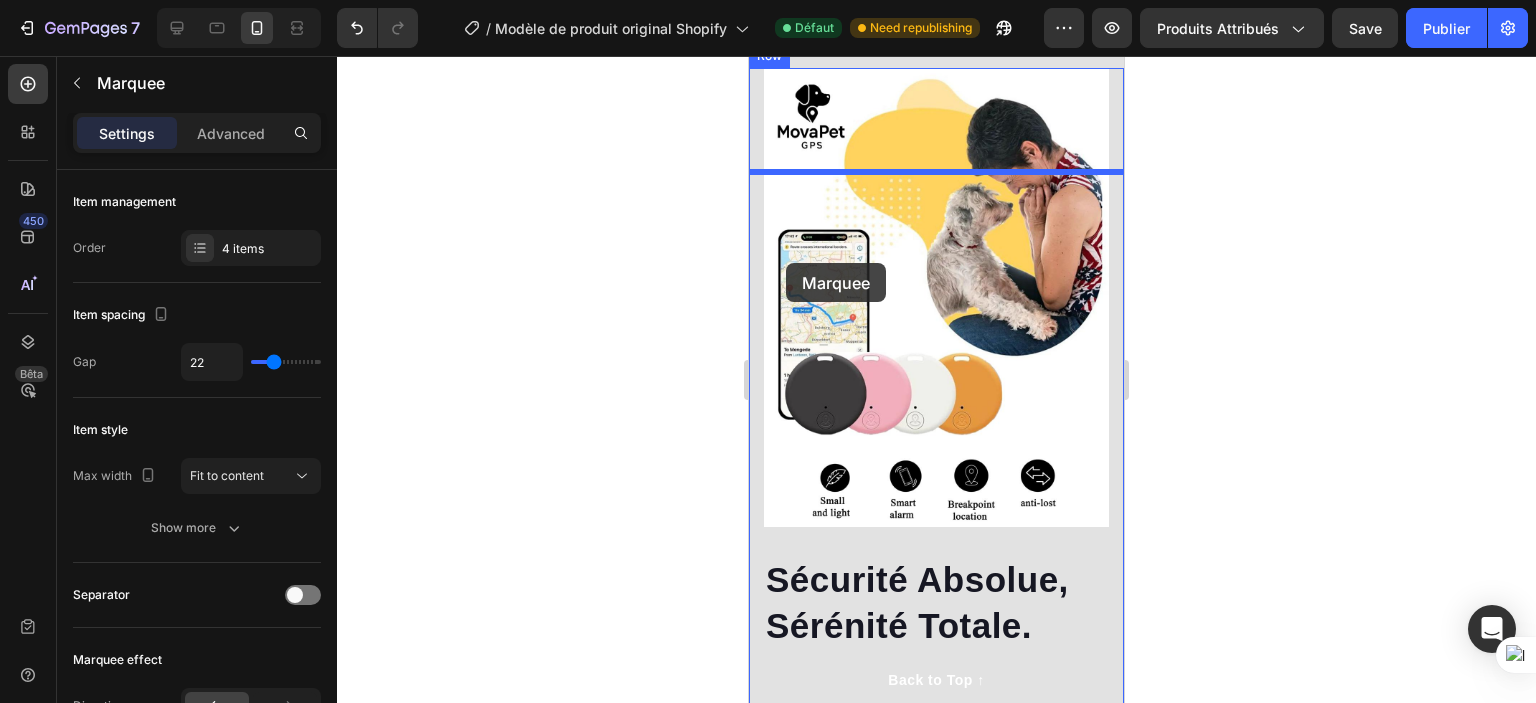 scroll, scrollTop: 2496, scrollLeft: 0, axis: vertical 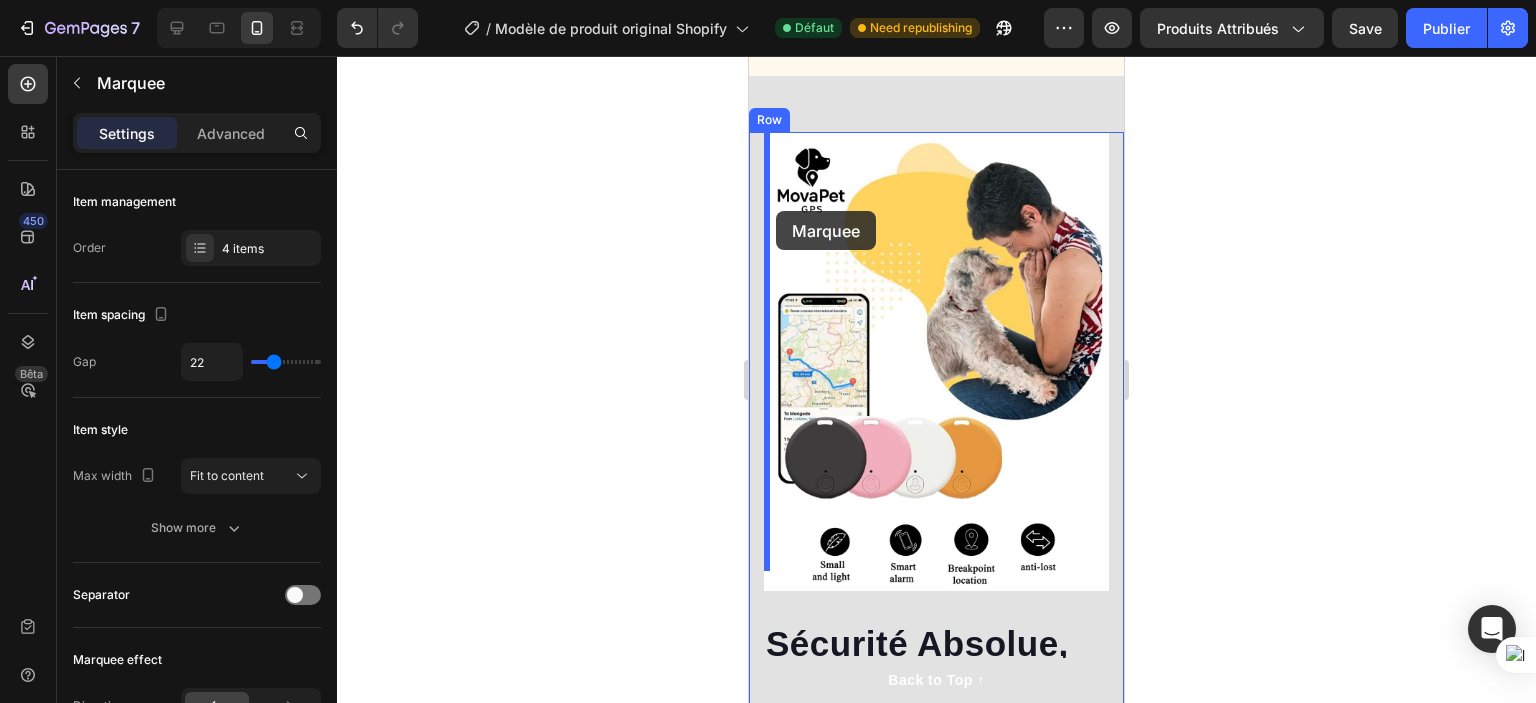 drag, startPoint x: 766, startPoint y: 321, endPoint x: 760, endPoint y: 230, distance: 91.197586 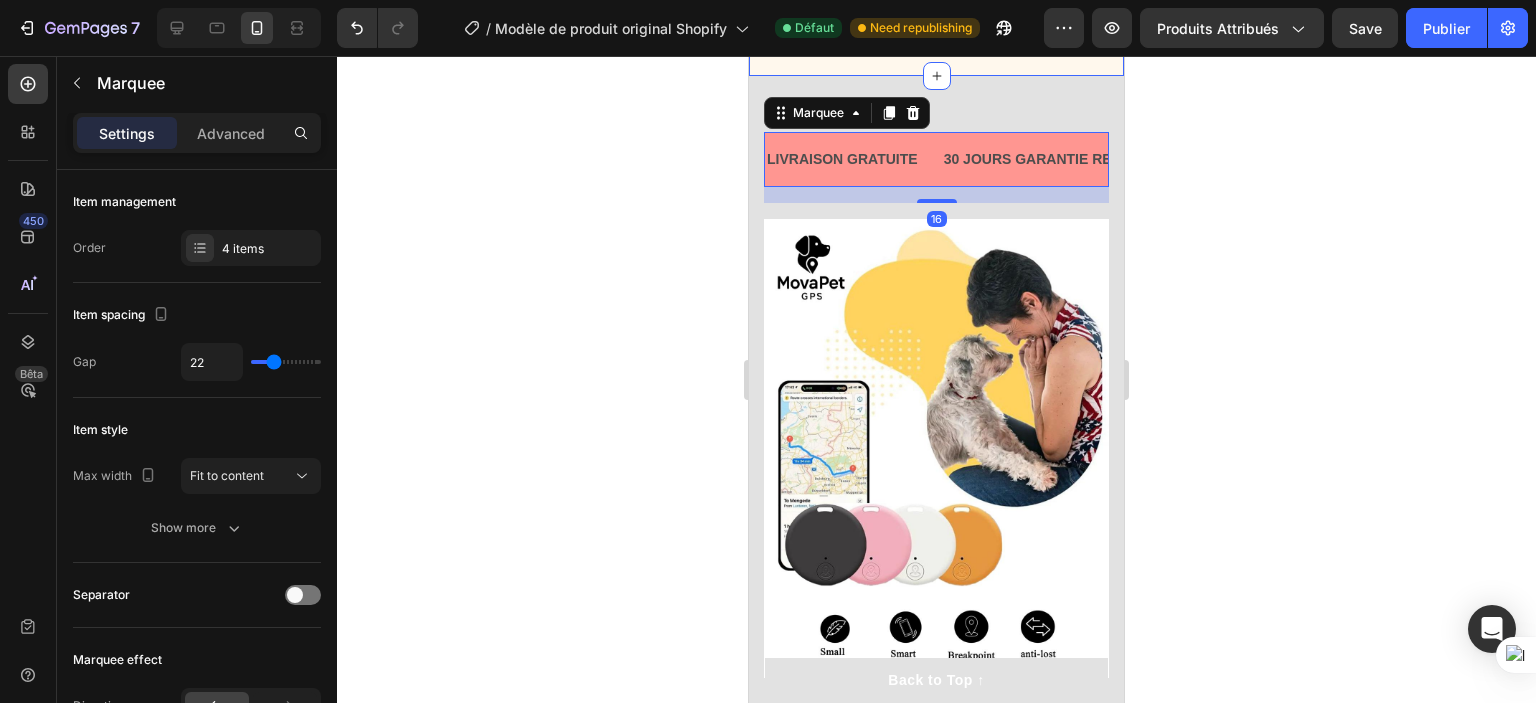 click on "Image Satisfait ou Remboursé  Text block Image Livraison Rapide Text block Image Paiement Sécurisé Text block Image Ios & Android Text block Row Section 11" at bounding box center (936, -60) 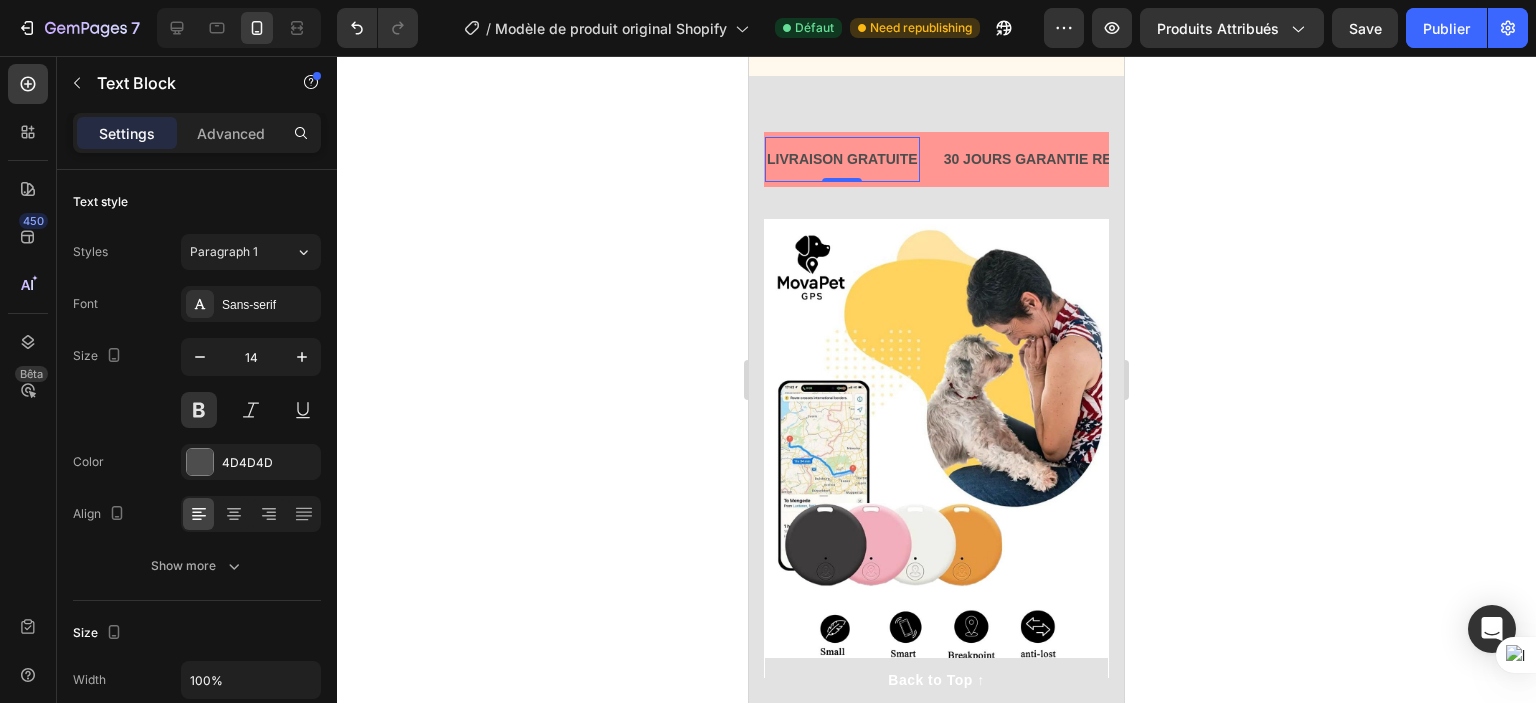click on "LIVRAISON GRATUITE" at bounding box center [842, 159] 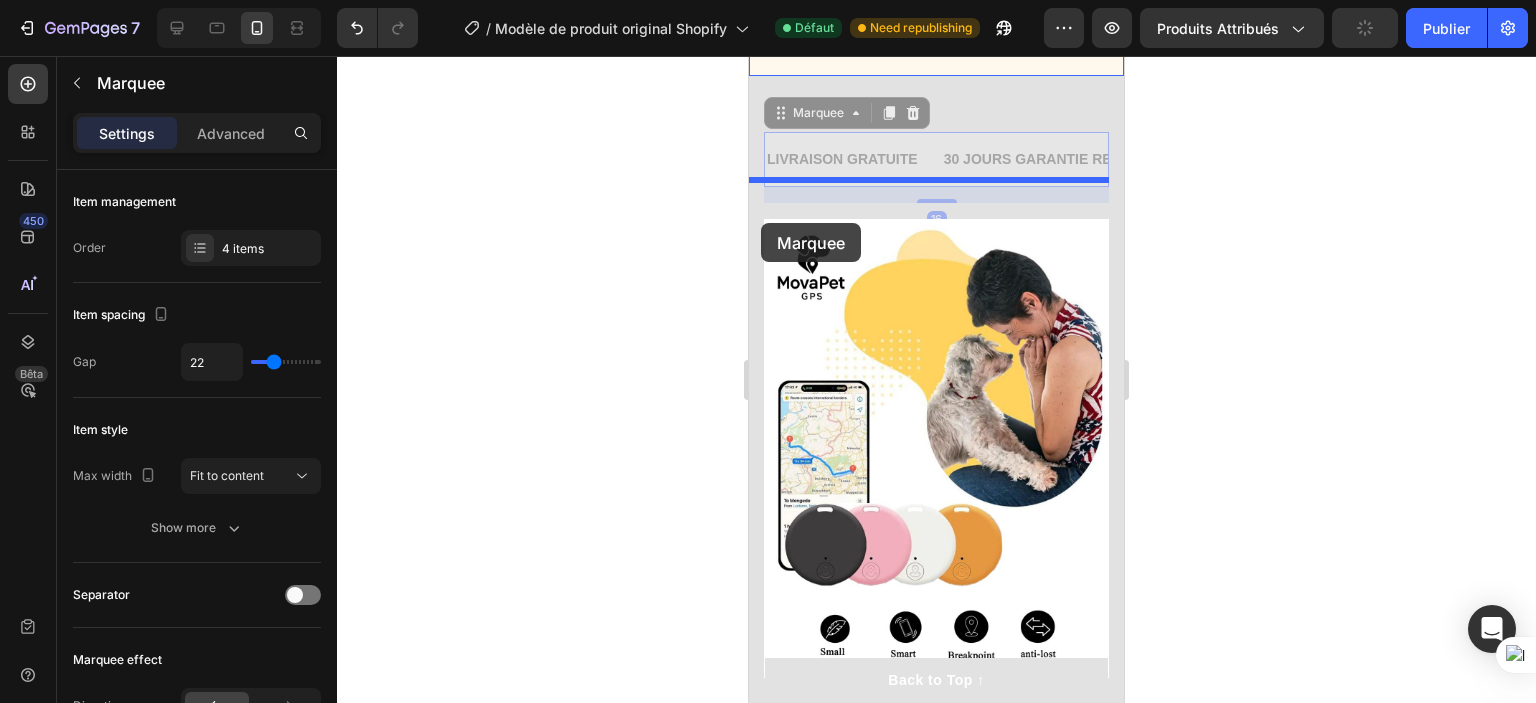 drag, startPoint x: 780, startPoint y: 279, endPoint x: 761, endPoint y: 223, distance: 59.135437 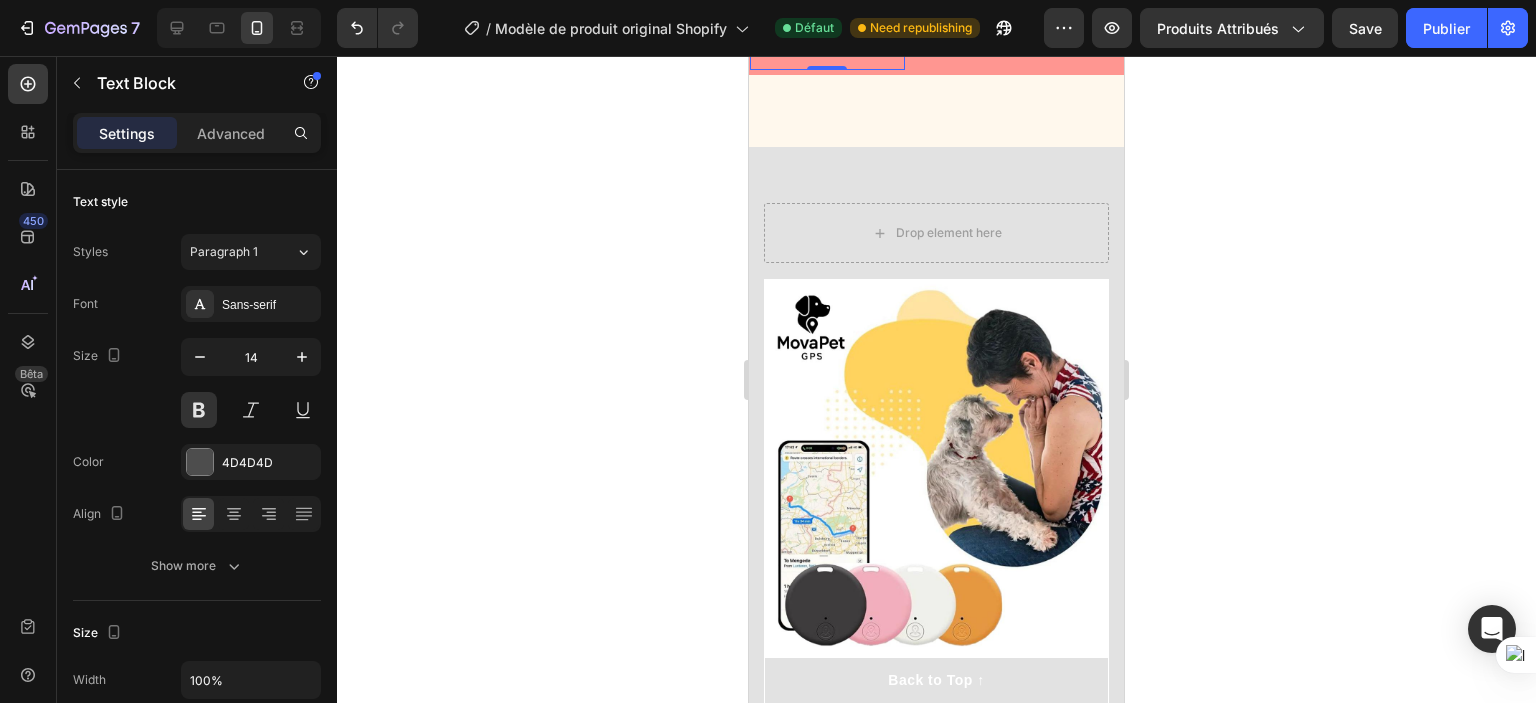 click on "LIVRAISON GRATUITE" at bounding box center [827, 47] 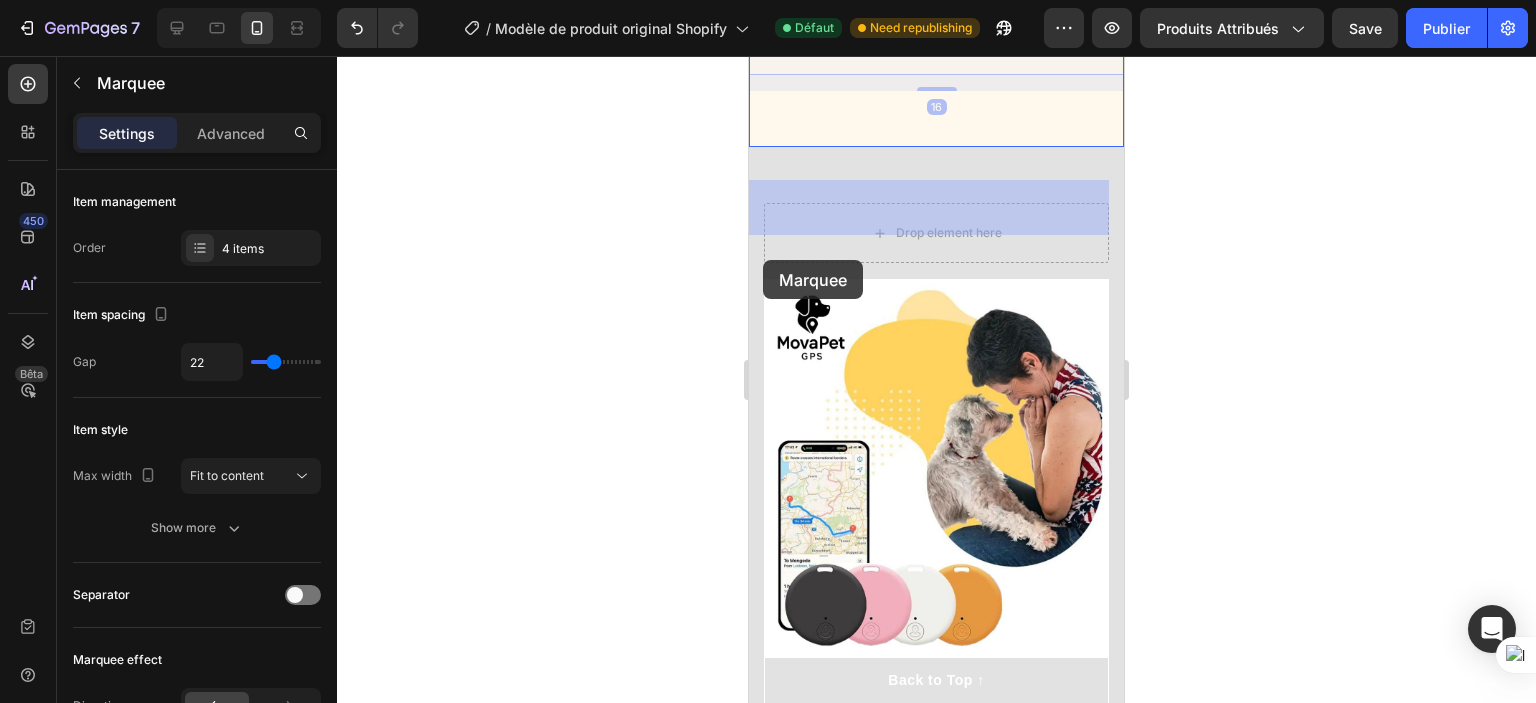 drag, startPoint x: 768, startPoint y: 164, endPoint x: 763, endPoint y: 260, distance: 96.13012 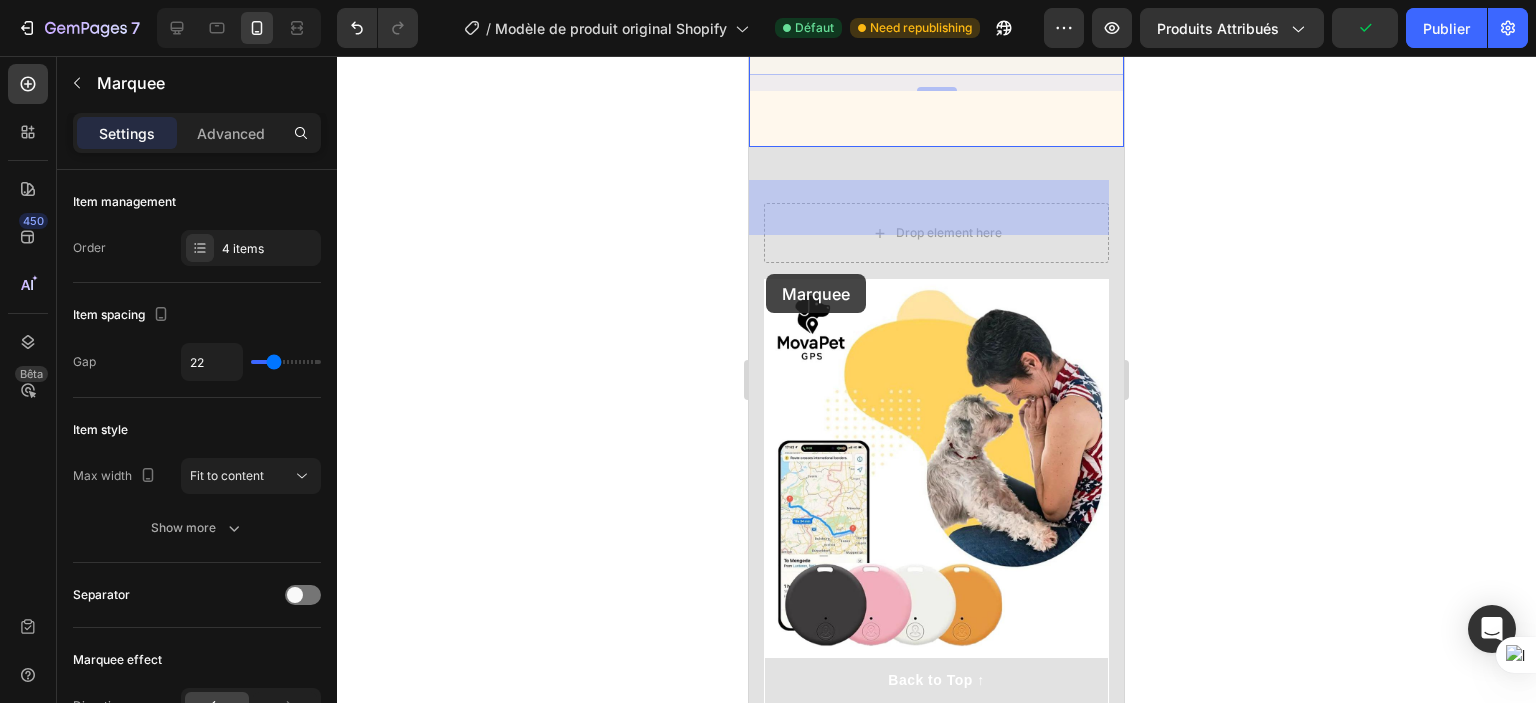 drag, startPoint x: 760, startPoint y: 161, endPoint x: 766, endPoint y: 276, distance: 115.15642 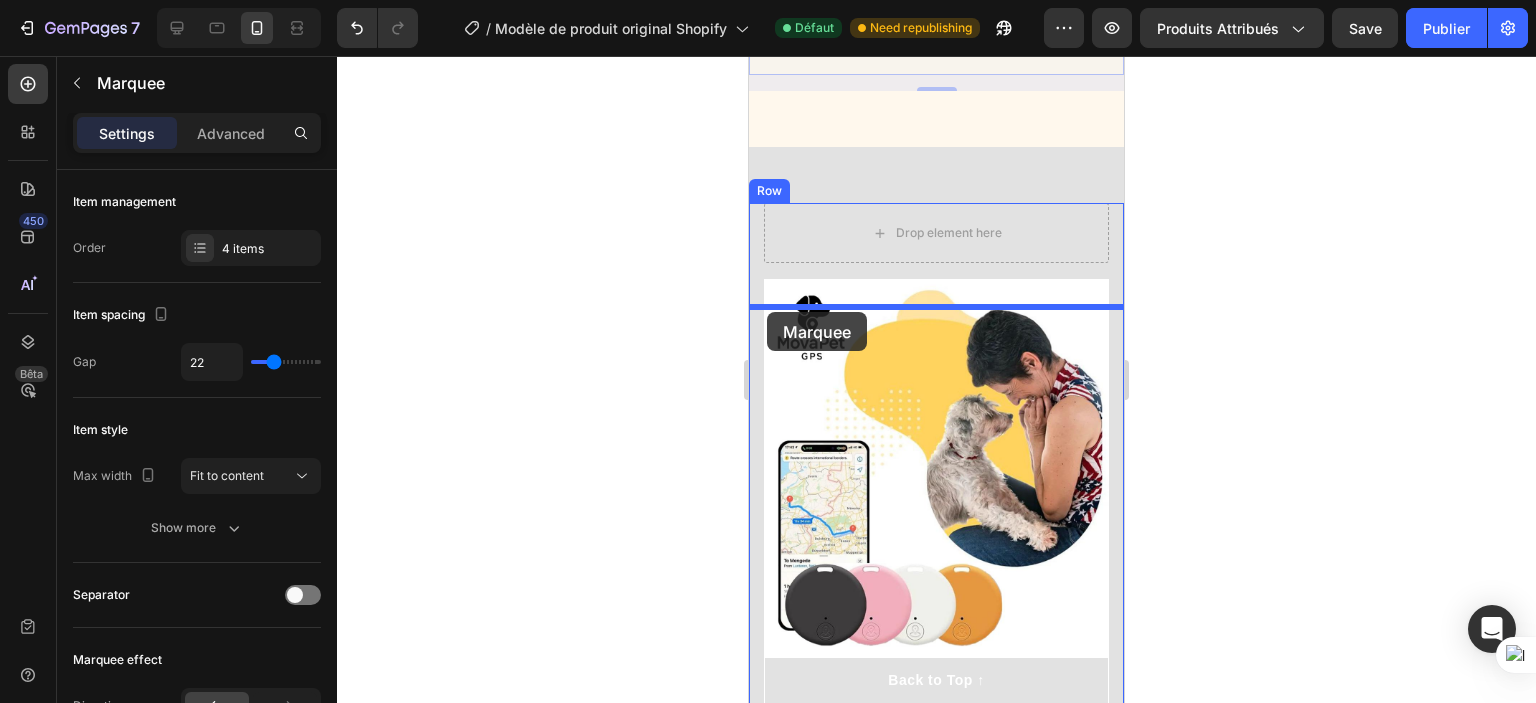 drag, startPoint x: 757, startPoint y: 159, endPoint x: 767, endPoint y: 312, distance: 153.32645 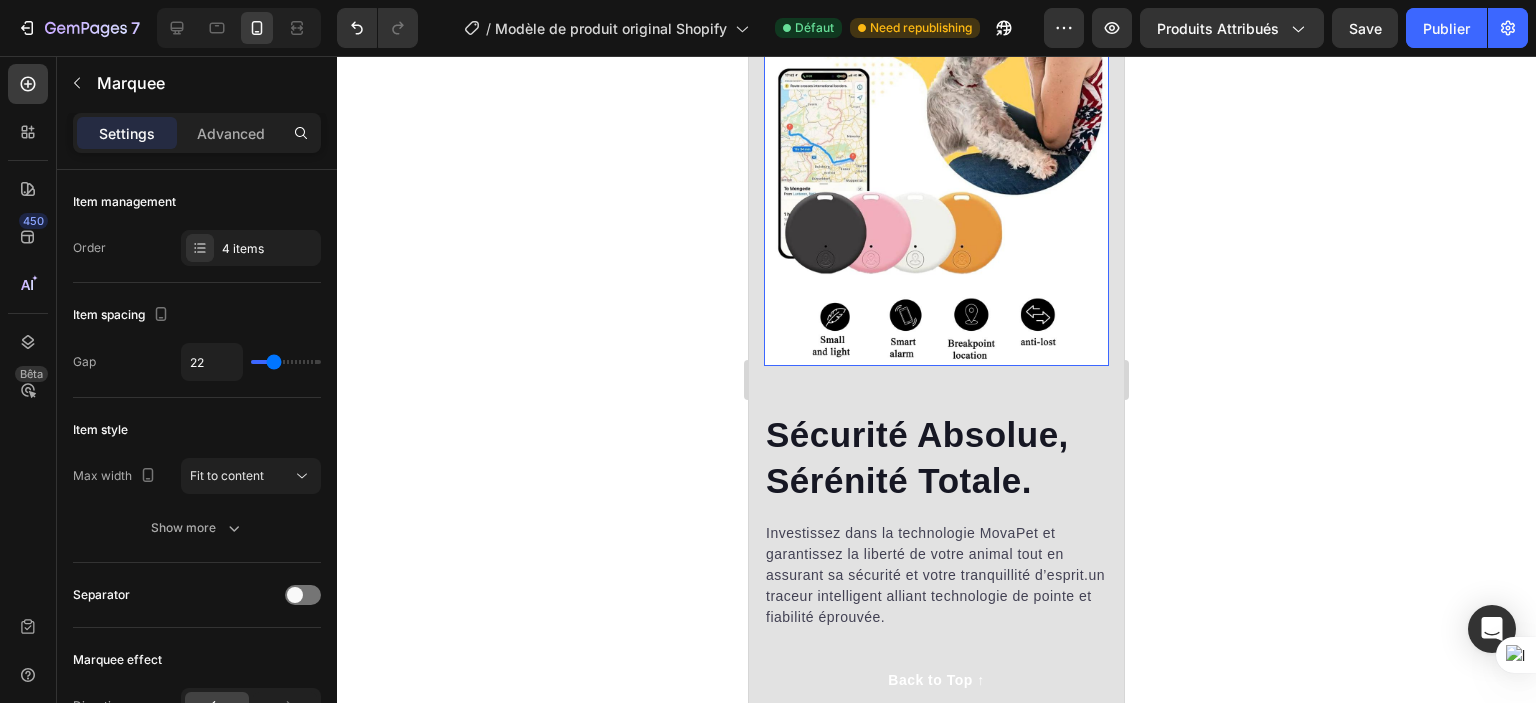 scroll, scrollTop: 2524, scrollLeft: 0, axis: vertical 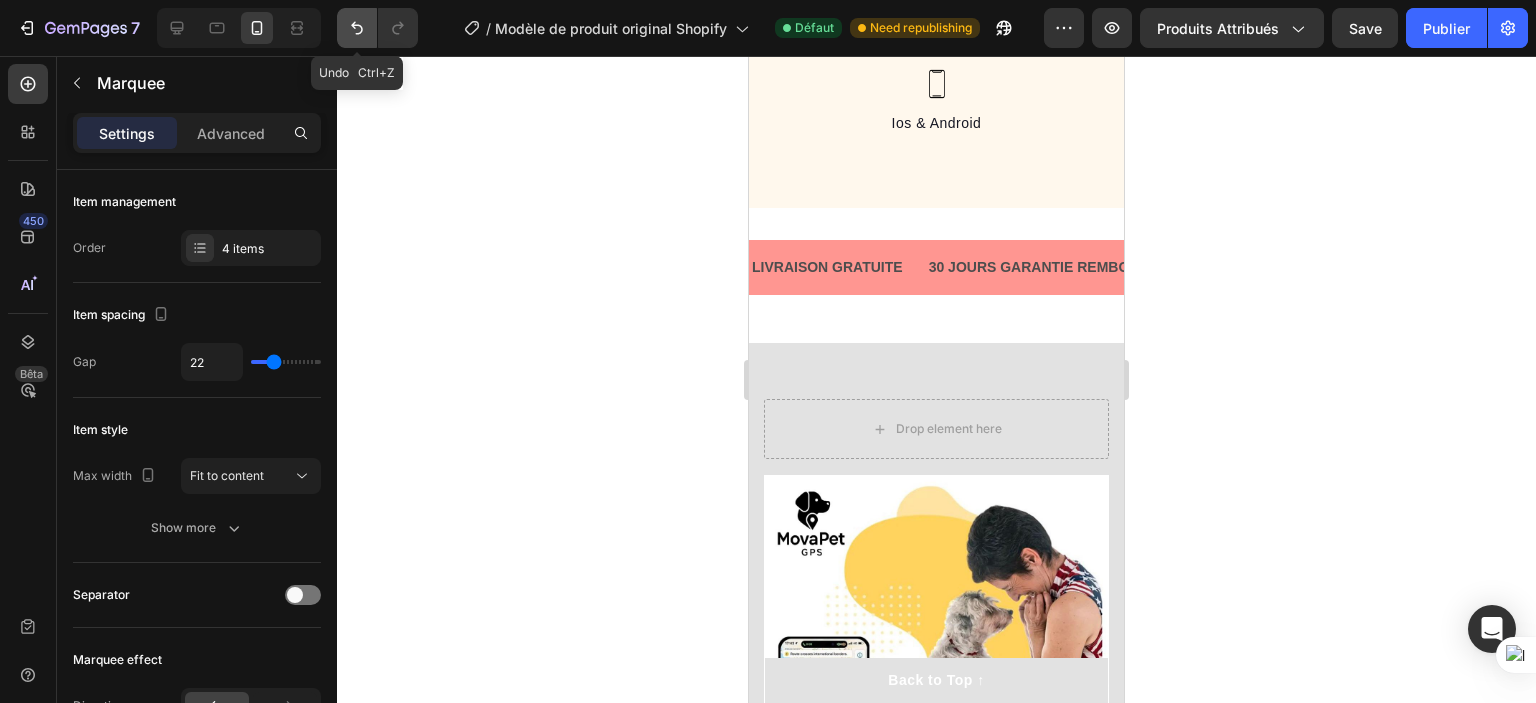 click 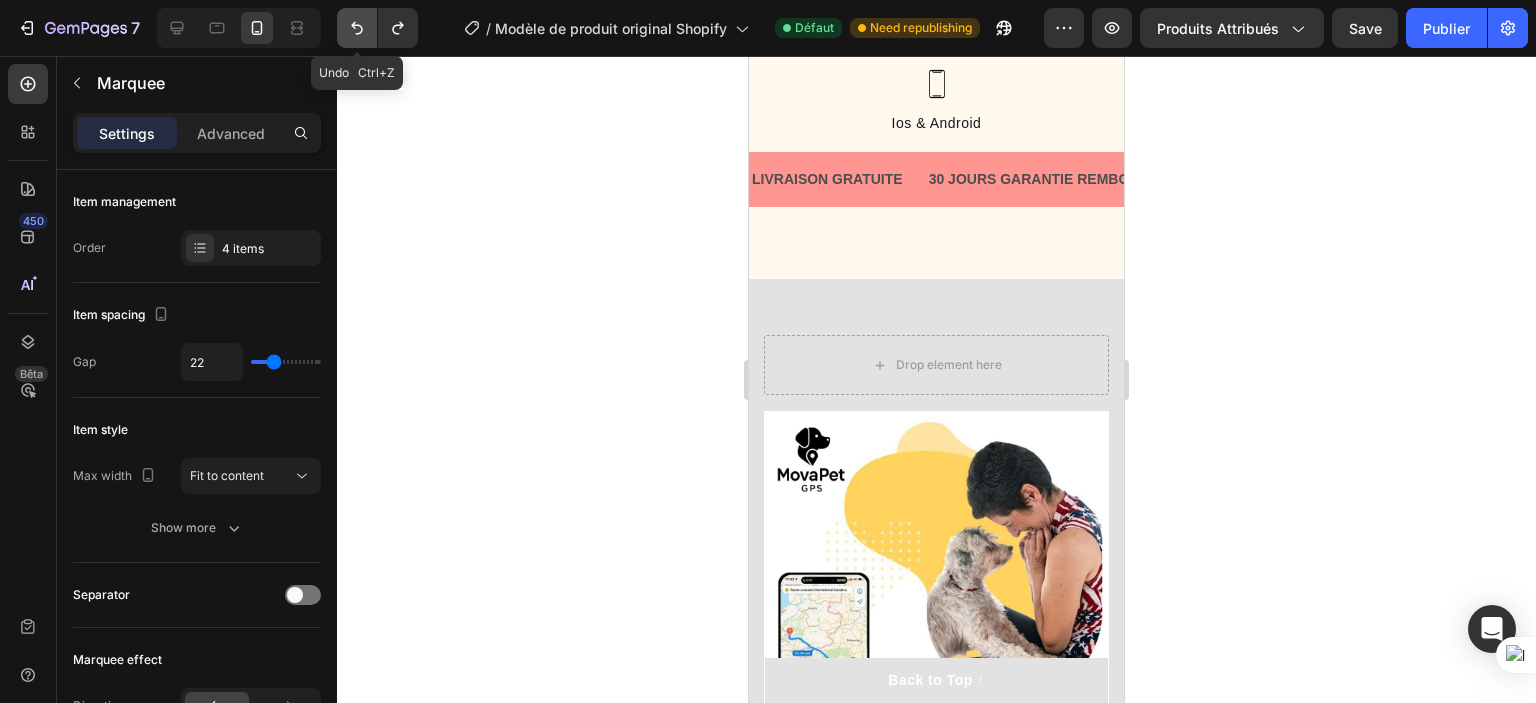 click 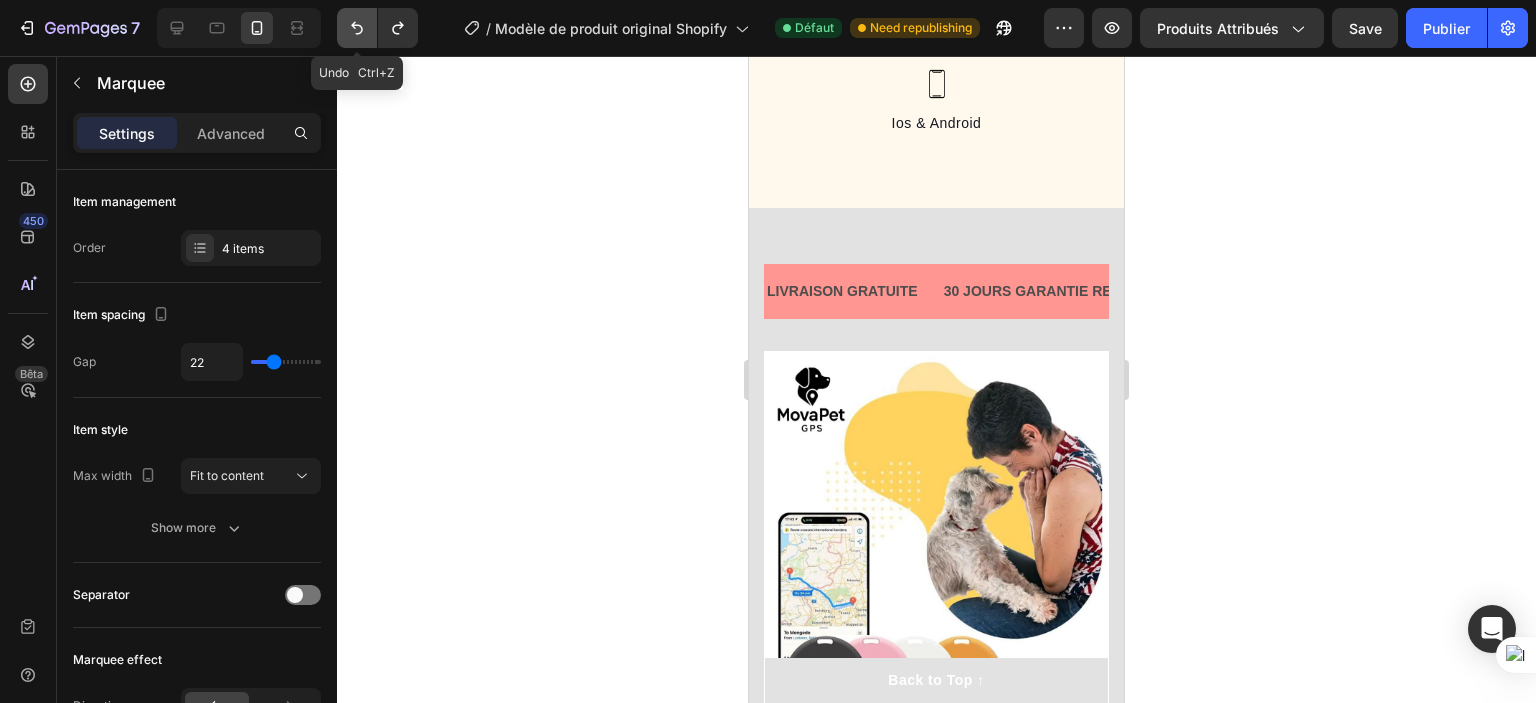 click 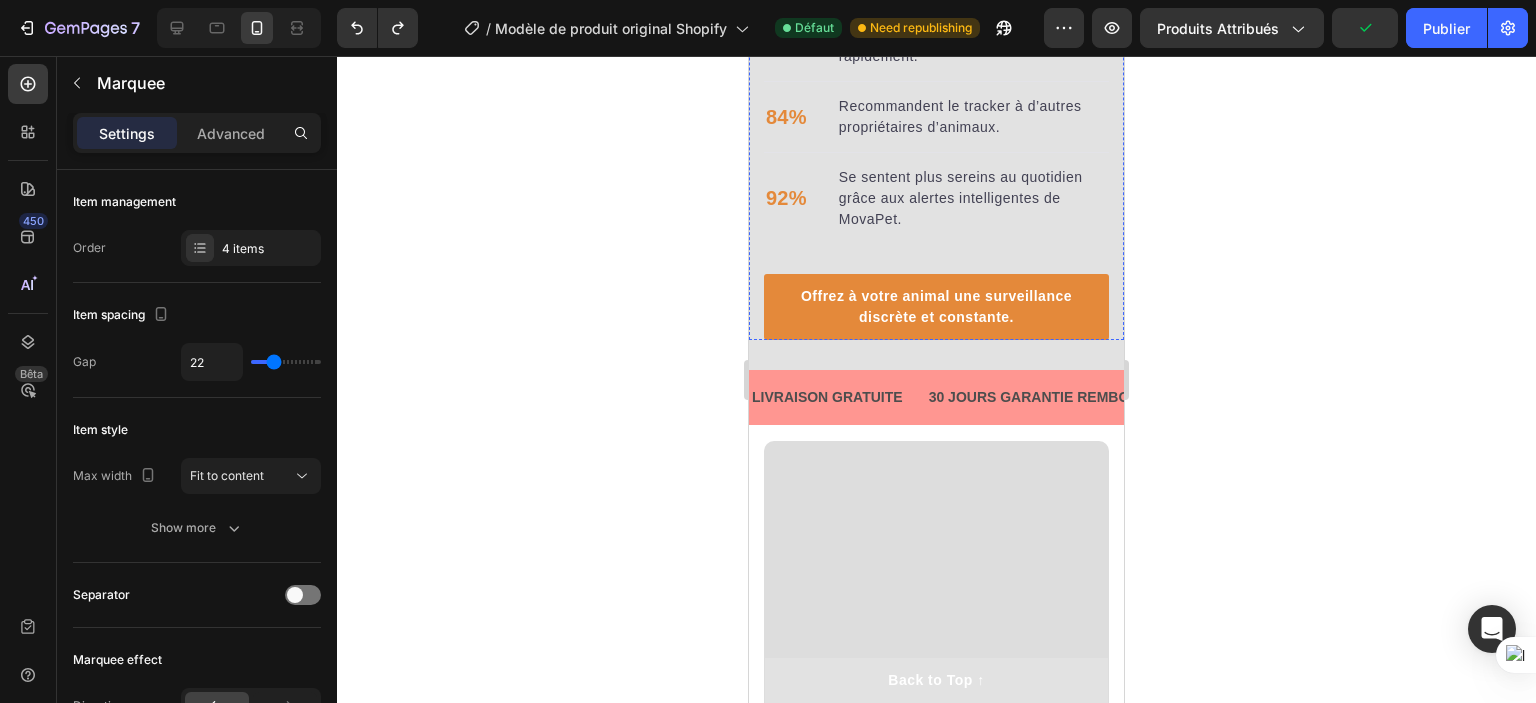 scroll, scrollTop: 3587, scrollLeft: 0, axis: vertical 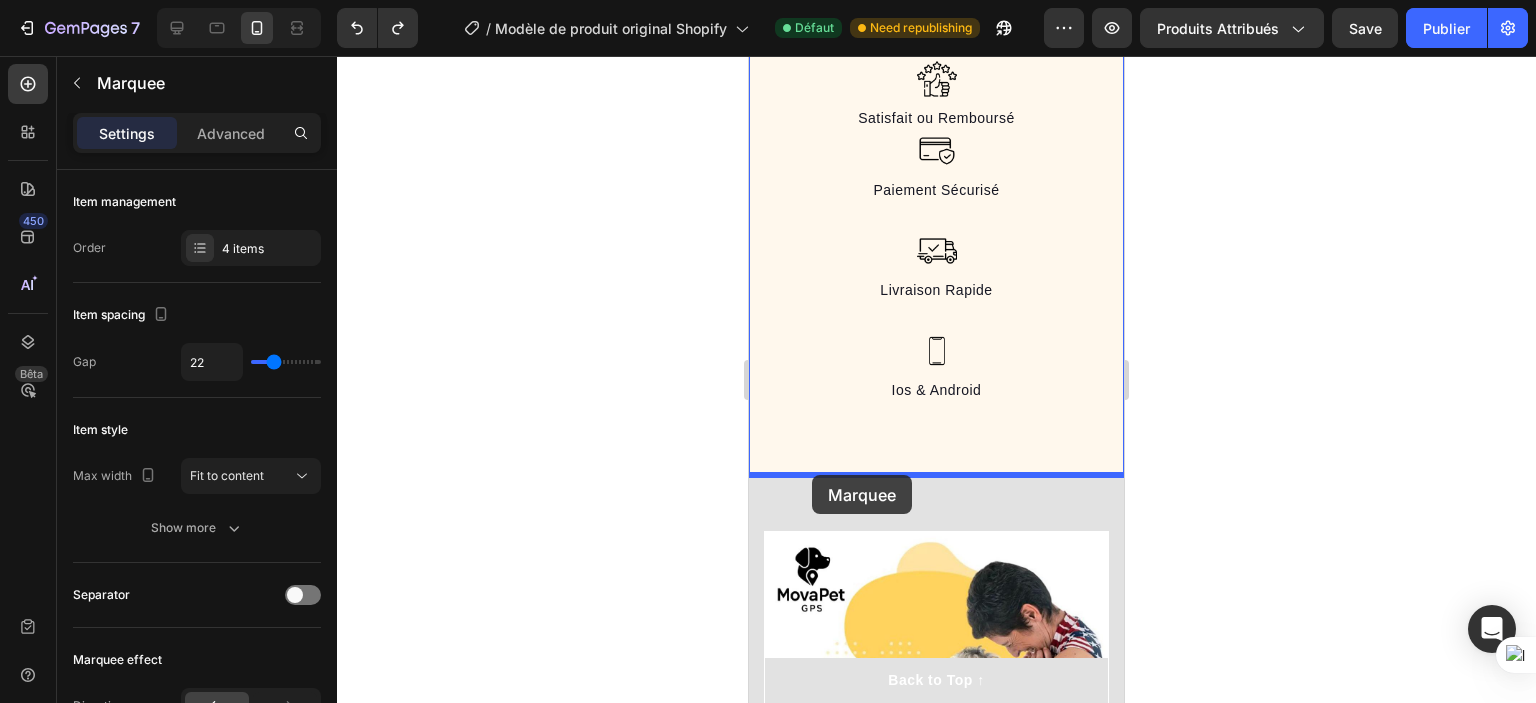 drag, startPoint x: 764, startPoint y: 325, endPoint x: 812, endPoint y: 475, distance: 157.49286 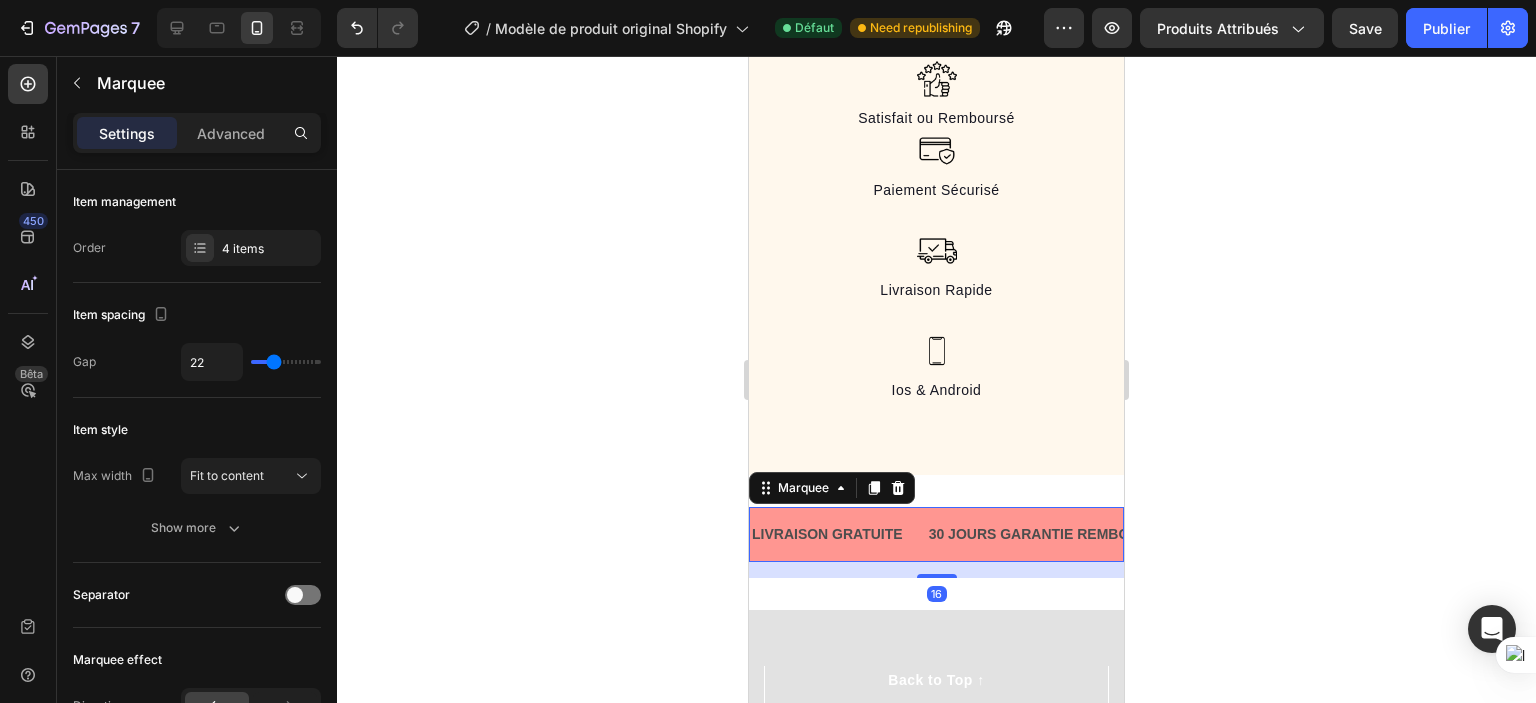 click 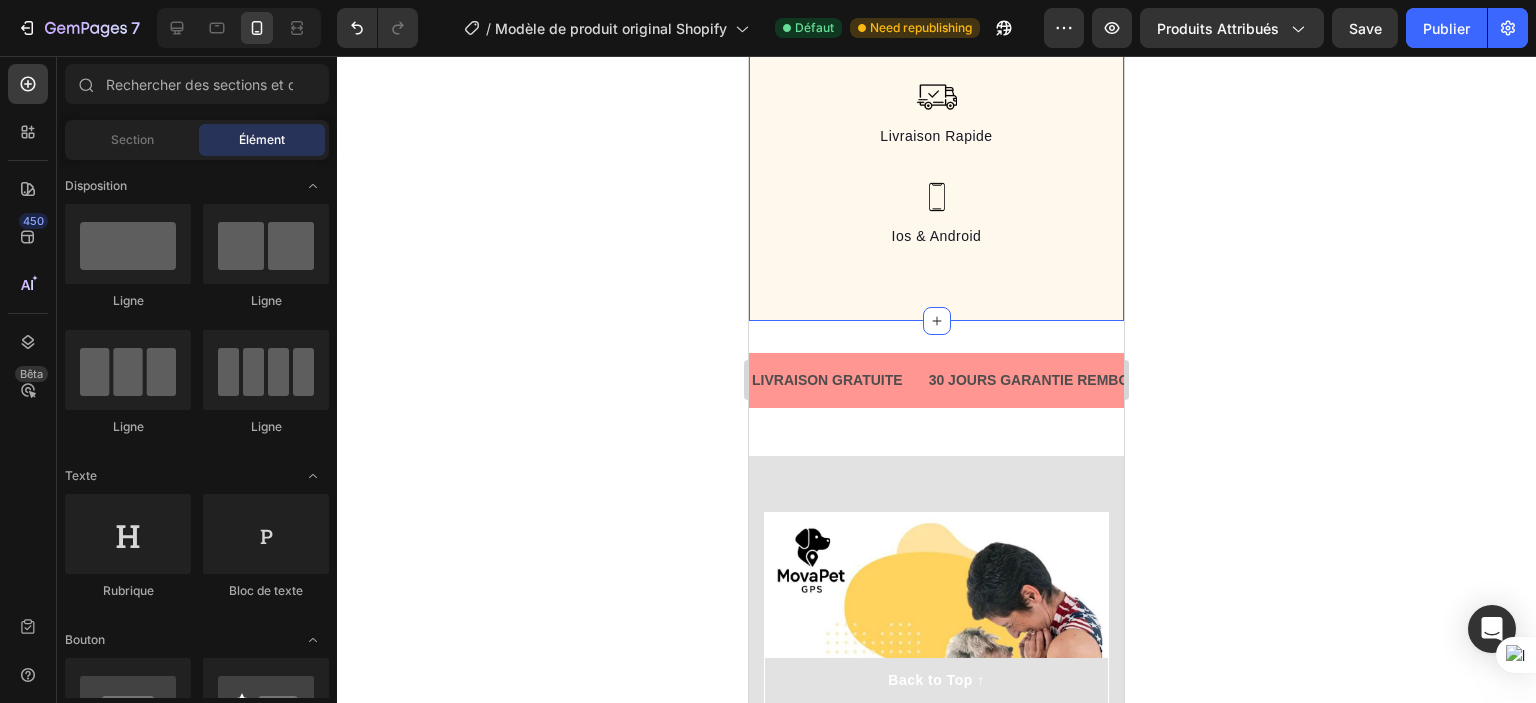 scroll, scrollTop: 2272, scrollLeft: 0, axis: vertical 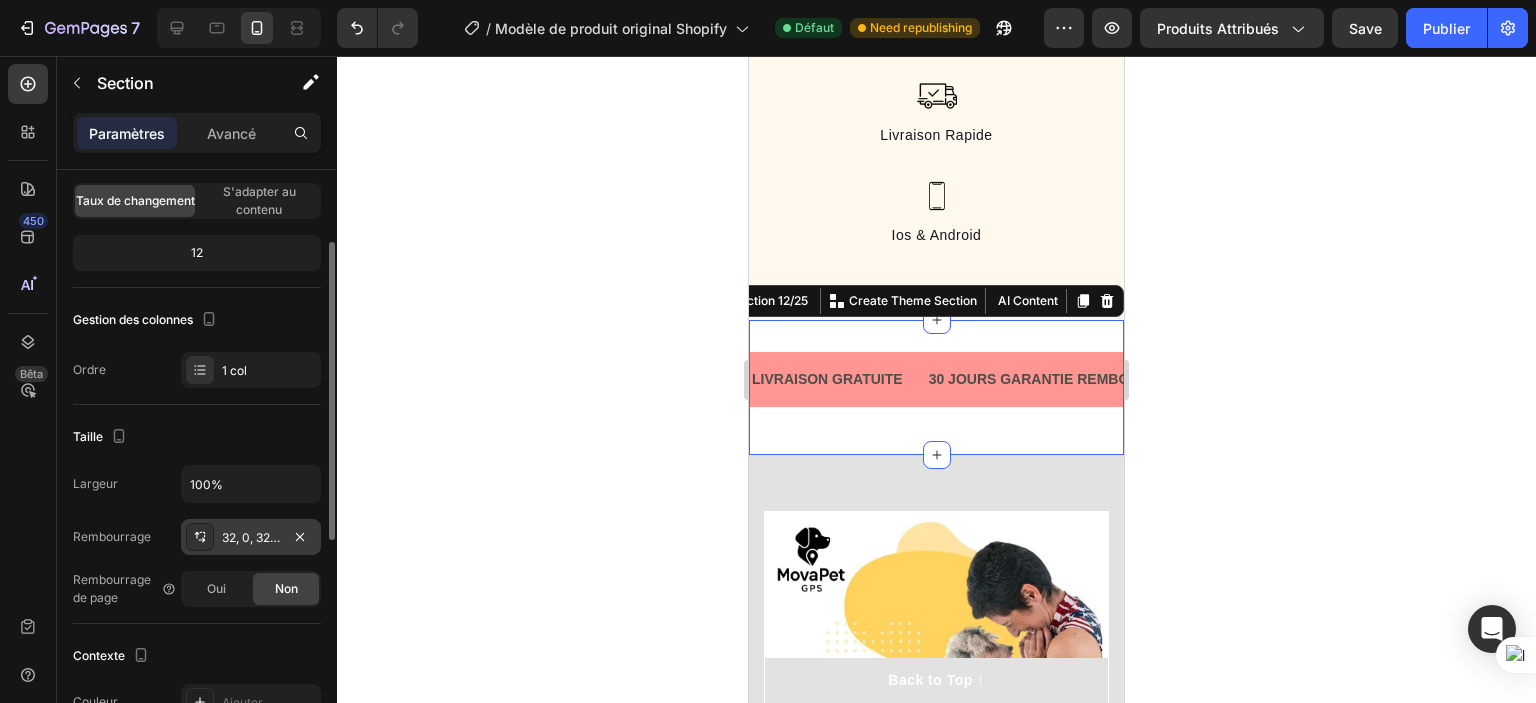 click on "32, 0, 32, 0" at bounding box center [253, 537] 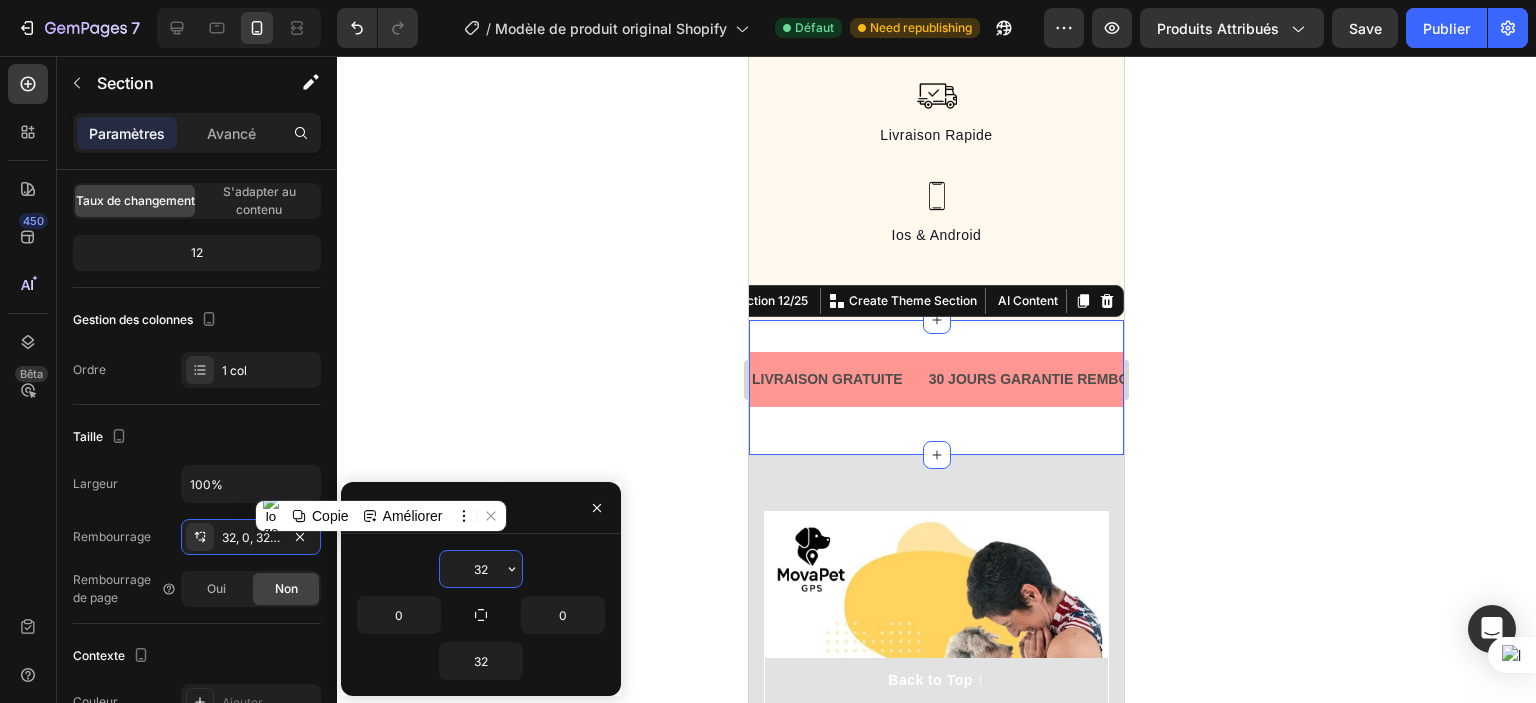 click on "32" at bounding box center (481, 569) 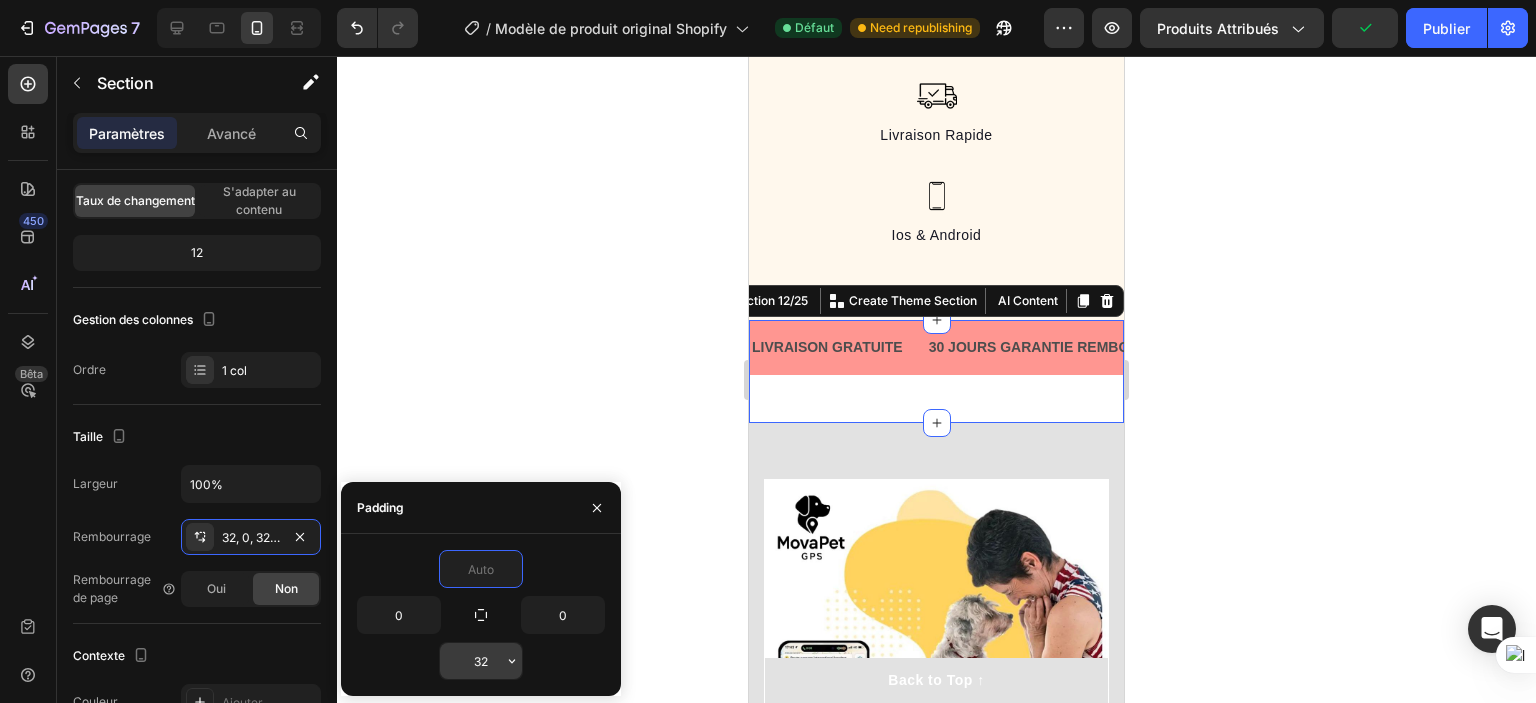 click on "32" at bounding box center [481, 661] 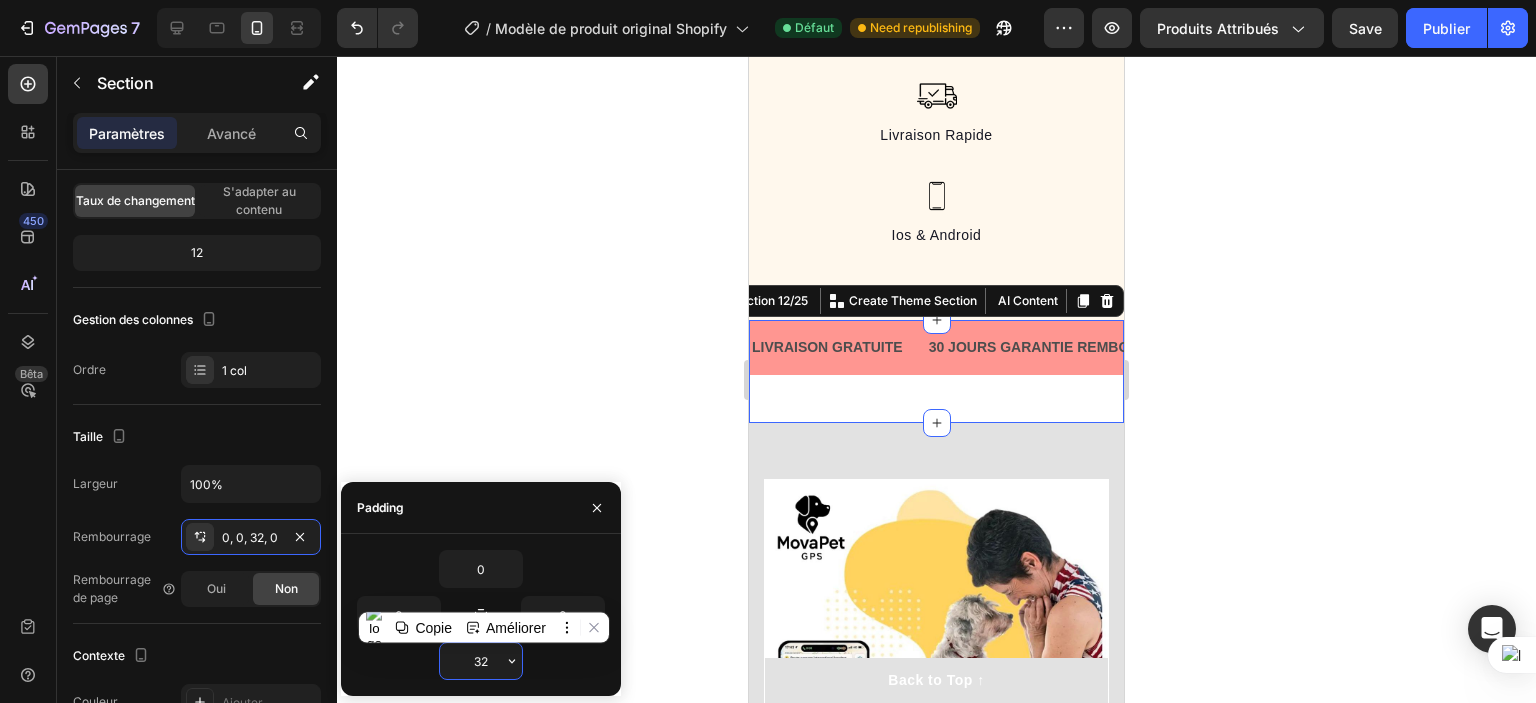 type 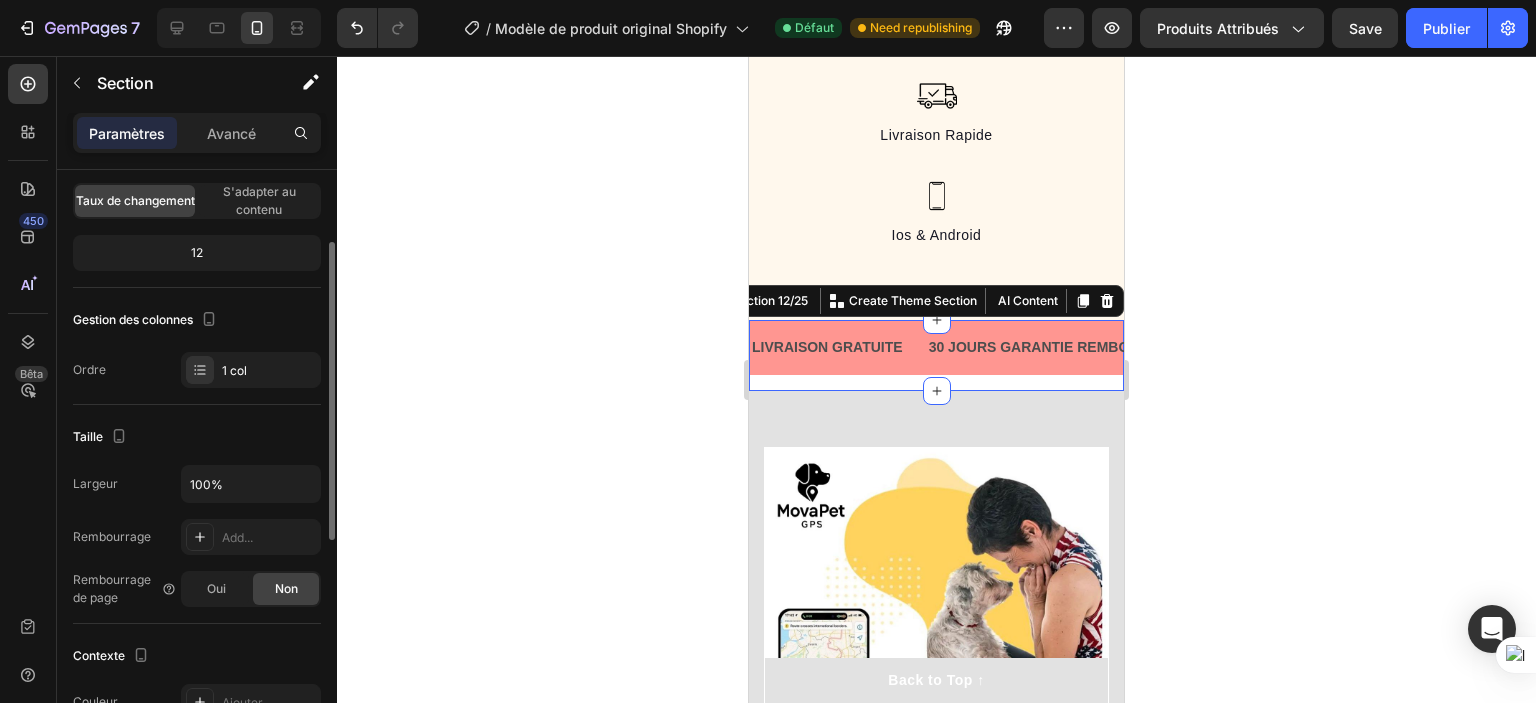 click on "Taille" at bounding box center (197, 437) 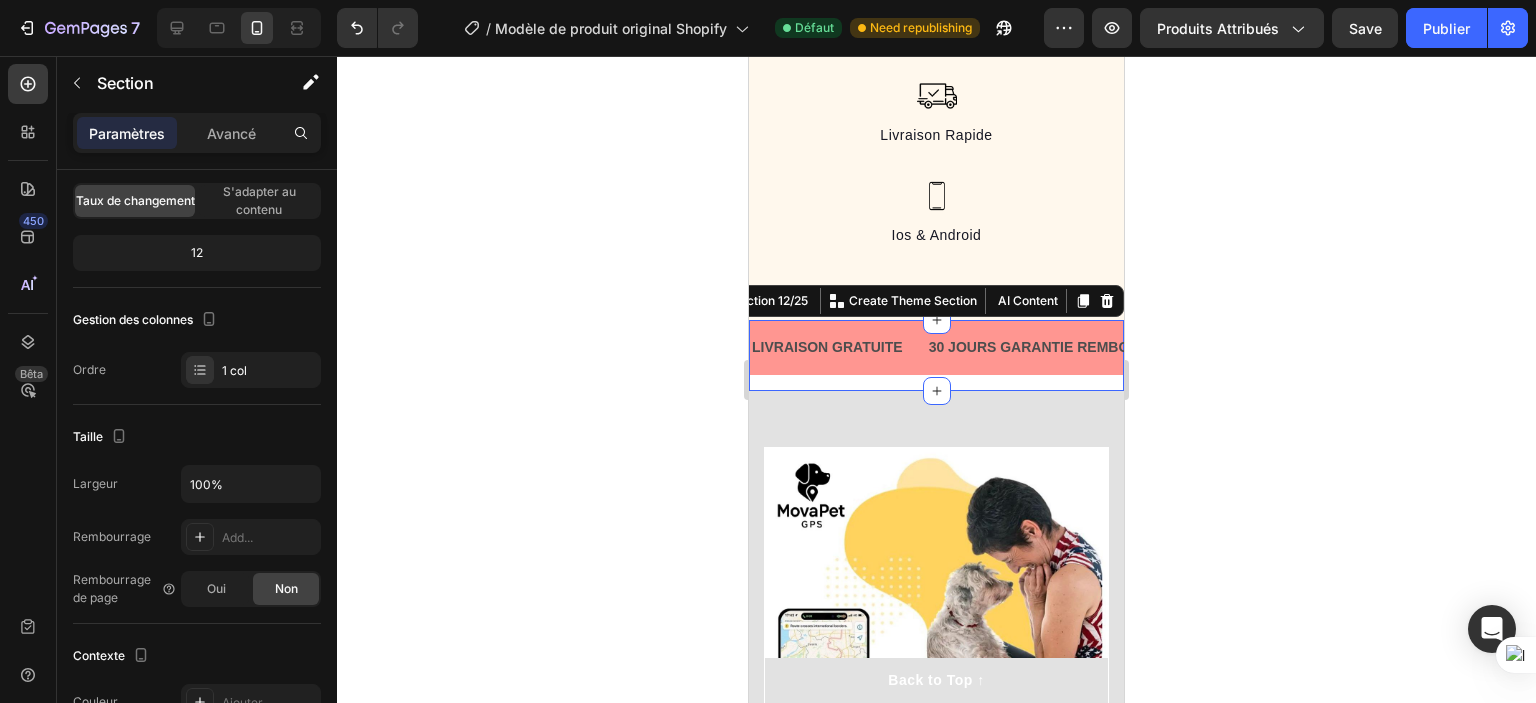 click 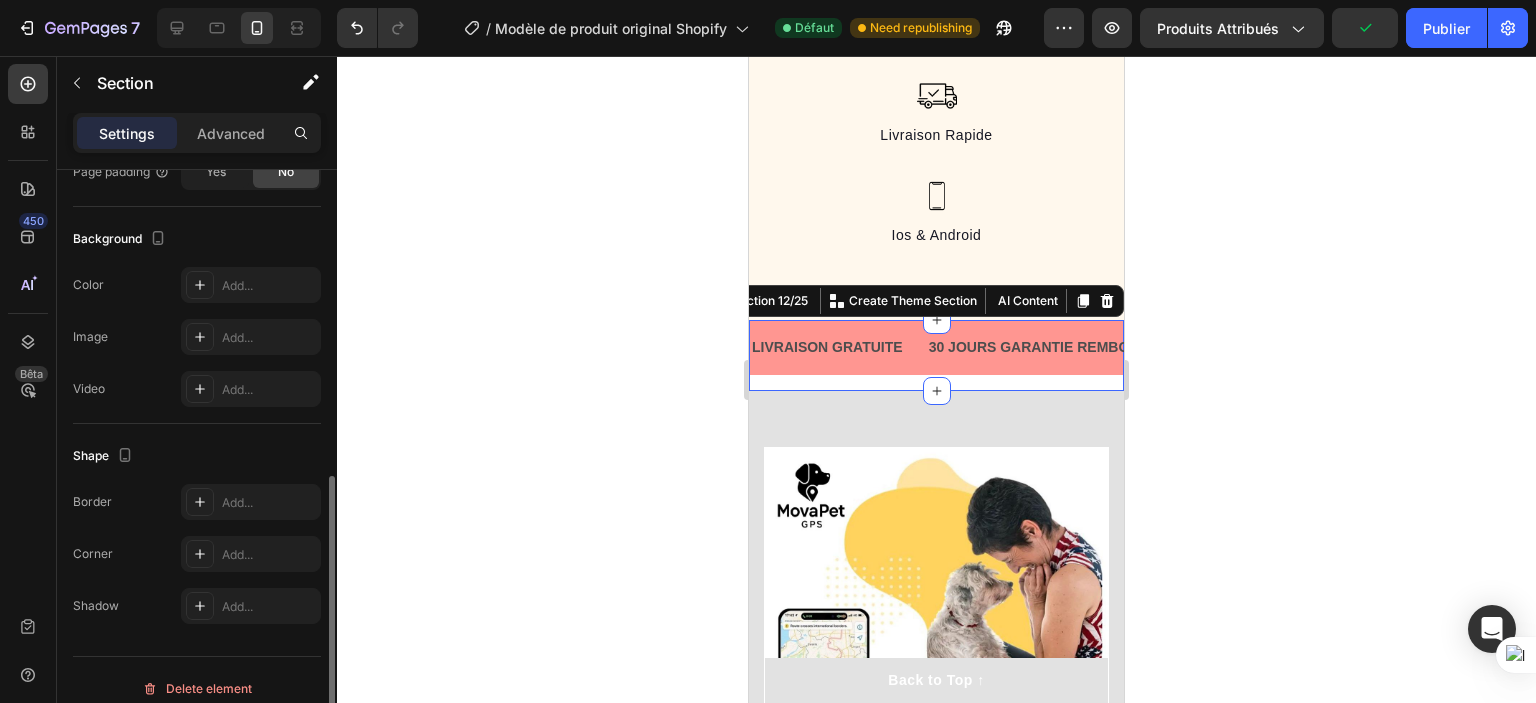 scroll, scrollTop: 576, scrollLeft: 0, axis: vertical 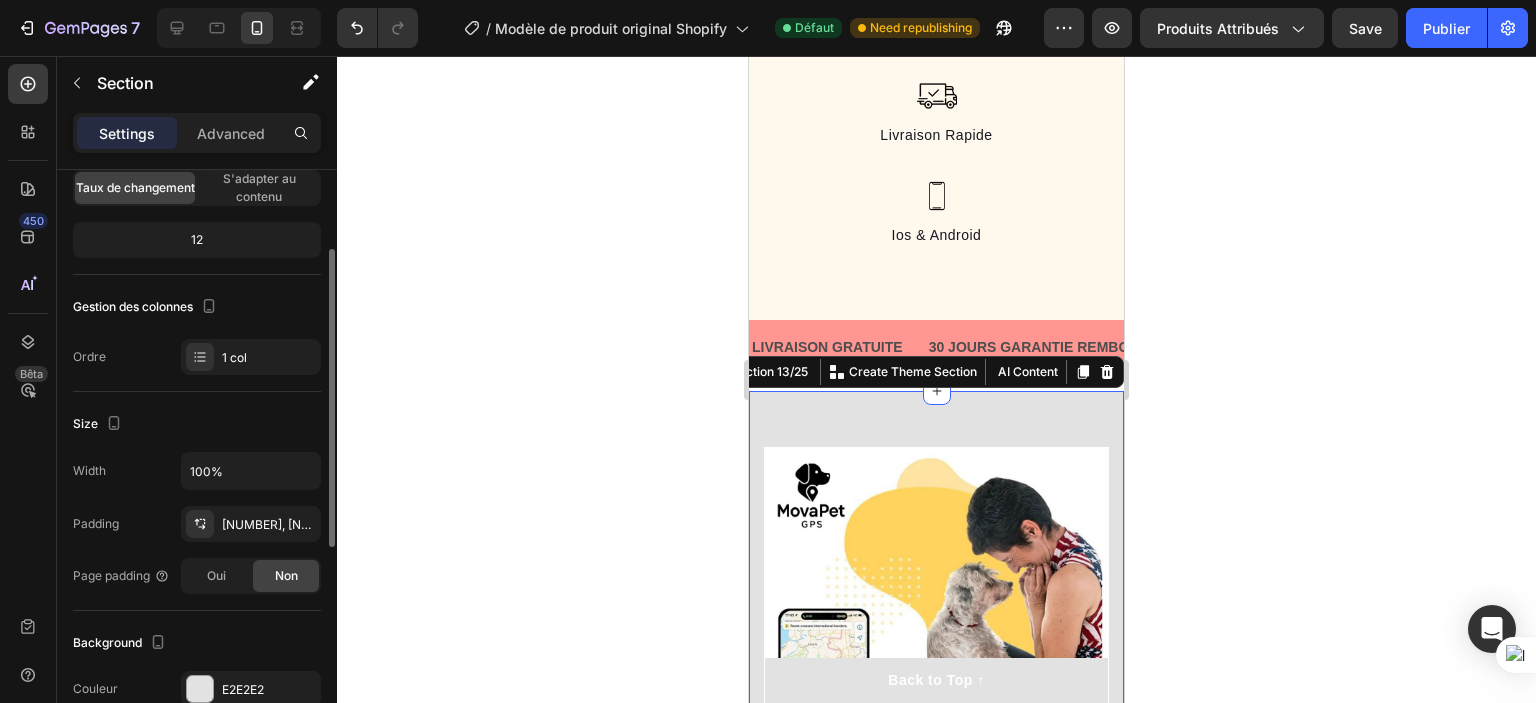 click on "56, 0, 30, 0" at bounding box center (351, 524) 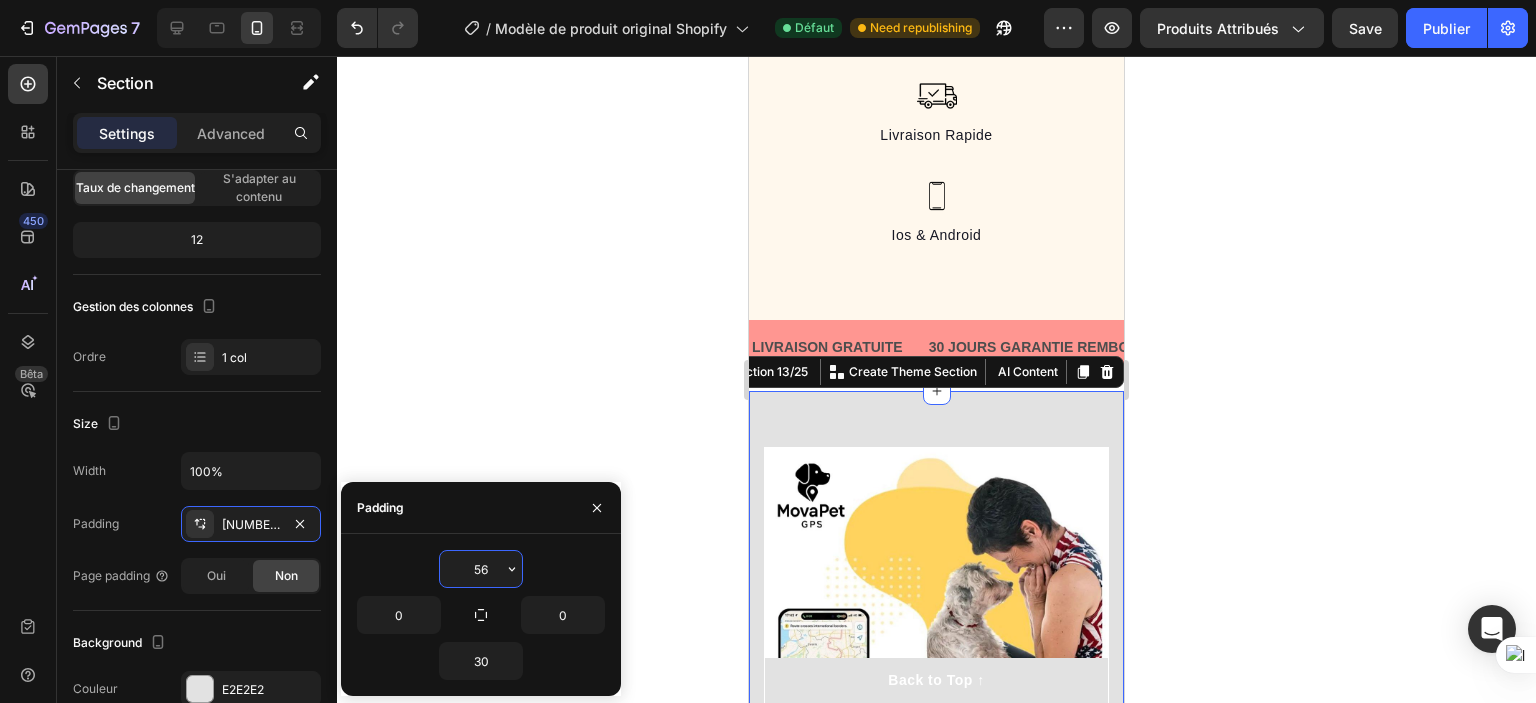 click on "56" at bounding box center (481, 569) 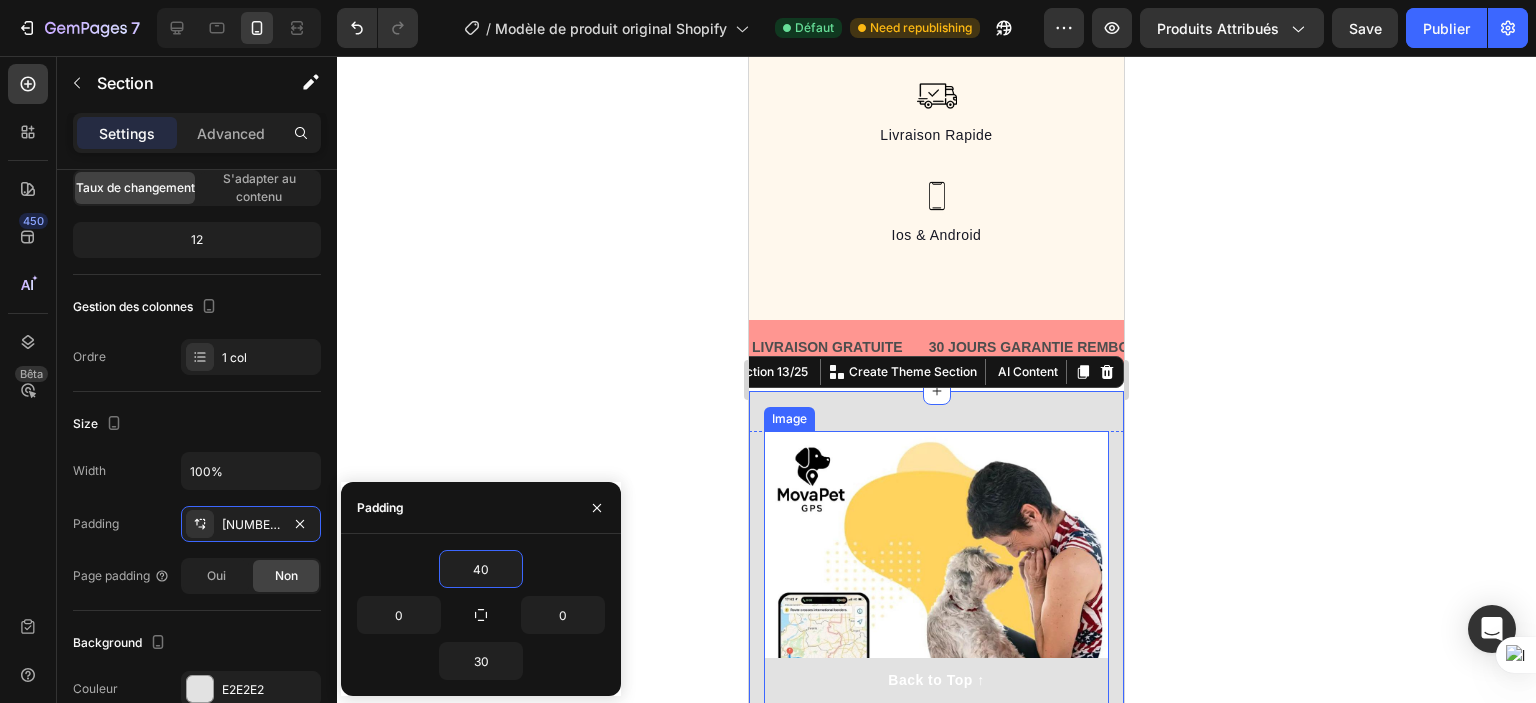 type on "4" 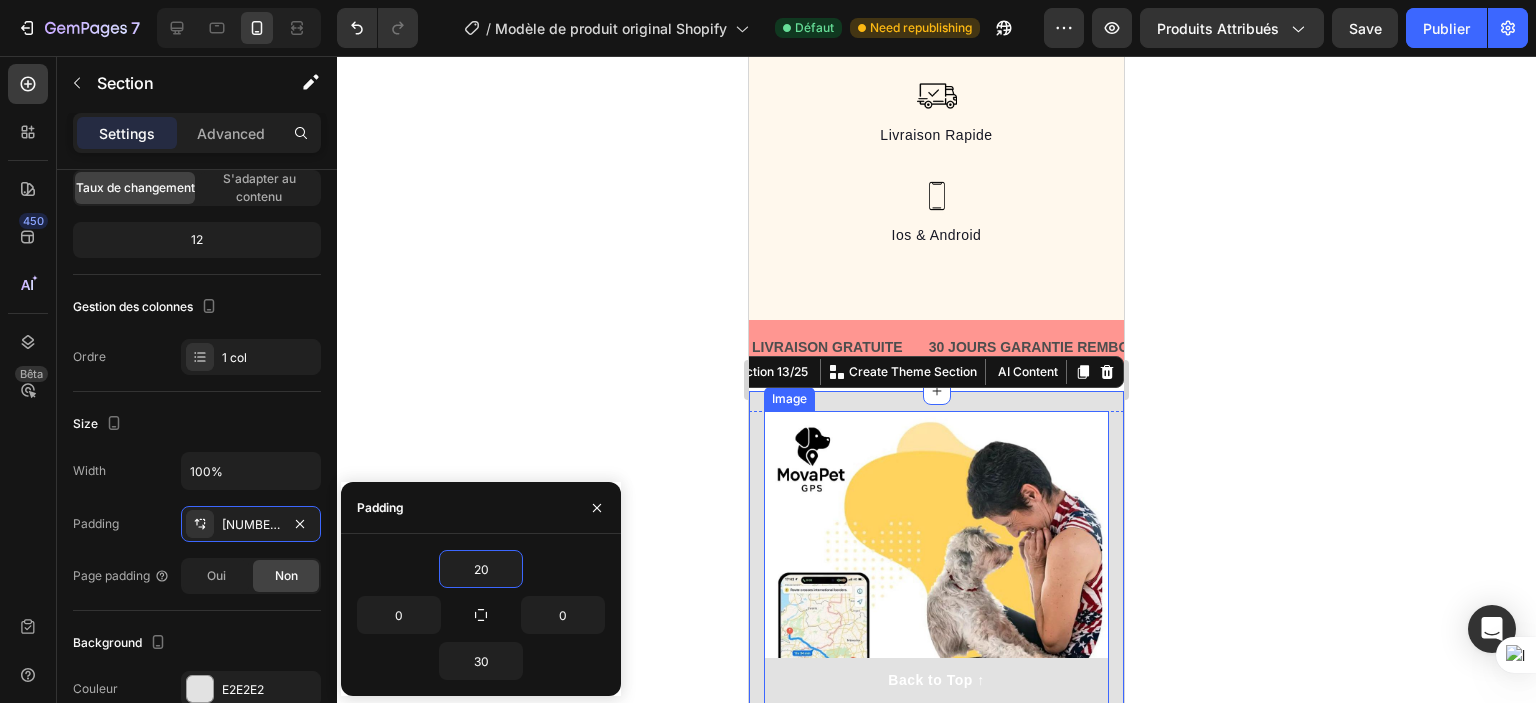 type on "2" 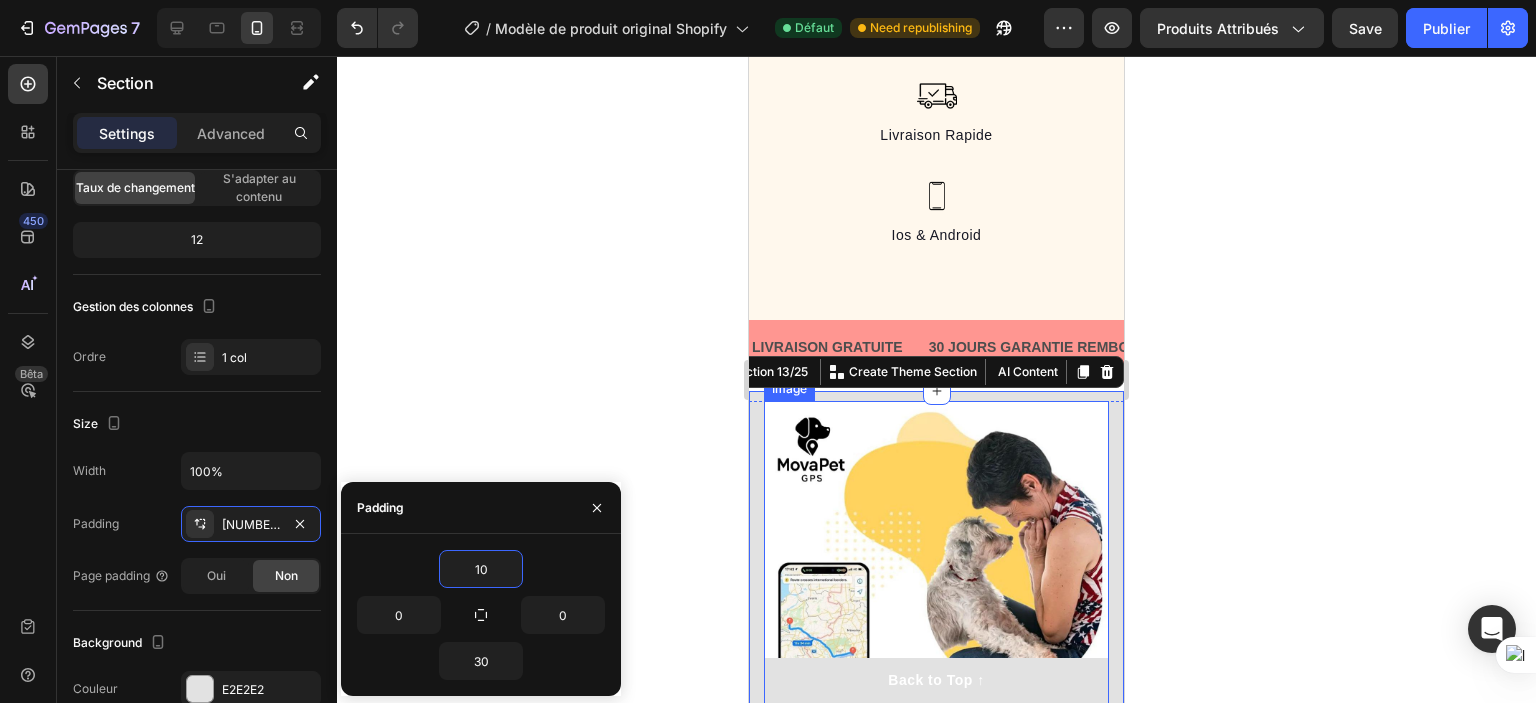 type on "10" 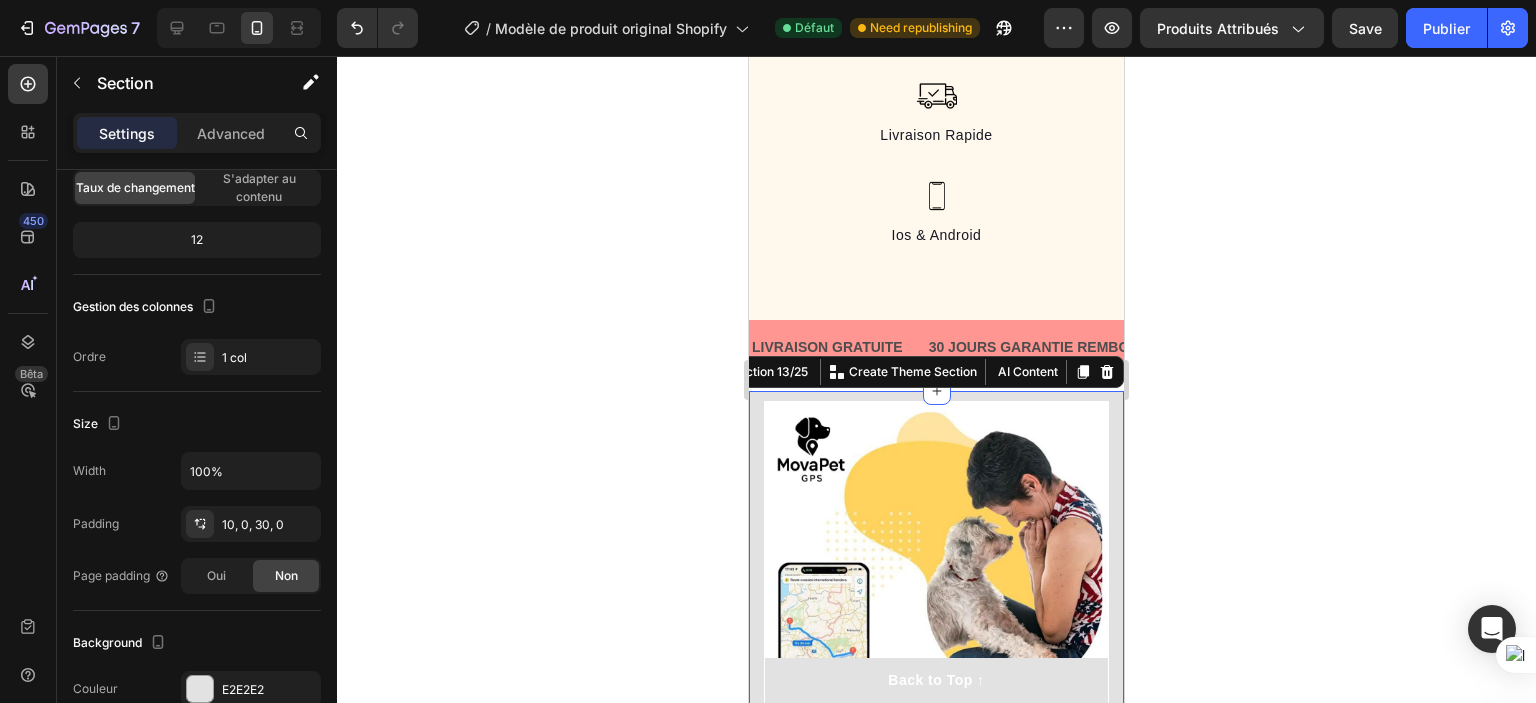 click 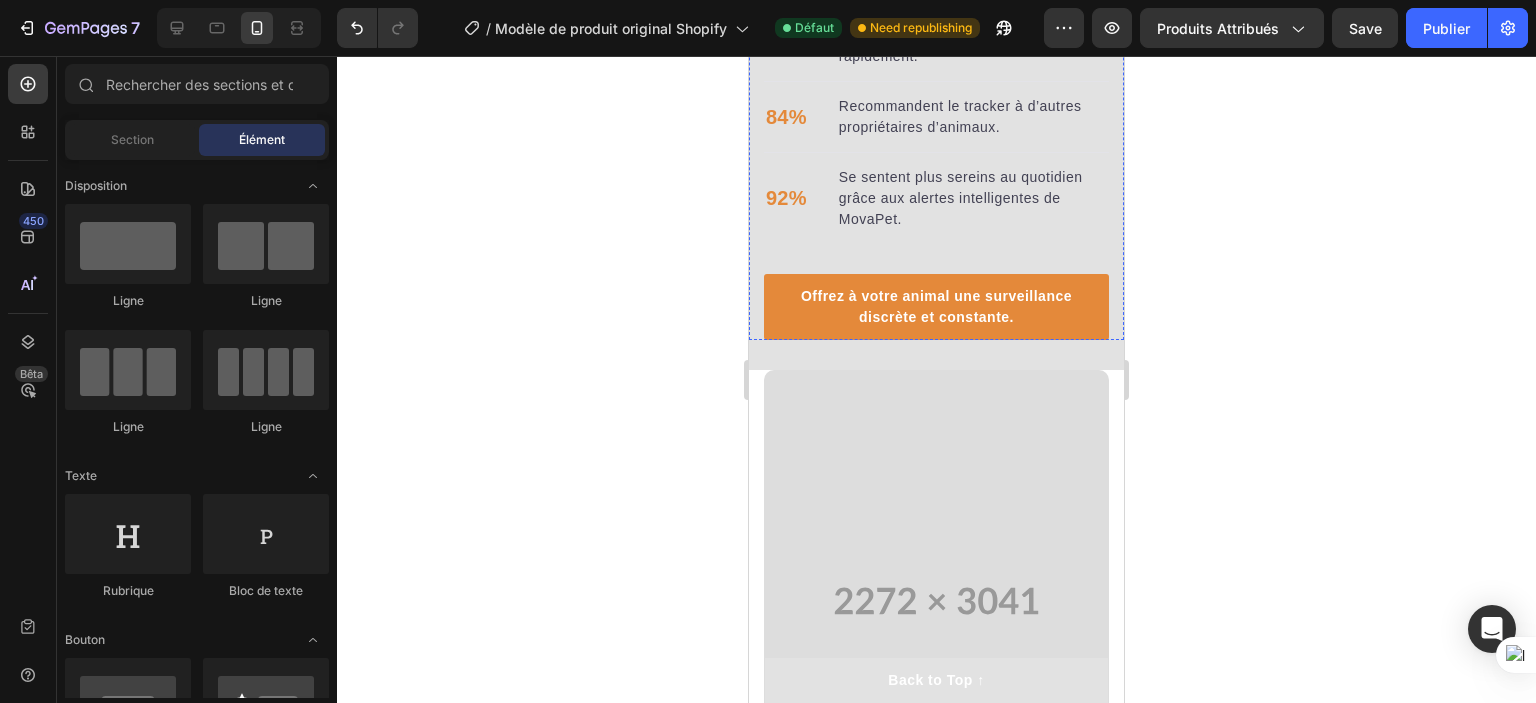 scroll, scrollTop: 3482, scrollLeft: 0, axis: vertical 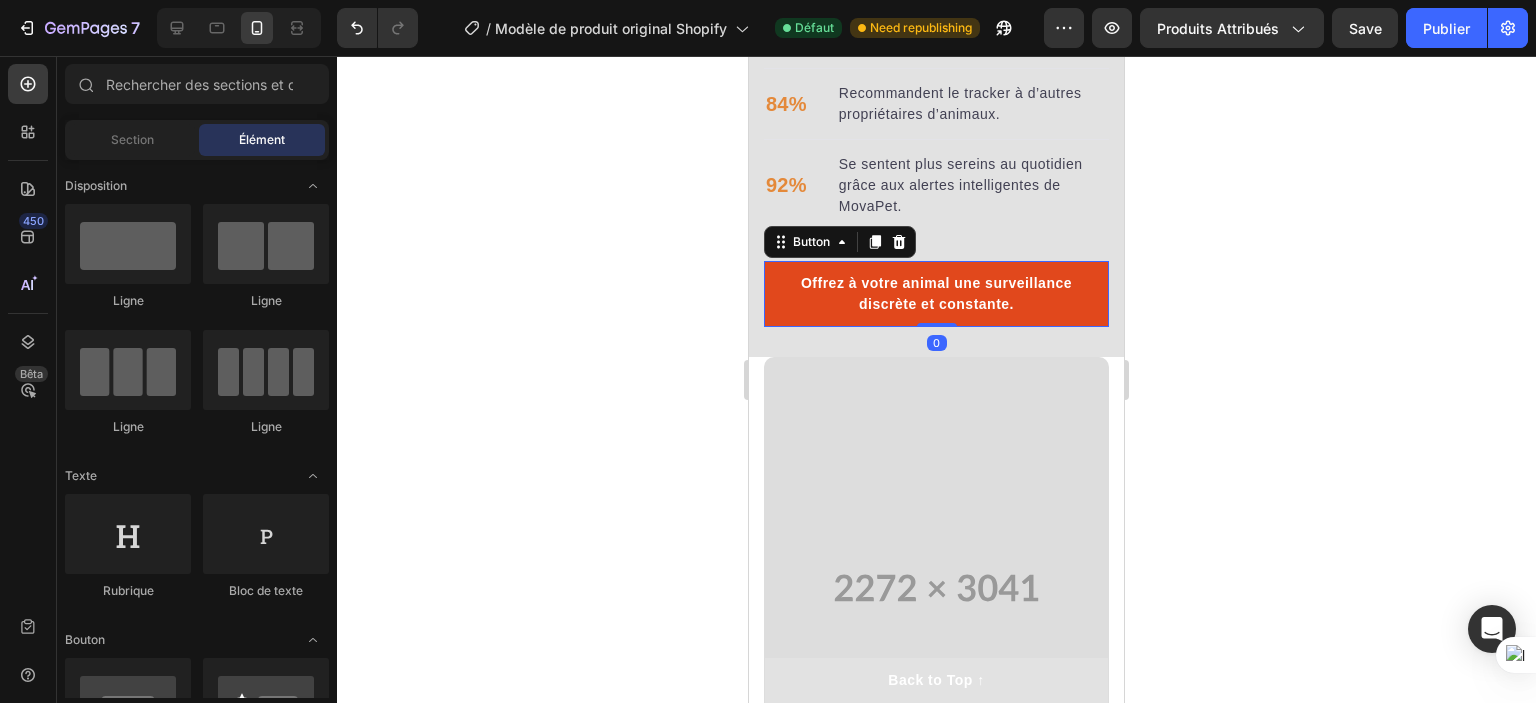 click on "Offrez à votre animal une surveillance discrète et constante." at bounding box center (936, 294) 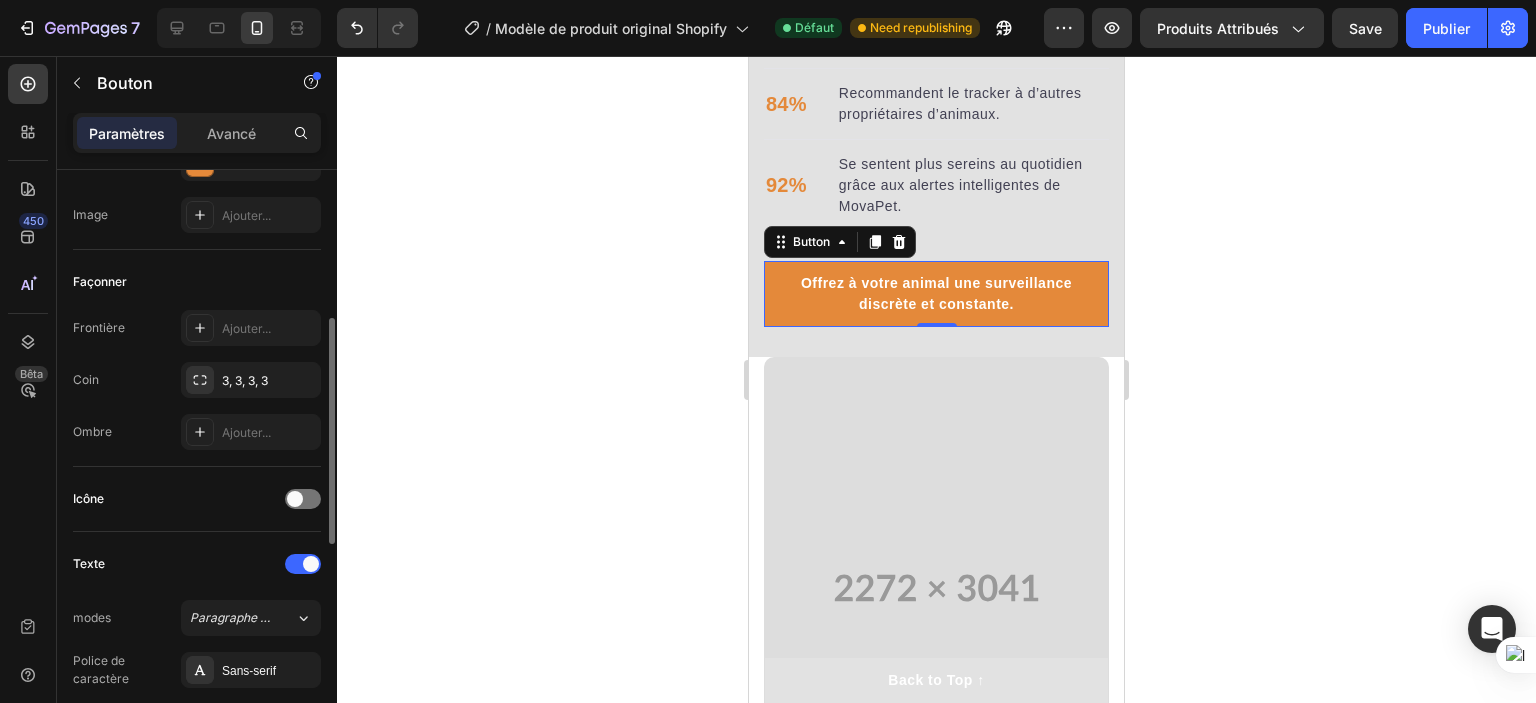 scroll, scrollTop: 363, scrollLeft: 0, axis: vertical 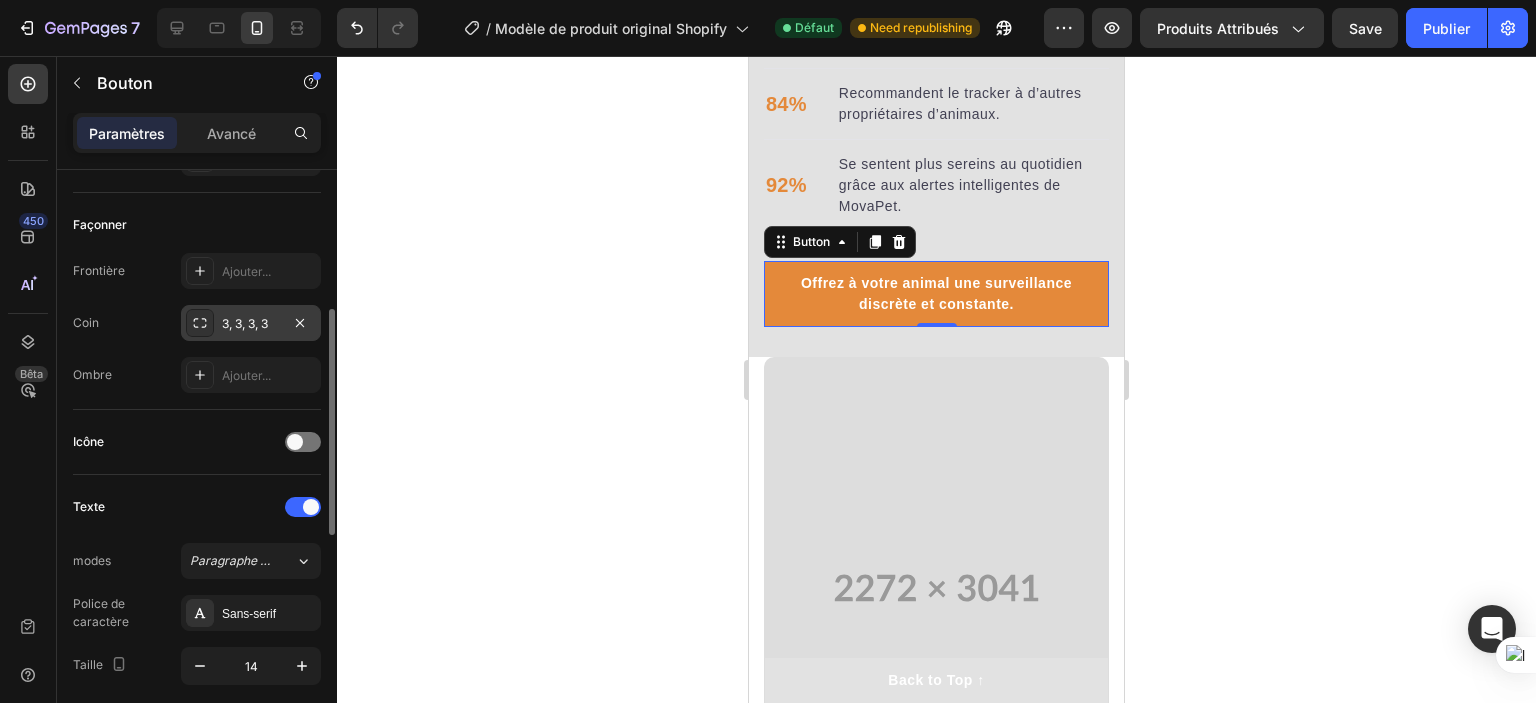 click 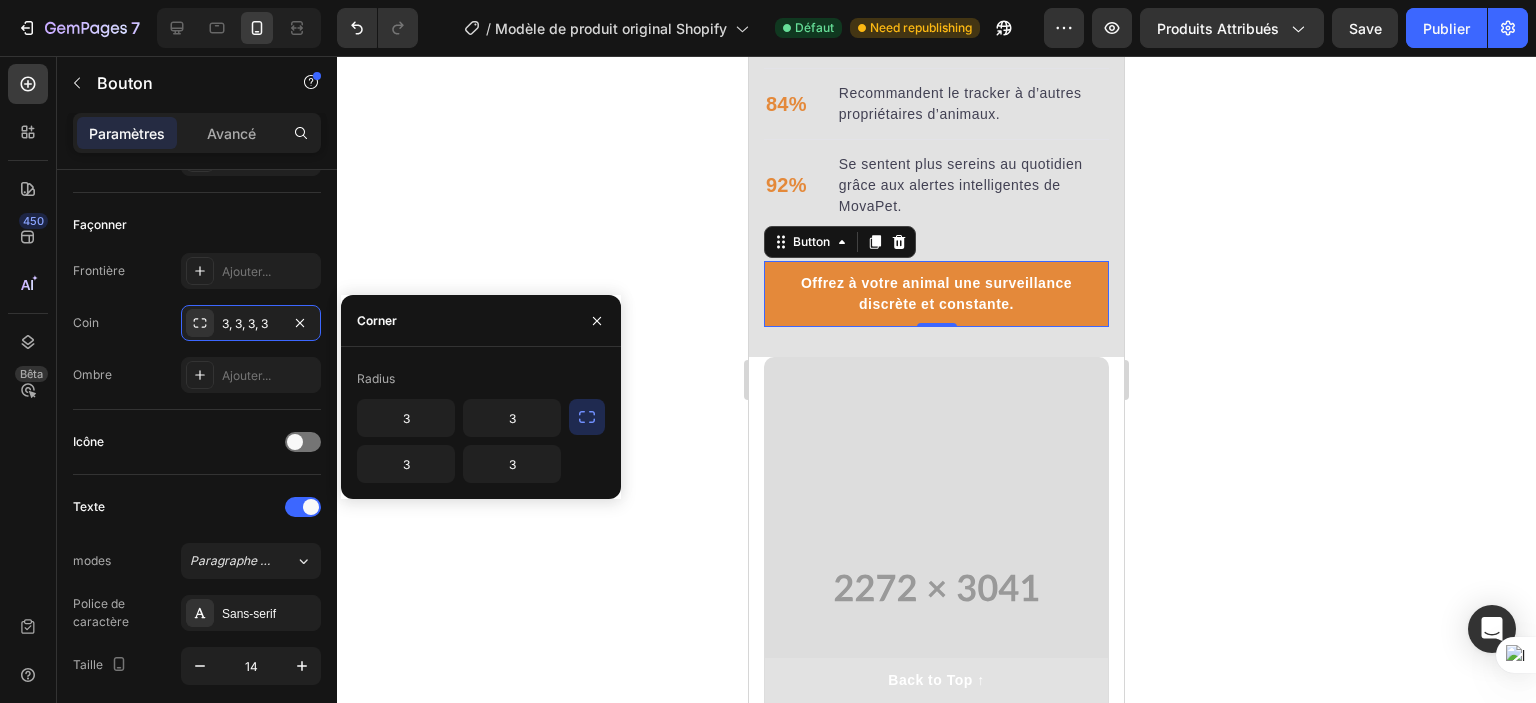 click 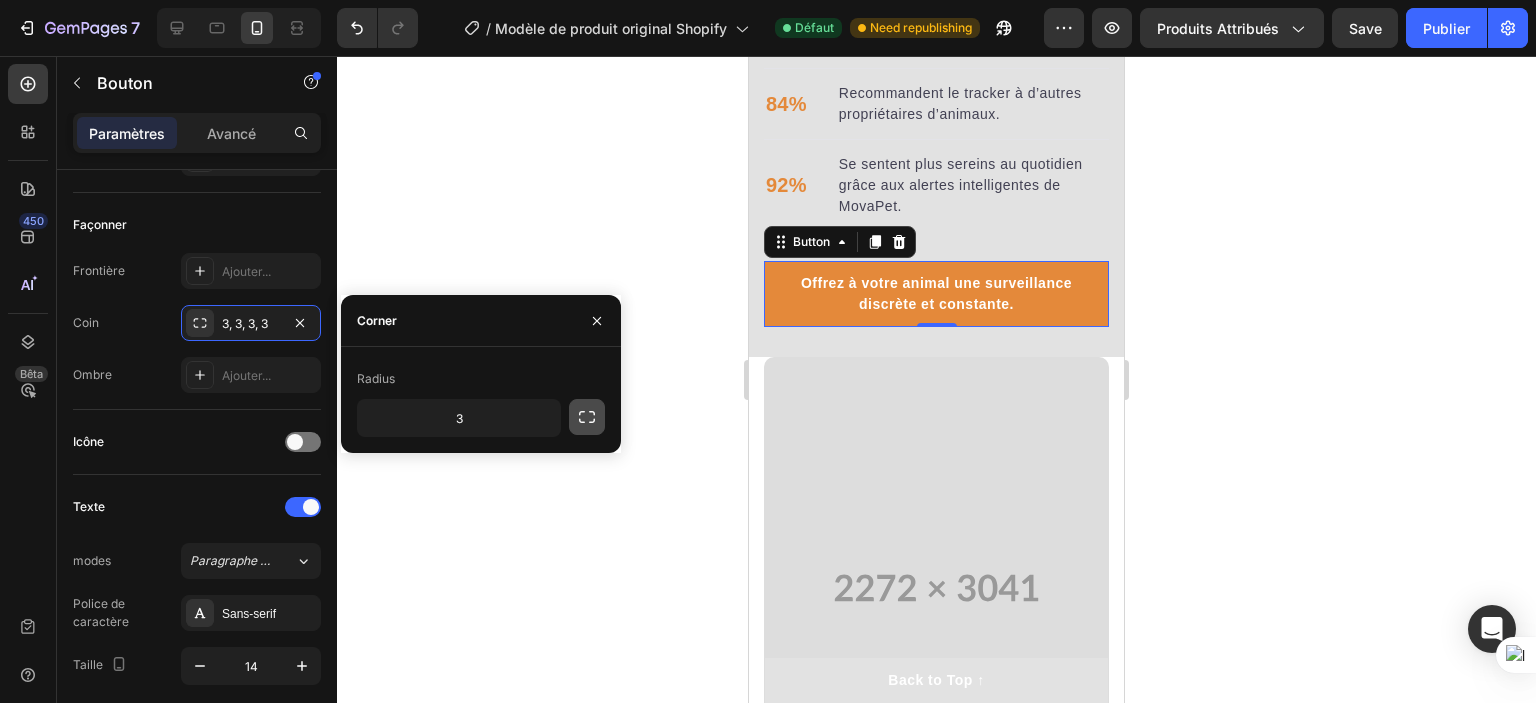 click 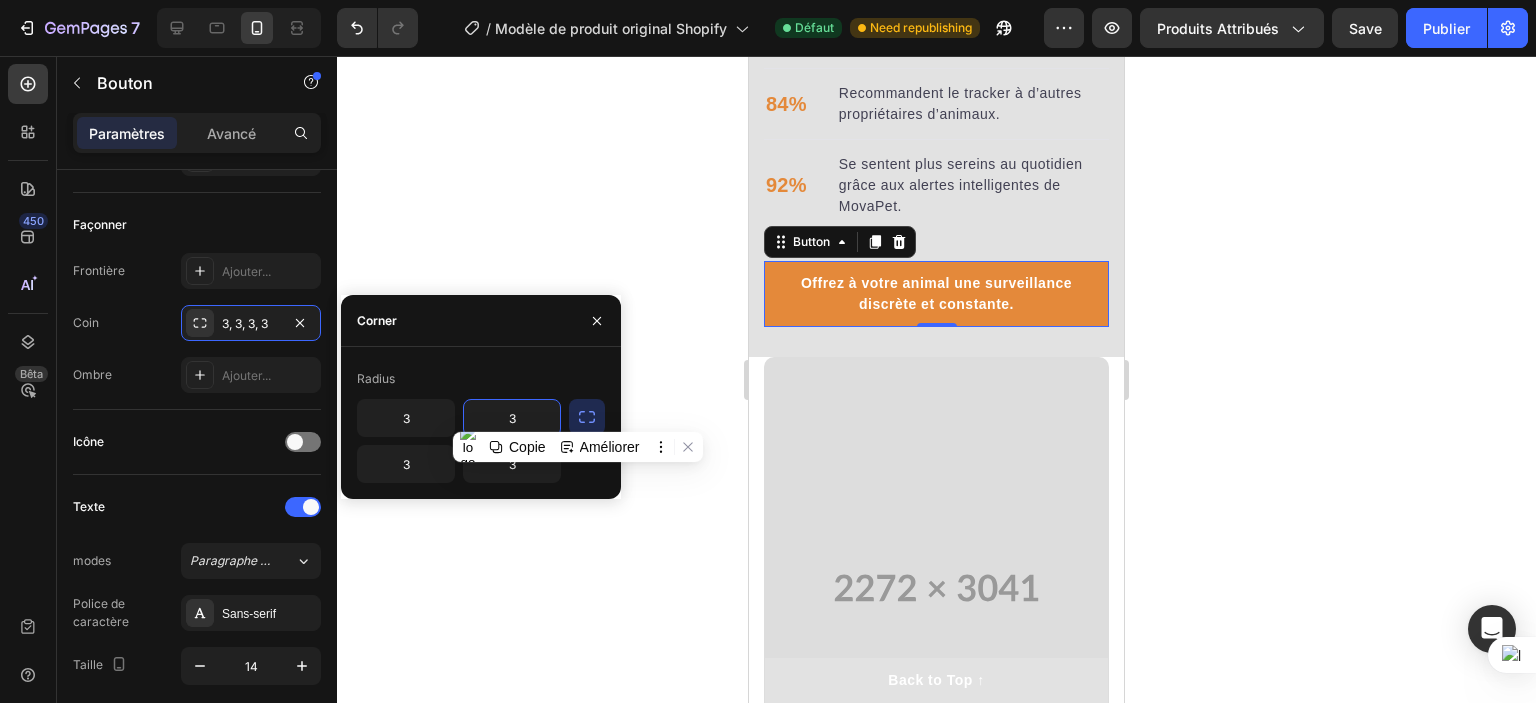 click on "3" at bounding box center [512, 418] 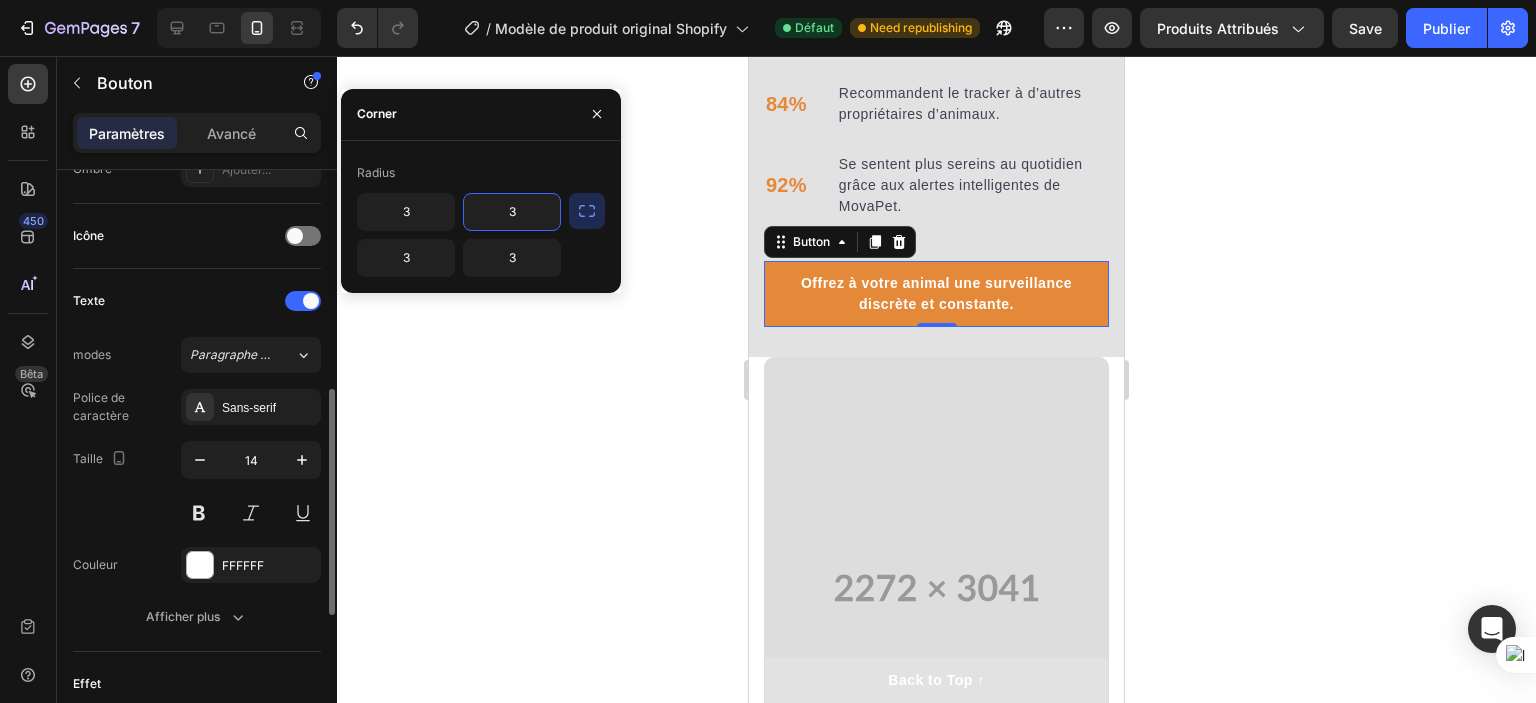 scroll, scrollTop: 572, scrollLeft: 0, axis: vertical 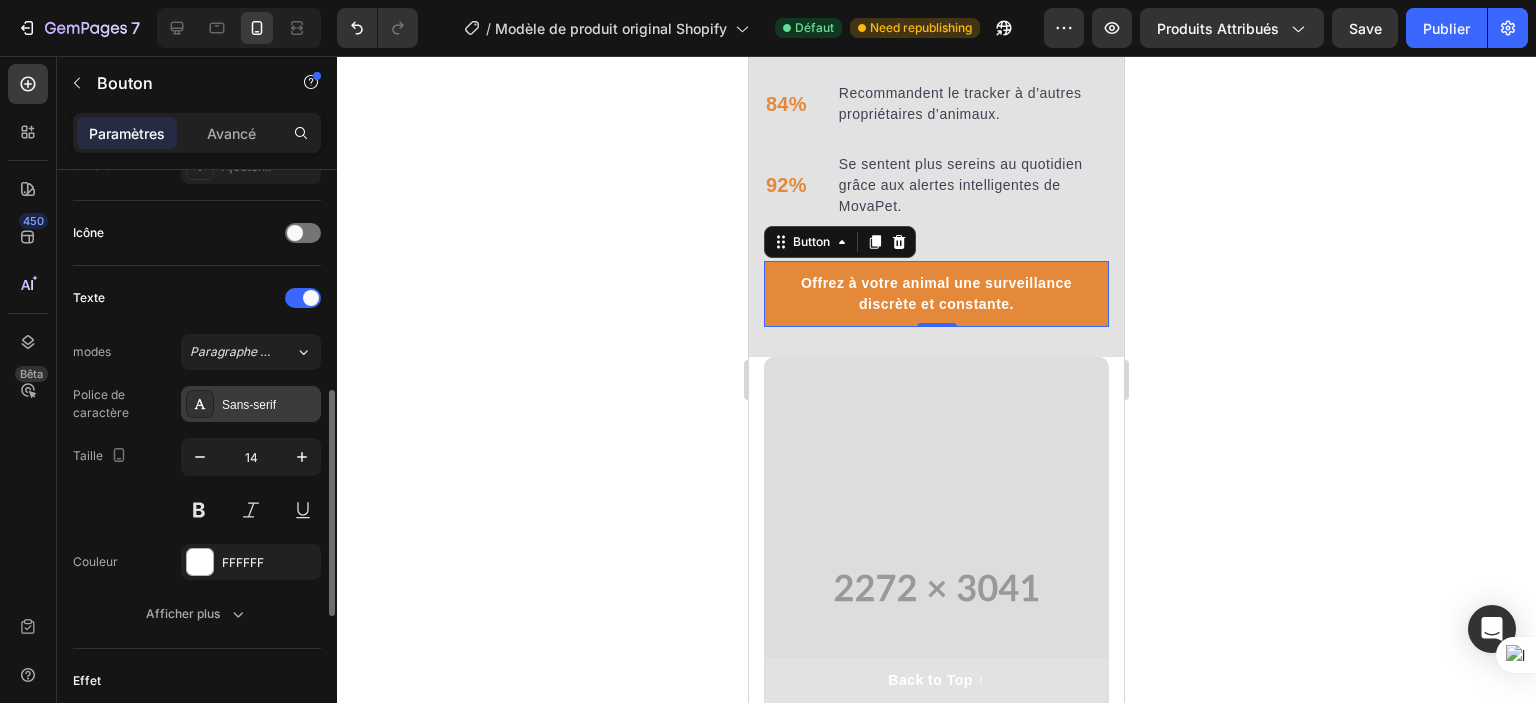 click on "Sans-serif" at bounding box center [249, 405] 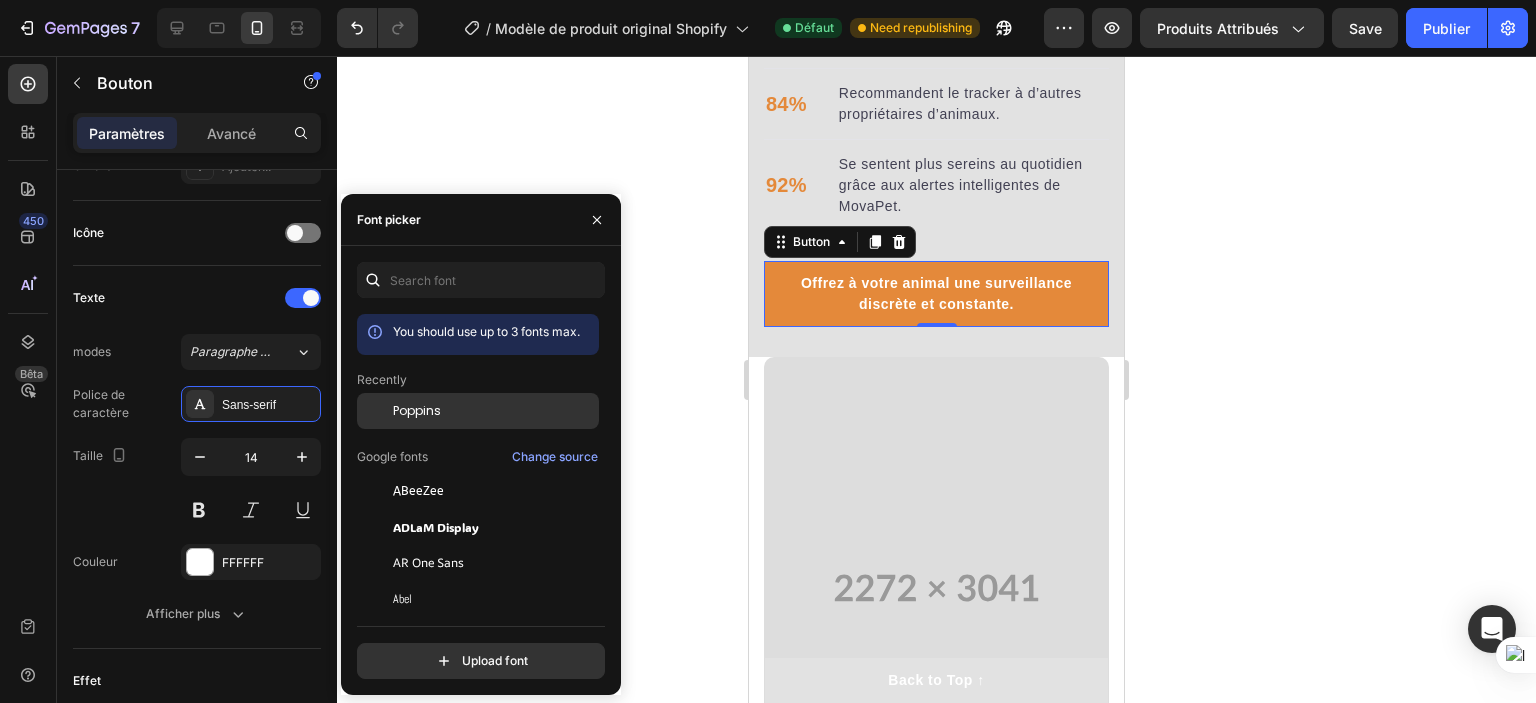 click on "Poppins" at bounding box center (417, 411) 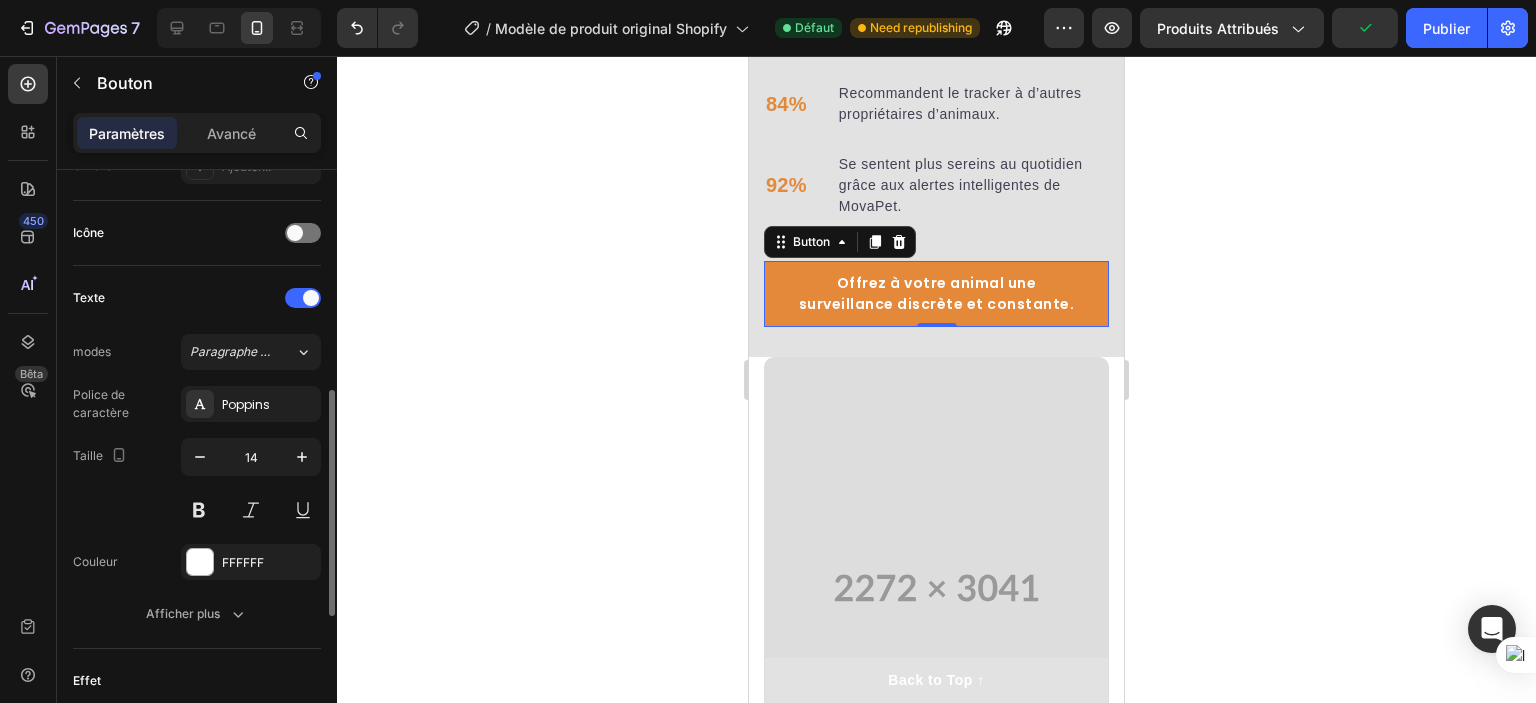 click on "Taille 14" at bounding box center [197, 483] 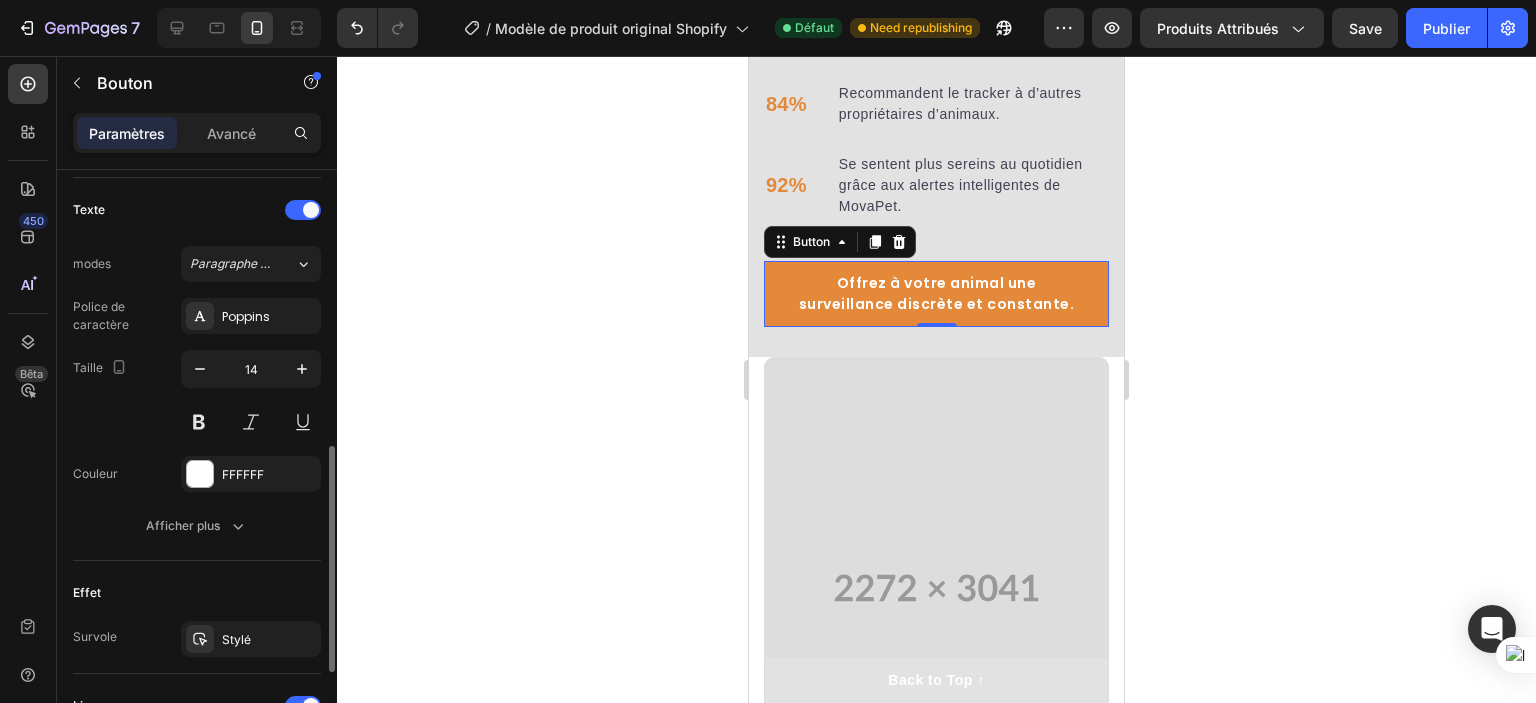 scroll, scrollTop: 676, scrollLeft: 0, axis: vertical 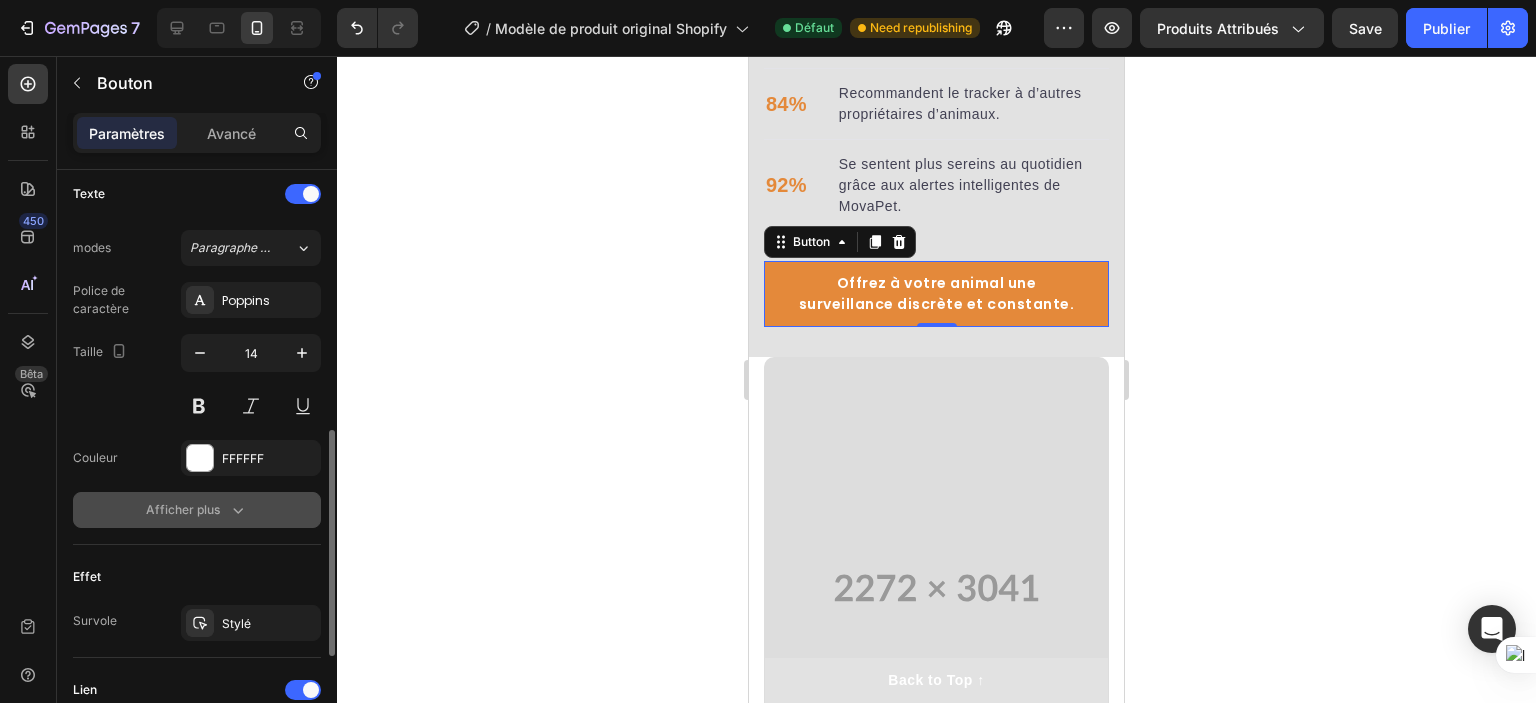 click on "Afficher plus" at bounding box center [197, 510] 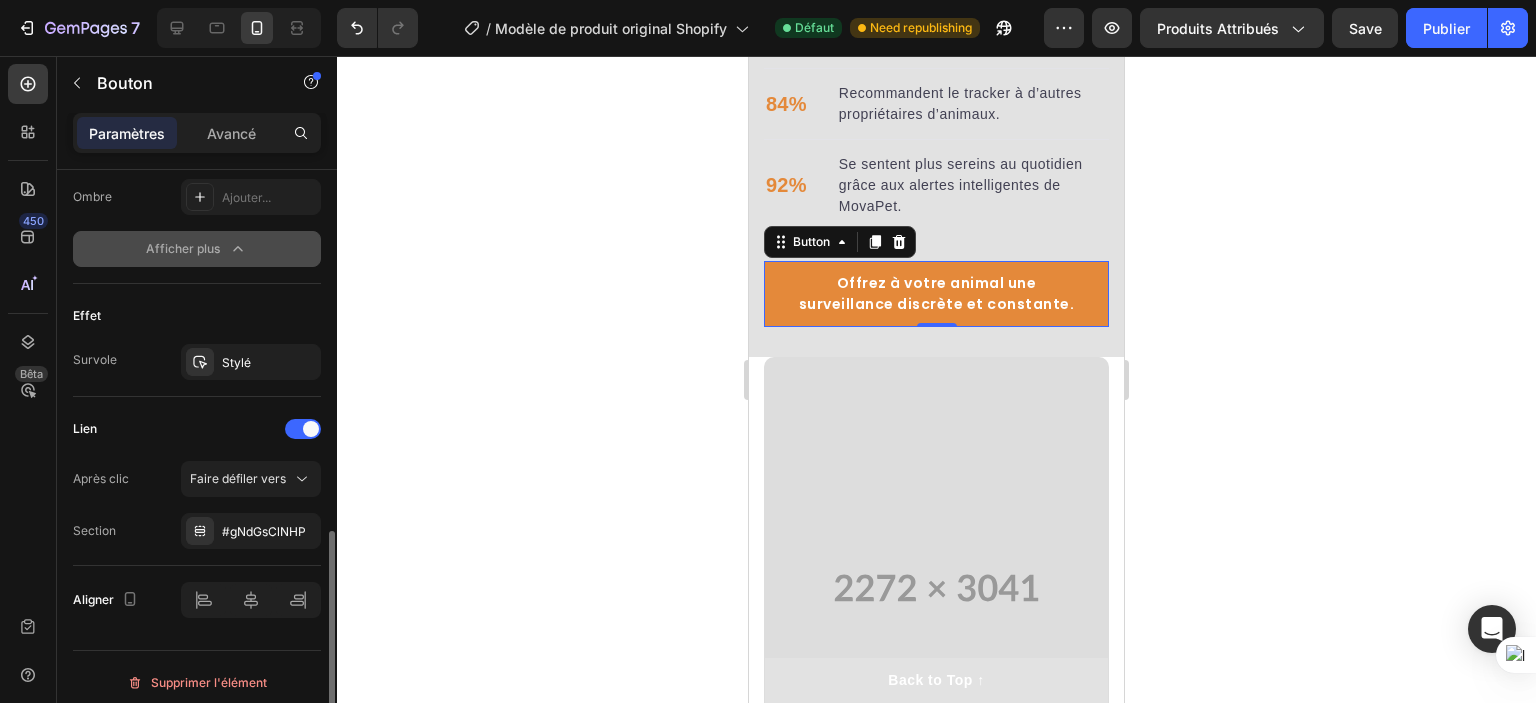 scroll, scrollTop: 1208, scrollLeft: 0, axis: vertical 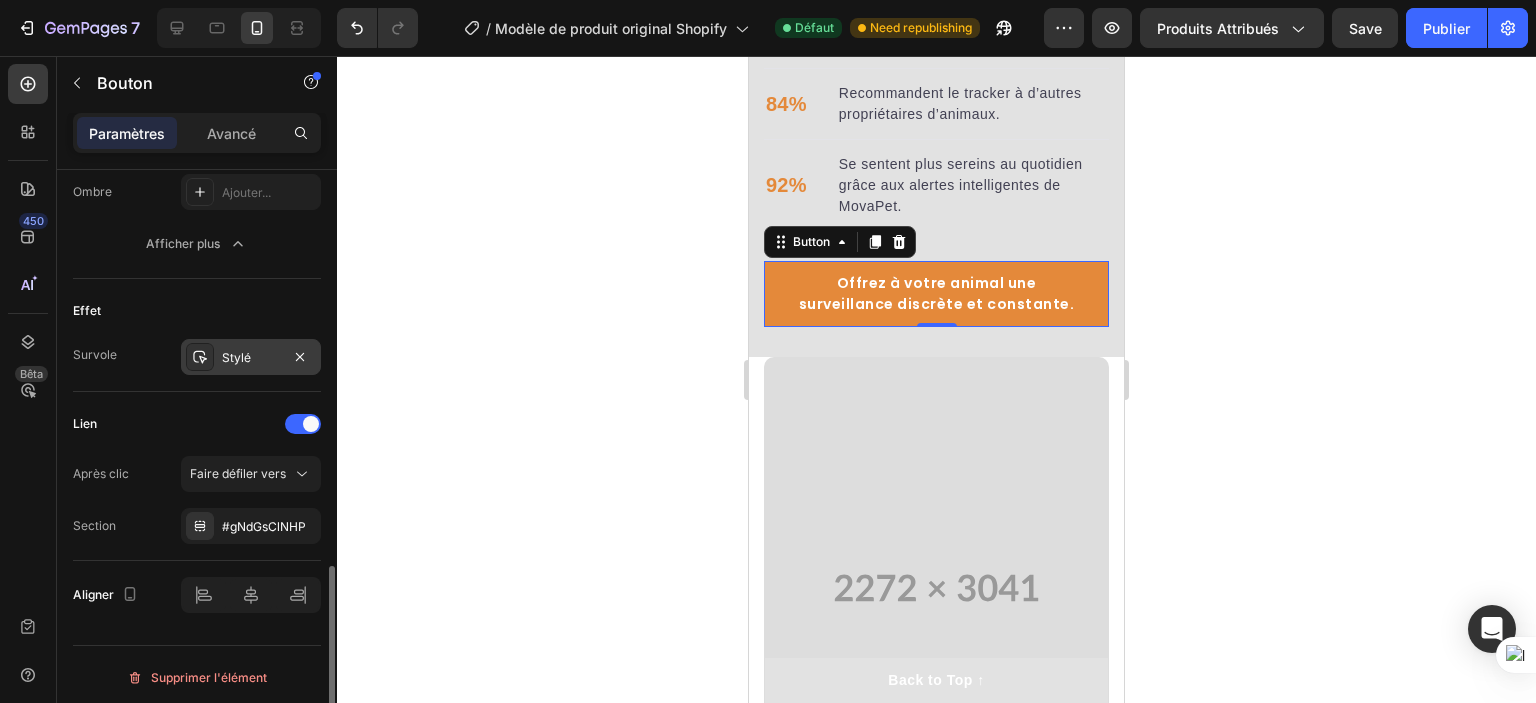 click on "Stylé" at bounding box center [251, 358] 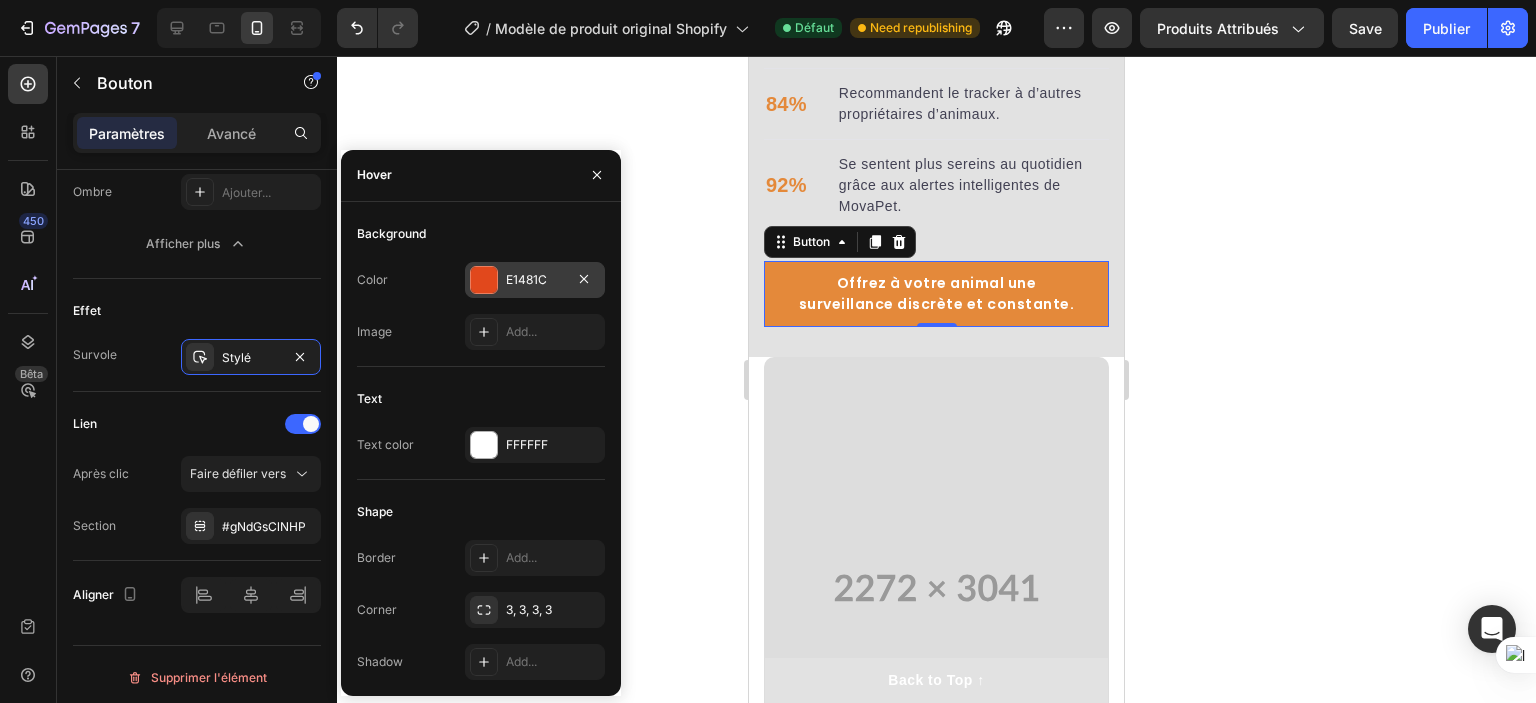 click on "E1481C" at bounding box center (535, 280) 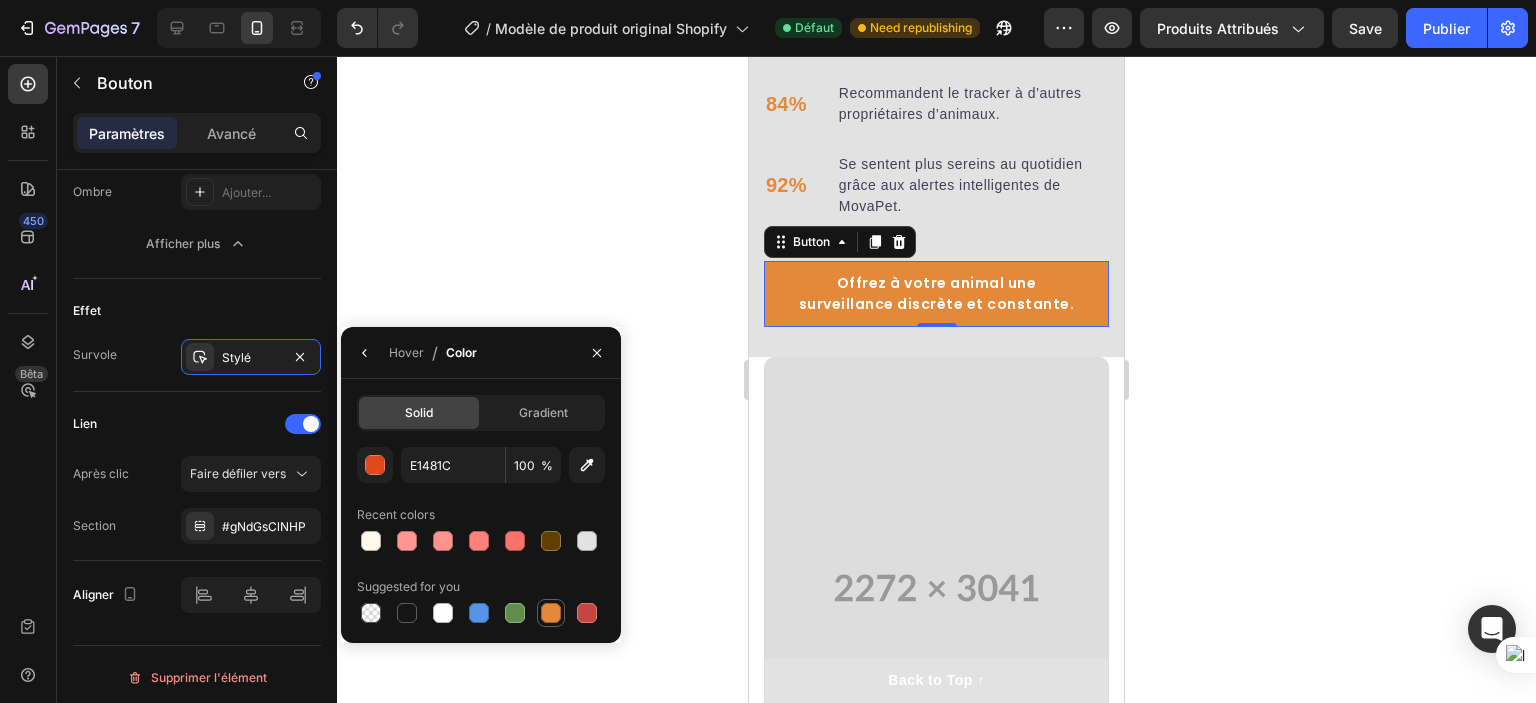 click at bounding box center [551, 613] 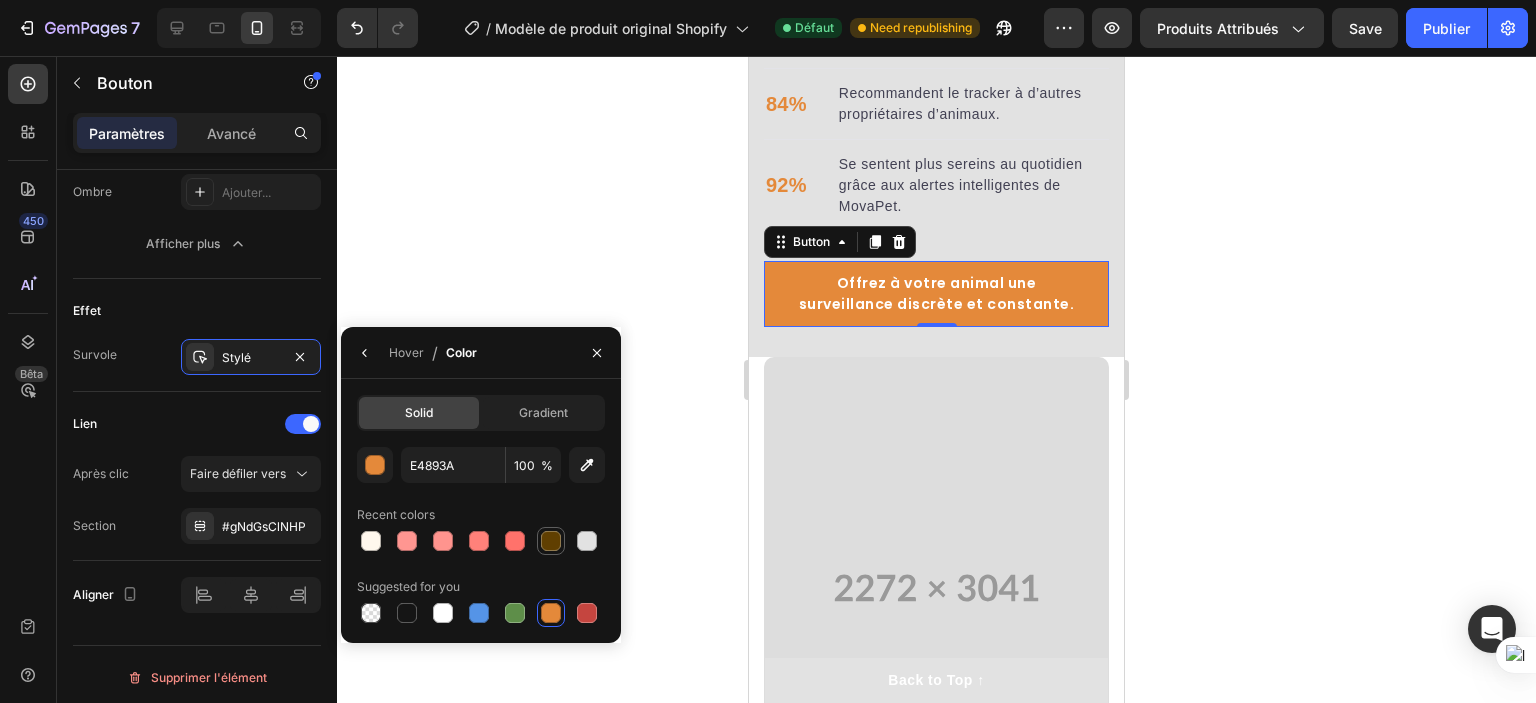 click at bounding box center [551, 541] 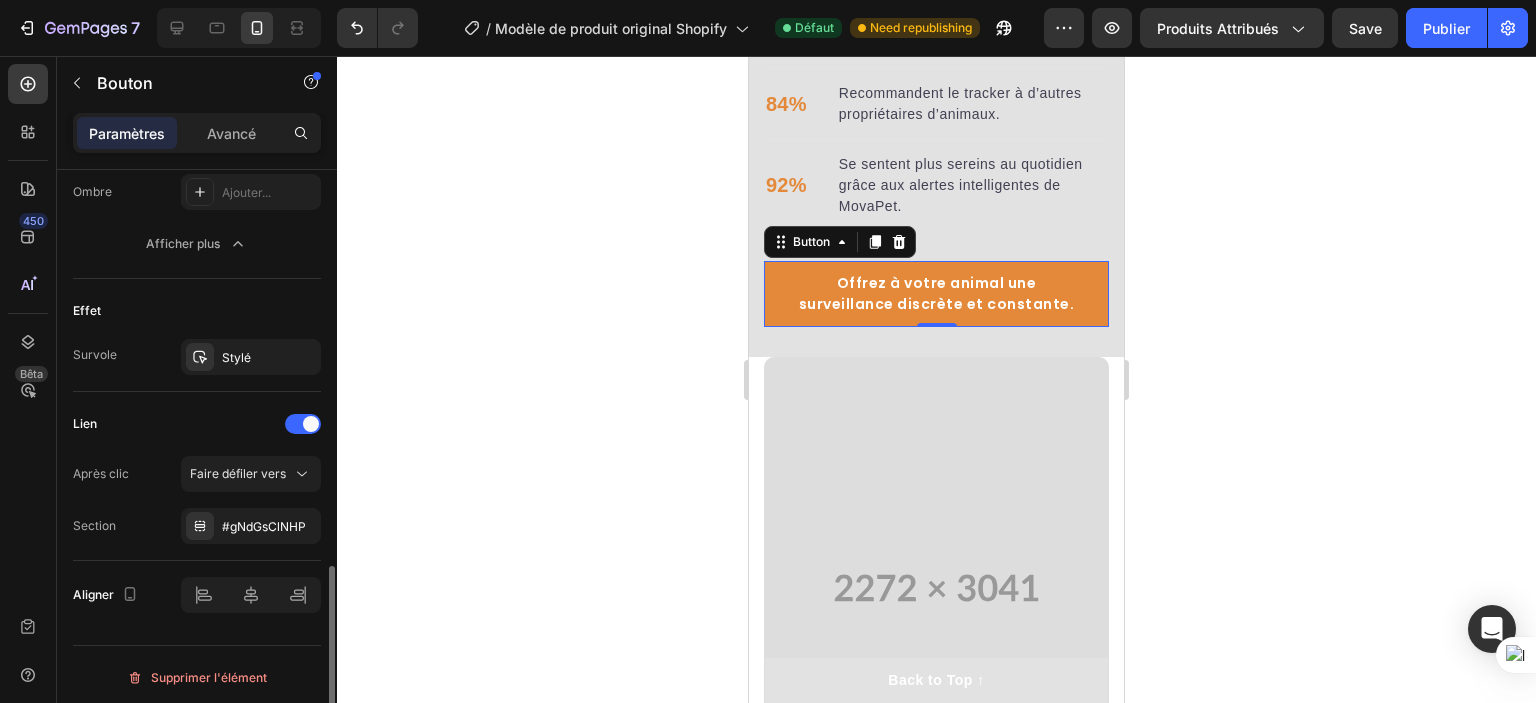 click on "Lien Après clic Faire défiler vers Section #gNdGsClNHP" 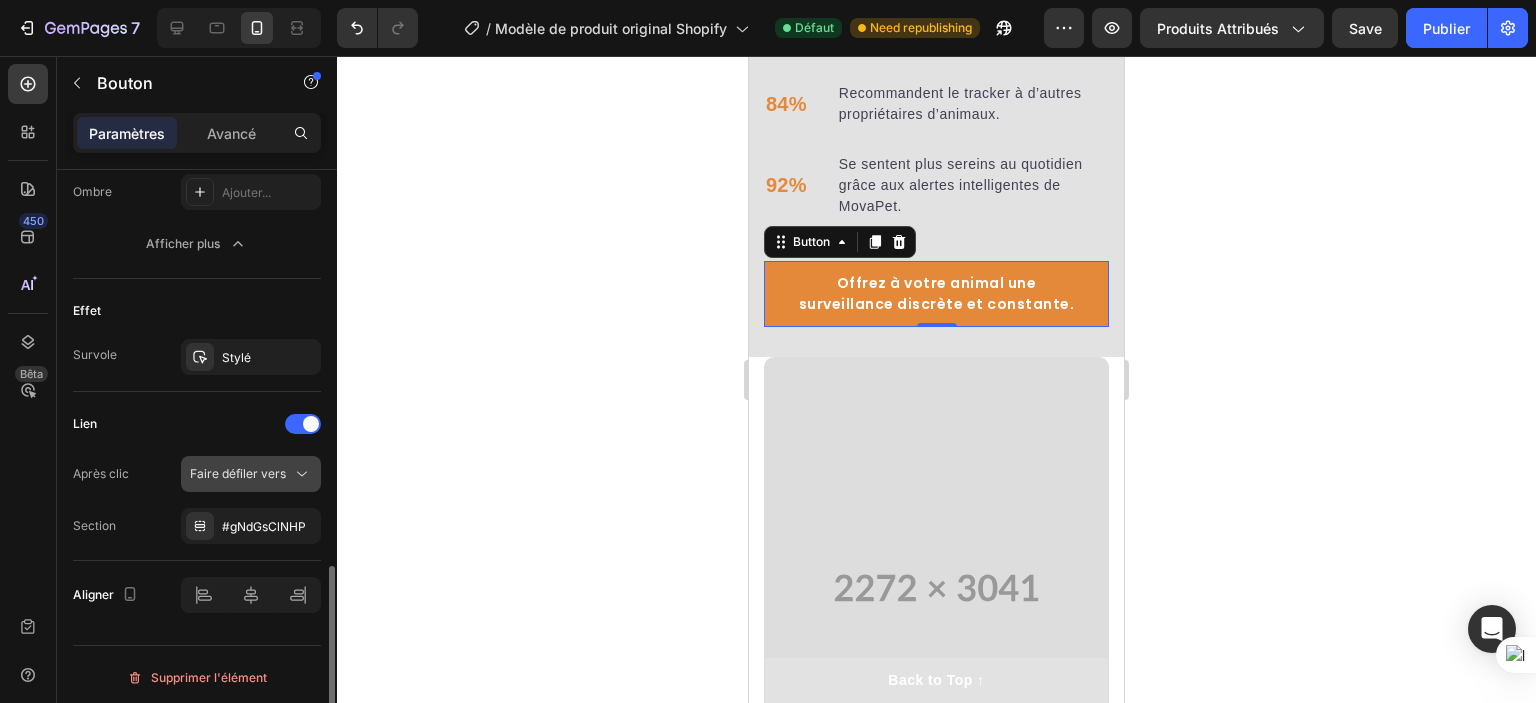 click on "Faire défiler vers" 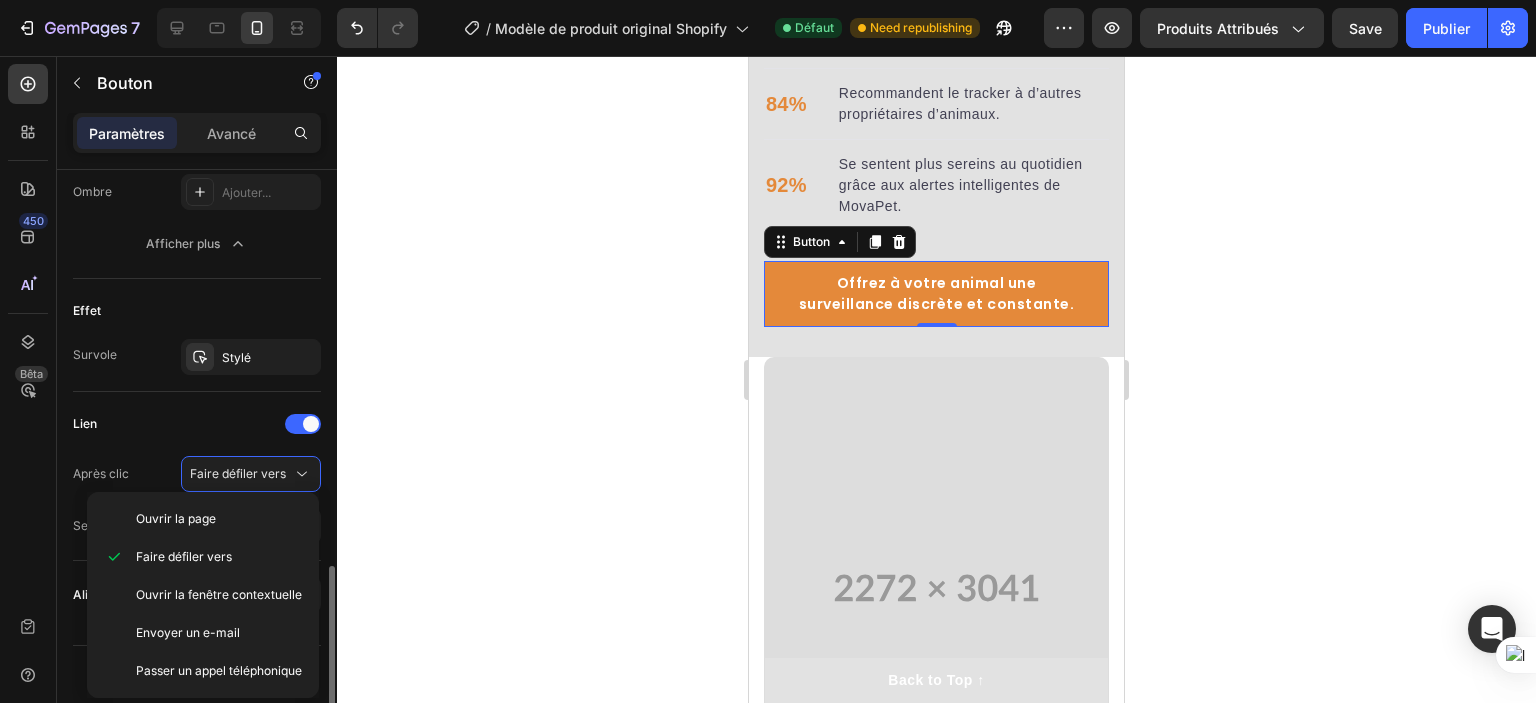 click on "Lien Après clic Faire défiler vers Section #gNdGsClNHP" 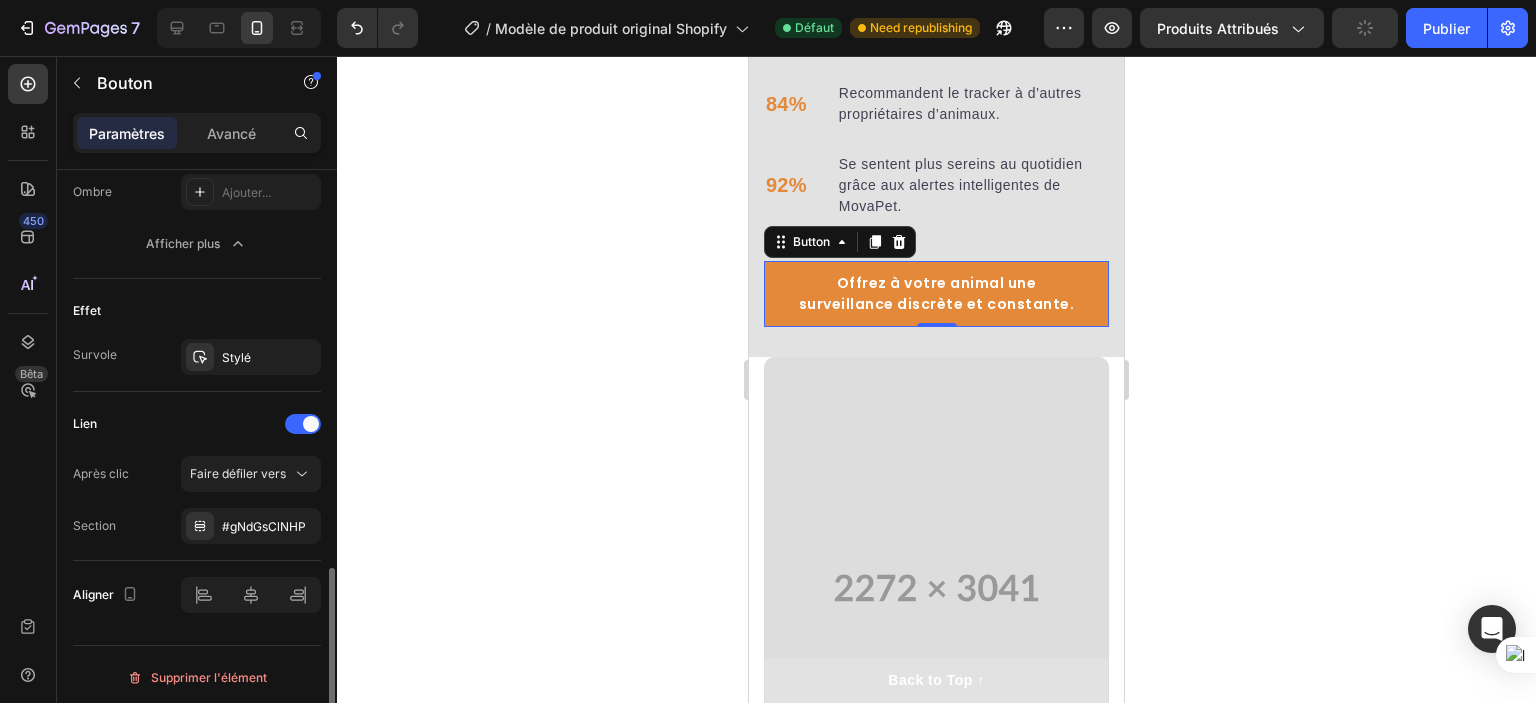 scroll, scrollTop: 1208, scrollLeft: 0, axis: vertical 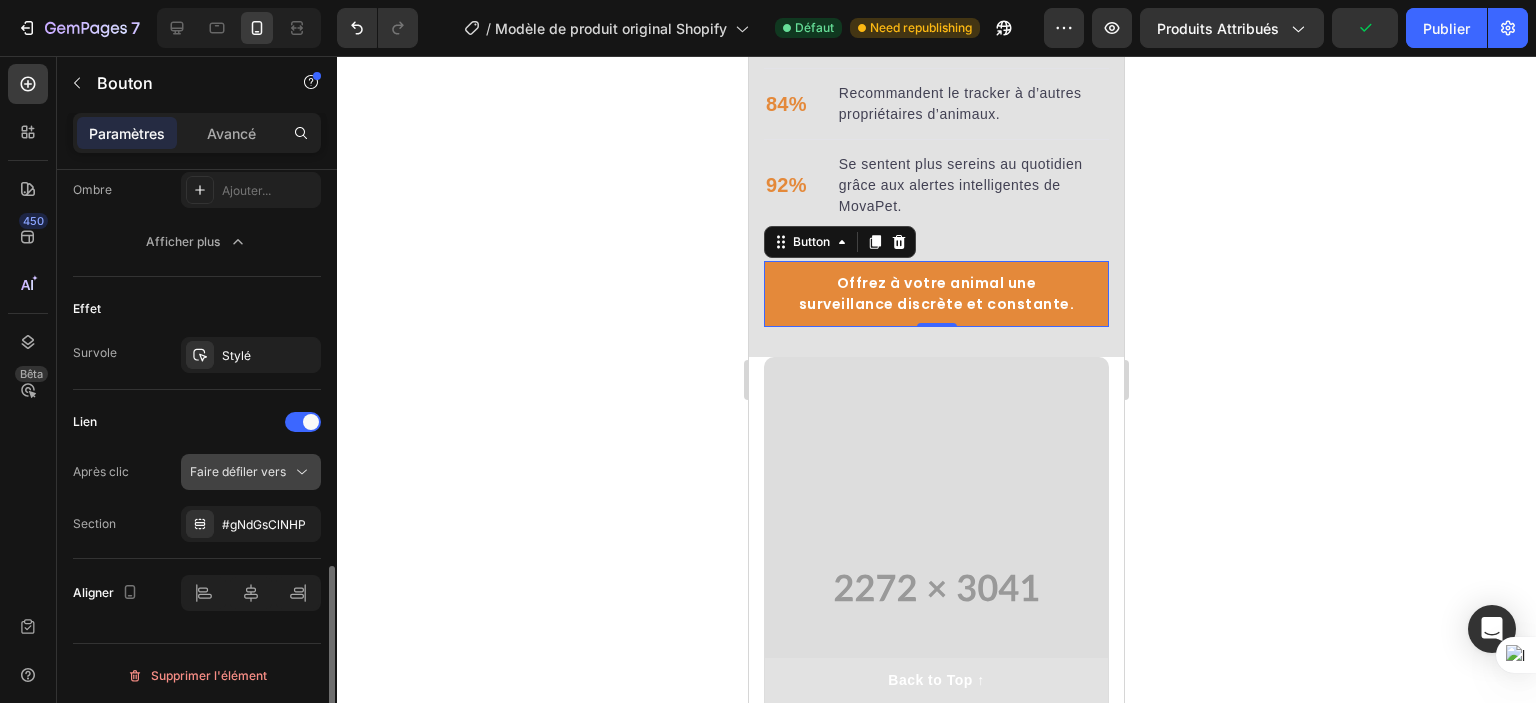 click on "Faire défiler vers" at bounding box center [238, 471] 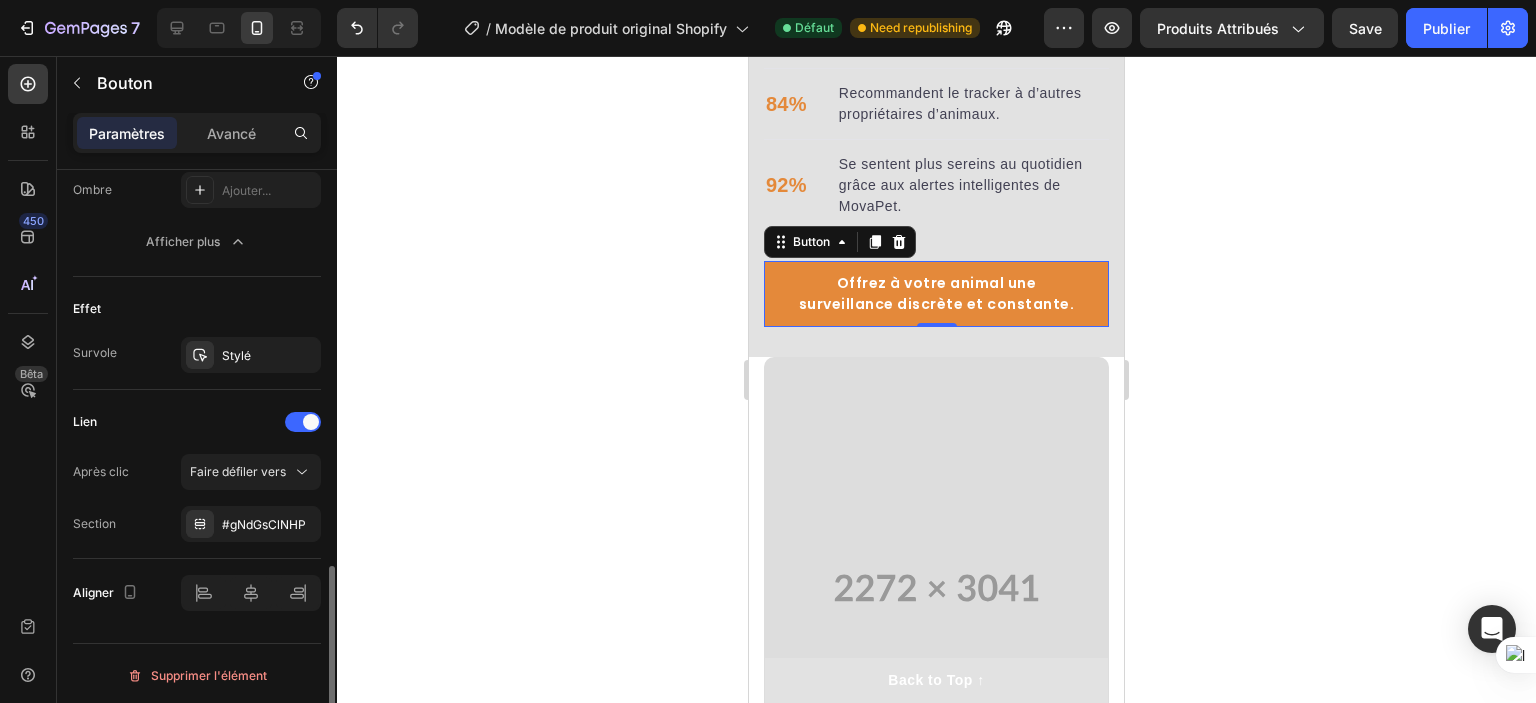 click on "Lien" at bounding box center (197, 422) 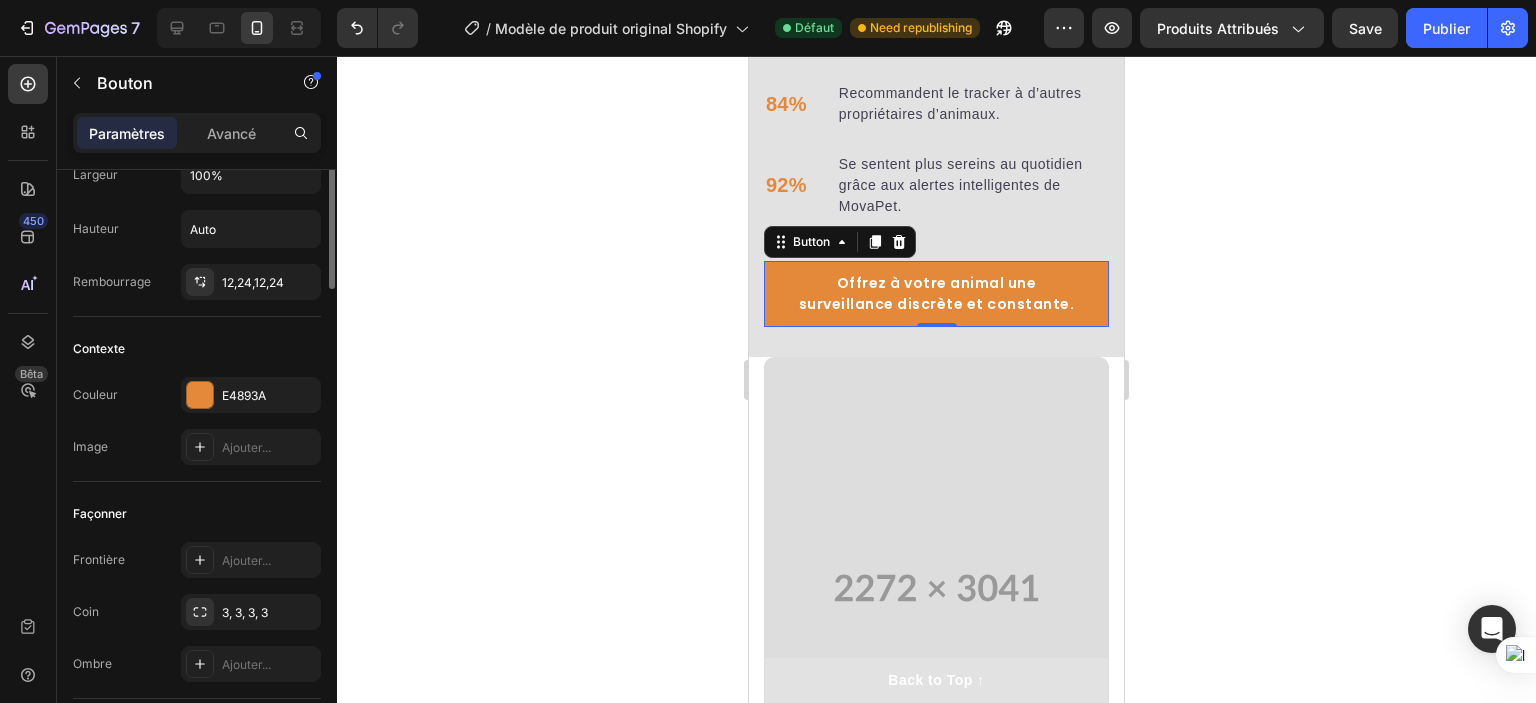 scroll, scrollTop: 0, scrollLeft: 0, axis: both 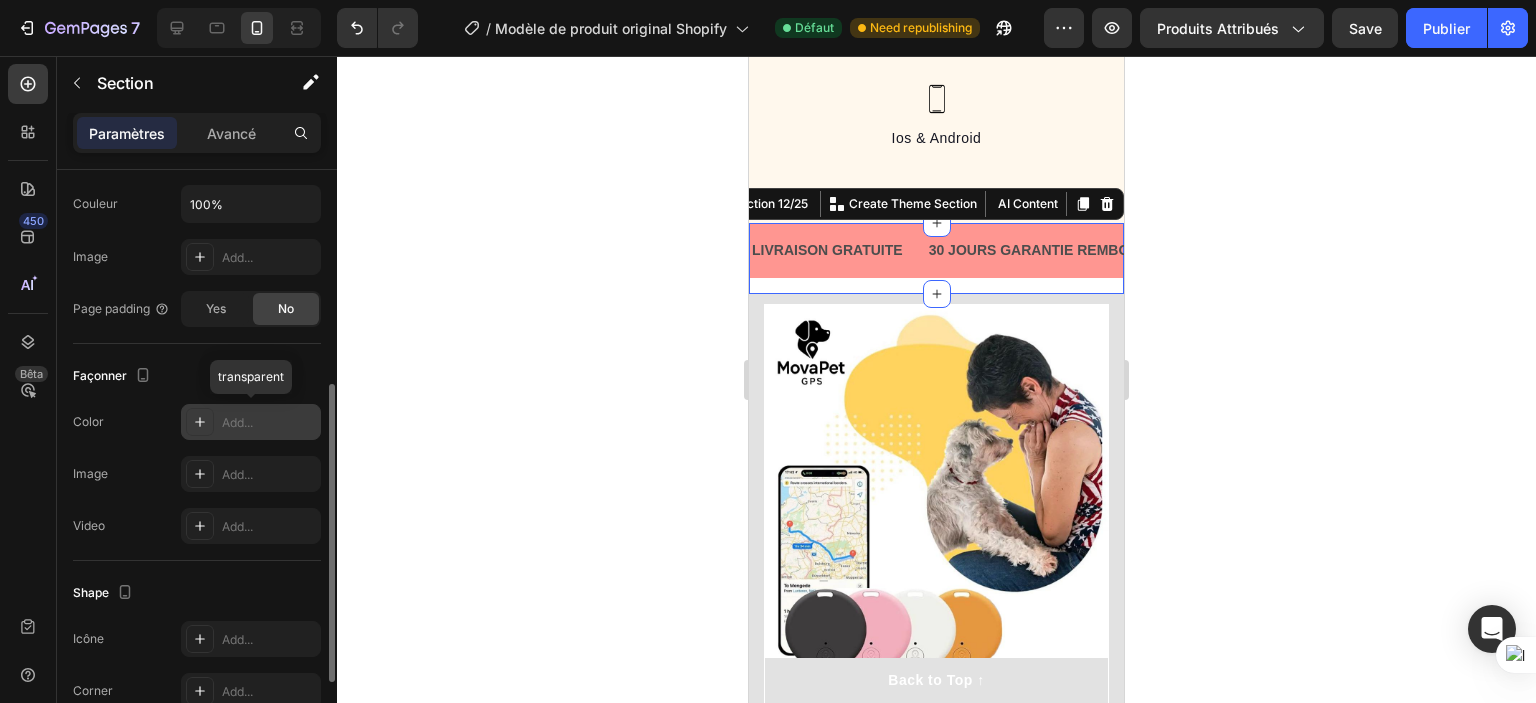 click on "Add..." at bounding box center (251, 422) 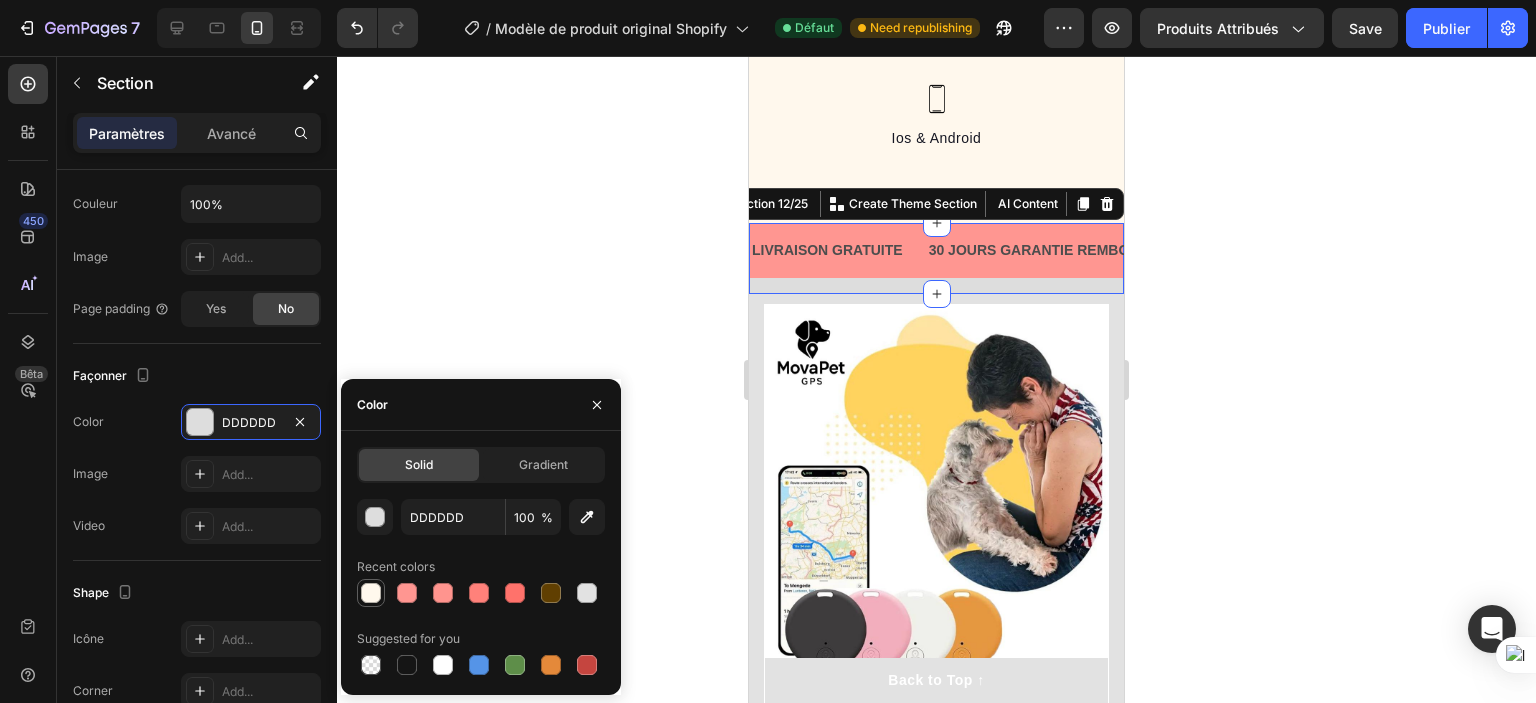 click at bounding box center [371, 593] 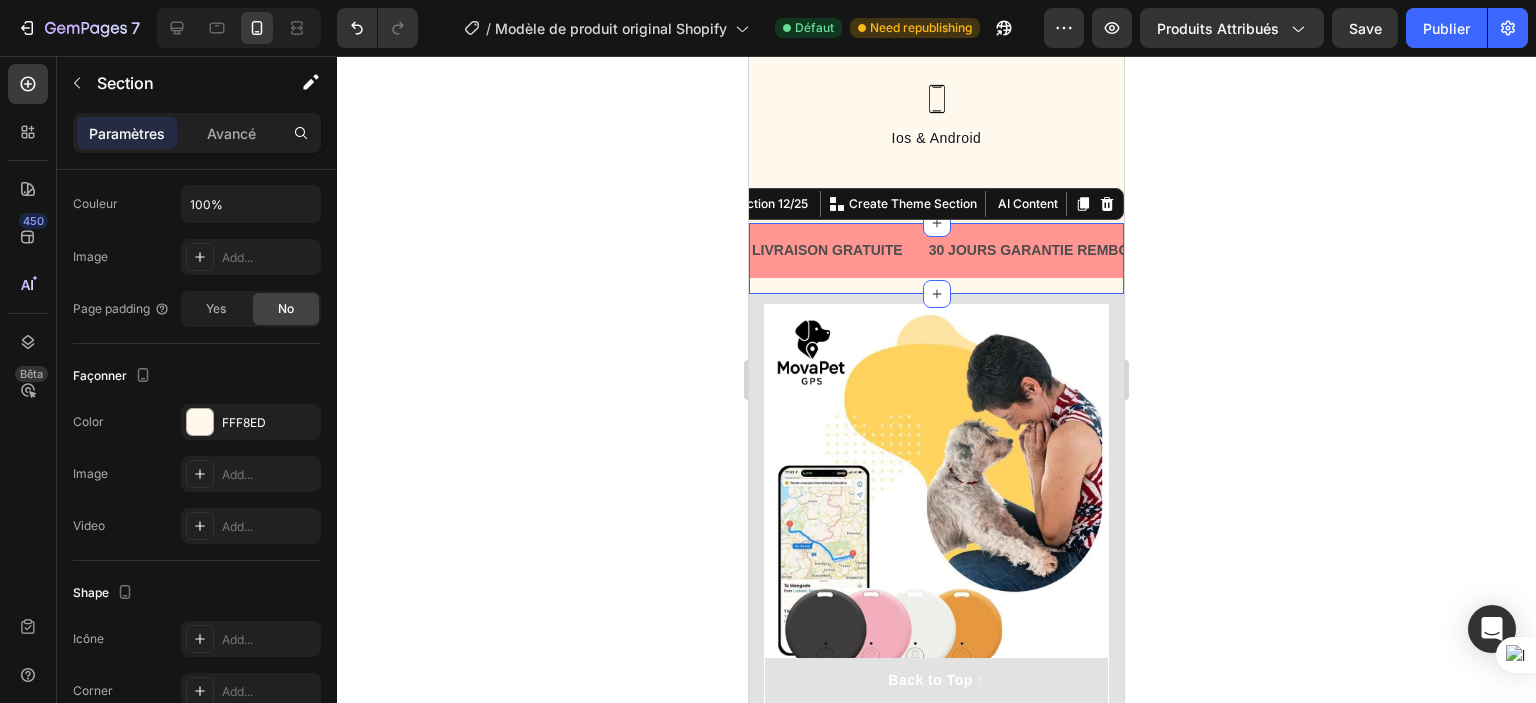 click 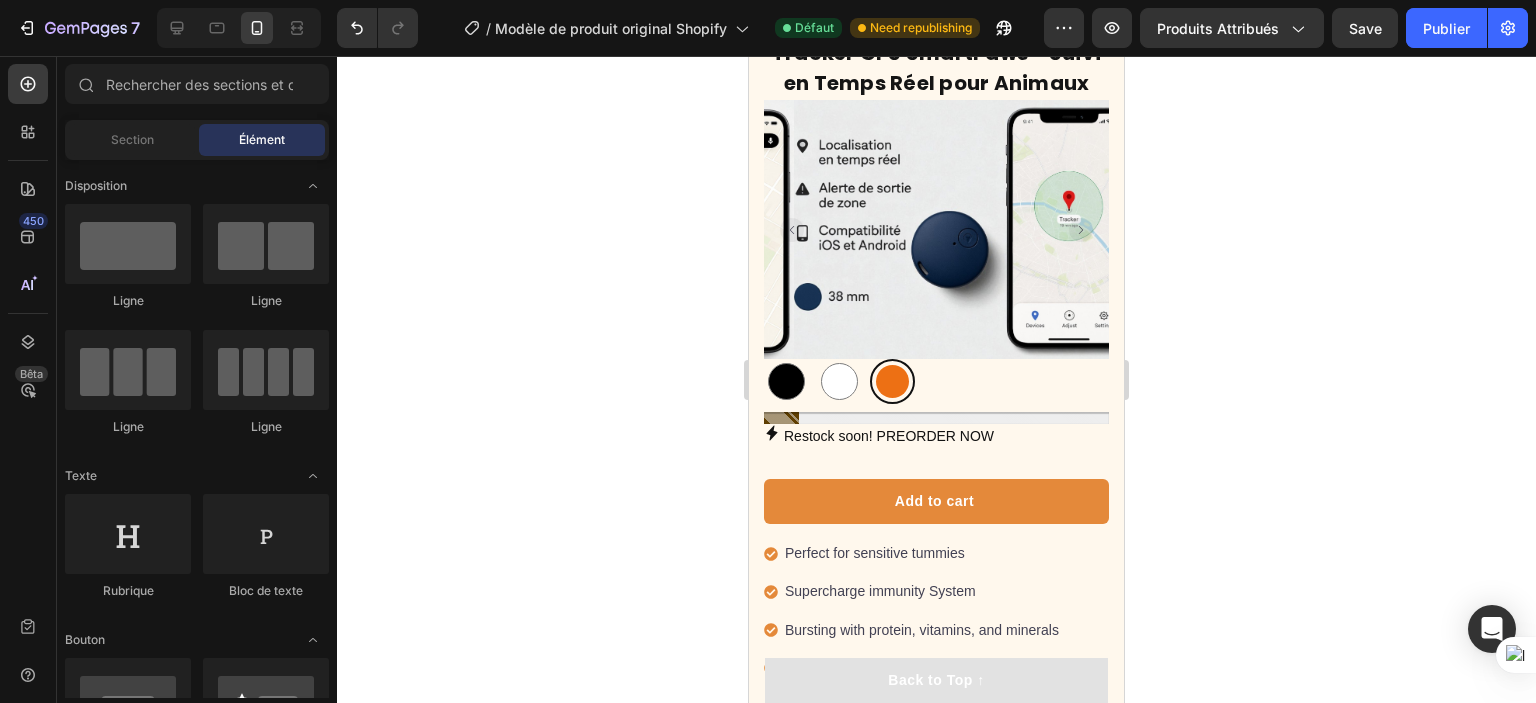scroll, scrollTop: 1225, scrollLeft: 0, axis: vertical 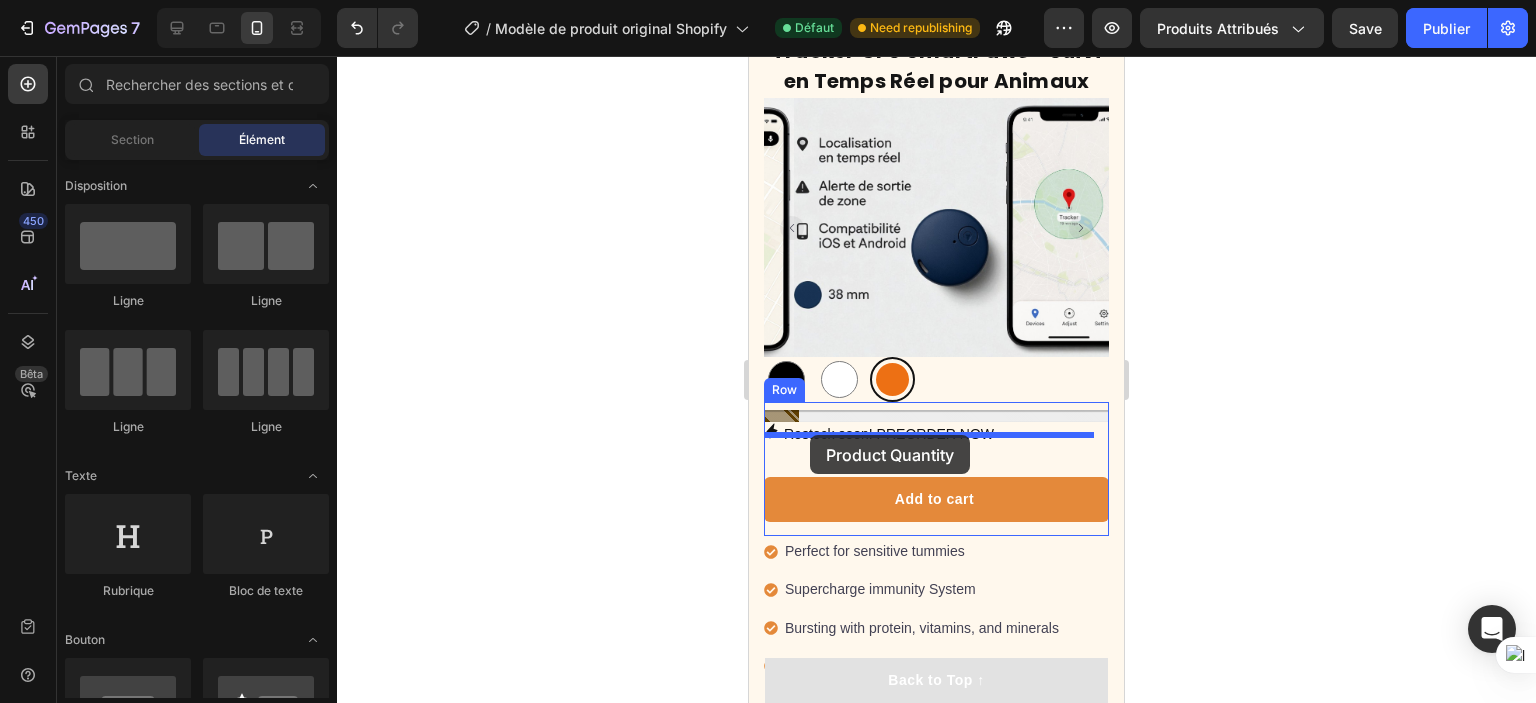 drag, startPoint x: 895, startPoint y: 362, endPoint x: 810, endPoint y: 435, distance: 112.04463 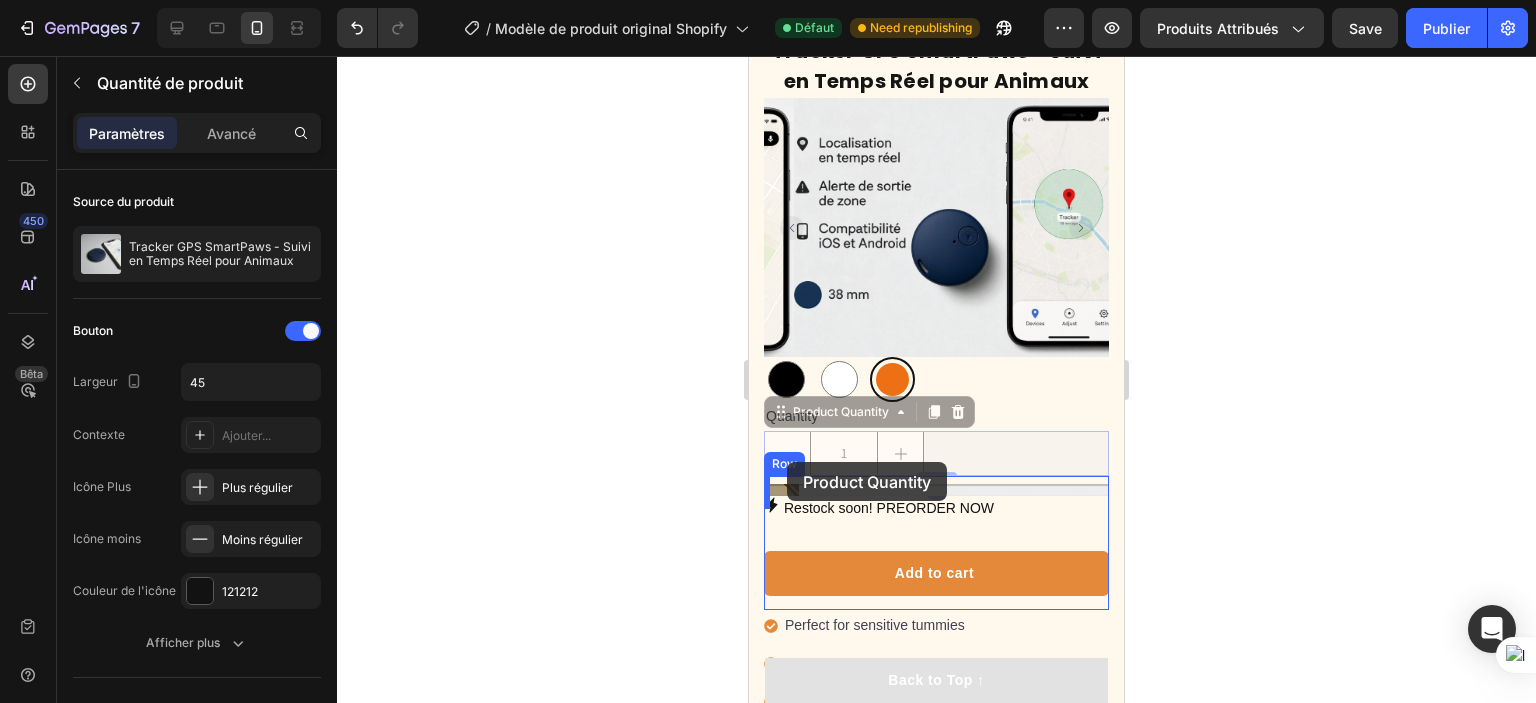 drag, startPoint x: 778, startPoint y: 396, endPoint x: 788, endPoint y: 459, distance: 63.788715 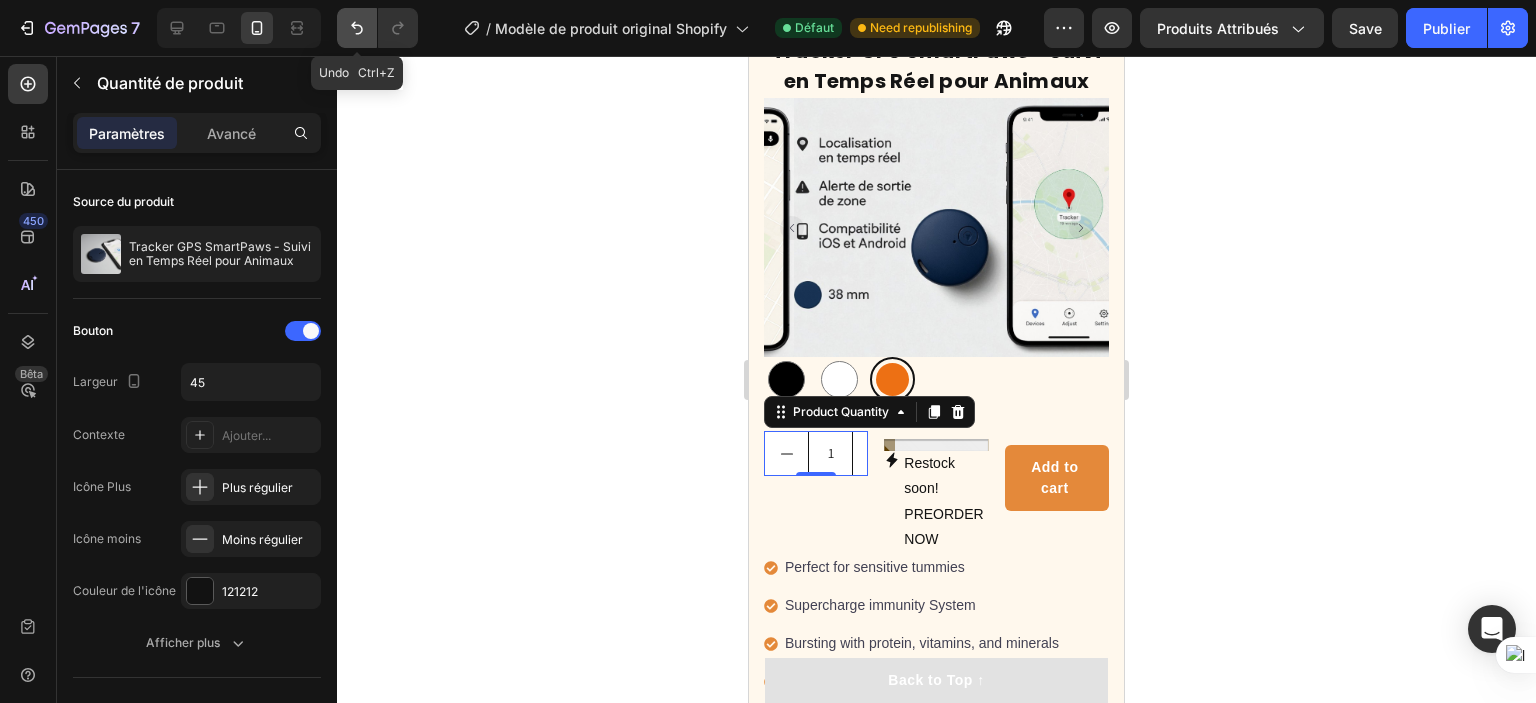 click 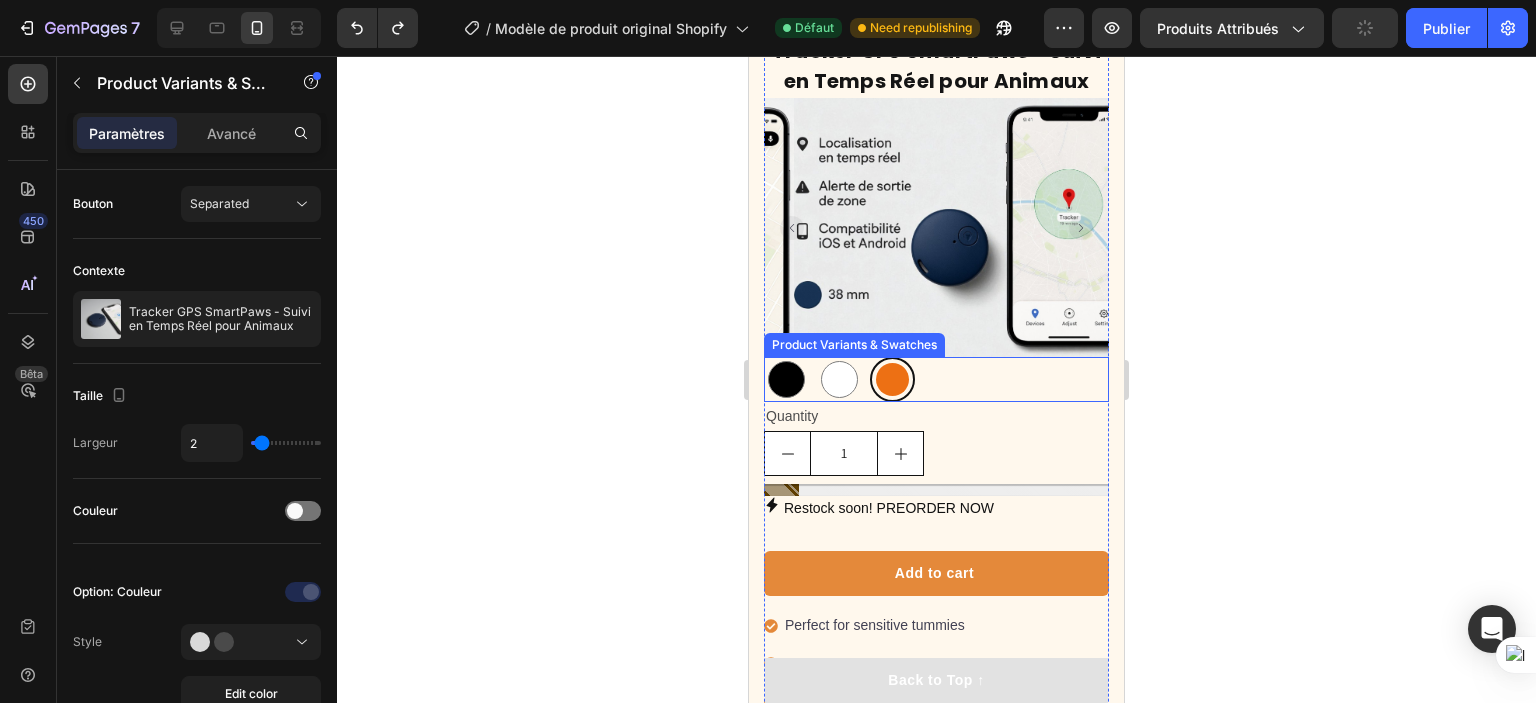 click at bounding box center [786, 379] 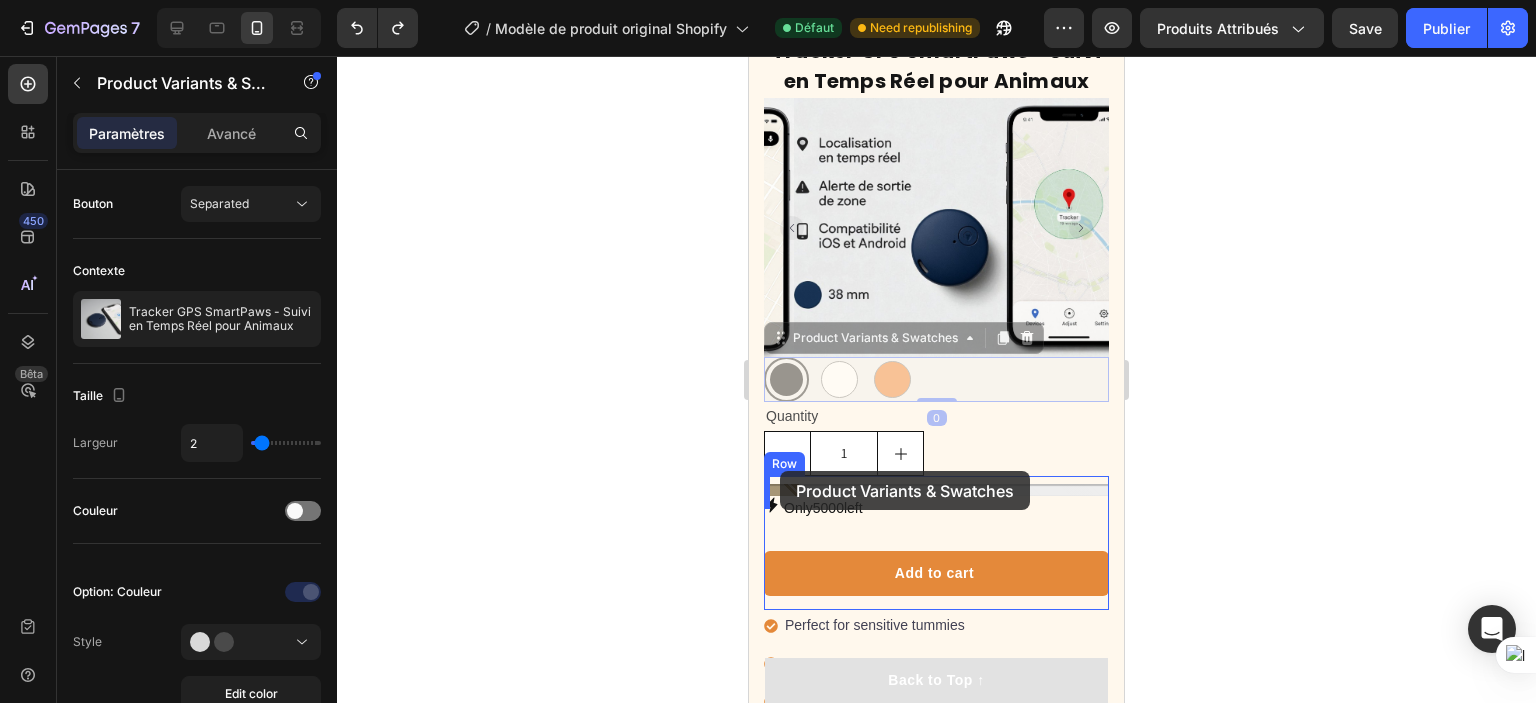 drag, startPoint x: 784, startPoint y: 327, endPoint x: 780, endPoint y: 471, distance: 144.05554 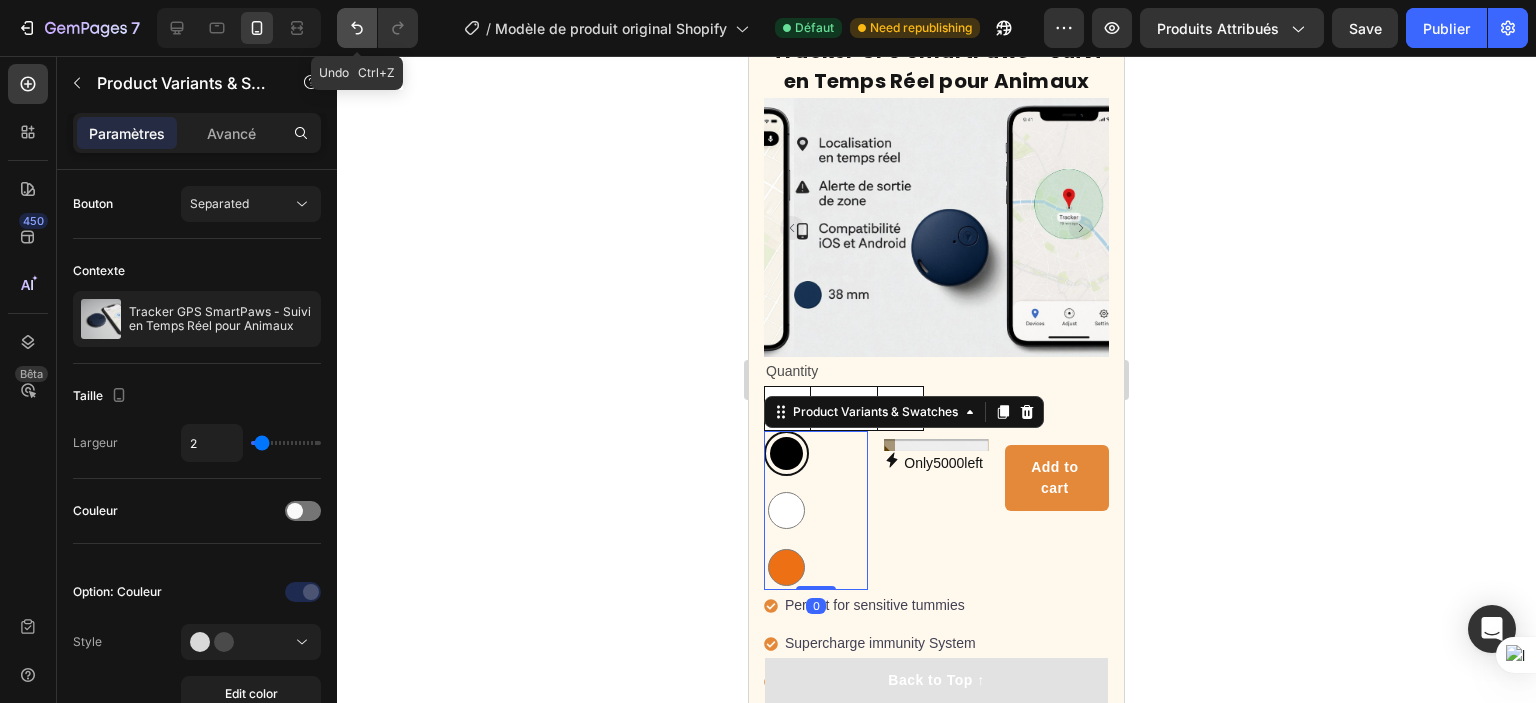 click 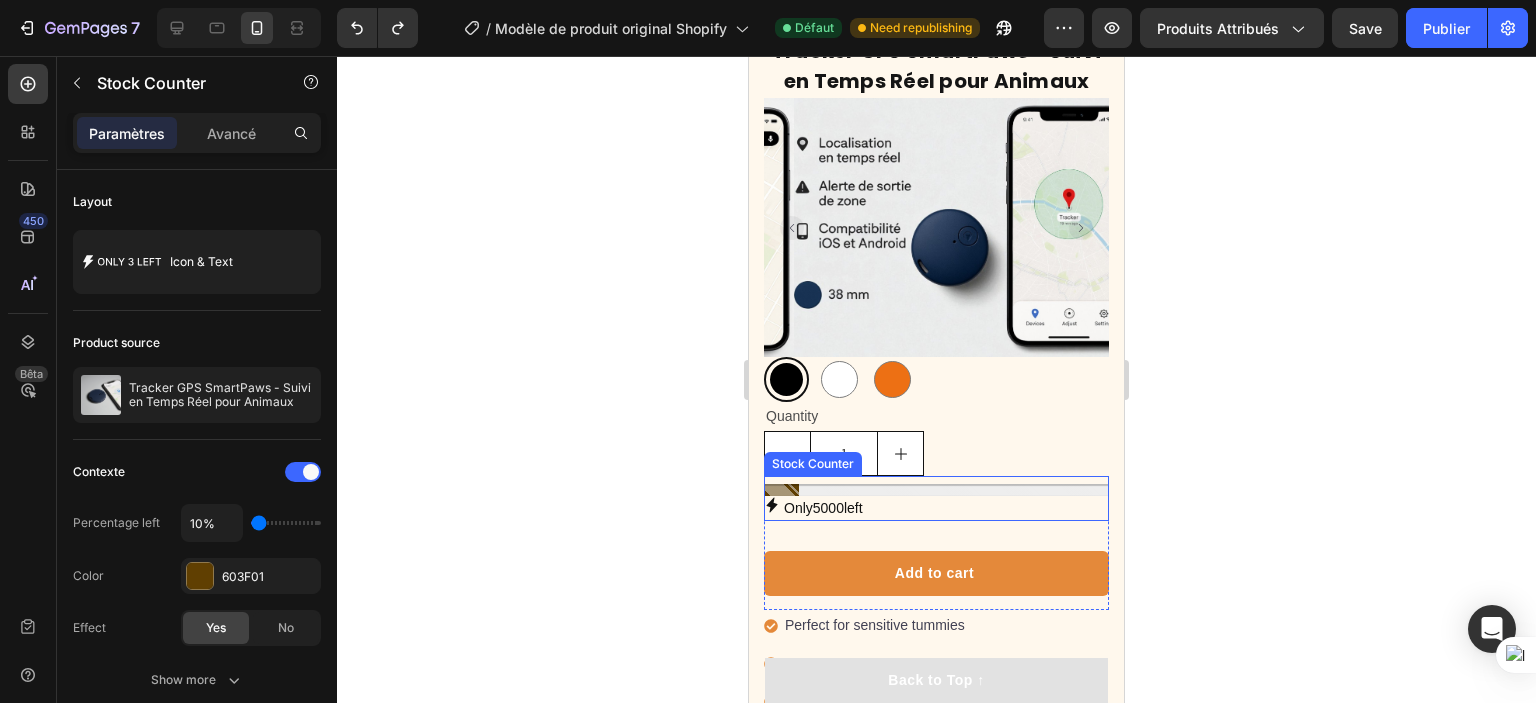 click at bounding box center (936, 490) 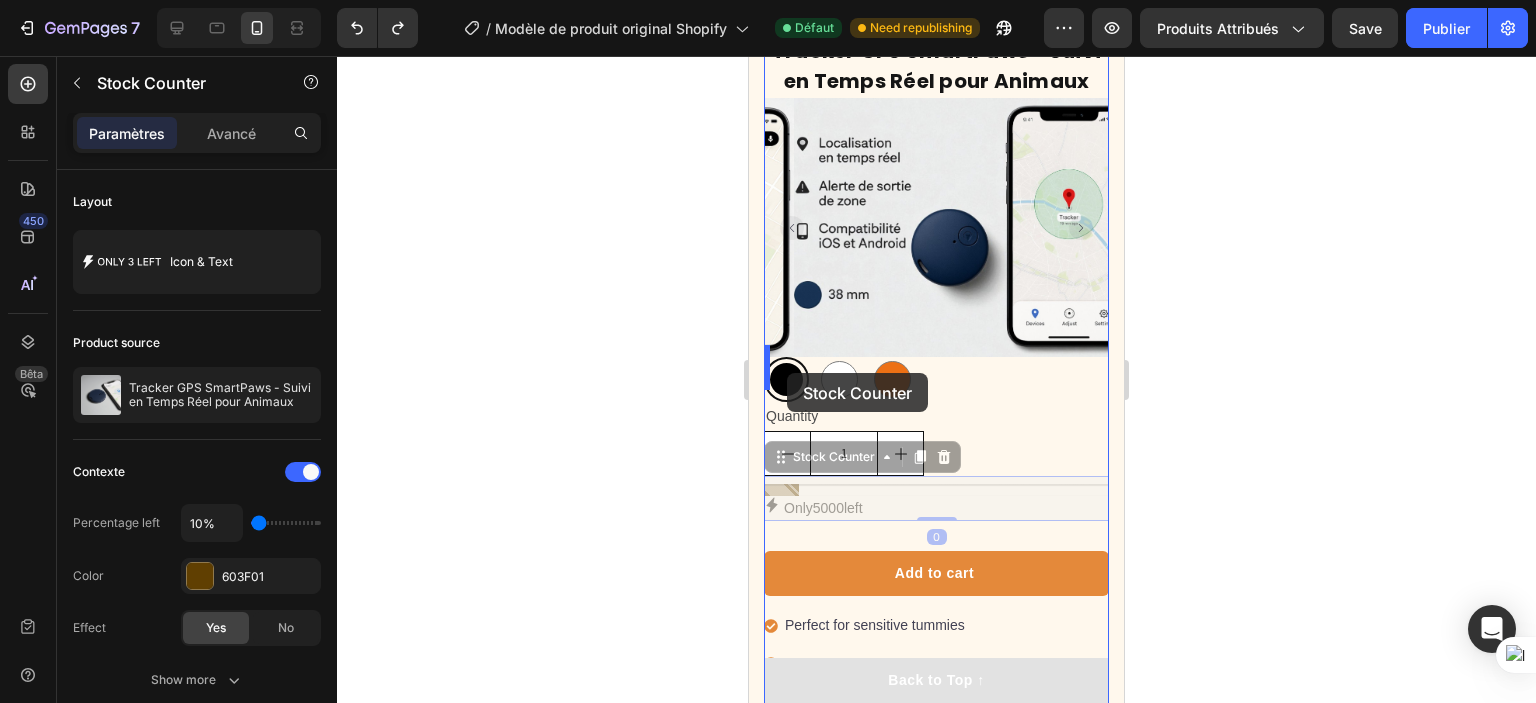 drag, startPoint x: 779, startPoint y: 446, endPoint x: 787, endPoint y: 373, distance: 73.43705 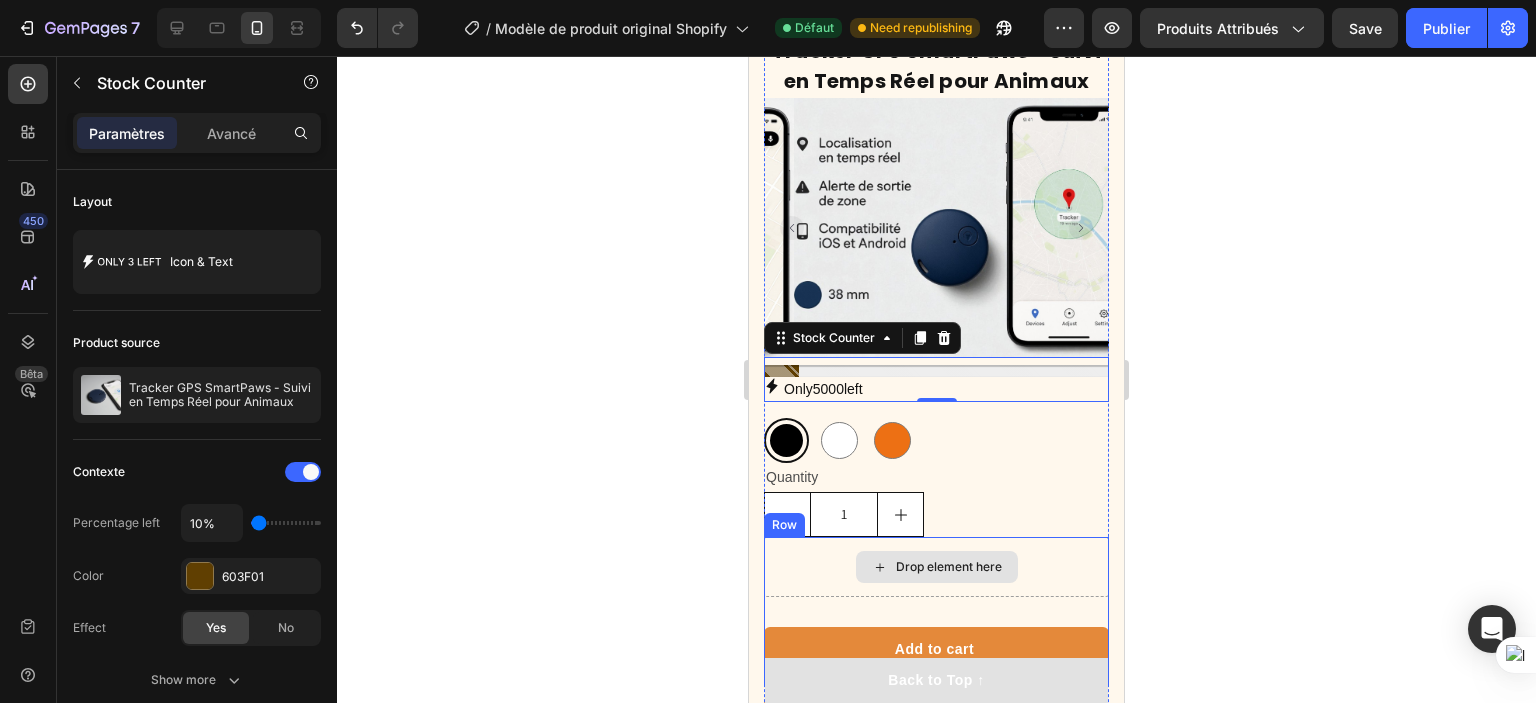 scroll, scrollTop: 1303, scrollLeft: 0, axis: vertical 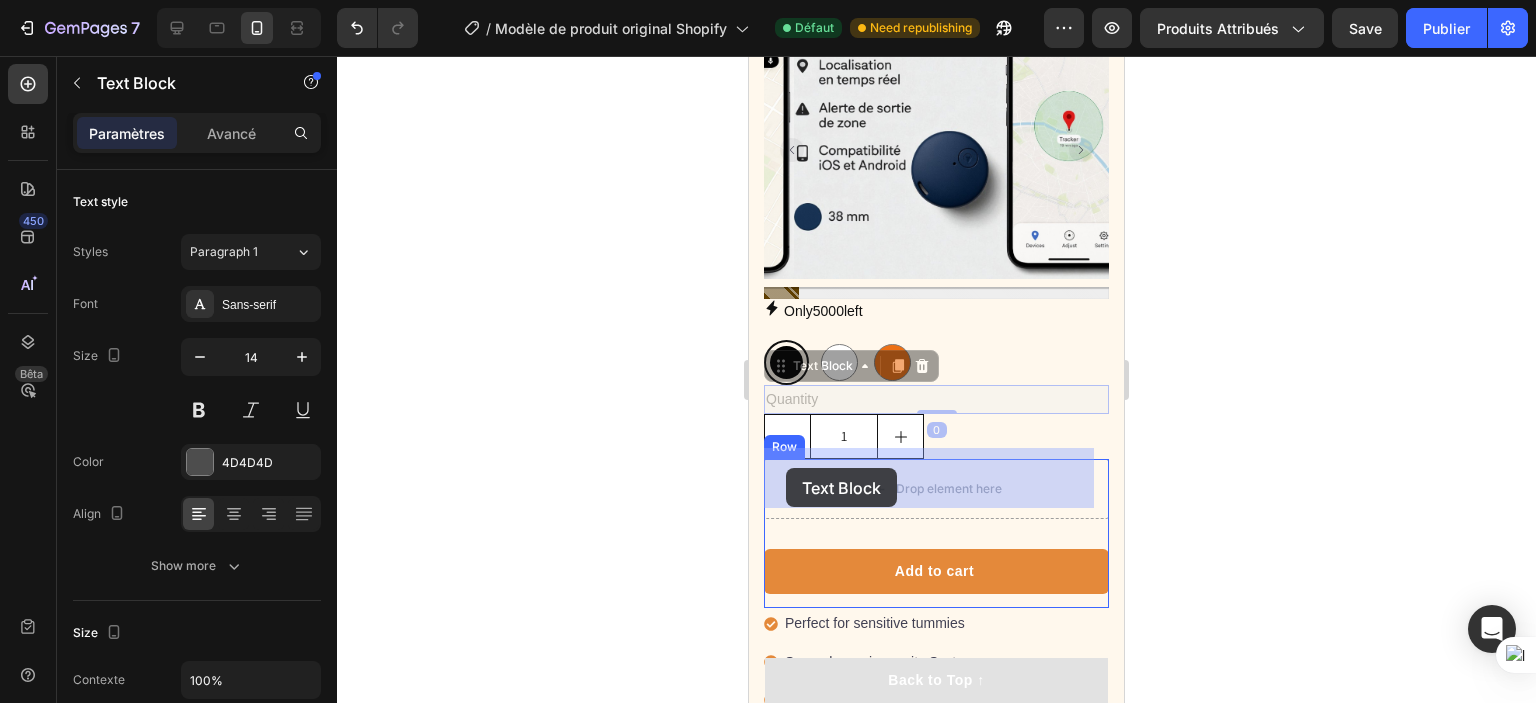 drag, startPoint x: 781, startPoint y: 367, endPoint x: 787, endPoint y: 468, distance: 101.17806 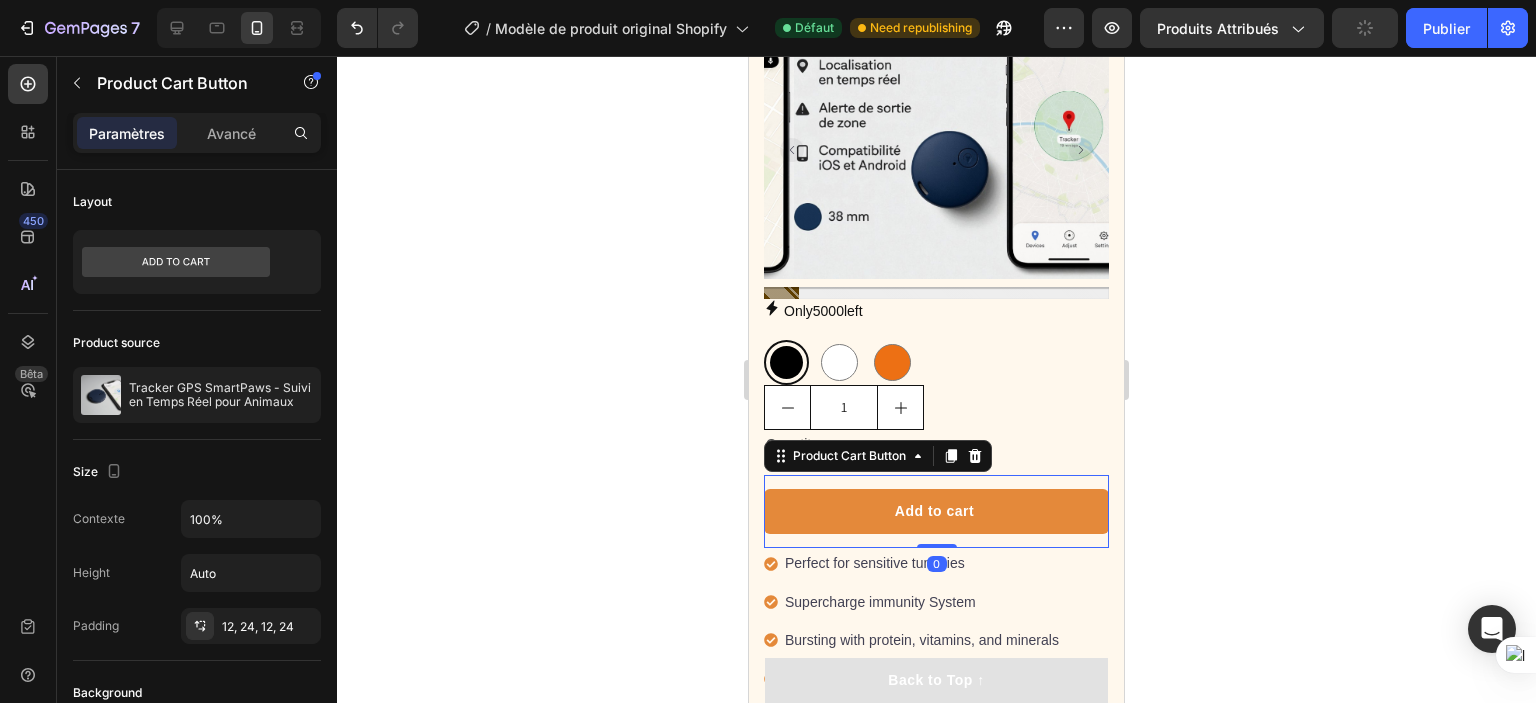 click 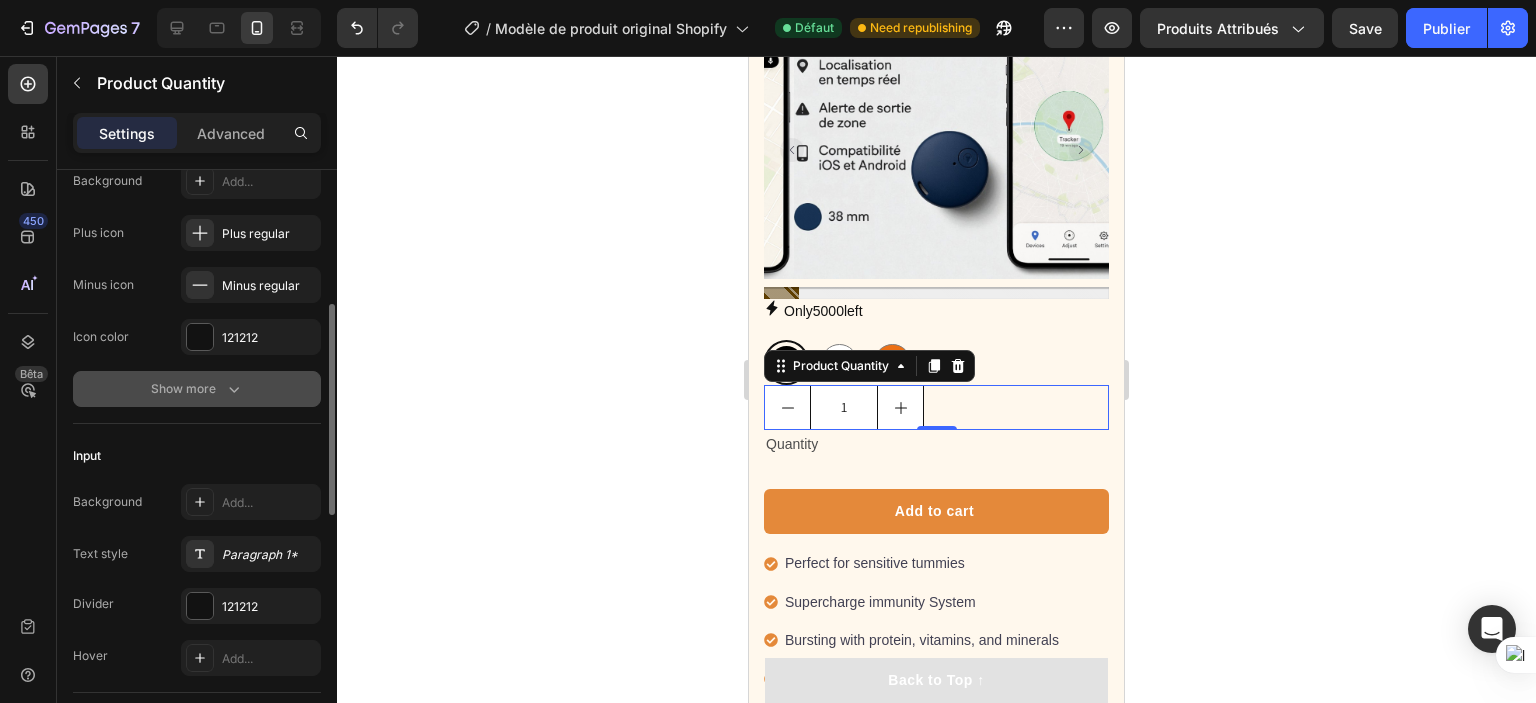 scroll, scrollTop: 287, scrollLeft: 0, axis: vertical 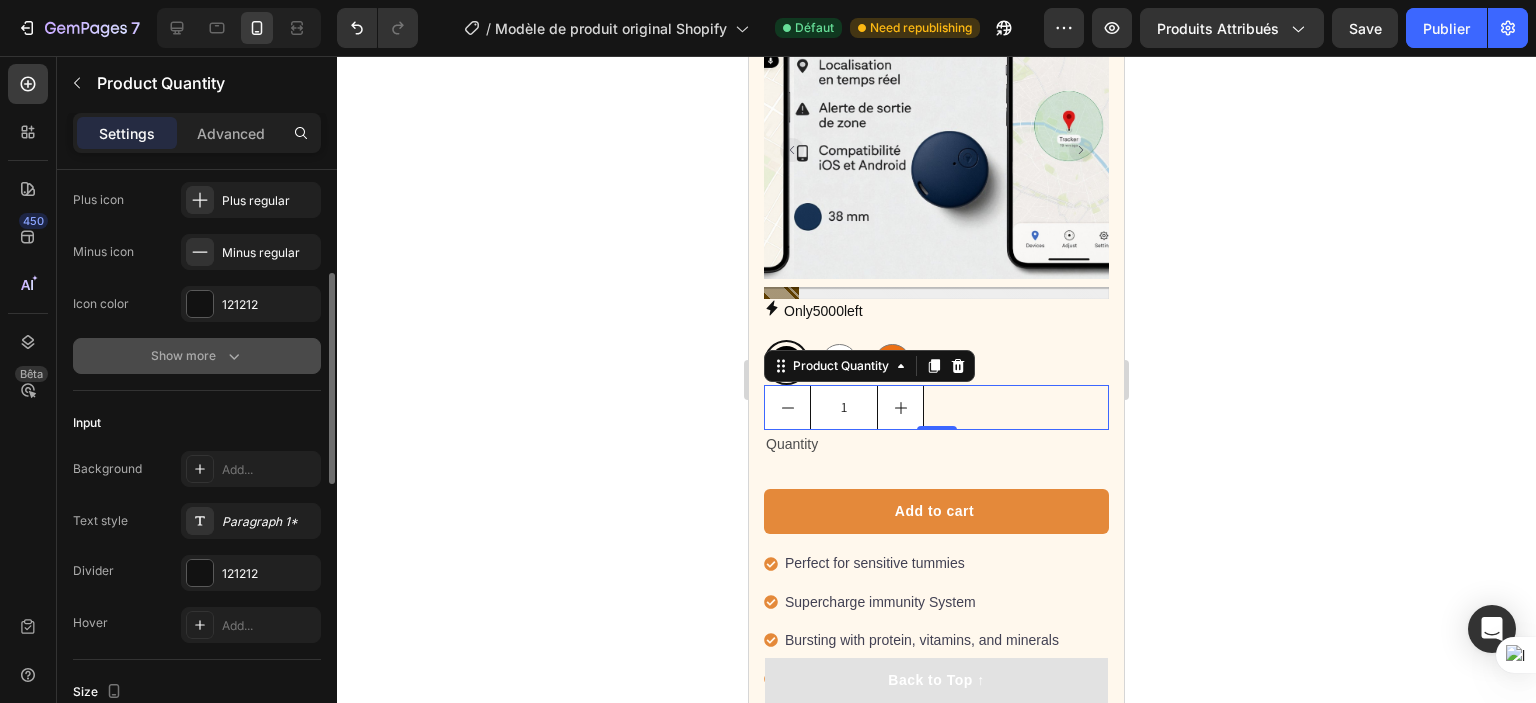 click on "Show more" at bounding box center (197, 356) 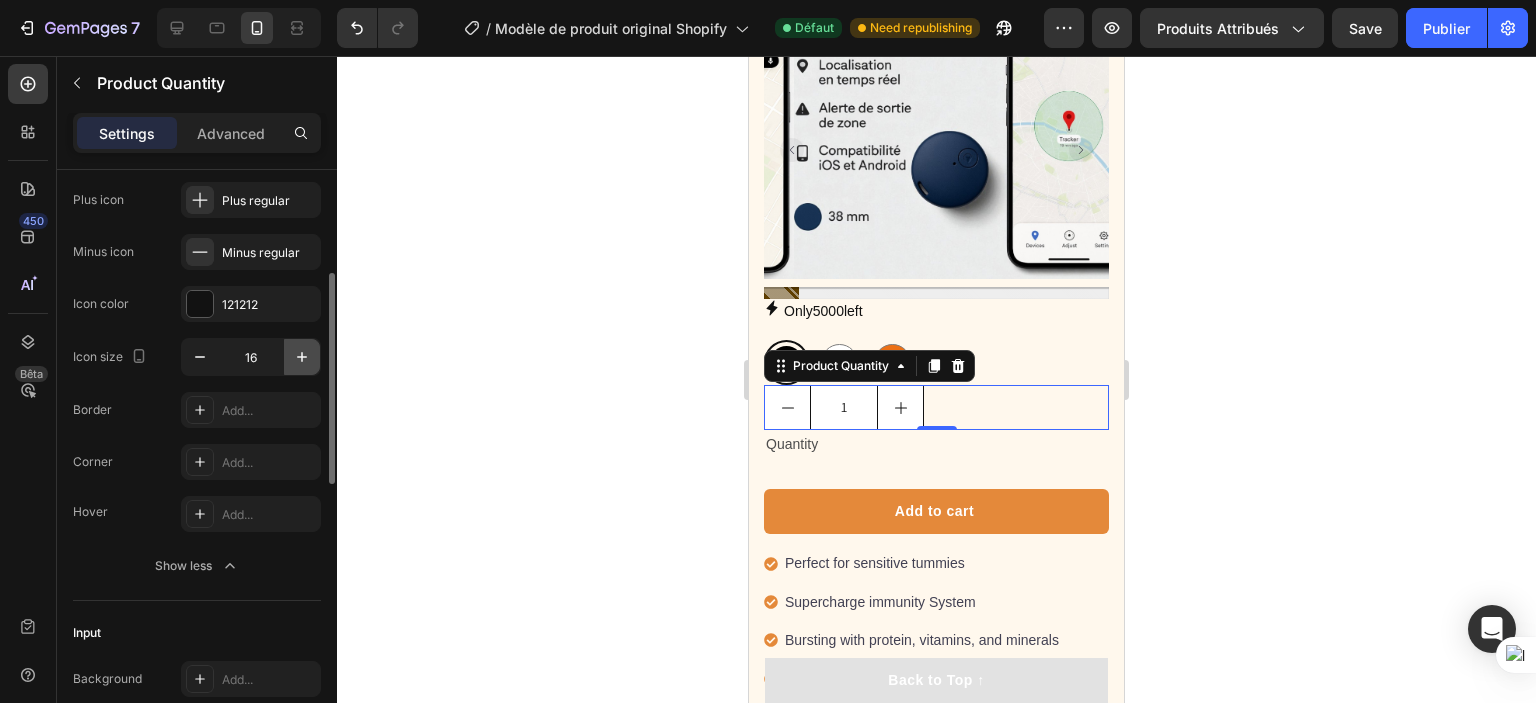click 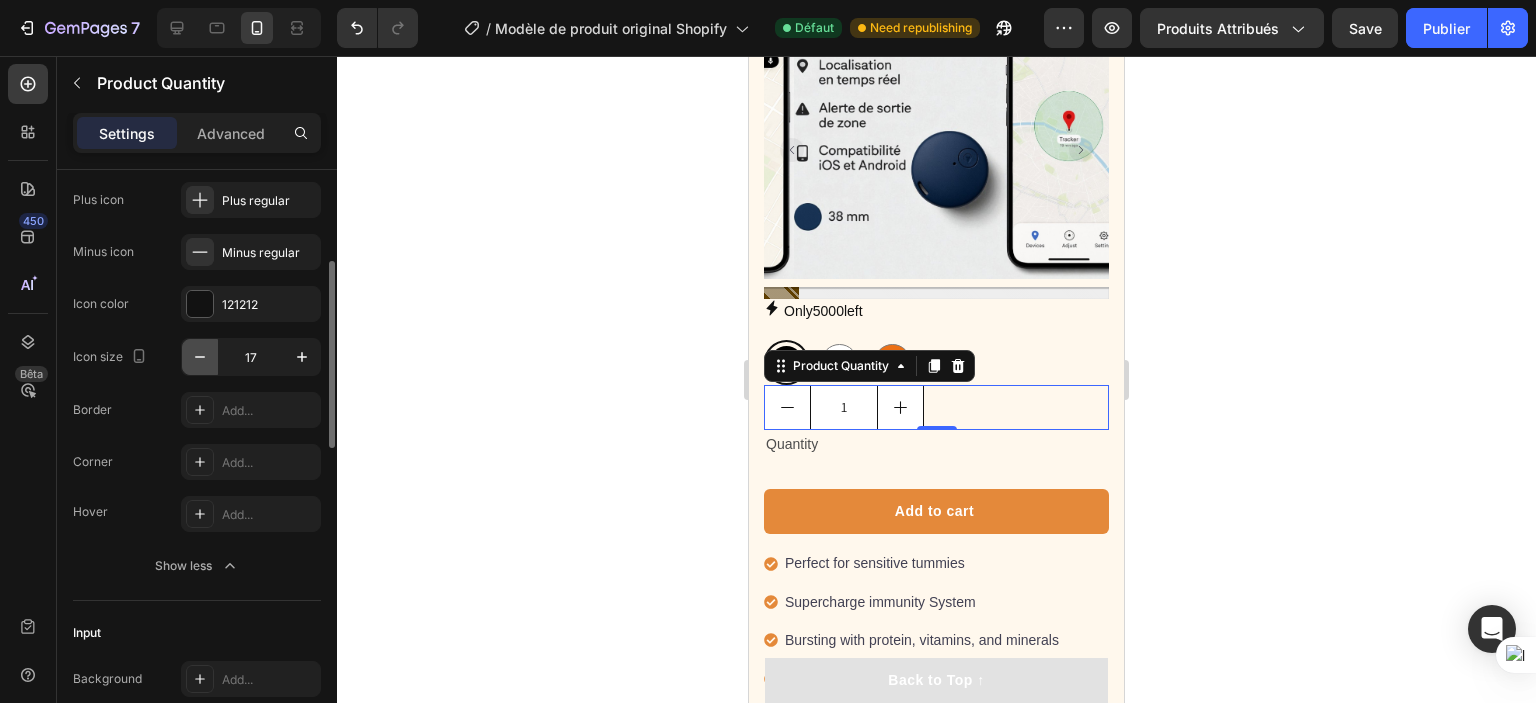 click 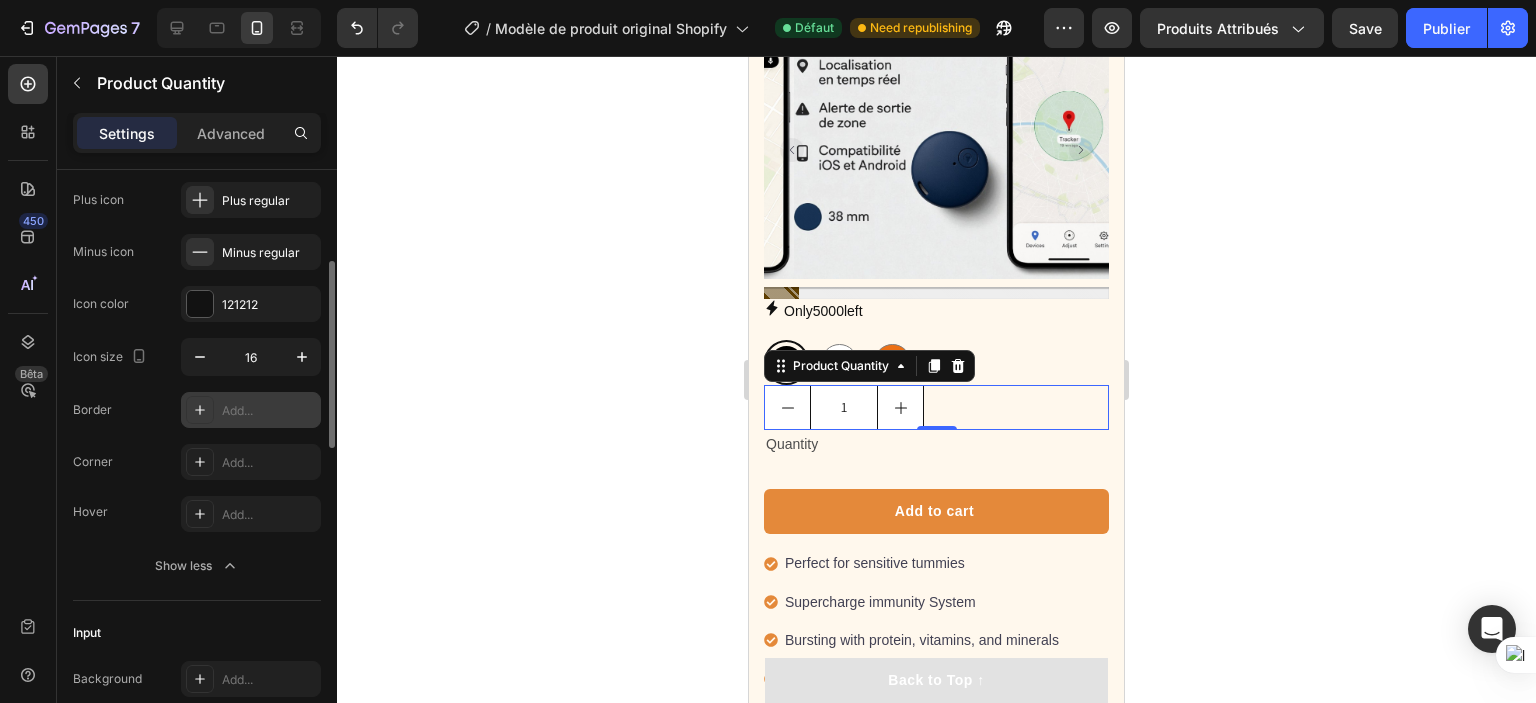 click on "Add..." at bounding box center (251, 410) 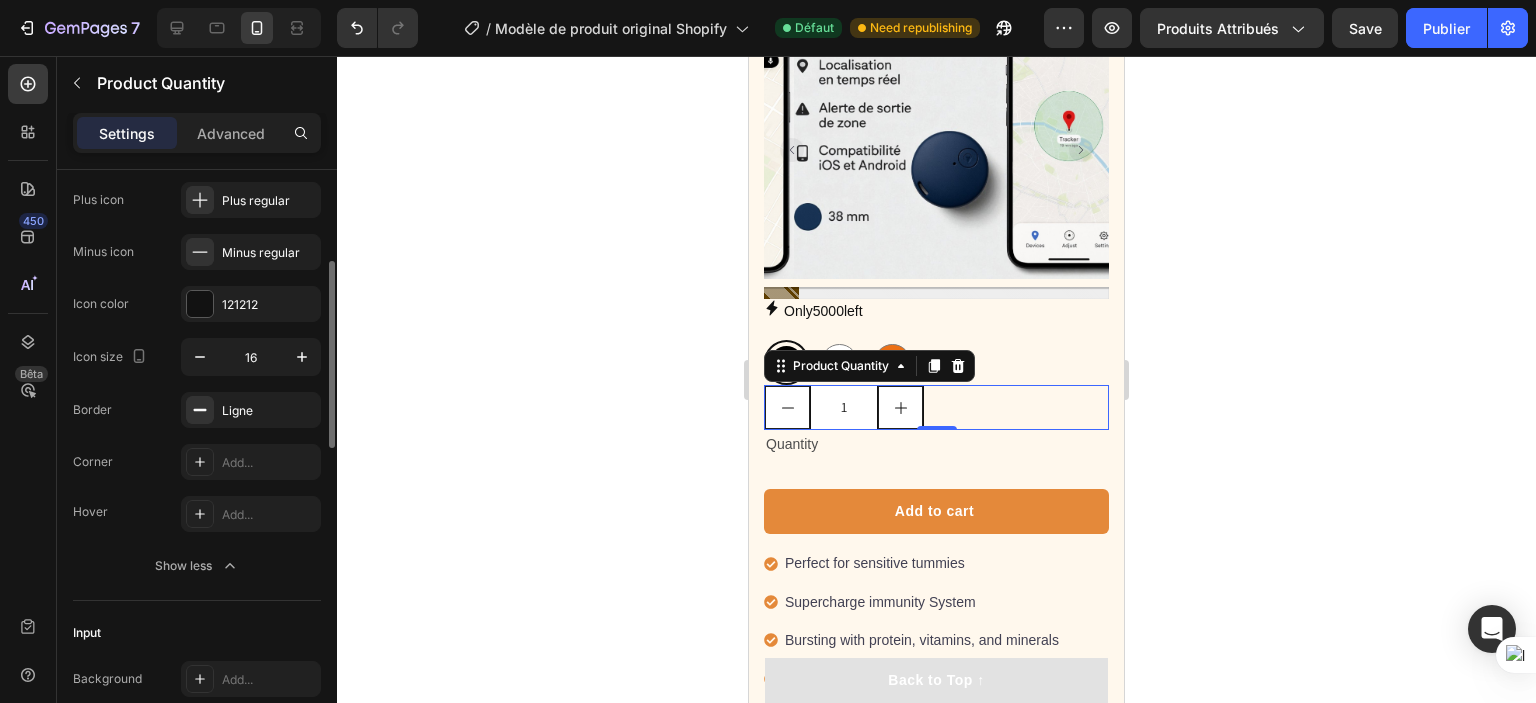 click on "Hover Add..." at bounding box center (197, 514) 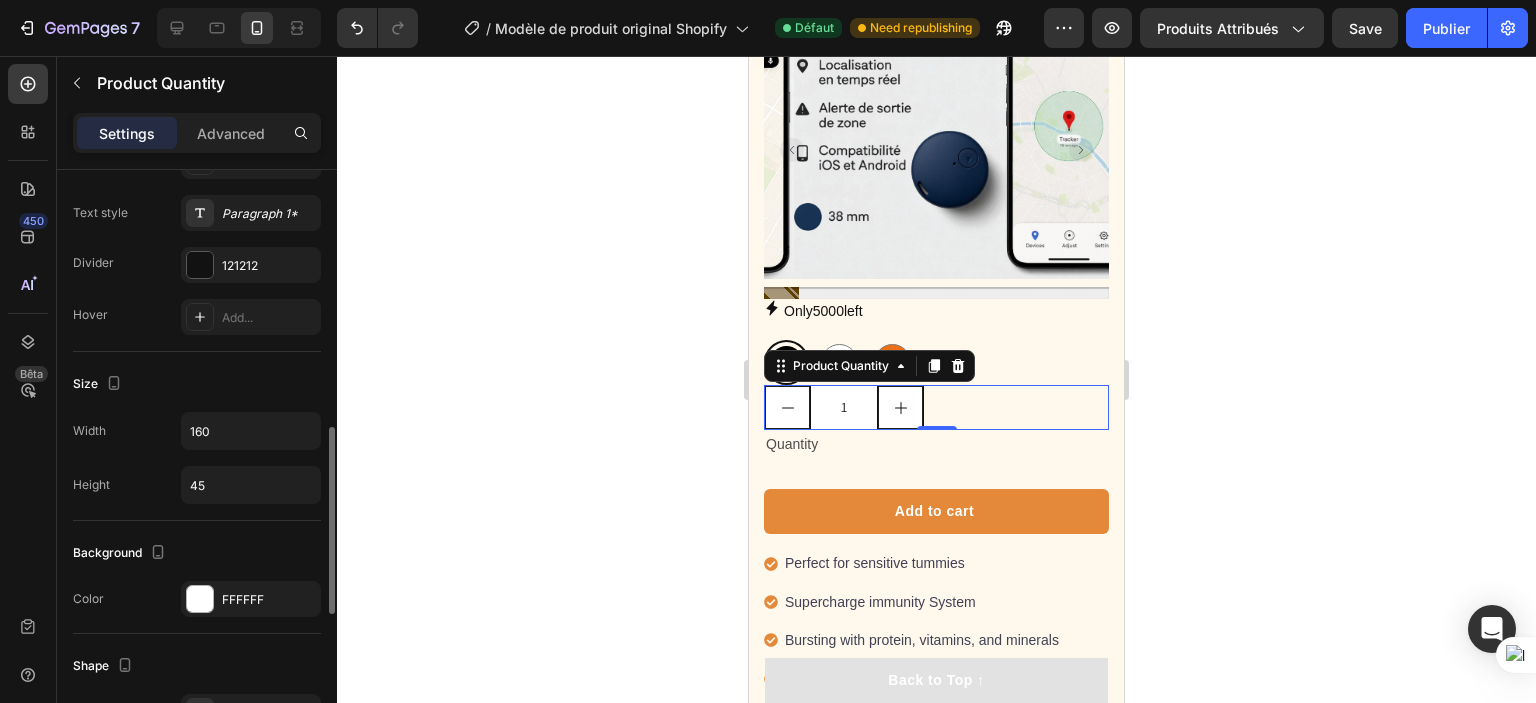 scroll, scrollTop: 807, scrollLeft: 0, axis: vertical 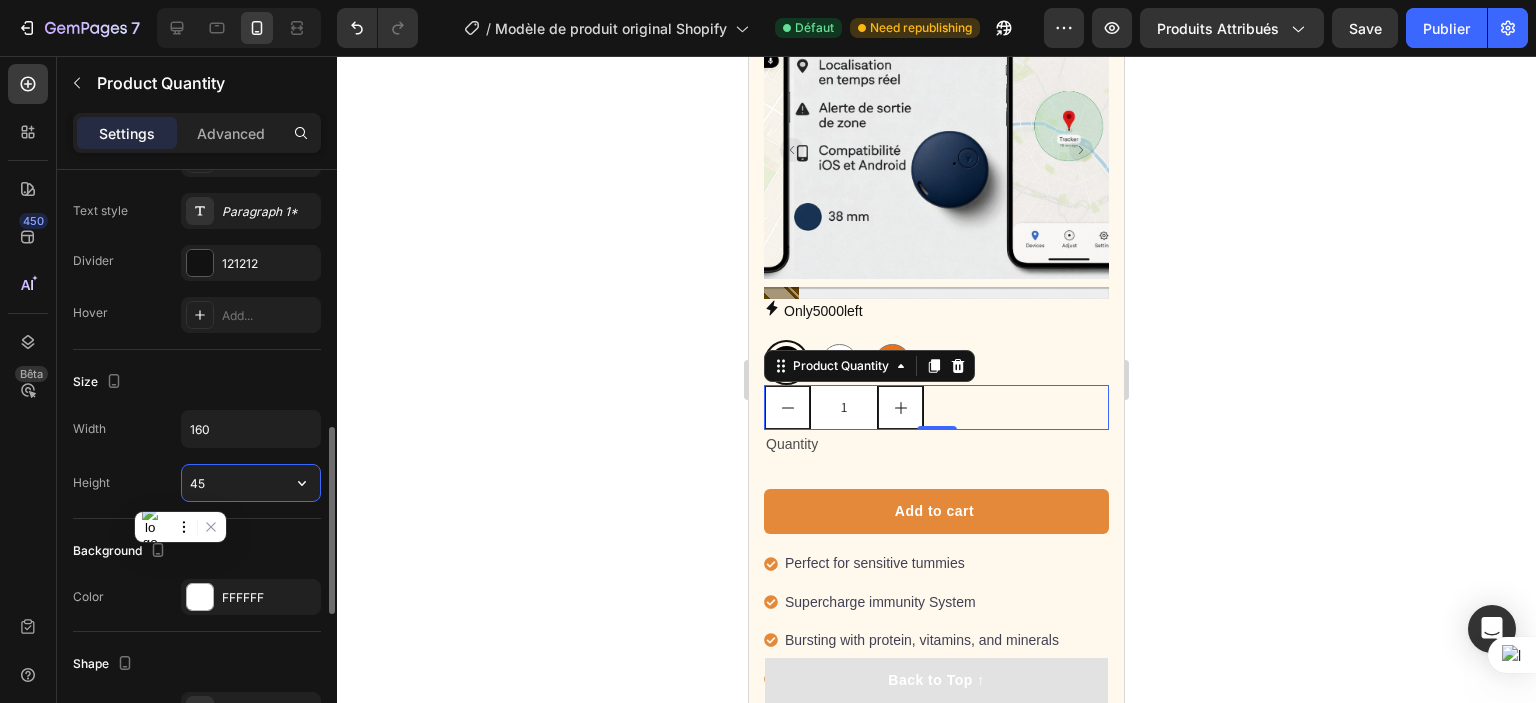 click on "45" at bounding box center (251, 483) 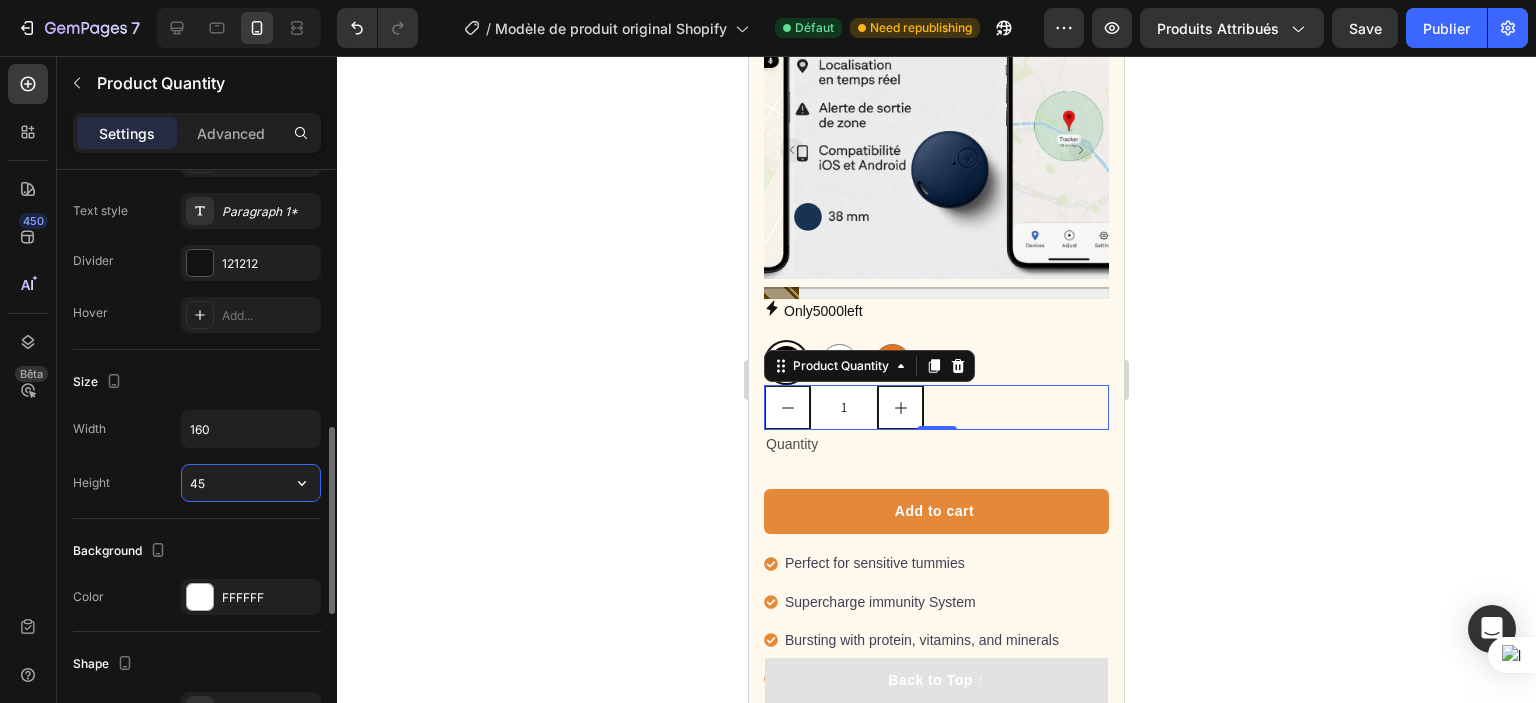 click on "45" at bounding box center (251, 483) 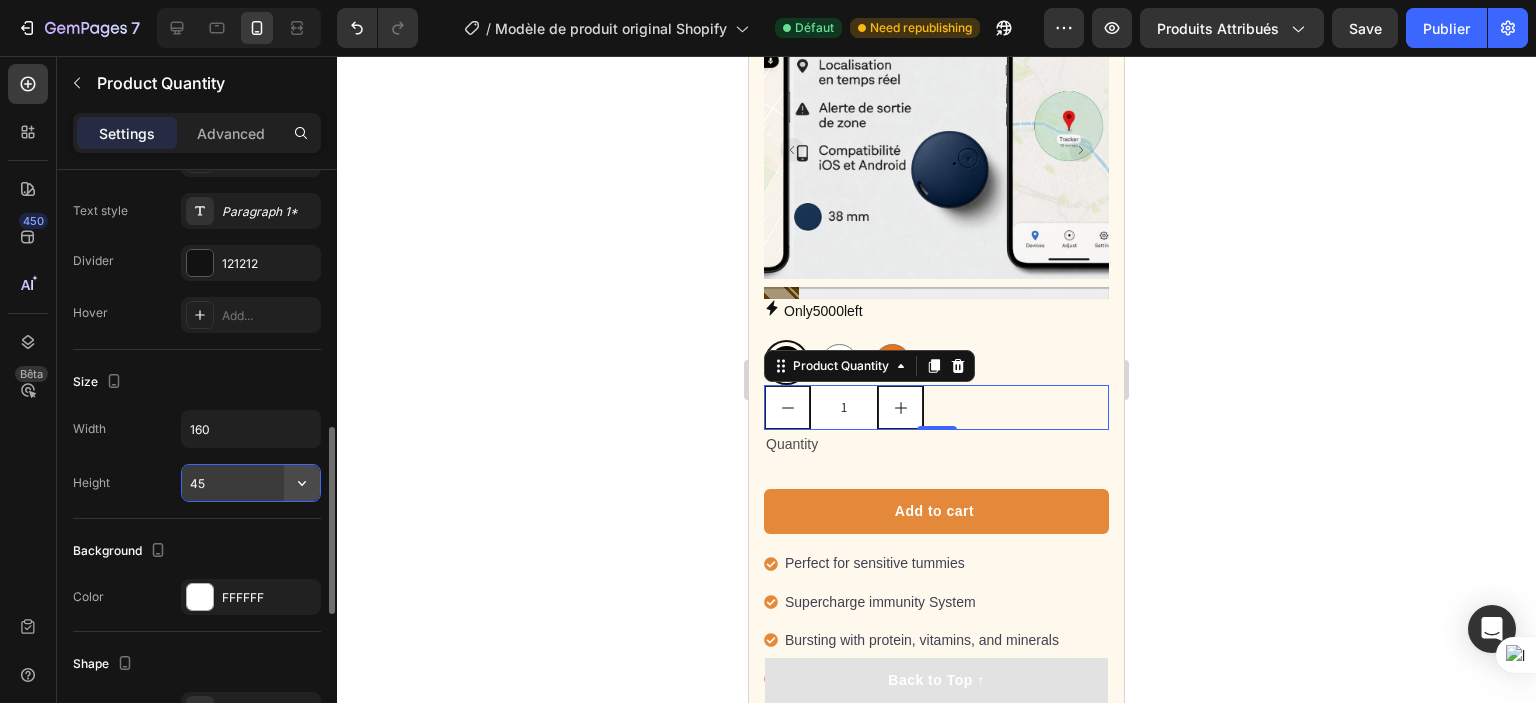 click 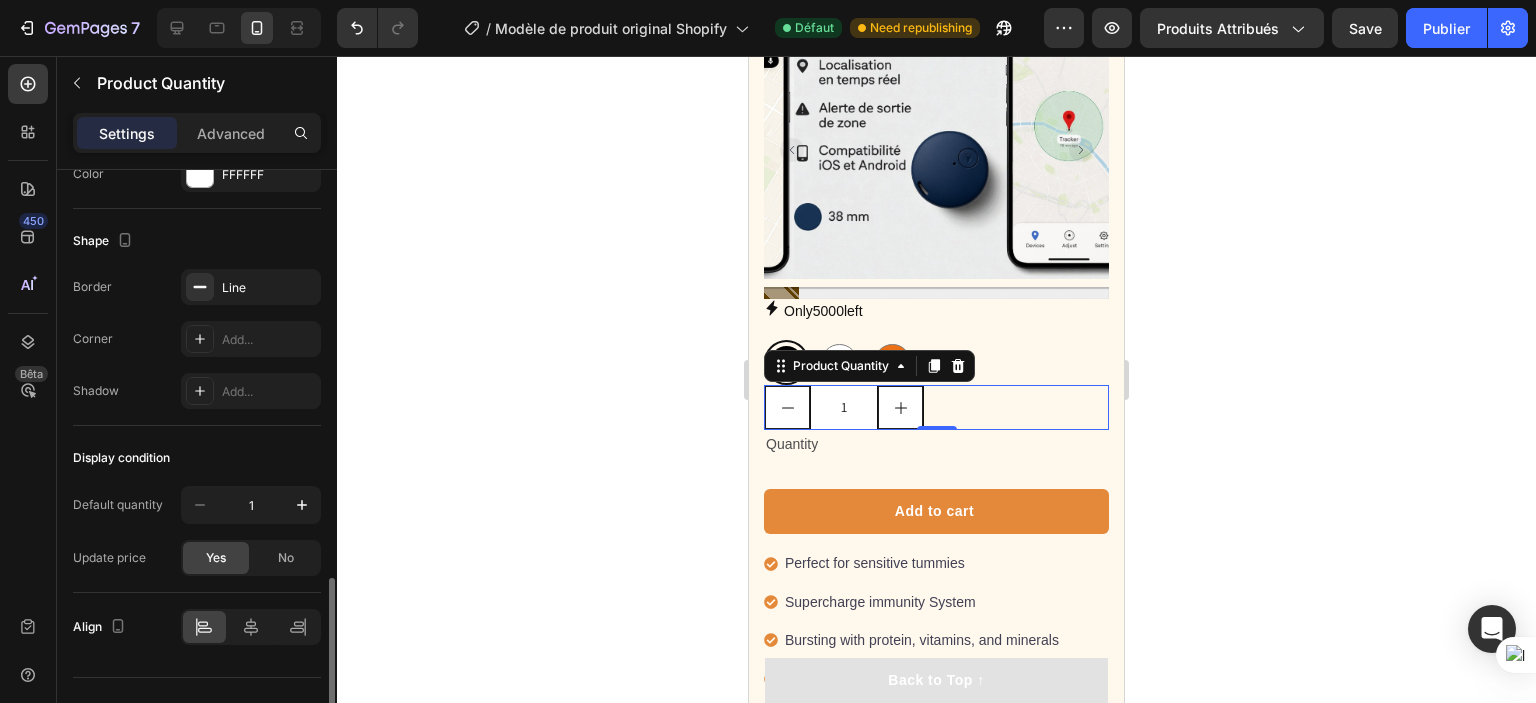 scroll, scrollTop: 1264, scrollLeft: 0, axis: vertical 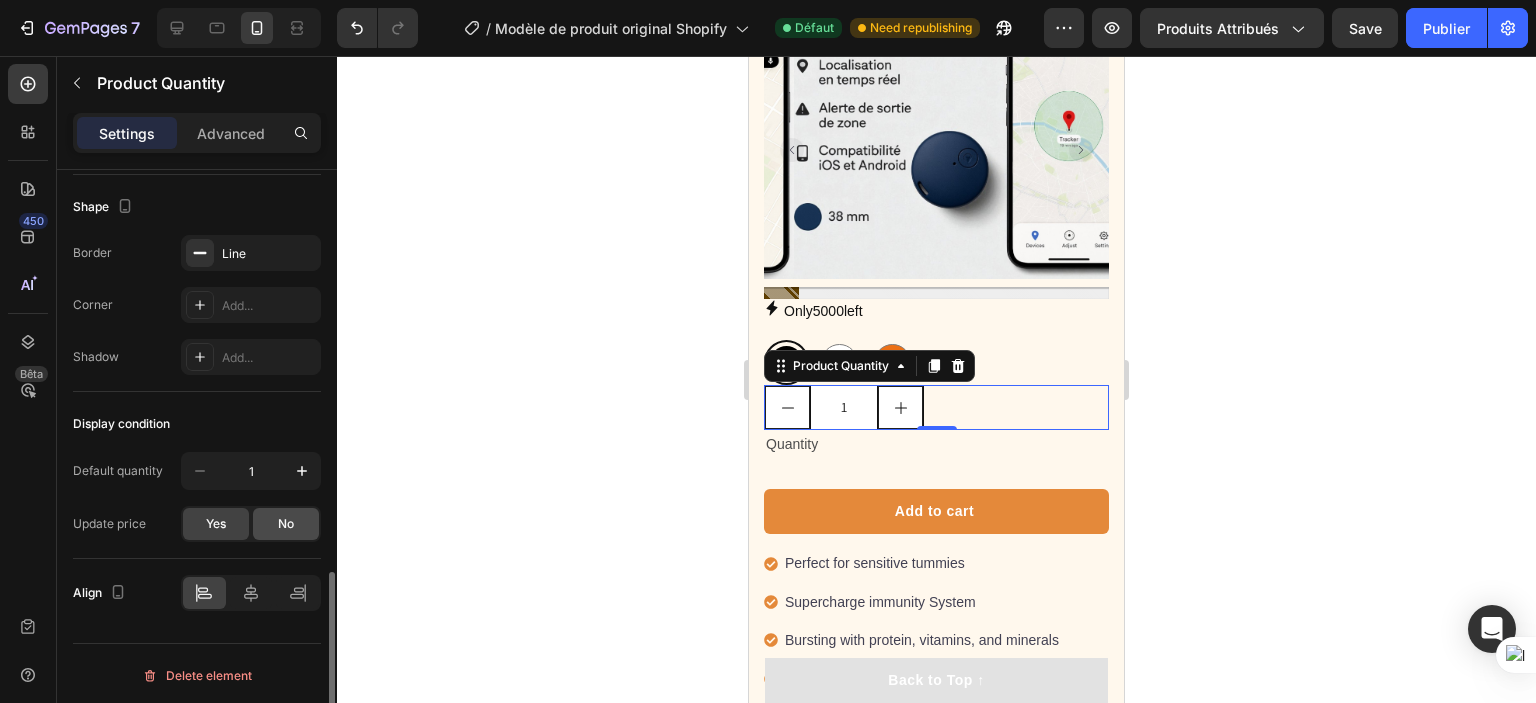 click on "No" 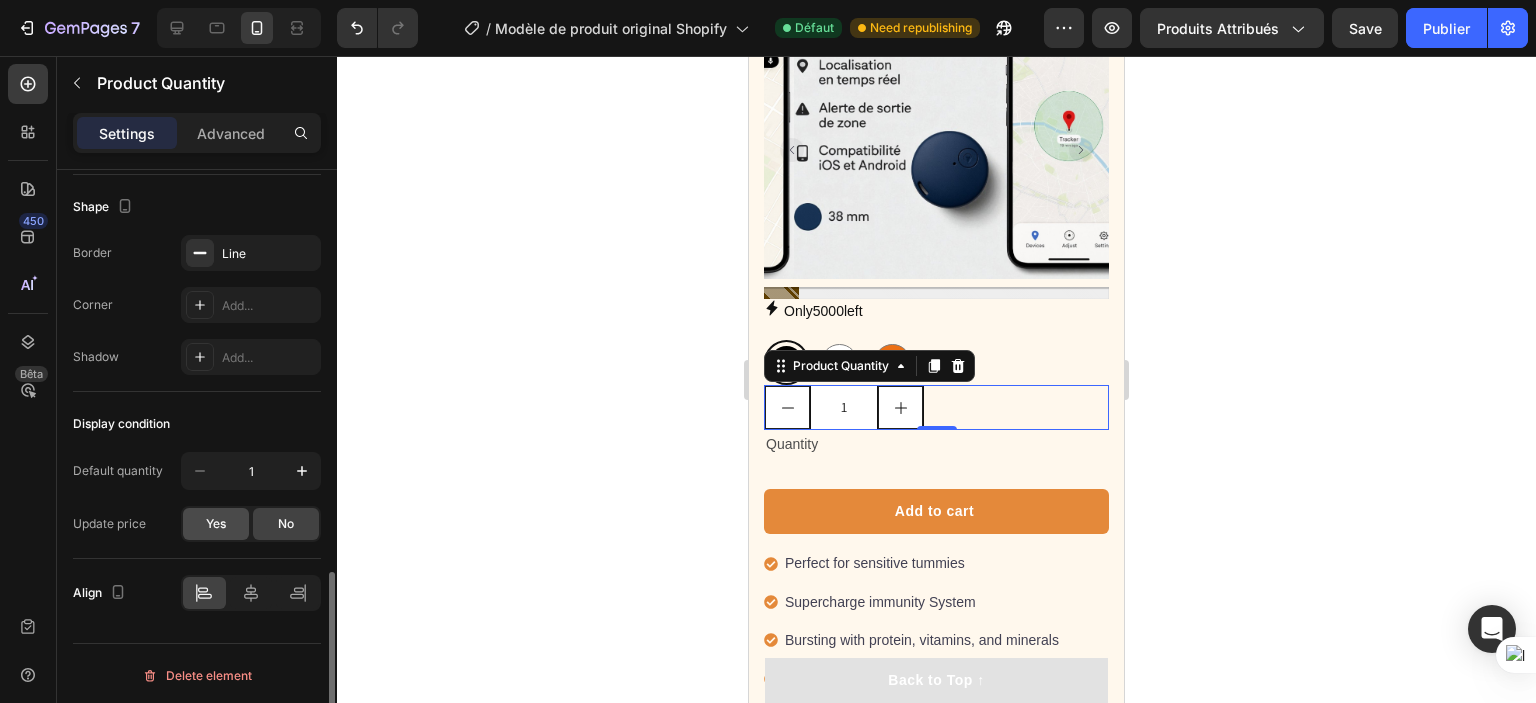 click on "Yes" 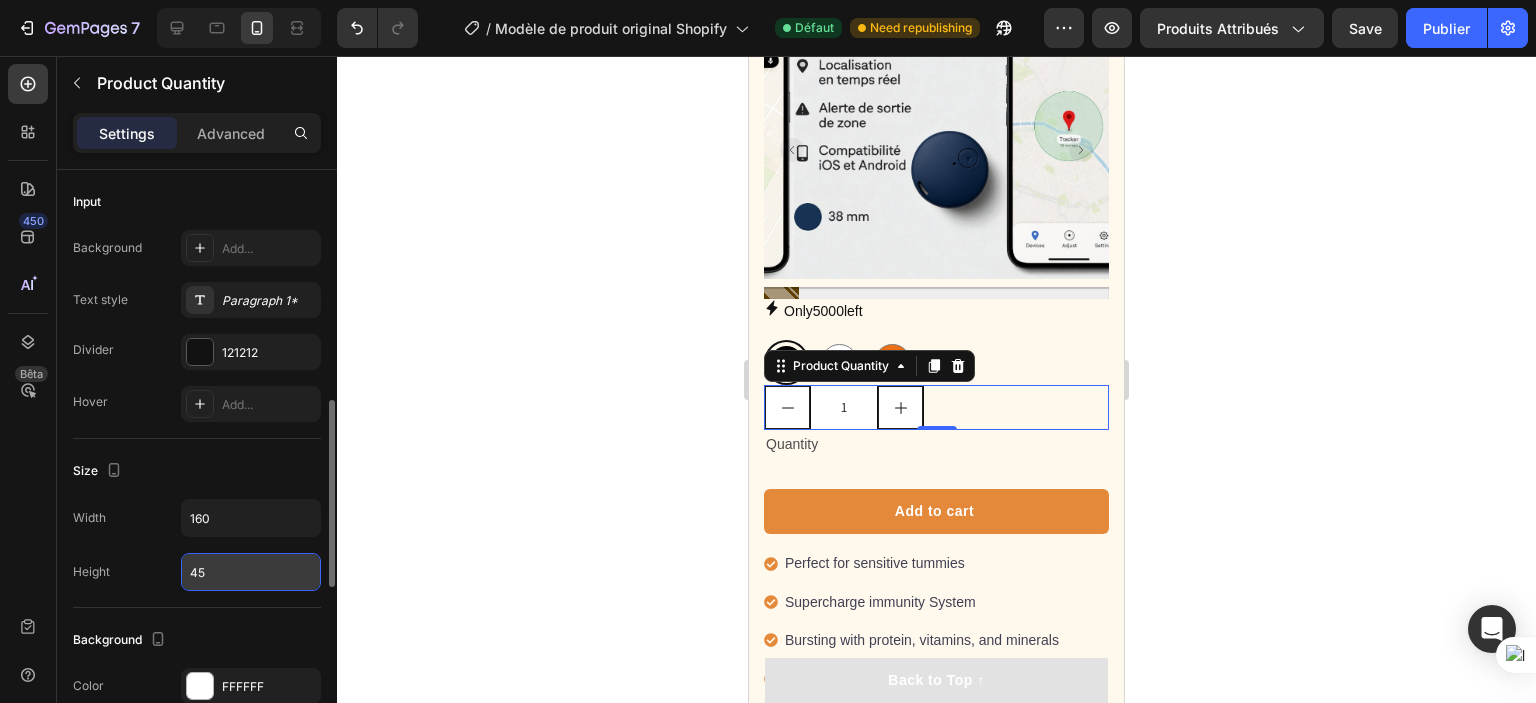 scroll, scrollTop: 718, scrollLeft: 0, axis: vertical 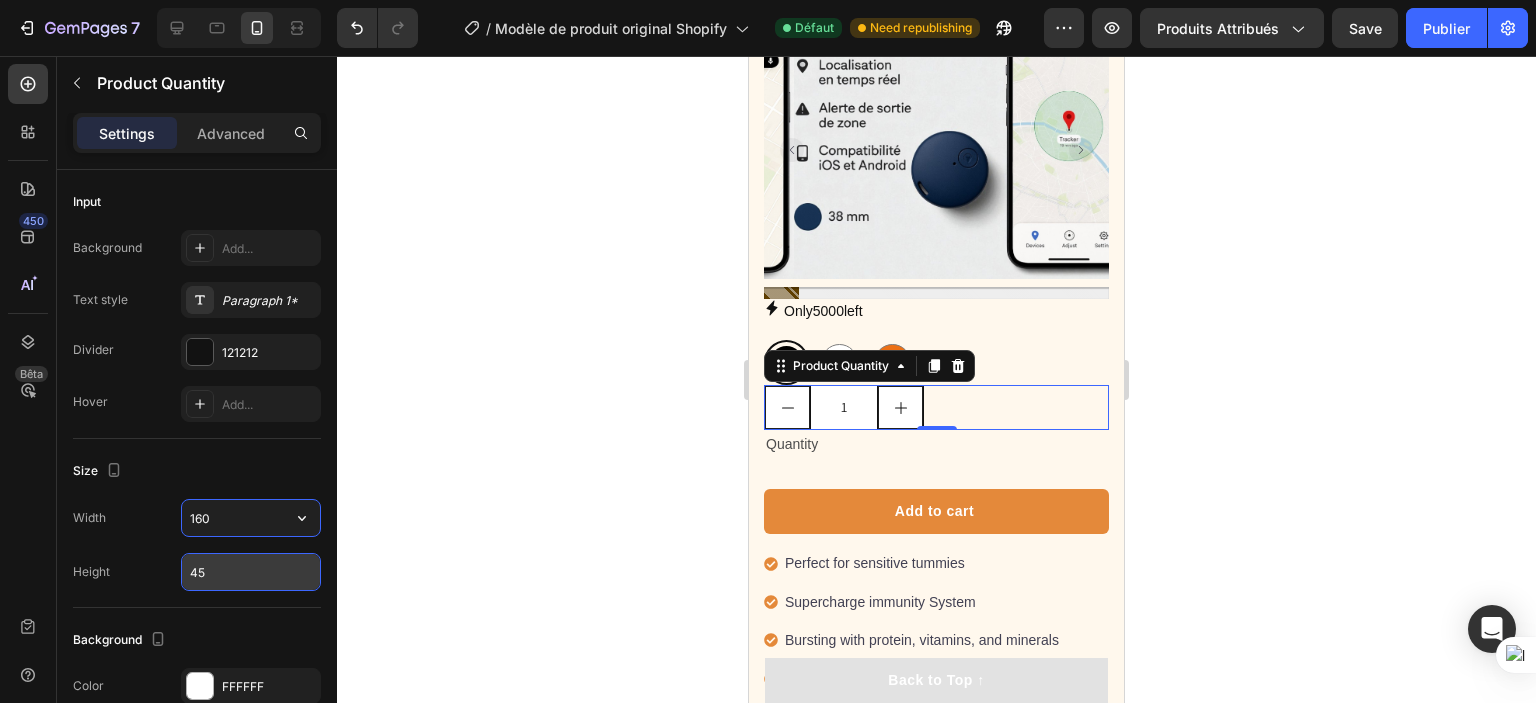 click on "160" at bounding box center [251, 518] 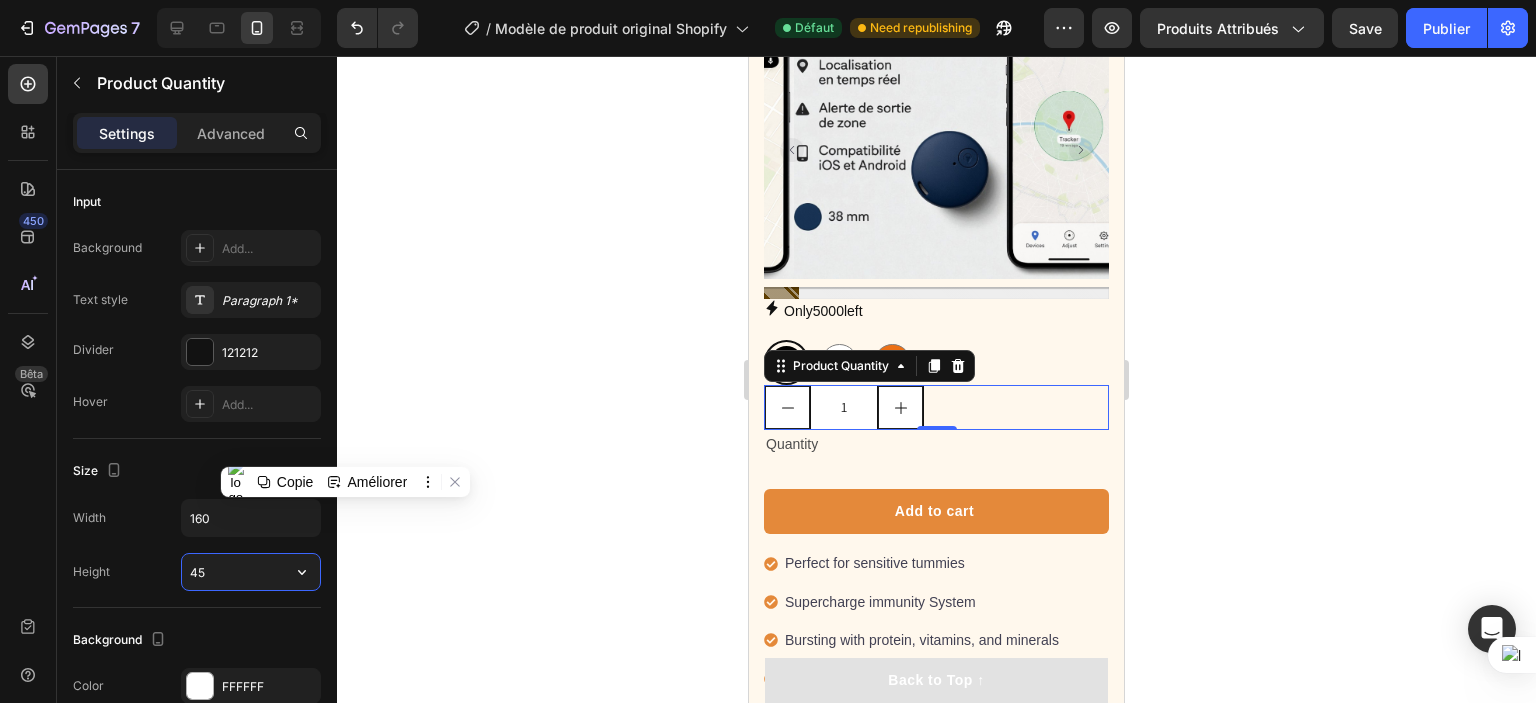 click on "45" at bounding box center [251, 572] 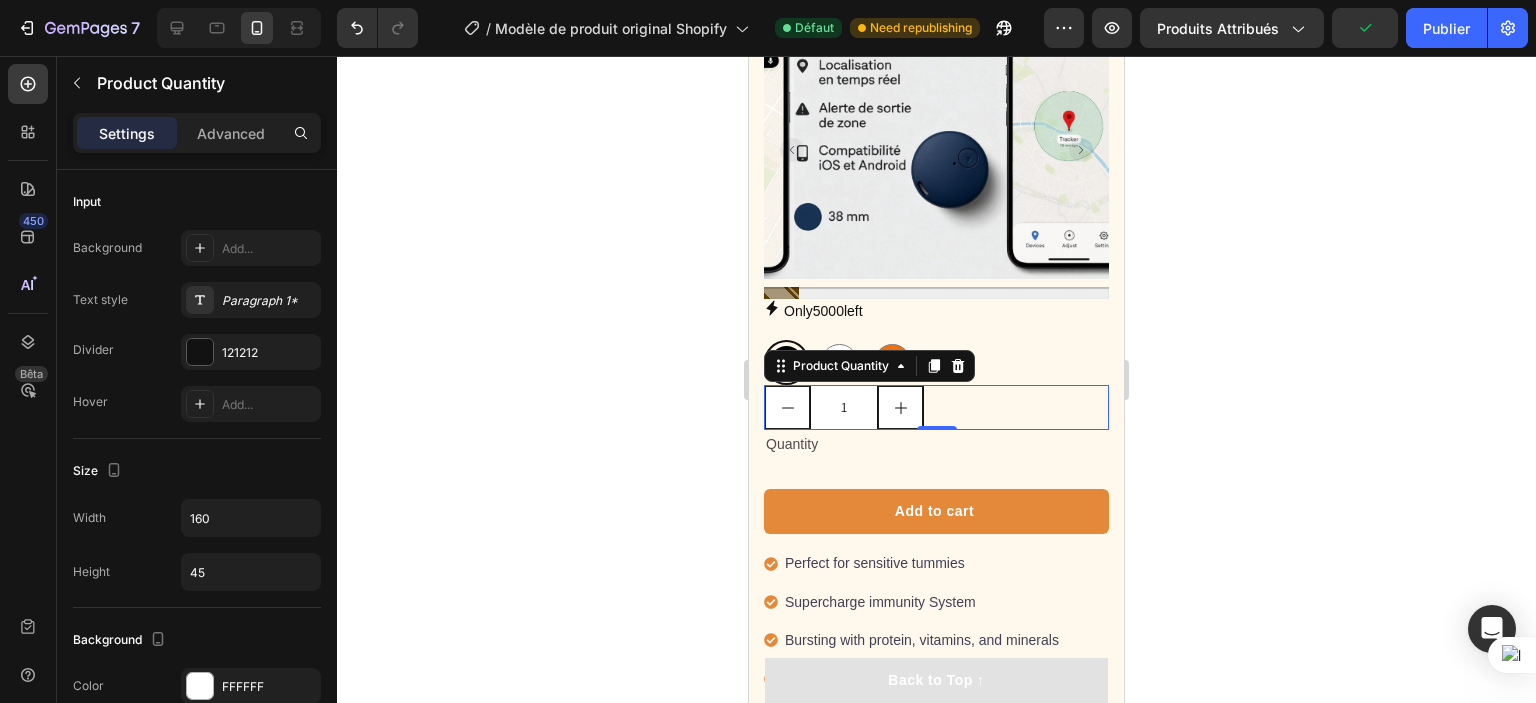 click on "Size Width 160 Height 45" 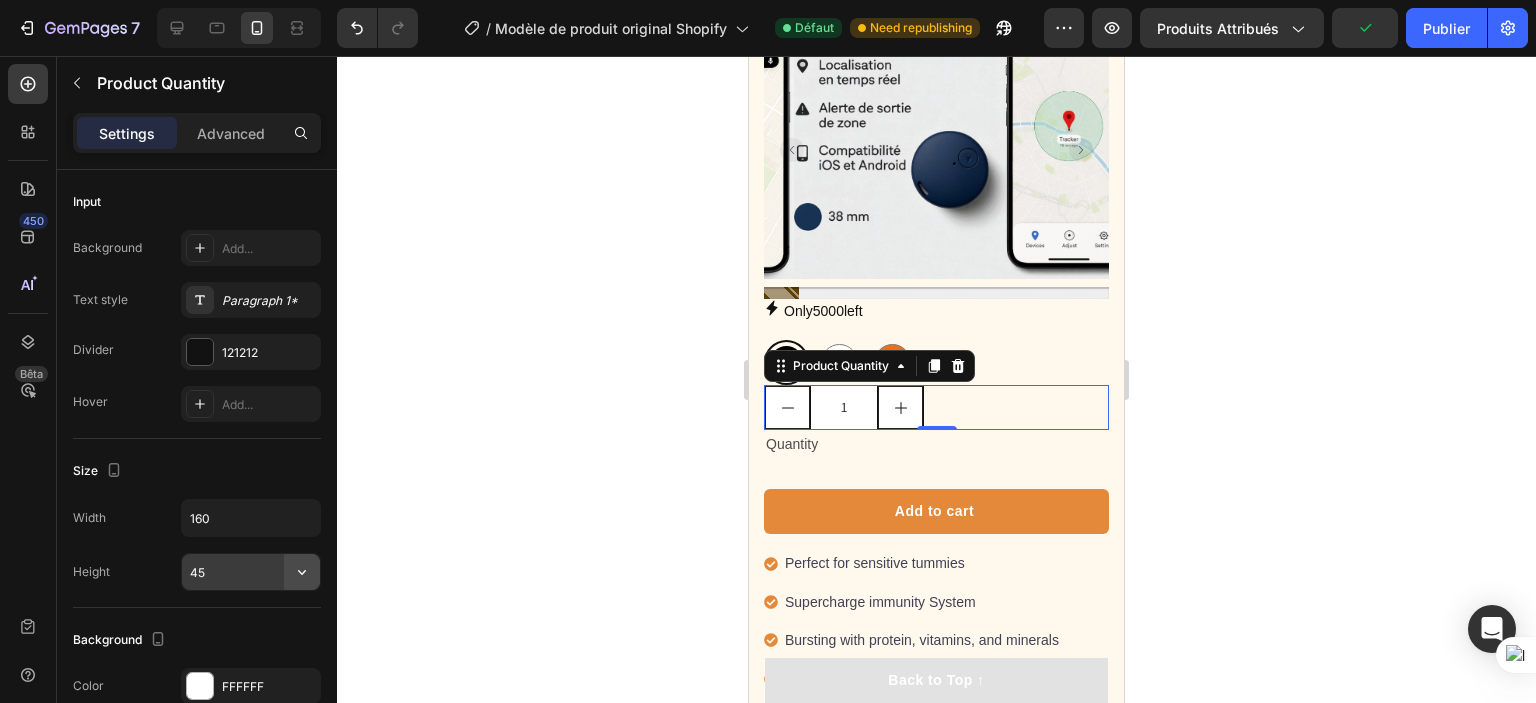 click 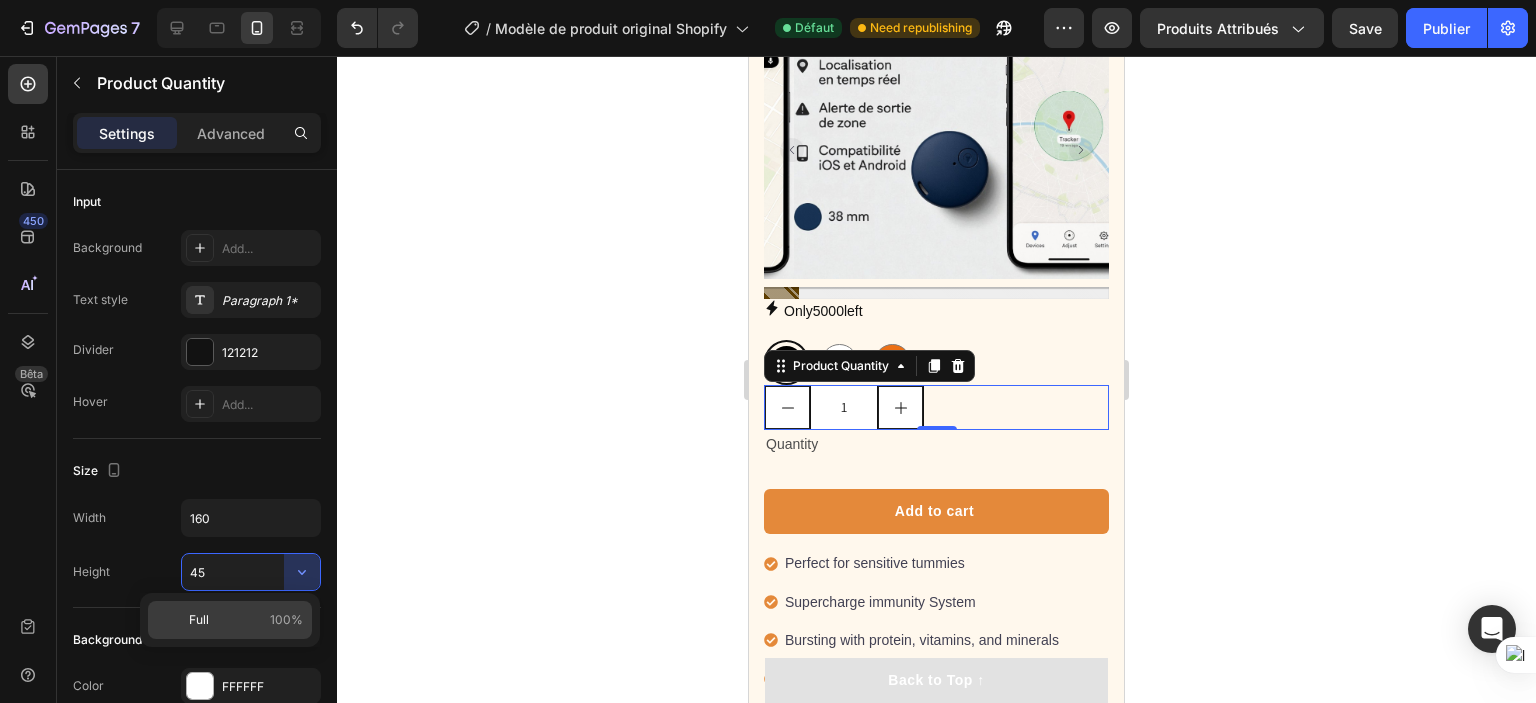 click on "Full 100%" at bounding box center [246, 620] 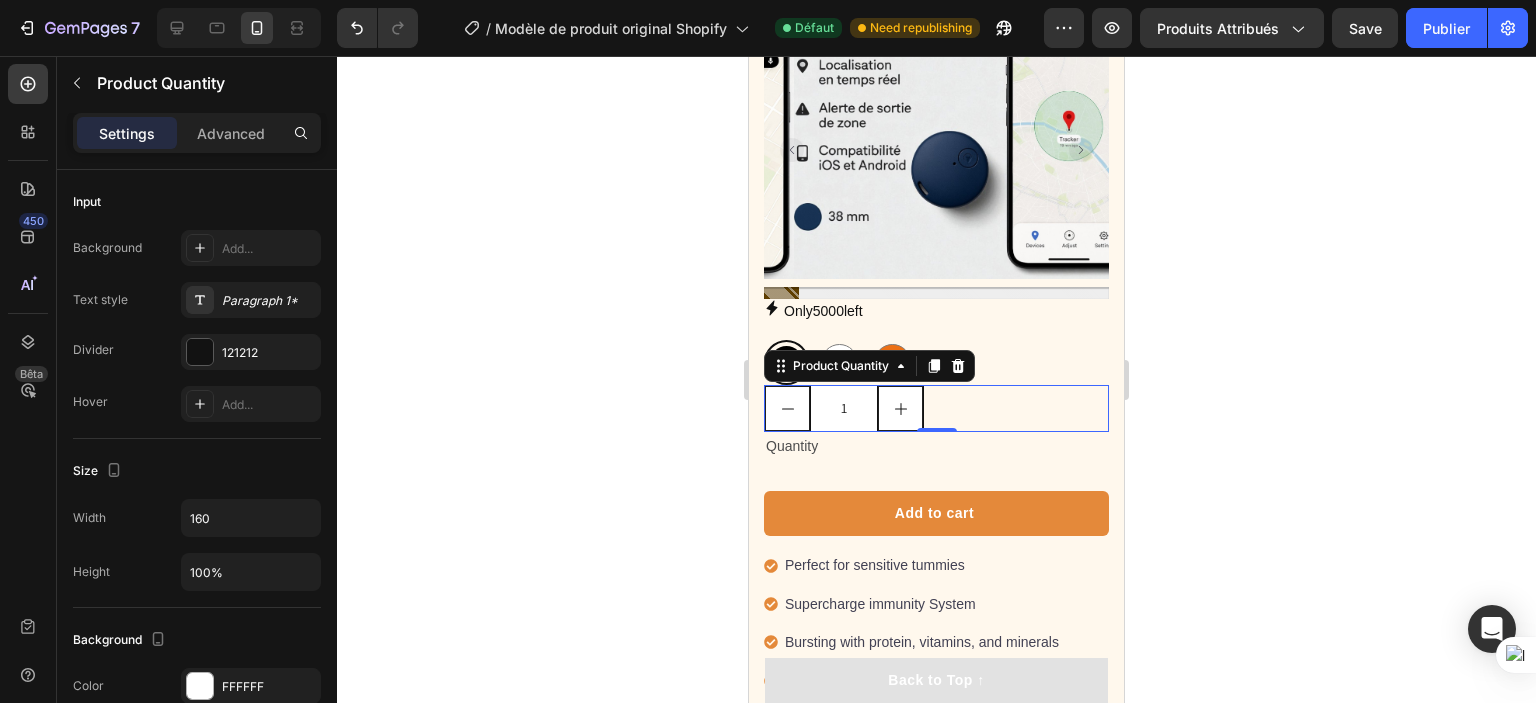 click 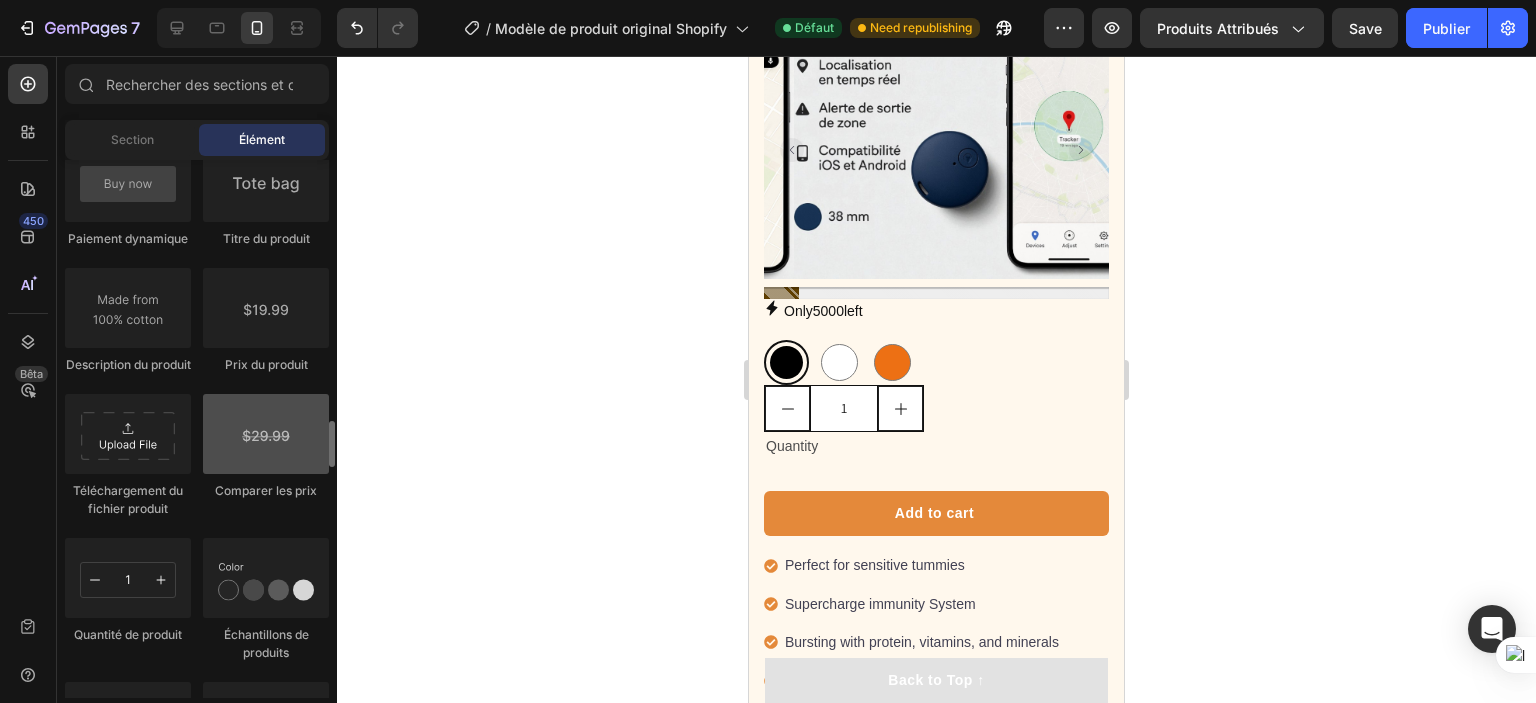 scroll, scrollTop: 3270, scrollLeft: 0, axis: vertical 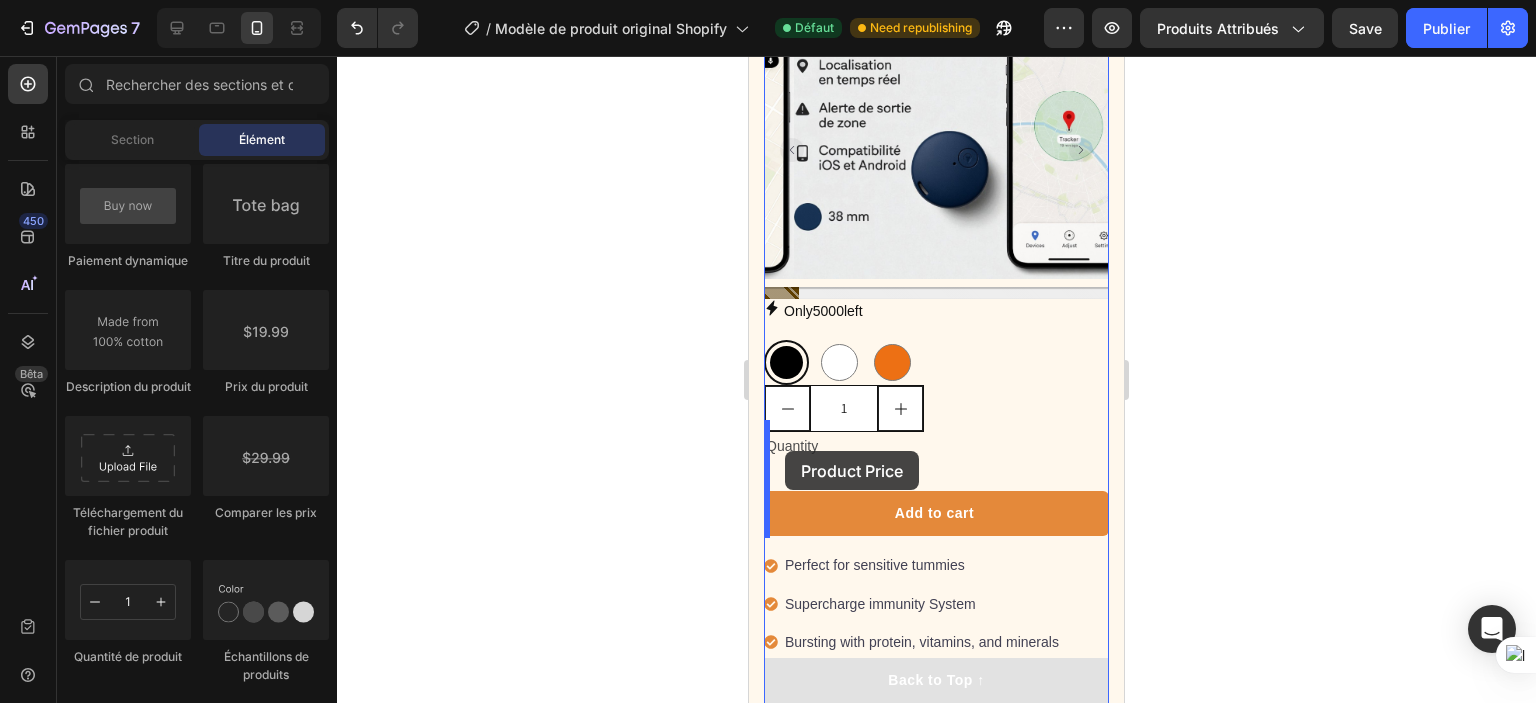 drag, startPoint x: 1026, startPoint y: 408, endPoint x: 785, endPoint y: 451, distance: 244.80605 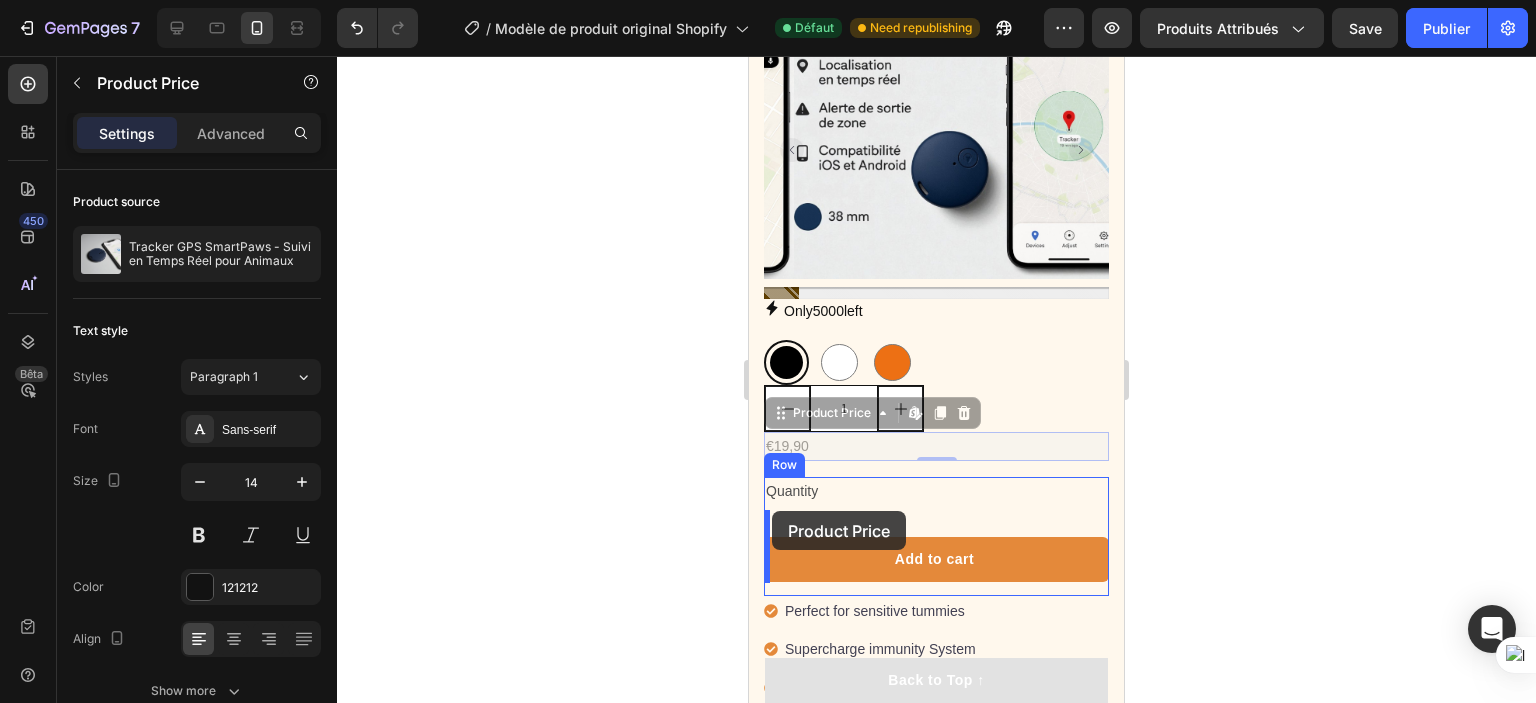 drag, startPoint x: 785, startPoint y: 398, endPoint x: 772, endPoint y: 511, distance: 113.74533 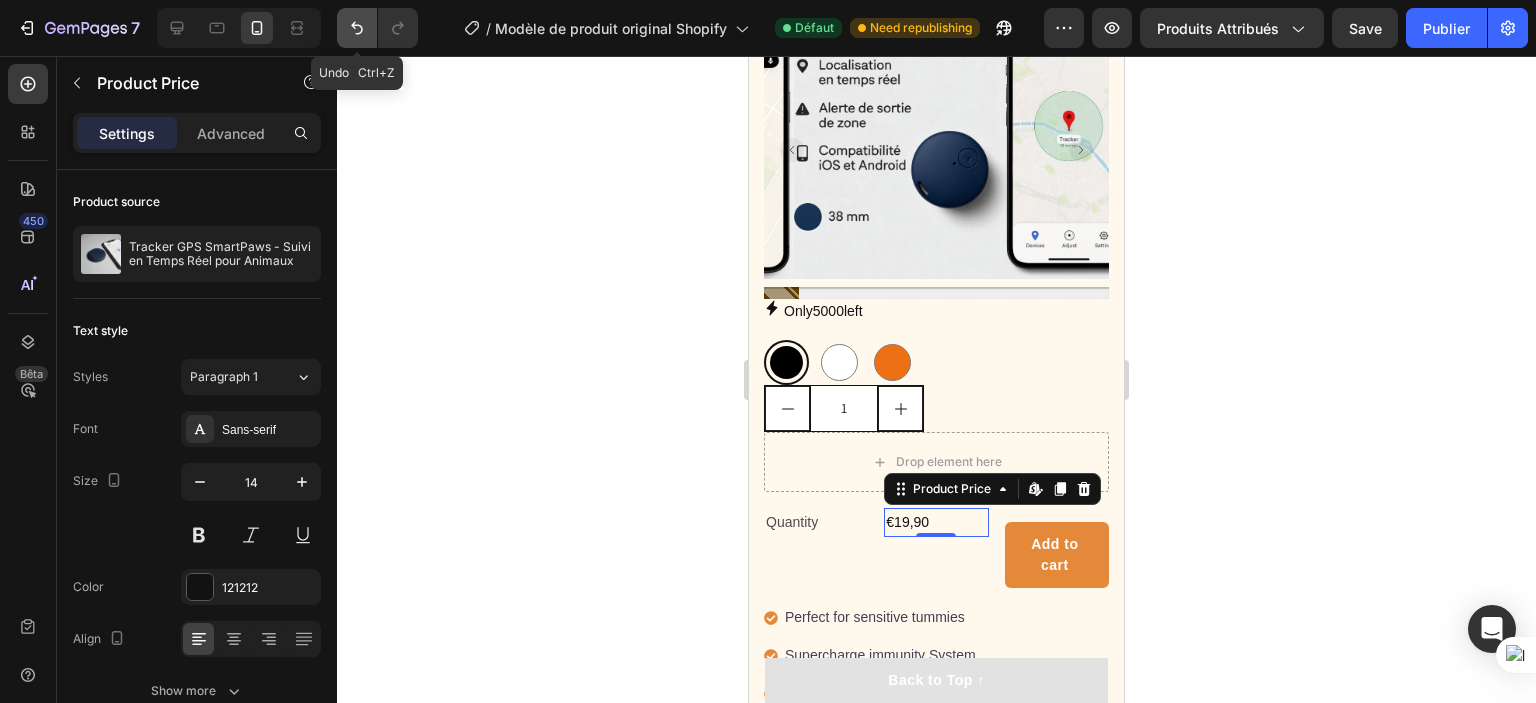 click 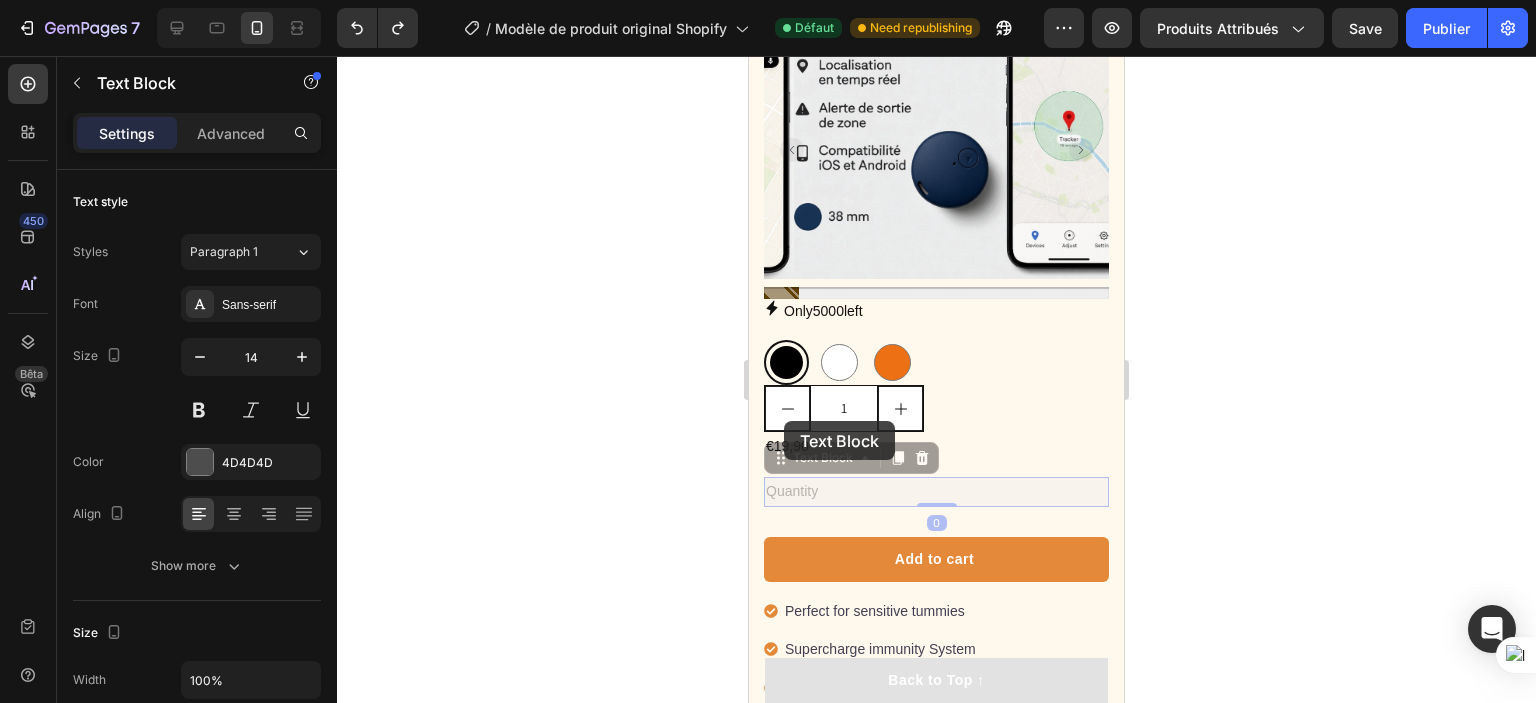 drag, startPoint x: 781, startPoint y: 449, endPoint x: 784, endPoint y: 422, distance: 27.166155 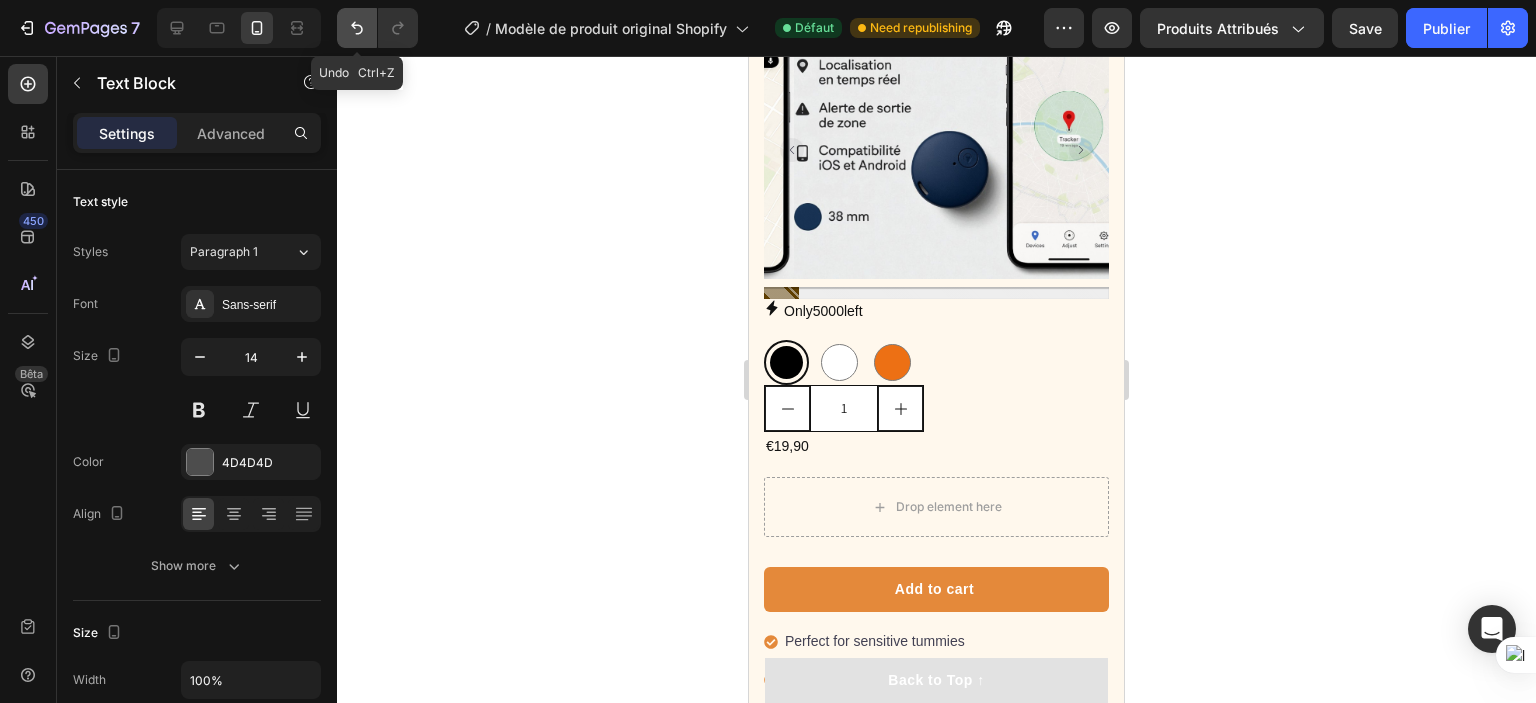 click 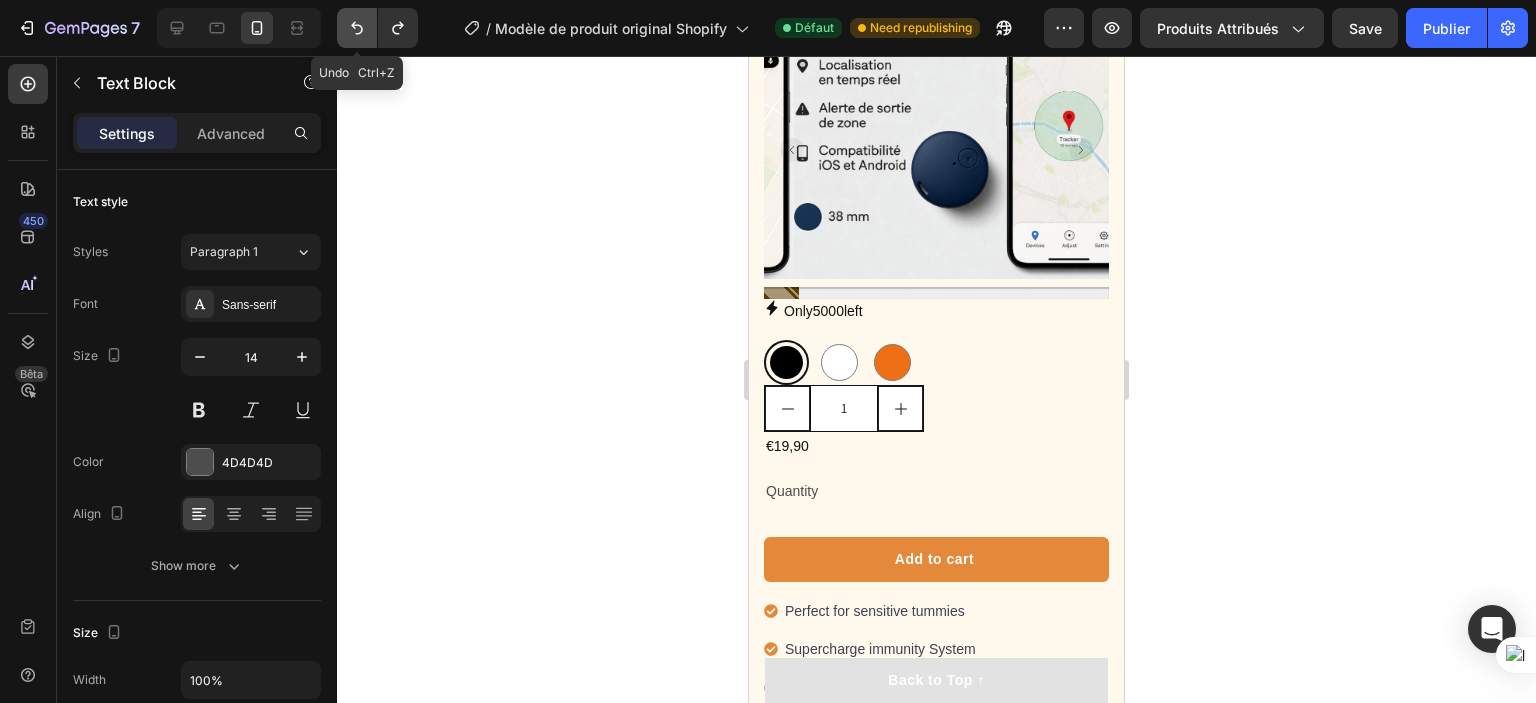 click 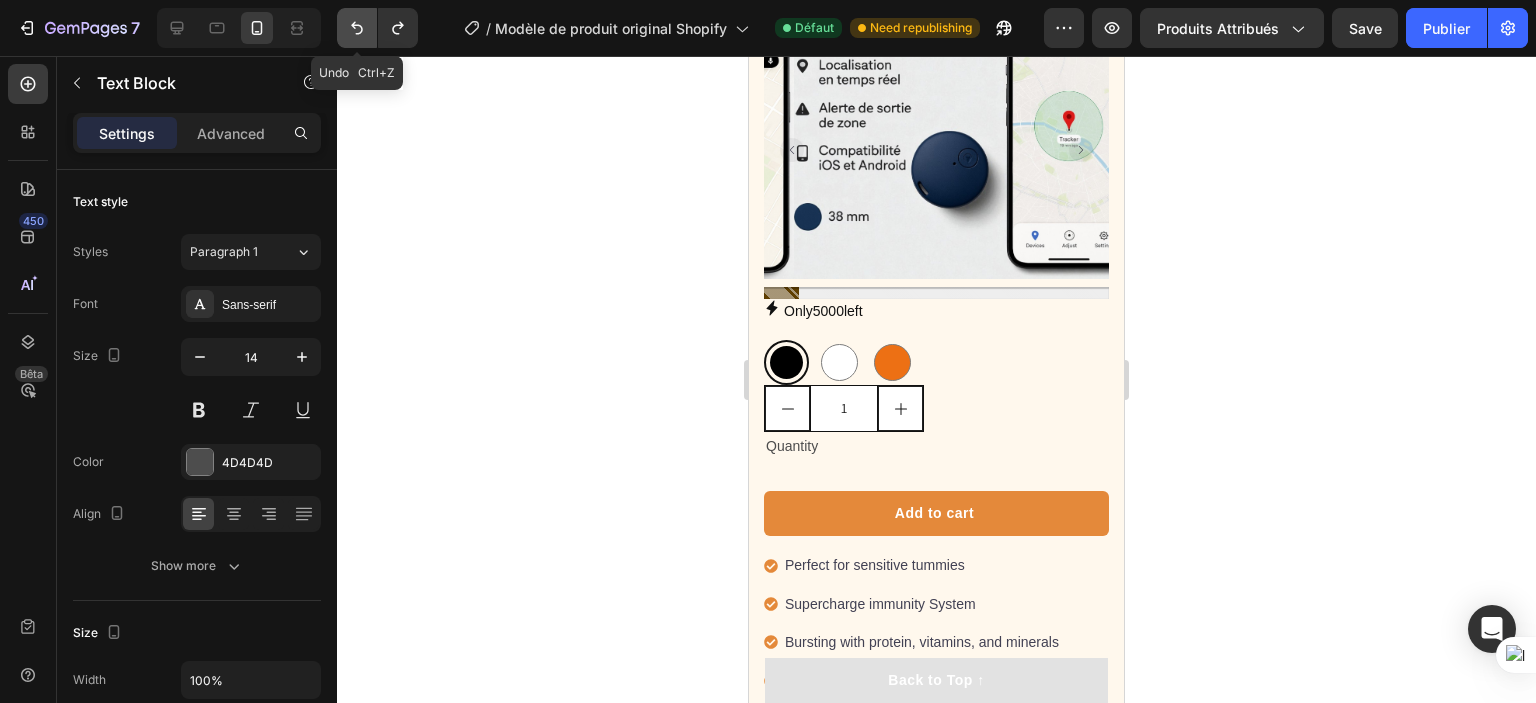 click 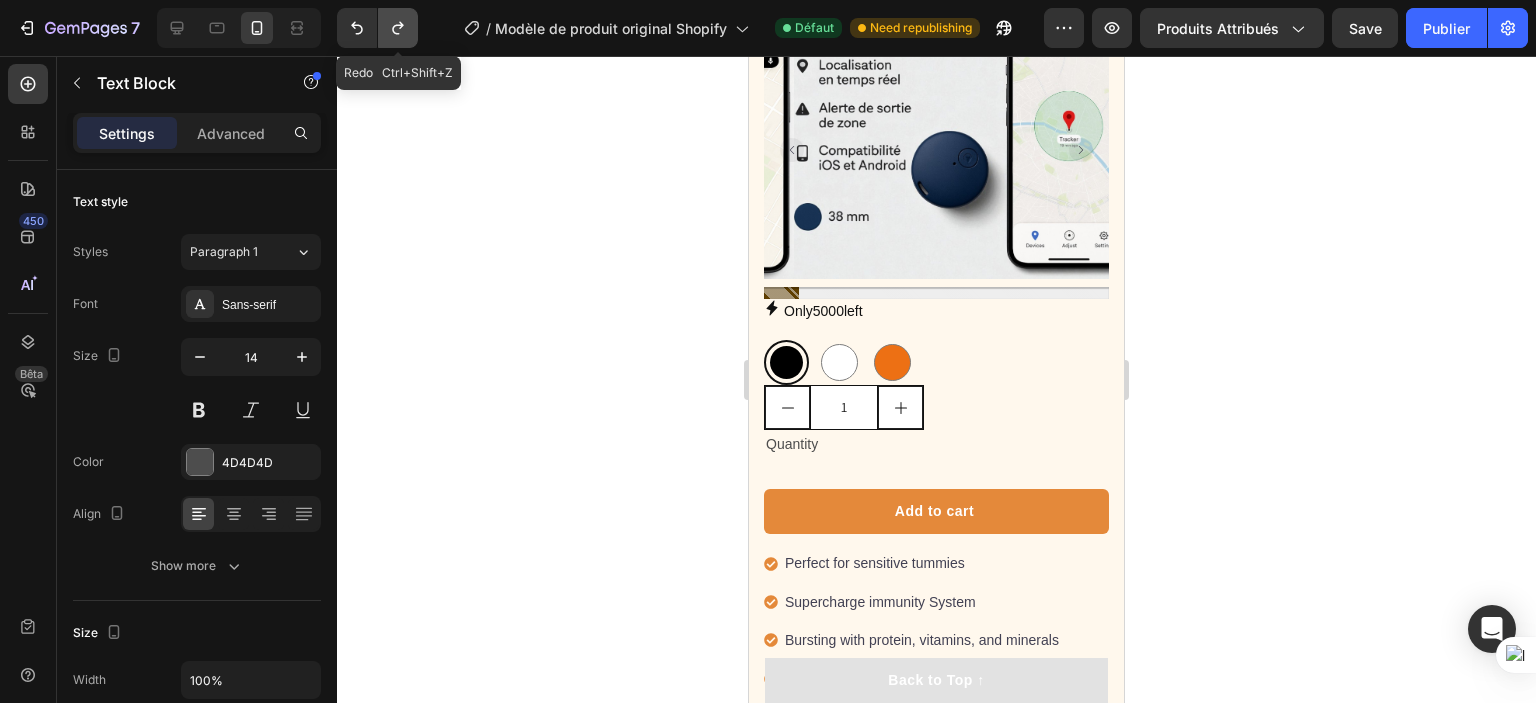 click 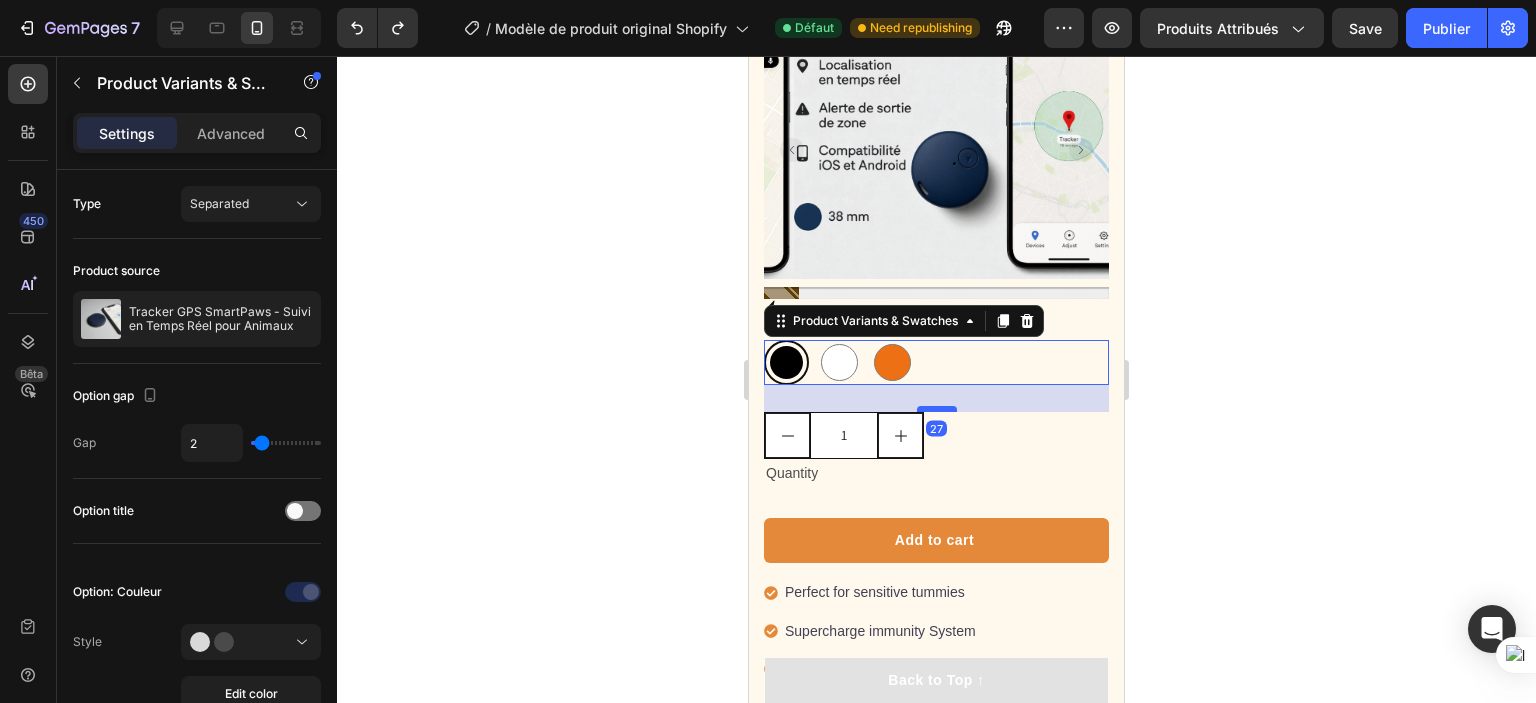 drag, startPoint x: 932, startPoint y: 367, endPoint x: 938, endPoint y: 394, distance: 27.658634 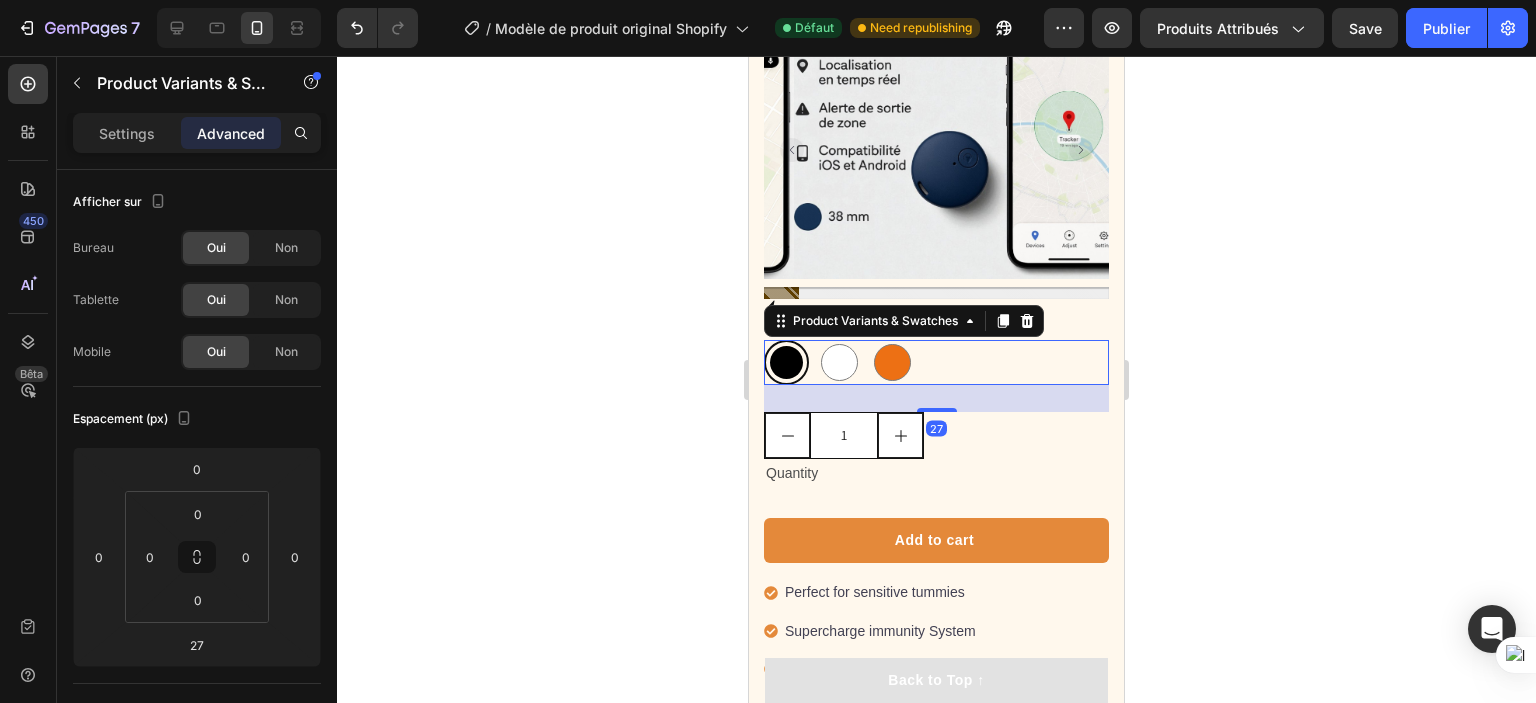 click 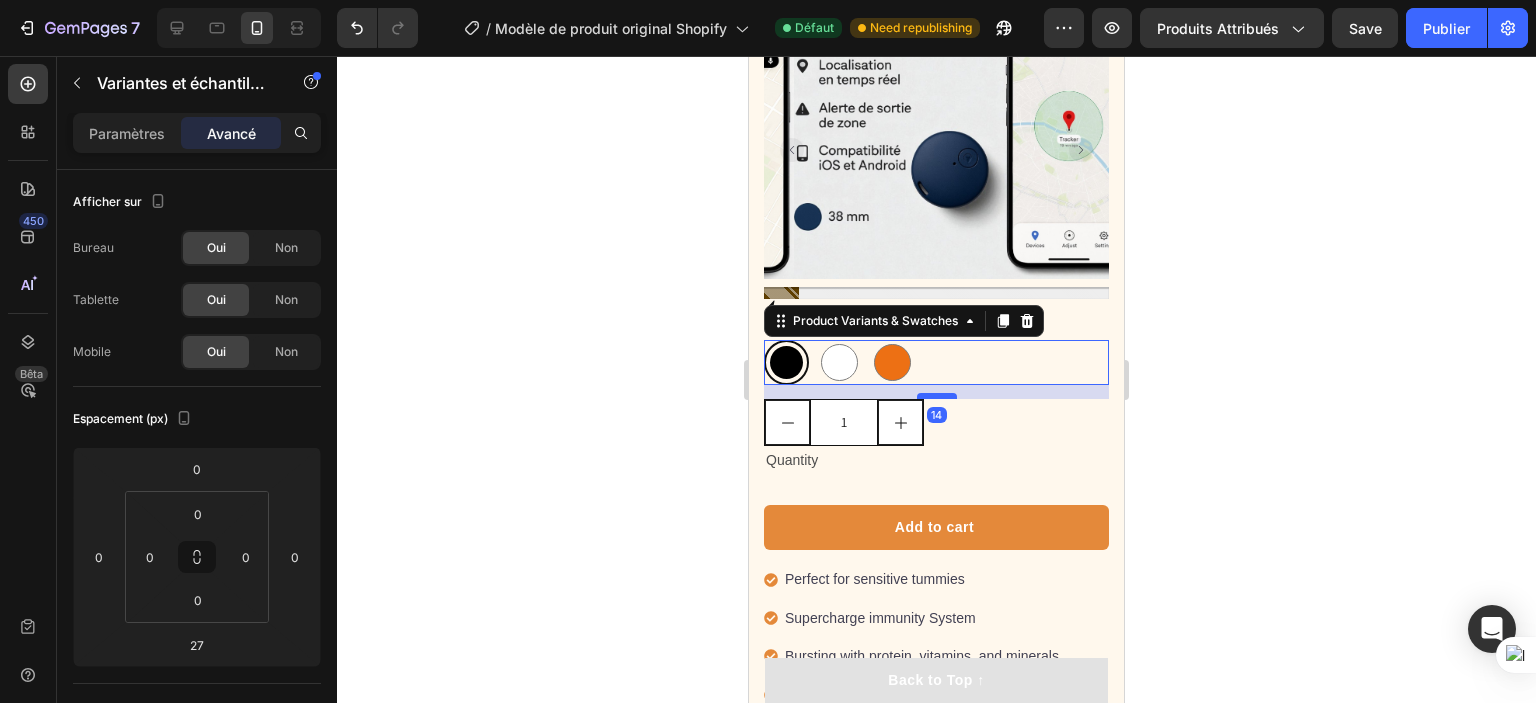 drag, startPoint x: 922, startPoint y: 399, endPoint x: 923, endPoint y: 387, distance: 12.0415945 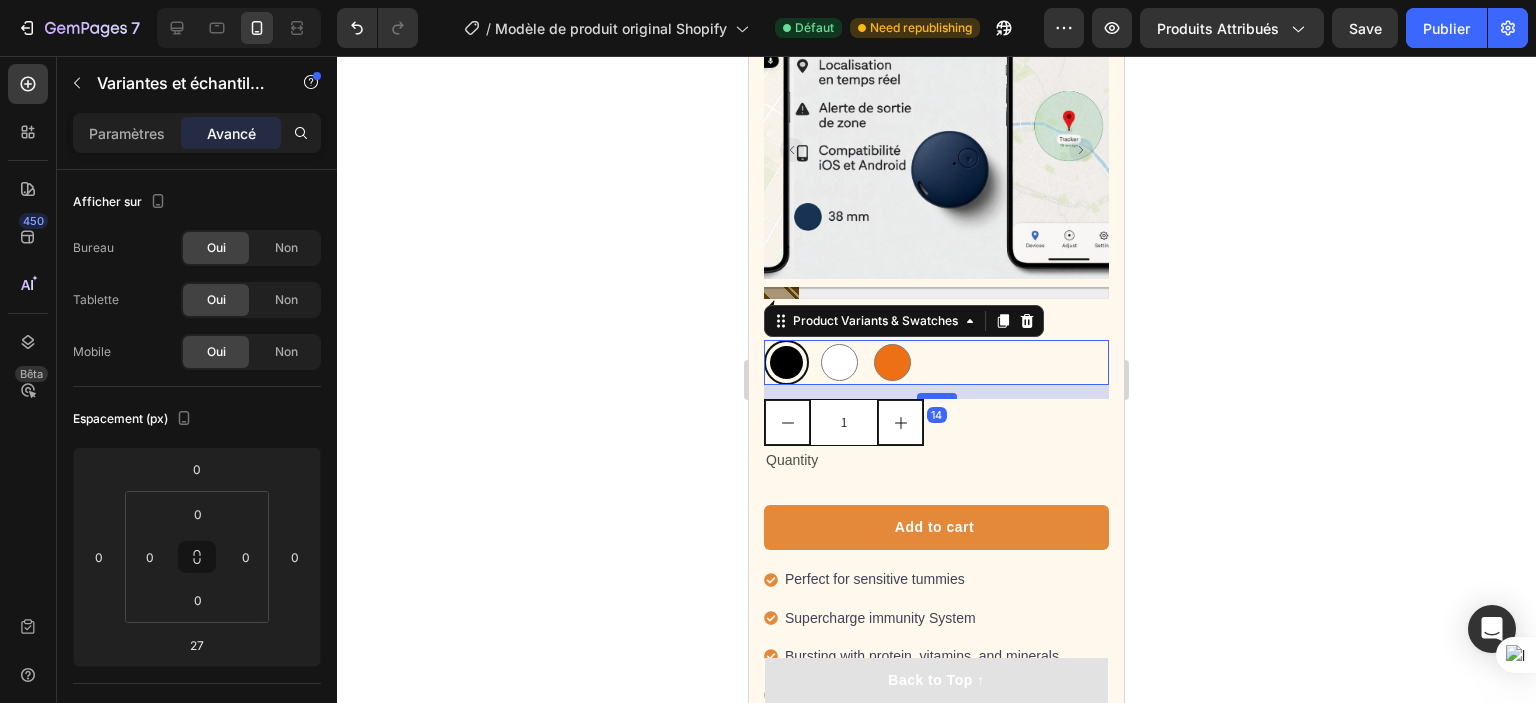click at bounding box center (937, 396) 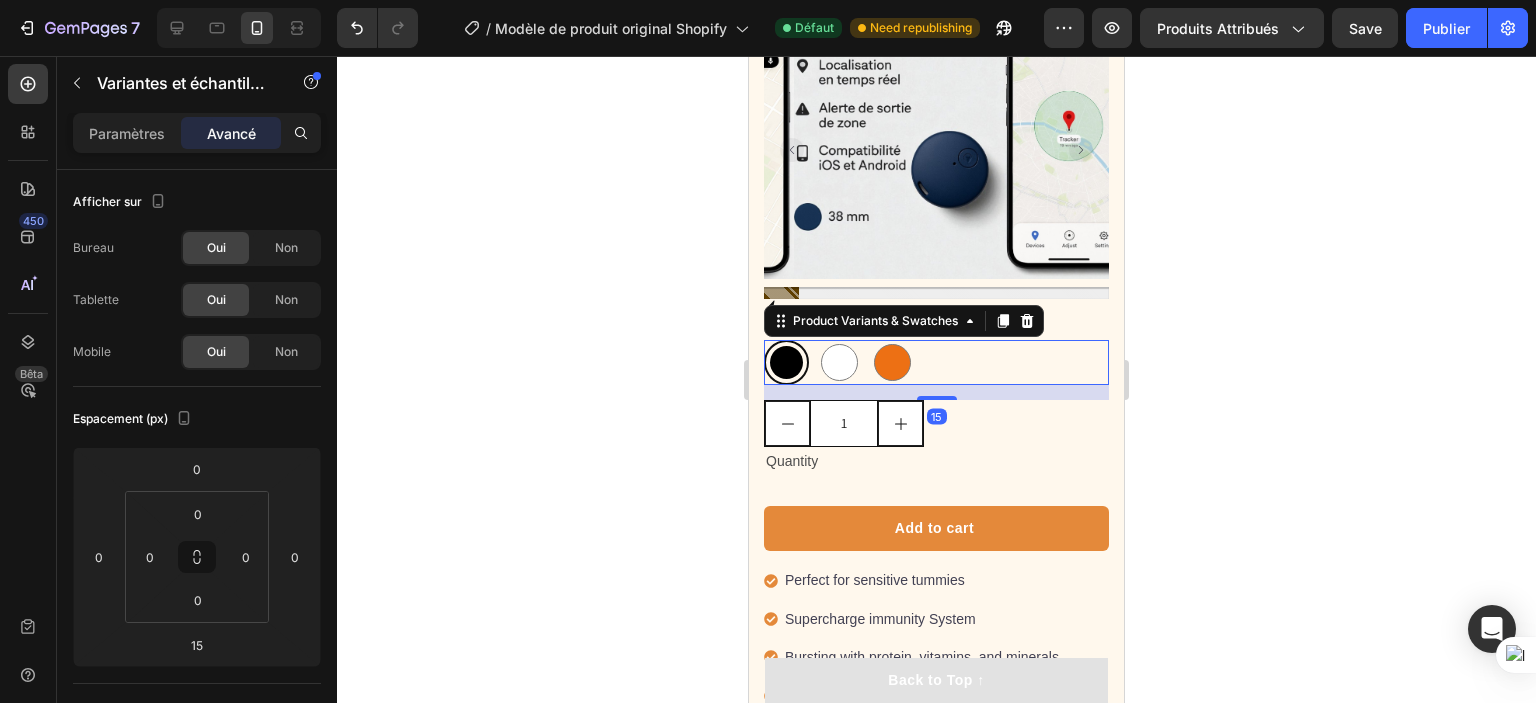 click 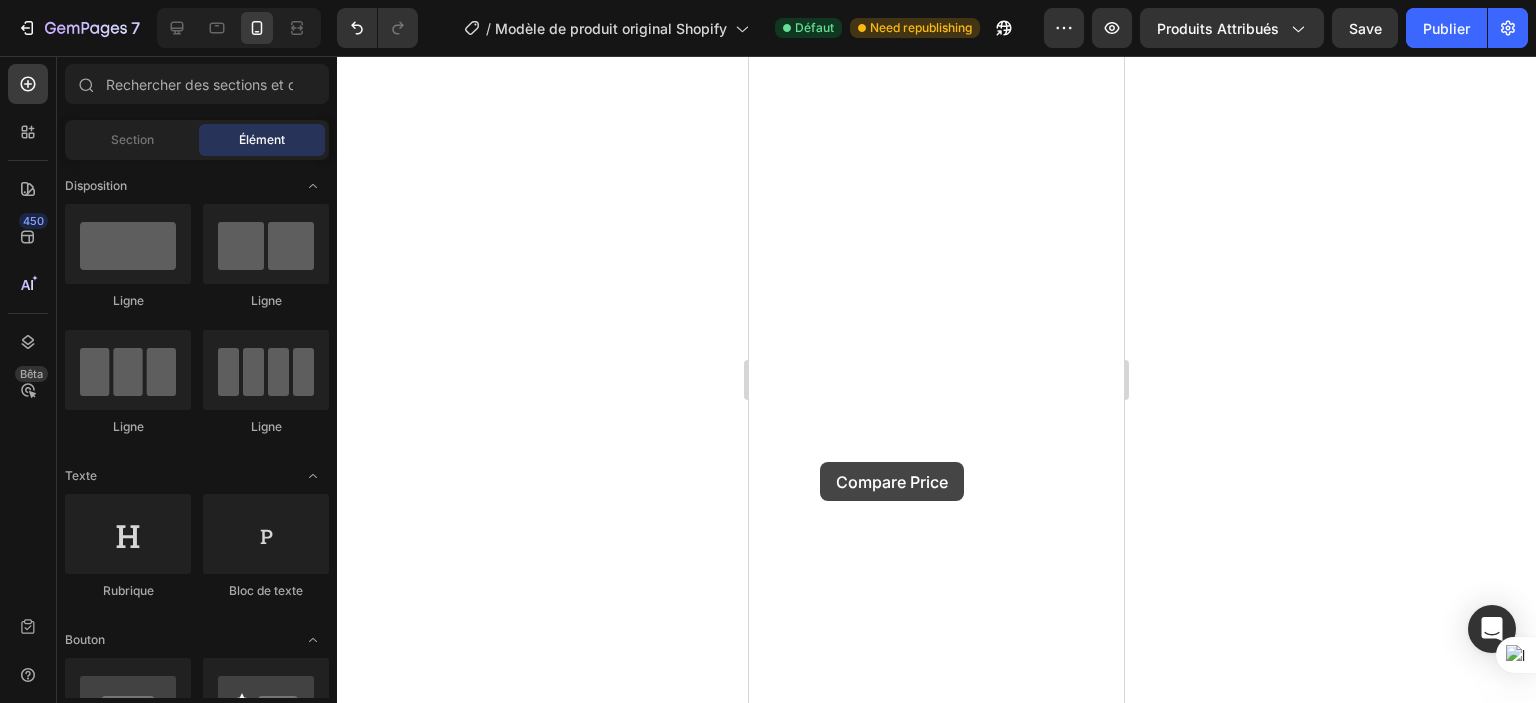 scroll, scrollTop: 0, scrollLeft: 0, axis: both 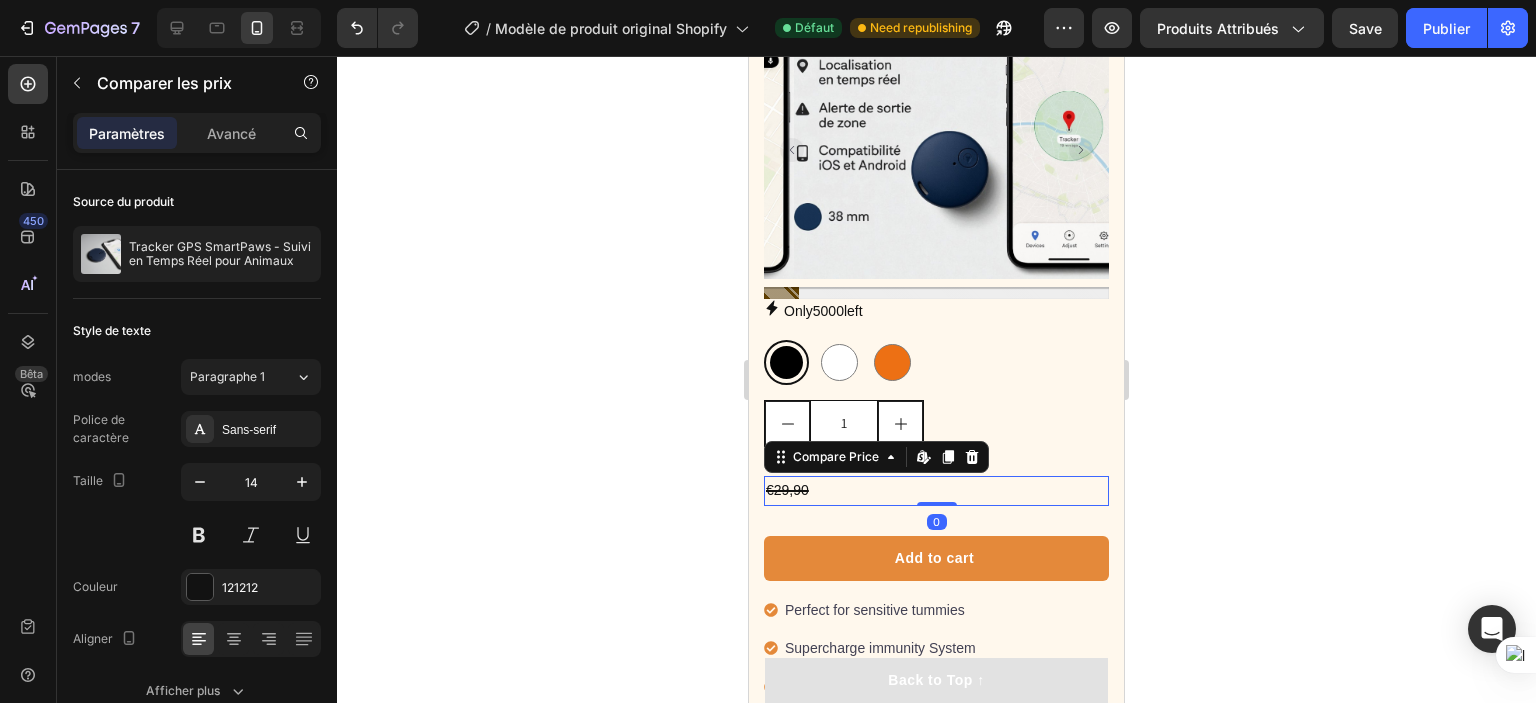 click 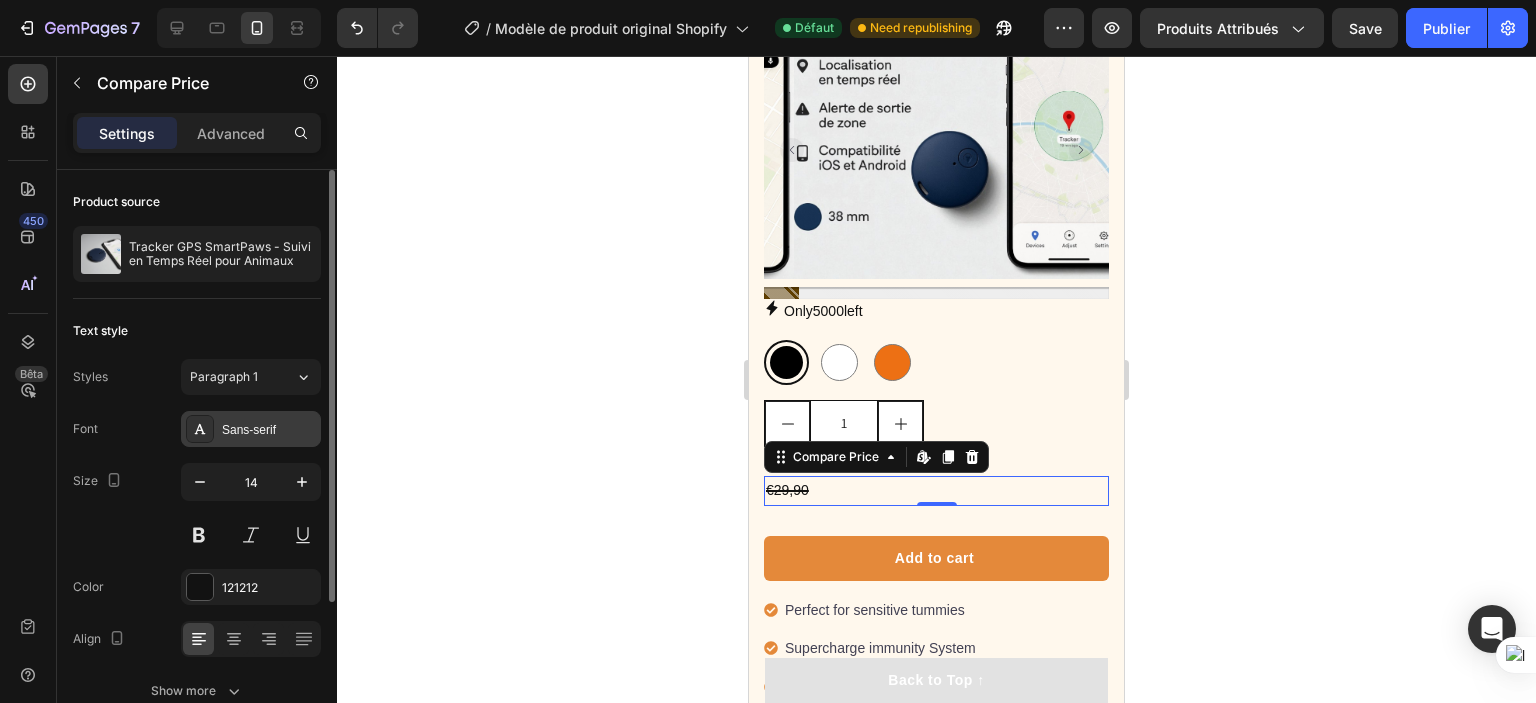 click at bounding box center (200, 429) 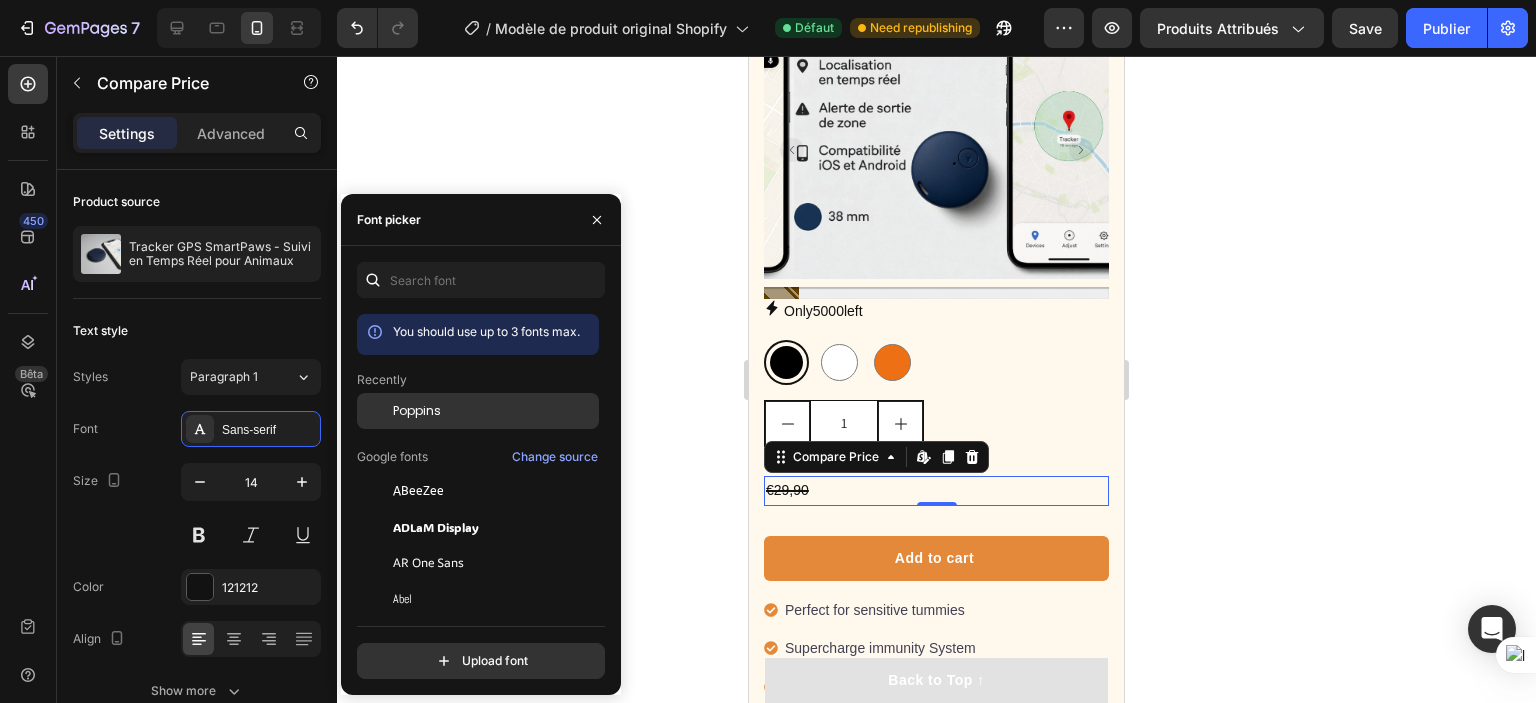 click on "Poppins" 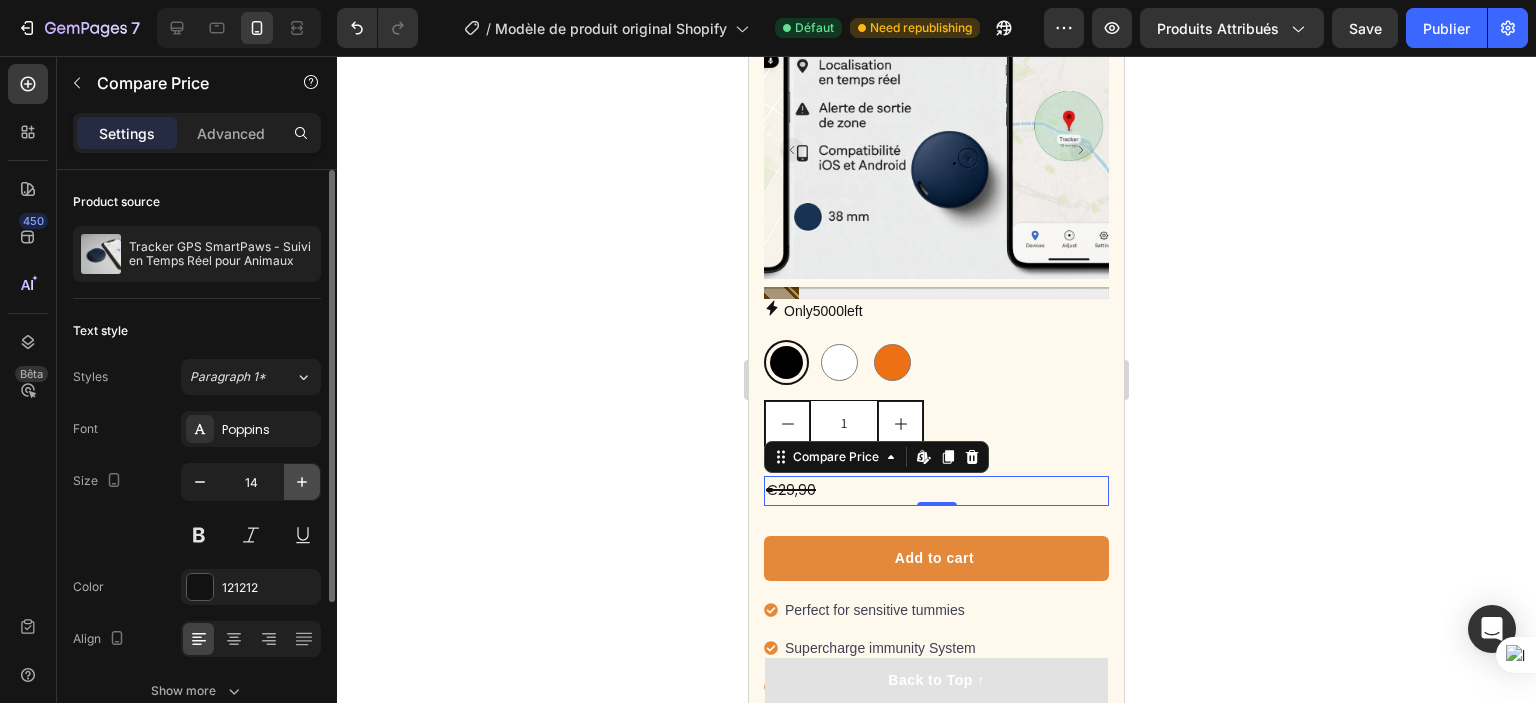 click 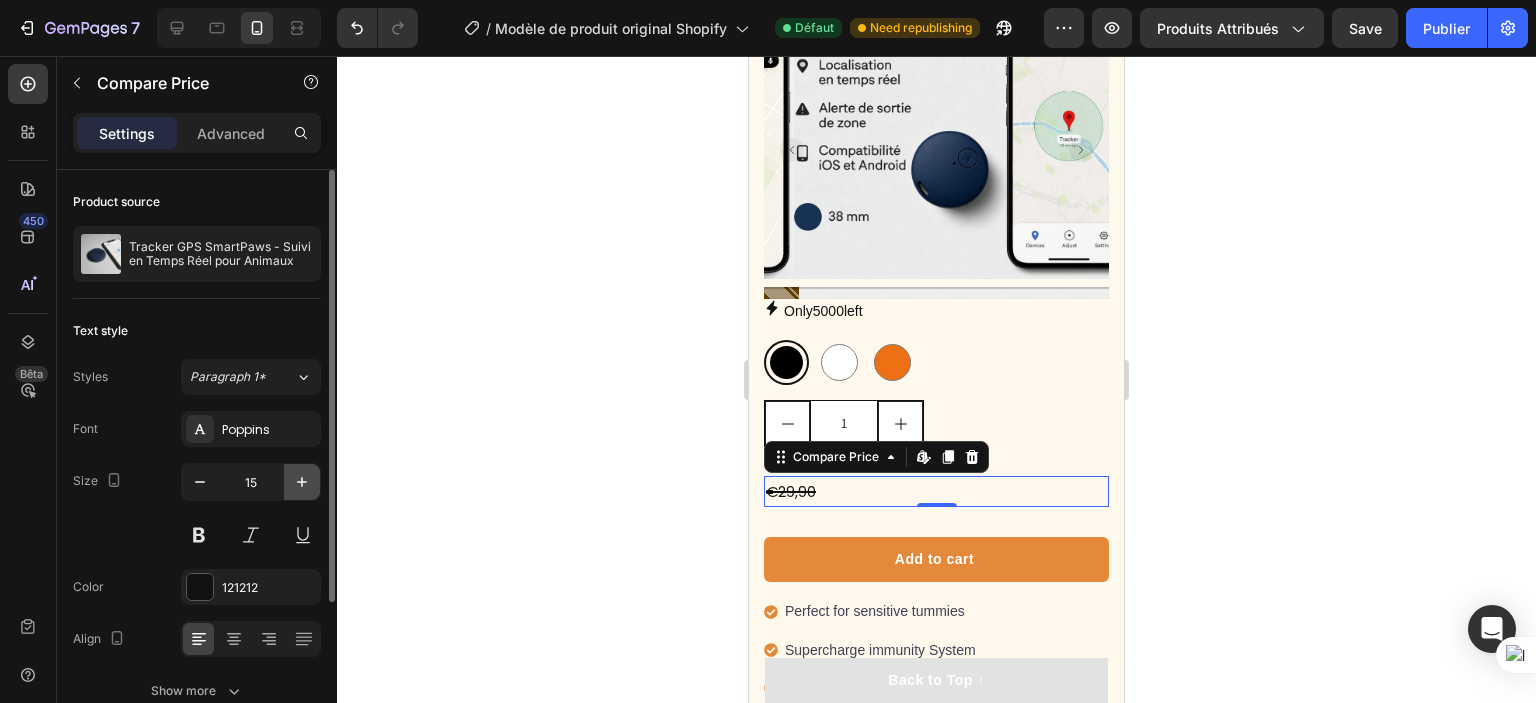 click 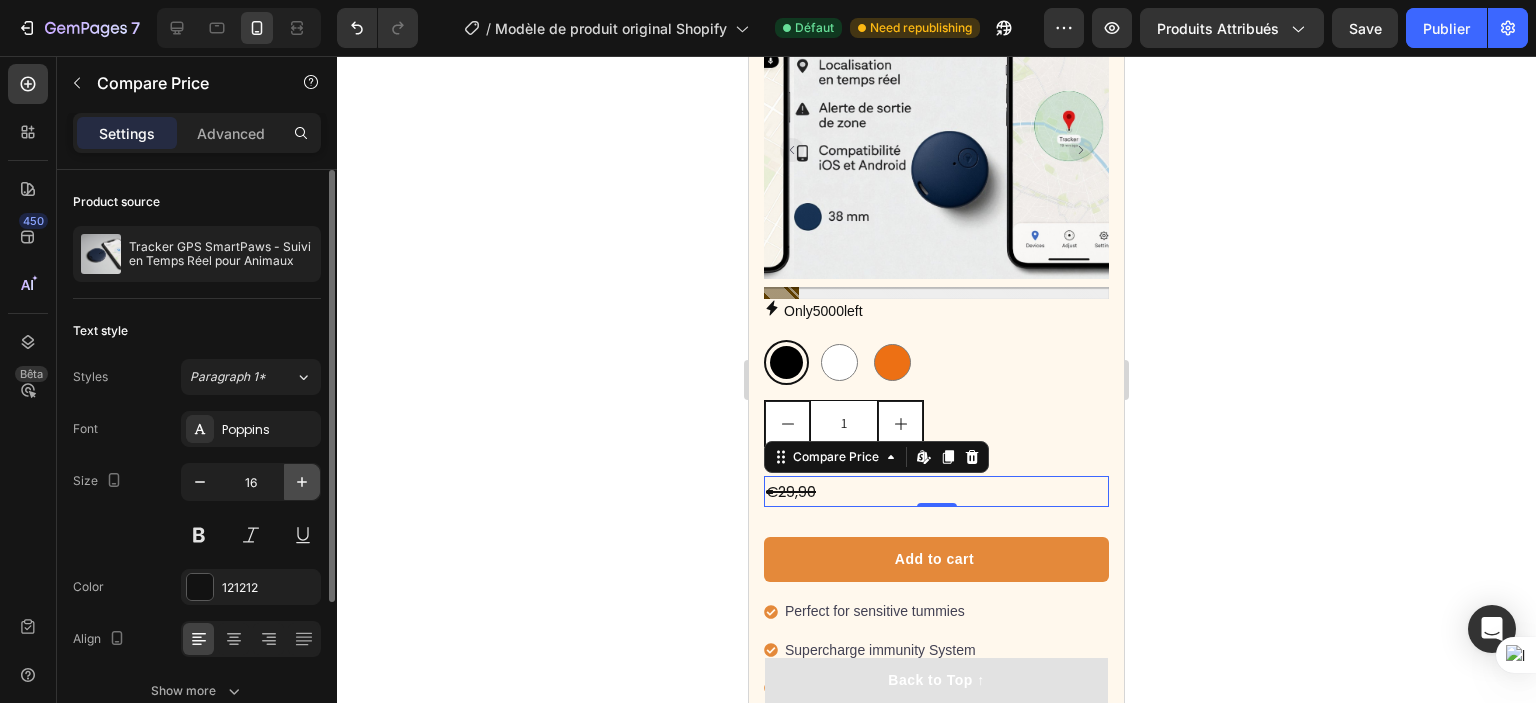 click 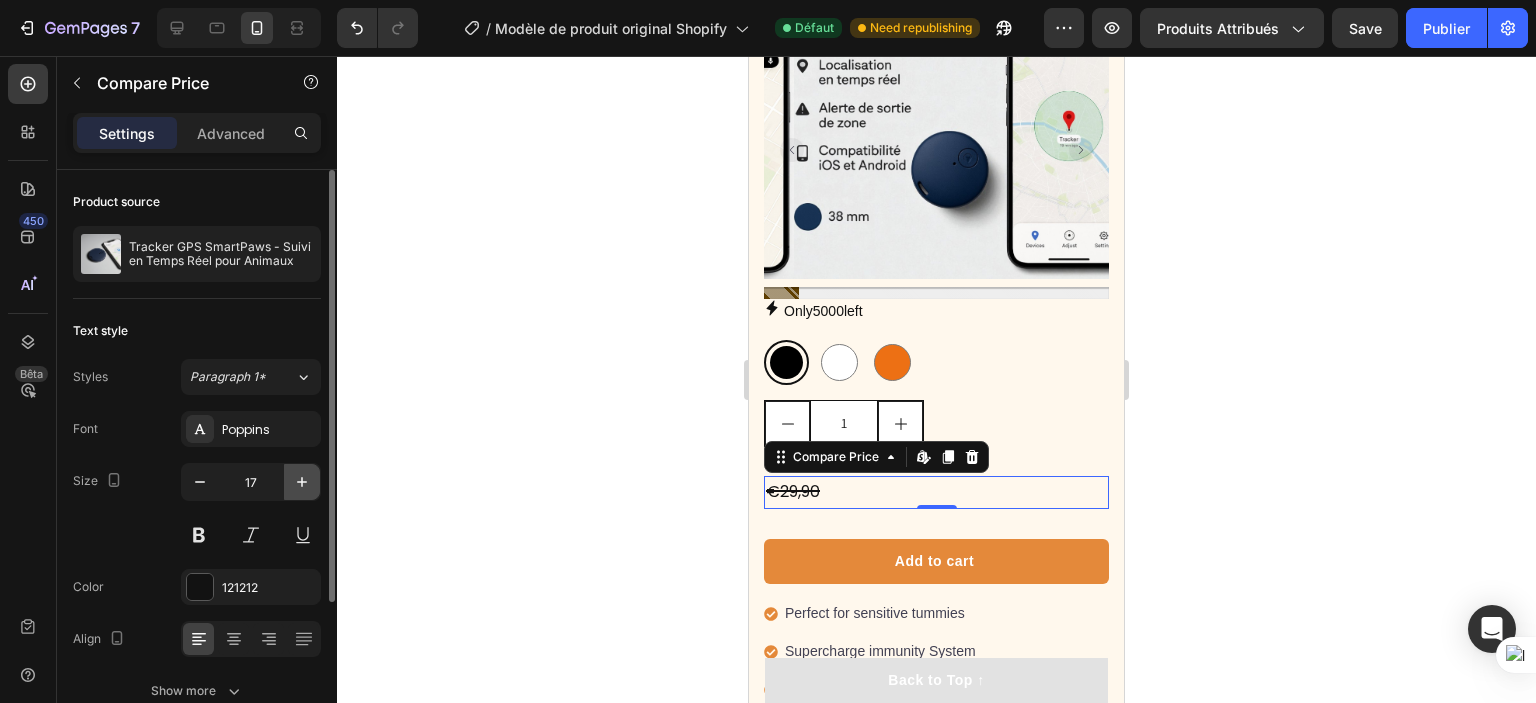 click 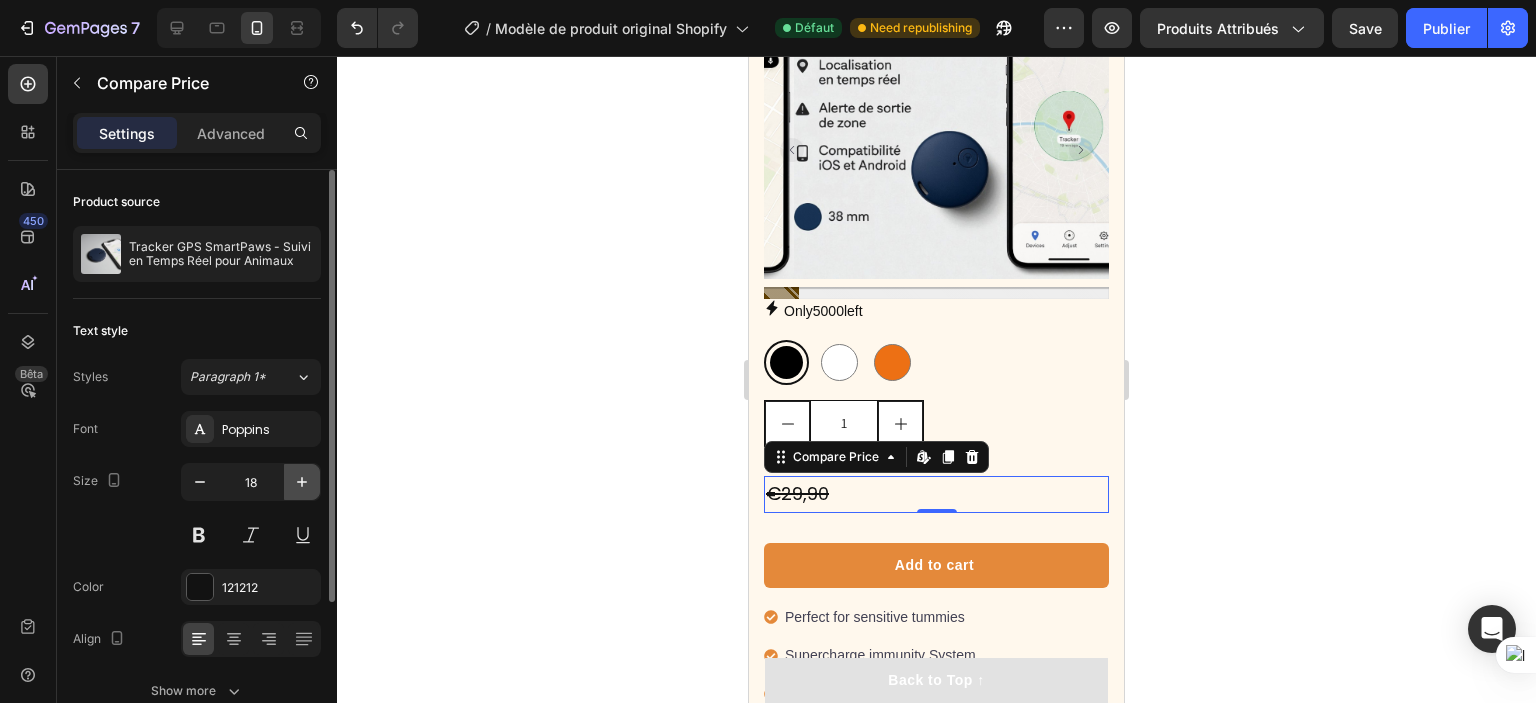 click 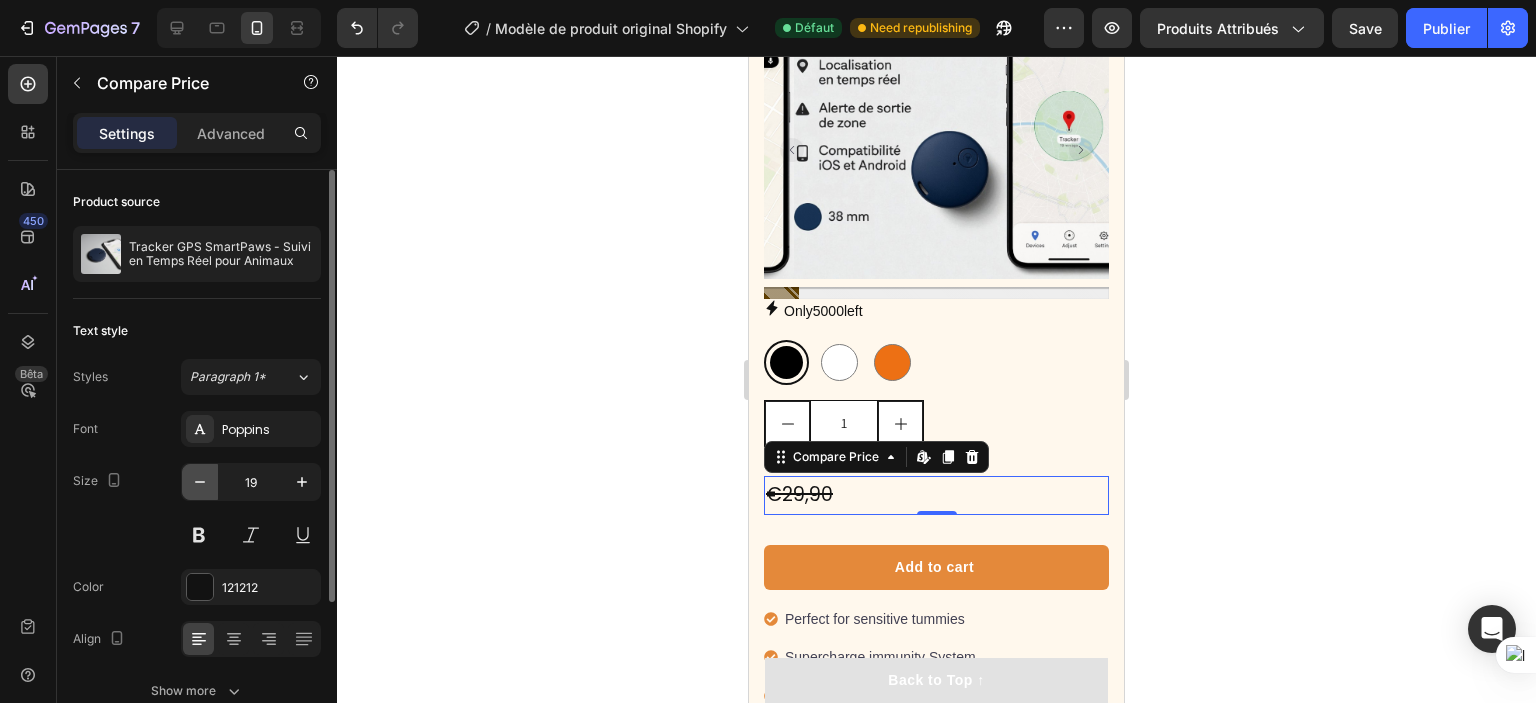 click 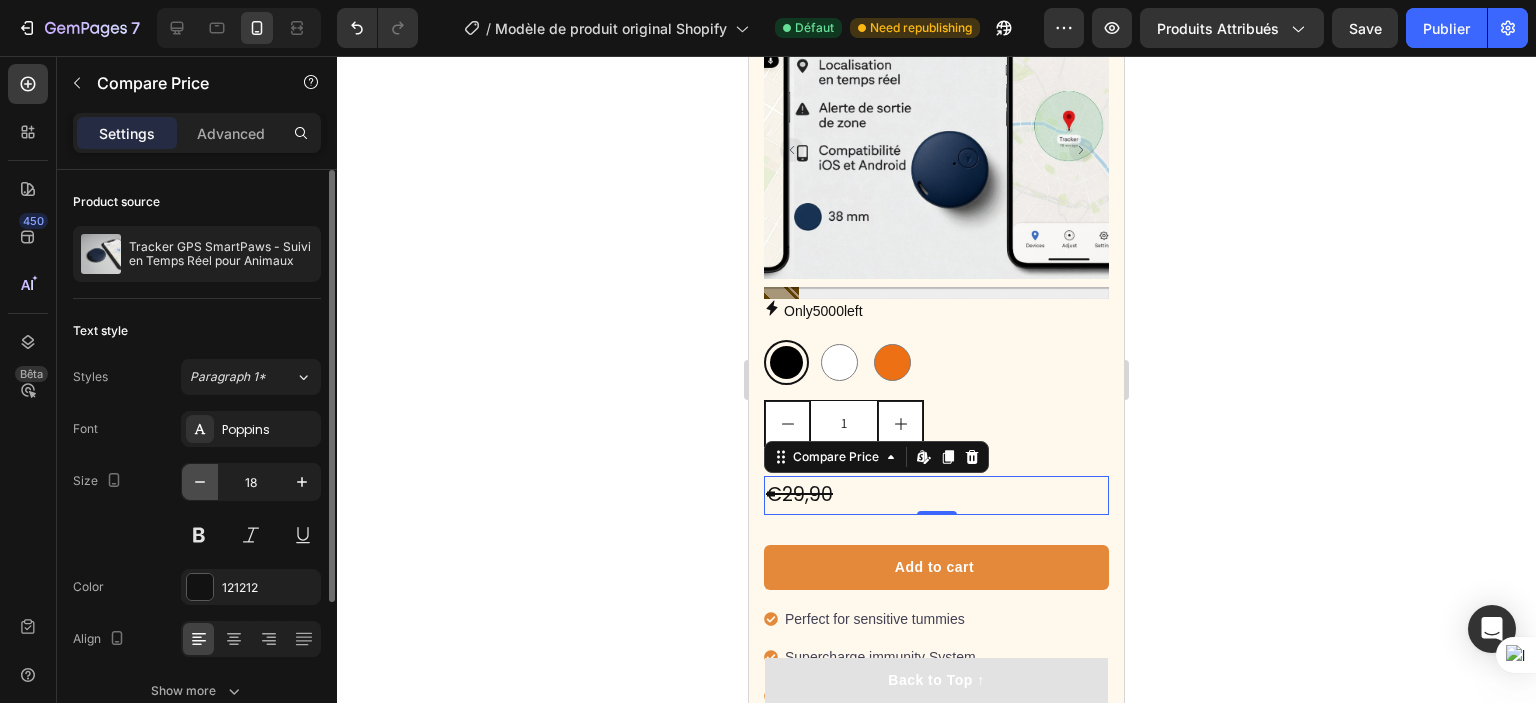 click 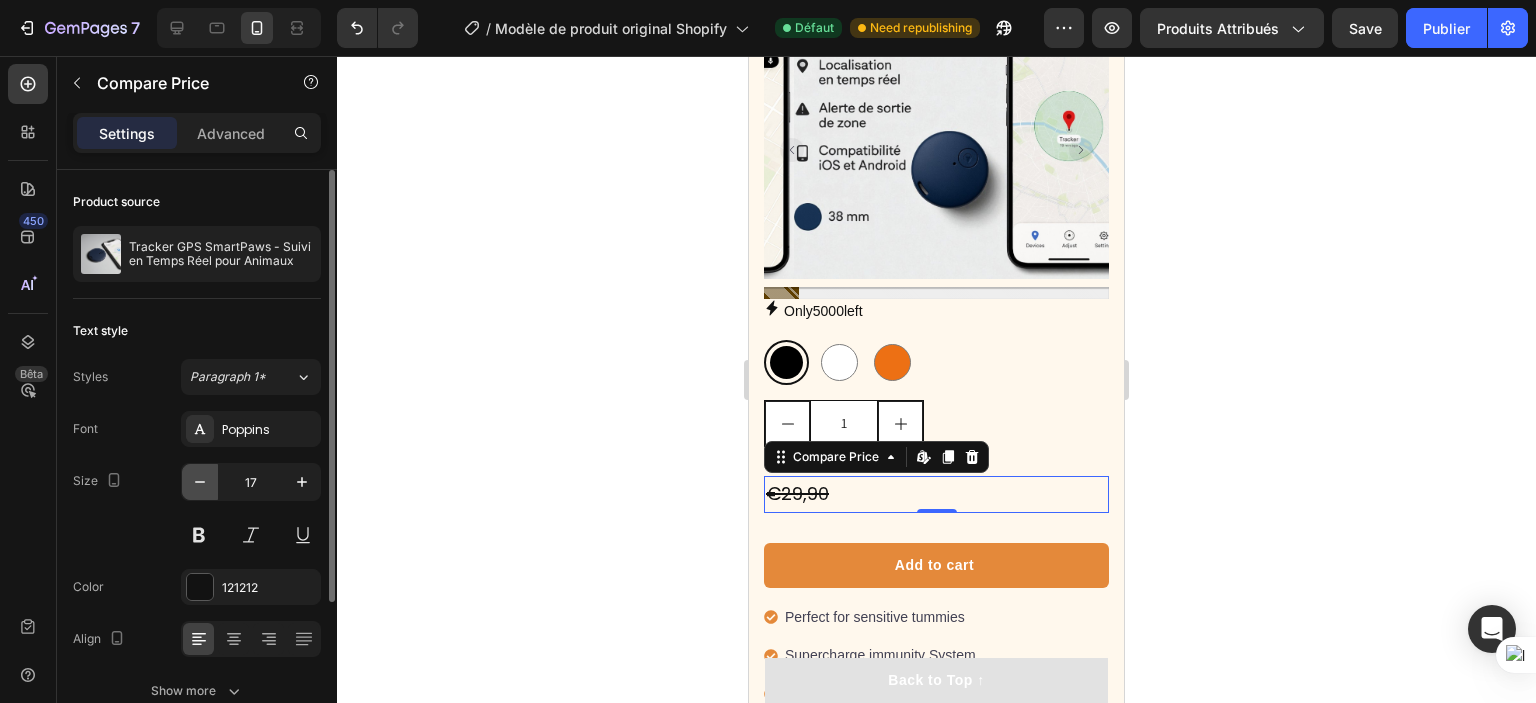 click 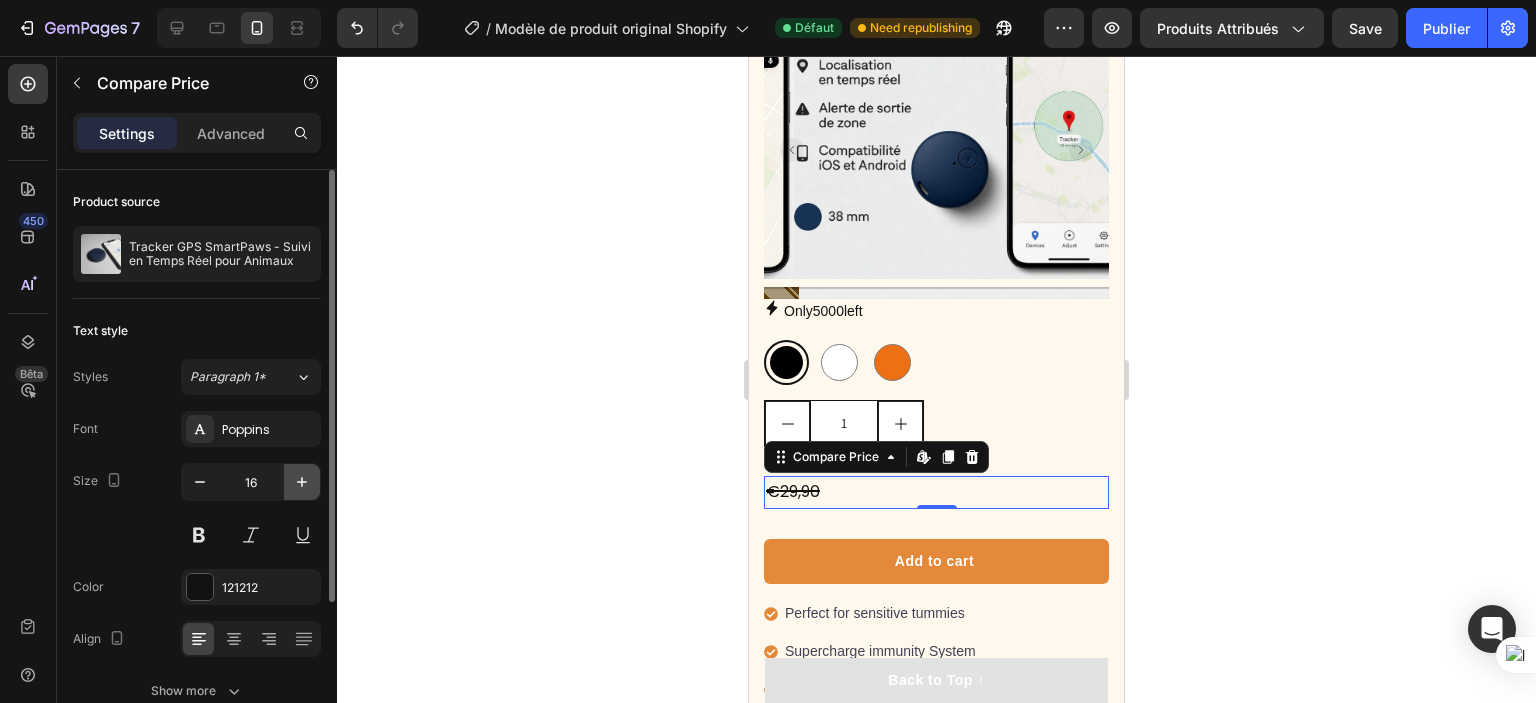 click 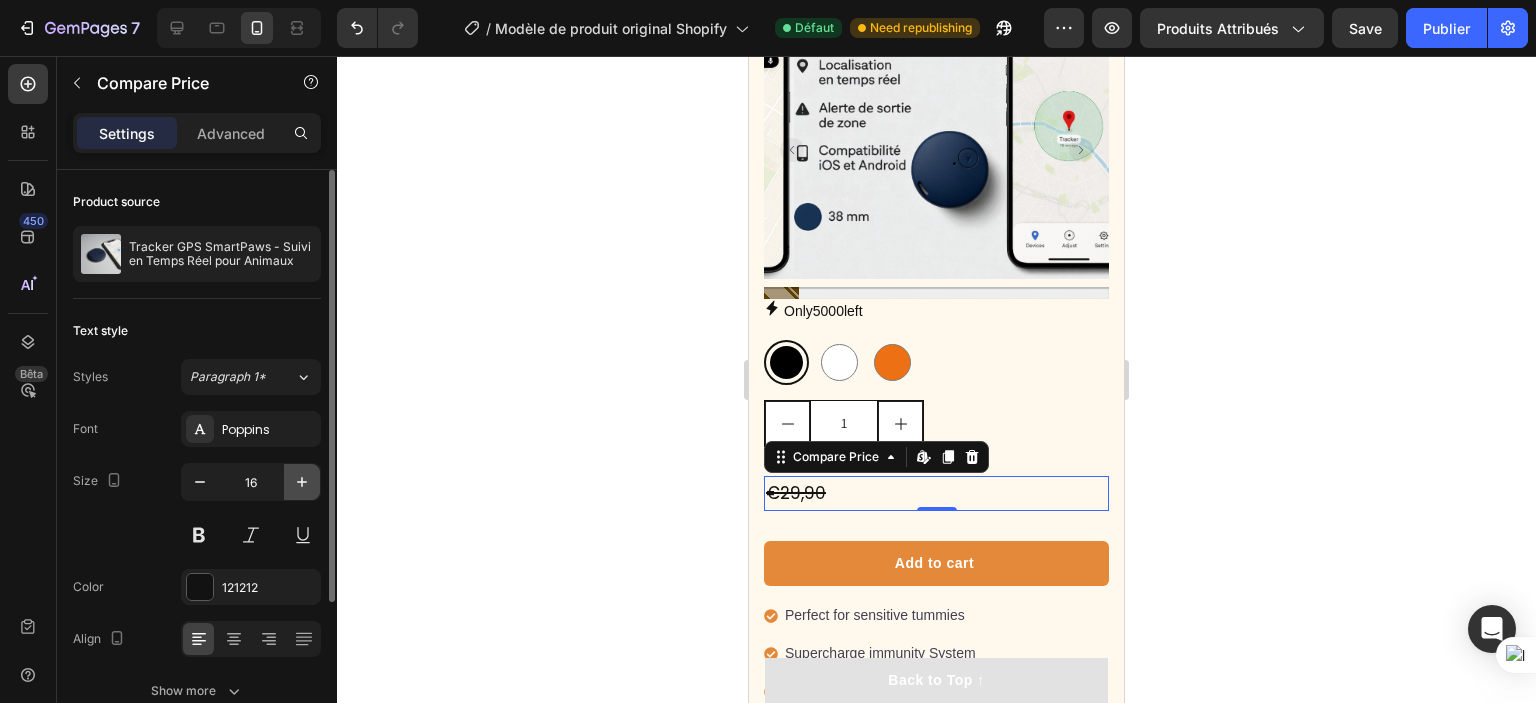 type on "17" 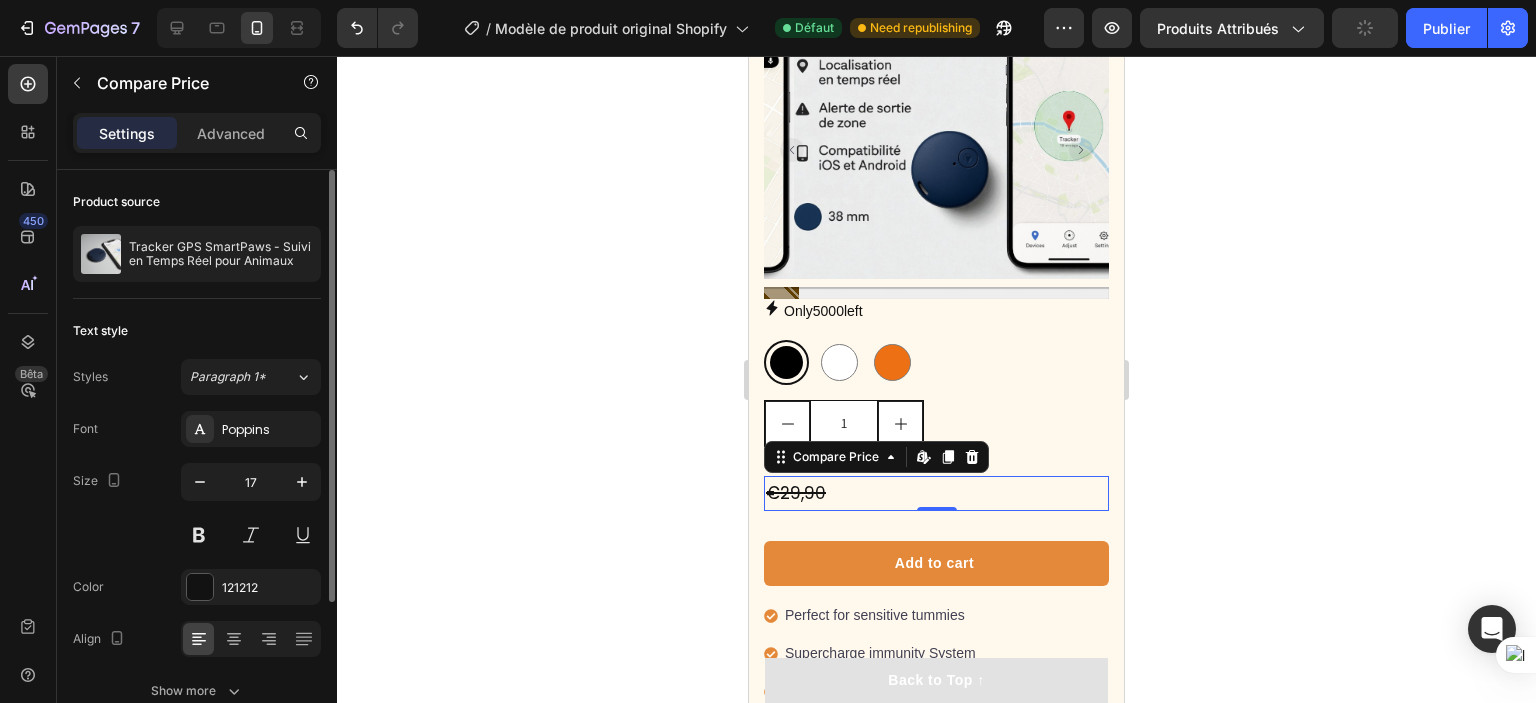 click on "Size 17" at bounding box center (197, 508) 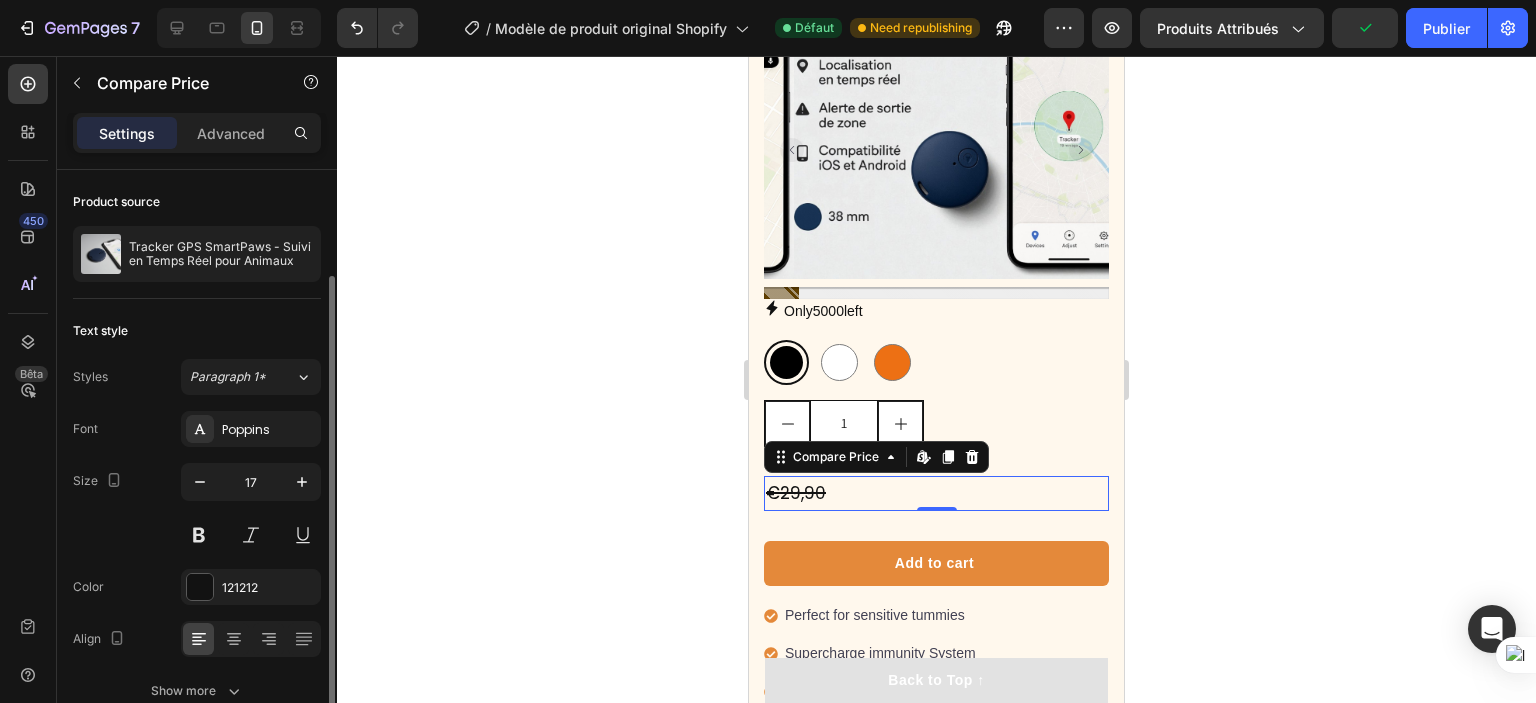 scroll, scrollTop: 213, scrollLeft: 0, axis: vertical 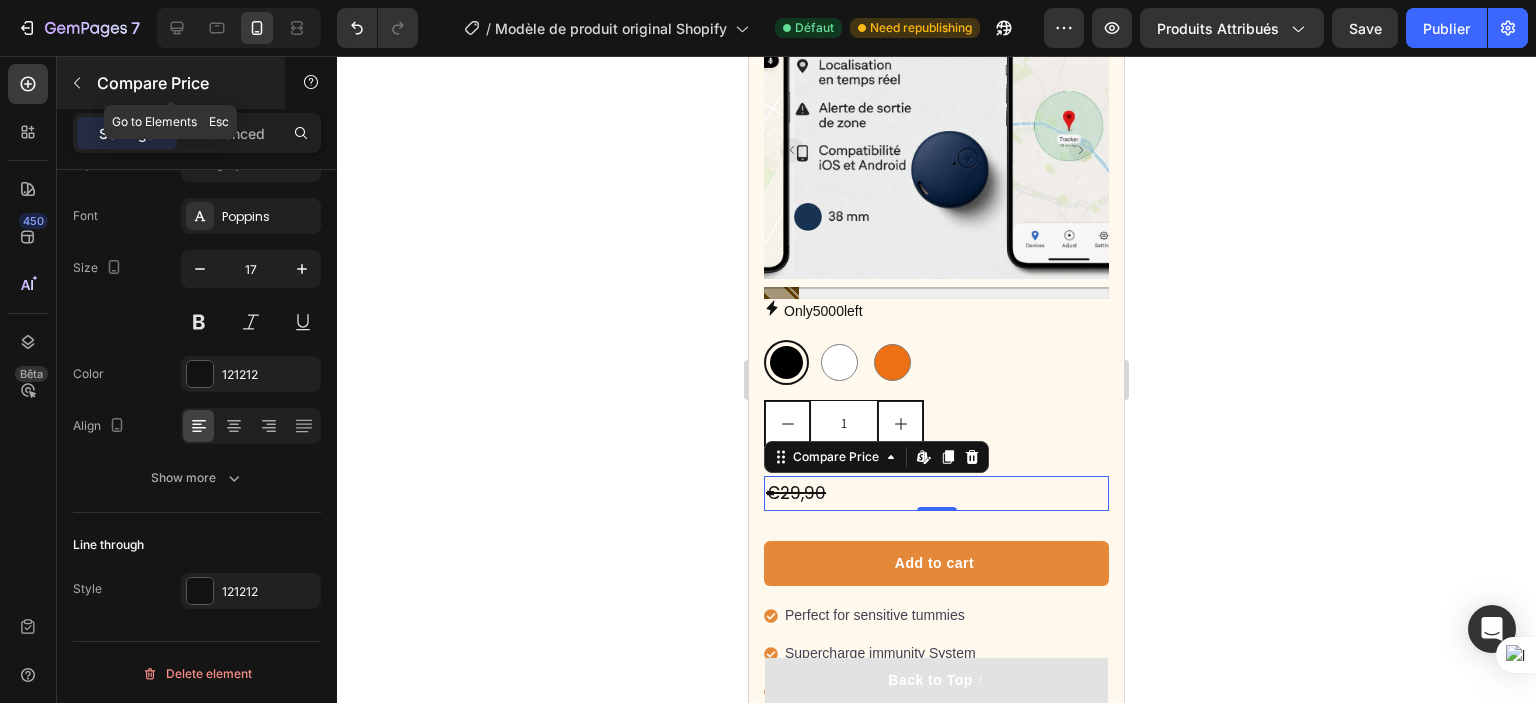 click at bounding box center (77, 83) 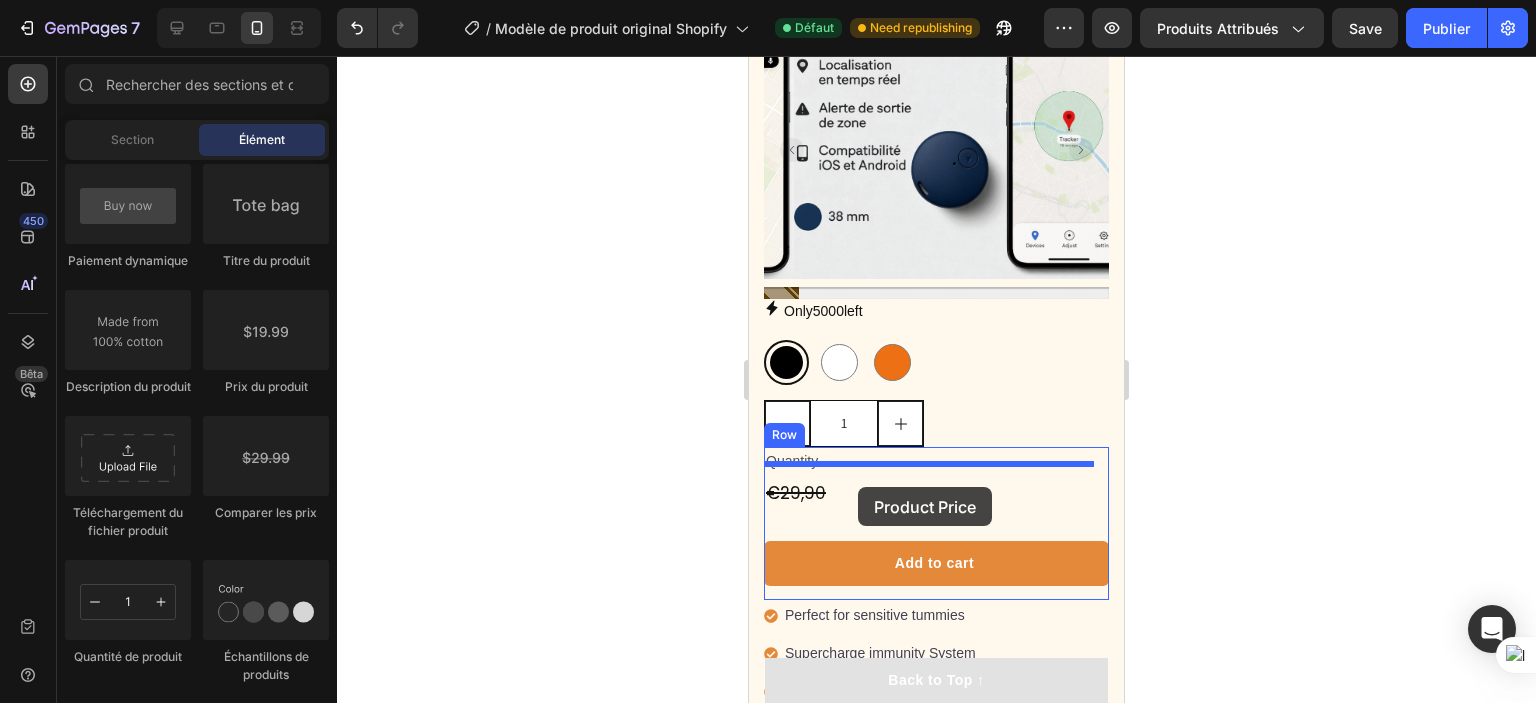 drag, startPoint x: 1010, startPoint y: 373, endPoint x: 858, endPoint y: 487, distance: 190 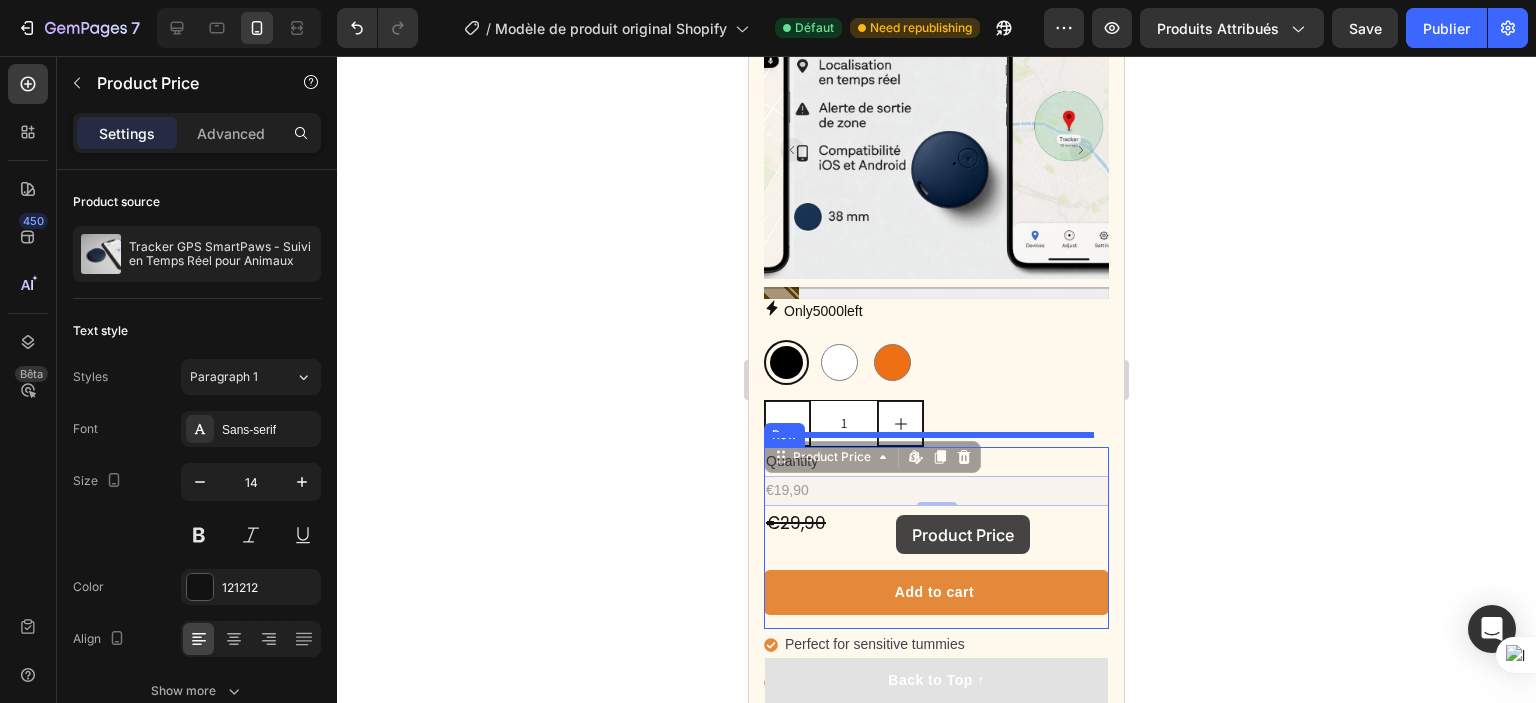 drag, startPoint x: 787, startPoint y: 444, endPoint x: 896, endPoint y: 515, distance: 130.0846 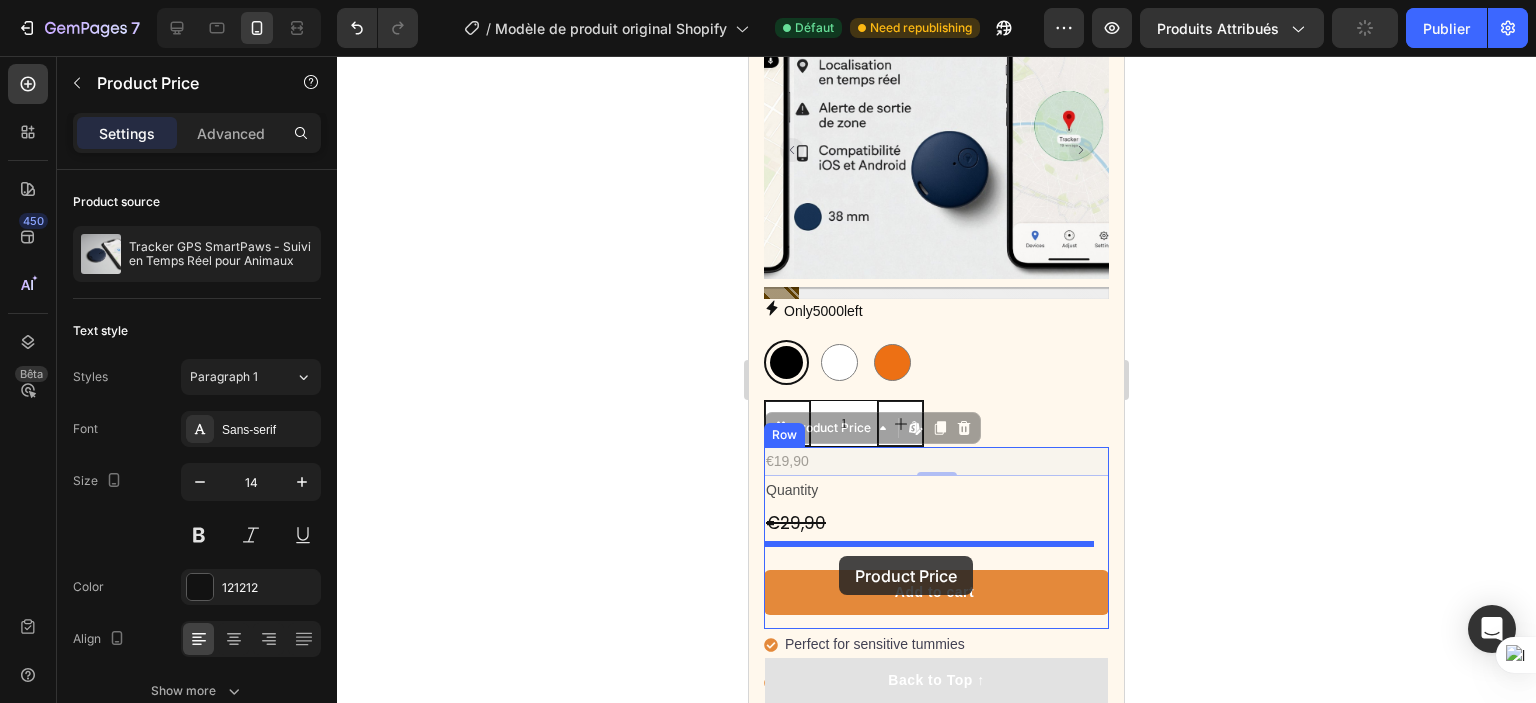 drag, startPoint x: 786, startPoint y: 419, endPoint x: 839, endPoint y: 554, distance: 145.03104 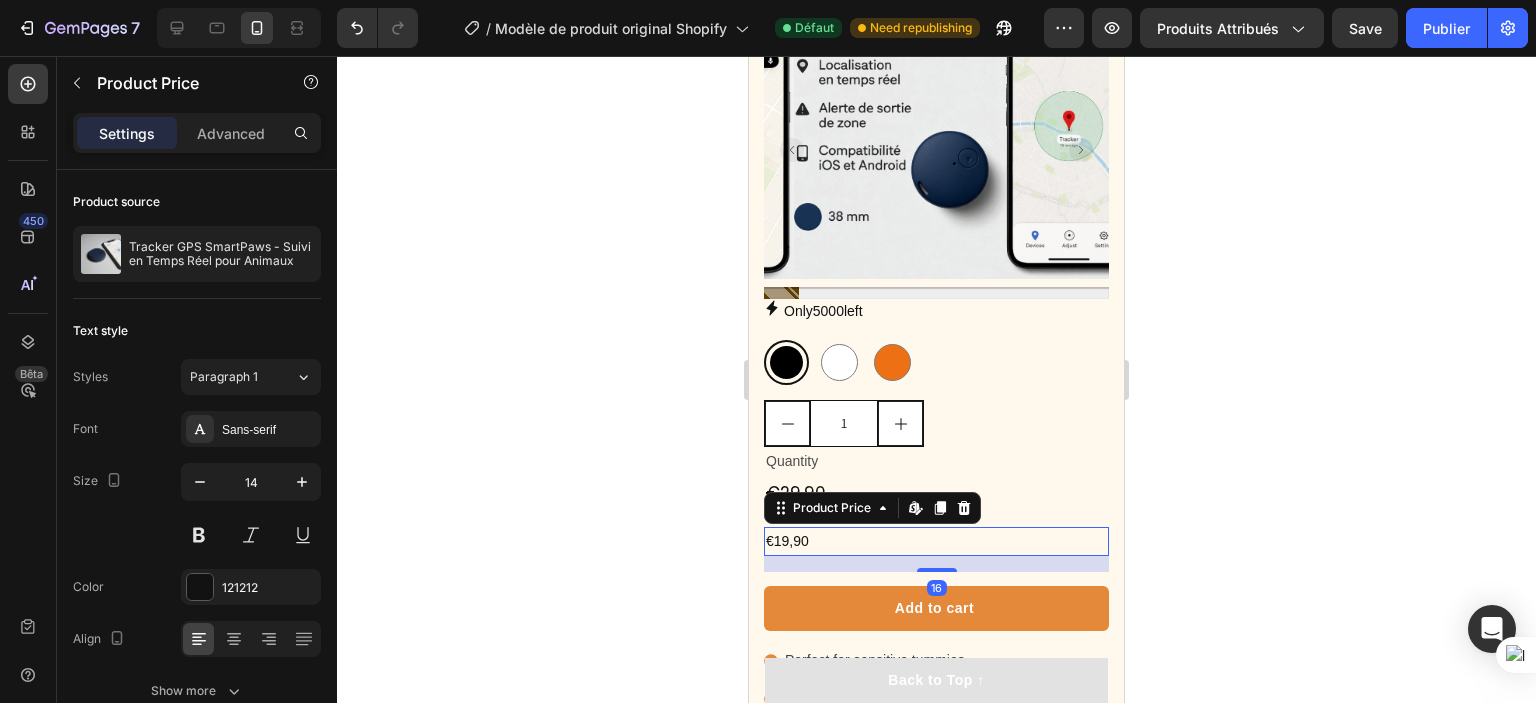 click 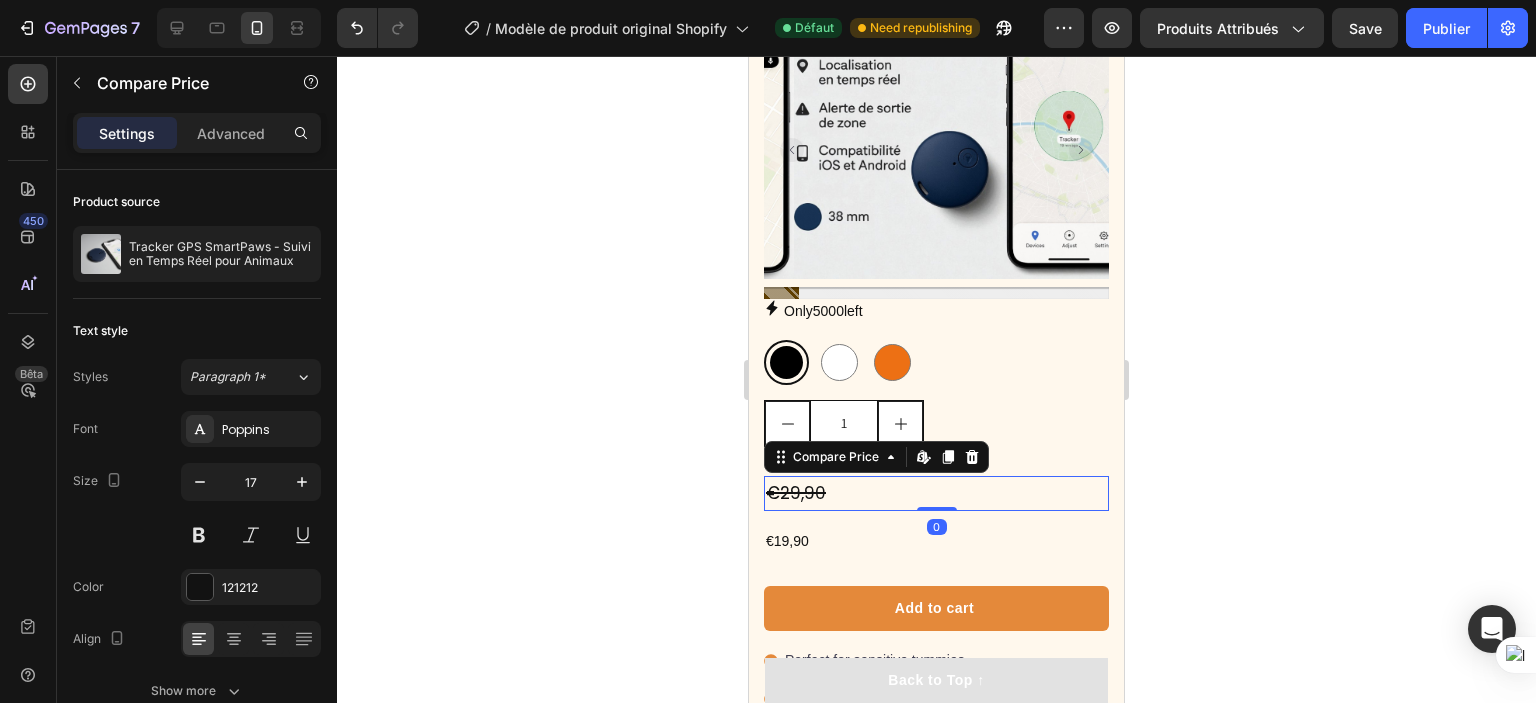 drag, startPoint x: 916, startPoint y: 493, endPoint x: 894, endPoint y: 470, distance: 31.827662 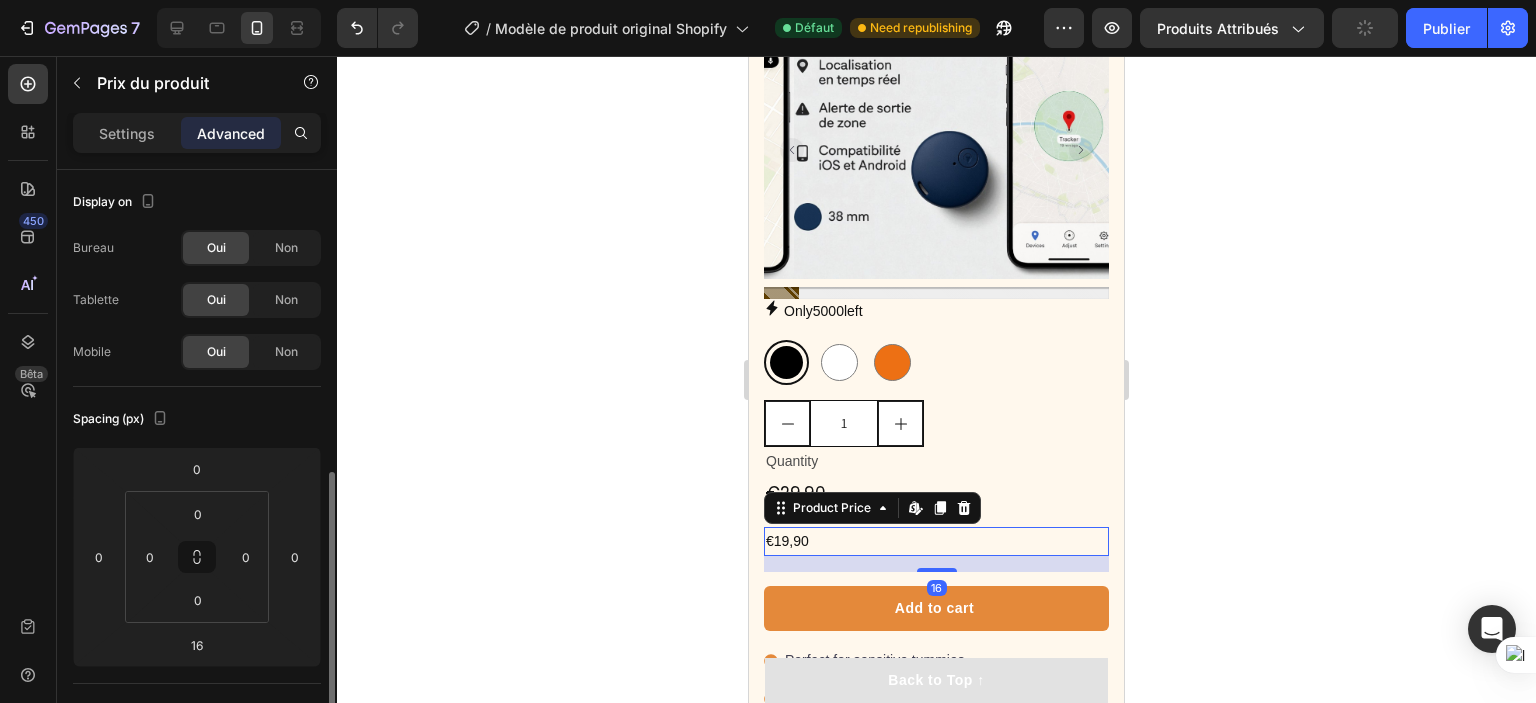 scroll, scrollTop: 212, scrollLeft: 0, axis: vertical 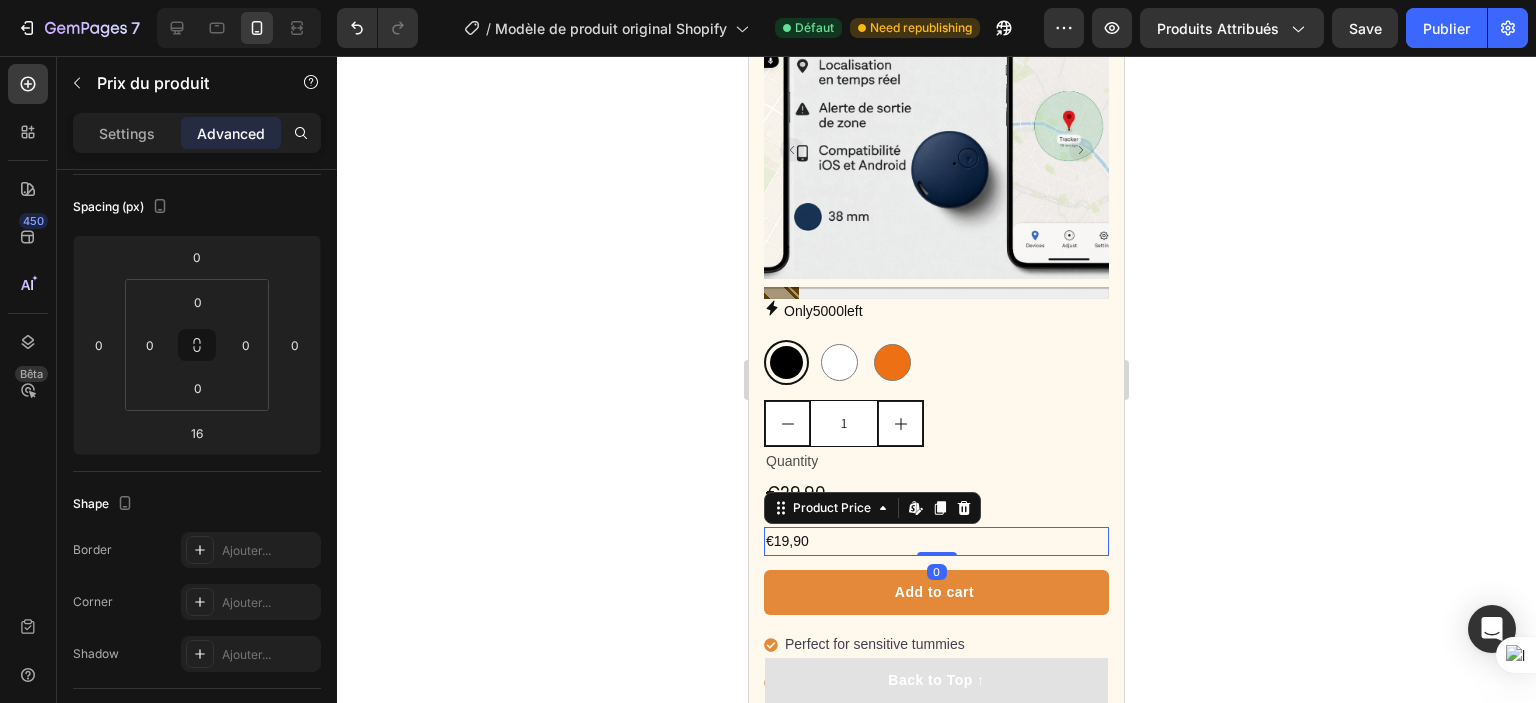 drag, startPoint x: 920, startPoint y: 556, endPoint x: 915, endPoint y: 518, distance: 38.327538 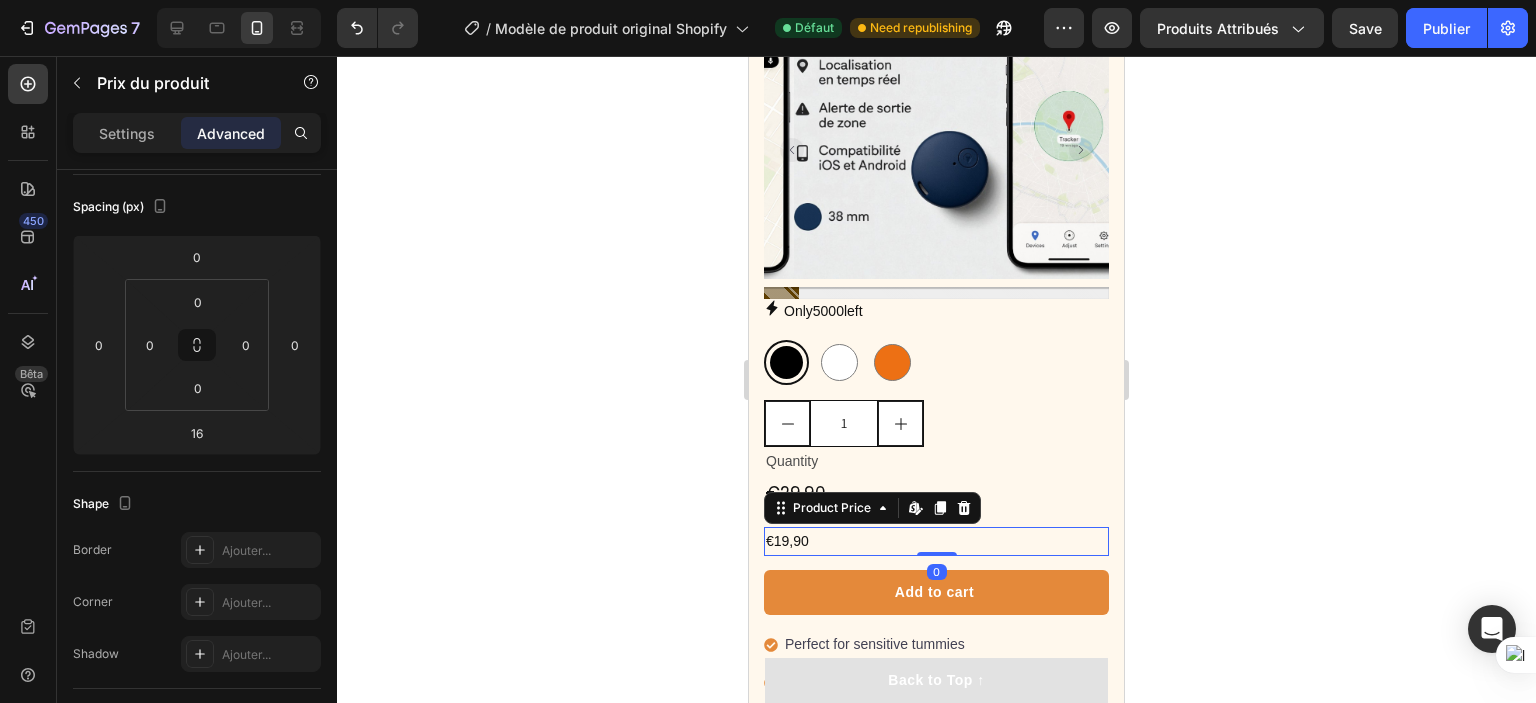 click on "[CURRENCY][PRICE] Product Price Edit content in Shopify 0 Product Price Edit content in Shopify 16" at bounding box center (936, 541) 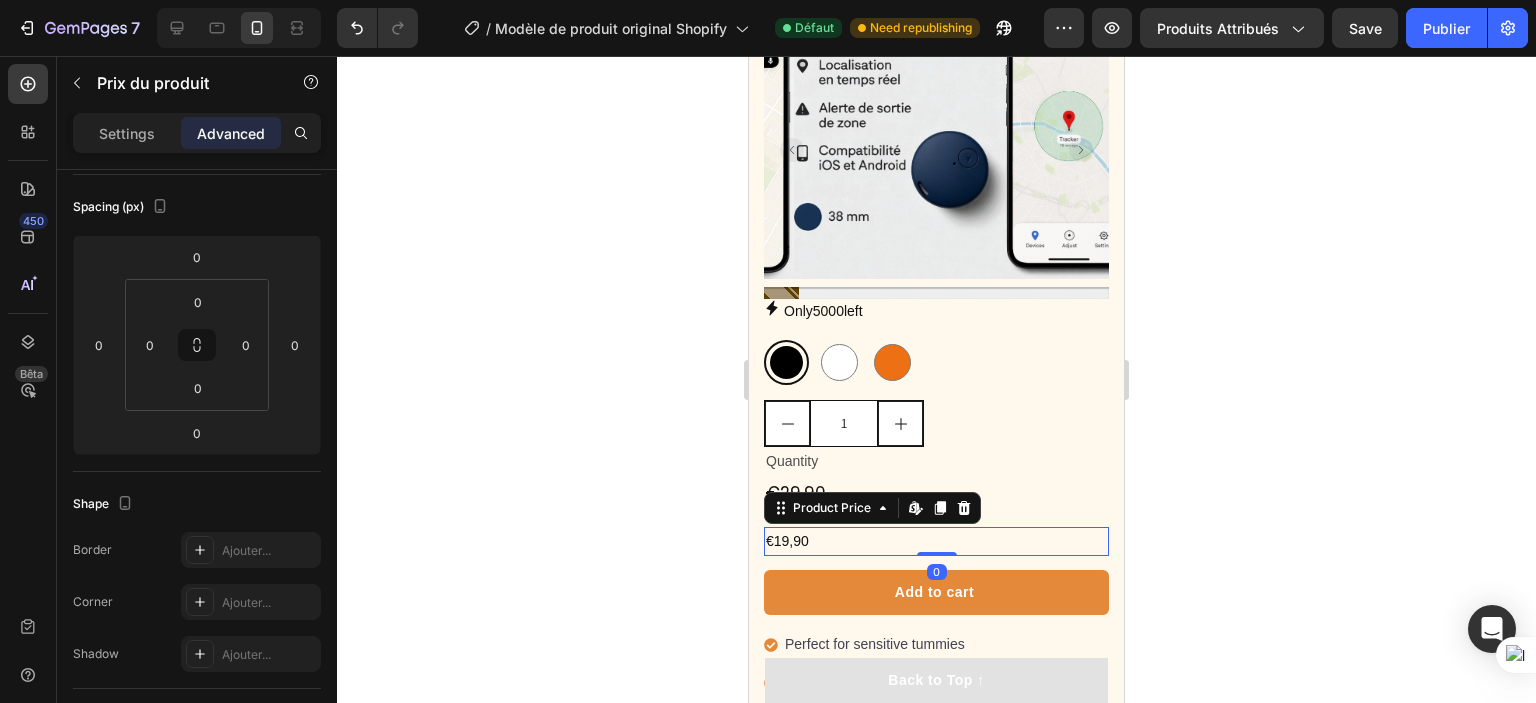 click 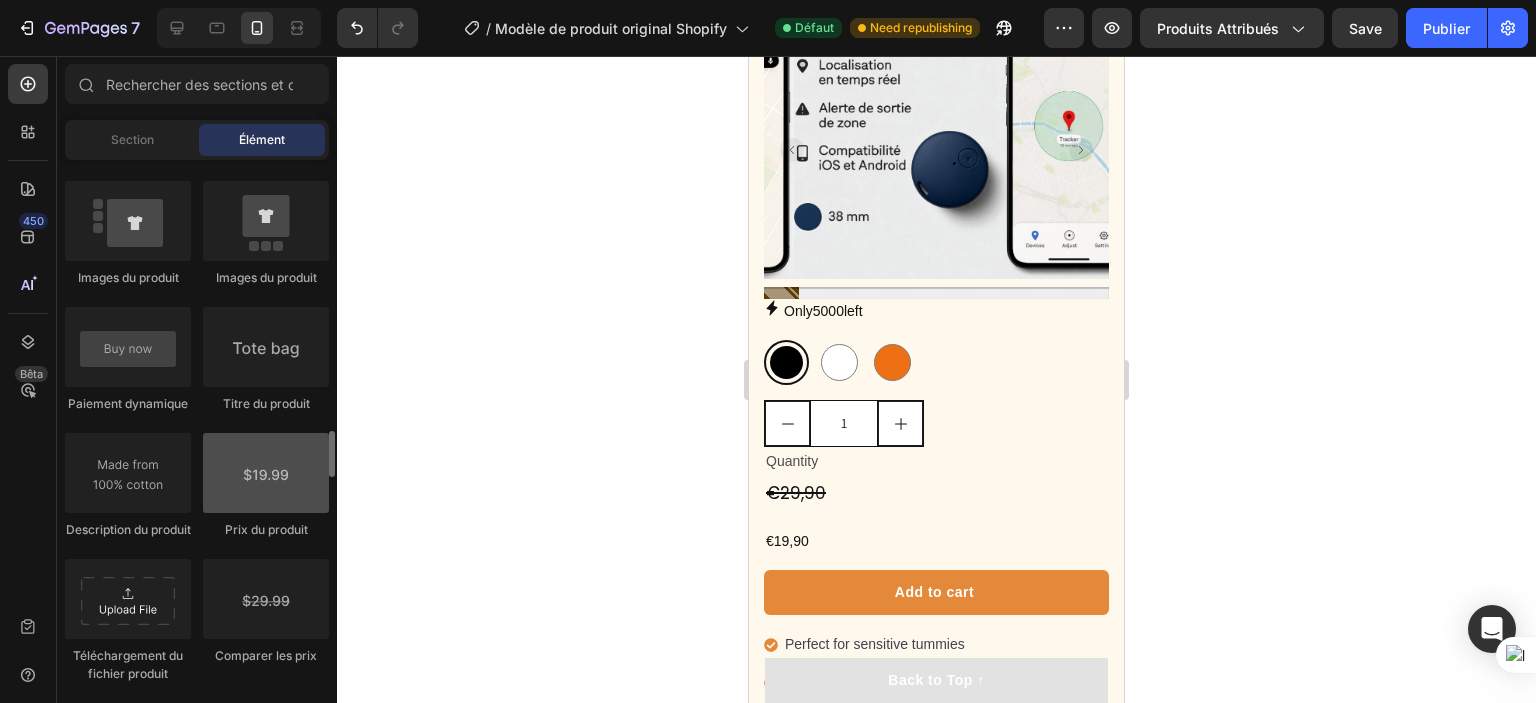 scroll, scrollTop: 3076, scrollLeft: 0, axis: vertical 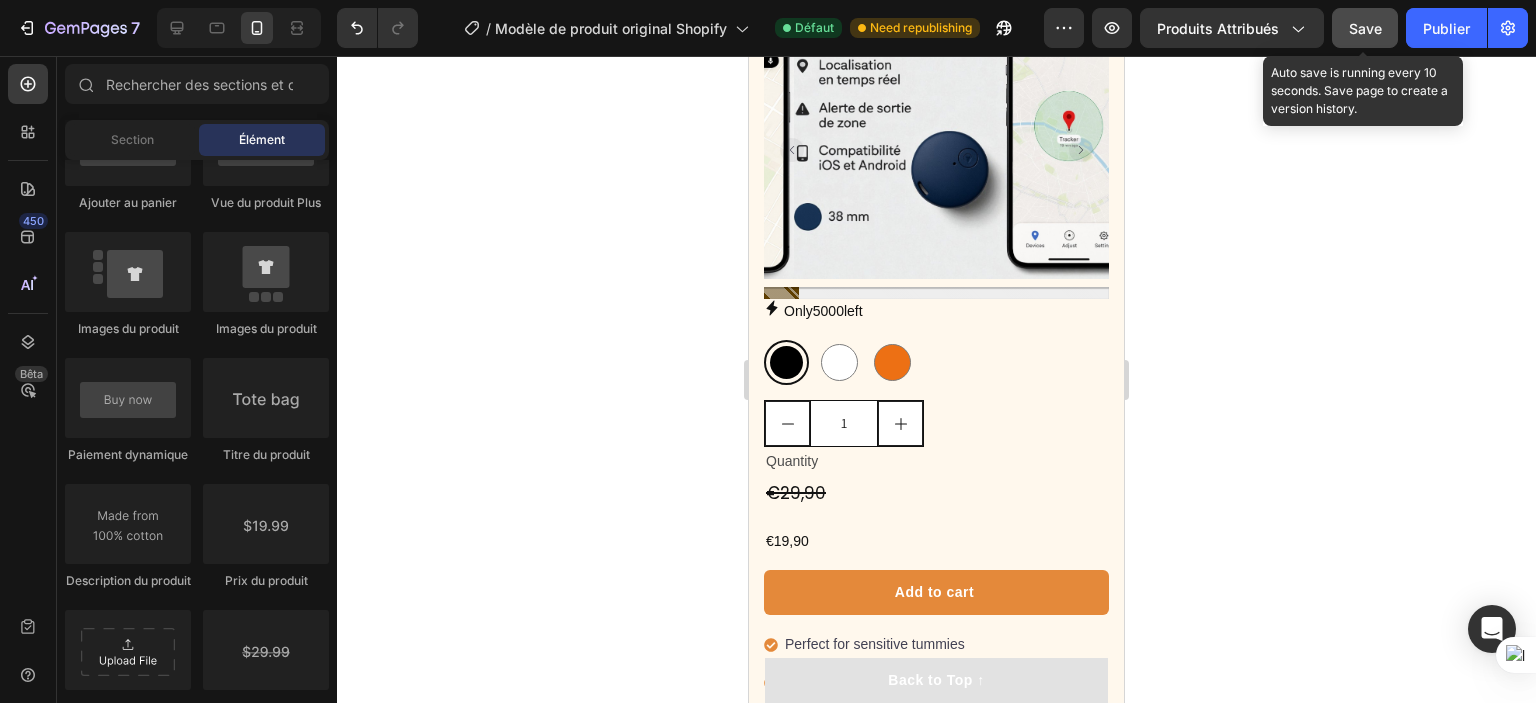 click on "Save" at bounding box center (1365, 28) 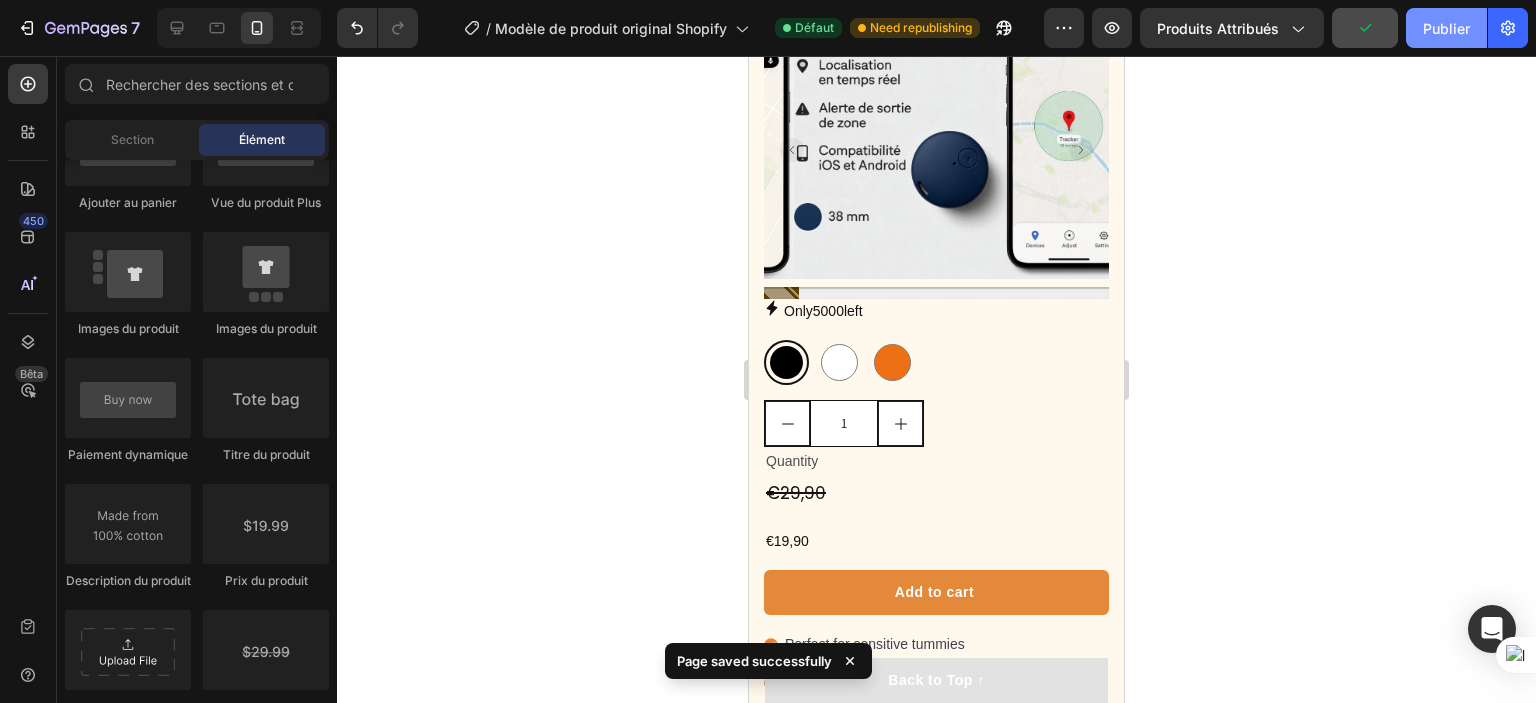 click on "Publier" 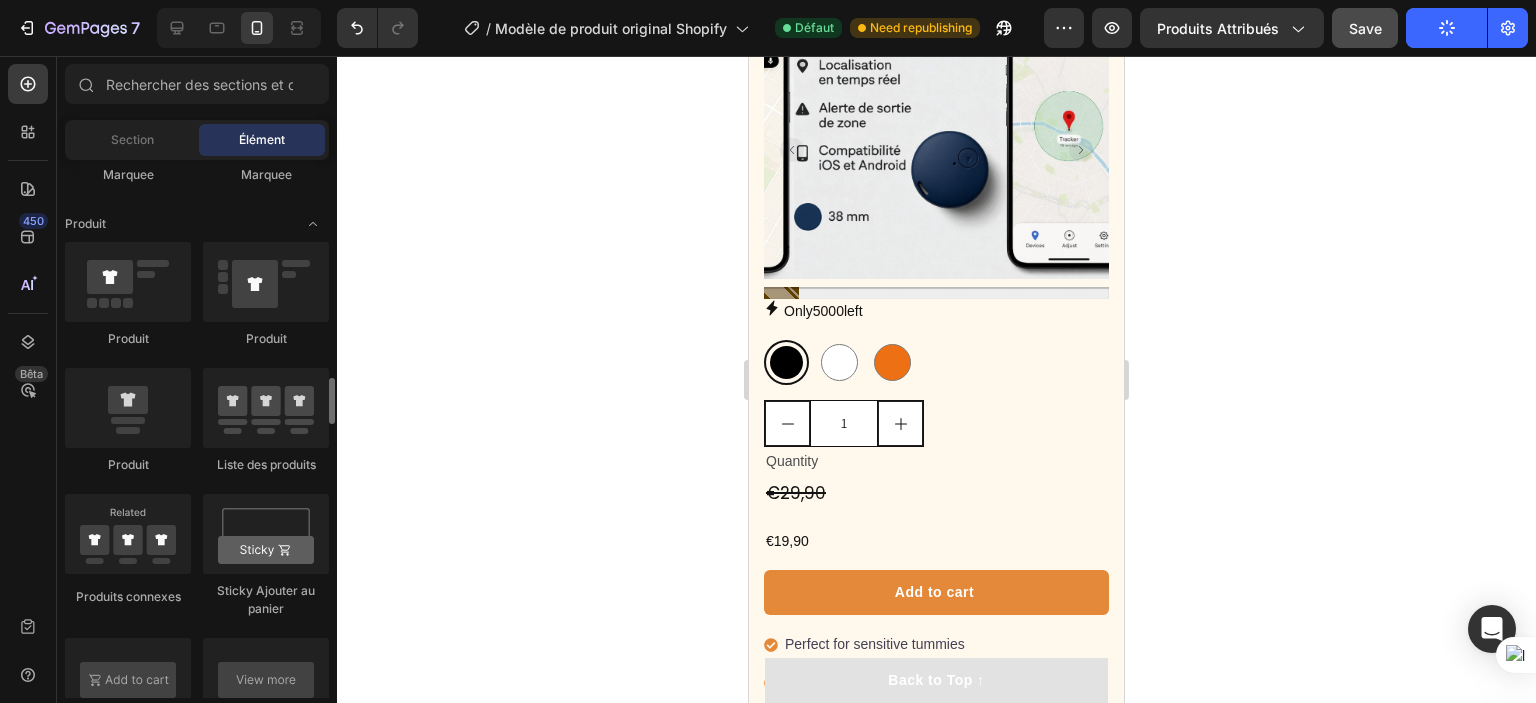 scroll, scrollTop: 2542, scrollLeft: 0, axis: vertical 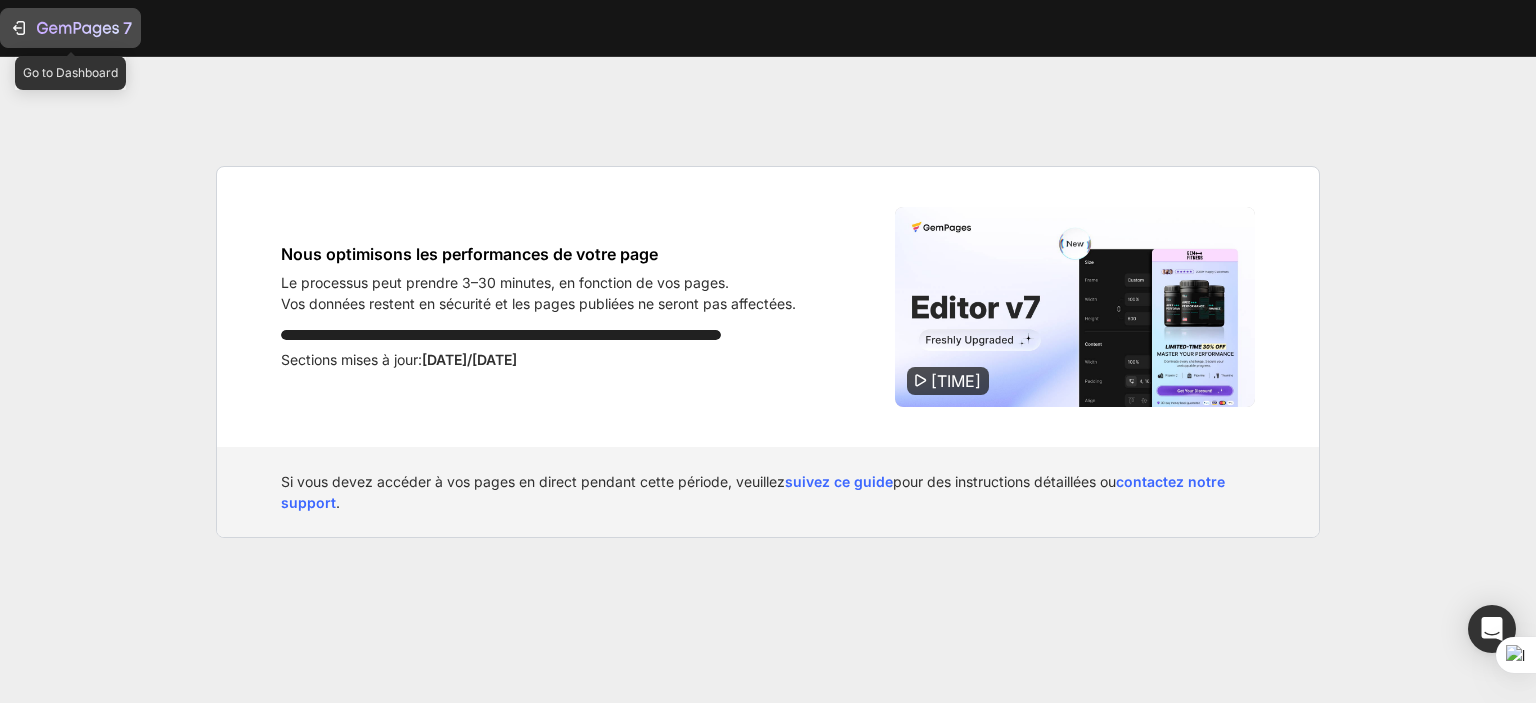 click on "7" at bounding box center [70, 28] 